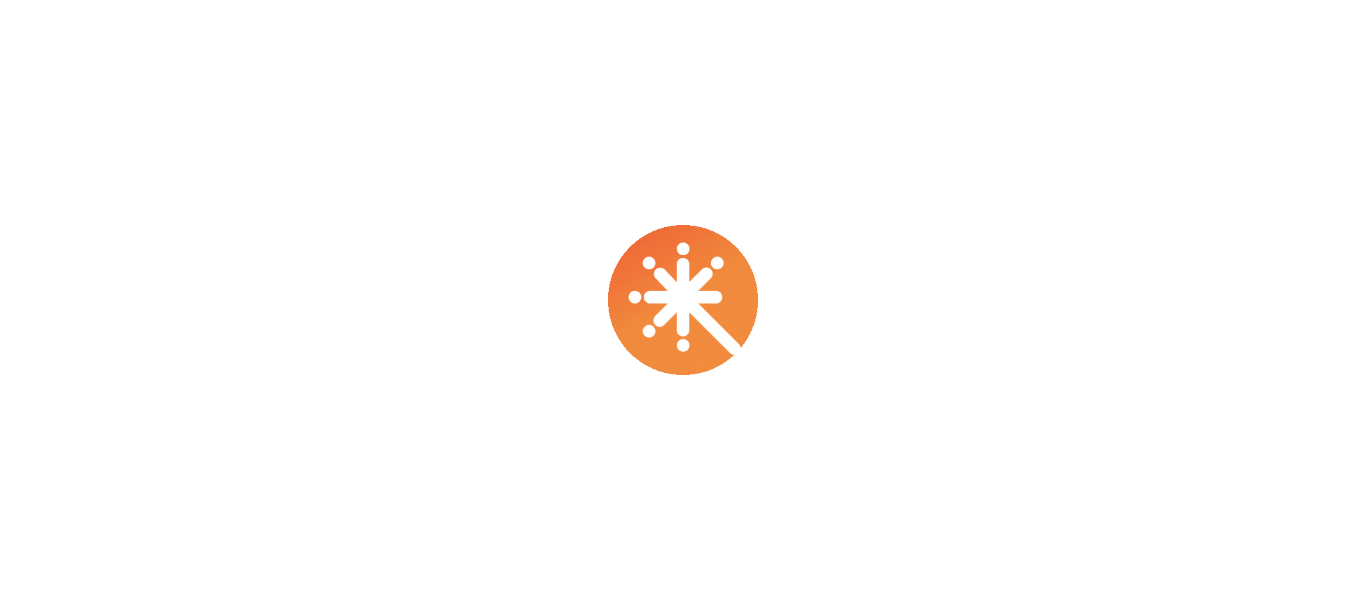 scroll, scrollTop: 0, scrollLeft: 0, axis: both 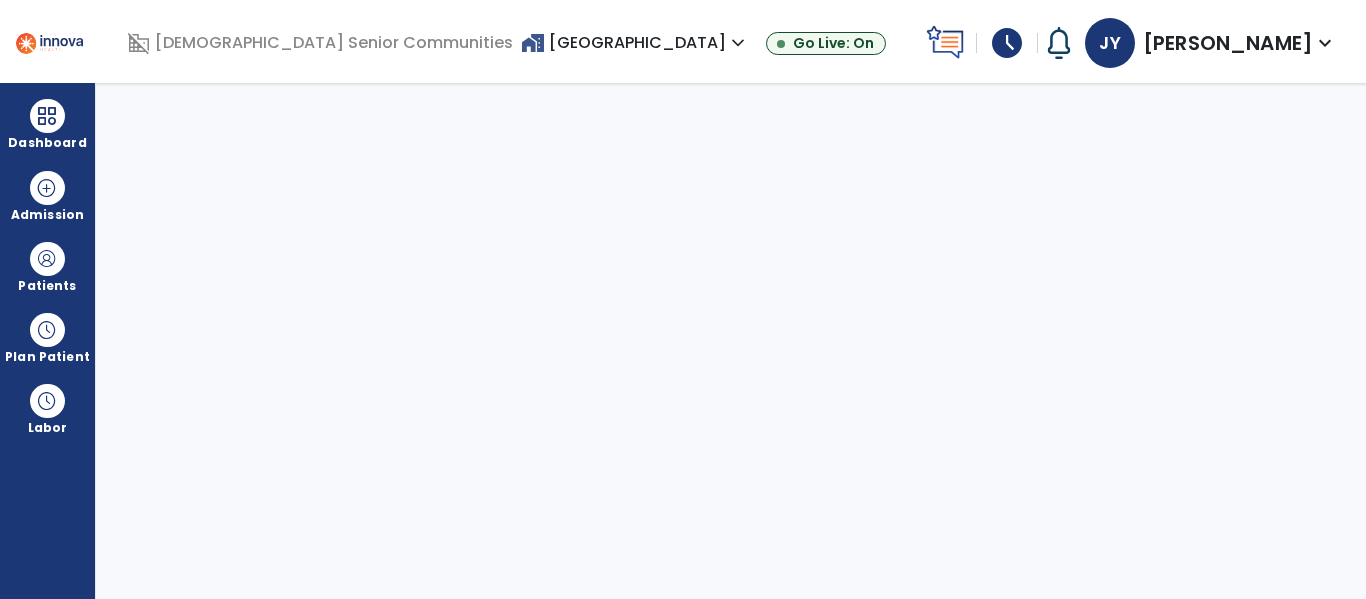 select on "****" 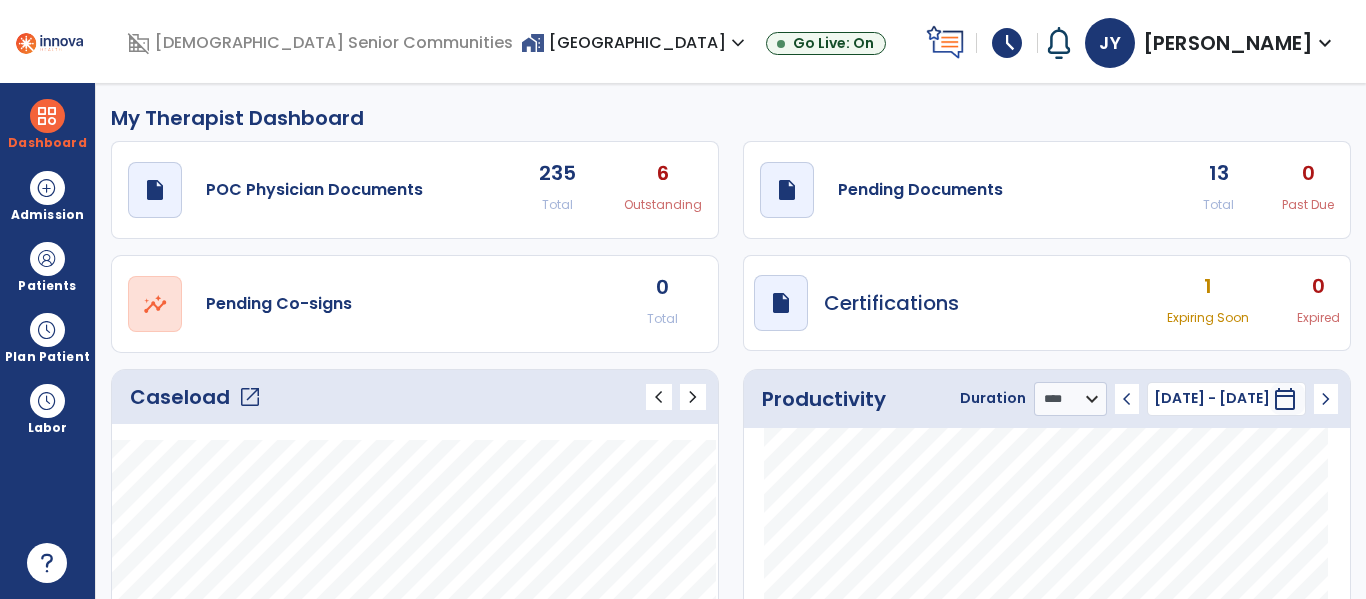 click on "open_in_new" 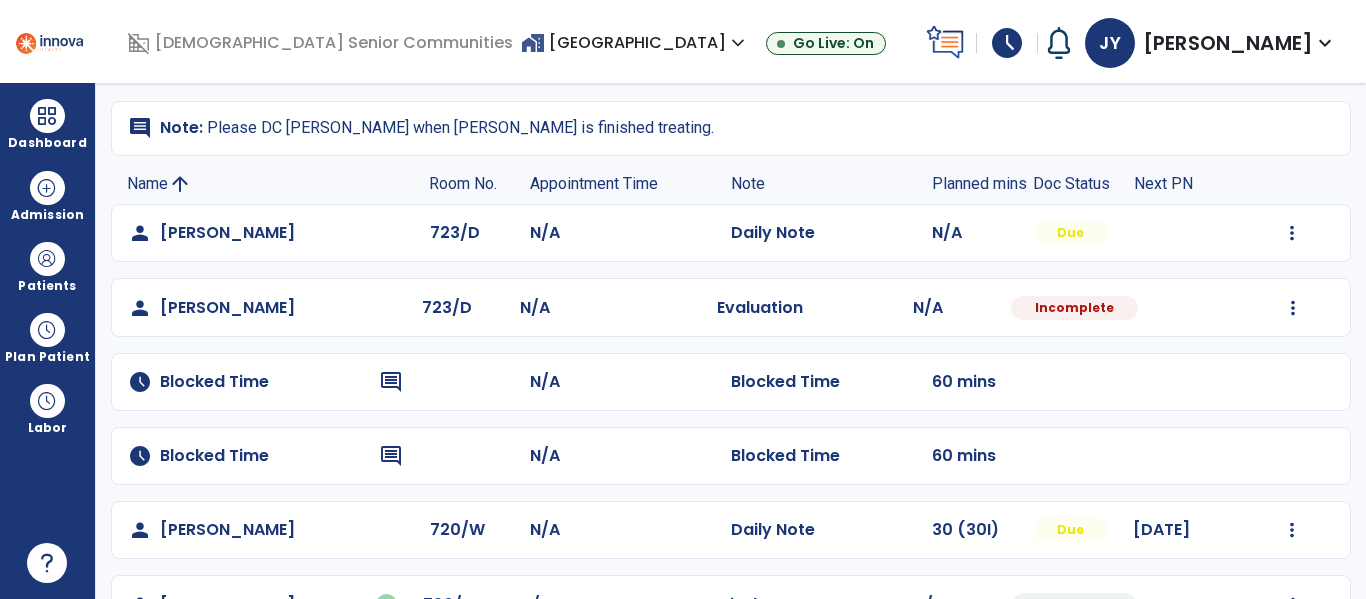 scroll, scrollTop: 135, scrollLeft: 0, axis: vertical 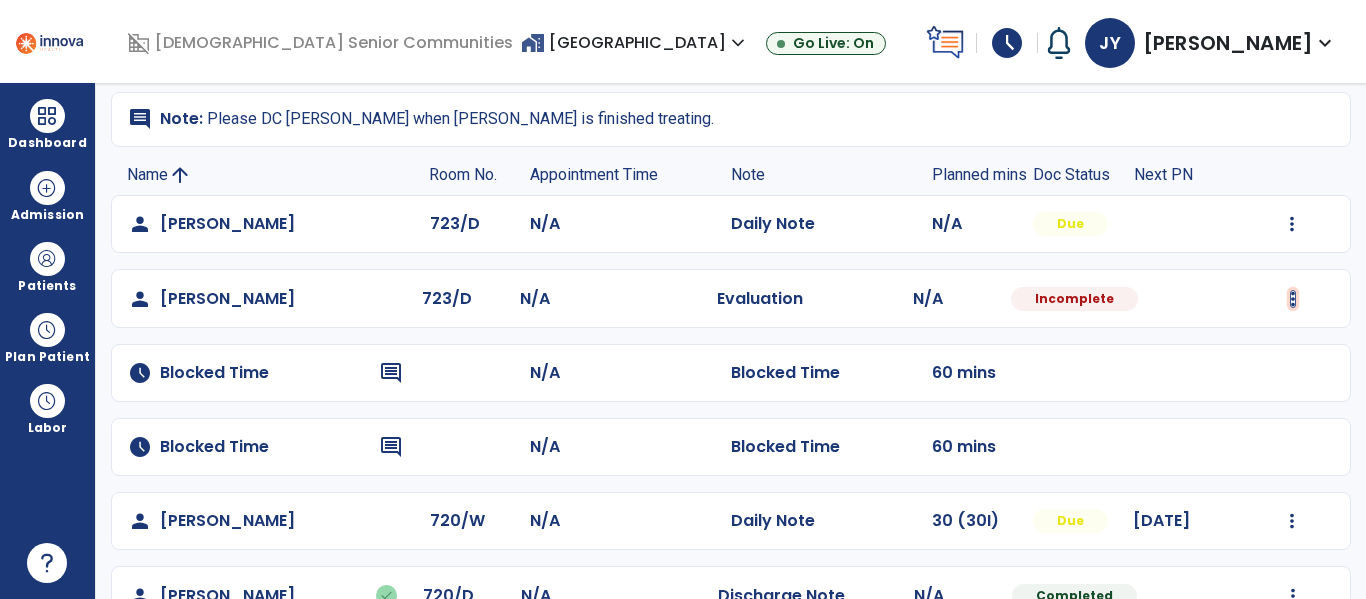 click at bounding box center (1292, 224) 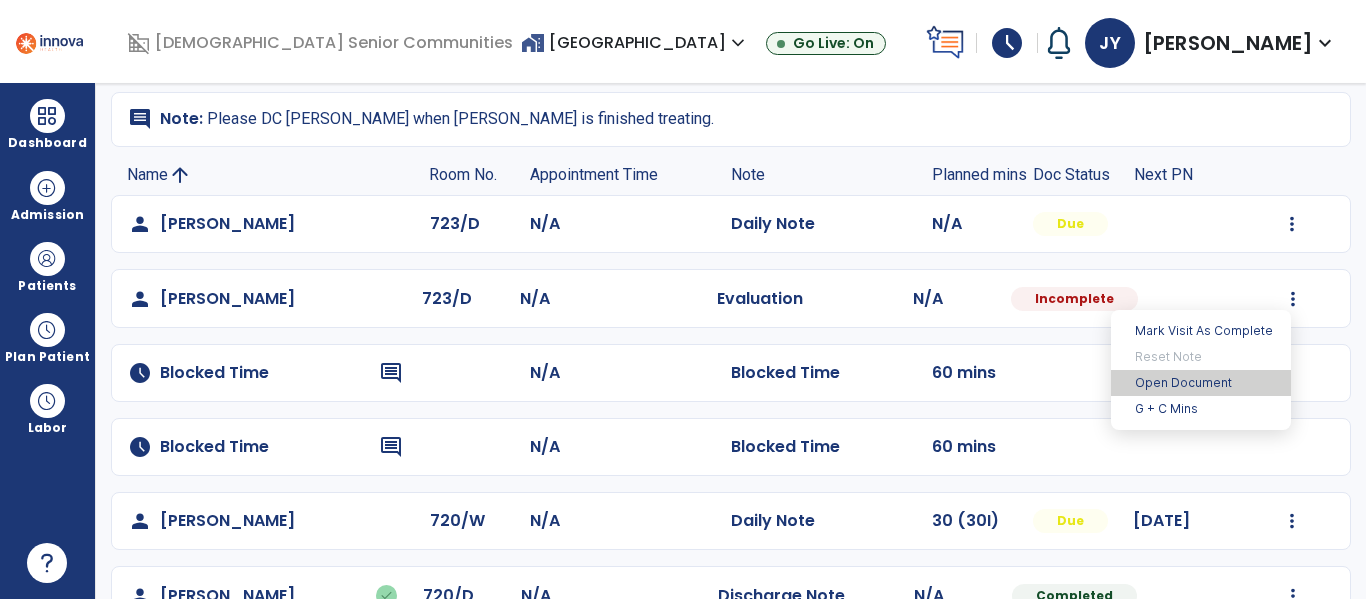 click on "Open Document" at bounding box center [1201, 383] 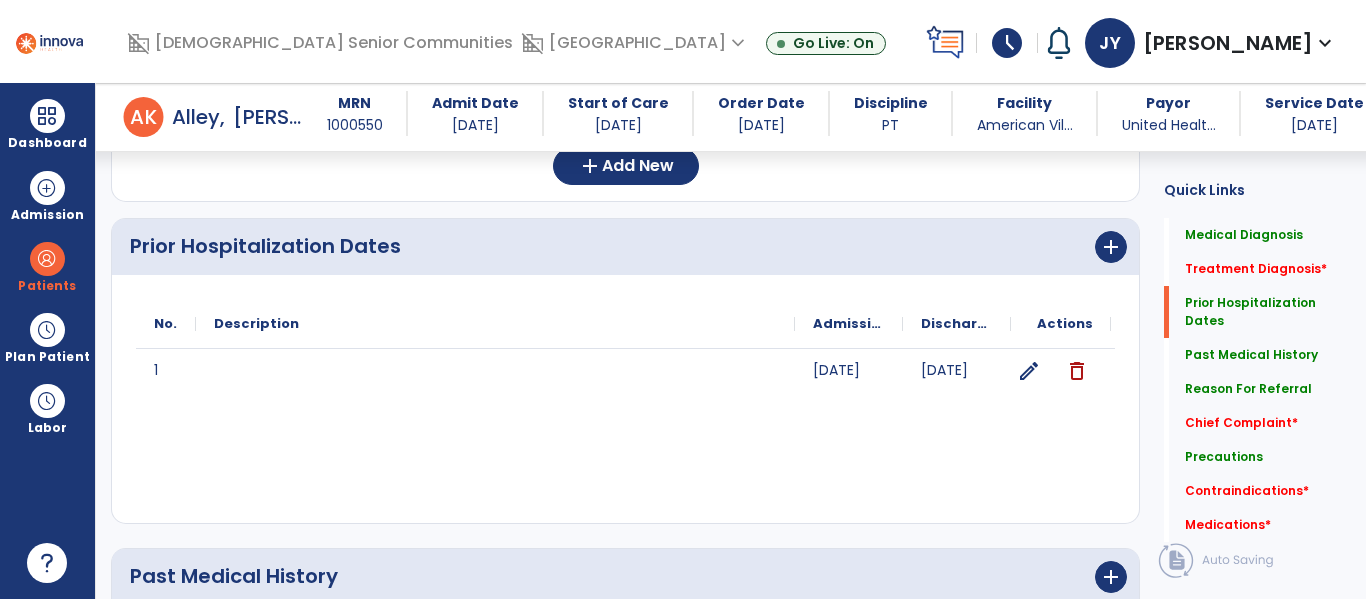 scroll, scrollTop: 440, scrollLeft: 0, axis: vertical 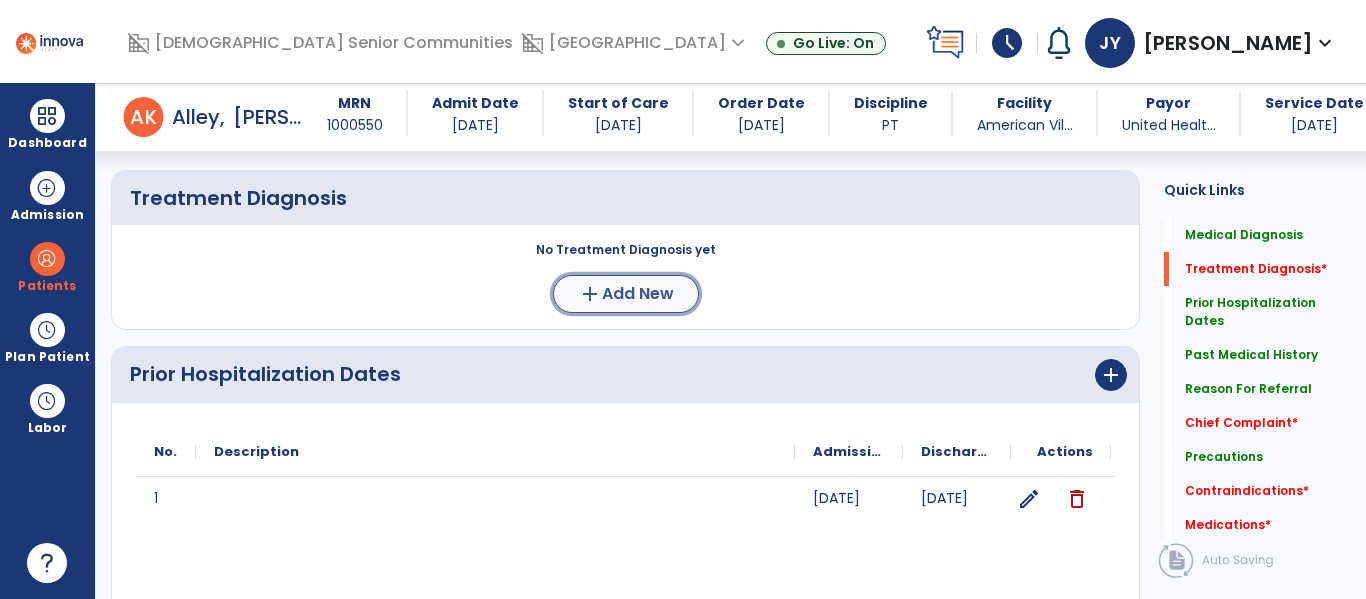 click on "Add New" 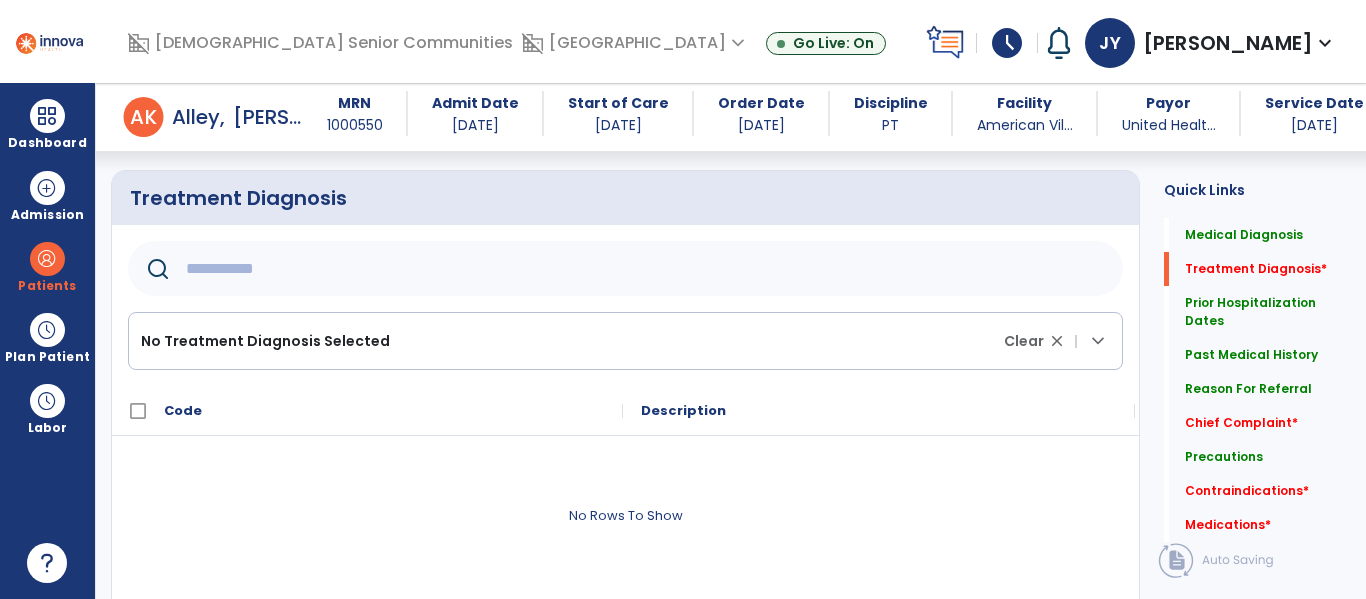 click 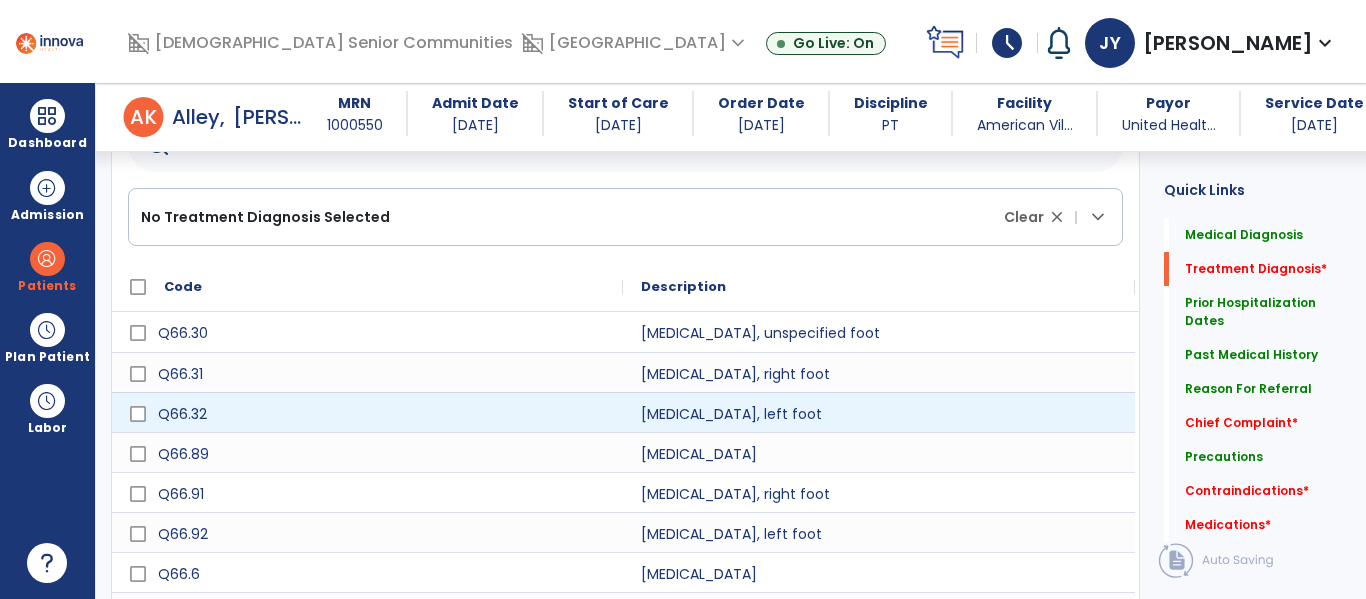 scroll, scrollTop: 695, scrollLeft: 0, axis: vertical 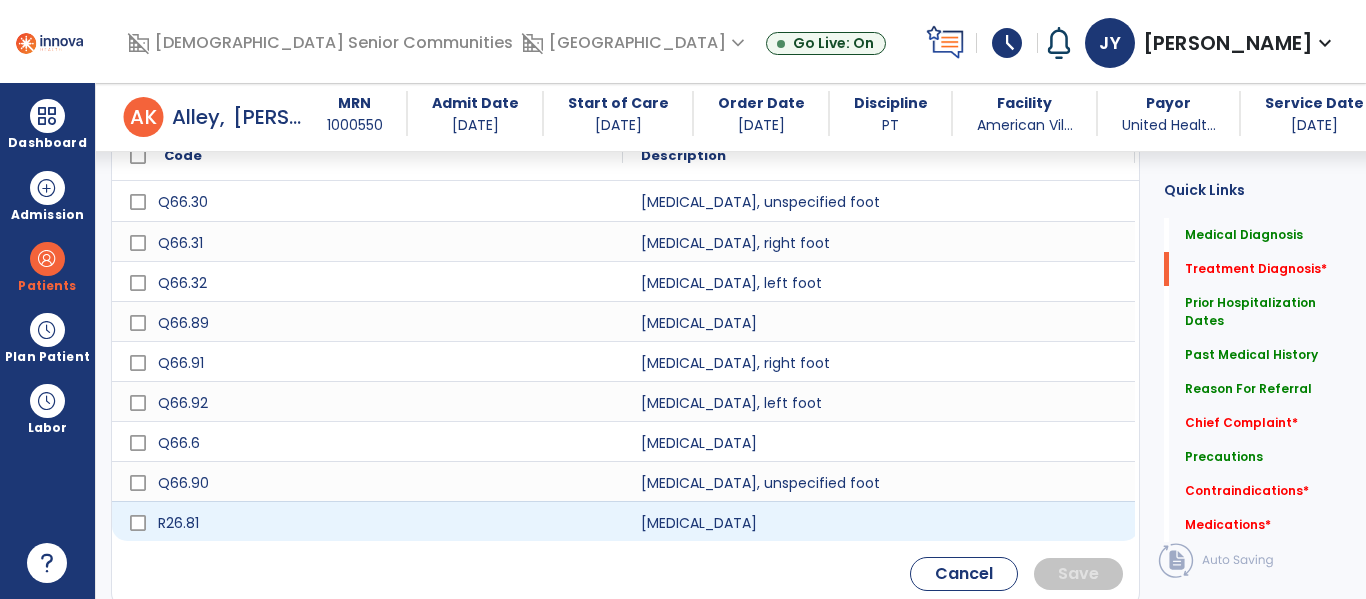 type on "****" 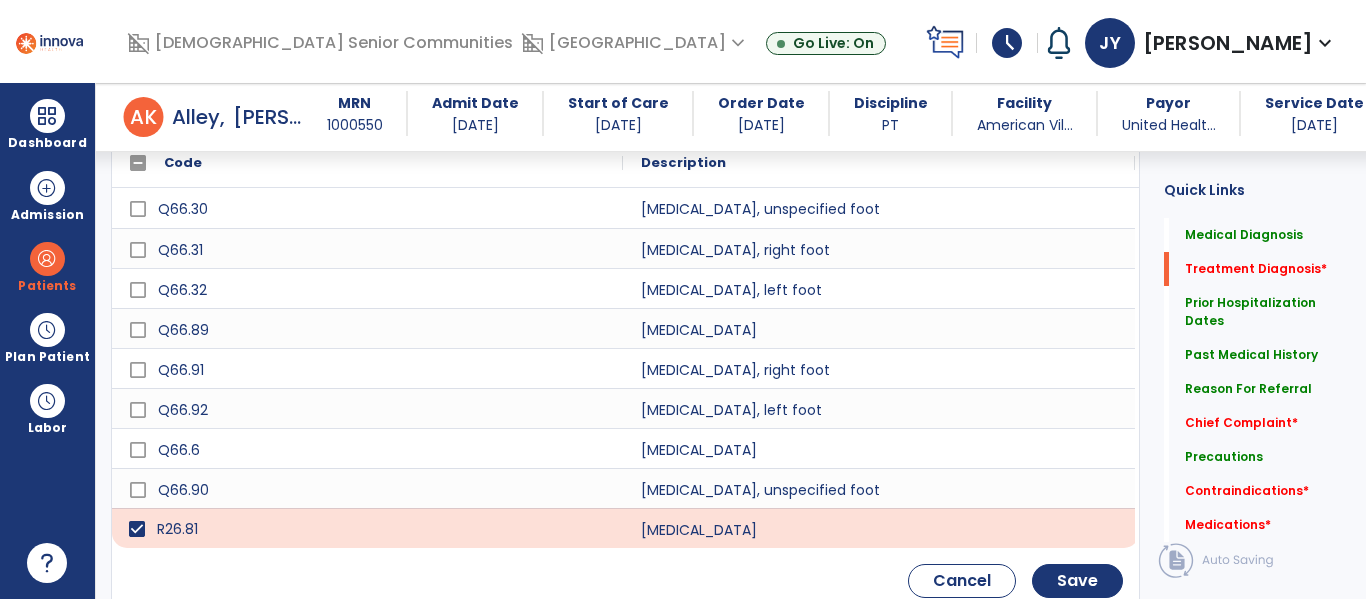 scroll, scrollTop: 694, scrollLeft: 0, axis: vertical 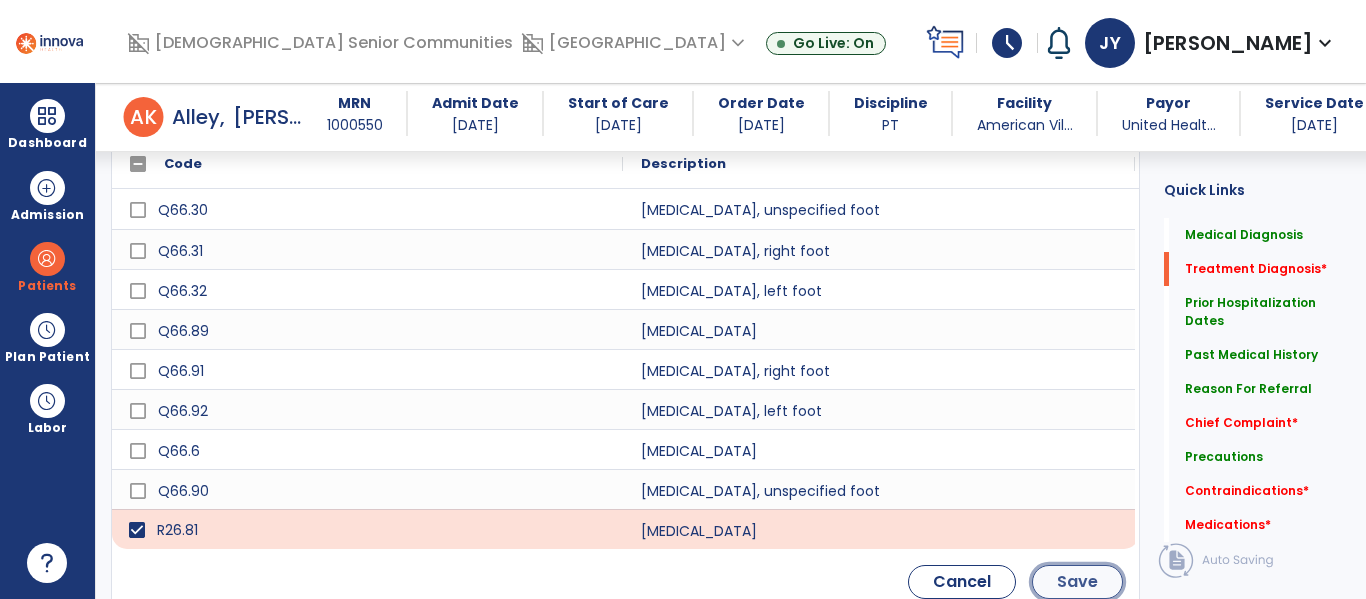 click on "Save" 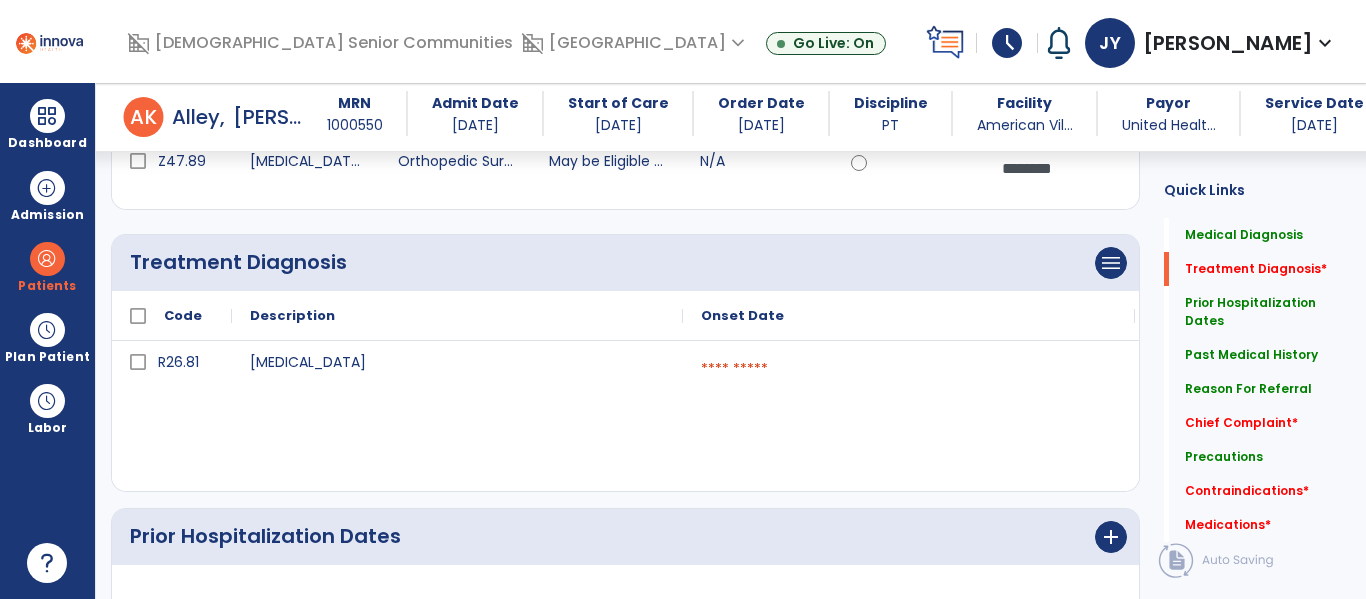 scroll, scrollTop: 369, scrollLeft: 0, axis: vertical 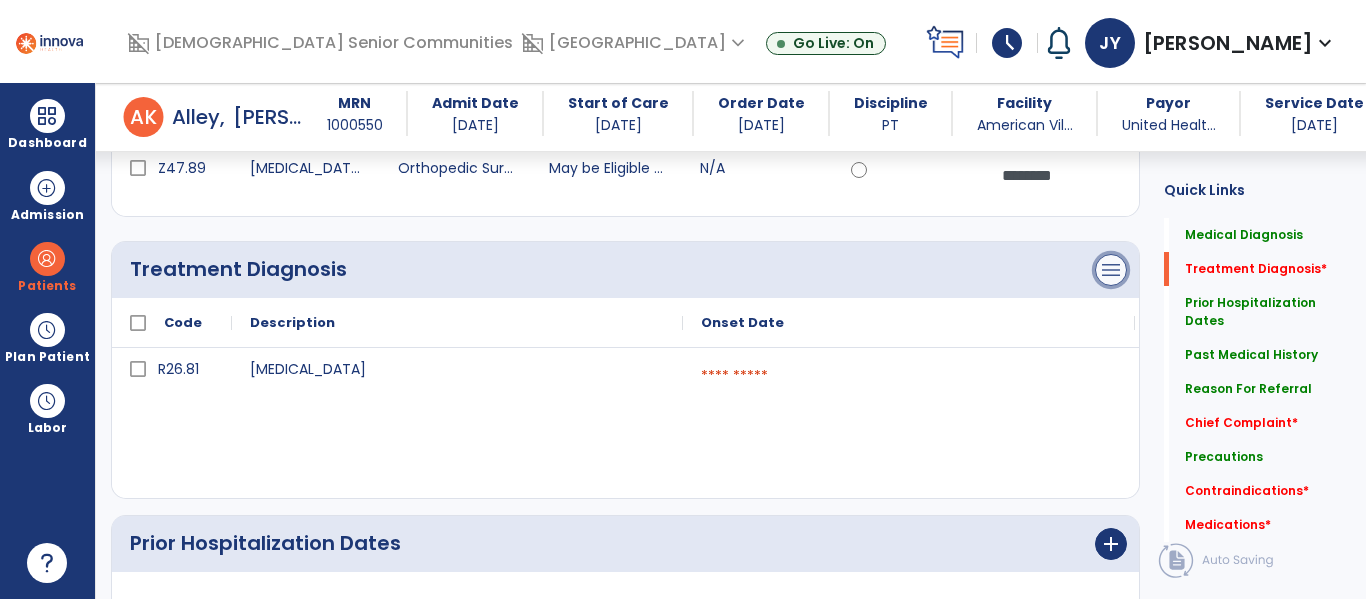 click on "menu" at bounding box center [1111, -12] 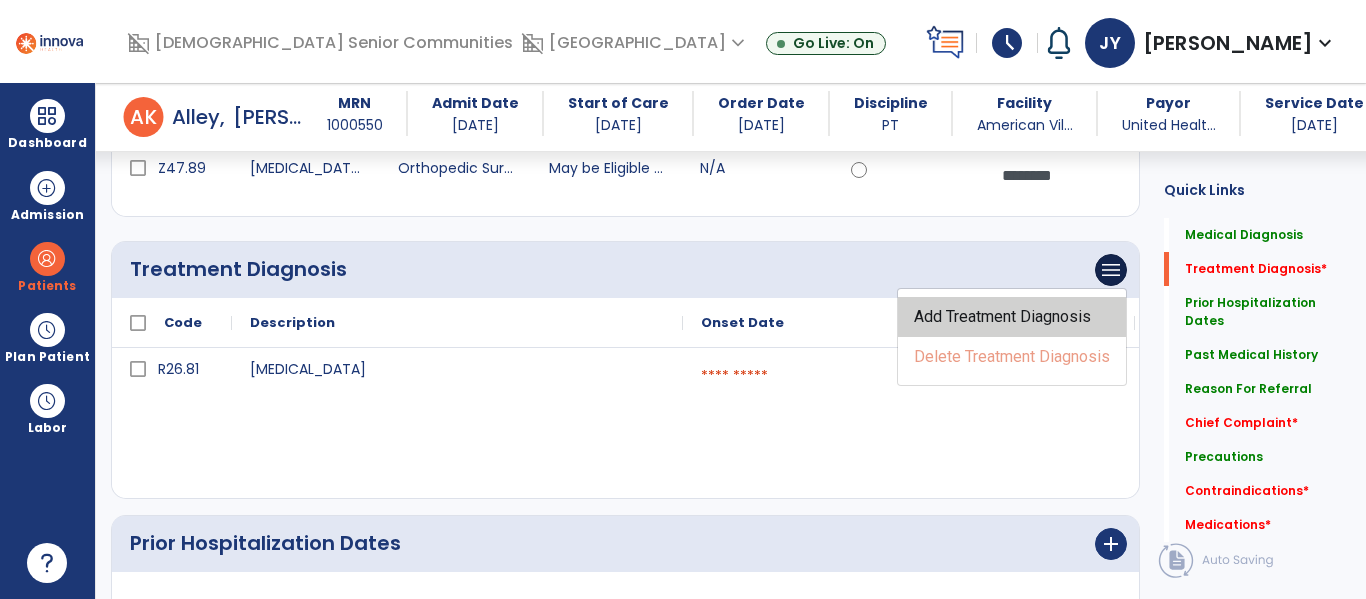 click on "Add Treatment Diagnosis" 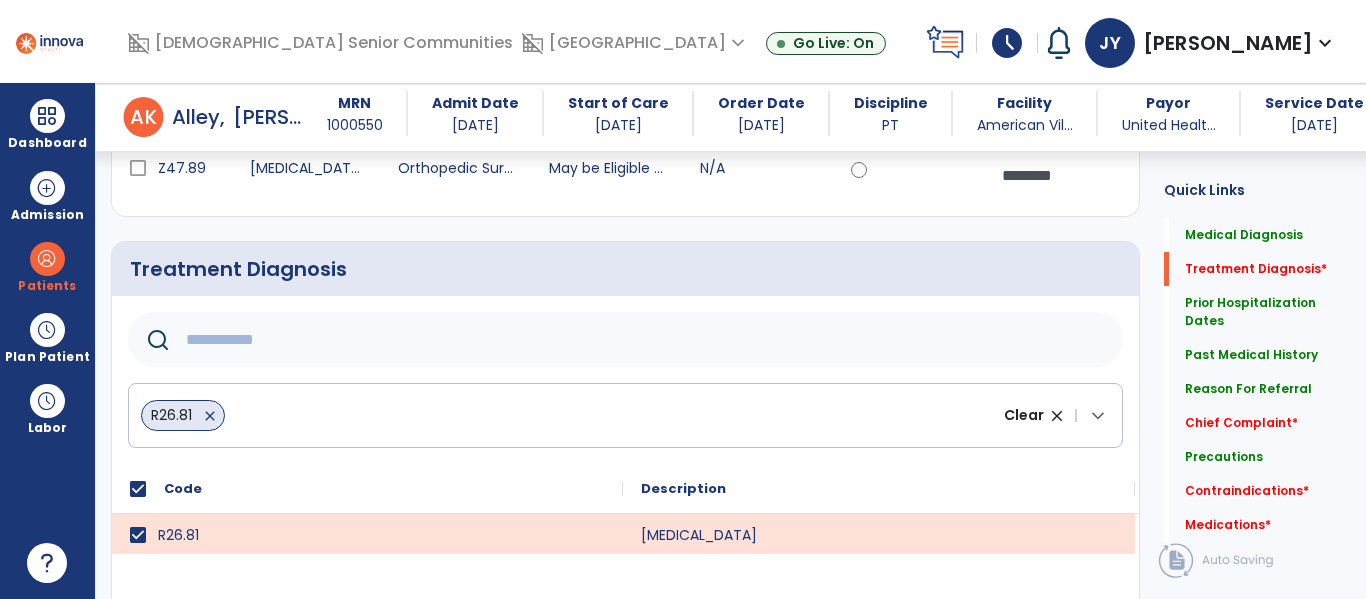 click 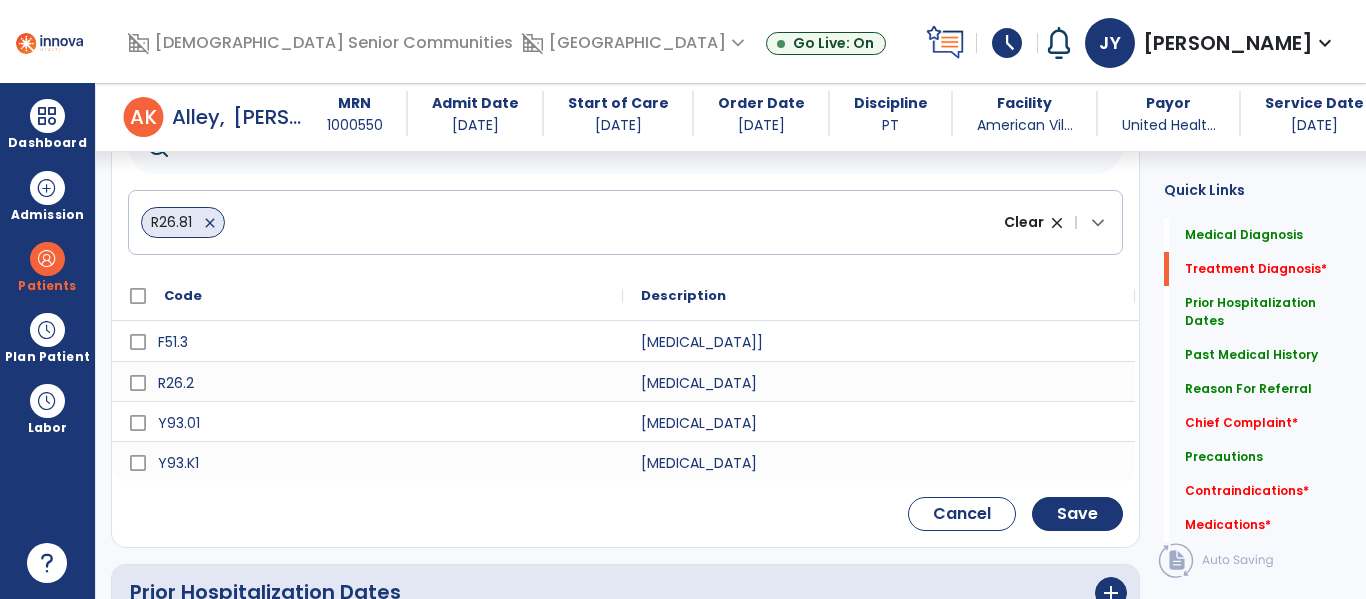 scroll, scrollTop: 582, scrollLeft: 0, axis: vertical 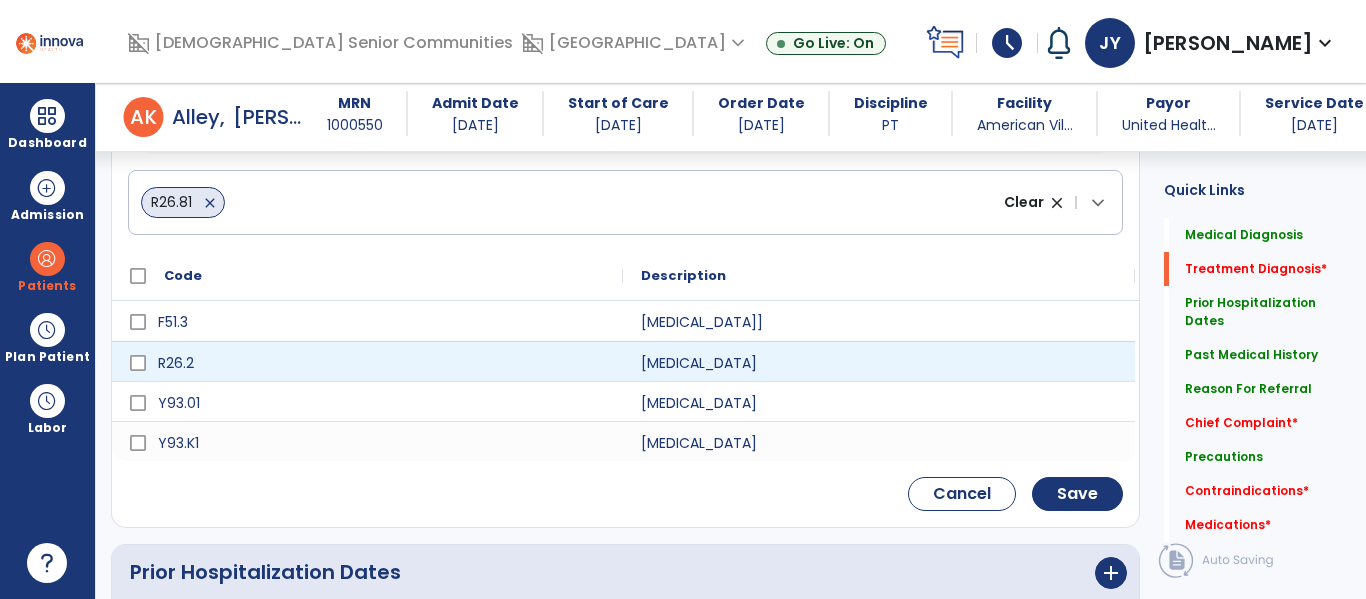 type on "*******" 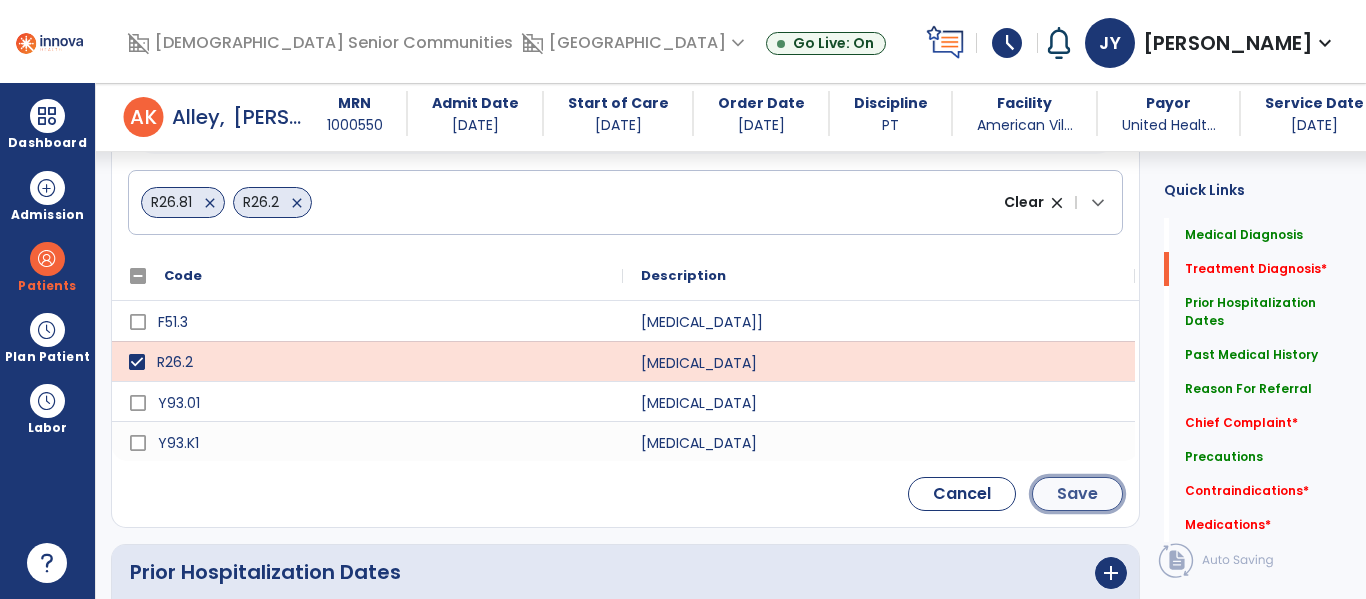 click on "Save" 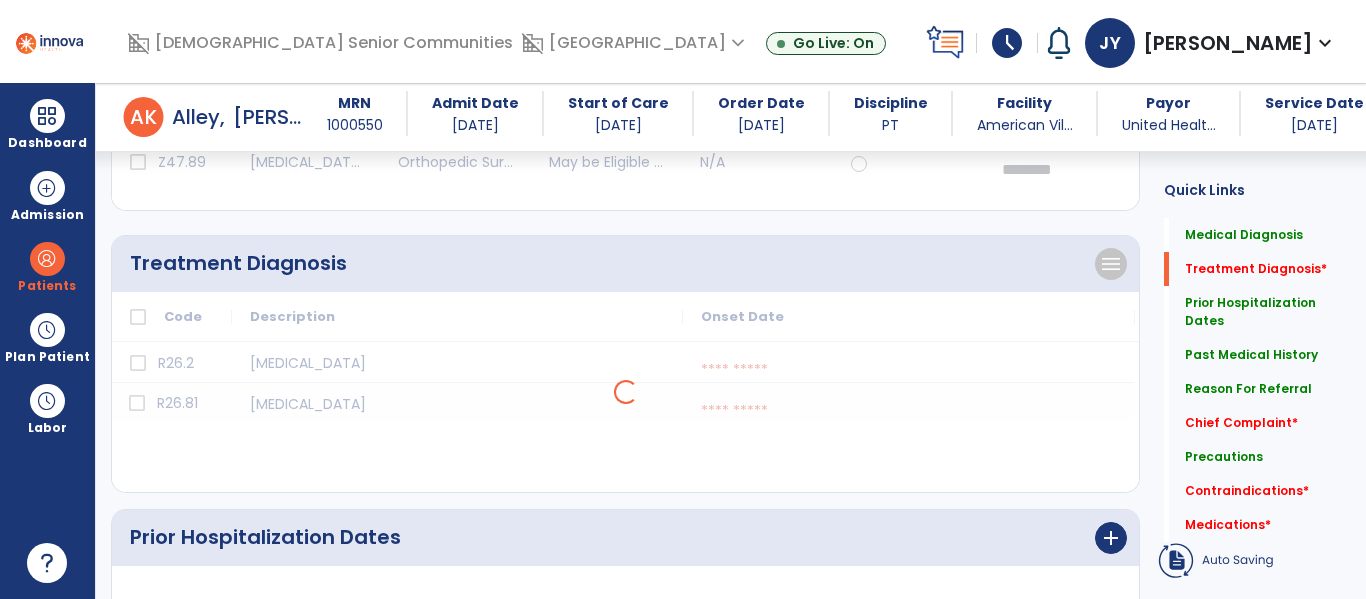 scroll, scrollTop: 373, scrollLeft: 0, axis: vertical 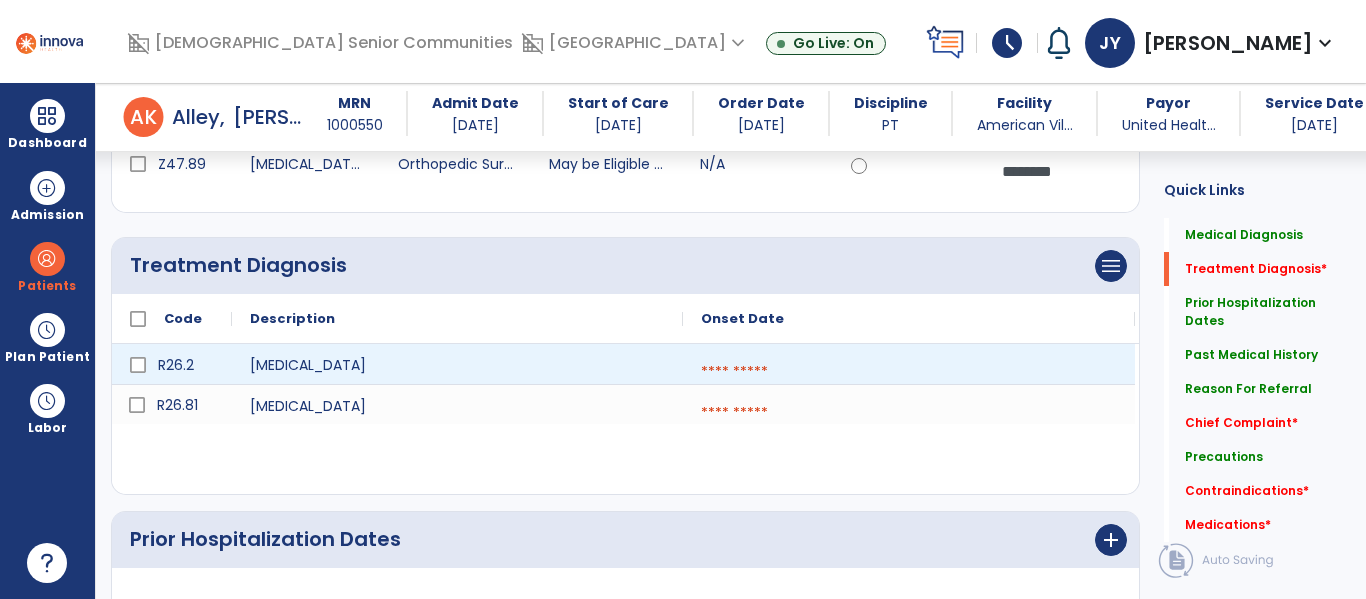 click at bounding box center [909, 372] 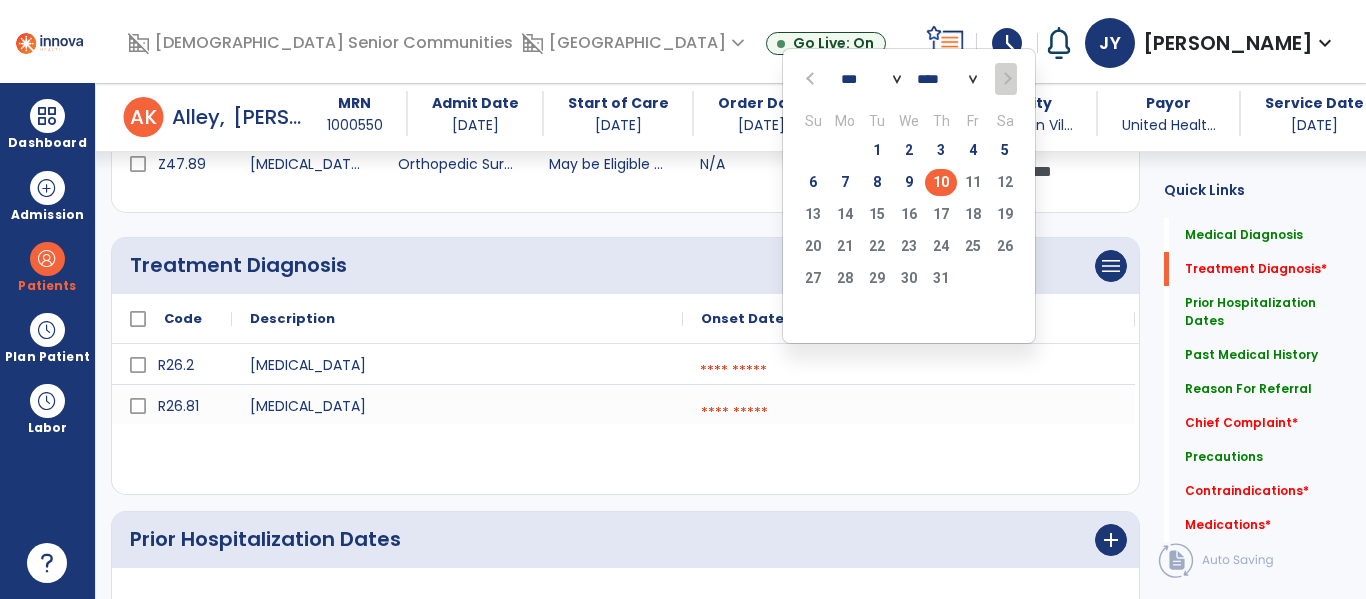 click on "10" 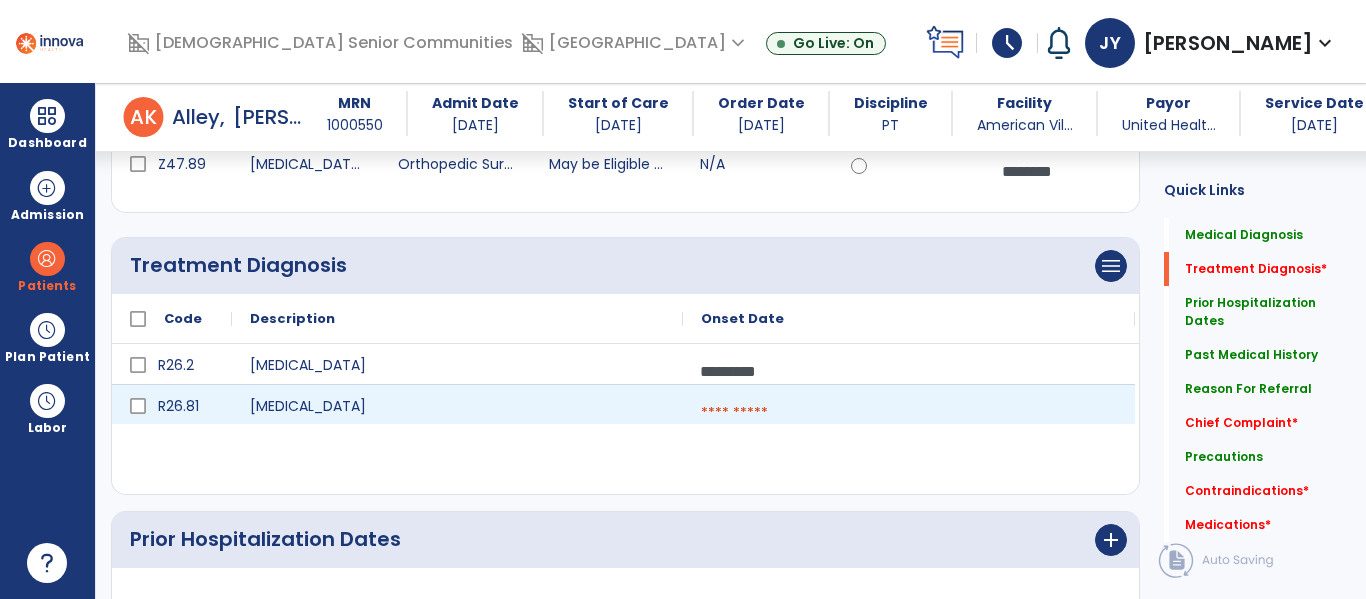click at bounding box center [909, 413] 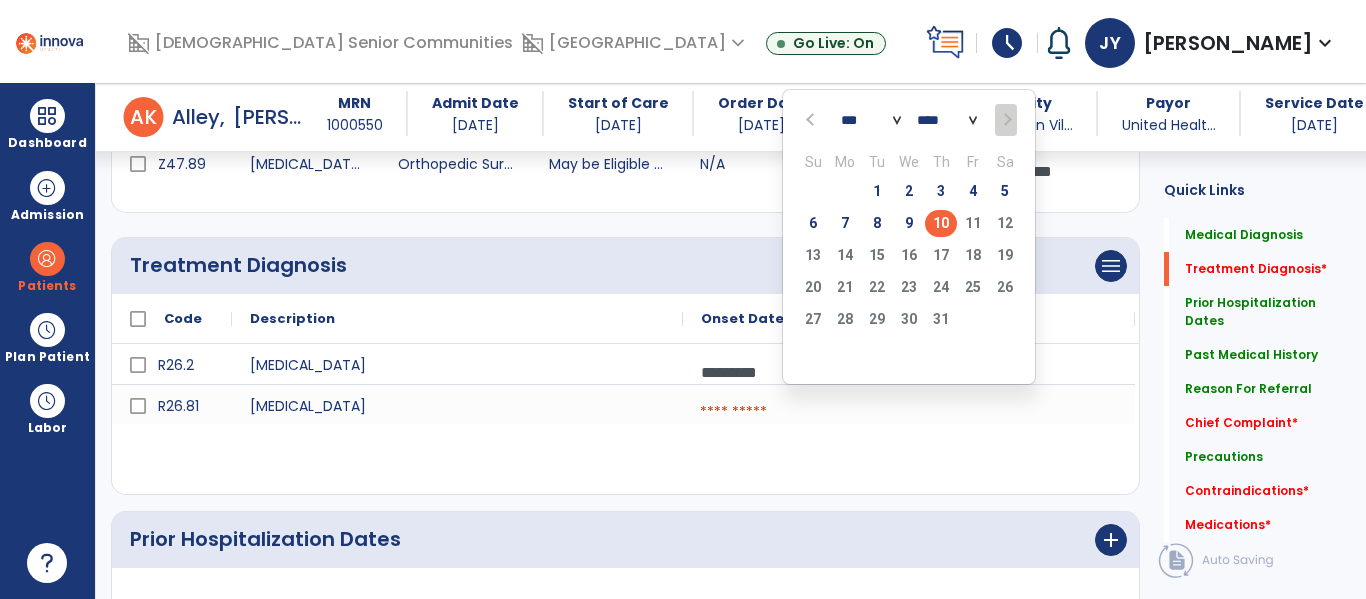 click on "10" 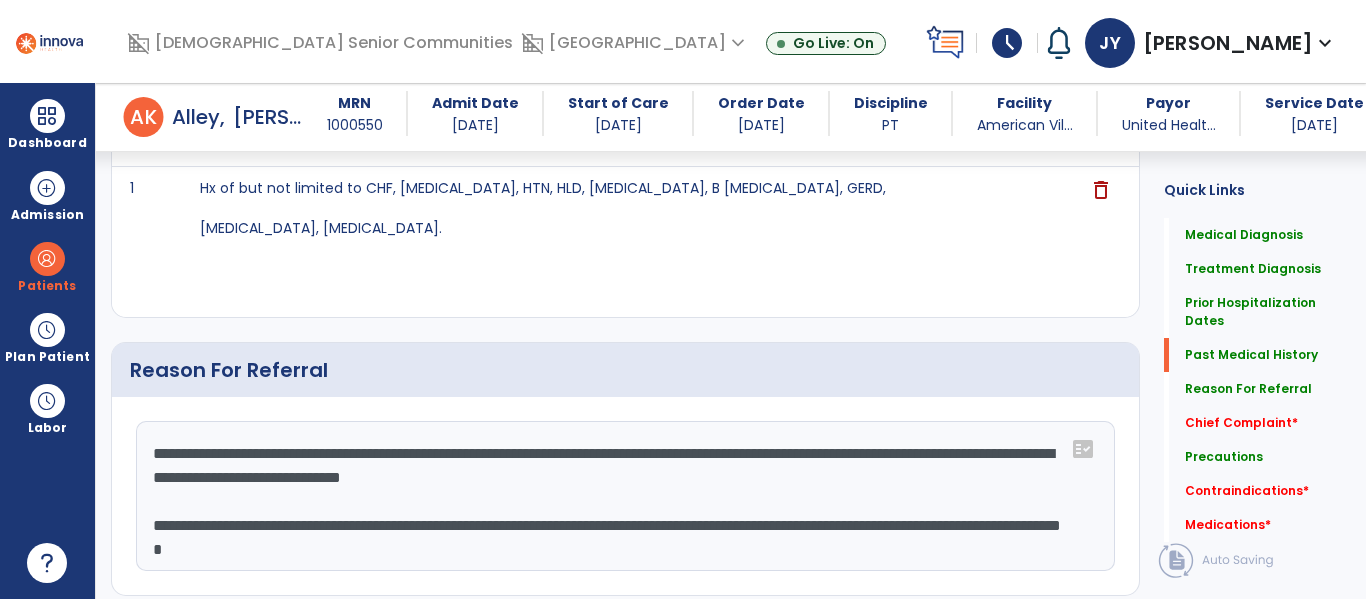 scroll, scrollTop: 1200, scrollLeft: 0, axis: vertical 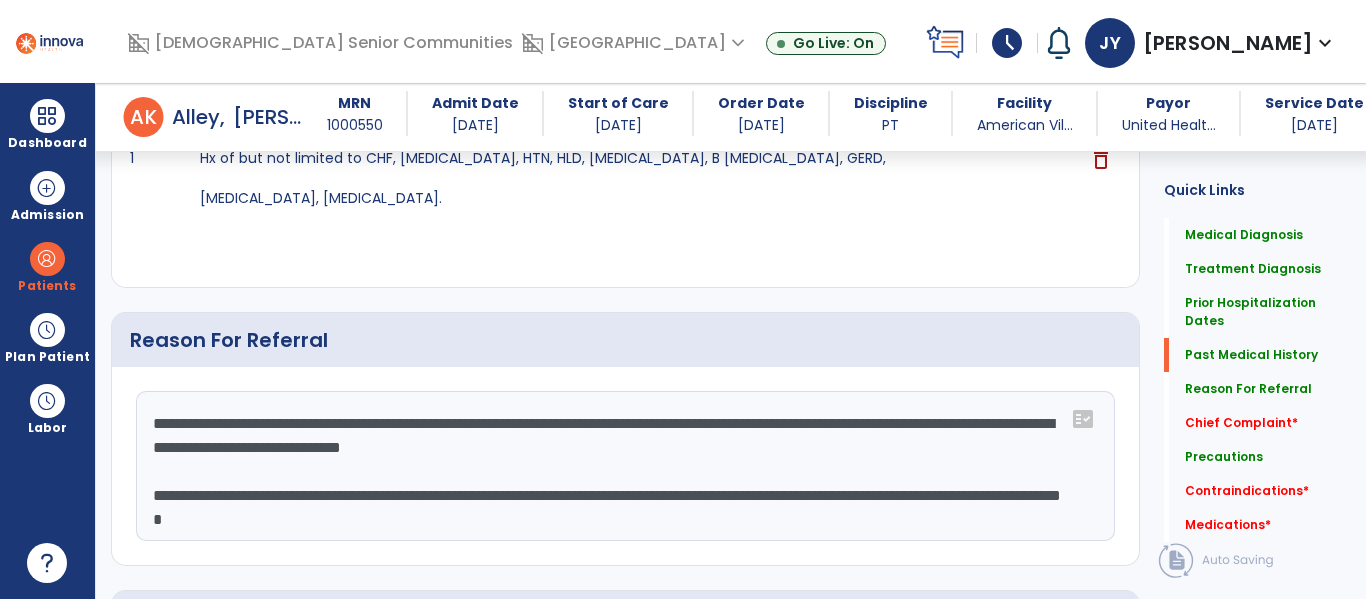 drag, startPoint x: 155, startPoint y: 499, endPoint x: 581, endPoint y: 555, distance: 429.66498 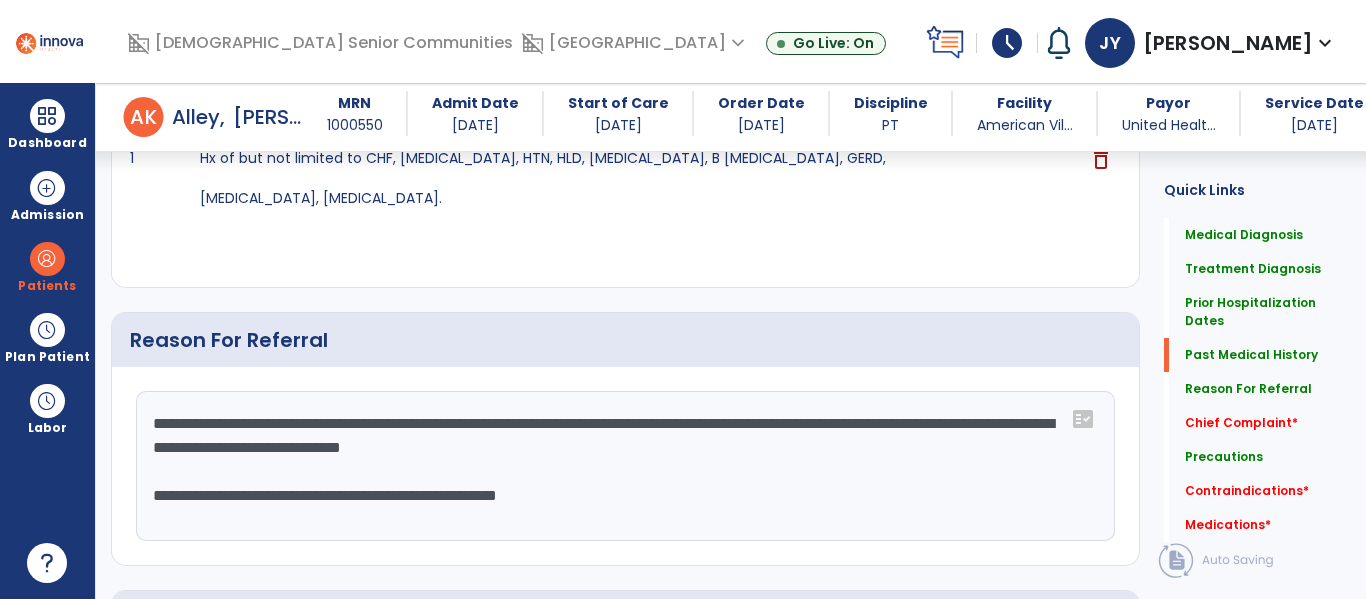 click on "**********" 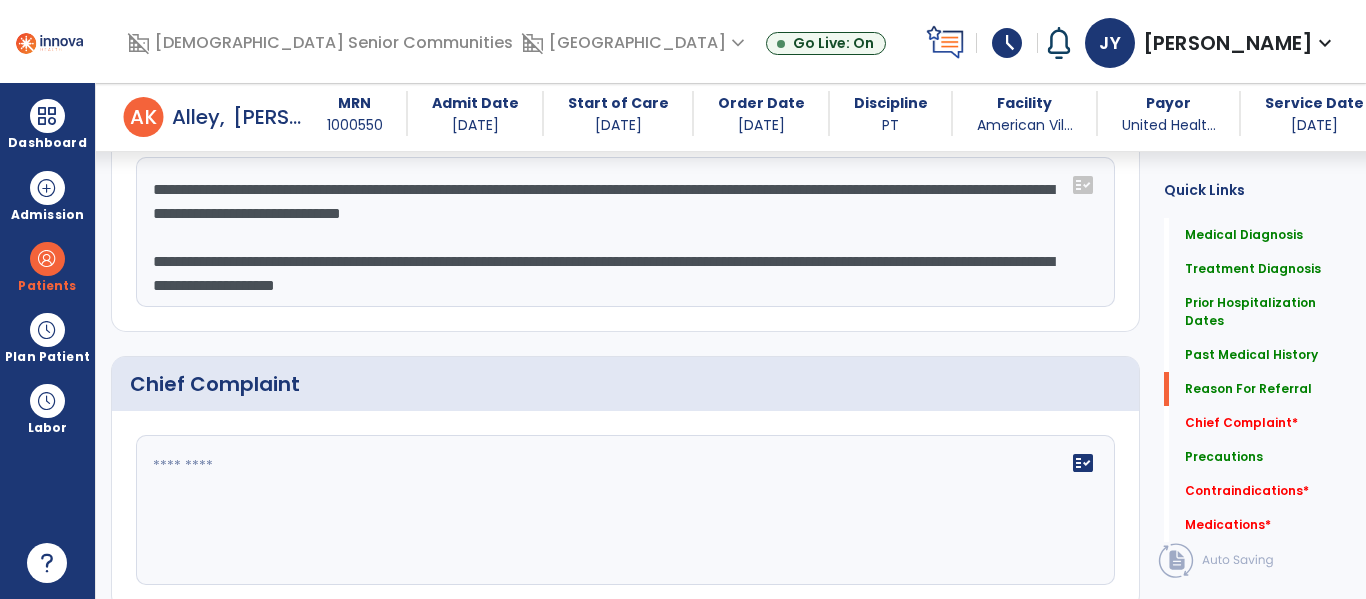 scroll, scrollTop: 1449, scrollLeft: 0, axis: vertical 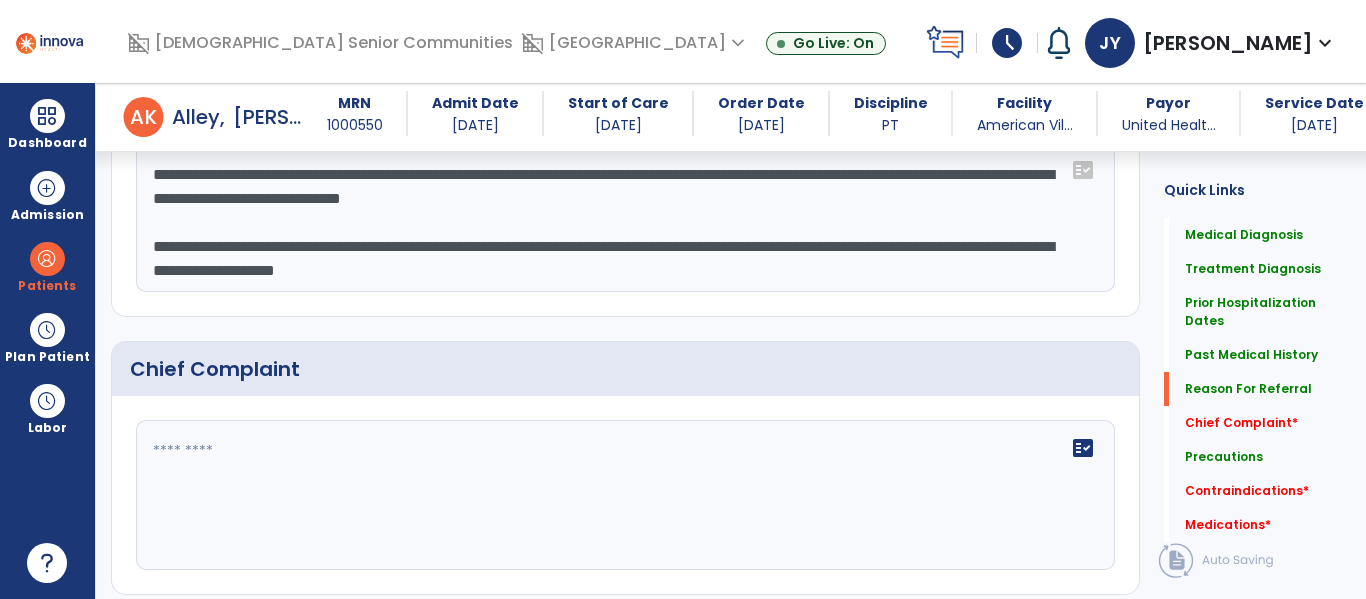 type on "**********" 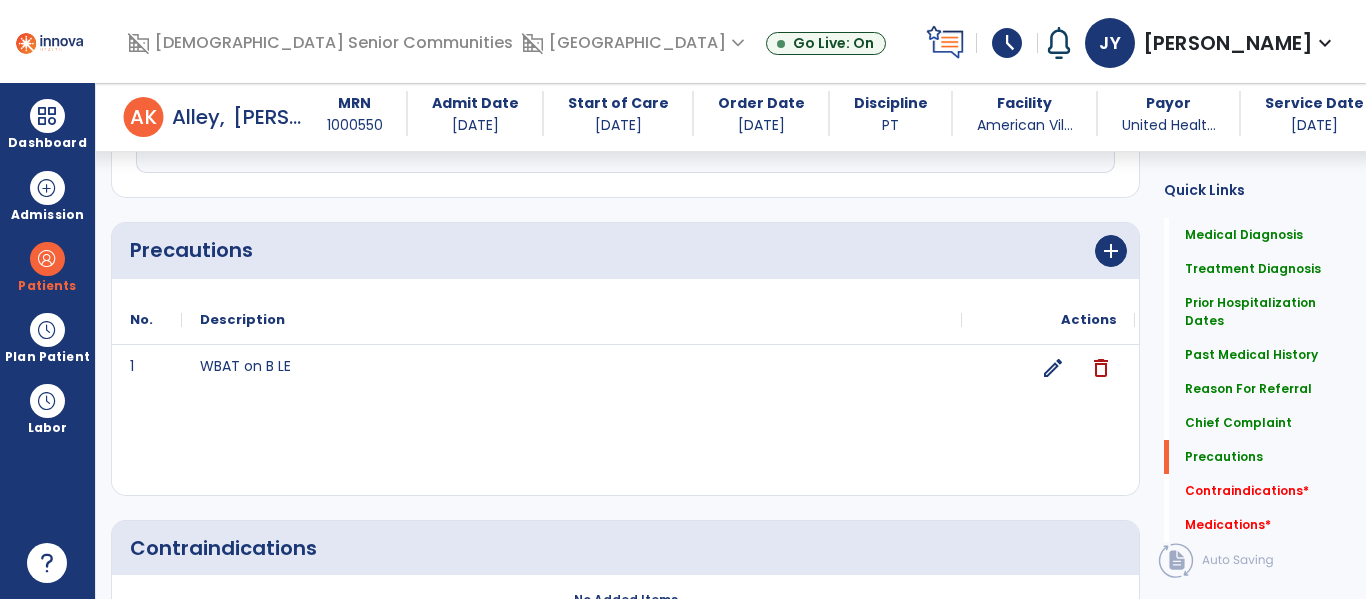 scroll, scrollTop: 1870, scrollLeft: 0, axis: vertical 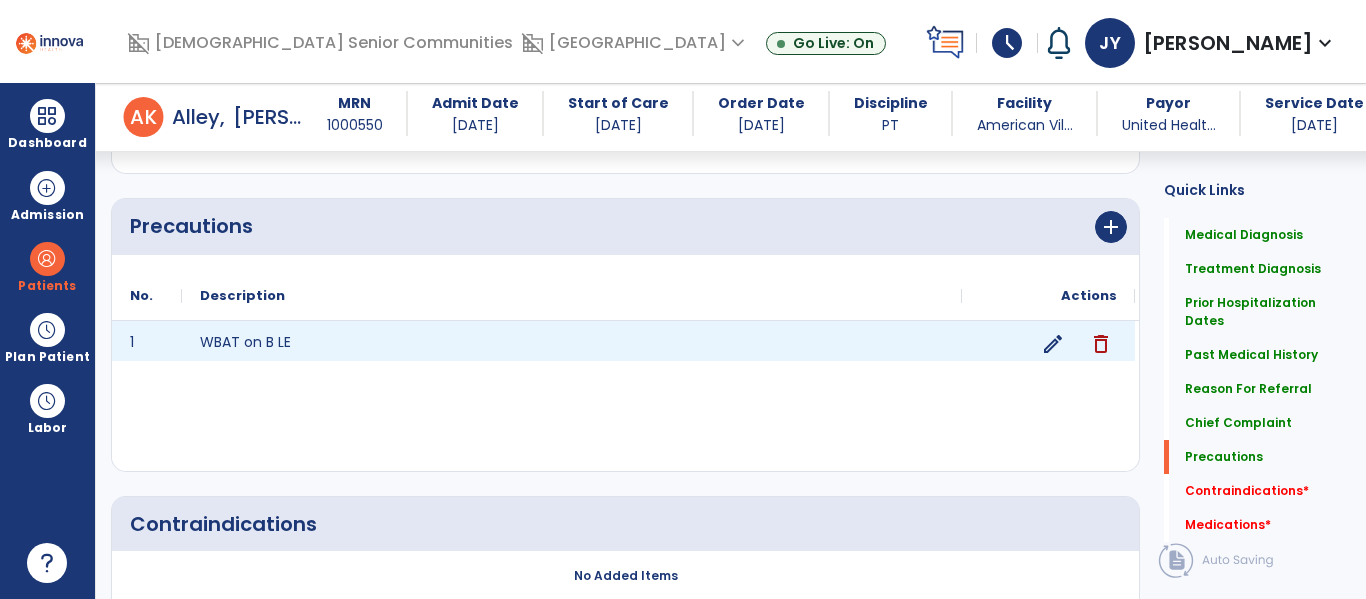 type on "**********" 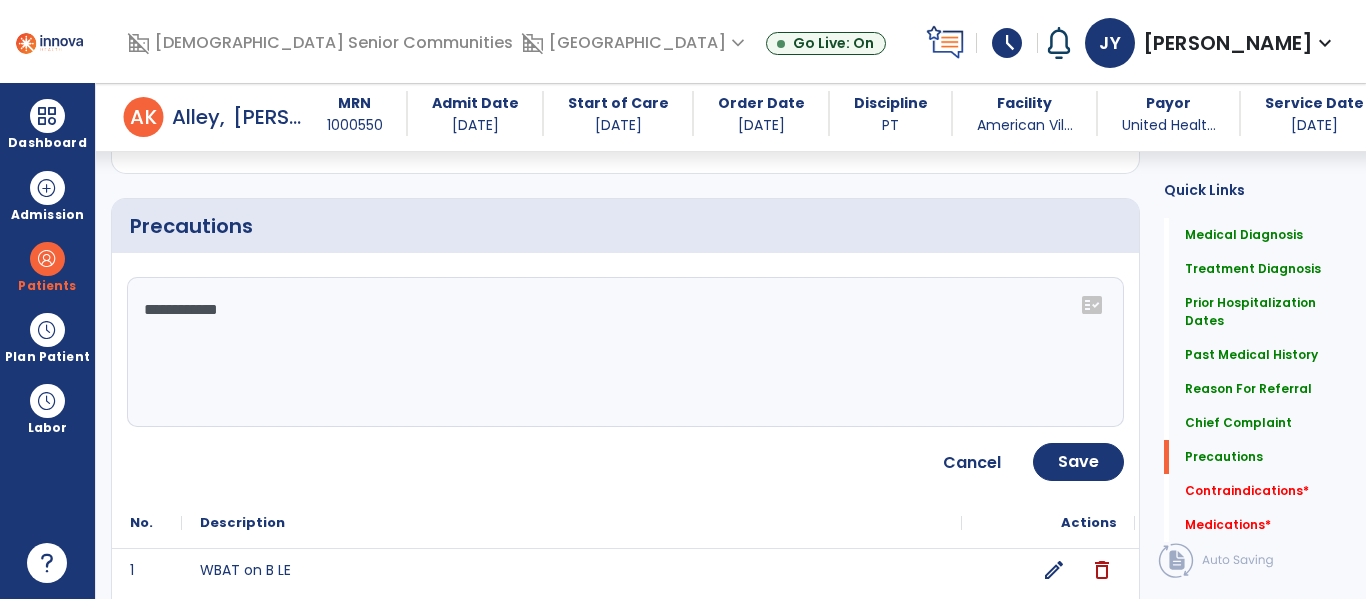 click on "**********" 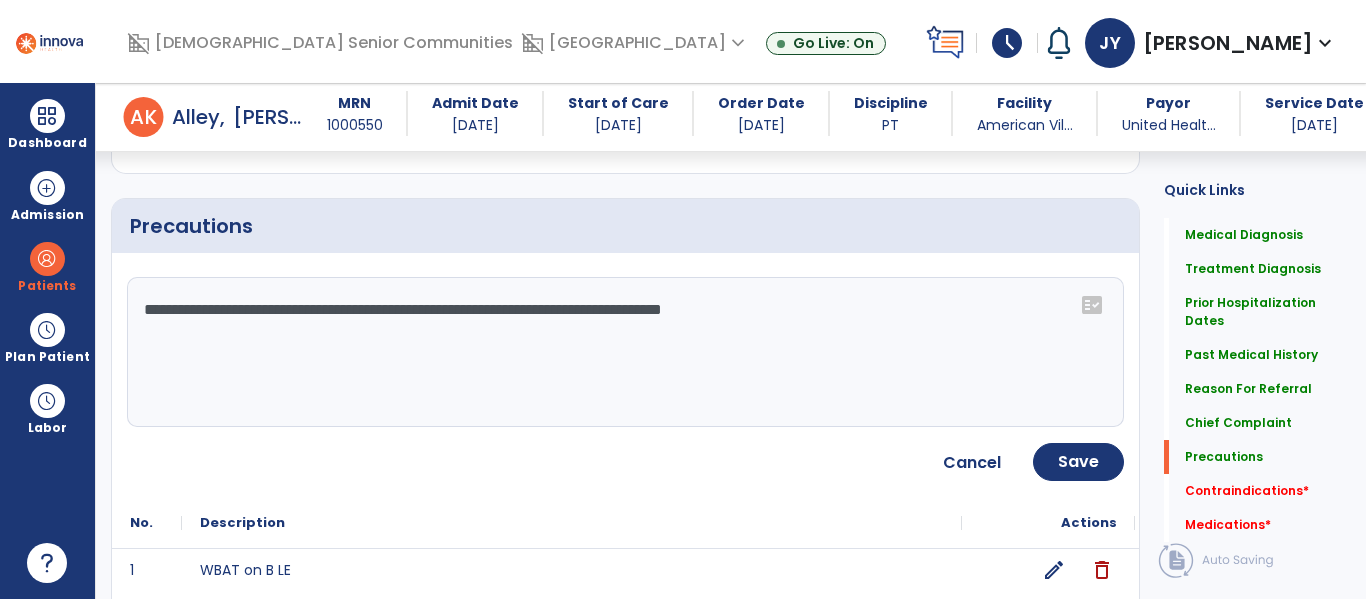 type on "**********" 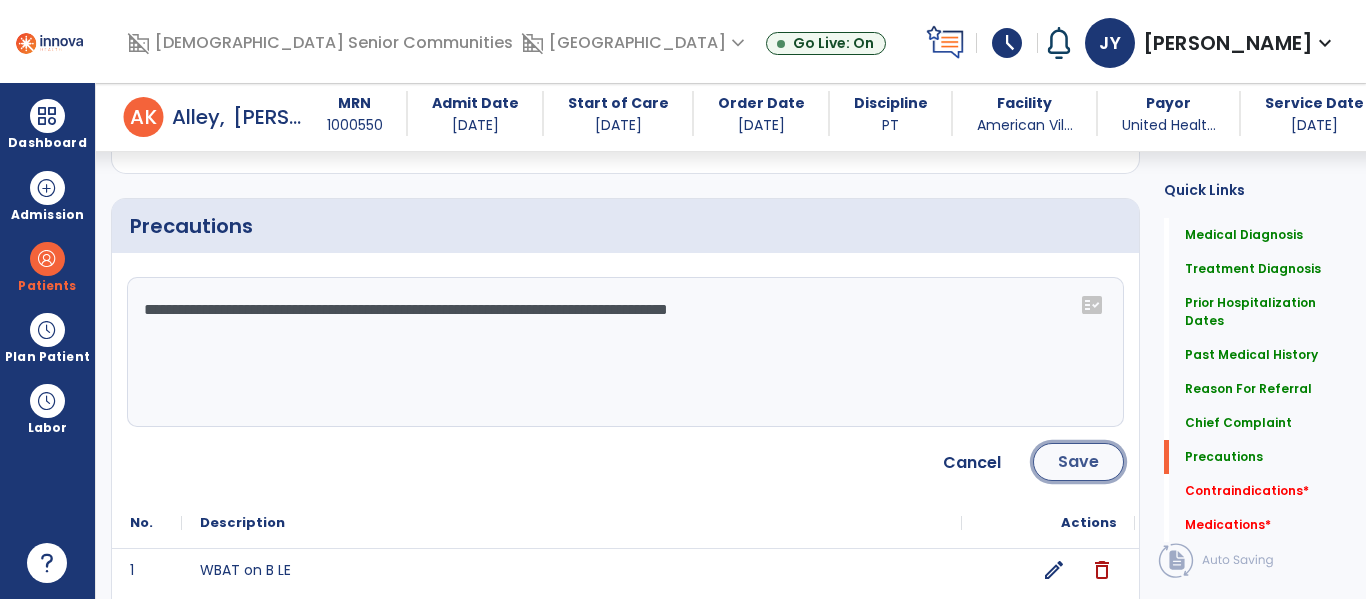 click on "Save" 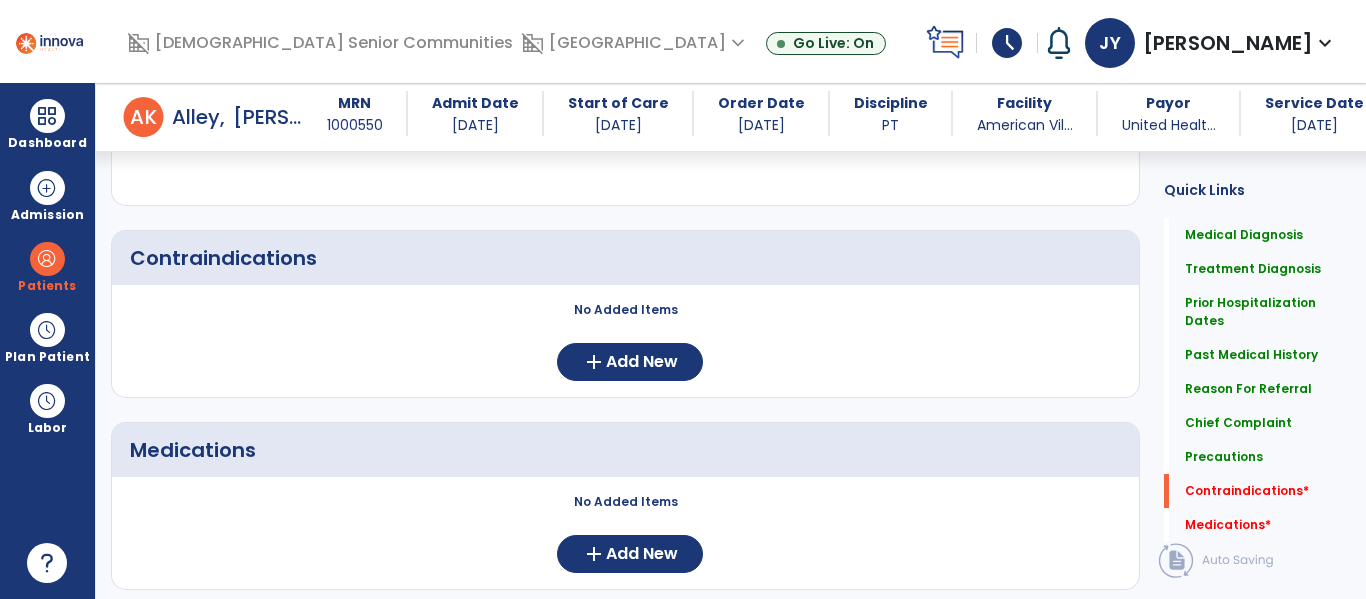 scroll, scrollTop: 2197, scrollLeft: 0, axis: vertical 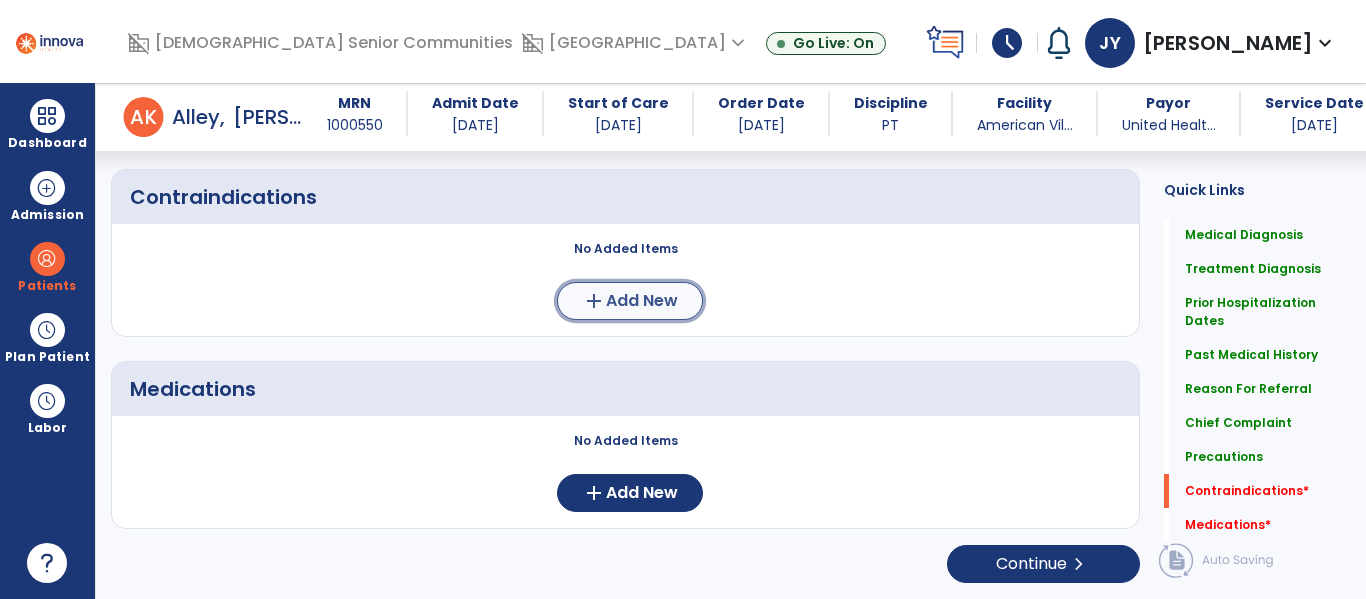 click on "Add New" 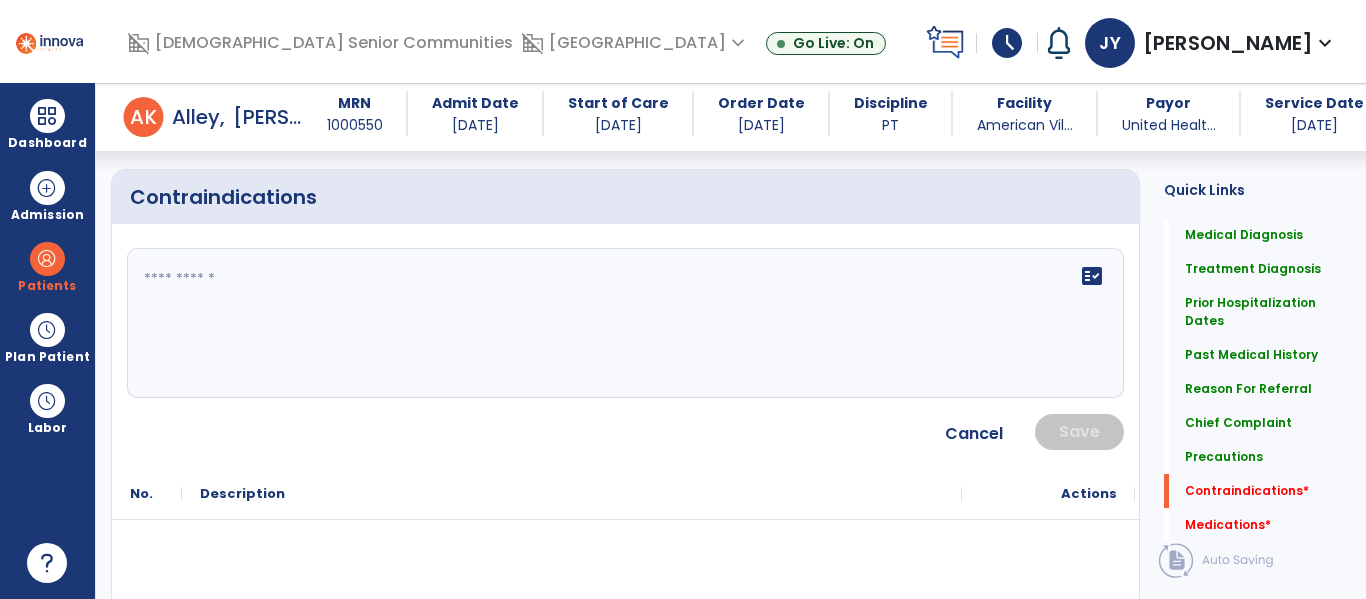 click on "fact_check" 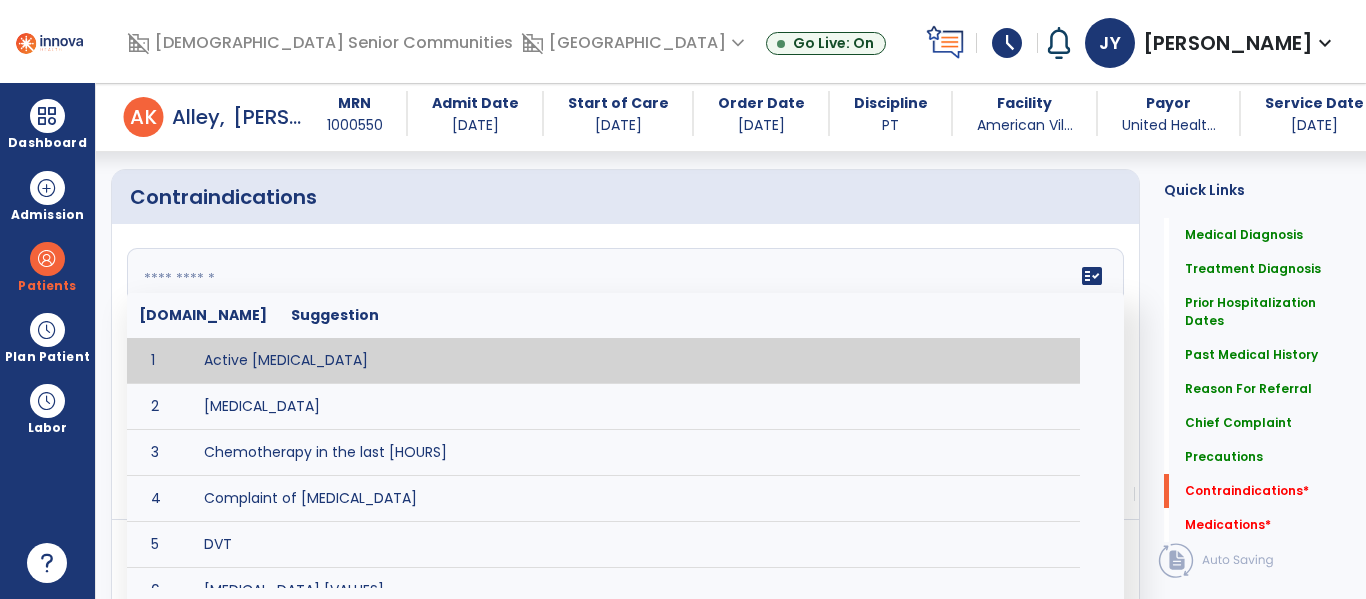 click 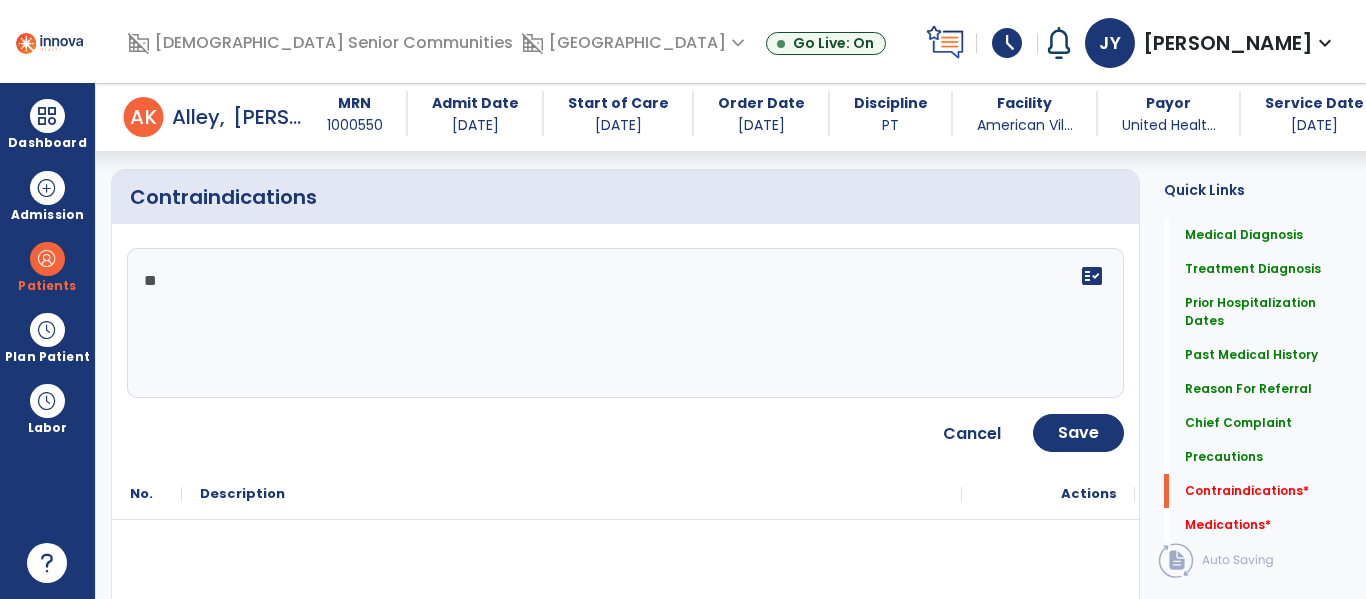 type on "*" 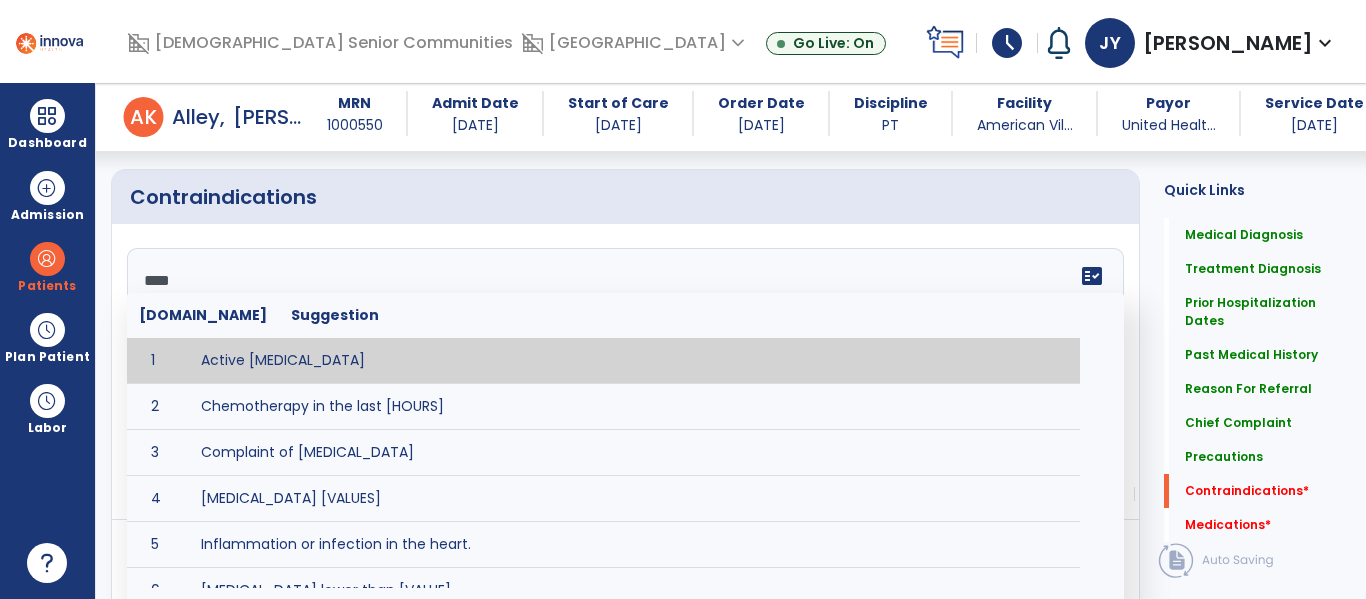 type on "*****" 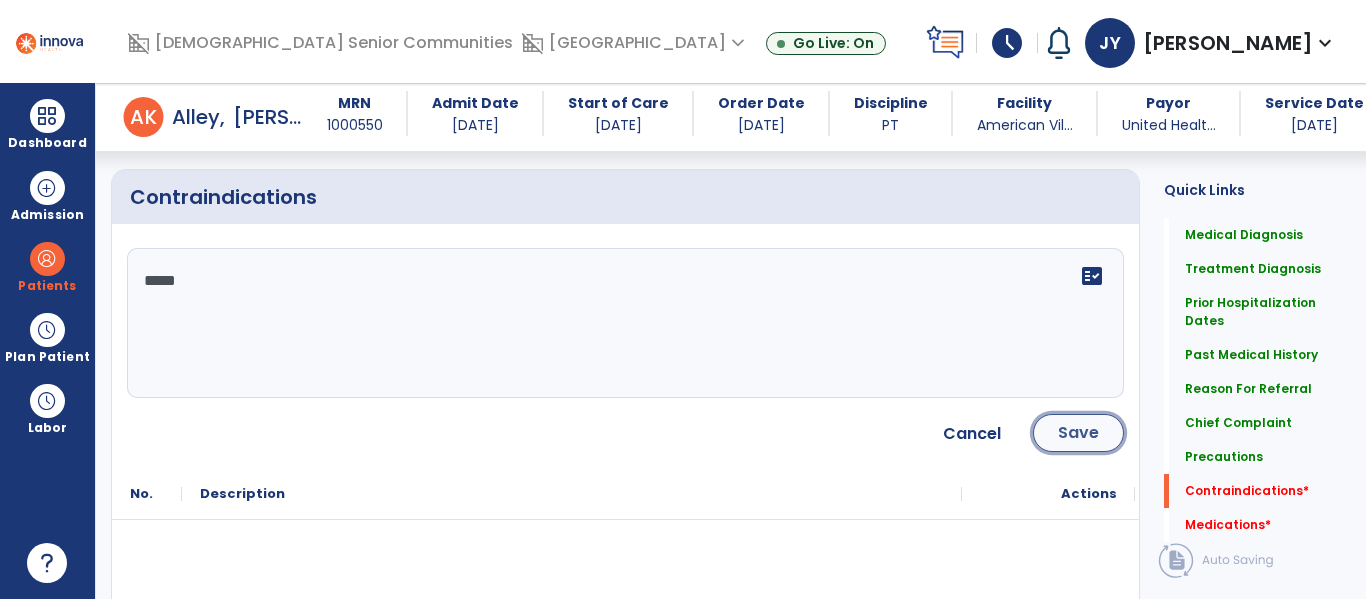 click on "Save" 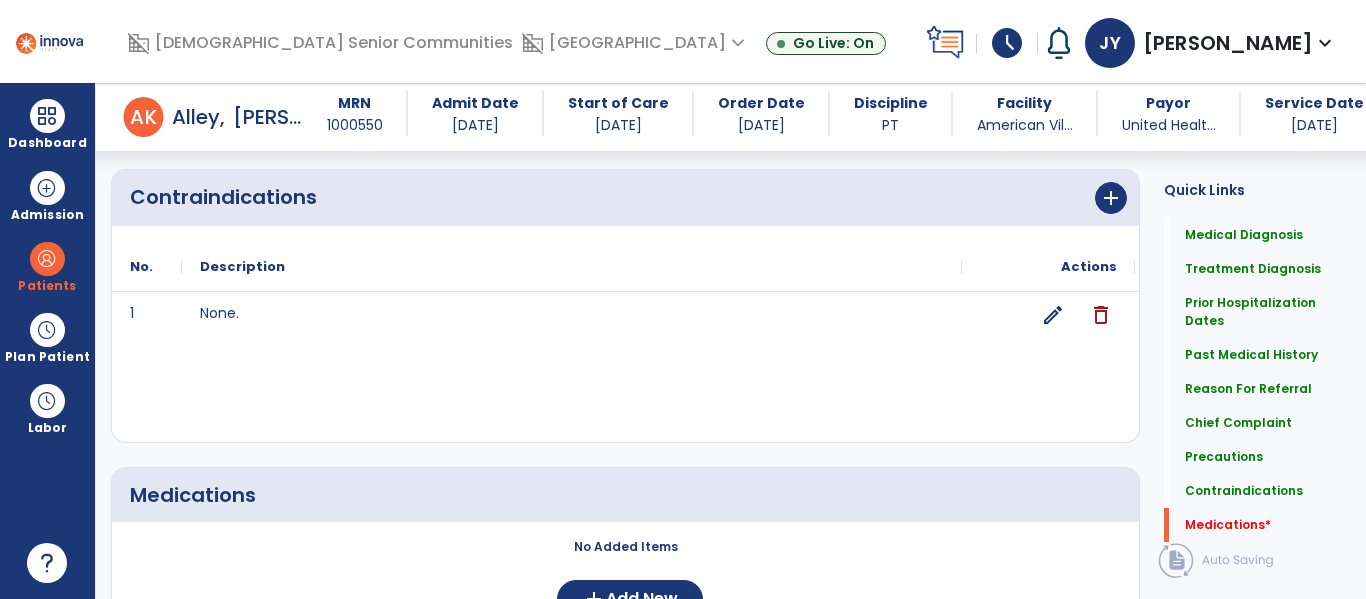 scroll, scrollTop: 2303, scrollLeft: 0, axis: vertical 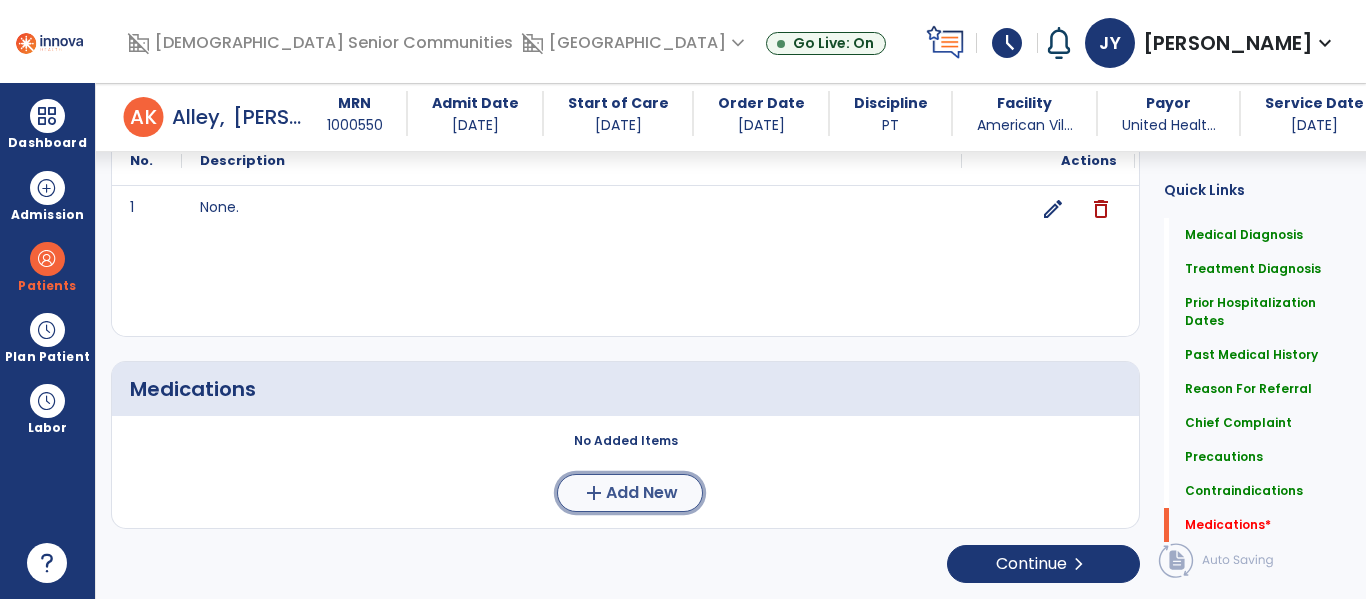 click on "Add New" 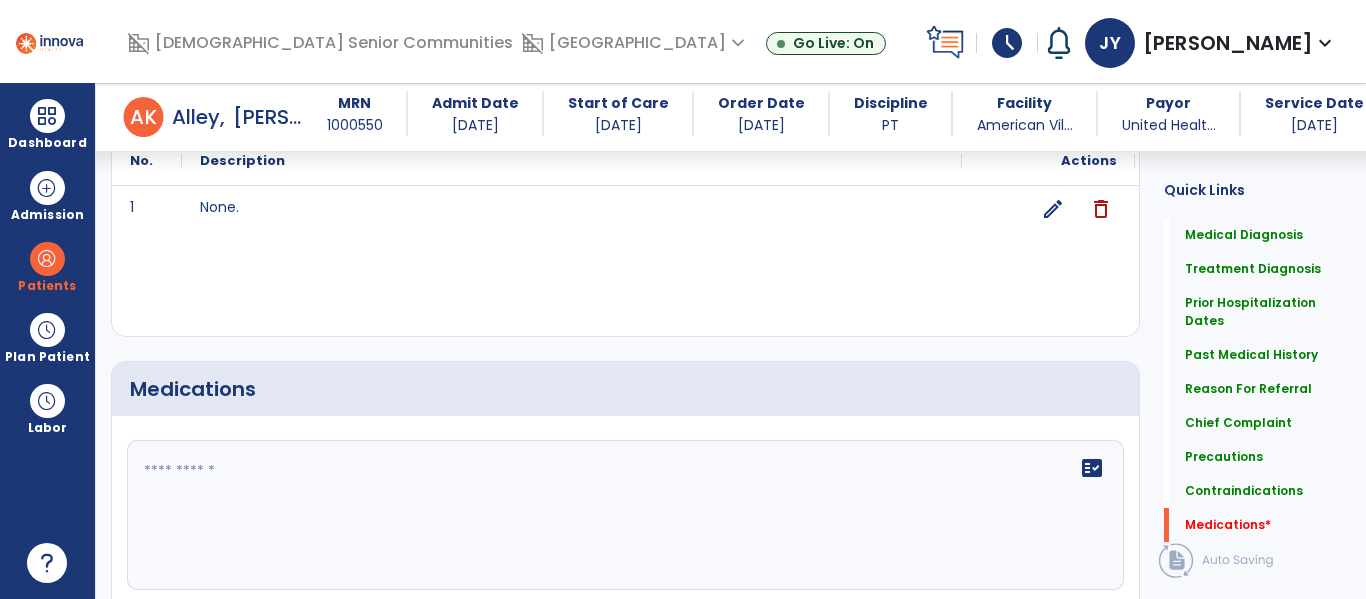 click on "fact_check" 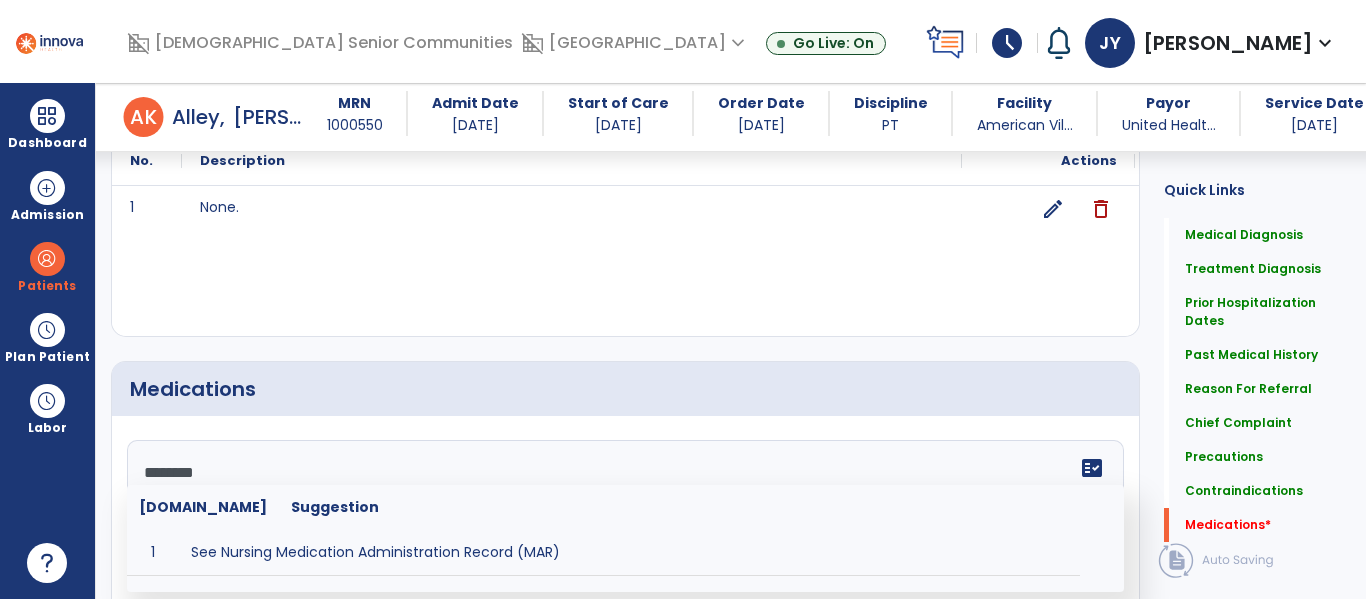 type on "********" 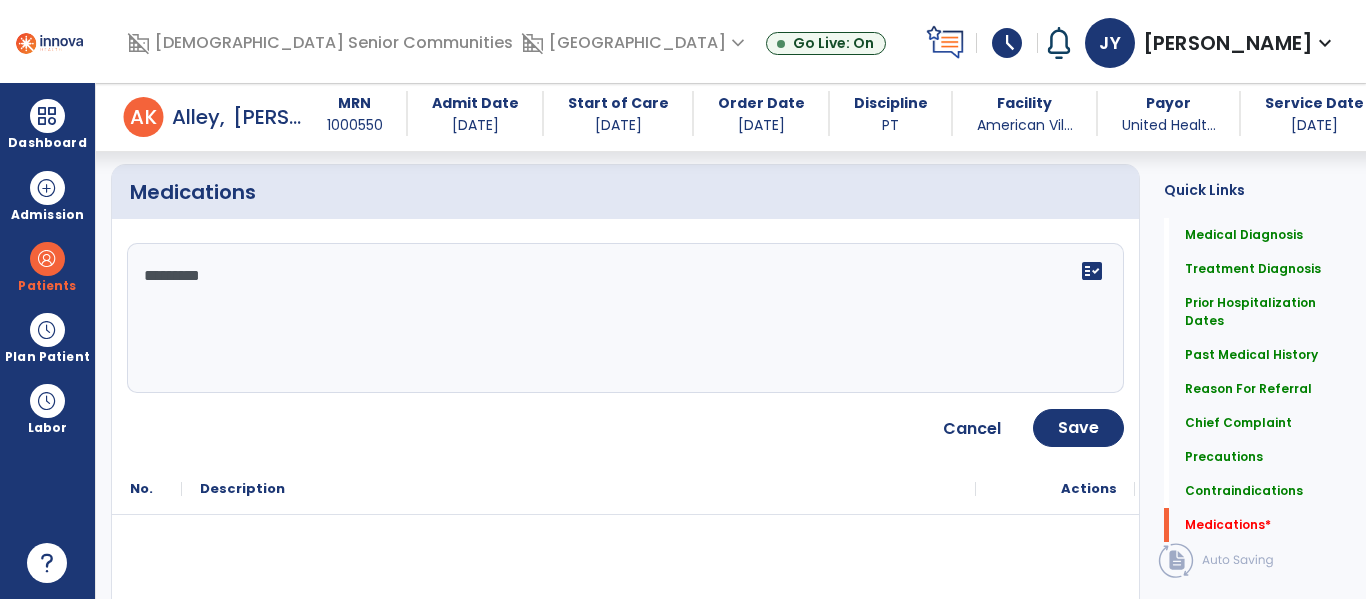 scroll, scrollTop: 2520, scrollLeft: 0, axis: vertical 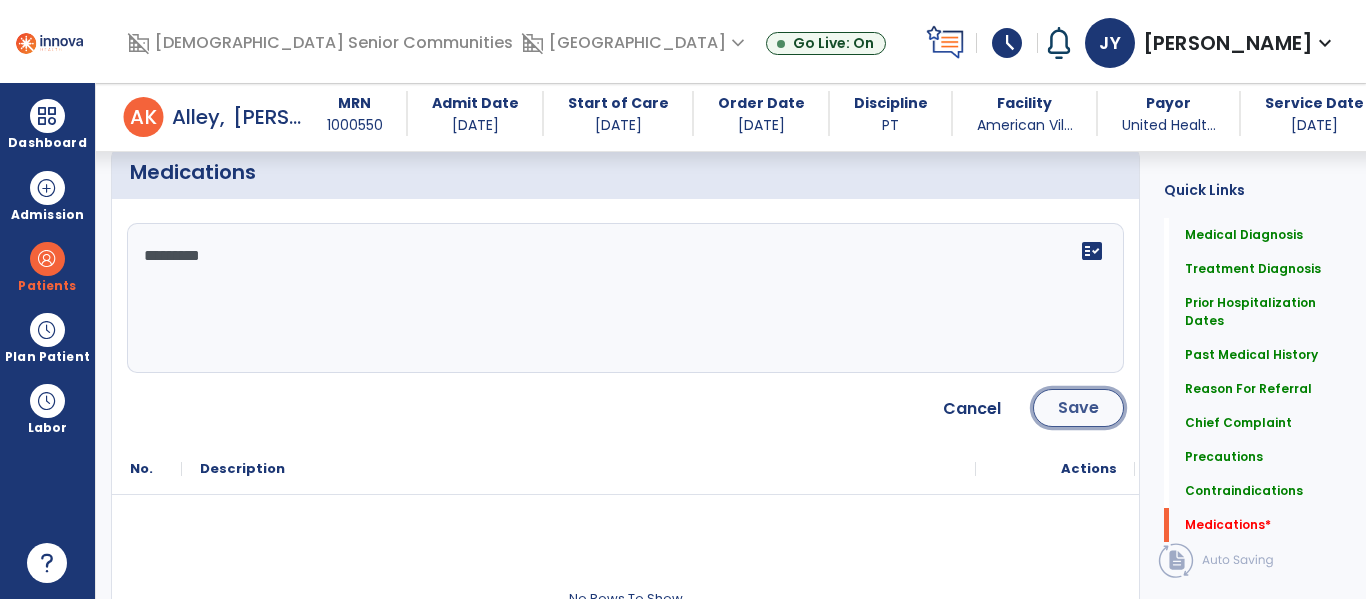 click on "Save" 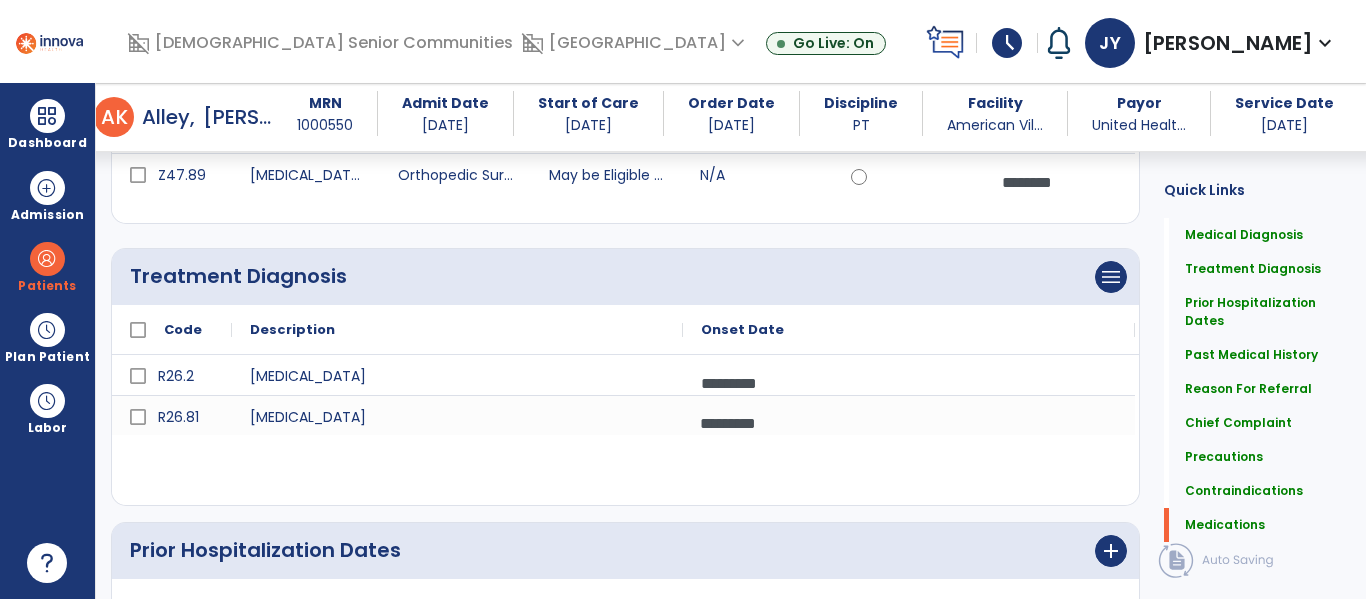 scroll, scrollTop: 2409, scrollLeft: 0, axis: vertical 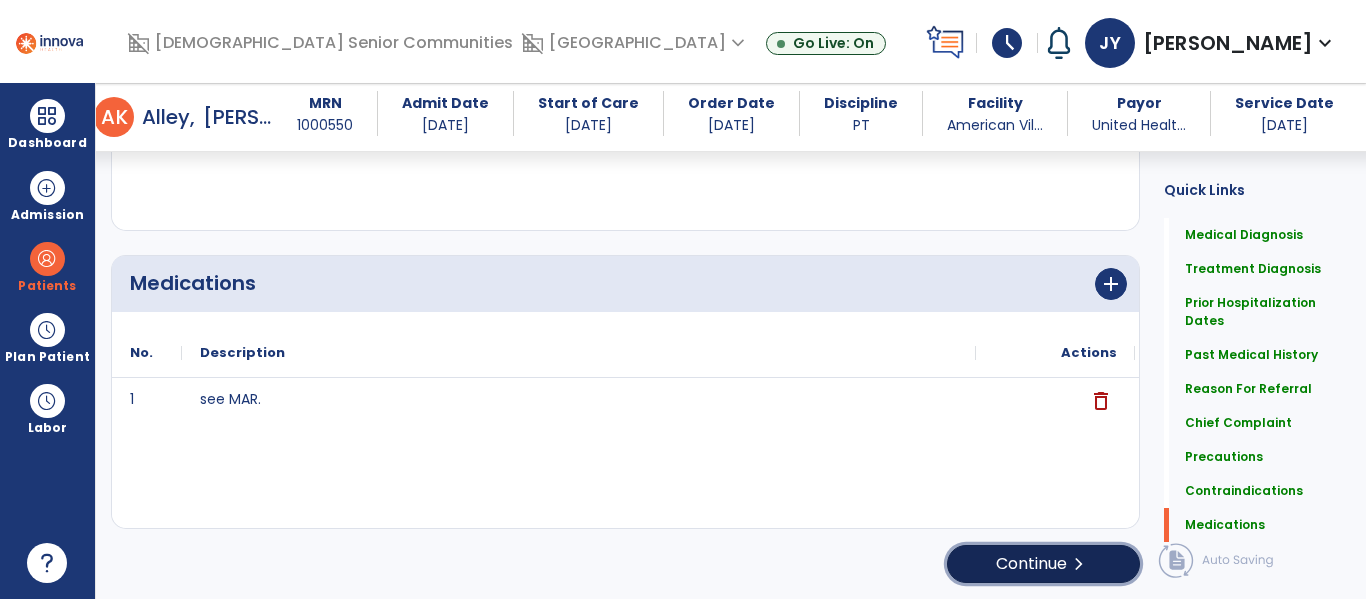 click on "Continue  chevron_right" 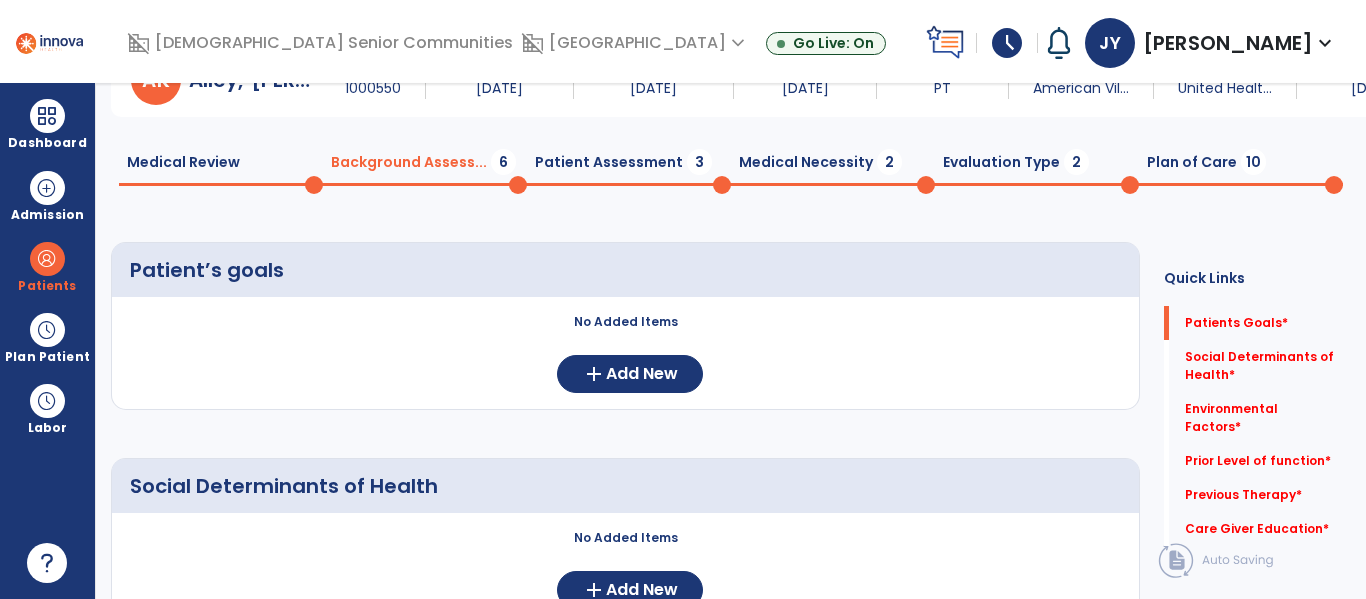 scroll, scrollTop: 0, scrollLeft: 0, axis: both 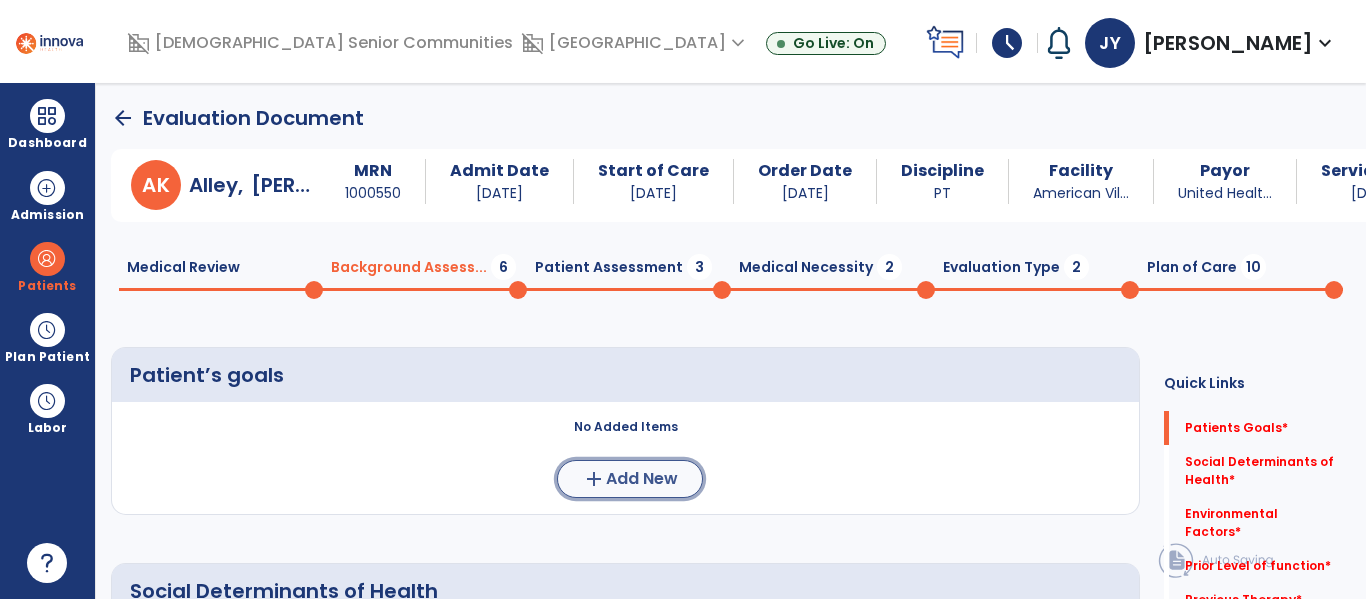 click on "Add New" 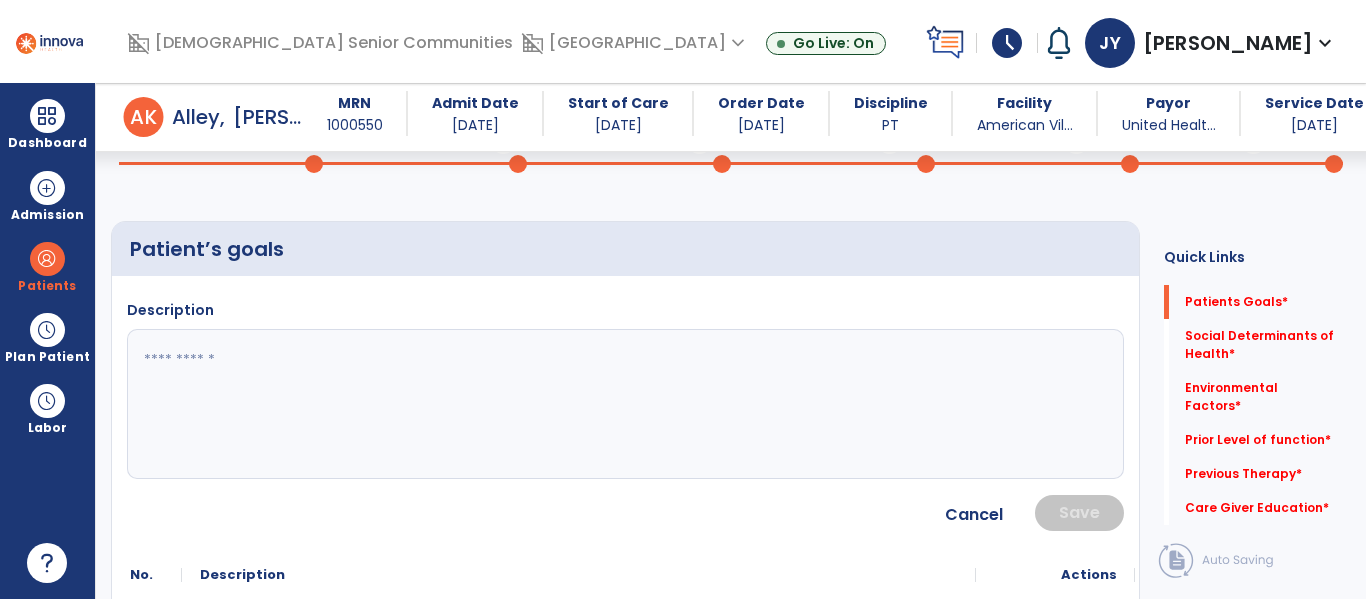 scroll, scrollTop: 108, scrollLeft: 0, axis: vertical 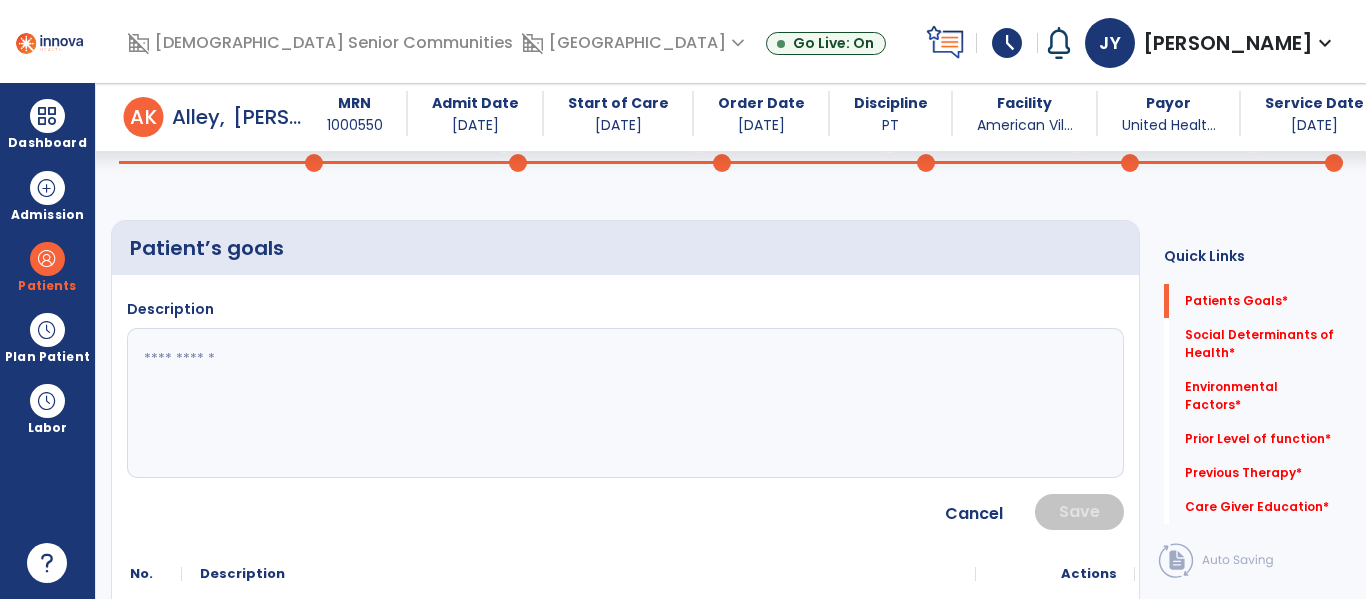 click 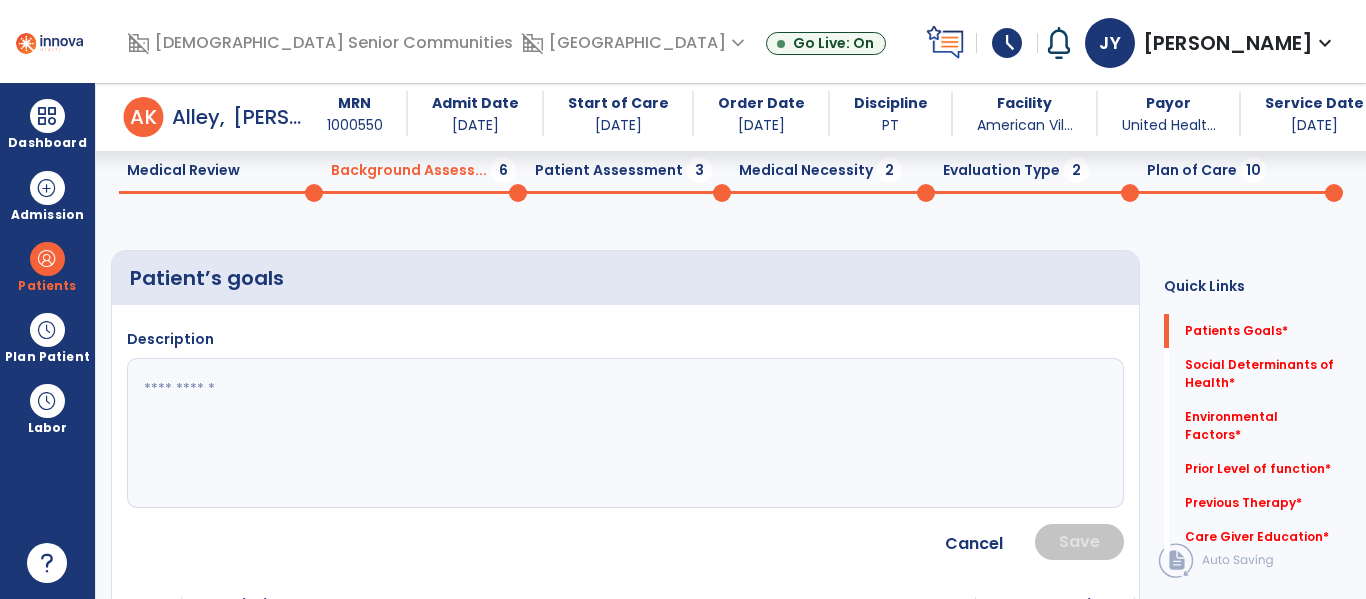 scroll, scrollTop: 113, scrollLeft: 0, axis: vertical 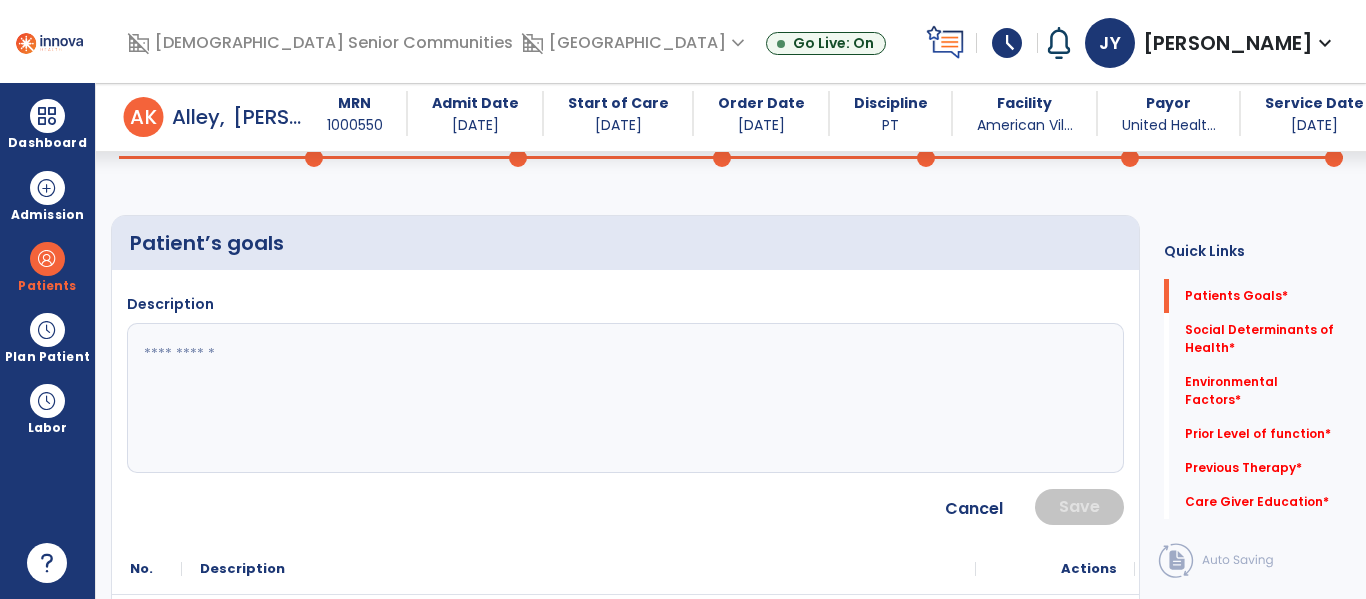 click 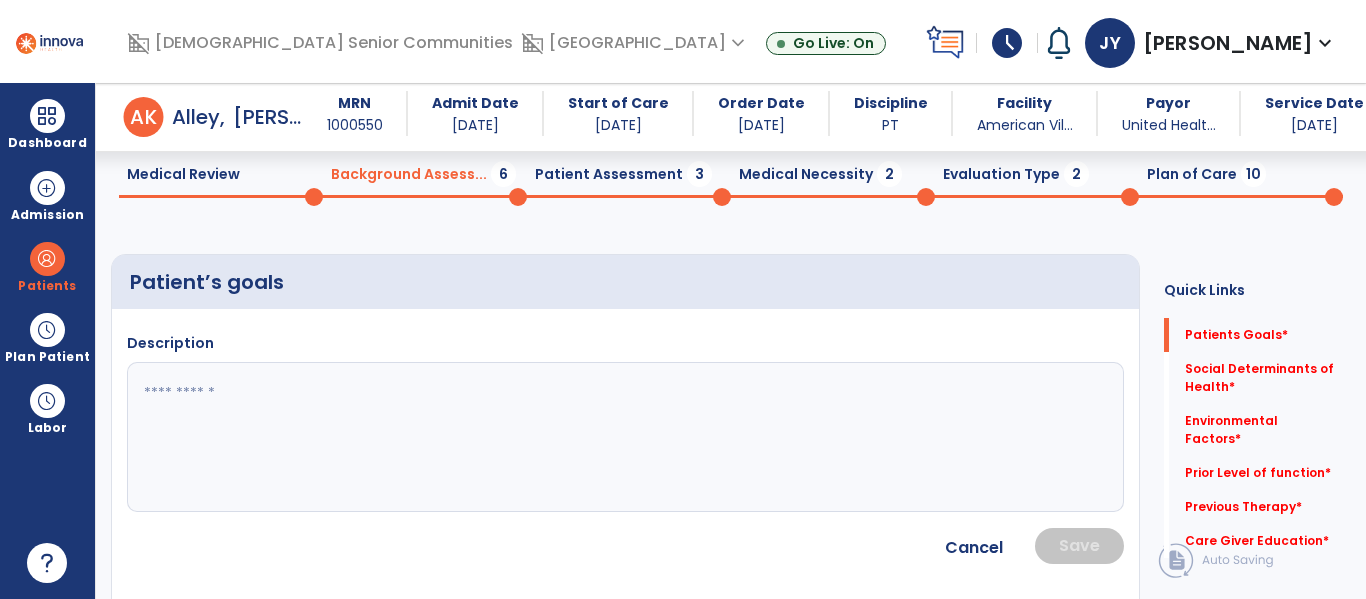 scroll, scrollTop: 79, scrollLeft: 0, axis: vertical 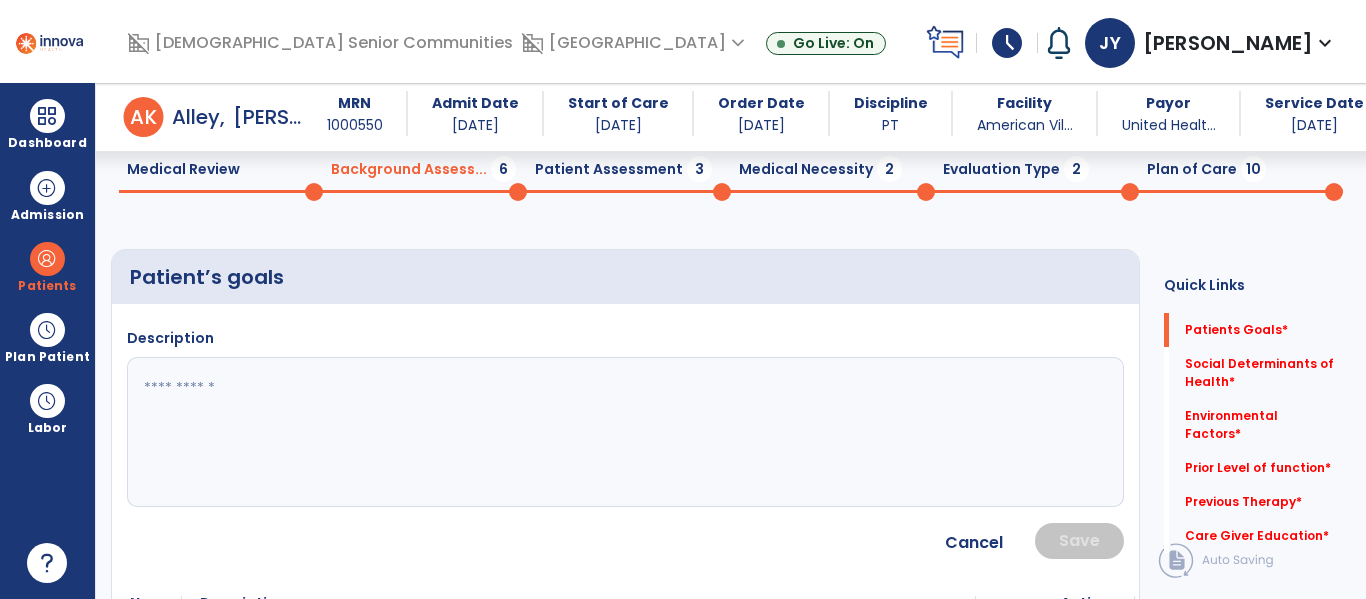 click 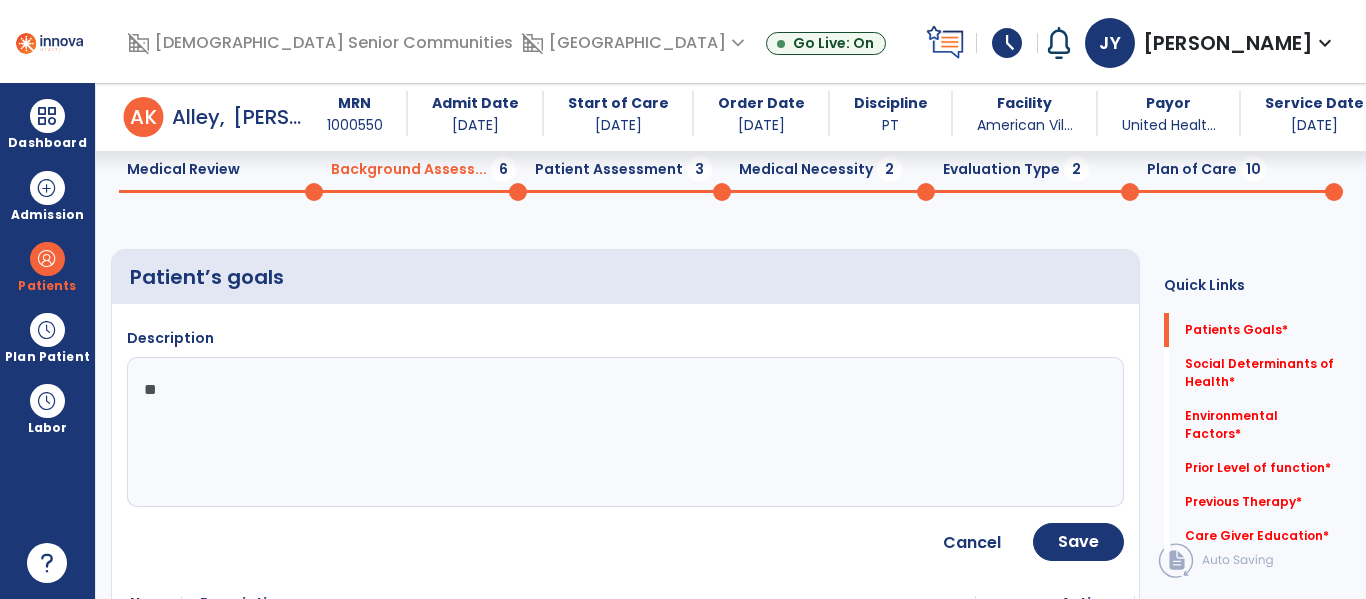 type on "*" 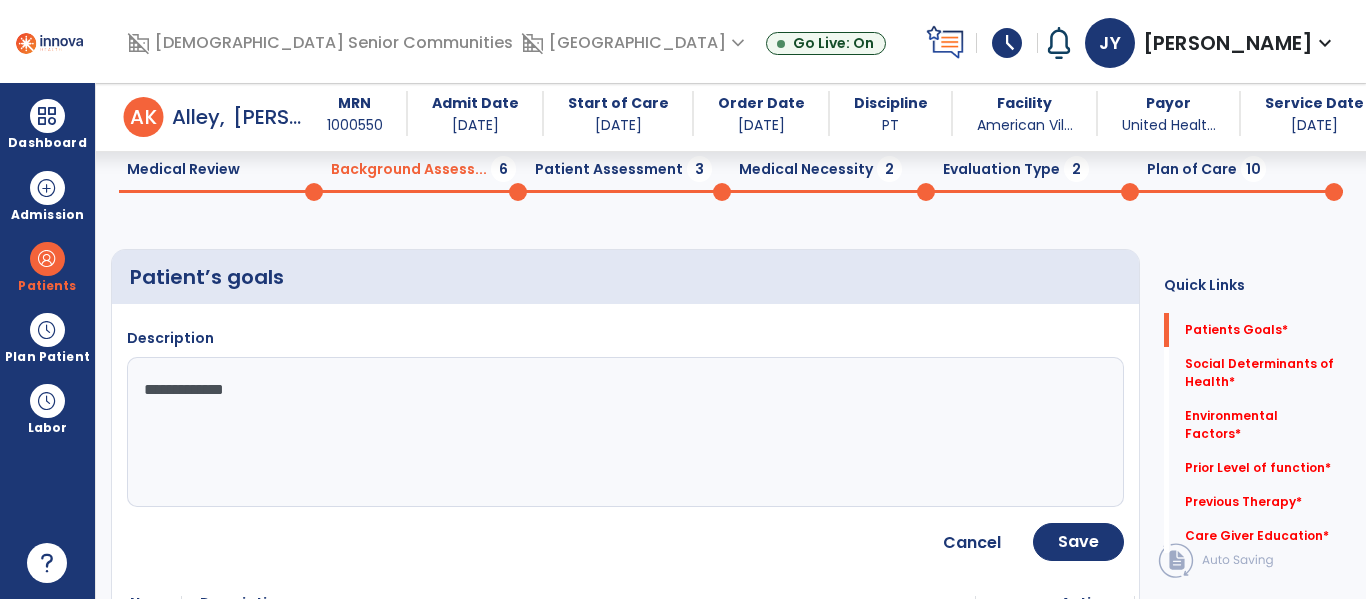 type on "**********" 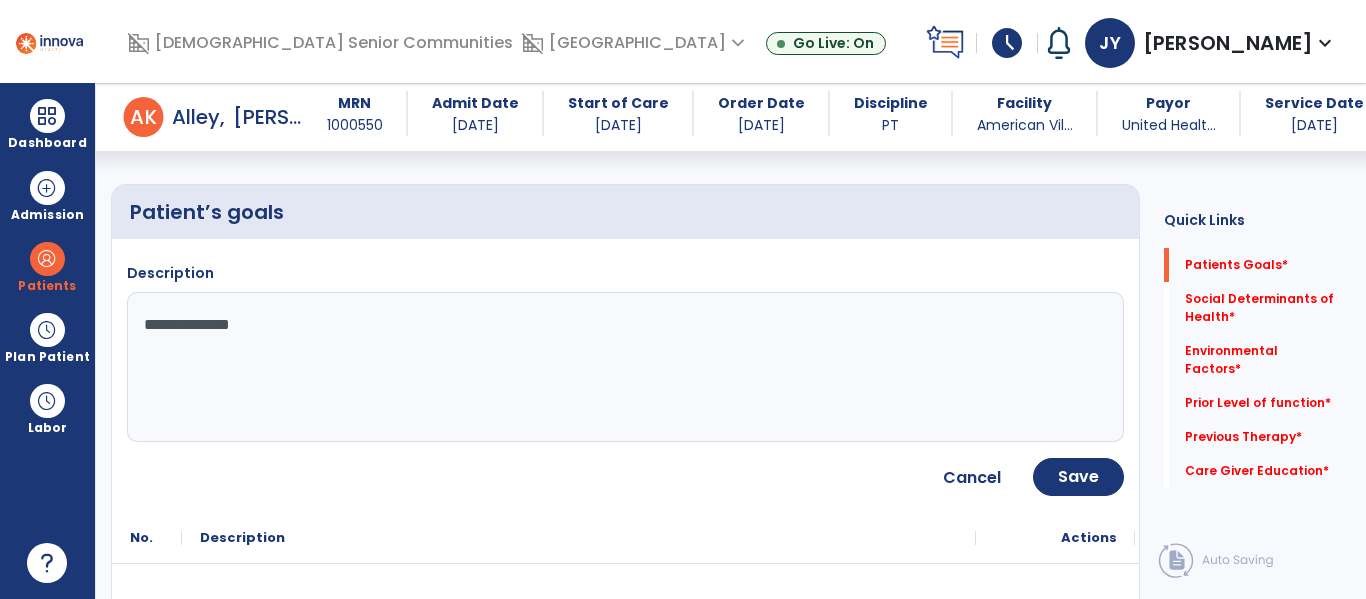 scroll, scrollTop: 171, scrollLeft: 0, axis: vertical 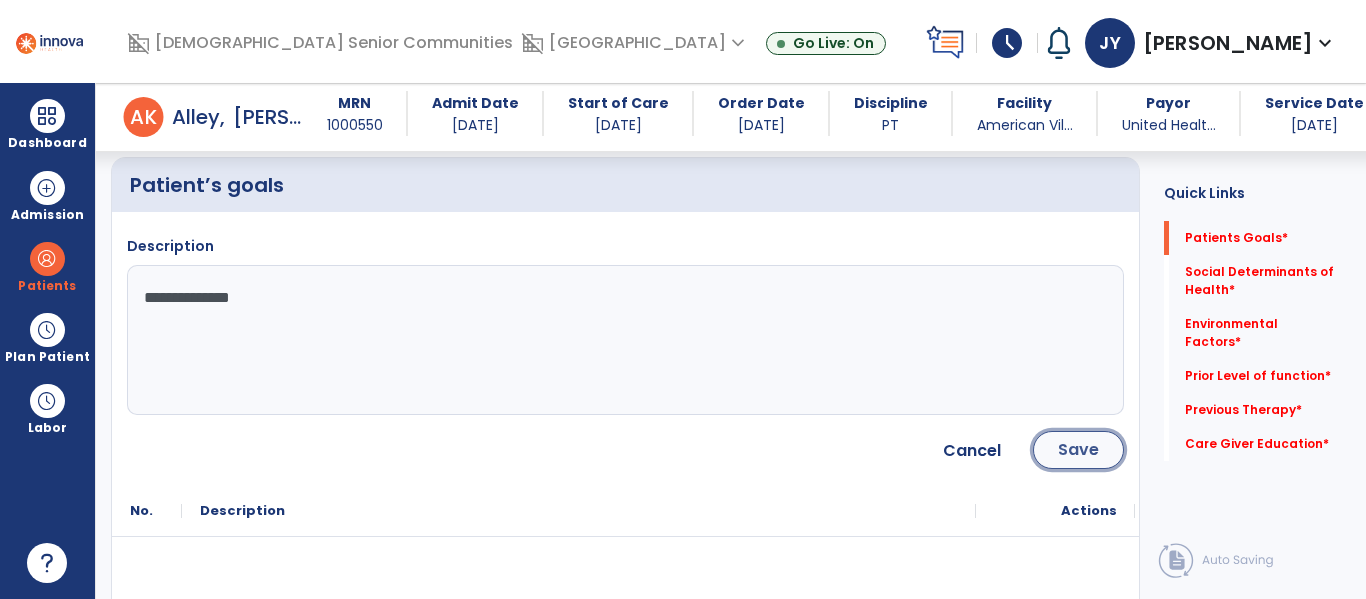 click on "Save" 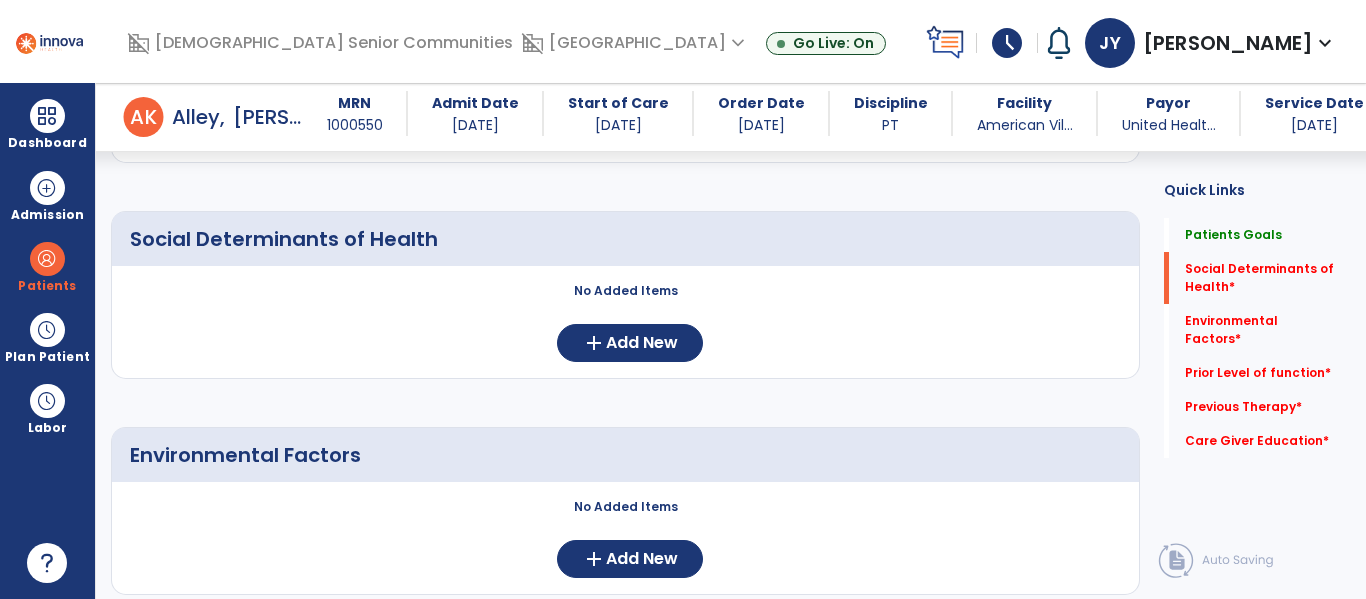 scroll, scrollTop: 441, scrollLeft: 0, axis: vertical 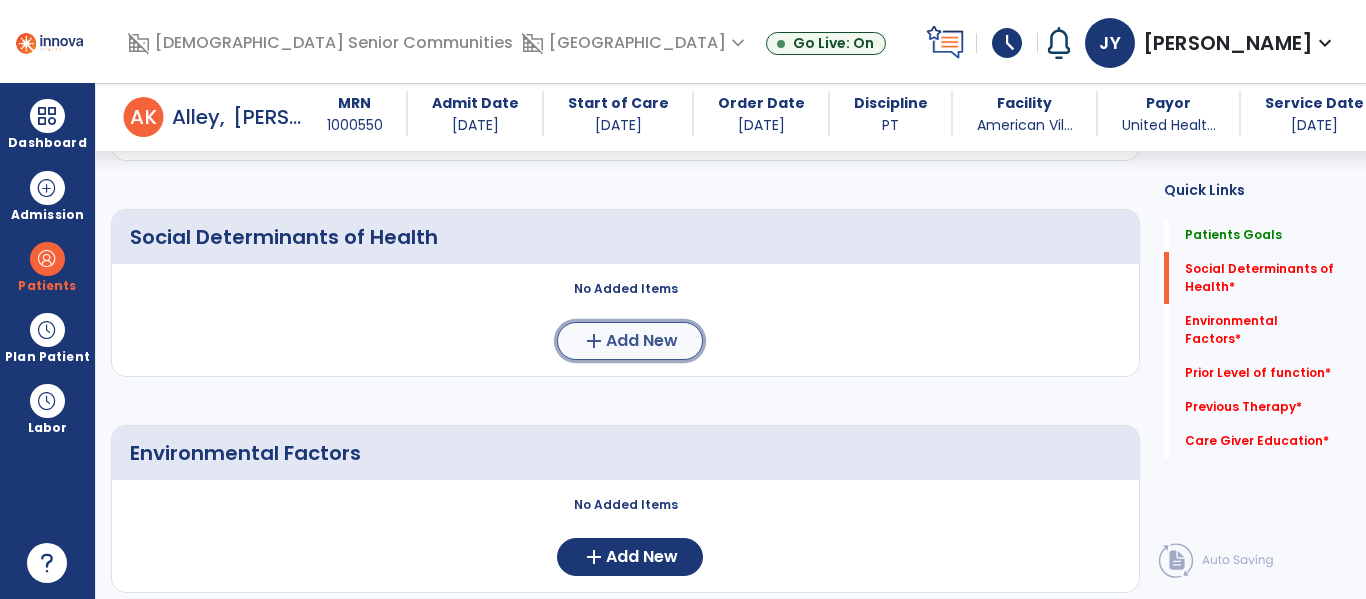 click on "Add New" 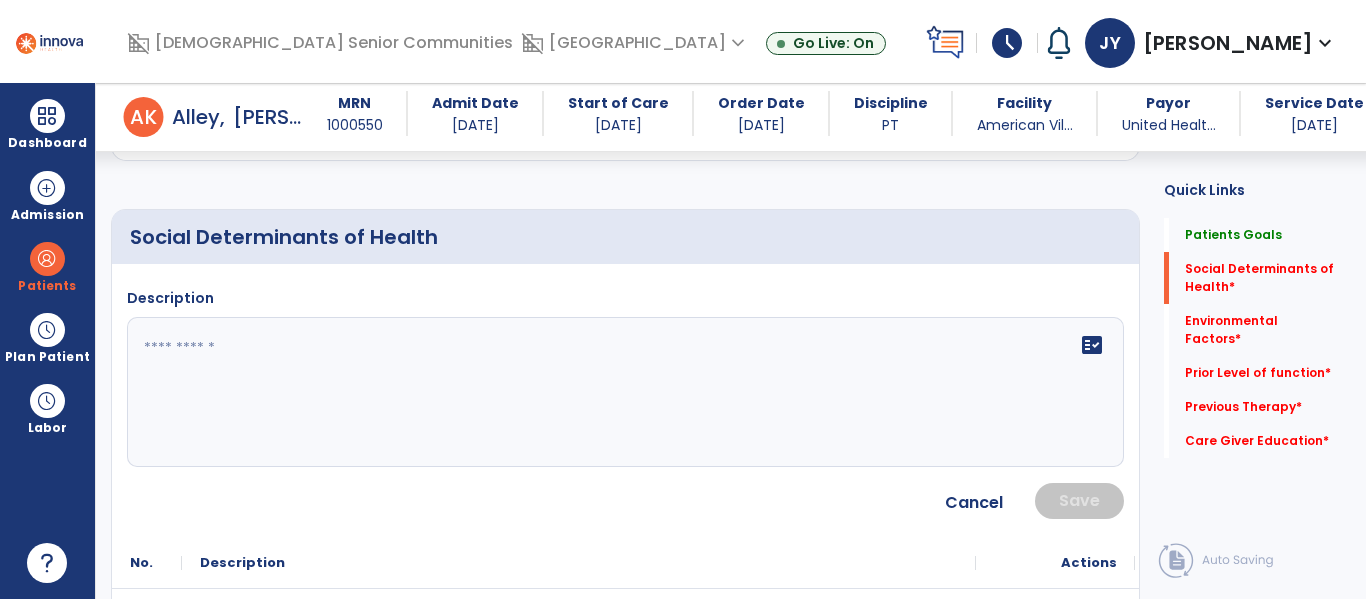click 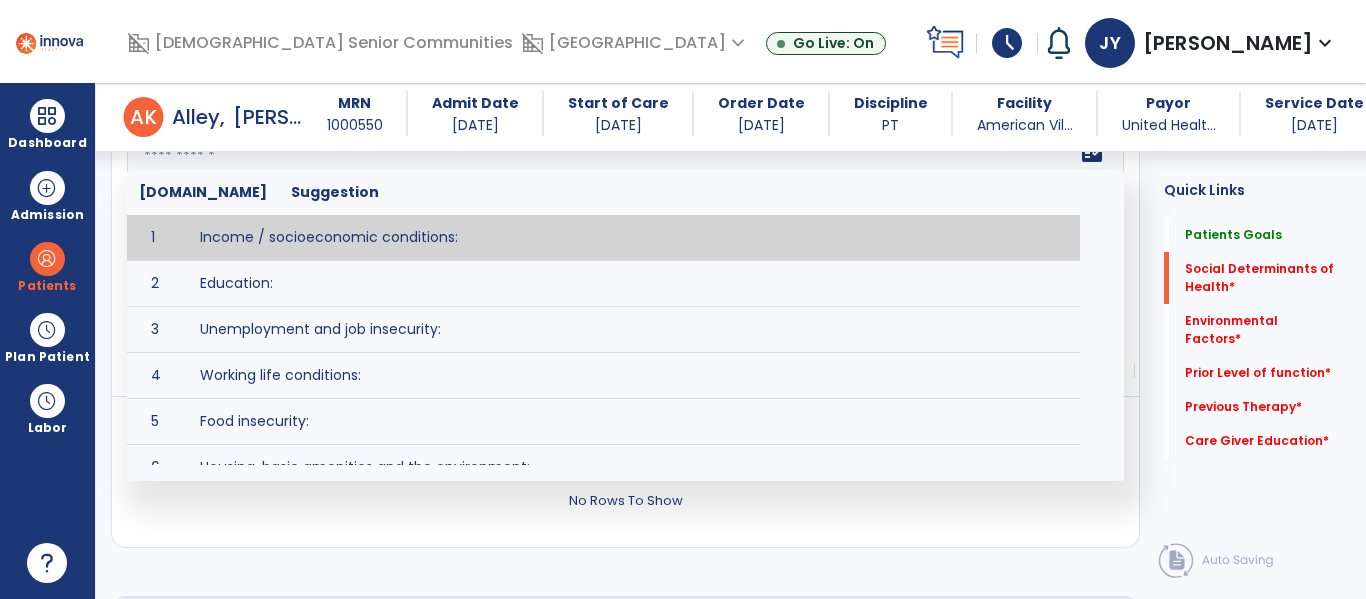 scroll, scrollTop: 635, scrollLeft: 0, axis: vertical 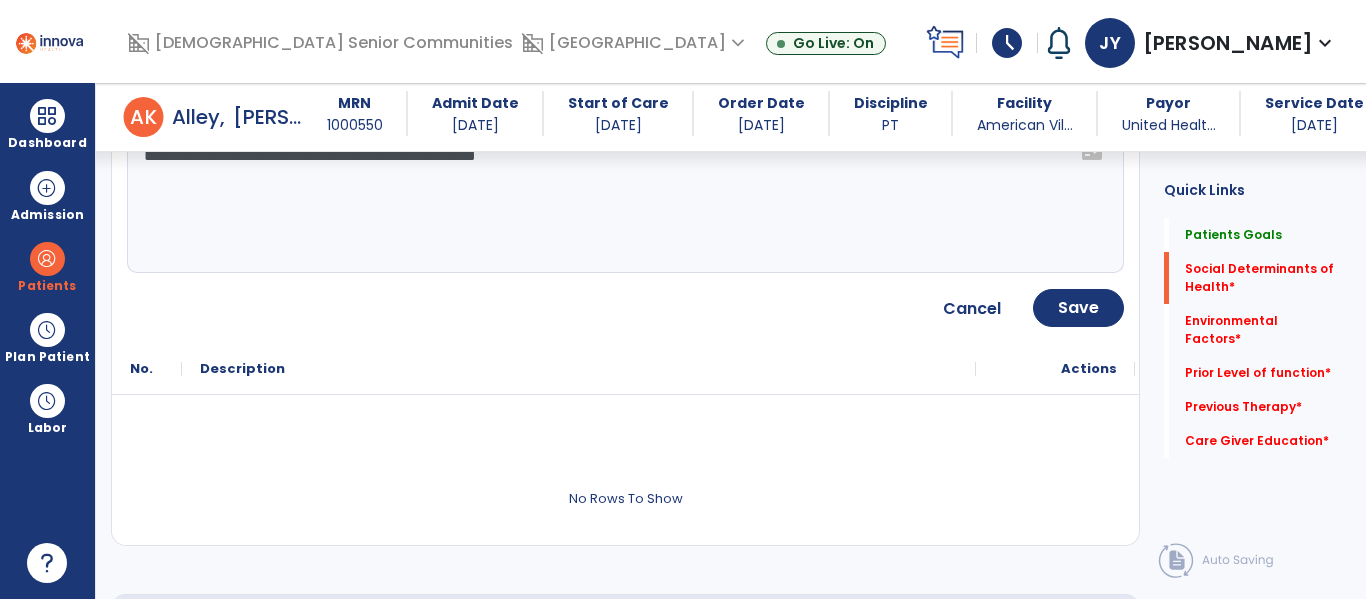 click on "**********" 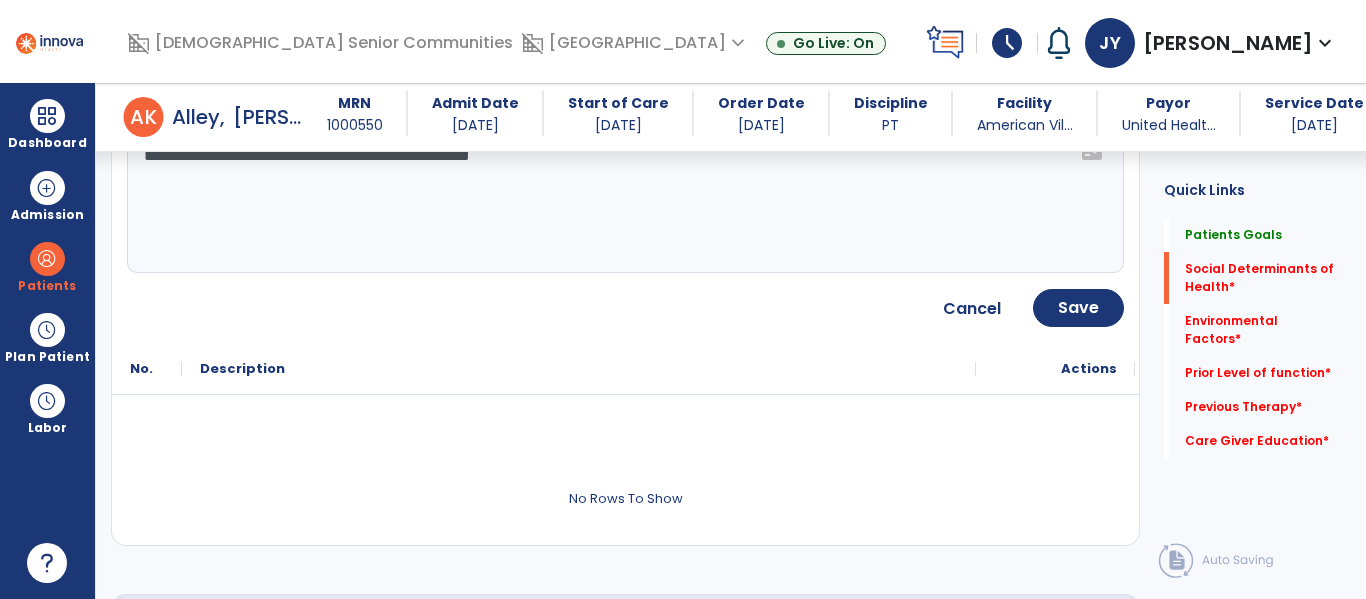 type on "**********" 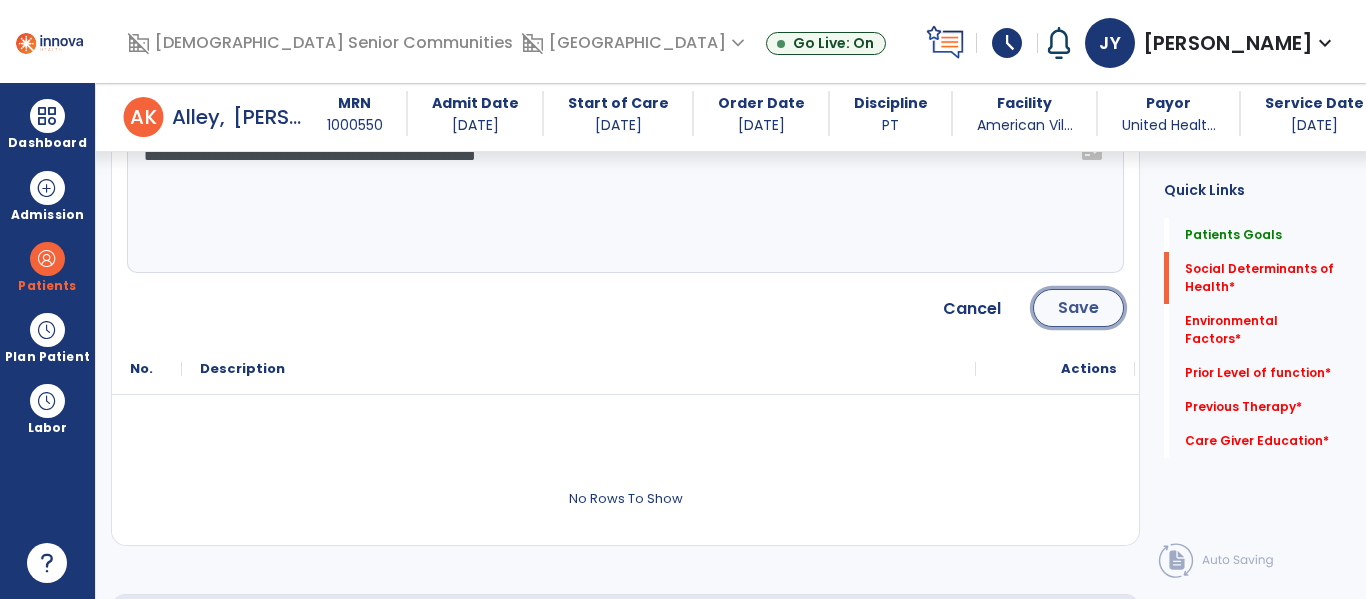 click on "Save" 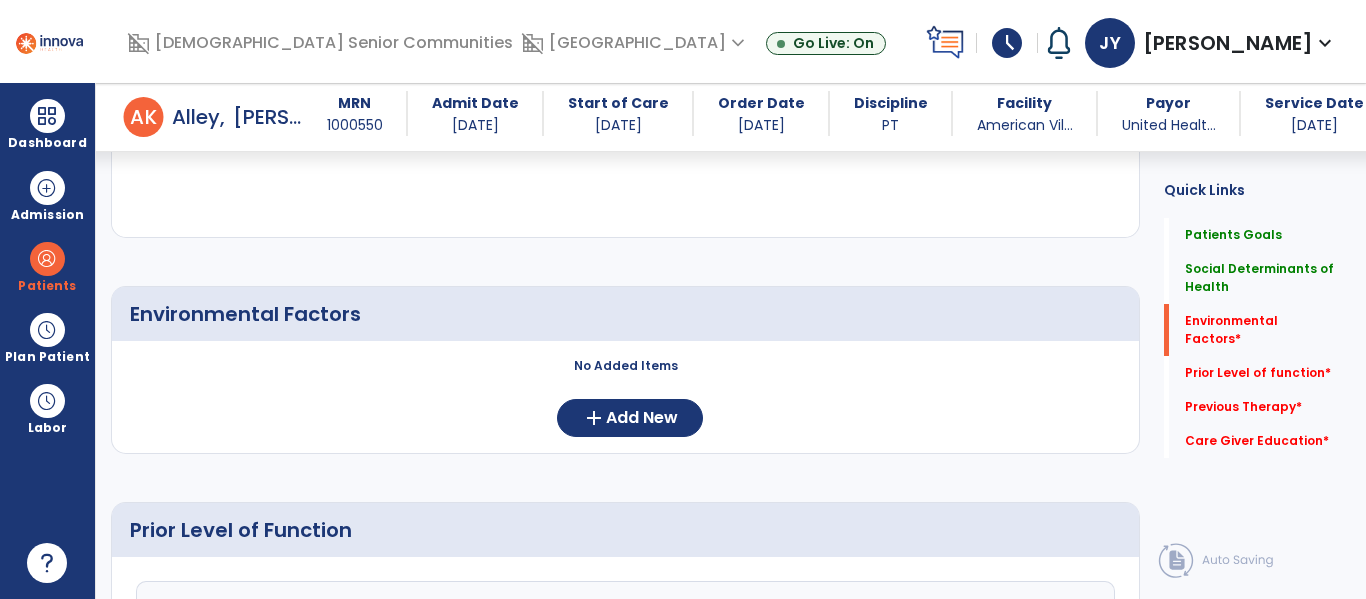 scroll, scrollTop: 689, scrollLeft: 0, axis: vertical 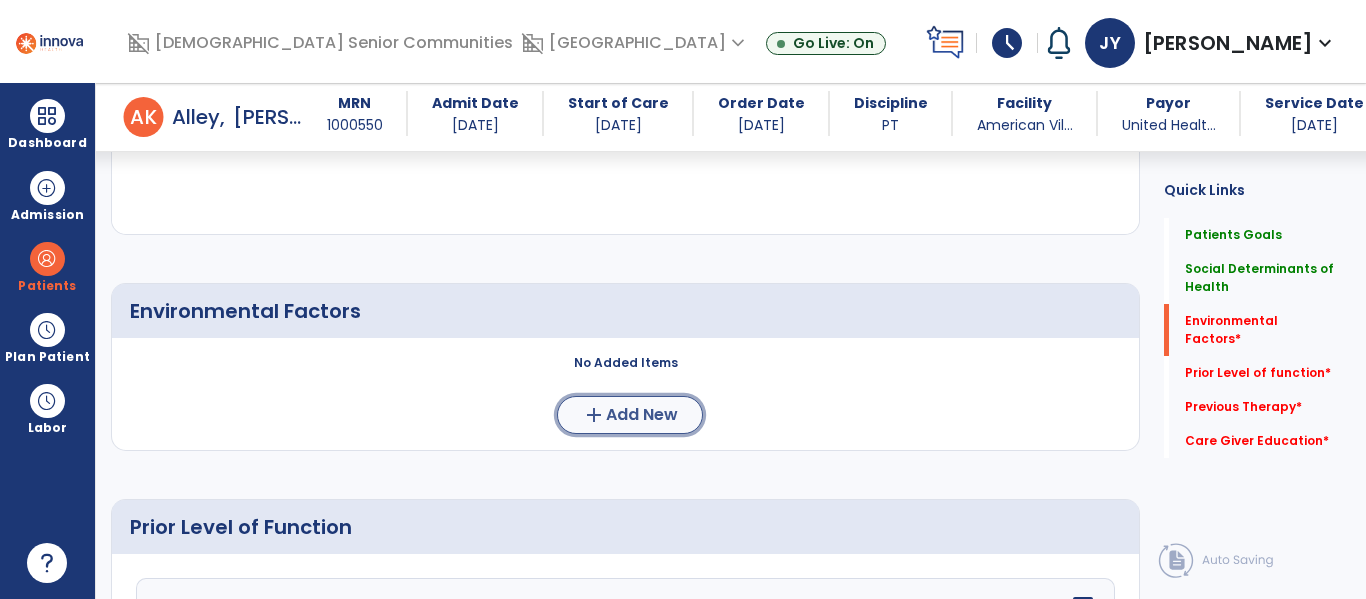 click on "Add New" 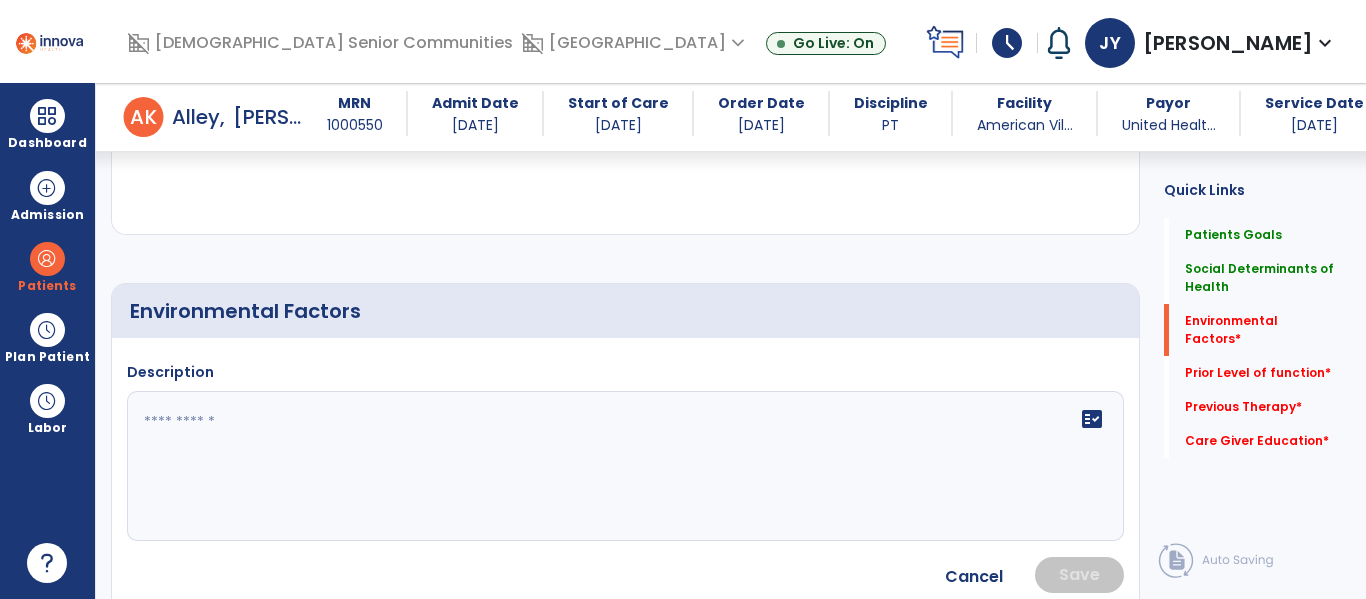 click 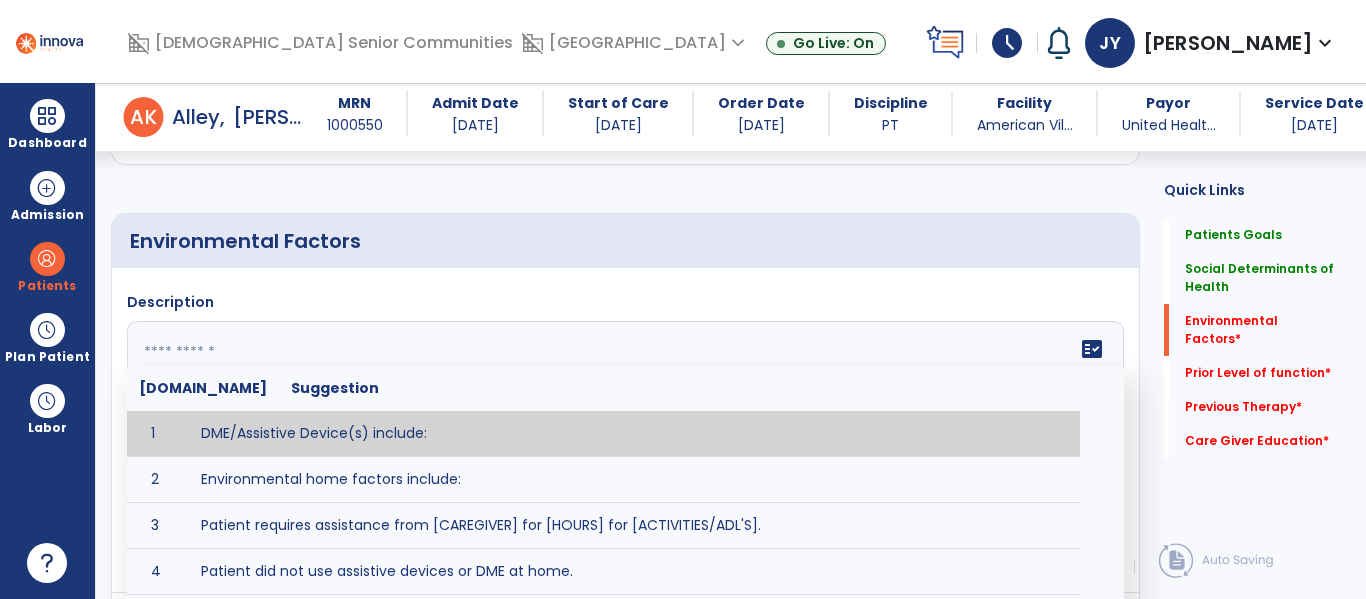 scroll, scrollTop: 763, scrollLeft: 0, axis: vertical 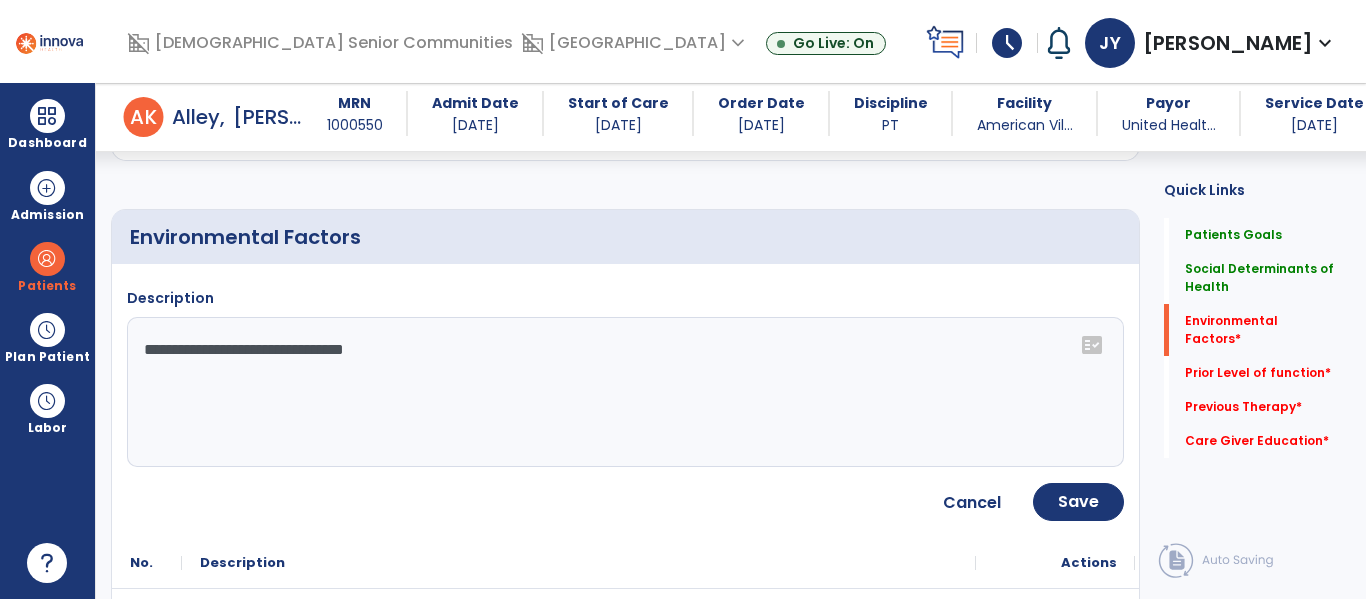 click on "**********" 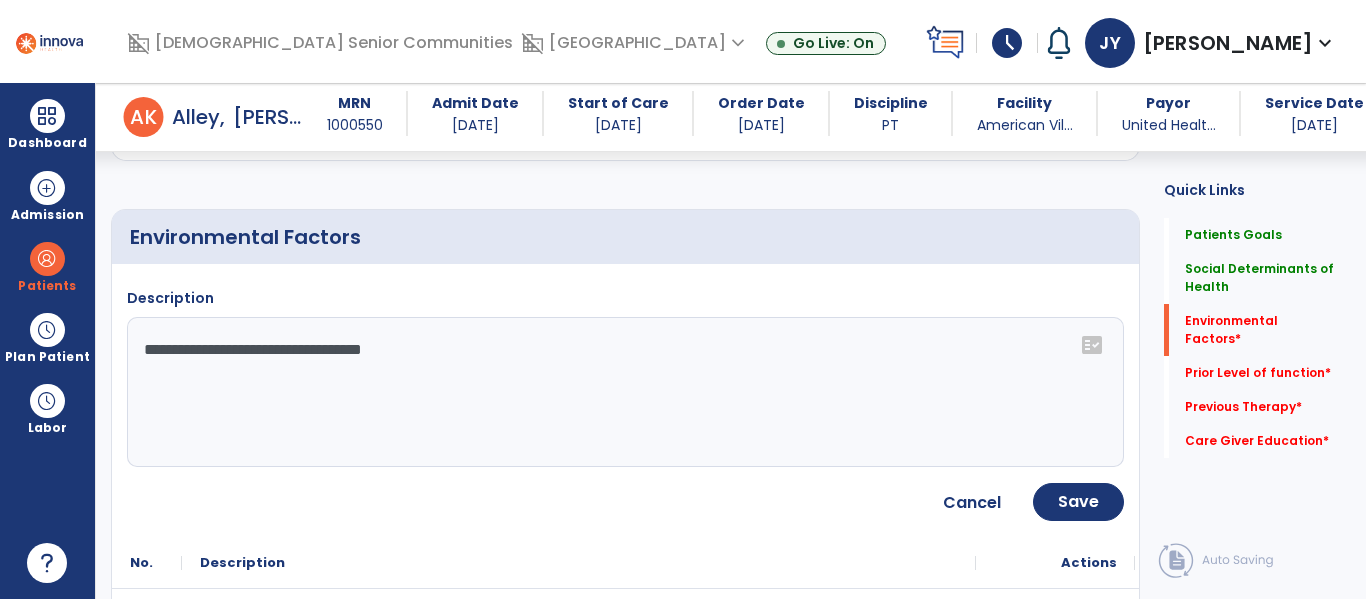 type on "**********" 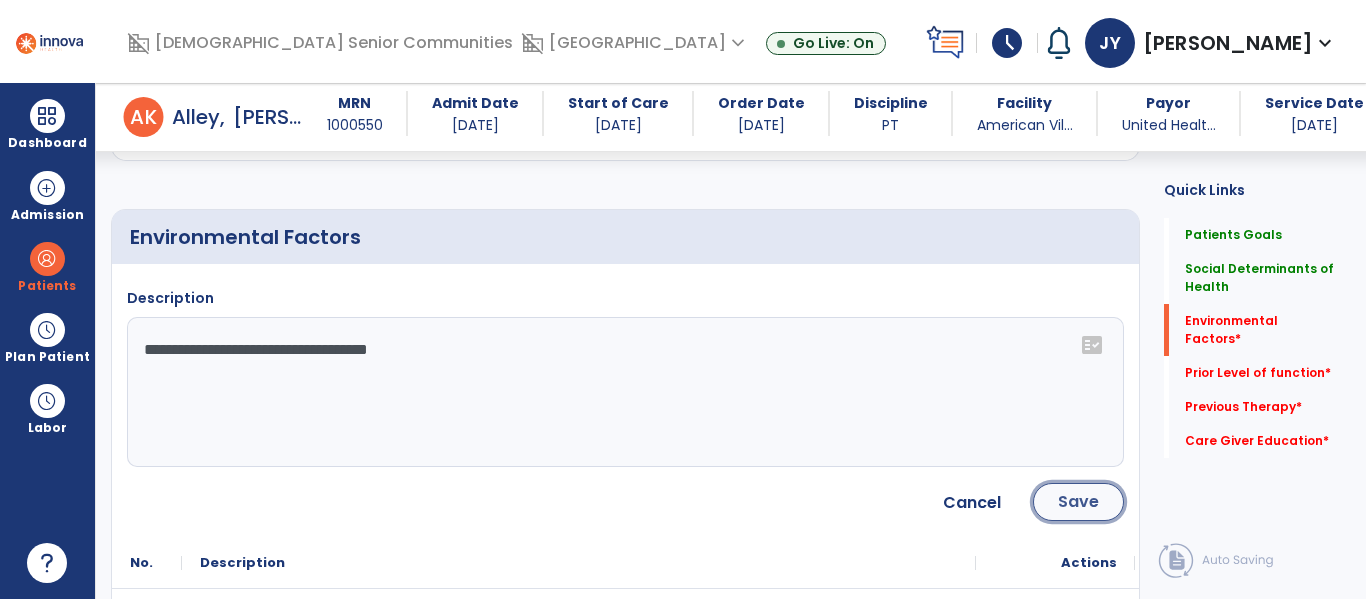 click on "Save" 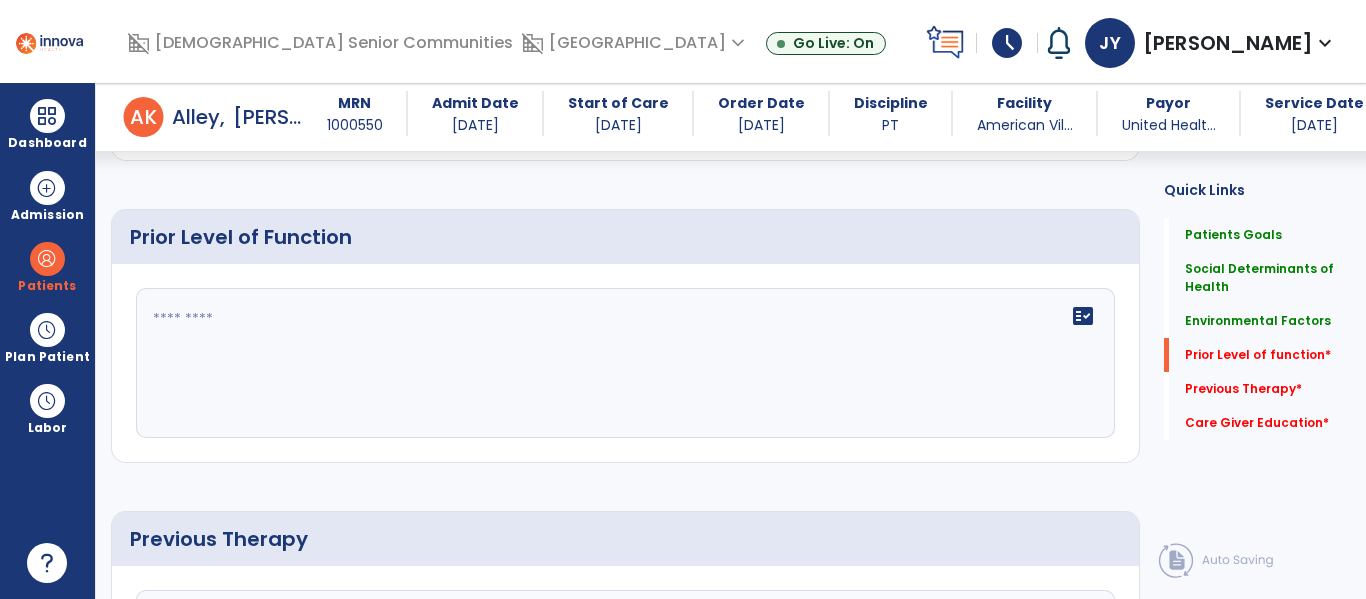 scroll, scrollTop: 1089, scrollLeft: 0, axis: vertical 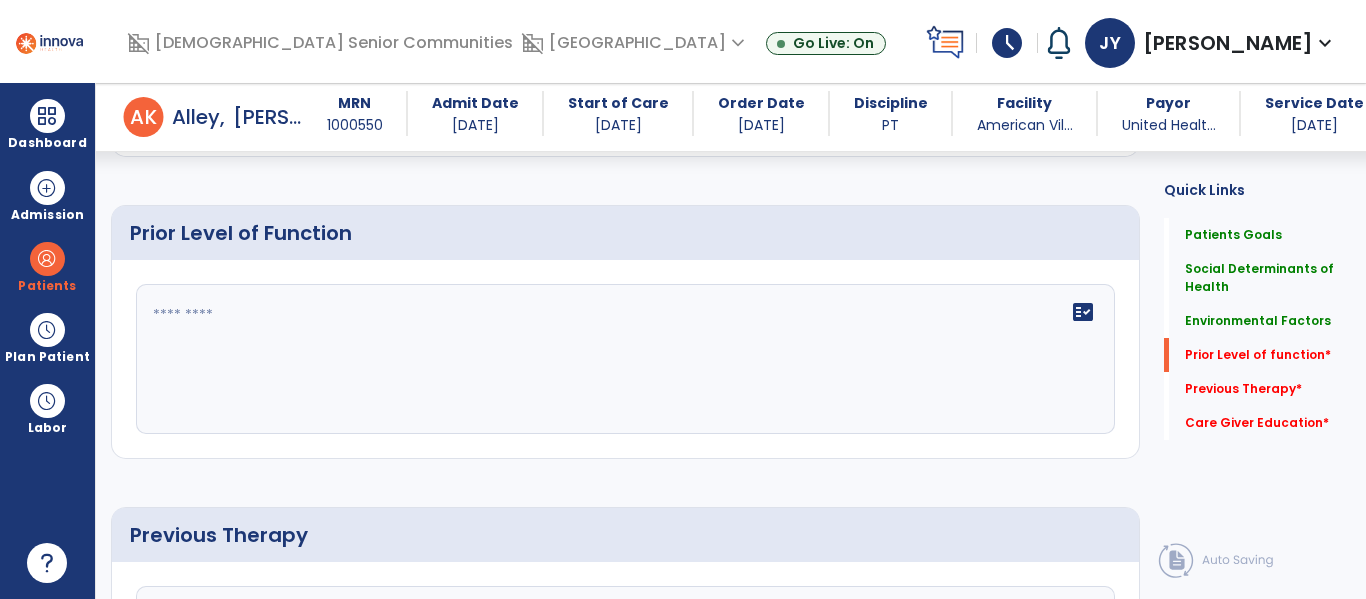 click 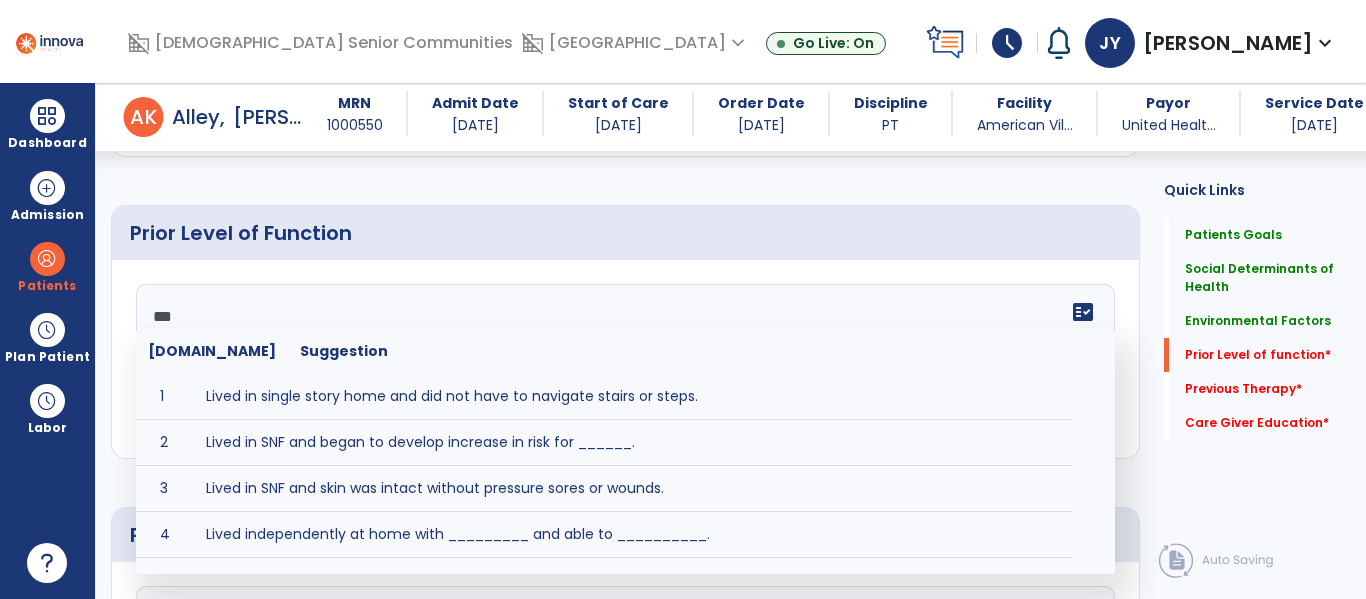 type on "****" 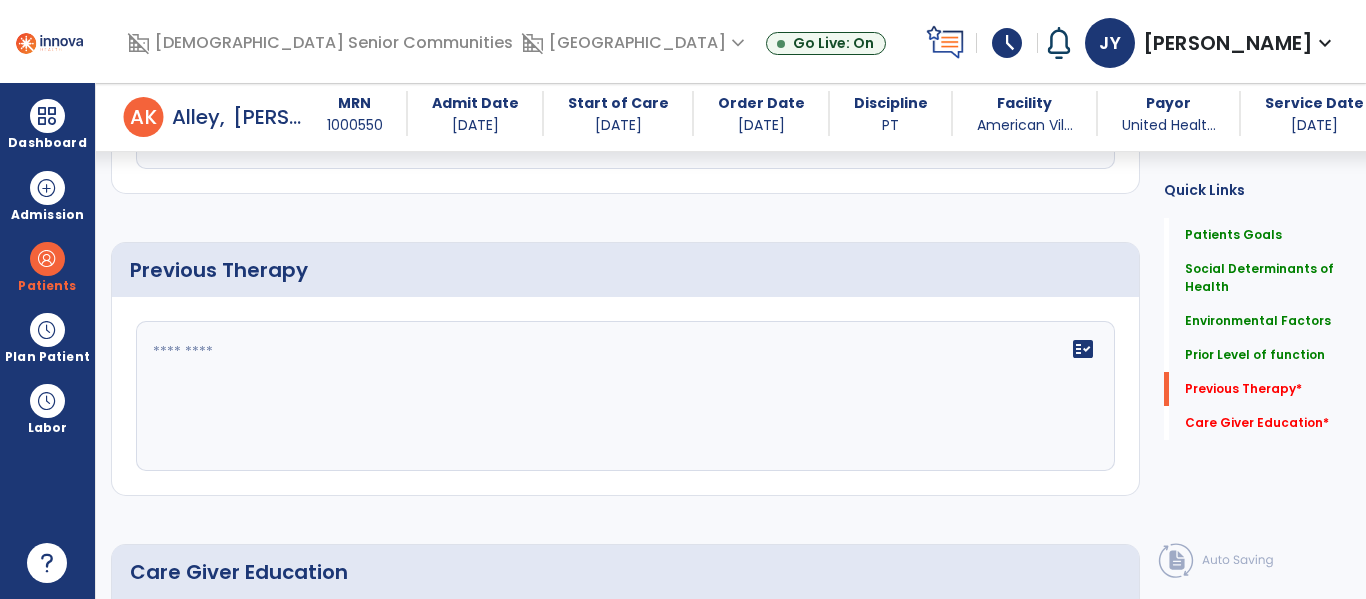 scroll, scrollTop: 1357, scrollLeft: 0, axis: vertical 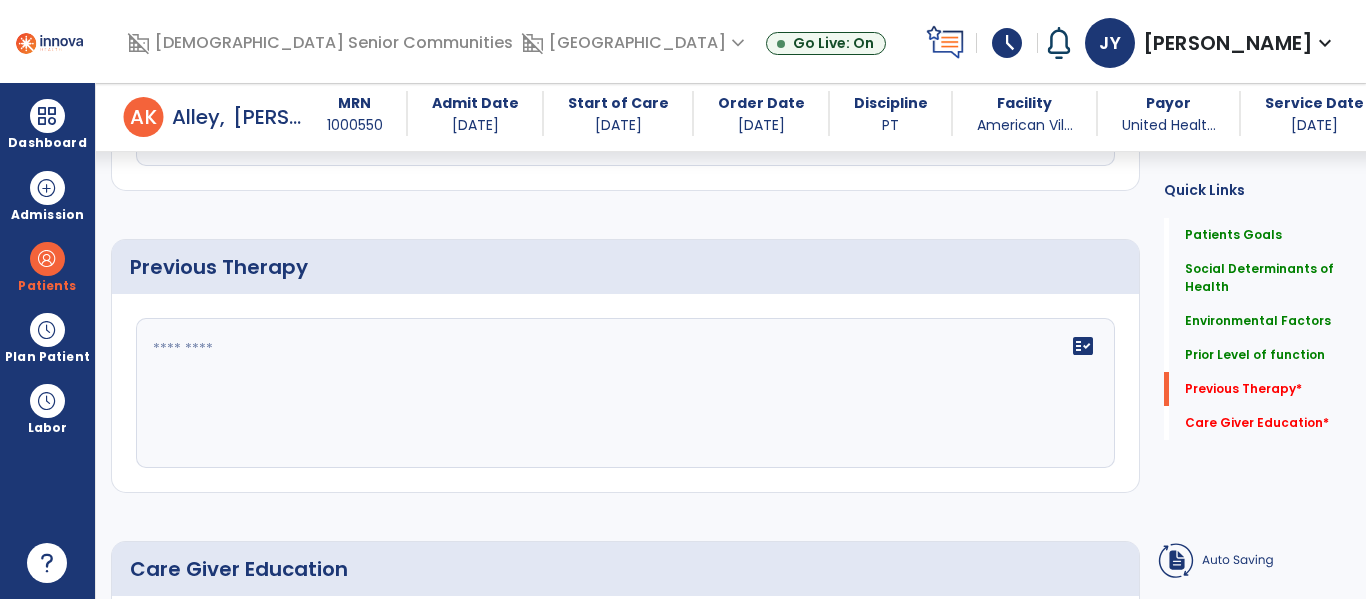 type on "**********" 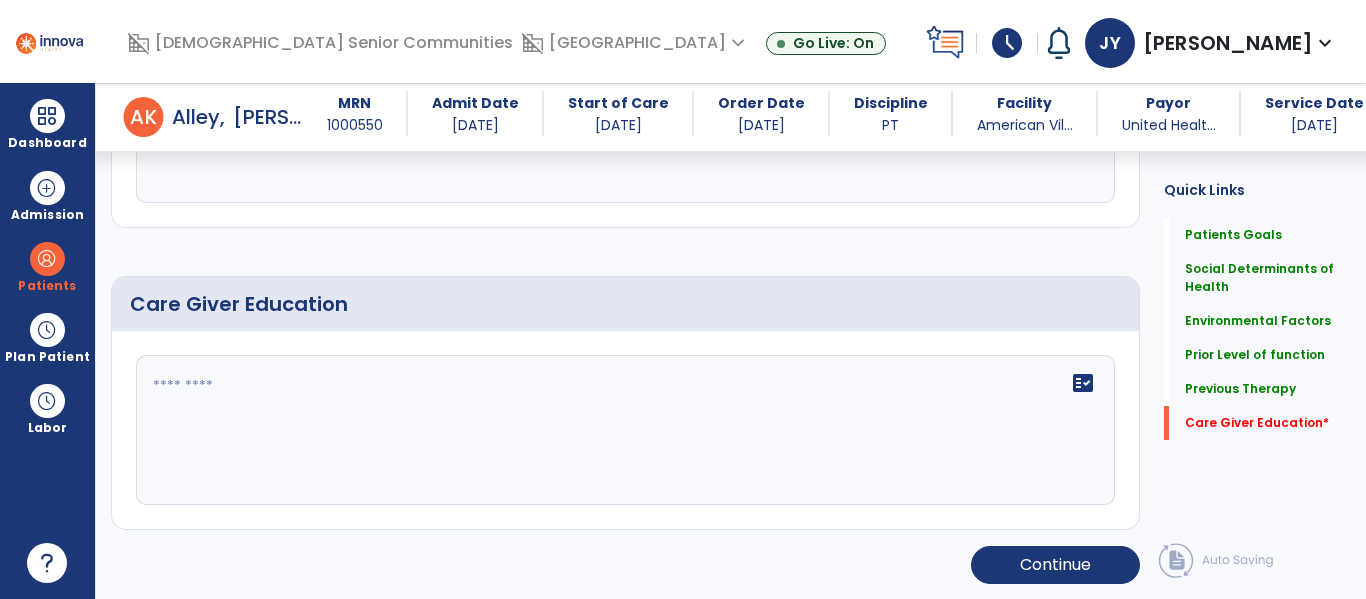 scroll, scrollTop: 1623, scrollLeft: 0, axis: vertical 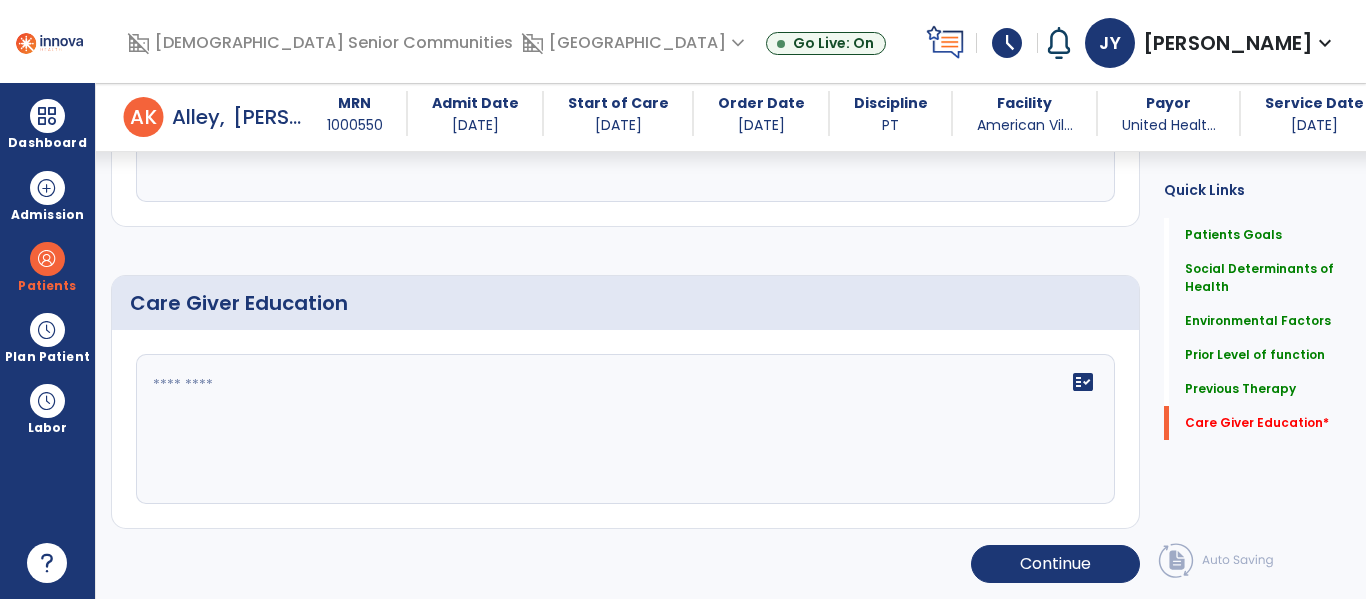 type on "**********" 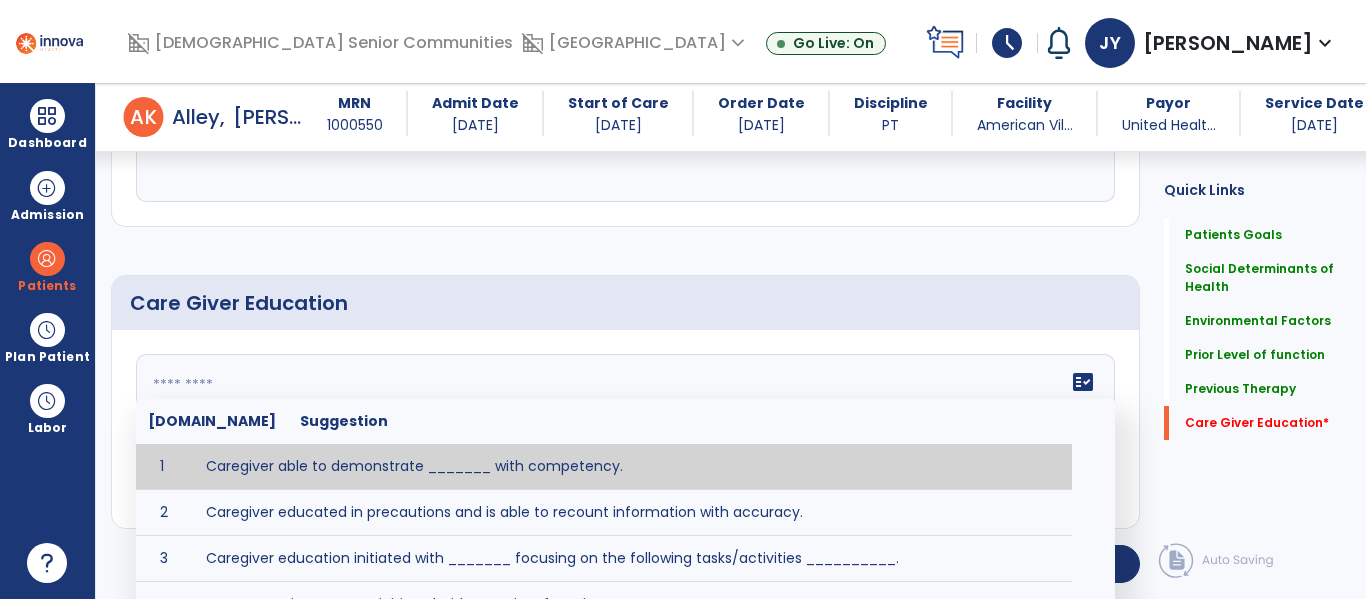 click 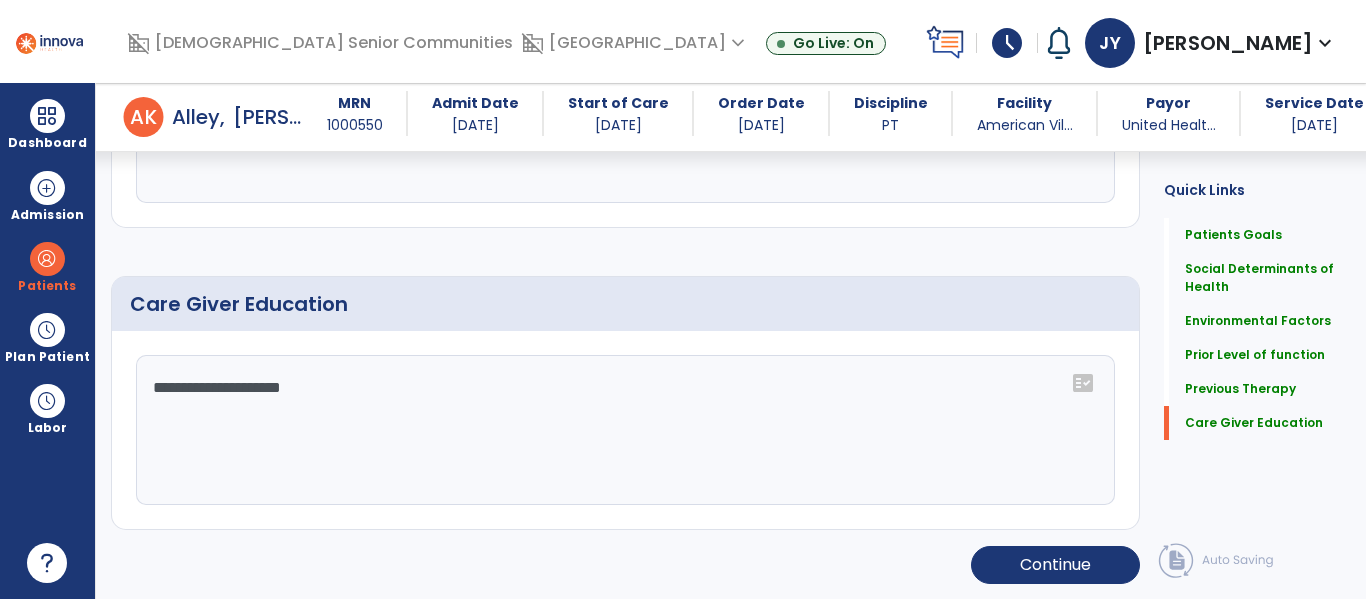 scroll, scrollTop: 1623, scrollLeft: 0, axis: vertical 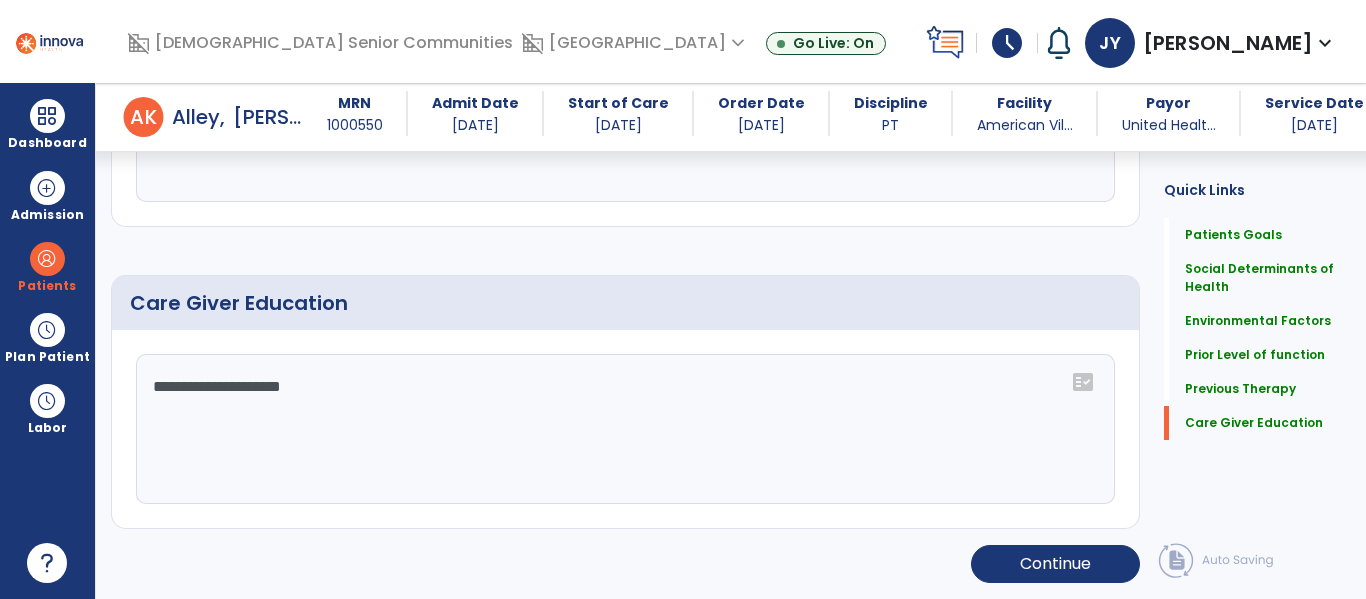 click on "**********" 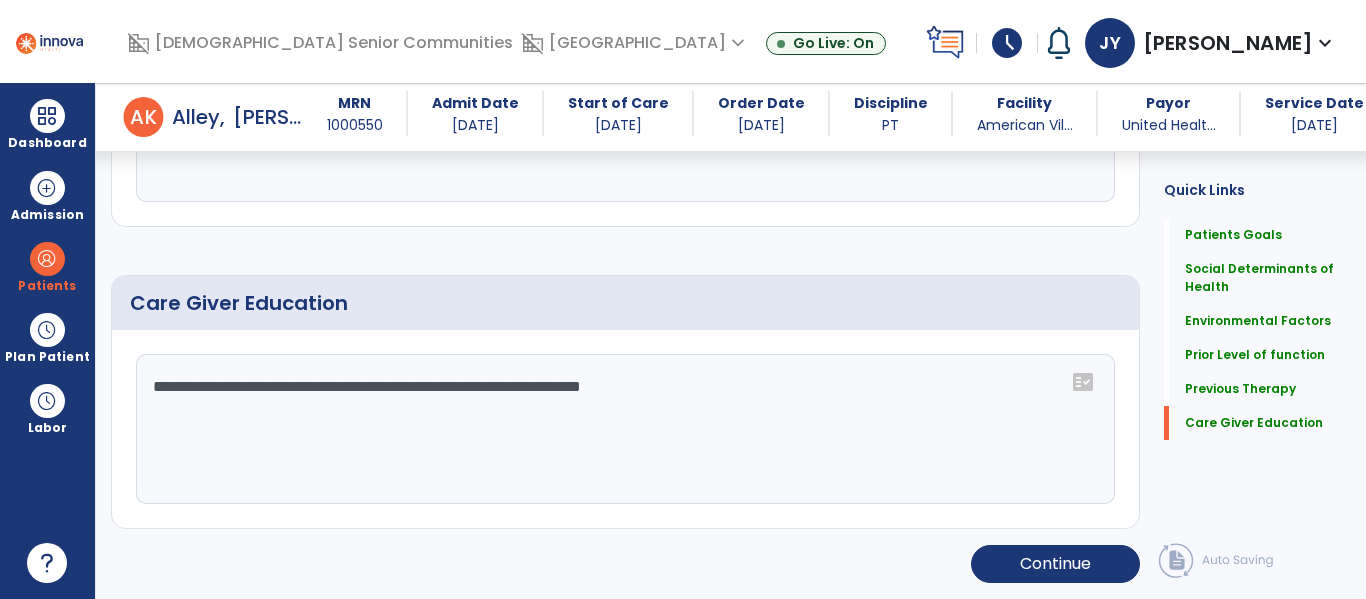 type on "**********" 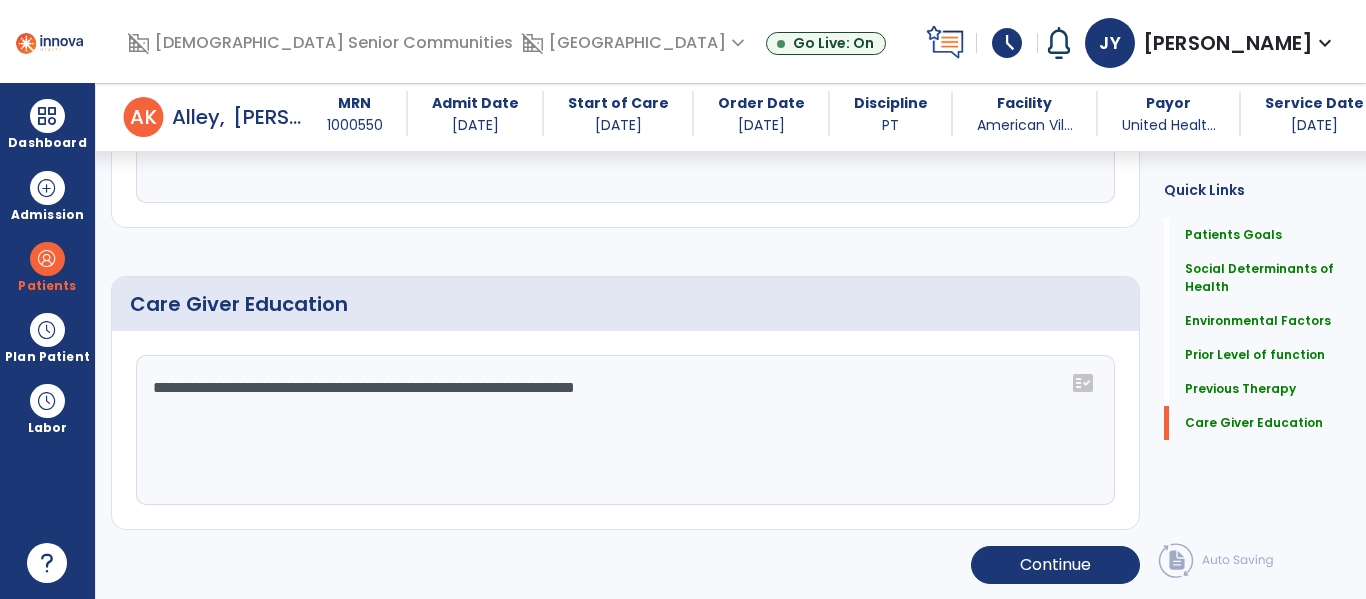 scroll, scrollTop: 1623, scrollLeft: 0, axis: vertical 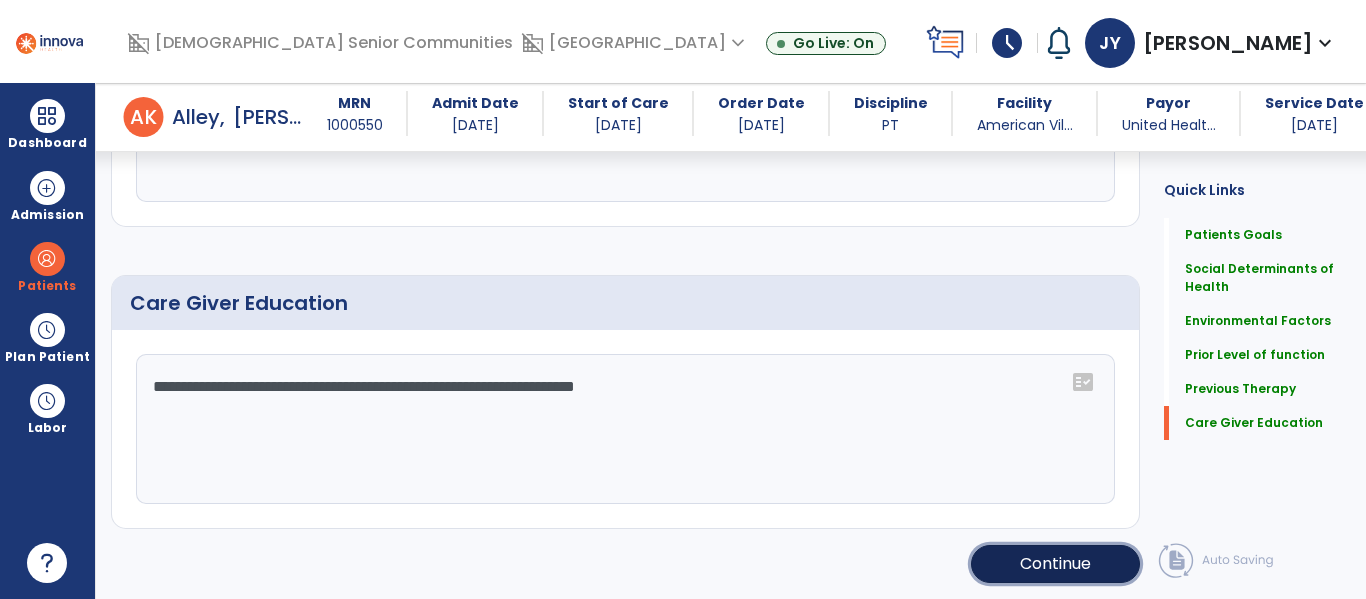 click on "Continue" 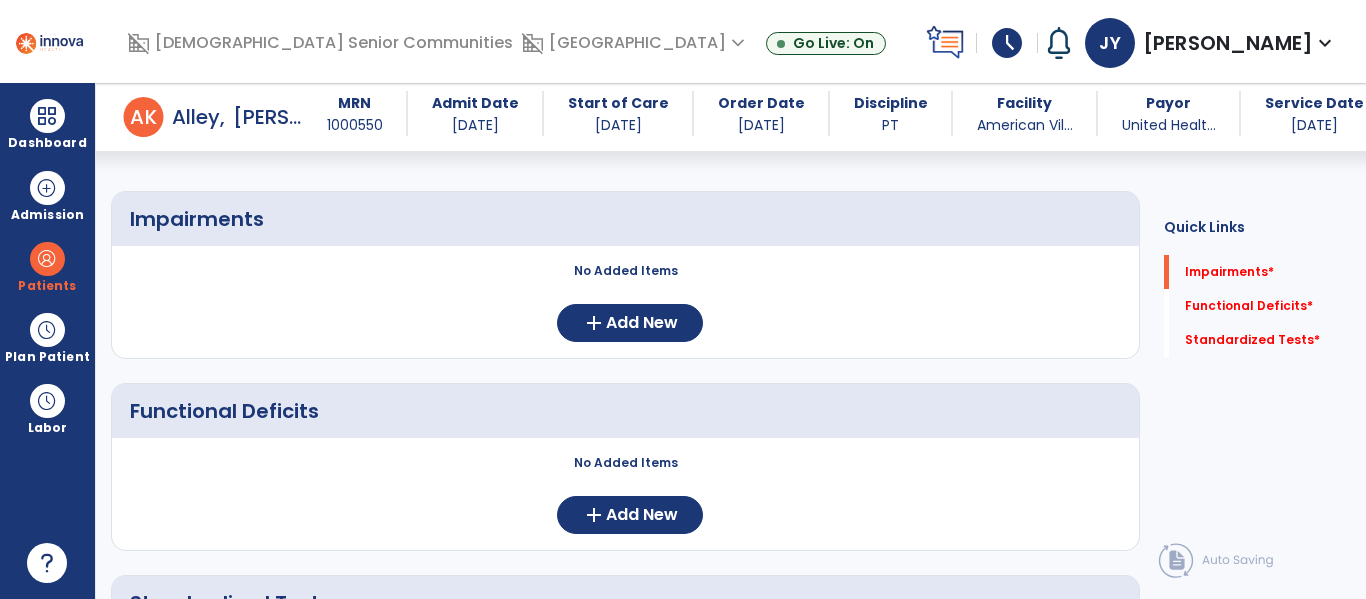 scroll, scrollTop: 148, scrollLeft: 0, axis: vertical 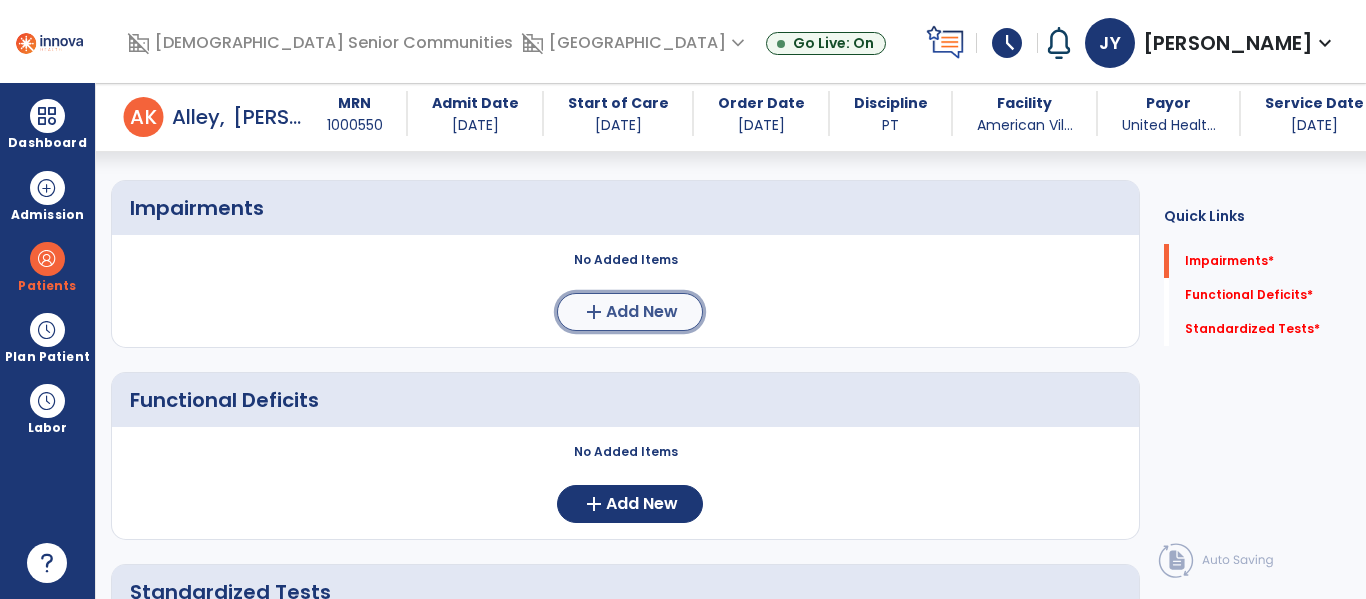 click on "Add New" 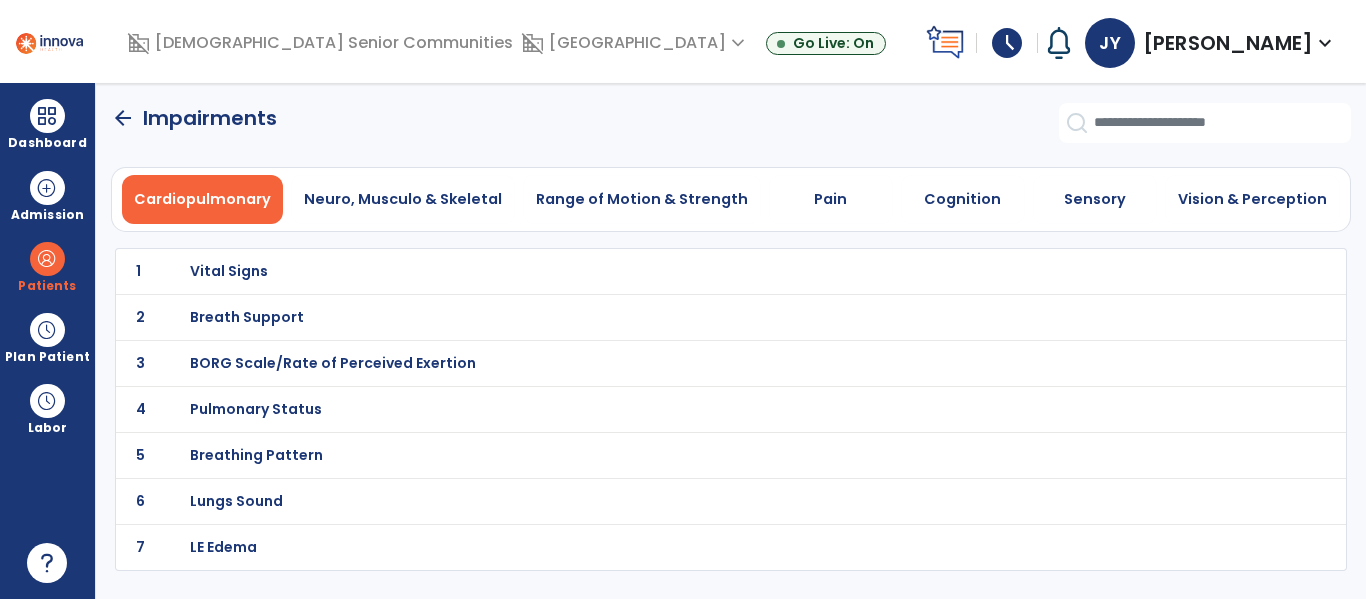 scroll, scrollTop: 0, scrollLeft: 0, axis: both 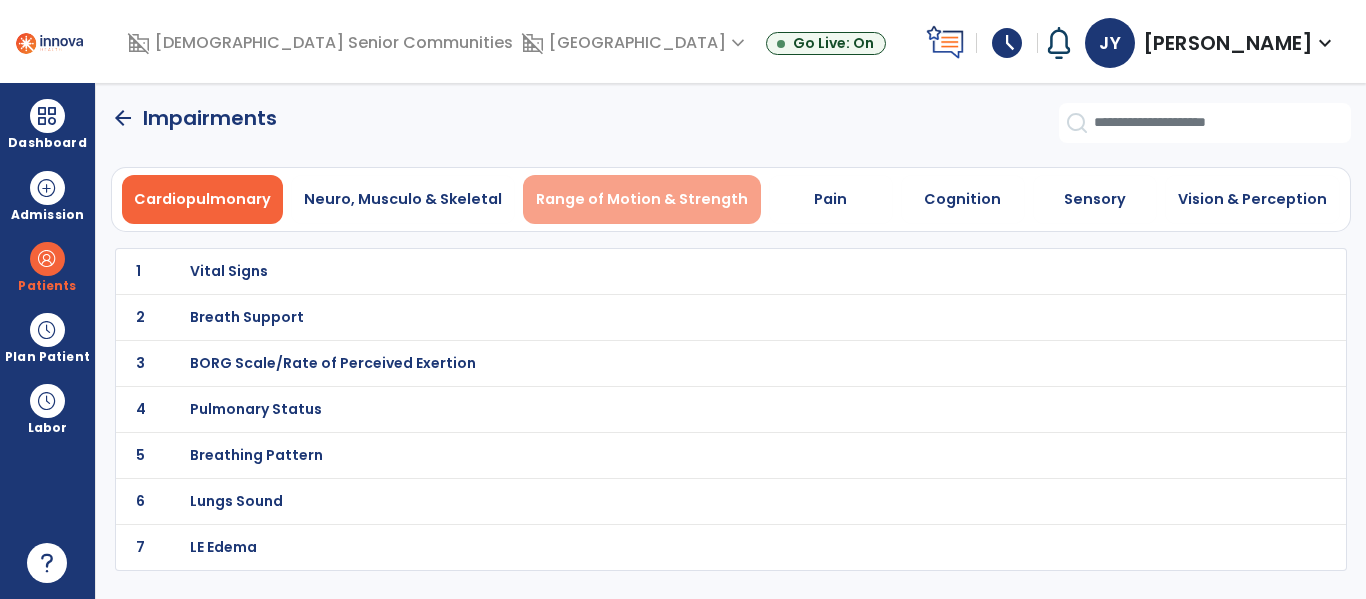 click on "Range of Motion & Strength" at bounding box center [642, 199] 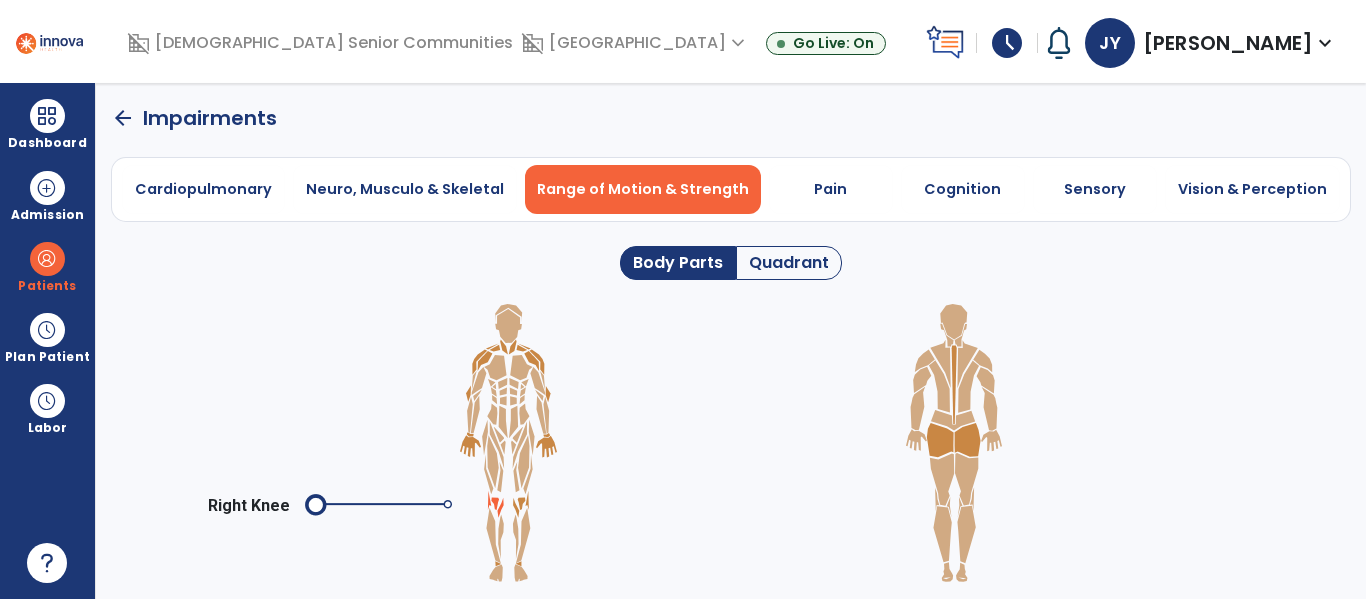 click 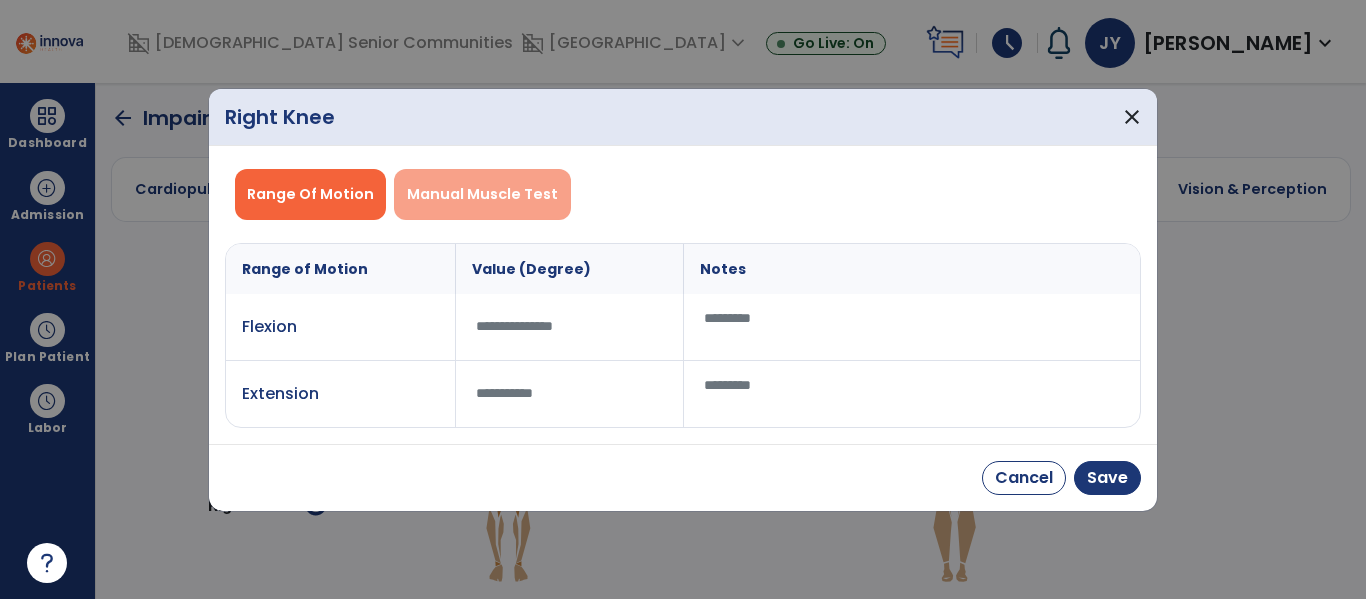 click on "Manual Muscle Test" at bounding box center (482, 194) 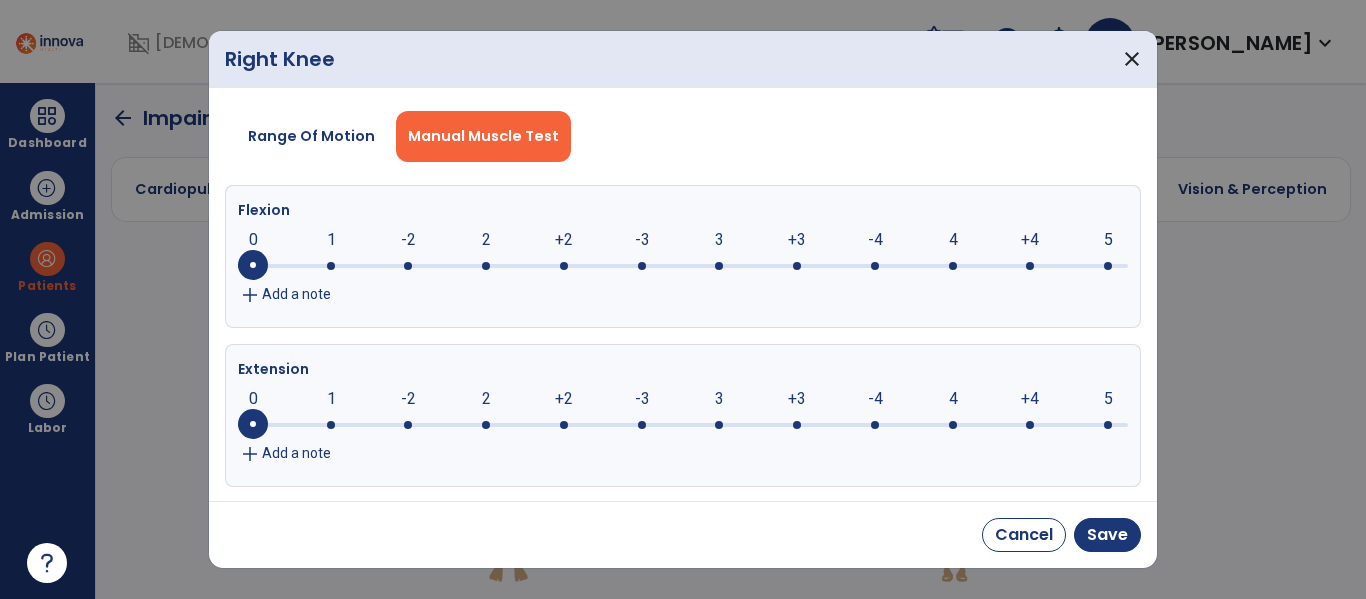 click 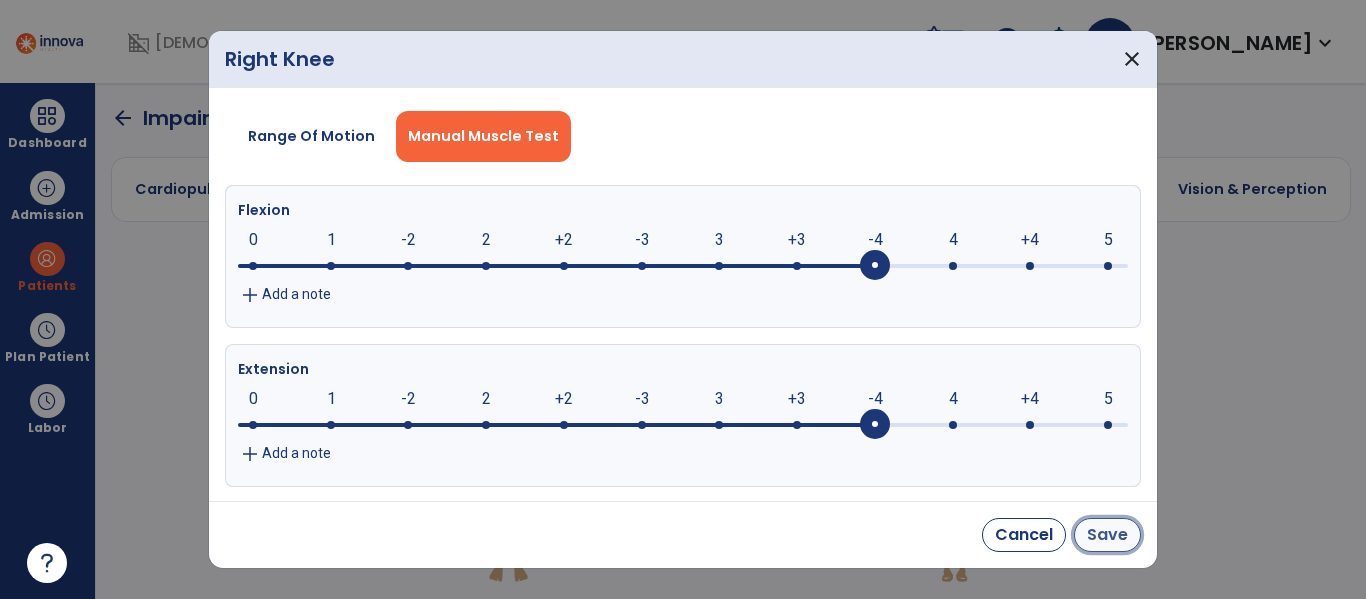 click on "Save" at bounding box center (1107, 535) 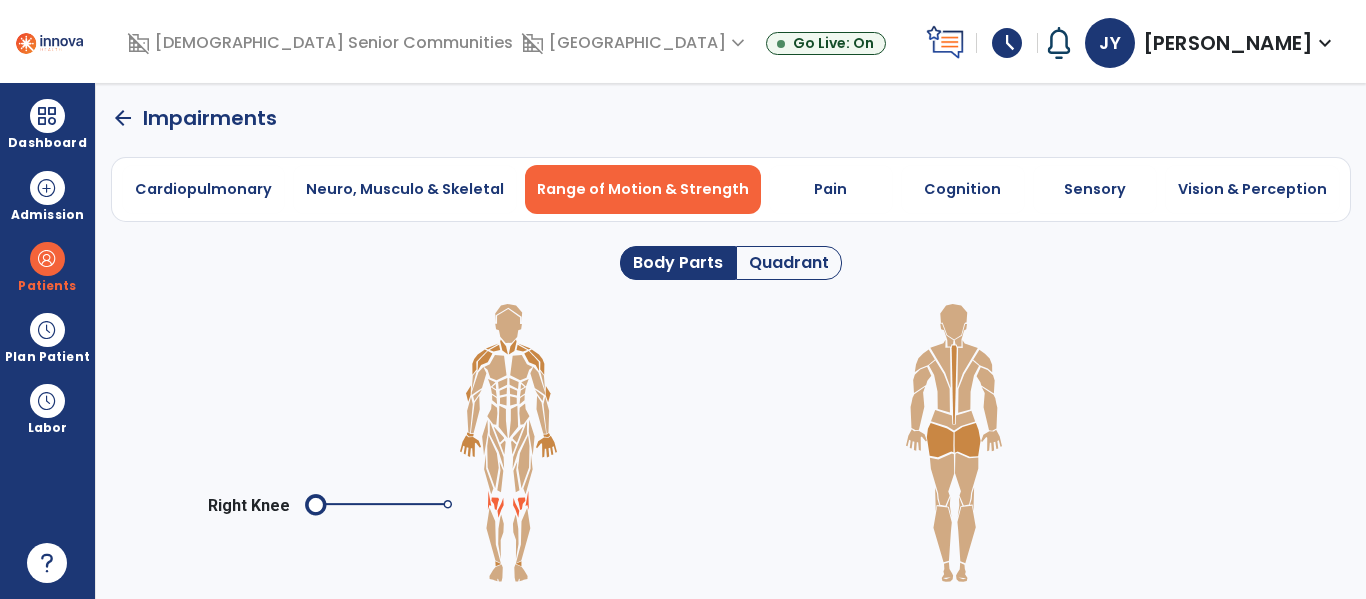click 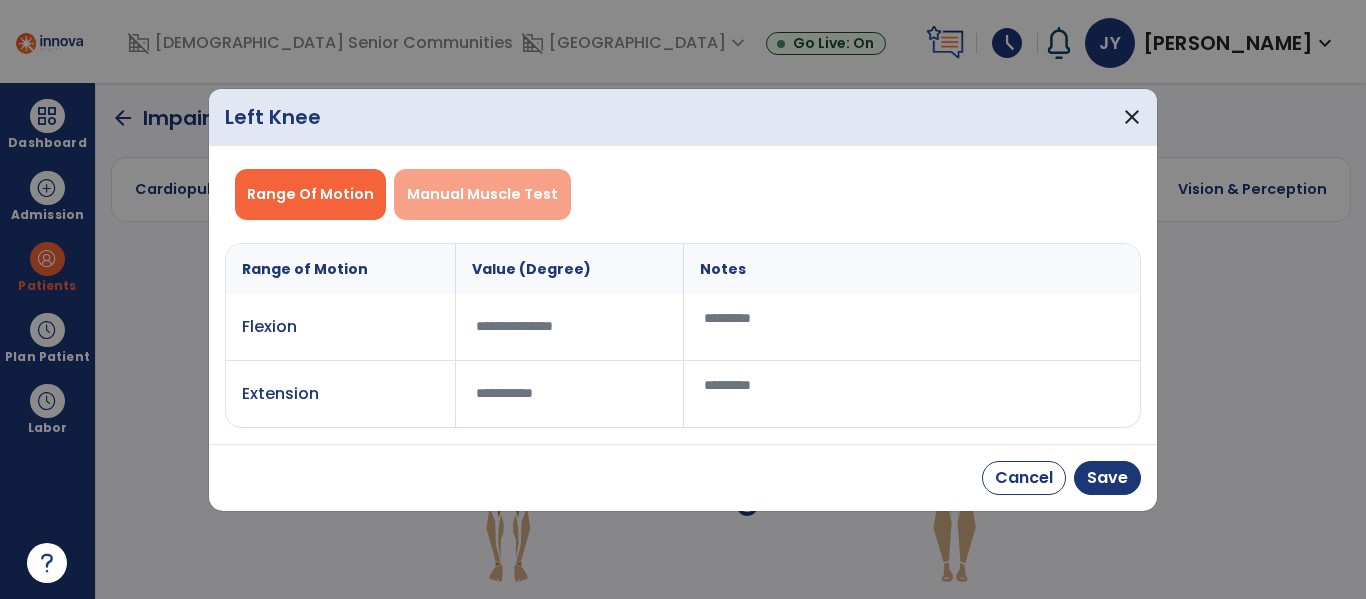 click on "Manual Muscle Test" at bounding box center [482, 194] 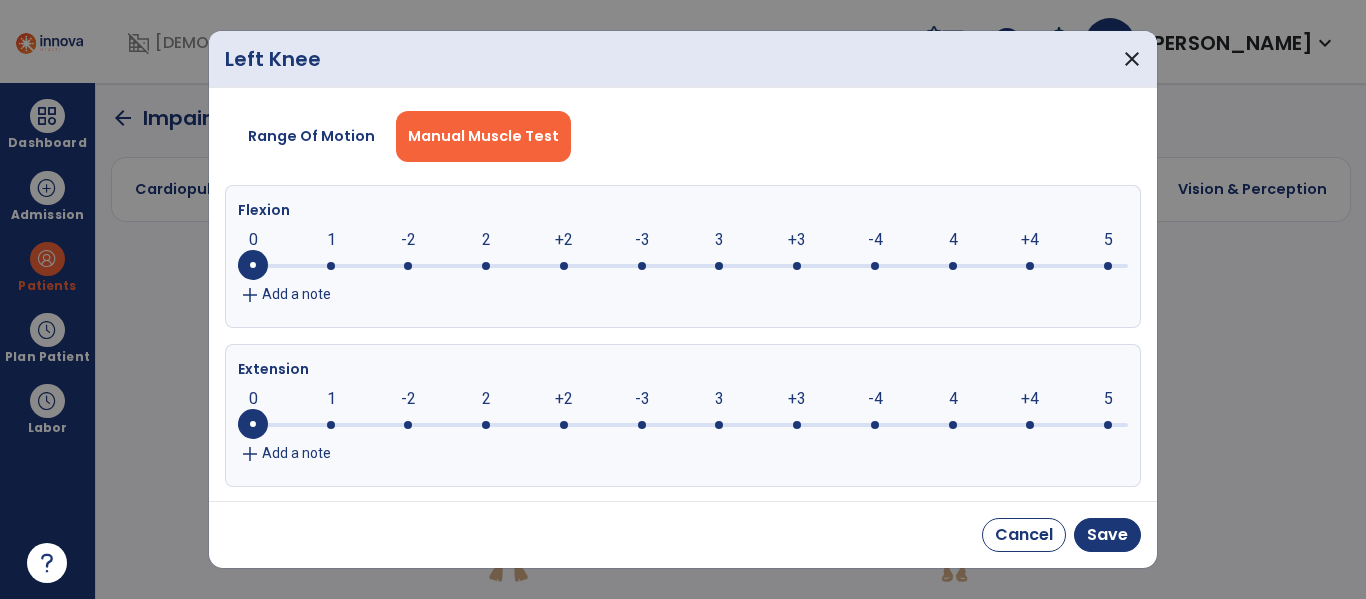click 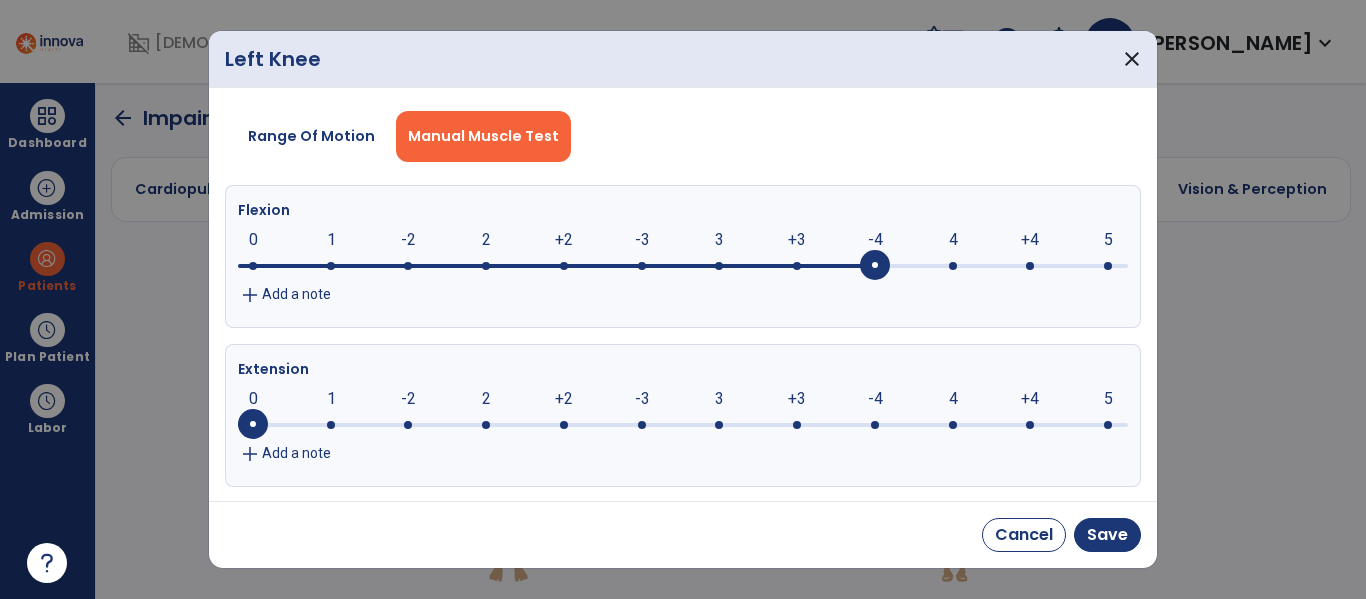 click 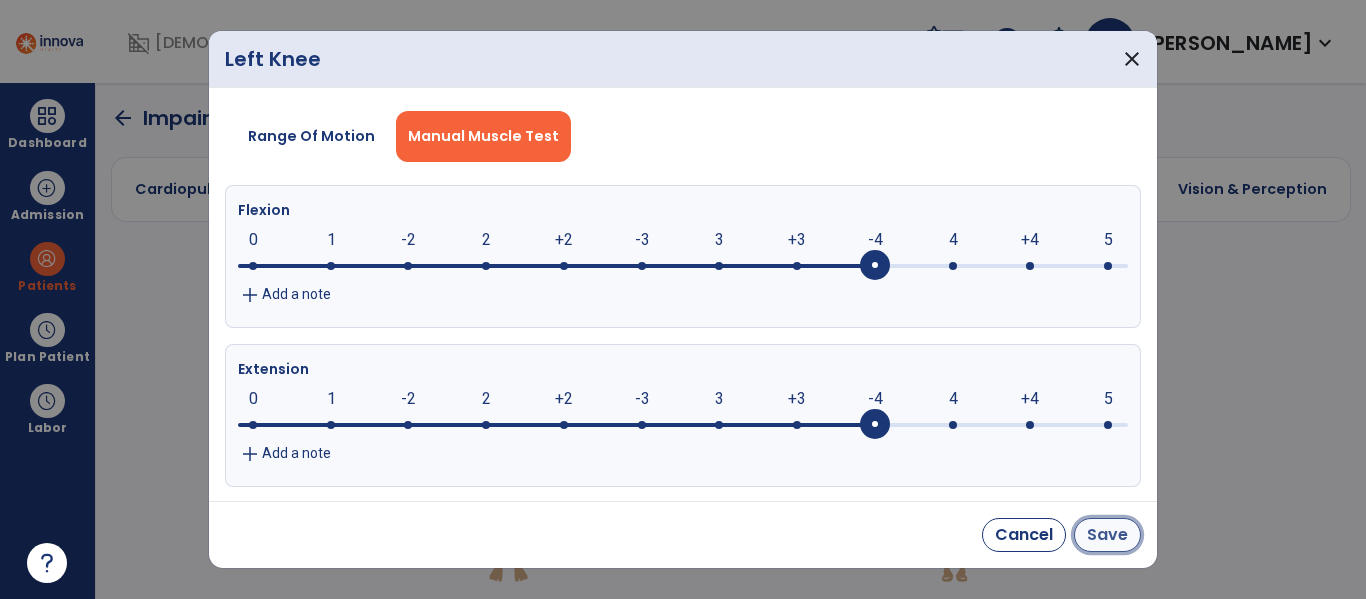 click on "Save" at bounding box center (1107, 535) 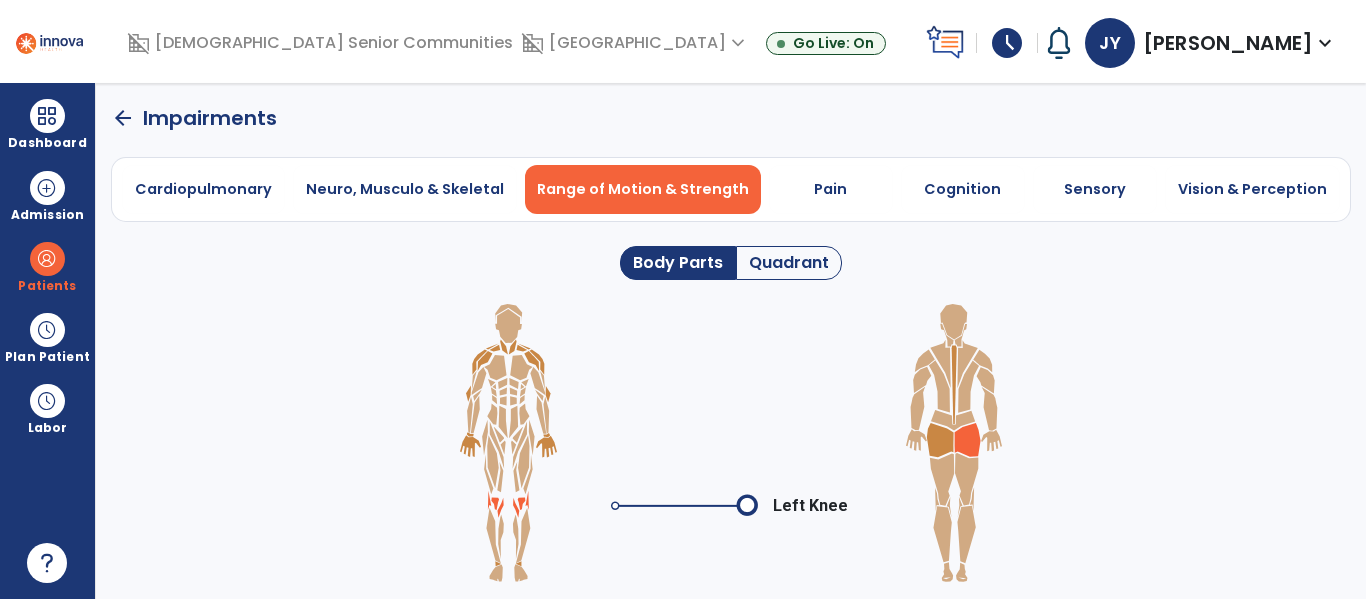 click 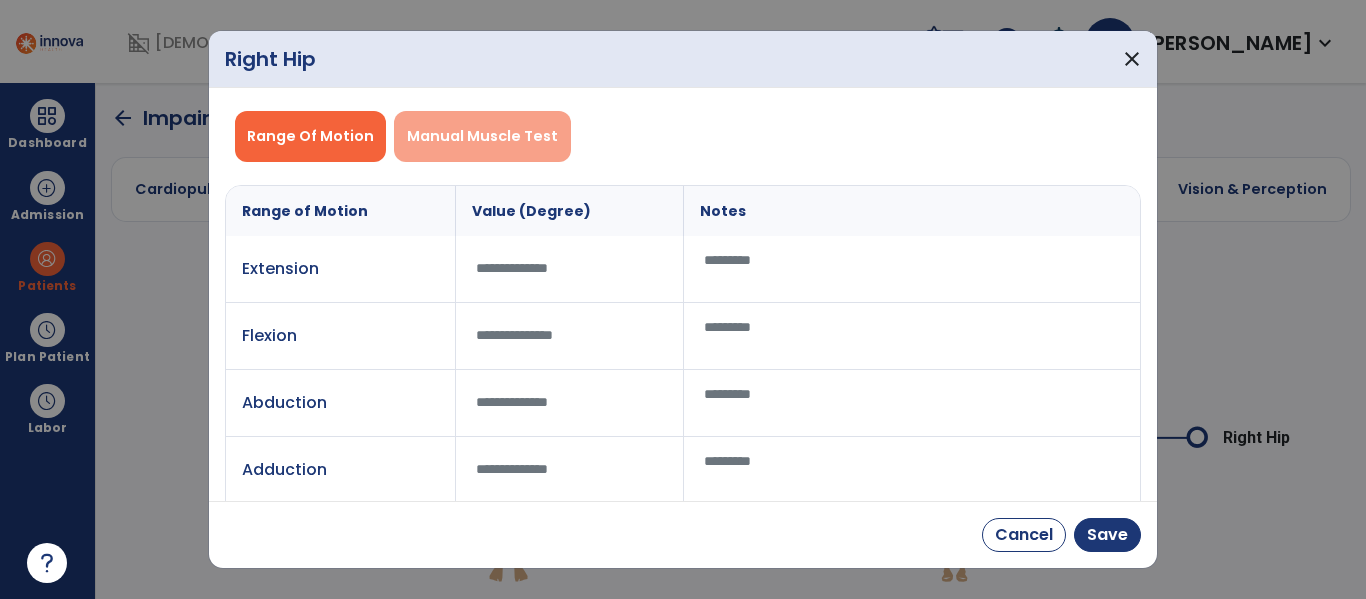 click on "Manual Muscle Test" at bounding box center [482, 136] 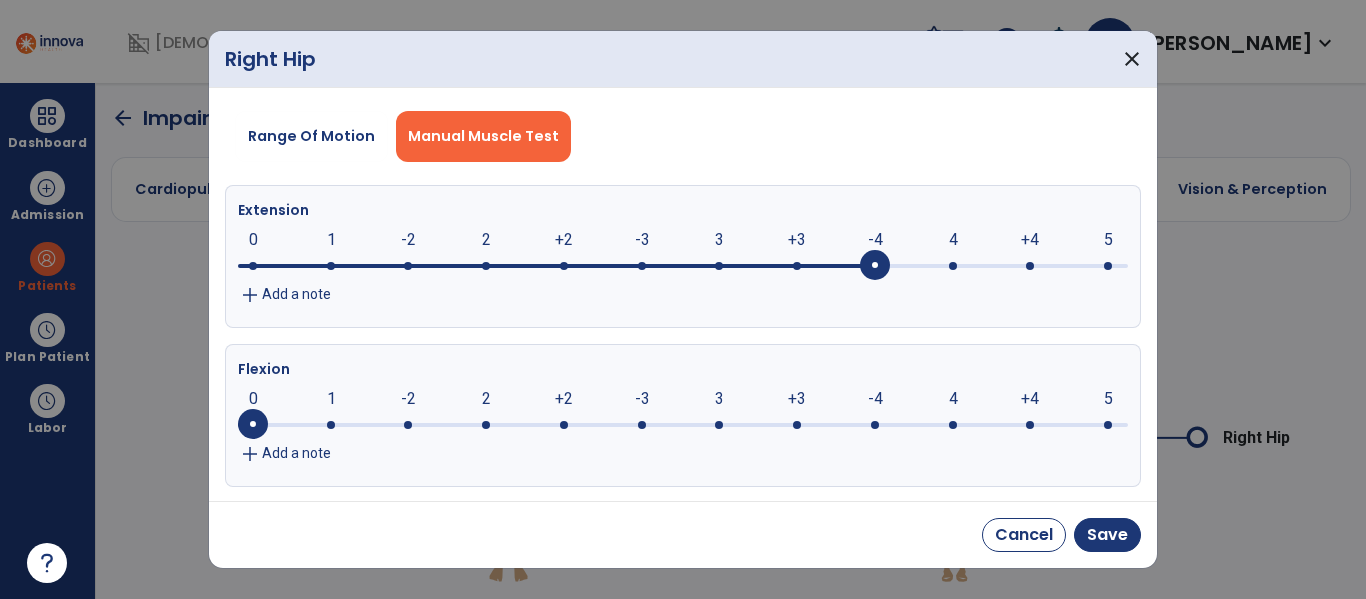 click 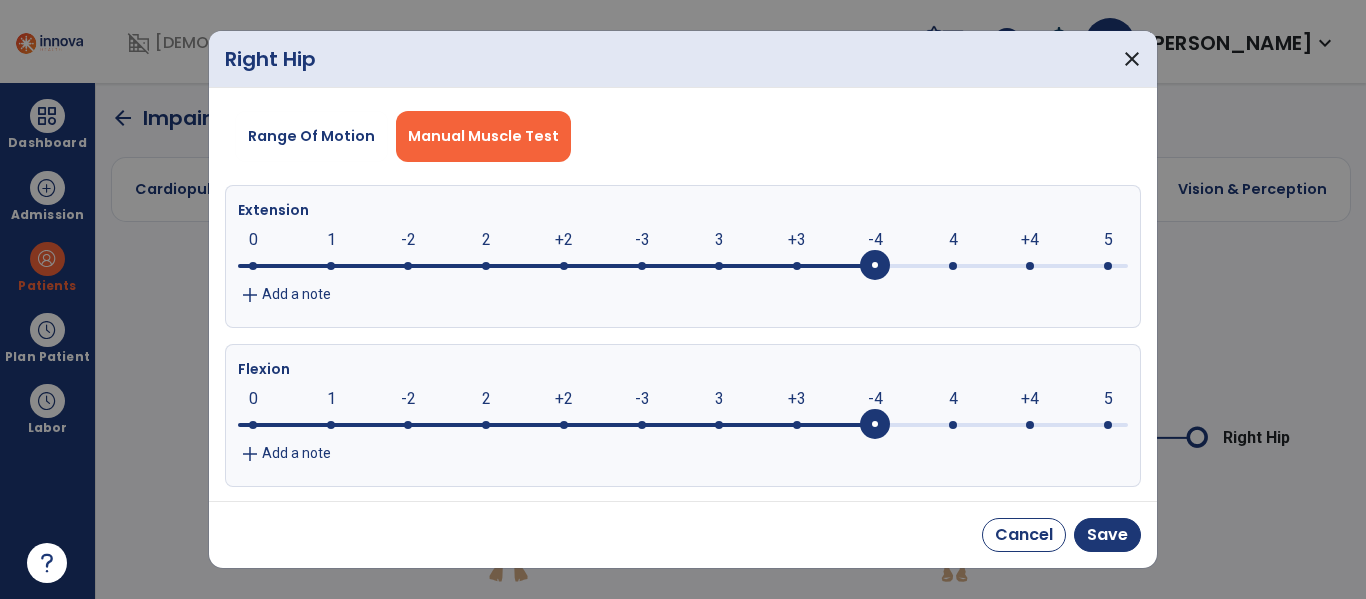 click 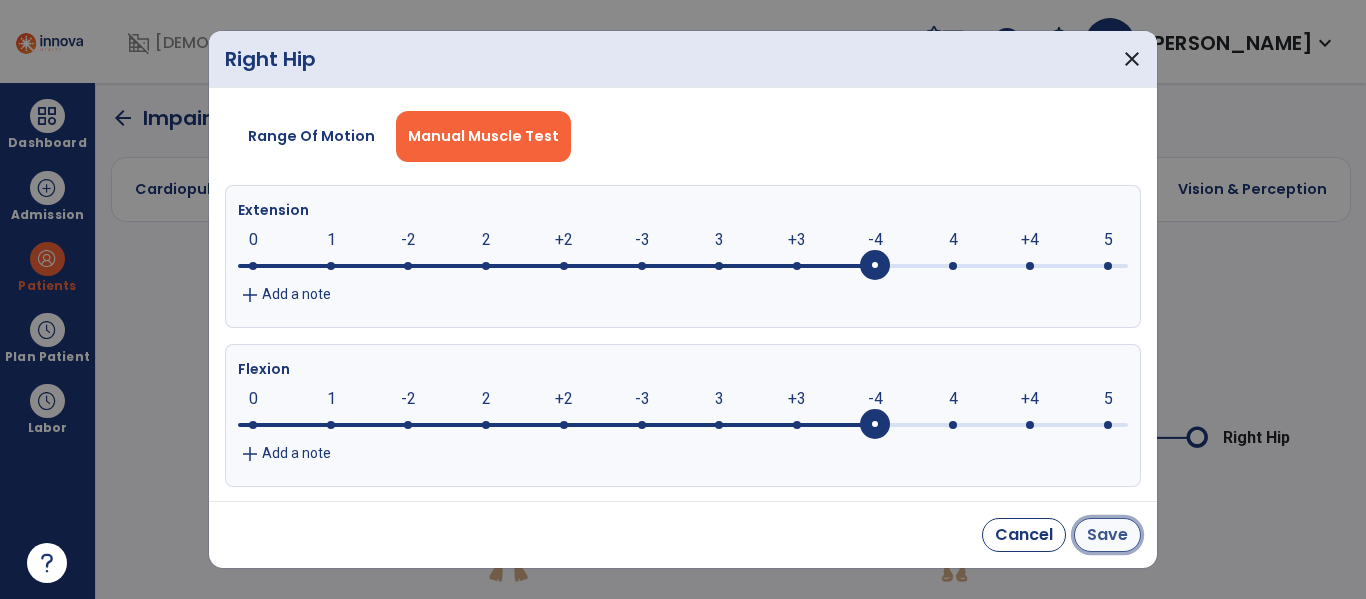 click on "Save" at bounding box center [1107, 535] 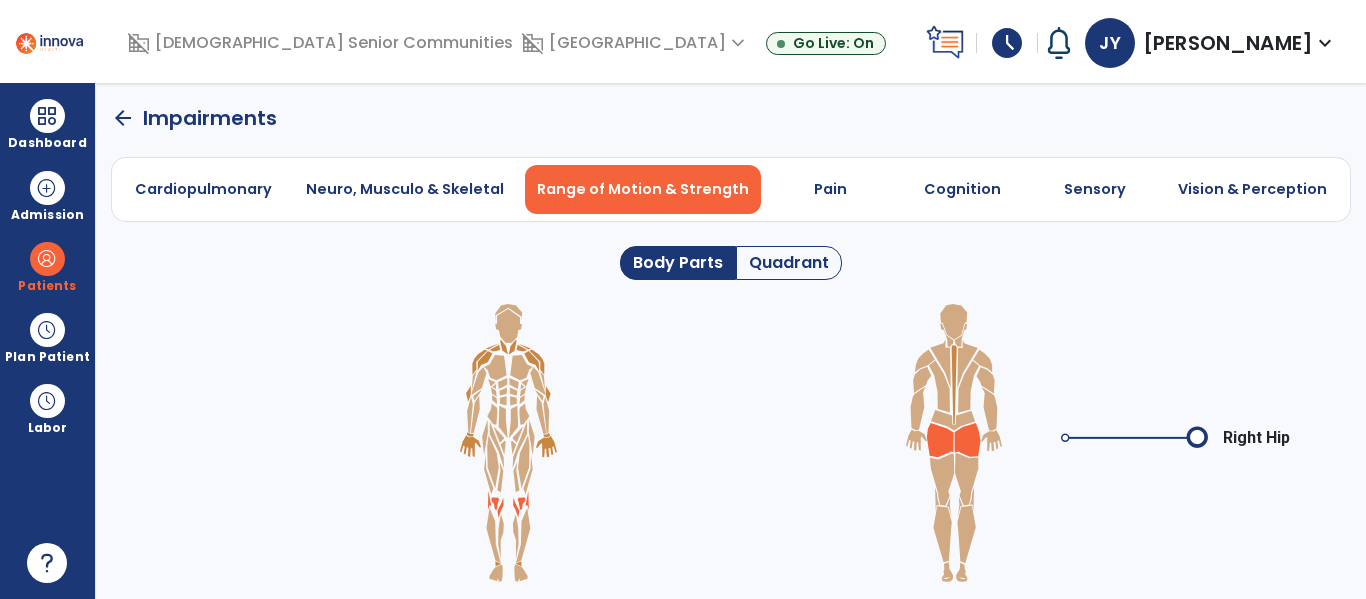 click 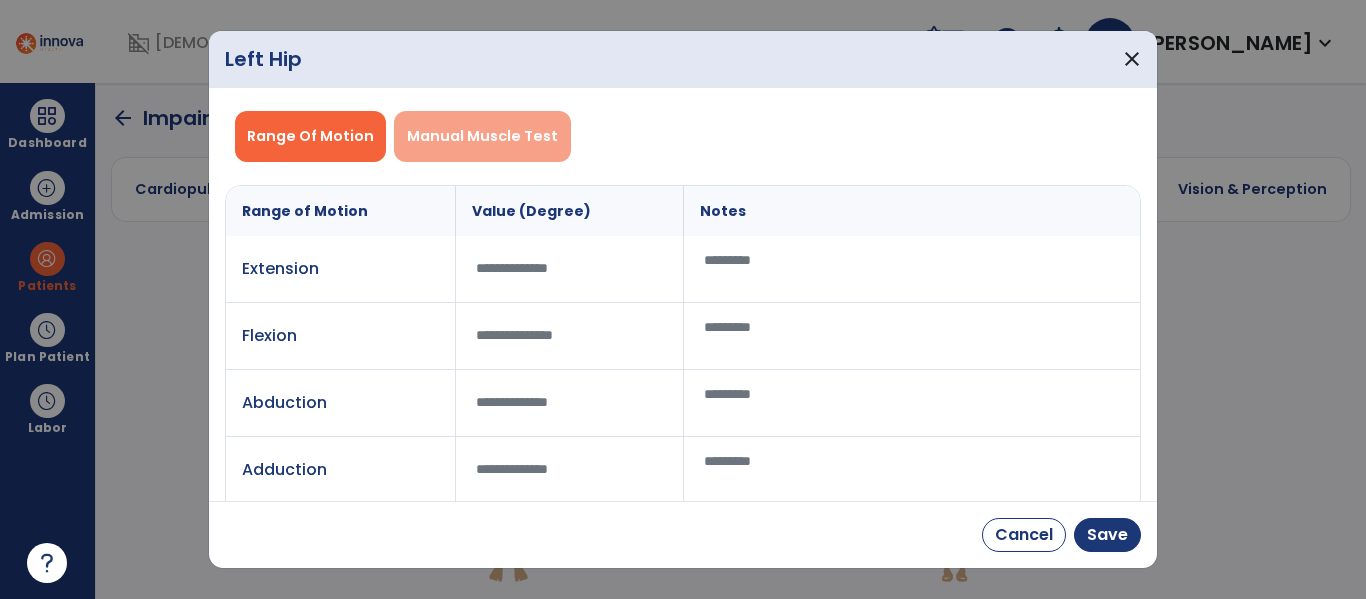 click on "Manual Muscle Test" at bounding box center (482, 136) 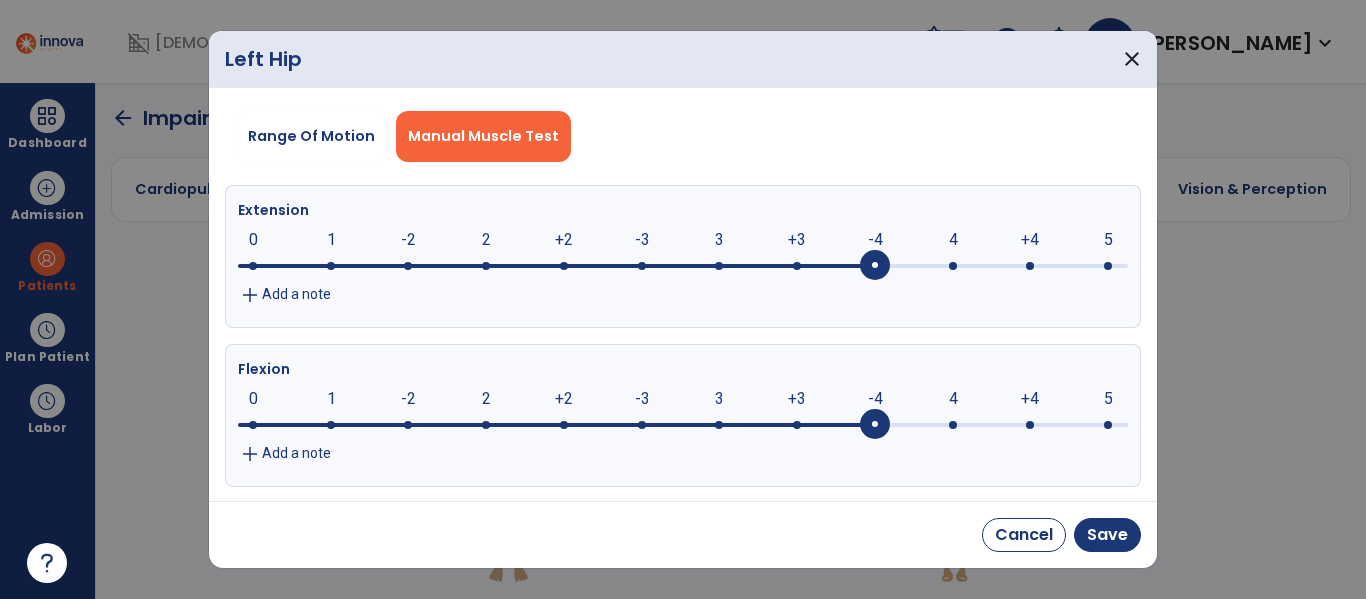 click 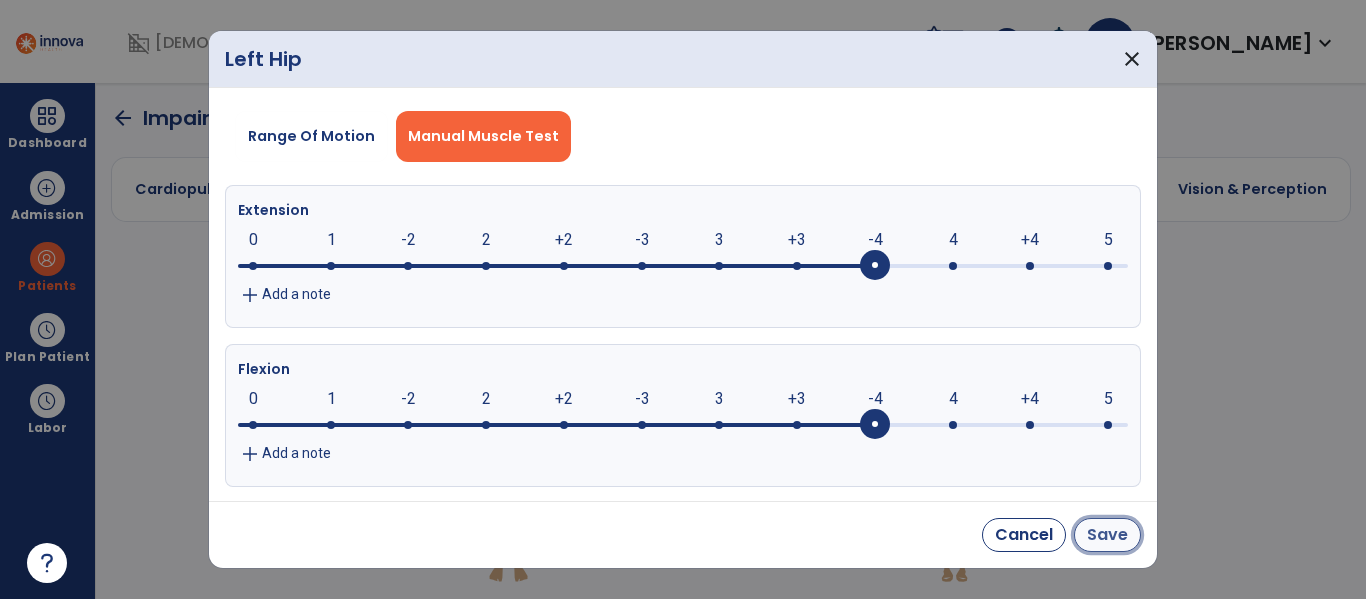 click on "Save" at bounding box center [1107, 535] 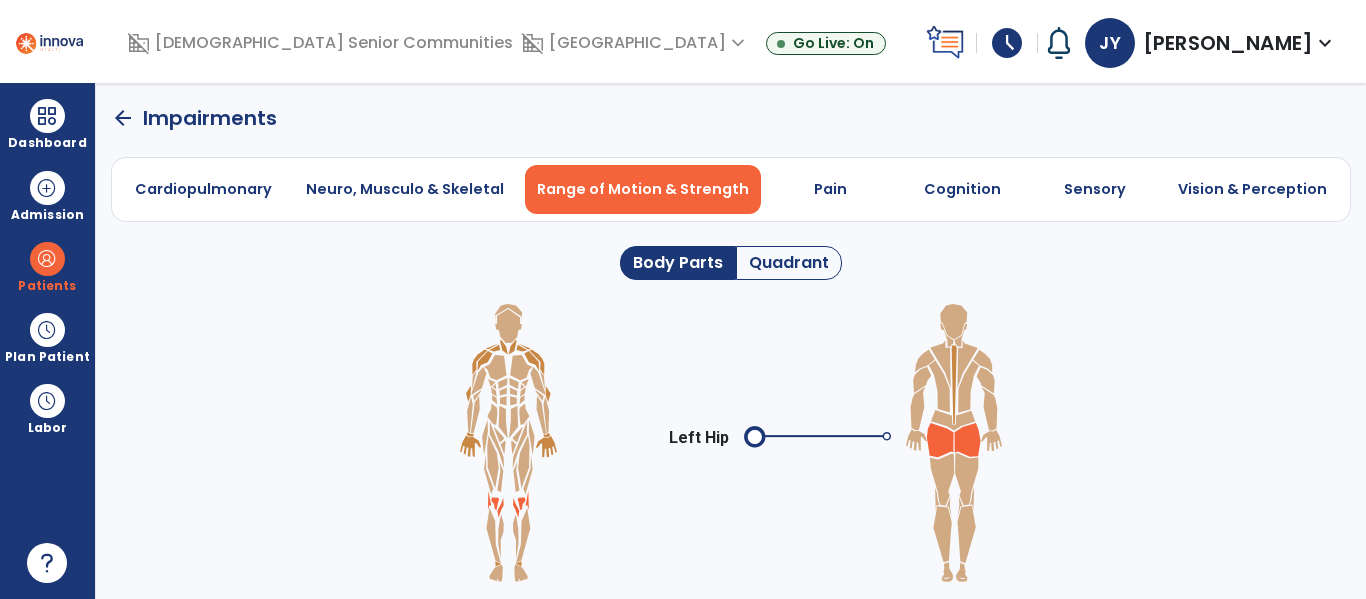 click on "arrow_back" 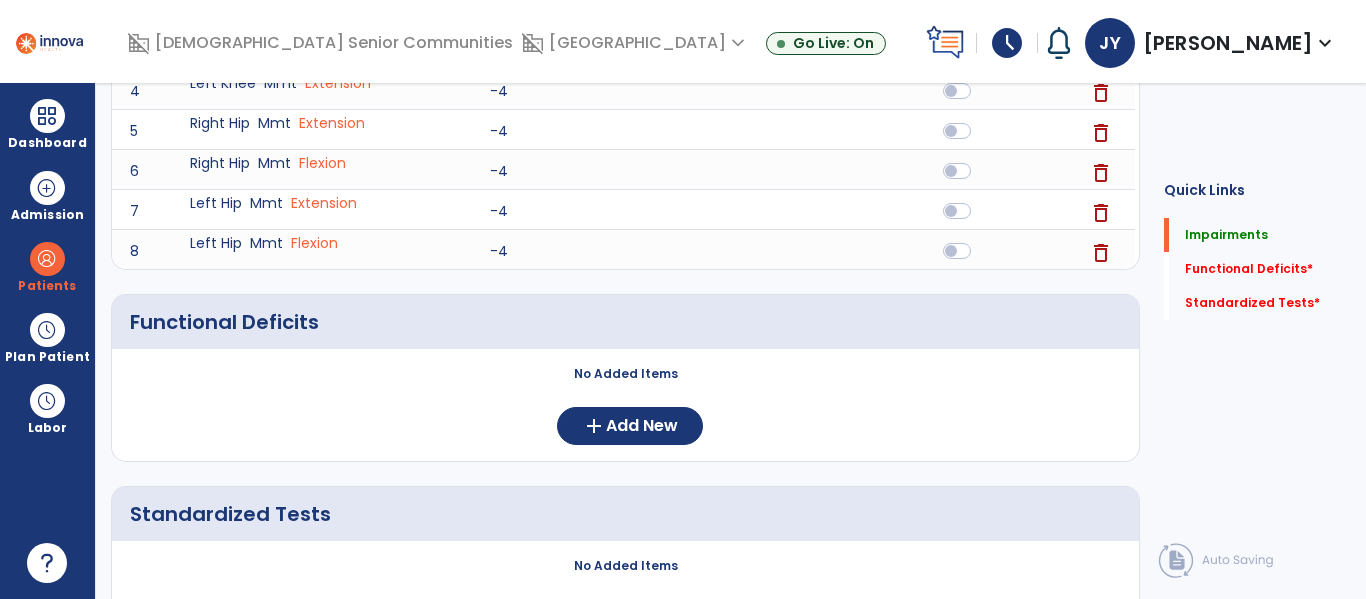 scroll, scrollTop: 0, scrollLeft: 0, axis: both 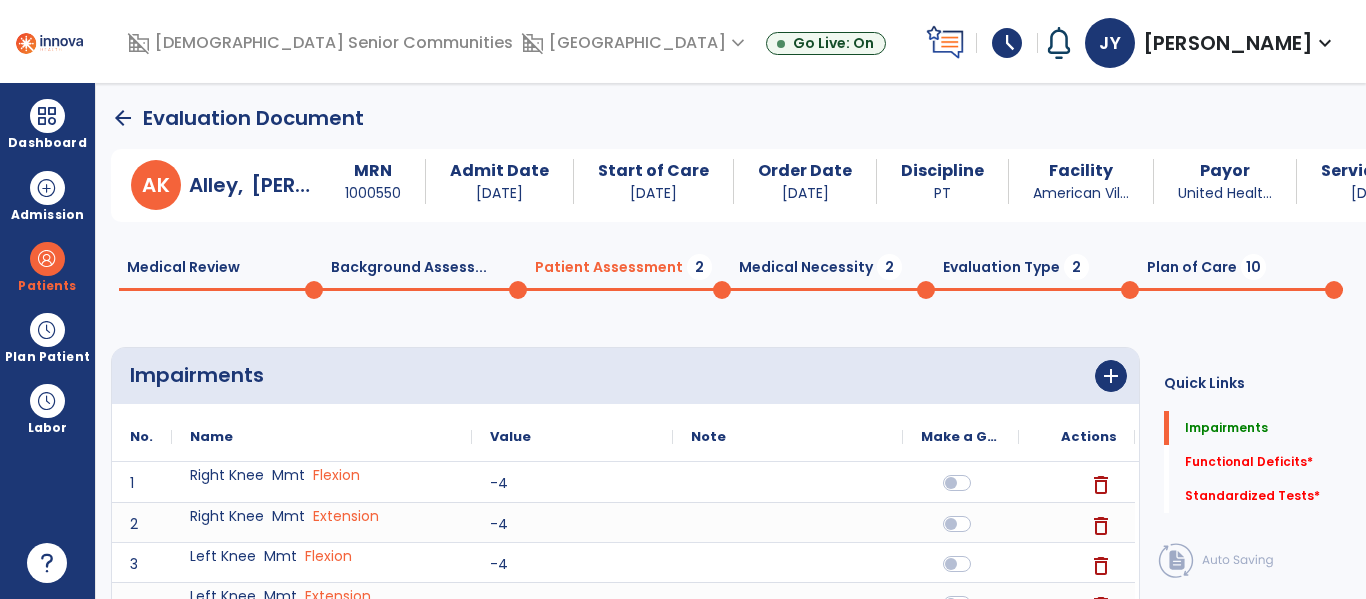 click on "Medical Review  0" 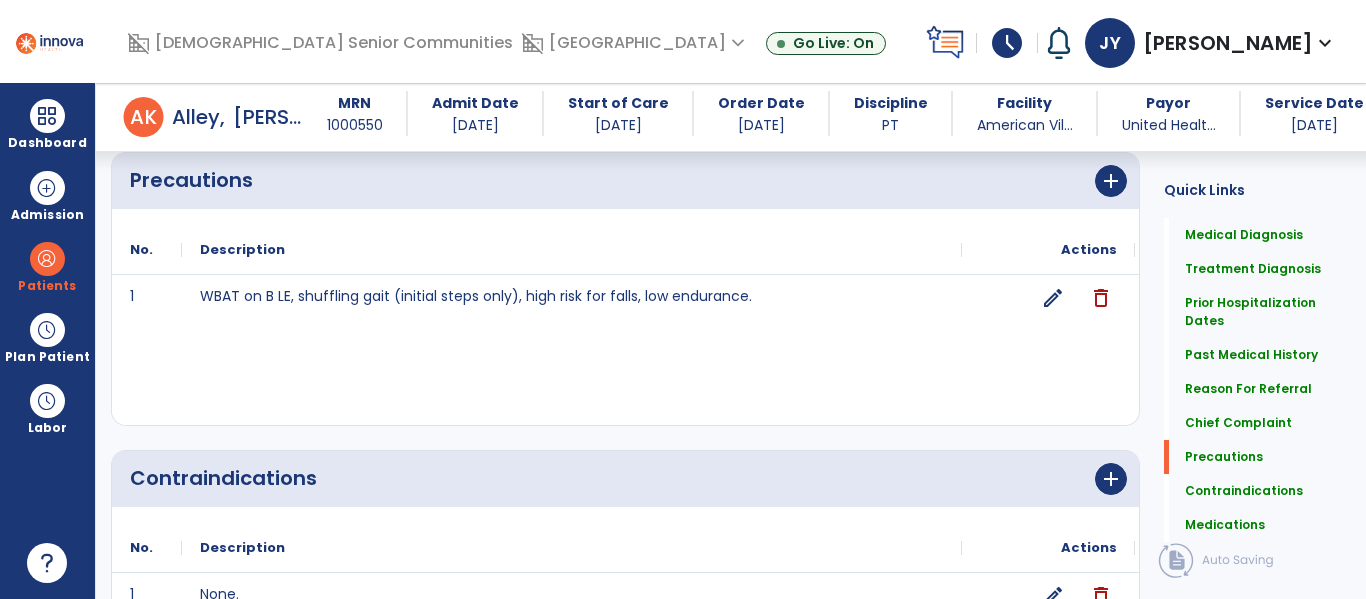 scroll, scrollTop: 1918, scrollLeft: 0, axis: vertical 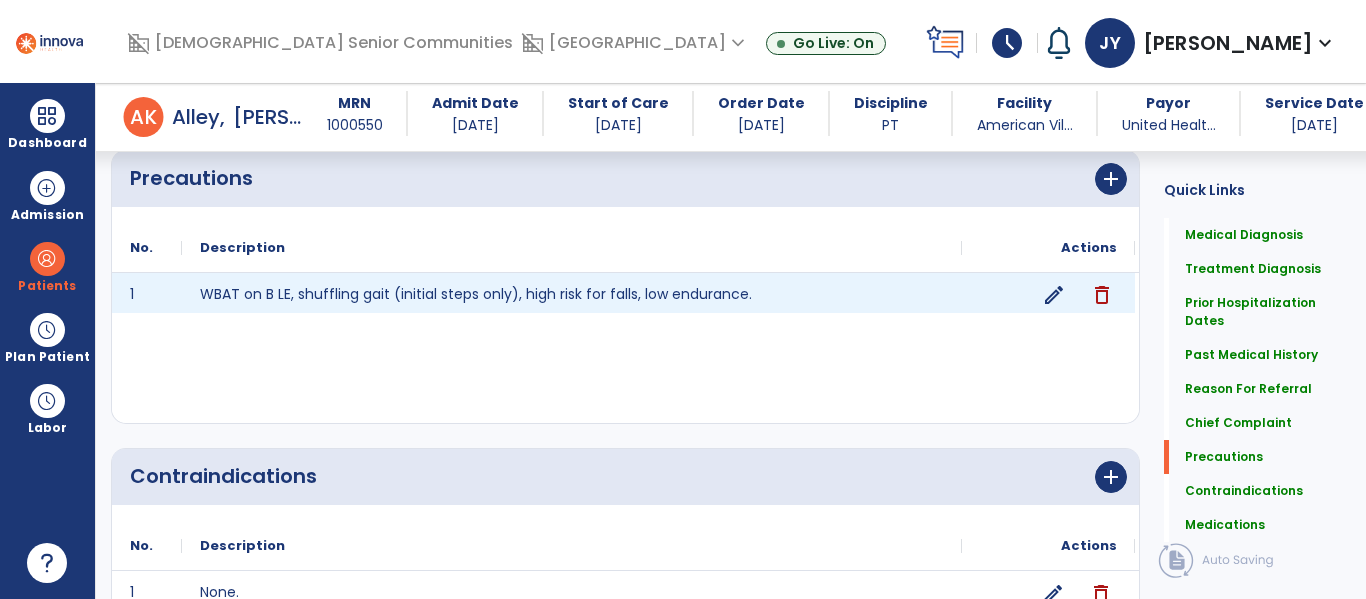 click on "edit" 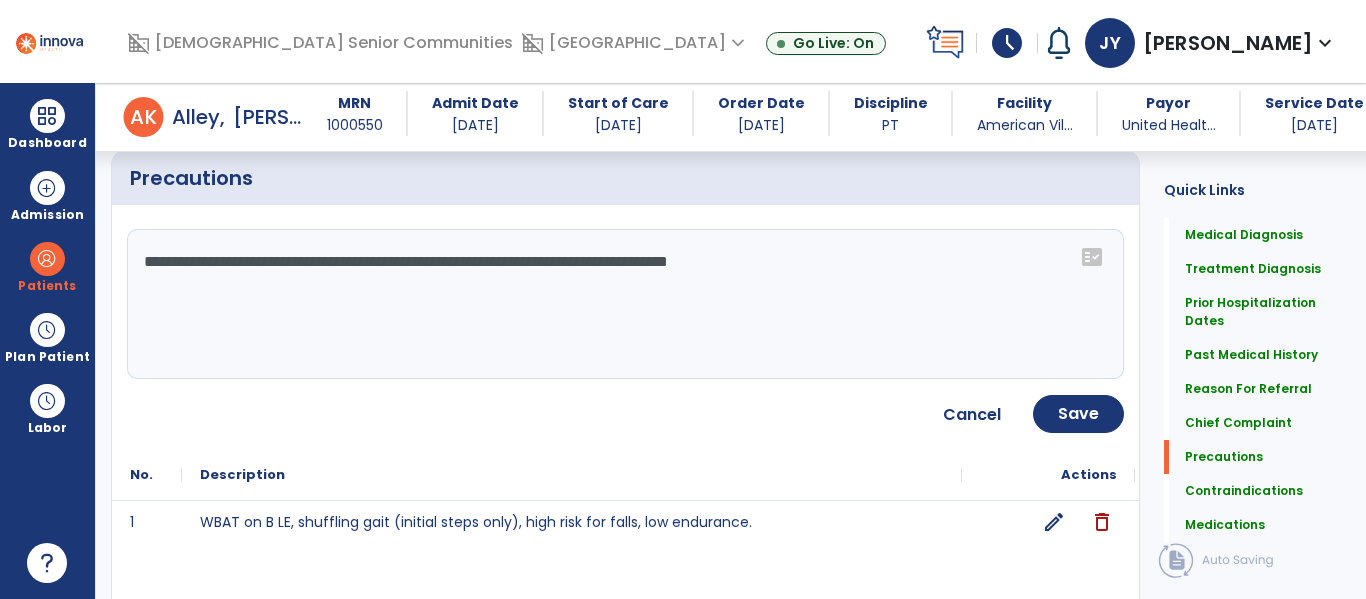 click on "**********" 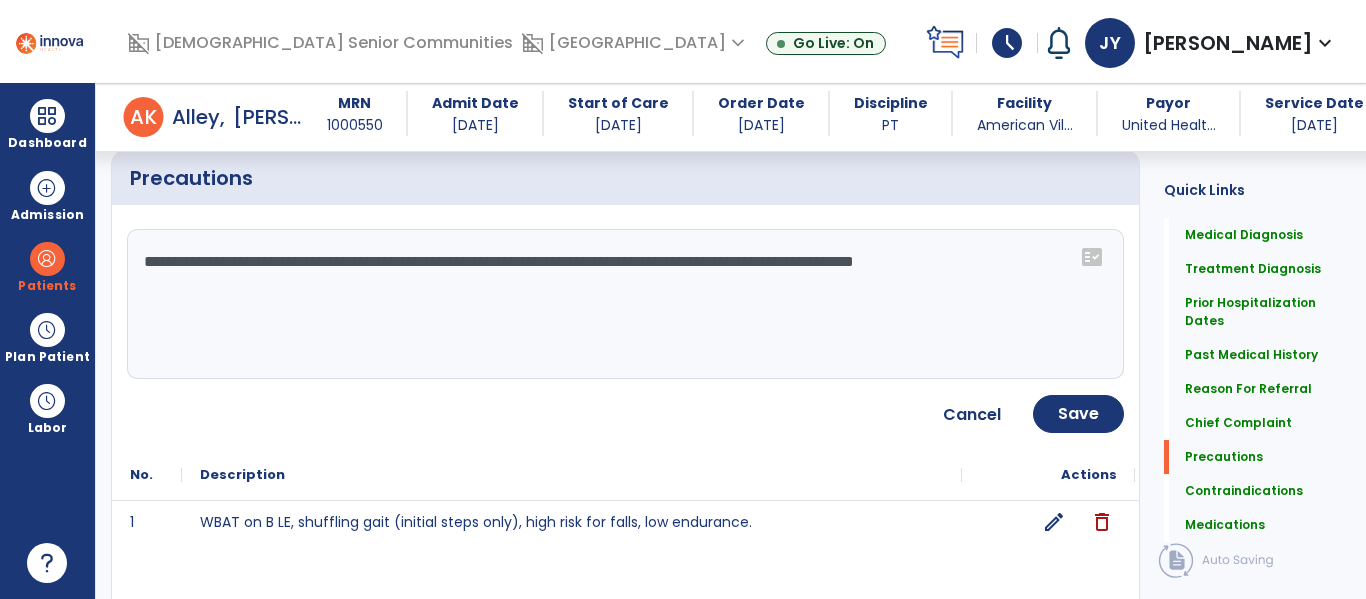 click on "**********" 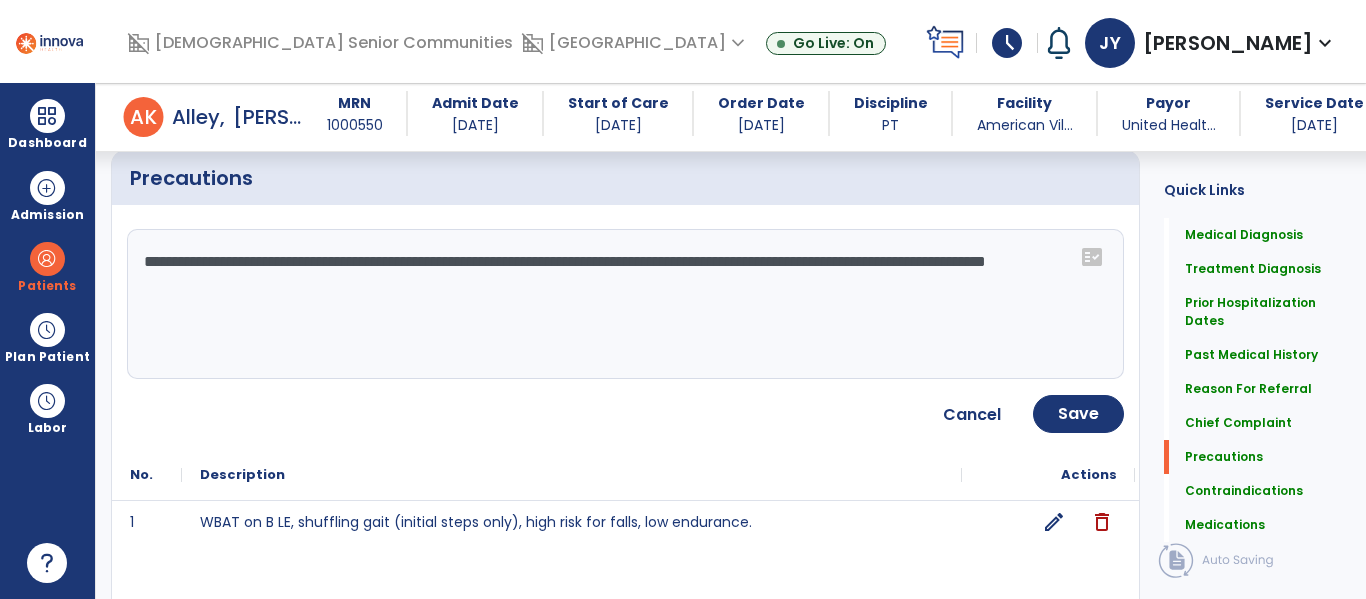type on "**********" 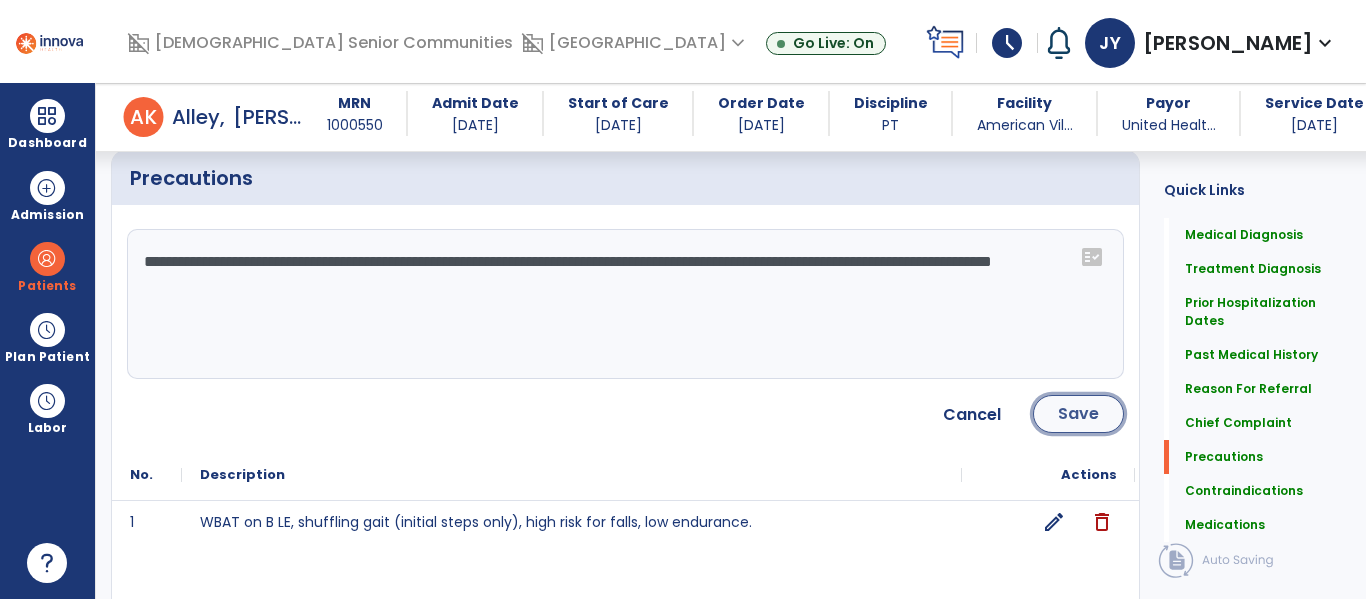 click on "Save" 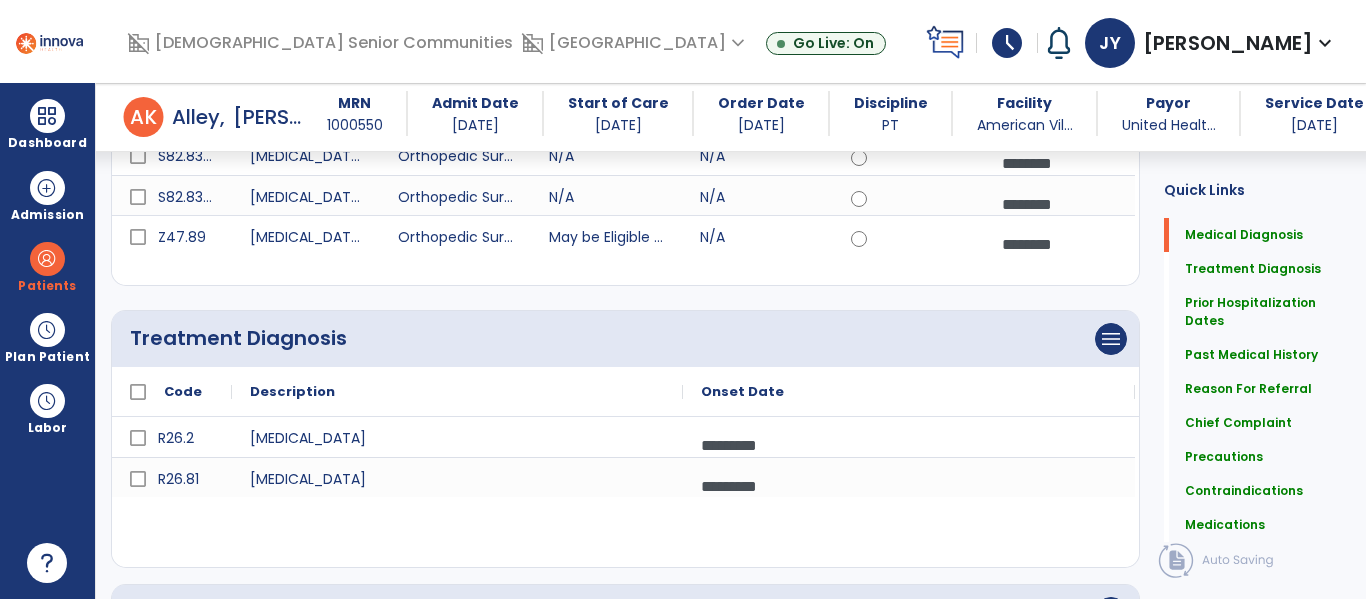scroll, scrollTop: 0, scrollLeft: 0, axis: both 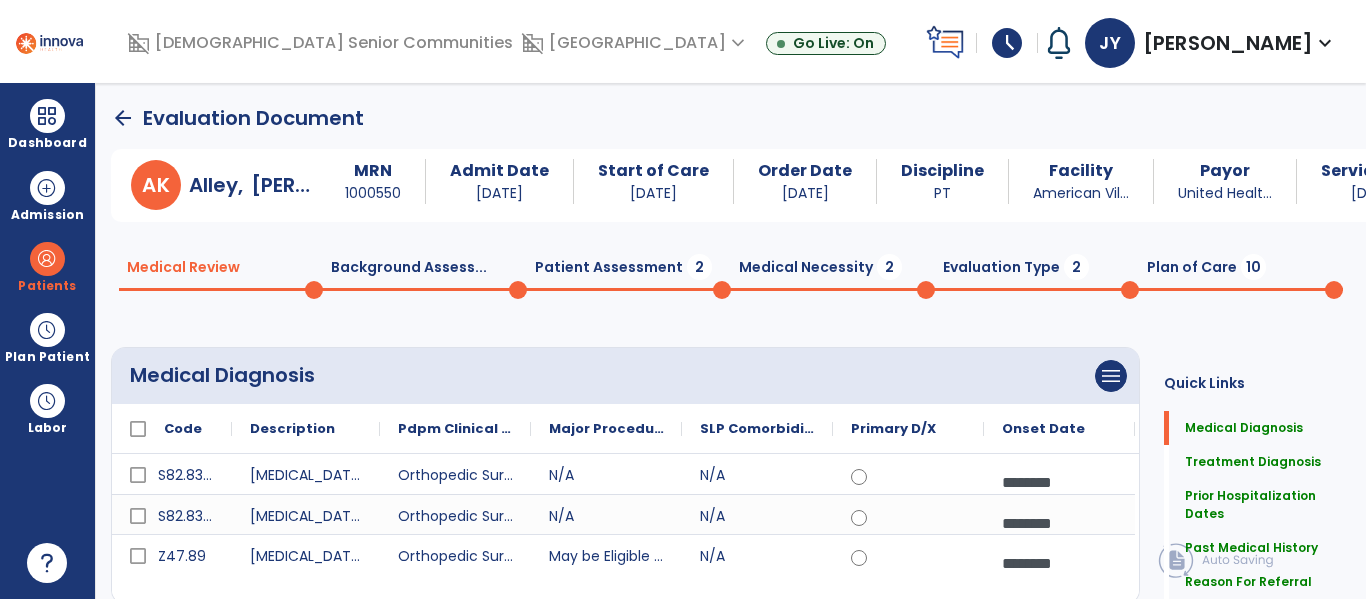 click on "Patient Assessment  2" 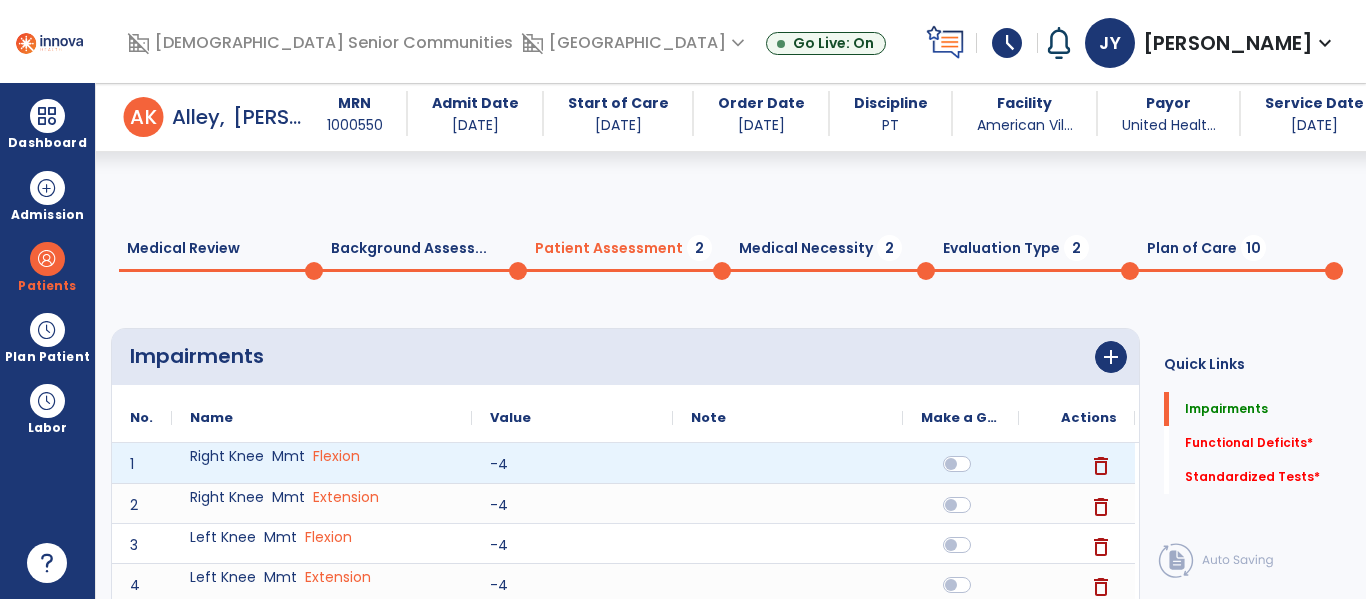 scroll, scrollTop: 619, scrollLeft: 0, axis: vertical 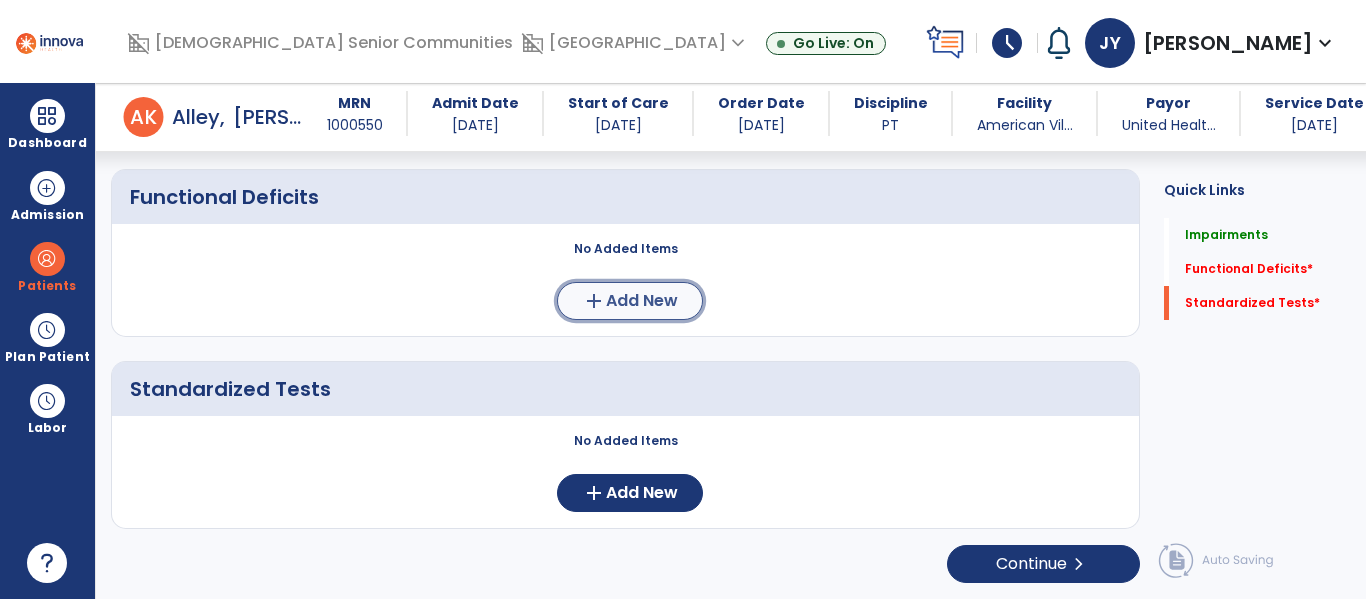 click on "Add New" 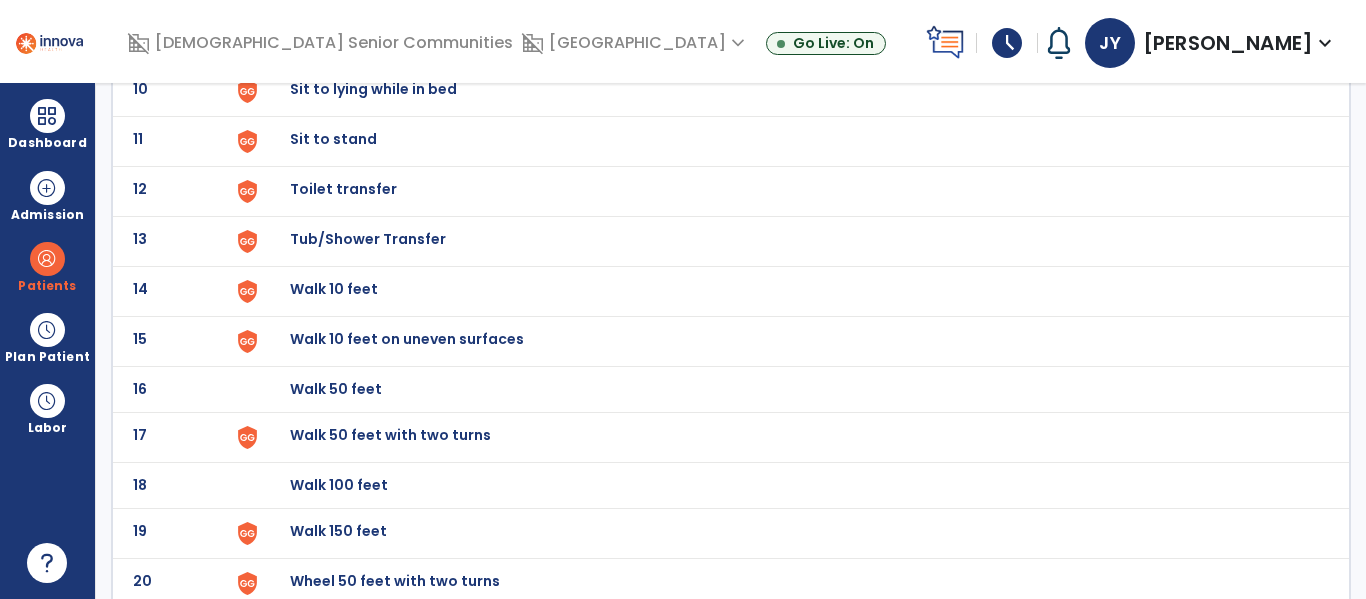 scroll, scrollTop: 0, scrollLeft: 0, axis: both 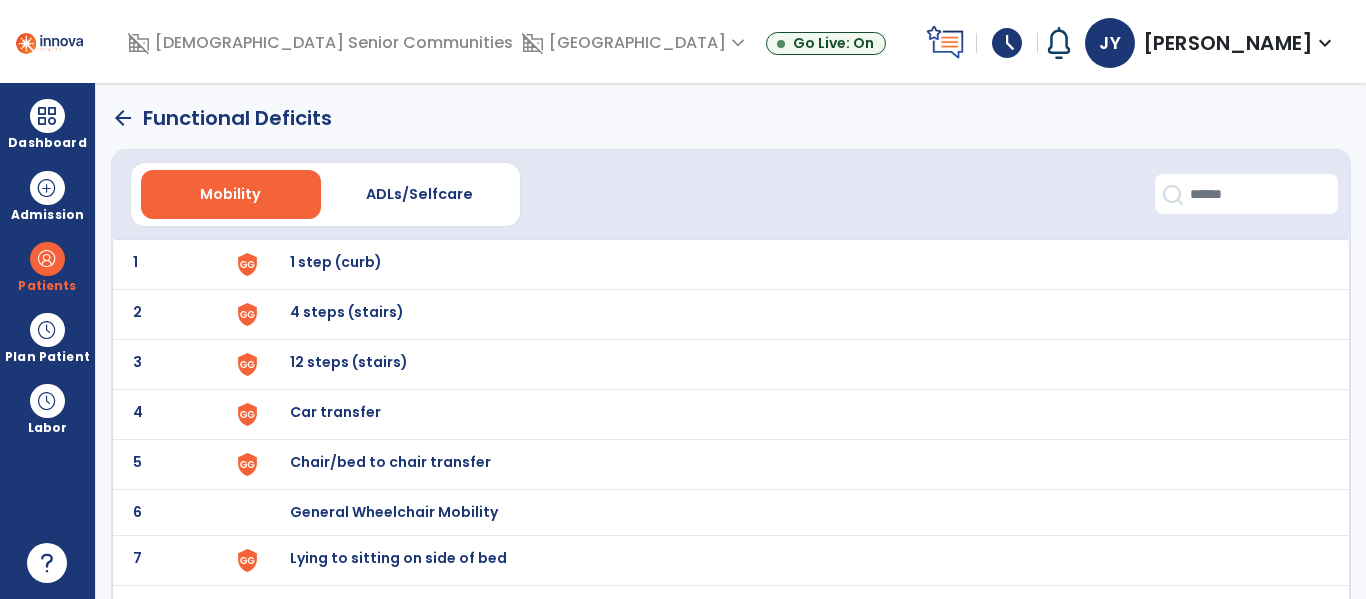 click on "1 step (curb)" at bounding box center [336, 262] 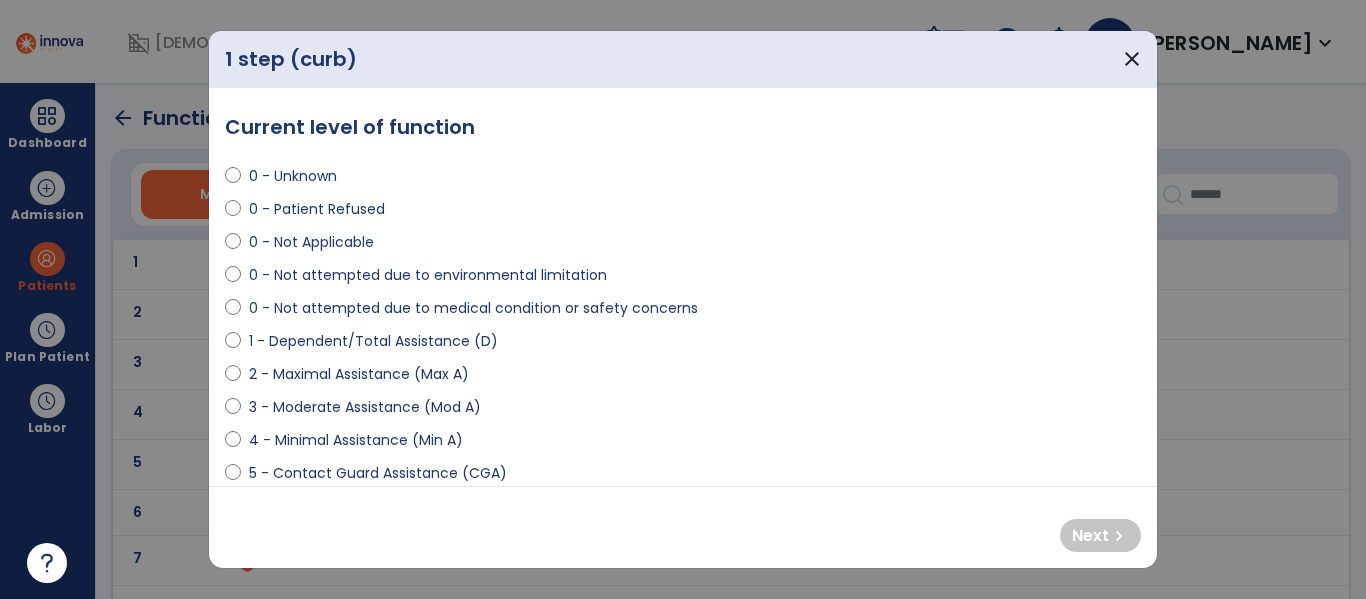 select on "**********" 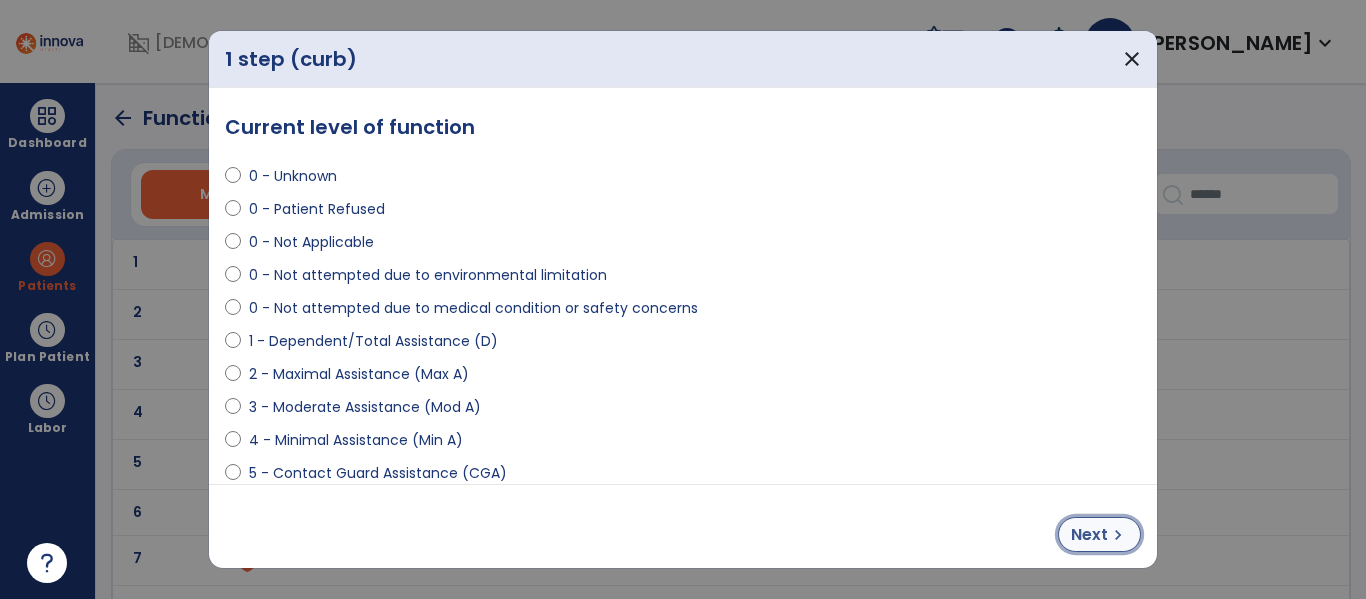click on "Next" at bounding box center (1089, 535) 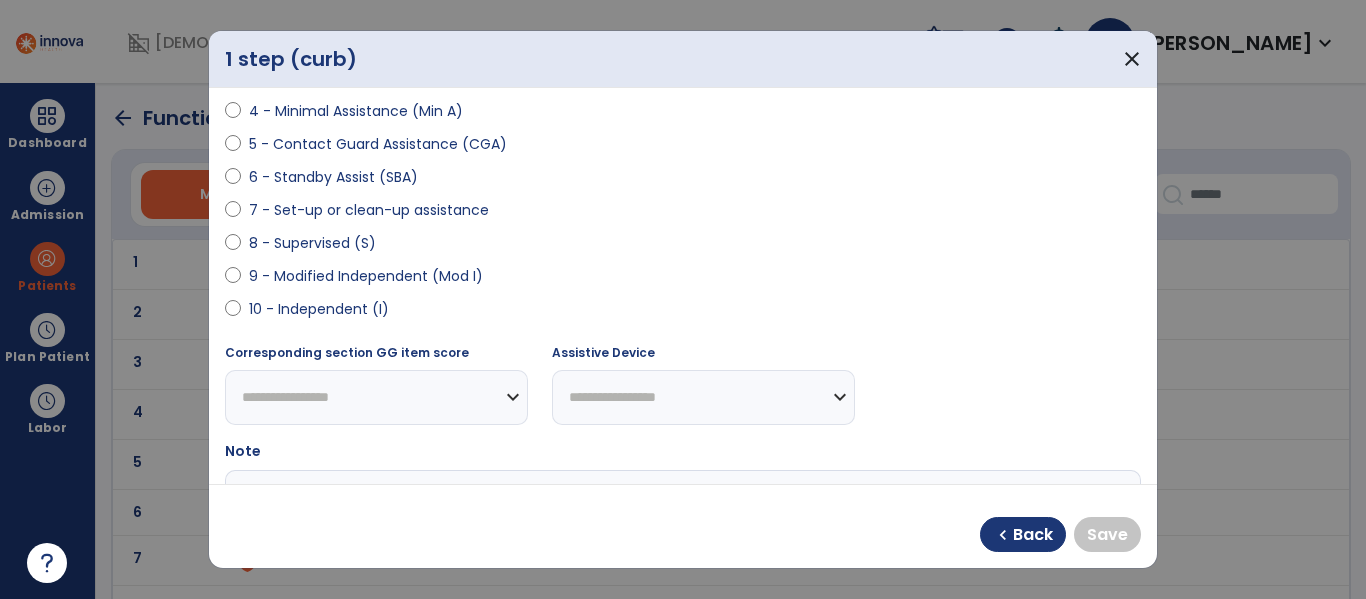 scroll, scrollTop: 320, scrollLeft: 0, axis: vertical 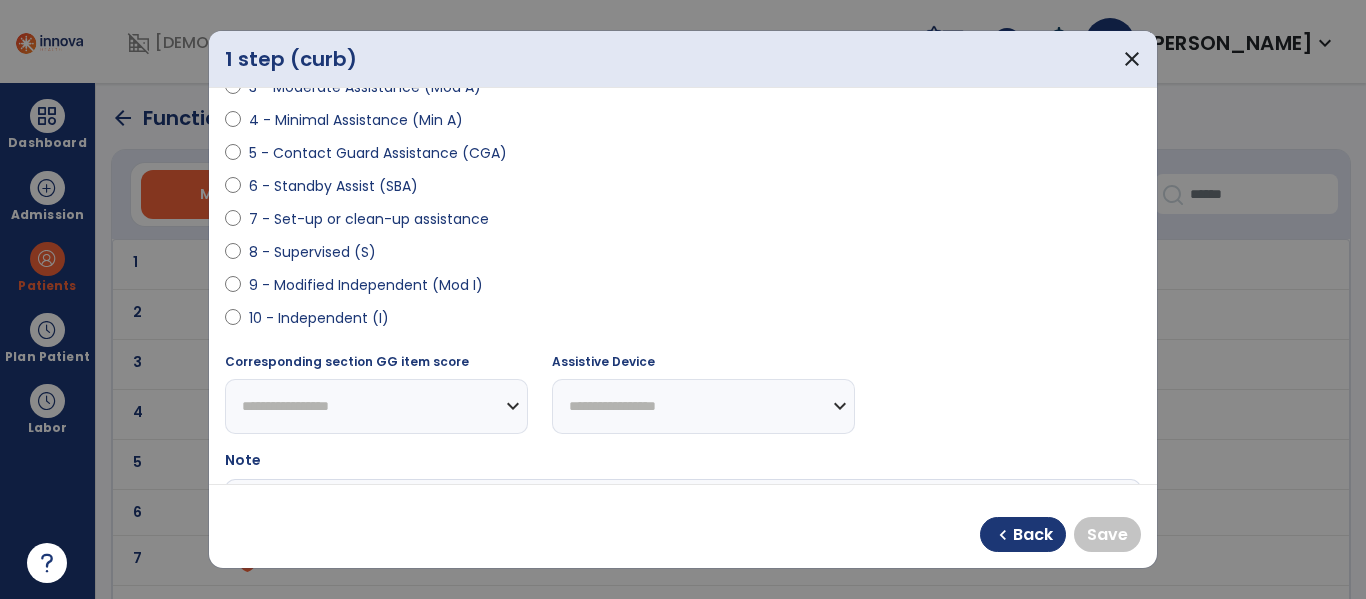 select on "**********" 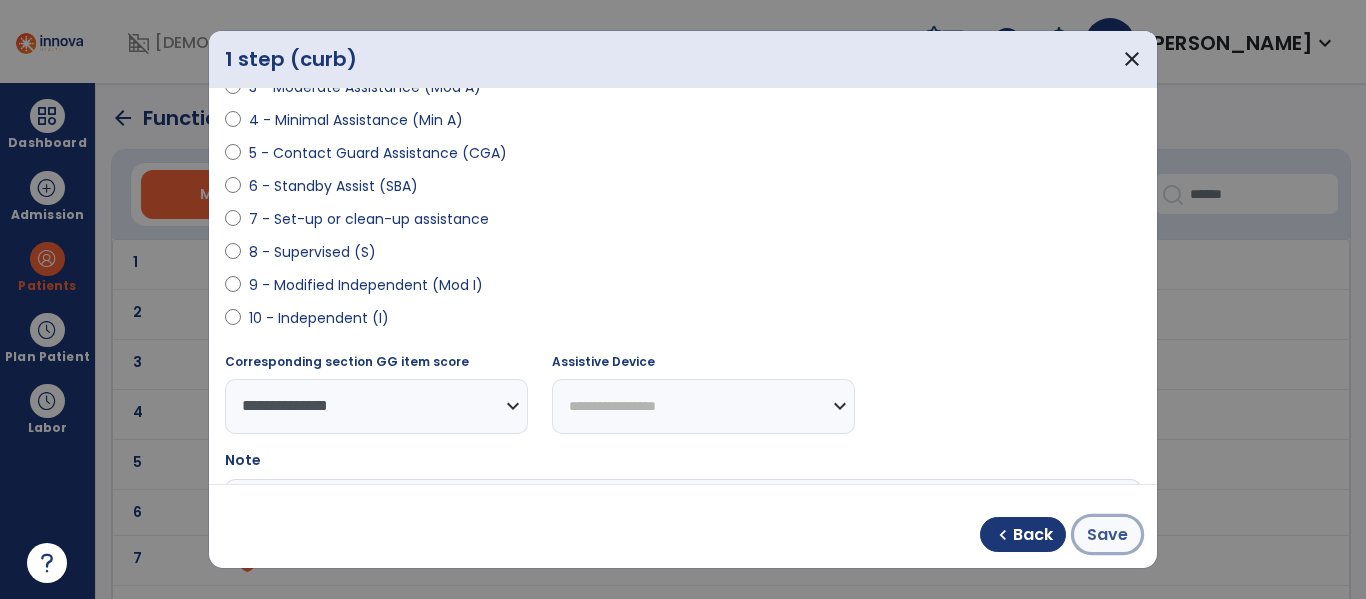 click on "Save" at bounding box center [1107, 535] 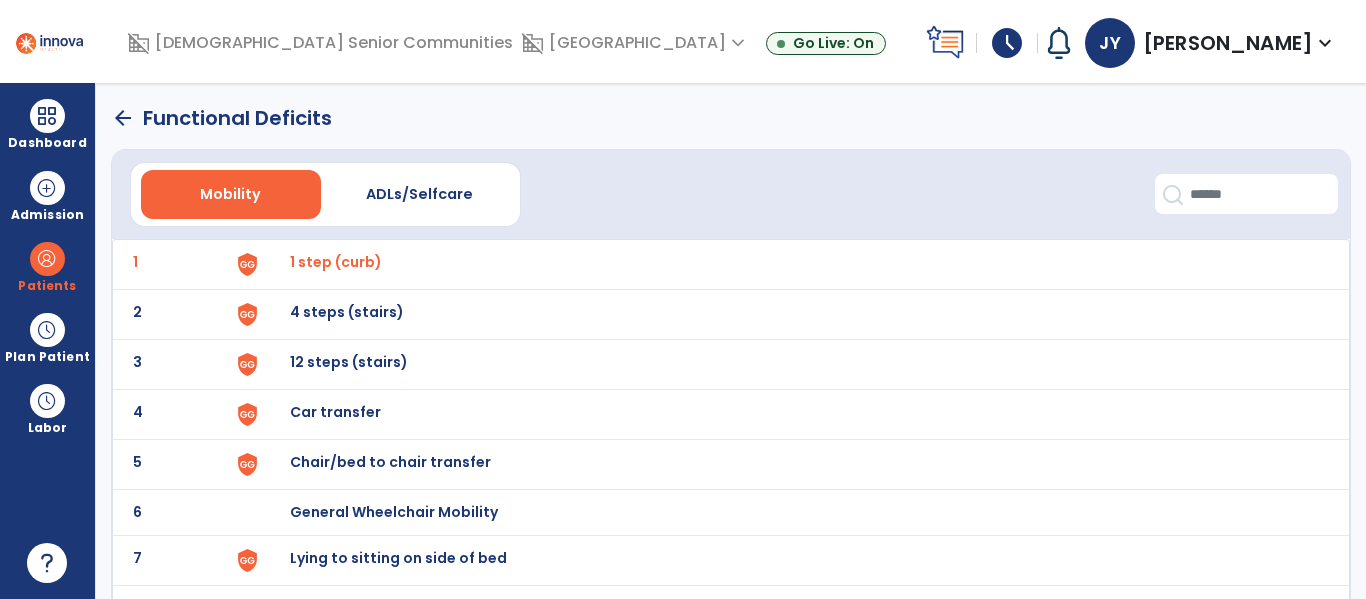 click on "4 steps (stairs)" at bounding box center [336, 262] 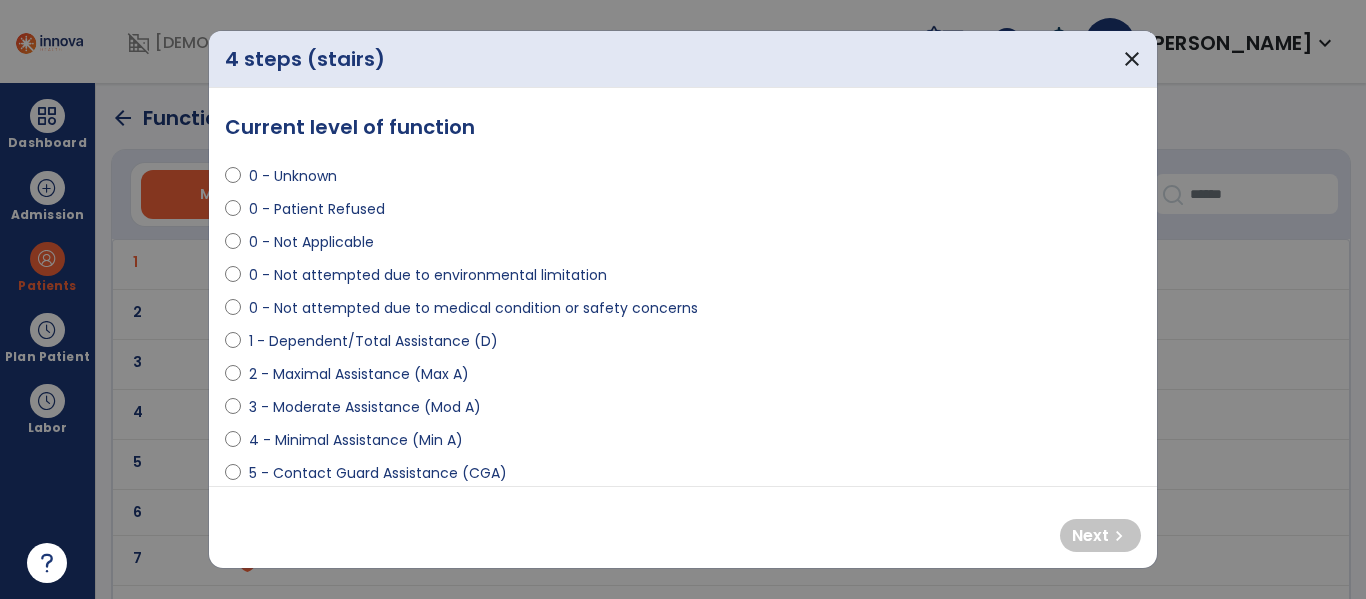 select on "**********" 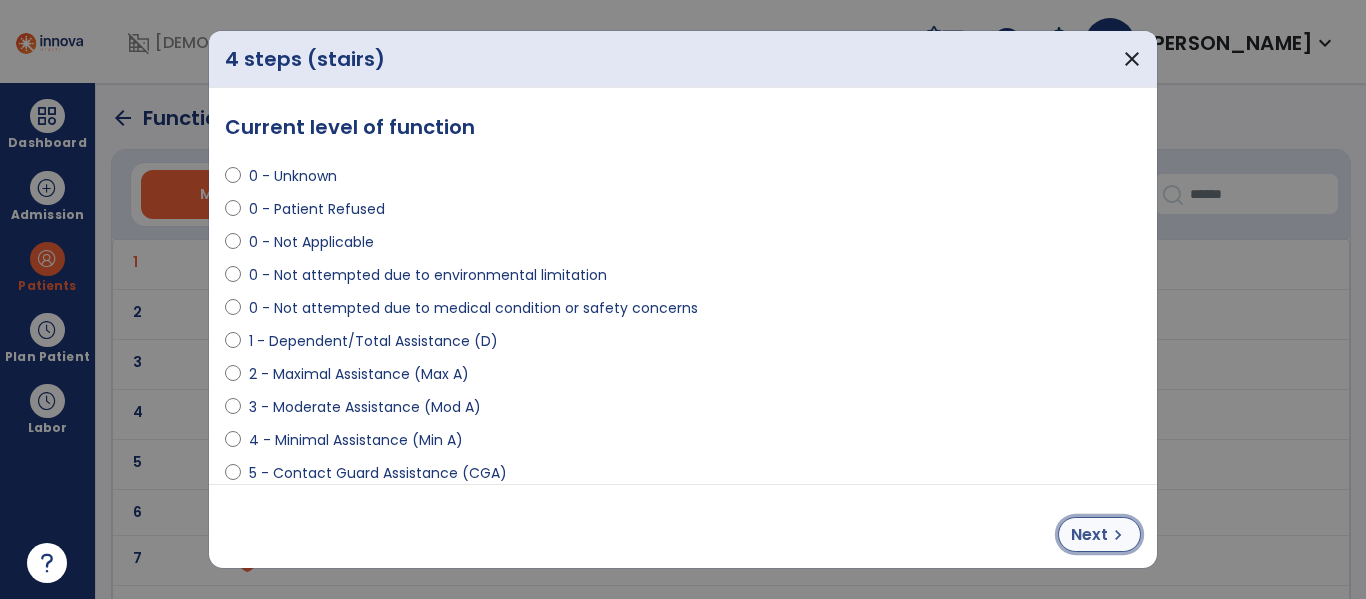 click on "Next" at bounding box center [1089, 535] 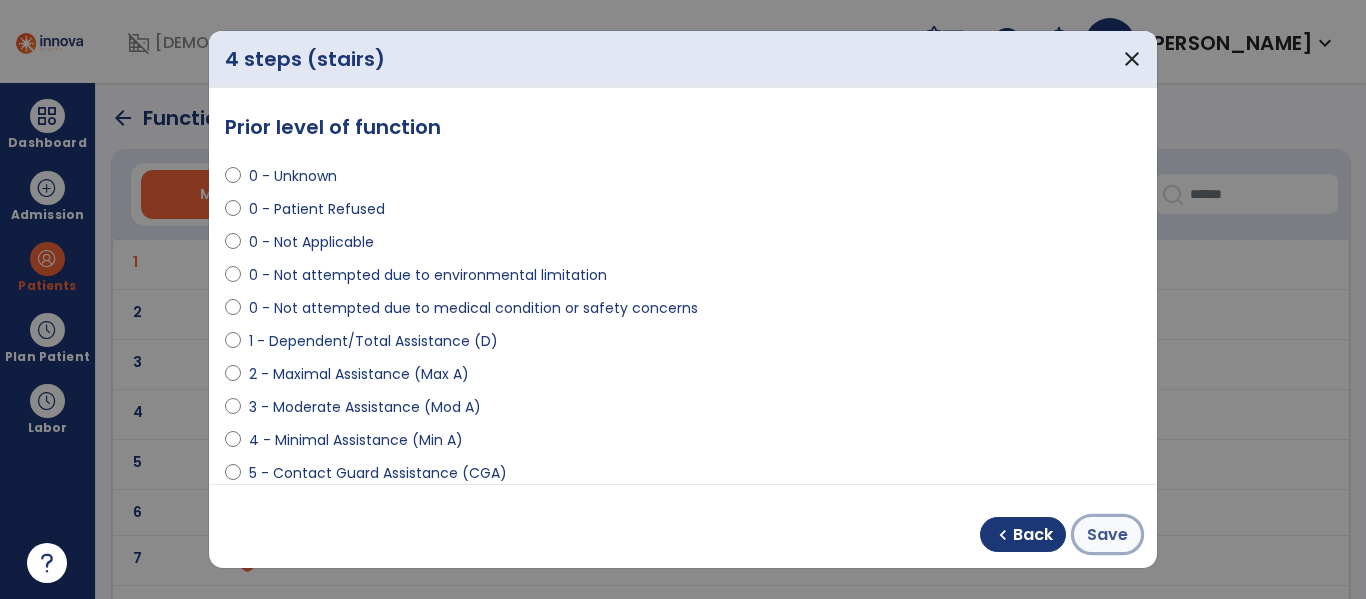 click on "Save" at bounding box center (1107, 535) 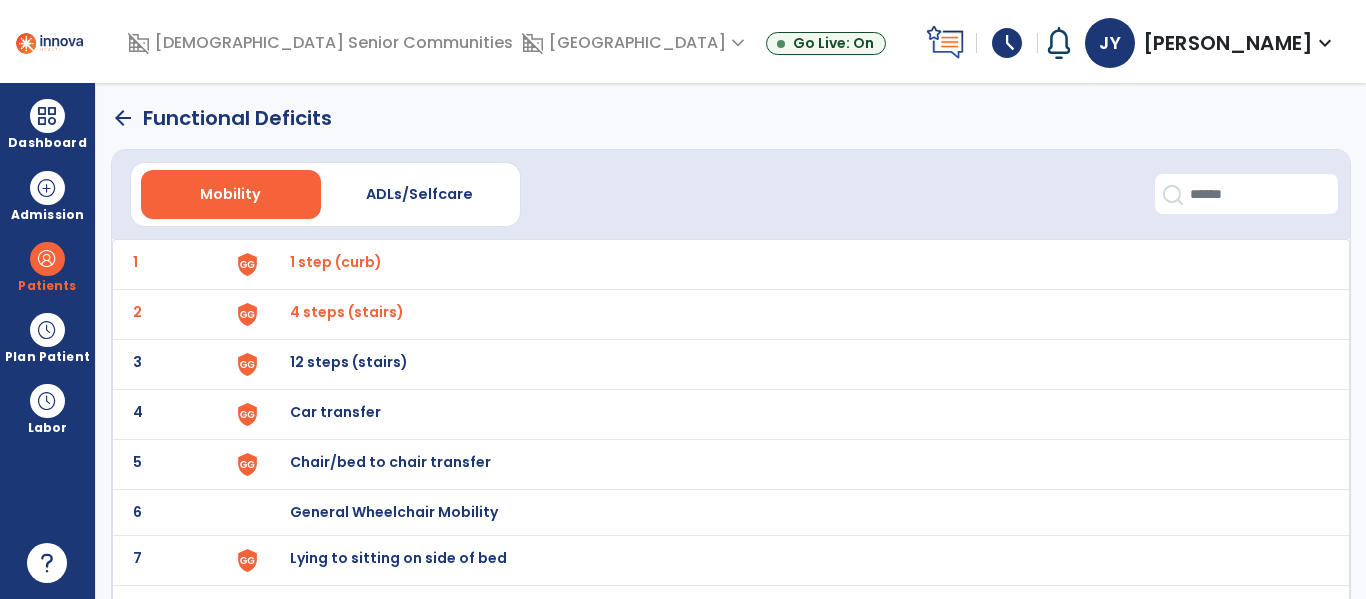 click on "12 steps (stairs)" at bounding box center [336, 262] 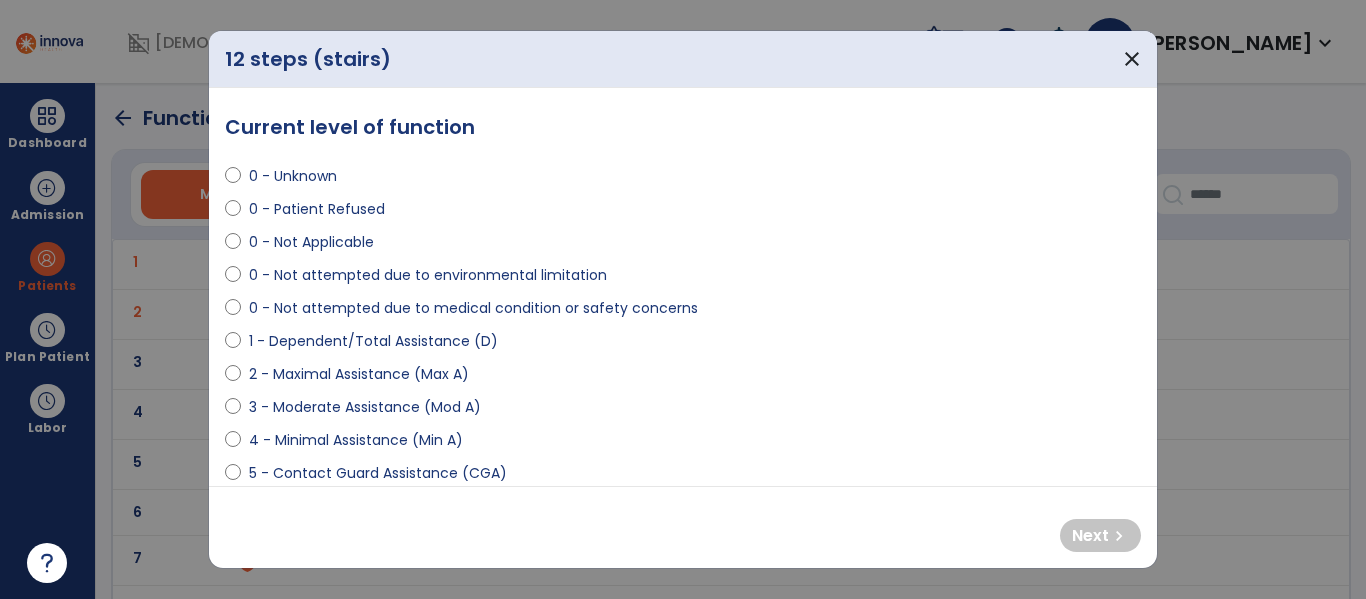 select on "**********" 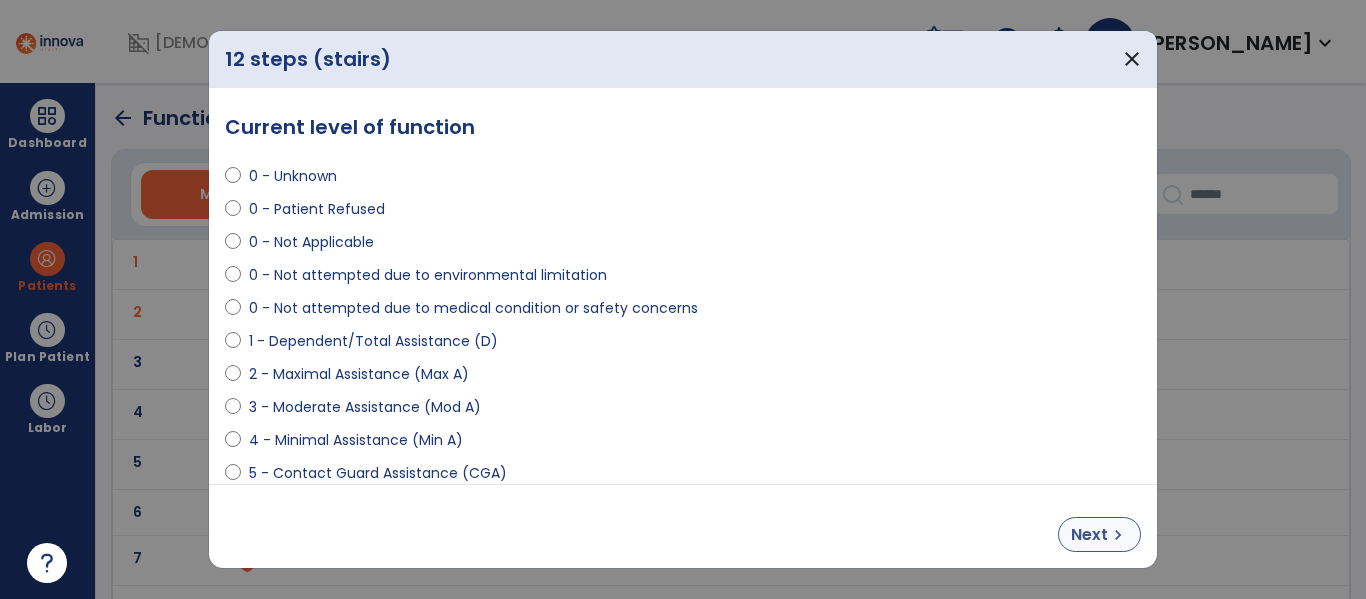 click on "Next" at bounding box center (1089, 535) 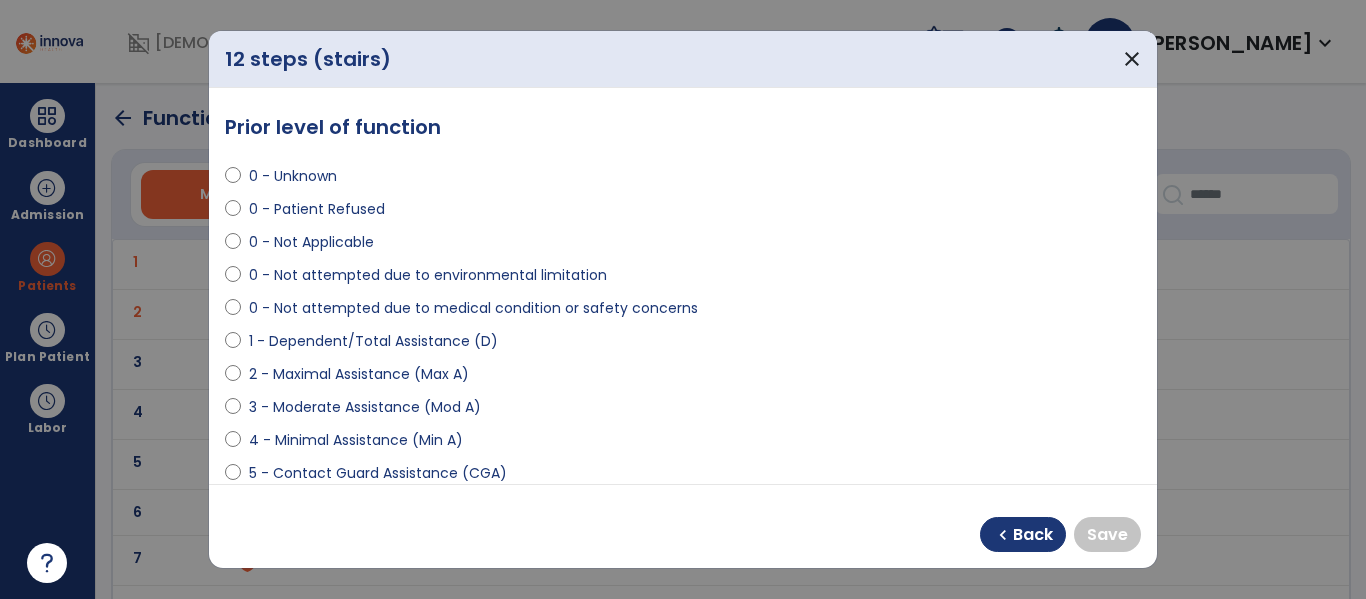 select on "**********" 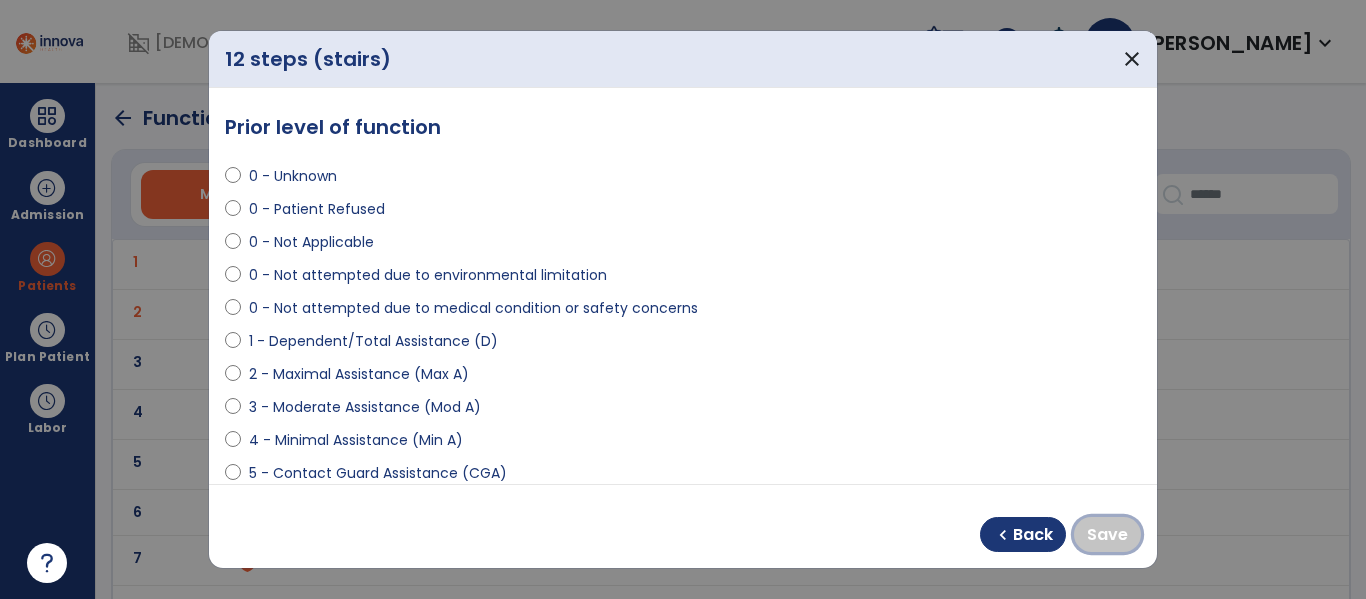 click on "Save" at bounding box center (1107, 535) 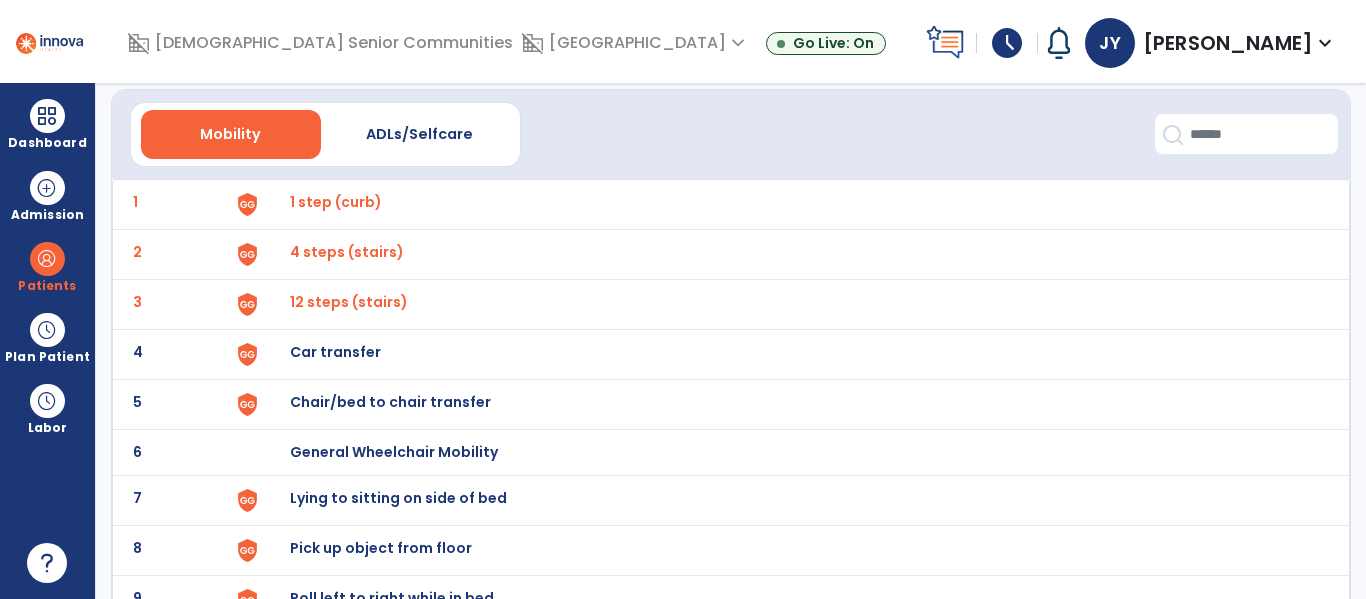 scroll, scrollTop: 63, scrollLeft: 0, axis: vertical 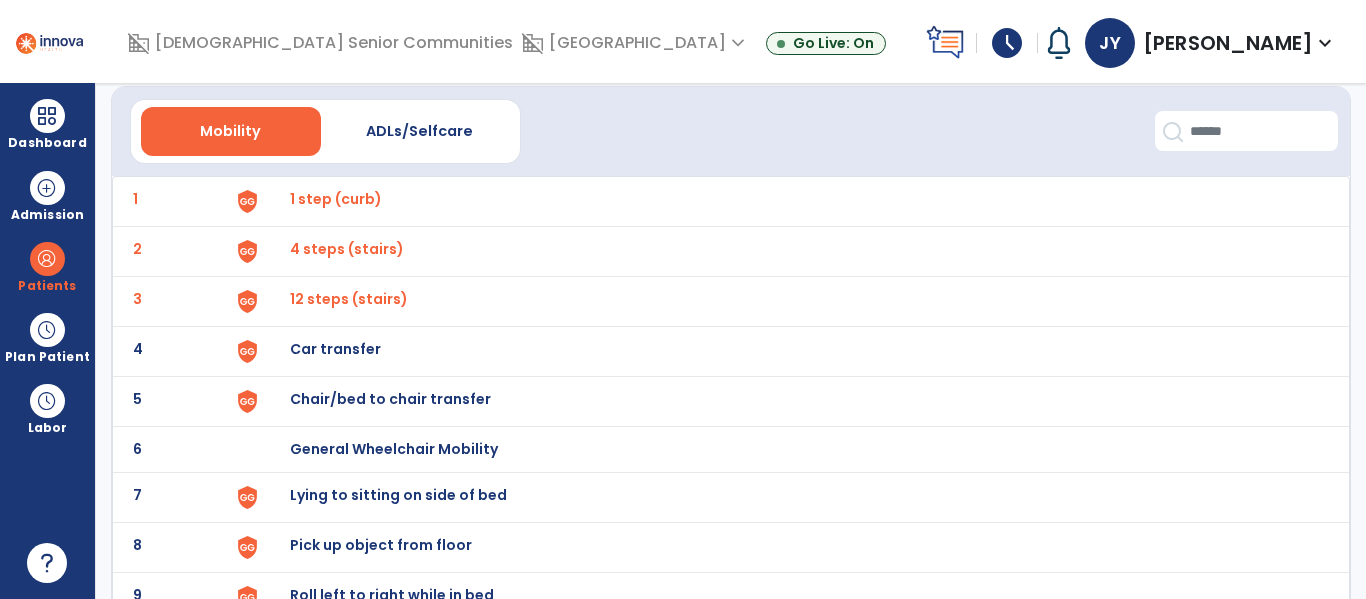 click on "Car transfer" at bounding box center [336, 199] 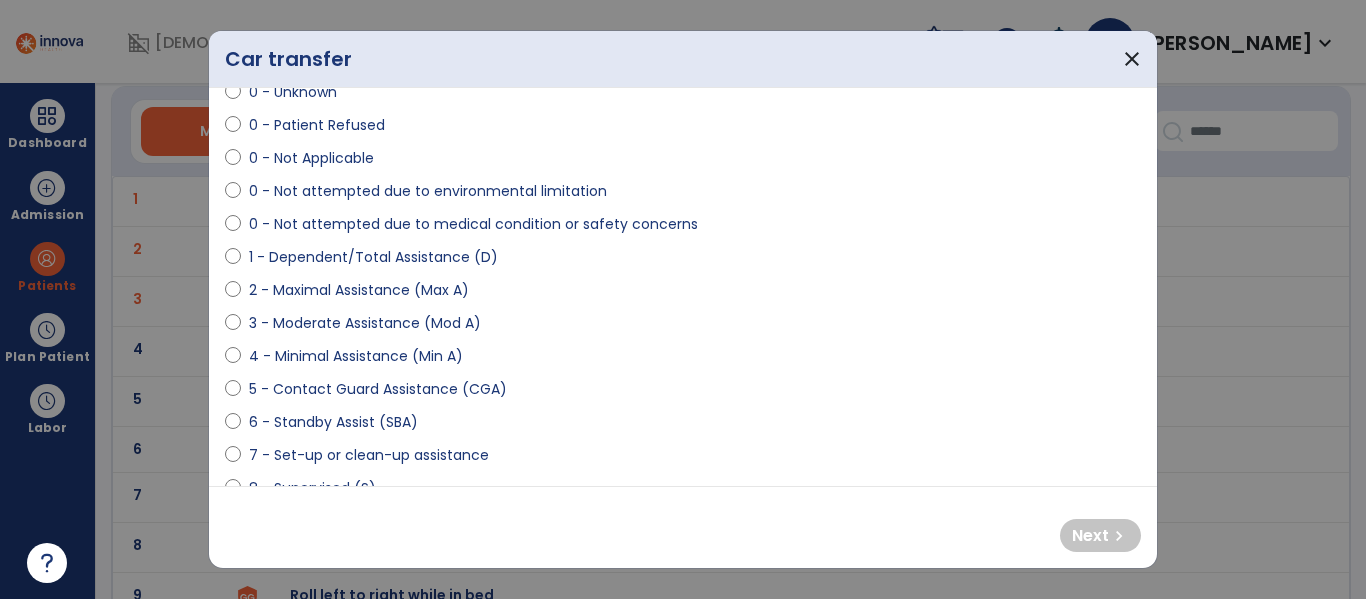 scroll, scrollTop: 61, scrollLeft: 0, axis: vertical 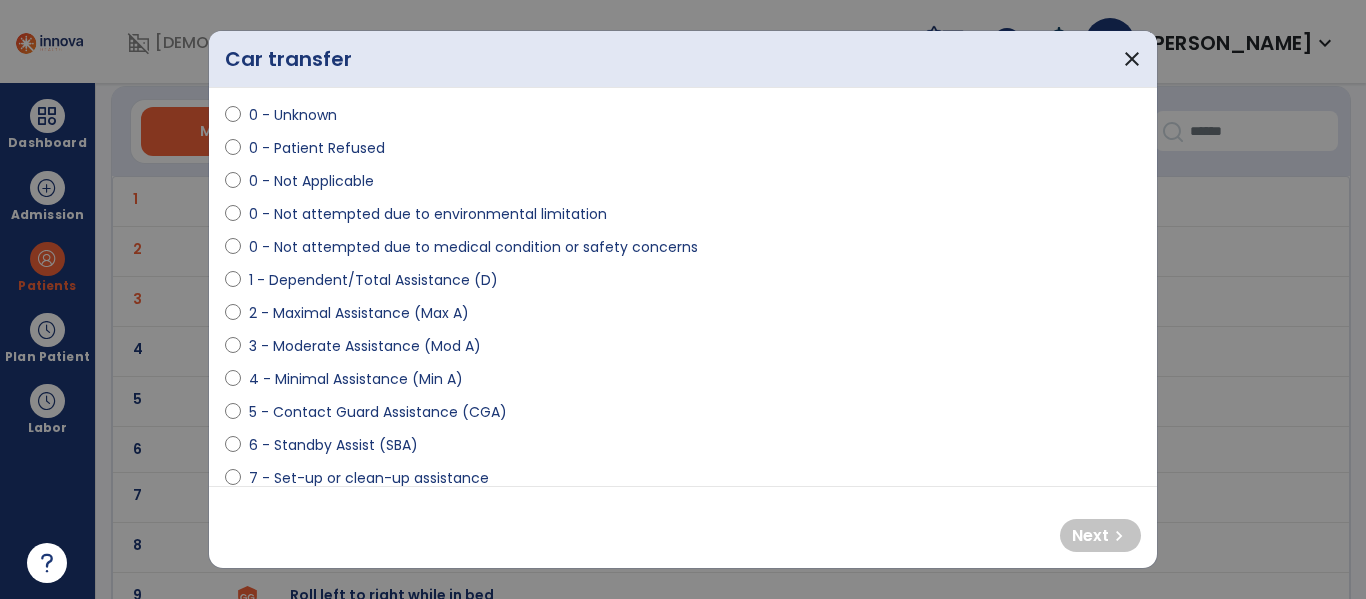 select on "**********" 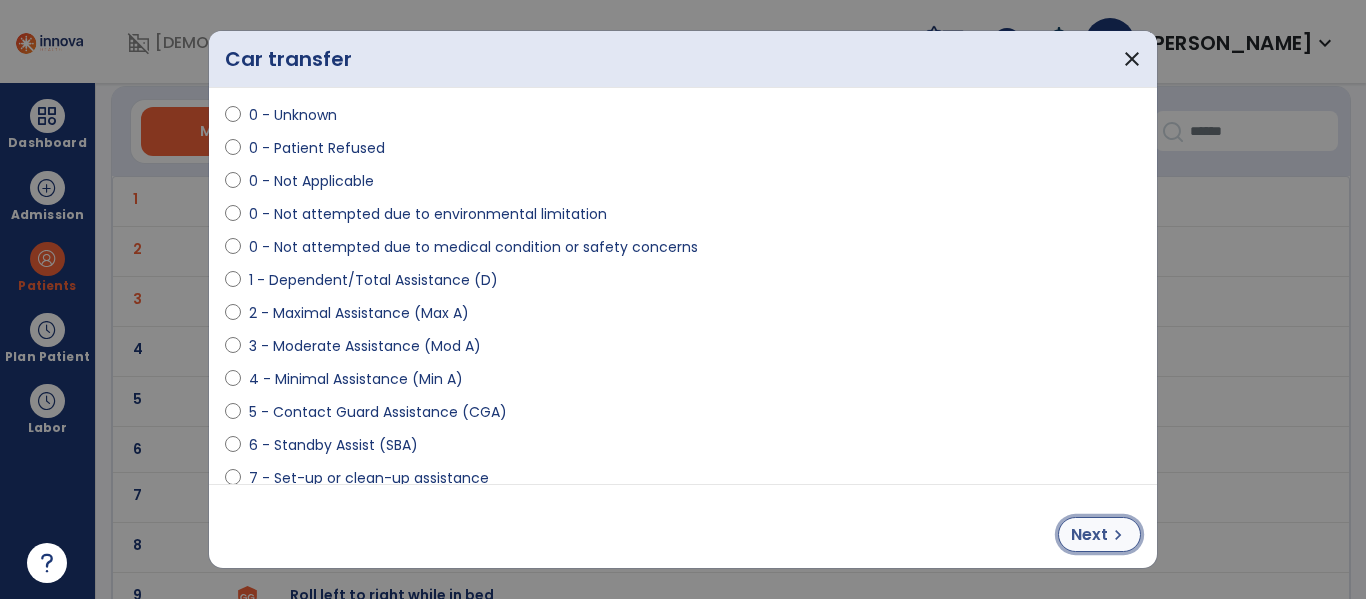 click on "Next" at bounding box center [1089, 535] 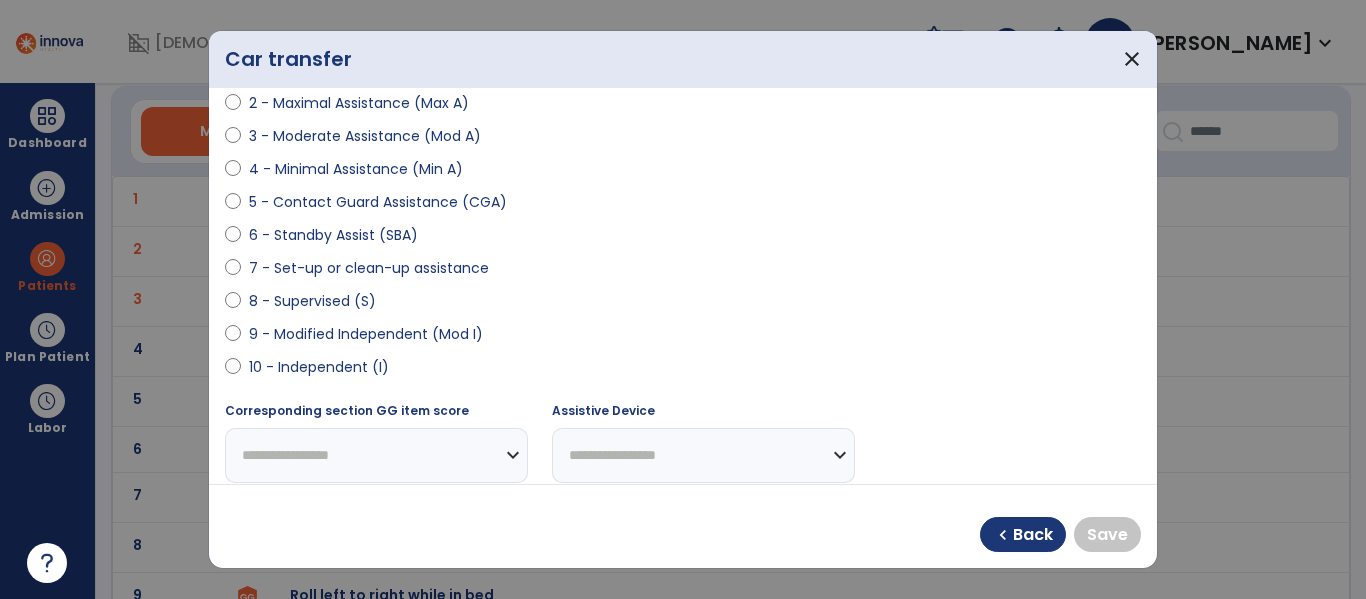 scroll, scrollTop: 274, scrollLeft: 0, axis: vertical 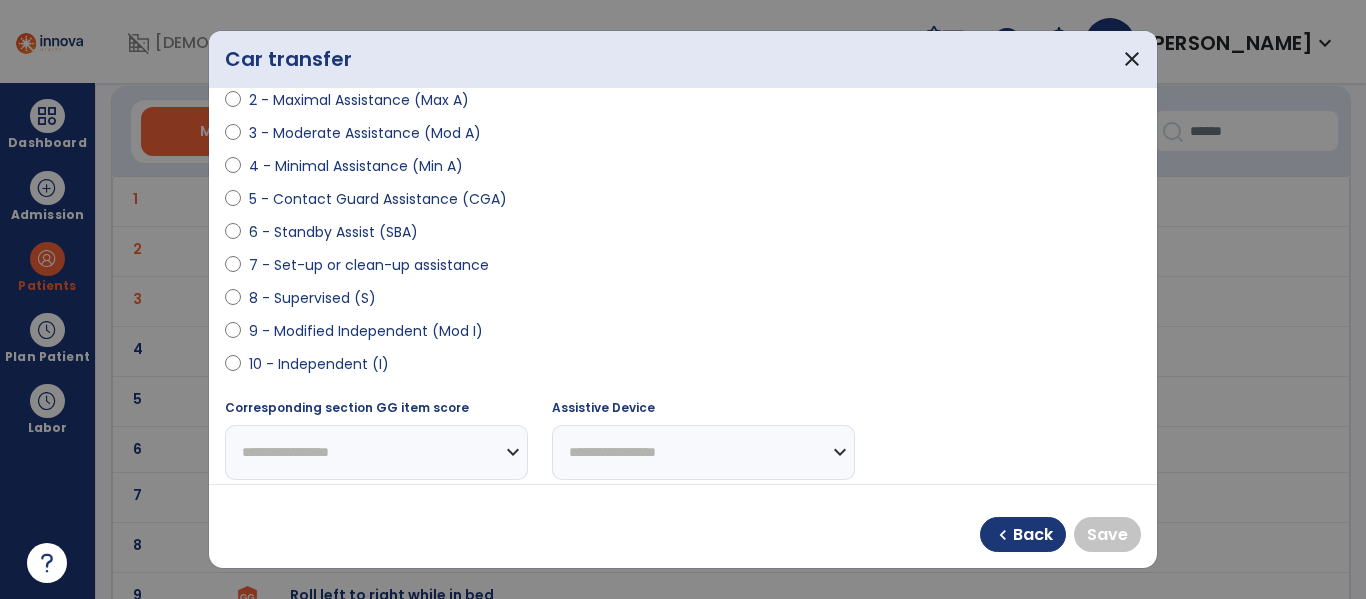 select on "**********" 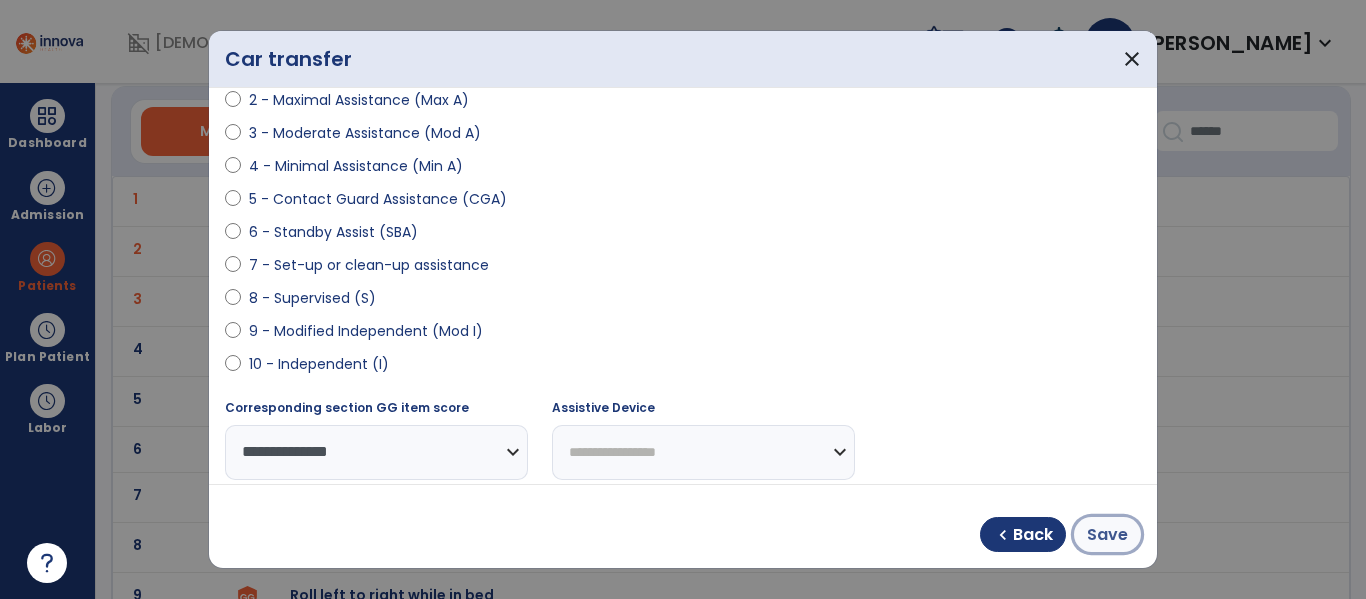 click on "Save" at bounding box center [1107, 535] 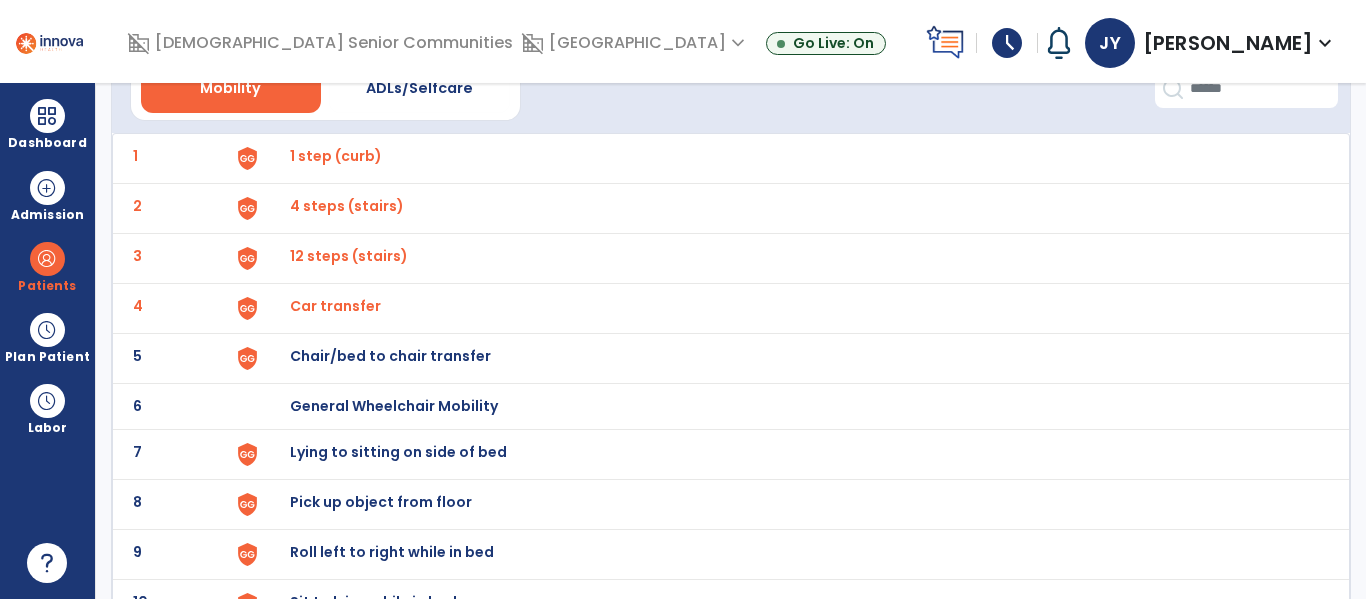 scroll, scrollTop: 113, scrollLeft: 0, axis: vertical 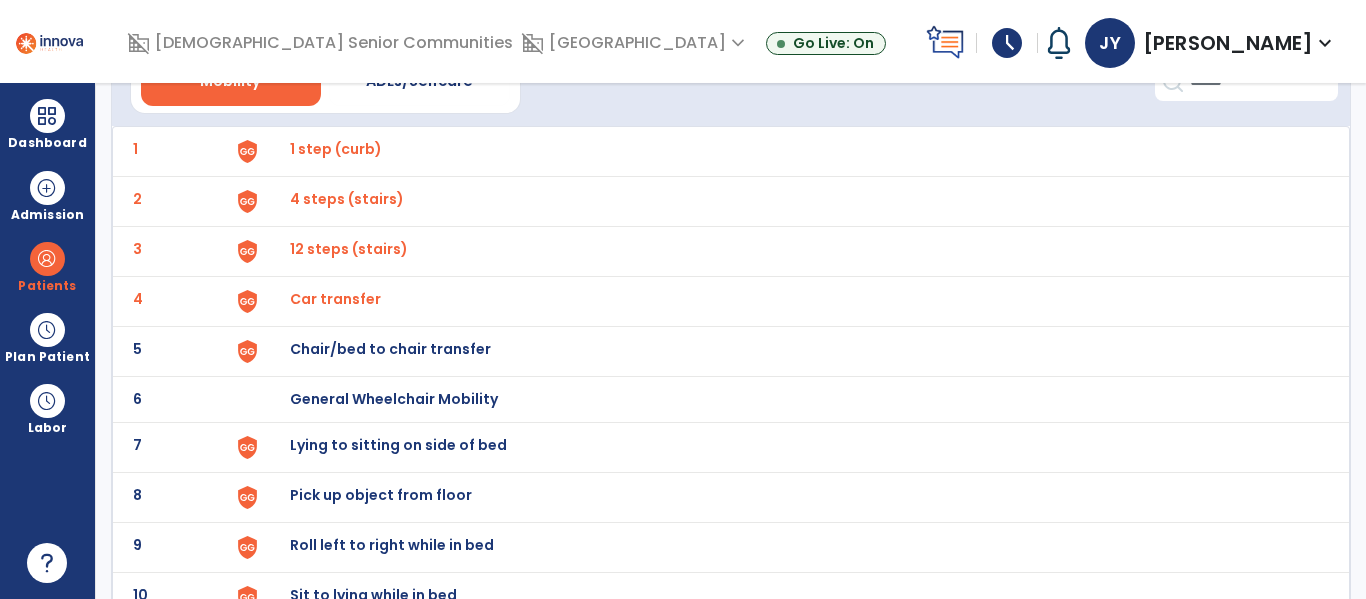 click on "Chair/bed to chair transfer" at bounding box center (336, 149) 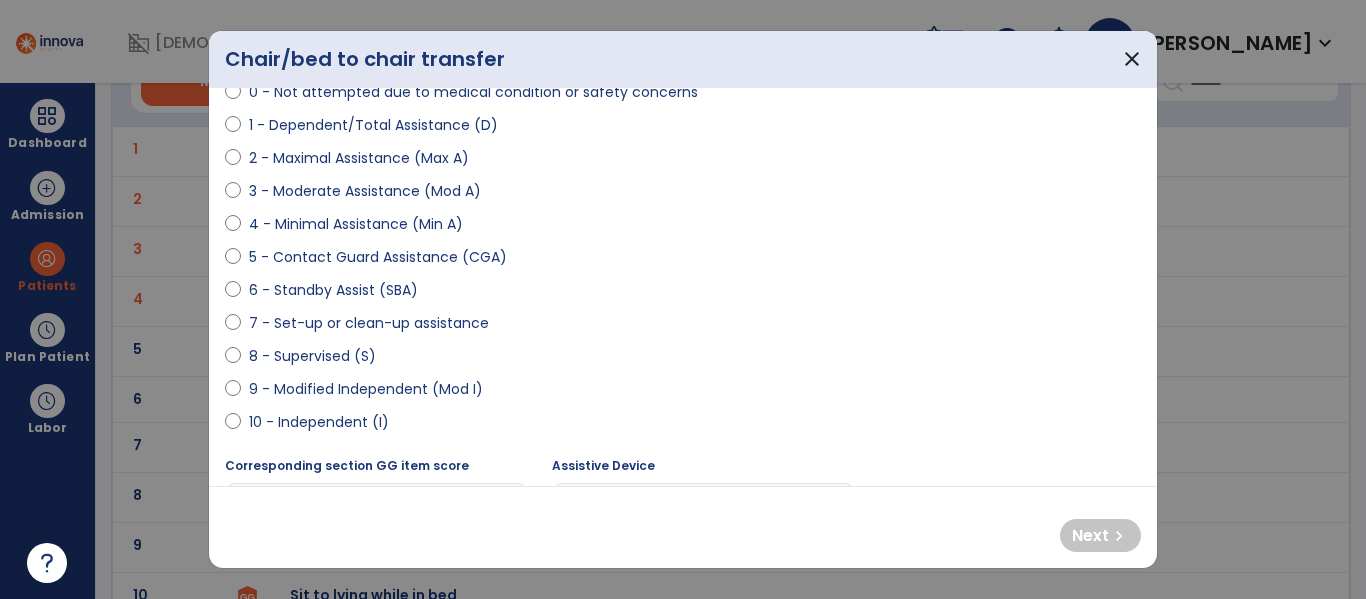 scroll, scrollTop: 215, scrollLeft: 0, axis: vertical 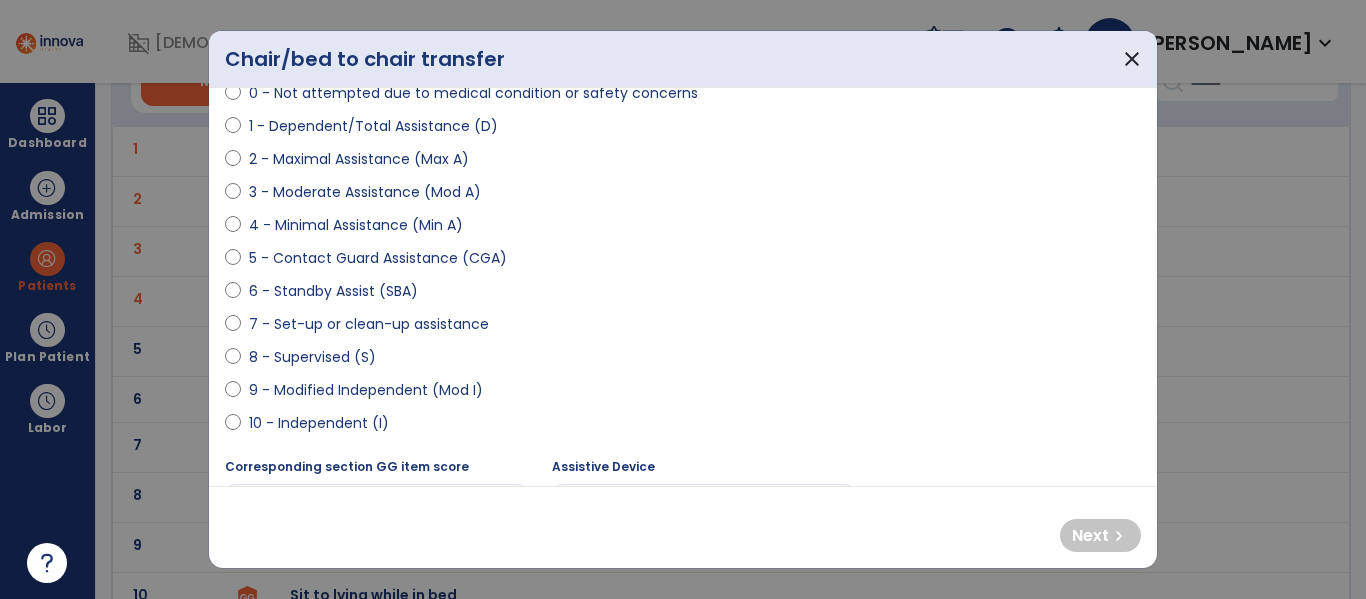 select on "**********" 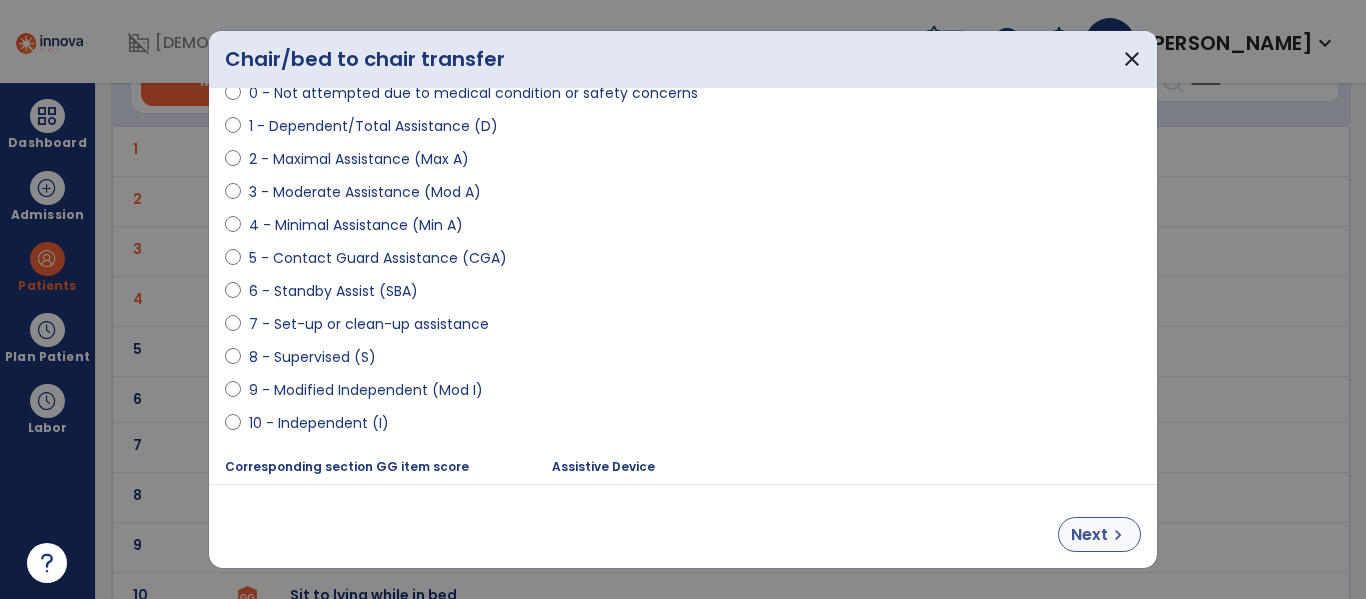 click on "Next" at bounding box center [1089, 535] 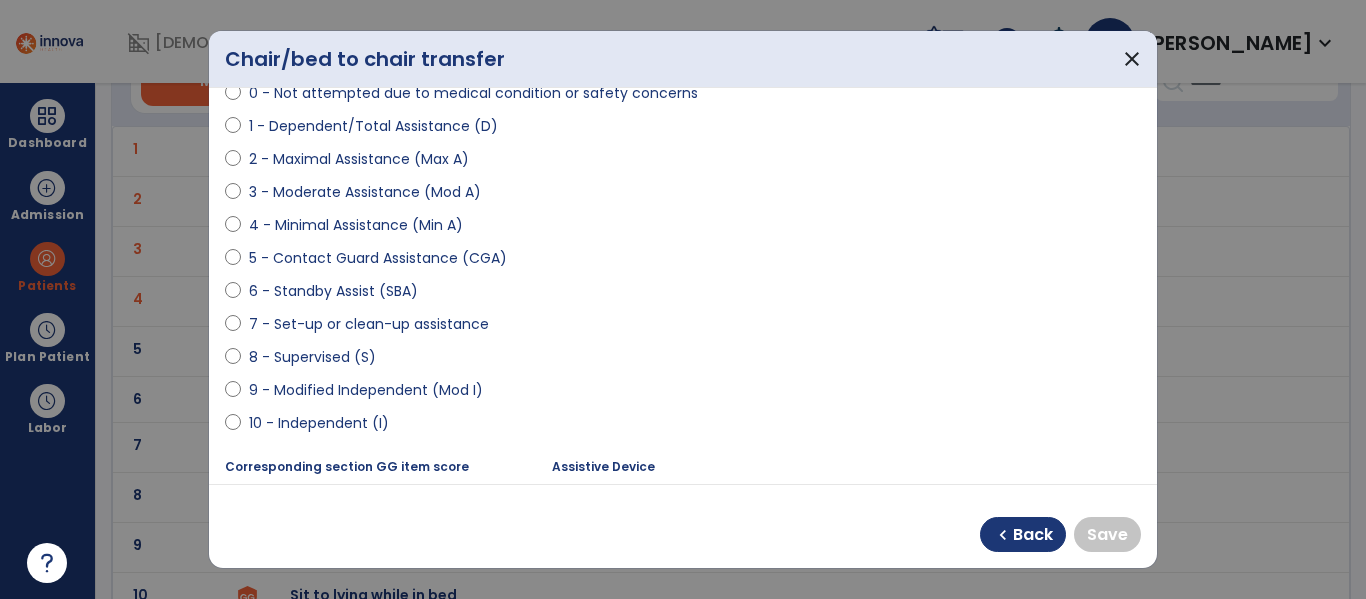 scroll, scrollTop: 271, scrollLeft: 0, axis: vertical 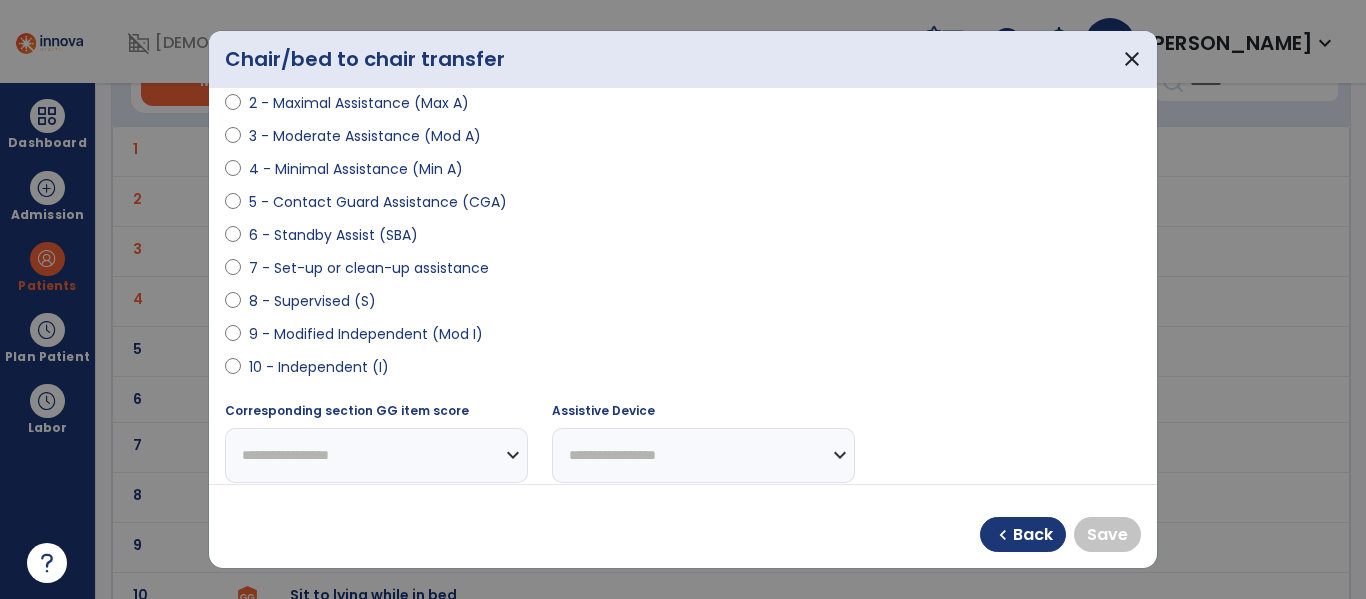 select on "**********" 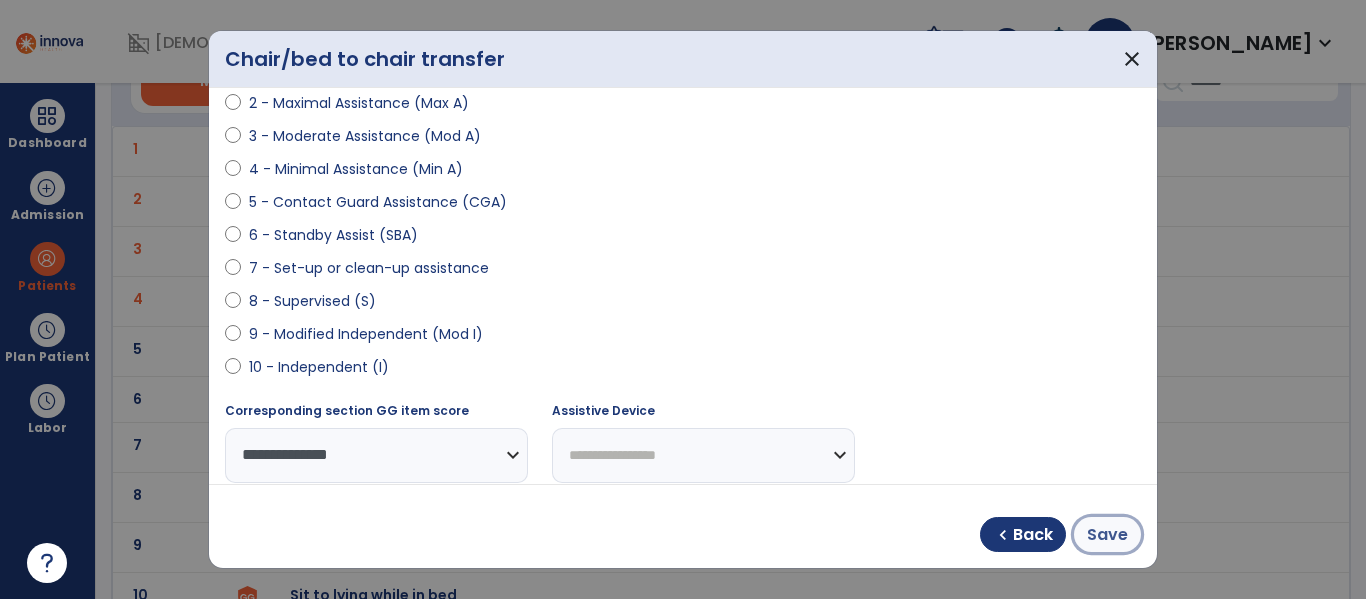 click on "Save" at bounding box center (1107, 535) 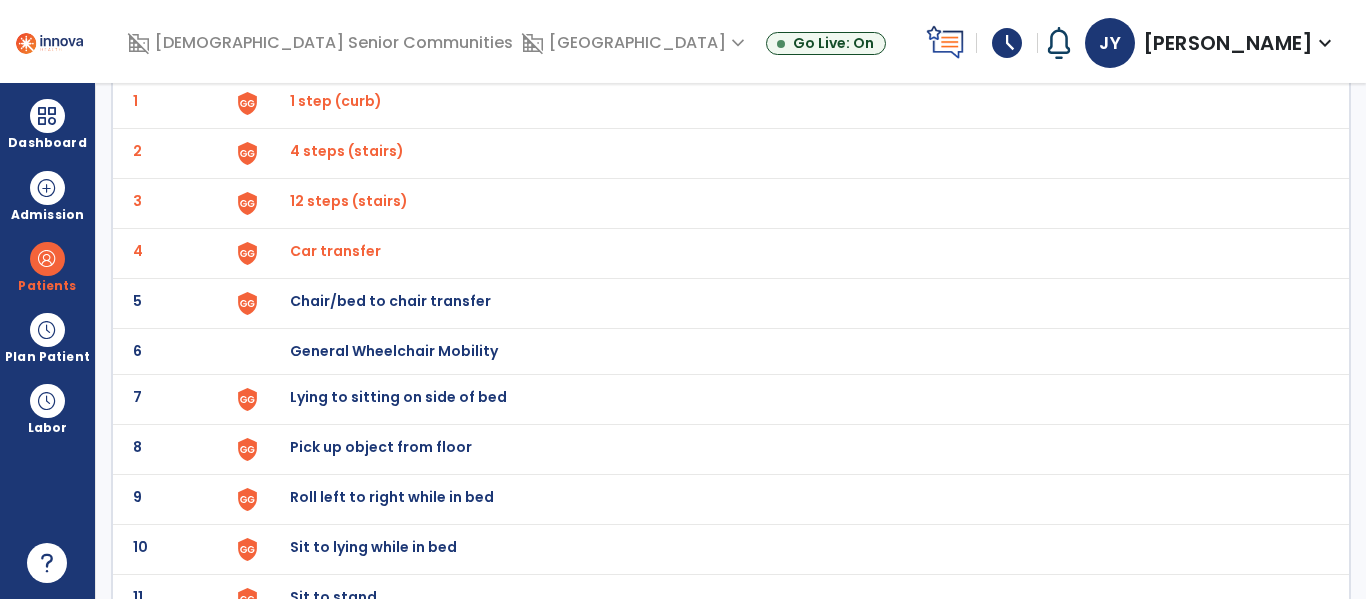 scroll, scrollTop: 183, scrollLeft: 0, axis: vertical 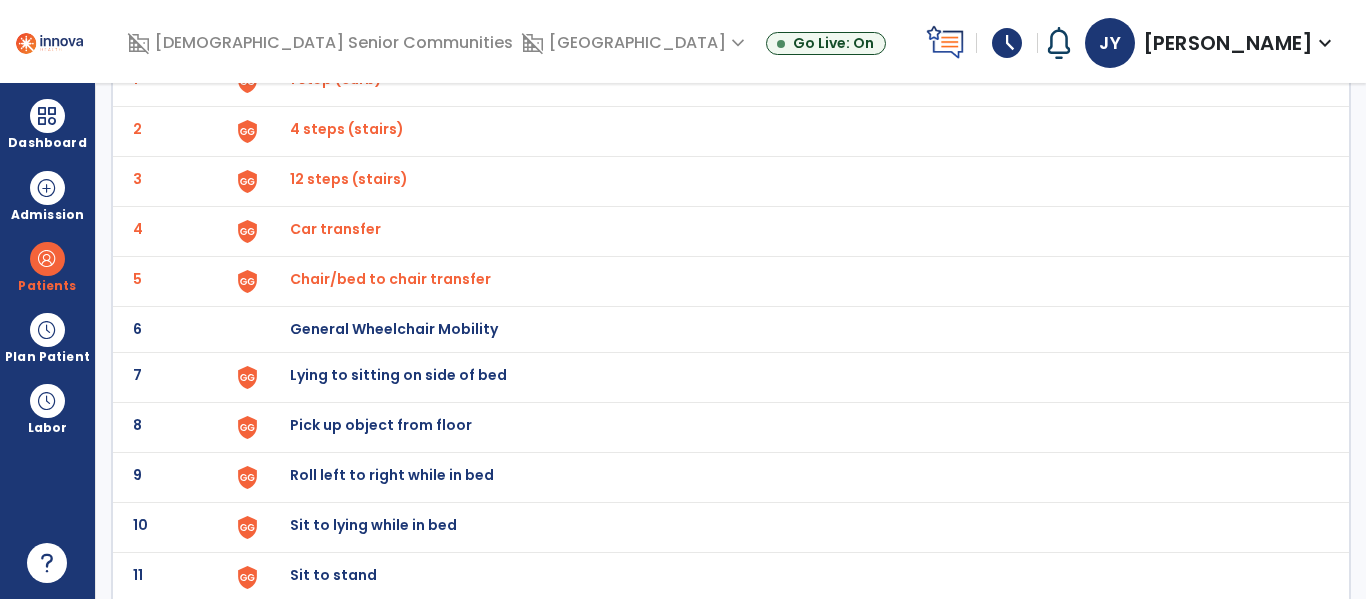 click on "Lying to sitting on side of bed" at bounding box center [336, 79] 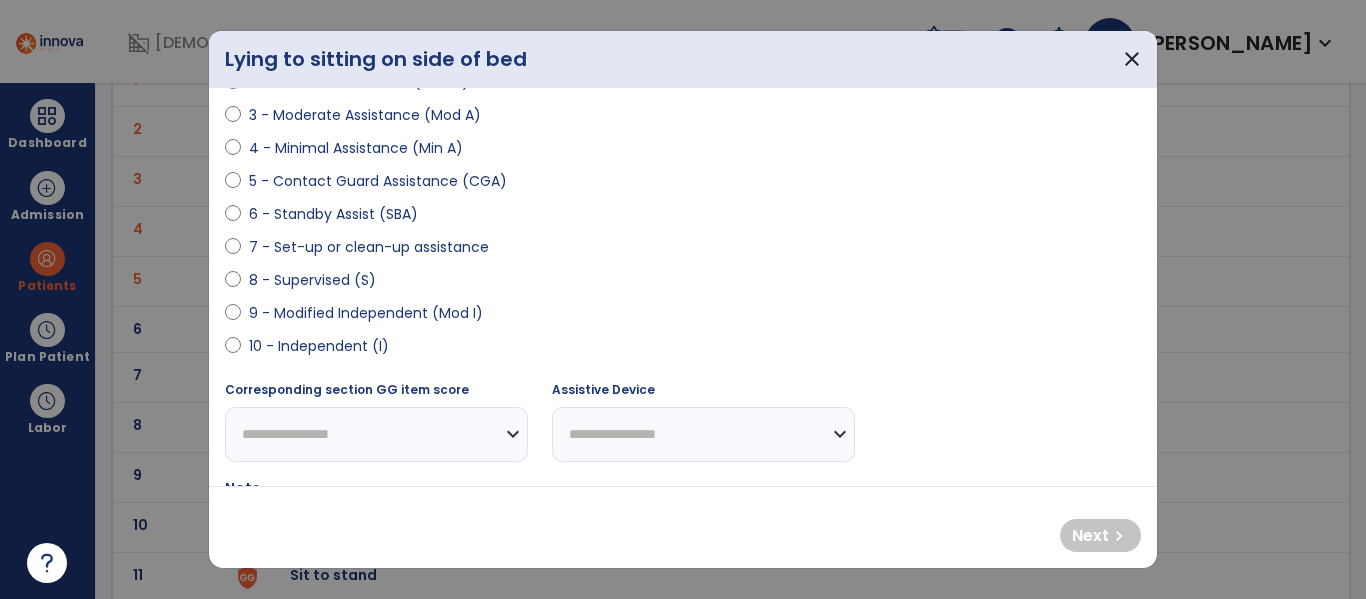 scroll, scrollTop: 291, scrollLeft: 0, axis: vertical 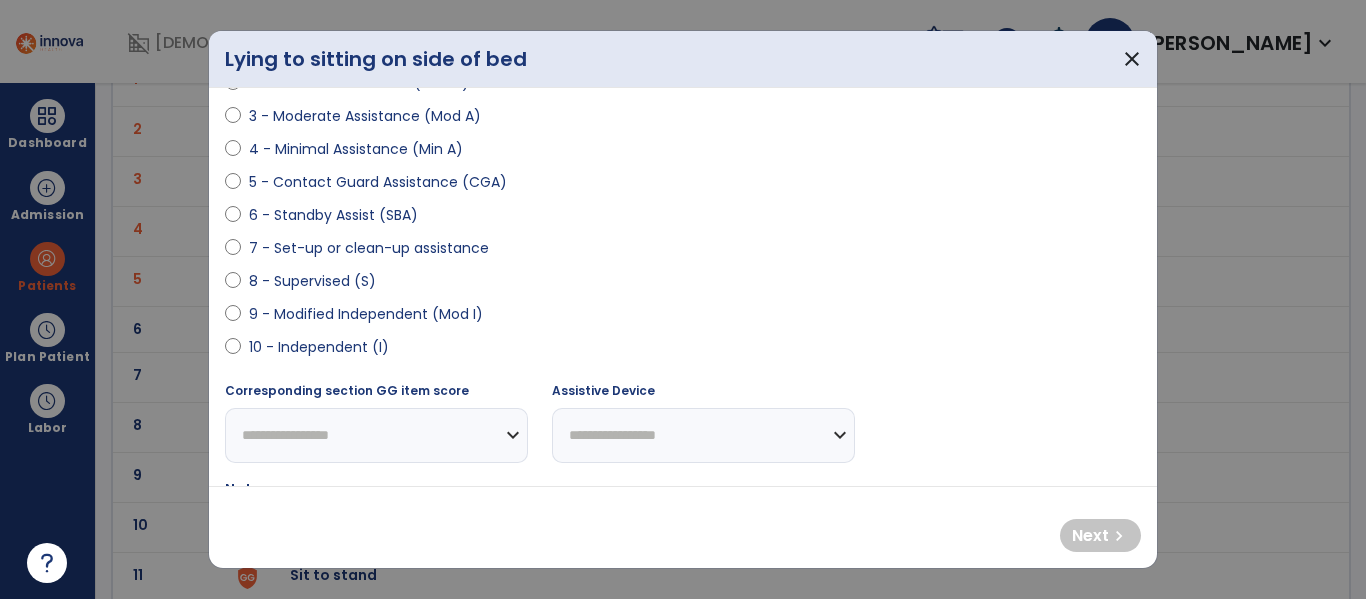 select on "**********" 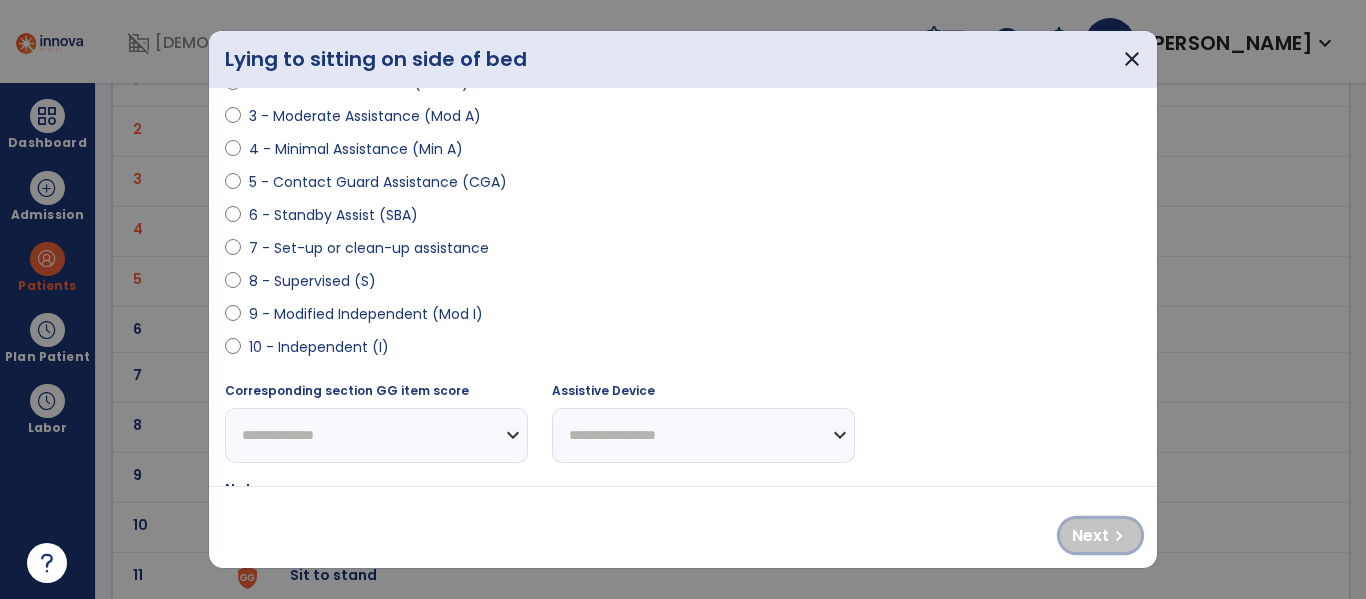 click on "Next" at bounding box center (1090, 536) 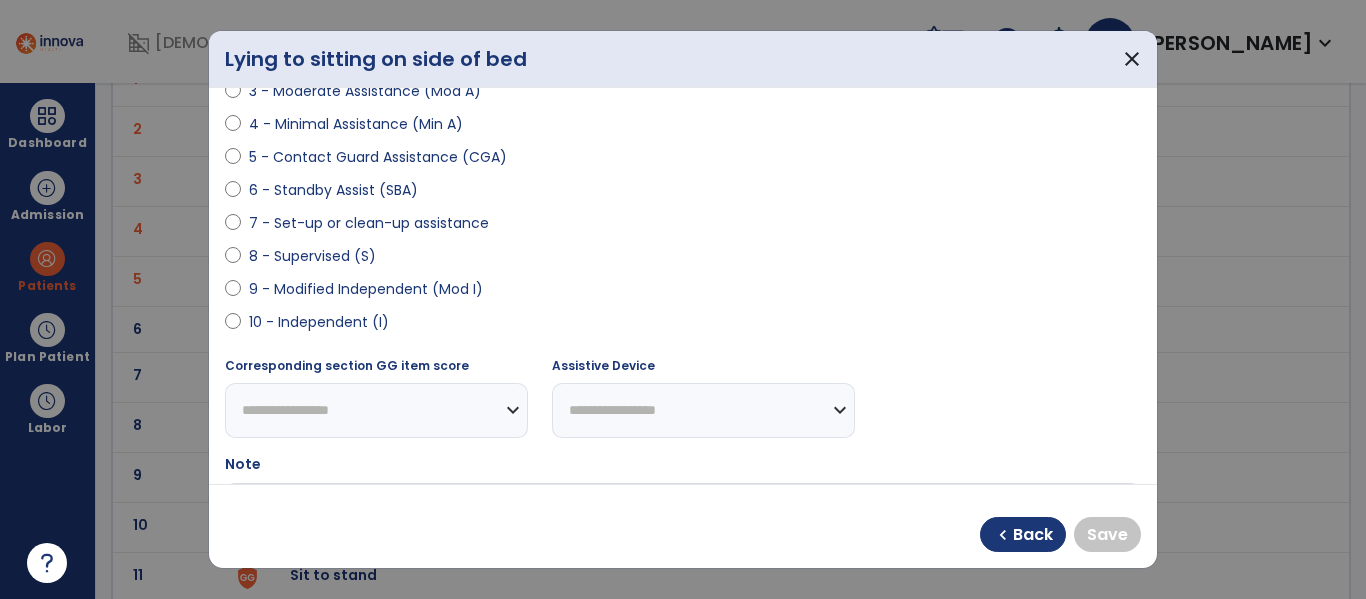 scroll, scrollTop: 319, scrollLeft: 0, axis: vertical 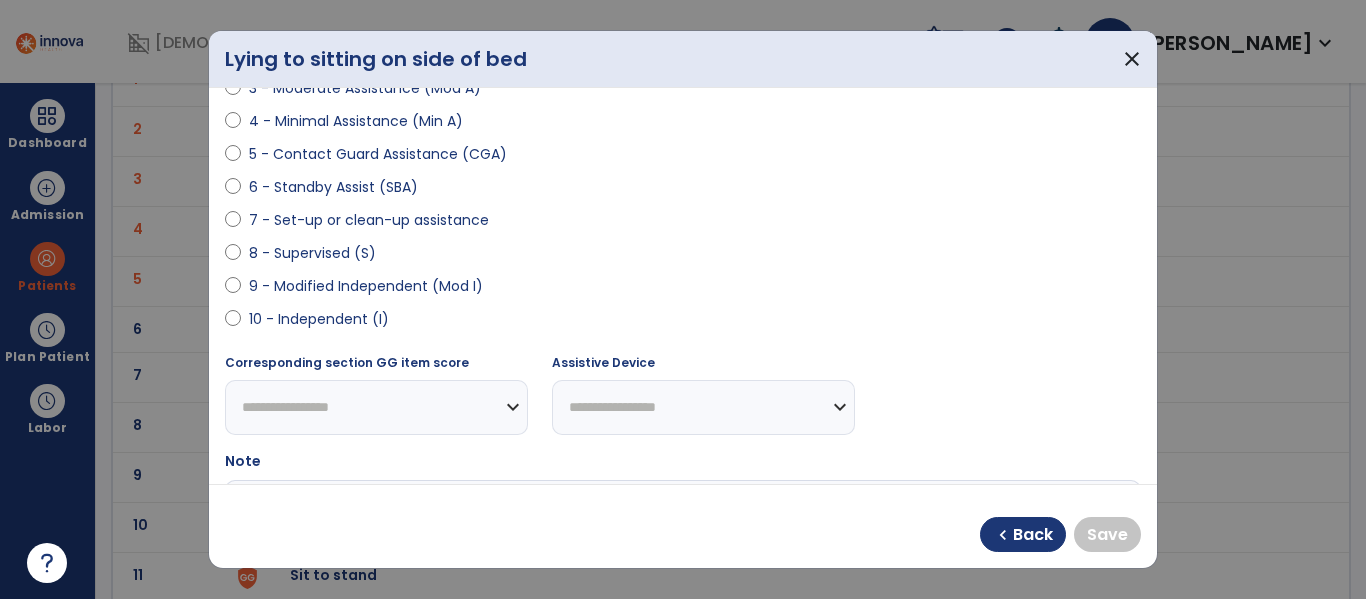 select on "**********" 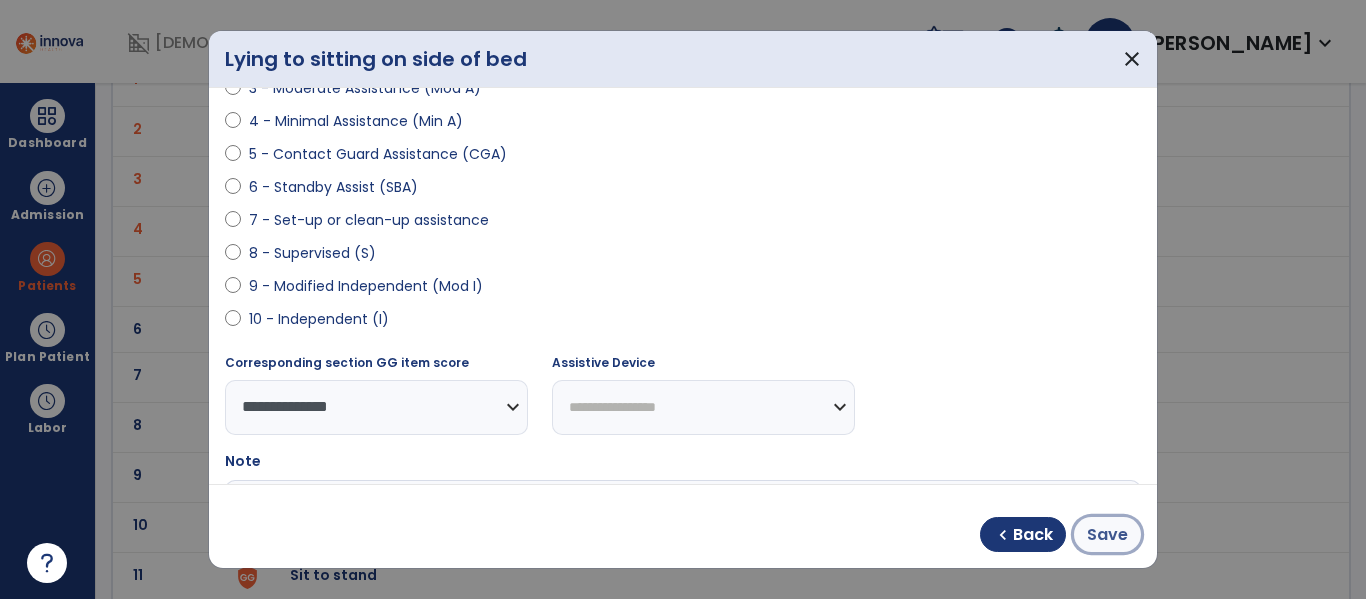 click on "Save" at bounding box center [1107, 534] 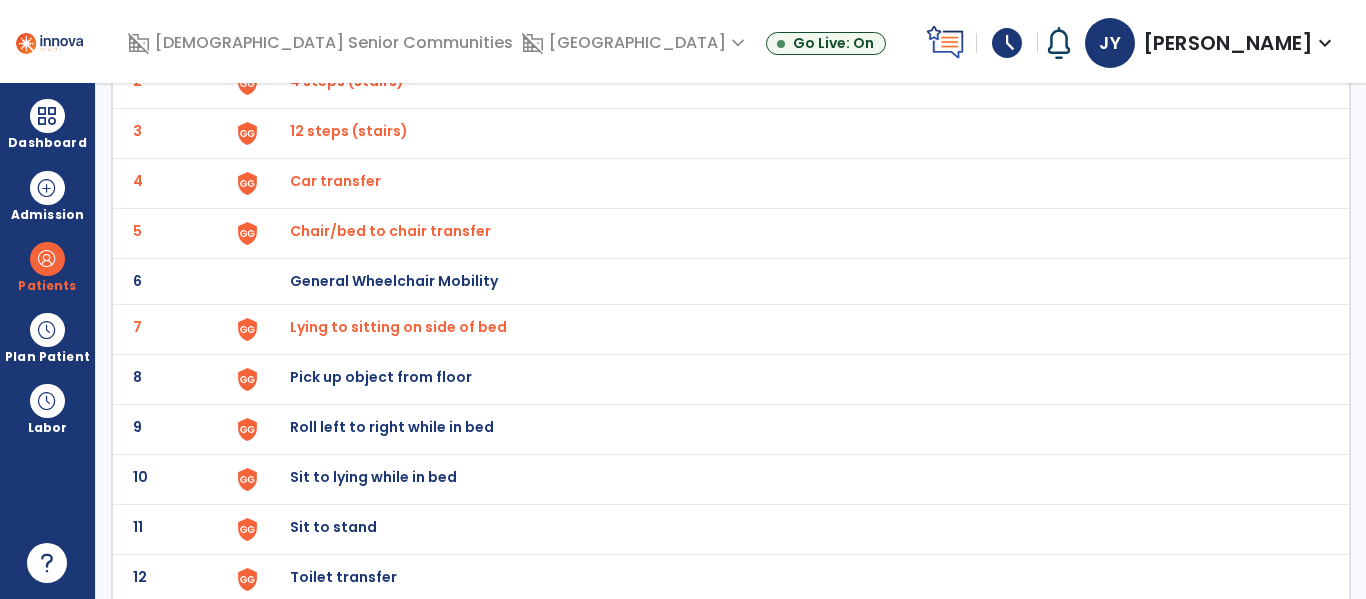 scroll, scrollTop: 265, scrollLeft: 0, axis: vertical 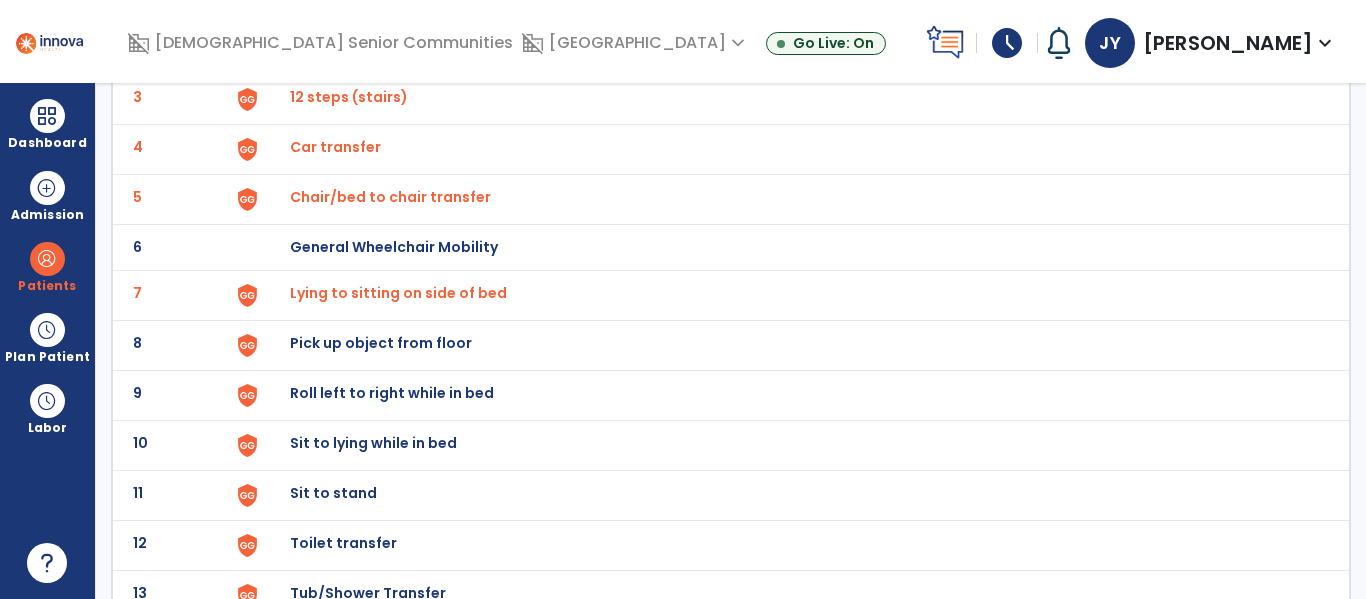 click on "8 Pick up object from floor" 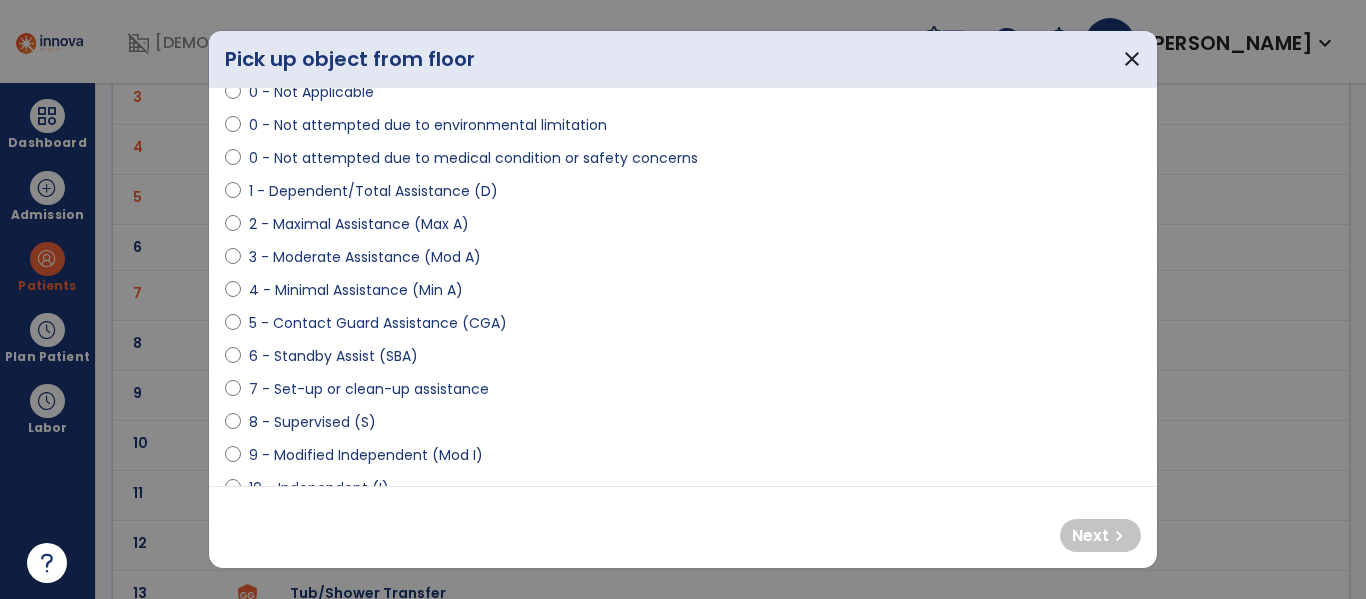 scroll, scrollTop: 163, scrollLeft: 0, axis: vertical 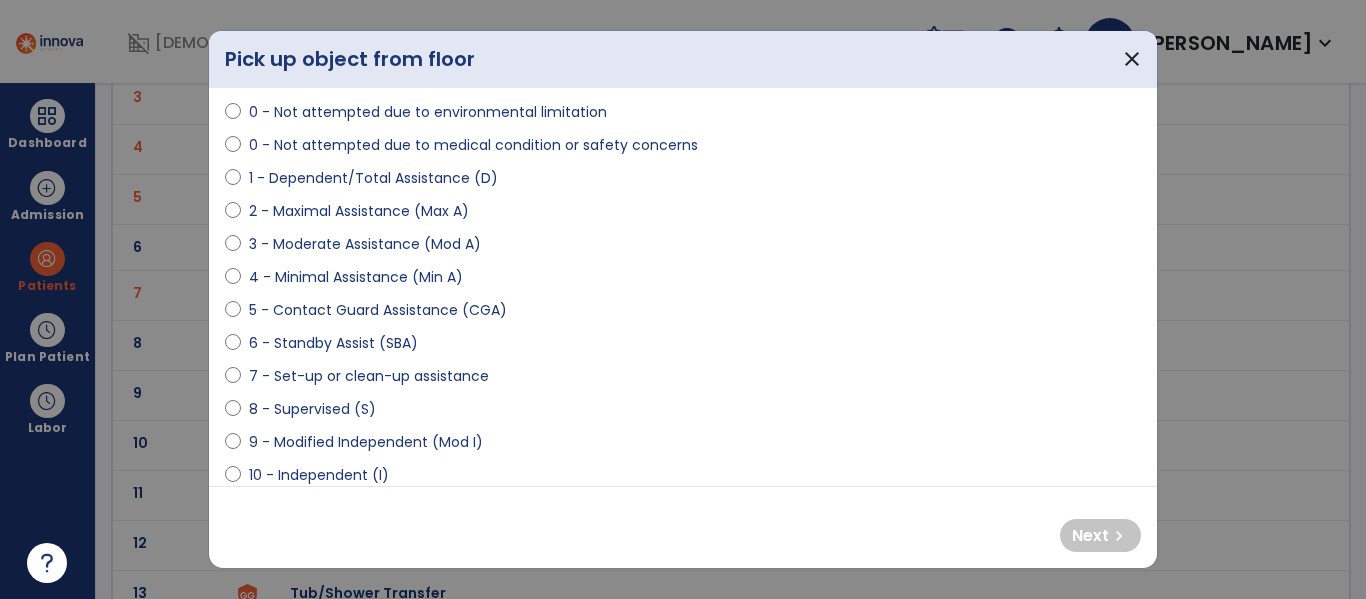 select on "**********" 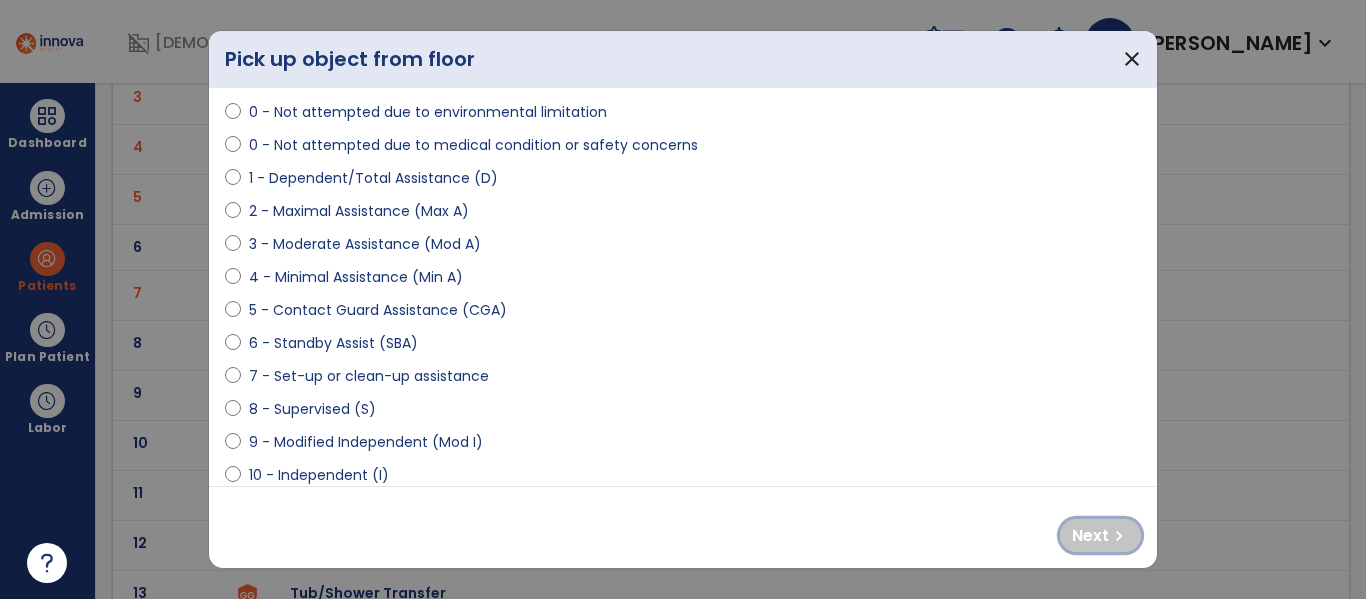 click on "Next" at bounding box center [1090, 536] 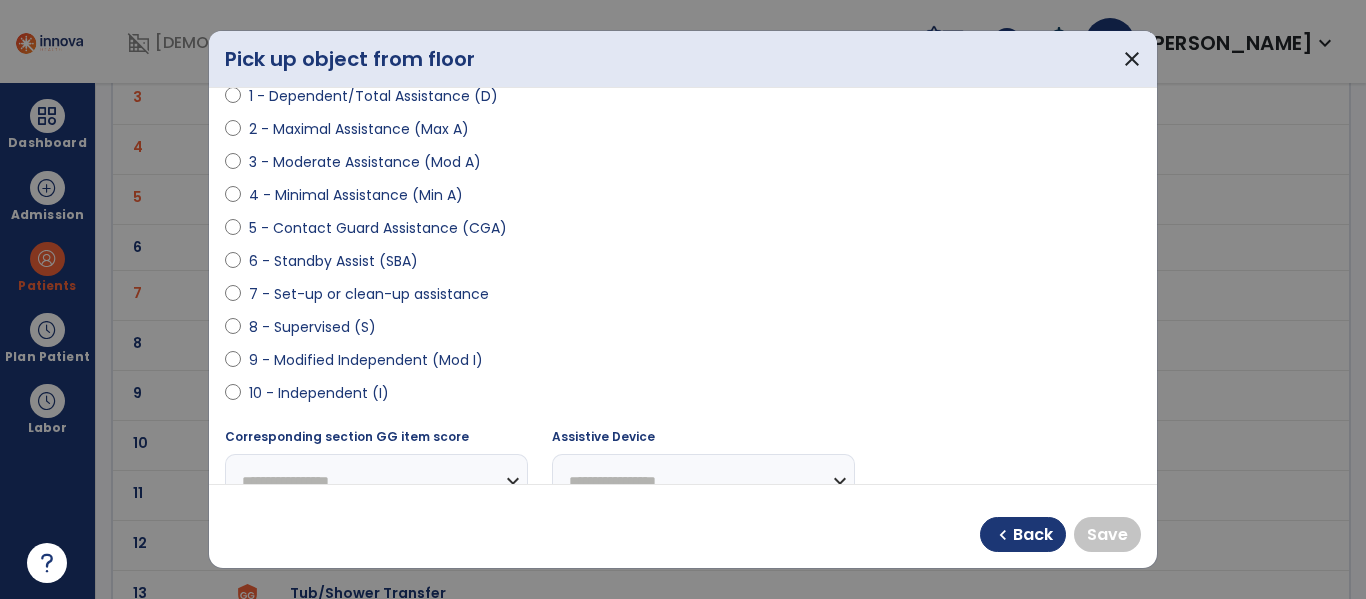 scroll, scrollTop: 246, scrollLeft: 0, axis: vertical 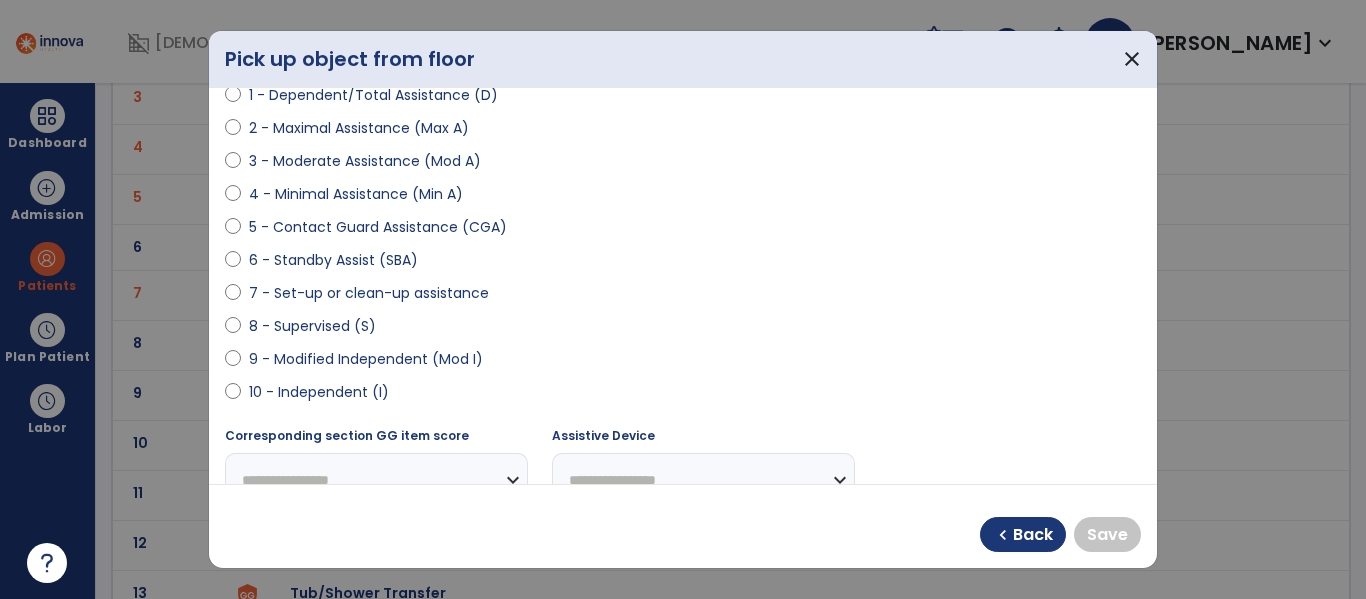 select on "**********" 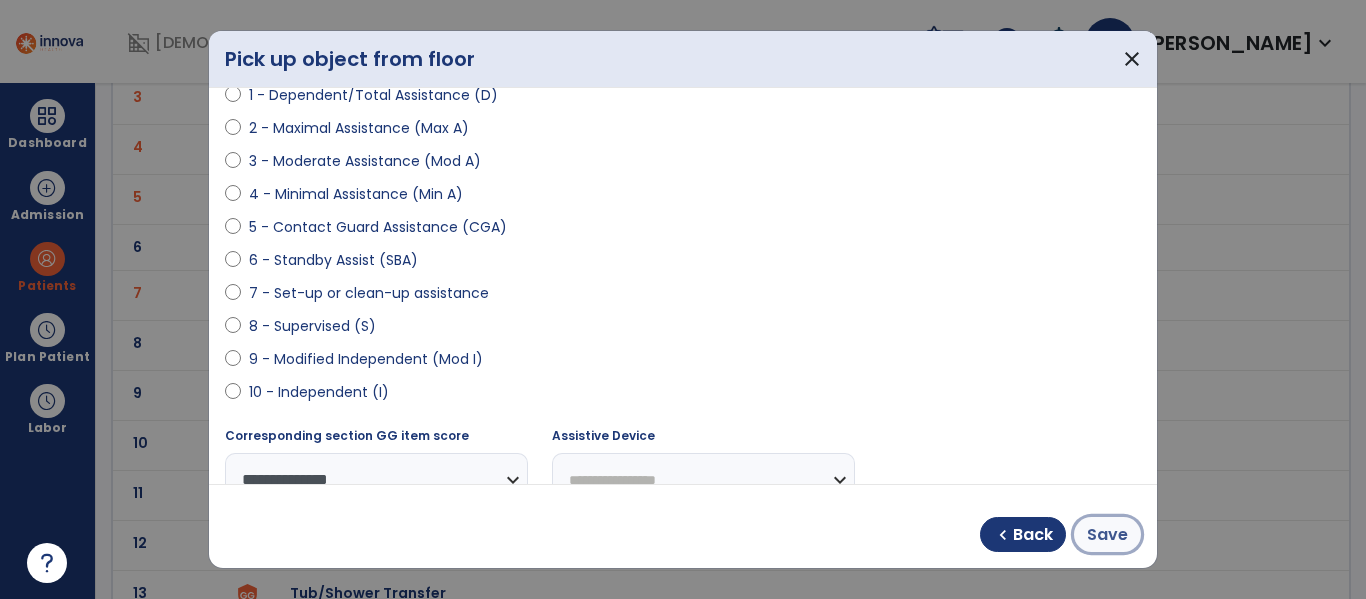 click on "Save" at bounding box center (1107, 535) 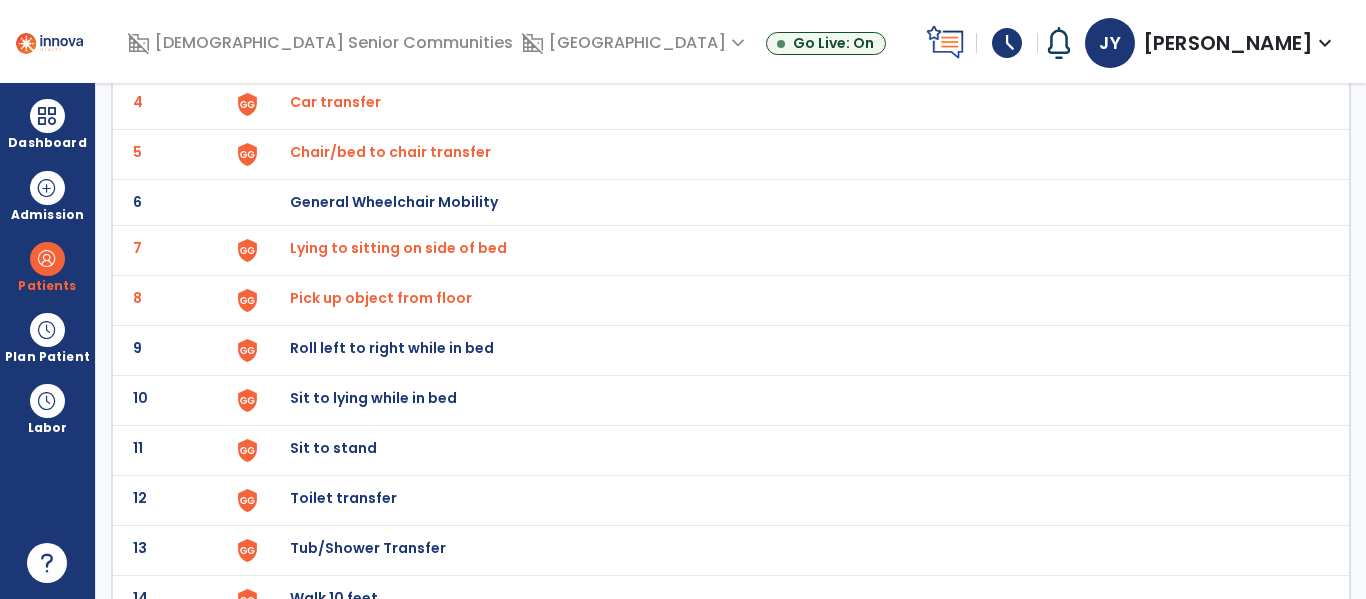 scroll, scrollTop: 314, scrollLeft: 0, axis: vertical 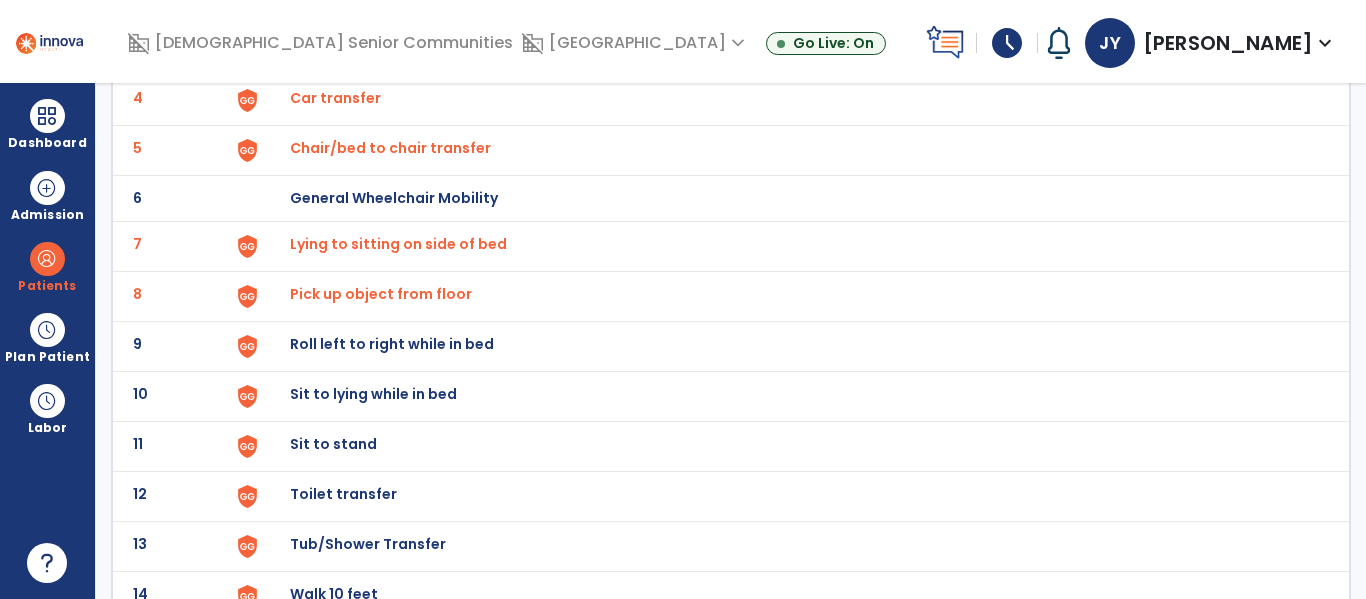 click on "Roll left to right while in bed" at bounding box center (336, -52) 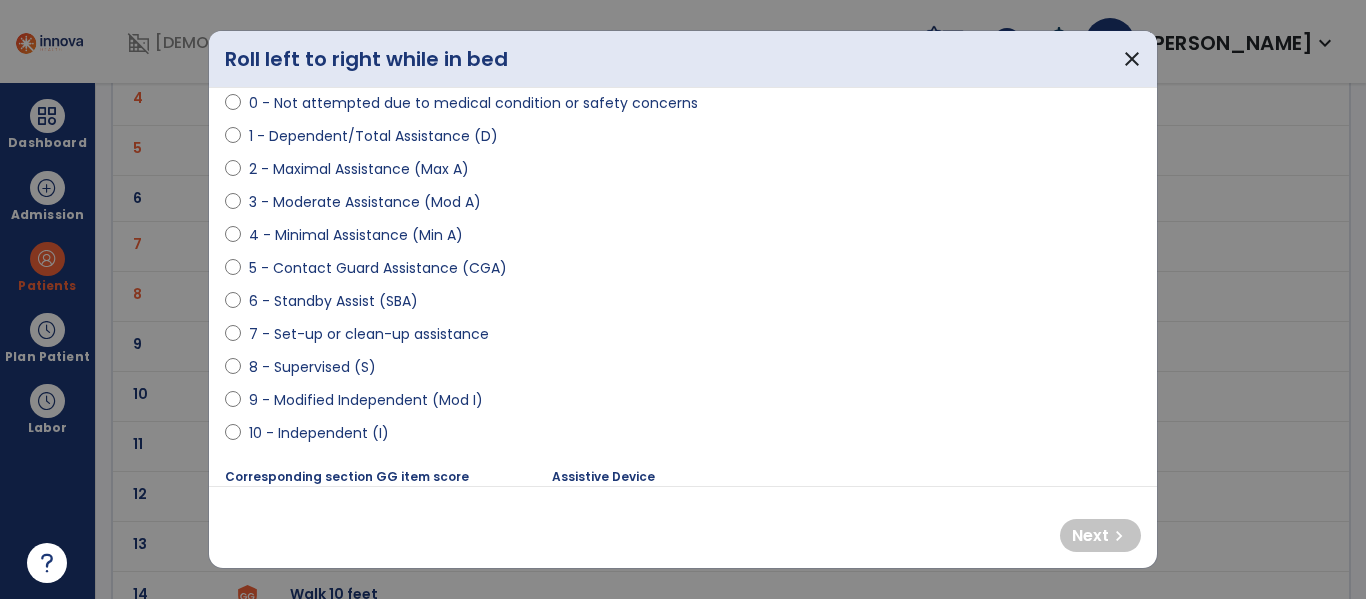 scroll, scrollTop: 225, scrollLeft: 0, axis: vertical 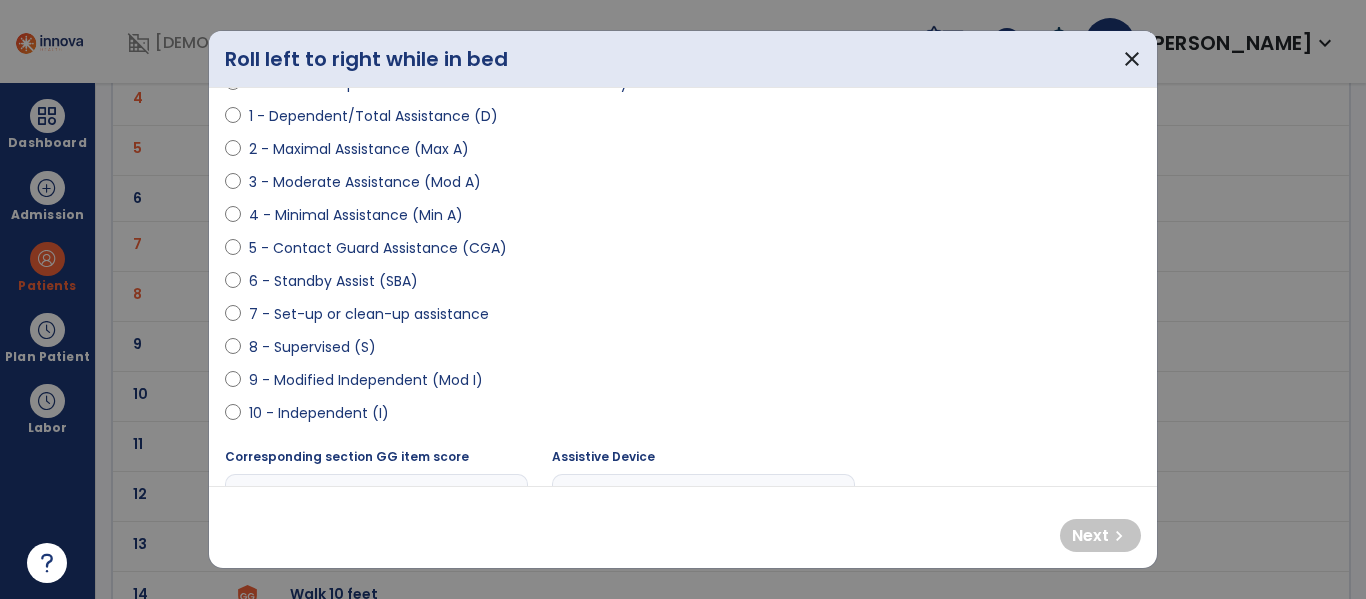 select on "**********" 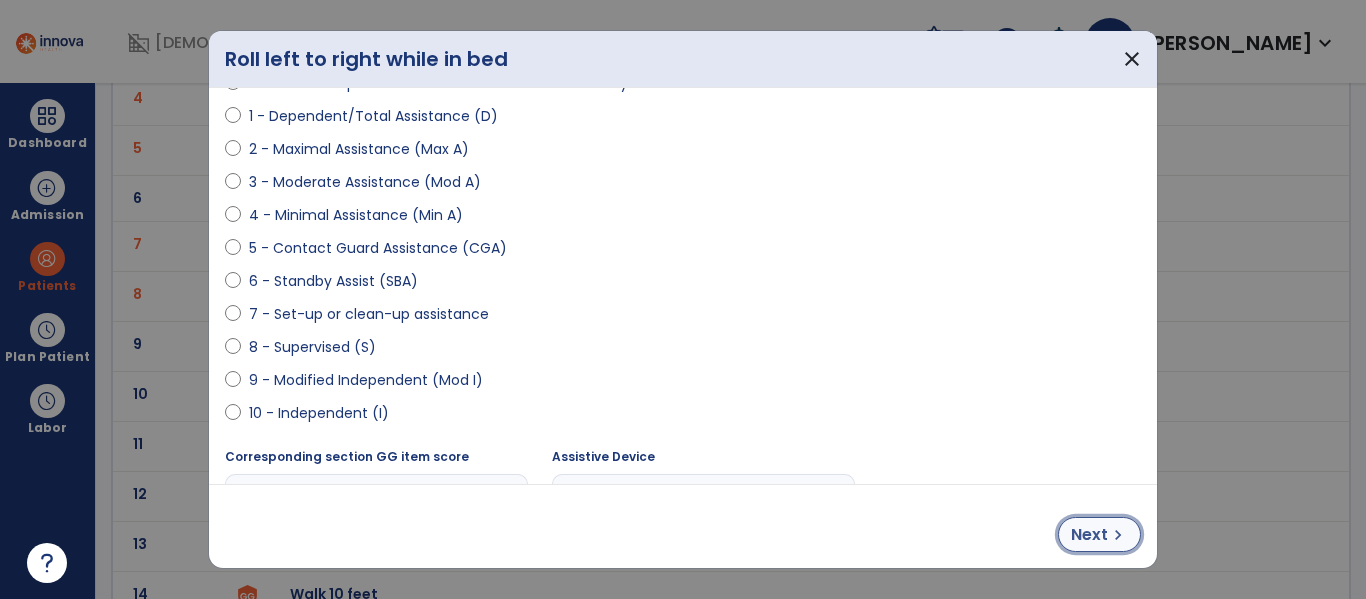 click on "Next" at bounding box center [1089, 535] 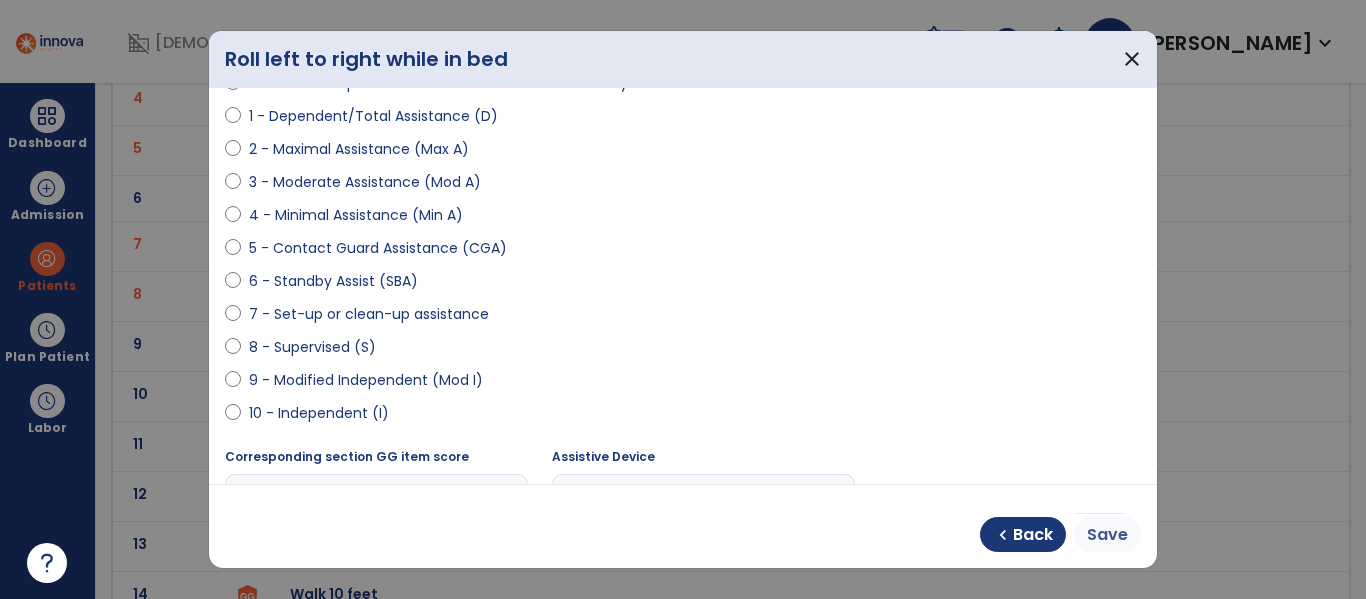 click on "Save" at bounding box center [1107, 535] 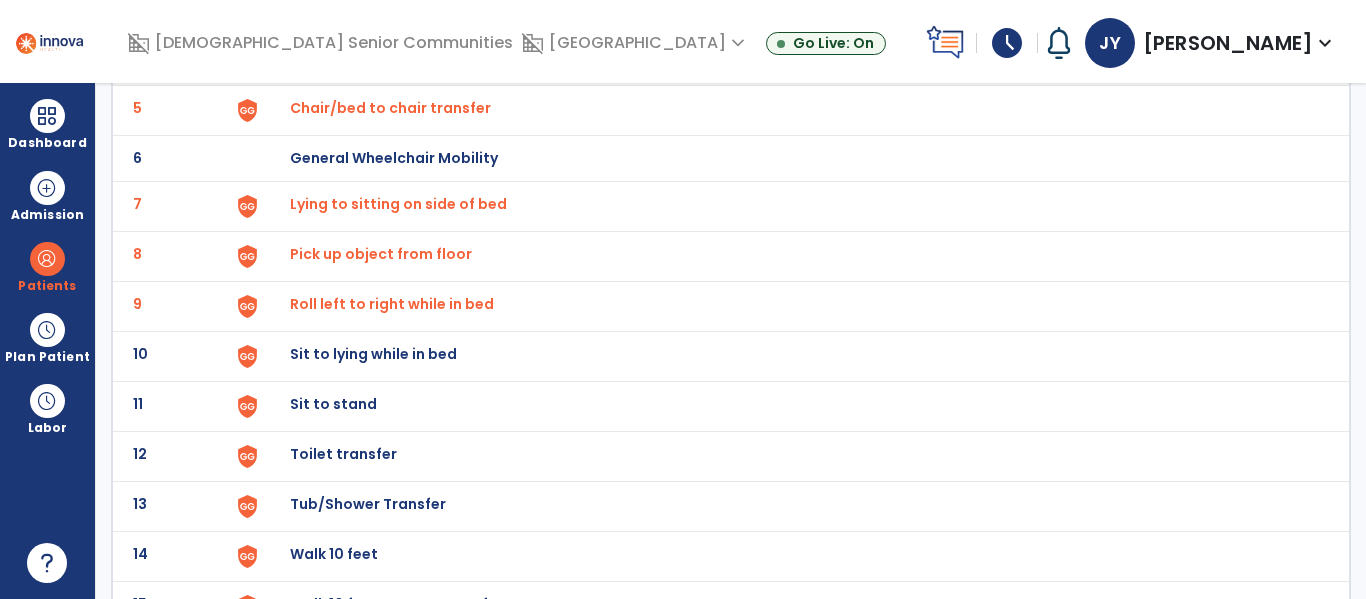 scroll, scrollTop: 357, scrollLeft: 0, axis: vertical 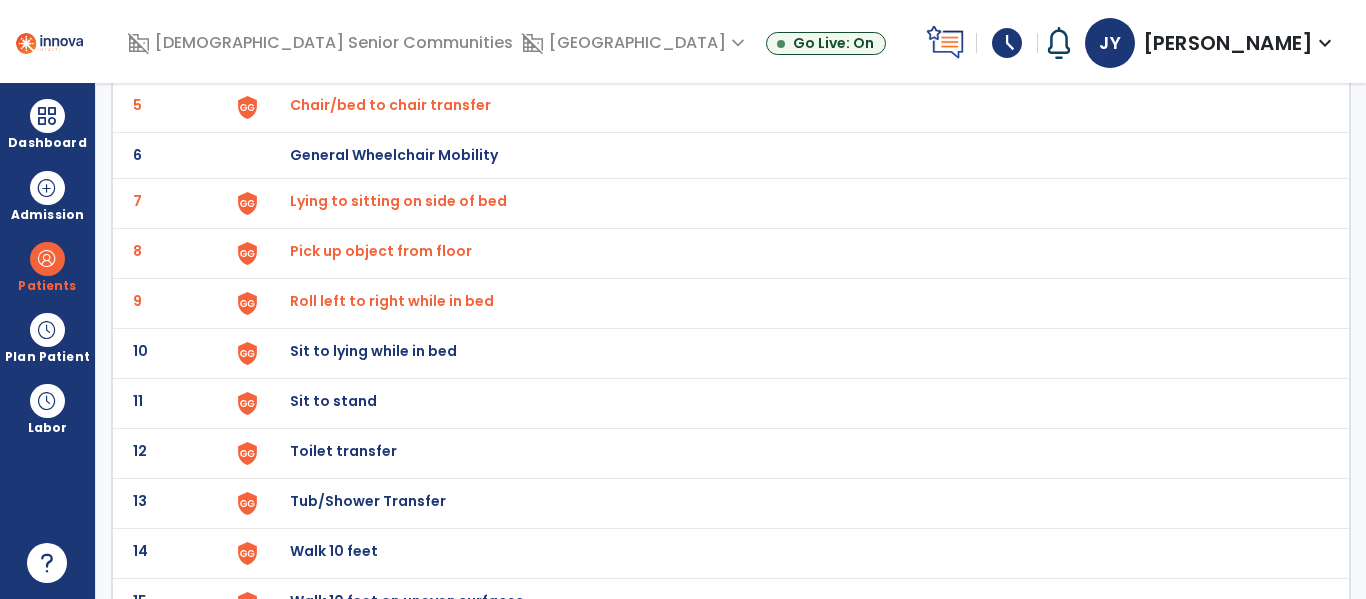 click on "Sit to lying while in bed" at bounding box center (336, -95) 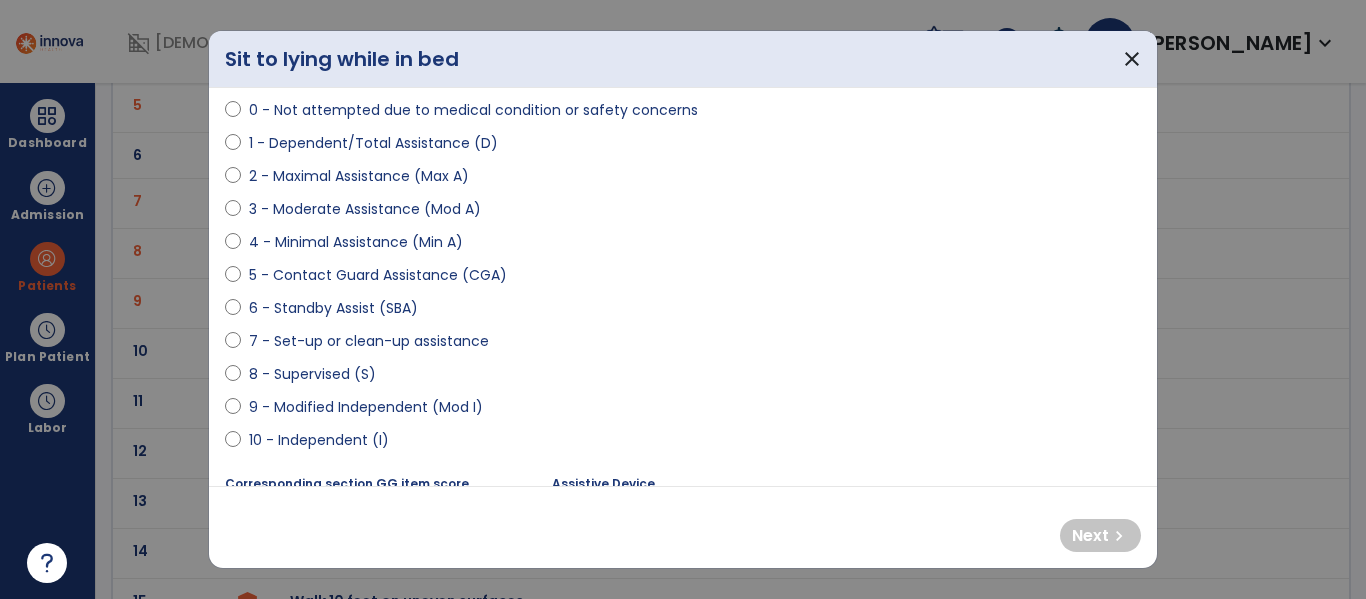 scroll, scrollTop: 212, scrollLeft: 0, axis: vertical 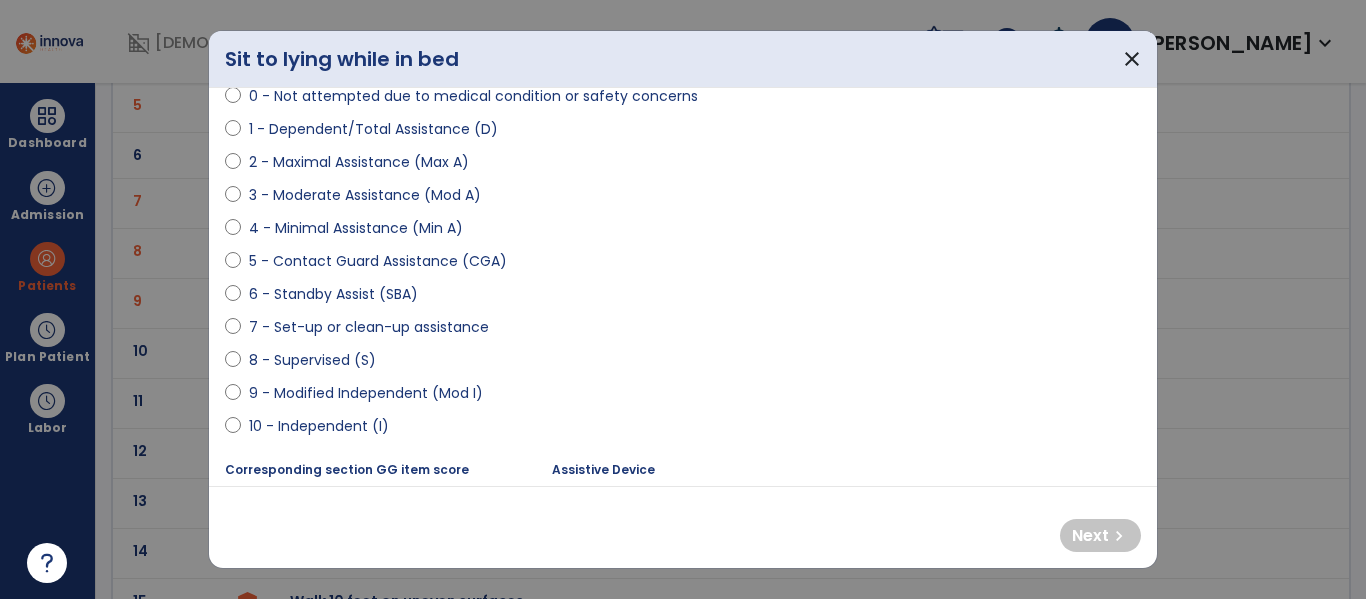 select on "**********" 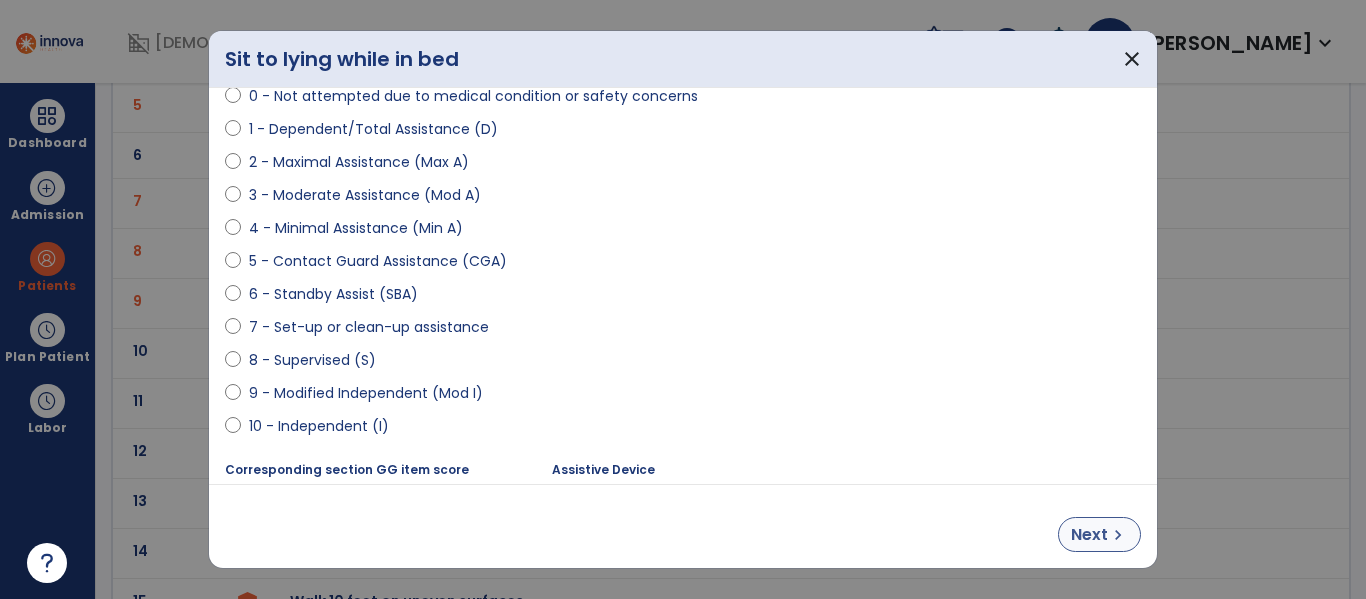 click on "chevron_right" at bounding box center (1118, 535) 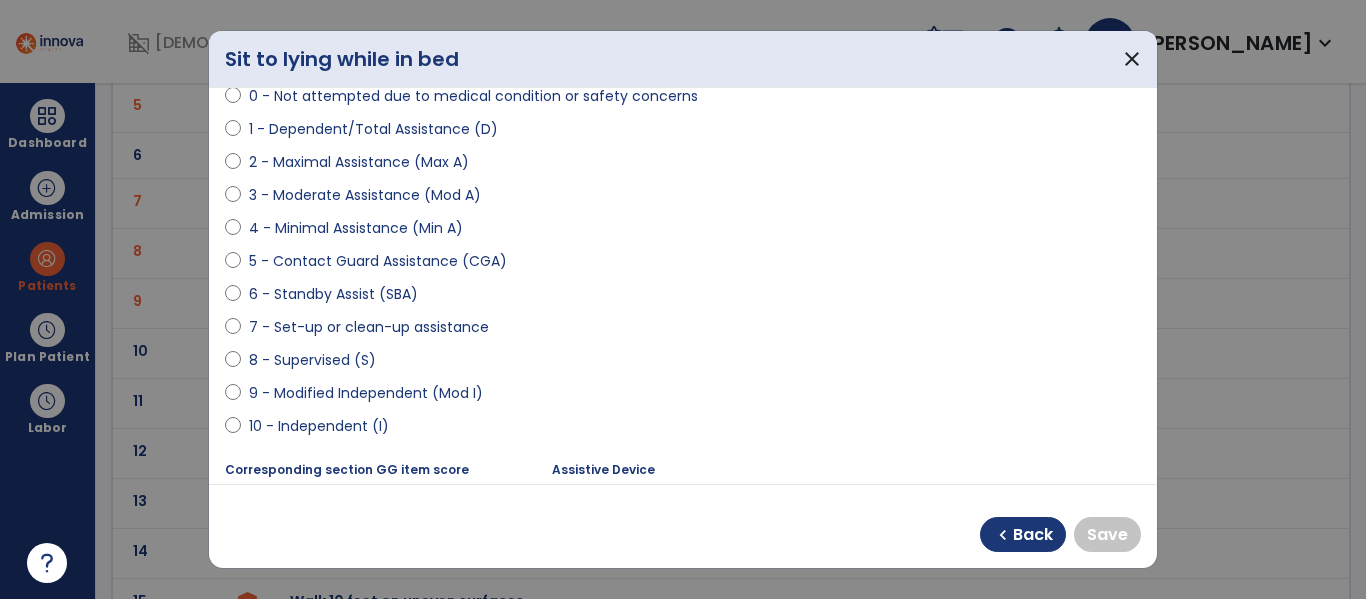 select on "**********" 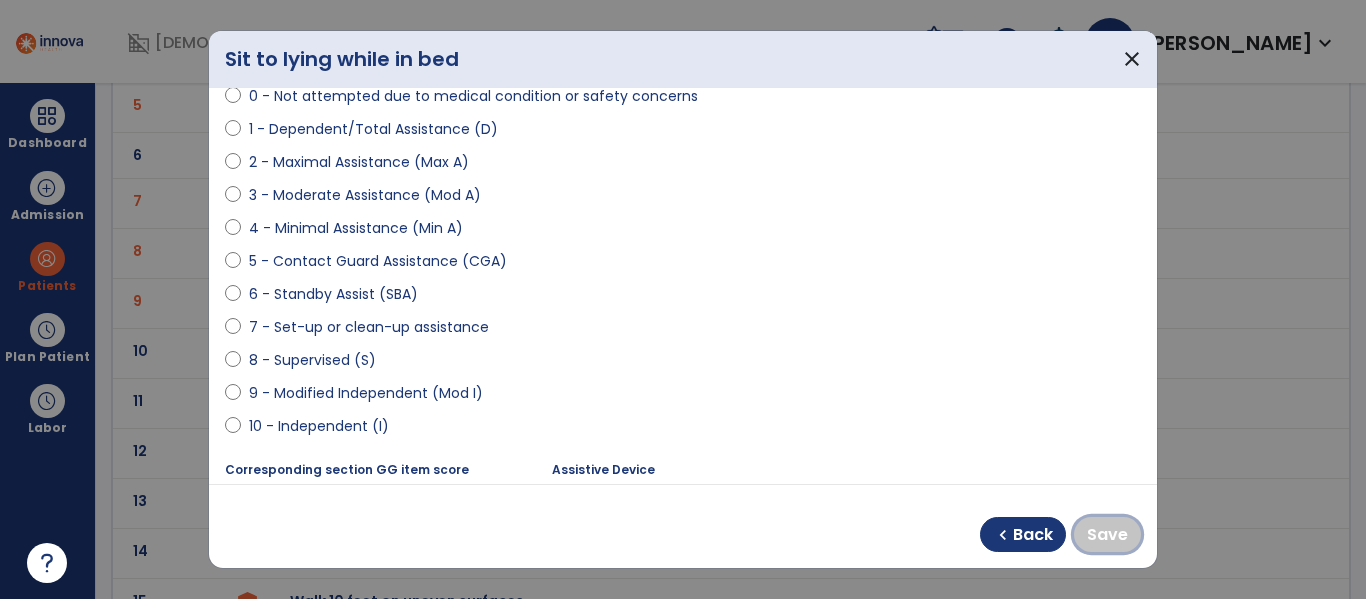 click on "Save" at bounding box center [1107, 535] 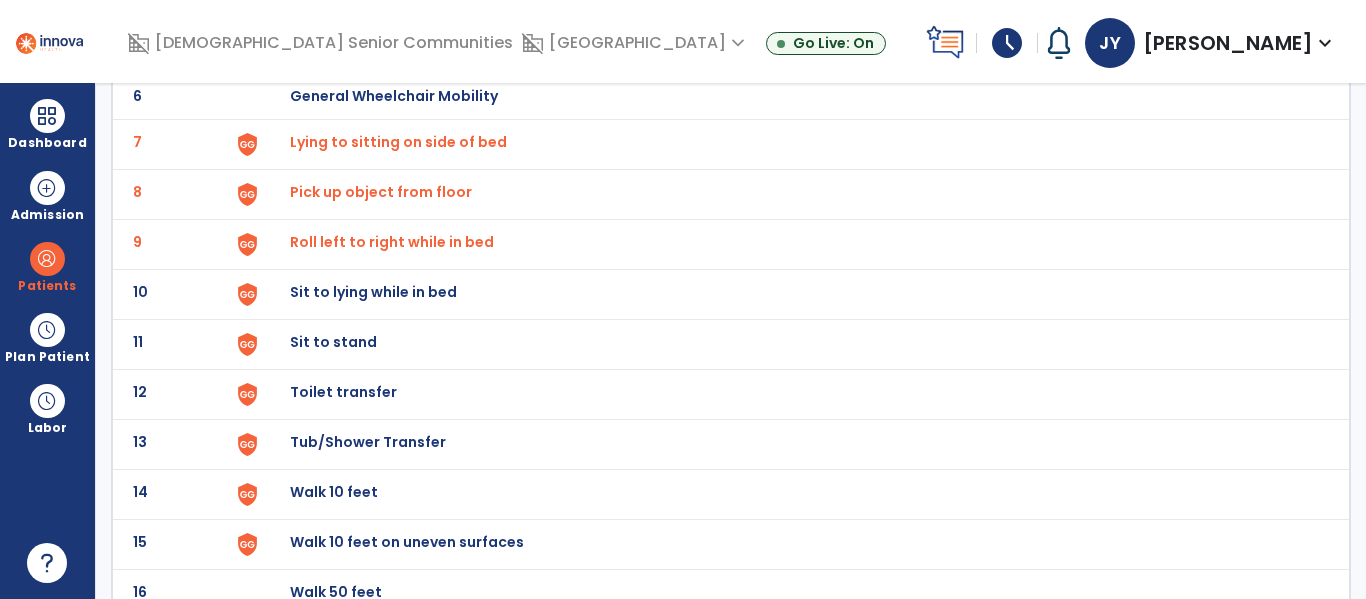 scroll, scrollTop: 432, scrollLeft: 0, axis: vertical 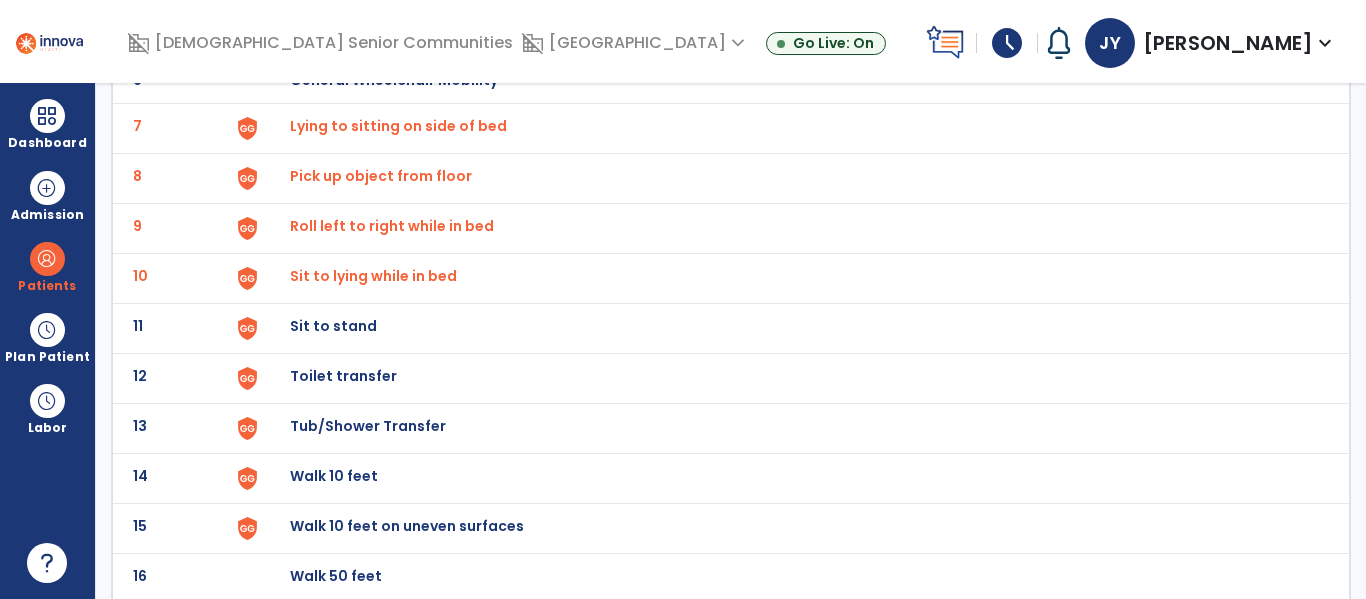 click on "Sit to stand" at bounding box center [336, -170] 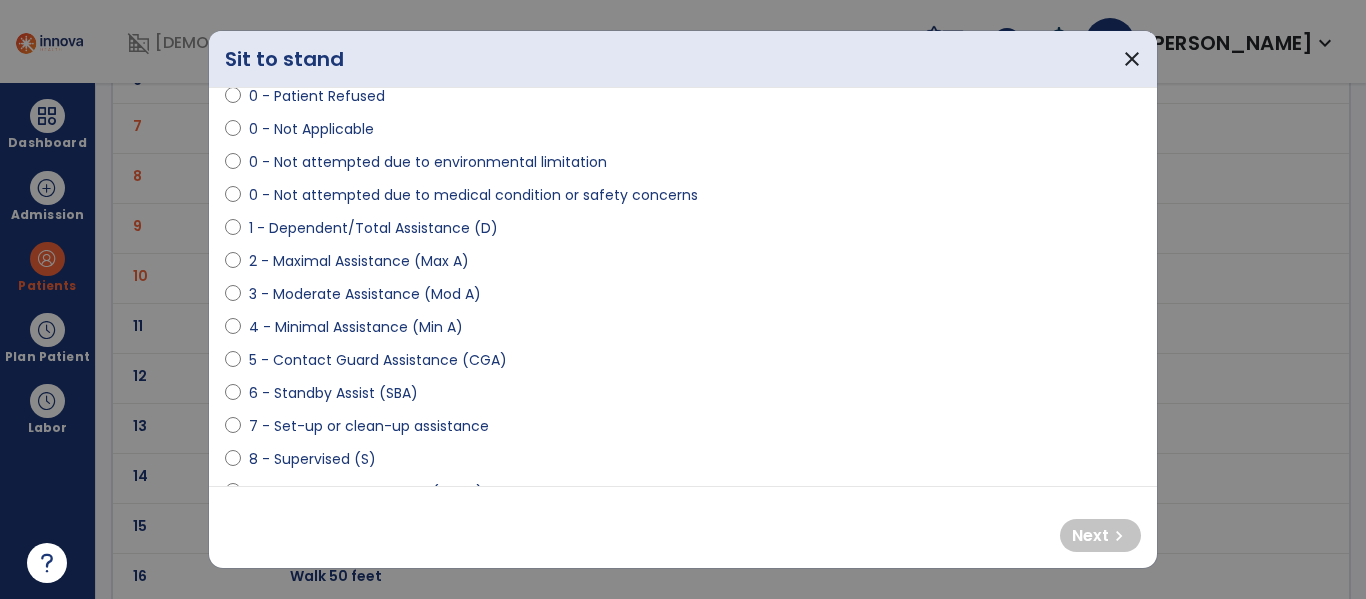 scroll, scrollTop: 112, scrollLeft: 0, axis: vertical 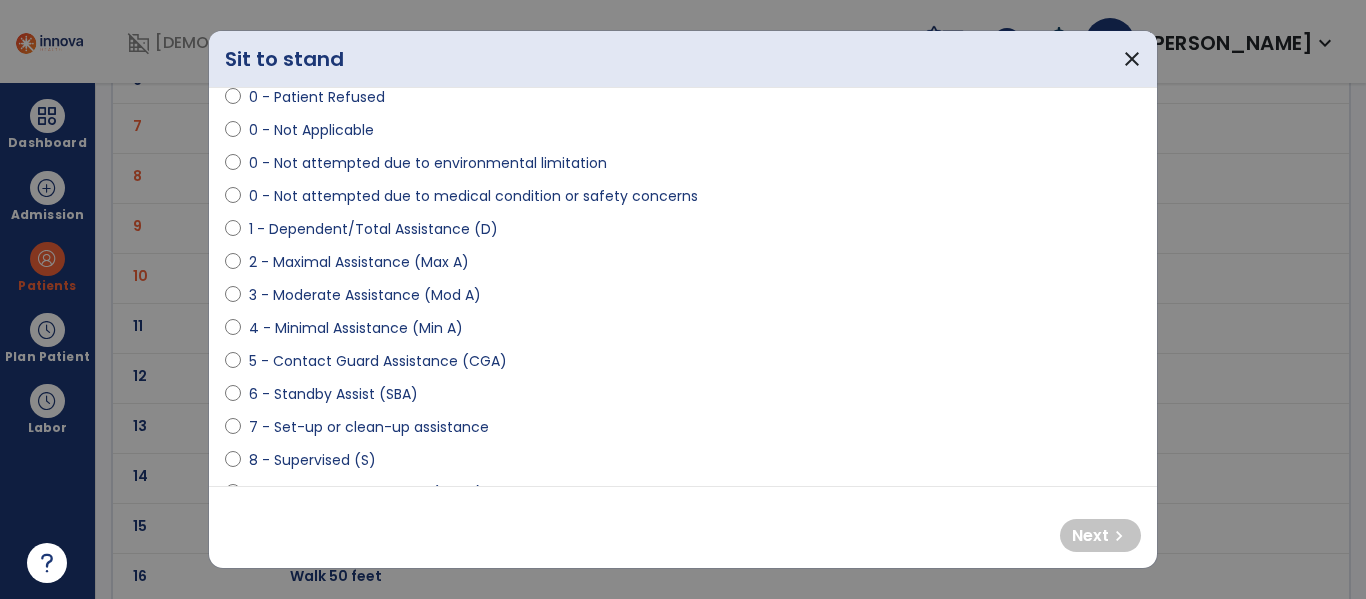 select on "**********" 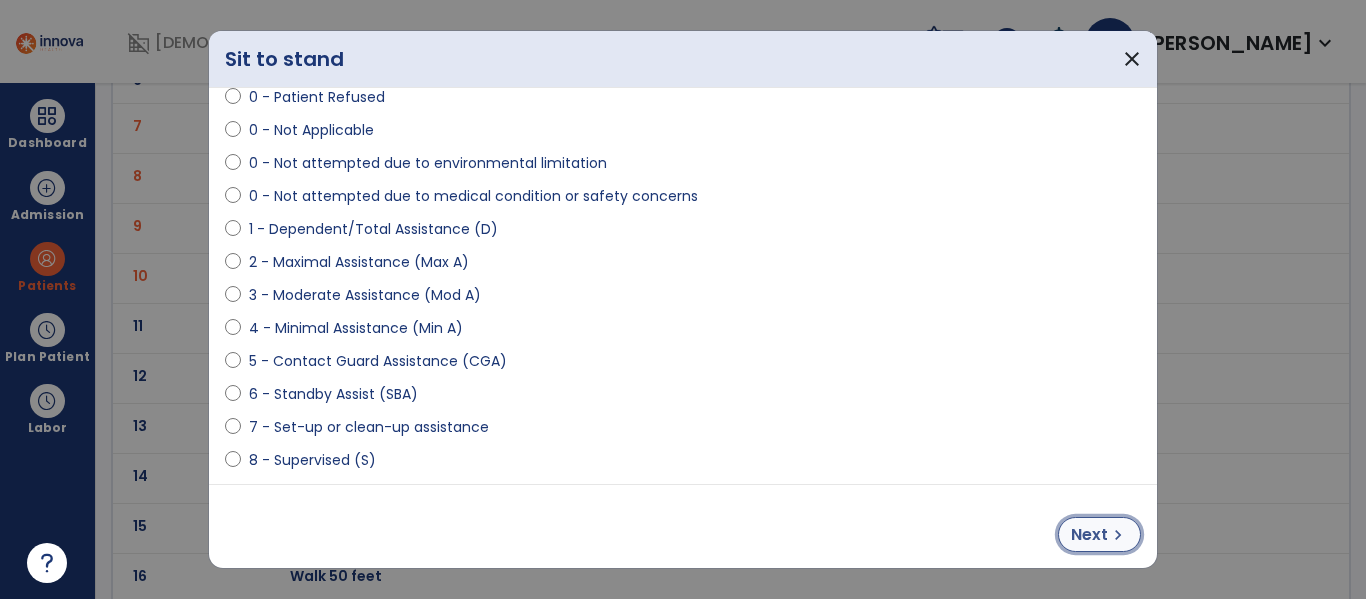 click on "Next" at bounding box center (1089, 535) 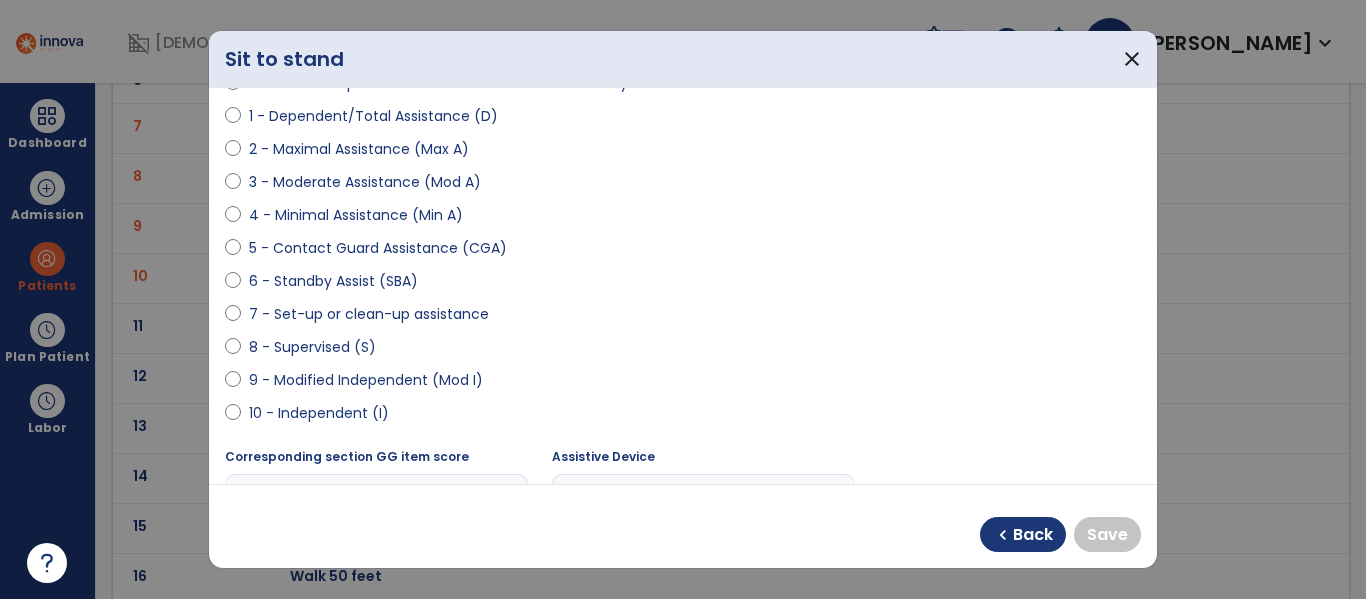 scroll, scrollTop: 226, scrollLeft: 0, axis: vertical 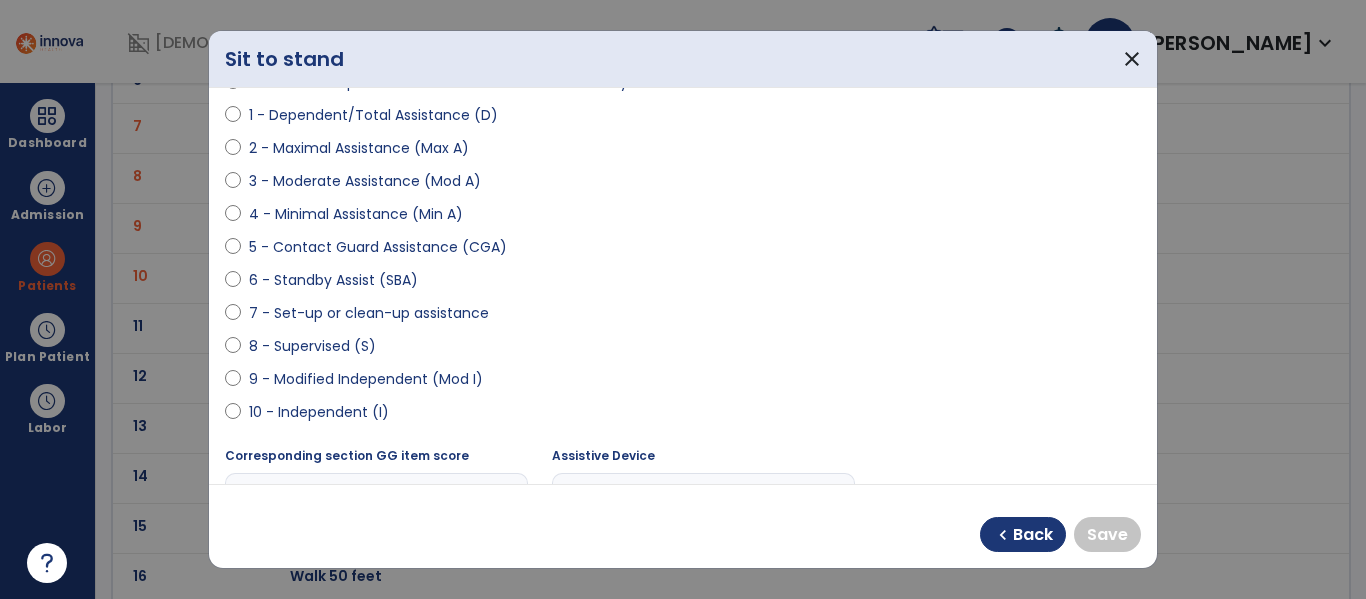 select on "**********" 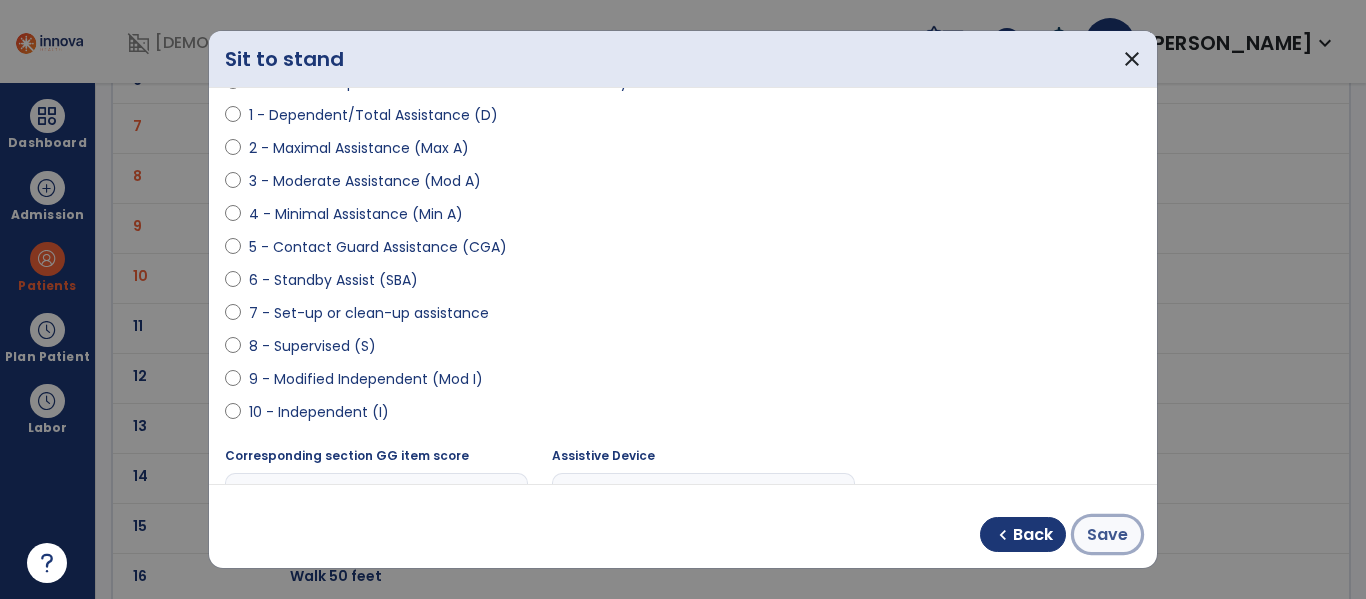 click on "Save" at bounding box center (1107, 535) 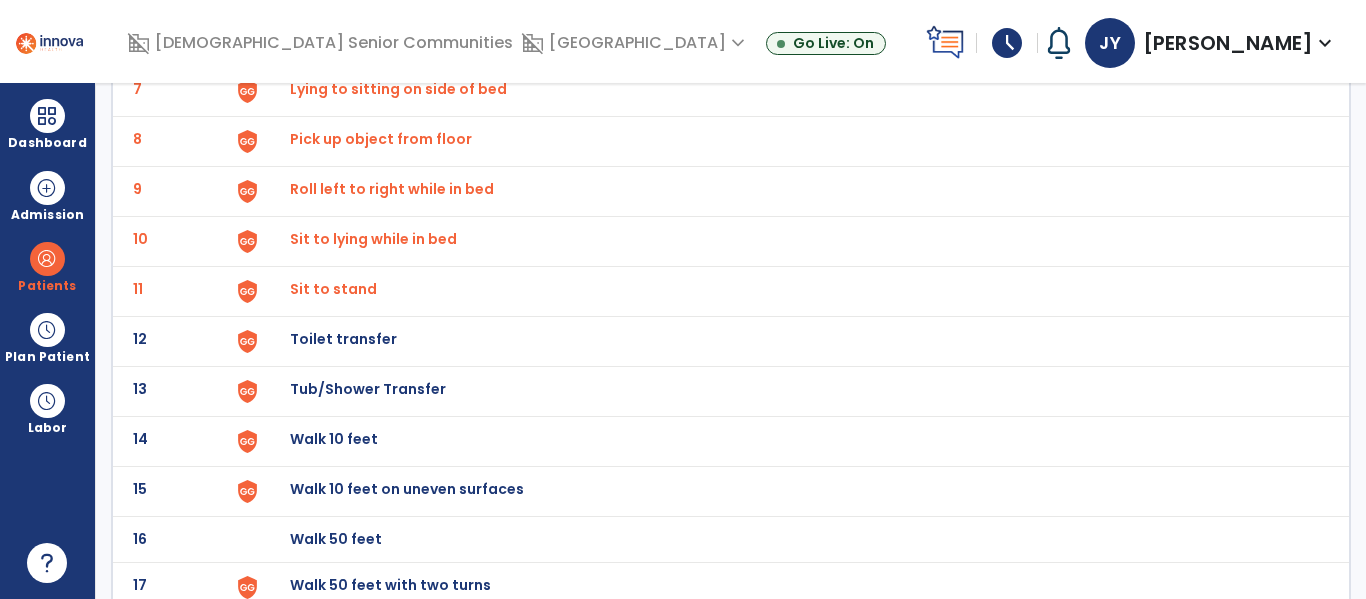 scroll, scrollTop: 472, scrollLeft: 0, axis: vertical 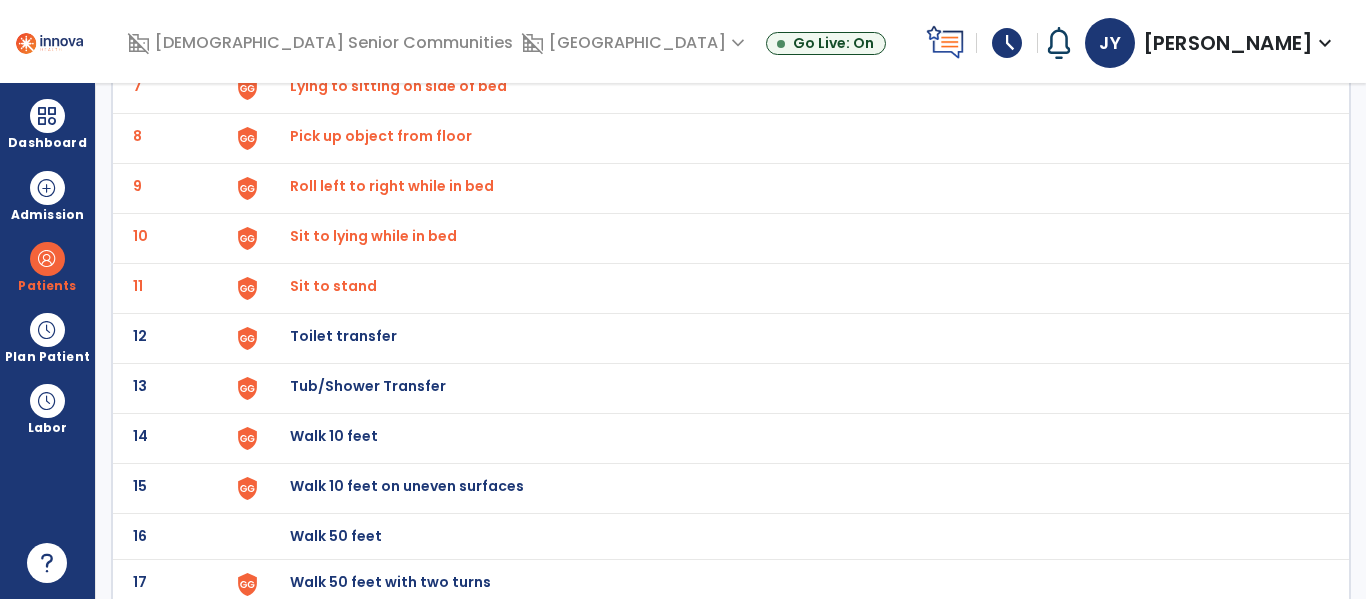 click on "Toilet transfer" at bounding box center [336, -210] 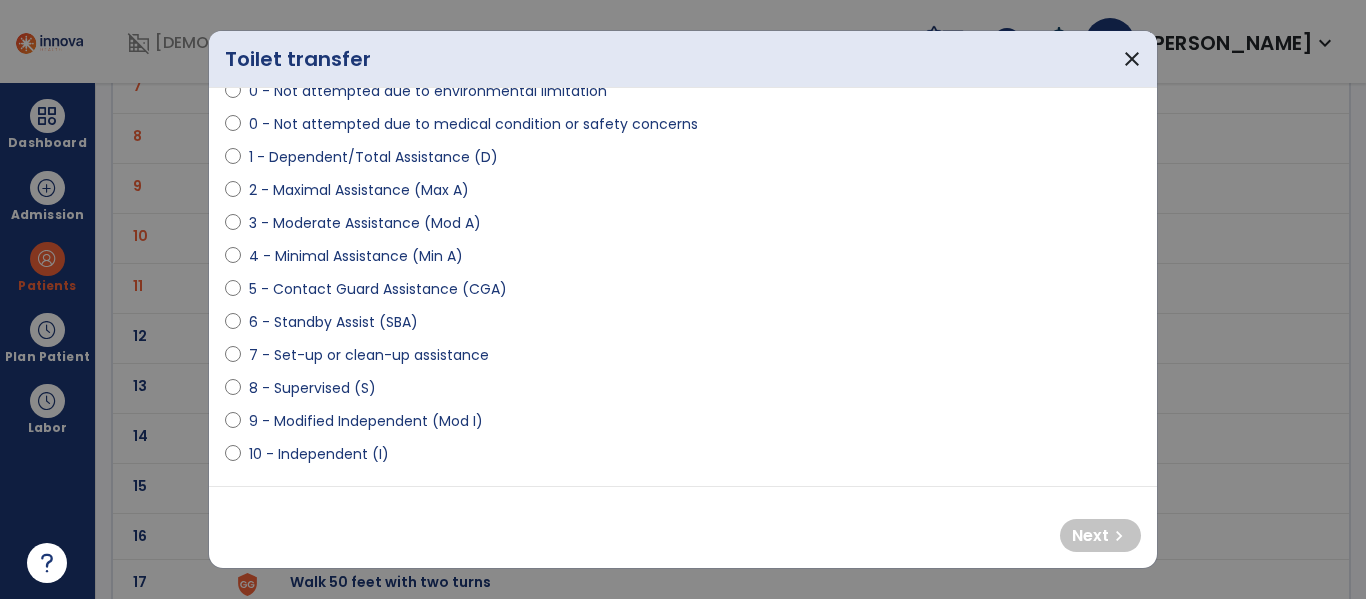 scroll, scrollTop: 164, scrollLeft: 0, axis: vertical 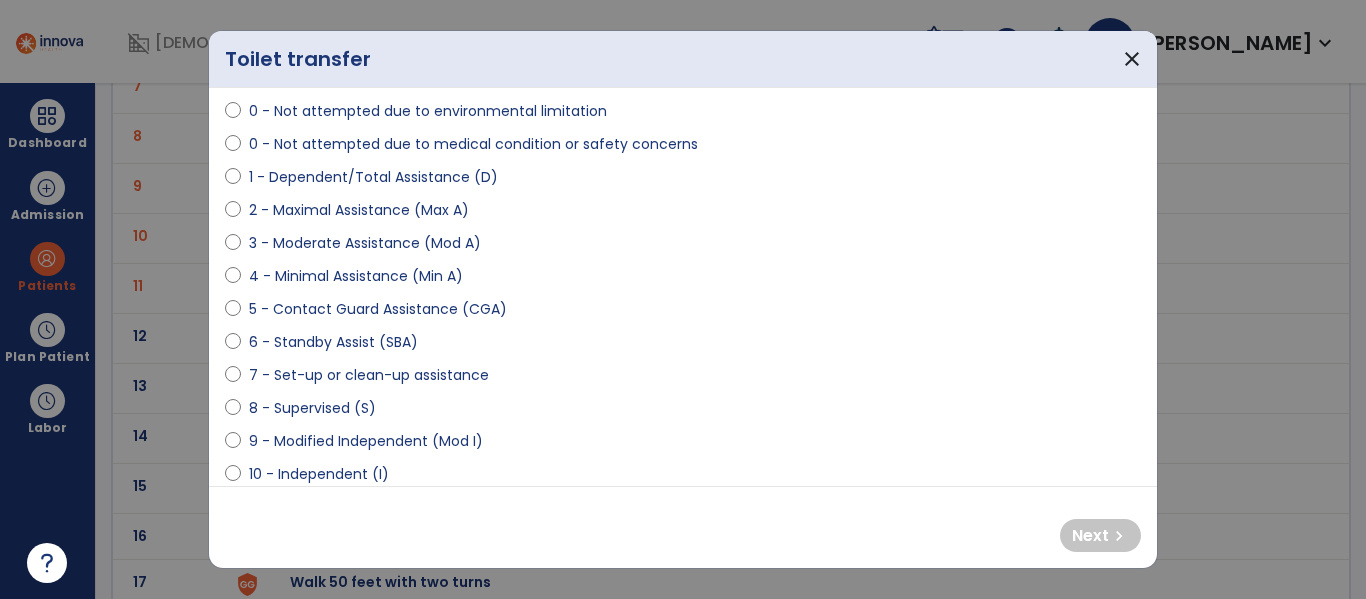 select on "**********" 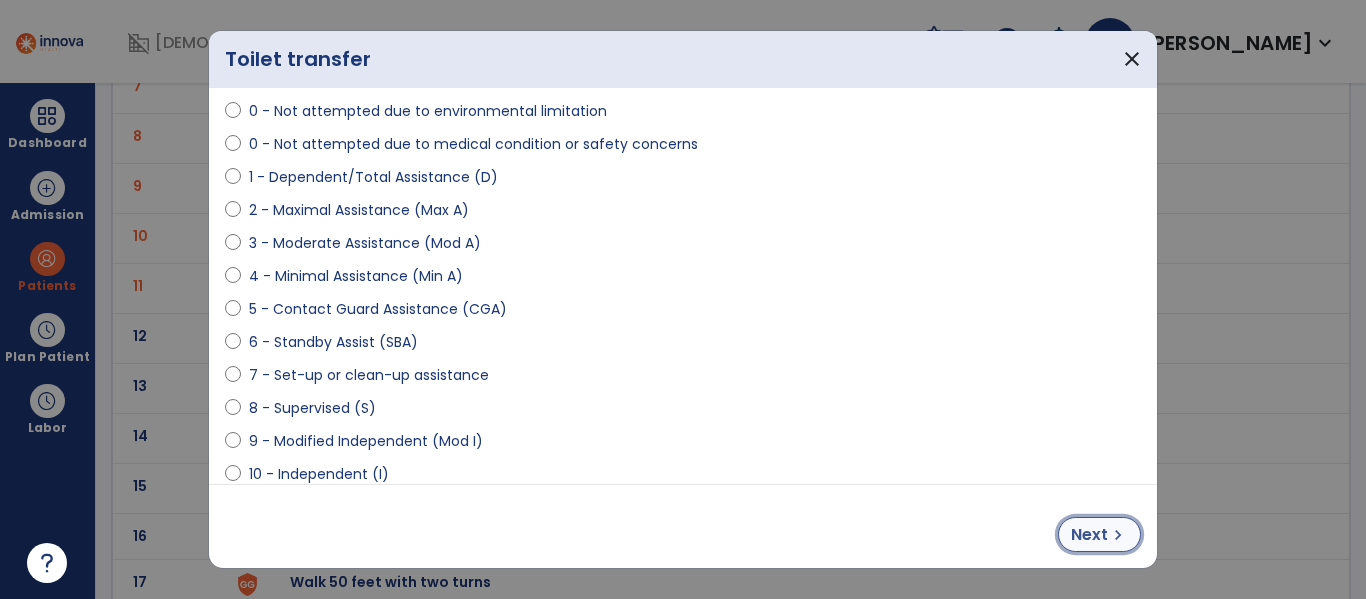 click on "Next" at bounding box center (1089, 535) 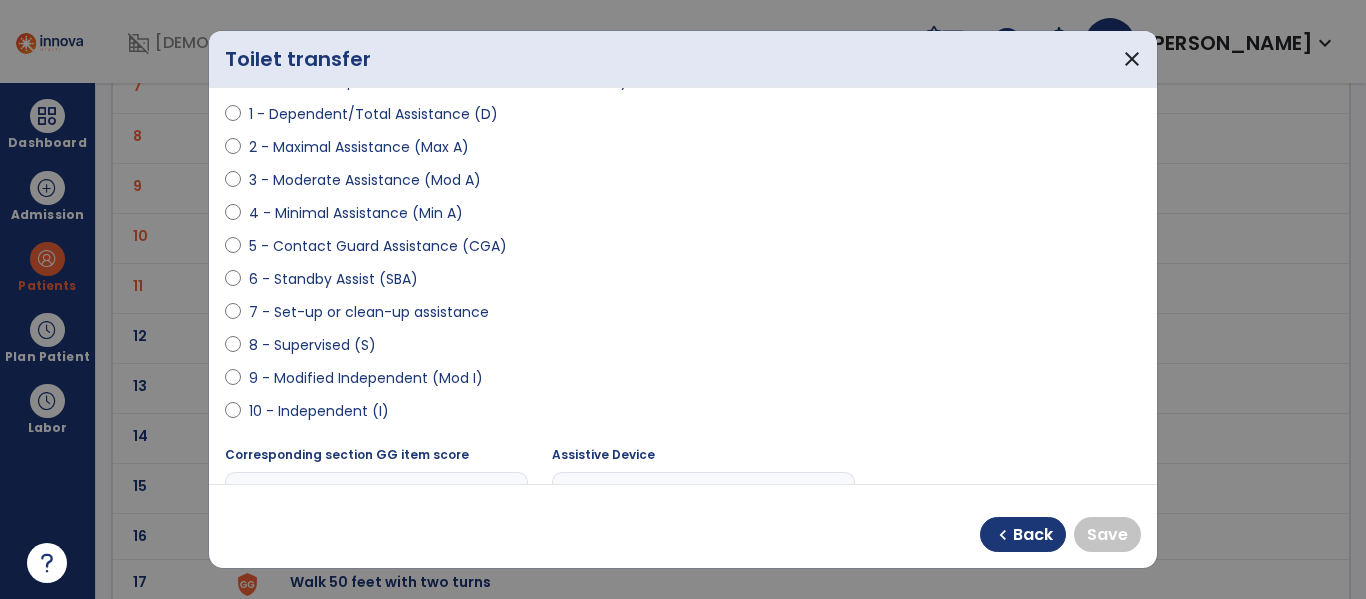 scroll, scrollTop: 233, scrollLeft: 0, axis: vertical 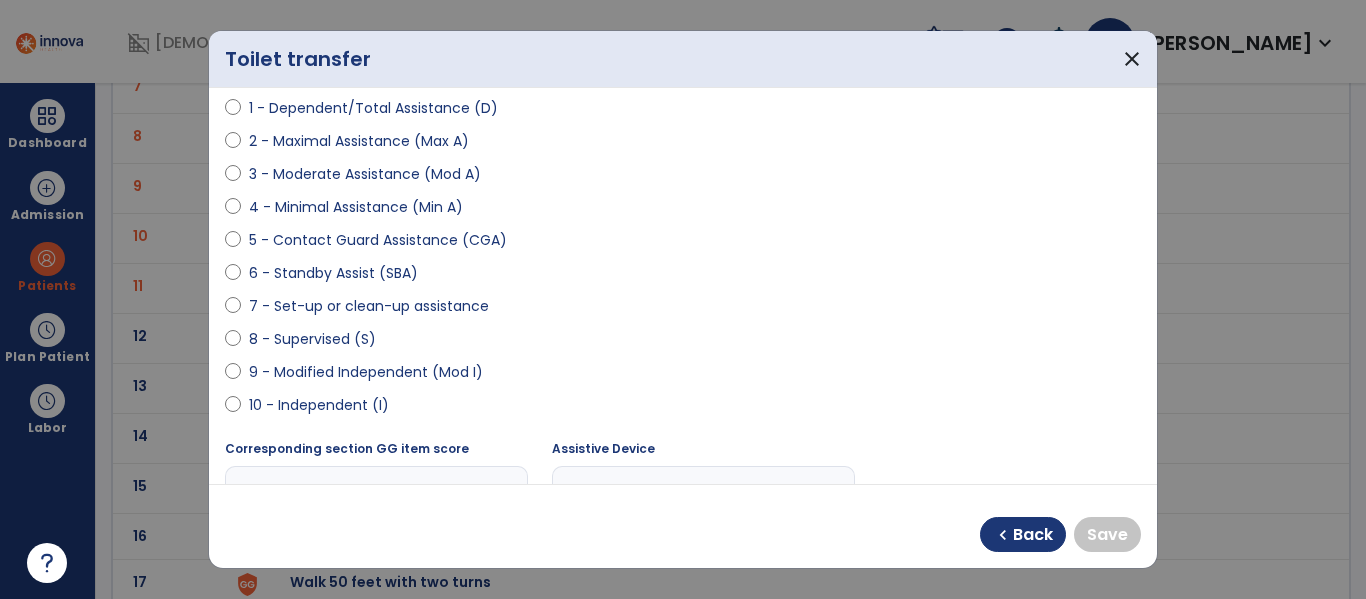 select on "**********" 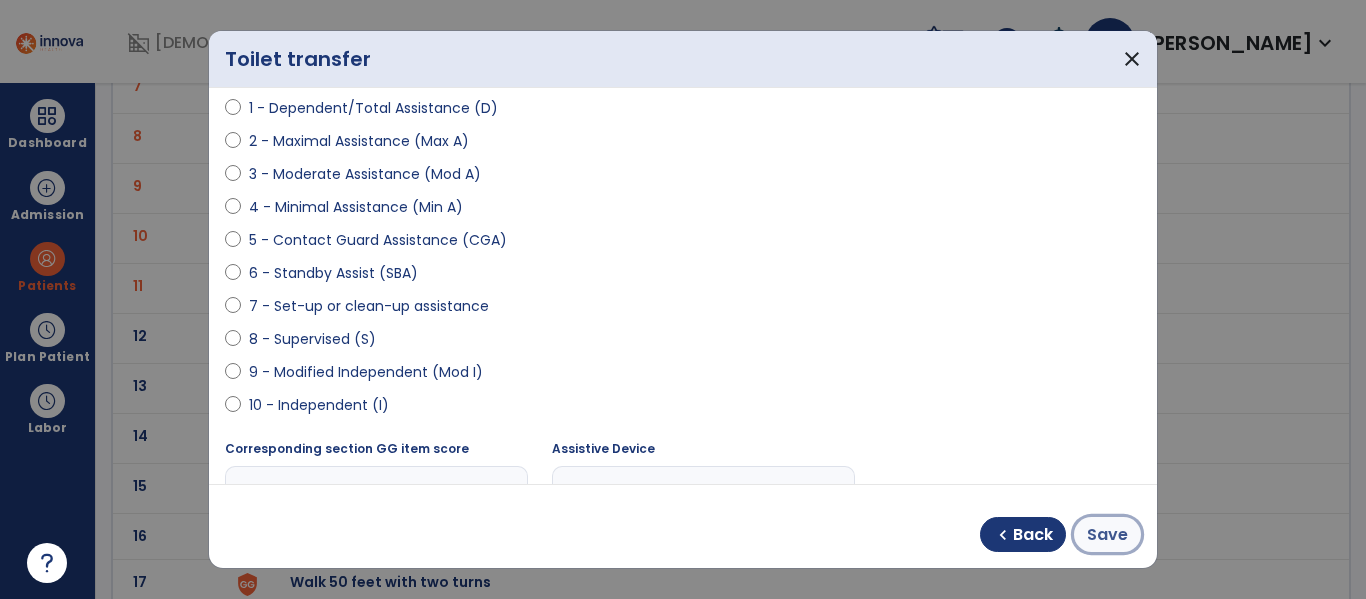 click on "Save" at bounding box center [1107, 535] 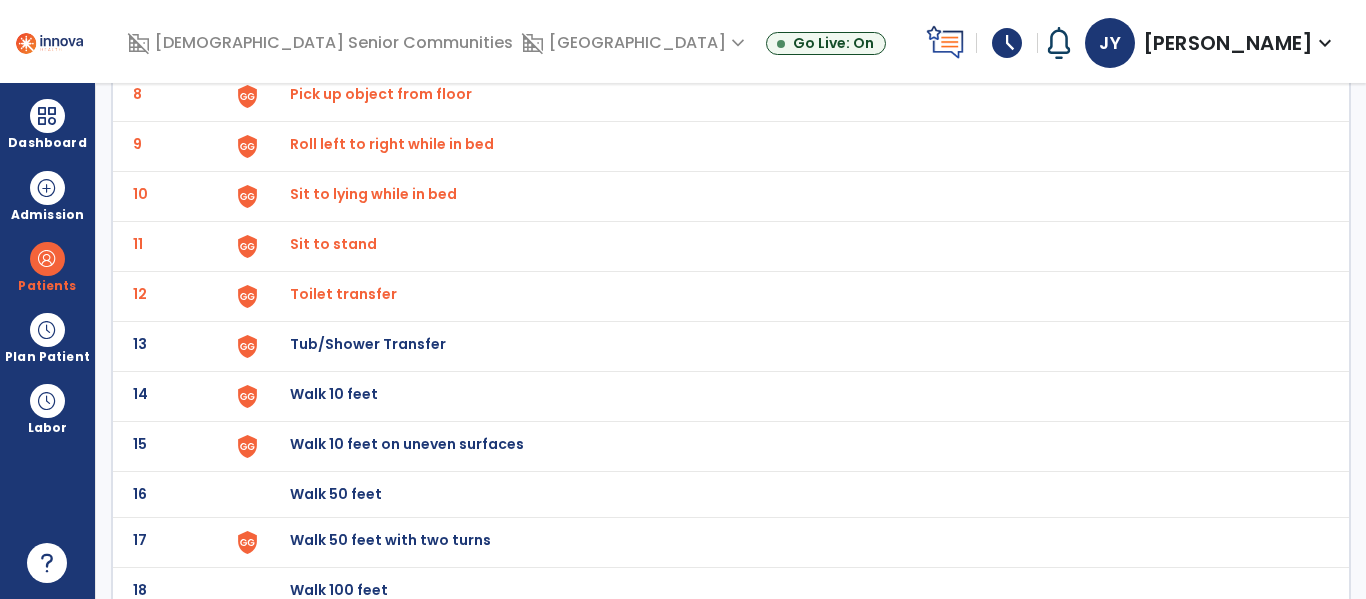 scroll, scrollTop: 516, scrollLeft: 0, axis: vertical 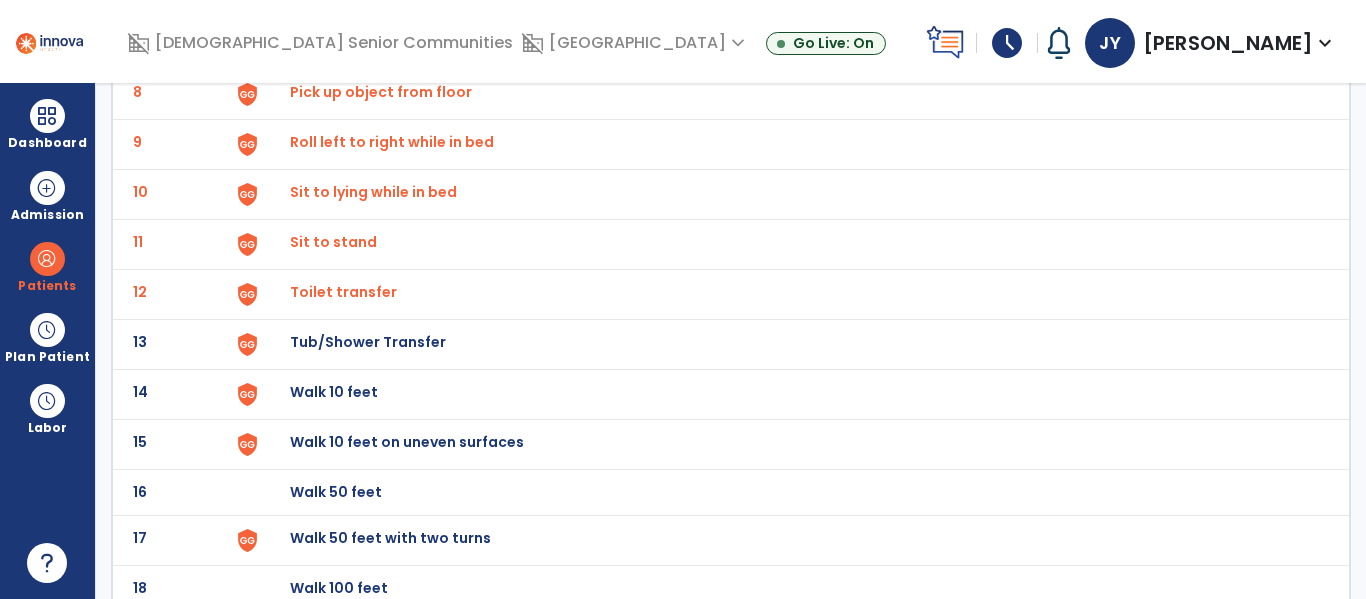 click on "Tub/Shower Transfer" at bounding box center [336, -254] 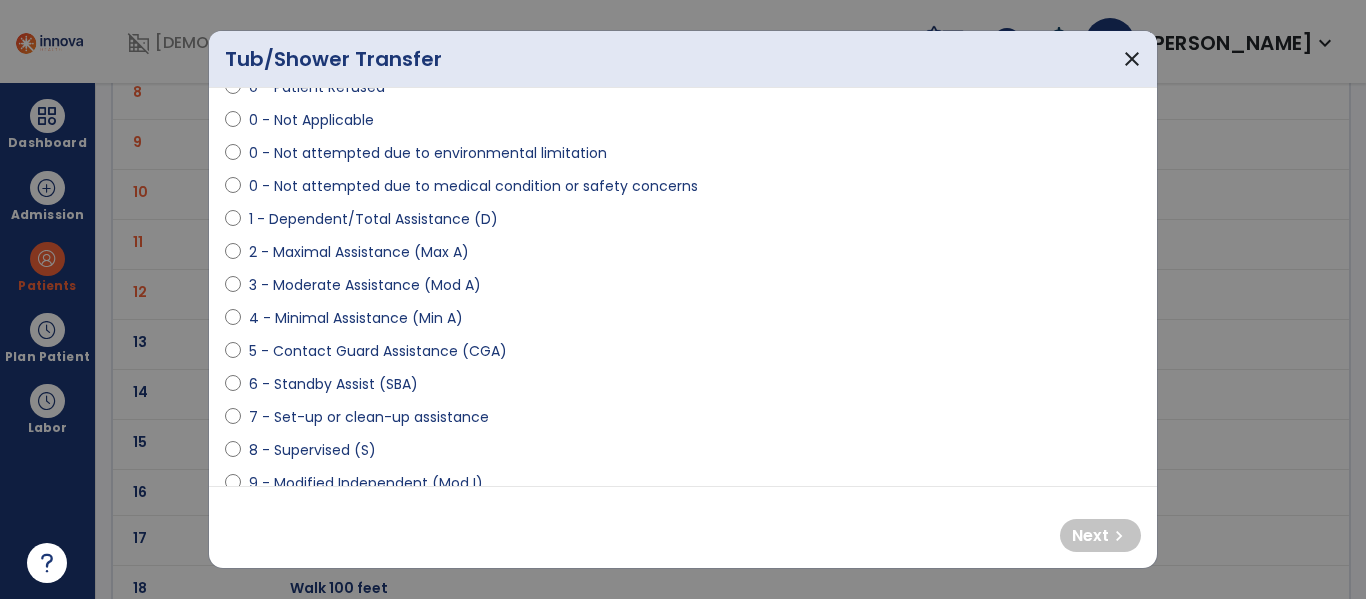 scroll, scrollTop: 113, scrollLeft: 0, axis: vertical 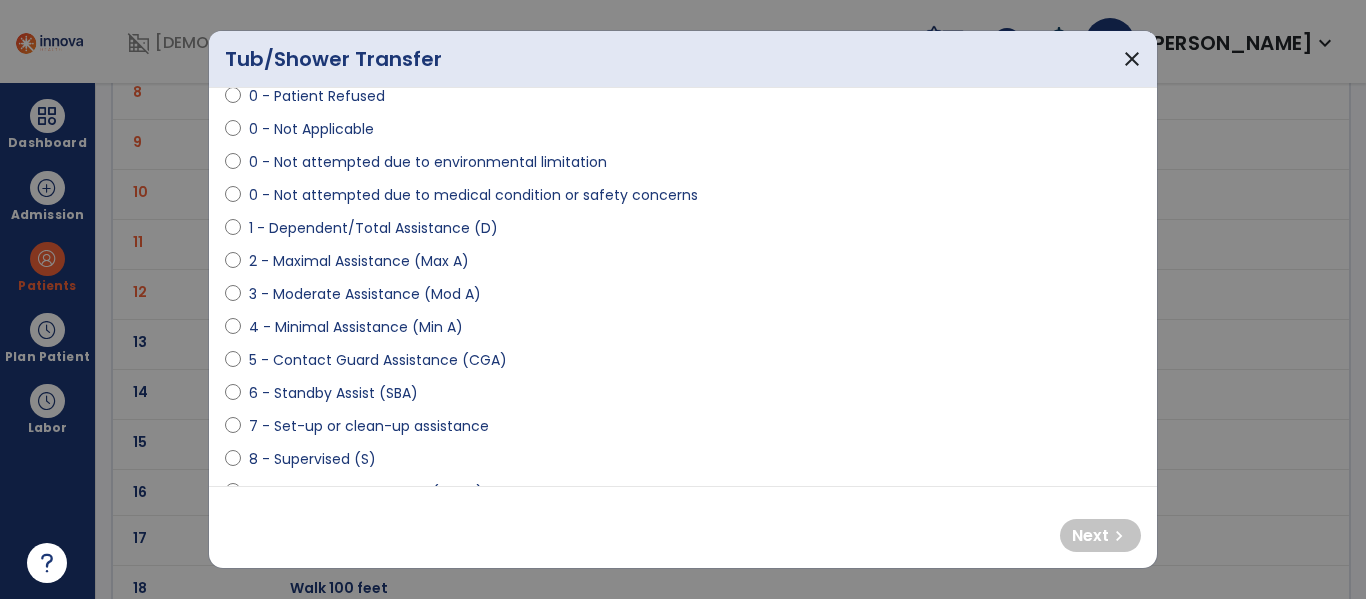 select on "**********" 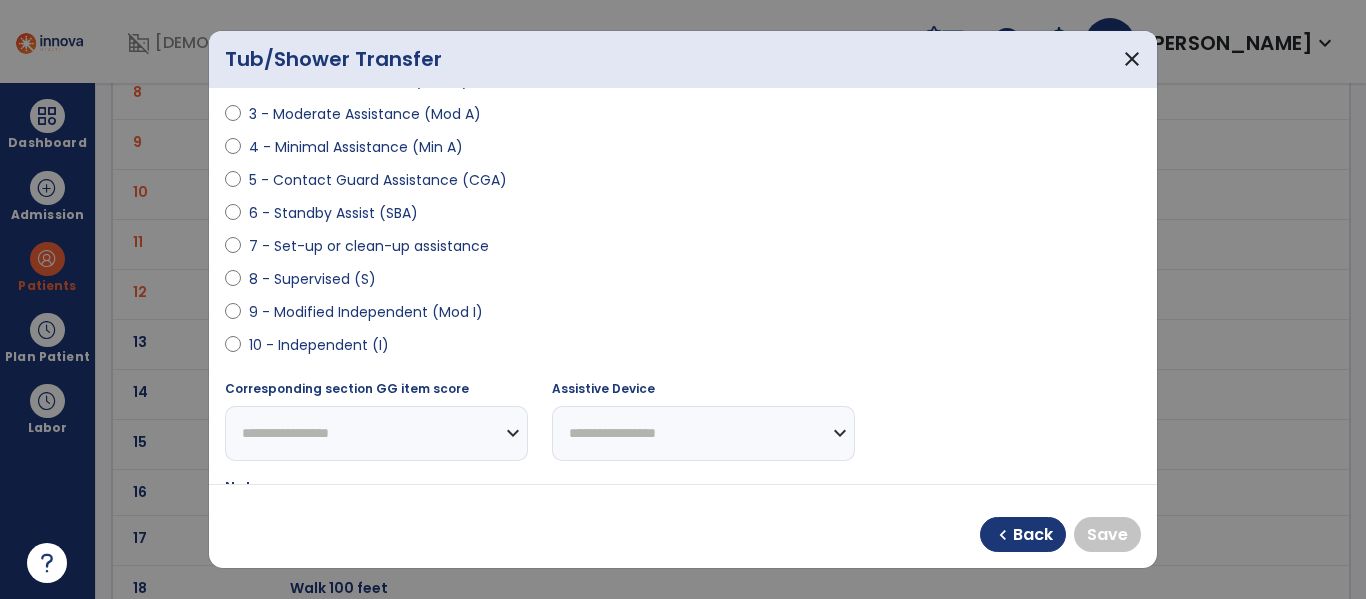 scroll, scrollTop: 304, scrollLeft: 0, axis: vertical 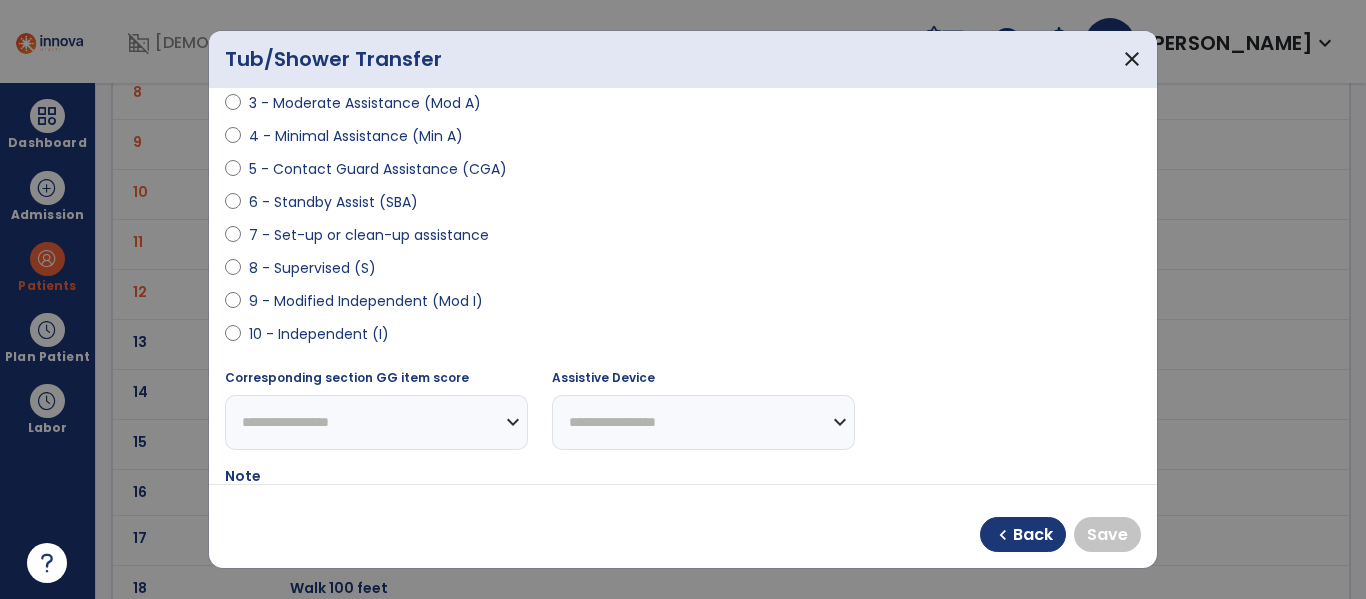 select on "**********" 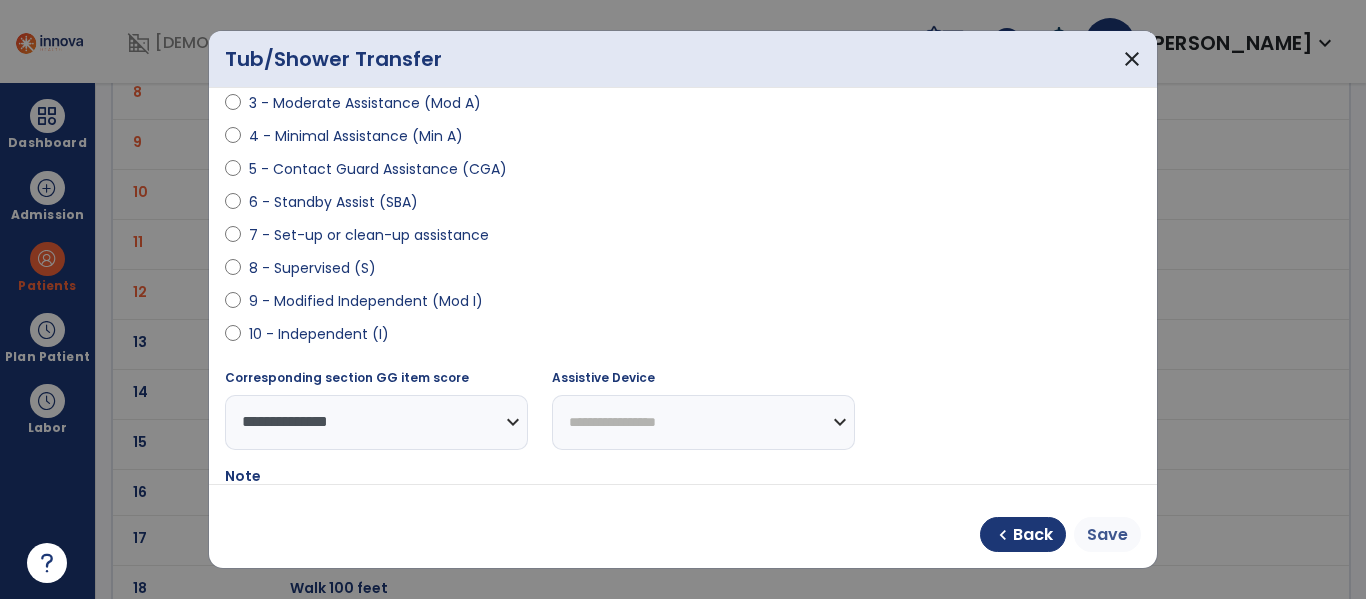 click on "Save" at bounding box center [1107, 535] 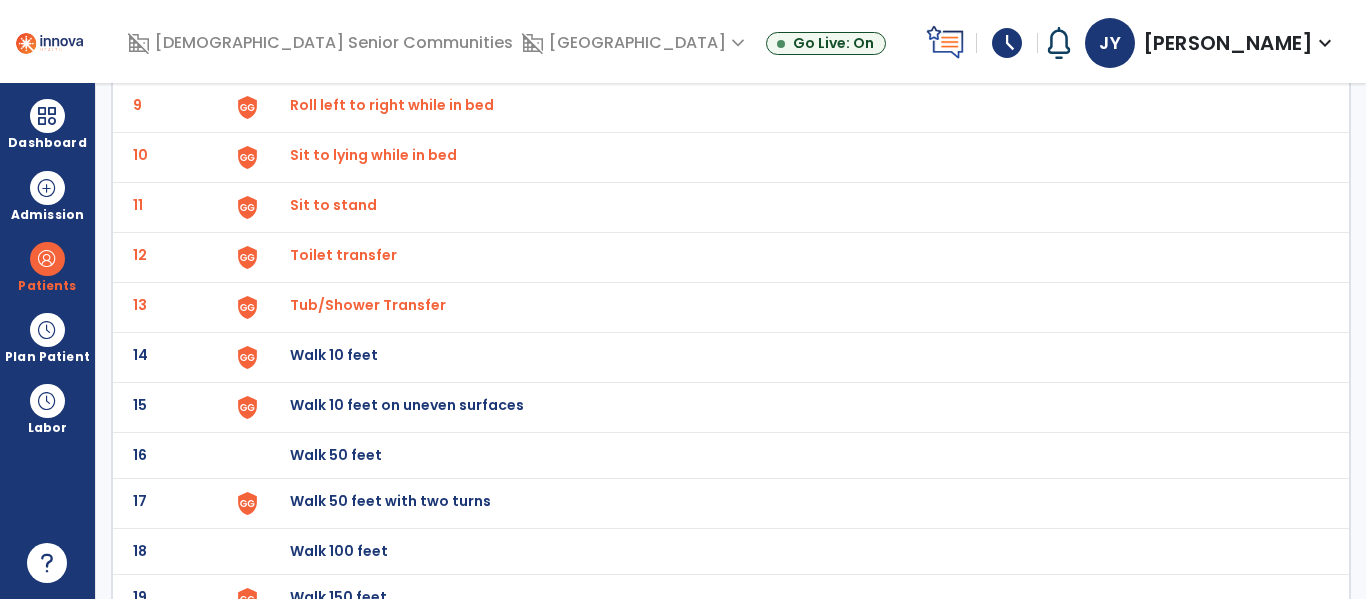 scroll, scrollTop: 558, scrollLeft: 0, axis: vertical 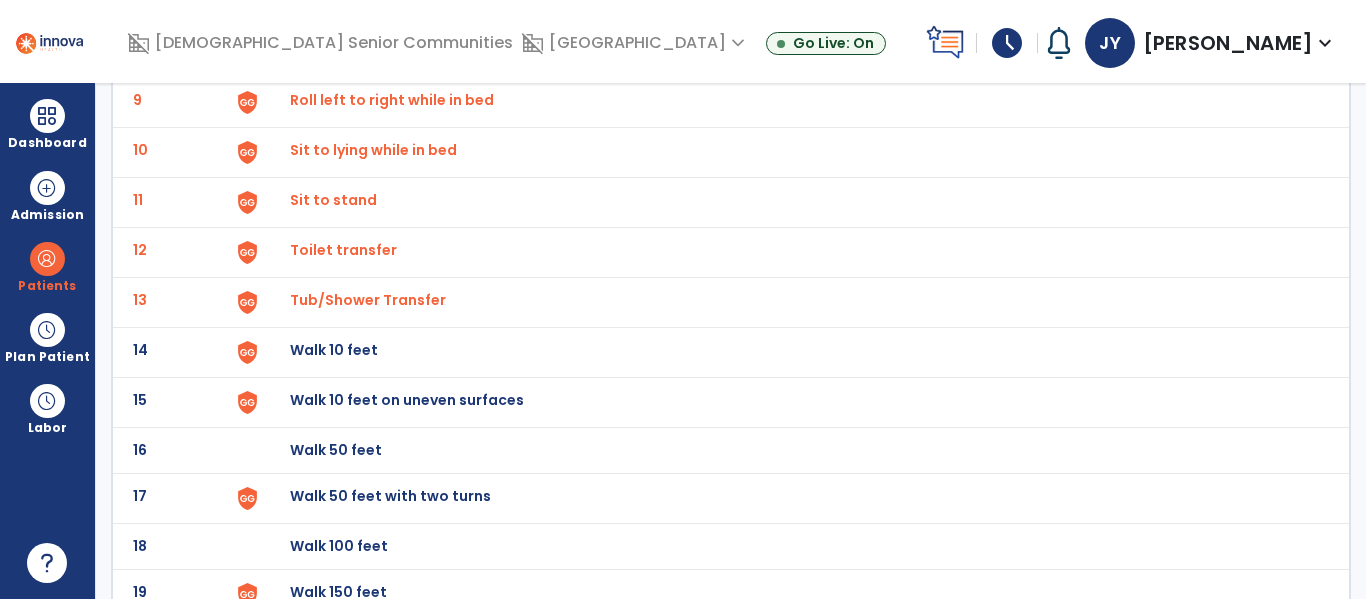 click on "Walk 10 feet" at bounding box center (336, -296) 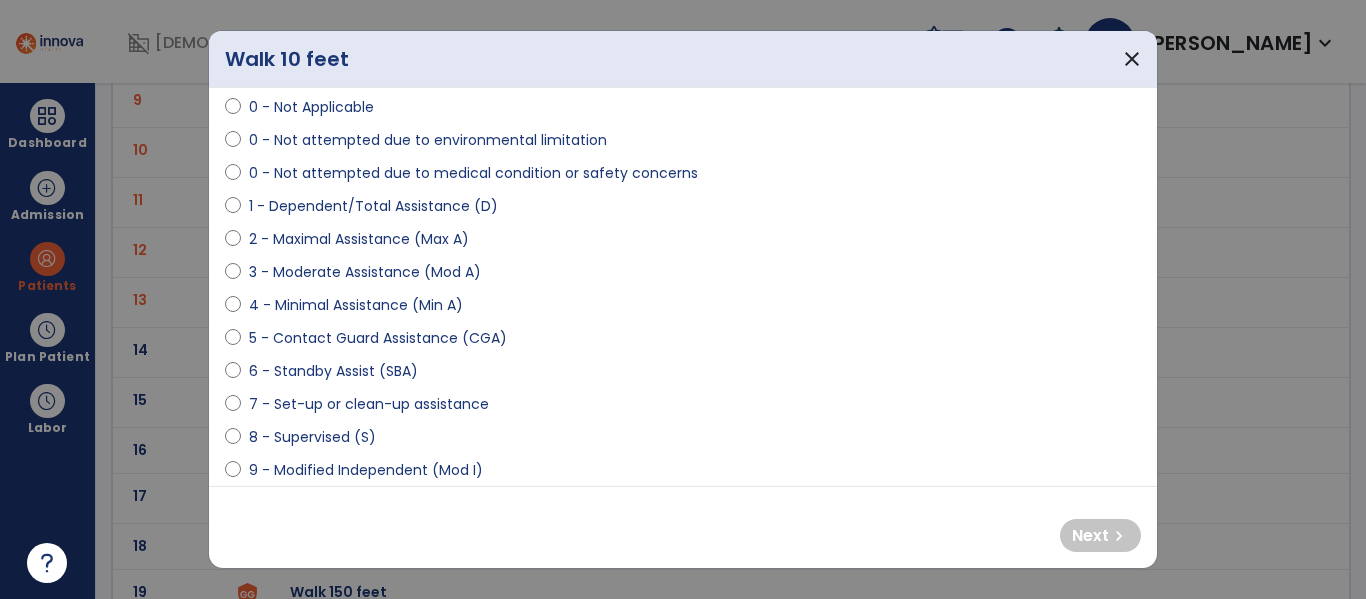 scroll, scrollTop: 132, scrollLeft: 0, axis: vertical 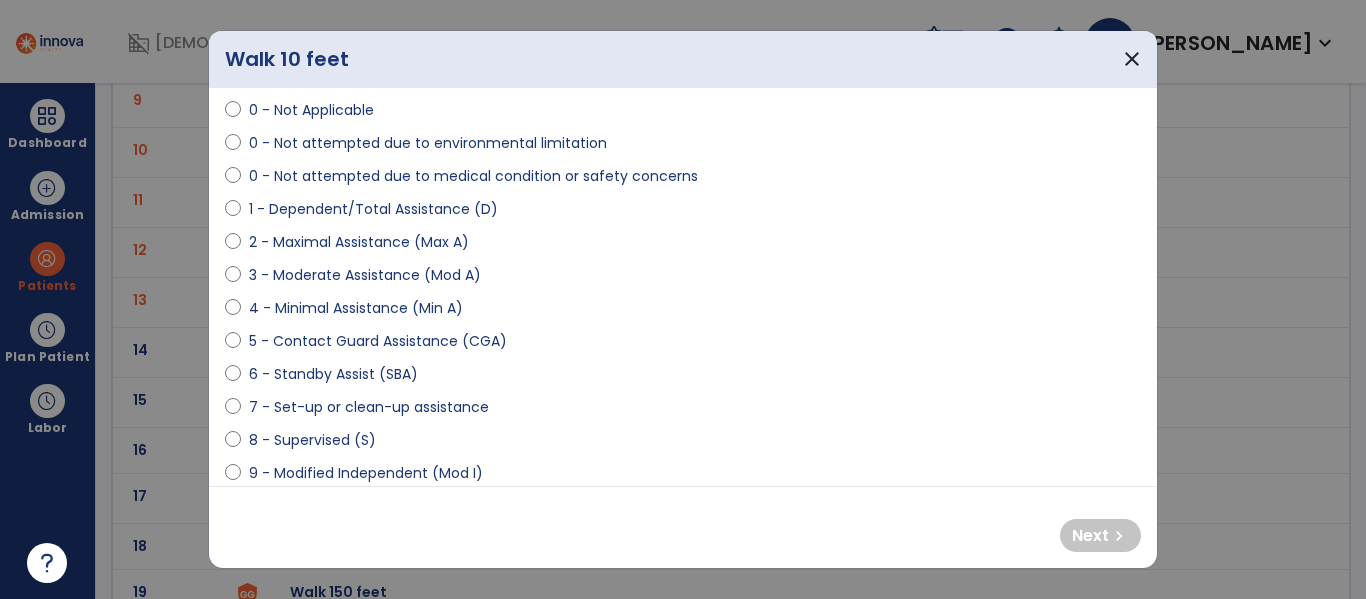 select on "**********" 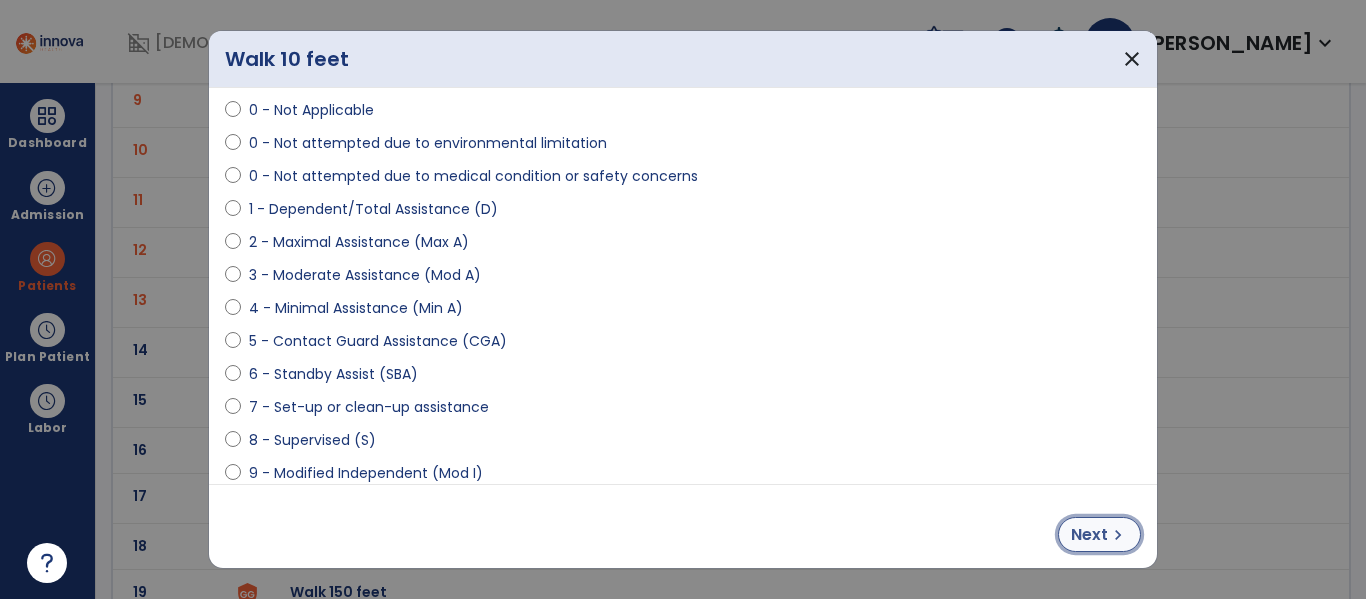 click on "Next" at bounding box center [1089, 535] 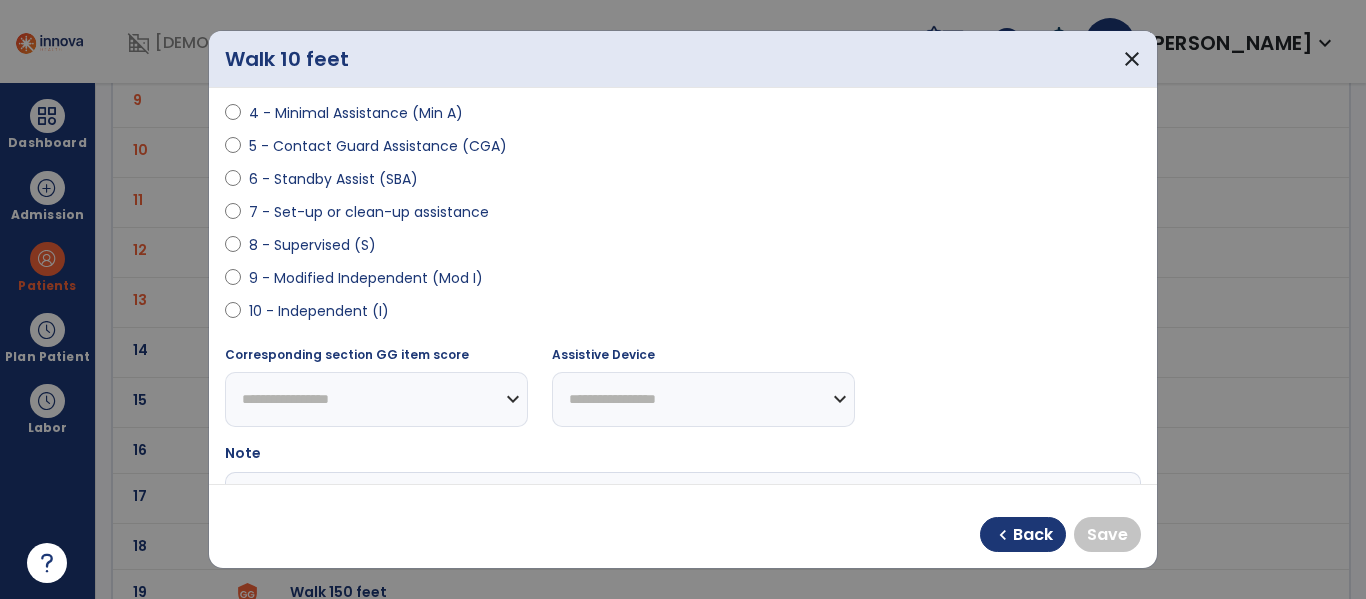 scroll, scrollTop: 324, scrollLeft: 0, axis: vertical 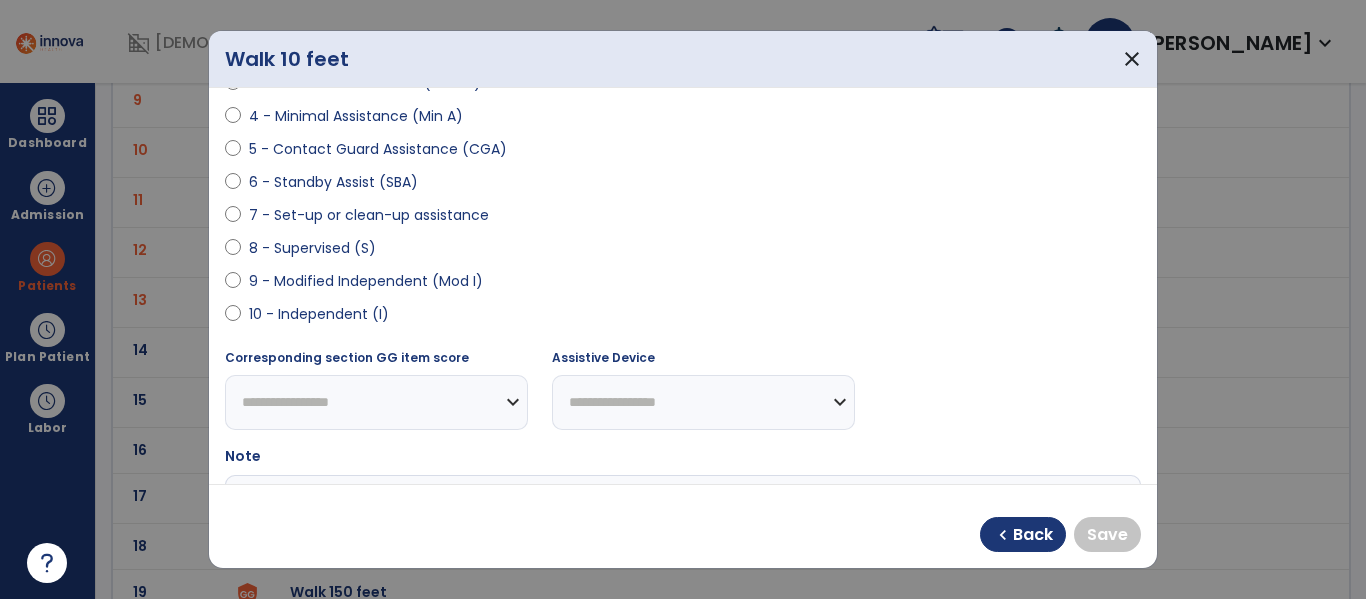 select on "**********" 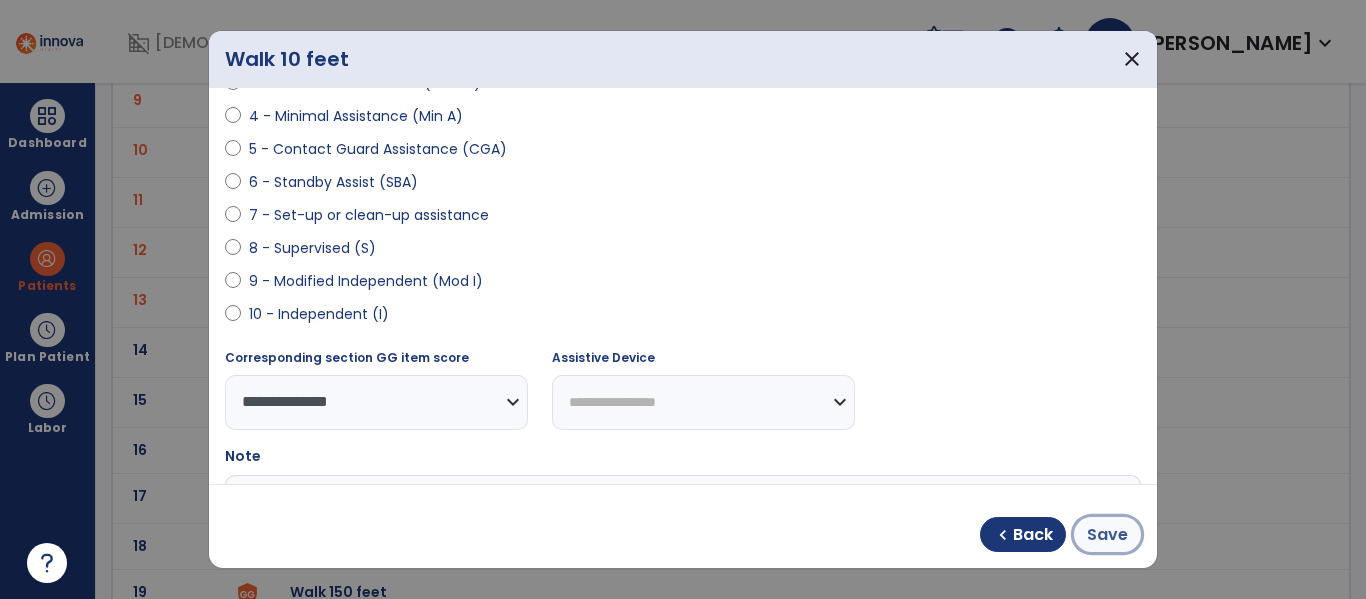 click on "Save" at bounding box center [1107, 535] 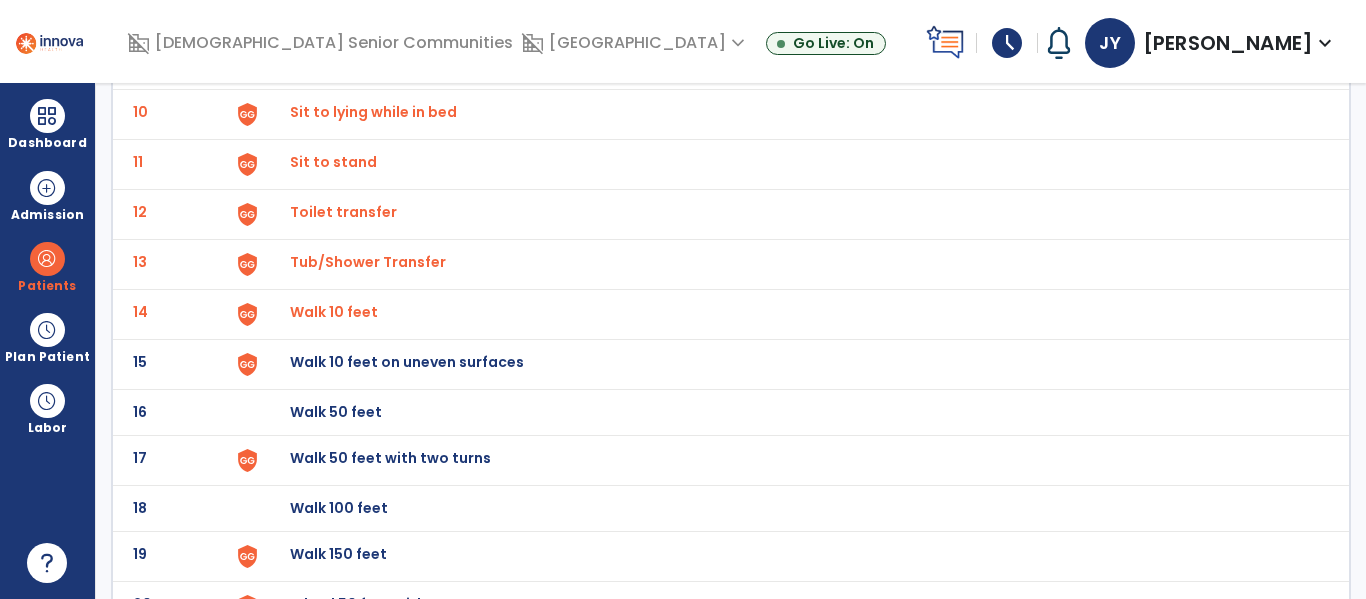 scroll, scrollTop: 600, scrollLeft: 0, axis: vertical 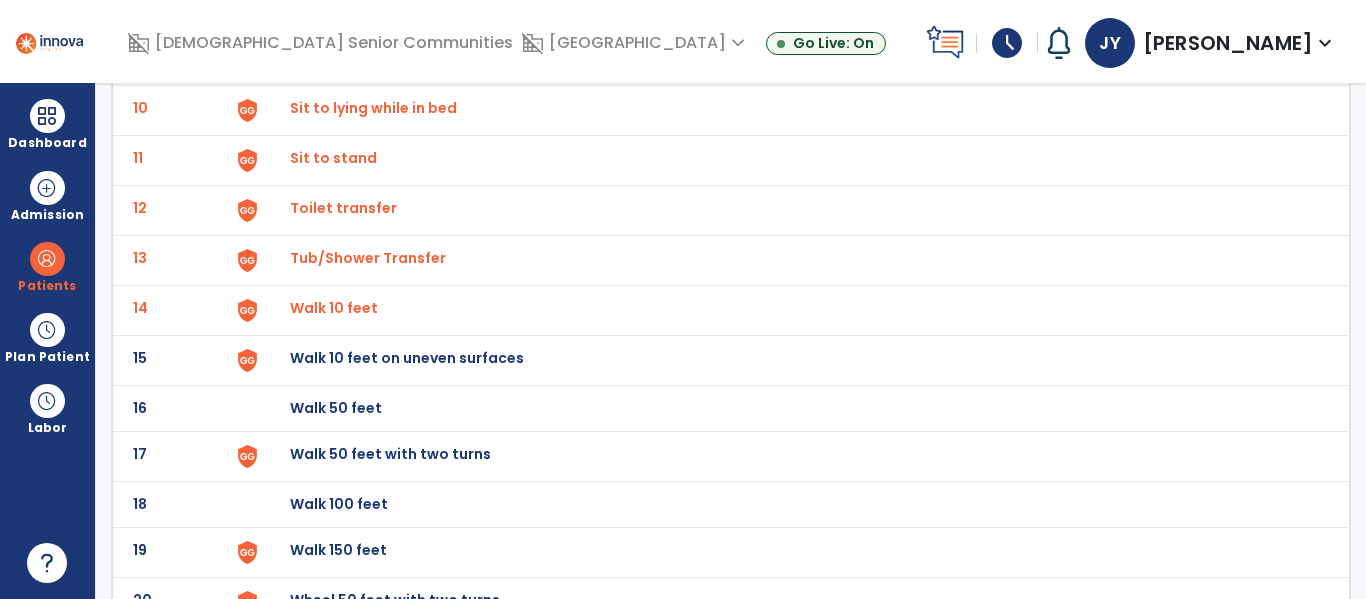 click on "Walk 10 feet on uneven surfaces" at bounding box center [336, -338] 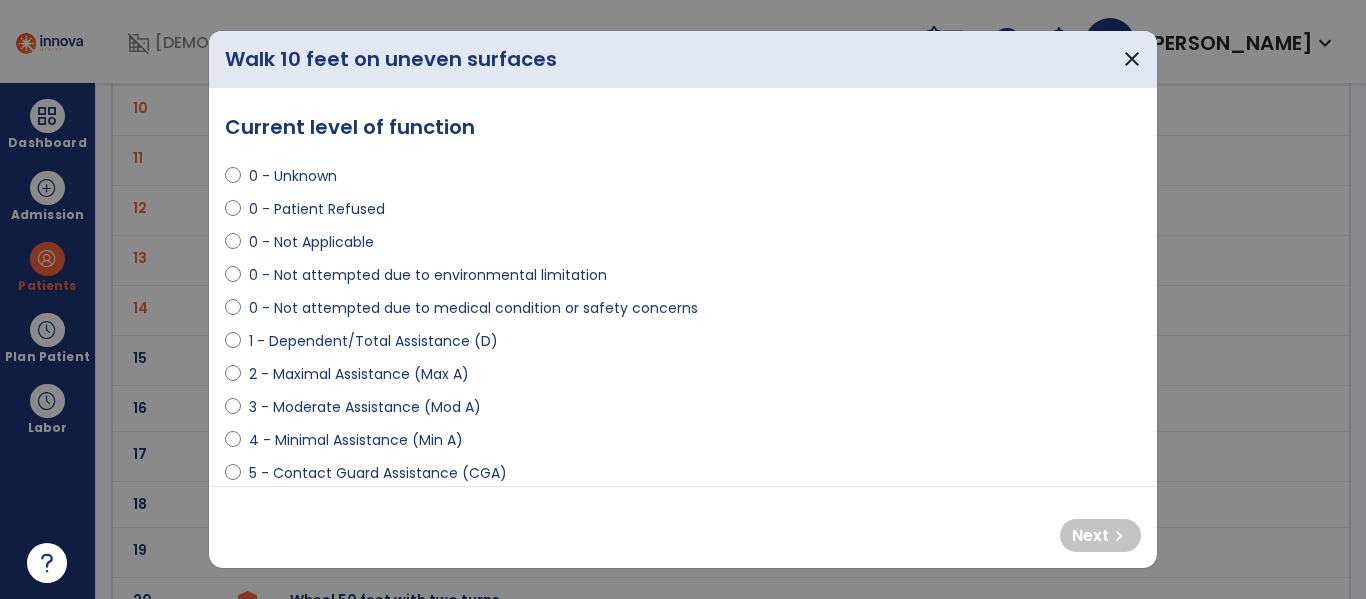 select on "**********" 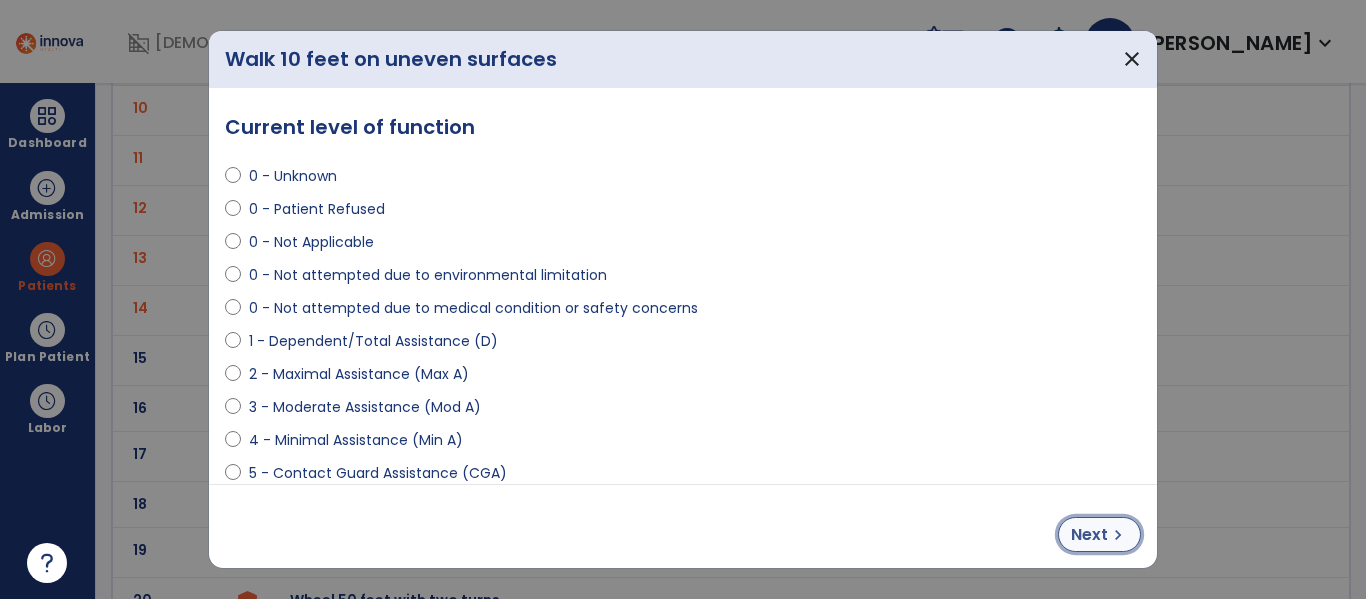 click on "Next  chevron_right" at bounding box center [1099, 534] 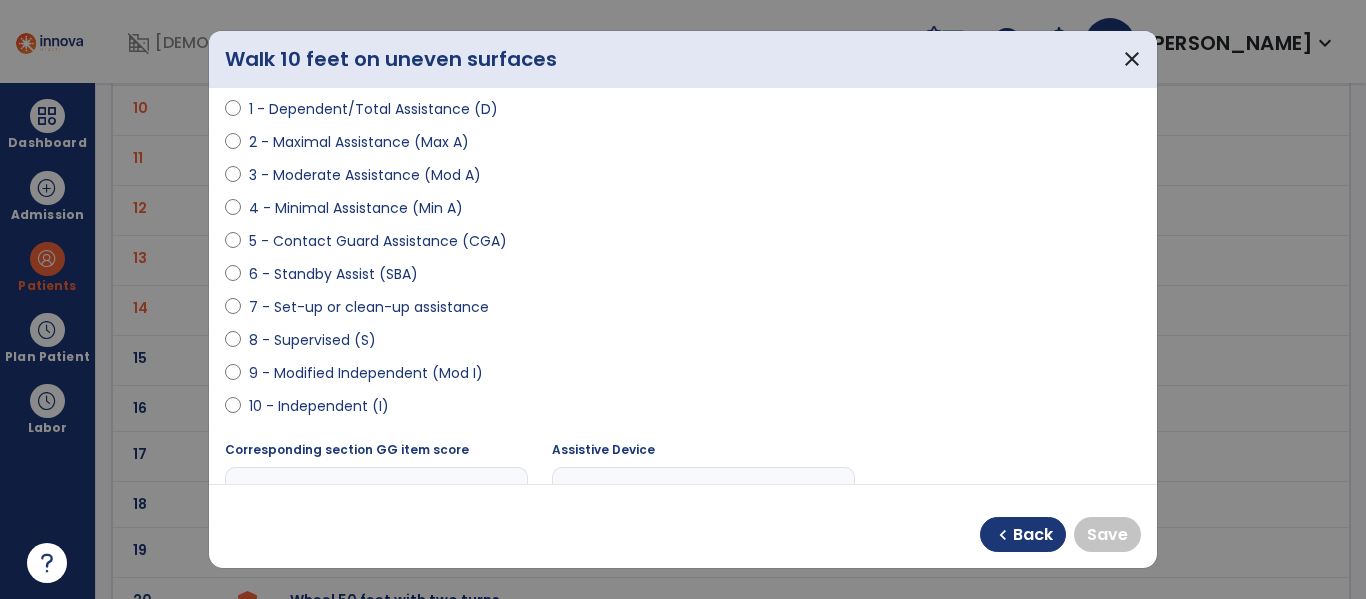 scroll, scrollTop: 233, scrollLeft: 0, axis: vertical 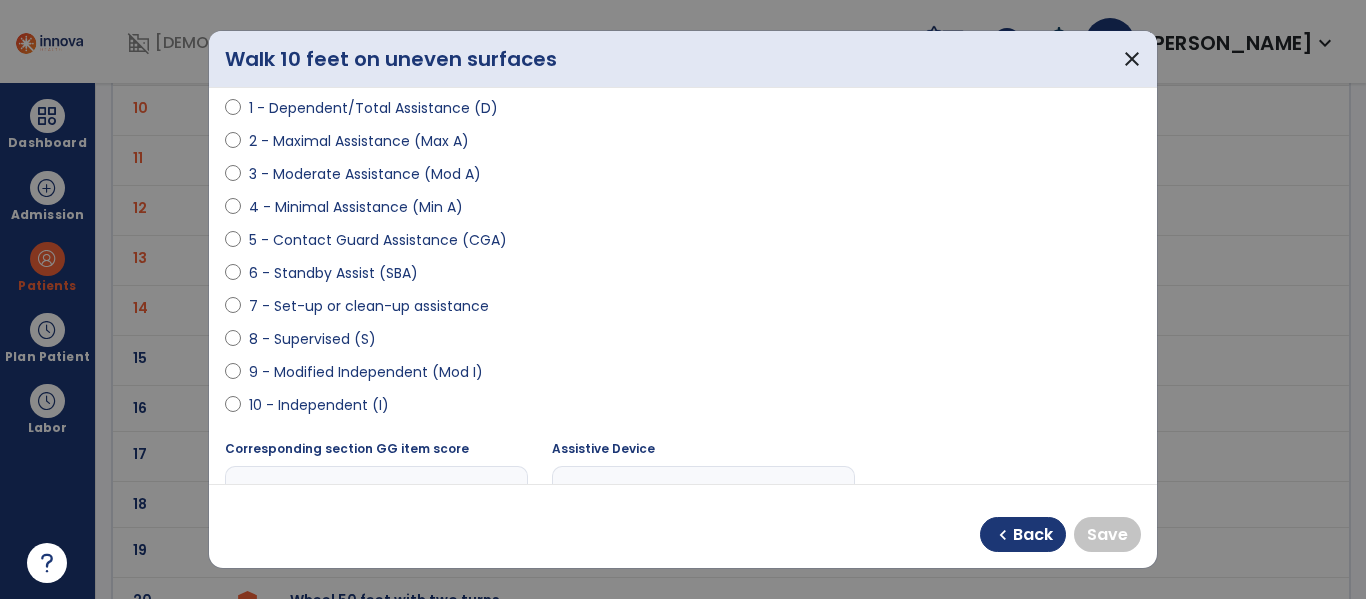 select on "**********" 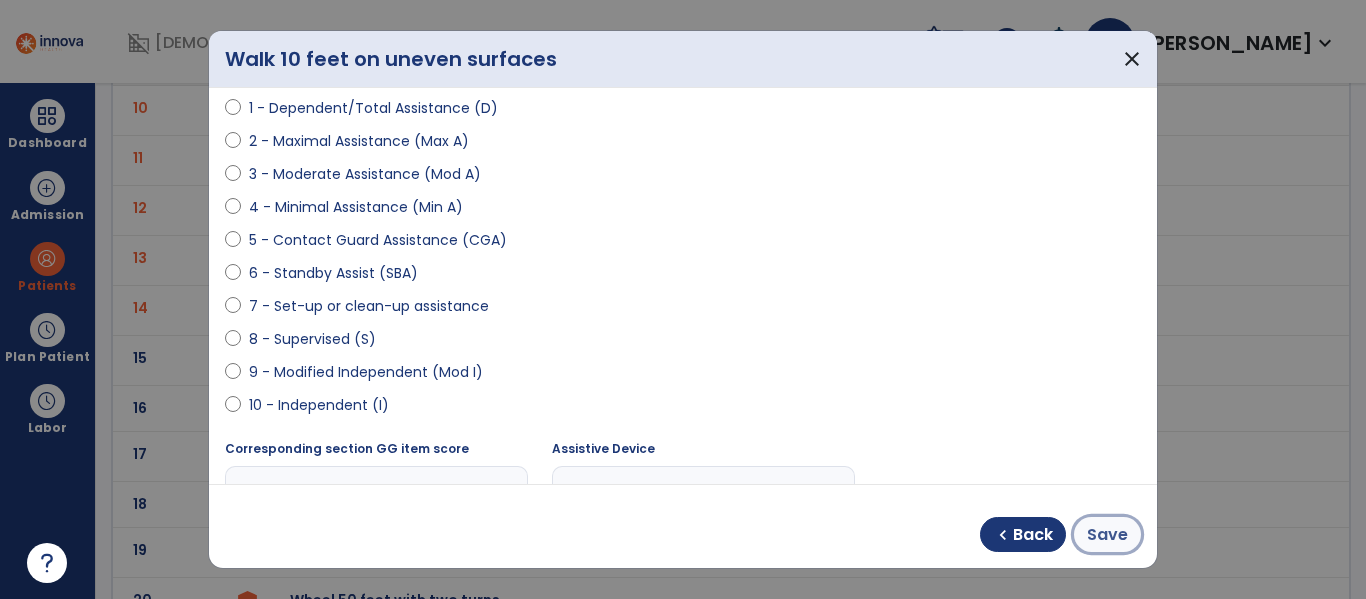 click on "Save" at bounding box center (1107, 535) 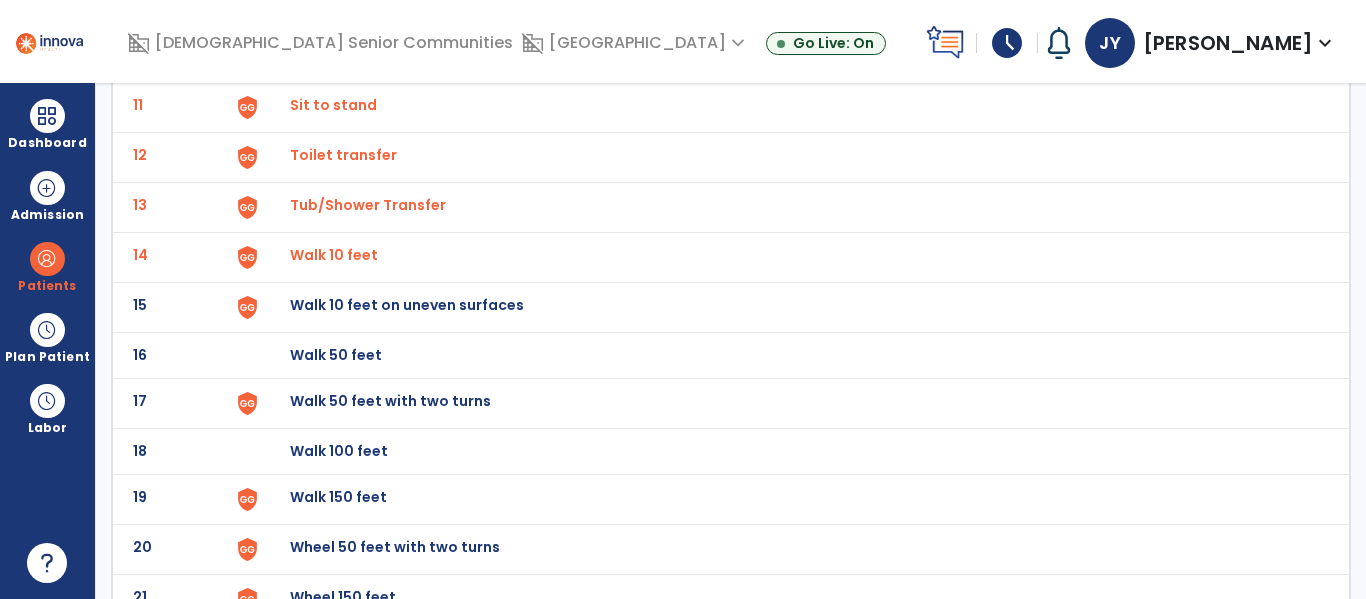 scroll, scrollTop: 668, scrollLeft: 0, axis: vertical 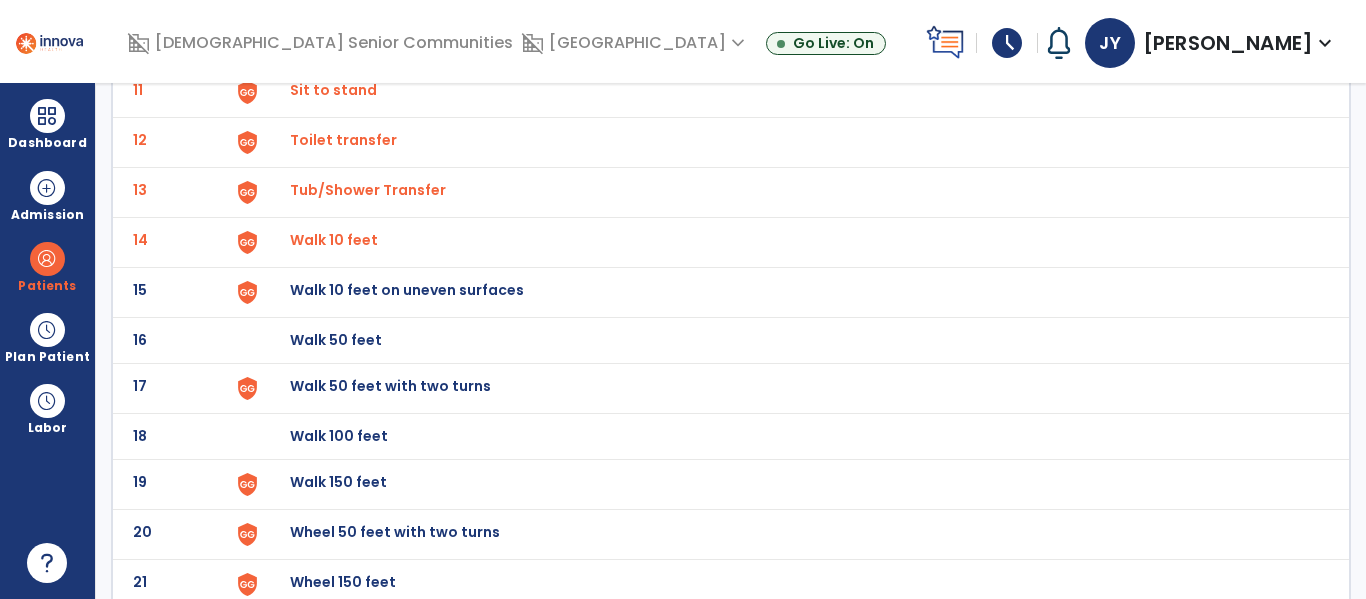click on "Walk 50 feet with two turns" at bounding box center (336, -406) 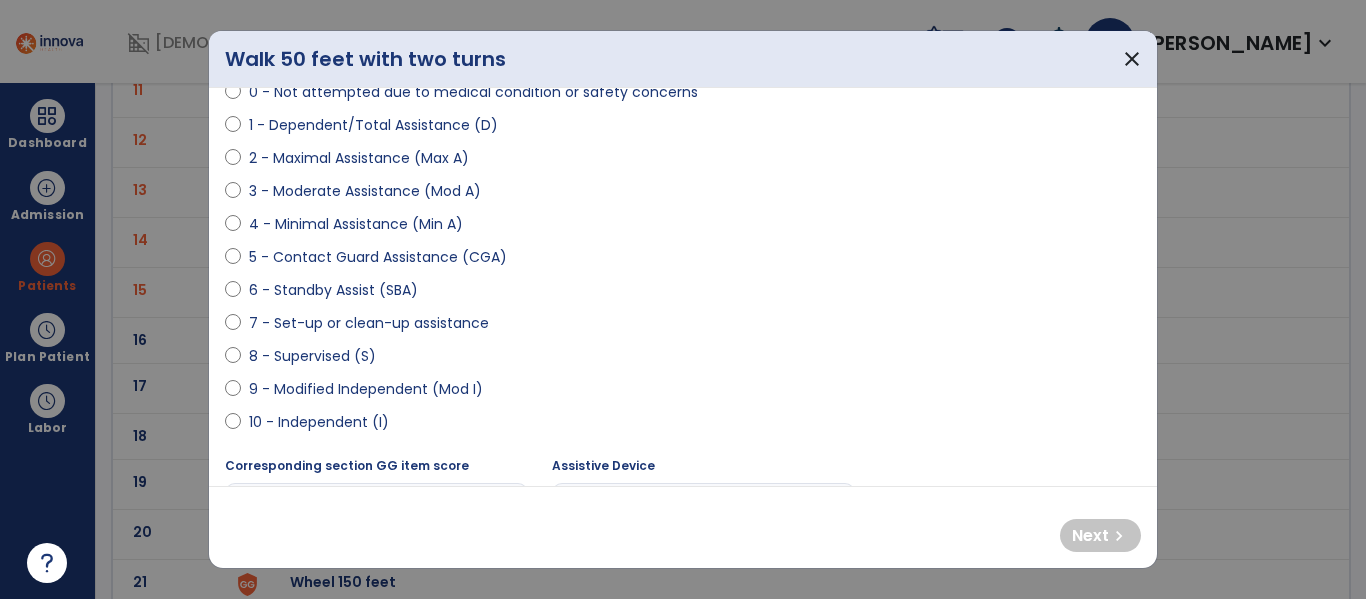scroll, scrollTop: 211, scrollLeft: 0, axis: vertical 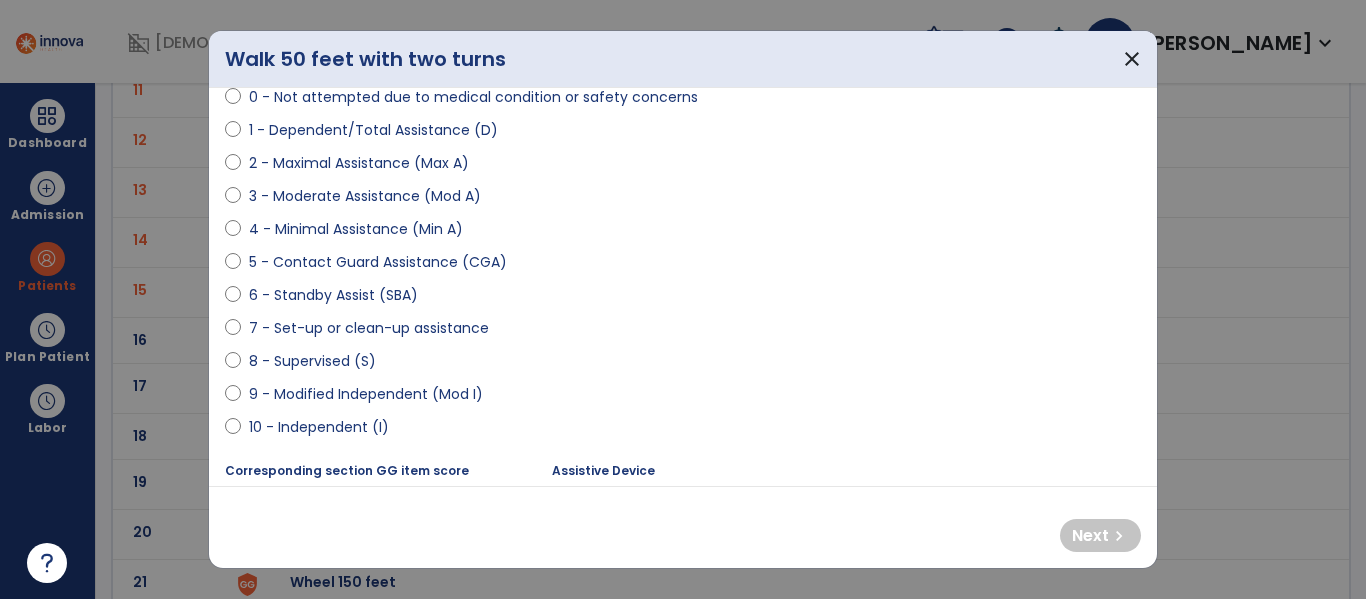 select on "**********" 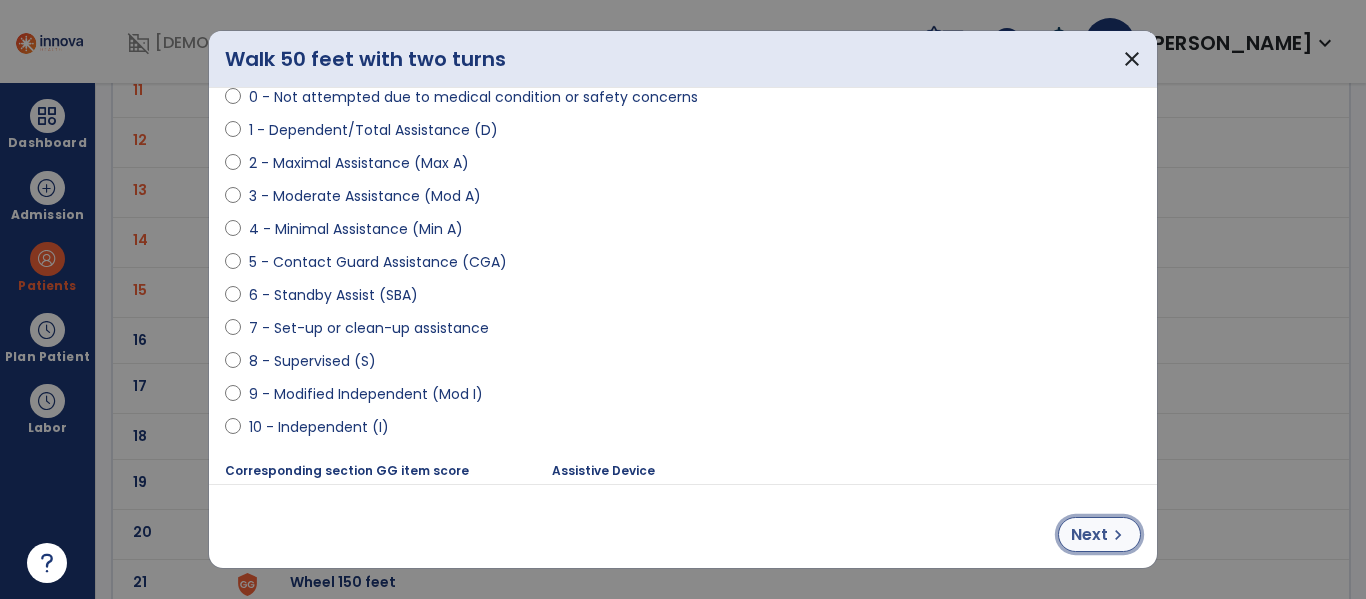 click on "Next" at bounding box center (1089, 535) 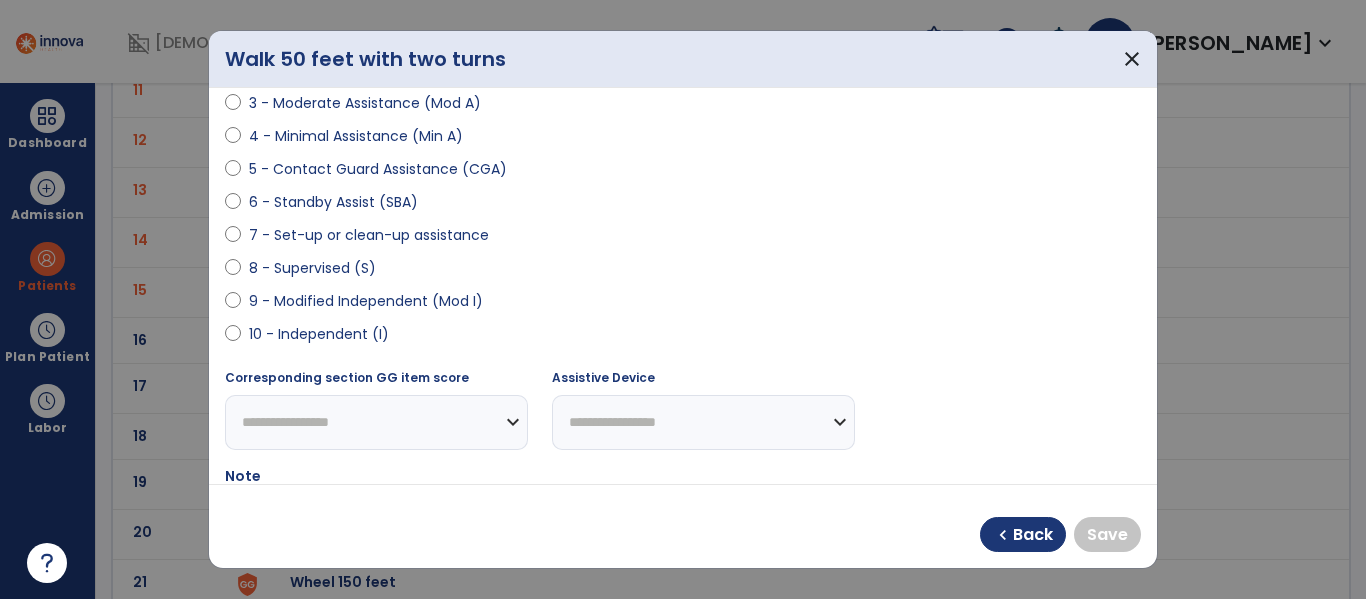 scroll, scrollTop: 291, scrollLeft: 0, axis: vertical 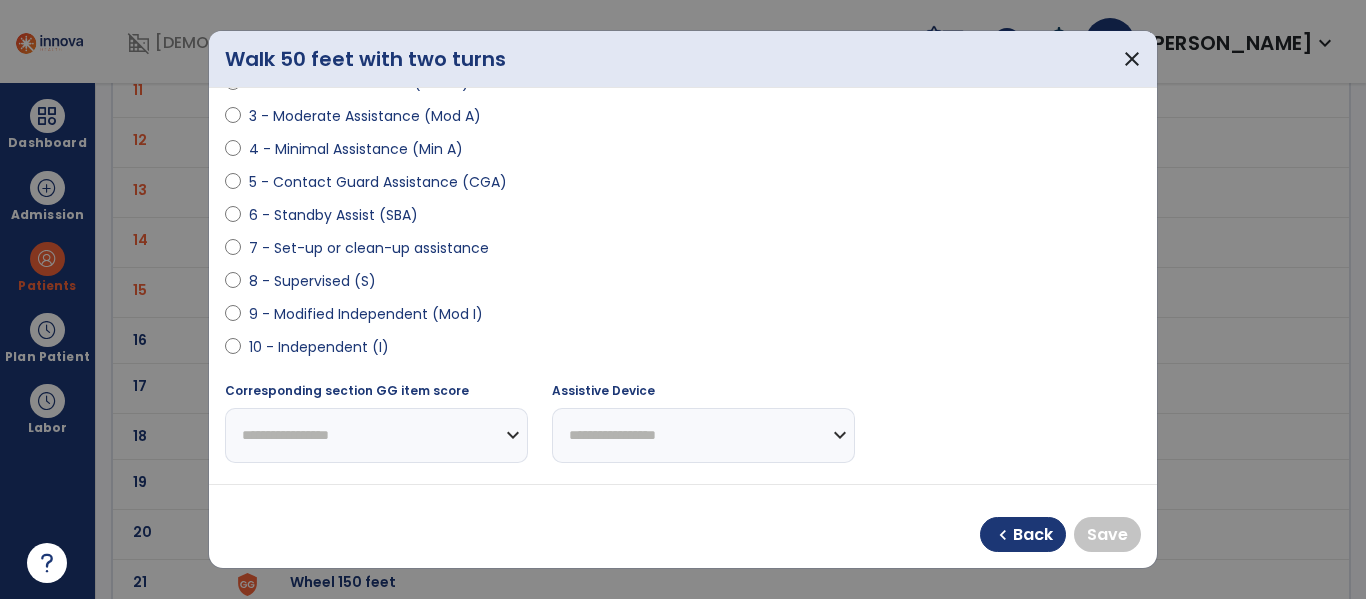 select on "**********" 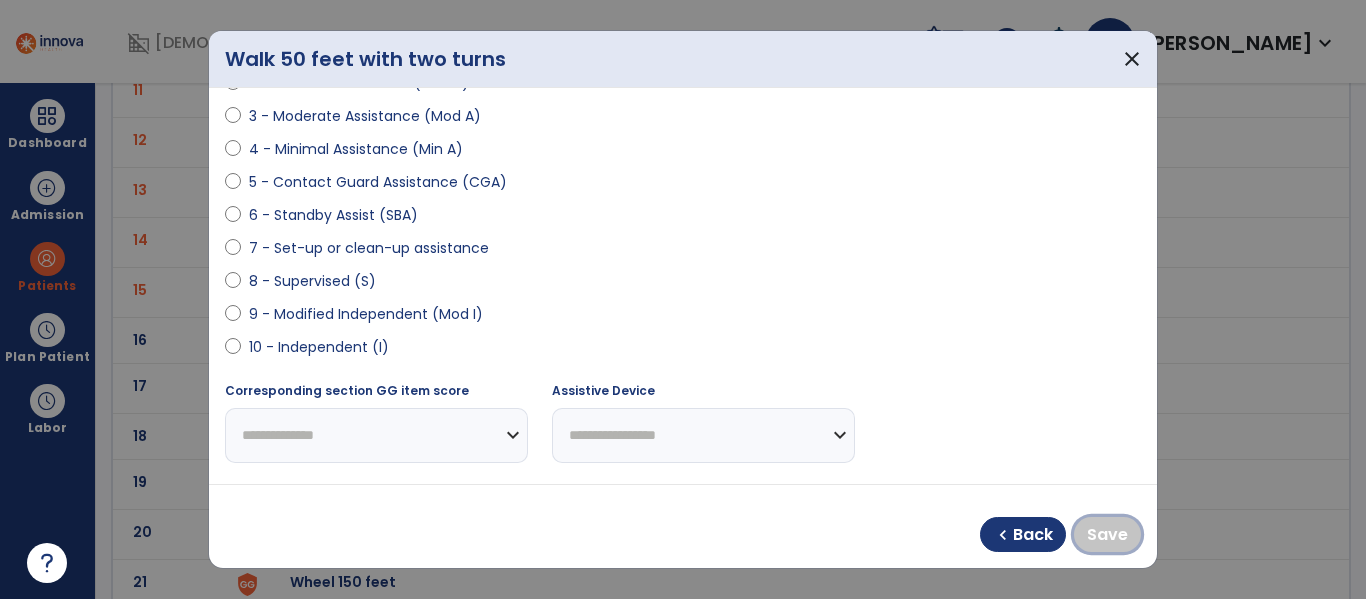click on "Save" at bounding box center (1107, 535) 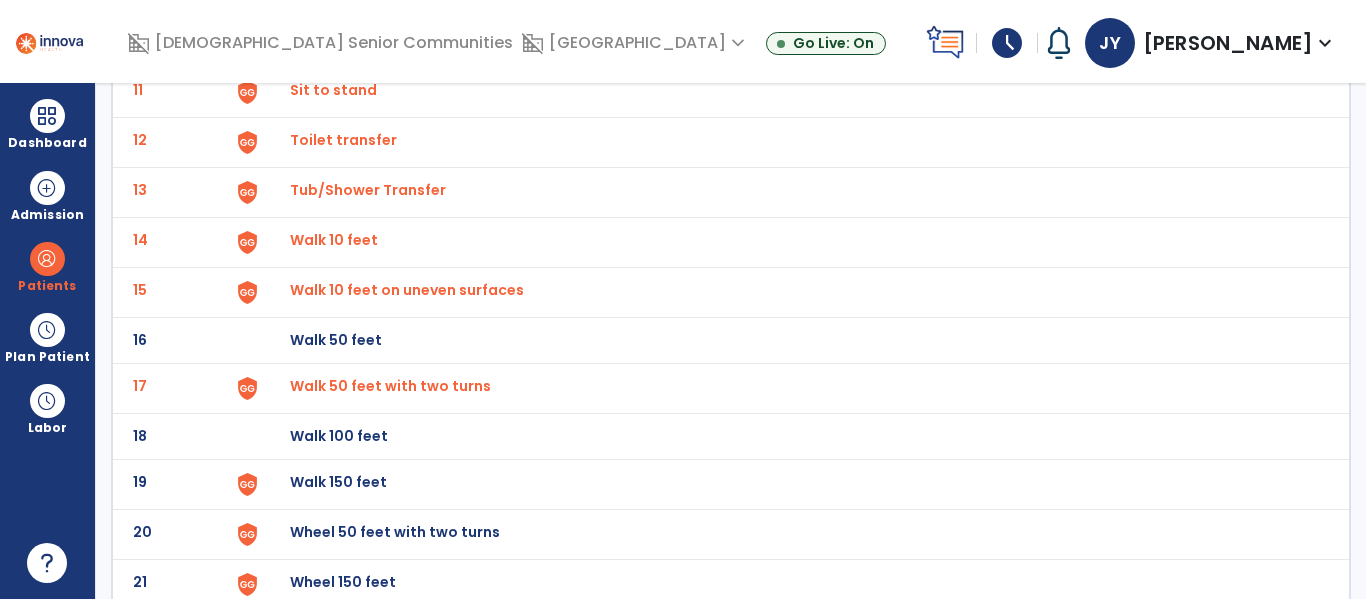scroll, scrollTop: 729, scrollLeft: 0, axis: vertical 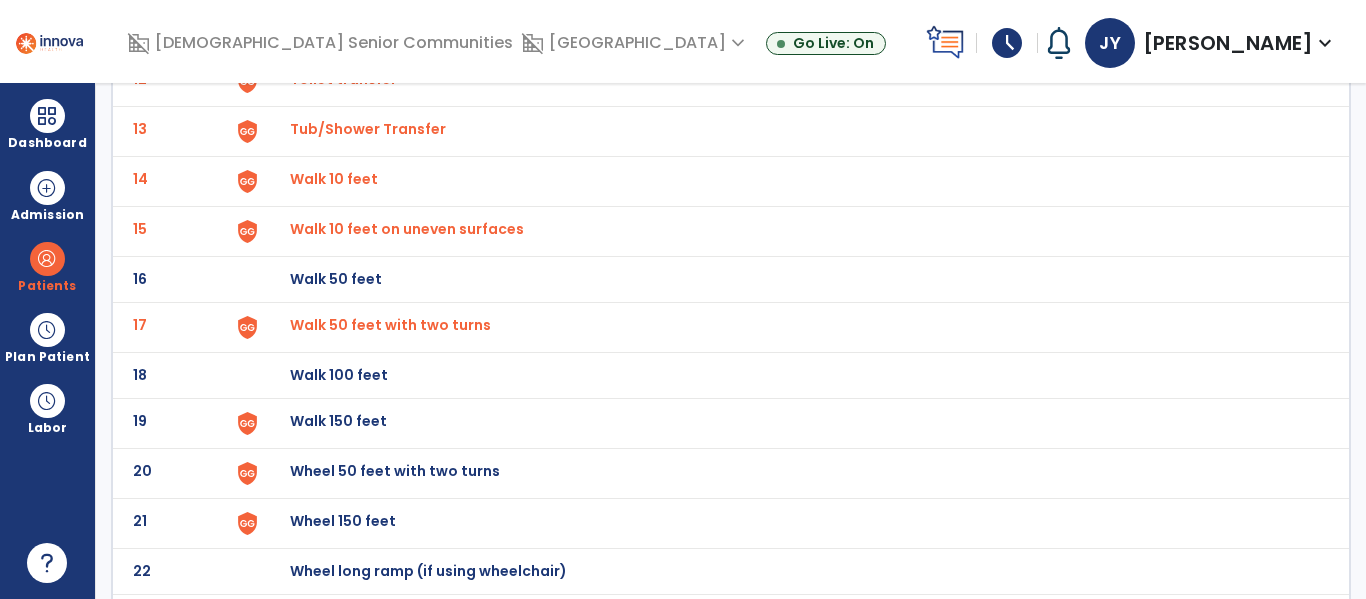 click on "Walk 150 feet" at bounding box center [789, -465] 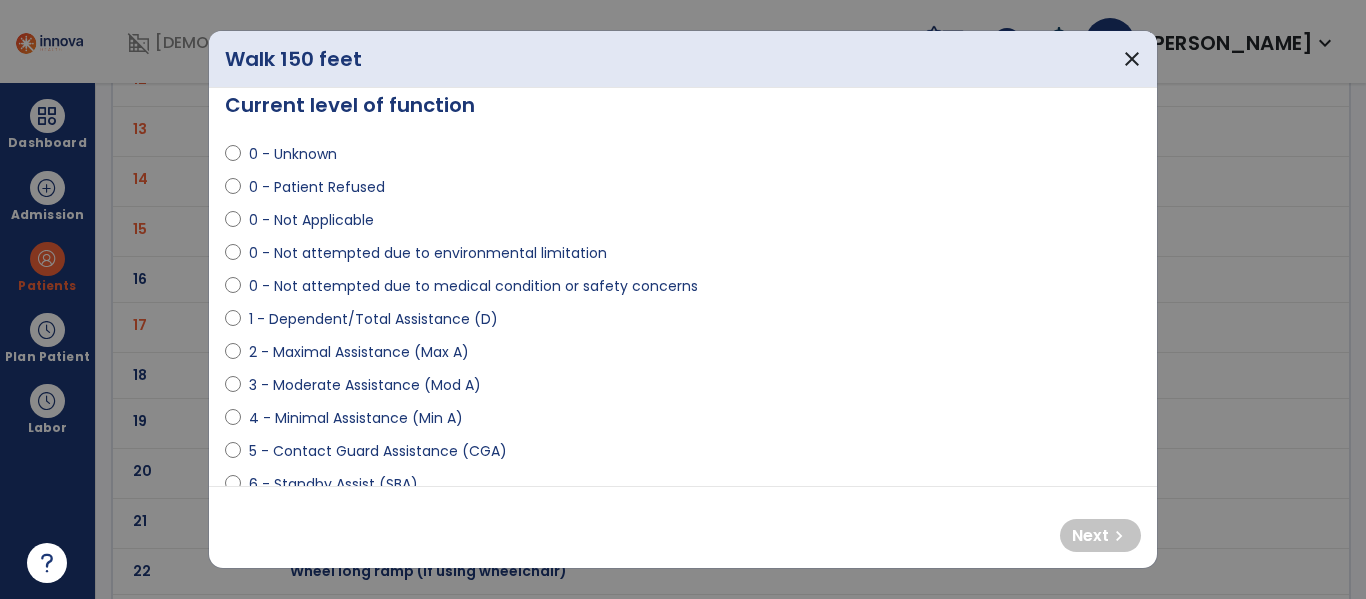 scroll, scrollTop: 20, scrollLeft: 0, axis: vertical 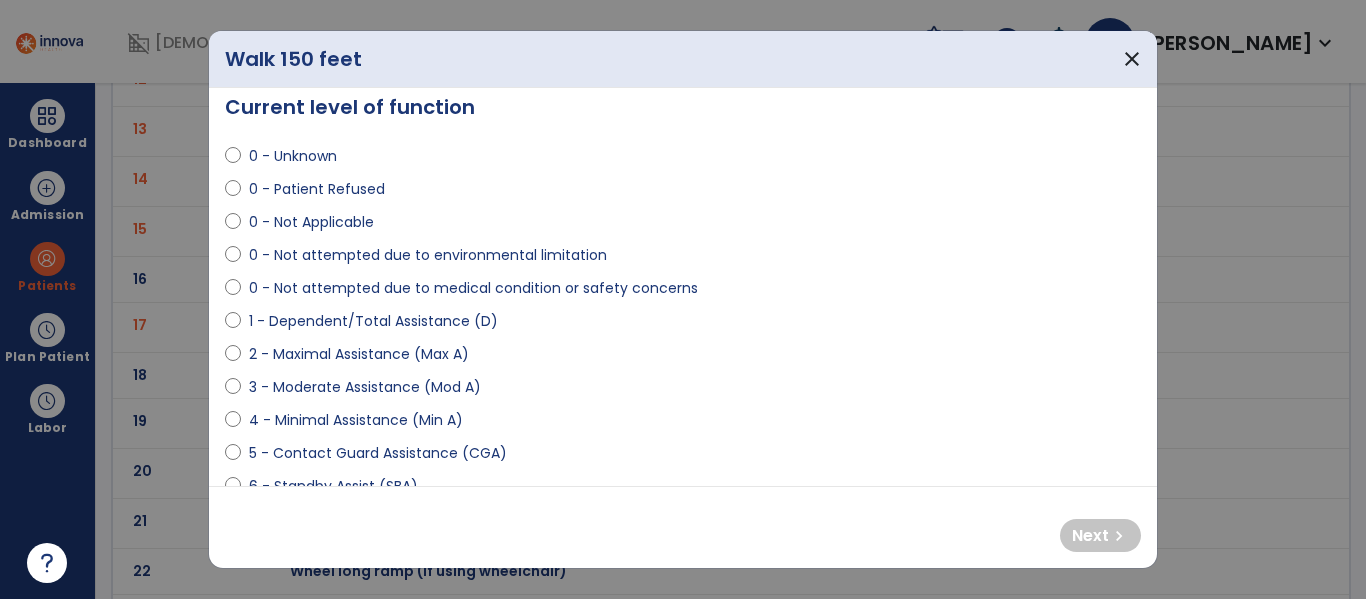 select on "**********" 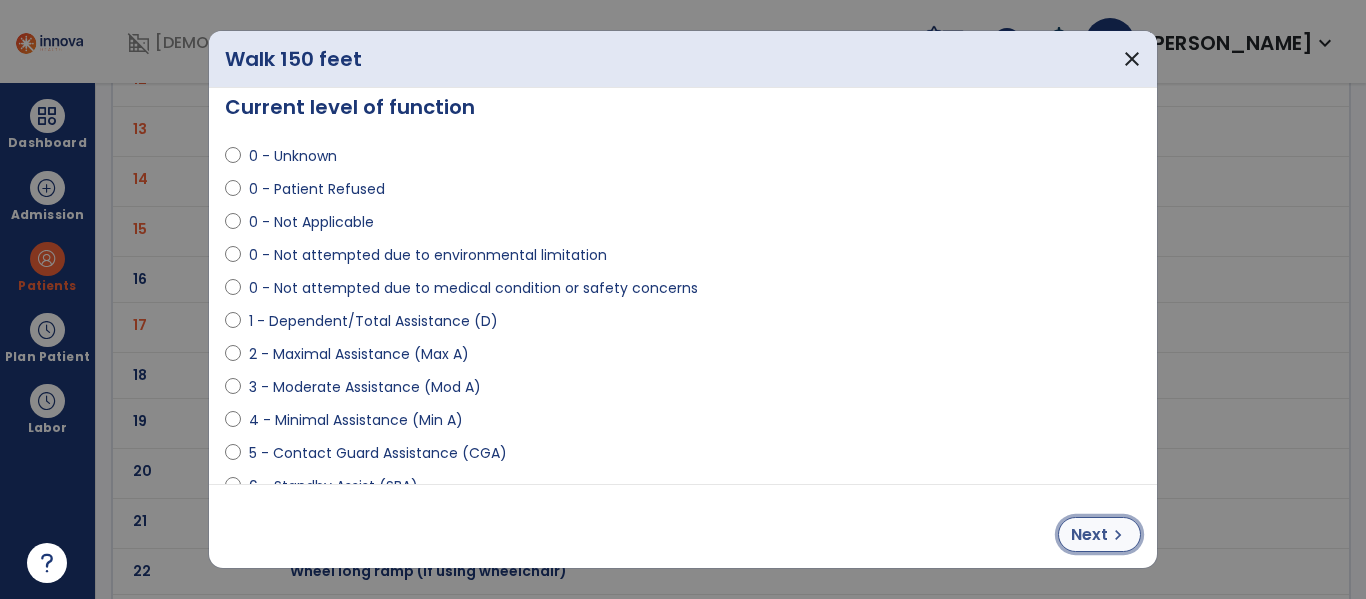 click on "Next" at bounding box center (1089, 535) 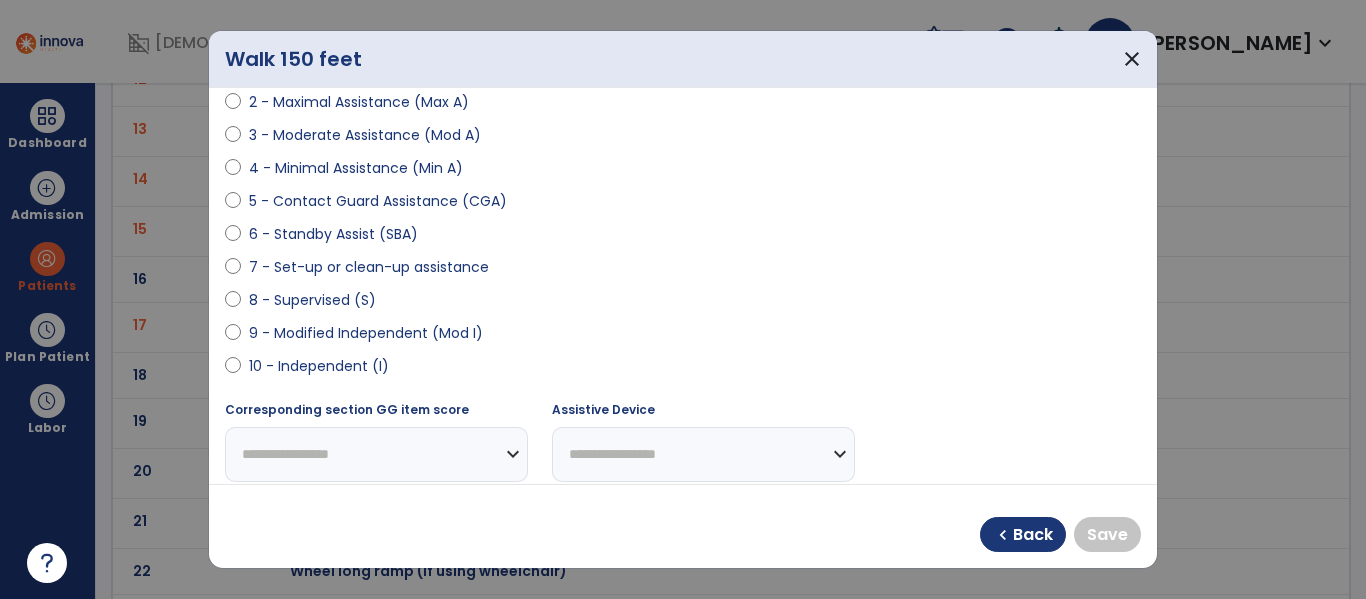 scroll, scrollTop: 274, scrollLeft: 0, axis: vertical 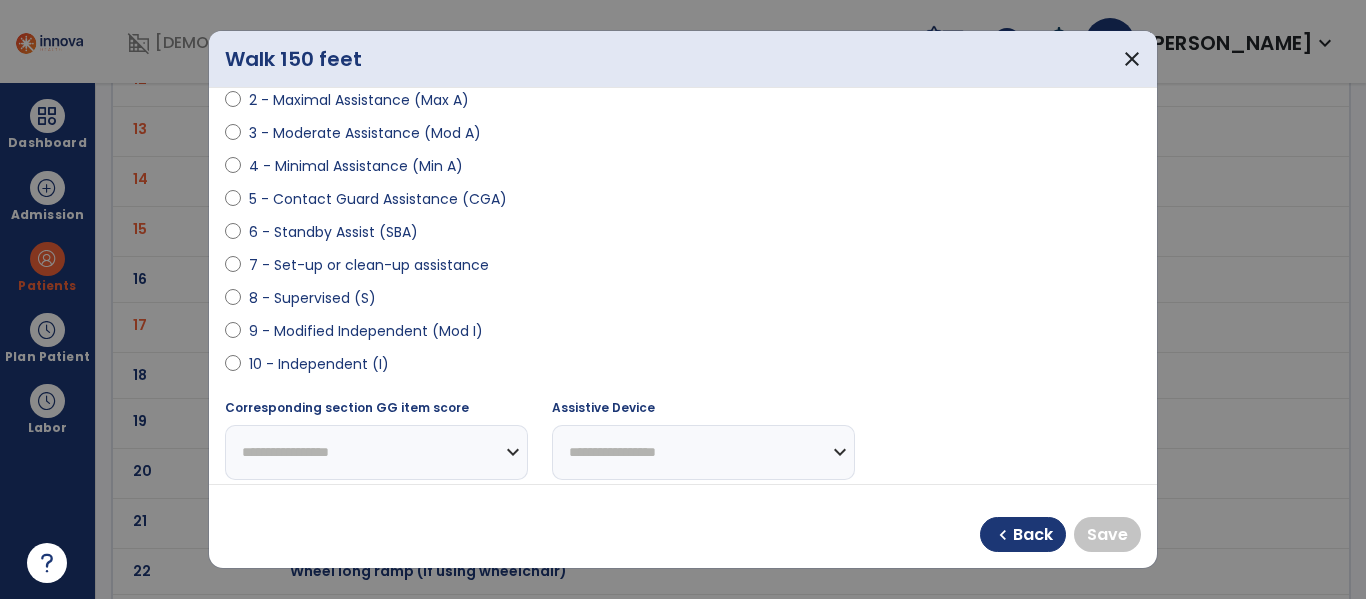 select on "**********" 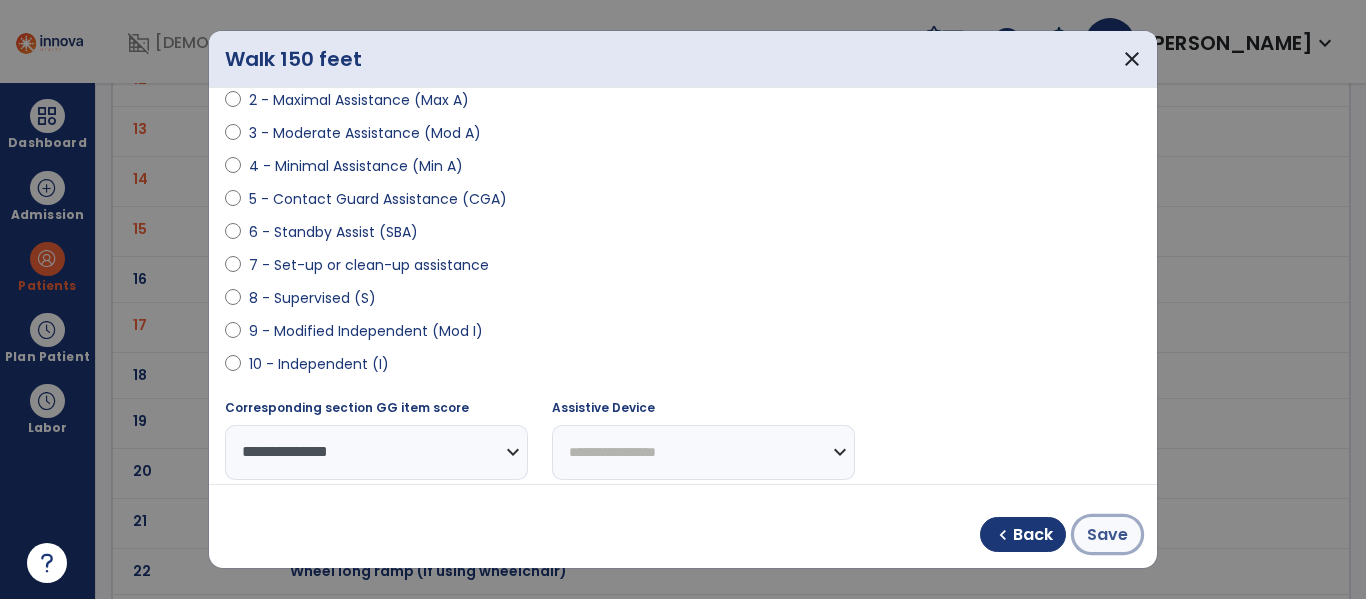 click on "Save" at bounding box center (1107, 535) 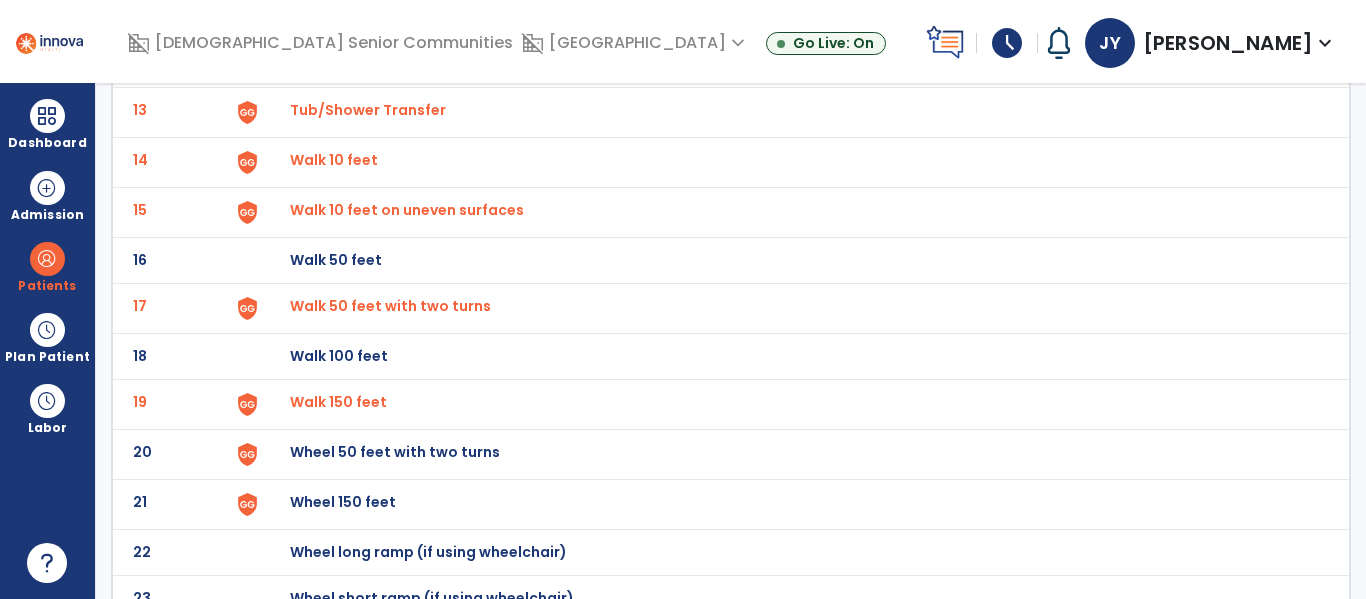 scroll, scrollTop: 743, scrollLeft: 0, axis: vertical 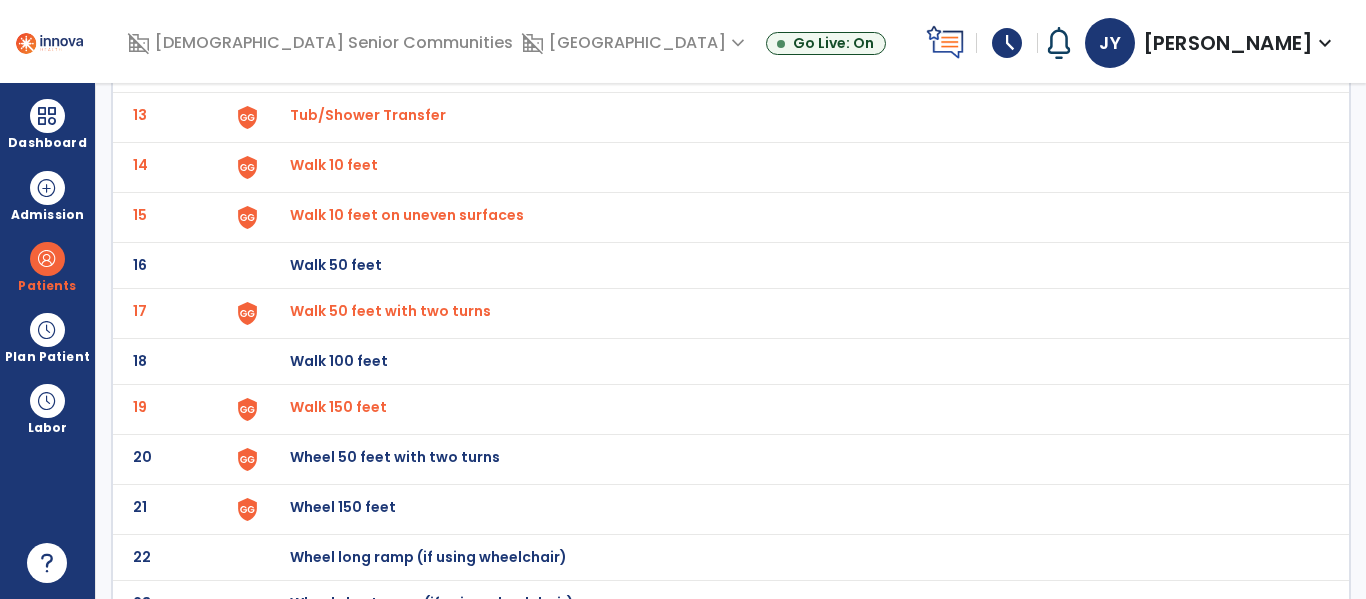 click on "Wheel 50 feet with two turns" at bounding box center (336, -481) 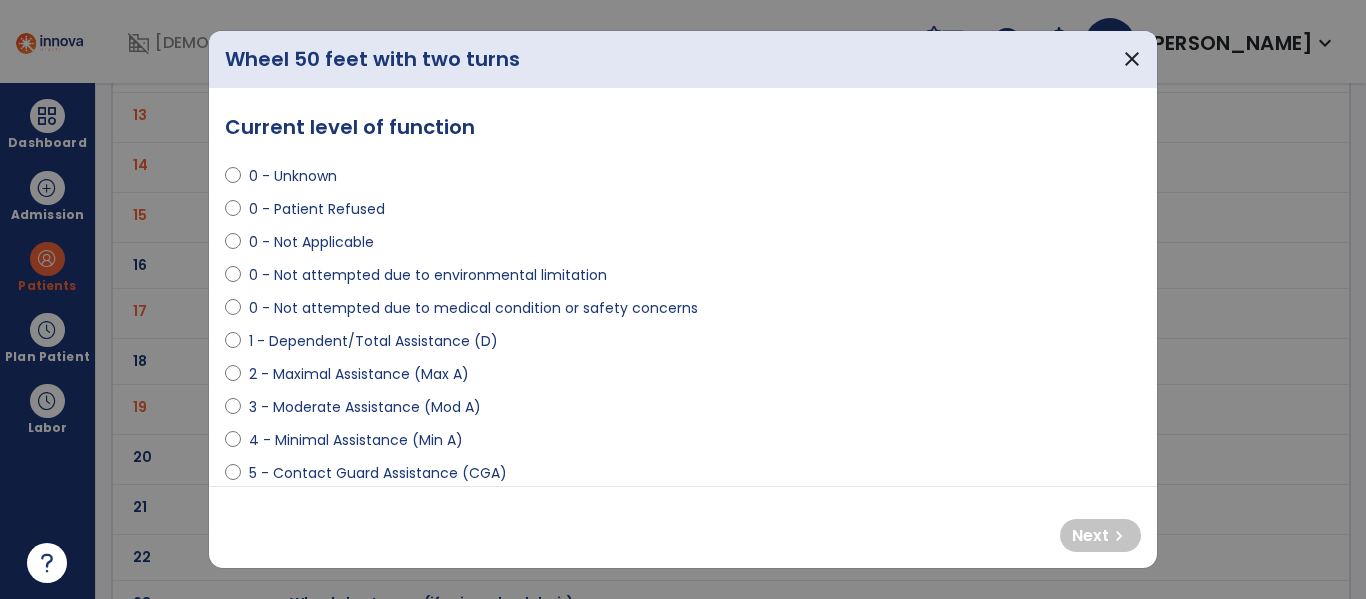 select on "**********" 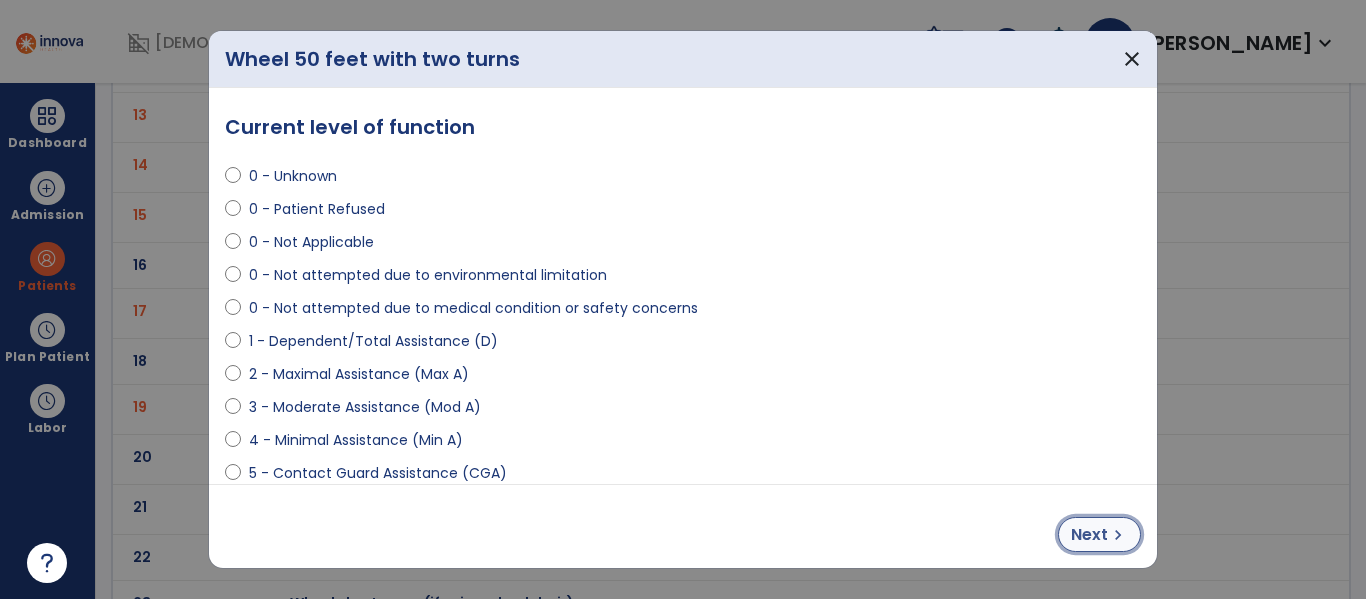 click on "Next" at bounding box center (1089, 535) 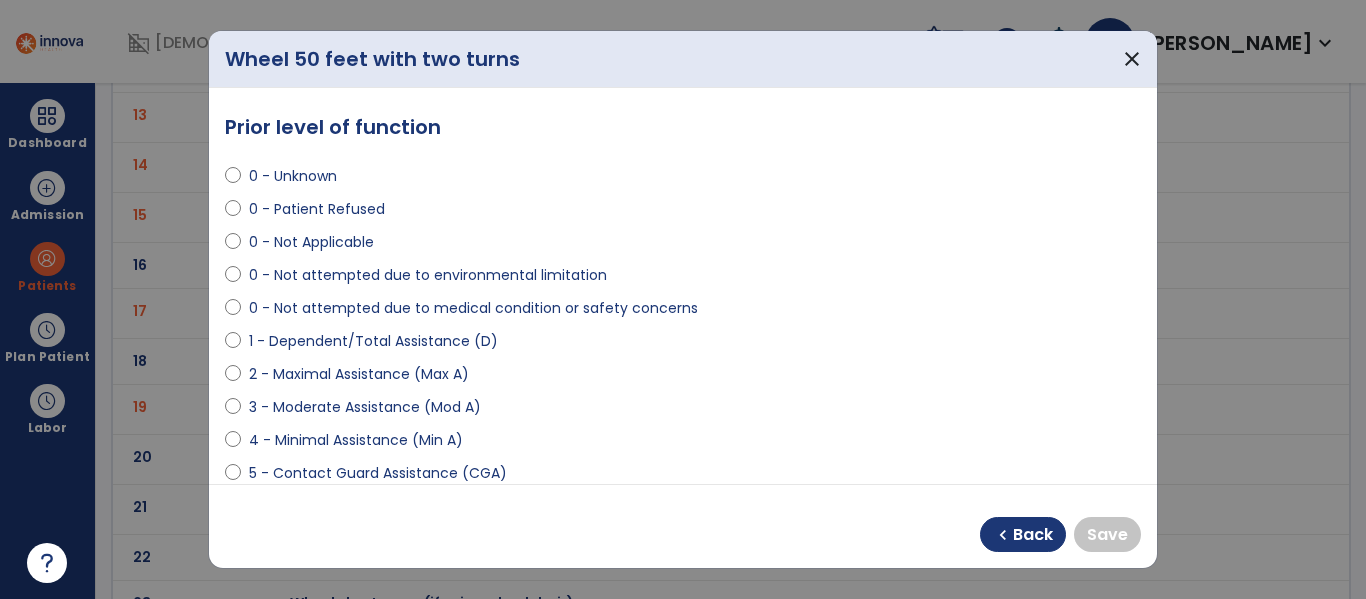 select on "**********" 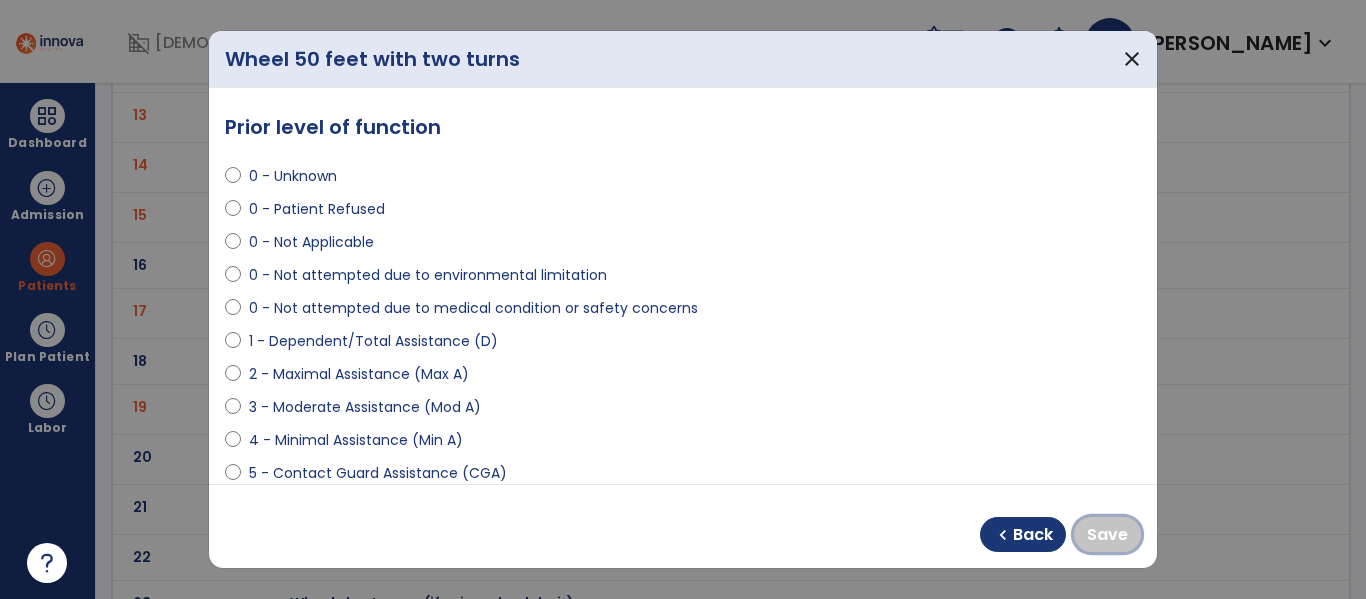 click on "Save" at bounding box center [1107, 535] 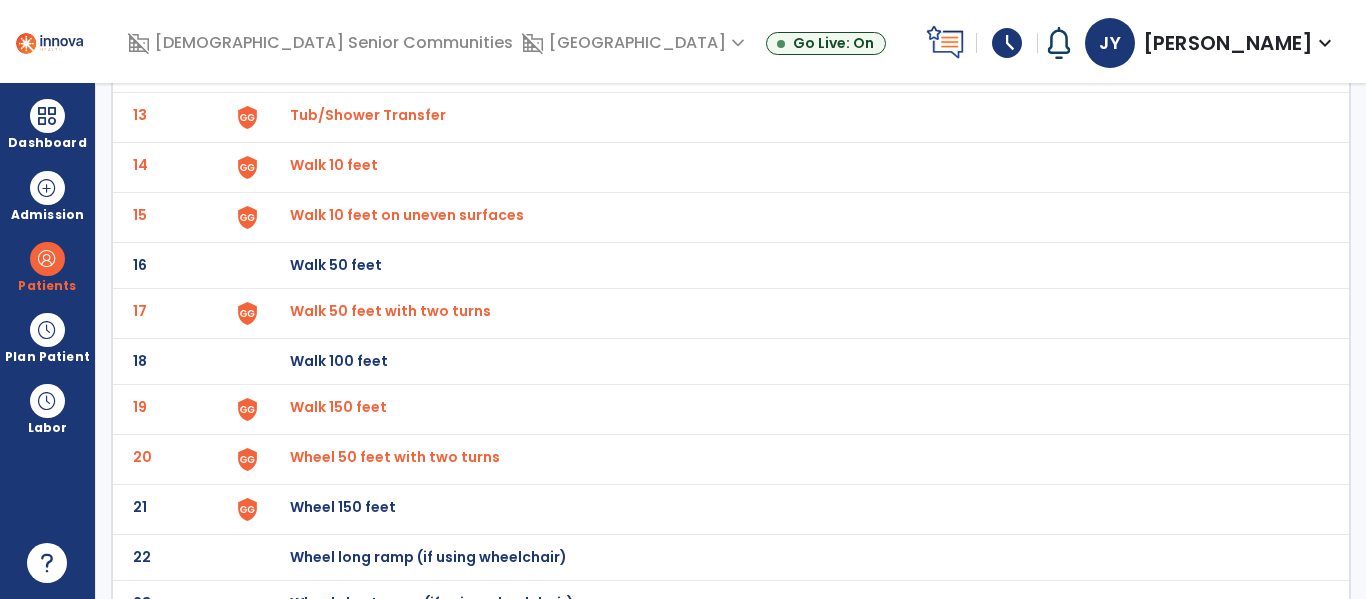 click on "Wheel 150 feet" at bounding box center (336, -481) 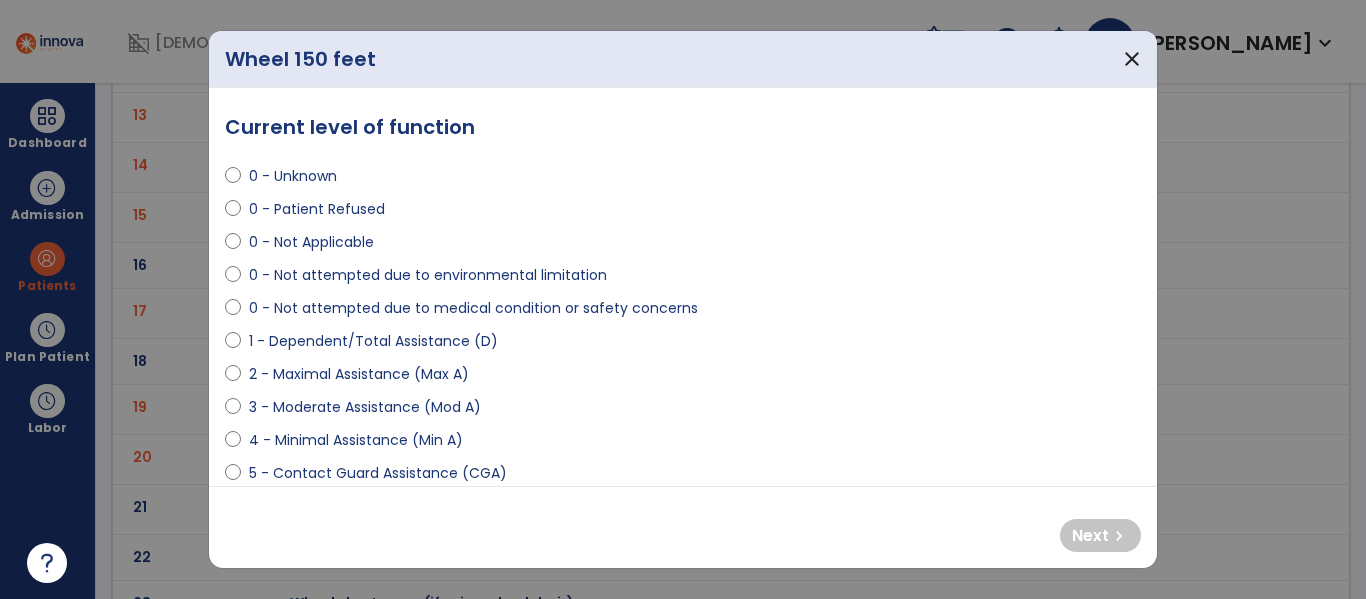 select on "**********" 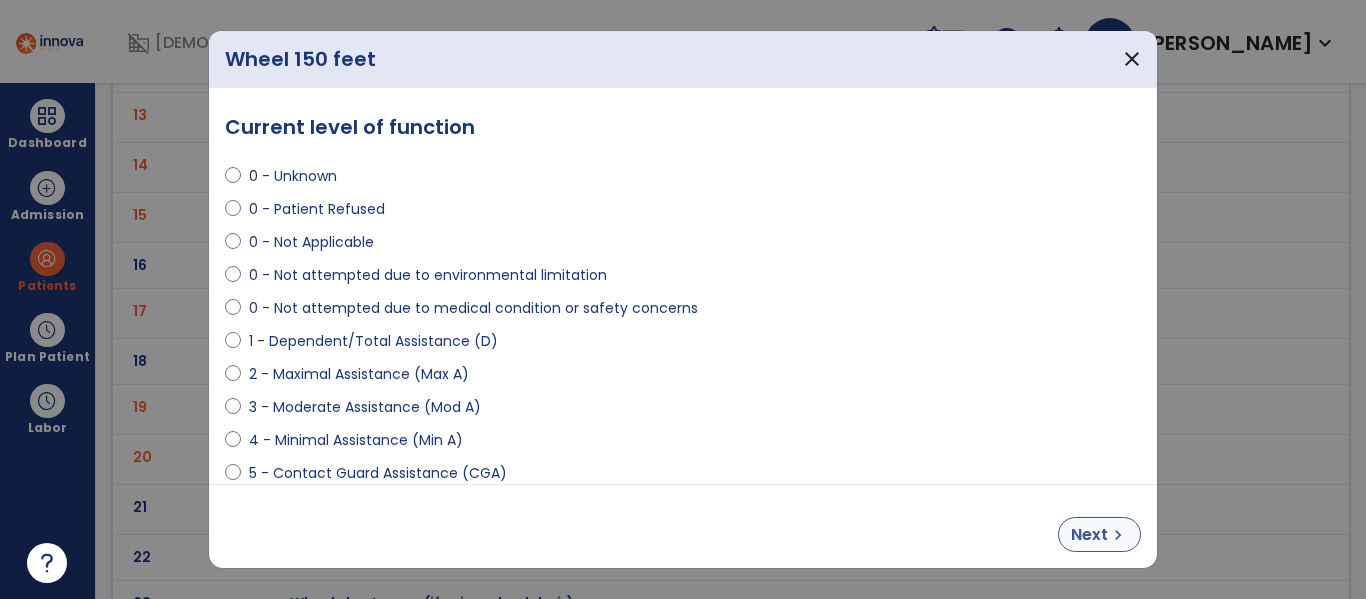 click on "Next" at bounding box center [1089, 535] 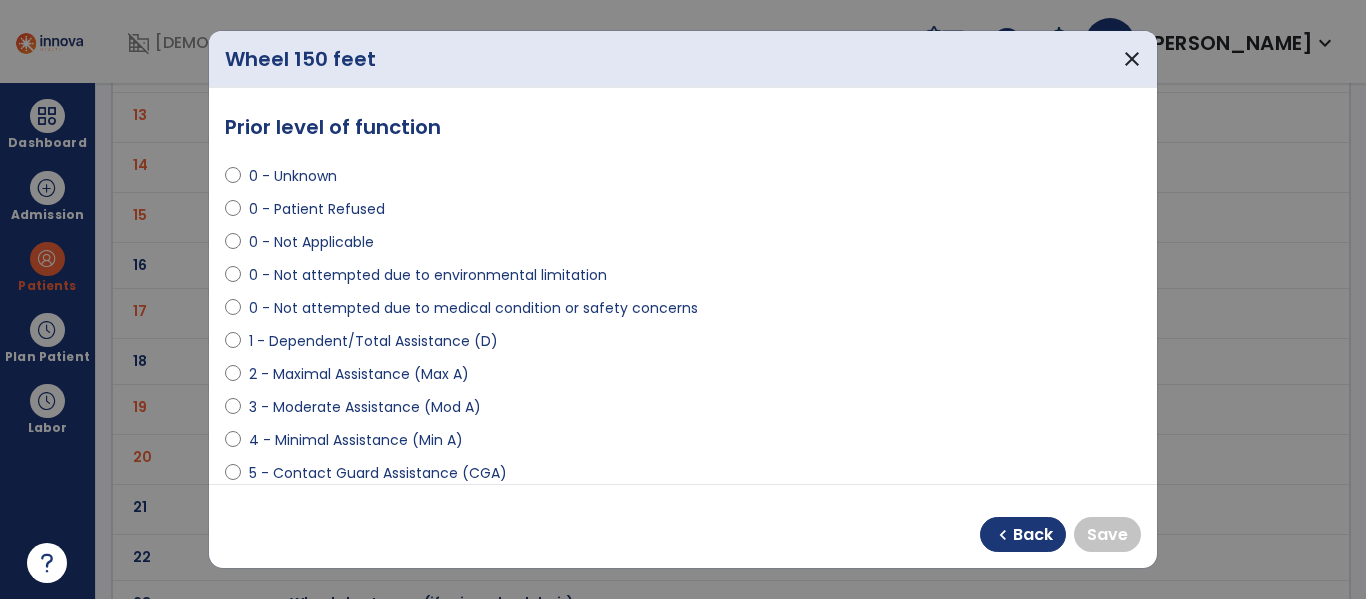 select on "**********" 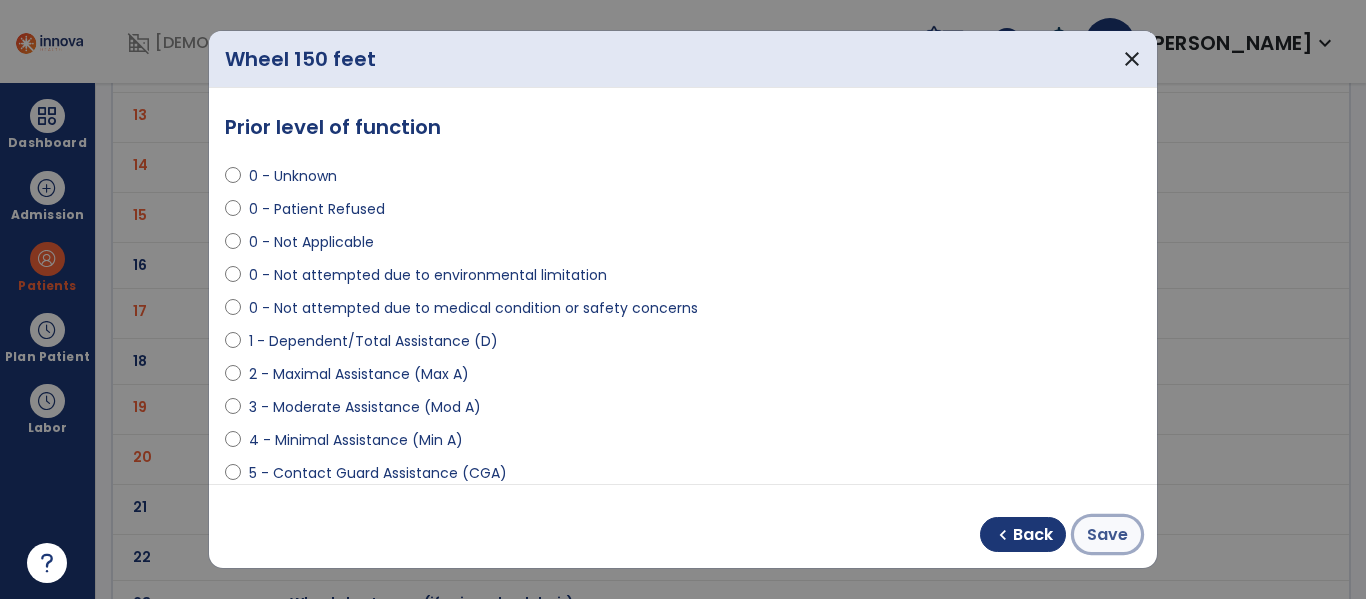 click on "Save" at bounding box center [1107, 535] 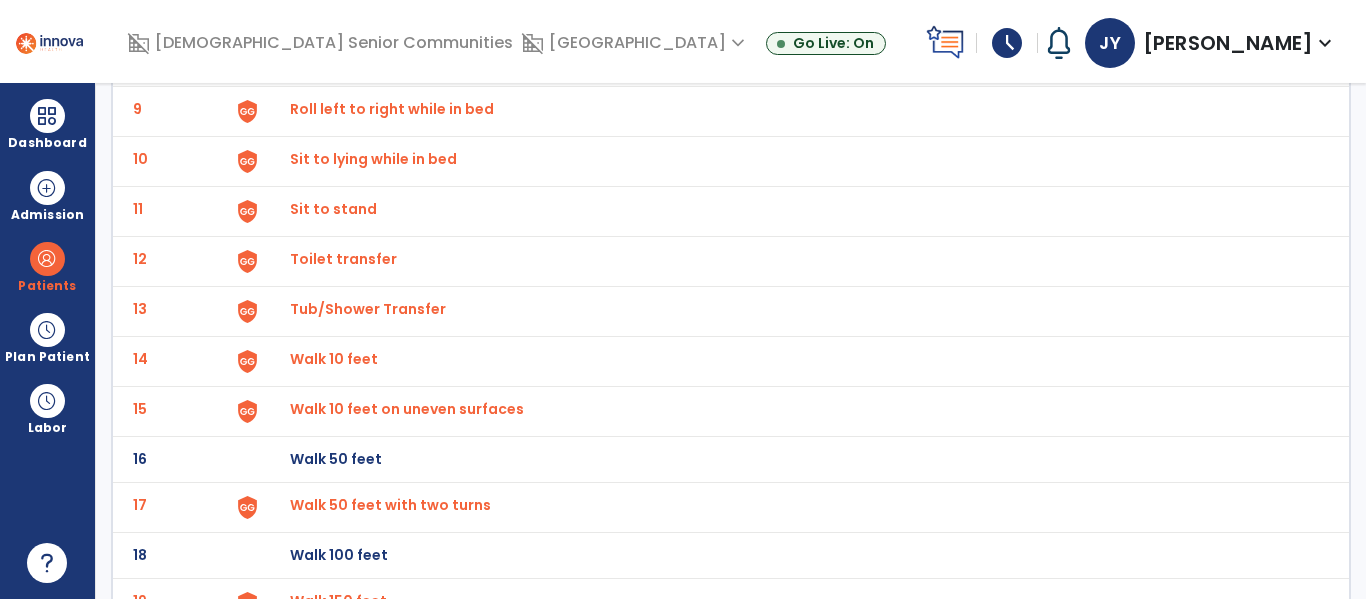 scroll, scrollTop: 0, scrollLeft: 0, axis: both 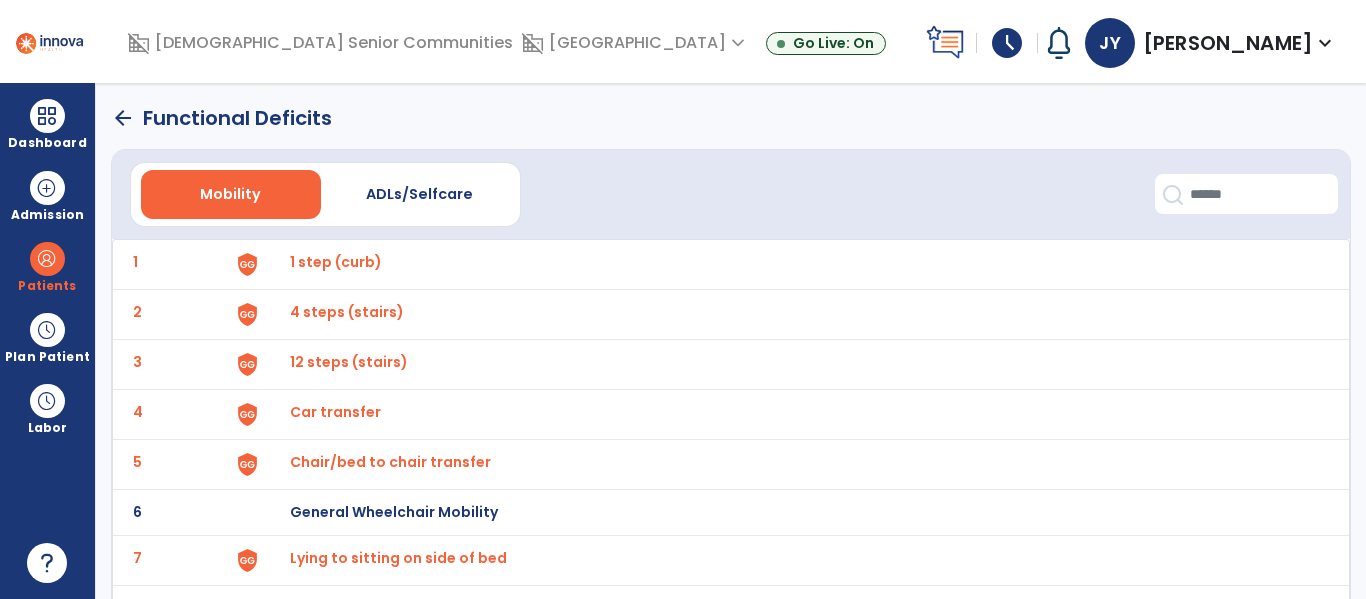 click on "arrow_back" 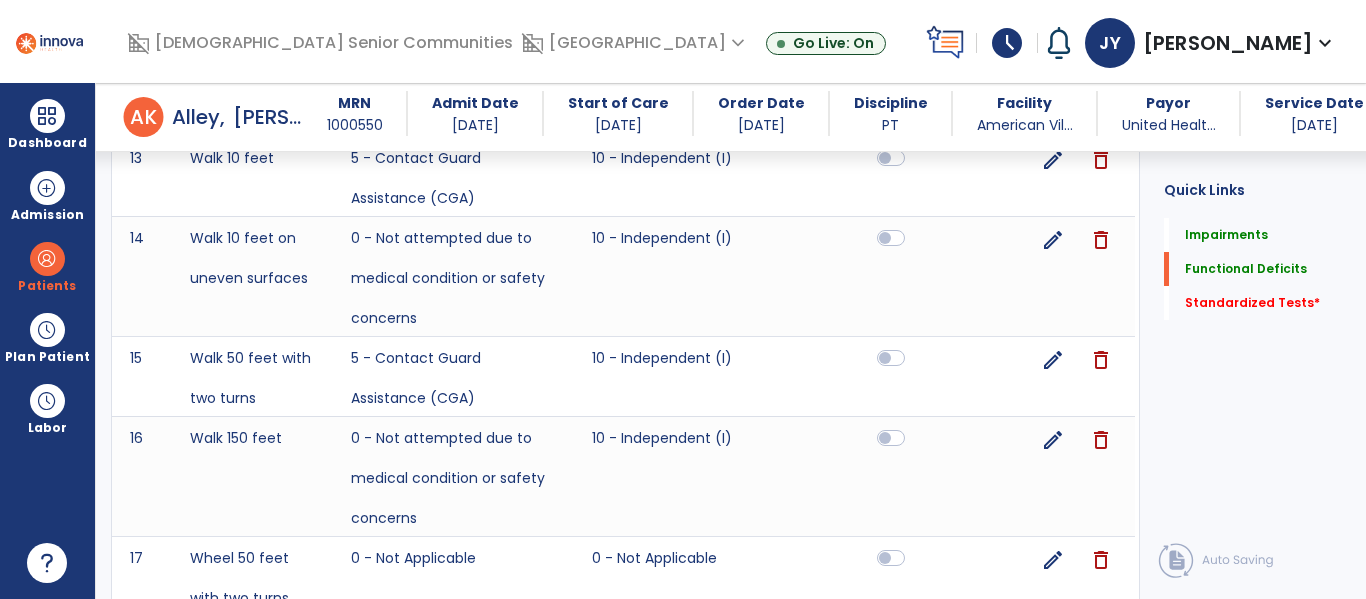 scroll, scrollTop: 2007, scrollLeft: 0, axis: vertical 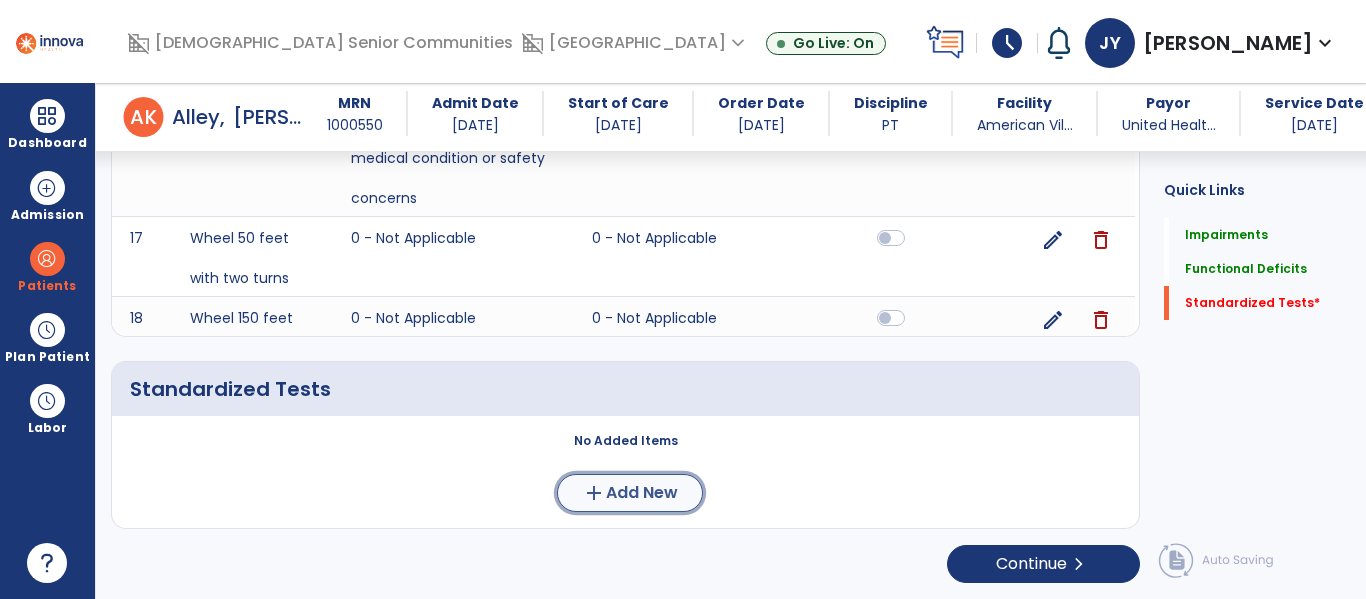 click on "Add New" 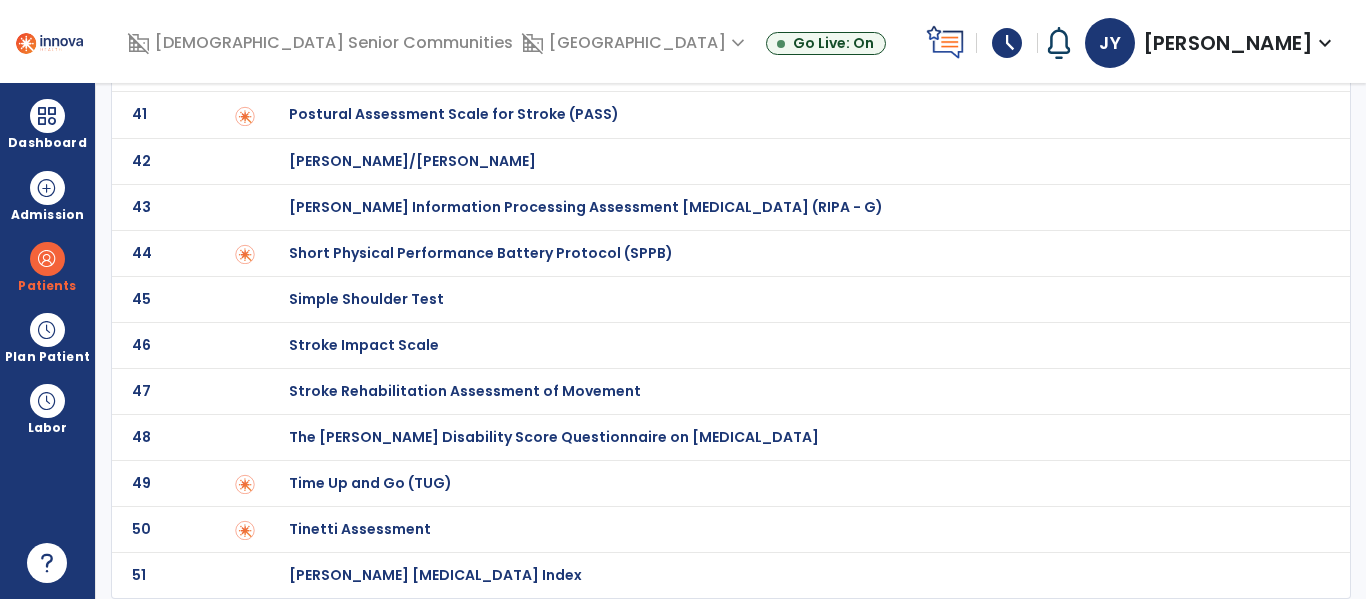scroll, scrollTop: 0, scrollLeft: 0, axis: both 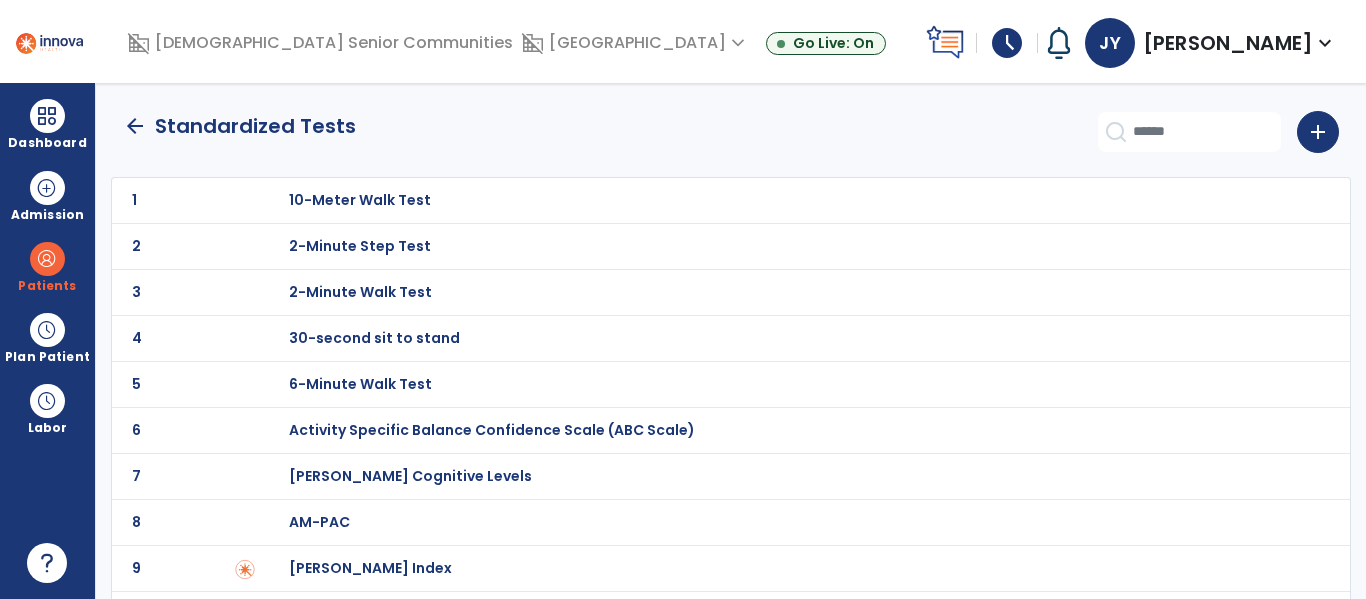 click on "30-second sit to stand" at bounding box center (360, 200) 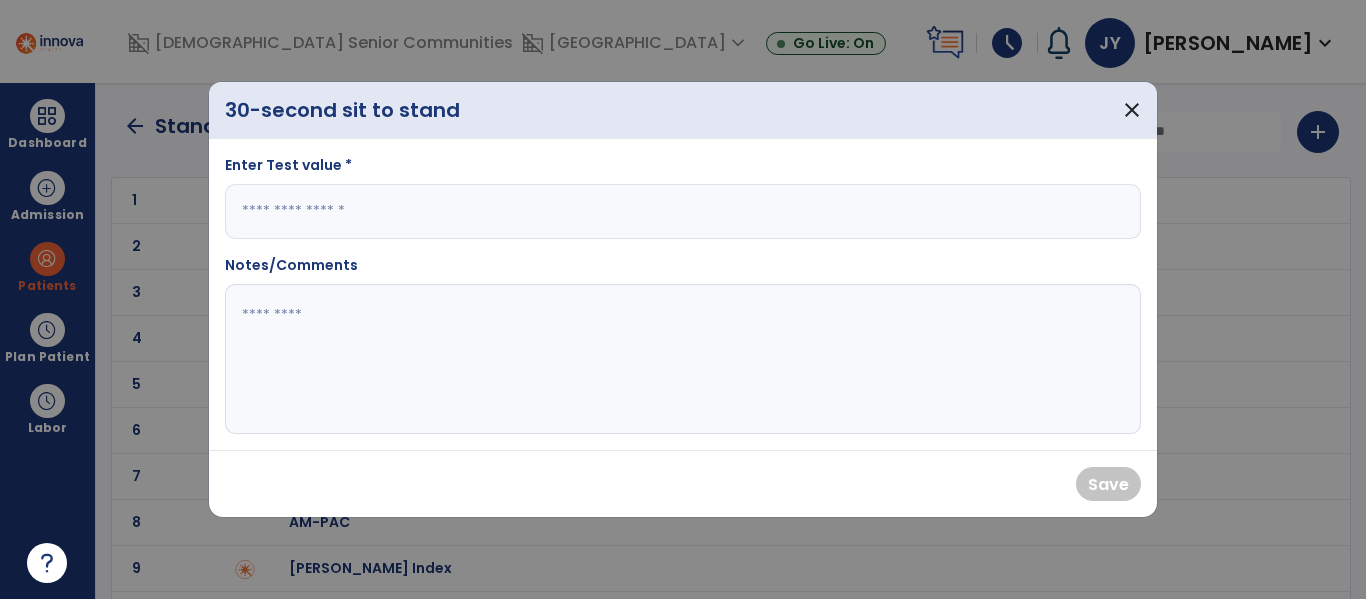 click at bounding box center (683, 211) 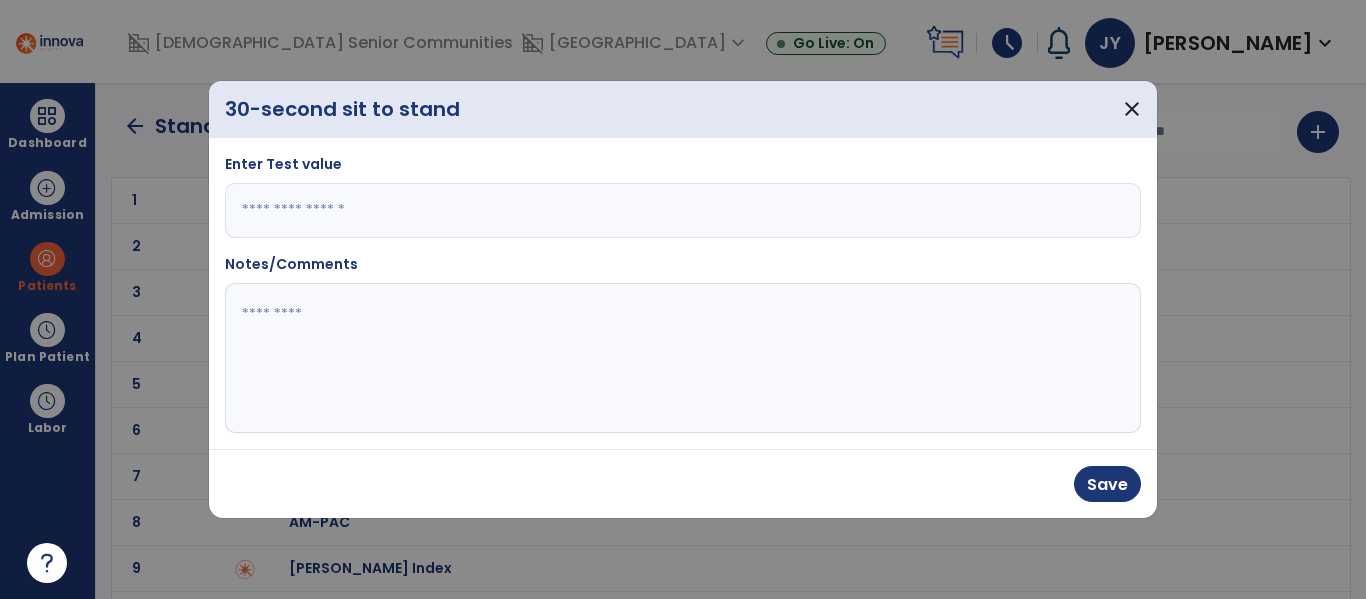 type on "*" 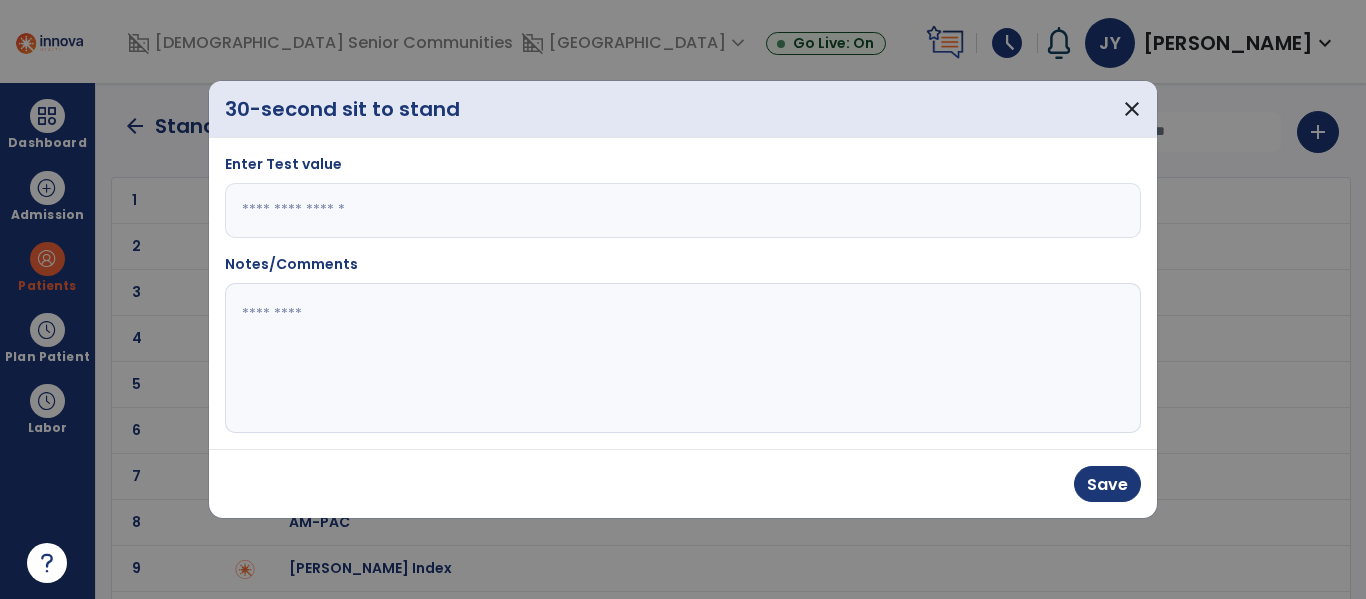 click 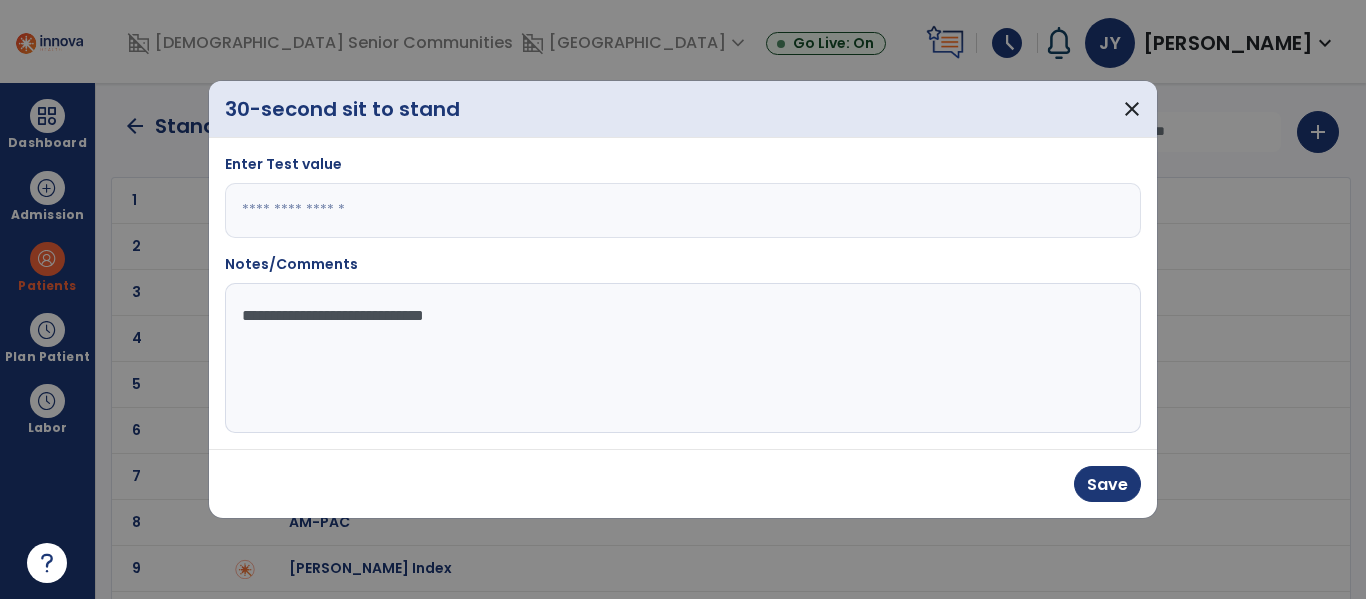 type on "**********" 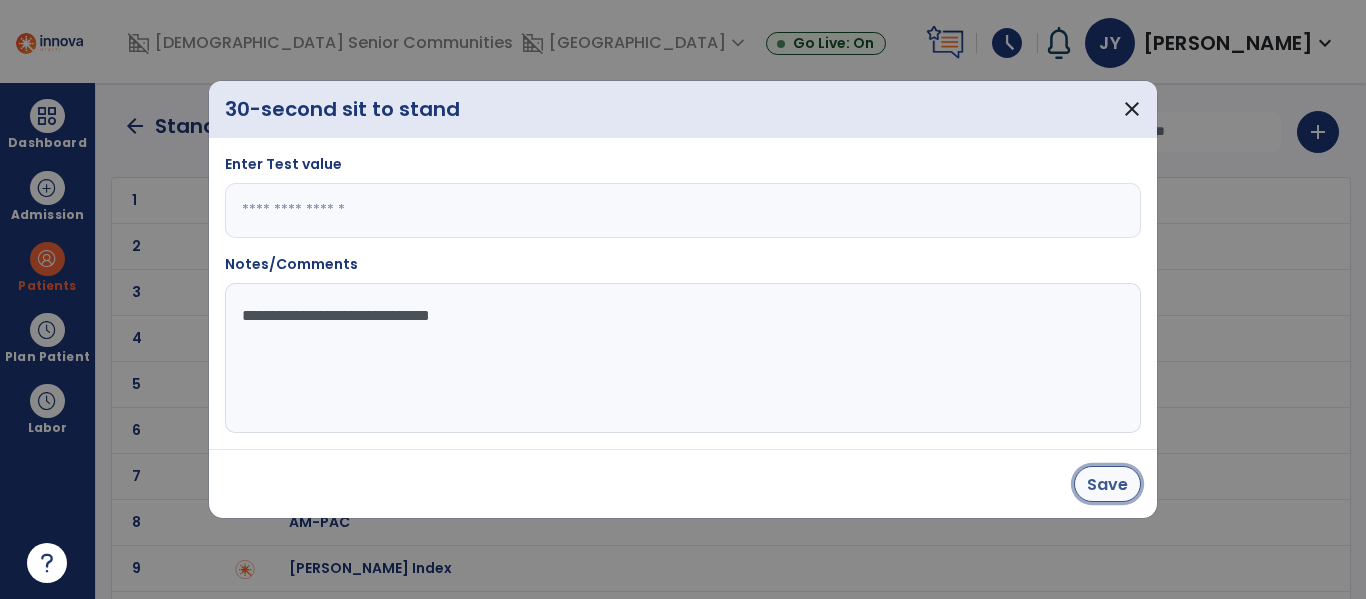 click on "Save" at bounding box center [1107, 484] 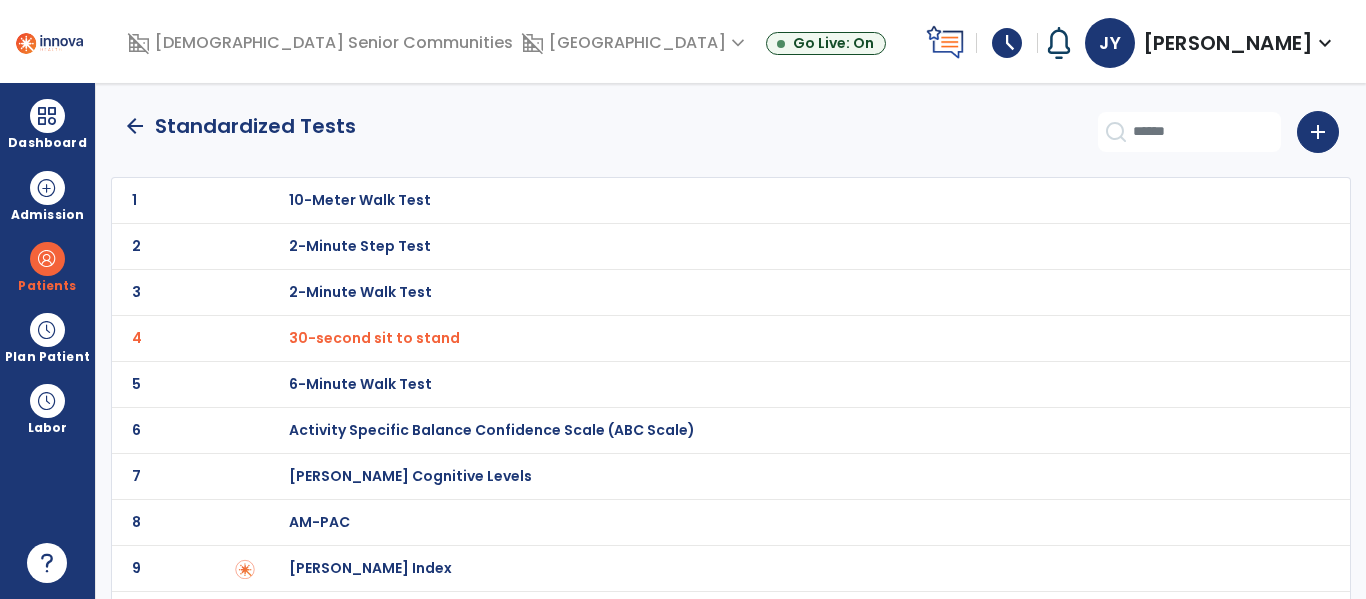 click on "arrow_back" 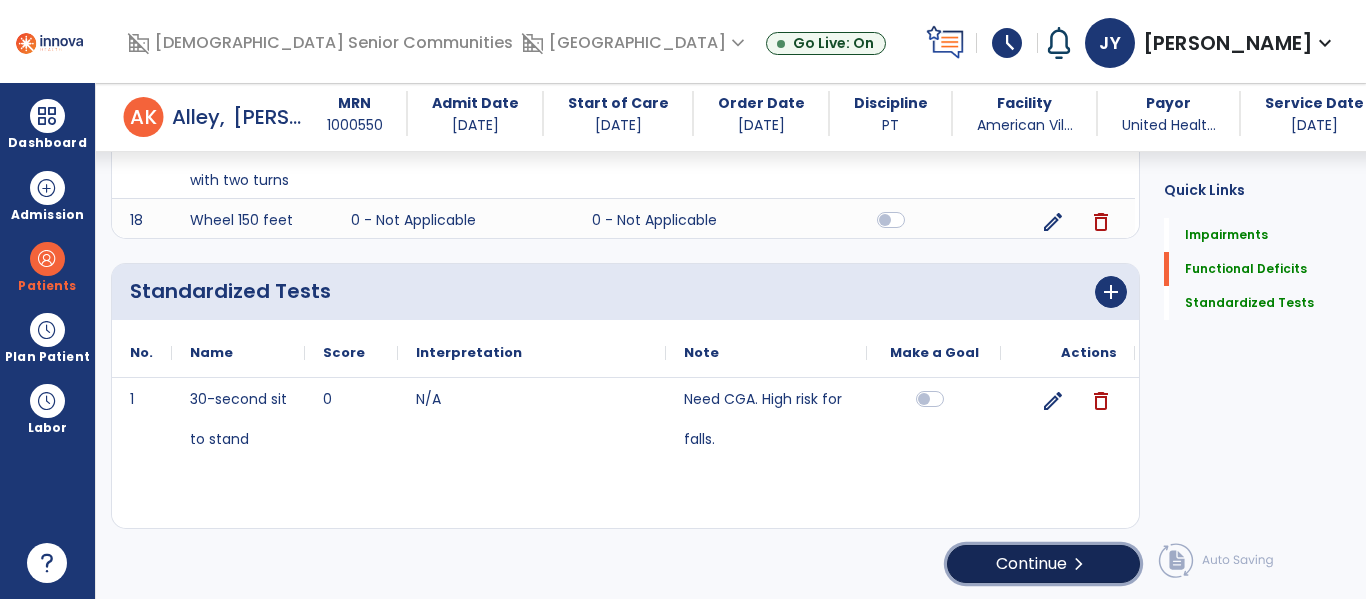 click on "Continue  chevron_right" 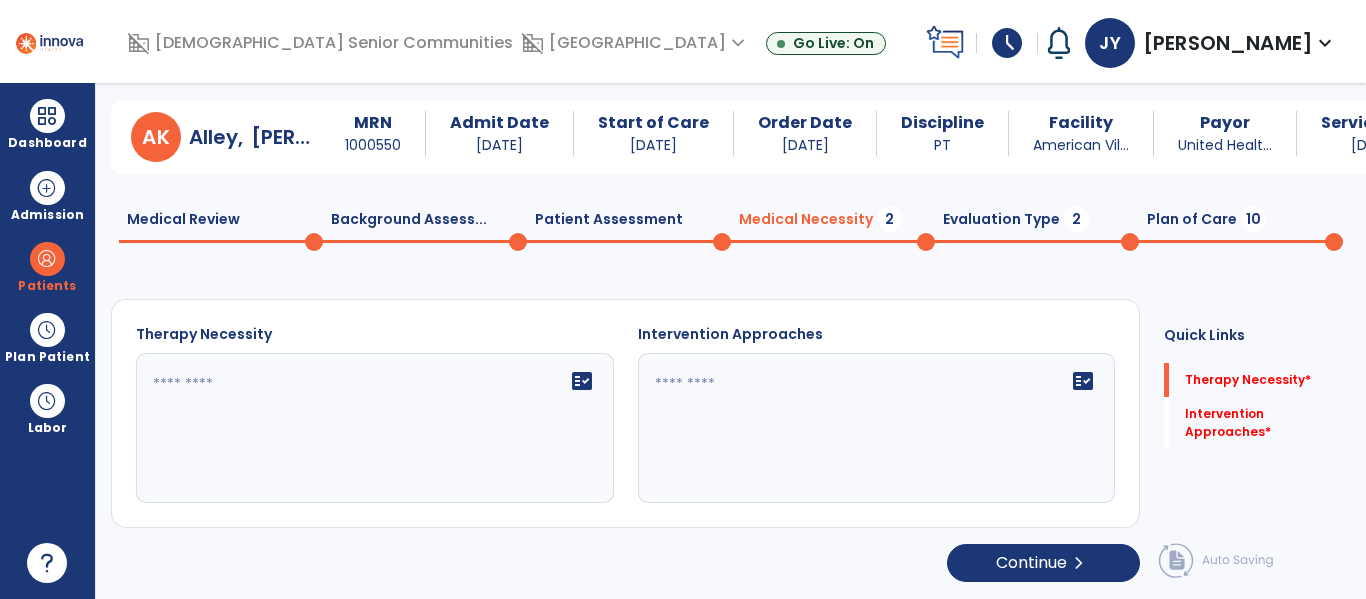 scroll, scrollTop: 29, scrollLeft: 0, axis: vertical 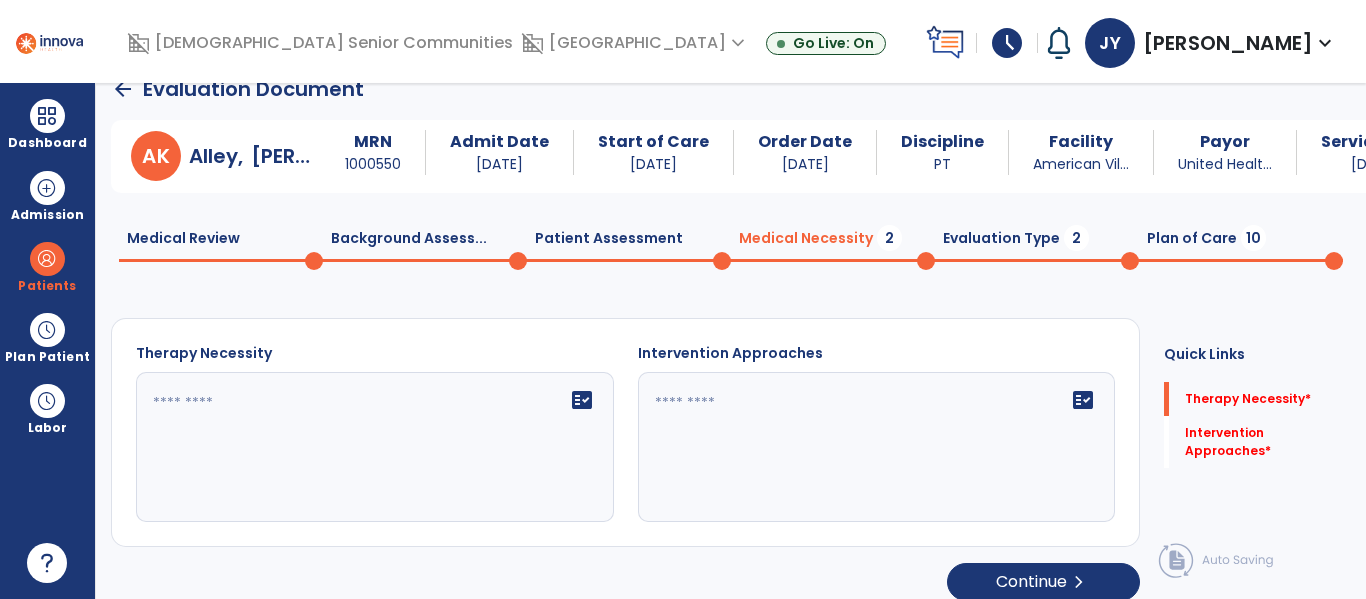 click 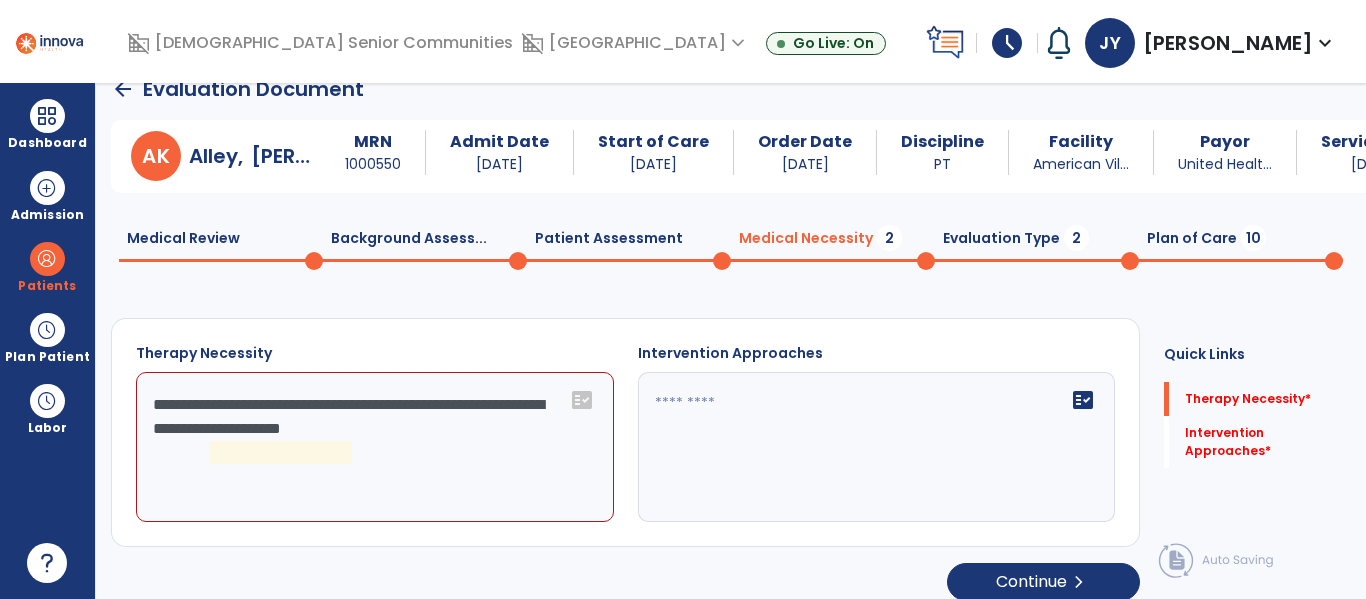 click on "**********" 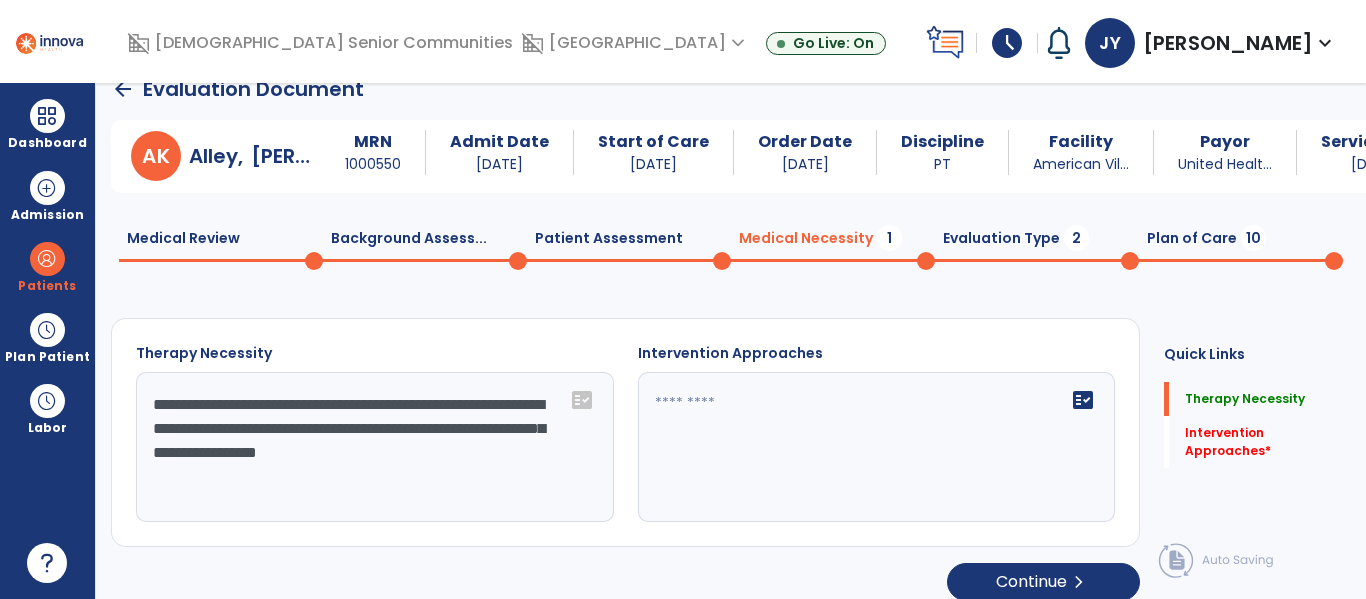 drag, startPoint x: 436, startPoint y: 433, endPoint x: 545, endPoint y: 518, distance: 138.22446 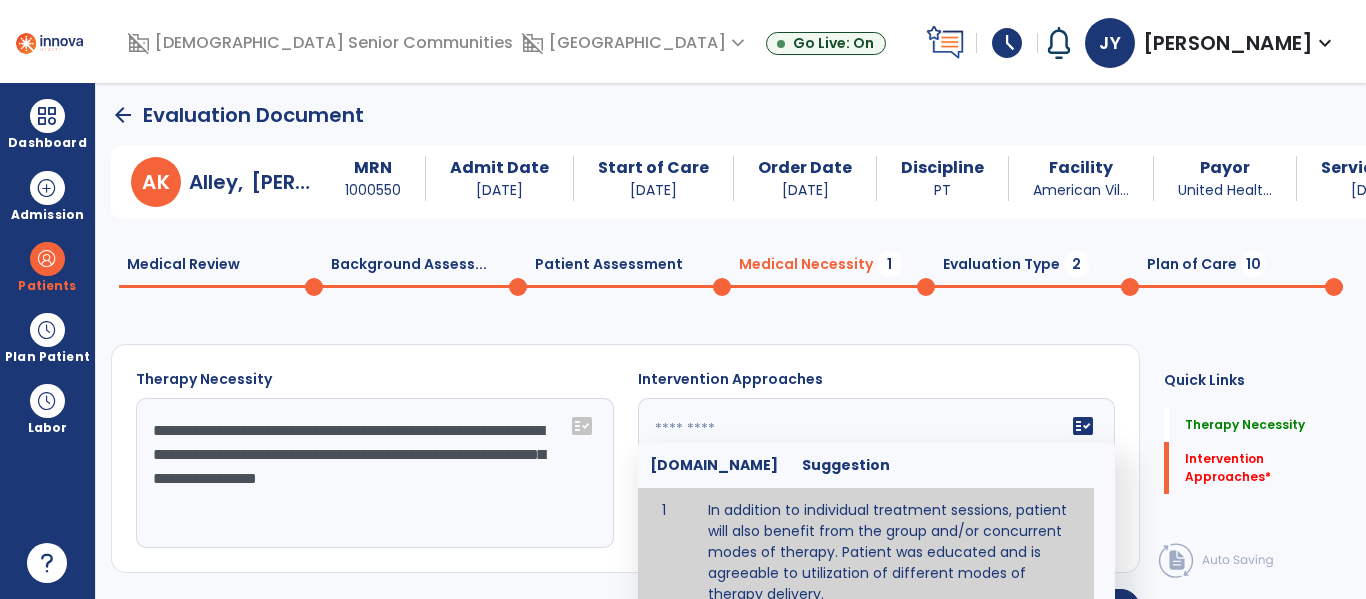 scroll, scrollTop: 139, scrollLeft: 0, axis: vertical 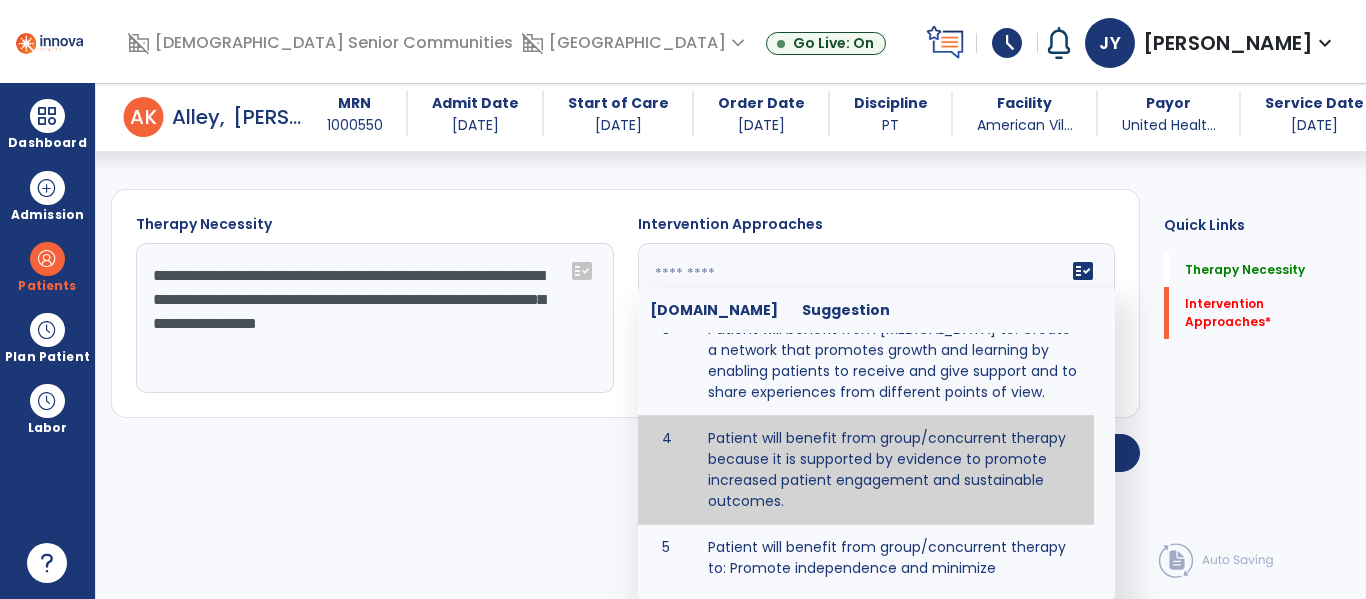 type on "**********" 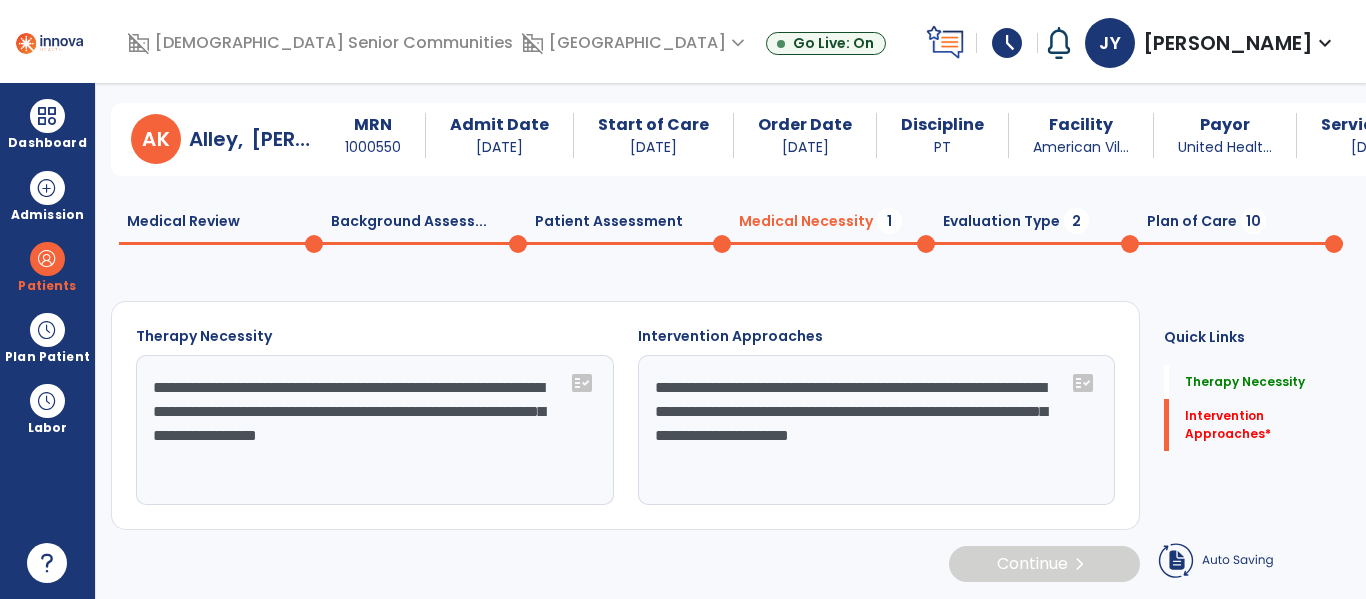 scroll, scrollTop: 27, scrollLeft: 0, axis: vertical 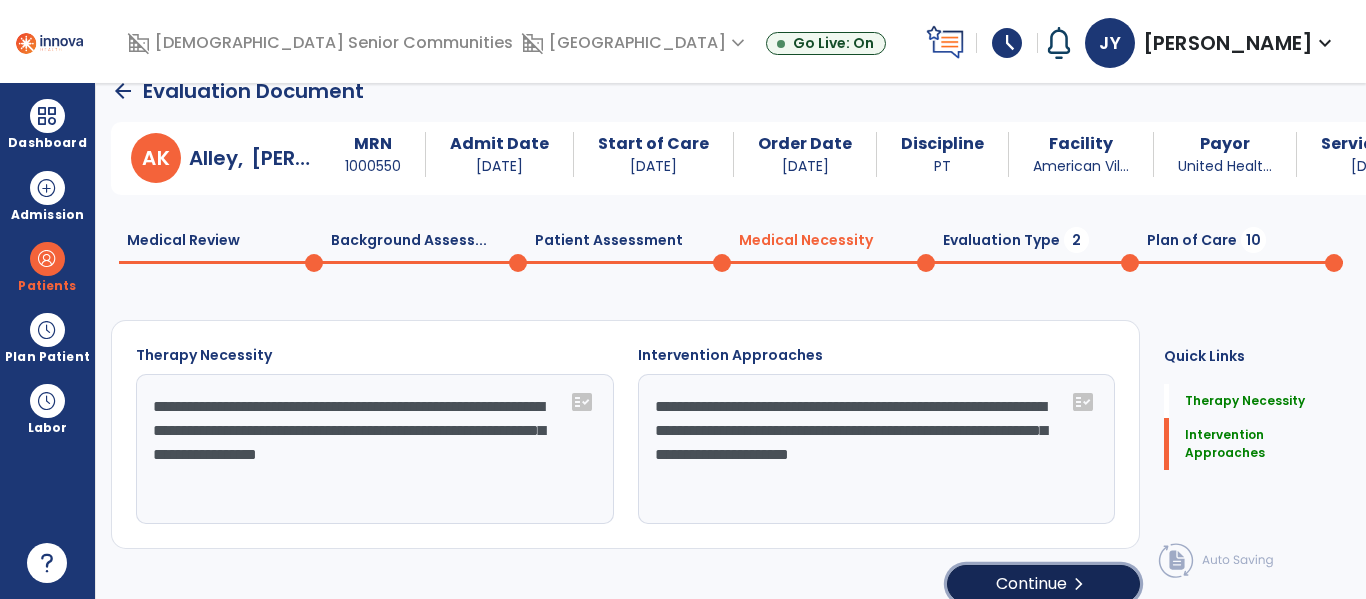 click on "Continue  chevron_right" 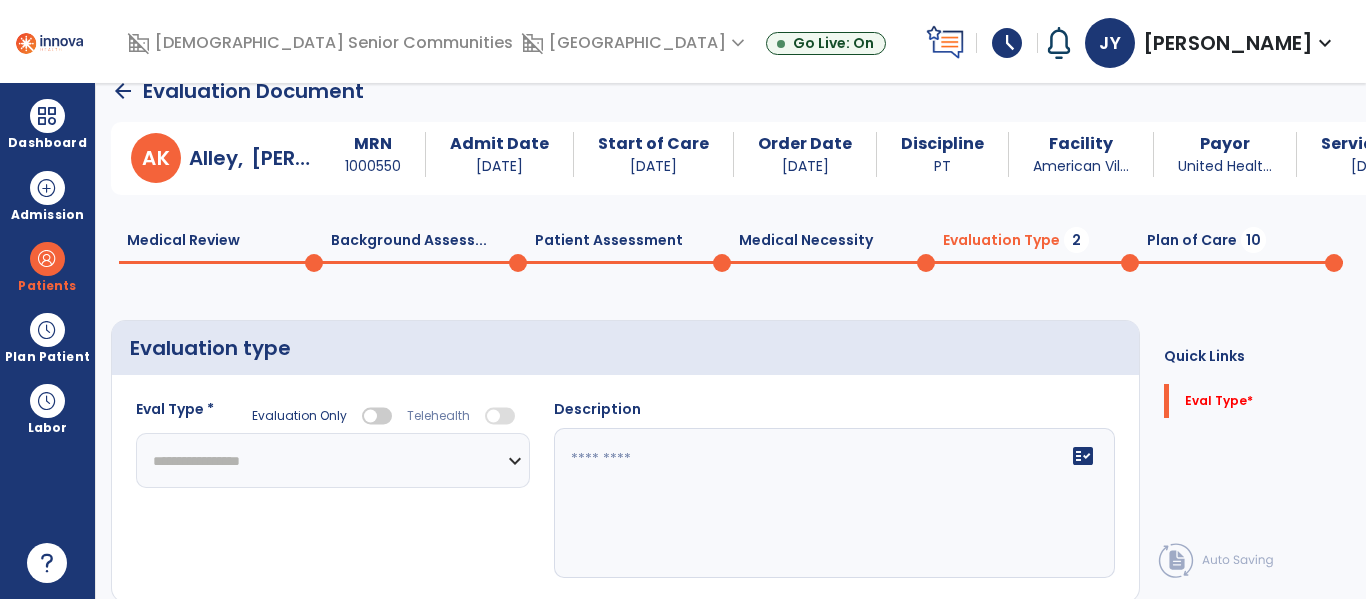 click on "**********" 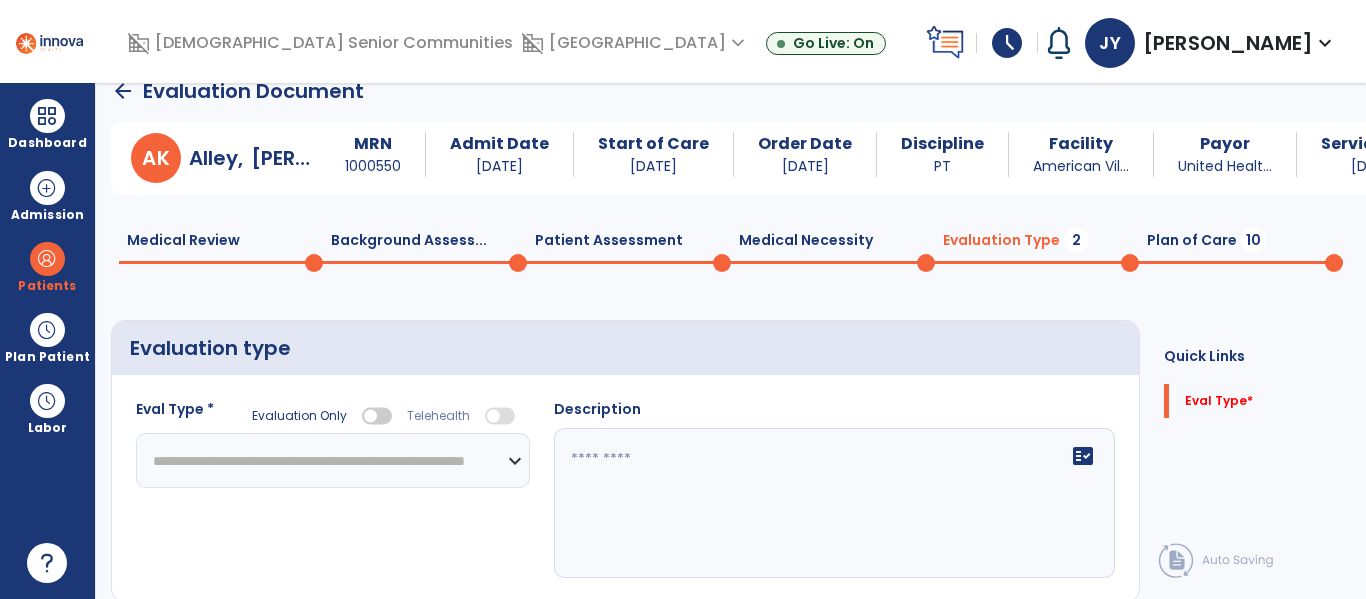 click on "**********" 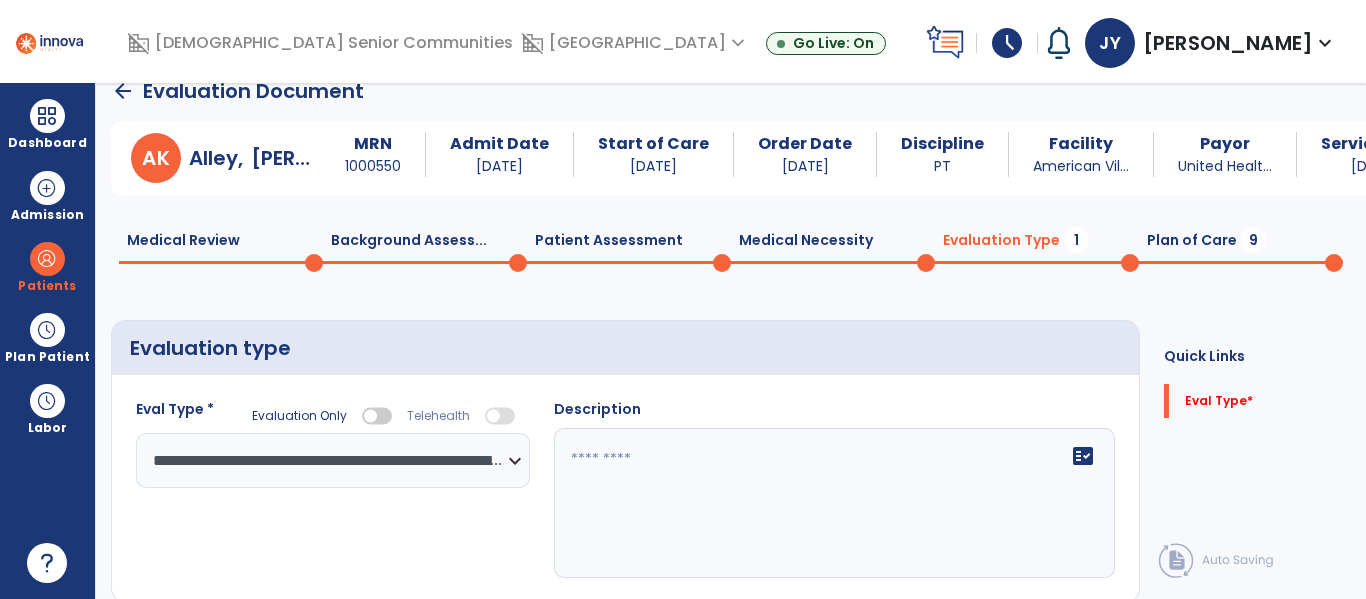 click 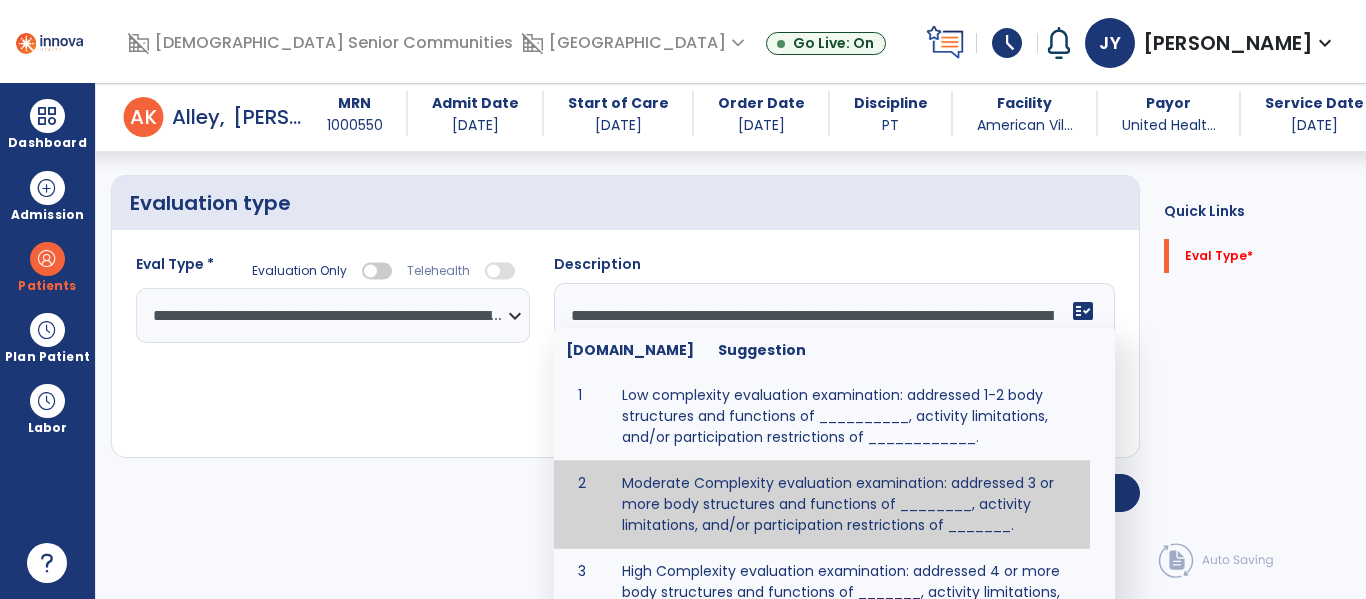 scroll, scrollTop: 83, scrollLeft: 0, axis: vertical 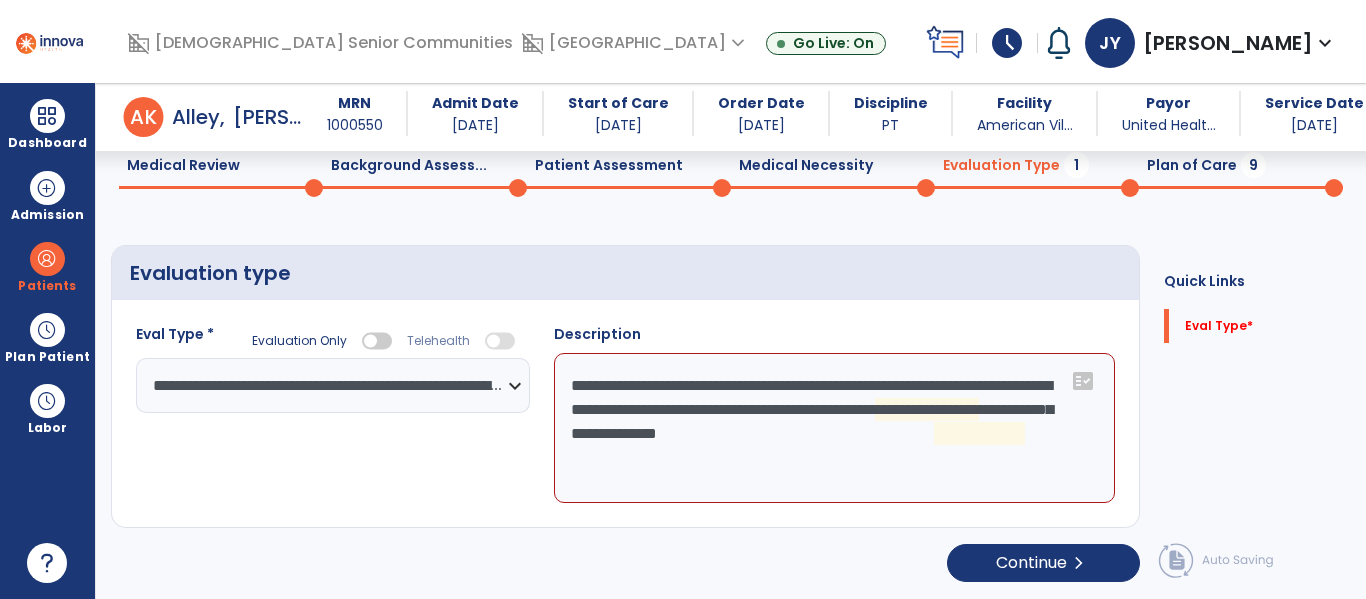 click on "**********" 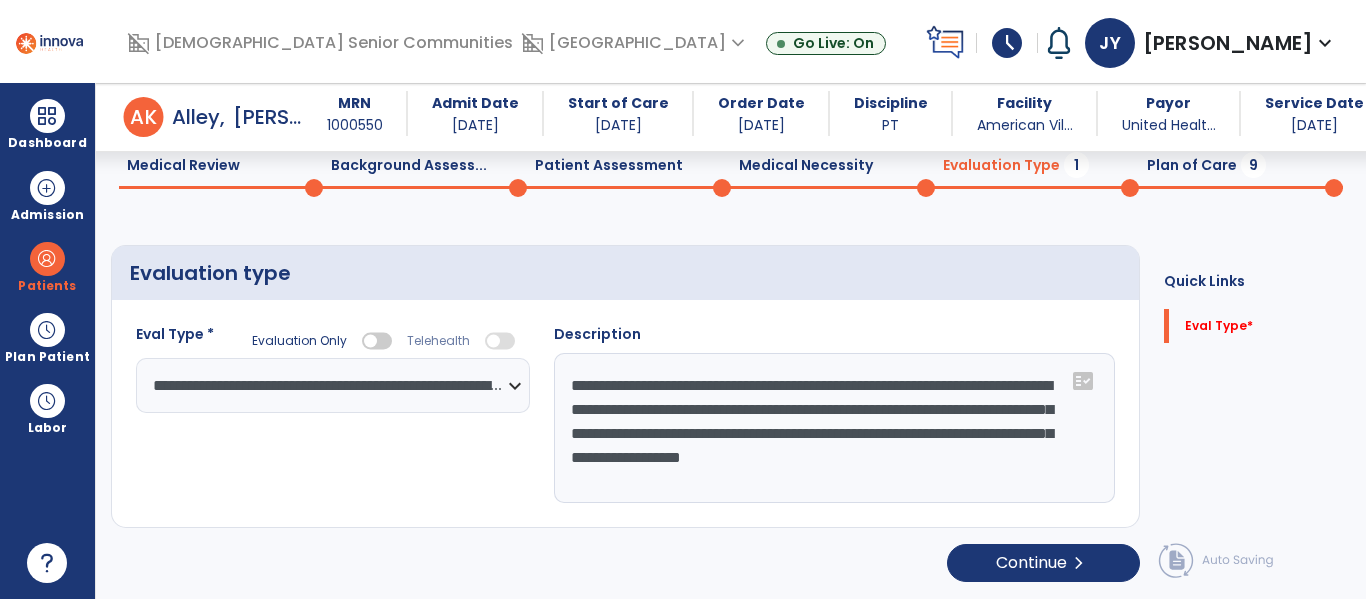type on "**********" 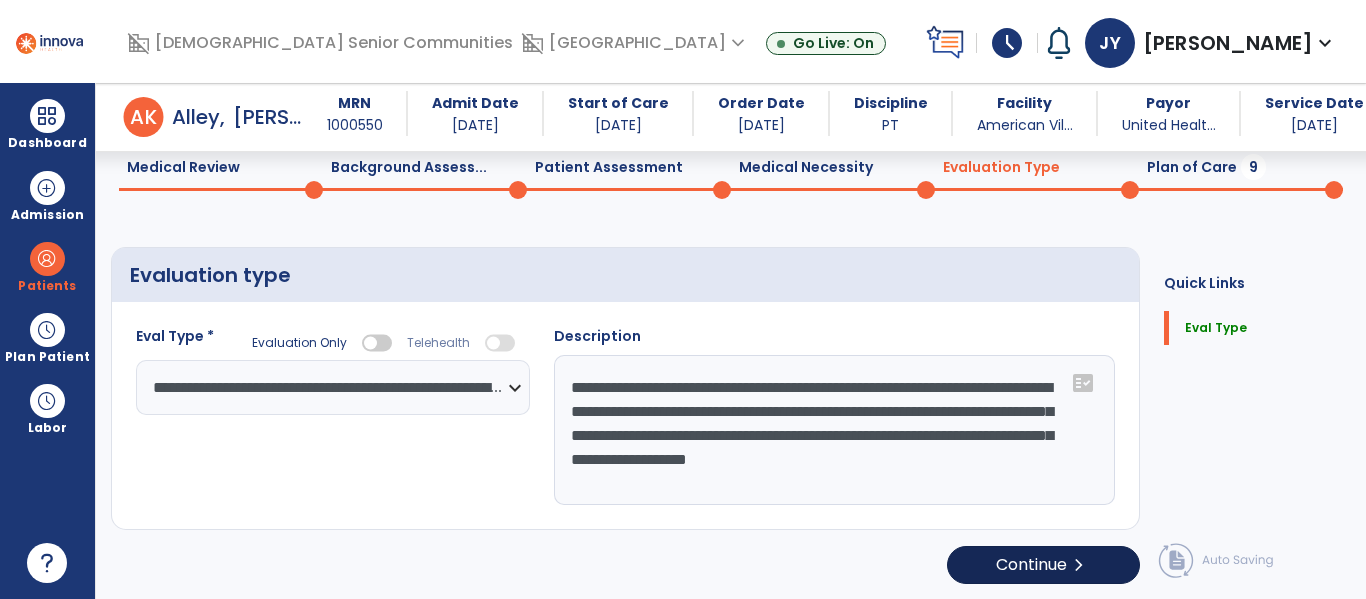 scroll, scrollTop: 83, scrollLeft: 0, axis: vertical 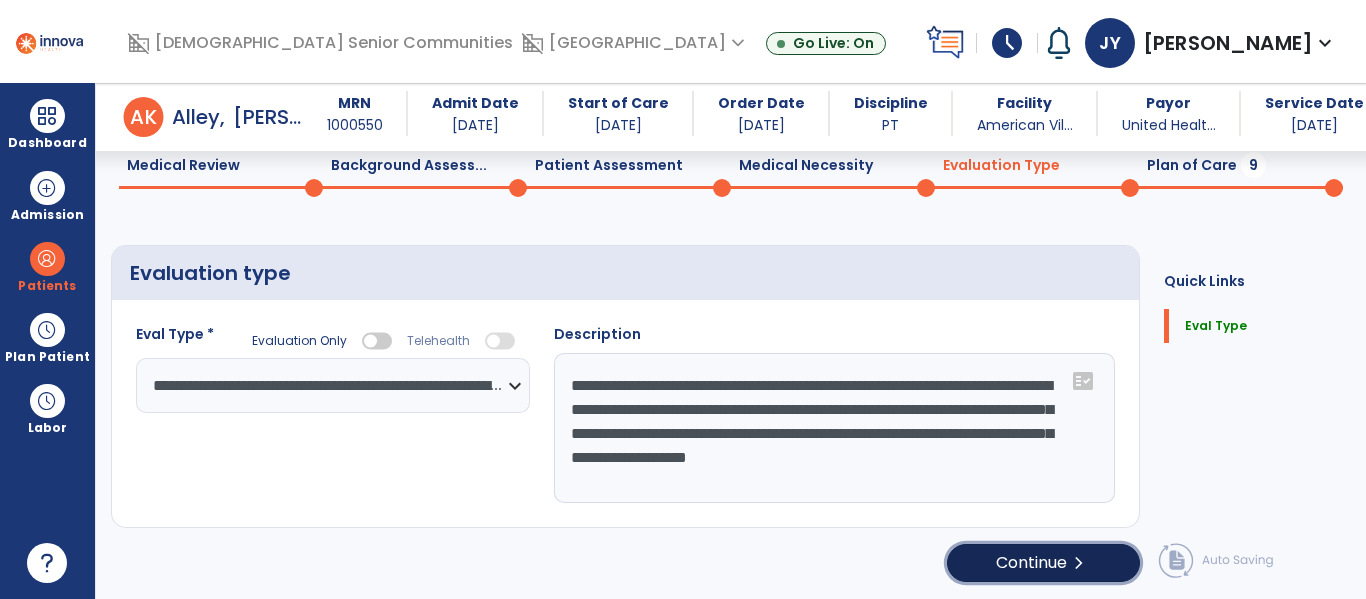click on "Continue  chevron_right" 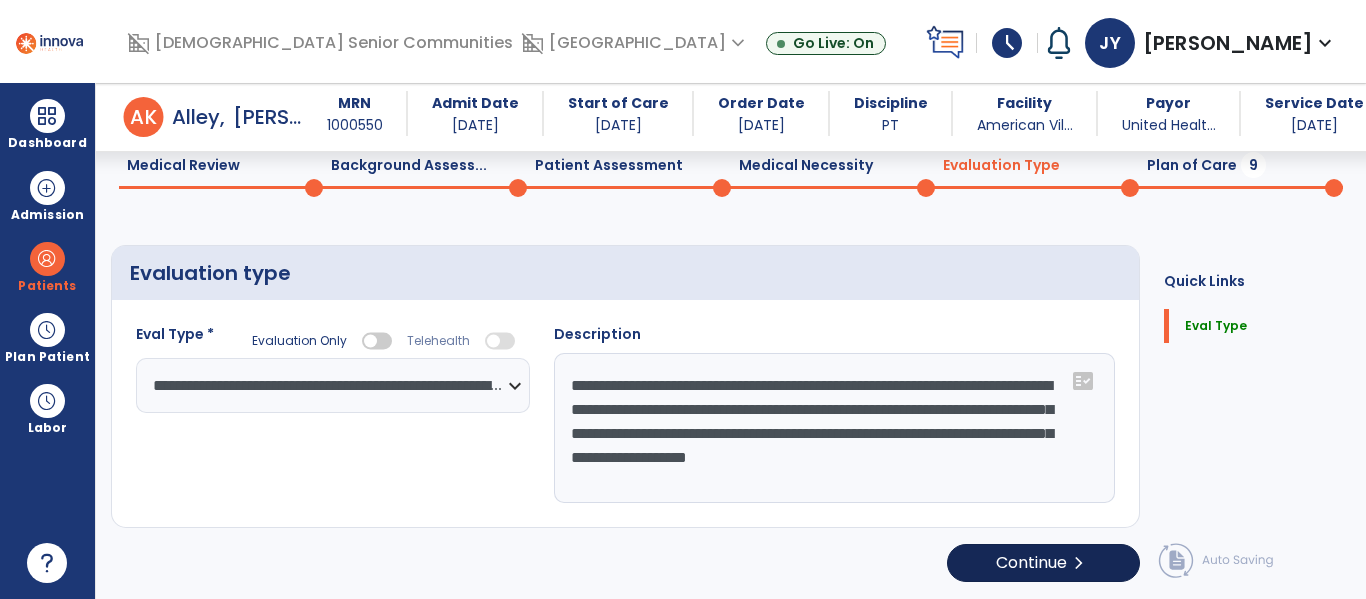 select on "*****" 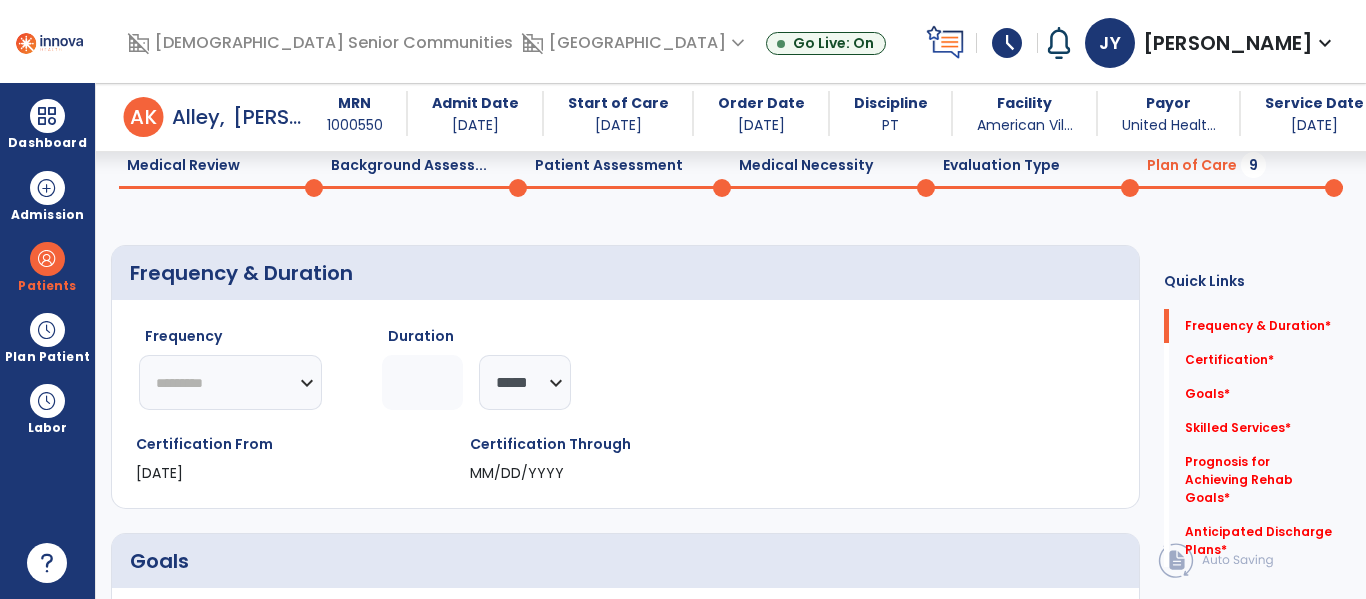 click on "********* ** ** ** ** ** ** **" 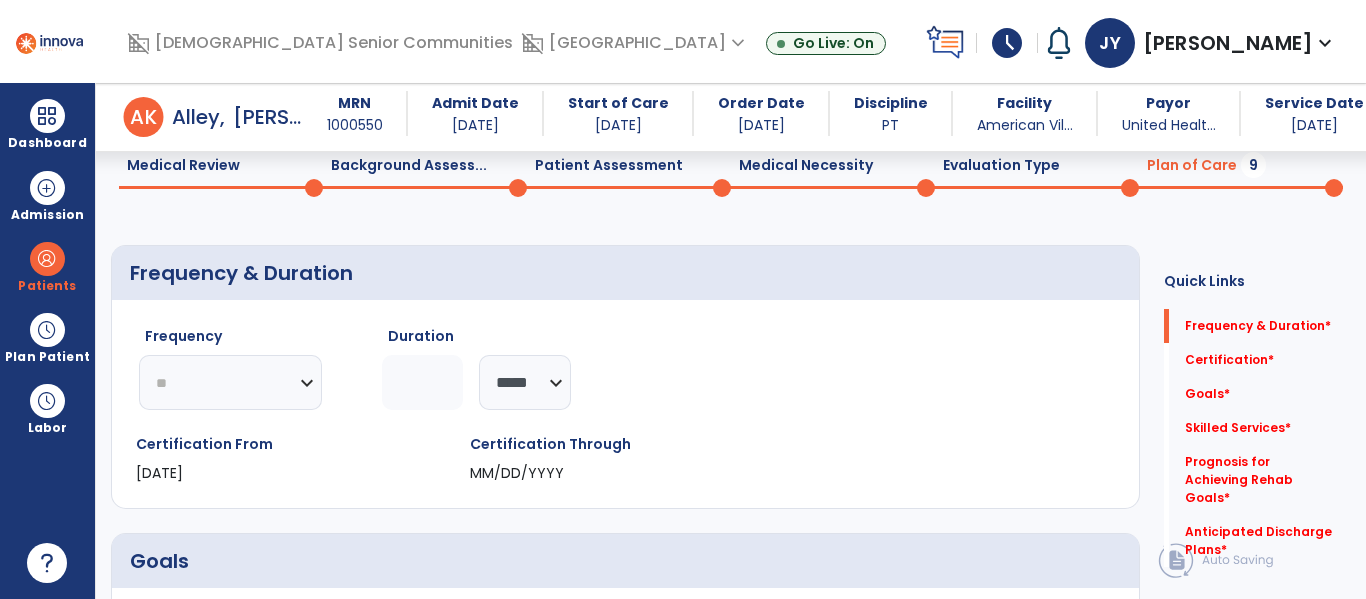 click on "********* ** ** ** ** ** ** **" 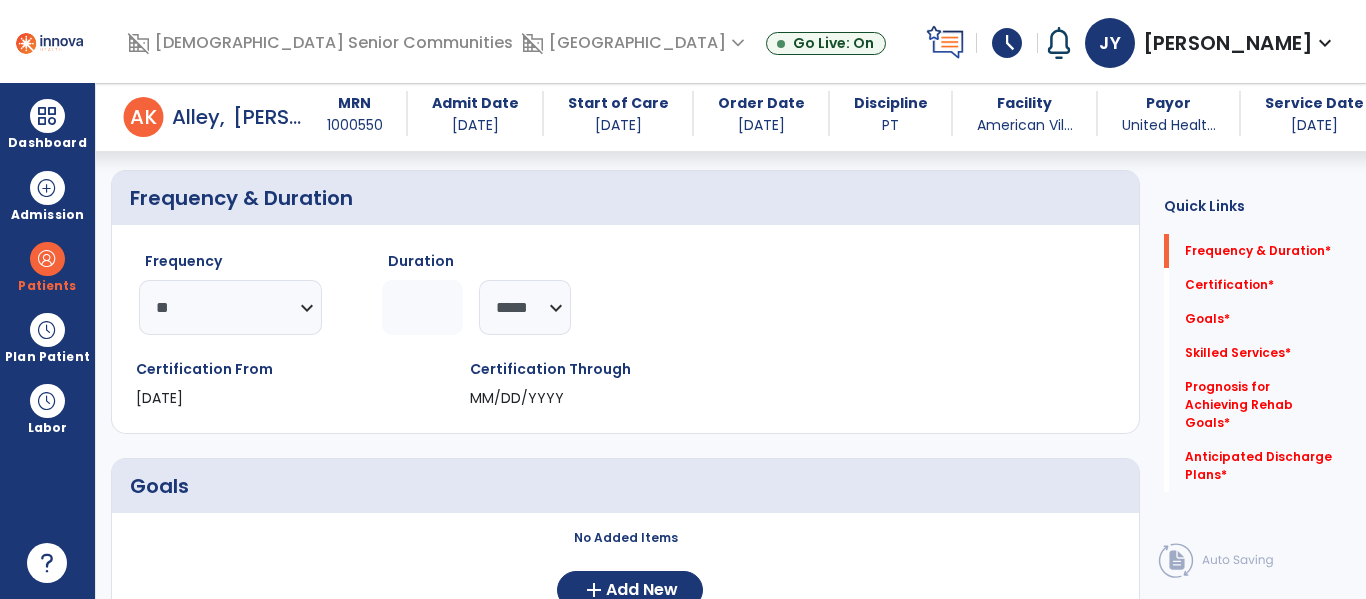 scroll, scrollTop: 159, scrollLeft: 0, axis: vertical 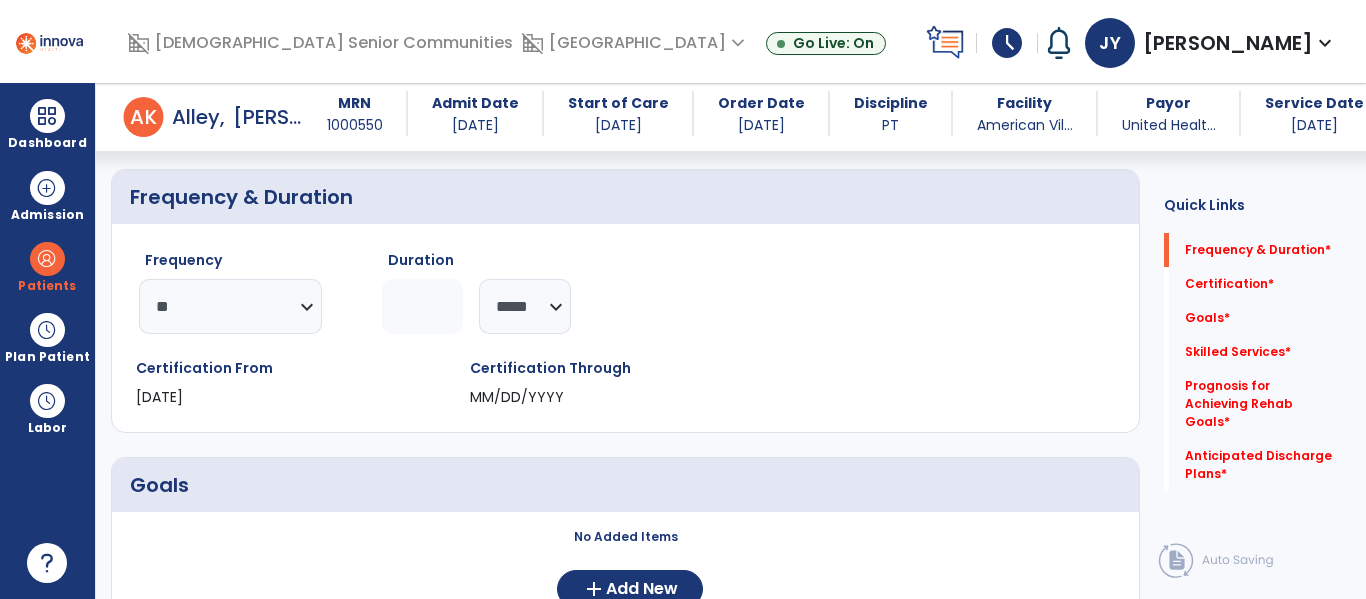click 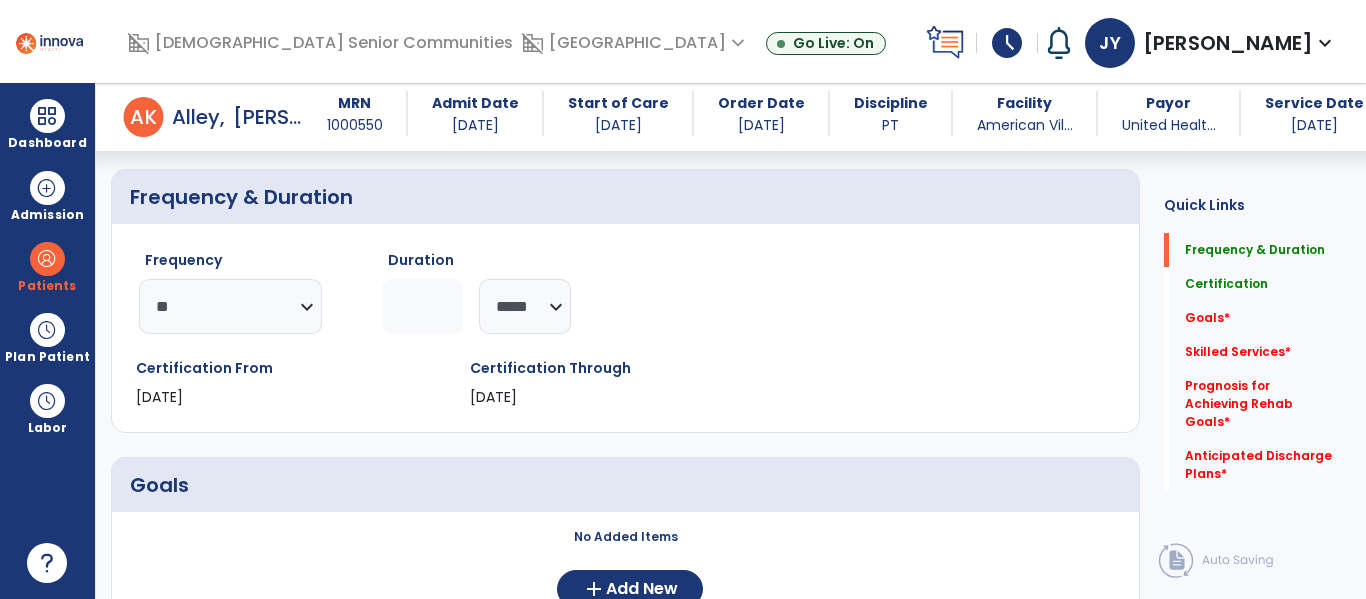 type on "*" 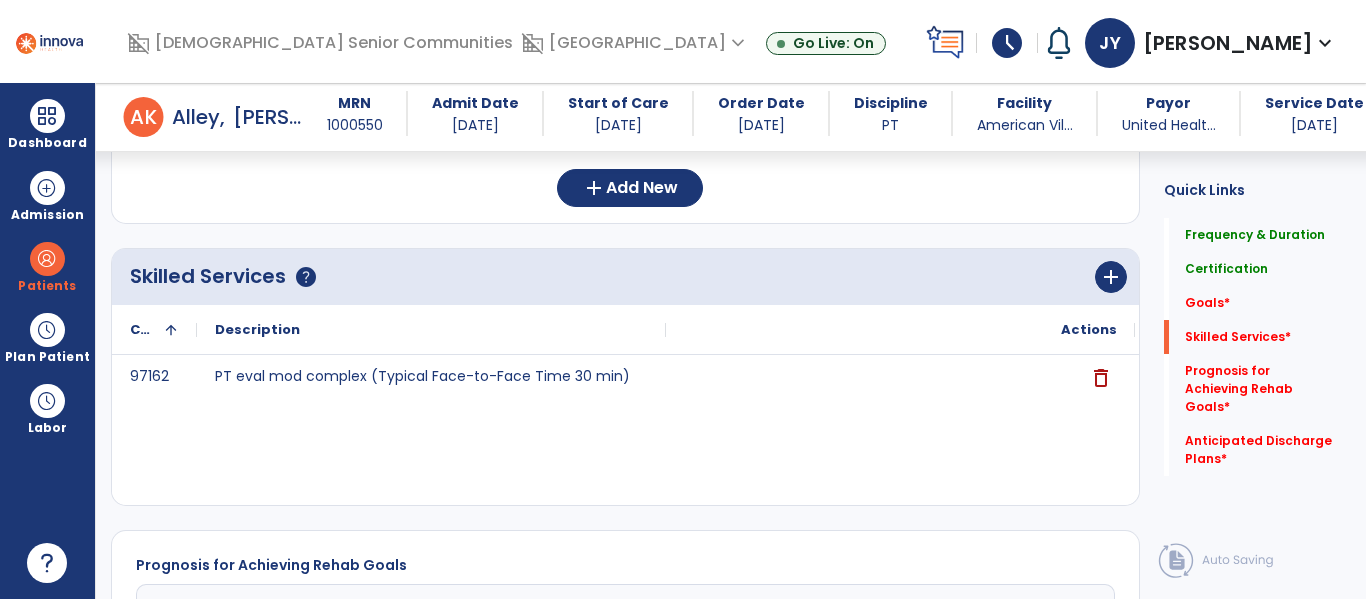 scroll, scrollTop: 565, scrollLeft: 0, axis: vertical 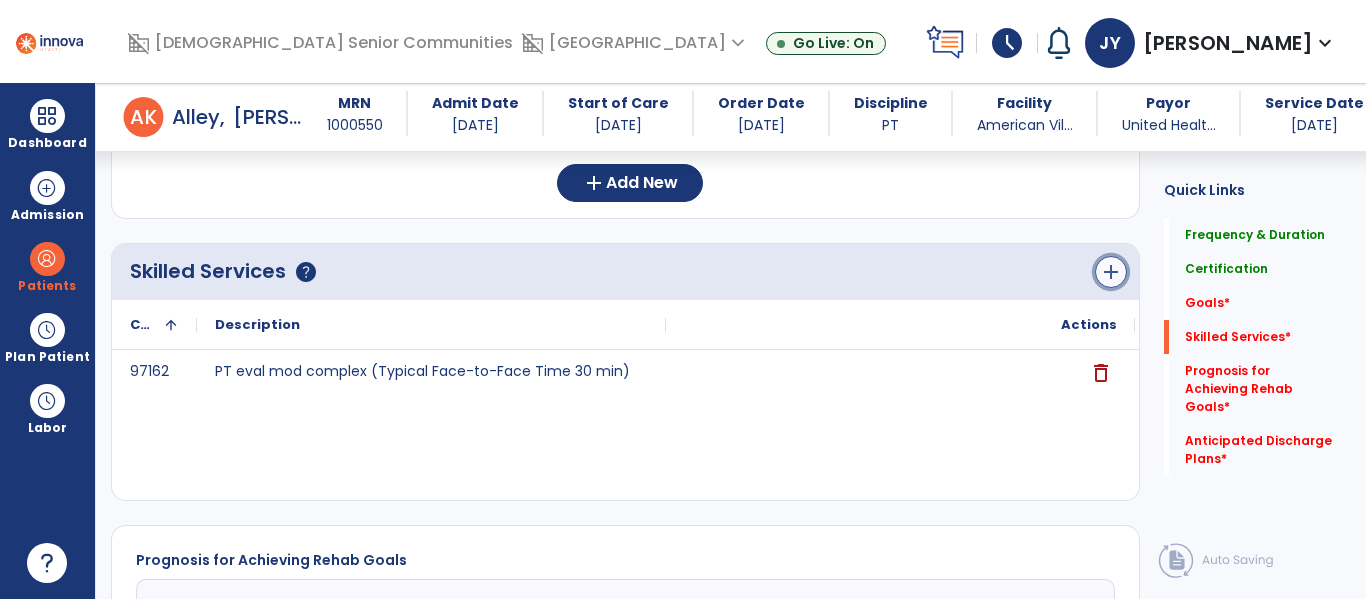 click on "add" 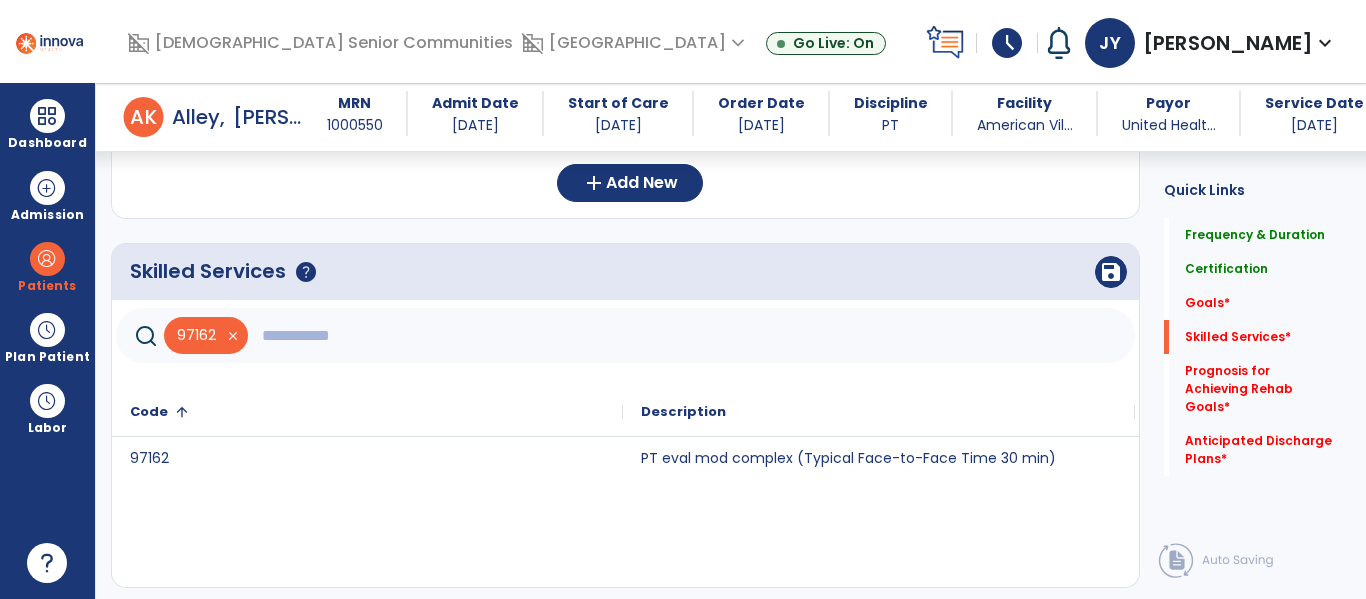 click 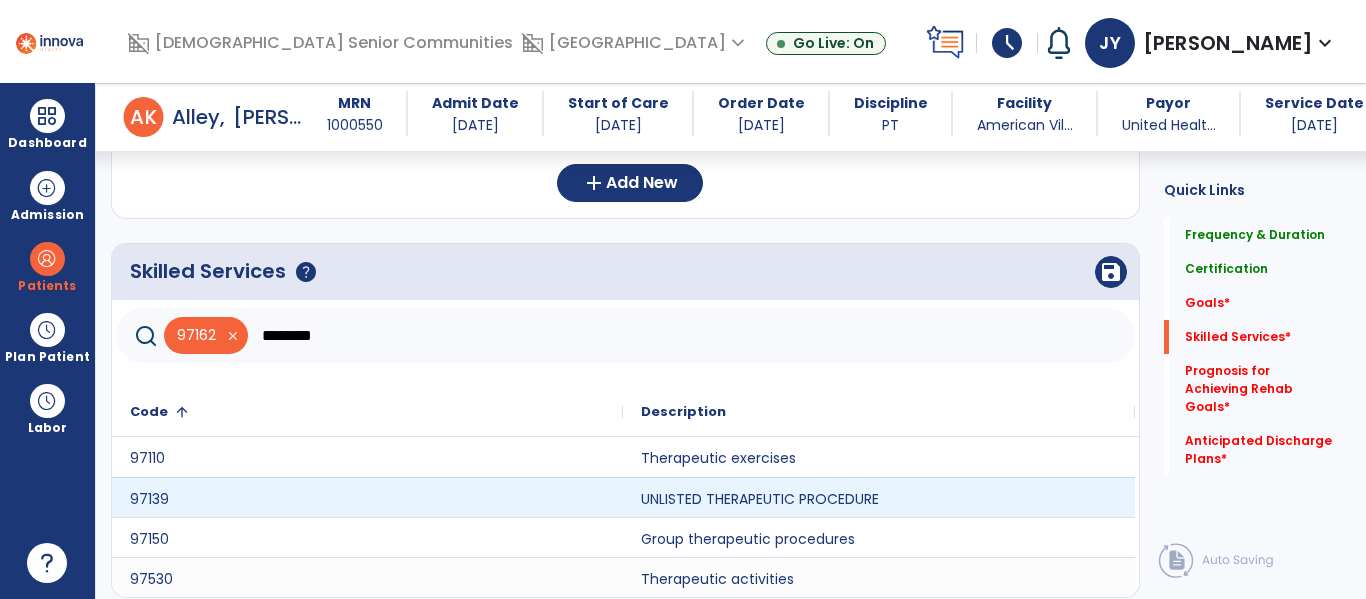 scroll, scrollTop: 645, scrollLeft: 0, axis: vertical 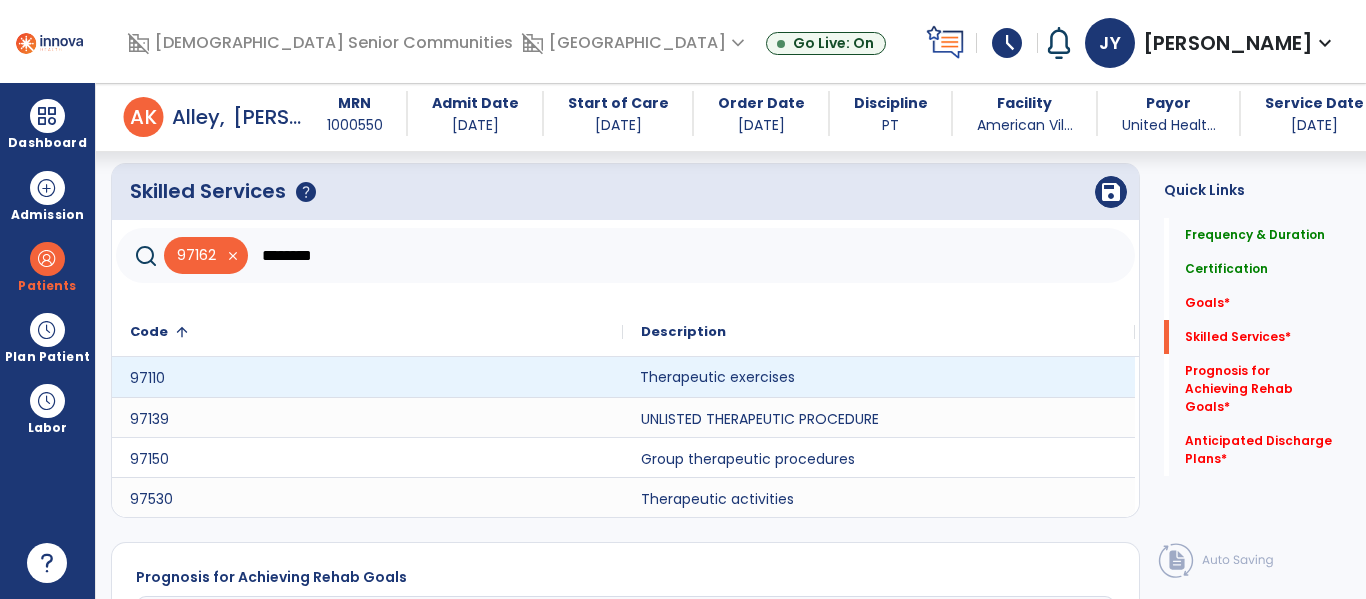click on "Therapeutic exercises" 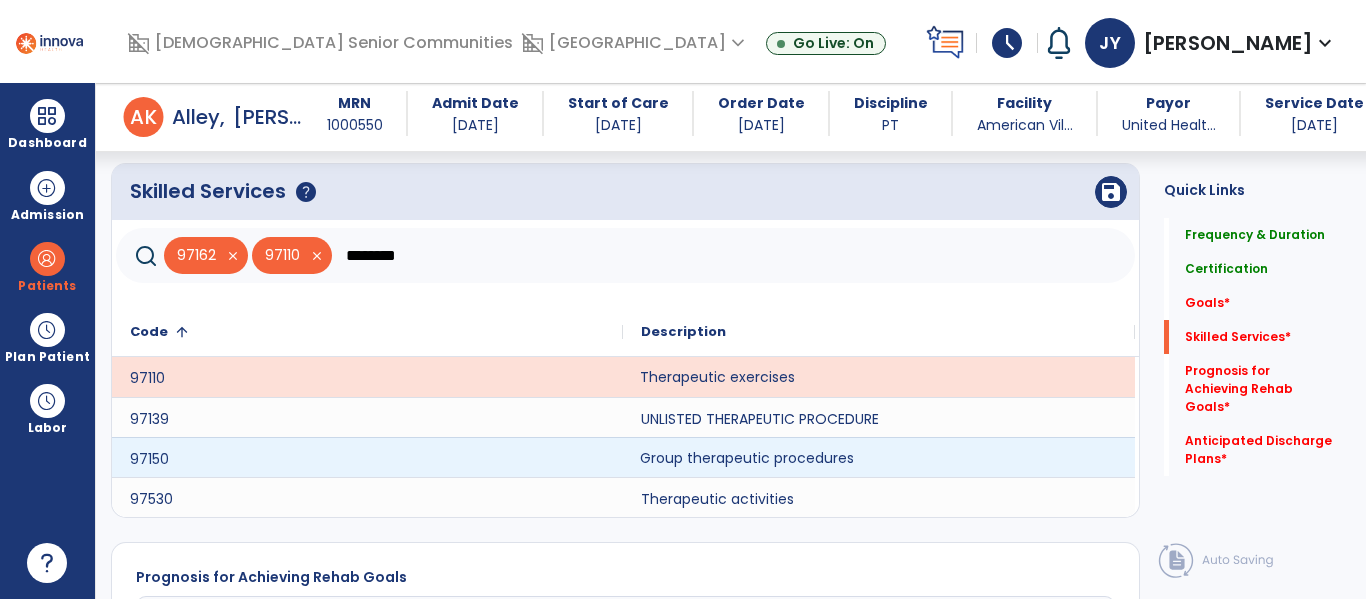 click on "Group therapeutic procedures" 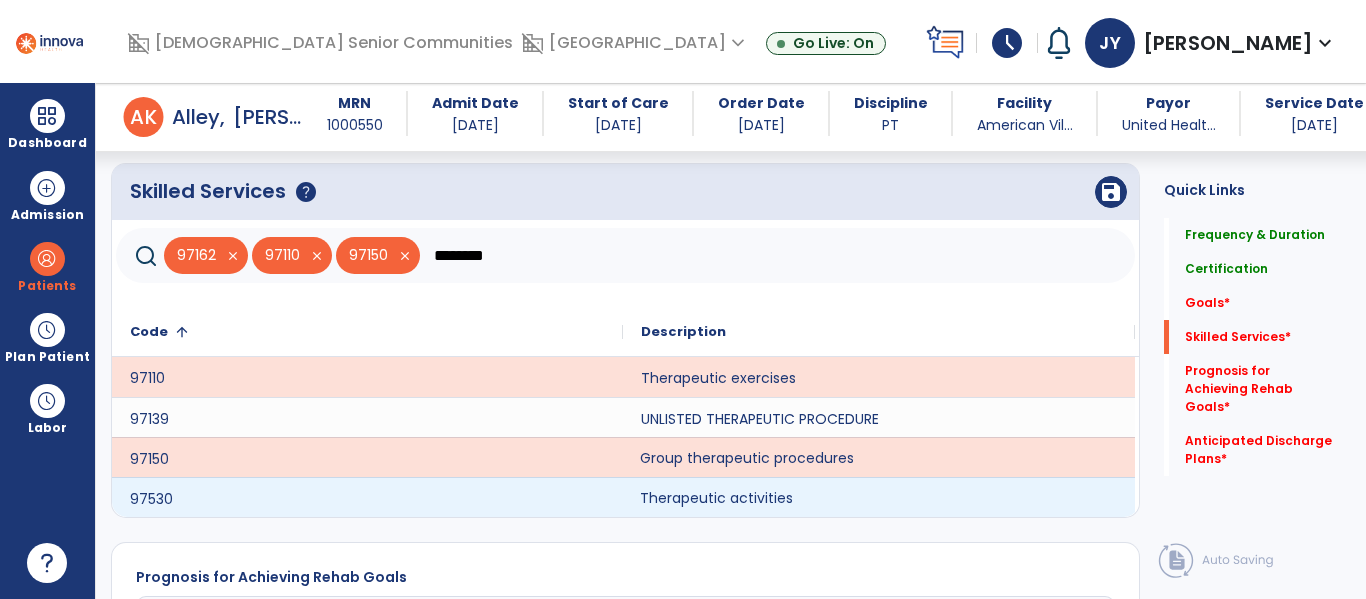 click on "Therapeutic activities" 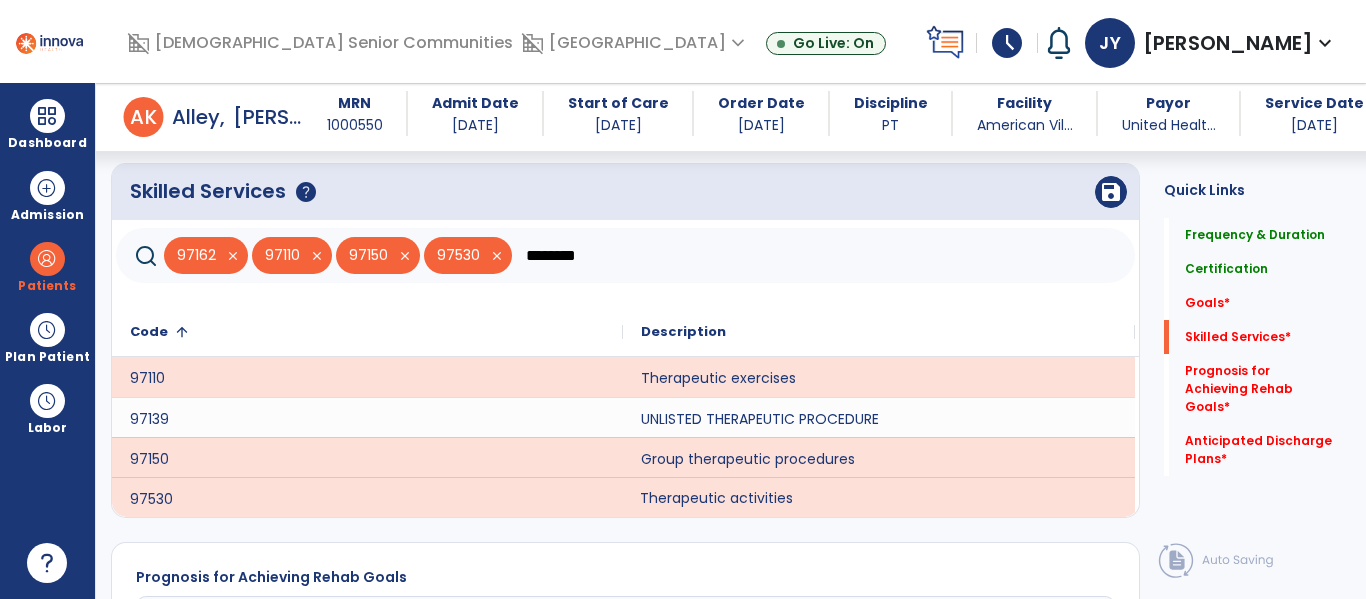 click on "********" 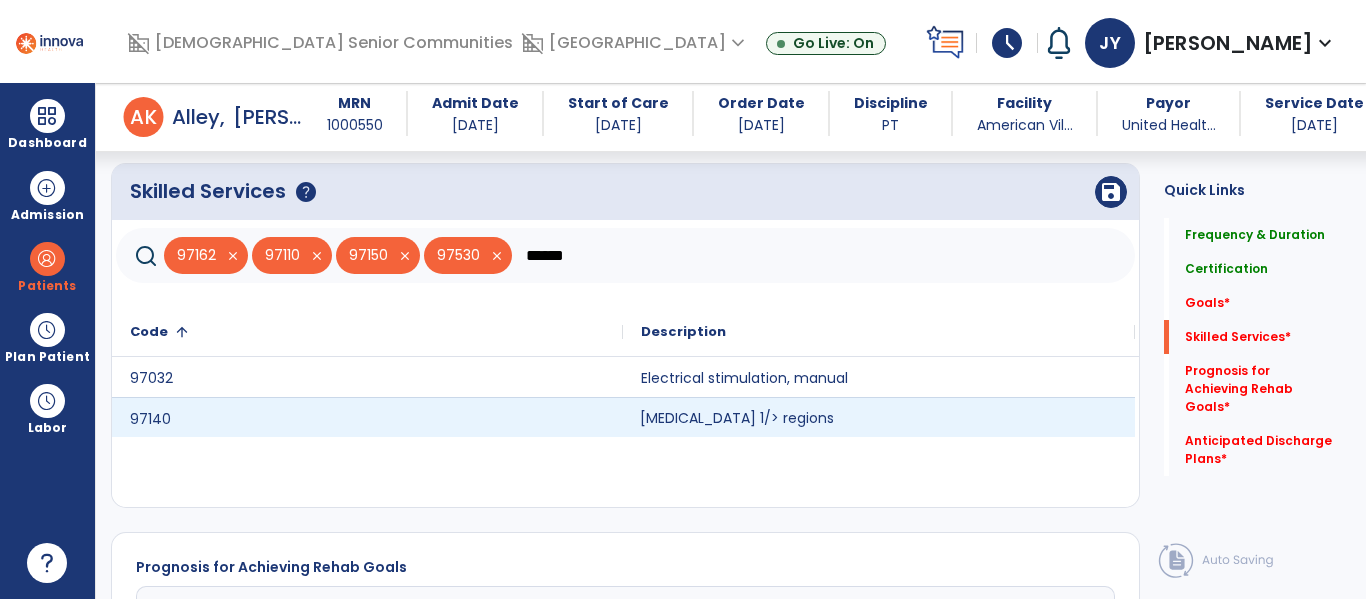 click on "[MEDICAL_DATA] 1/> regions" 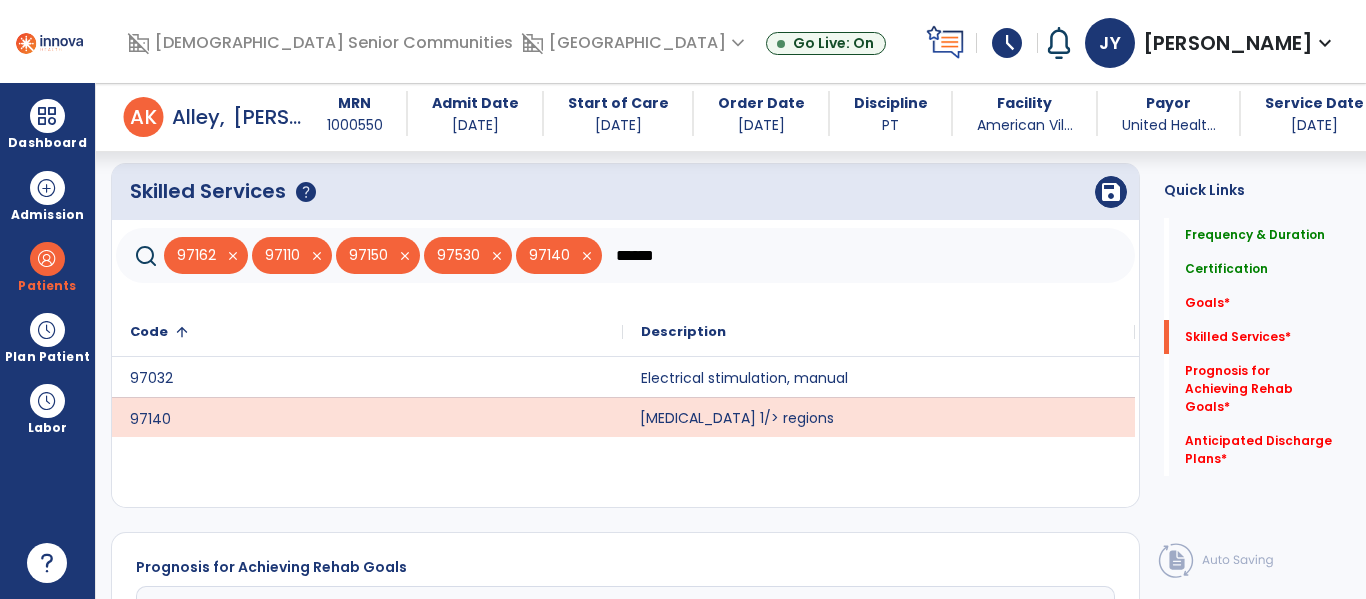 click on "******" 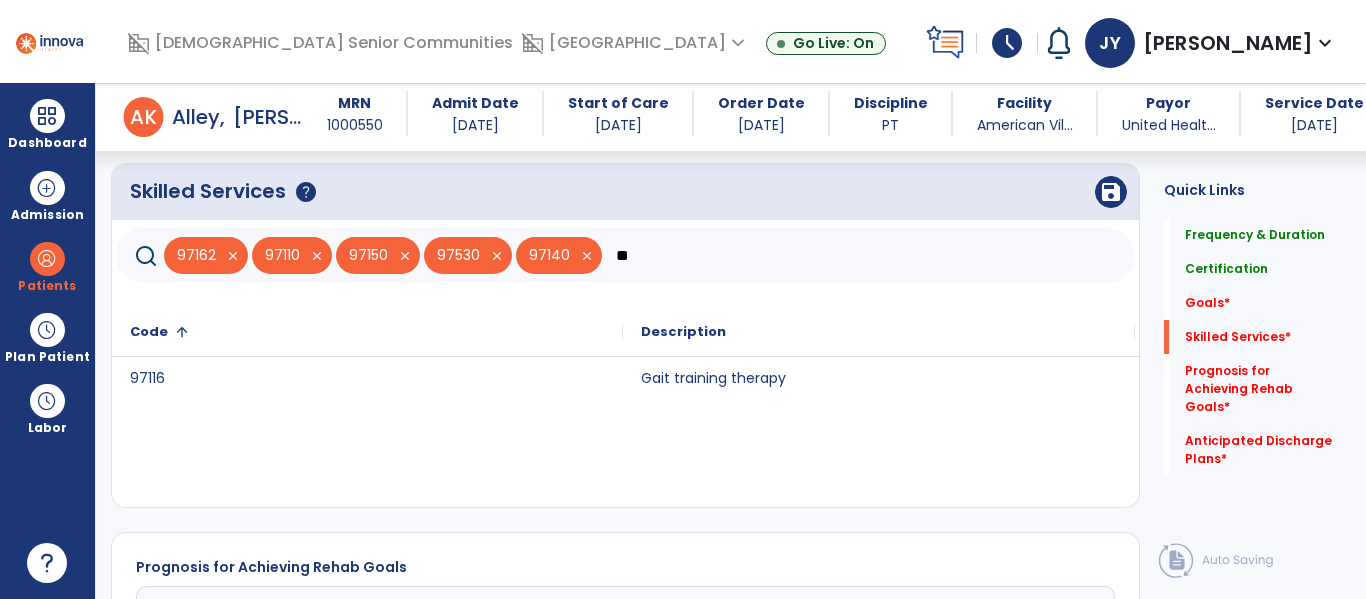 type on "*" 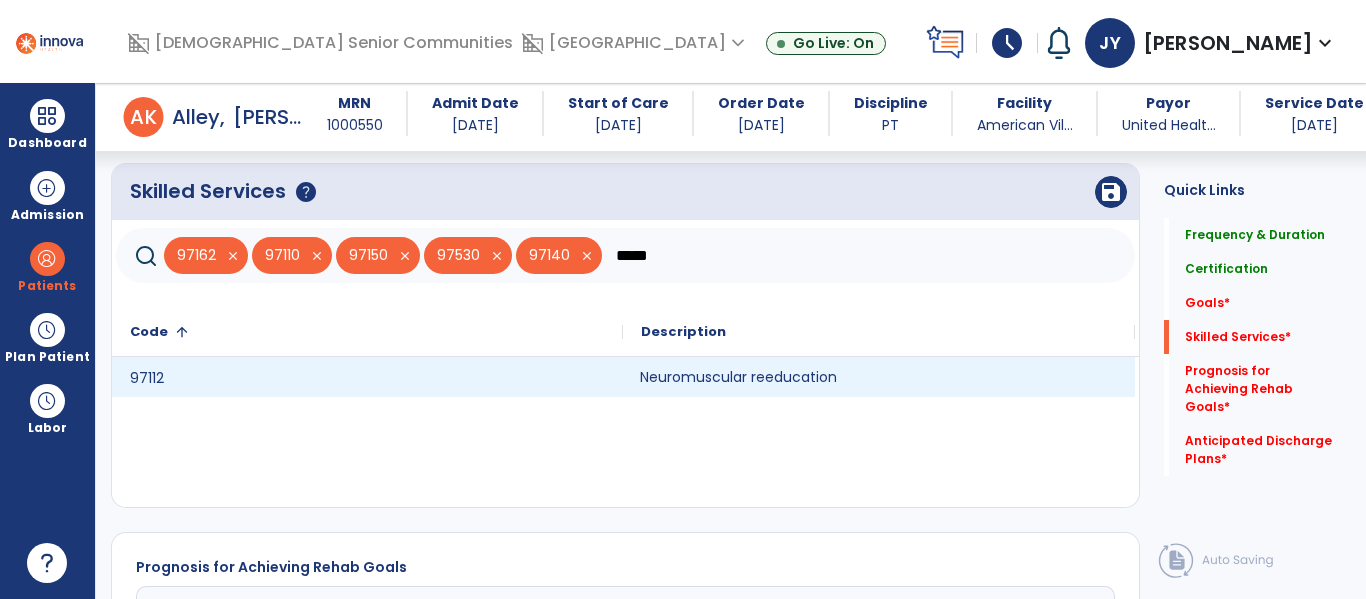 click on "Neuromuscular reeducation" 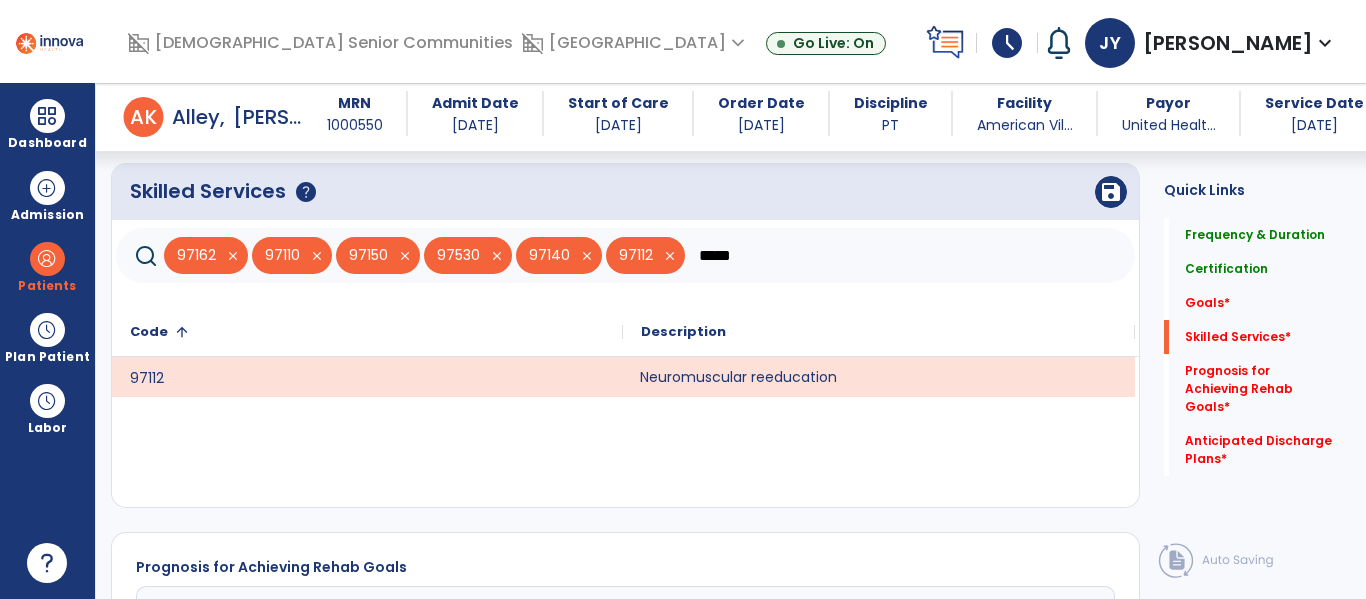 click on "*****" 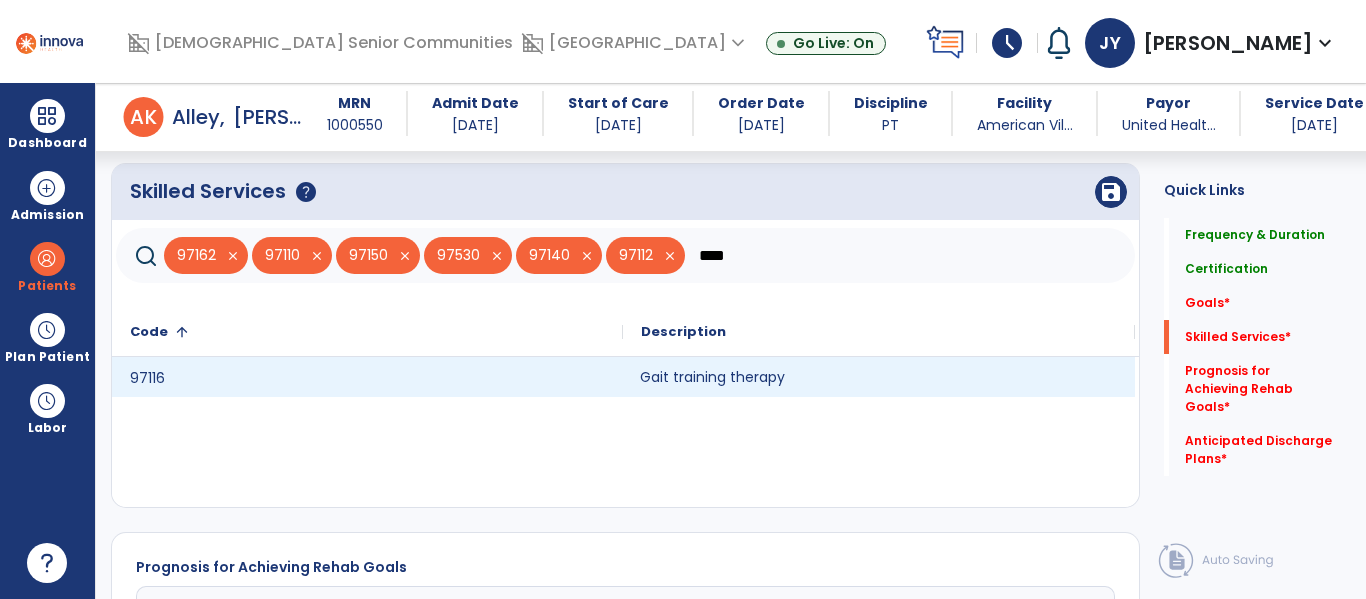 type on "****" 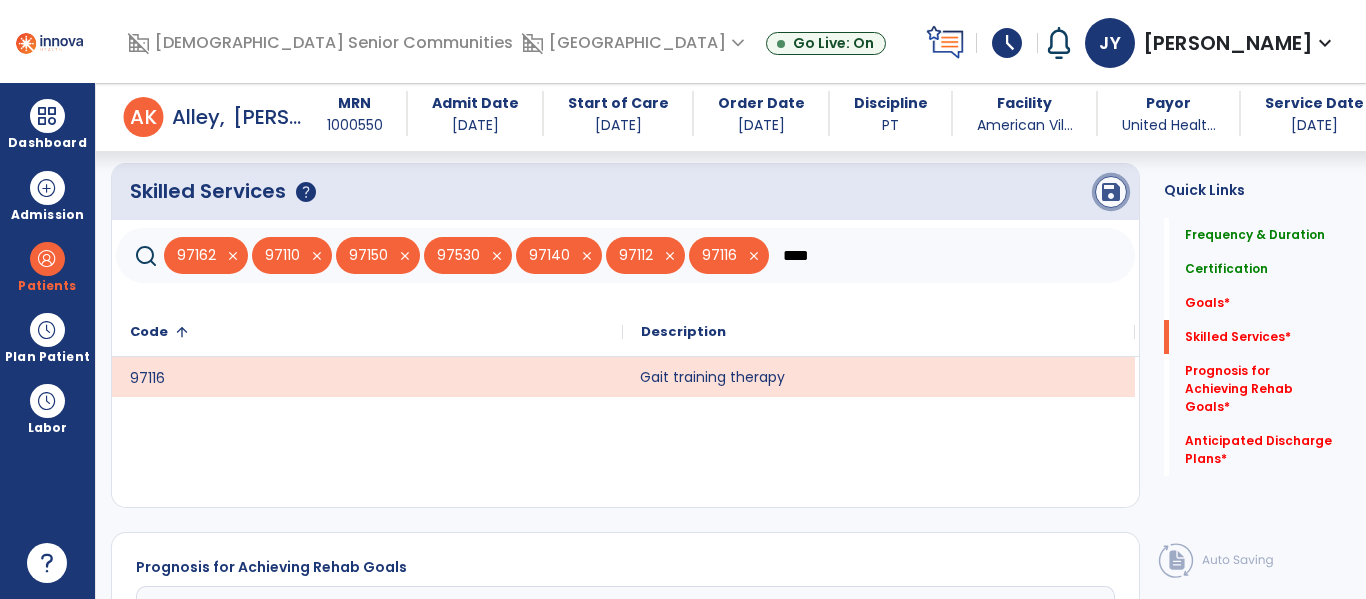 click on "save" 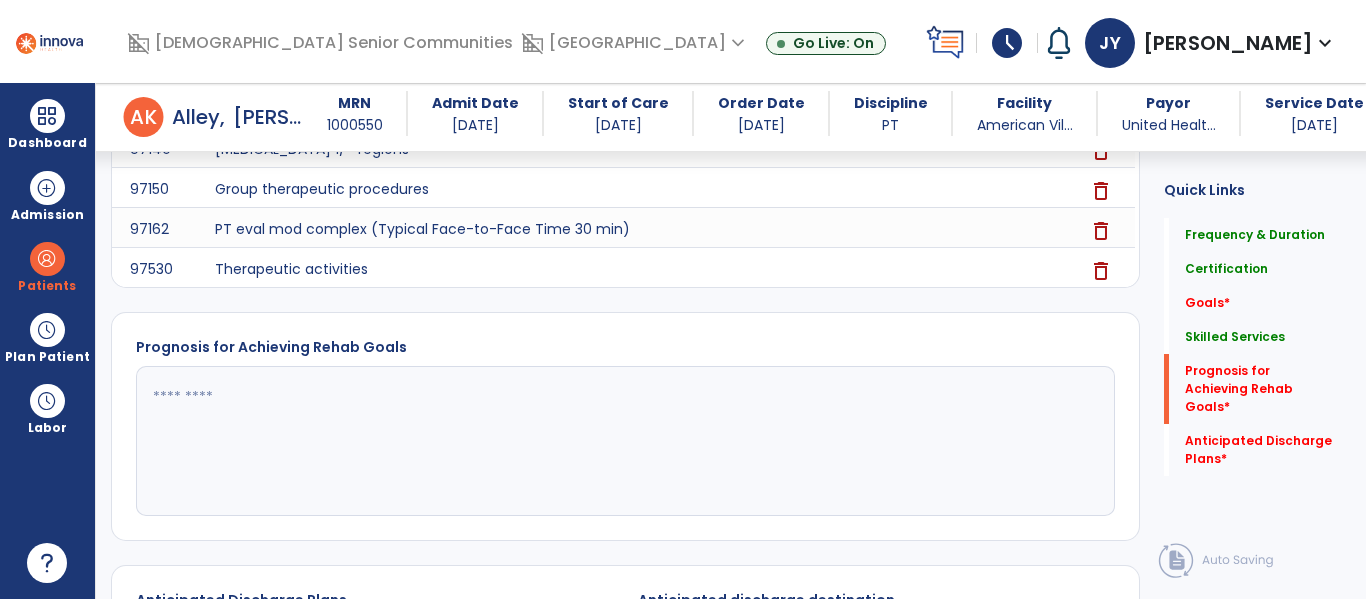 scroll, scrollTop: 971, scrollLeft: 0, axis: vertical 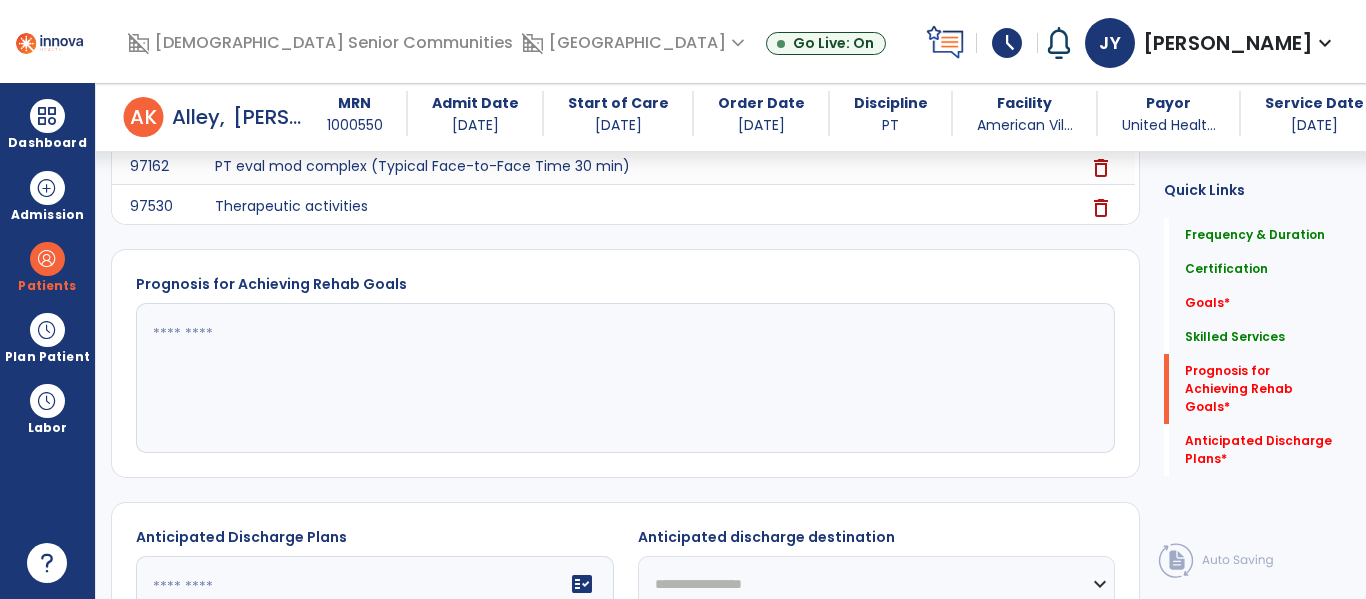 click 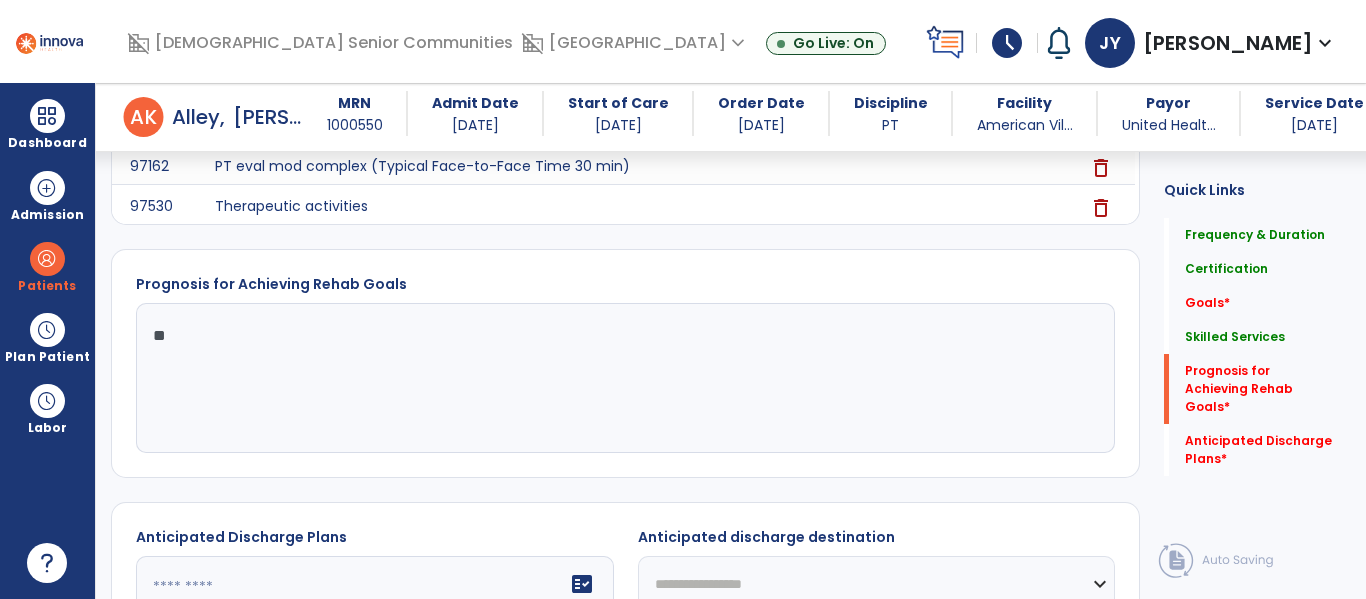 type on "*" 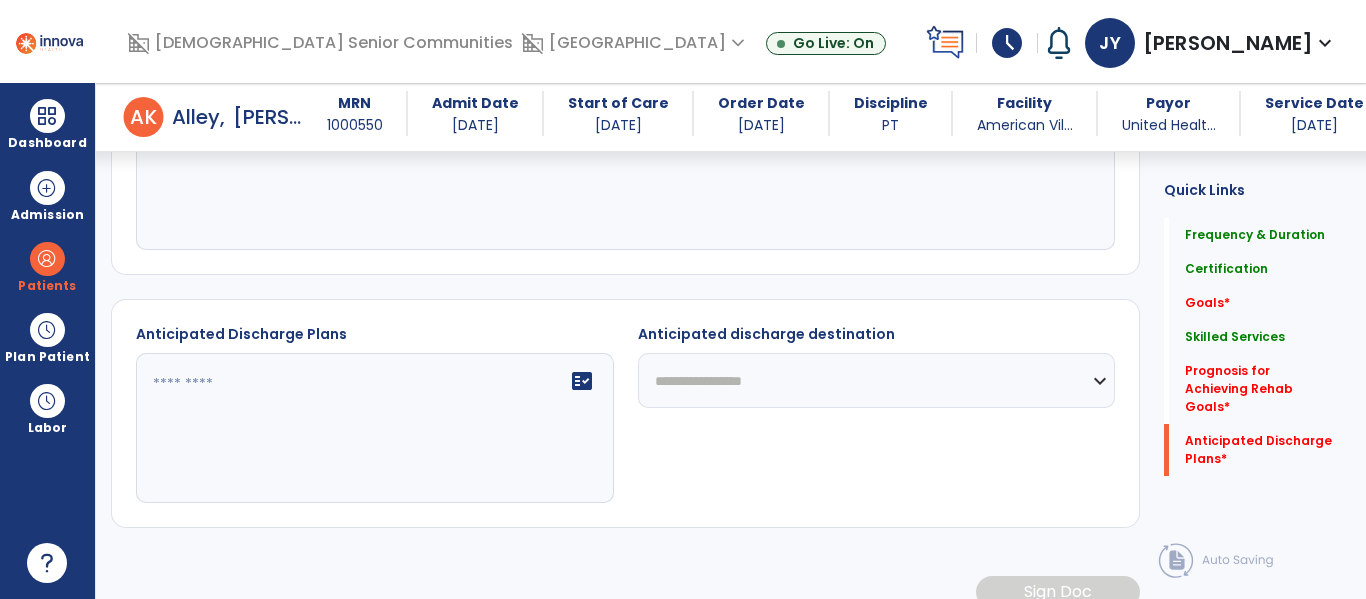 scroll, scrollTop: 1199, scrollLeft: 0, axis: vertical 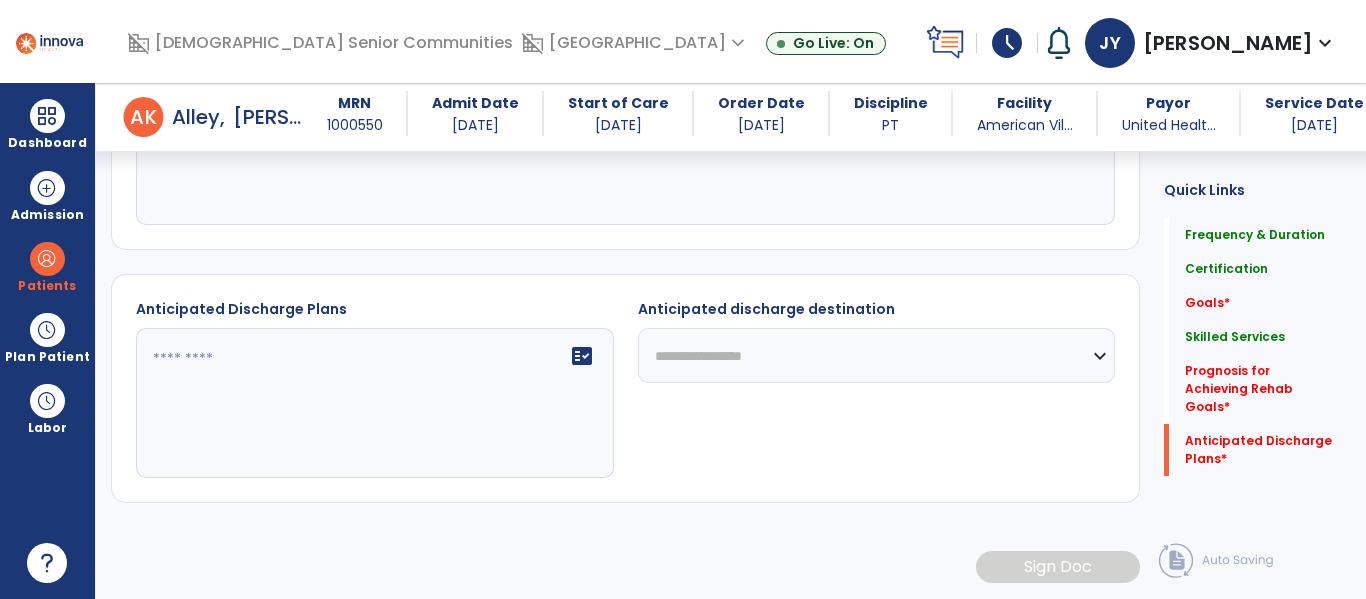 type on "*****" 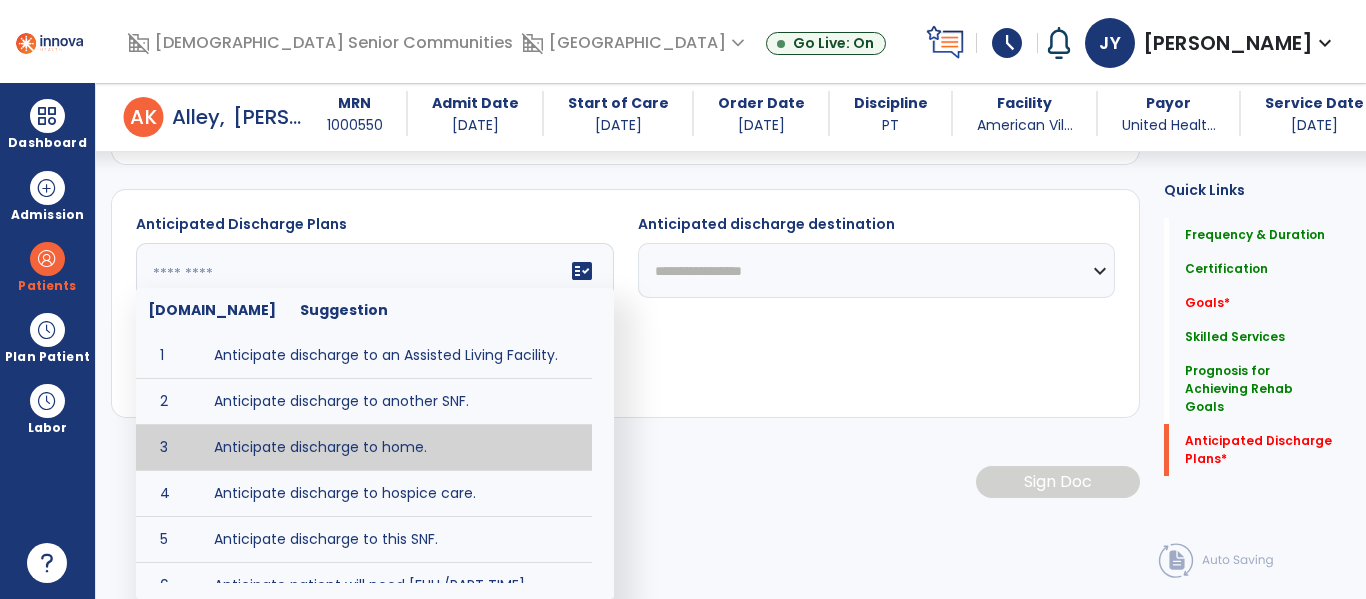 type on "**********" 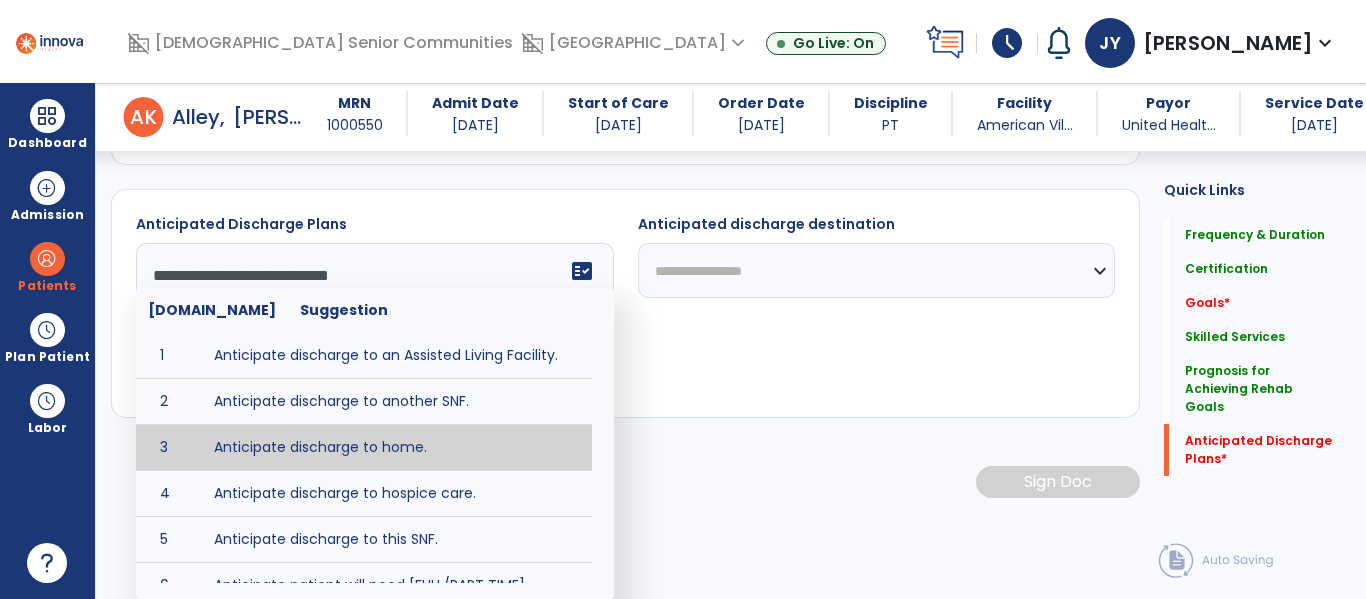 scroll, scrollTop: 1200, scrollLeft: 0, axis: vertical 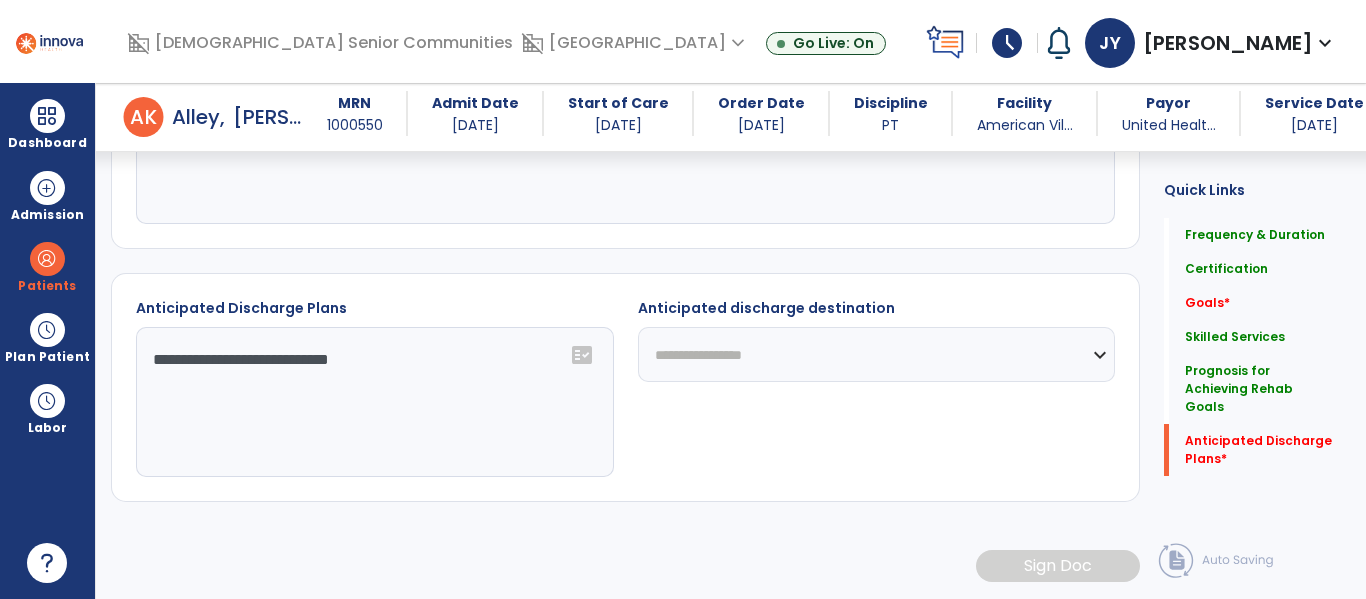 click on "**********" 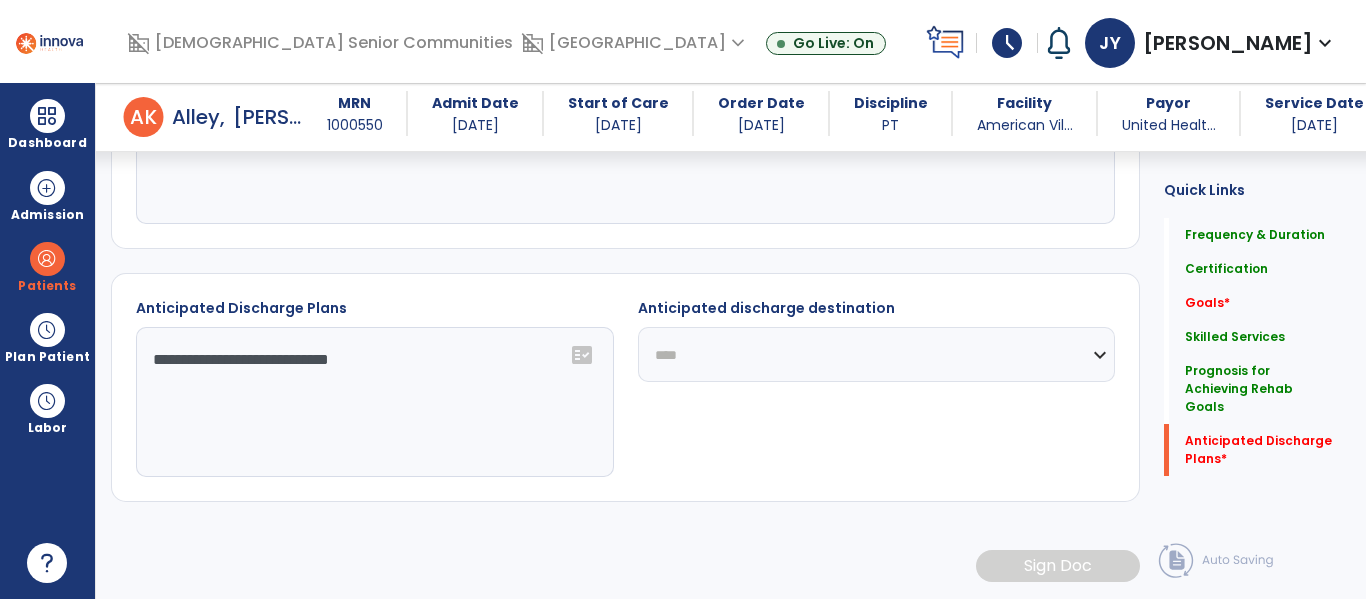 click on "**********" 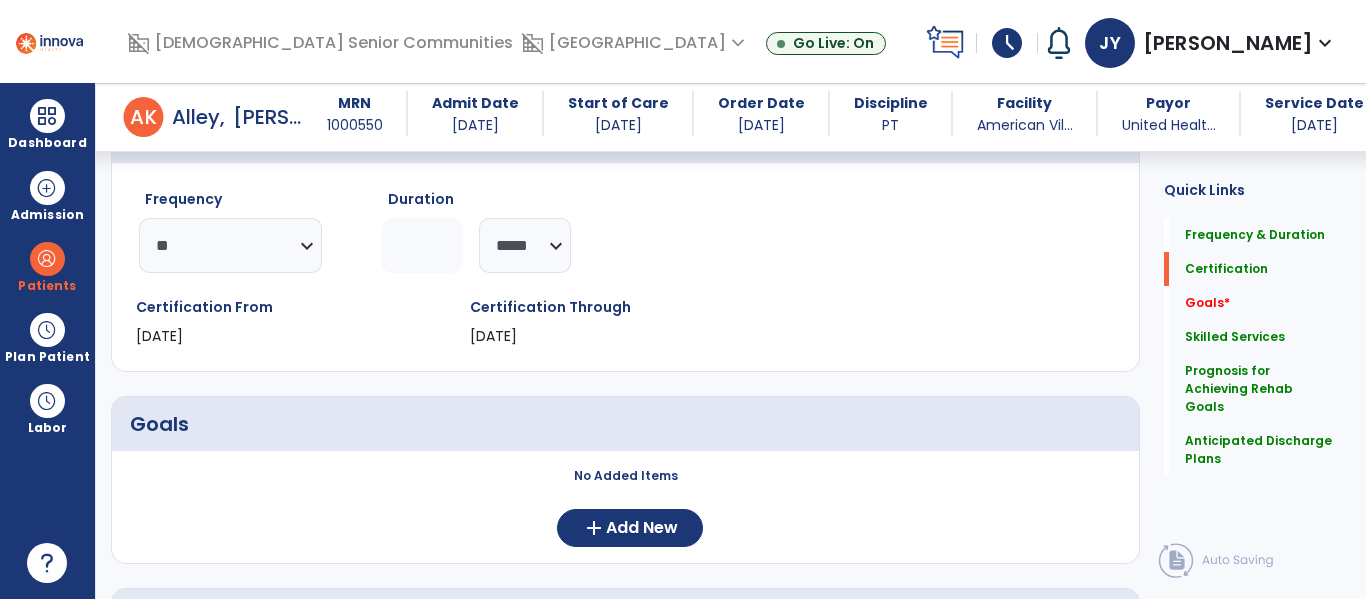 scroll, scrollTop: 70, scrollLeft: 0, axis: vertical 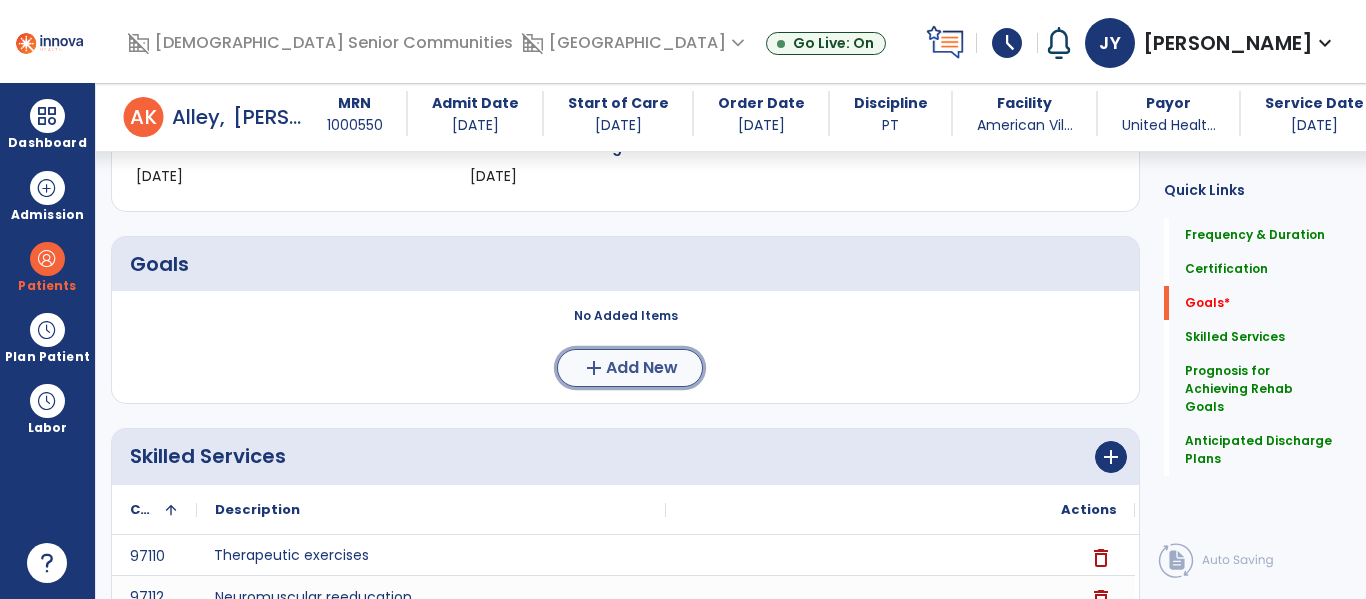 click on "Add New" at bounding box center (642, 368) 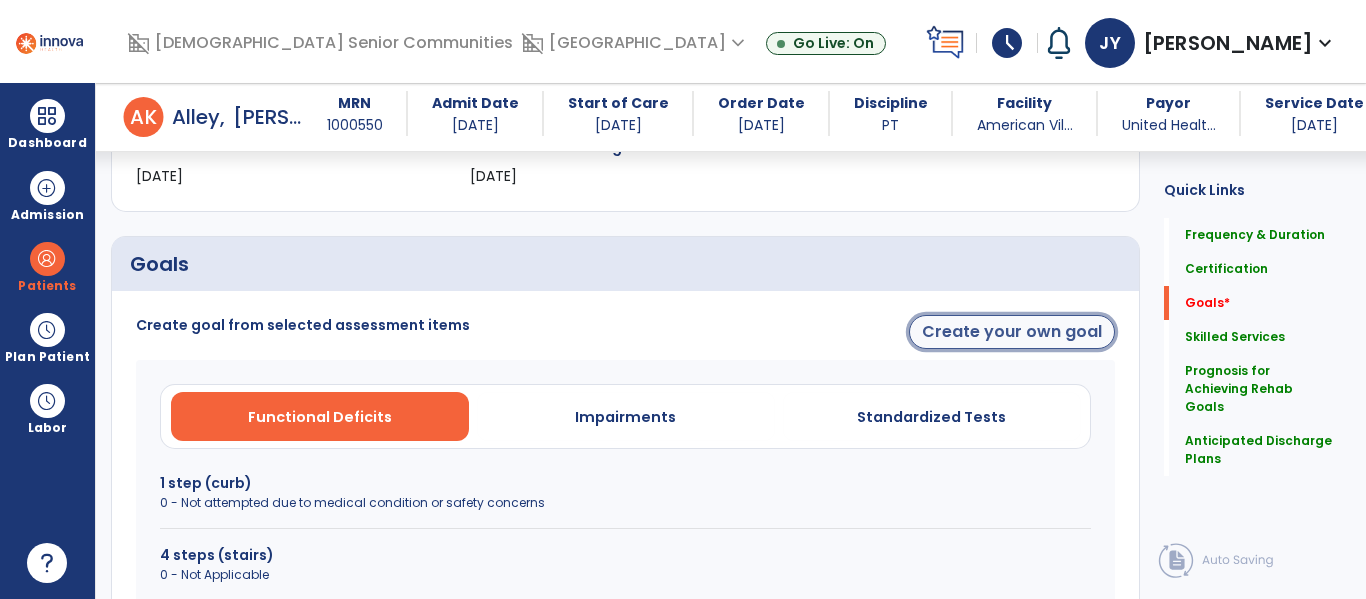 click on "Create your own goal" at bounding box center [1012, 332] 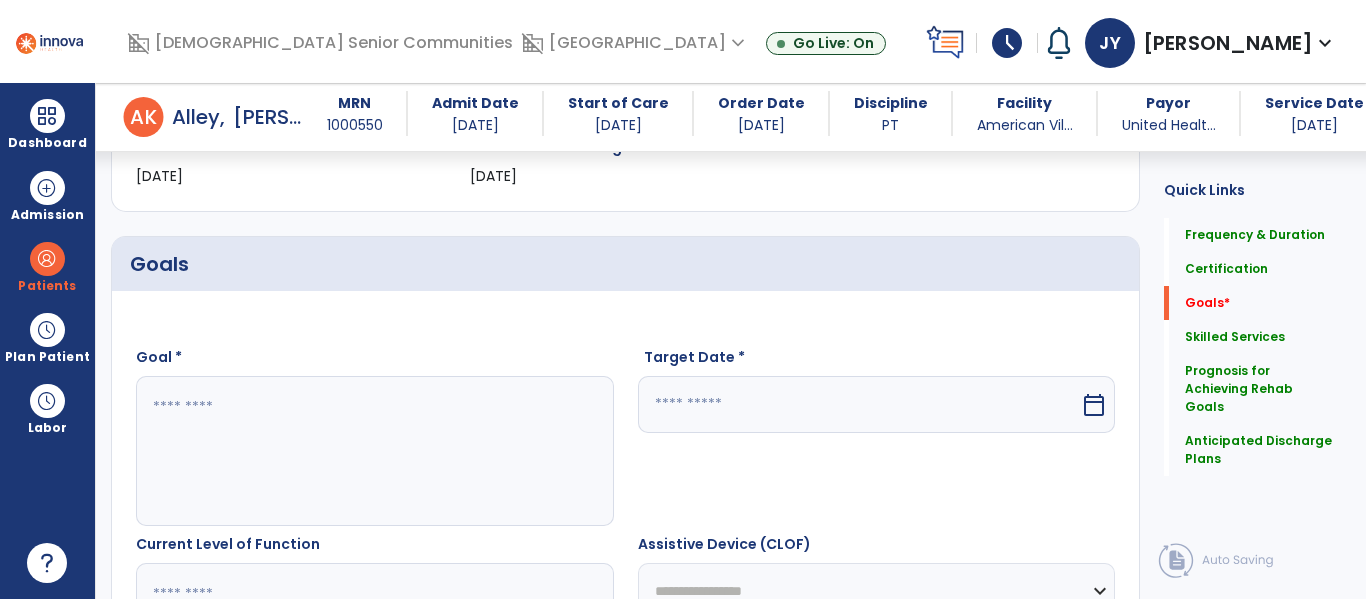 click at bounding box center [374, 451] 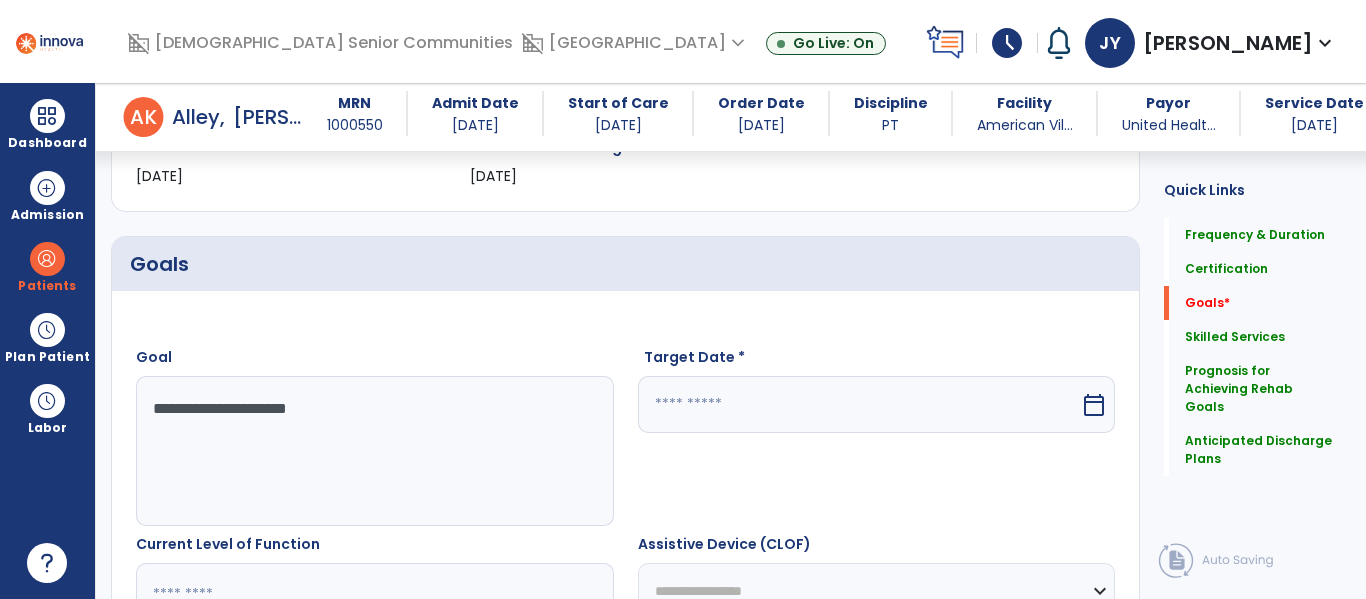 type on "**********" 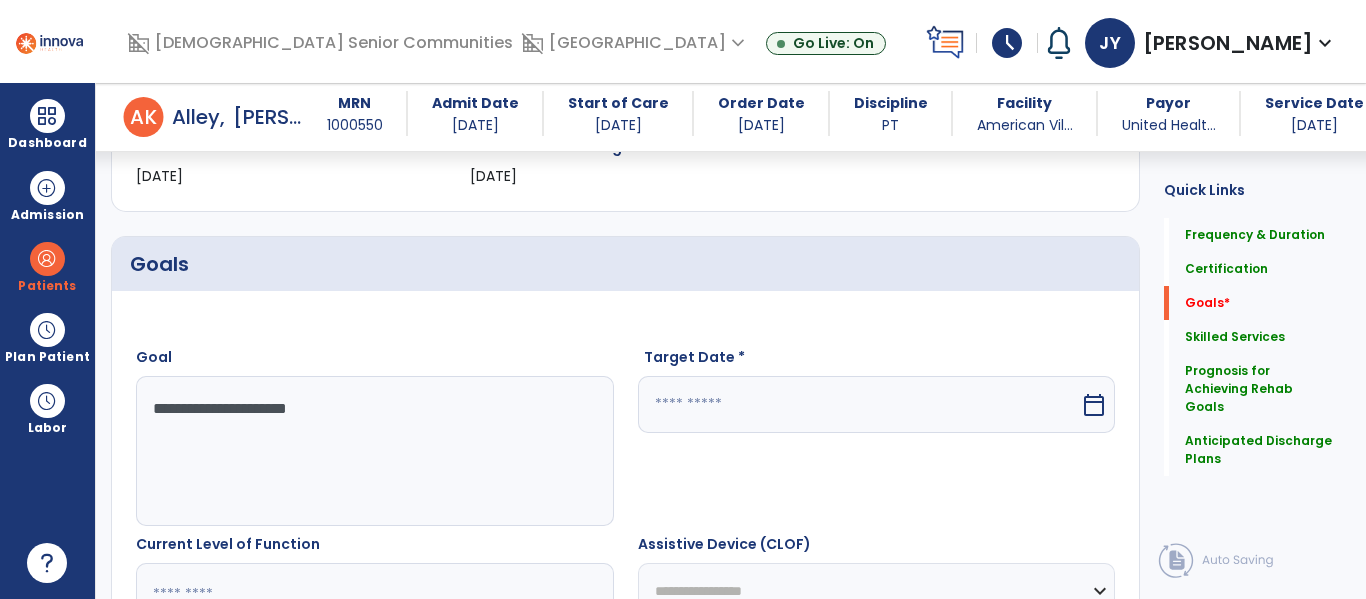 click at bounding box center (859, 404) 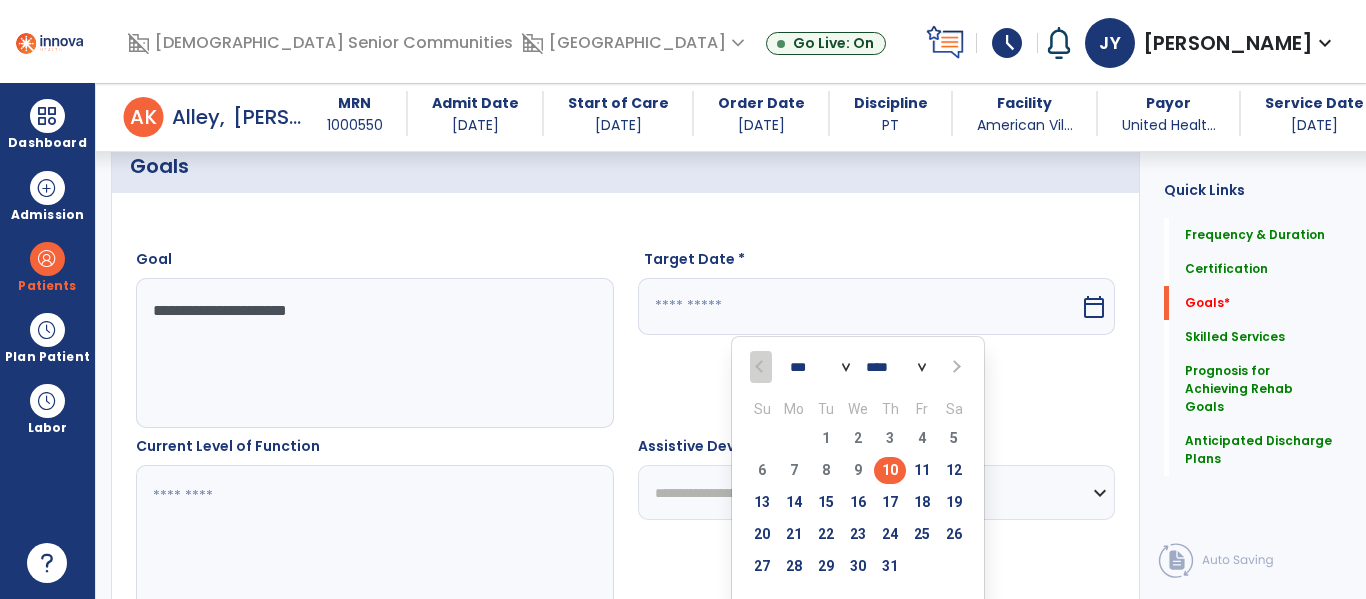 scroll, scrollTop: 481, scrollLeft: 0, axis: vertical 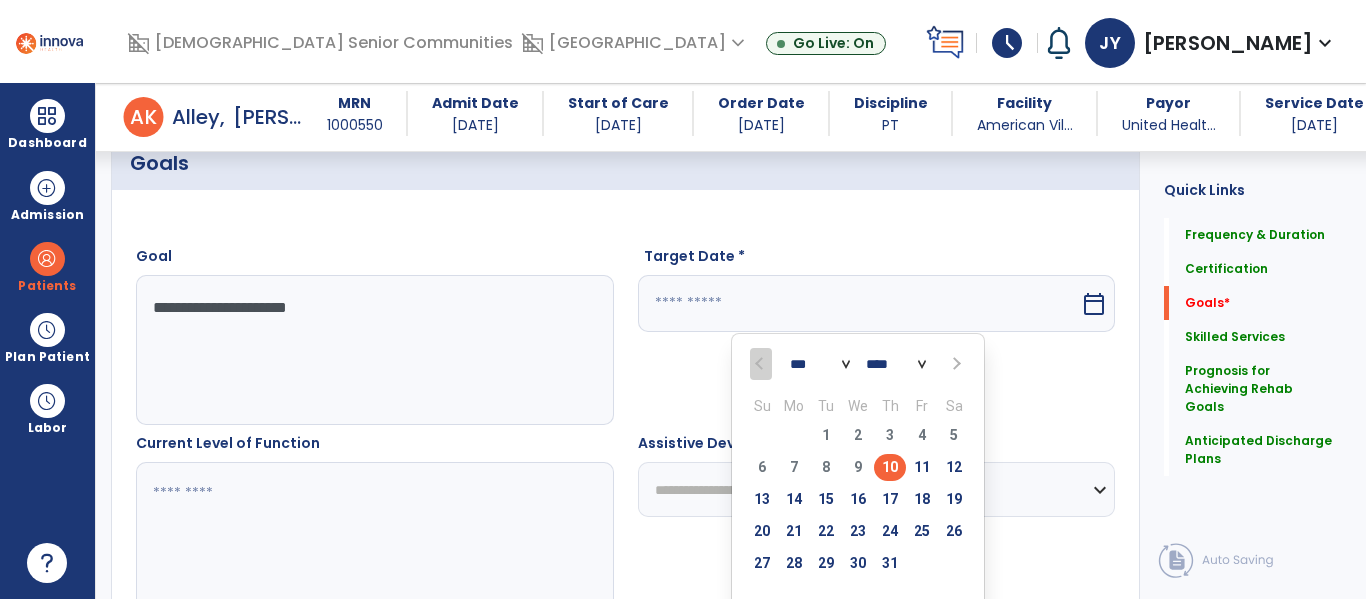 click at bounding box center [954, 364] 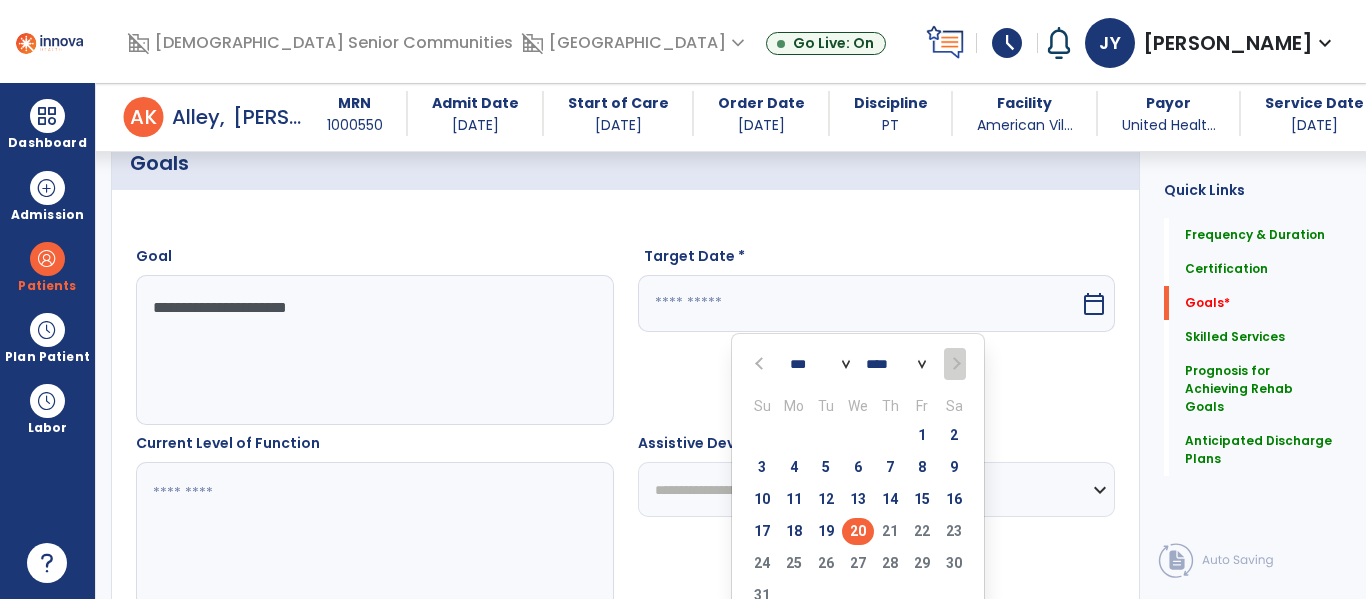 click on "20" at bounding box center [858, 531] 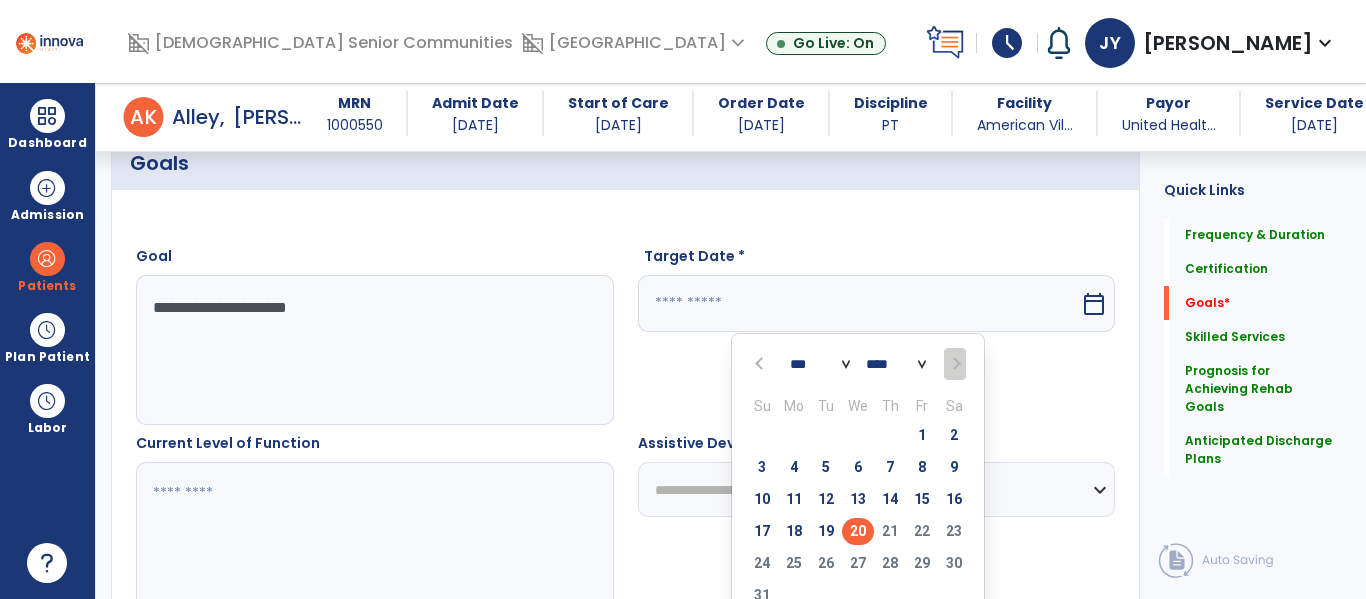 type on "*********" 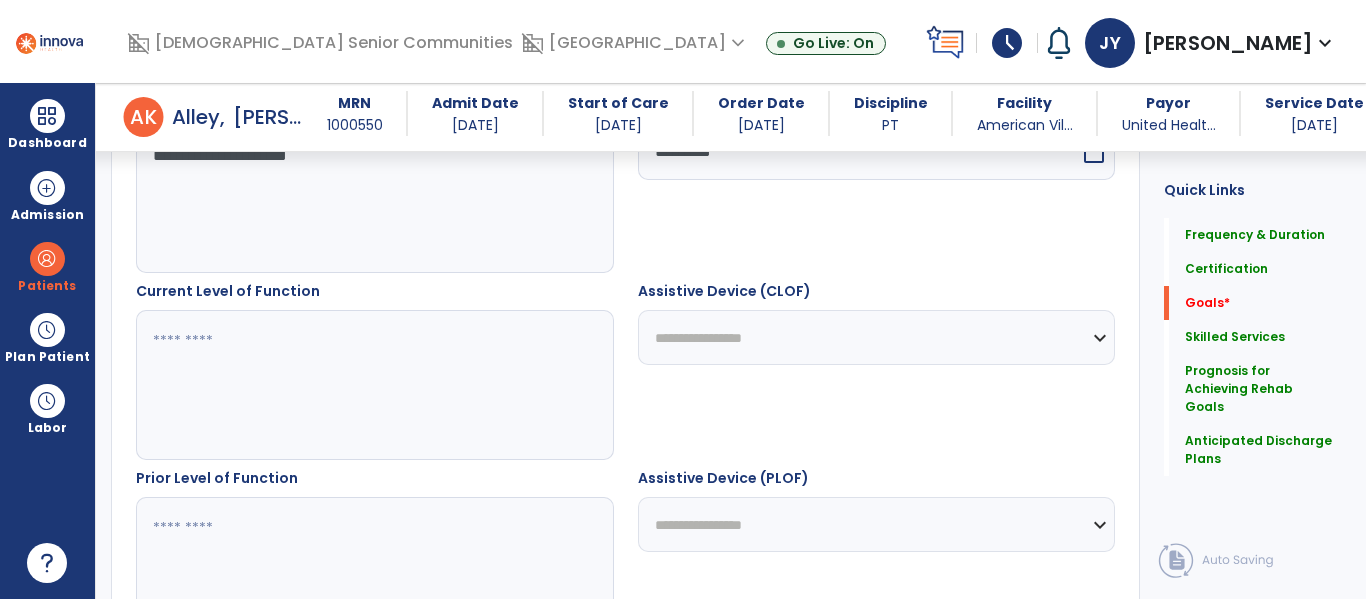 scroll, scrollTop: 636, scrollLeft: 0, axis: vertical 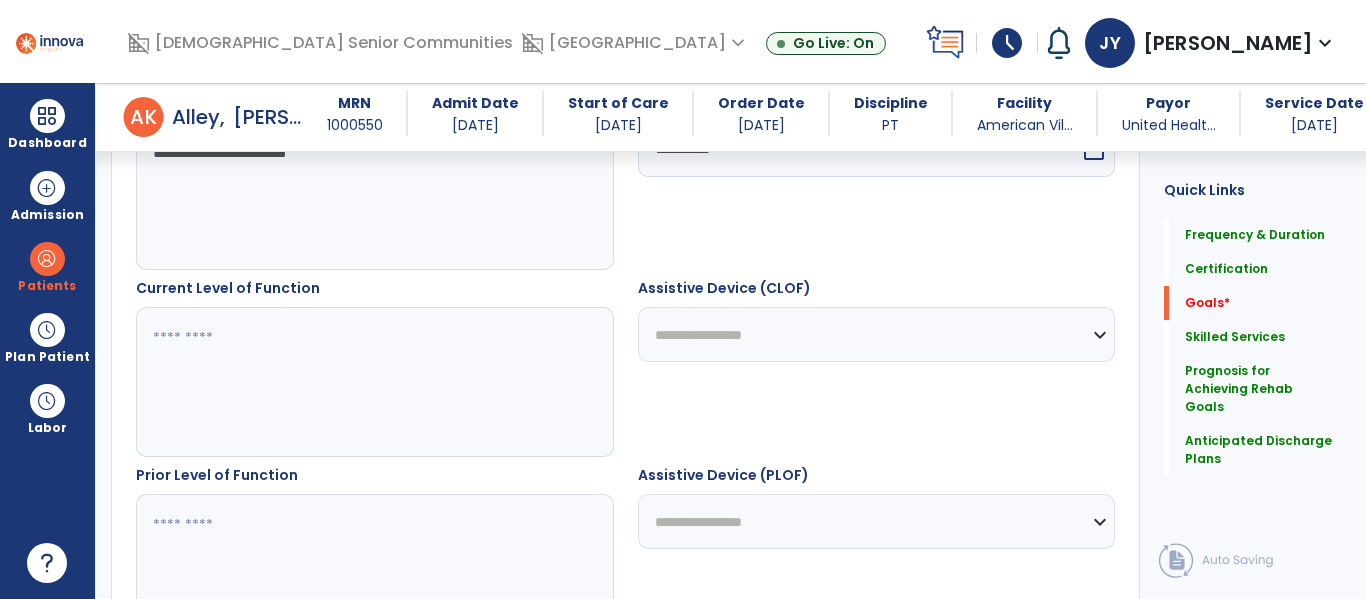 click at bounding box center (374, 382) 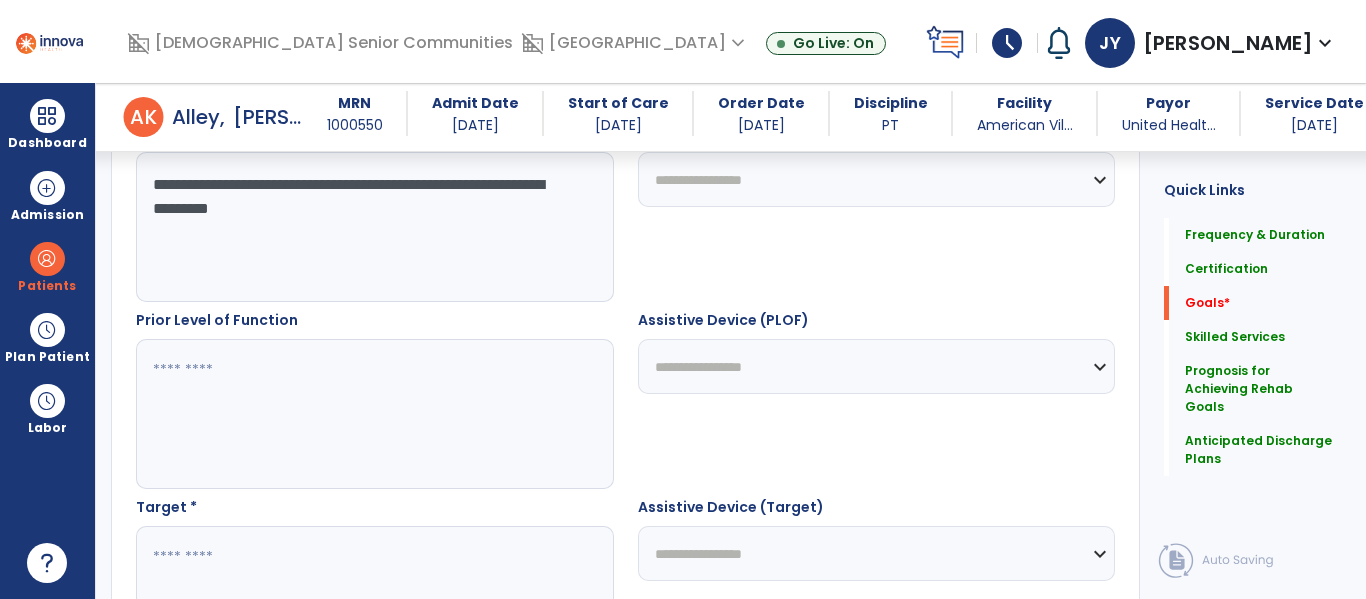 scroll, scrollTop: 793, scrollLeft: 0, axis: vertical 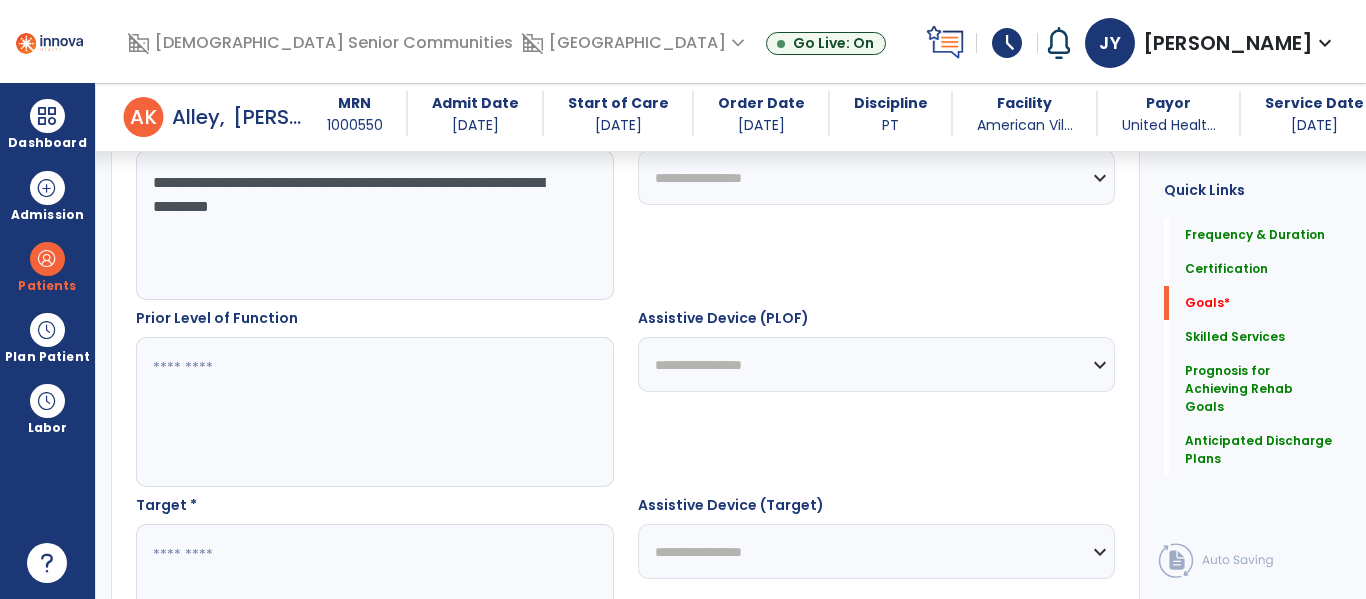 type on "**********" 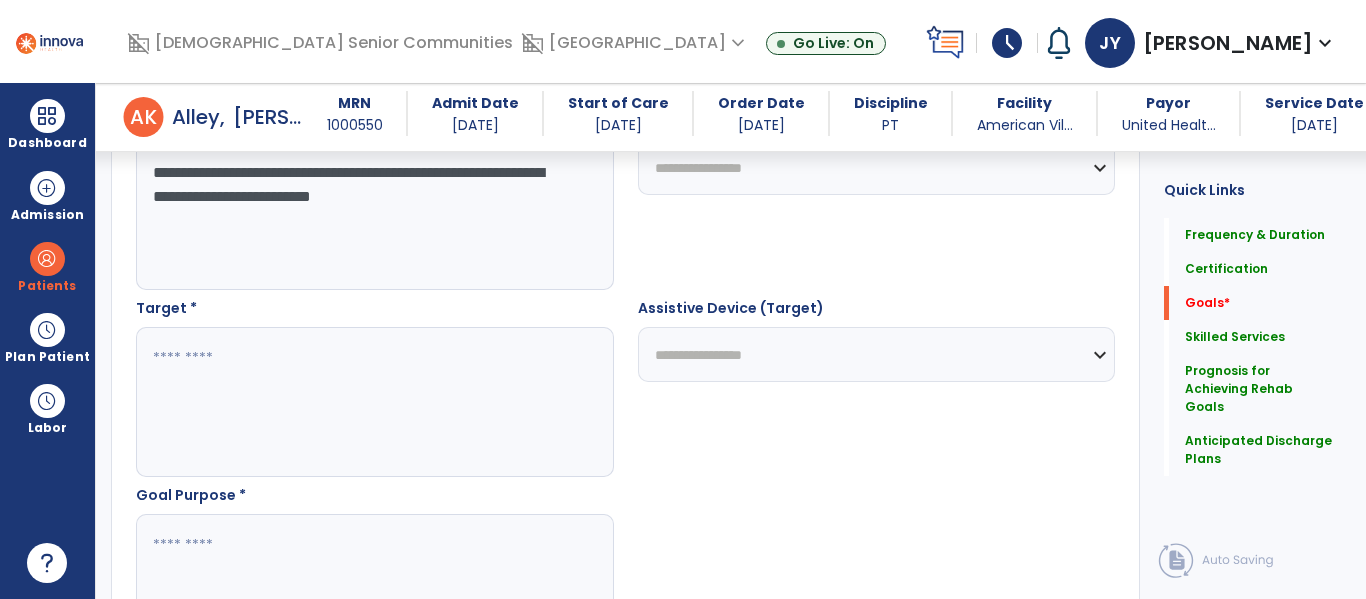 scroll, scrollTop: 1058, scrollLeft: 0, axis: vertical 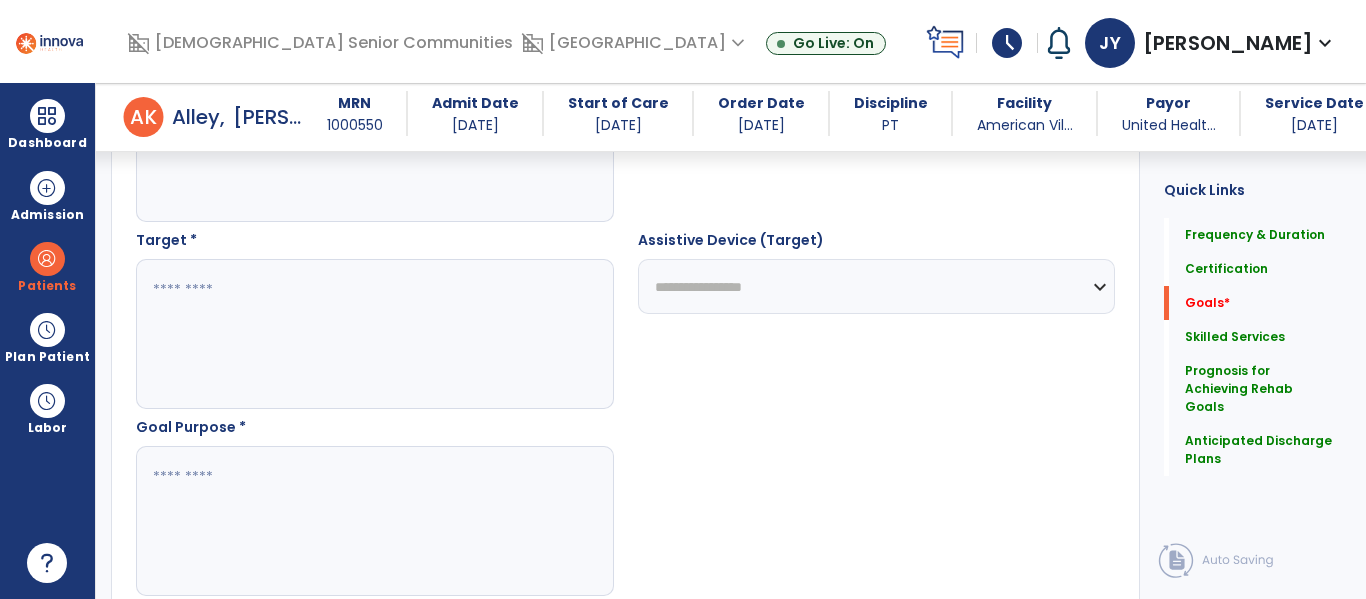 type on "**********" 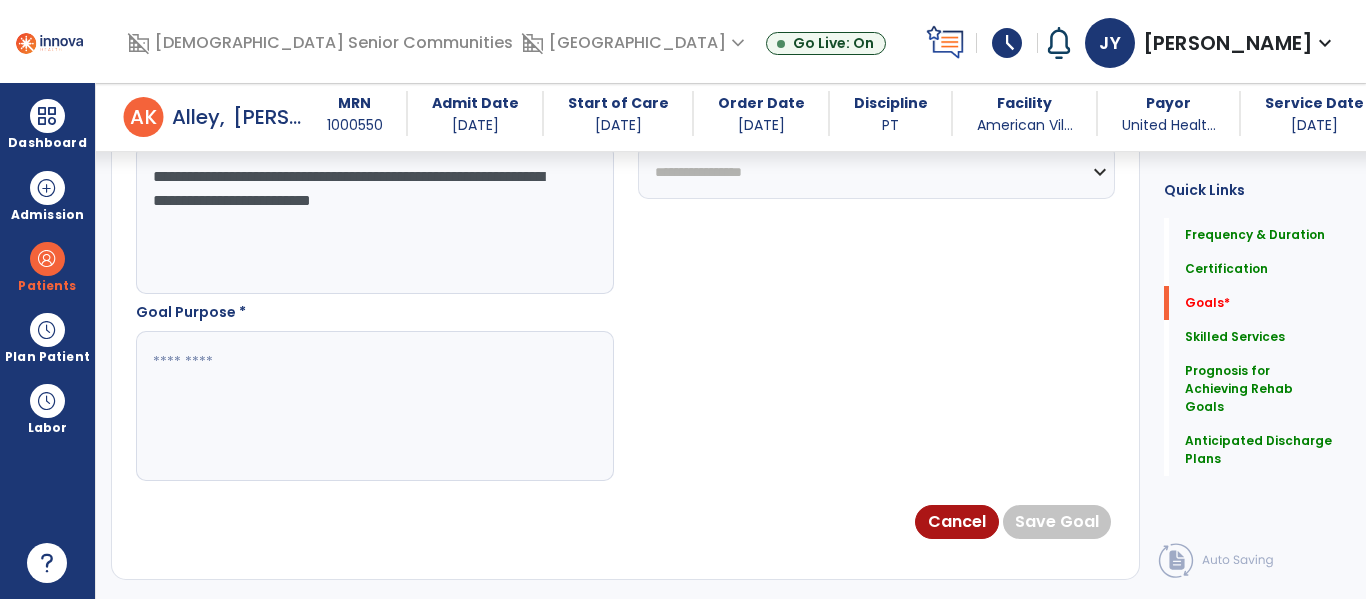scroll, scrollTop: 1185, scrollLeft: 0, axis: vertical 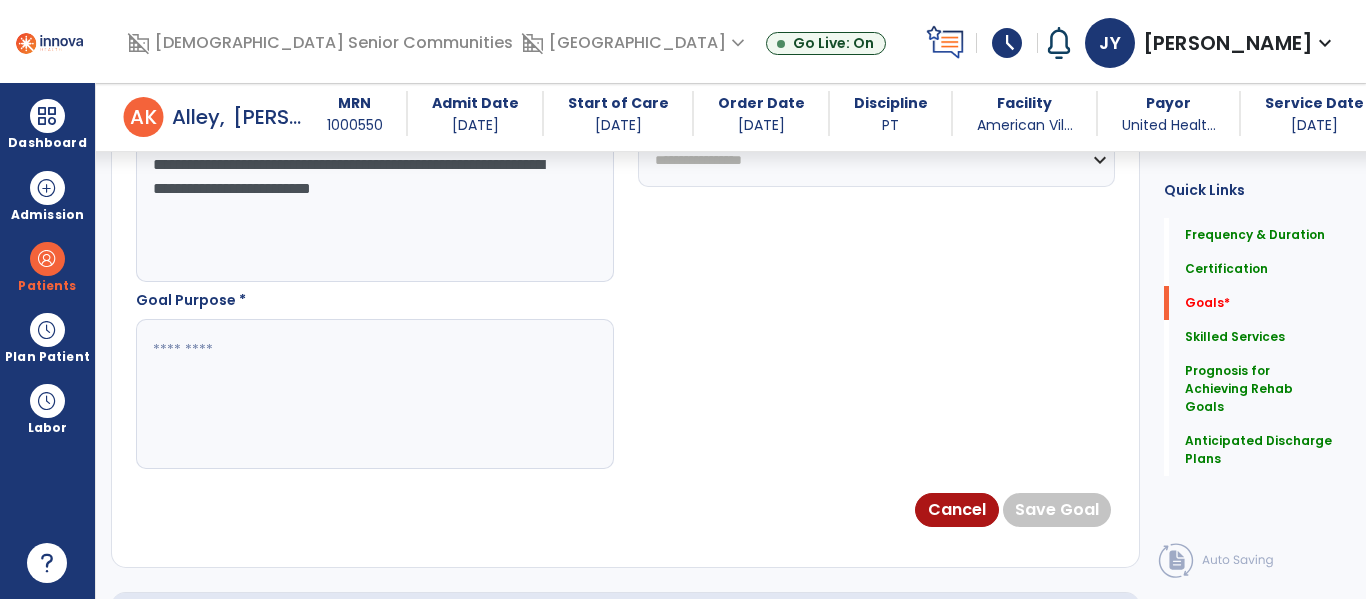 type on "**********" 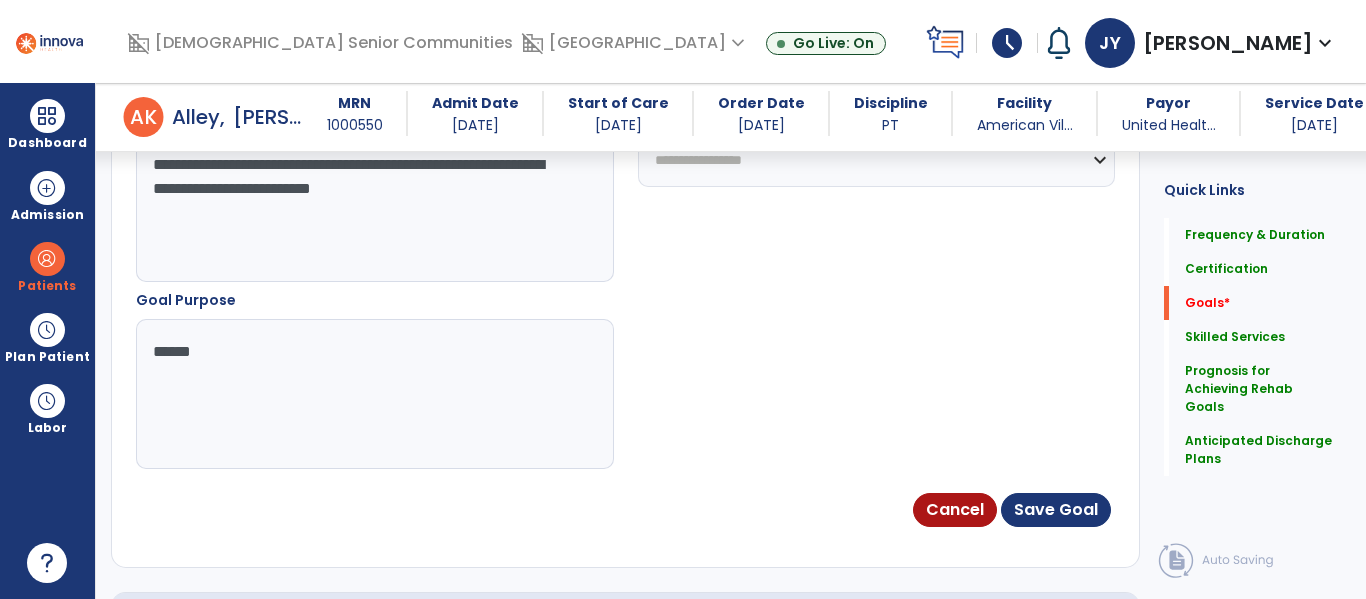 type on "*******" 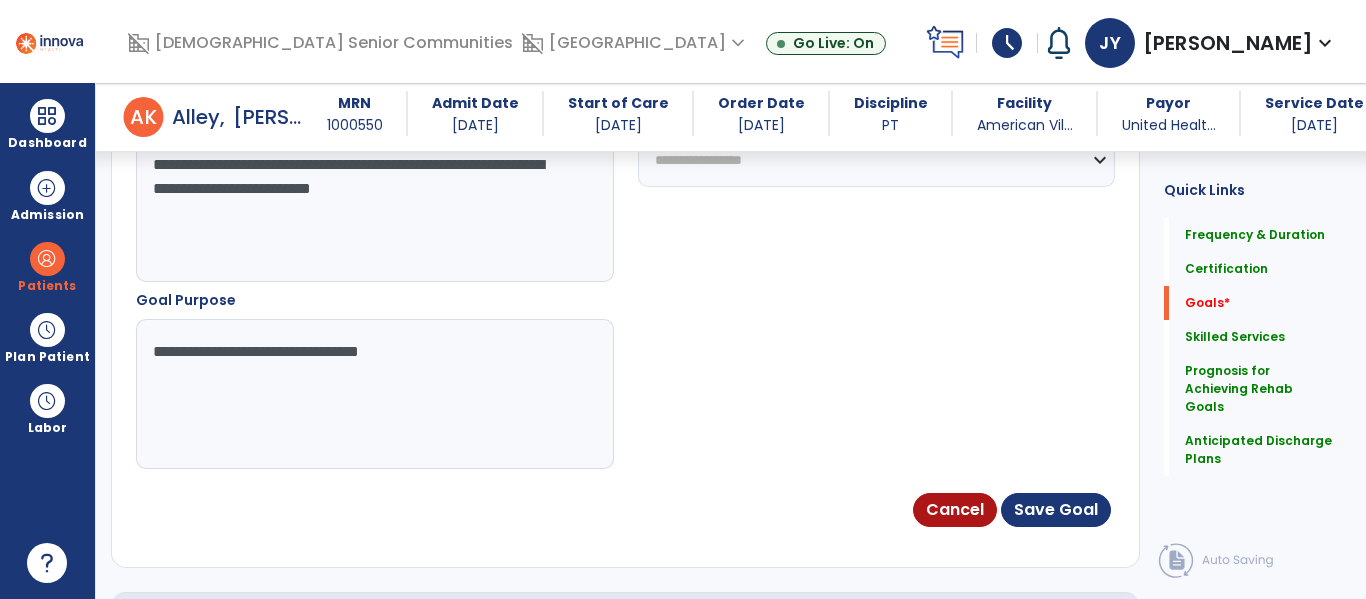 type on "**********" 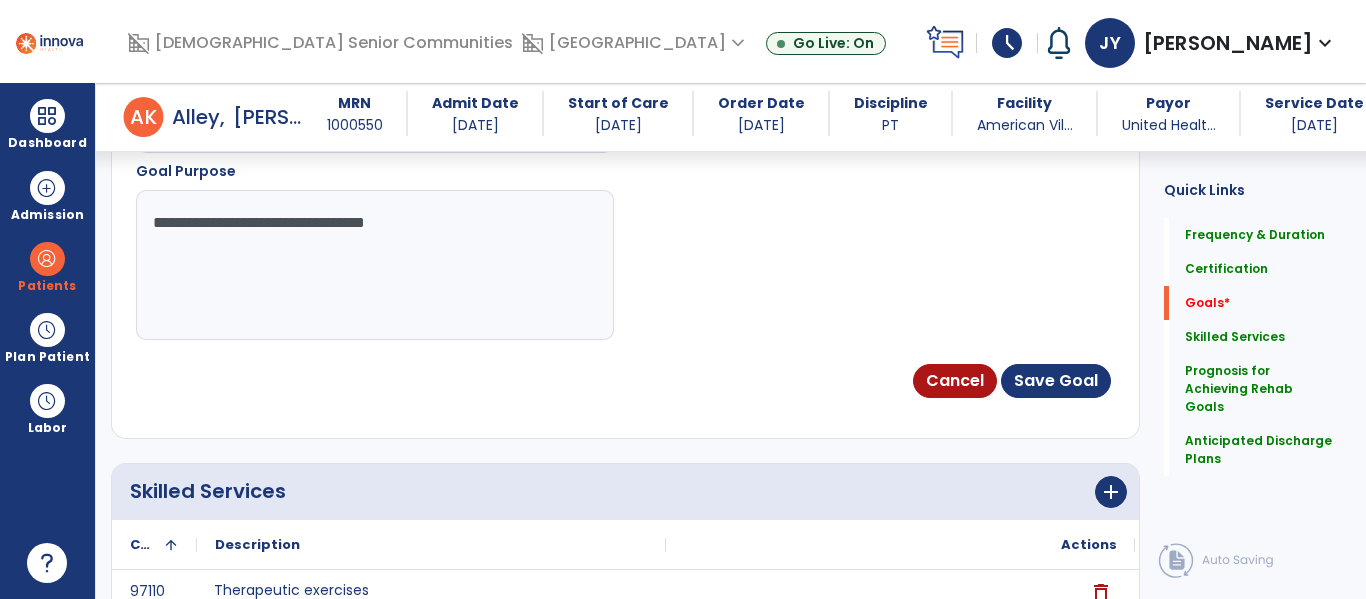 scroll, scrollTop: 1320, scrollLeft: 0, axis: vertical 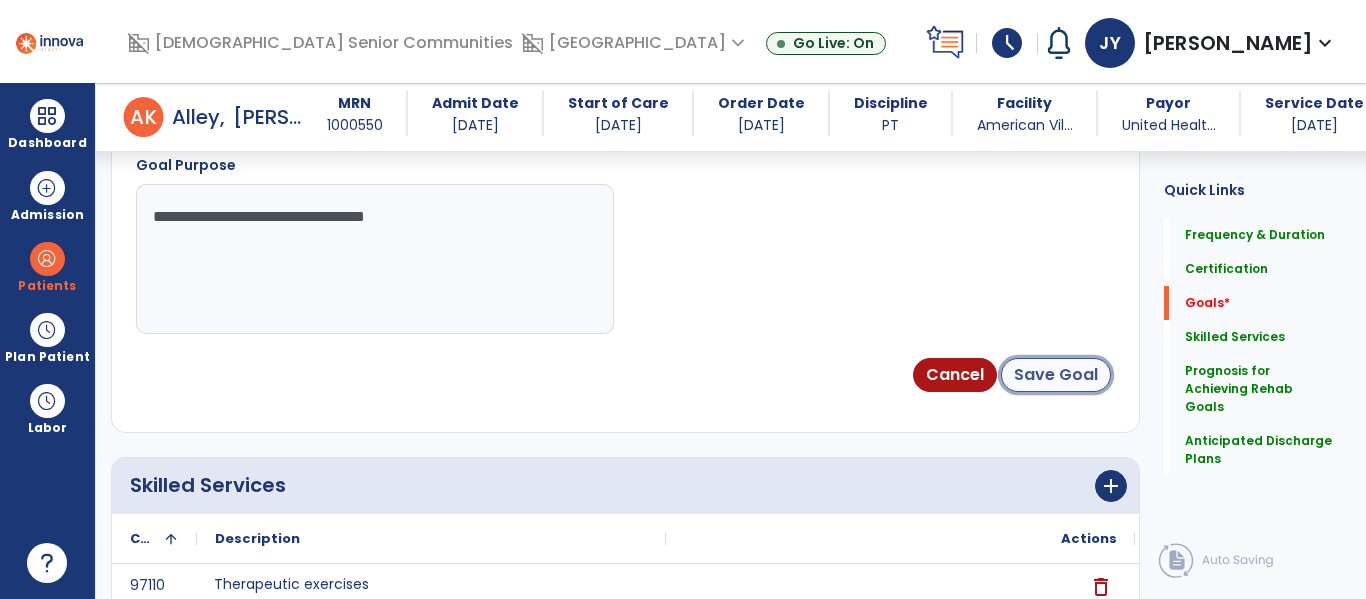 click on "Save Goal" at bounding box center [1056, 375] 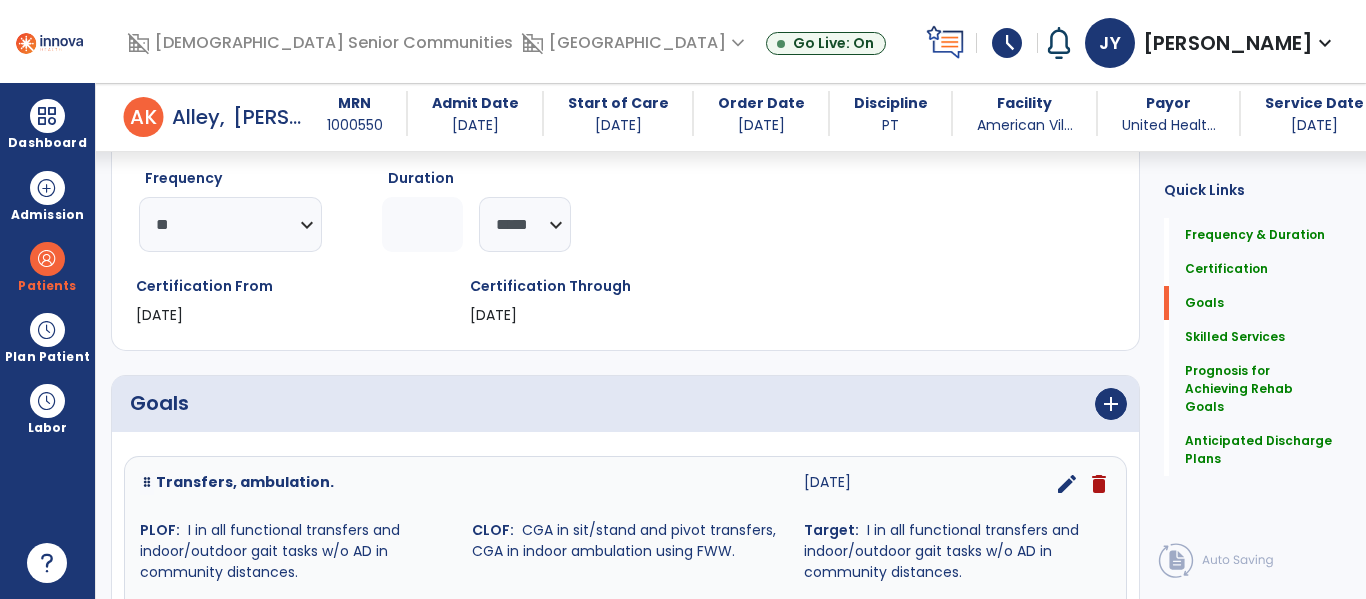 scroll, scrollTop: 503, scrollLeft: 0, axis: vertical 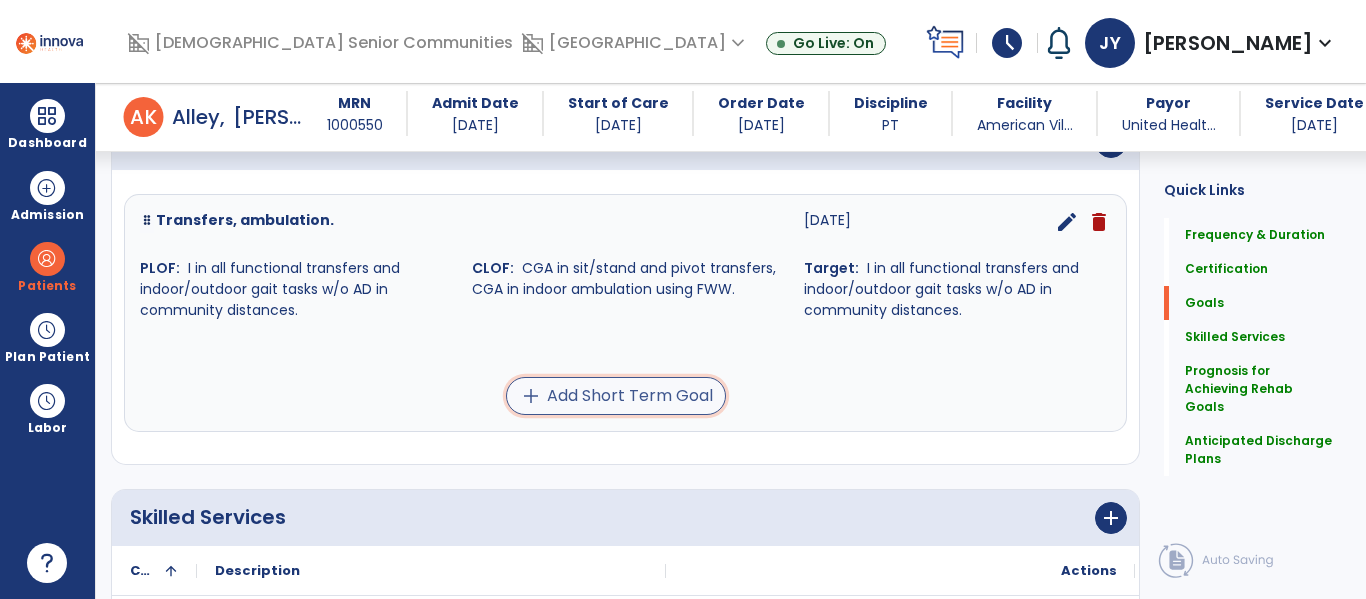click on "add  Add Short Term Goal" at bounding box center [616, 396] 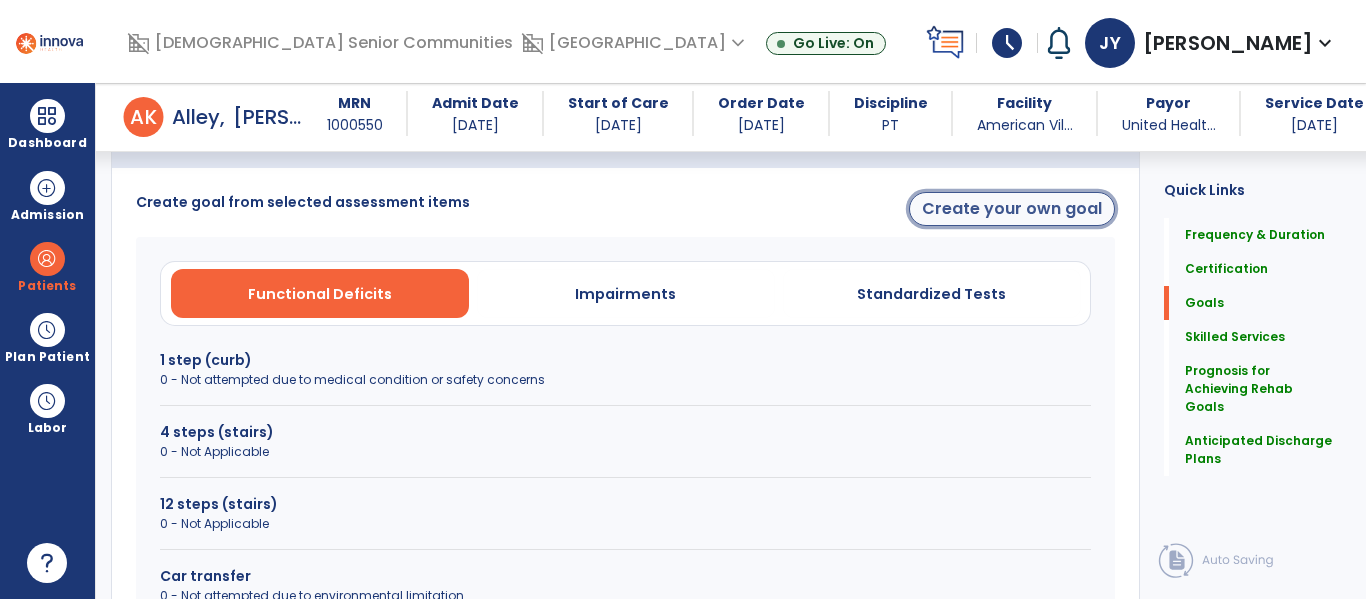 click on "Create your own goal" at bounding box center (1012, 209) 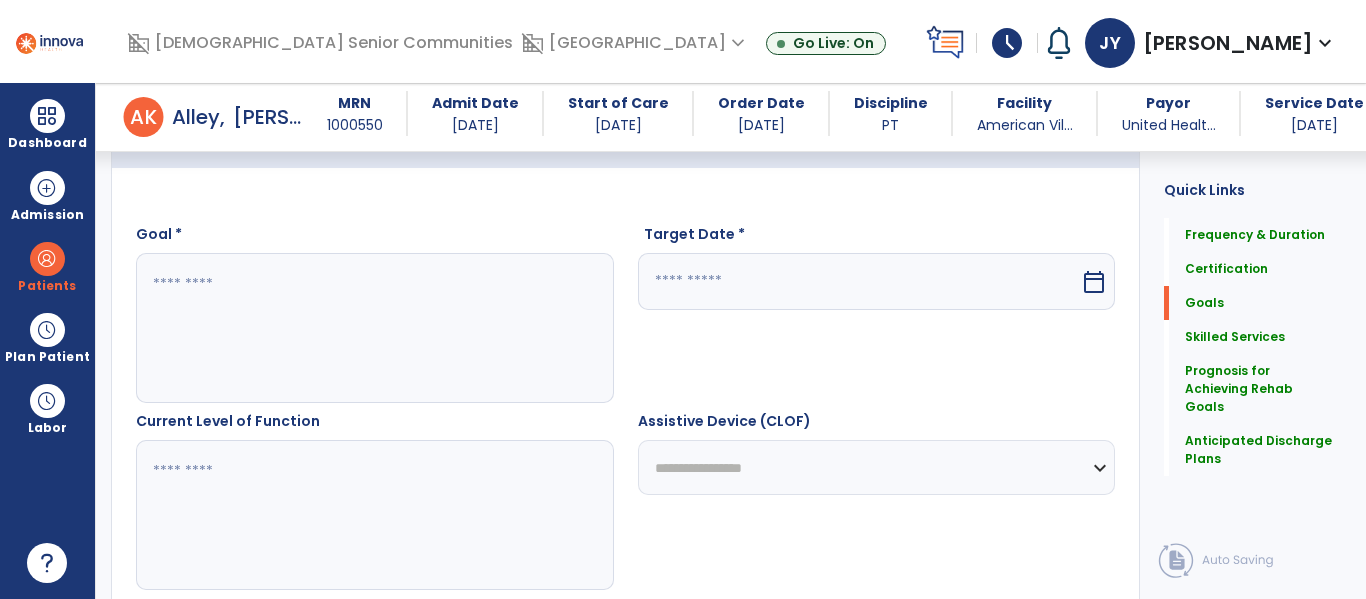 click at bounding box center [374, 328] 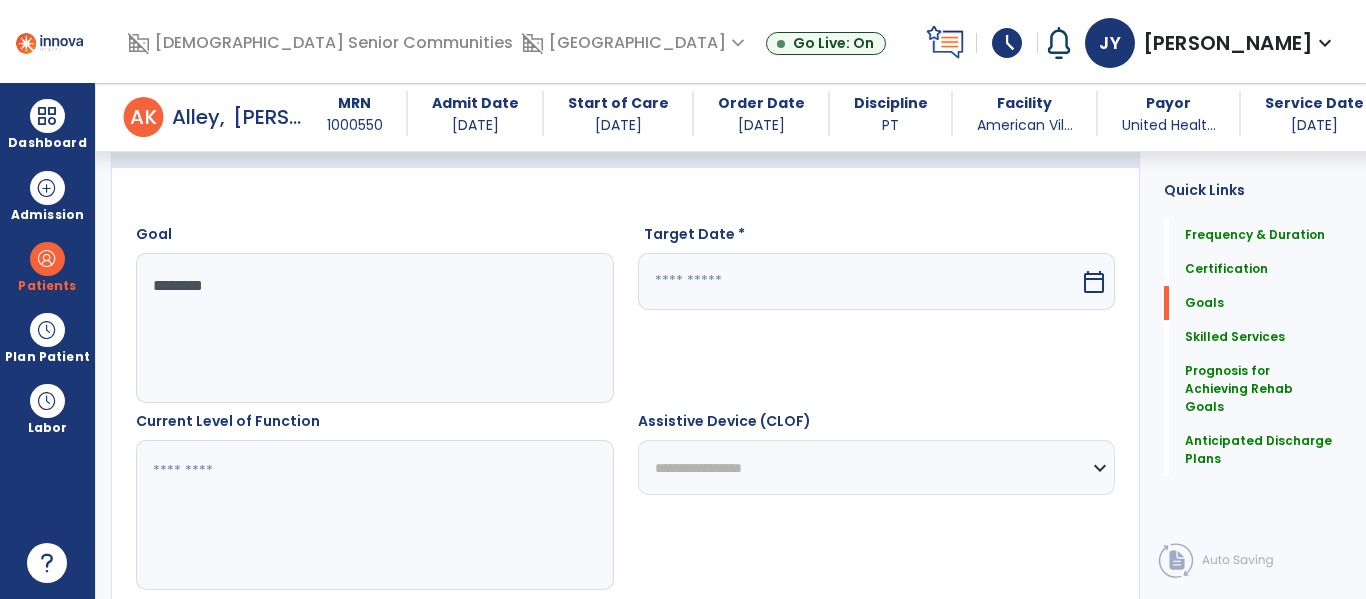 type on "*********" 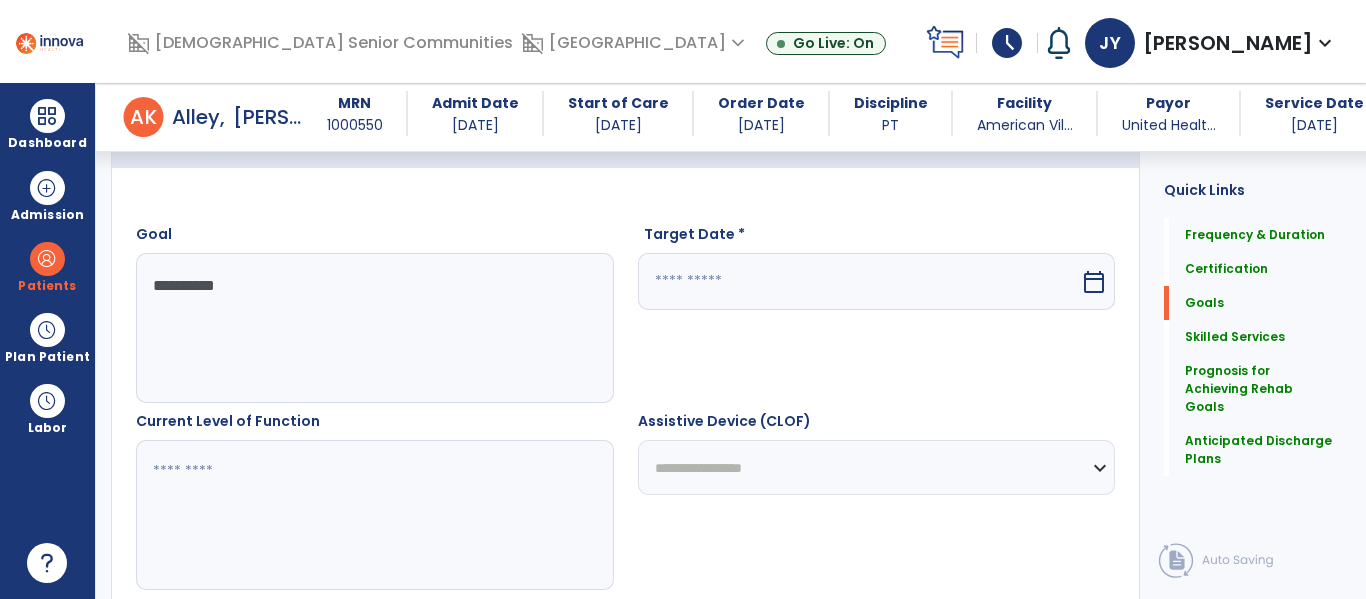 type on "**********" 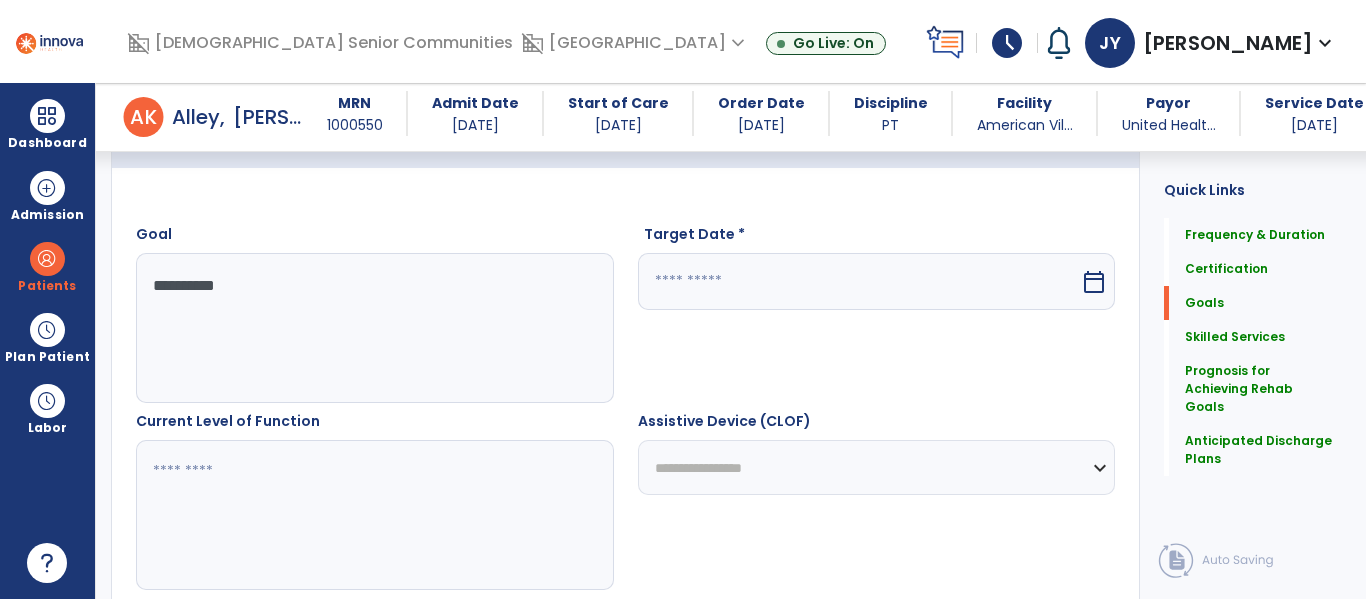 click at bounding box center (859, 281) 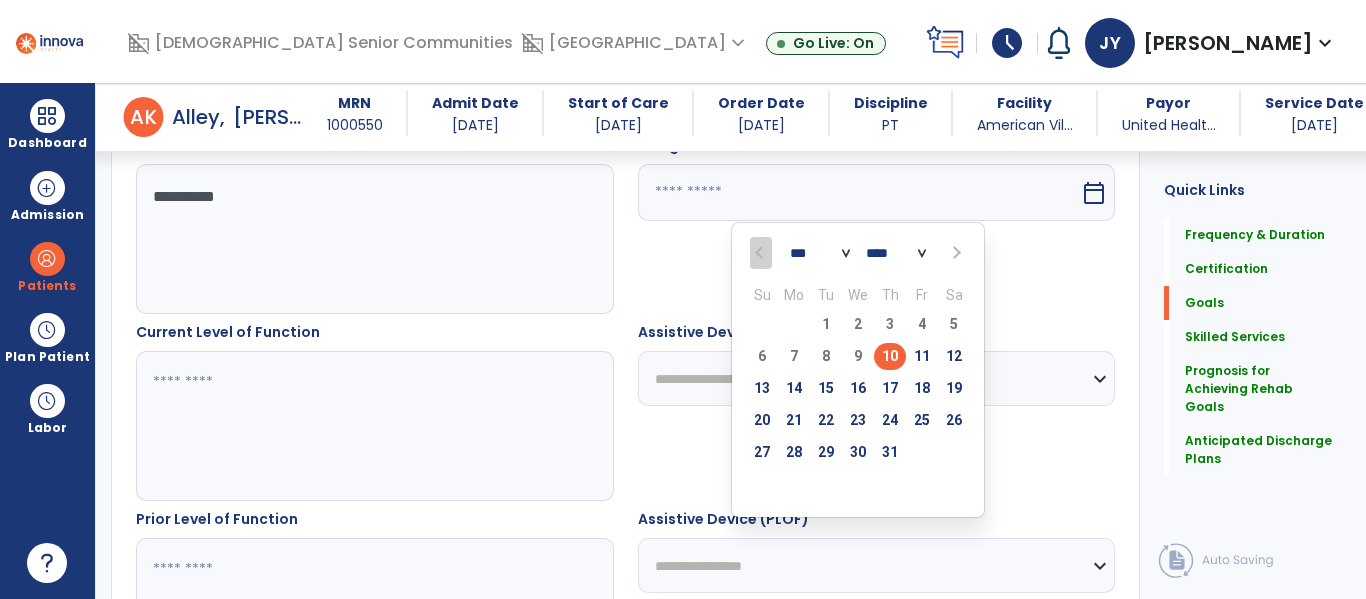 scroll, scrollTop: 603, scrollLeft: 0, axis: vertical 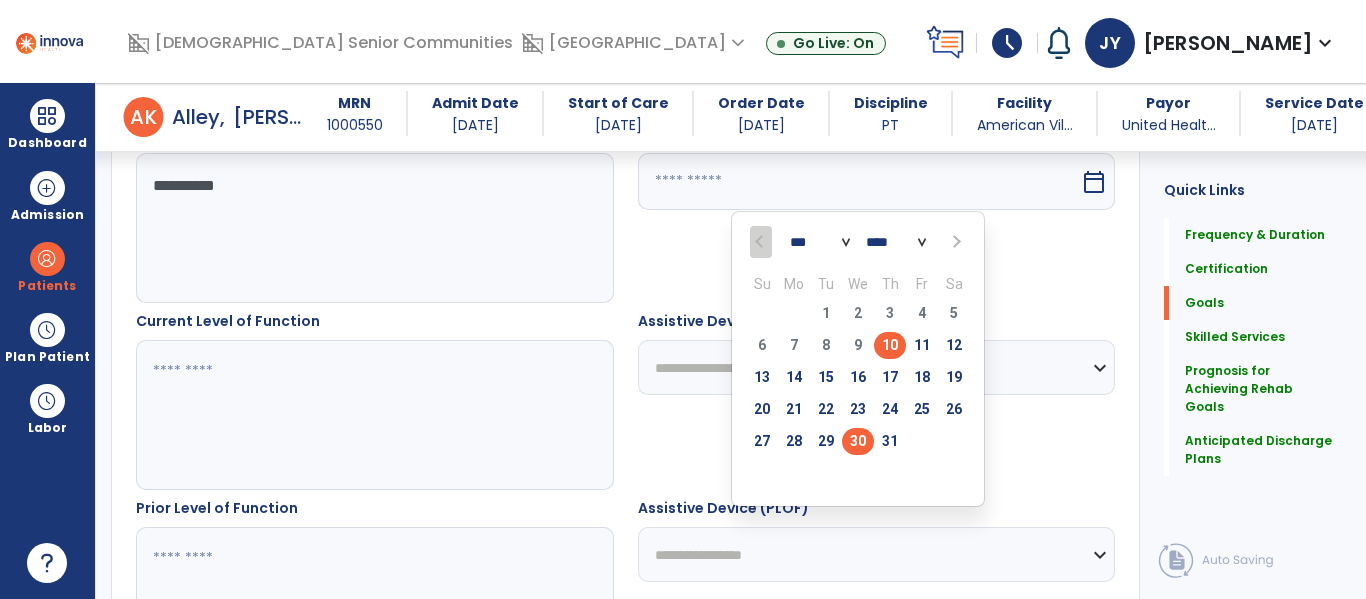 click on "30" at bounding box center (858, 441) 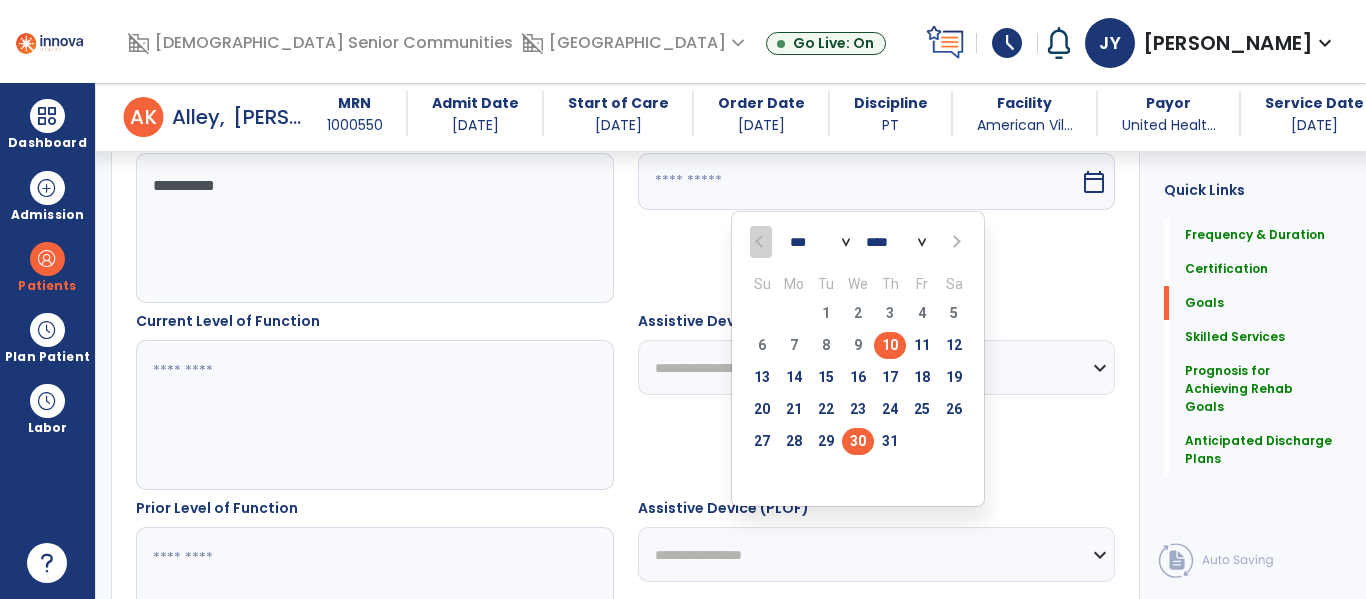type on "*********" 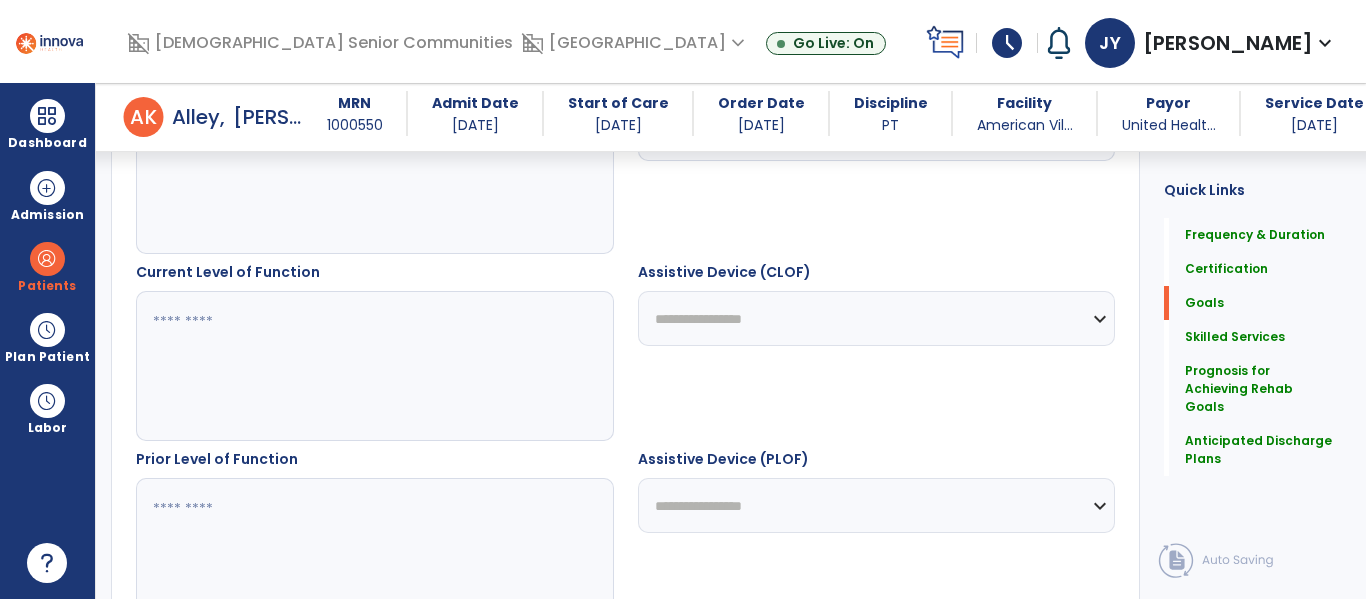 scroll, scrollTop: 655, scrollLeft: 0, axis: vertical 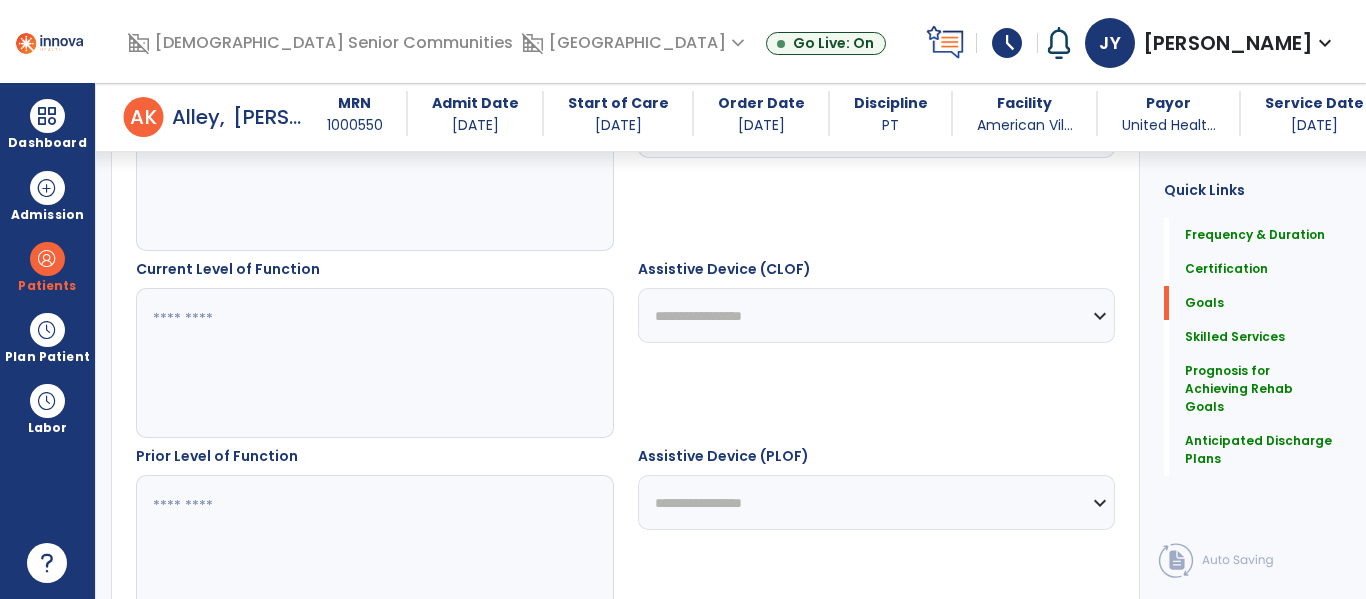 click at bounding box center (374, 363) 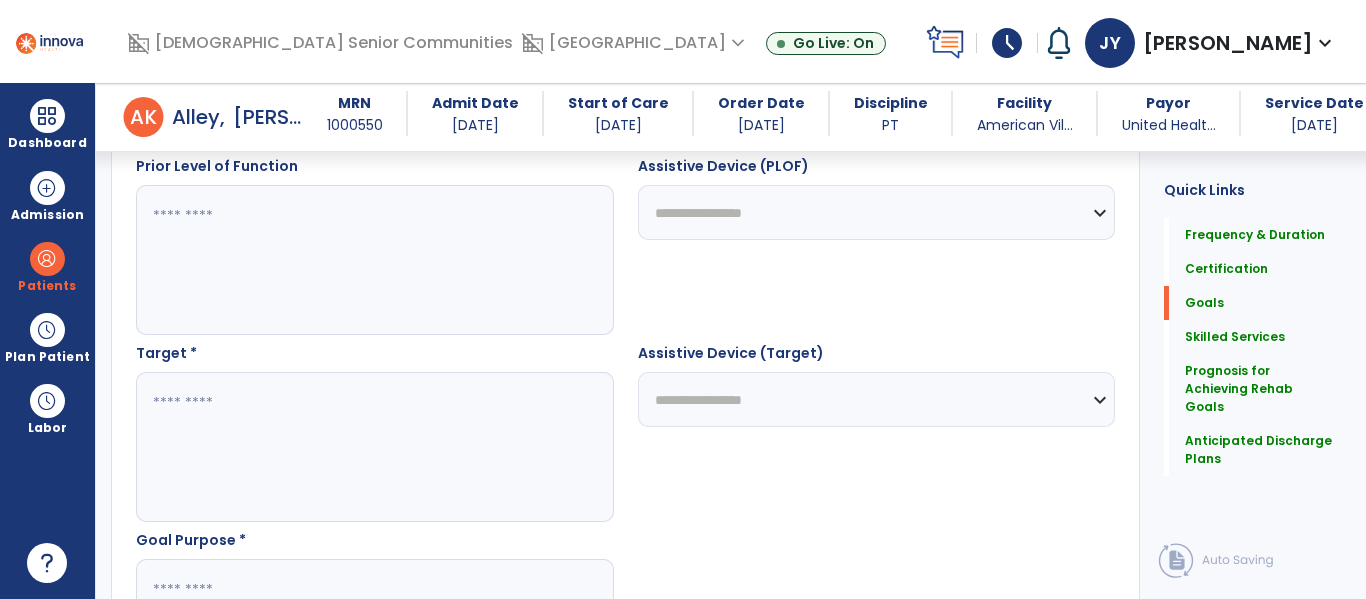 scroll, scrollTop: 949, scrollLeft: 0, axis: vertical 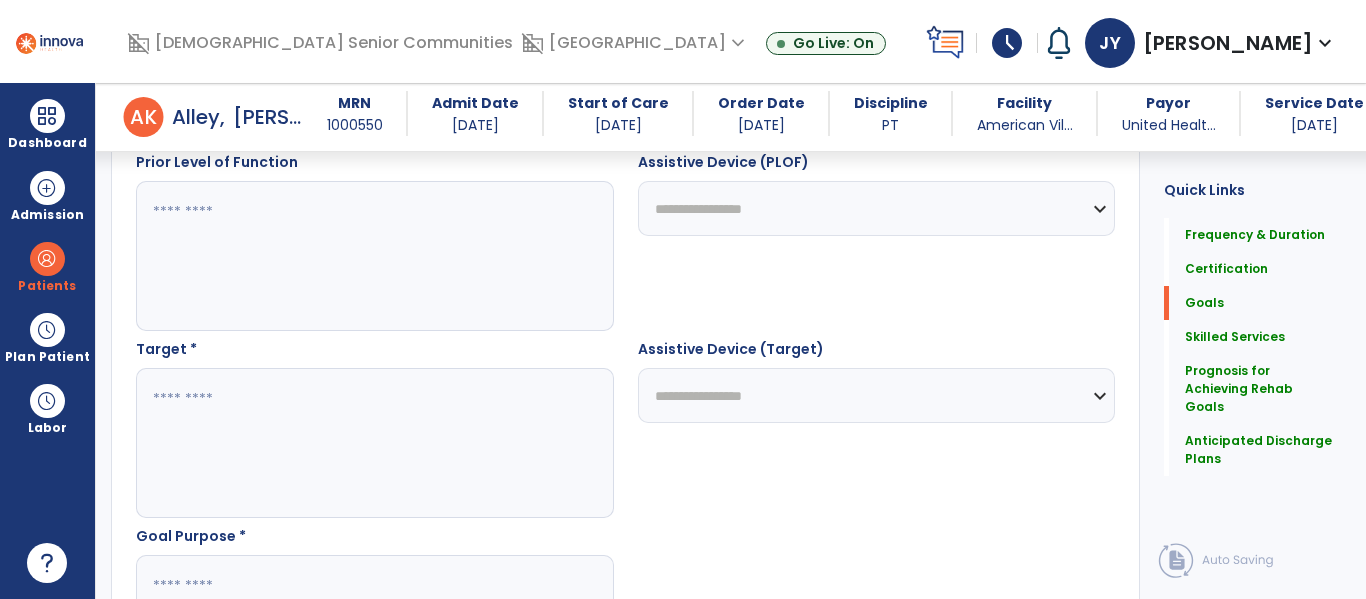 type on "**********" 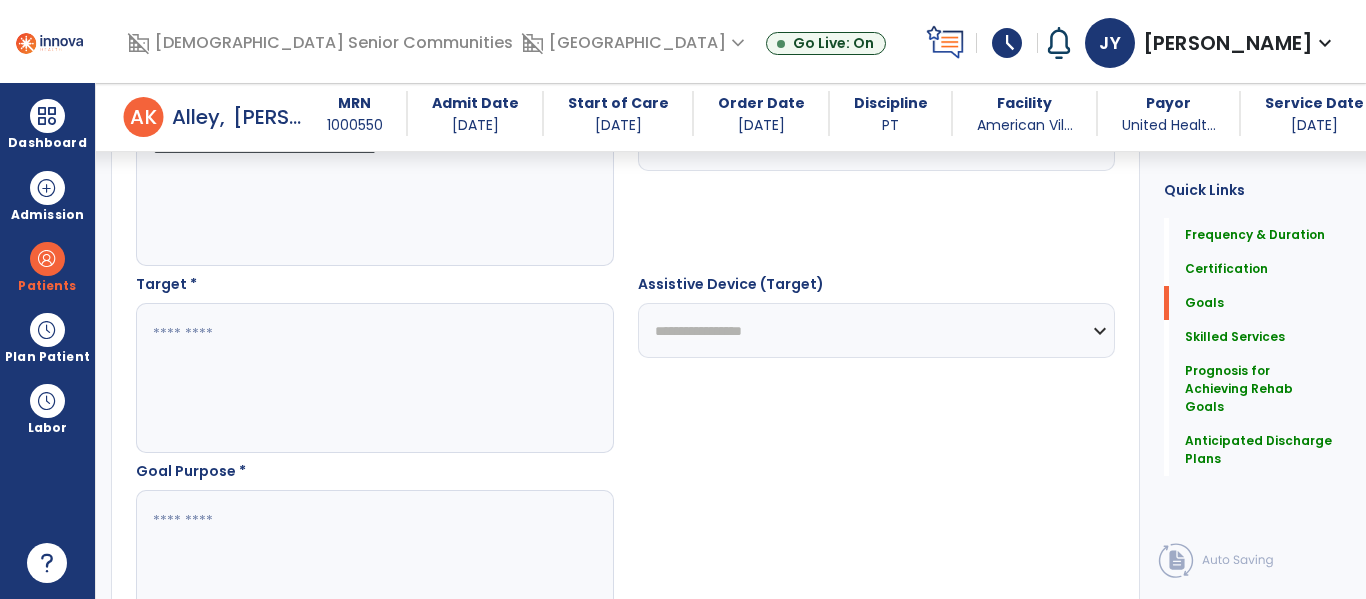 scroll, scrollTop: 1017, scrollLeft: 0, axis: vertical 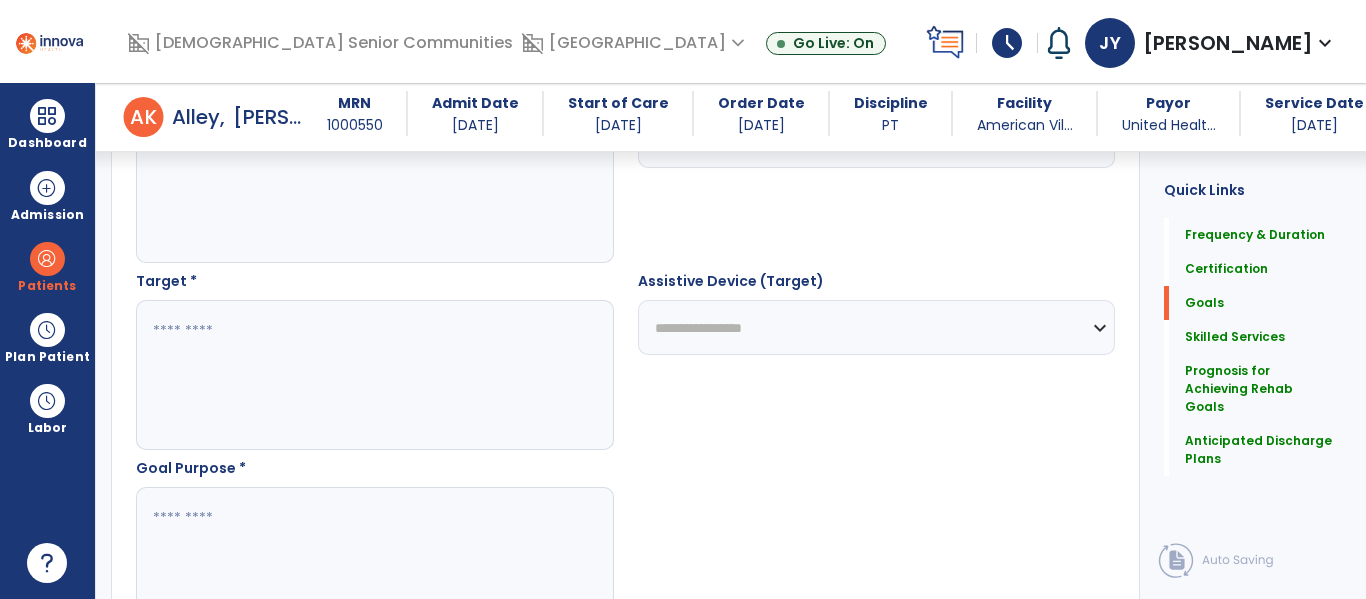 type on "**********" 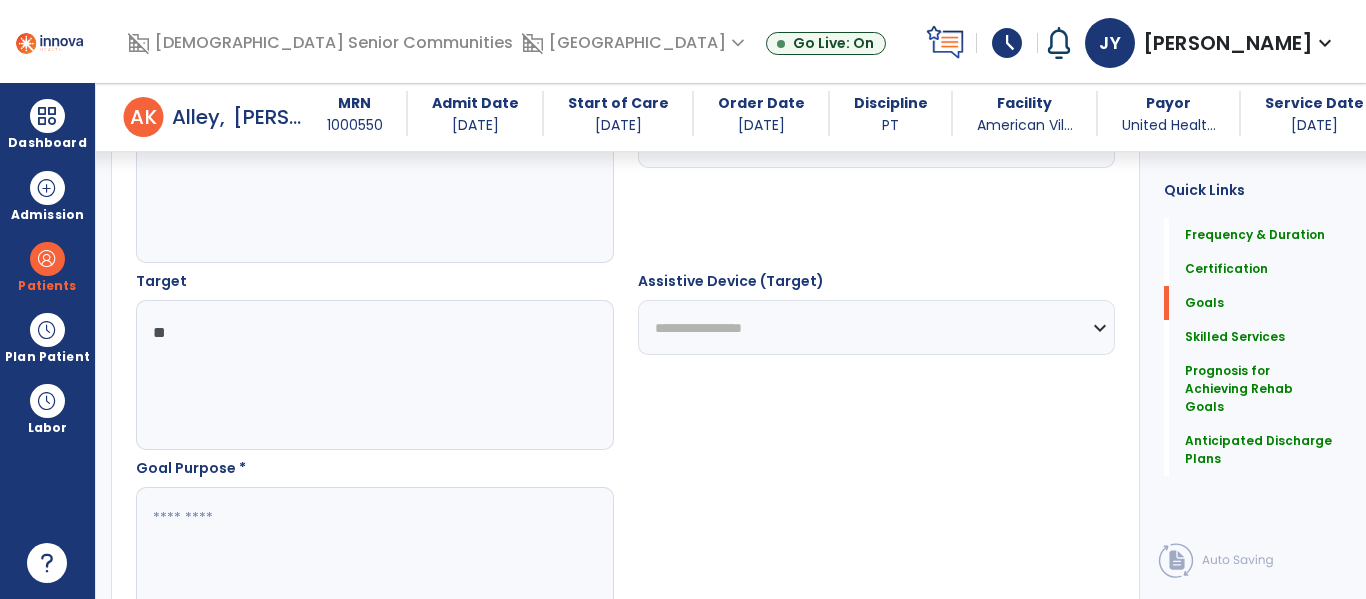 type on "*" 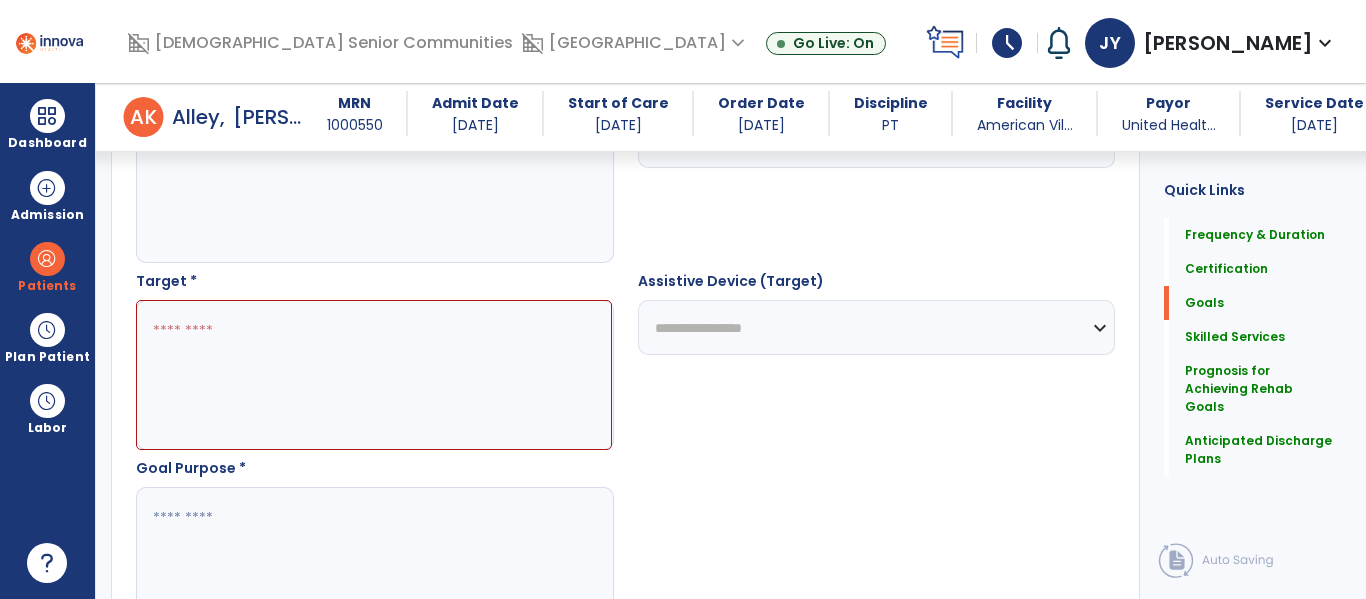 type on "*" 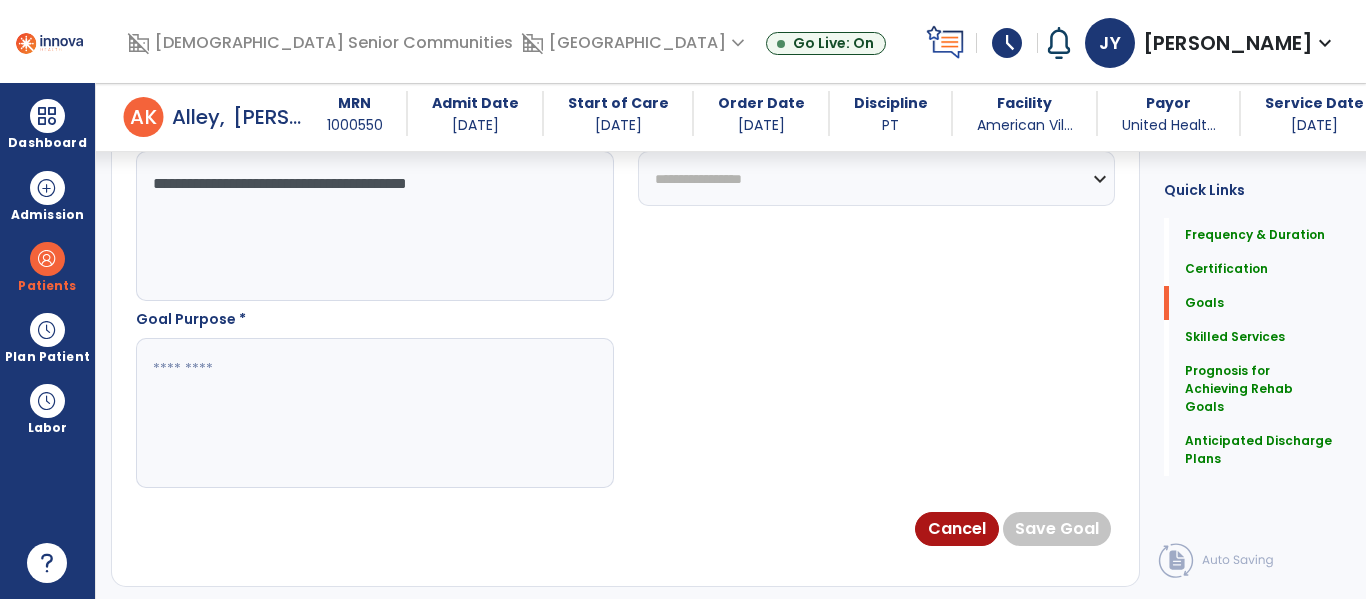 scroll, scrollTop: 1177, scrollLeft: 0, axis: vertical 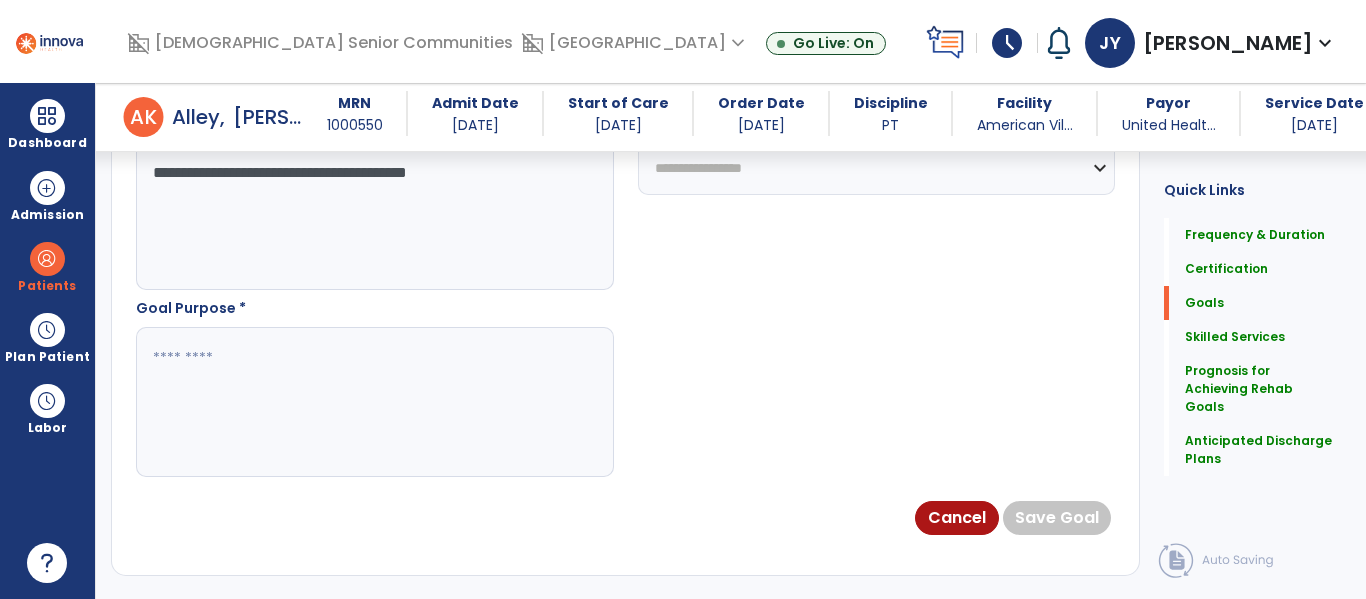 type on "**********" 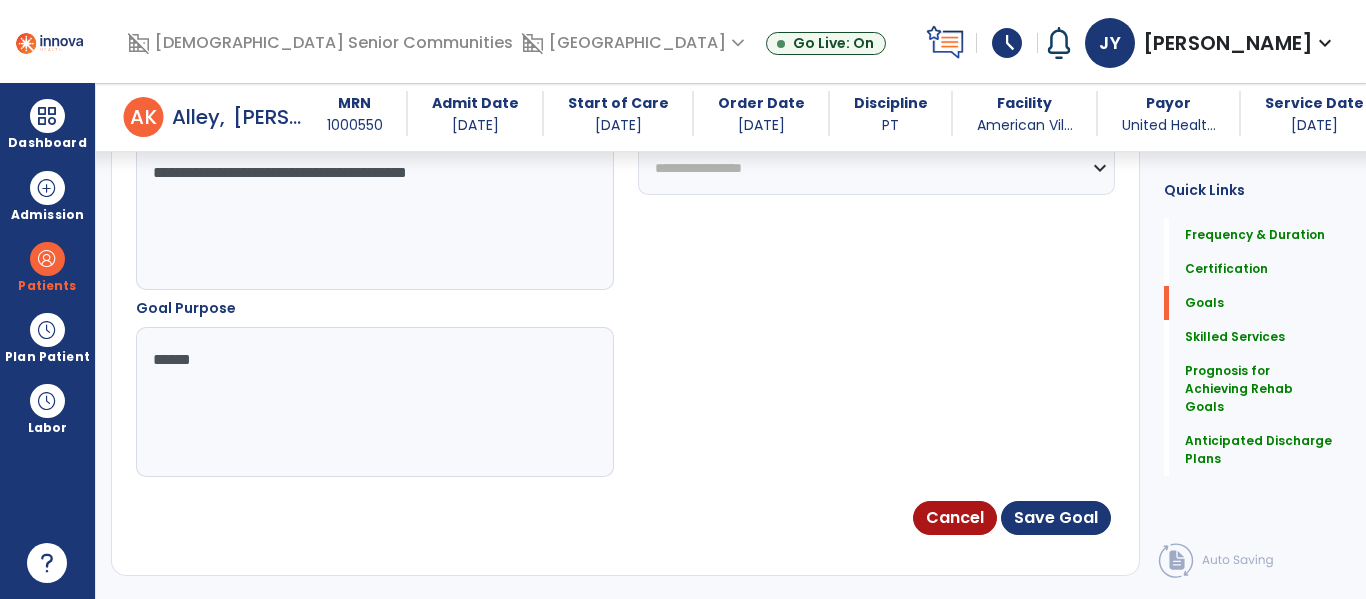 type on "*******" 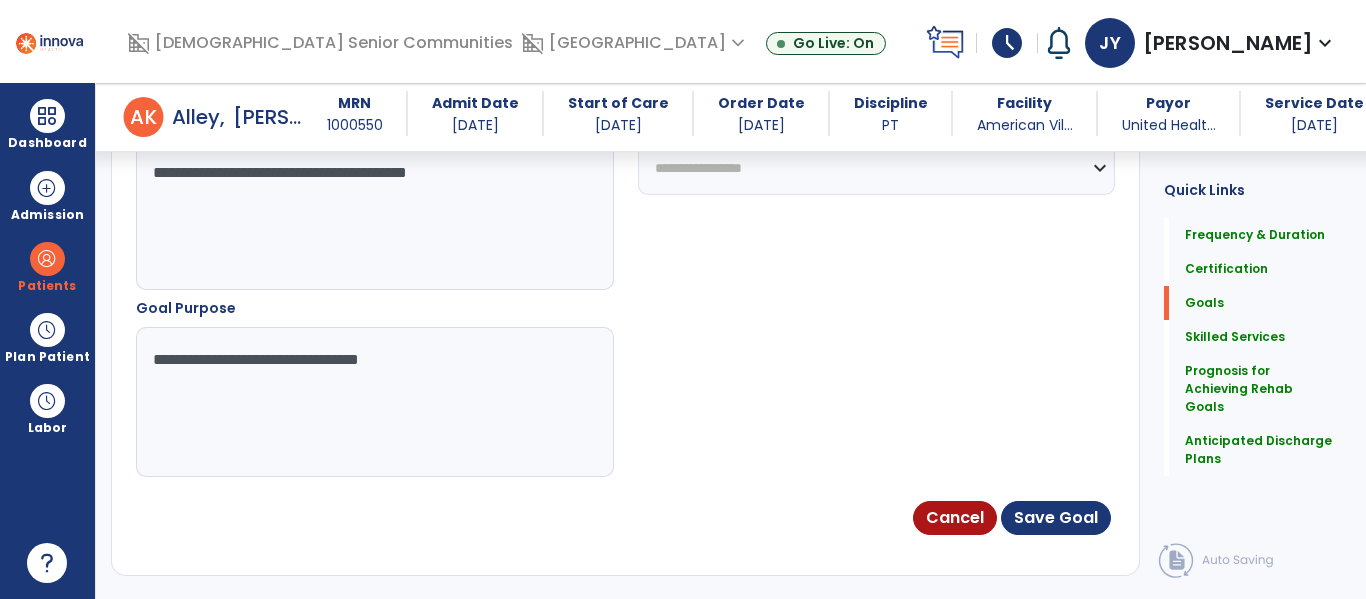 type on "**********" 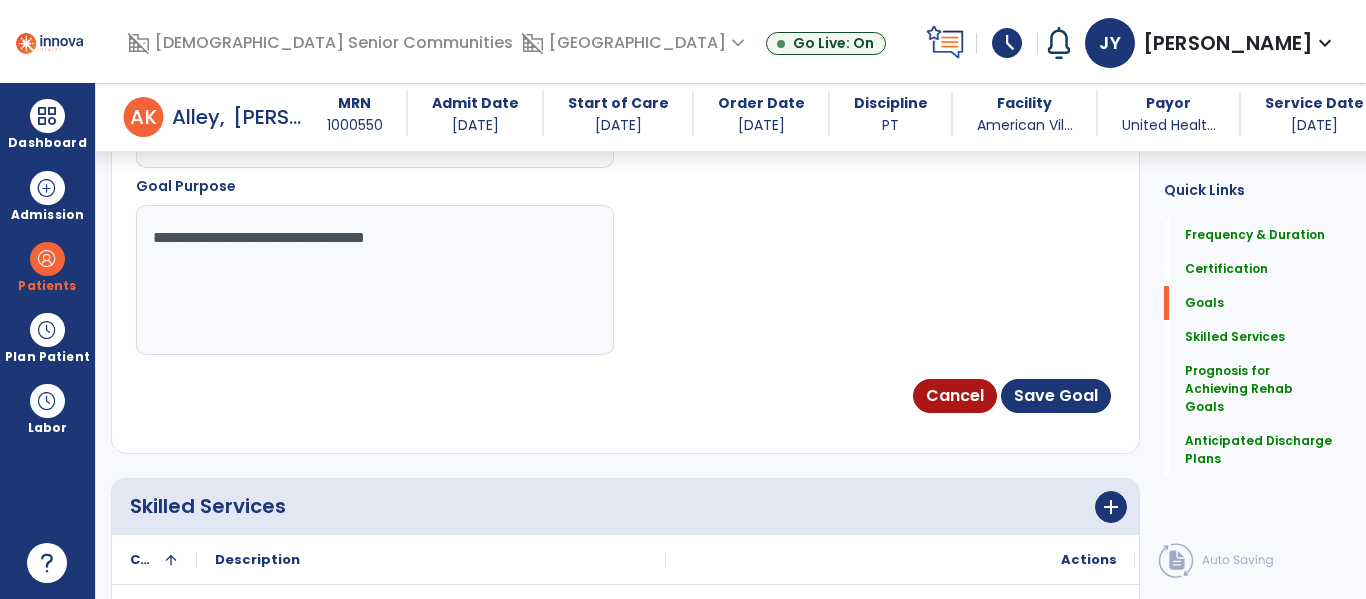 scroll, scrollTop: 1303, scrollLeft: 0, axis: vertical 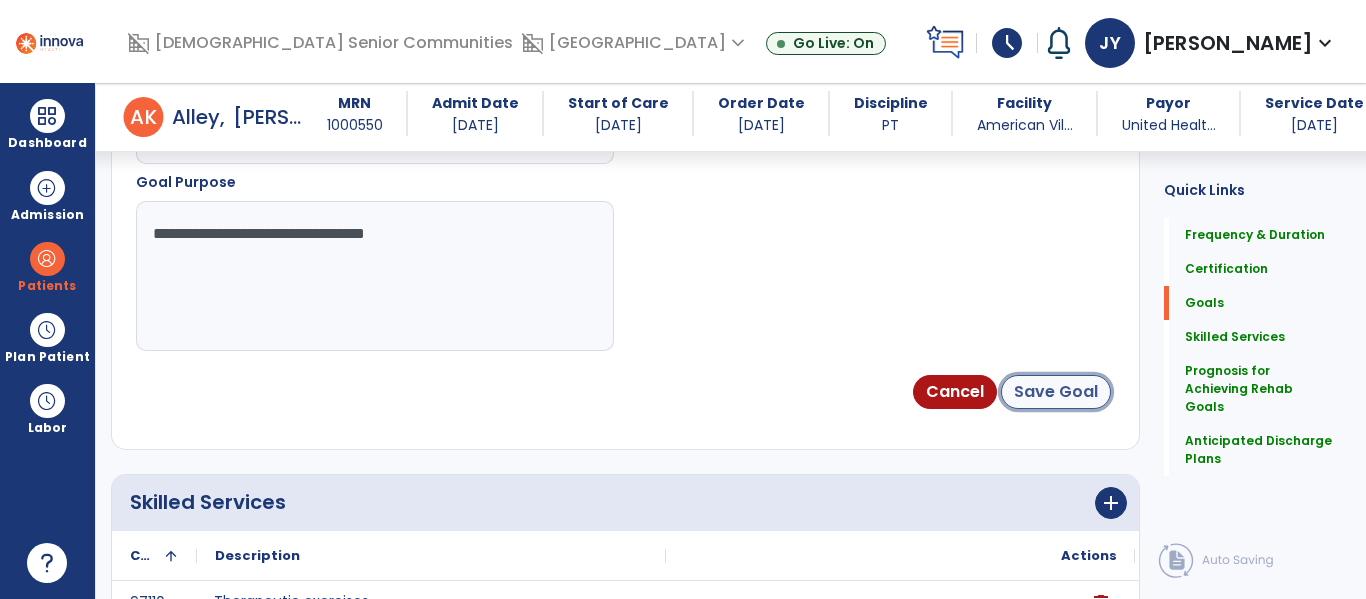 click on "Save Goal" at bounding box center (1056, 392) 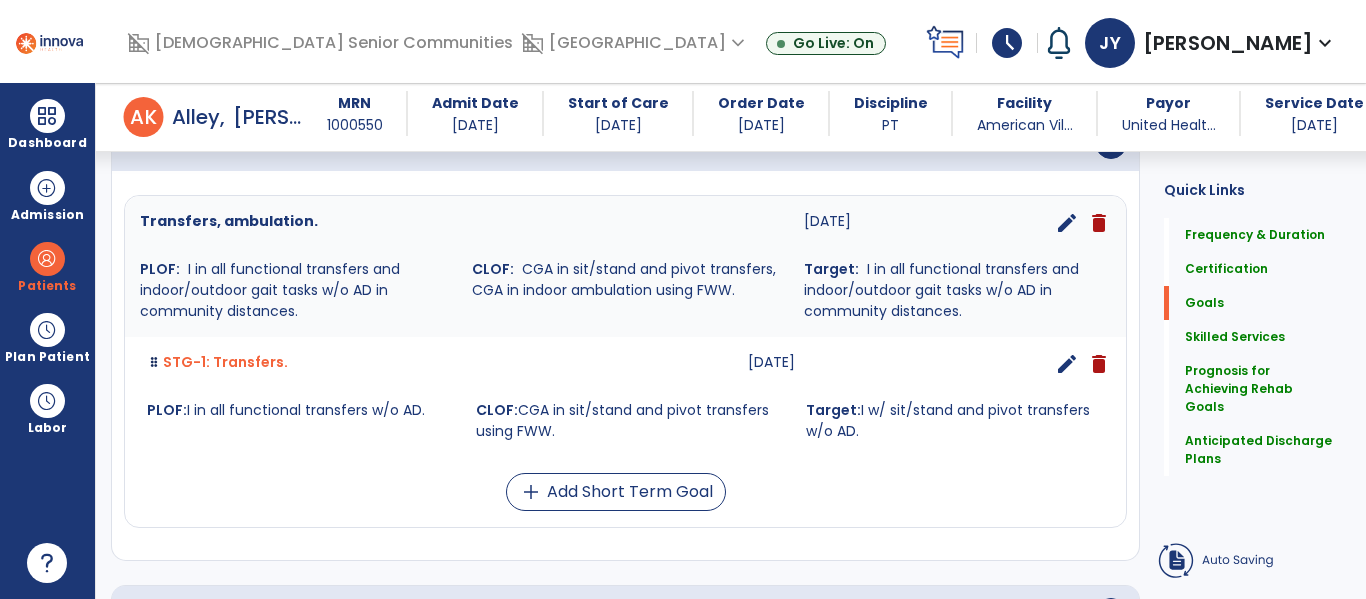 scroll, scrollTop: 545, scrollLeft: 0, axis: vertical 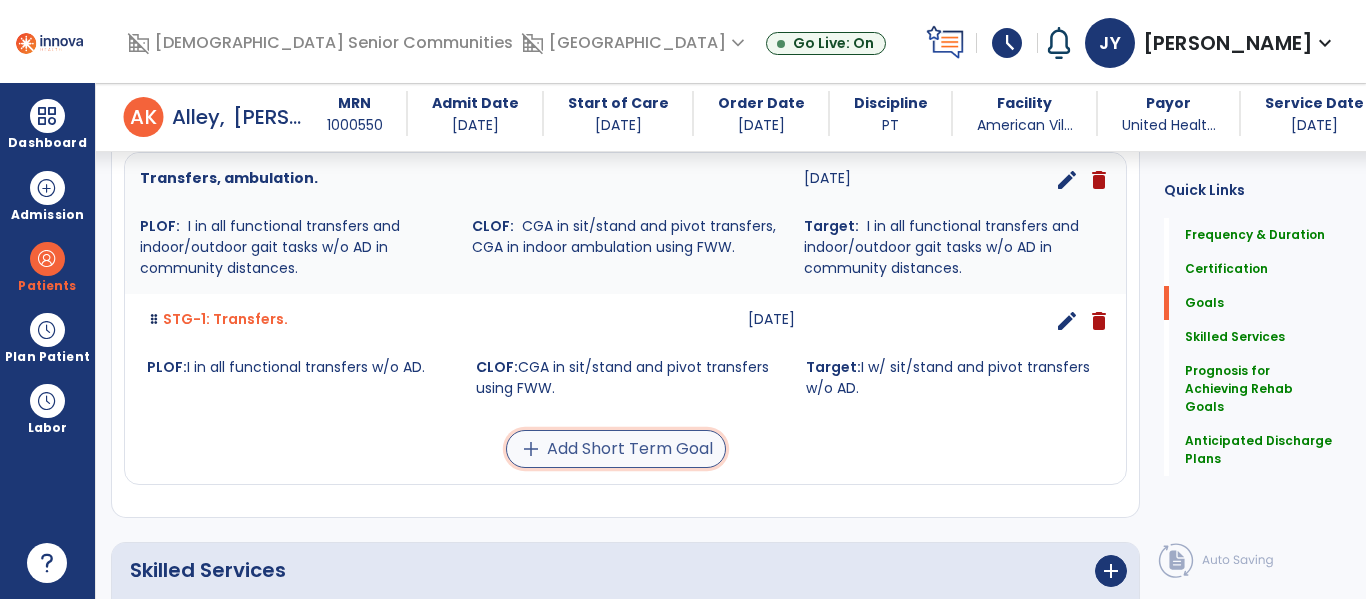 click on "add  Add Short Term Goal" at bounding box center (616, 449) 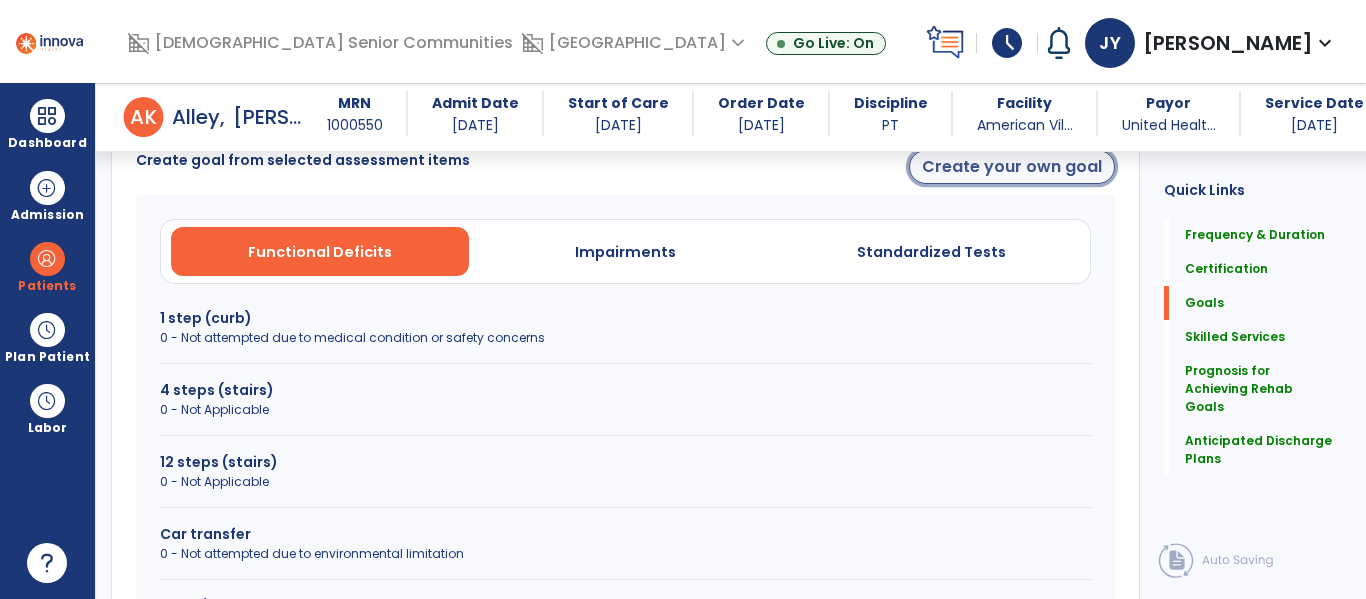 click on "Create your own goal" at bounding box center [1012, 167] 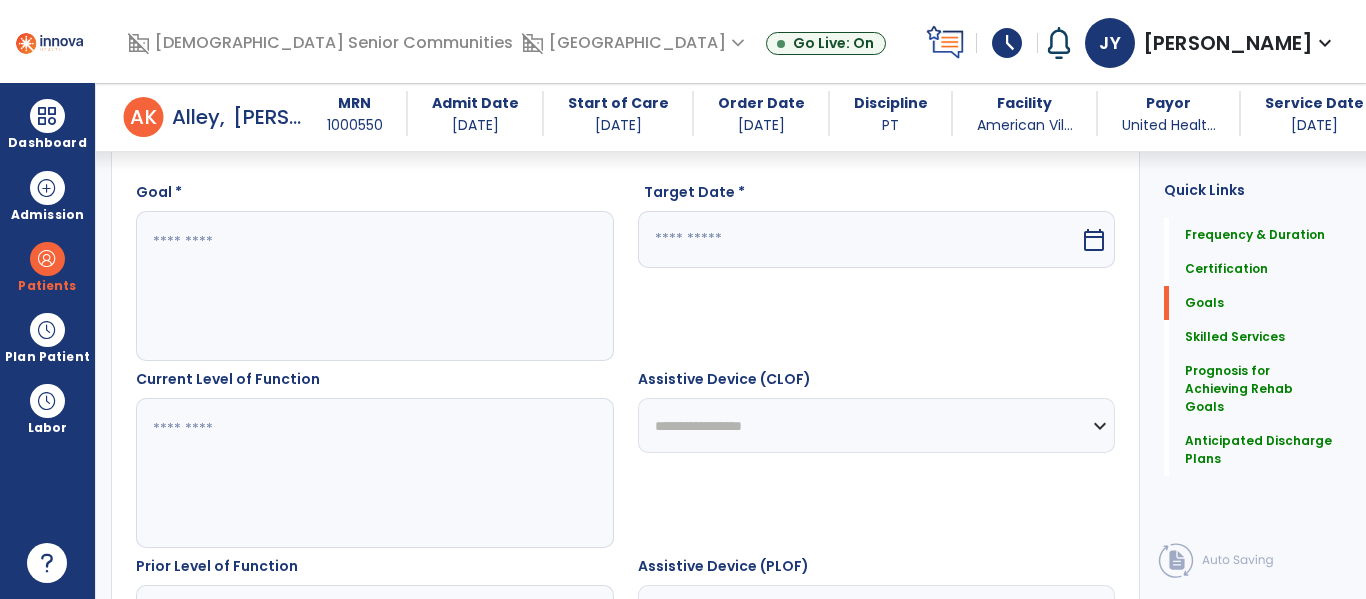 click at bounding box center (374, 286) 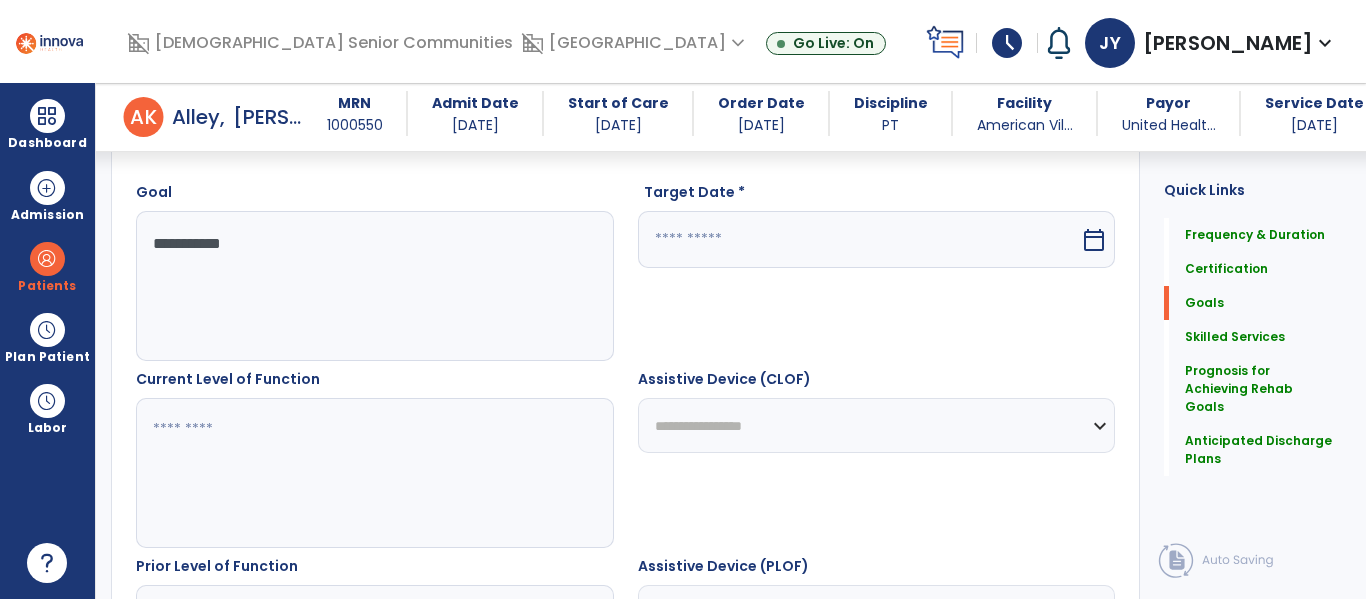 type on "**********" 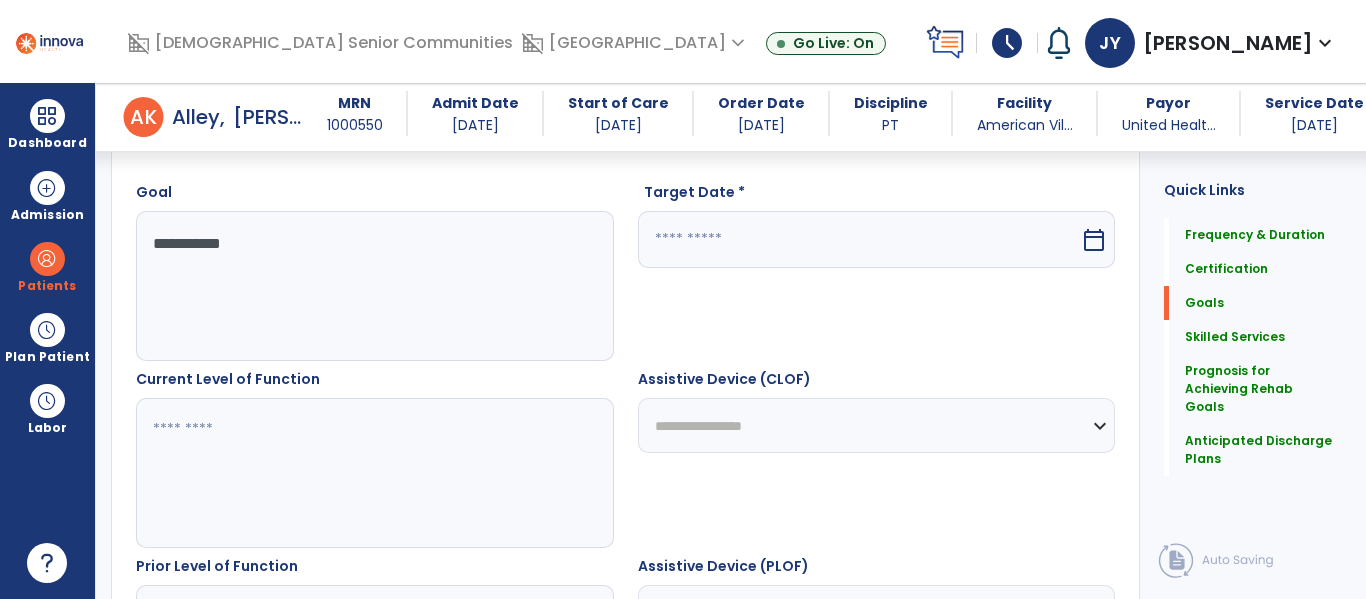 click at bounding box center [859, 239] 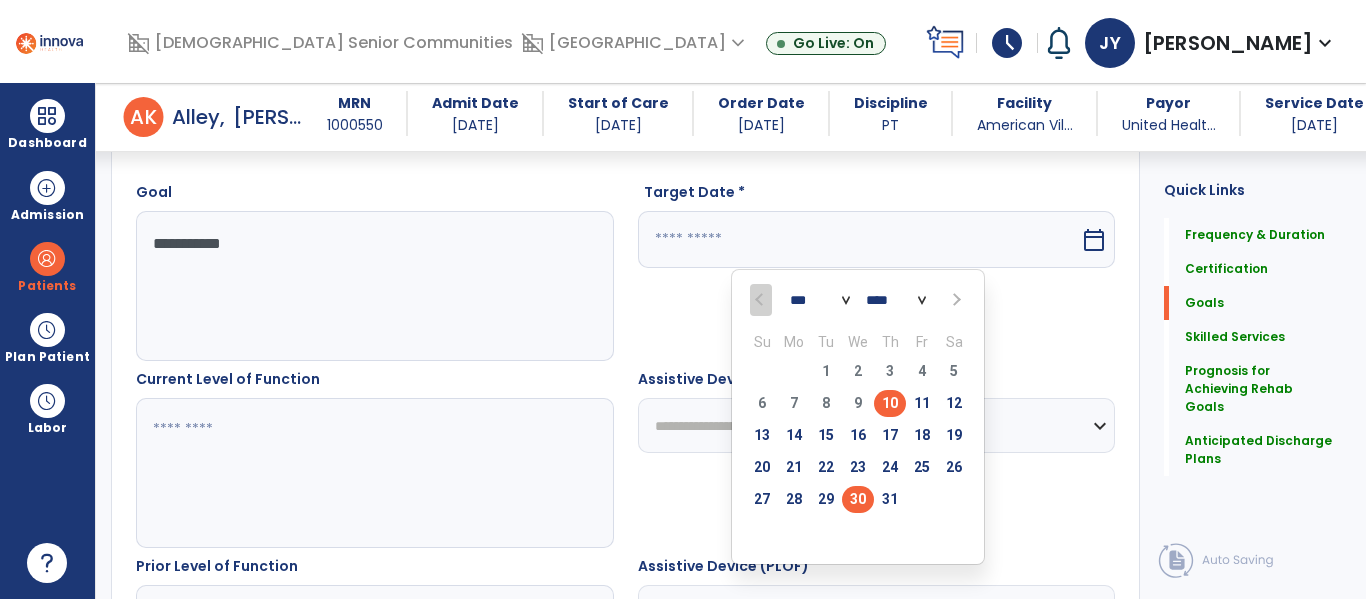 click on "30" at bounding box center [858, 499] 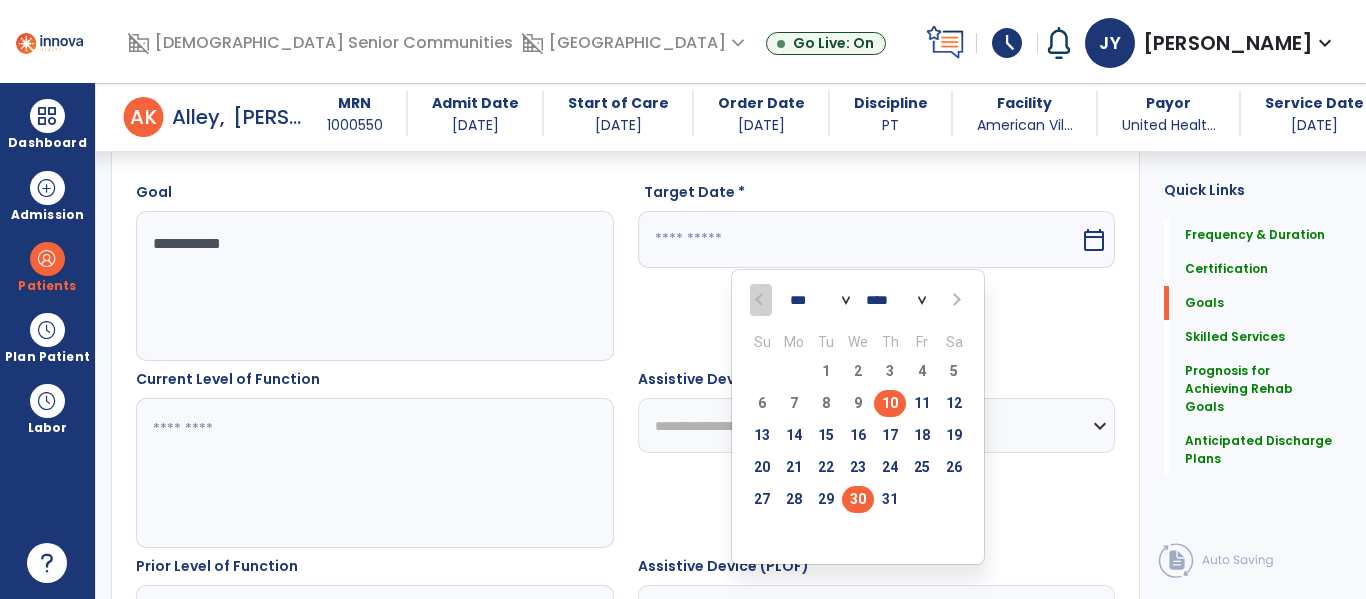 type on "*********" 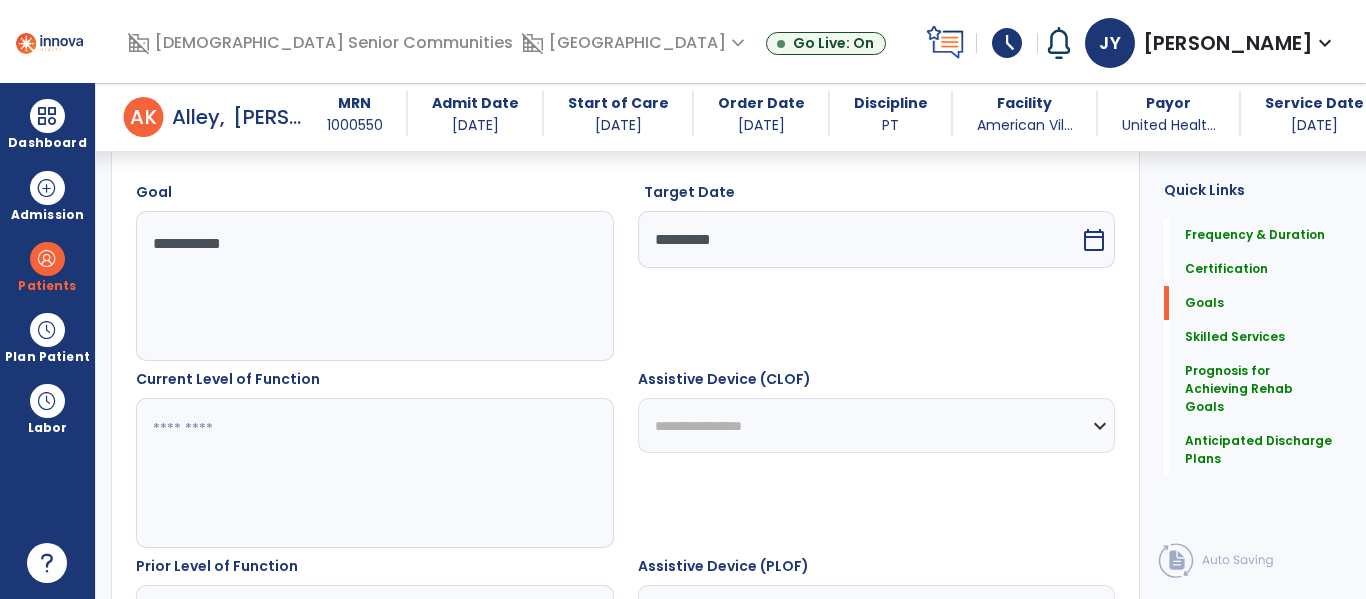 click at bounding box center [374, 473] 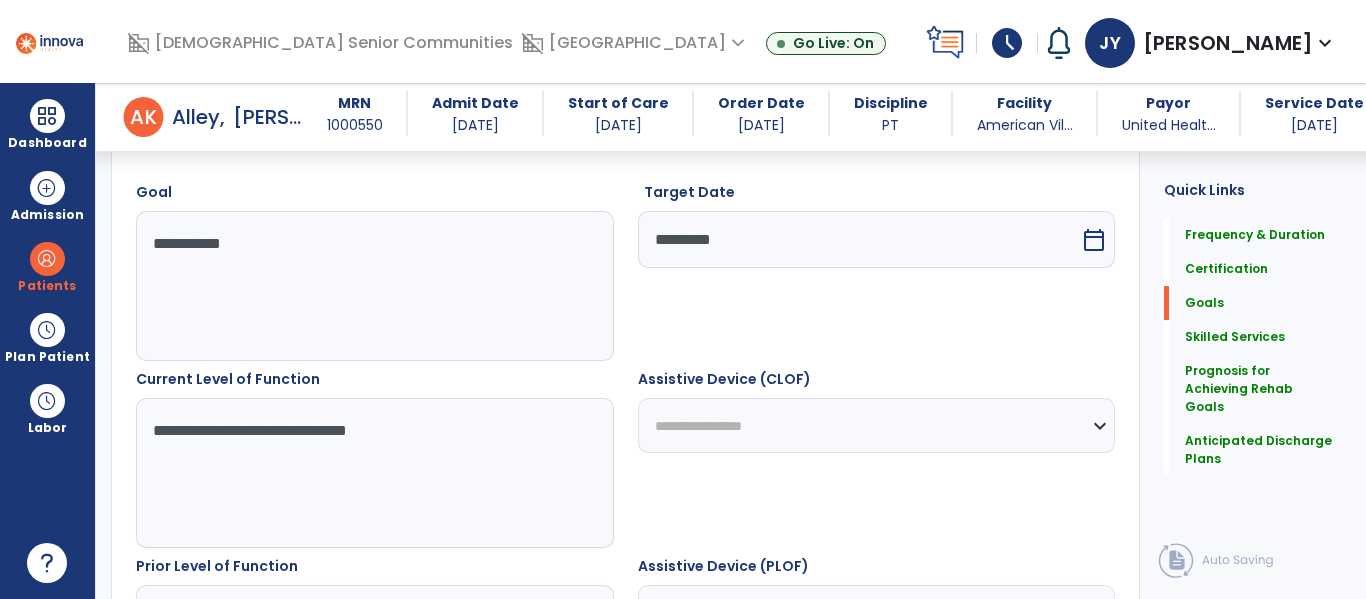 click on "**********" at bounding box center (374, 473) 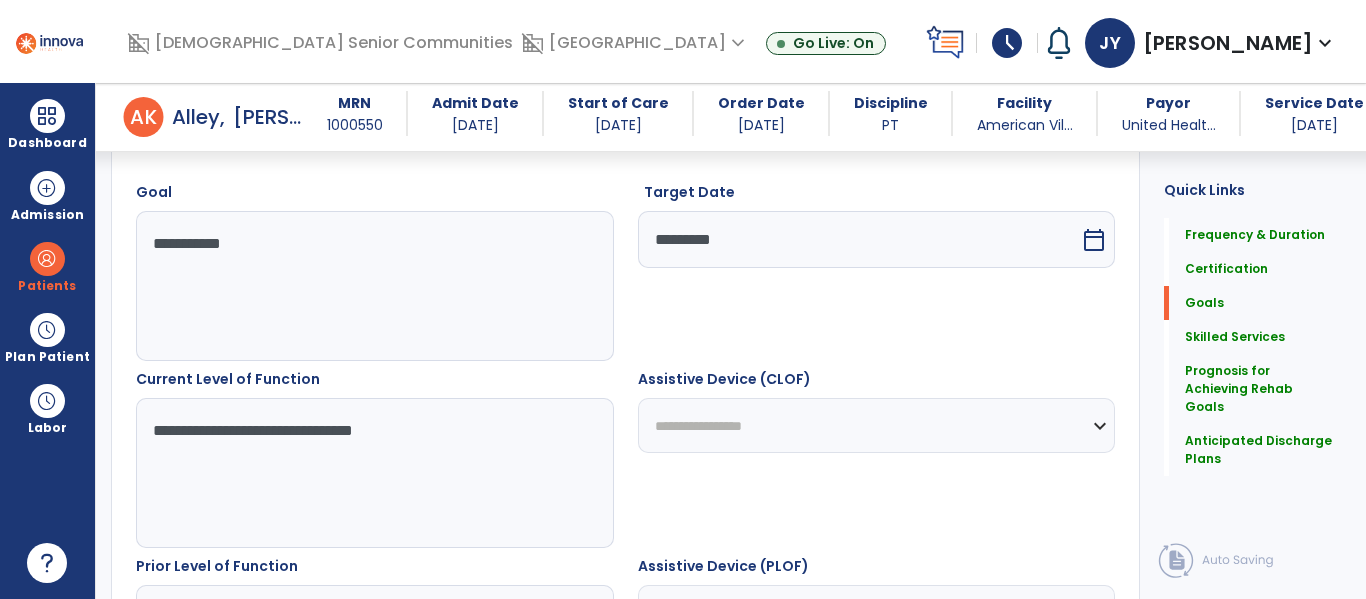 click on "**********" at bounding box center [374, 473] 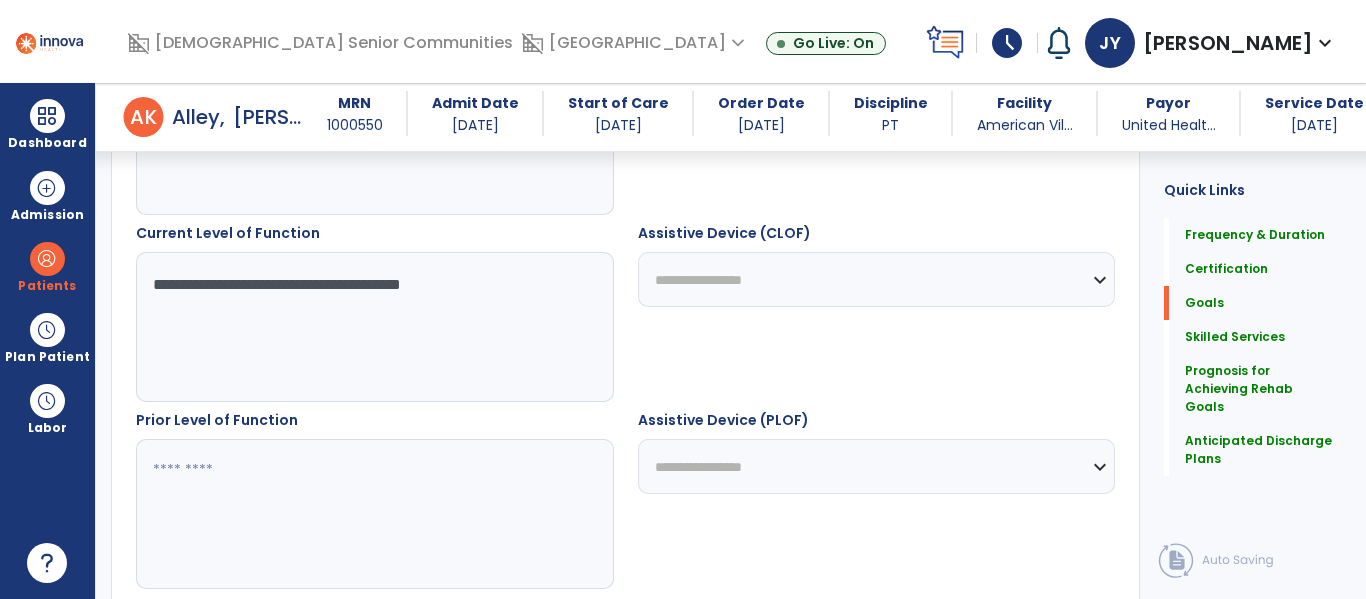 scroll, scrollTop: 721, scrollLeft: 0, axis: vertical 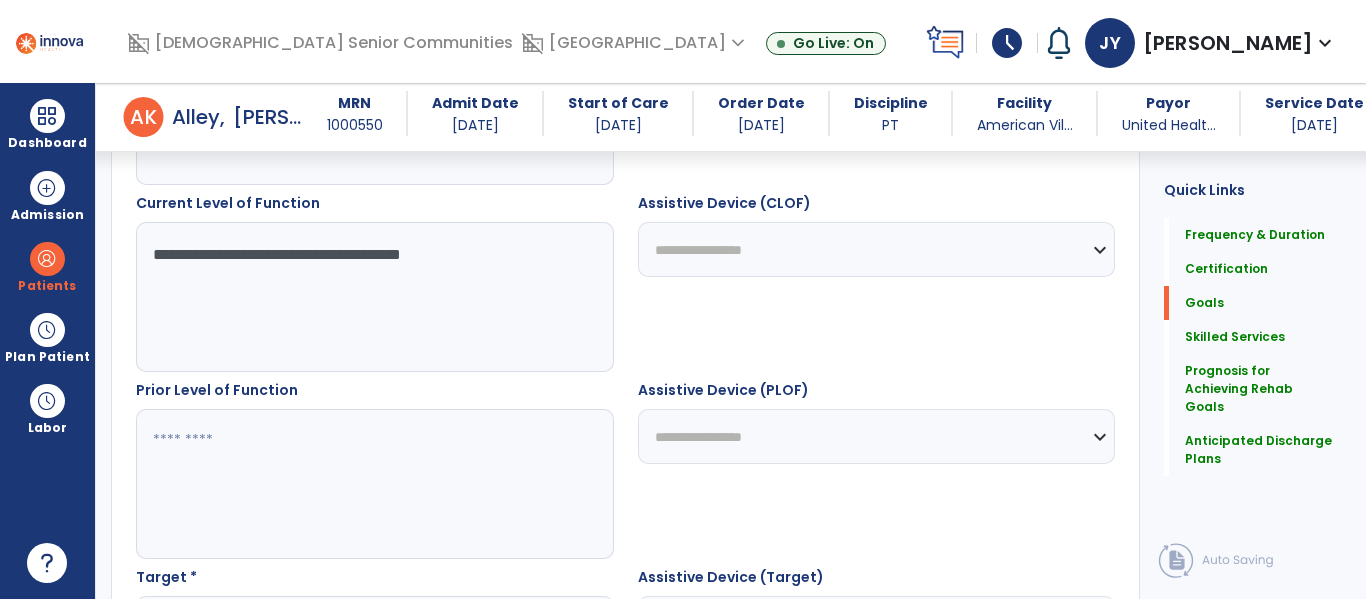 type on "**********" 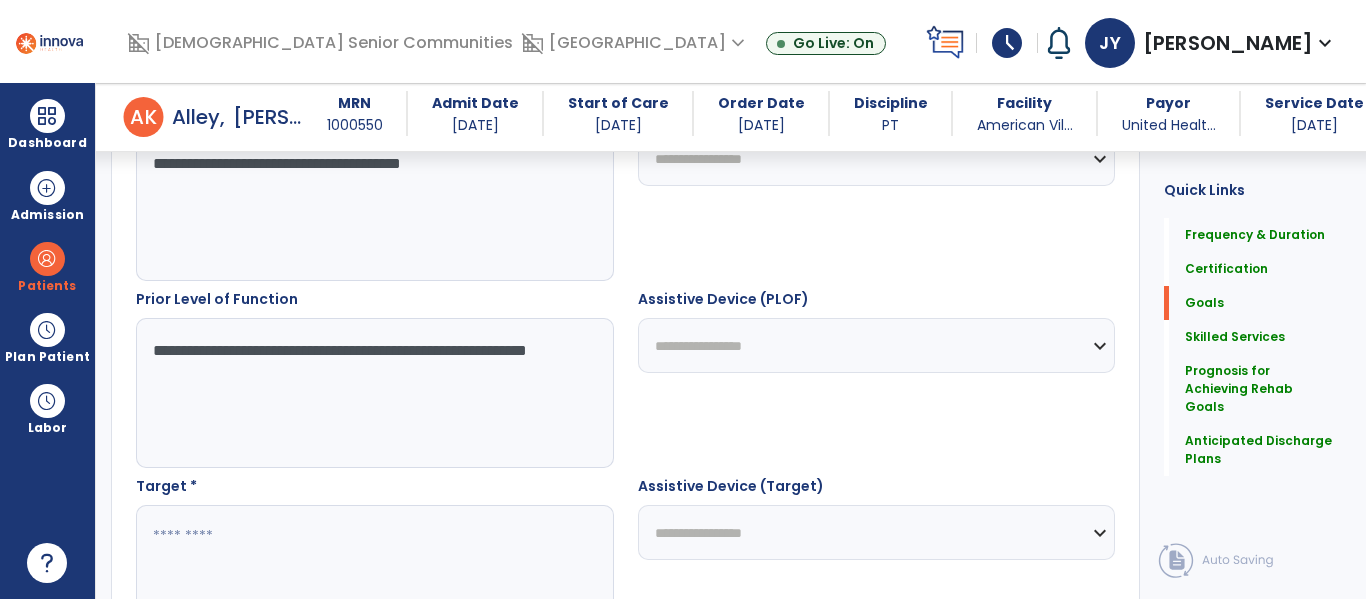 scroll, scrollTop: 838, scrollLeft: 0, axis: vertical 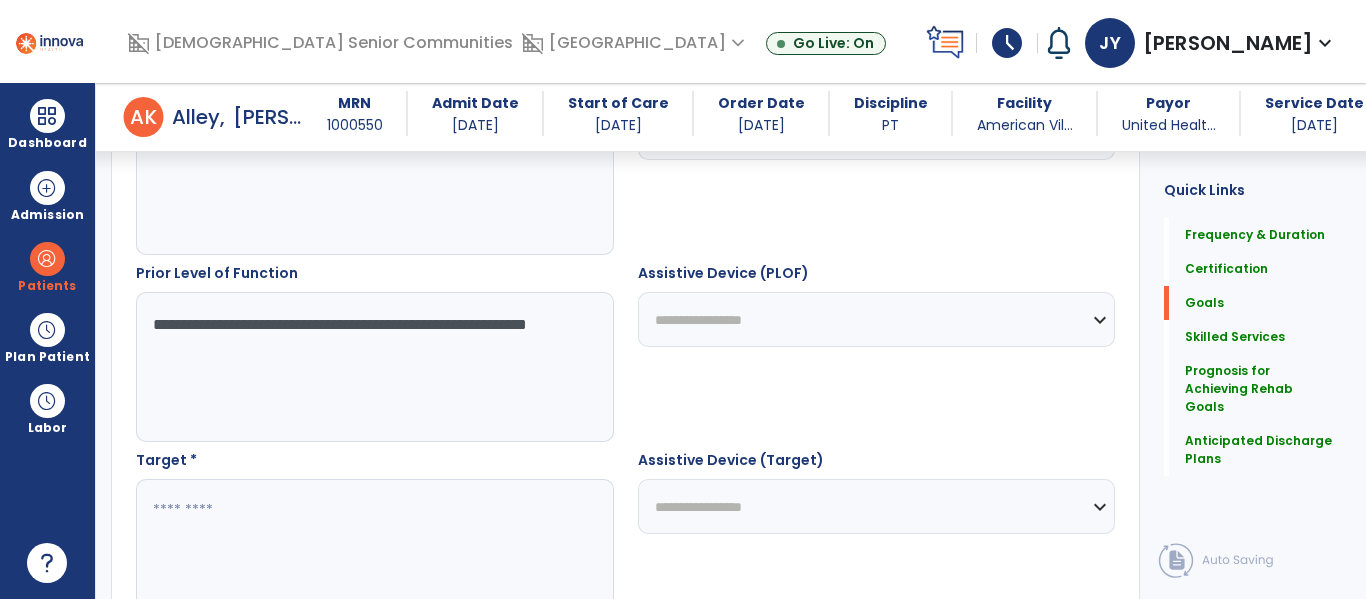 type on "**********" 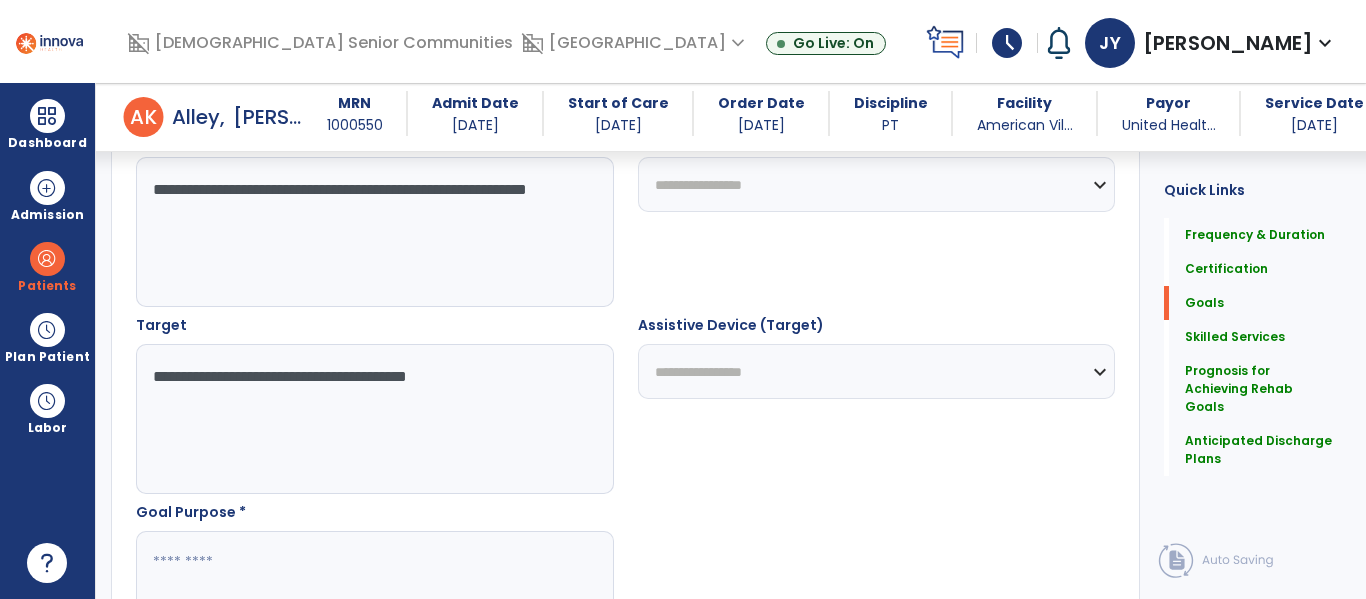 scroll, scrollTop: 1014, scrollLeft: 0, axis: vertical 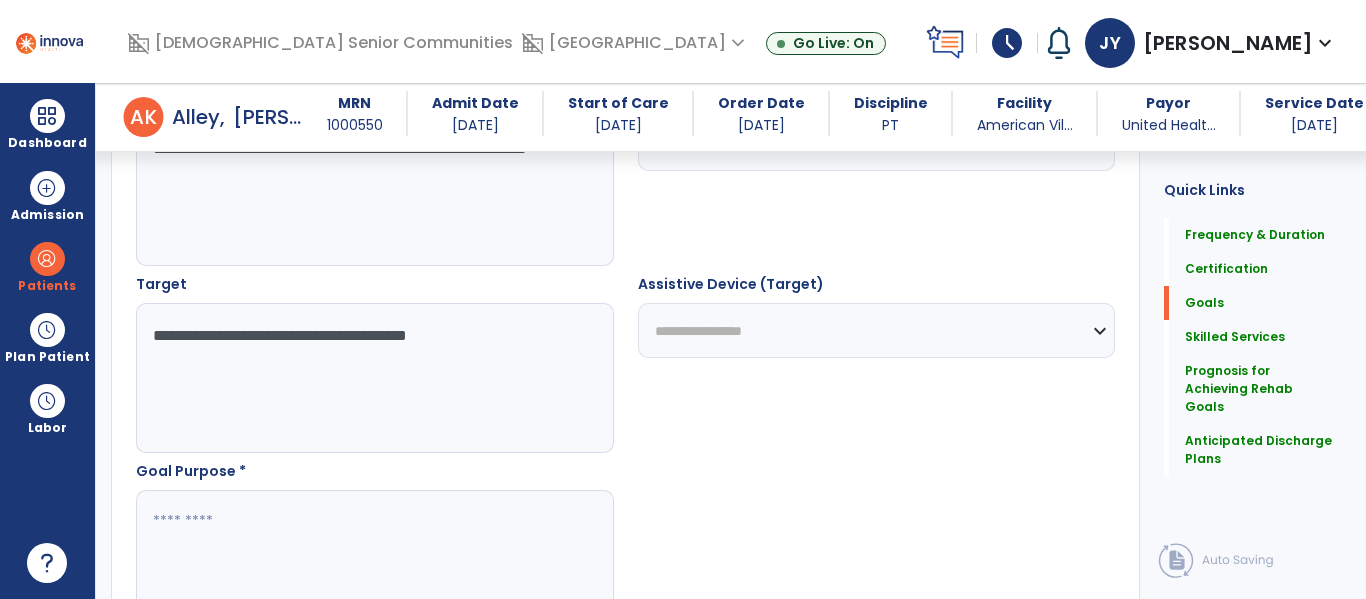 type on "**********" 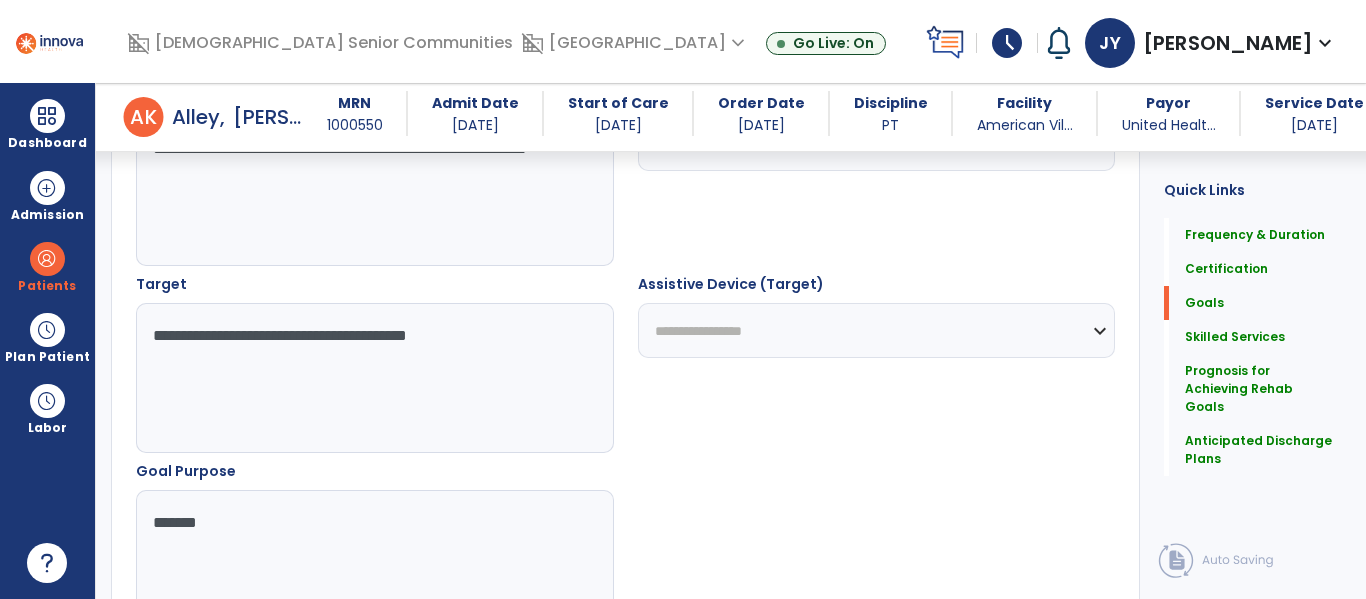 type on "********" 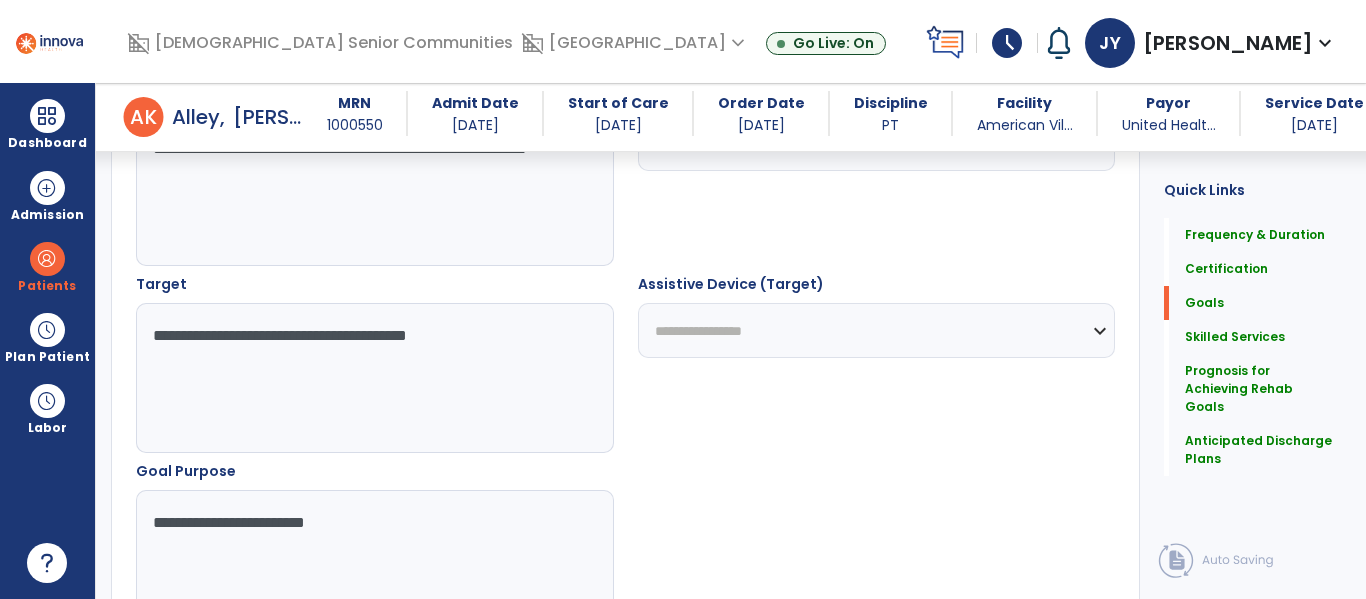 type on "**********" 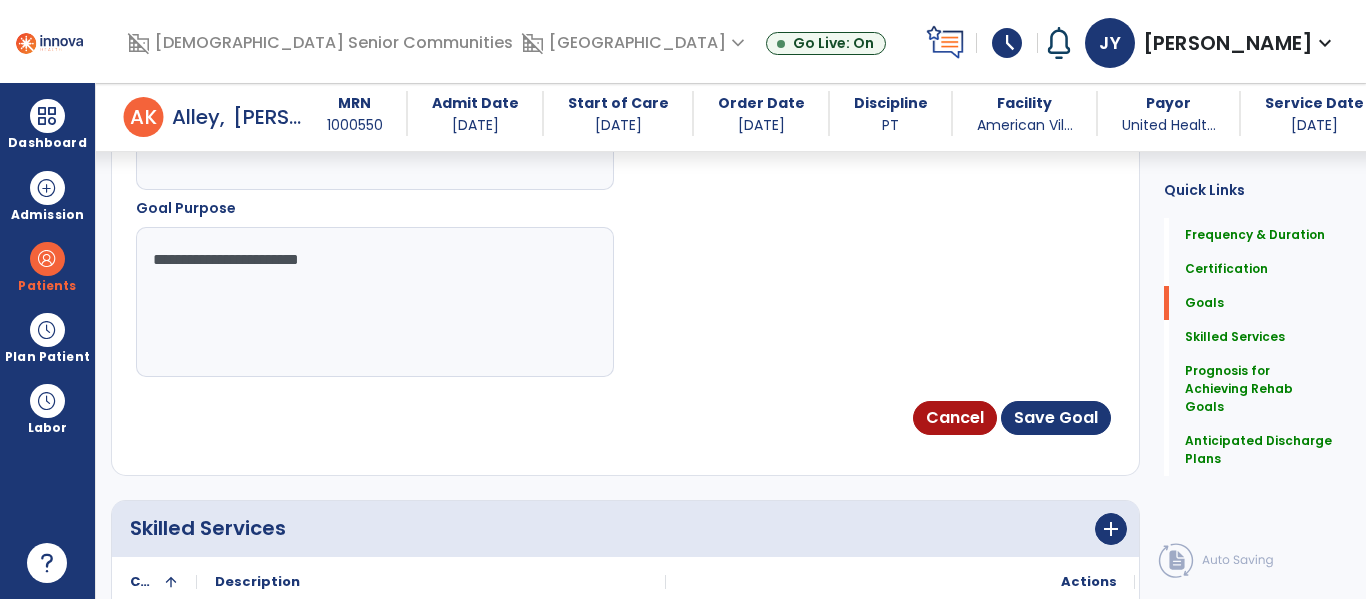 scroll, scrollTop: 1301, scrollLeft: 0, axis: vertical 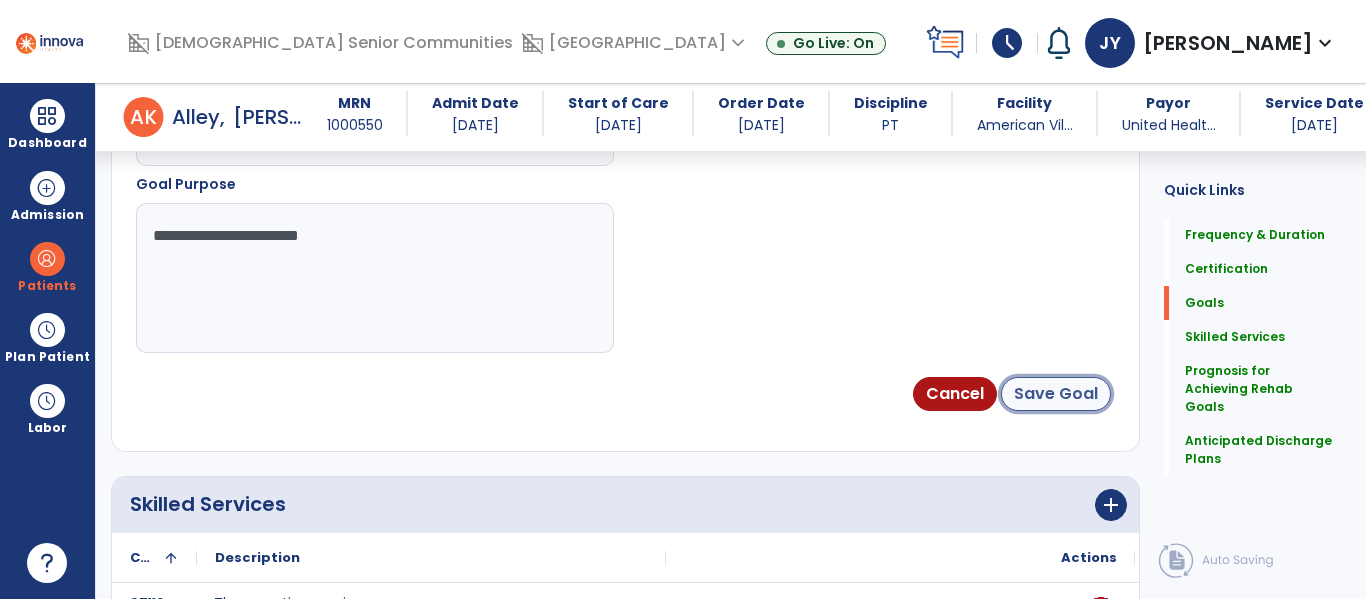 click on "Save Goal" at bounding box center [1056, 394] 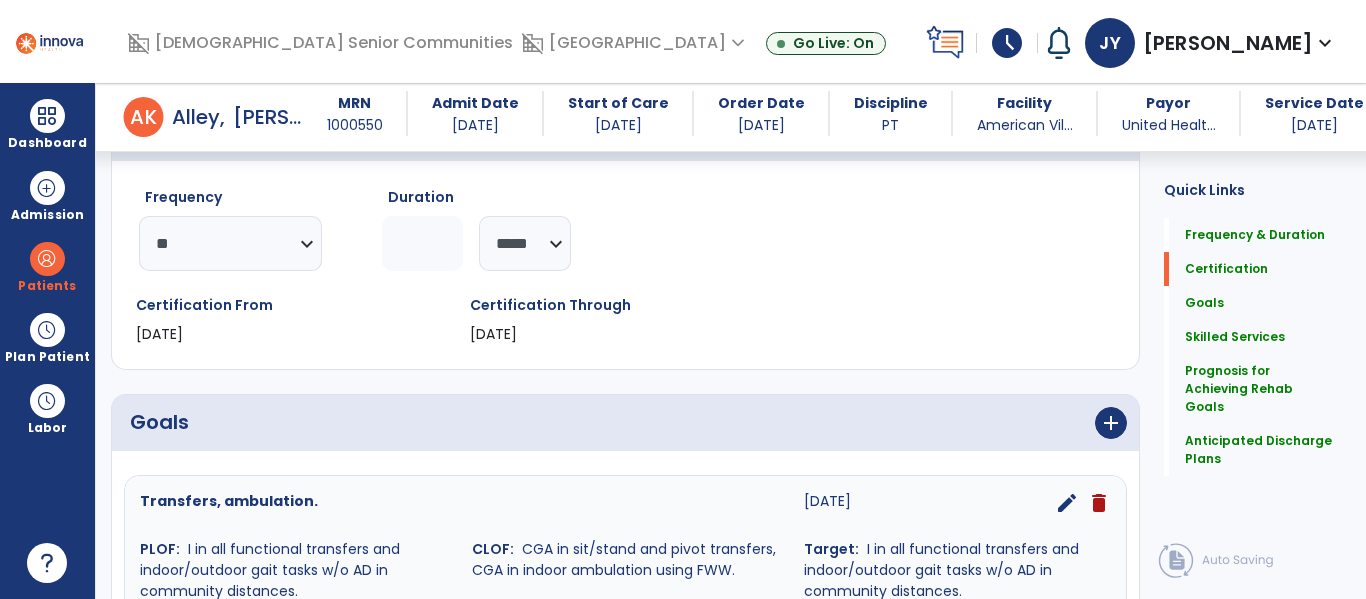 scroll, scrollTop: 0, scrollLeft: 0, axis: both 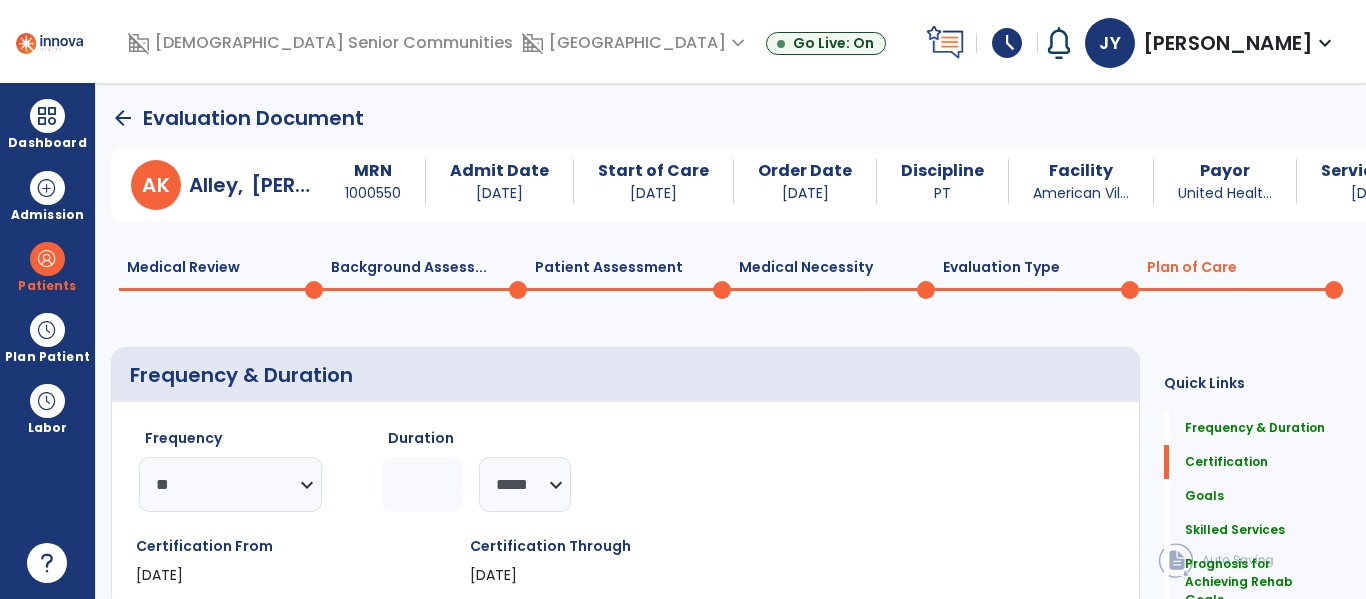 click on "arrow_back" 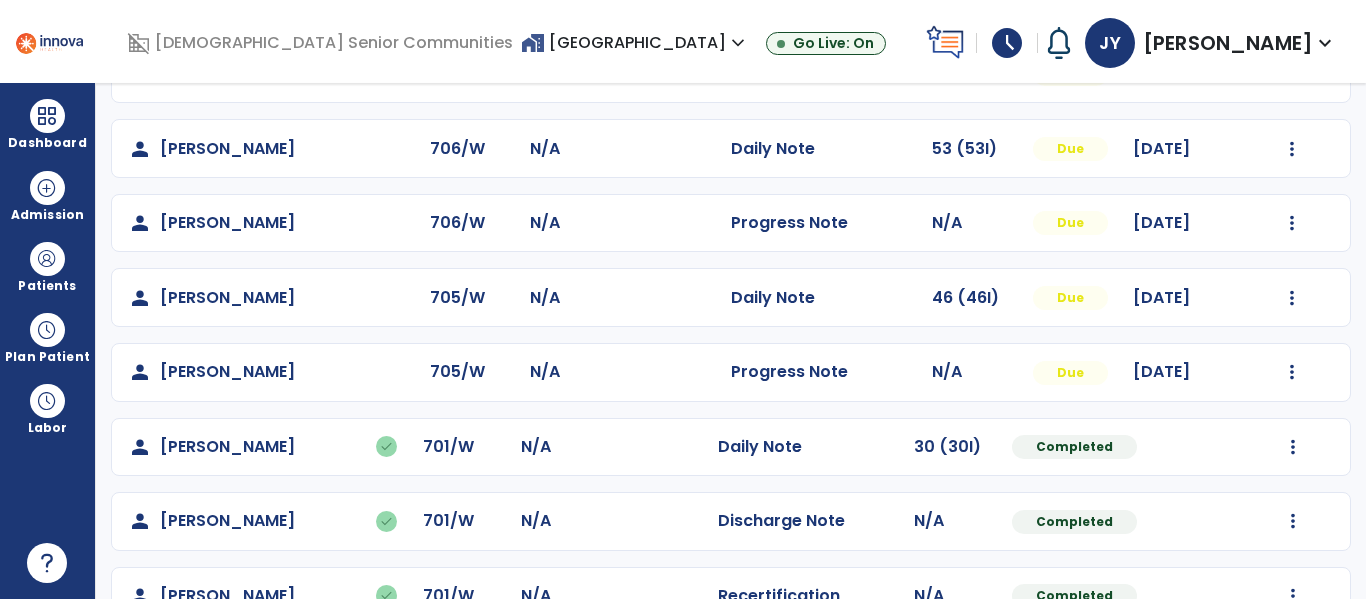 scroll, scrollTop: 961, scrollLeft: 0, axis: vertical 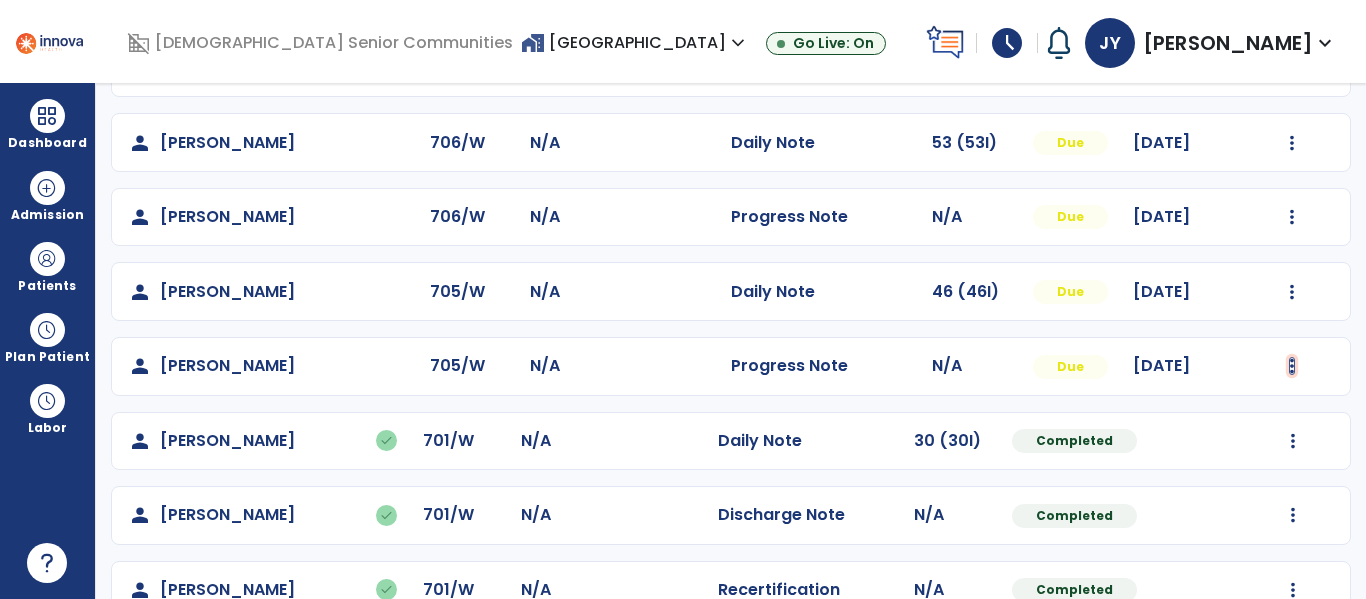 click at bounding box center (1292, -602) 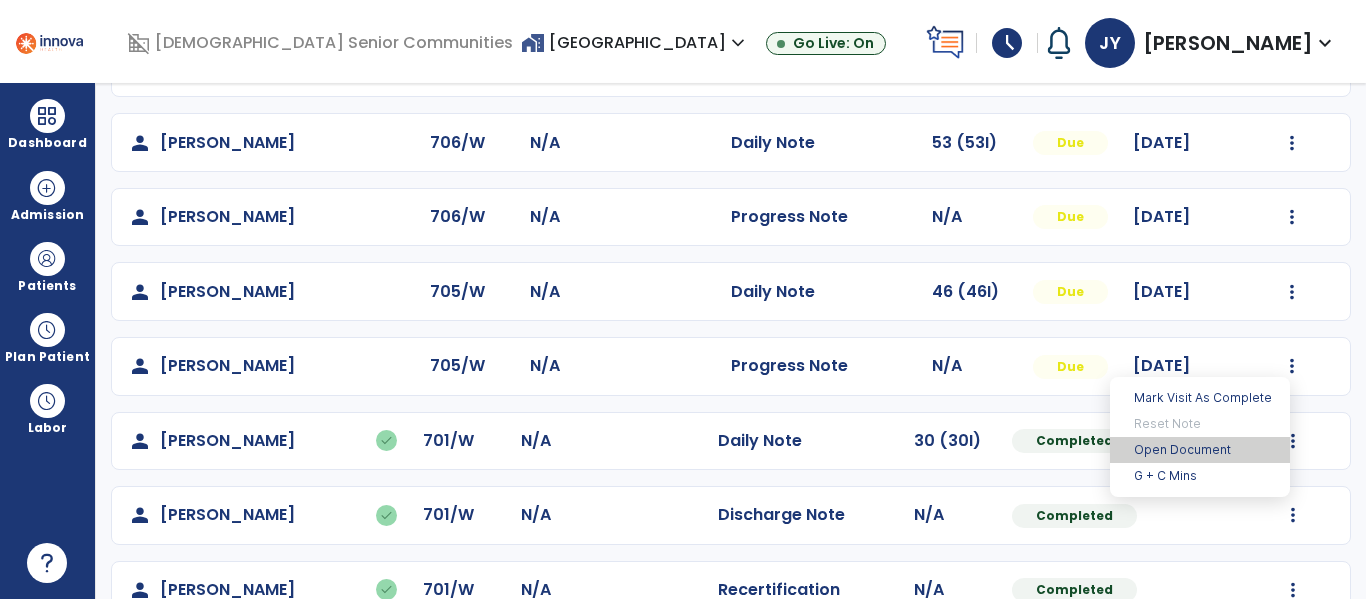 click on "Open Document" at bounding box center [1200, 450] 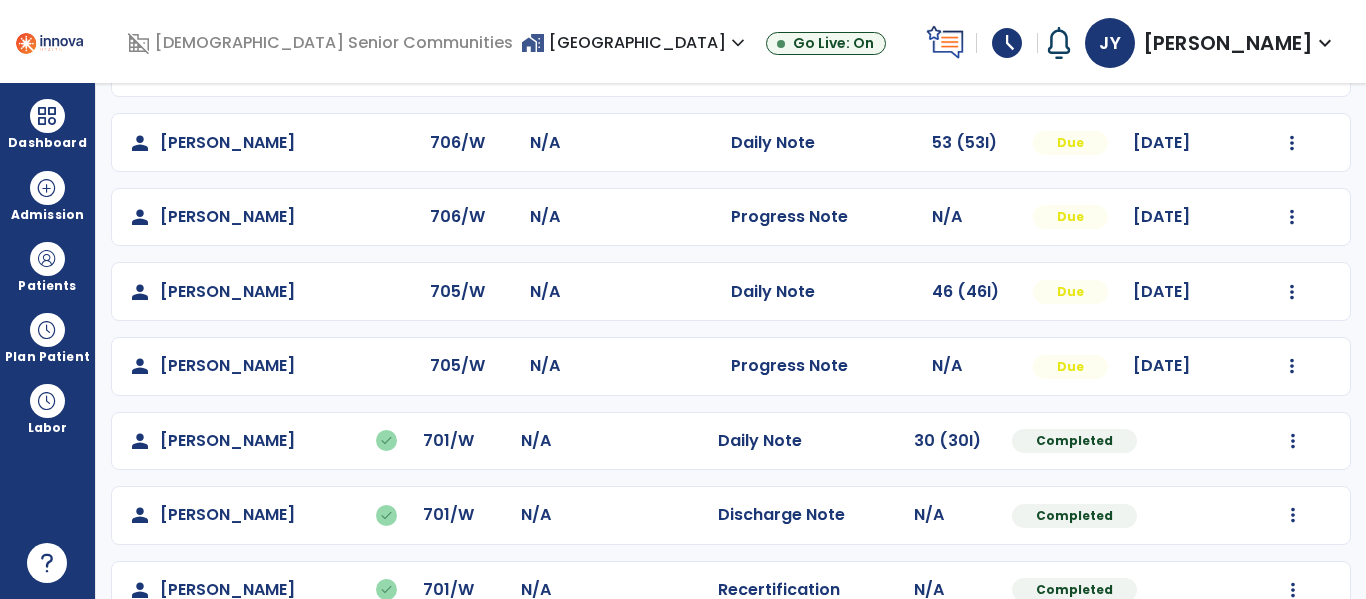scroll, scrollTop: 1080, scrollLeft: 0, axis: vertical 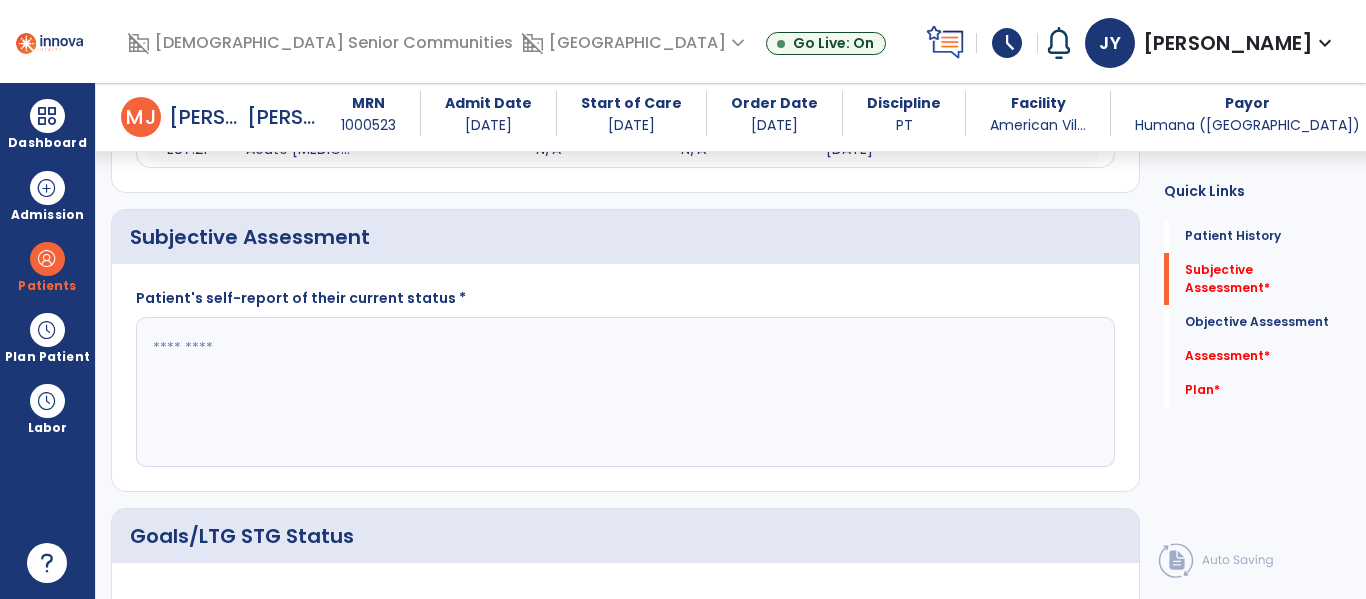 click 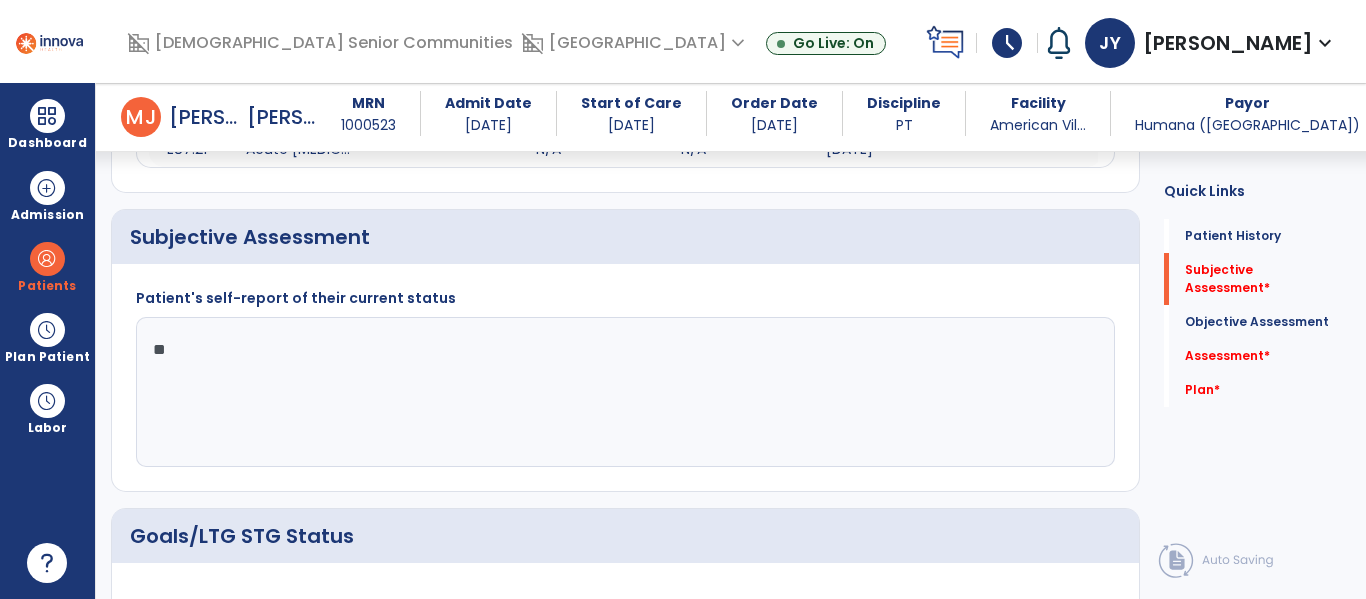 type on "*" 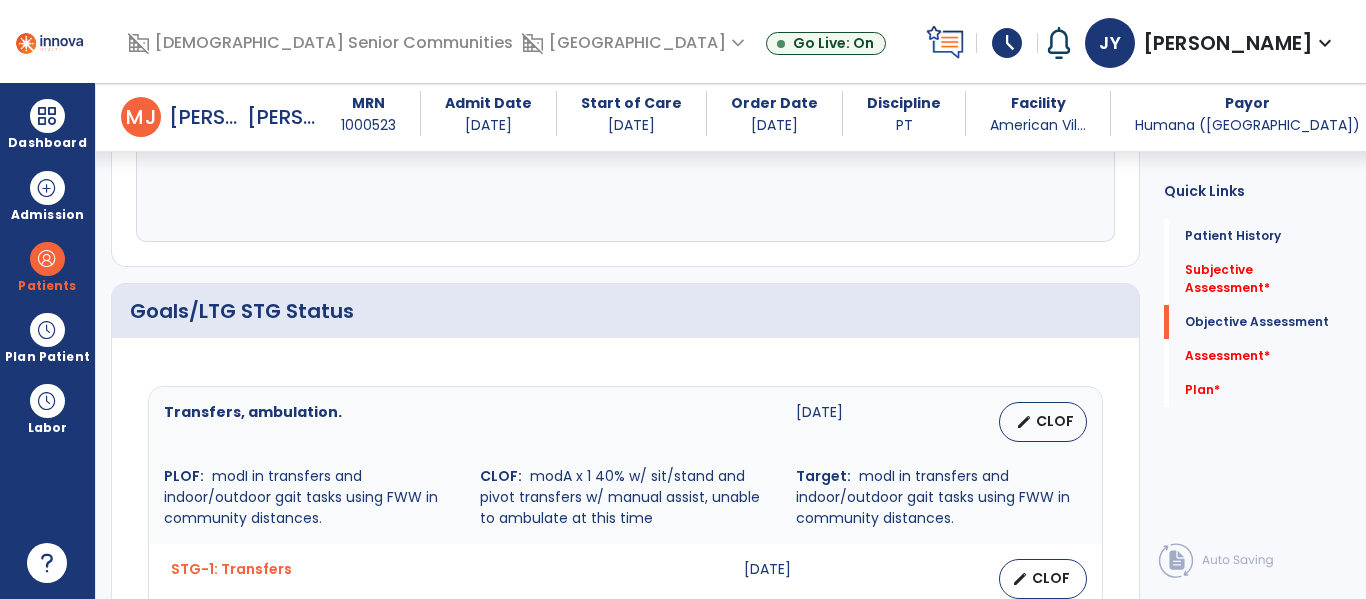 scroll, scrollTop: 891, scrollLeft: 0, axis: vertical 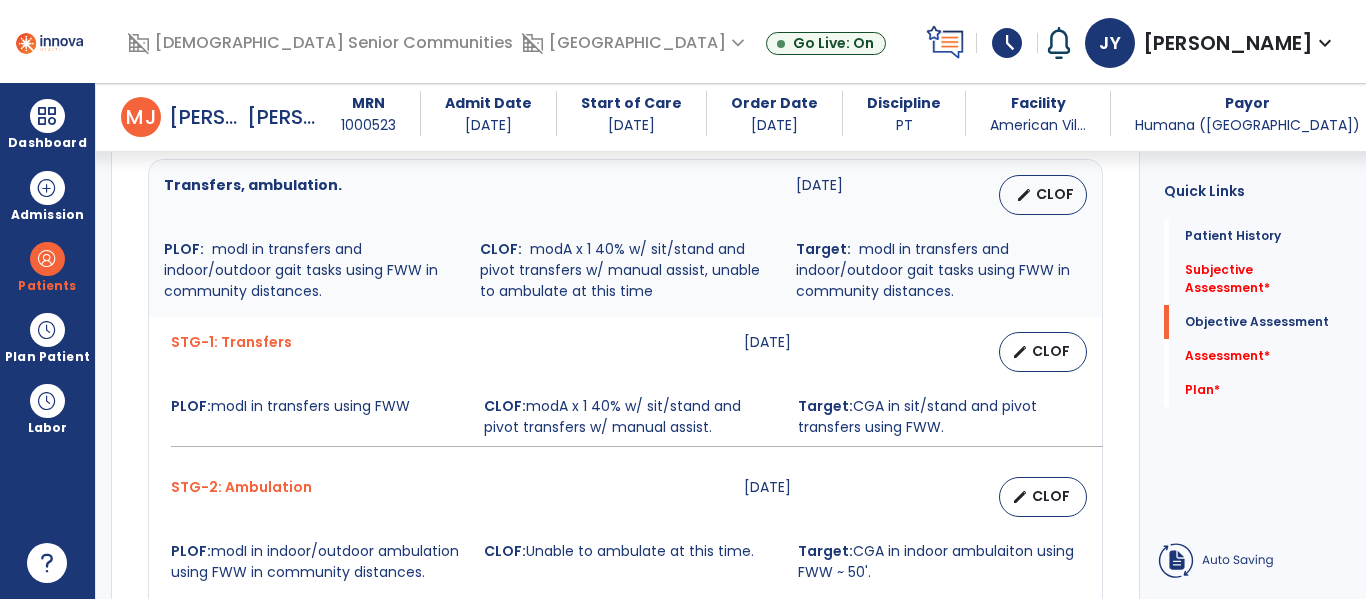 type on "**********" 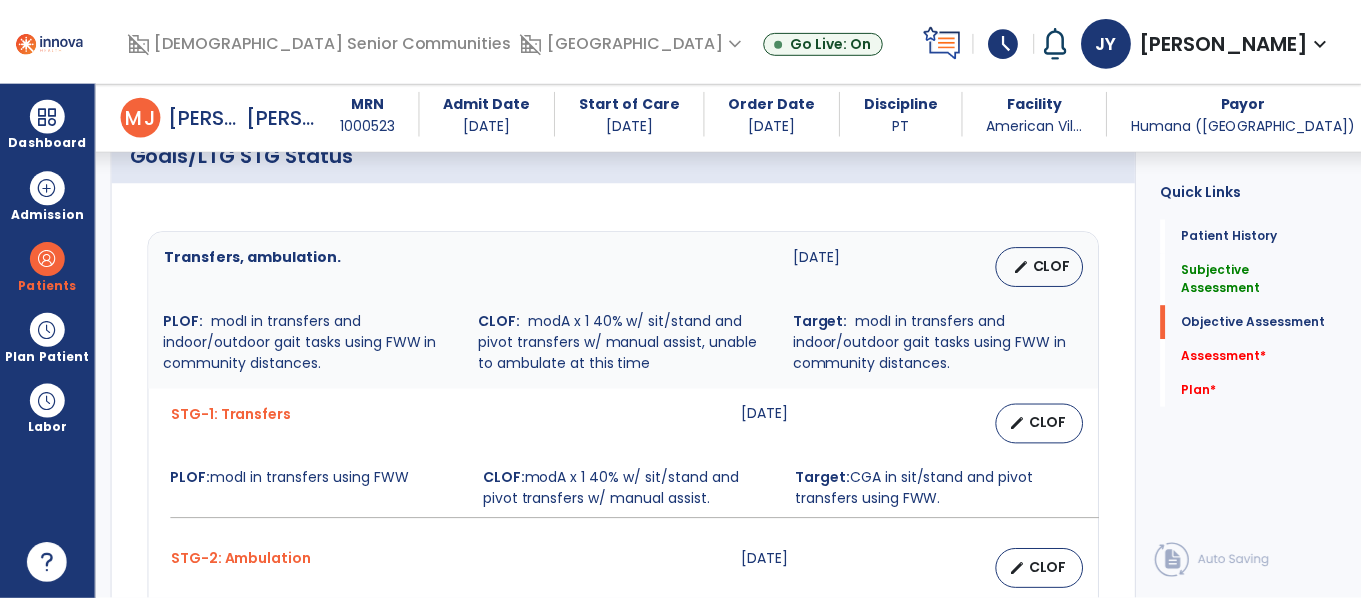scroll, scrollTop: 804, scrollLeft: 0, axis: vertical 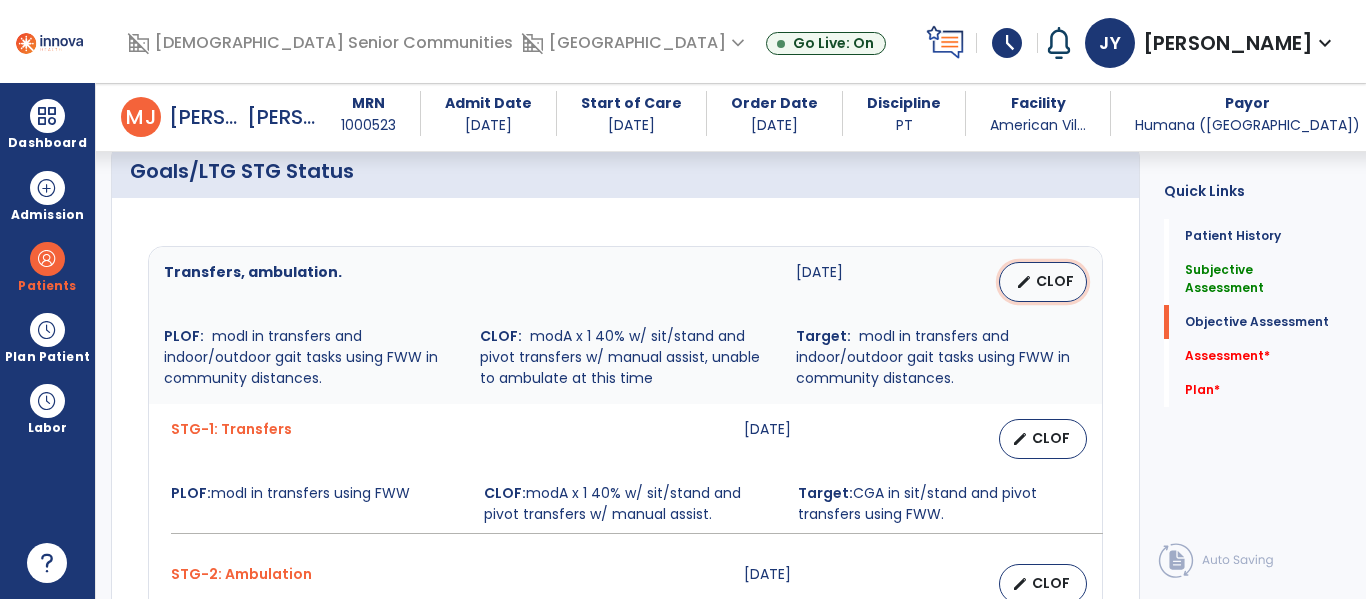 click on "edit   CLOF" at bounding box center [1043, 282] 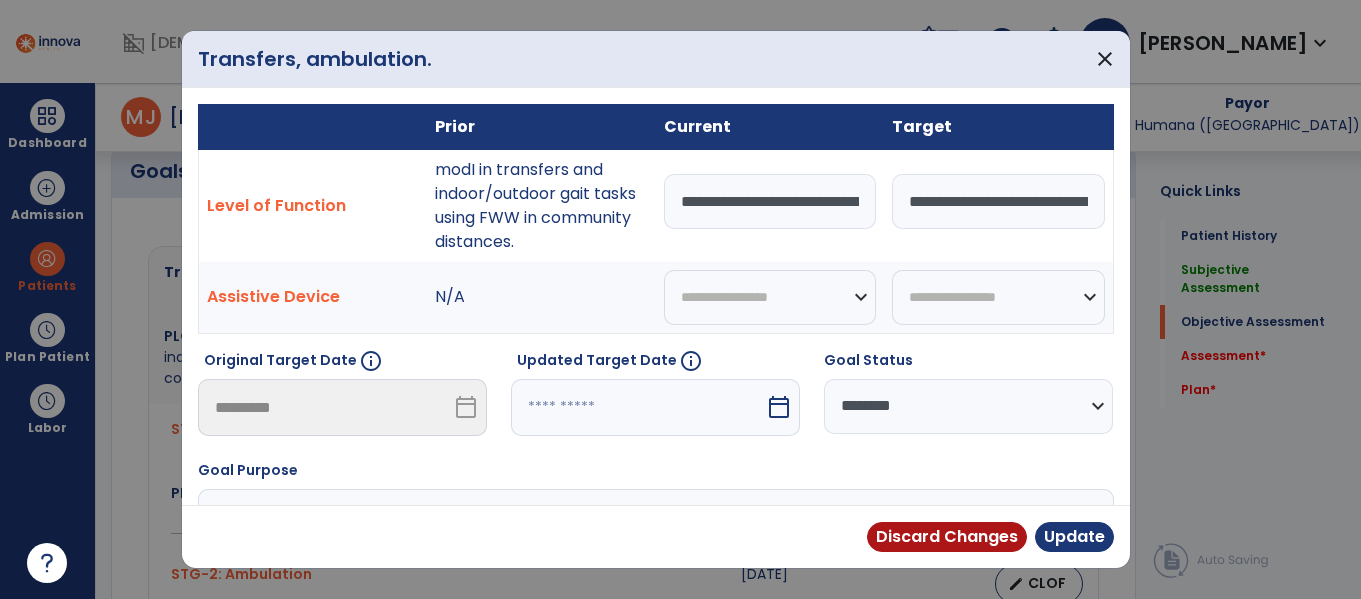 scroll, scrollTop: 804, scrollLeft: 0, axis: vertical 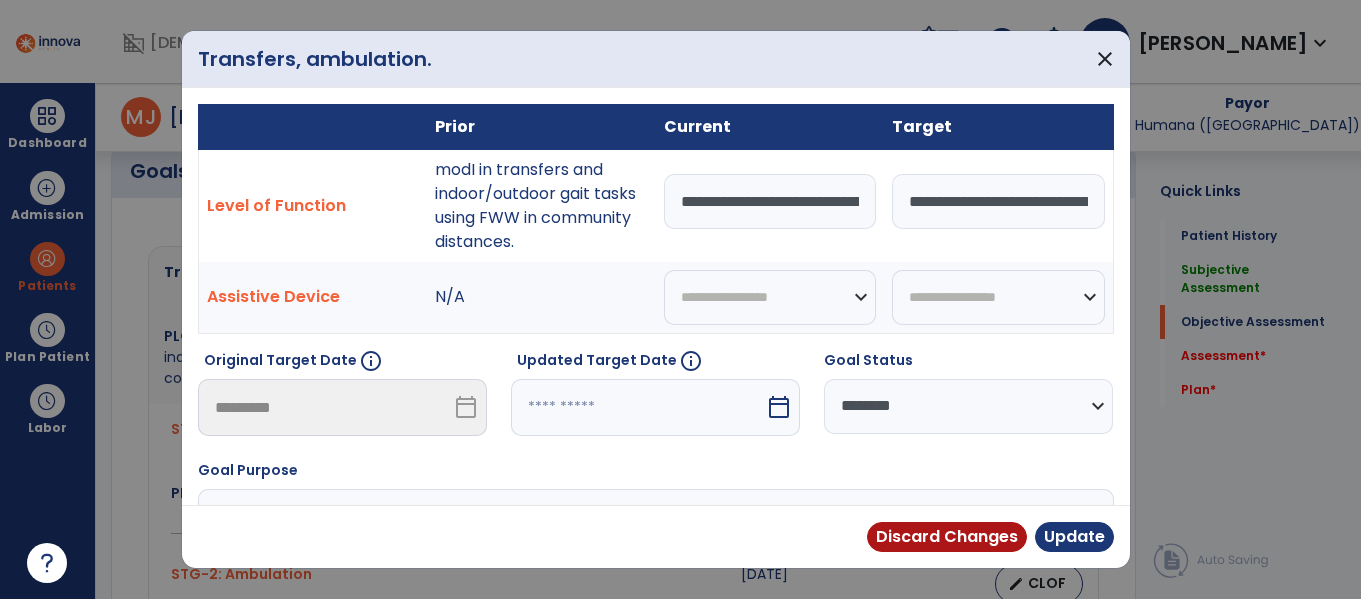 click on "**********" at bounding box center [770, 201] 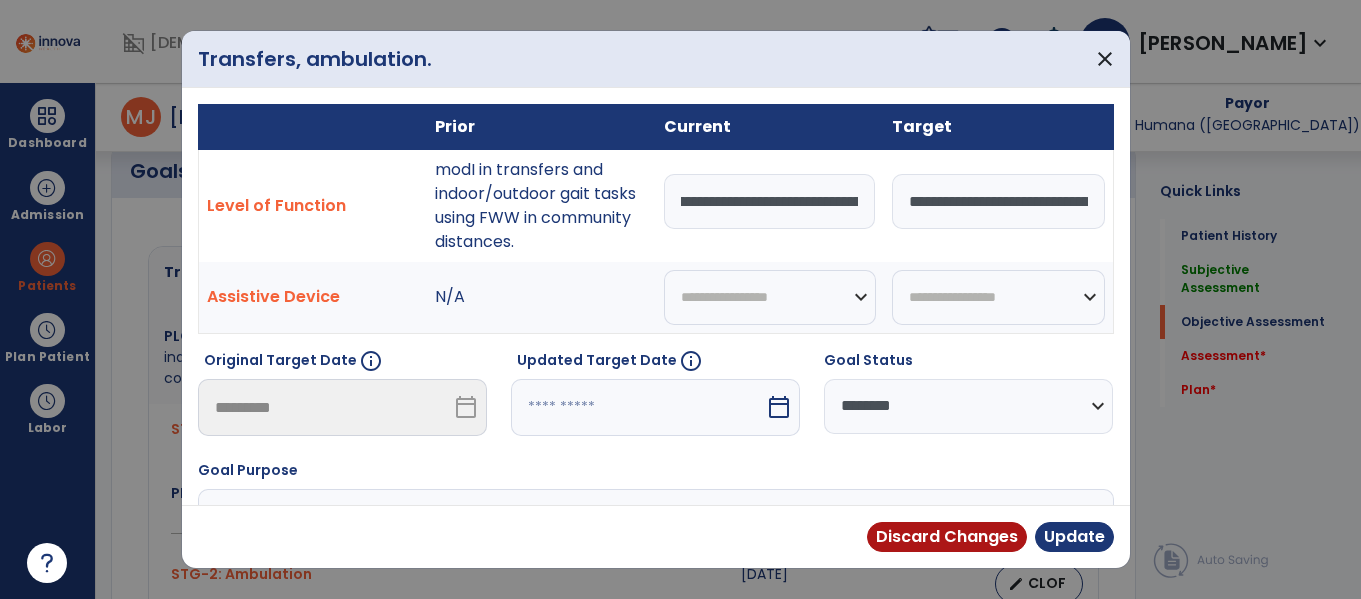 scroll, scrollTop: 0, scrollLeft: 0, axis: both 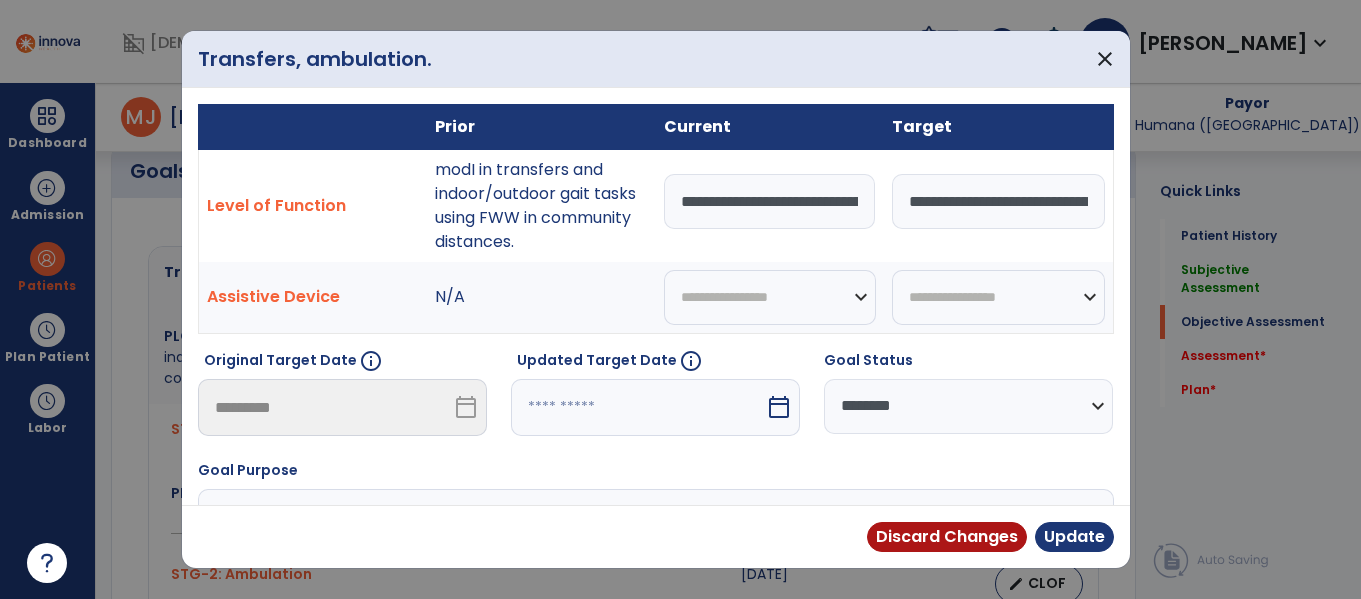 click on "**********" at bounding box center [770, 201] 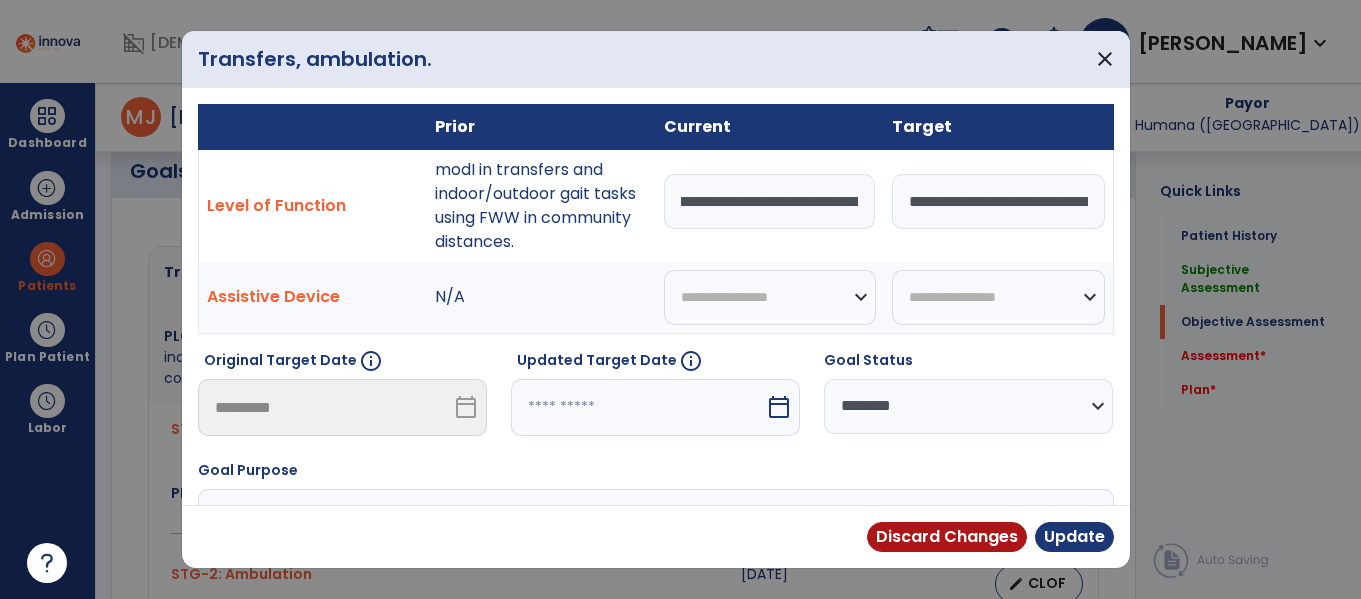 scroll, scrollTop: 0, scrollLeft: 152, axis: horizontal 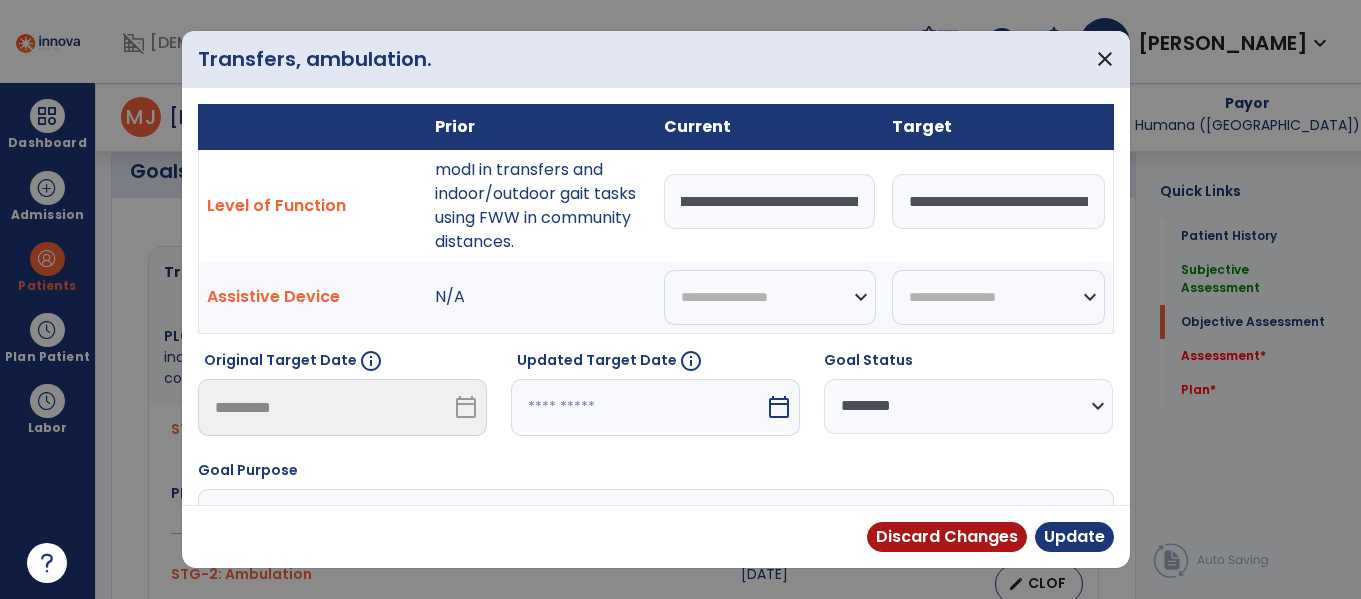 click on "**********" at bounding box center (770, 201) 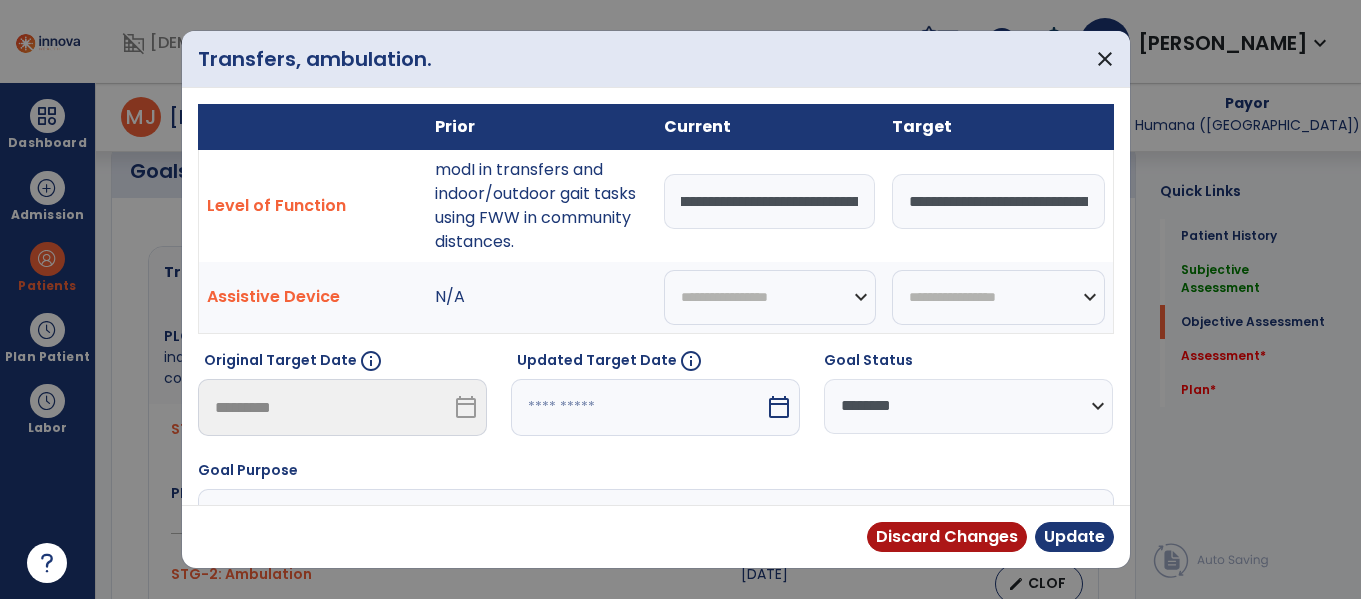 scroll, scrollTop: 0, scrollLeft: 355, axis: horizontal 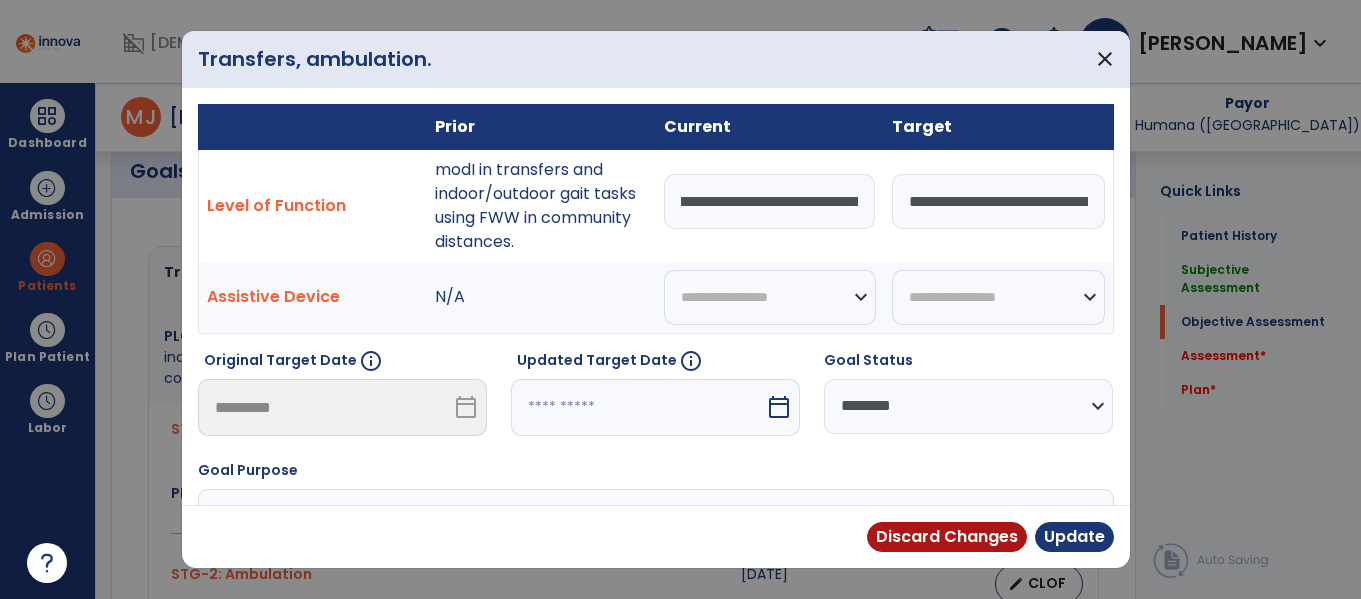 click on "**********" at bounding box center (770, 201) 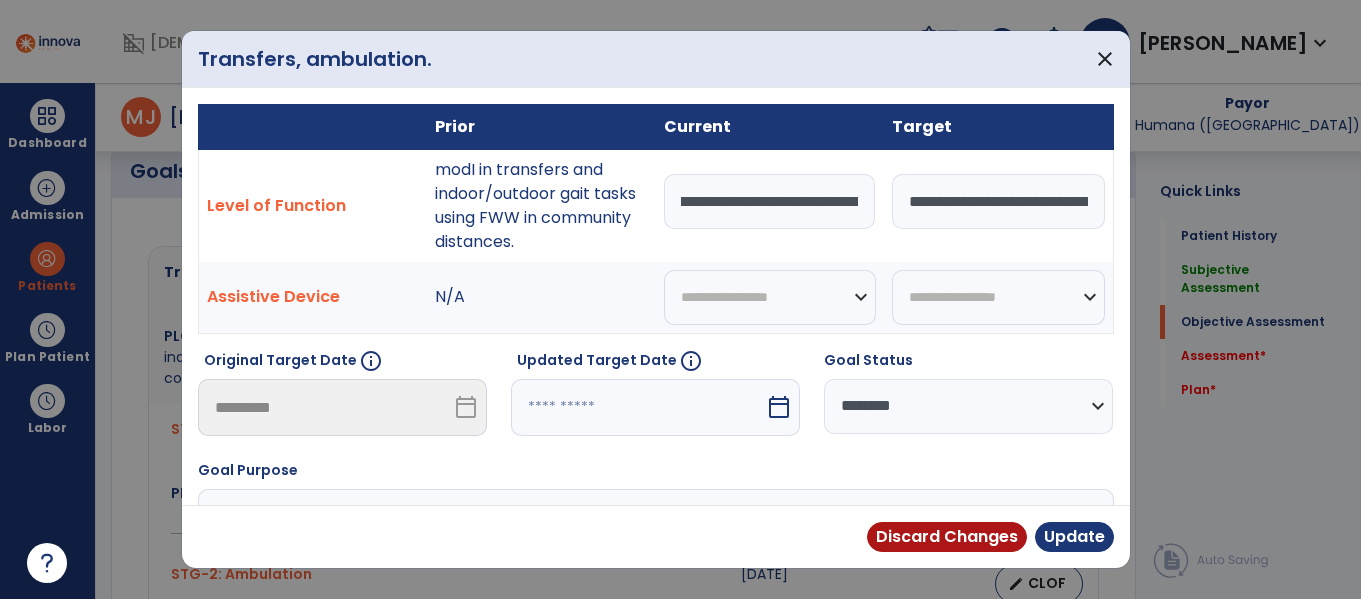 scroll, scrollTop: 0, scrollLeft: 0, axis: both 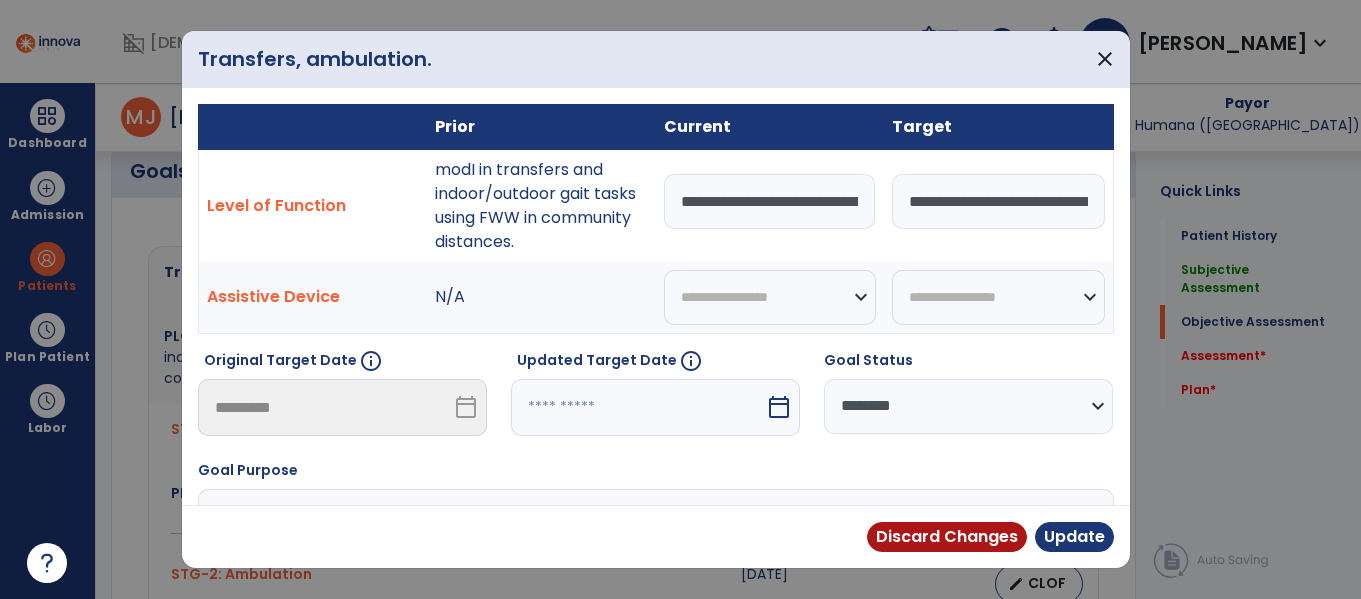 click on "**********" at bounding box center [770, 201] 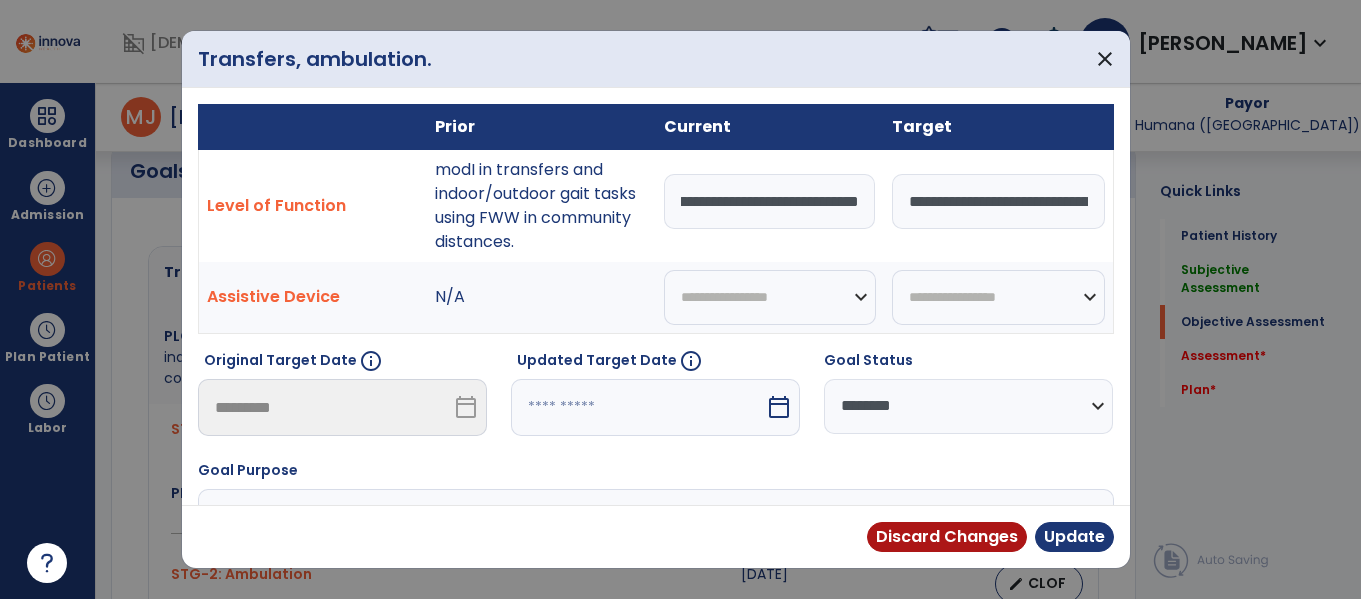 scroll, scrollTop: 0, scrollLeft: 406, axis: horizontal 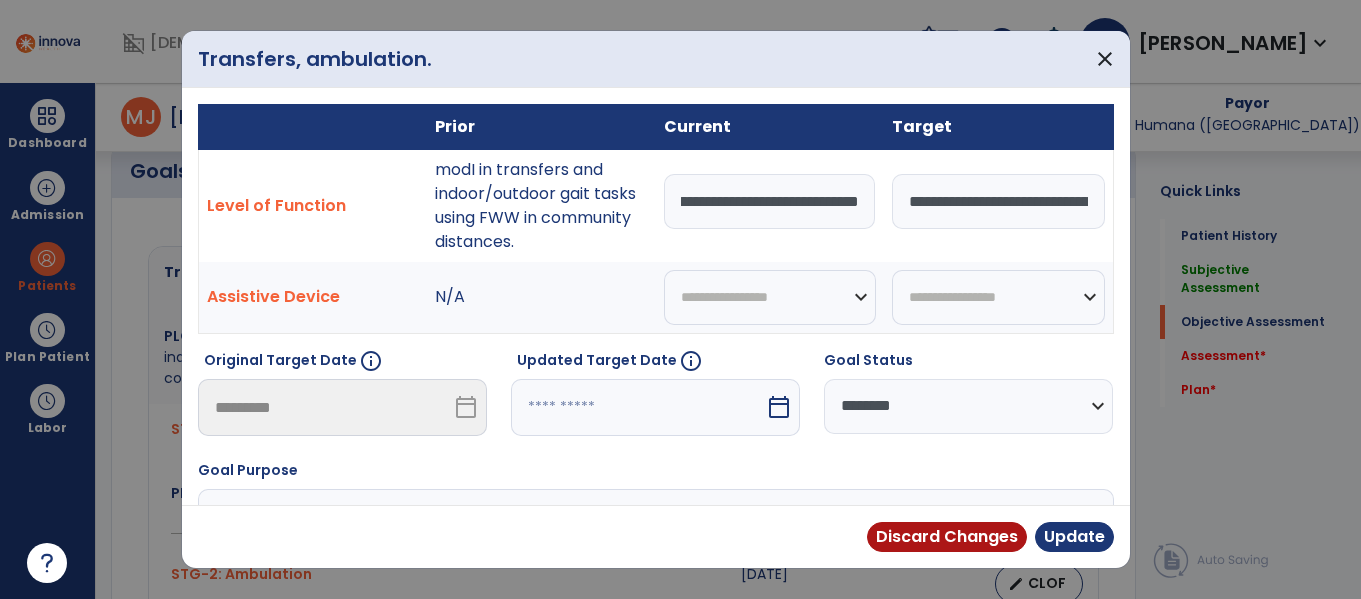 drag, startPoint x: 739, startPoint y: 204, endPoint x: 928, endPoint y: 237, distance: 191.85933 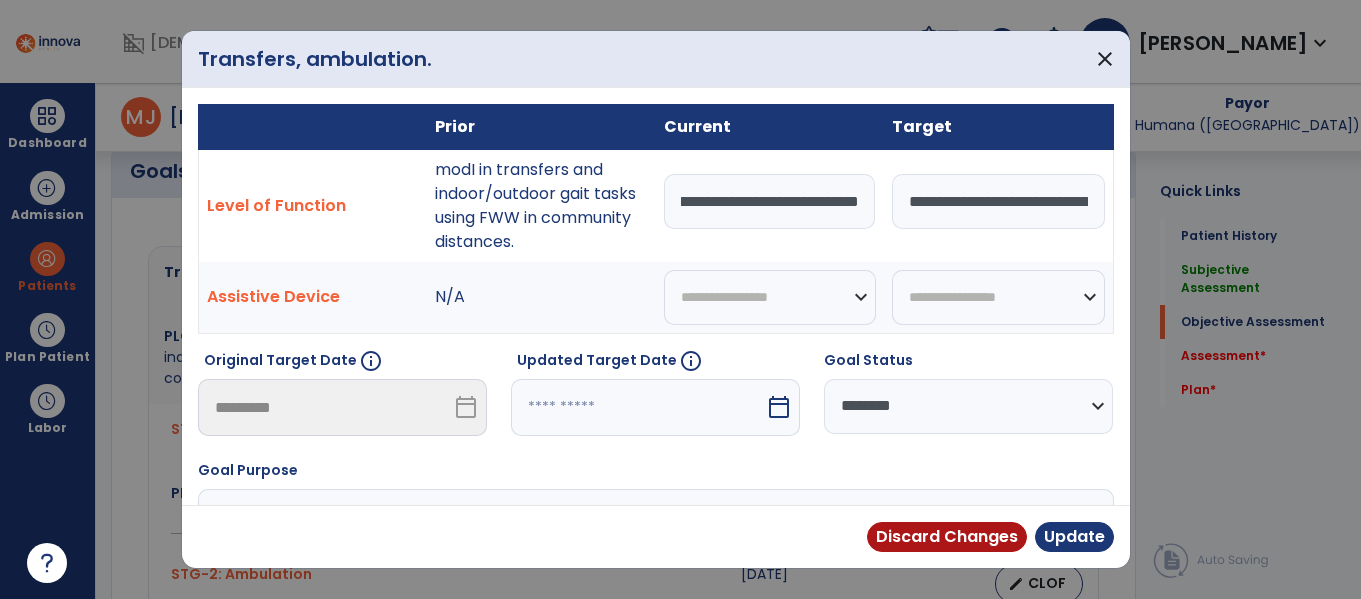 scroll, scrollTop: 0, scrollLeft: 501, axis: horizontal 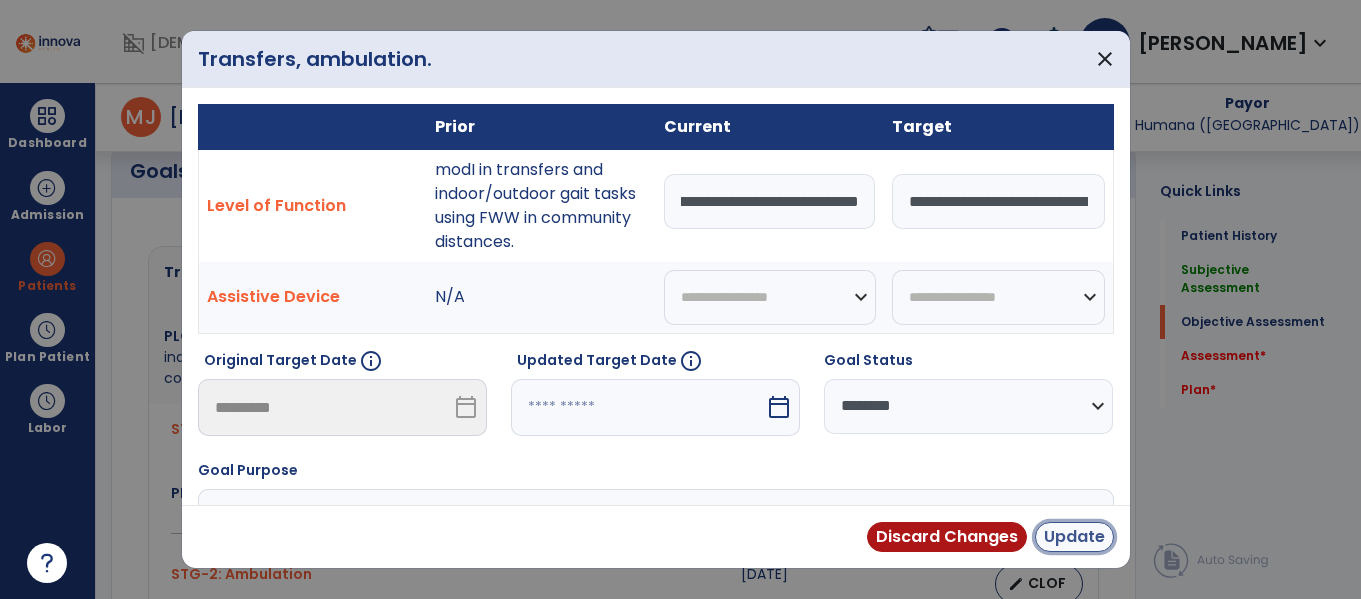 click on "Update" at bounding box center (1074, 537) 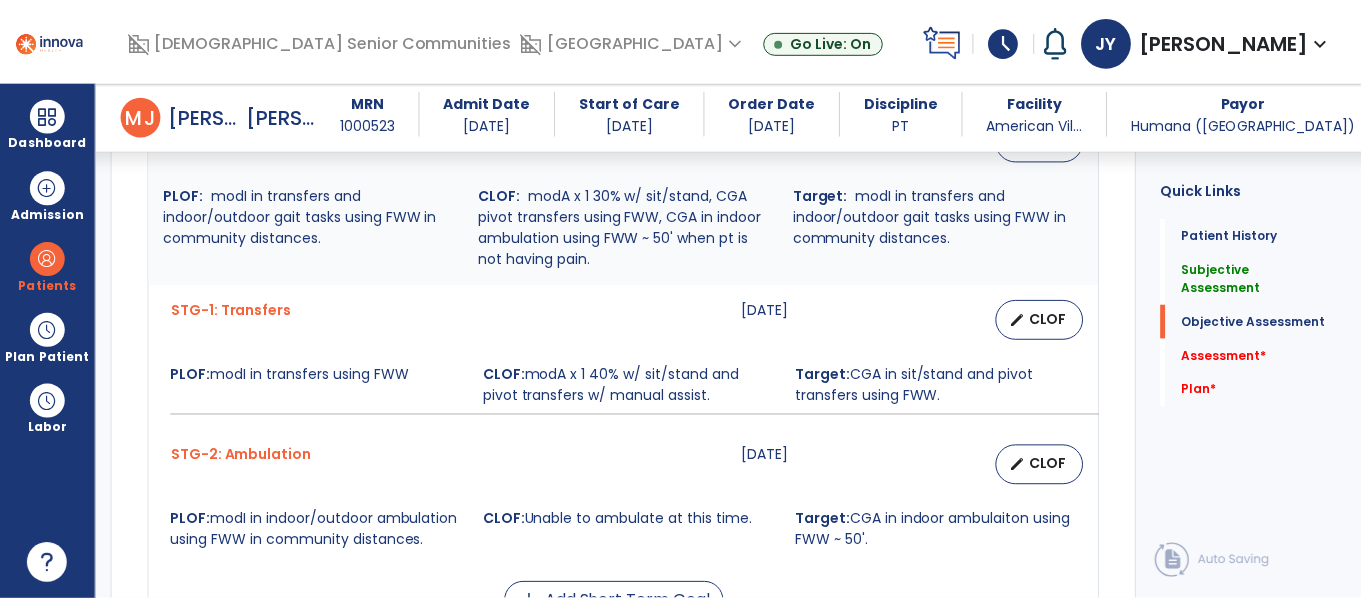 scroll, scrollTop: 1020, scrollLeft: 0, axis: vertical 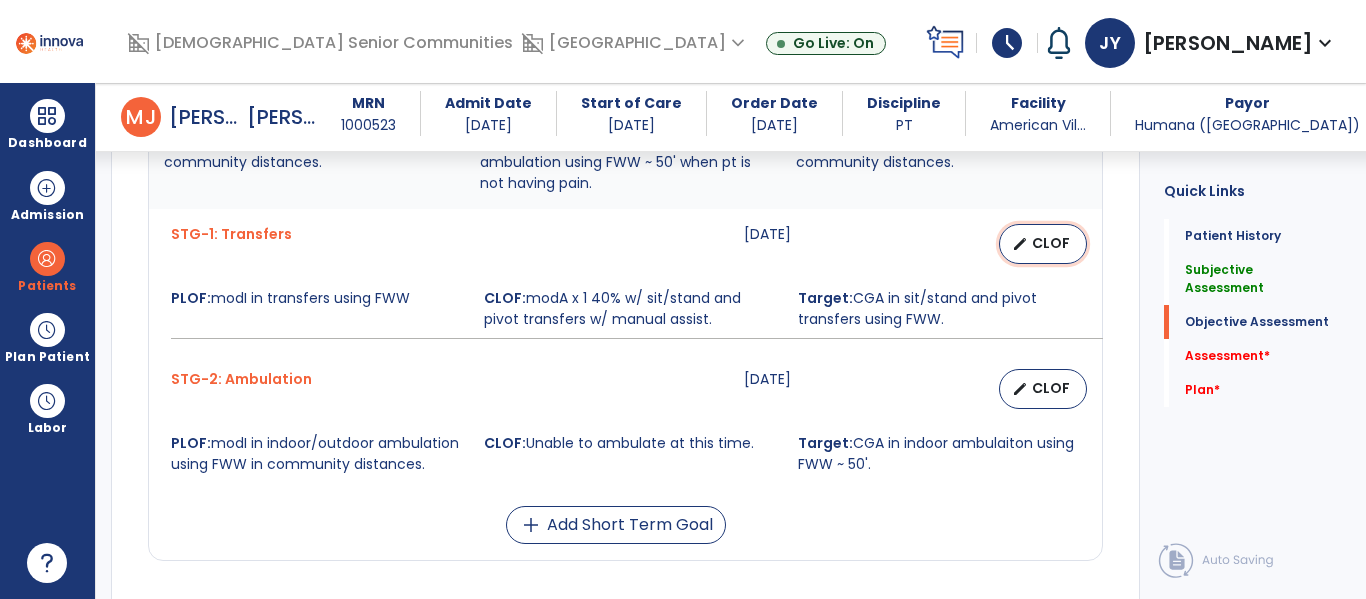 click on "edit   CLOF" at bounding box center (1043, 244) 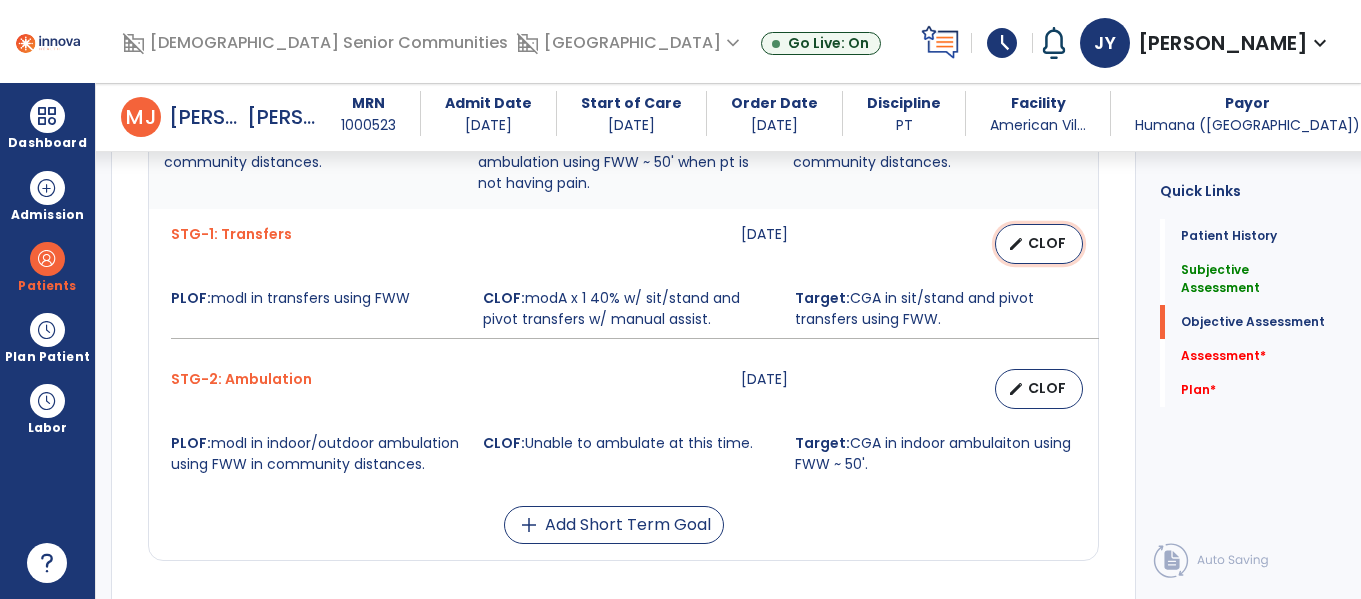 select on "********" 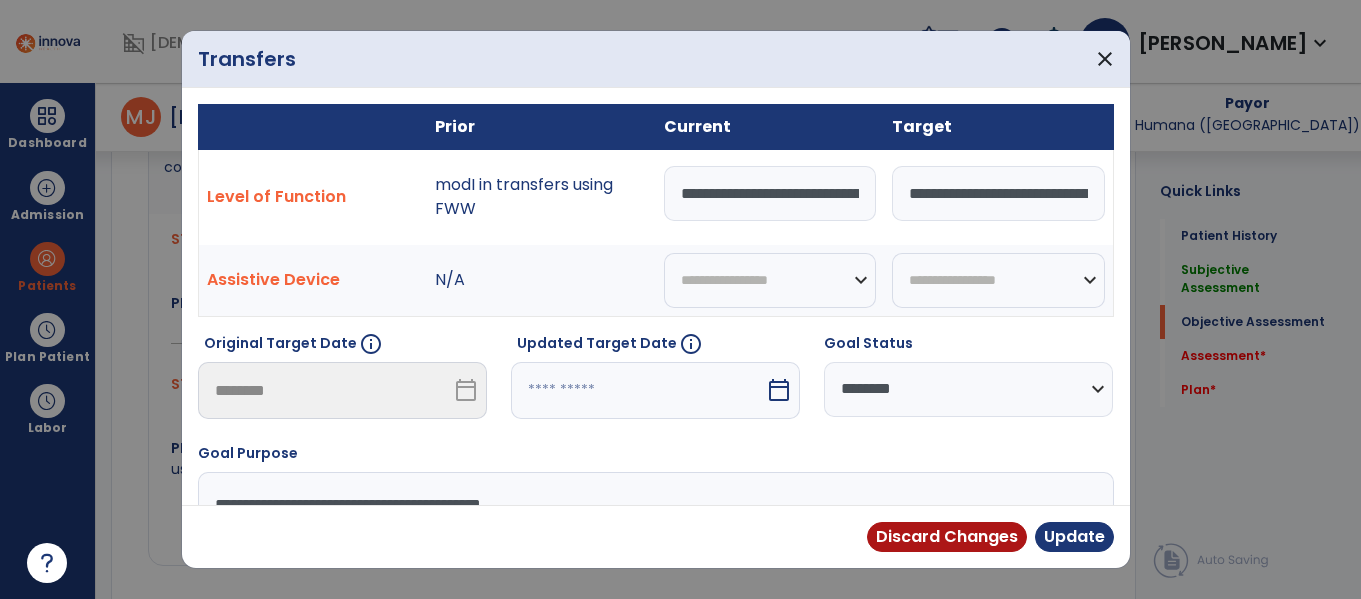 scroll, scrollTop: 1020, scrollLeft: 0, axis: vertical 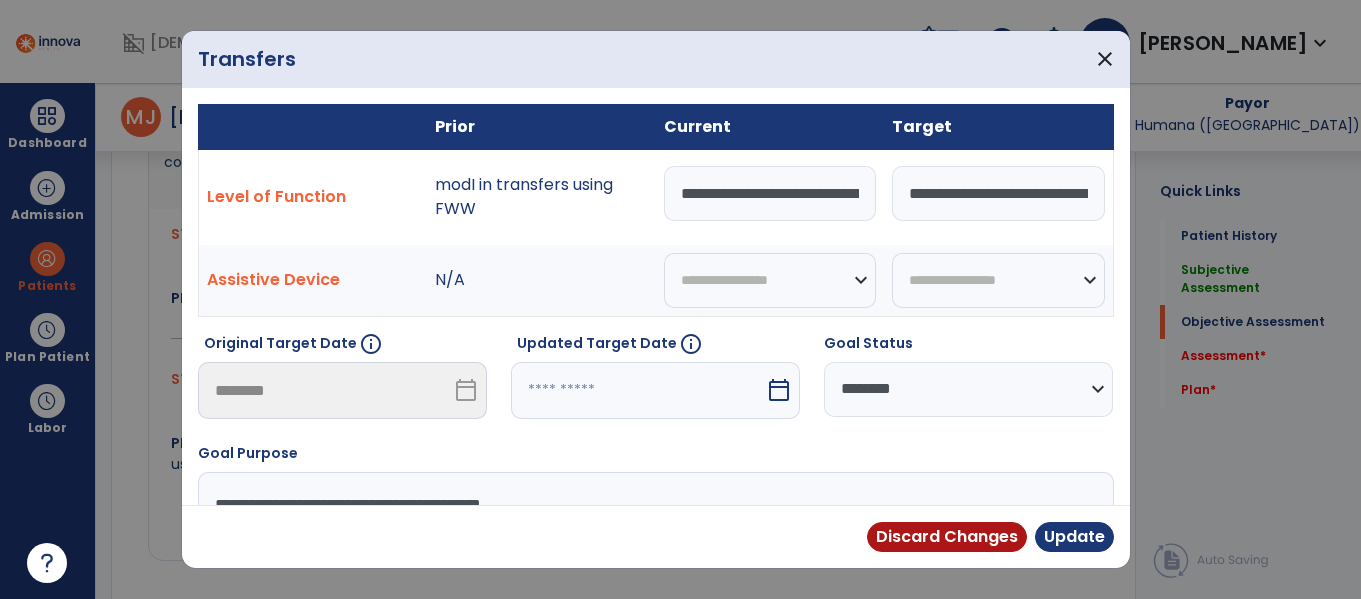 click on "**********" at bounding box center [770, 193] 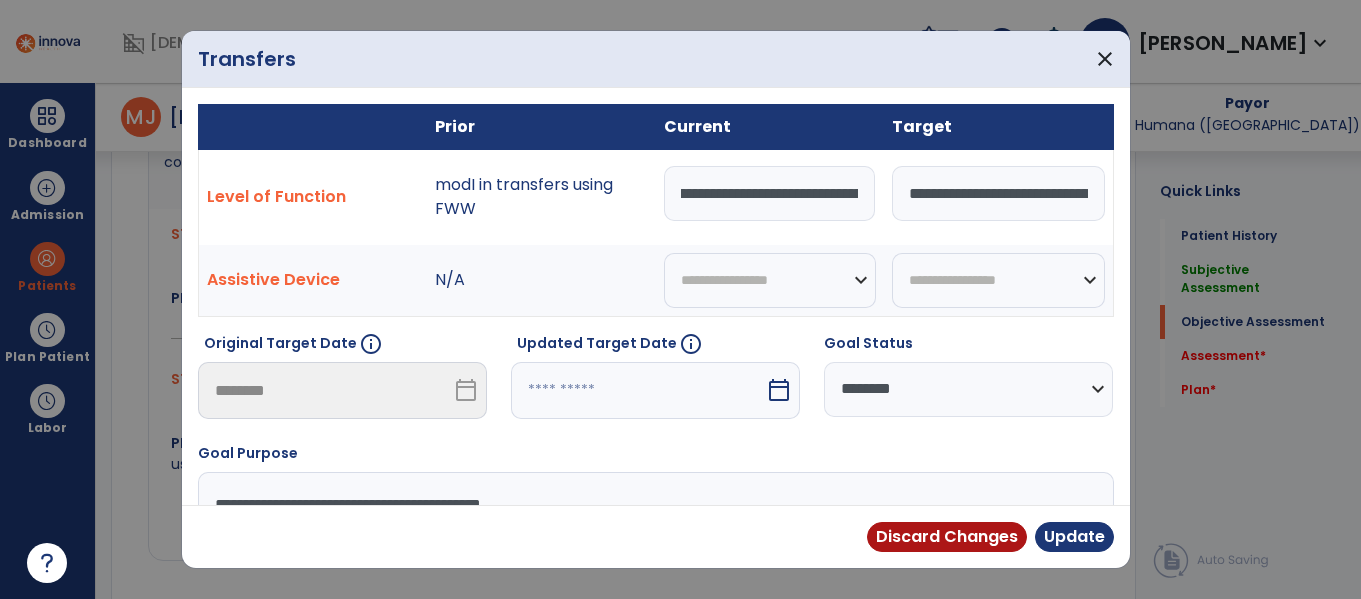 scroll, scrollTop: 0, scrollLeft: 404, axis: horizontal 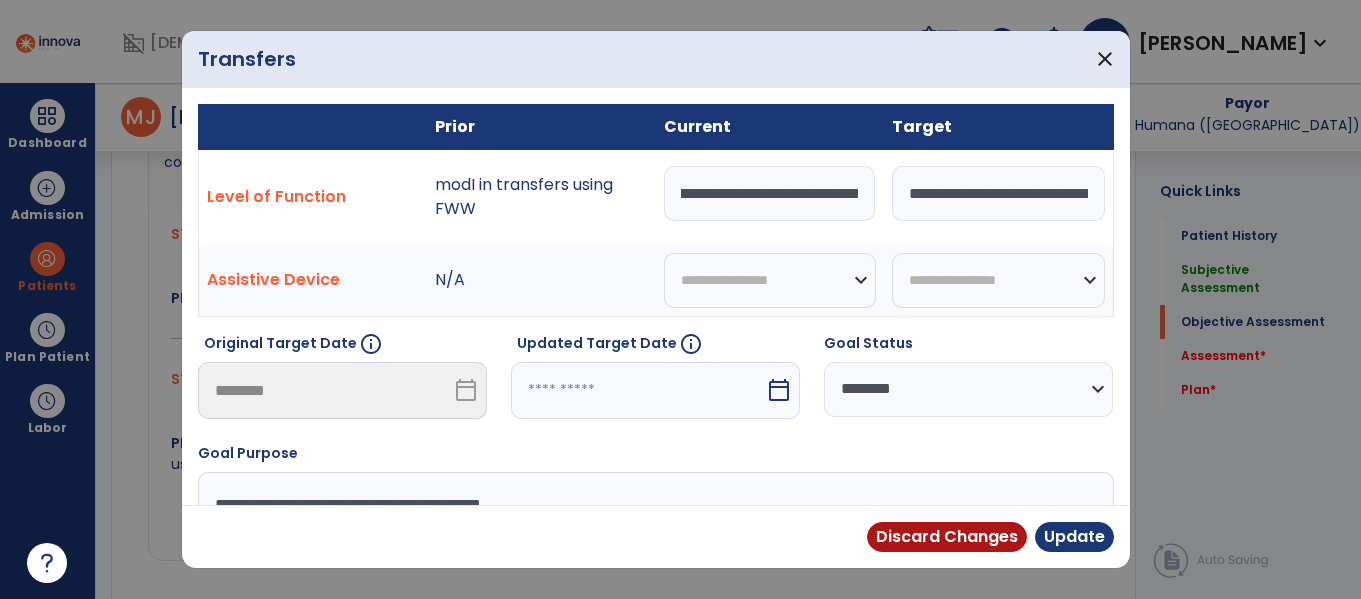 click on "**********" at bounding box center (770, 193) 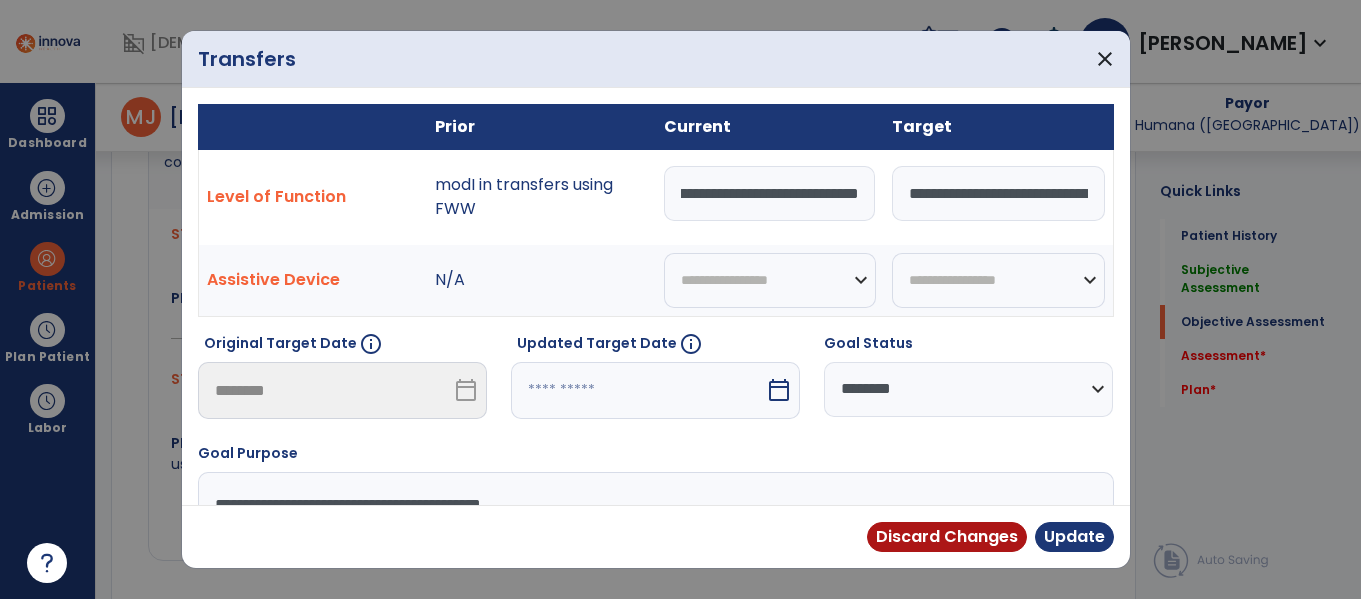 scroll, scrollTop: 0, scrollLeft: 285, axis: horizontal 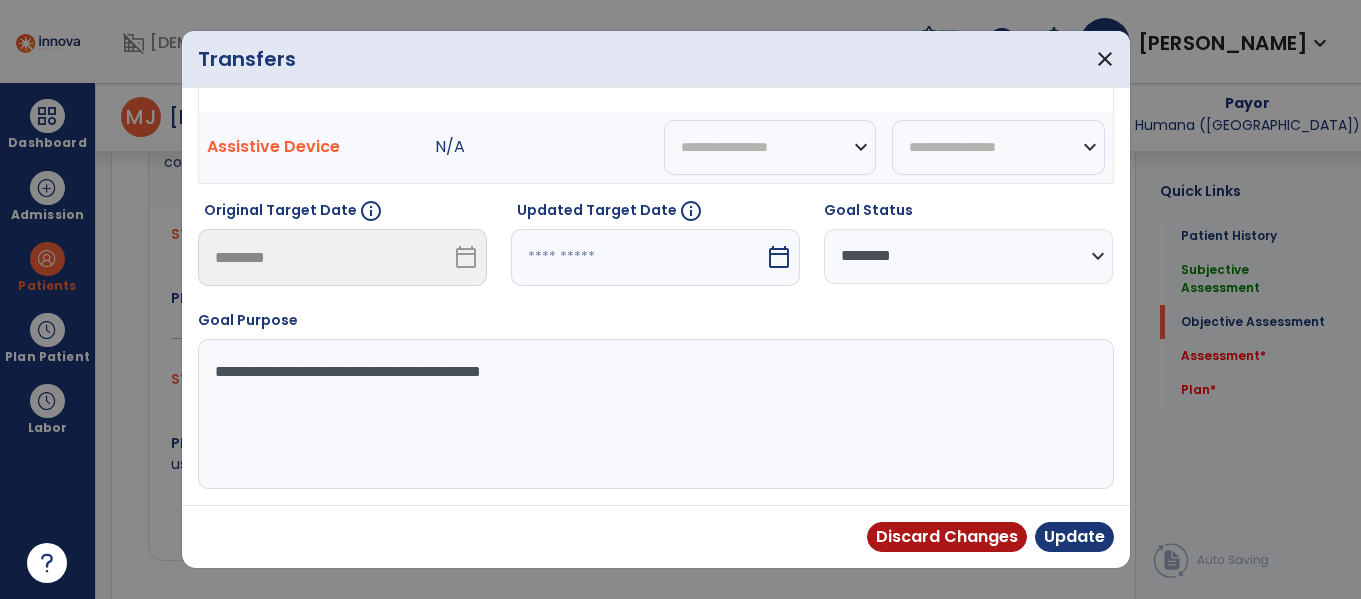 select on "*" 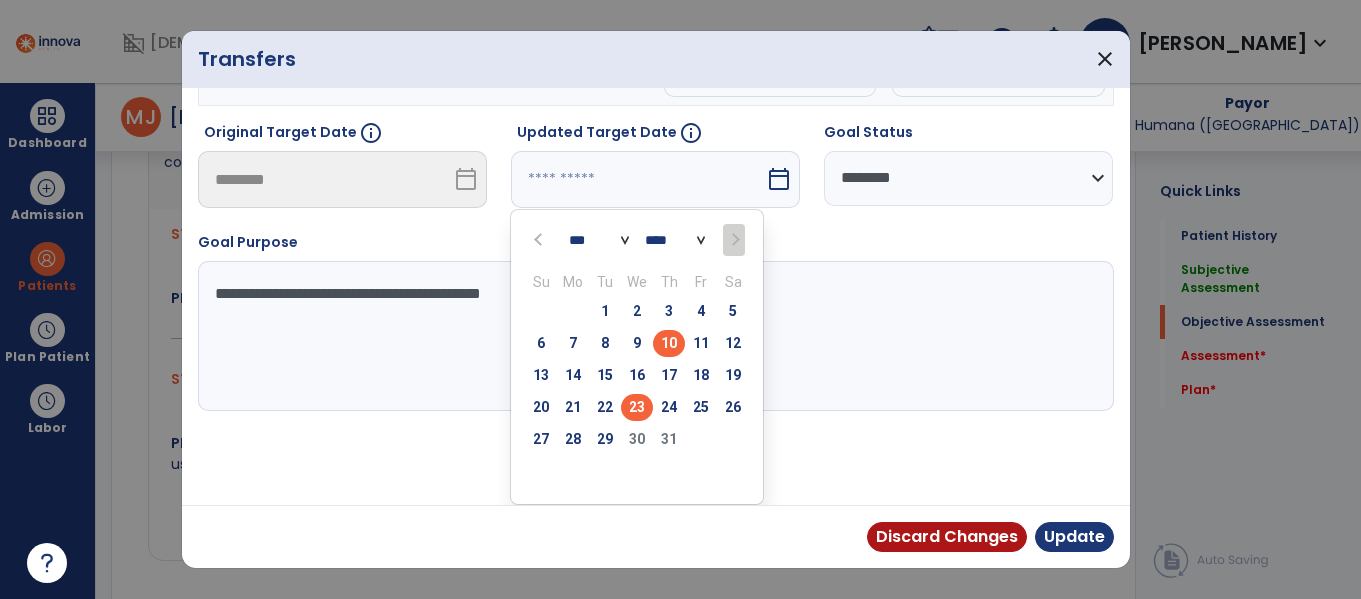 click on "23" at bounding box center [637, 407] 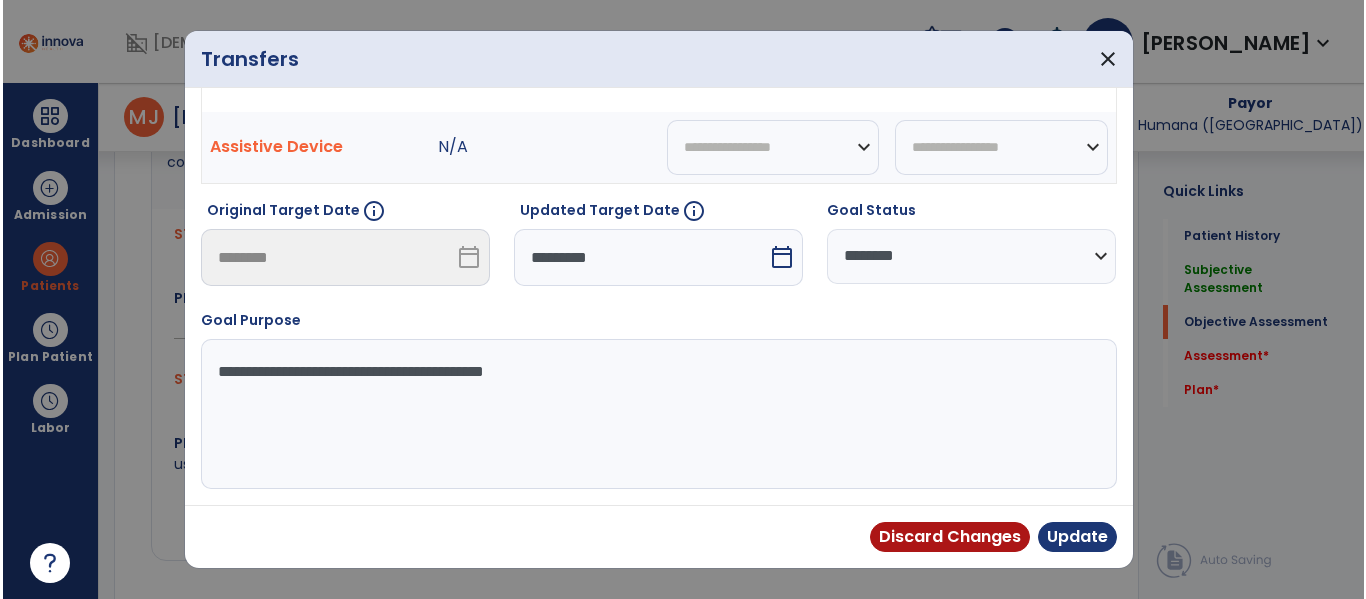 scroll, scrollTop: 133, scrollLeft: 0, axis: vertical 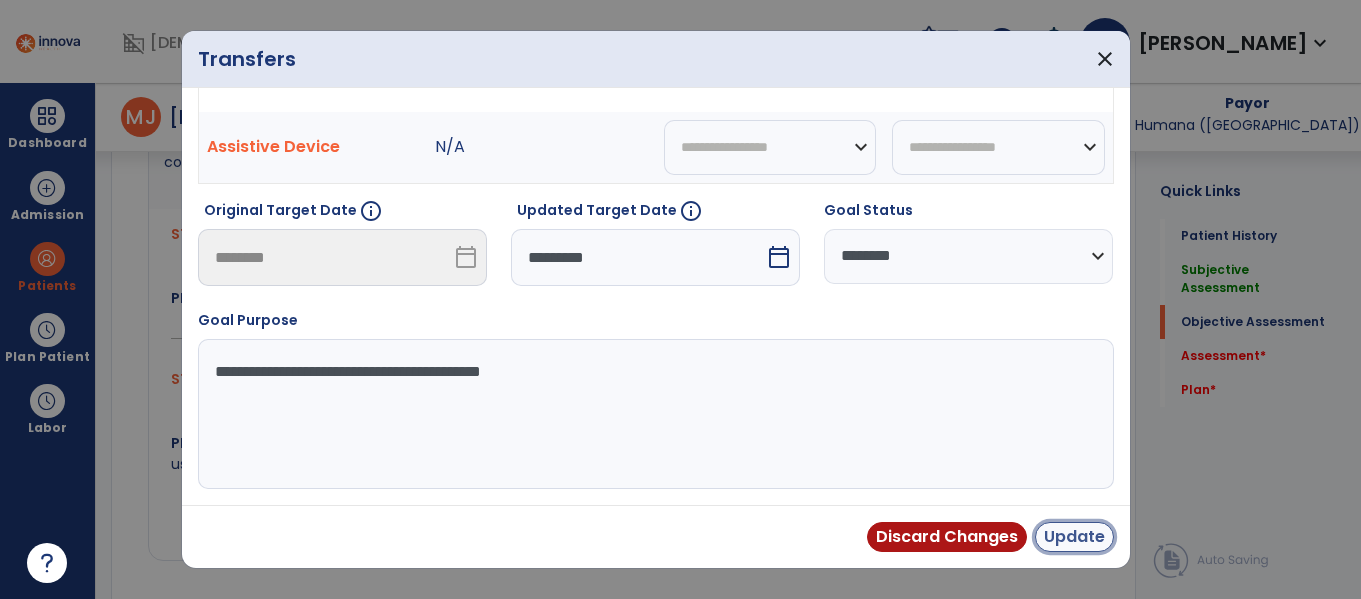 click on "Update" at bounding box center [1074, 537] 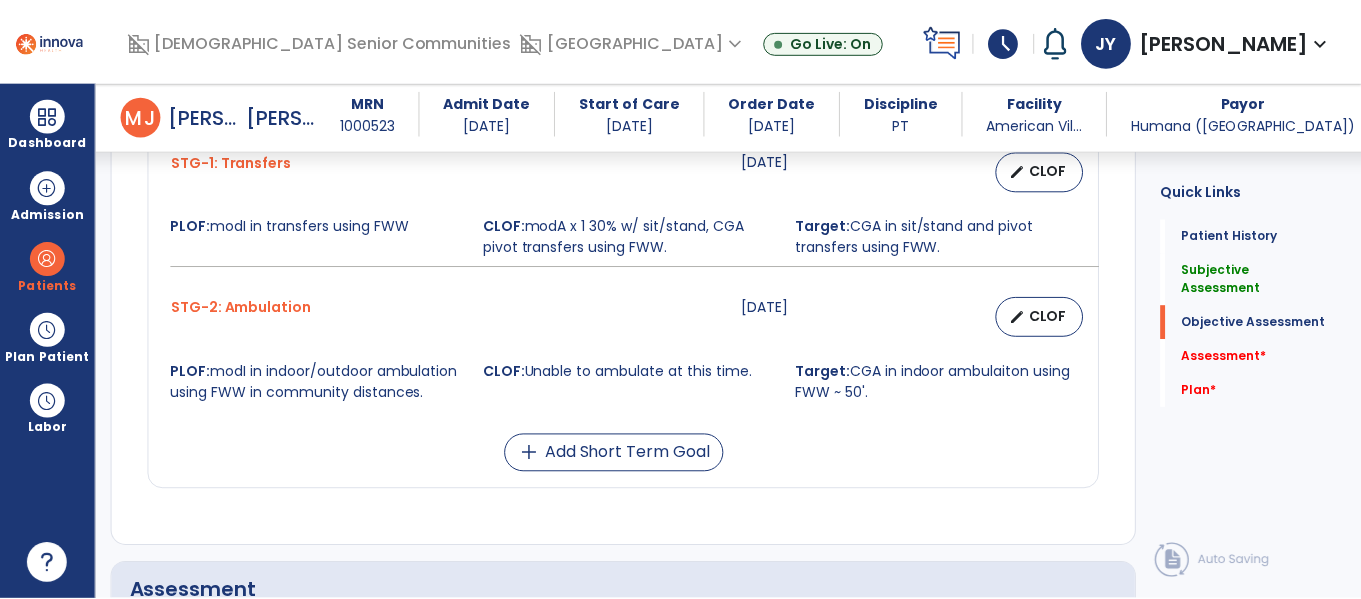 scroll, scrollTop: 1096, scrollLeft: 0, axis: vertical 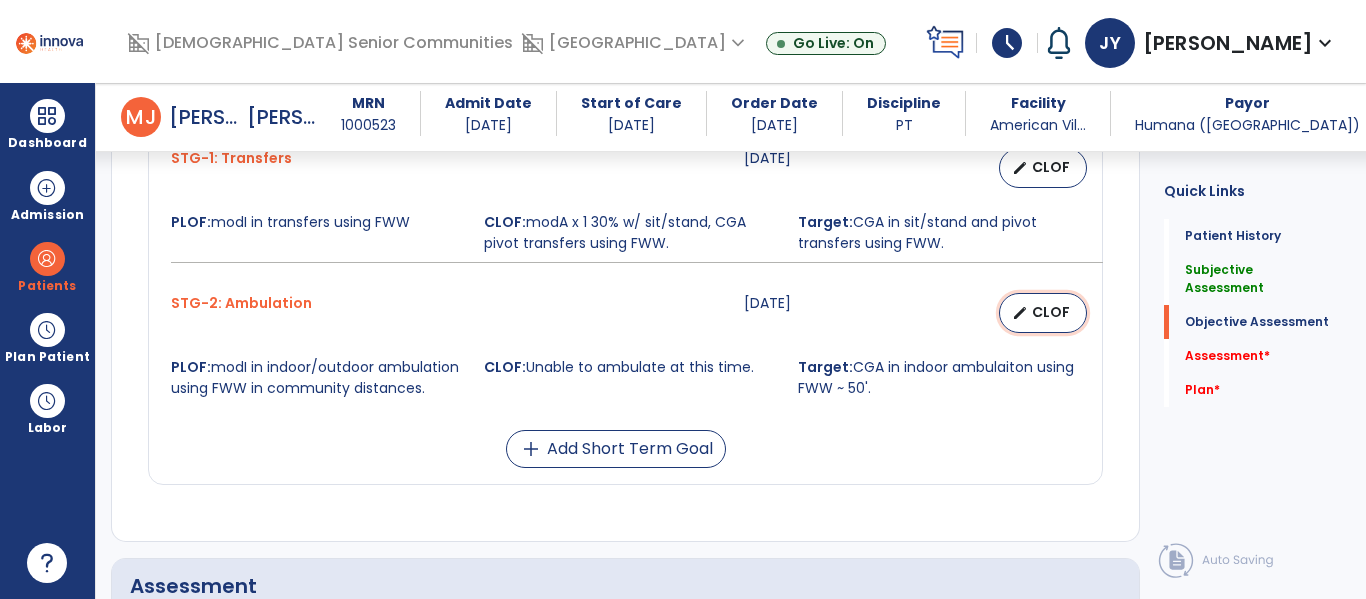 click on "CLOF" at bounding box center (1051, 312) 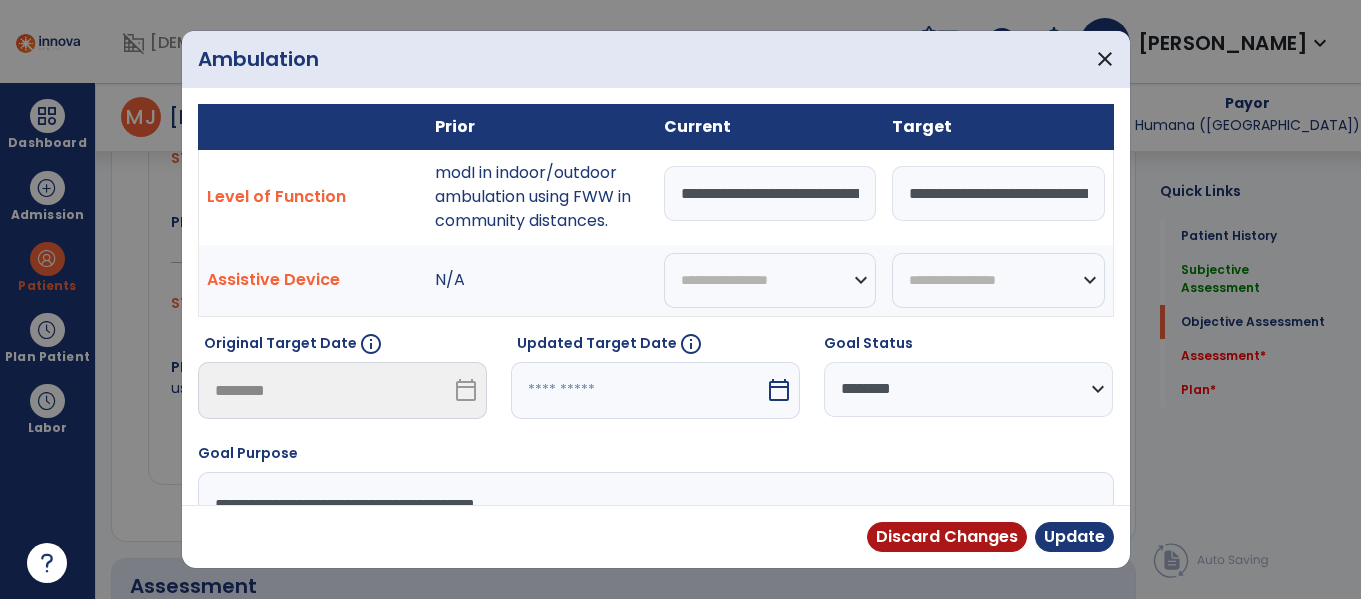 scroll, scrollTop: 1096, scrollLeft: 0, axis: vertical 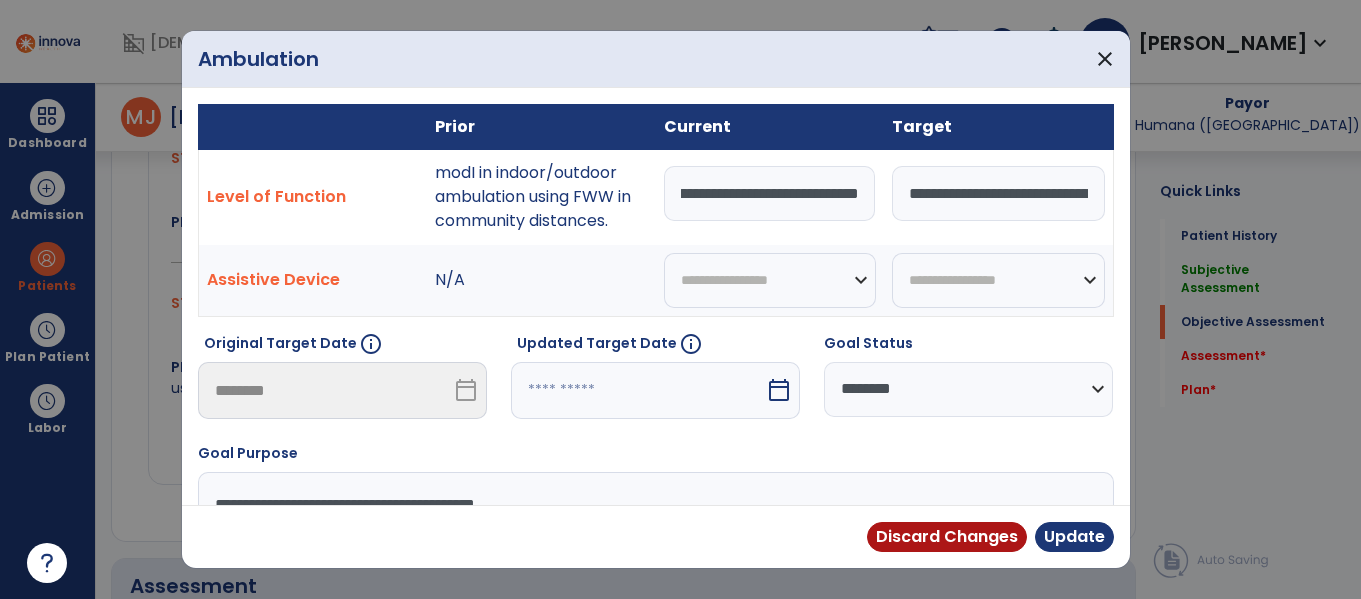click on "**********" at bounding box center [770, 193] 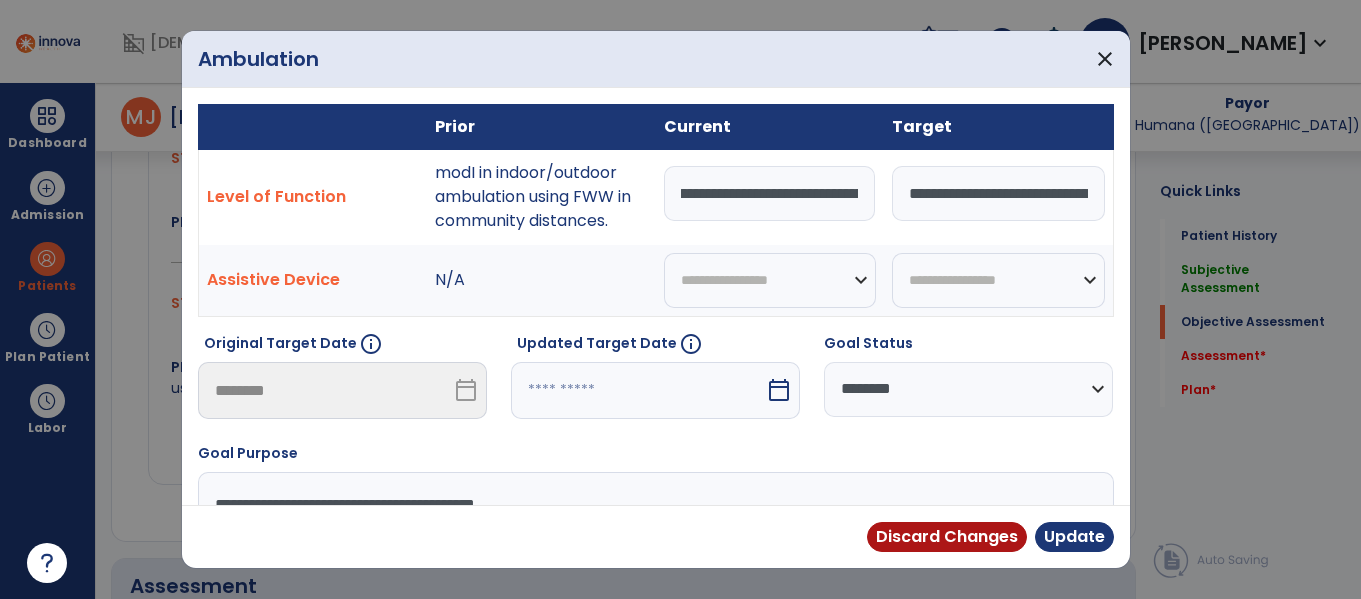 scroll, scrollTop: 0, scrollLeft: 419, axis: horizontal 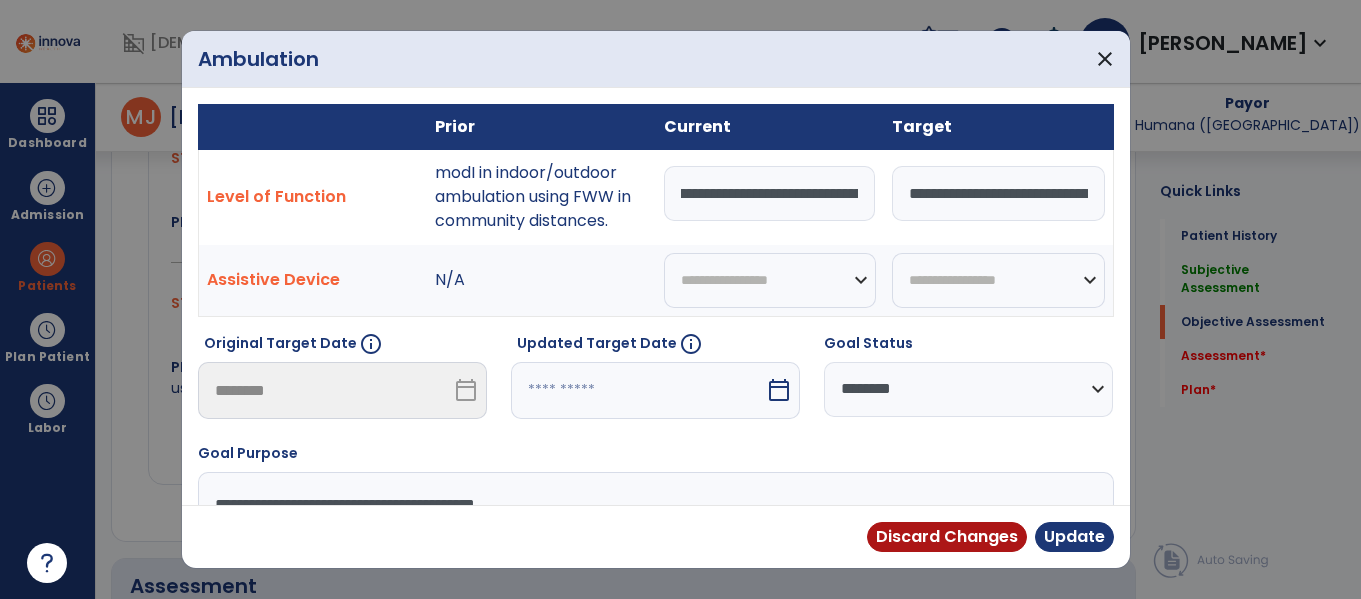 click on "**********" at bounding box center [770, 193] 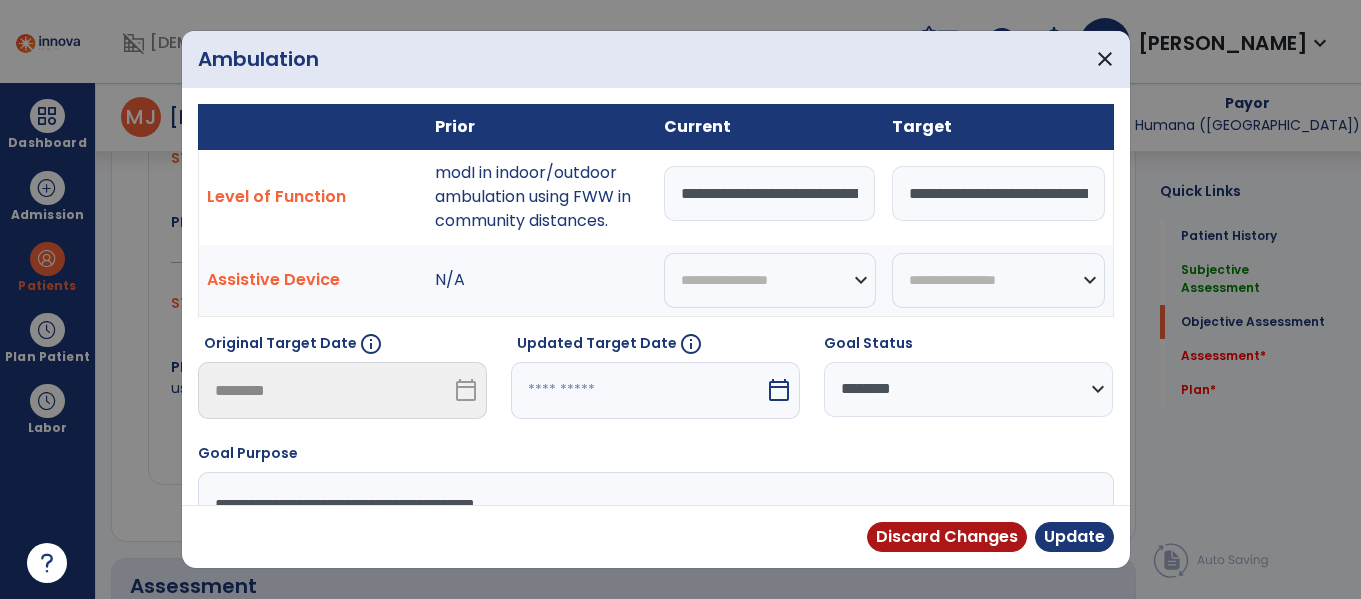 type on "**********" 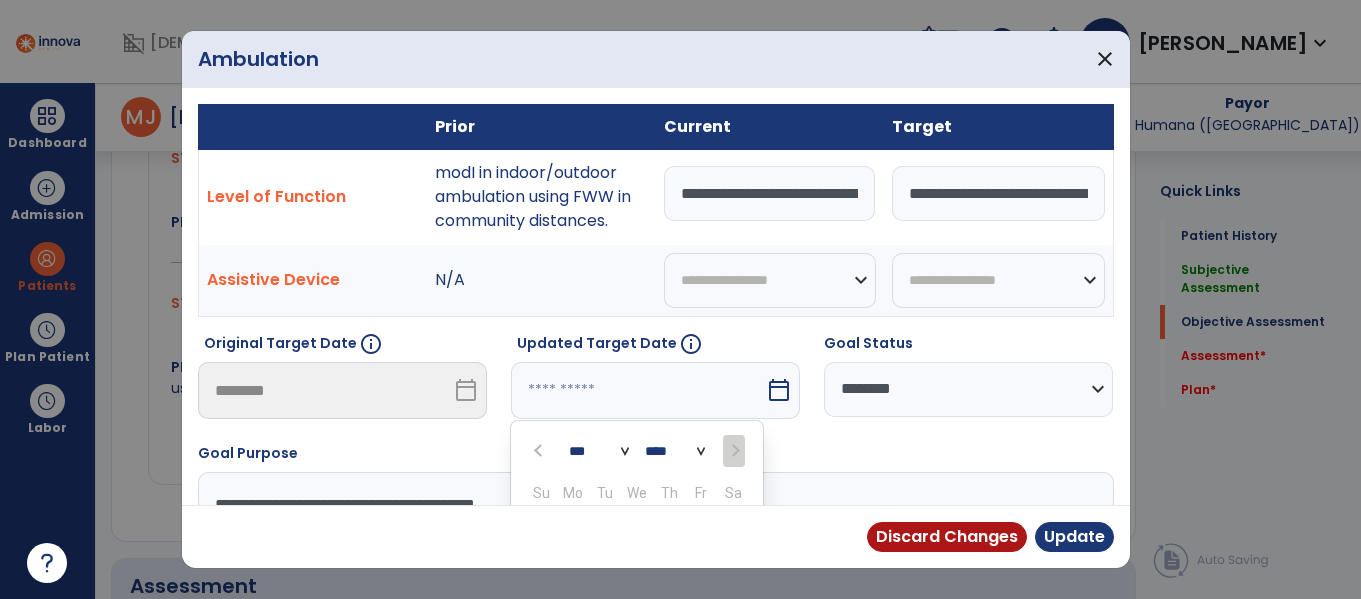 scroll, scrollTop: 211, scrollLeft: 0, axis: vertical 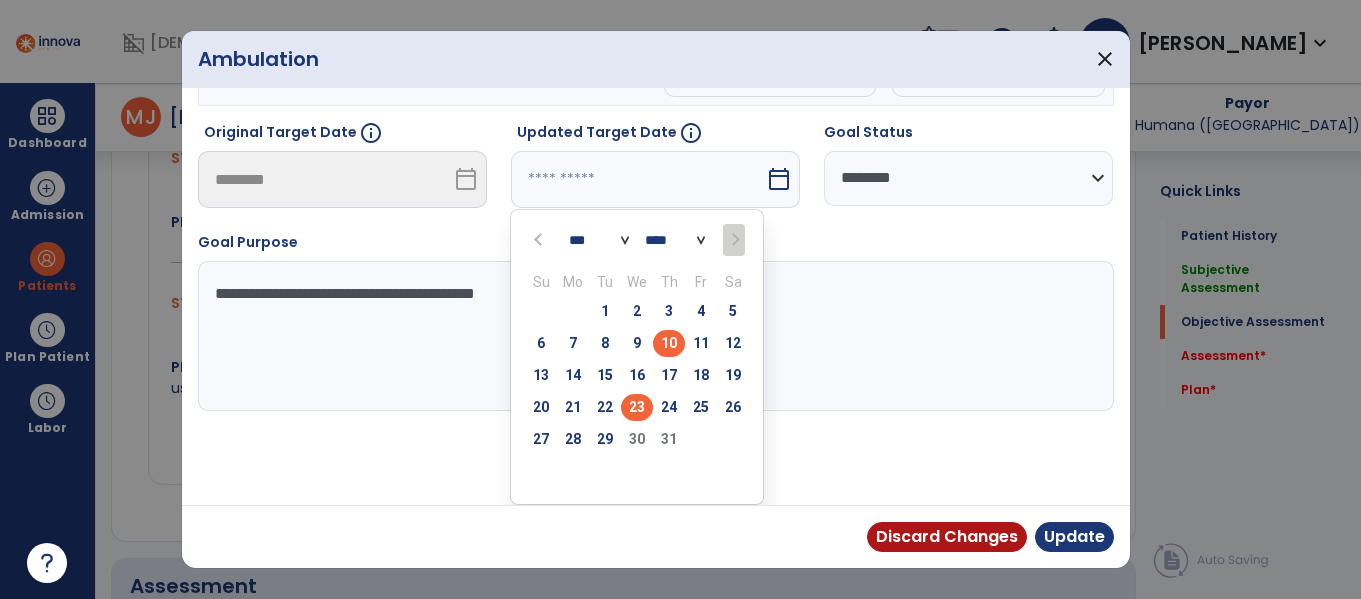 click on "23" at bounding box center [637, 407] 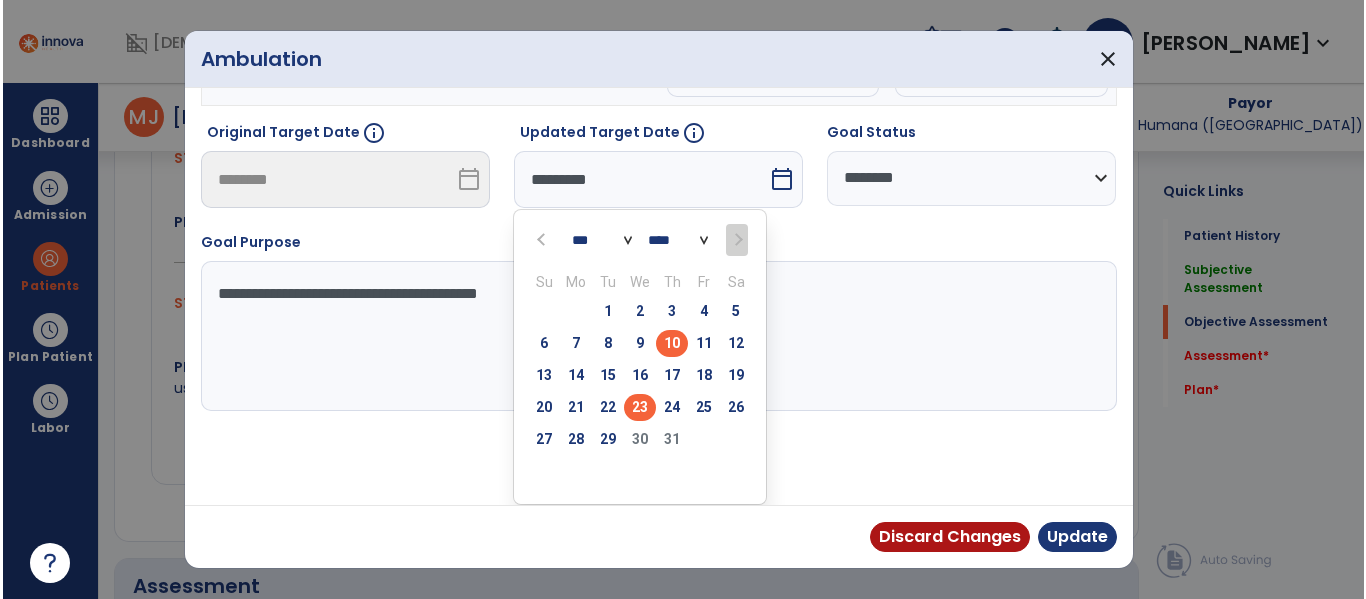 scroll, scrollTop: 133, scrollLeft: 0, axis: vertical 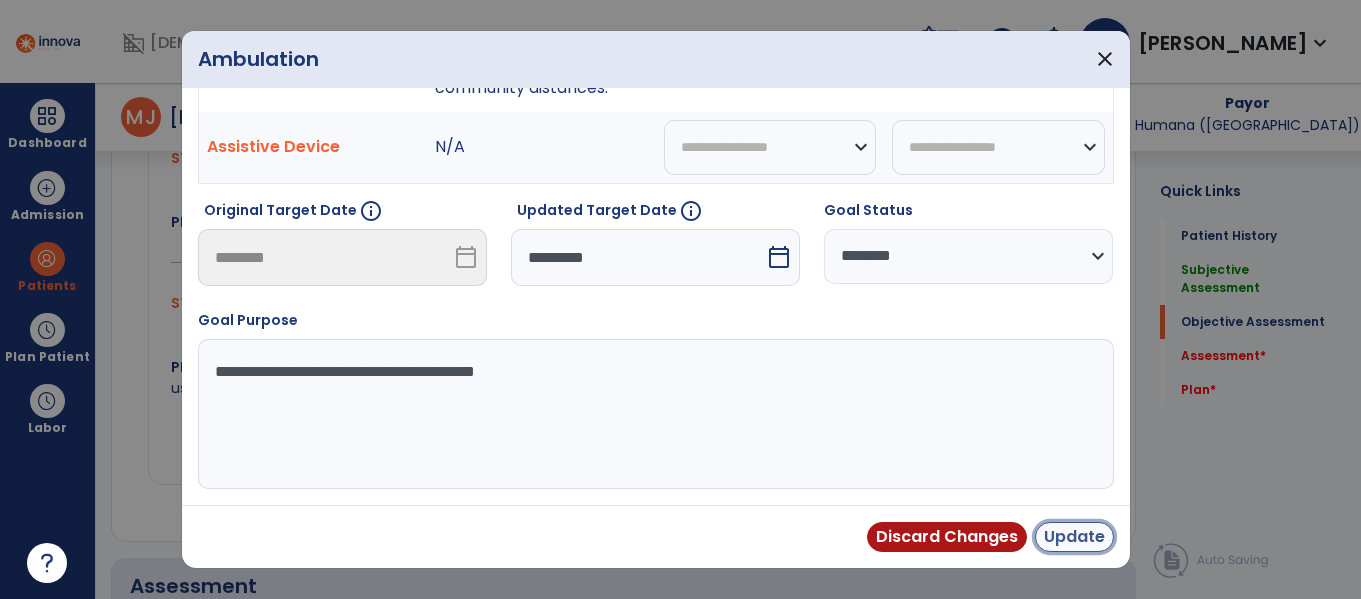 click on "Update" at bounding box center [1074, 537] 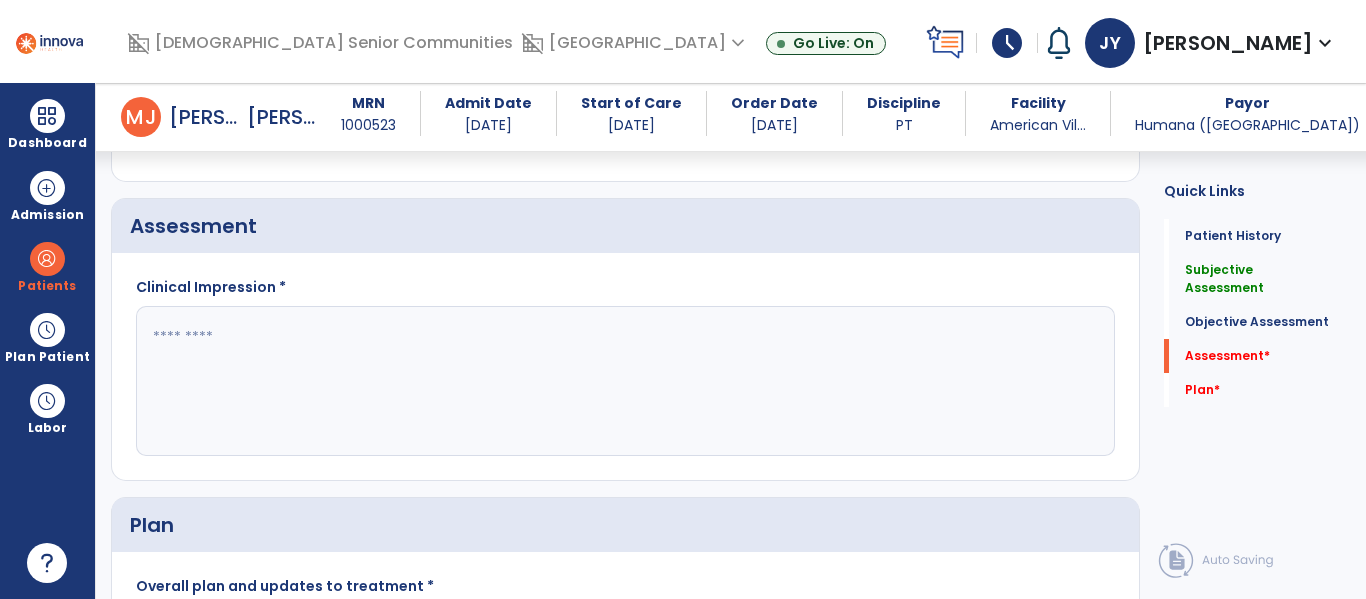 scroll, scrollTop: 1458, scrollLeft: 0, axis: vertical 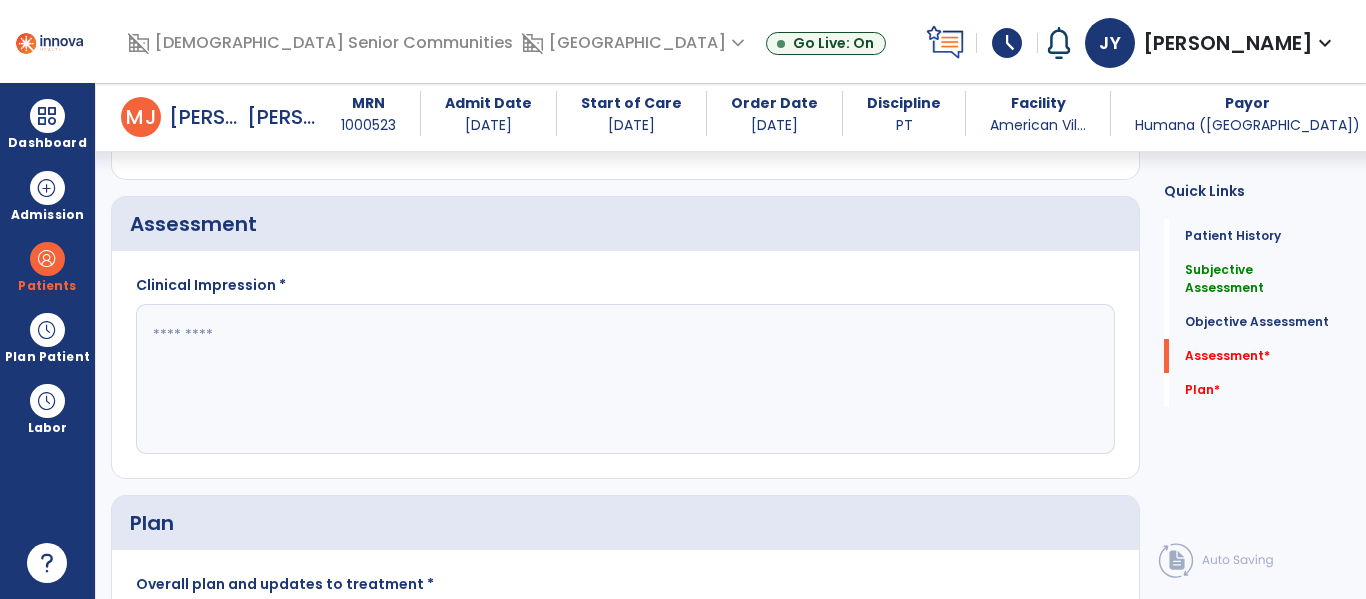 click 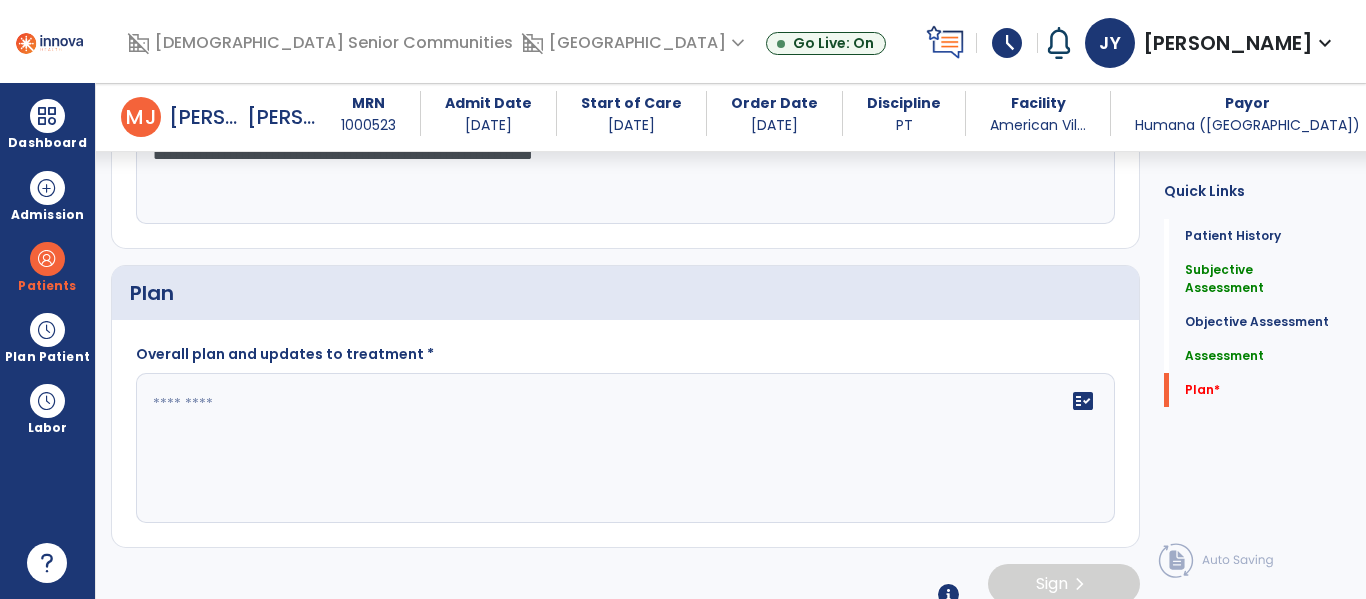 scroll, scrollTop: 1705, scrollLeft: 0, axis: vertical 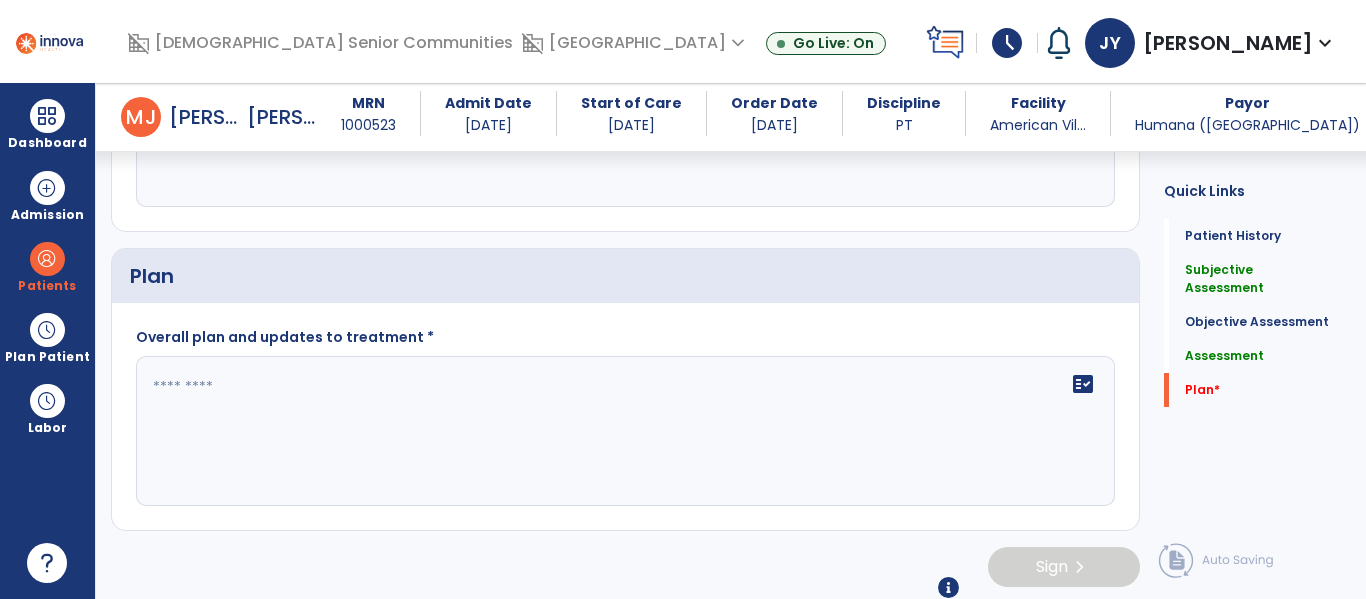 type on "**********" 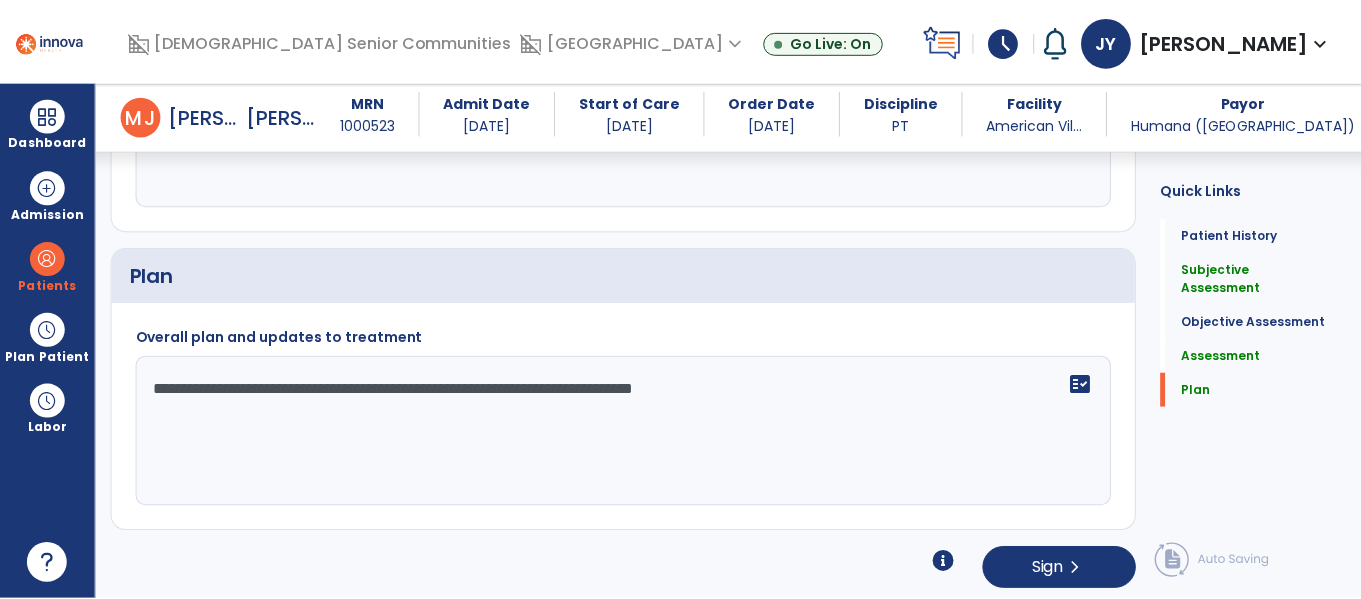 scroll, scrollTop: 1732, scrollLeft: 0, axis: vertical 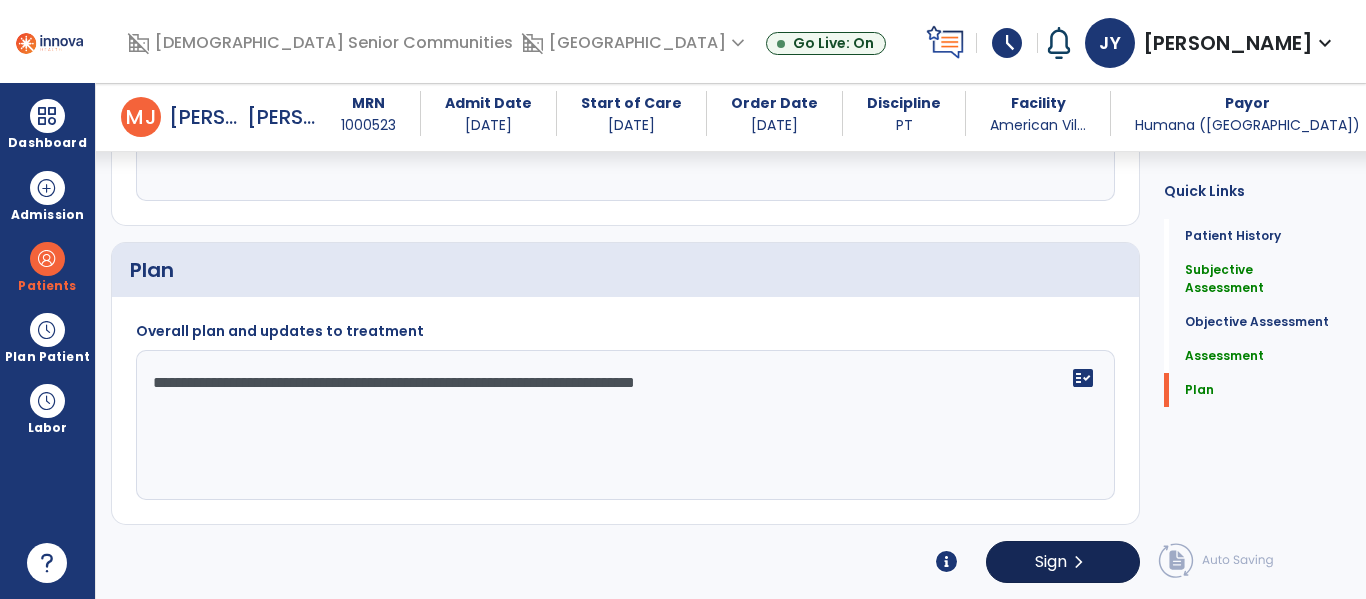 type on "**********" 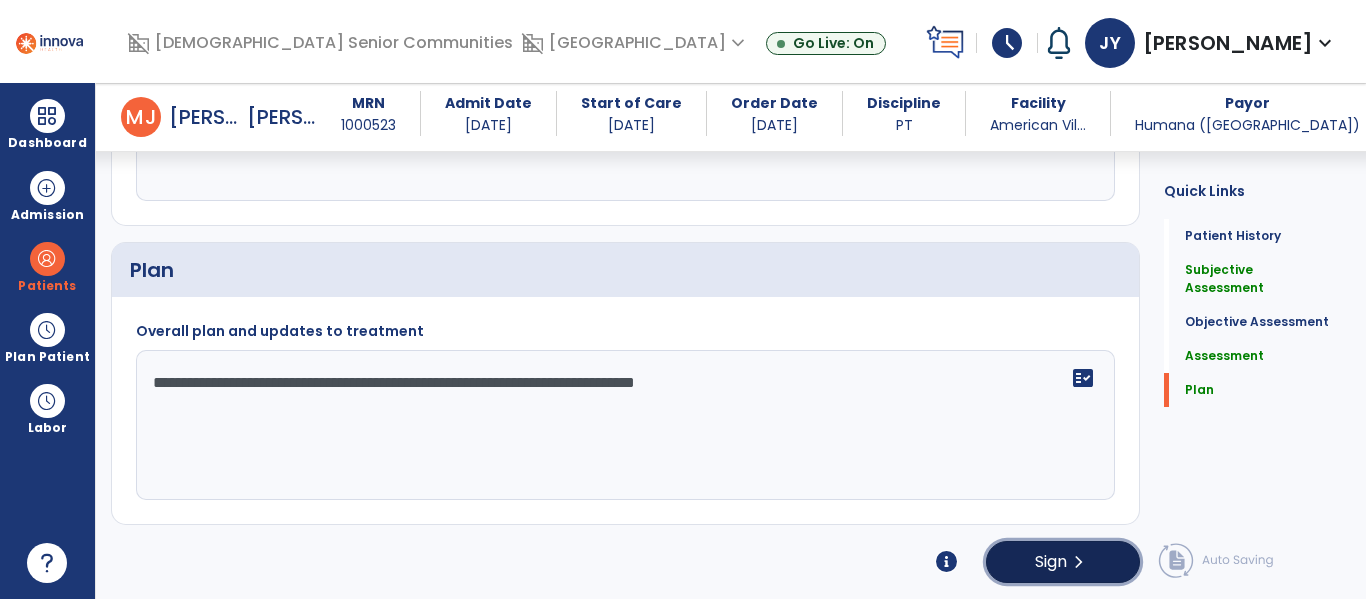 click on "Sign" 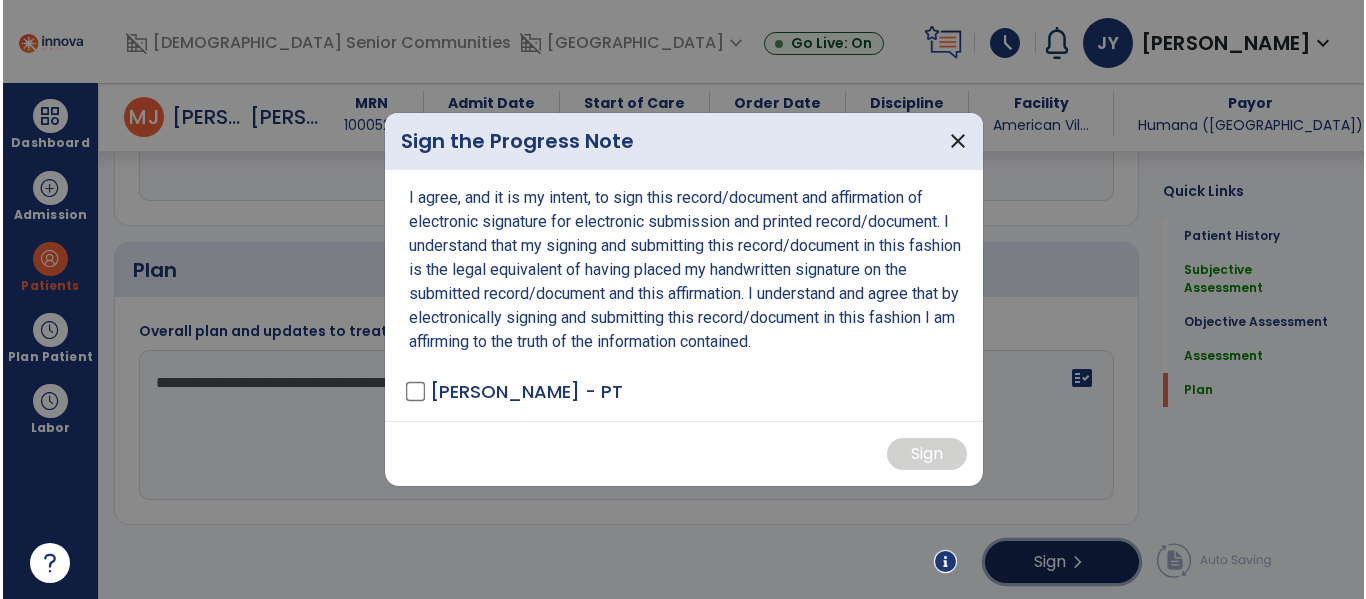 scroll, scrollTop: 1732, scrollLeft: 0, axis: vertical 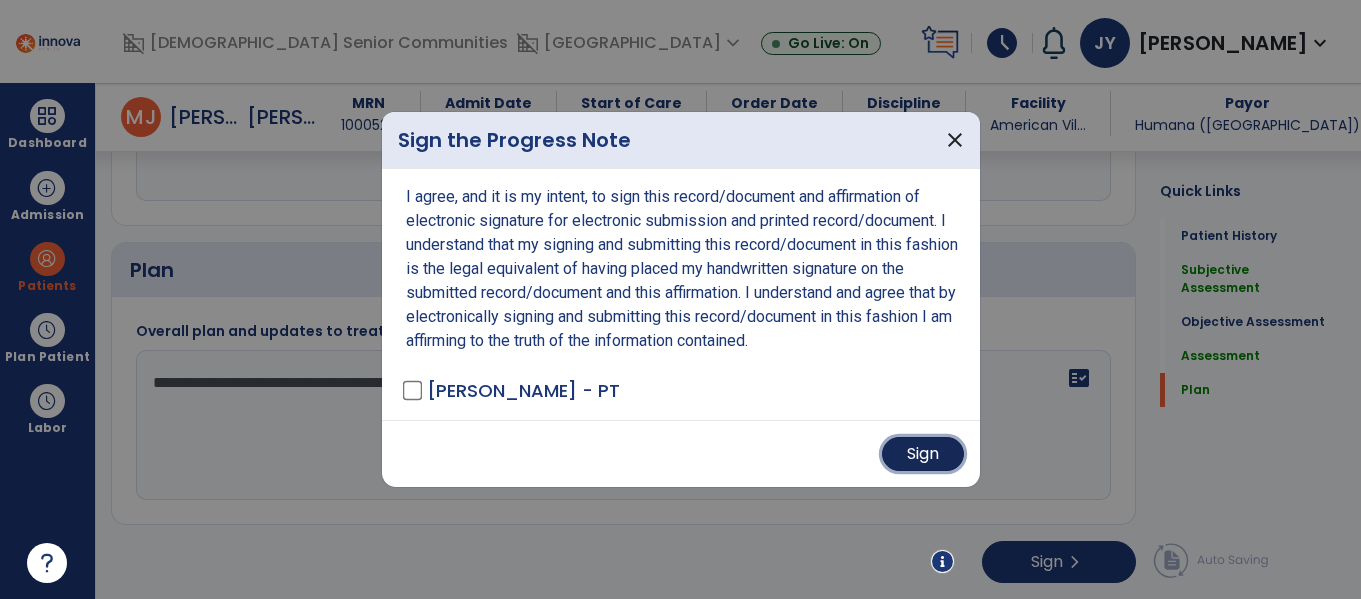 click on "Sign" at bounding box center [923, 454] 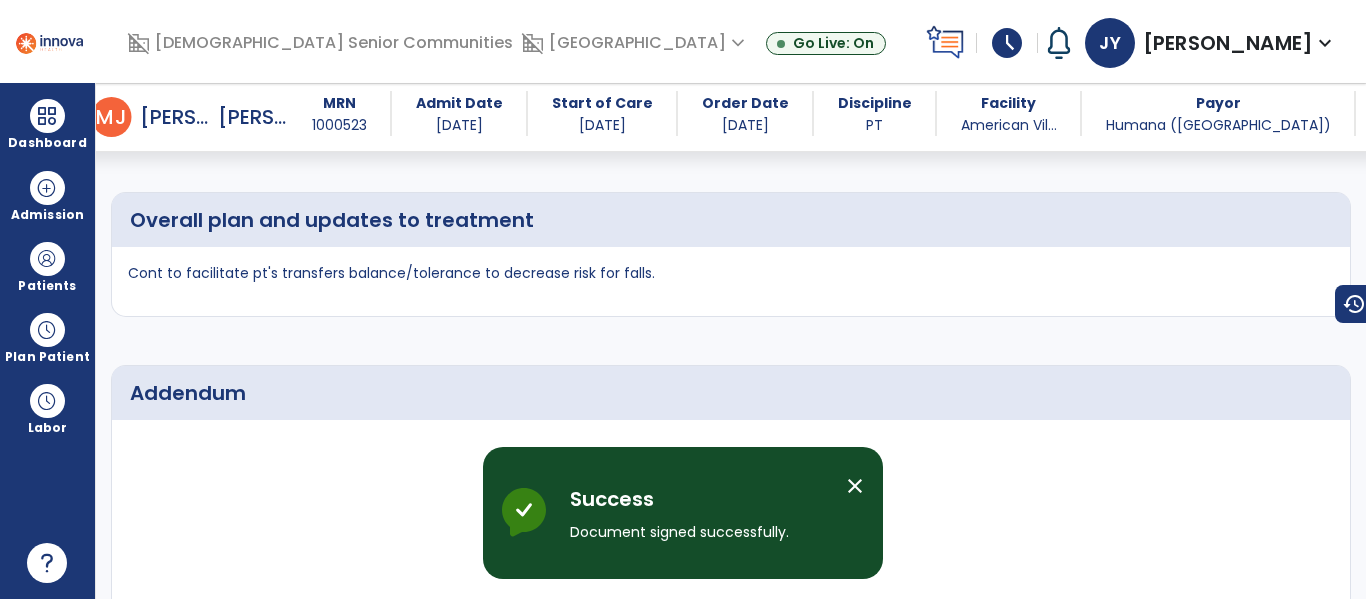scroll, scrollTop: 2053, scrollLeft: 0, axis: vertical 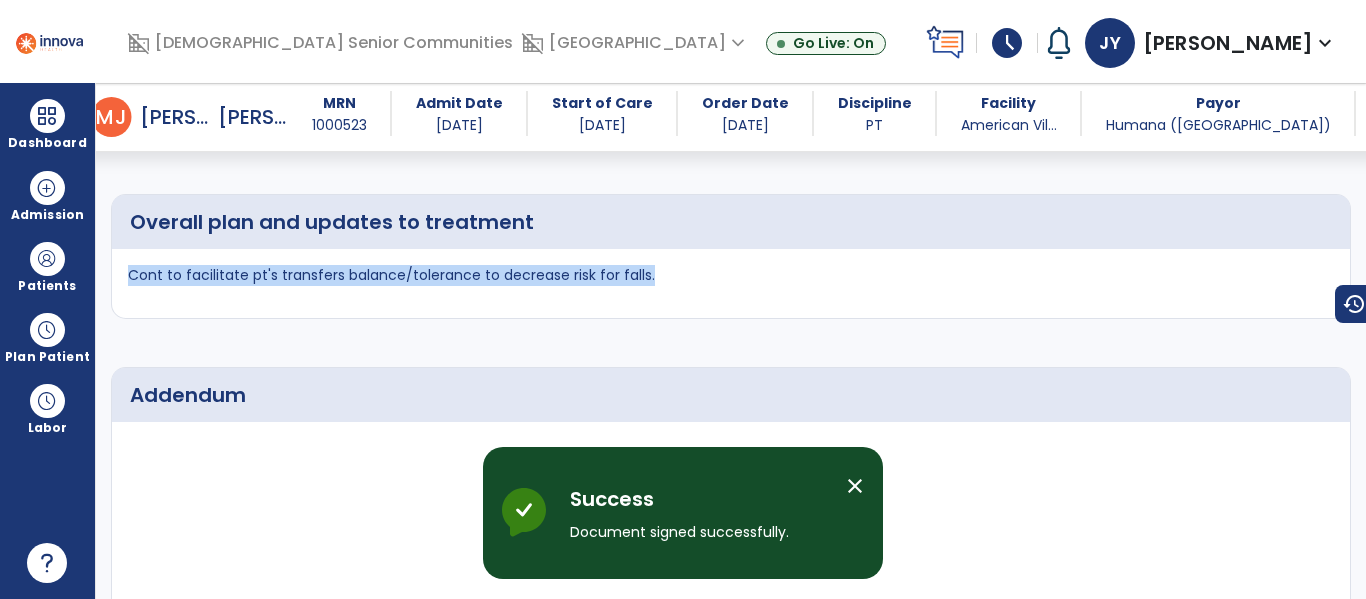 drag, startPoint x: 128, startPoint y: 248, endPoint x: 761, endPoint y: 254, distance: 633.02844 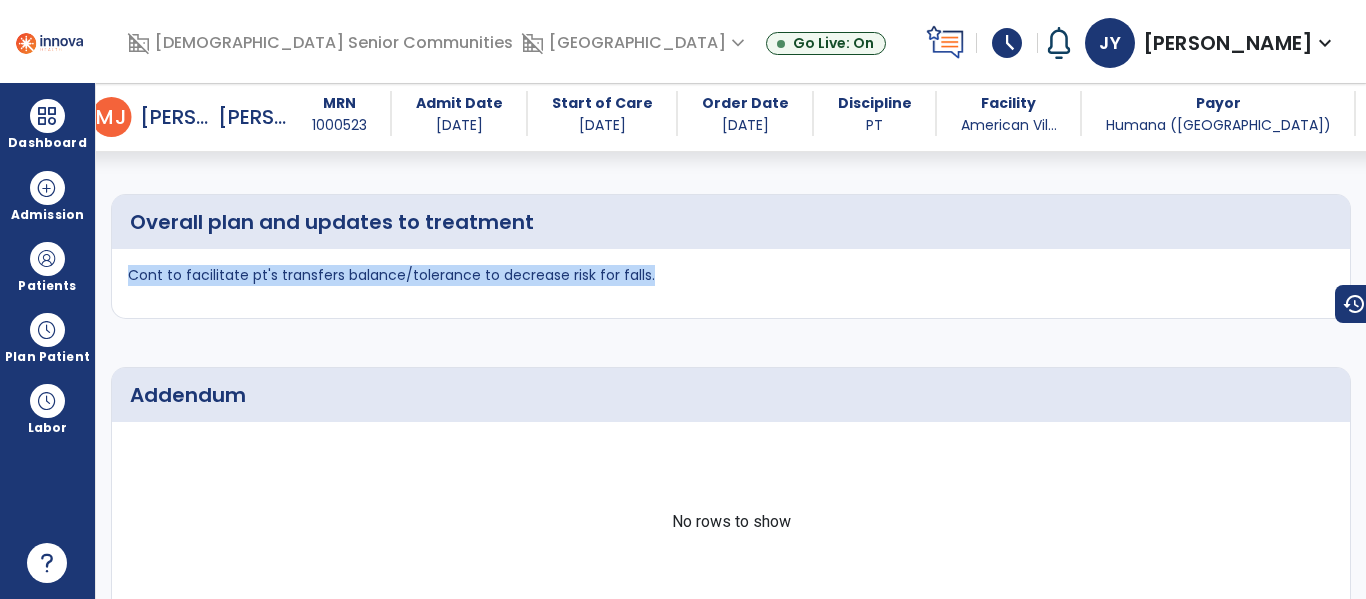 scroll, scrollTop: 0, scrollLeft: 0, axis: both 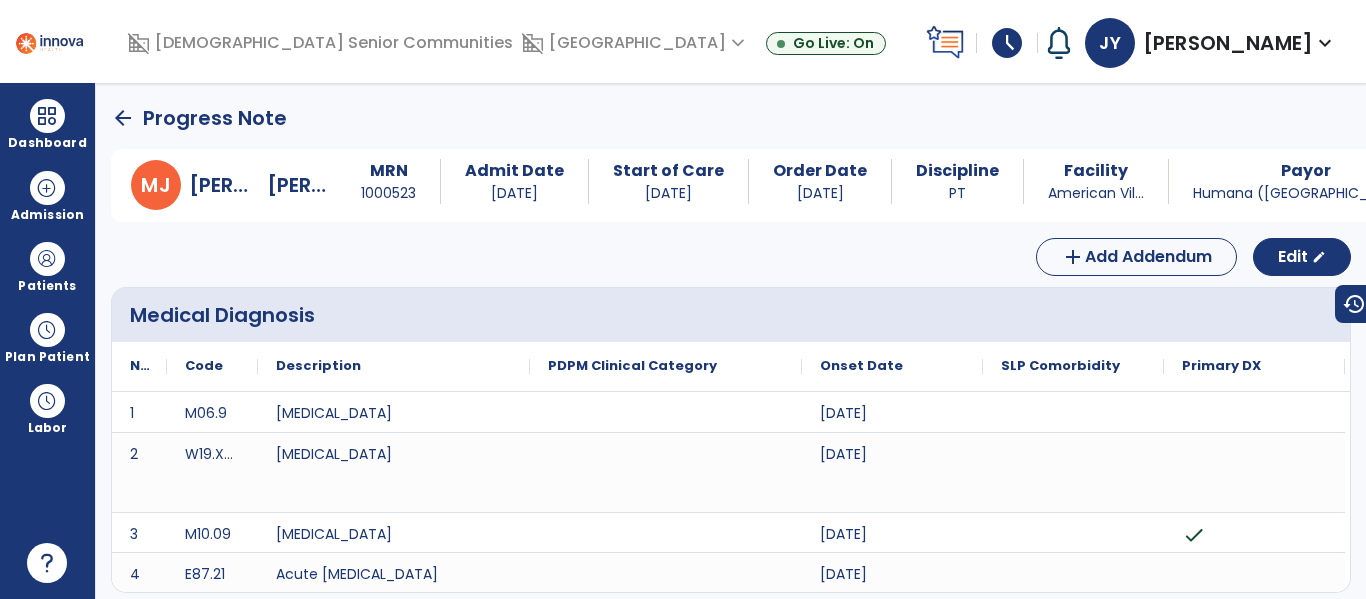 click on "arrow_back" 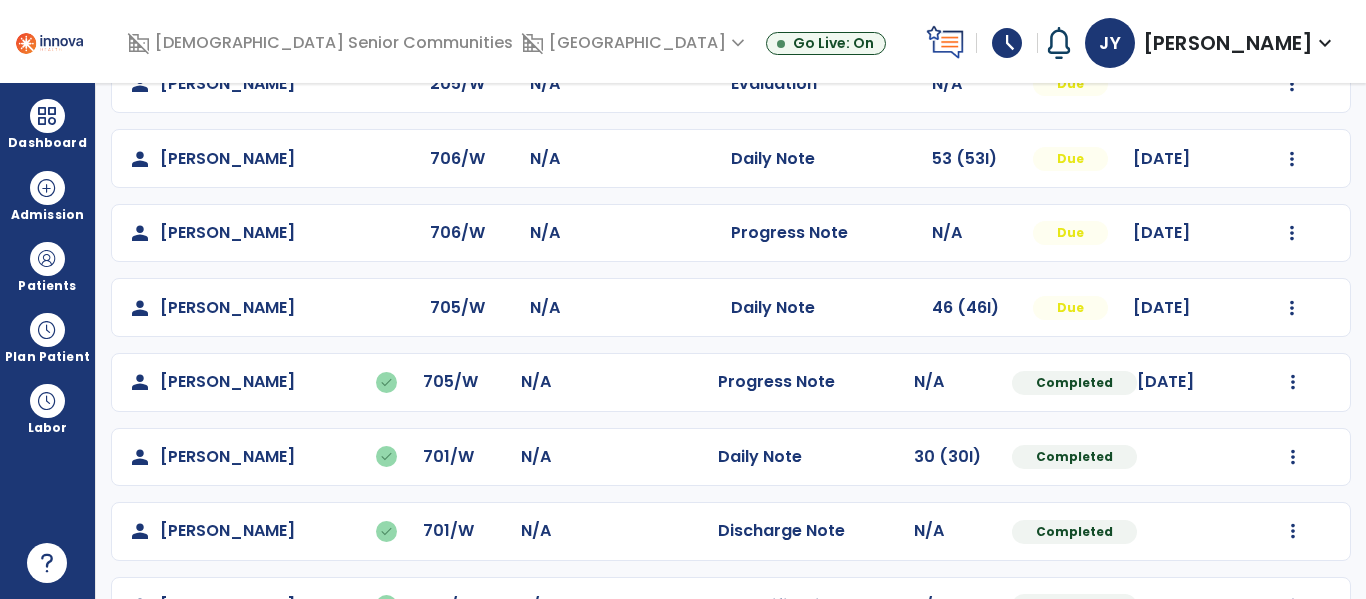 scroll, scrollTop: 940, scrollLeft: 0, axis: vertical 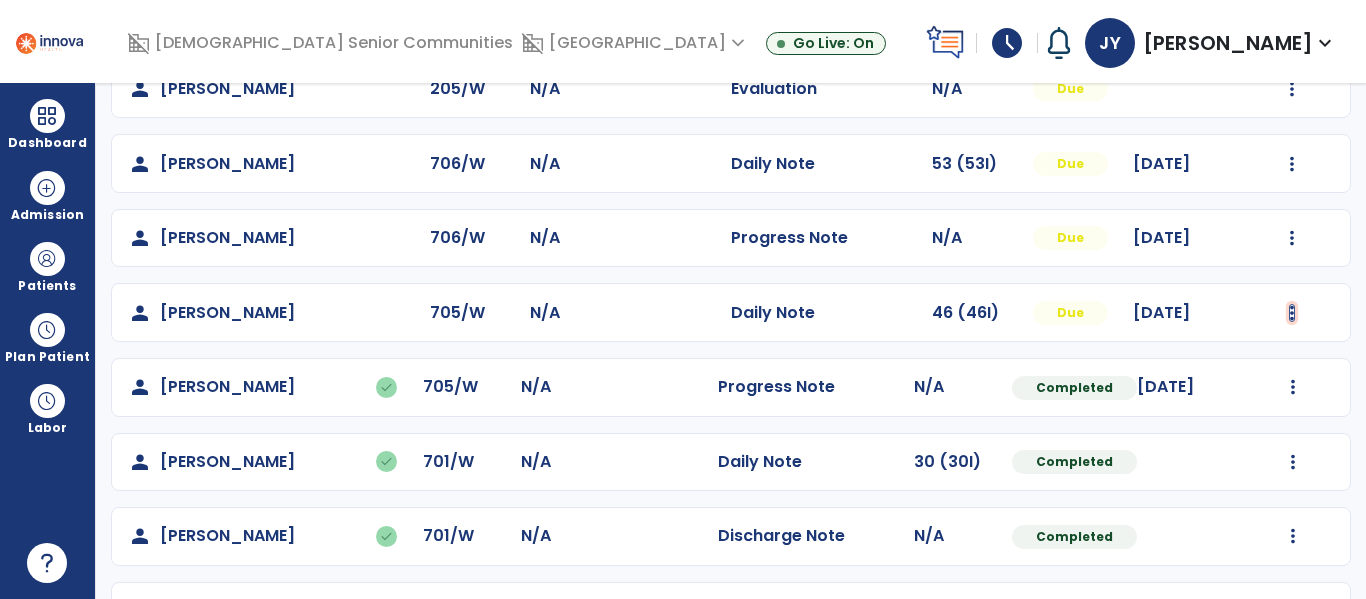 click at bounding box center [1292, -581] 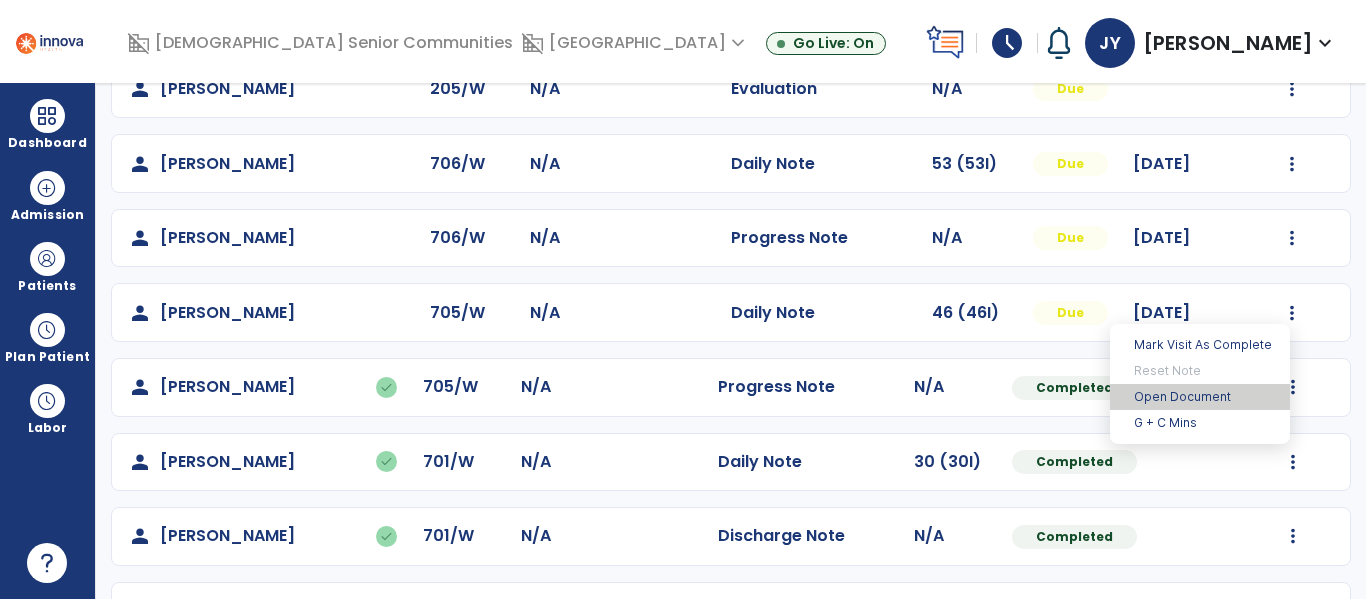 click on "Open Document" at bounding box center (1200, 397) 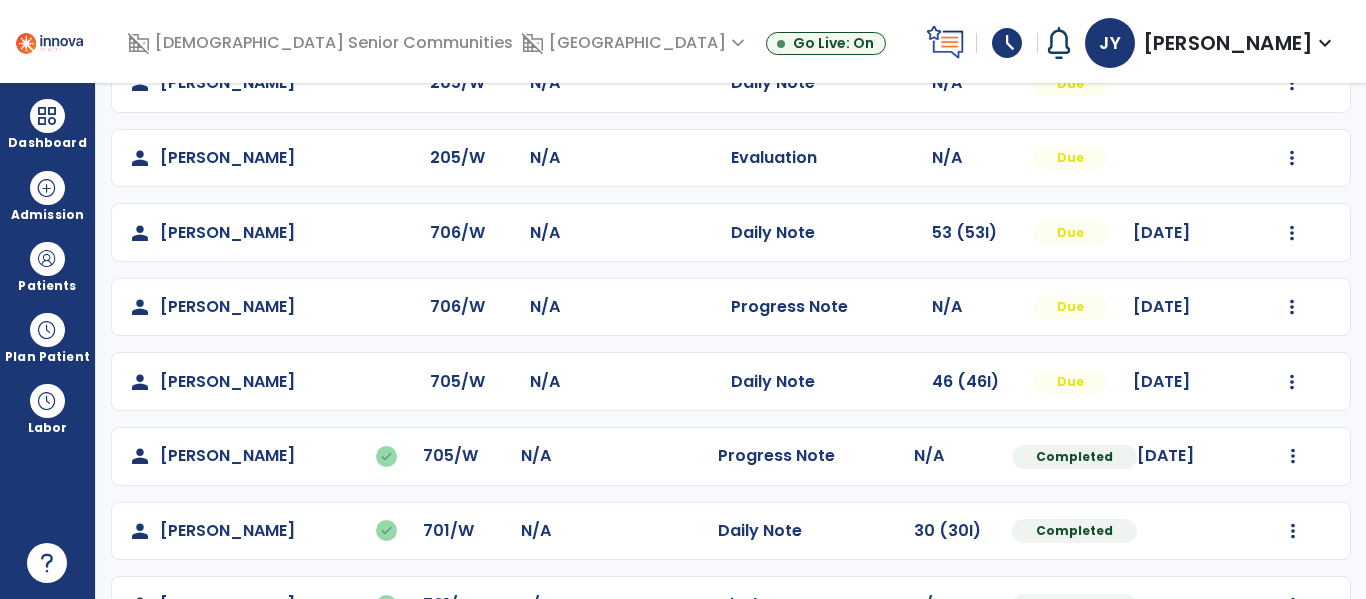 scroll, scrollTop: 869, scrollLeft: 0, axis: vertical 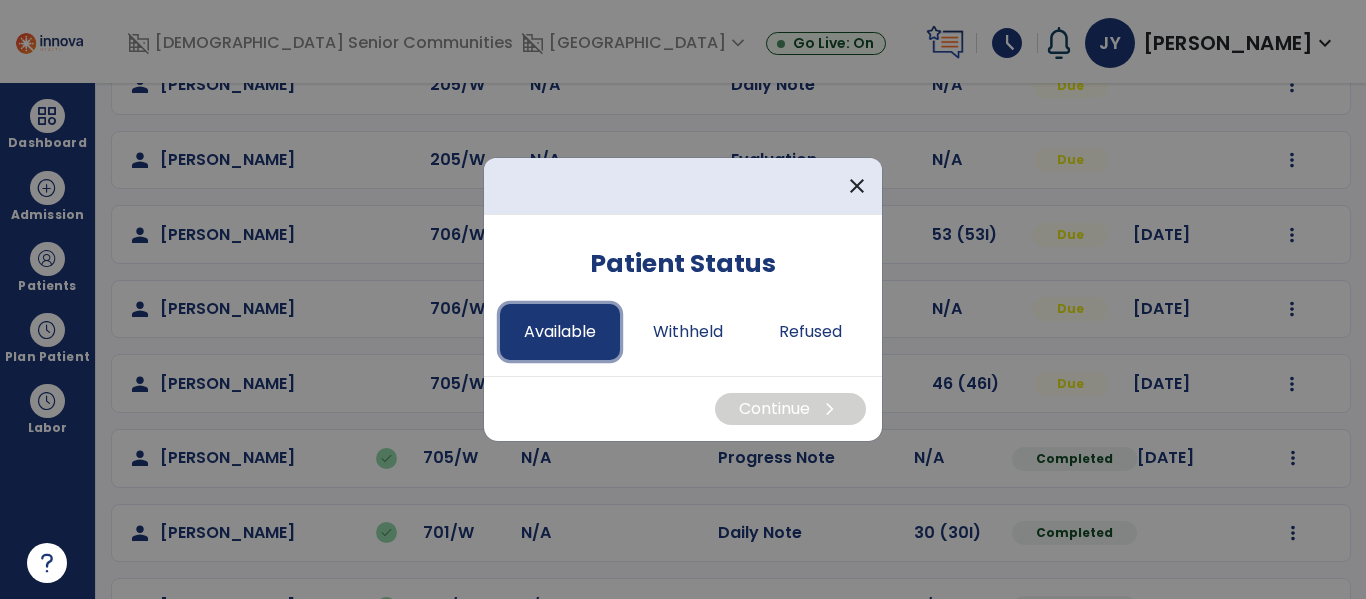 click on "Available" at bounding box center (560, 332) 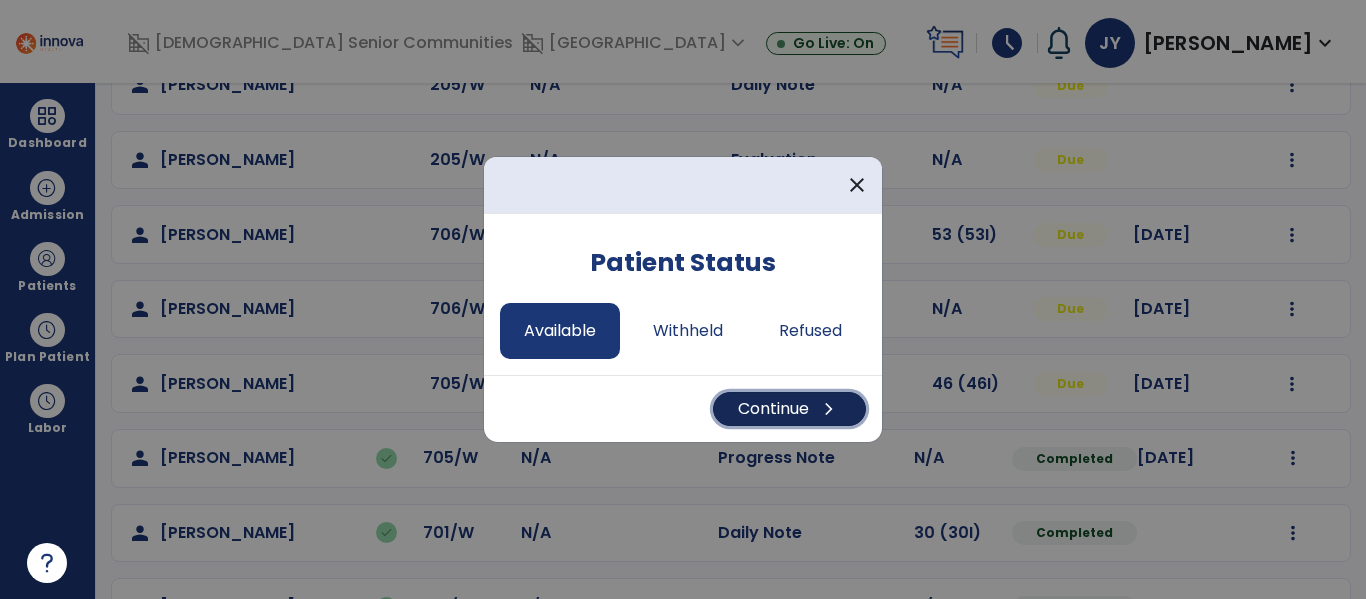 click on "Continue   chevron_right" at bounding box center (789, 409) 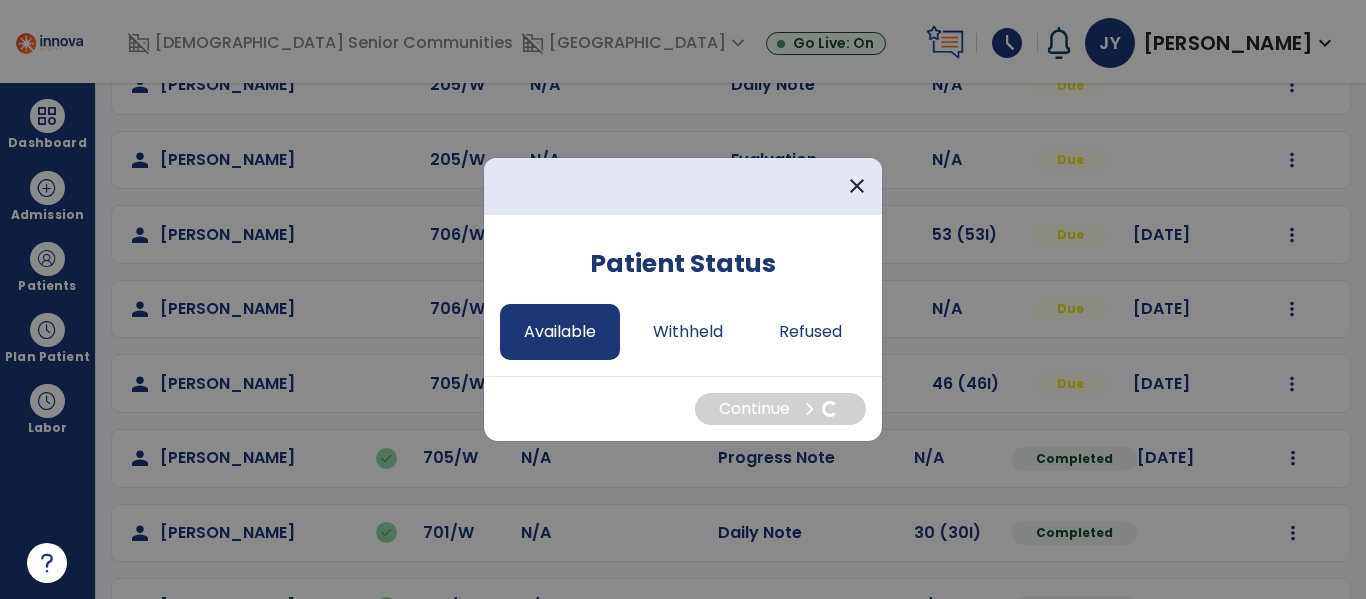 select on "*" 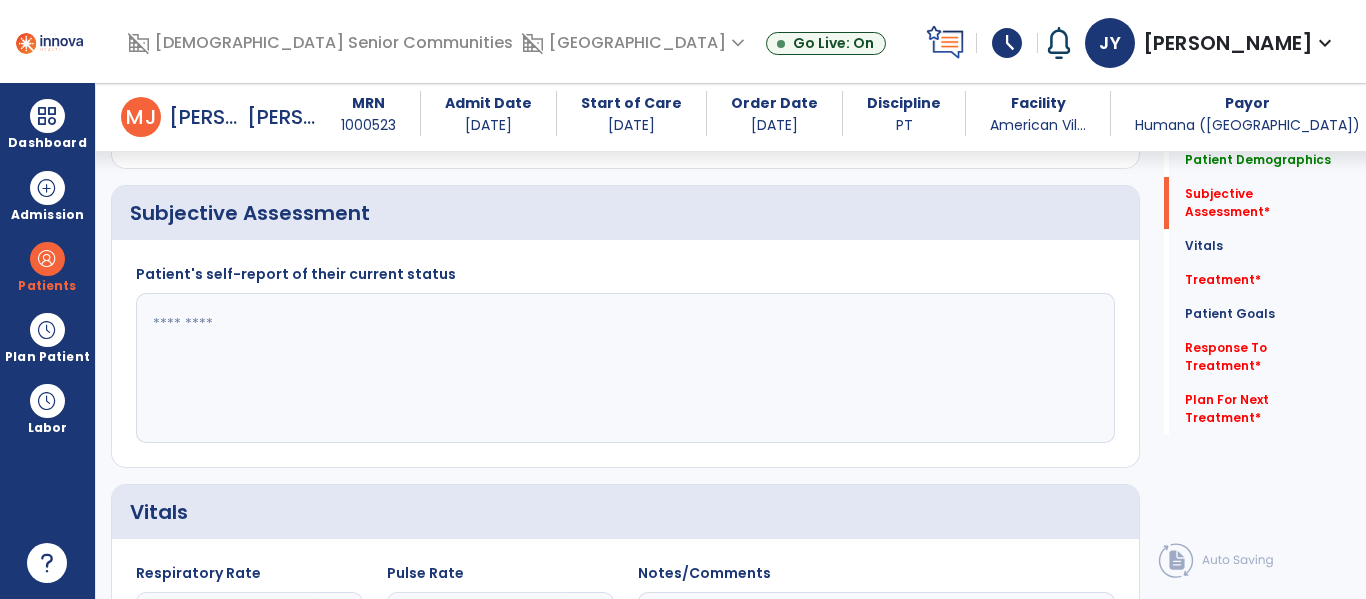 scroll, scrollTop: 430, scrollLeft: 0, axis: vertical 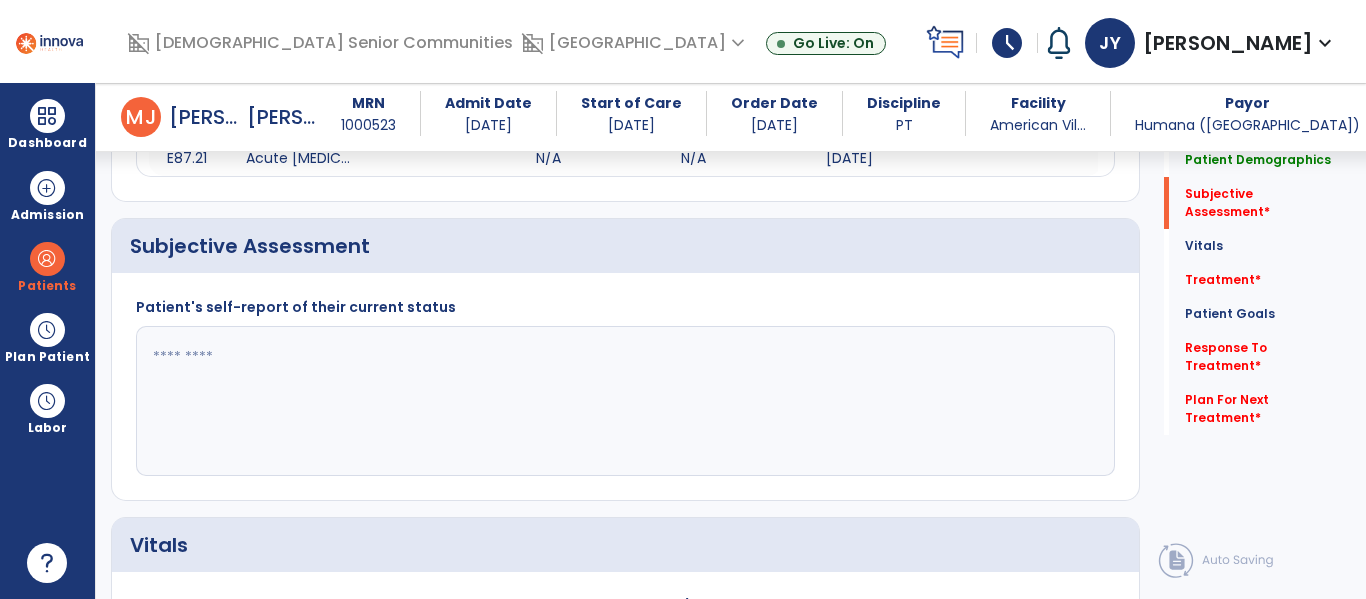 click 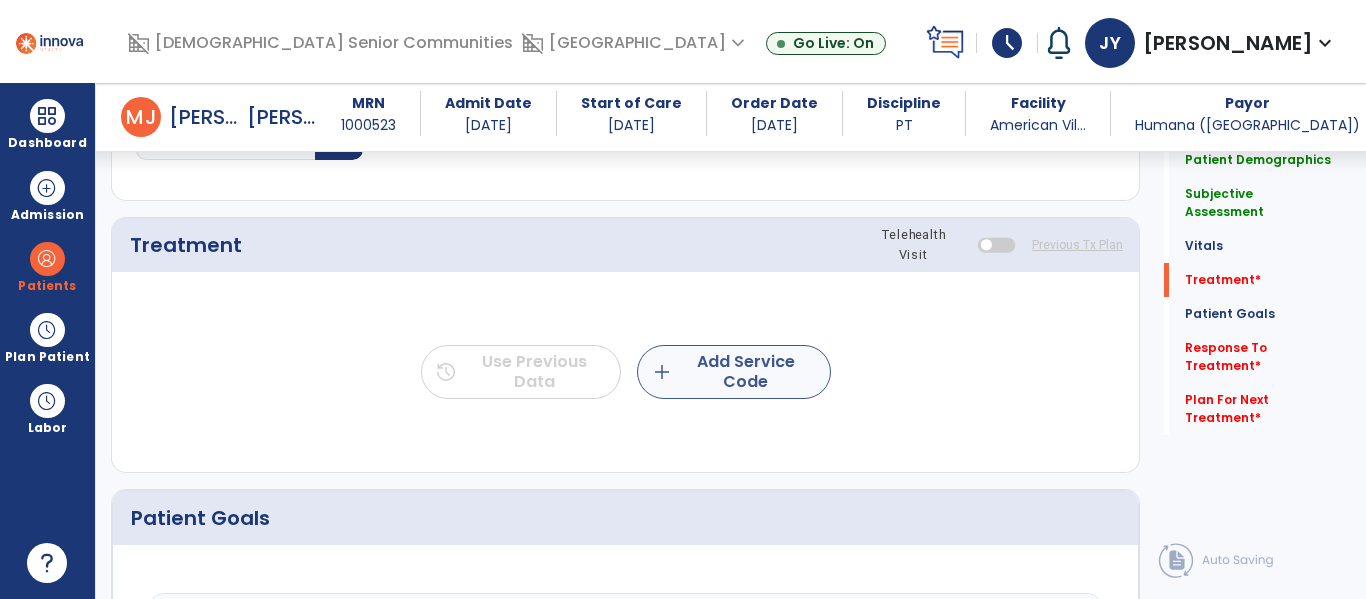 scroll, scrollTop: 2324, scrollLeft: 0, axis: vertical 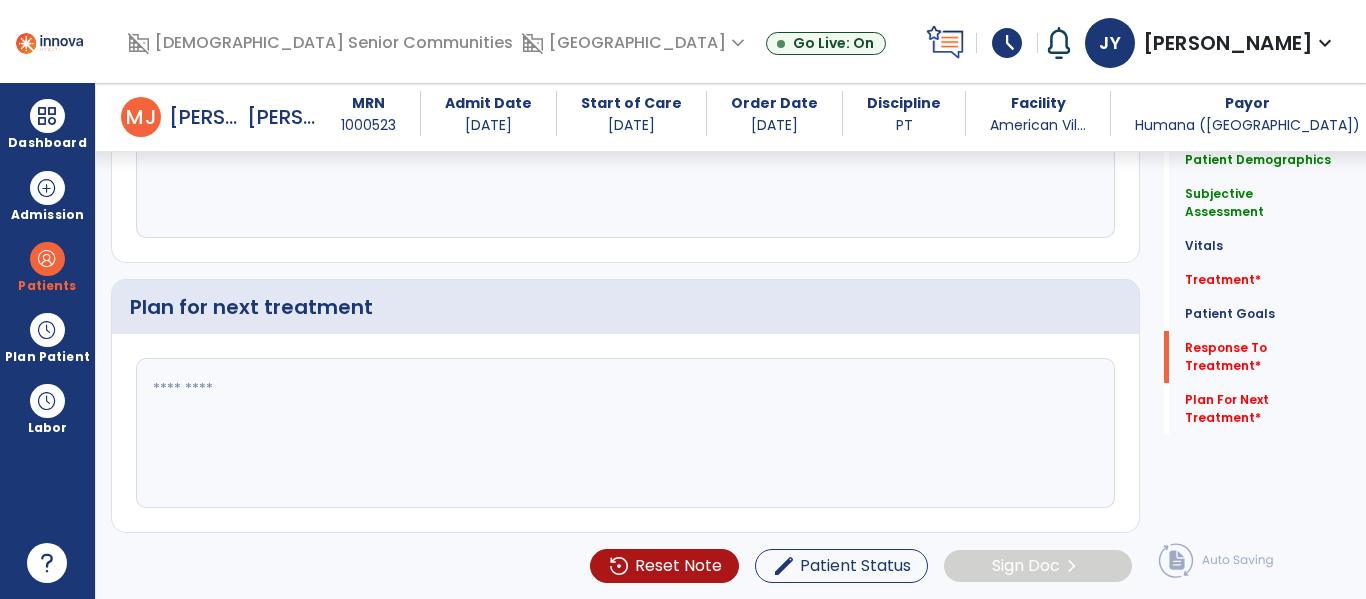type on "**********" 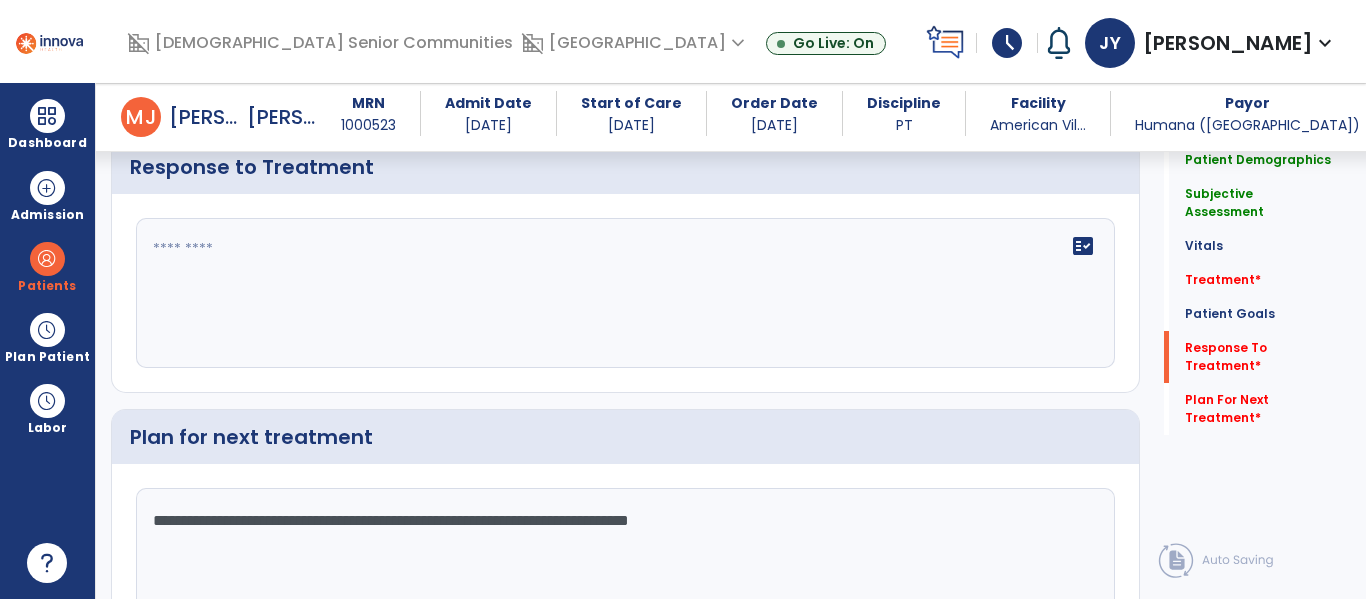 scroll, scrollTop: 2167, scrollLeft: 0, axis: vertical 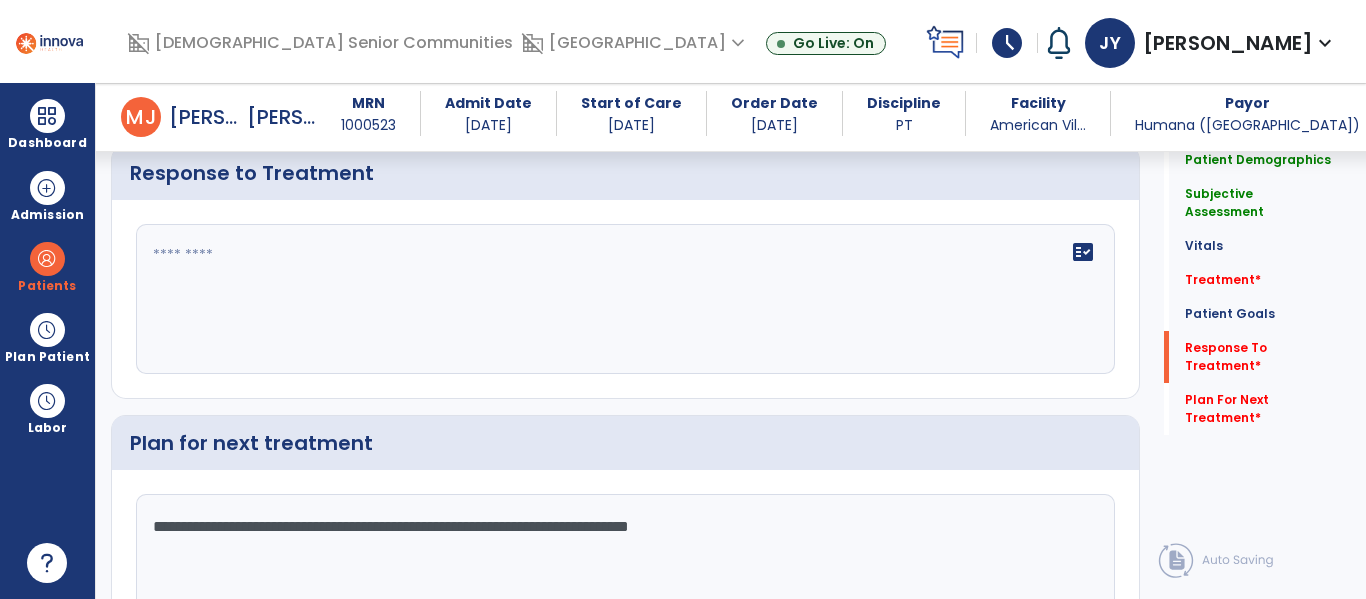 type on "**********" 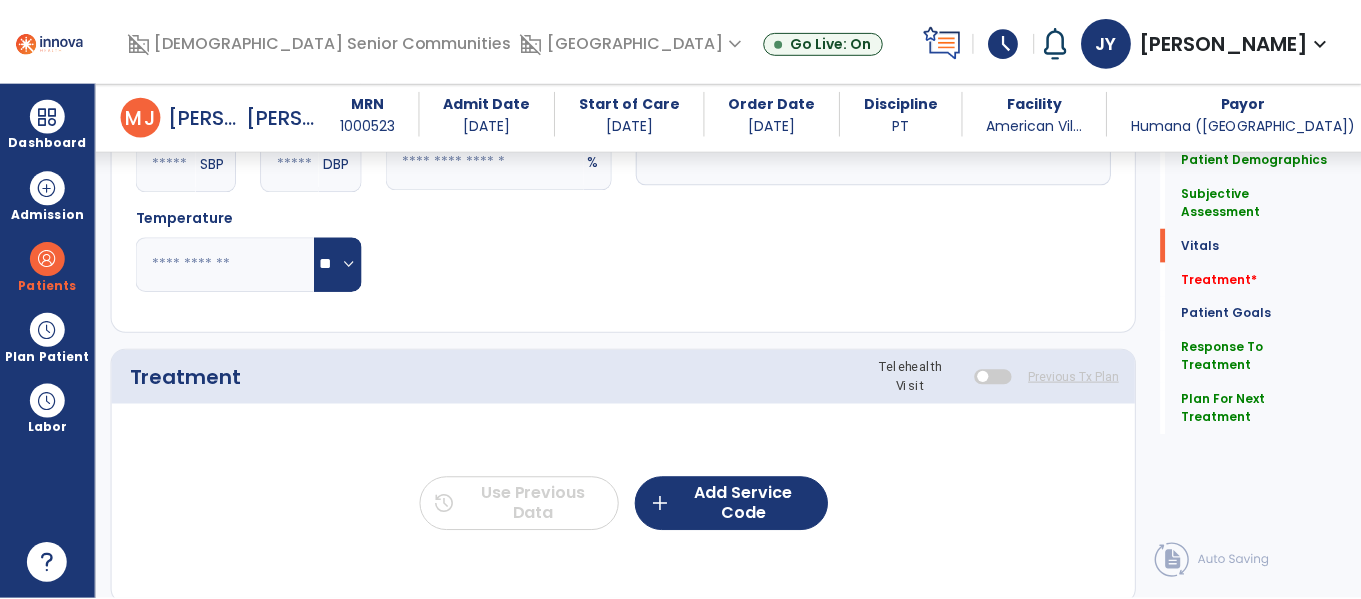 scroll, scrollTop: 1024, scrollLeft: 0, axis: vertical 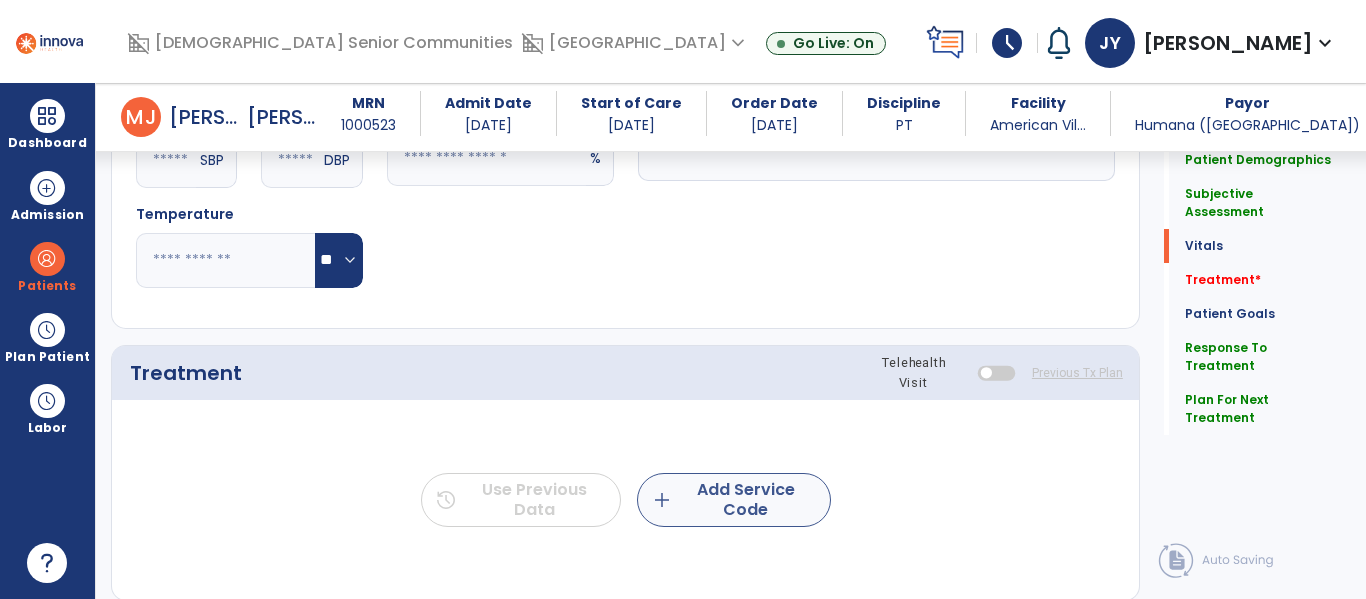 type on "**********" 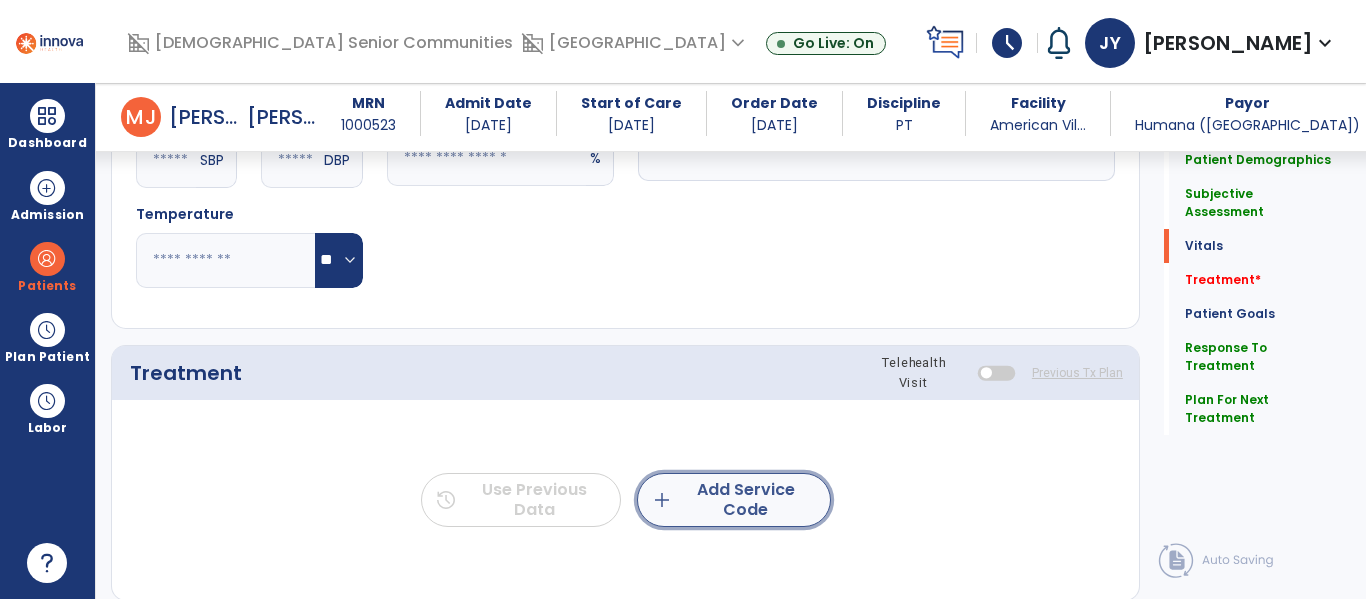 click on "add  Add Service Code" 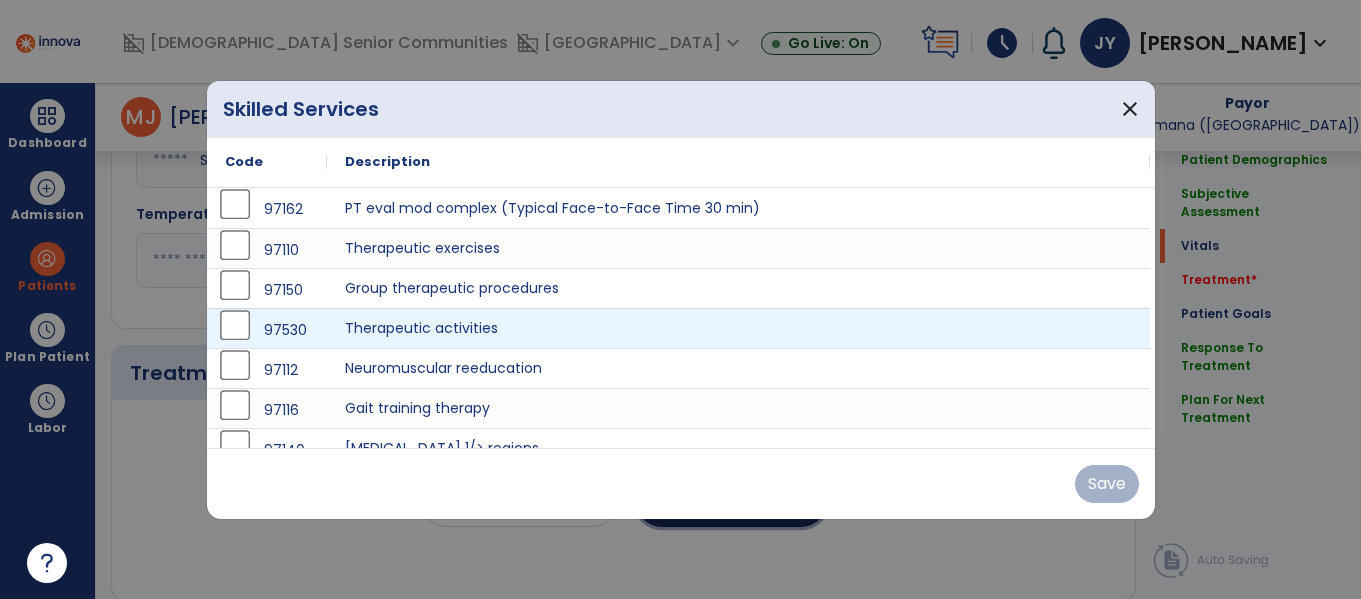 scroll, scrollTop: 1024, scrollLeft: 0, axis: vertical 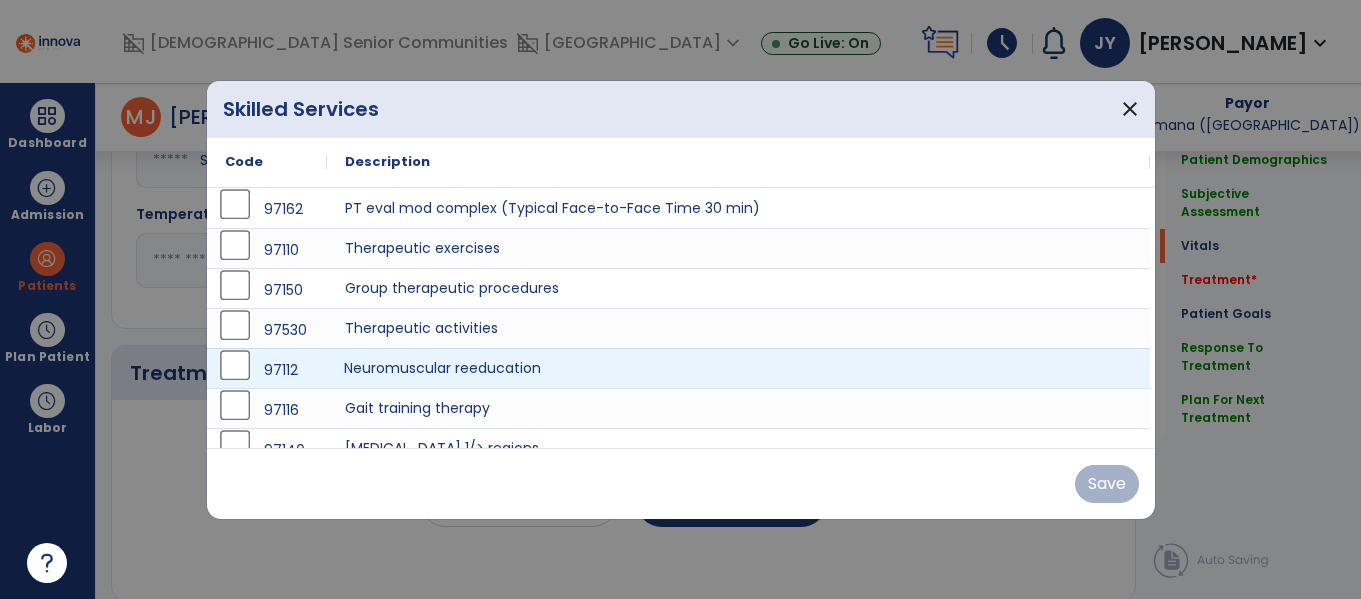 click on "Neuromuscular reeducation" at bounding box center (738, 368) 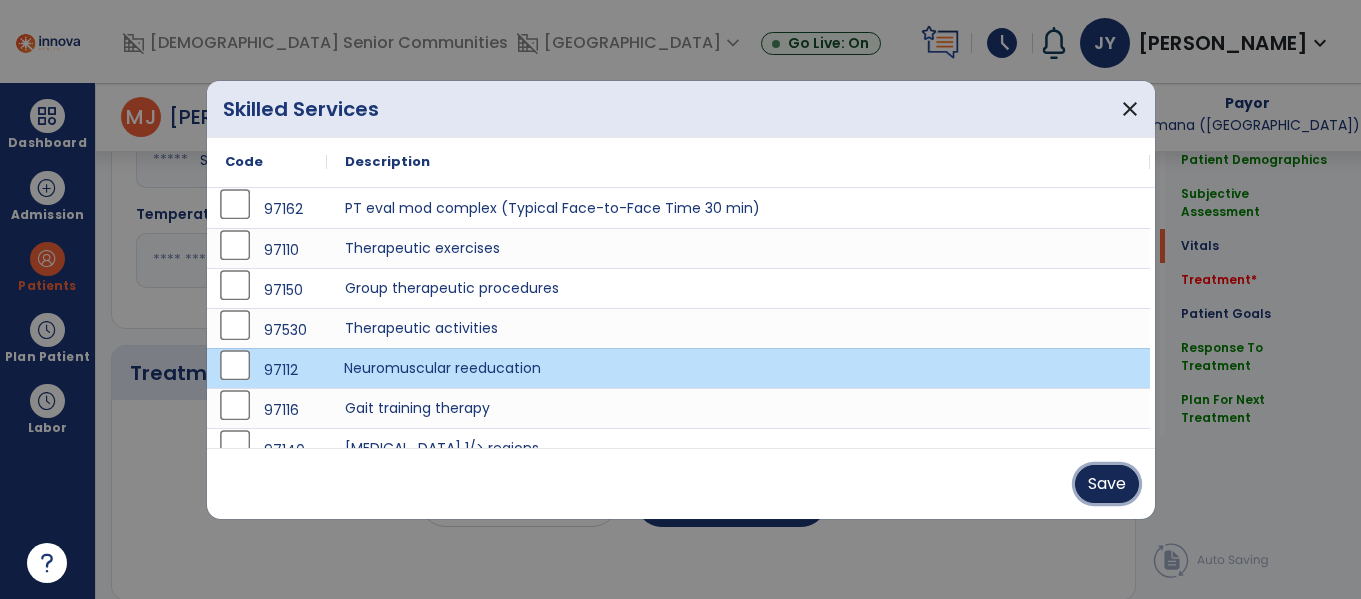 click on "Save" at bounding box center (1107, 484) 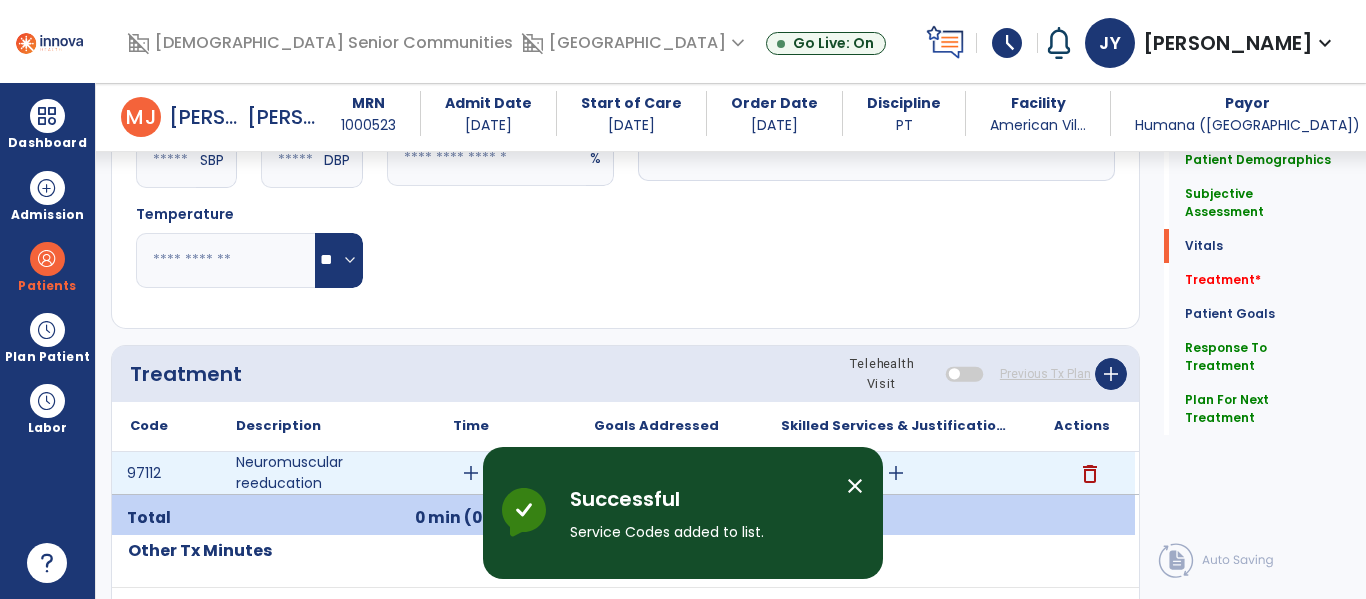click on "add" at bounding box center [471, 473] 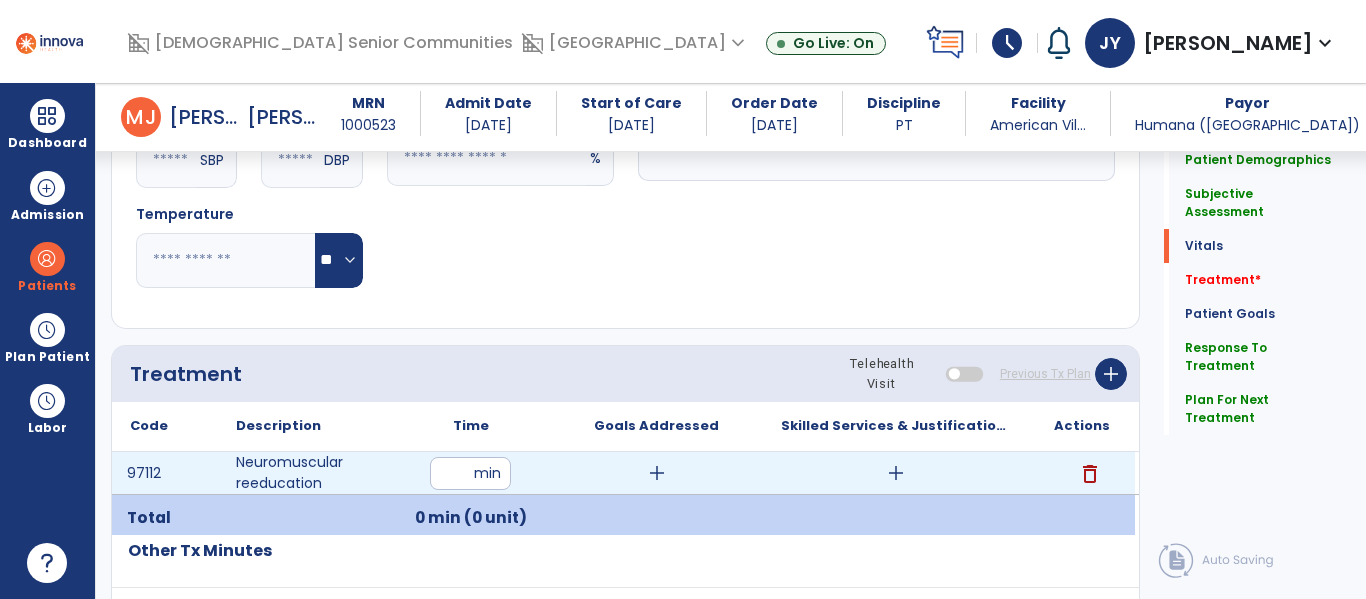 type on "*" 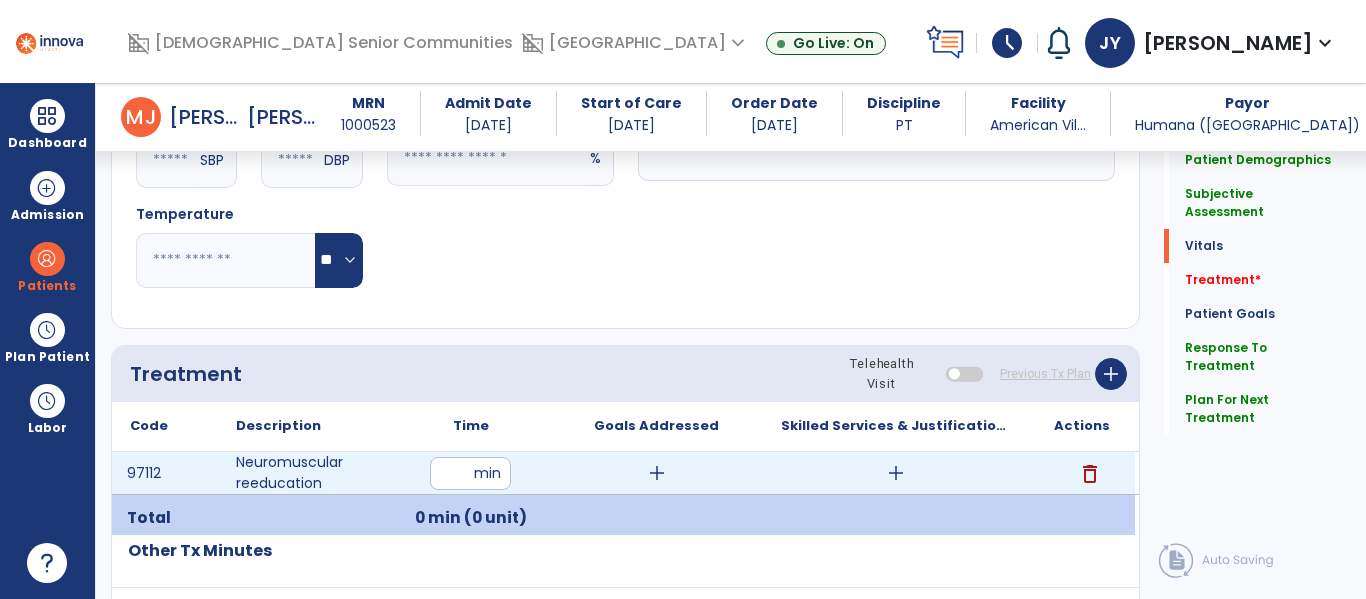 type on "*" 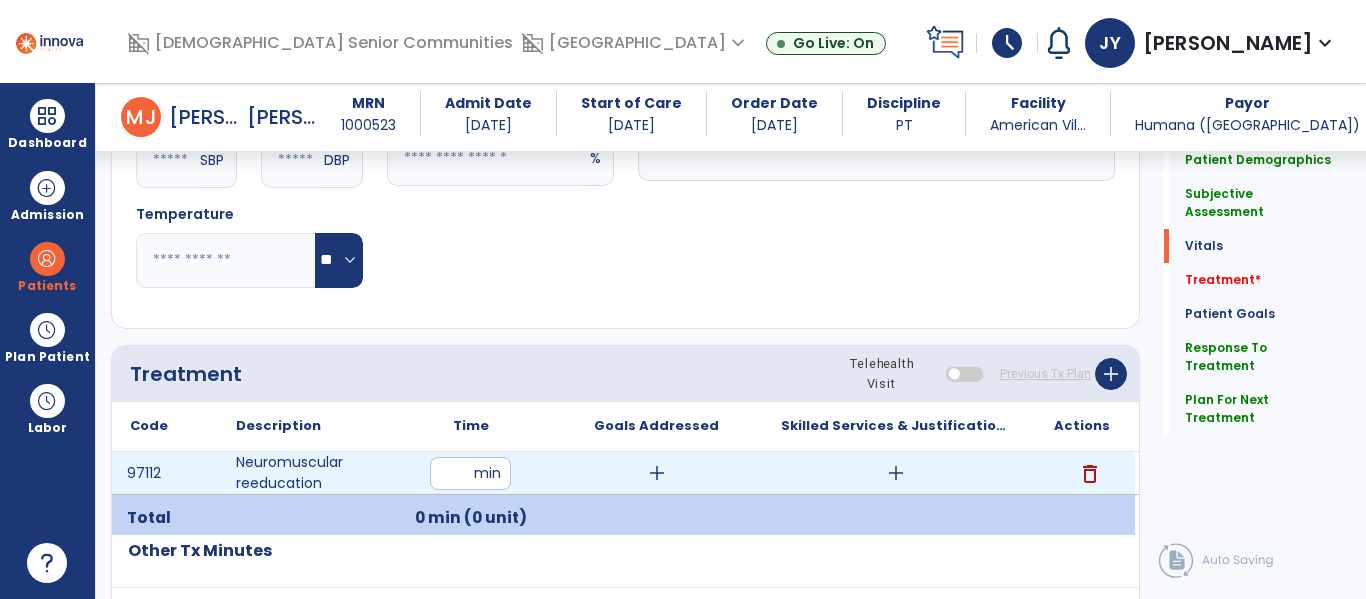 type on "**" 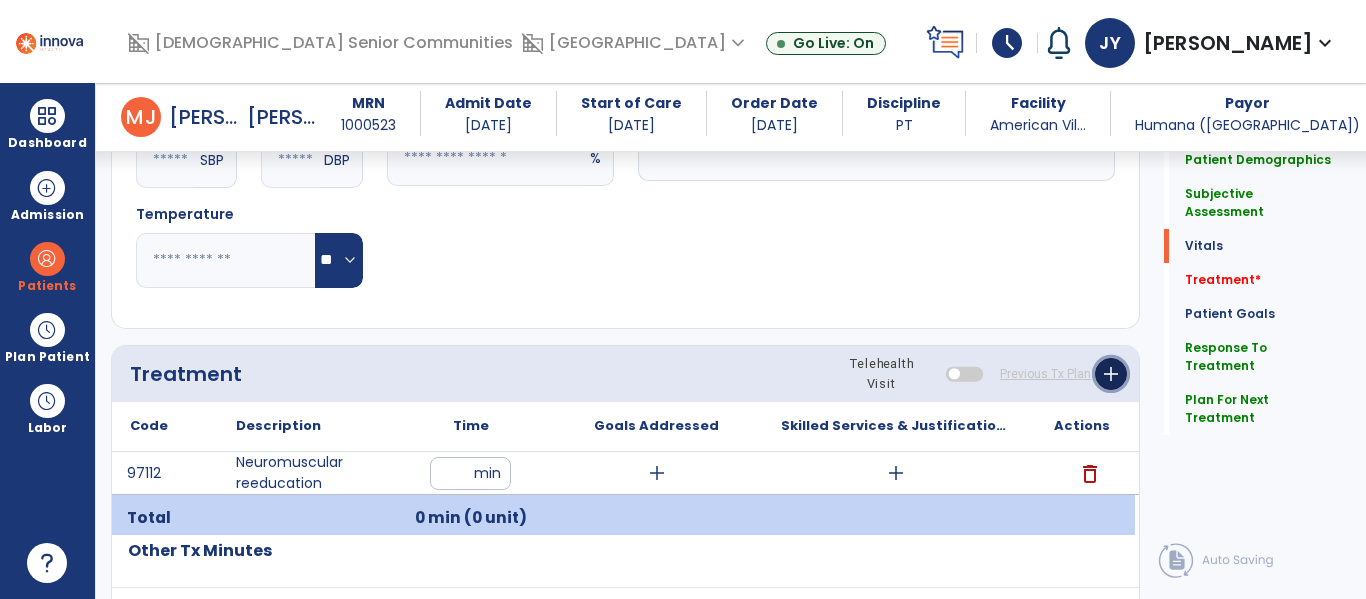 click on "add" 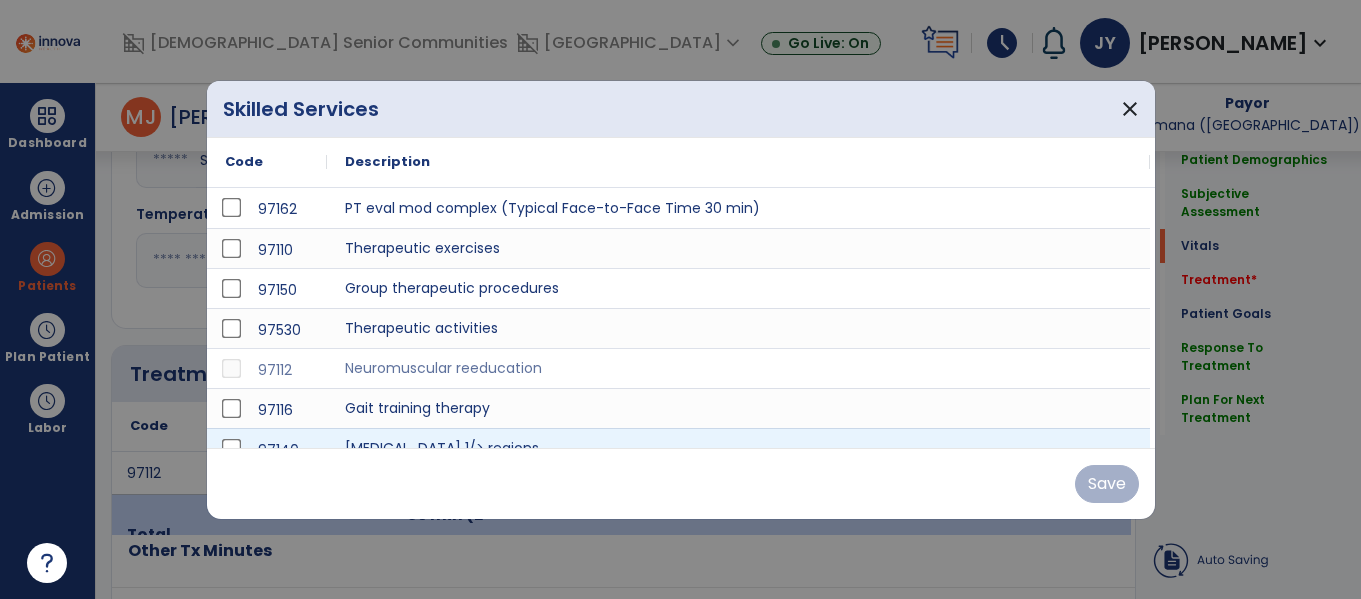 scroll, scrollTop: 1024, scrollLeft: 0, axis: vertical 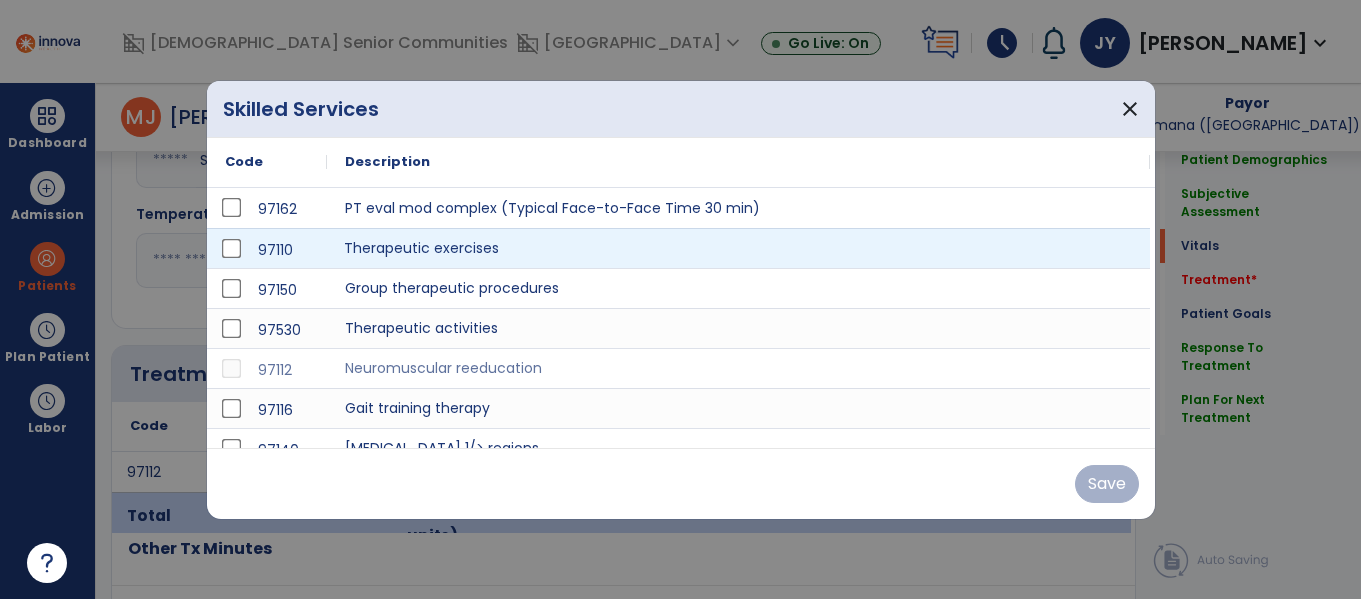 click on "Therapeutic exercises" at bounding box center (738, 248) 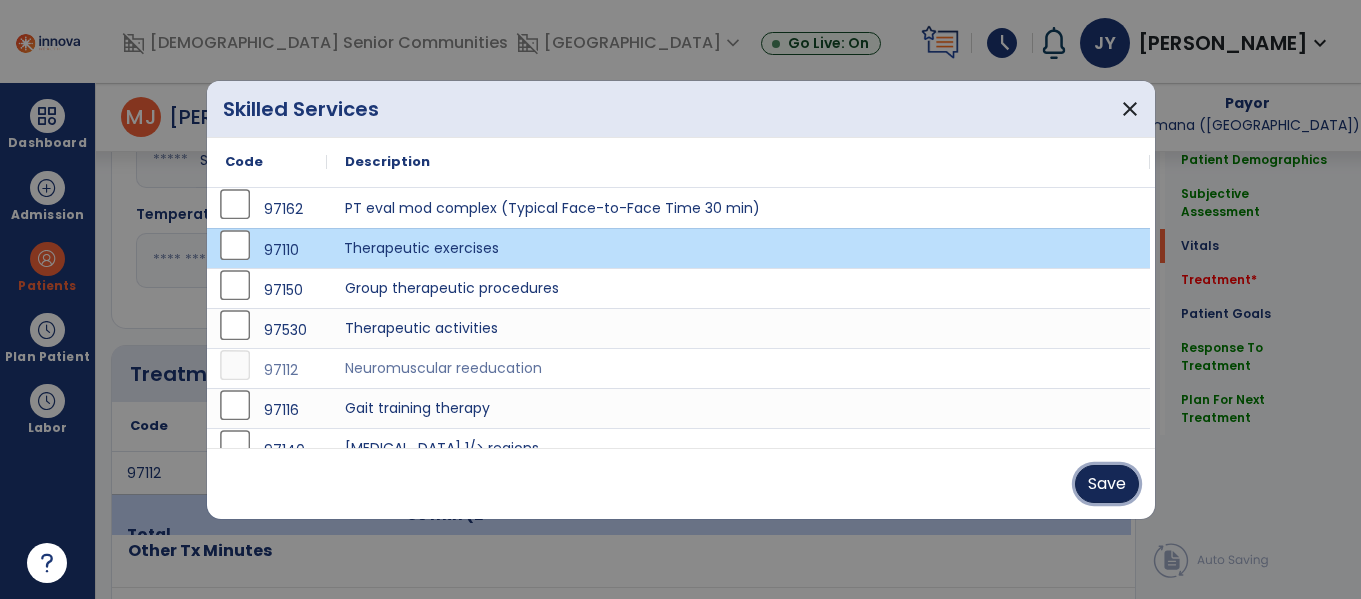 click on "Save" at bounding box center [1107, 484] 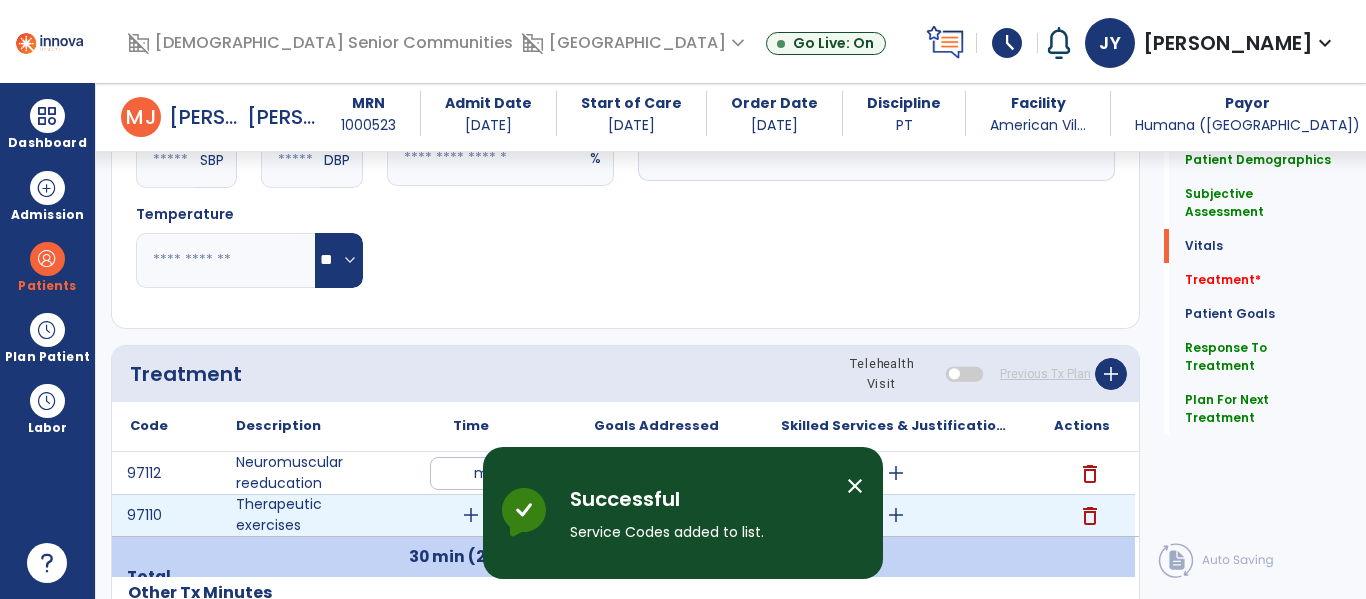 click on "add" at bounding box center [471, 515] 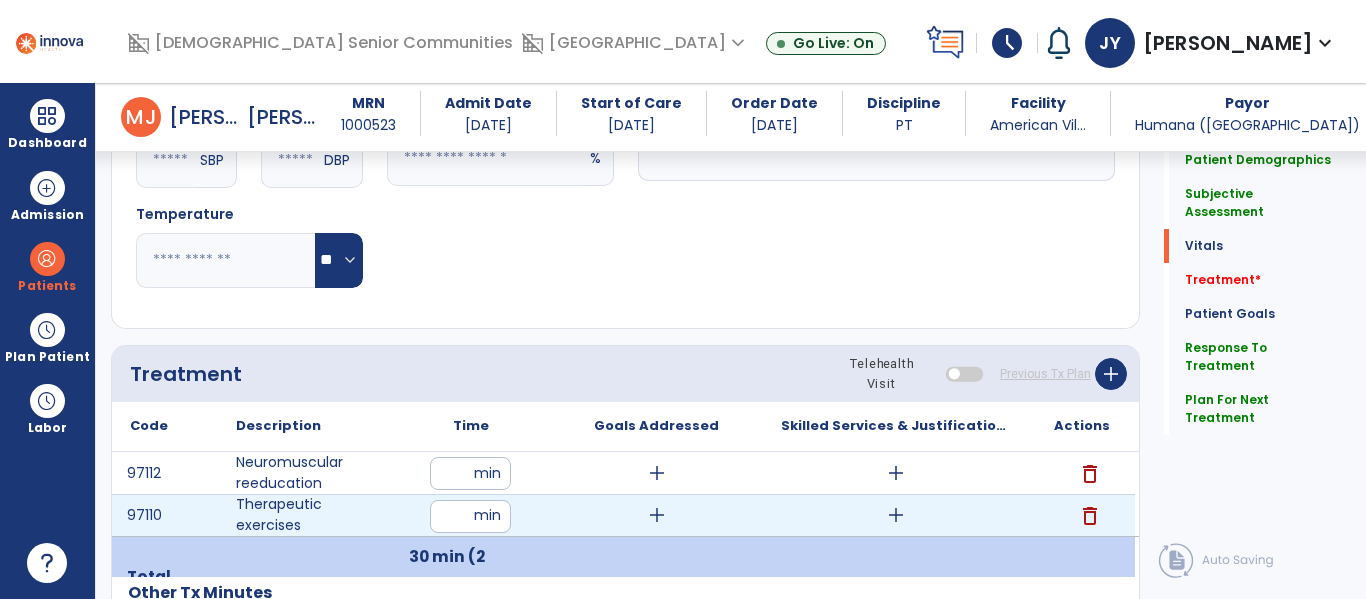 type on "**" 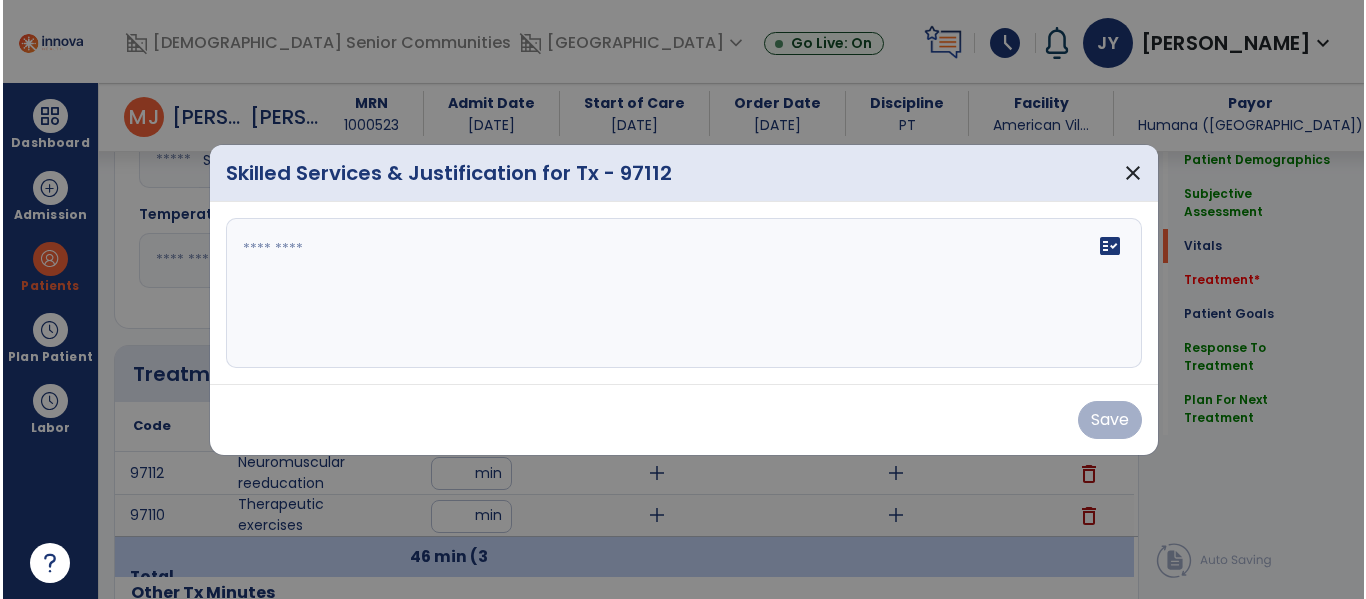 scroll, scrollTop: 1024, scrollLeft: 0, axis: vertical 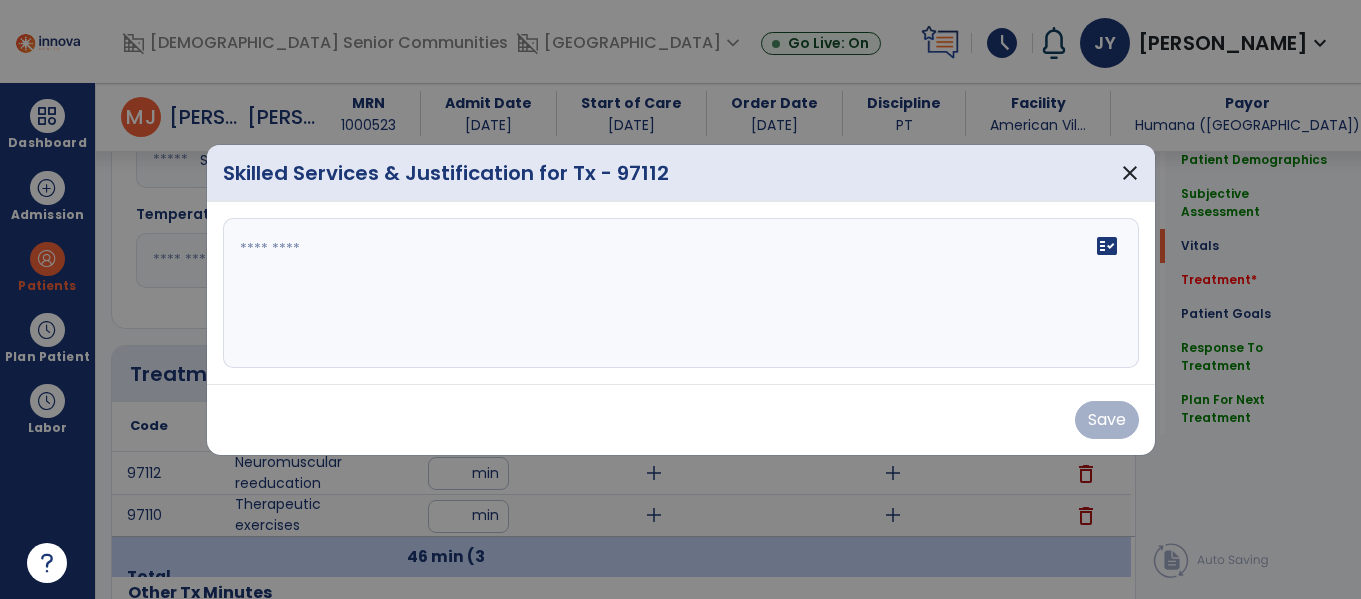 click on "fact_check" at bounding box center [681, 293] 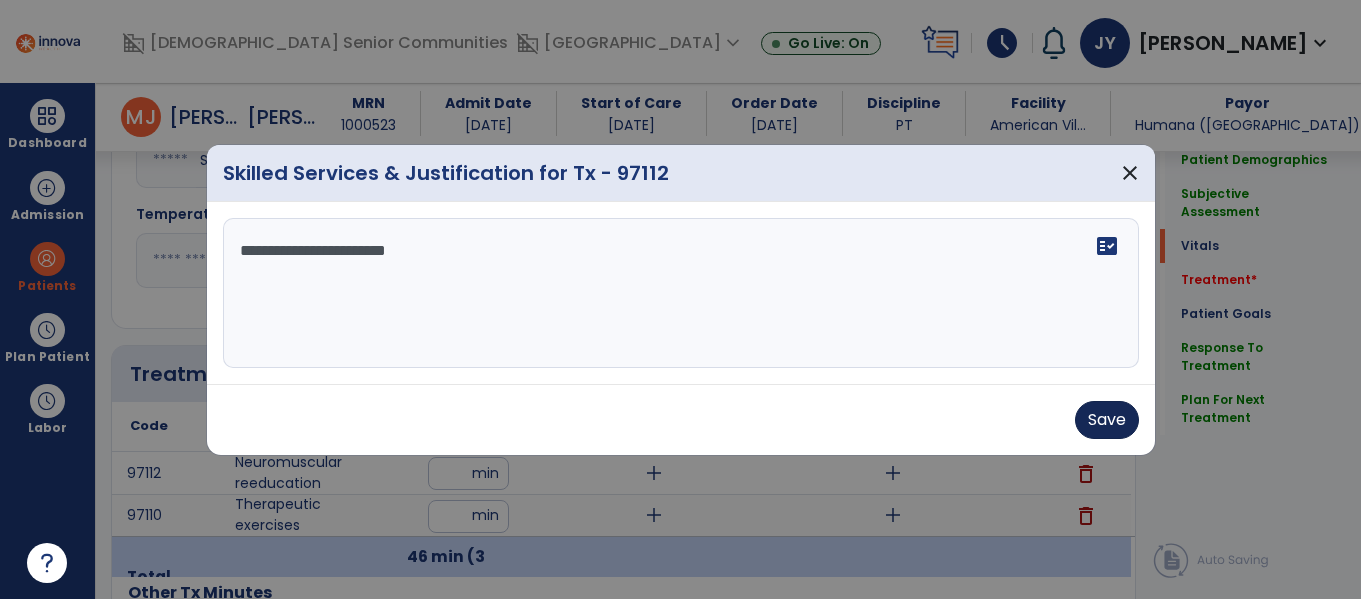 type on "**********" 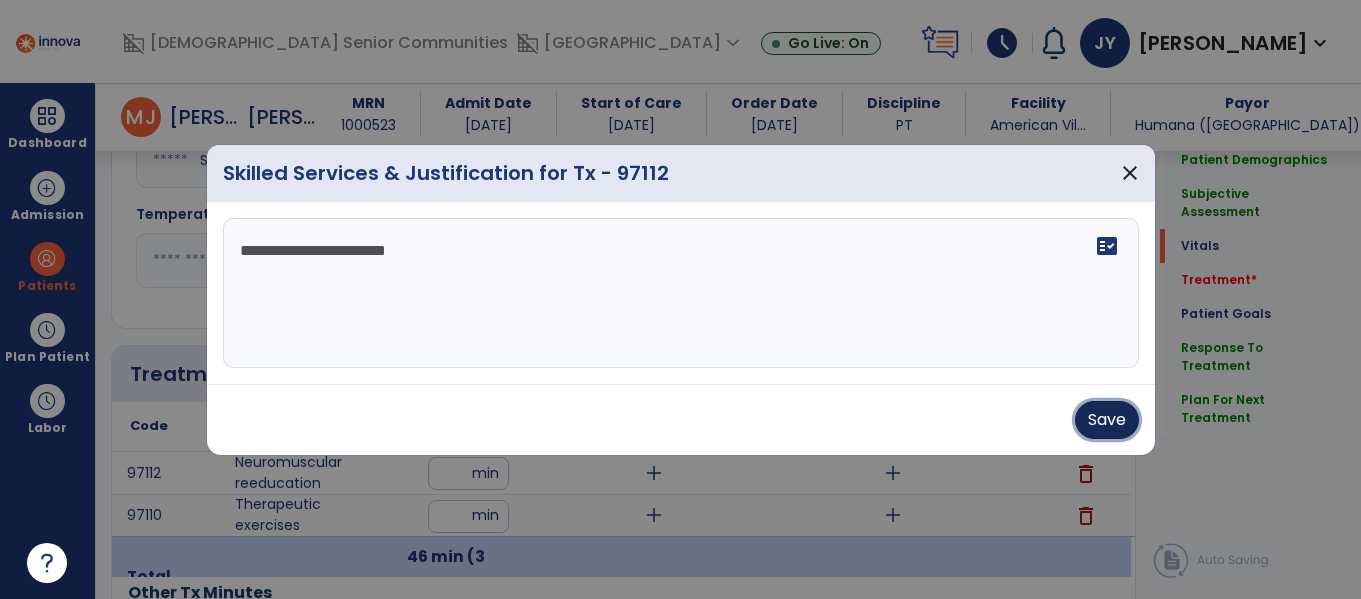 click on "Save" at bounding box center [1107, 420] 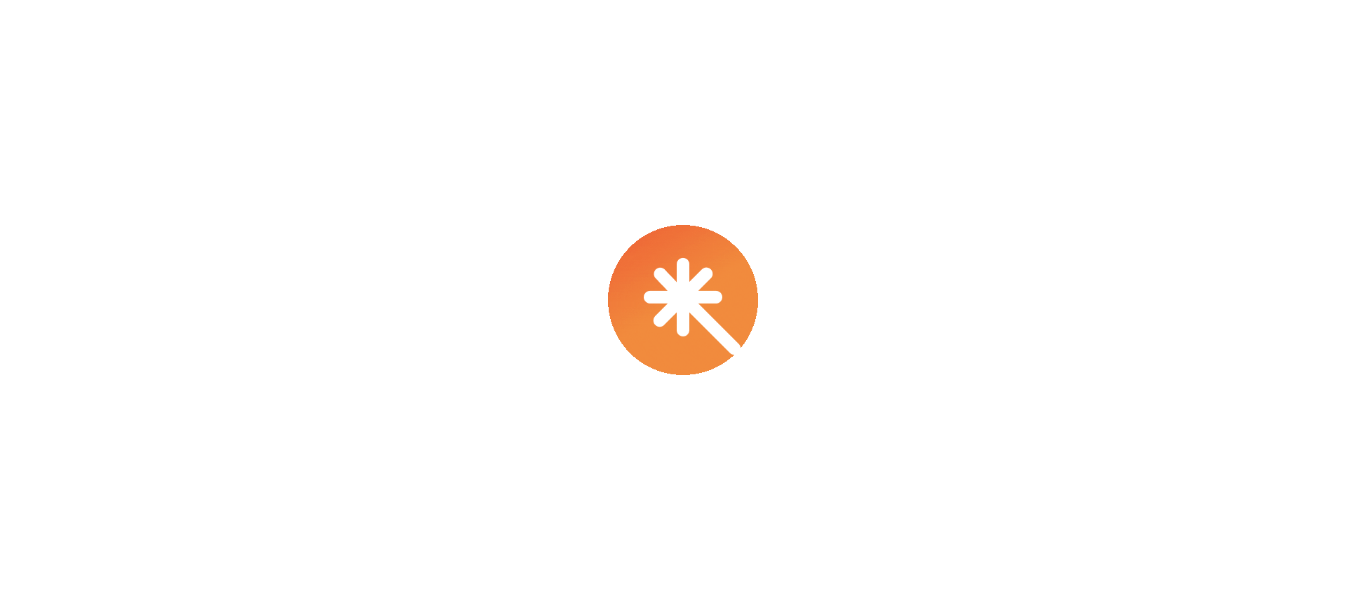 scroll, scrollTop: 0, scrollLeft: 0, axis: both 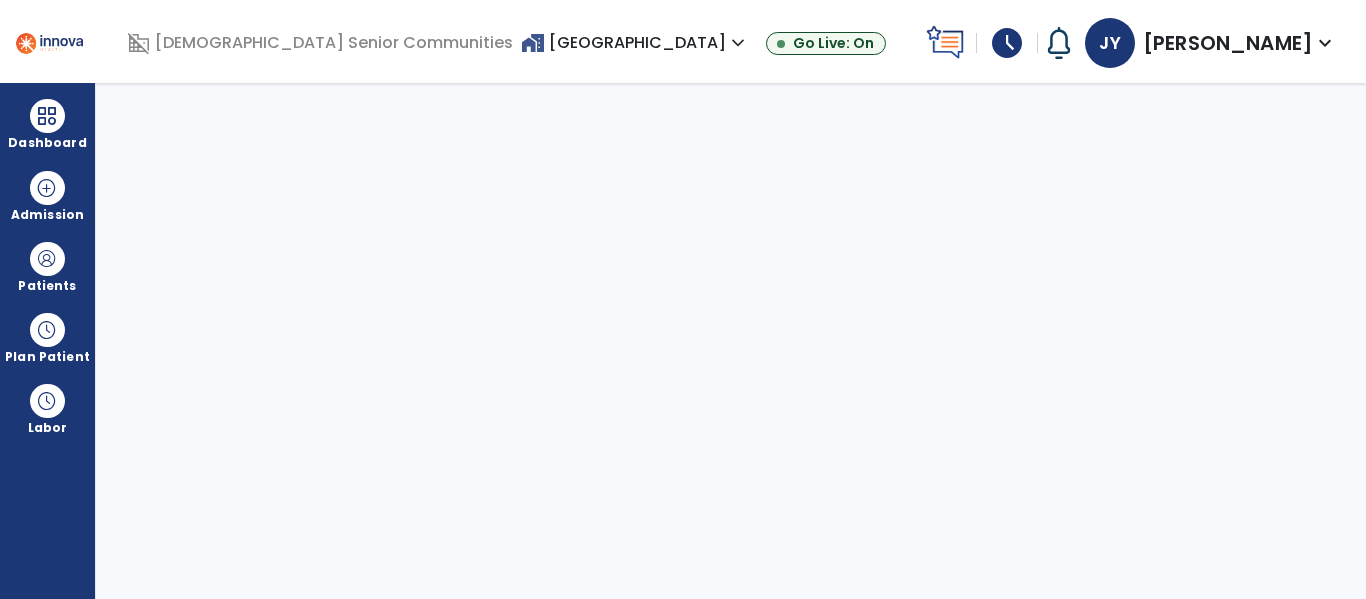 select on "****" 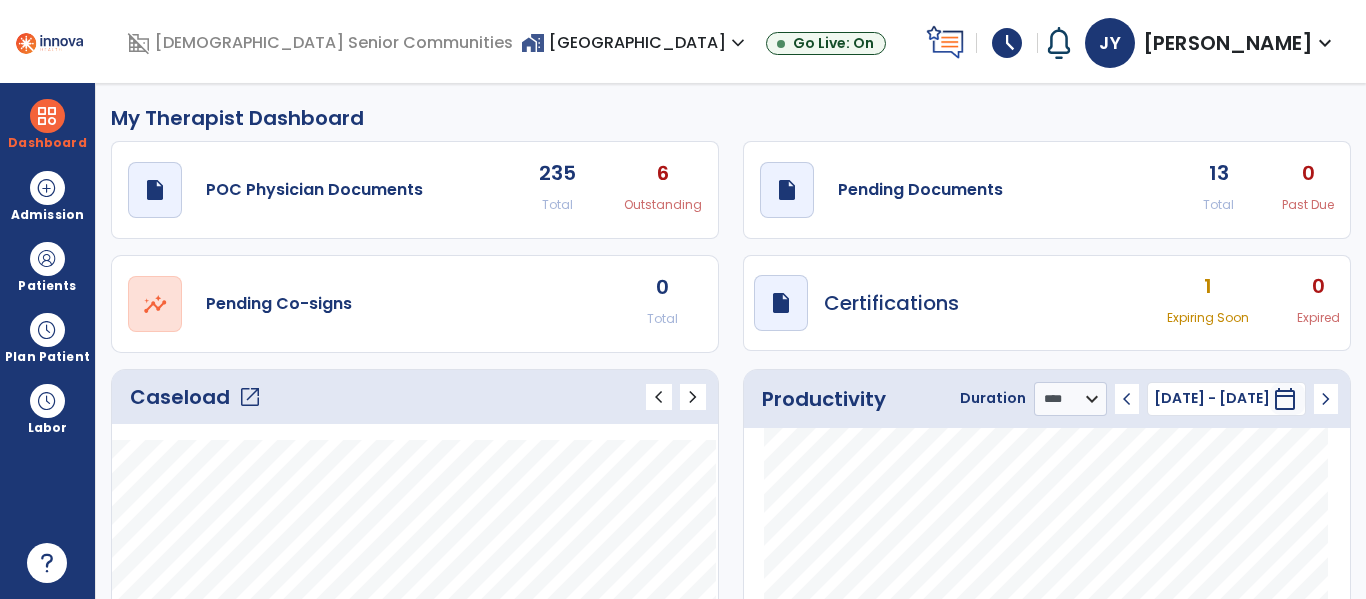 click on "open_in_new" 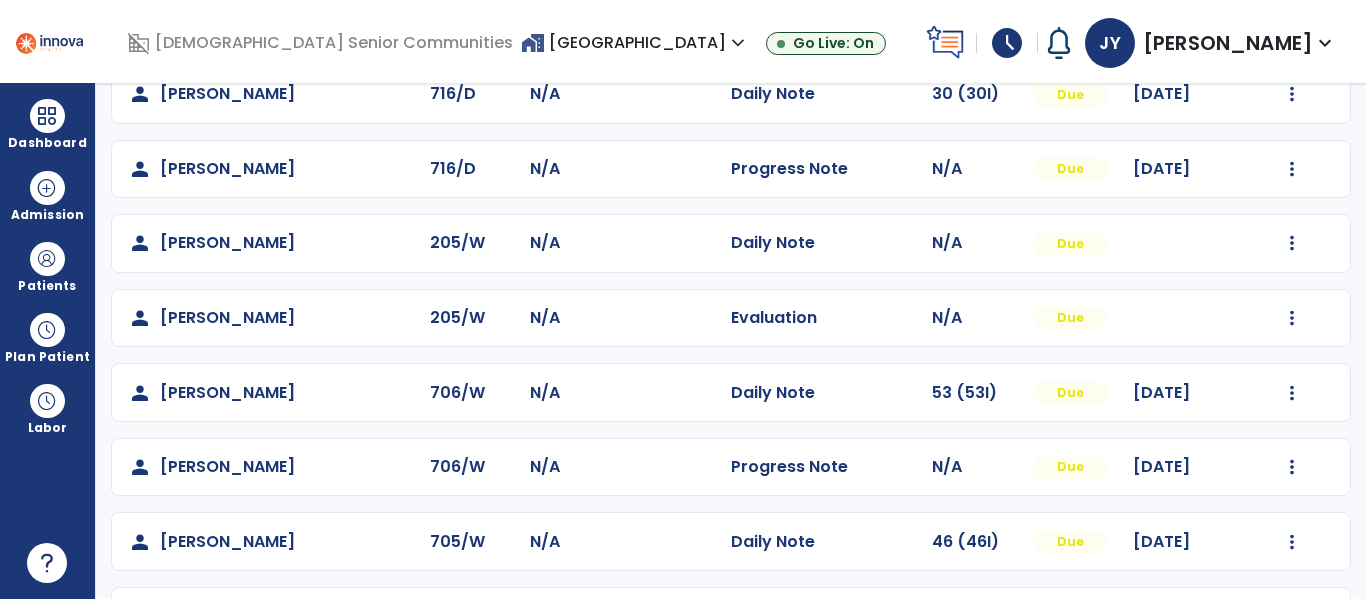 scroll, scrollTop: 719, scrollLeft: 0, axis: vertical 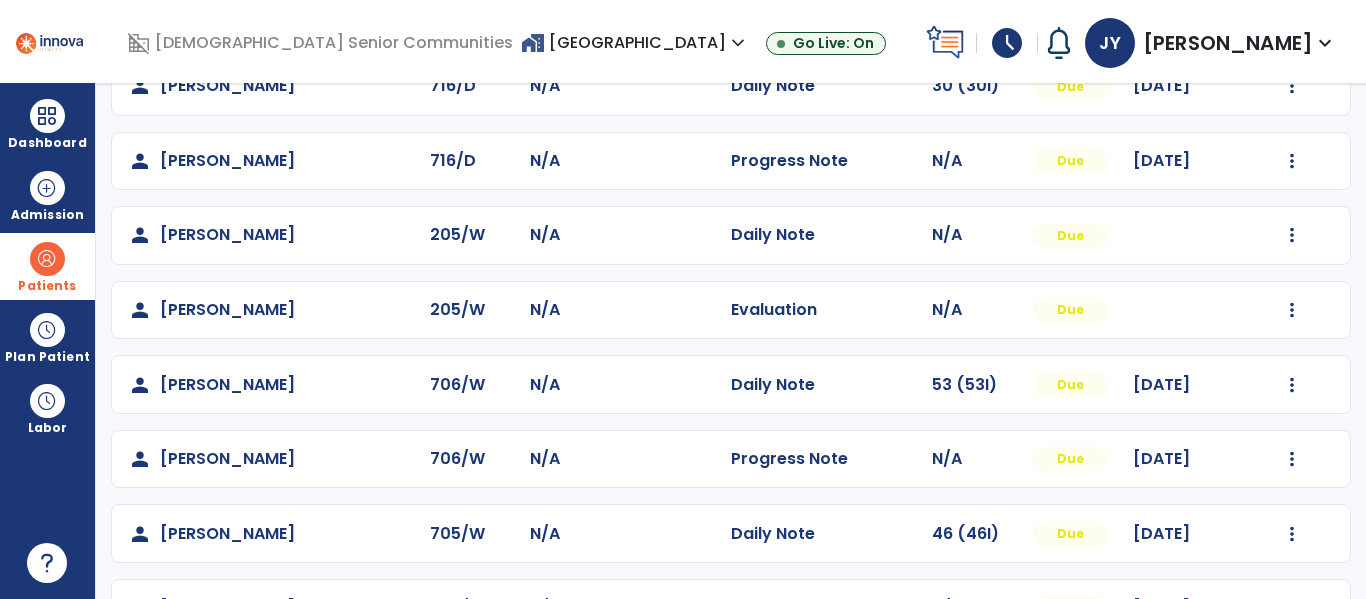click at bounding box center (47, 259) 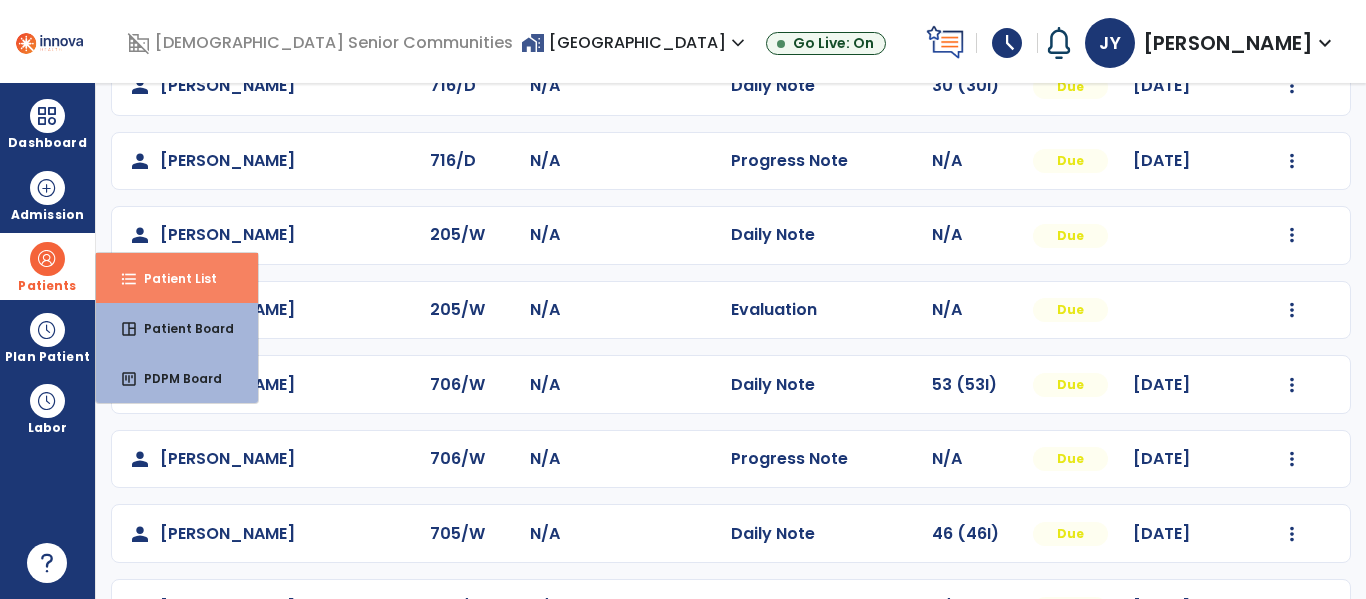click on "format_list_bulleted  Patient List" at bounding box center (177, 278) 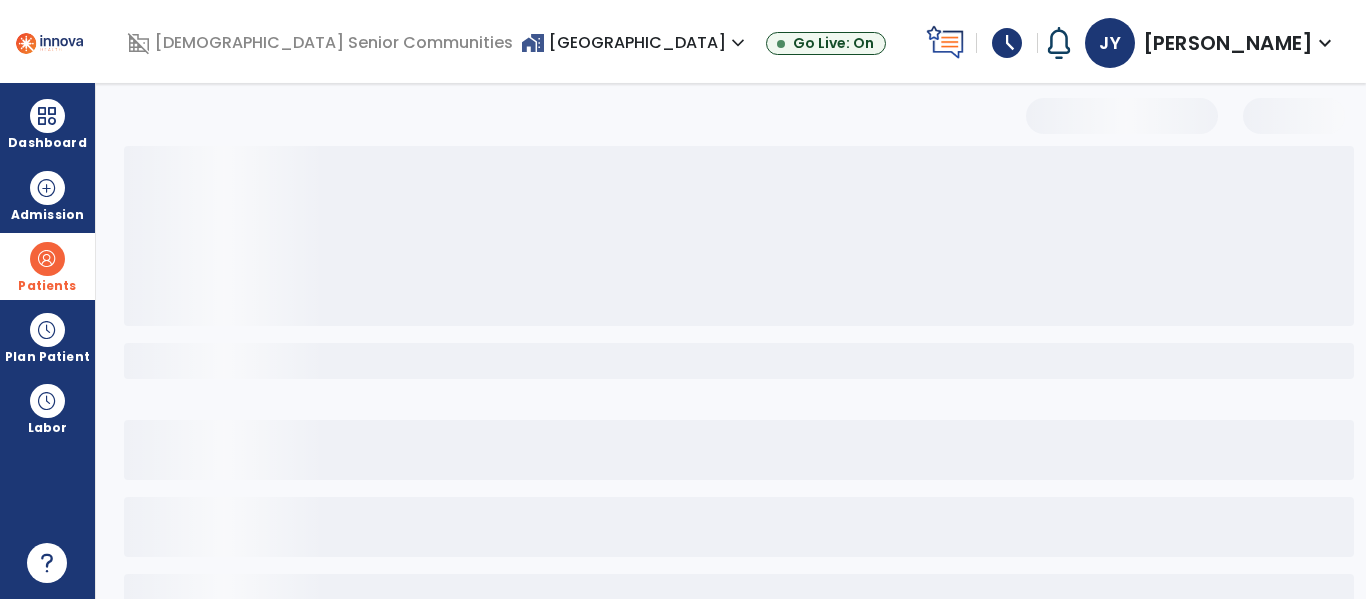 scroll, scrollTop: 144, scrollLeft: 0, axis: vertical 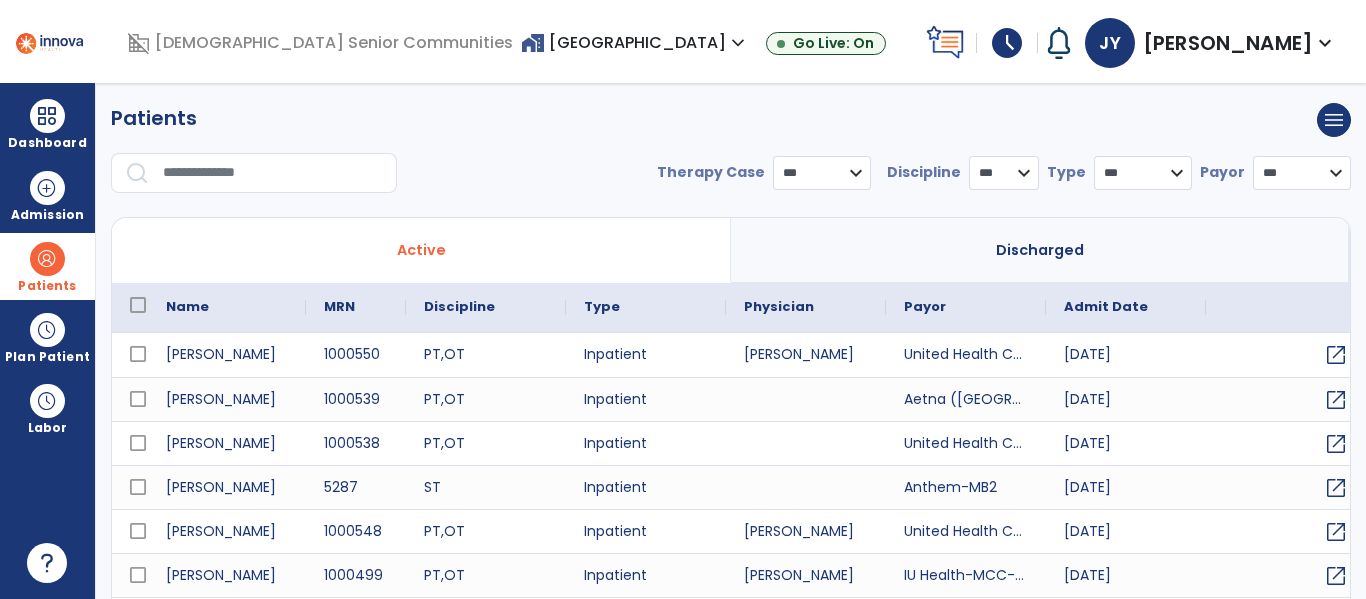 click at bounding box center [273, 173] 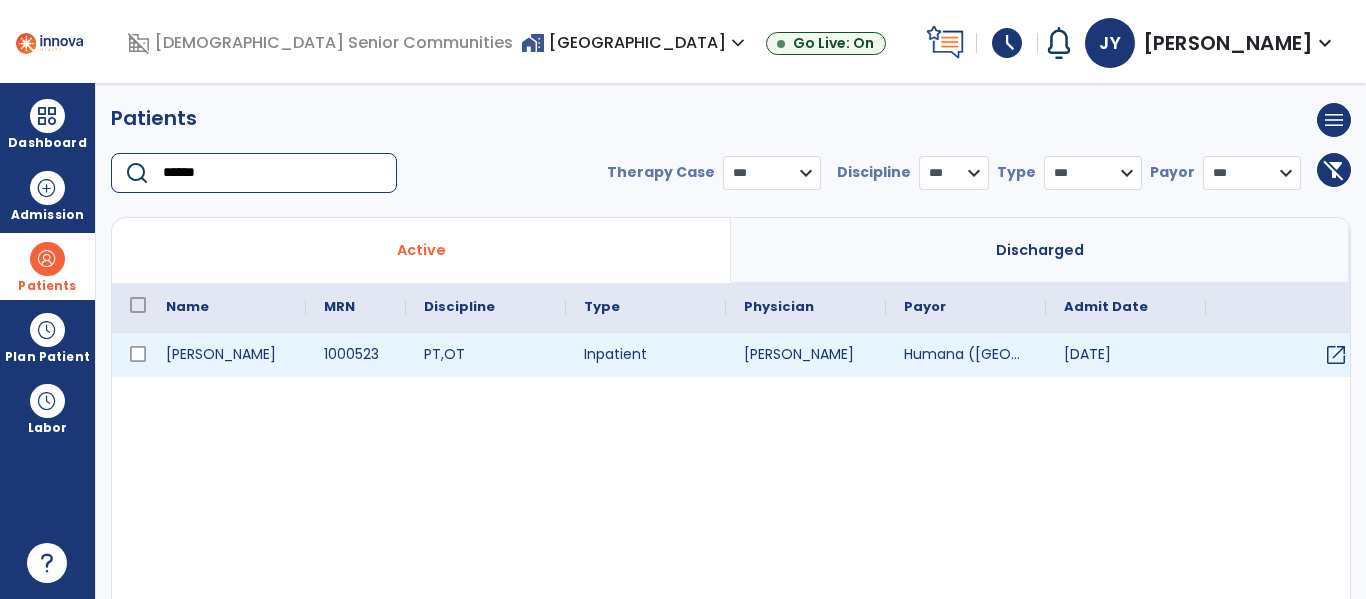 type on "******" 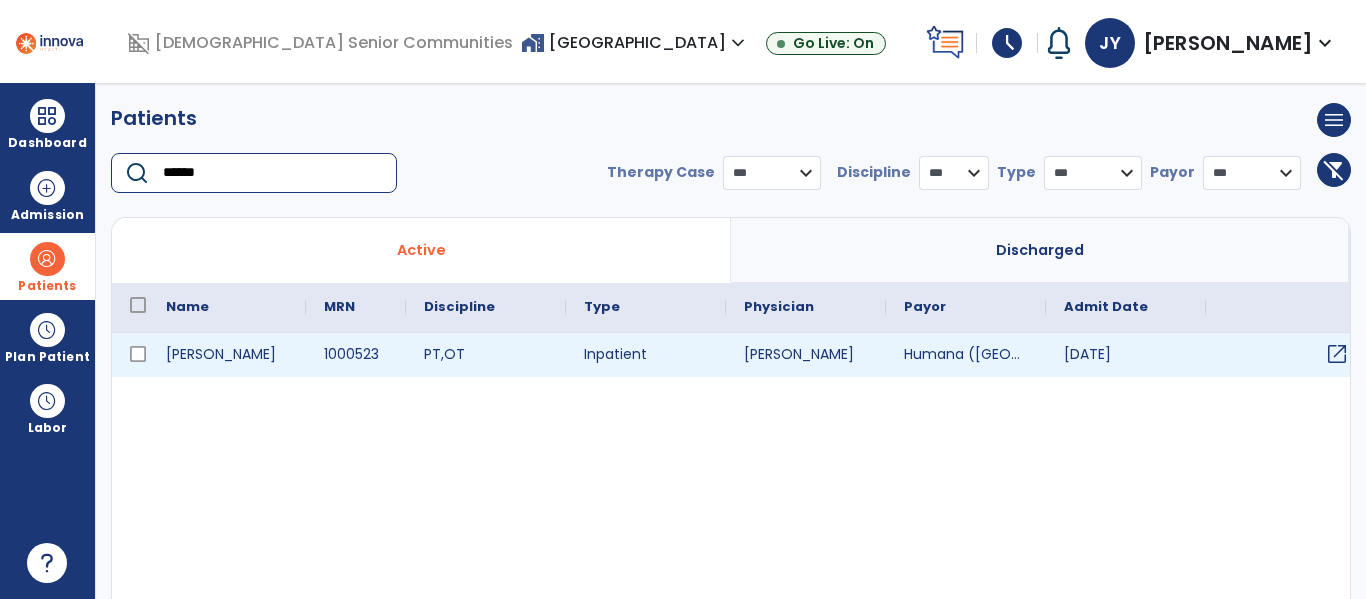 click on "open_in_new" at bounding box center (1337, 354) 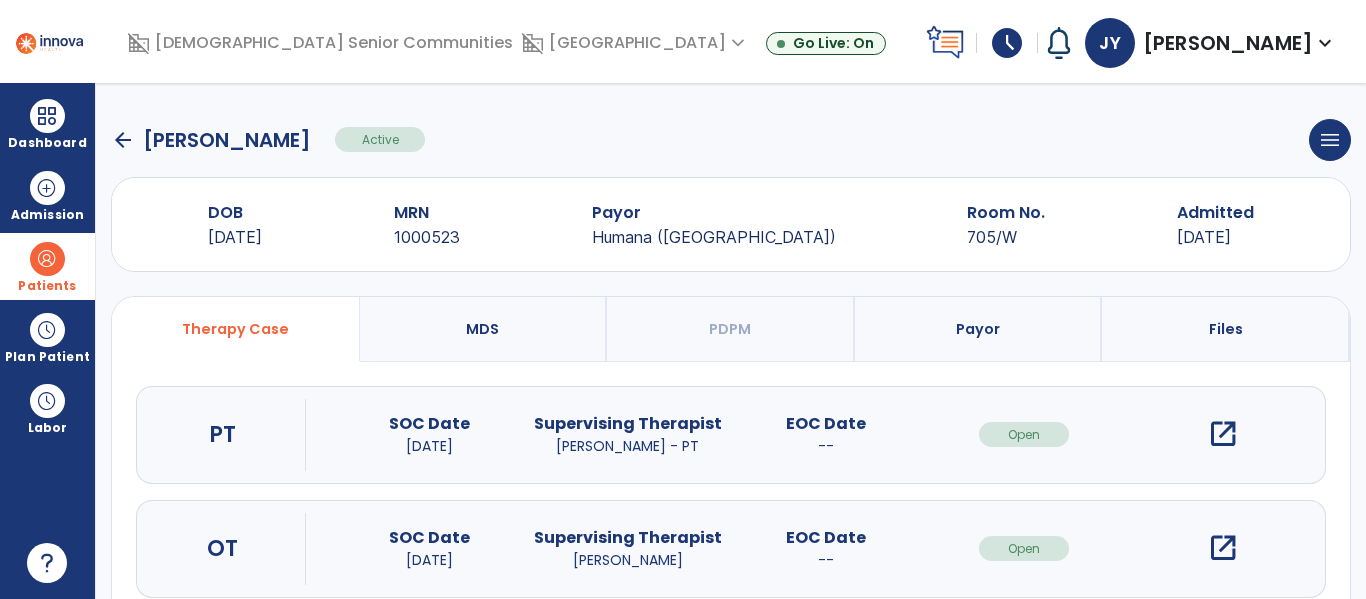 click on "open_in_new" at bounding box center [1223, 434] 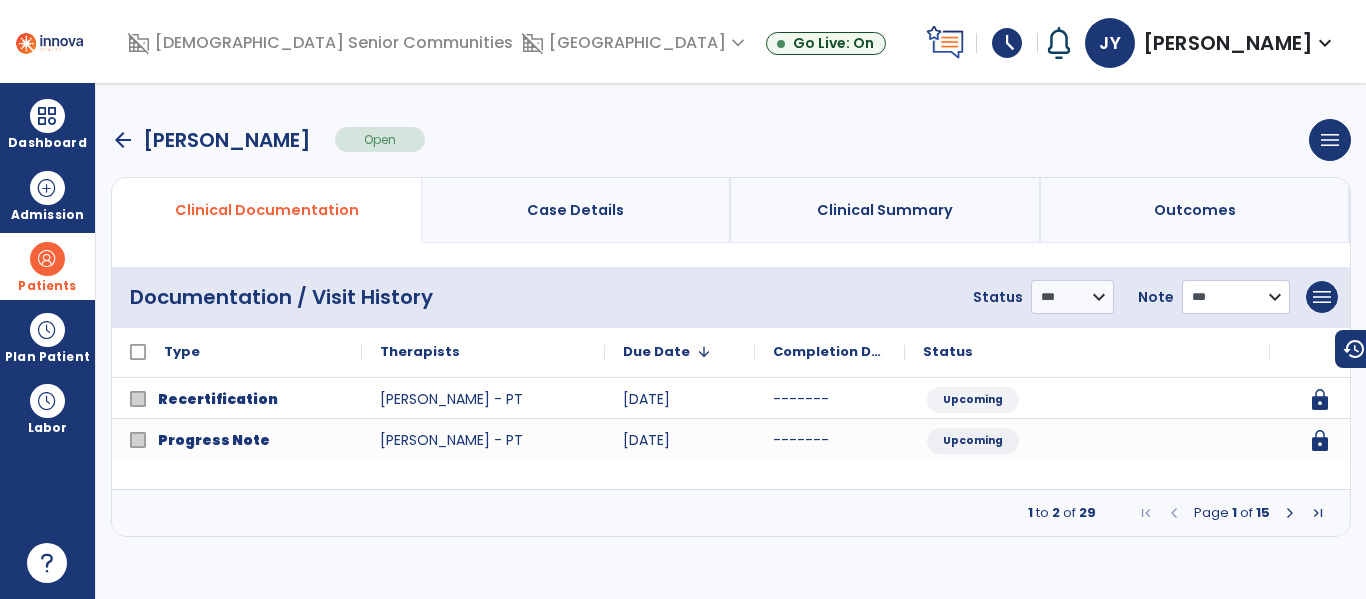 click on "**********" at bounding box center [1072, 297] 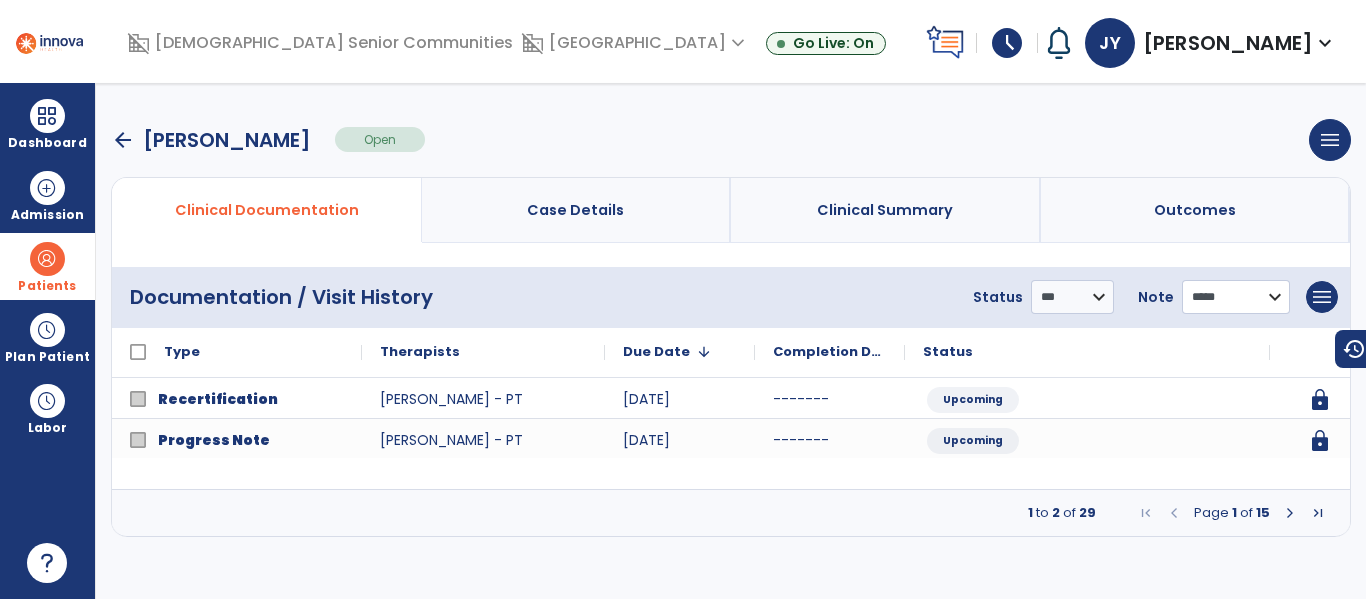 click on "**********" at bounding box center (1072, 297) 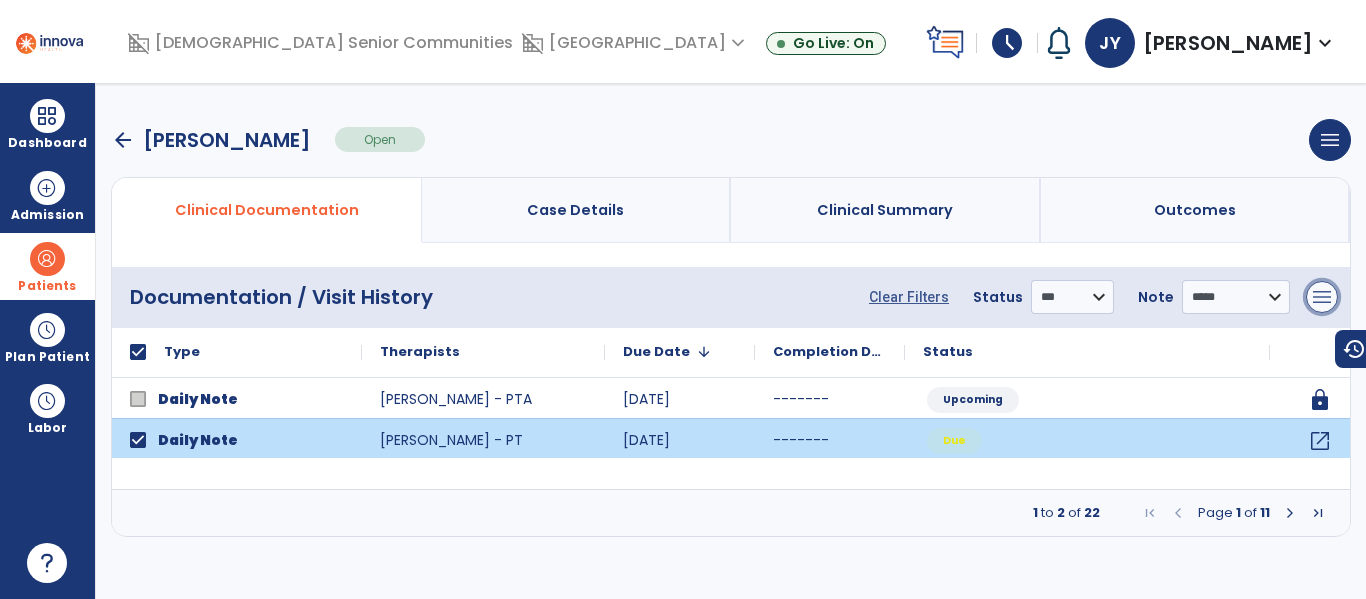 click on "menu" at bounding box center (1322, 297) 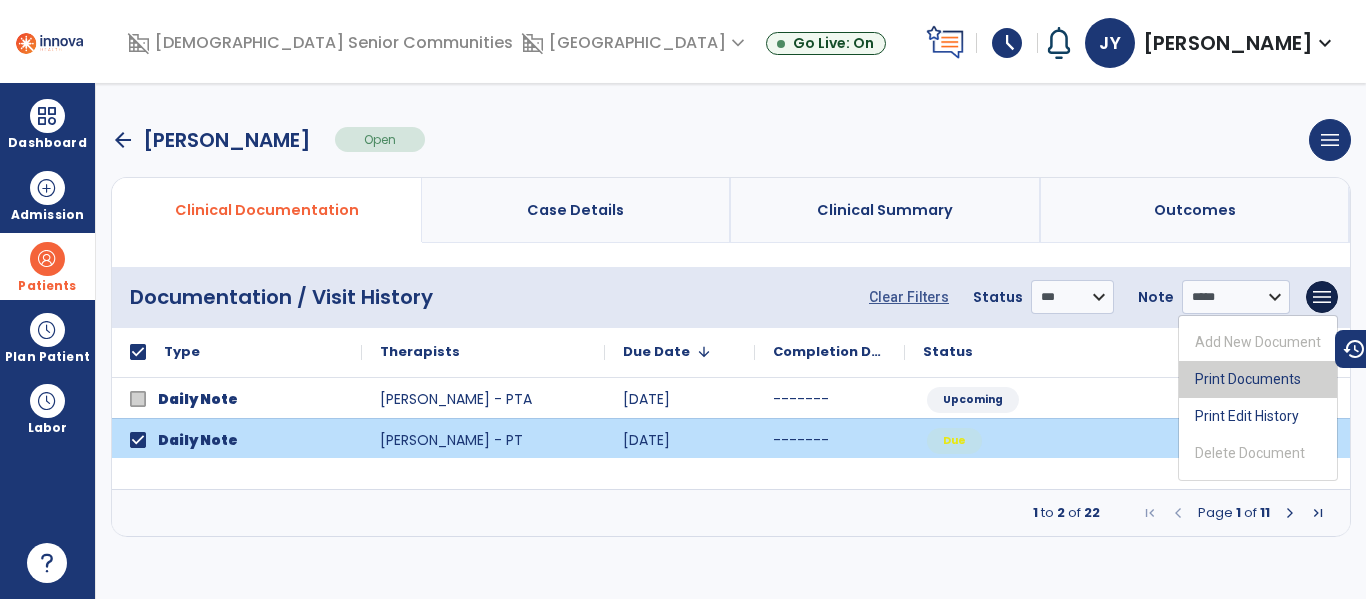 click on "Print Documents" at bounding box center (1258, 379) 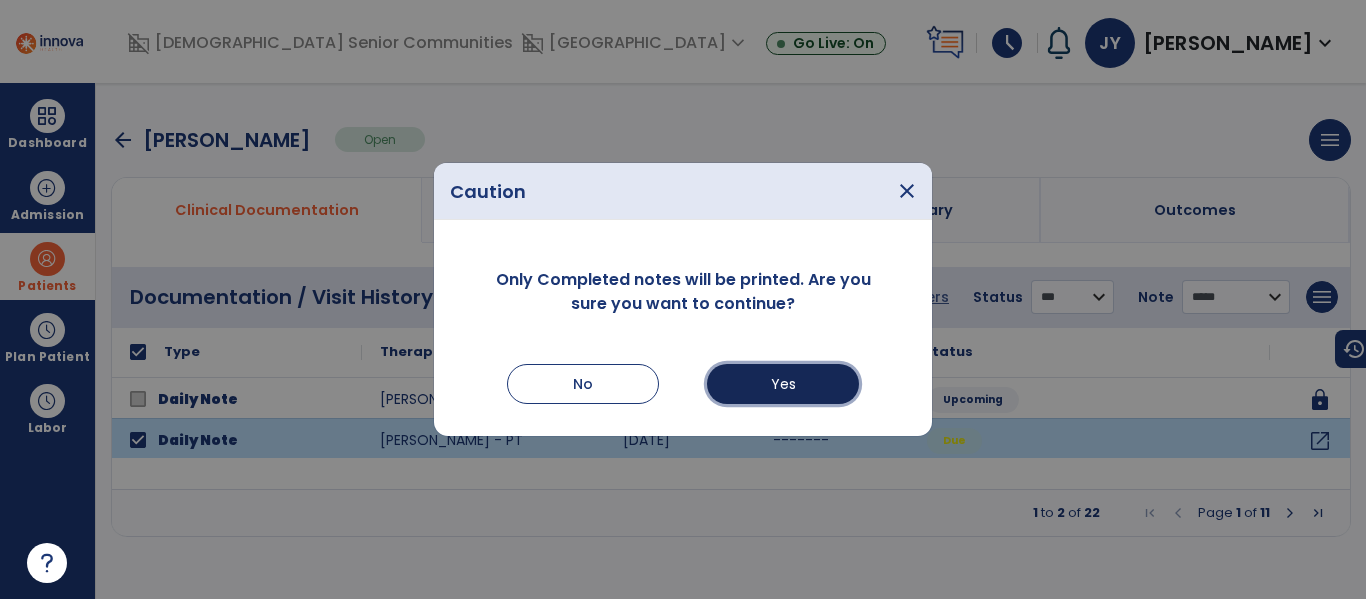 click on "Yes" at bounding box center (783, 384) 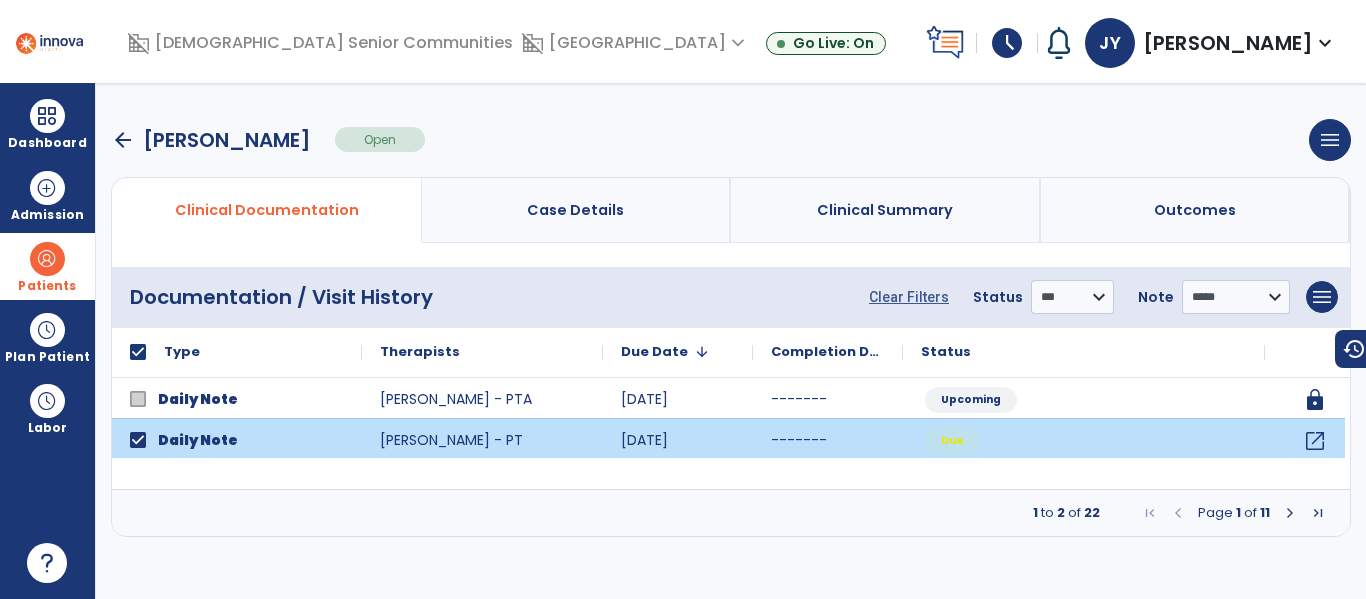 select on "***" 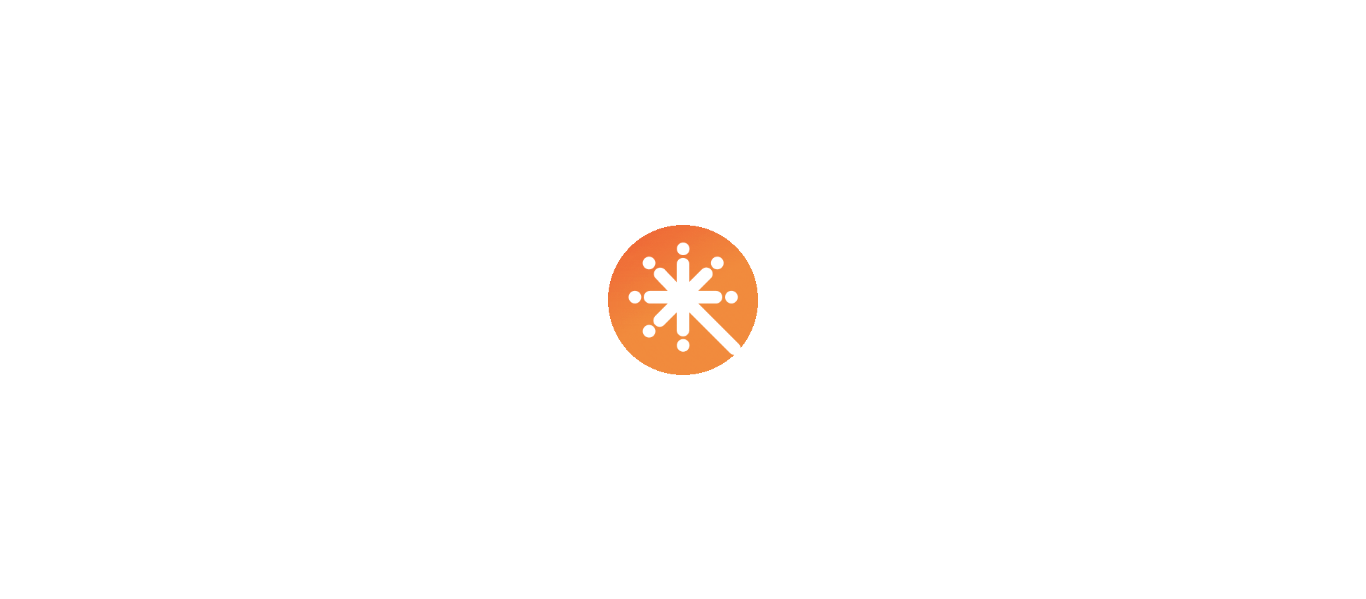 scroll, scrollTop: 0, scrollLeft: 0, axis: both 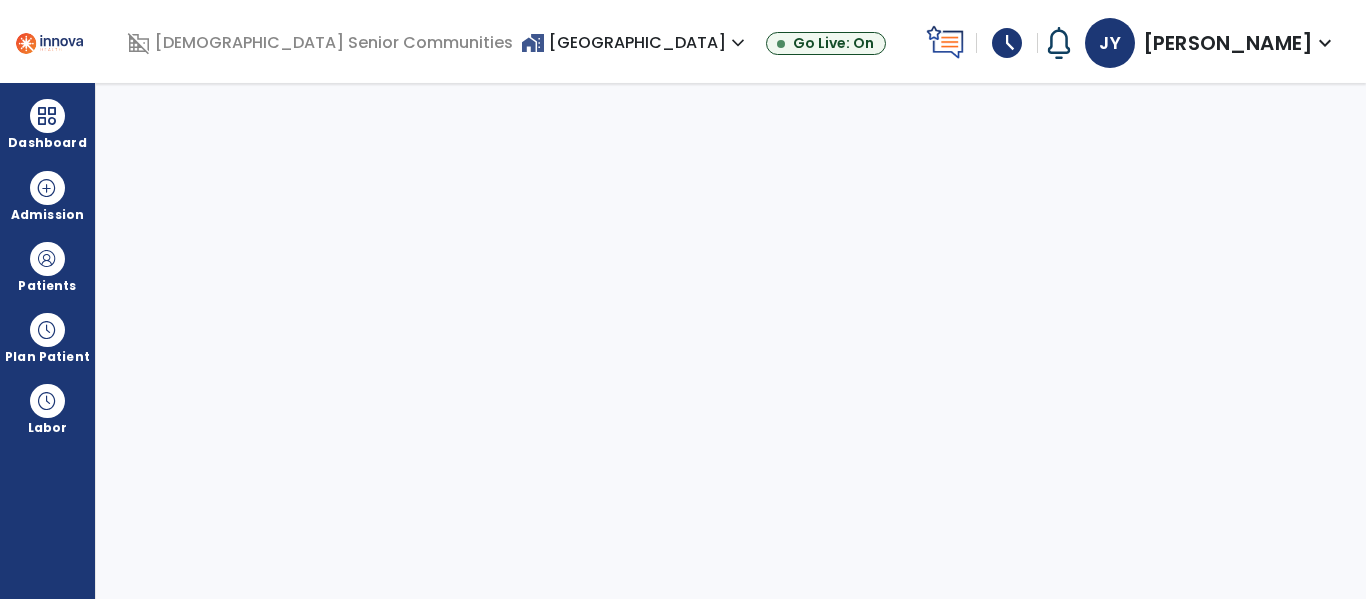 select on "****" 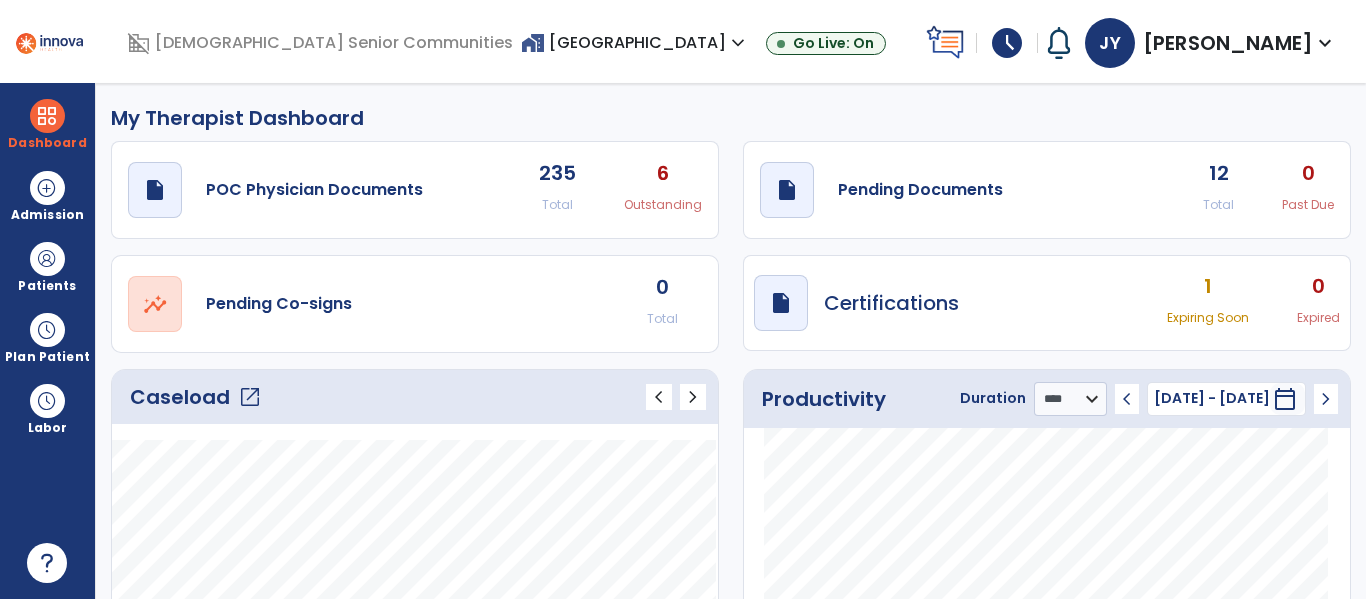 click on "open_in_new" 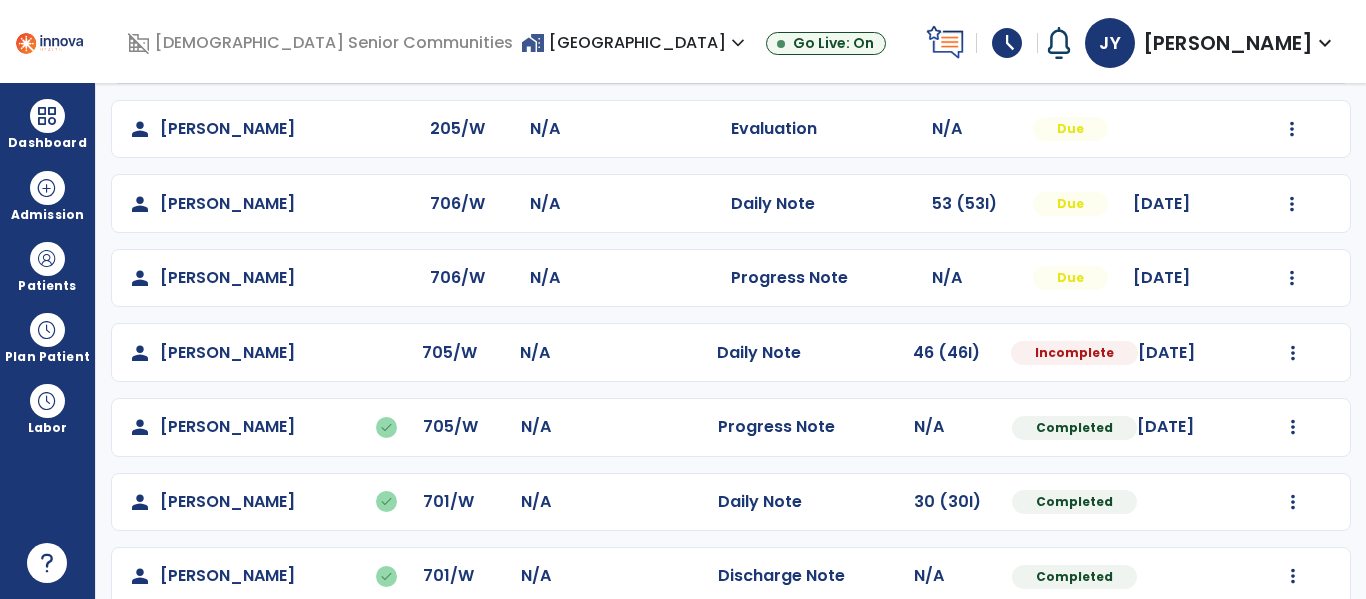 scroll, scrollTop: 903, scrollLeft: 0, axis: vertical 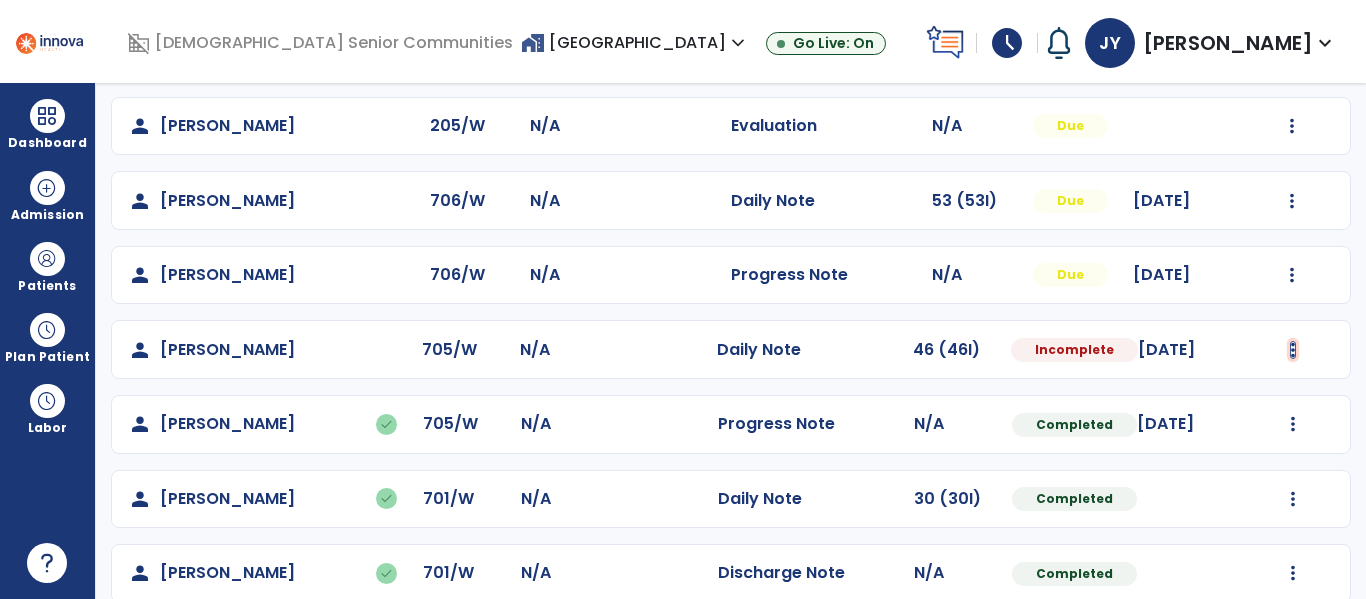 click at bounding box center (1292, -544) 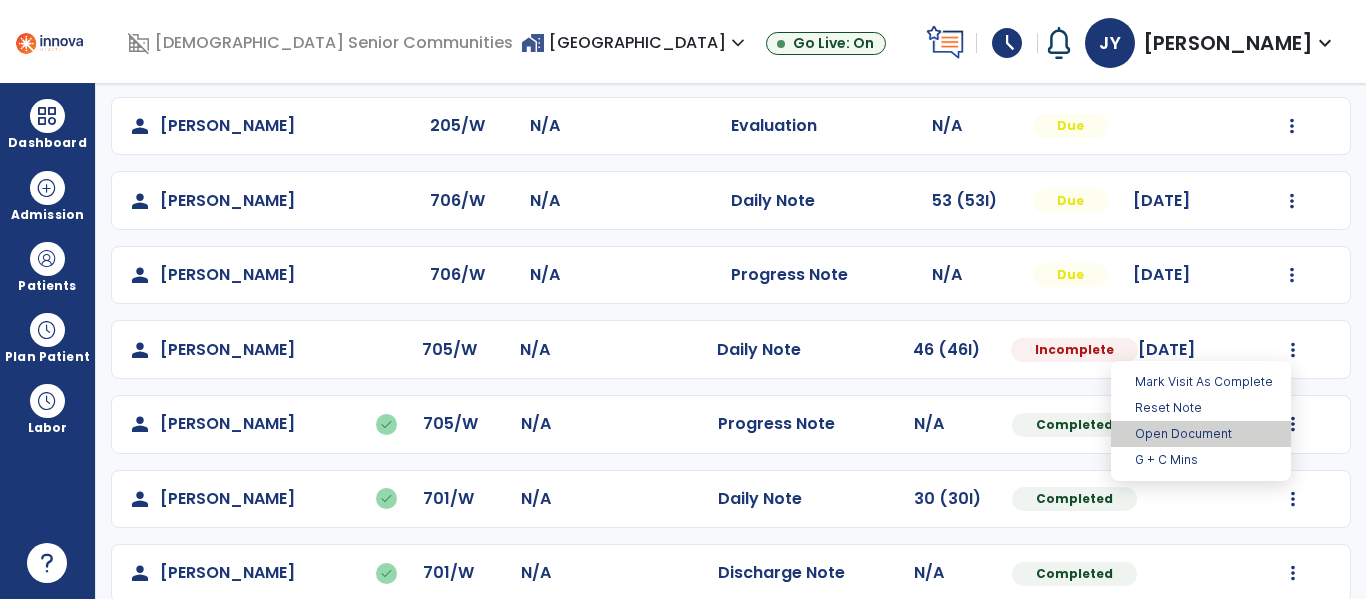 click on "Open Document" at bounding box center (1201, 434) 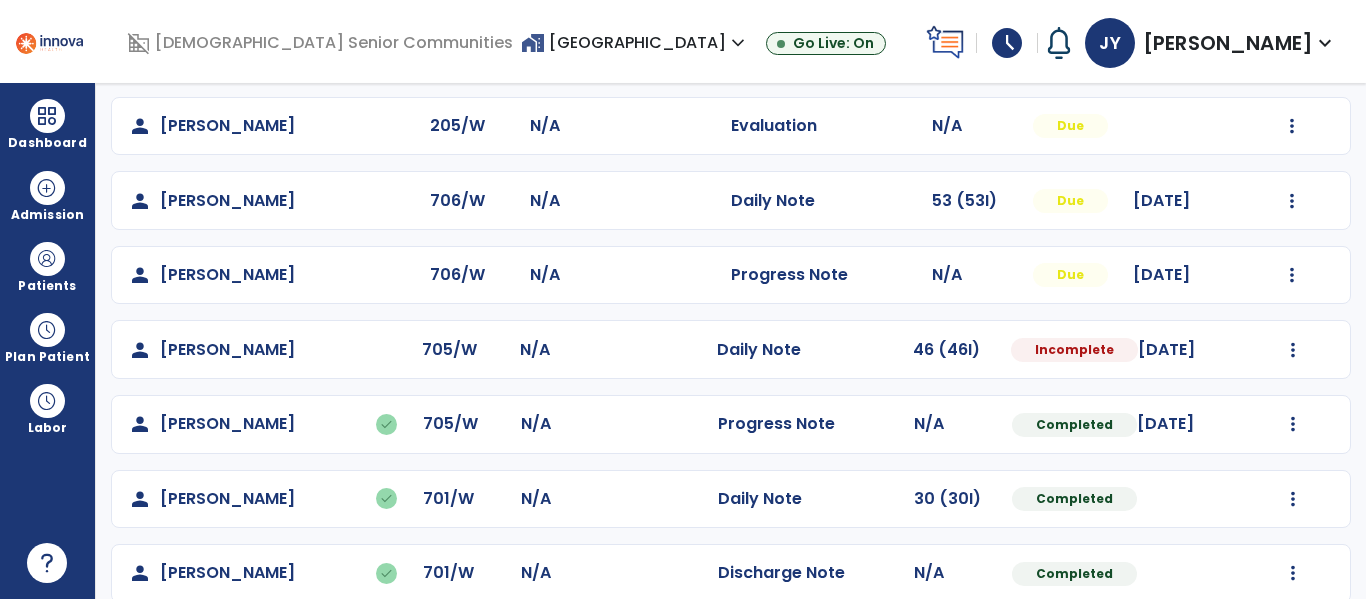 select on "*" 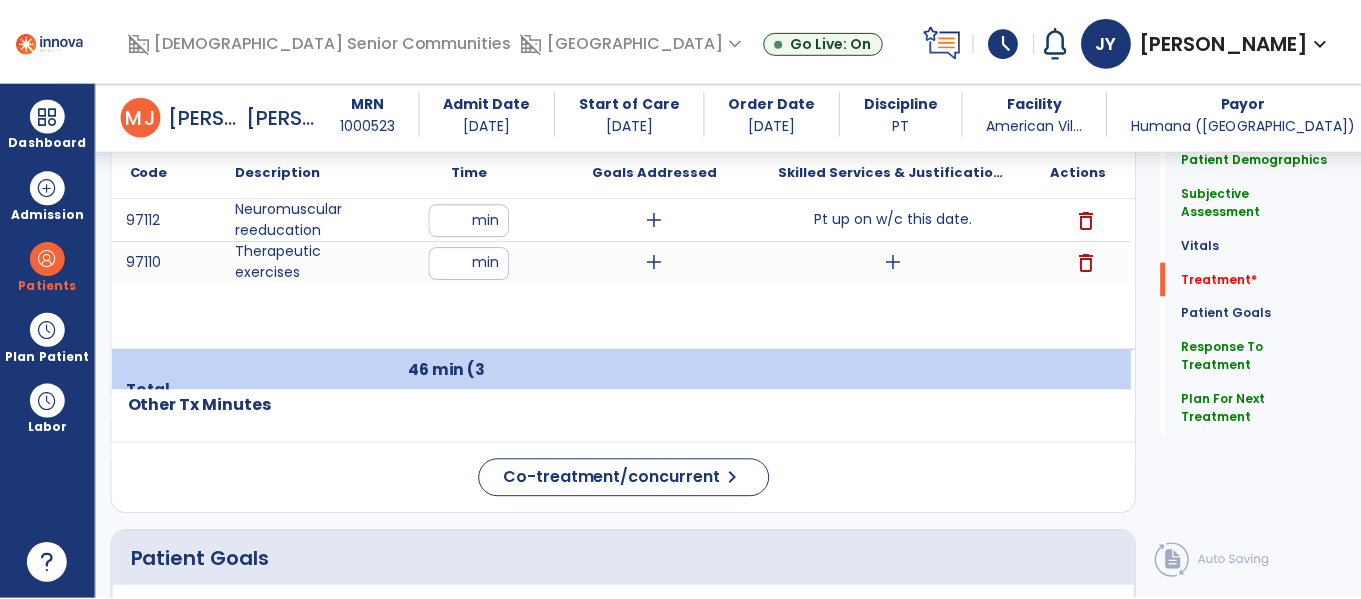 scroll, scrollTop: 1282, scrollLeft: 0, axis: vertical 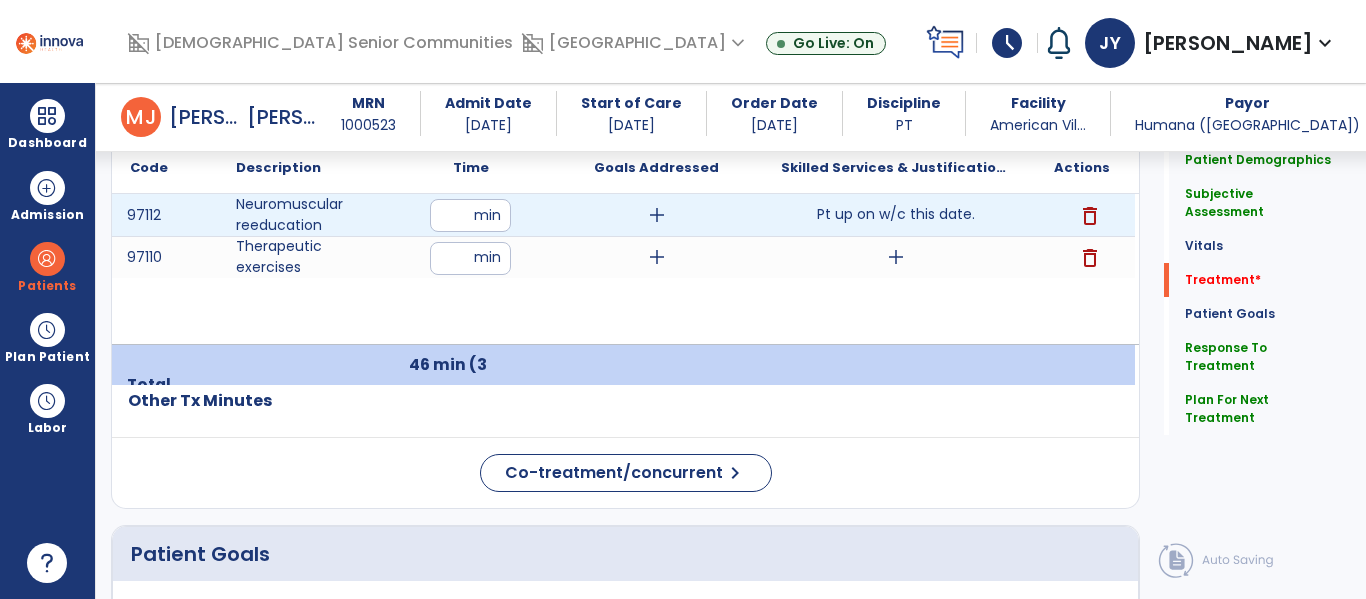 click on "Pt up on w/c this date." at bounding box center [896, 214] 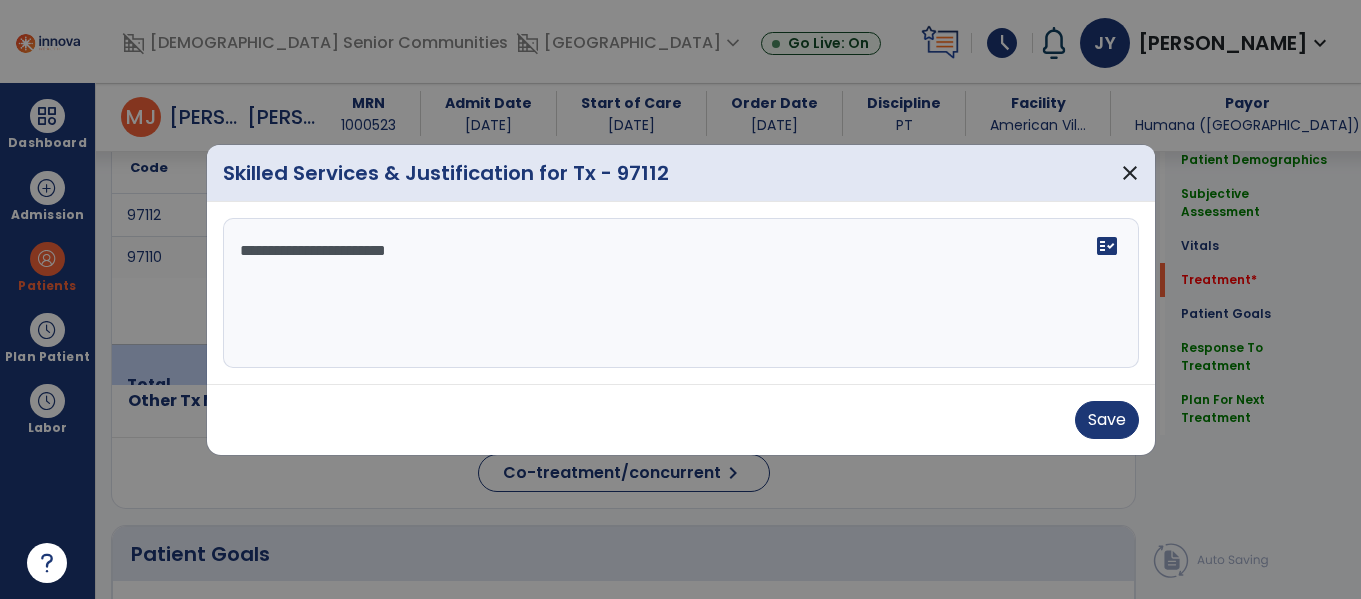 scroll, scrollTop: 1282, scrollLeft: 0, axis: vertical 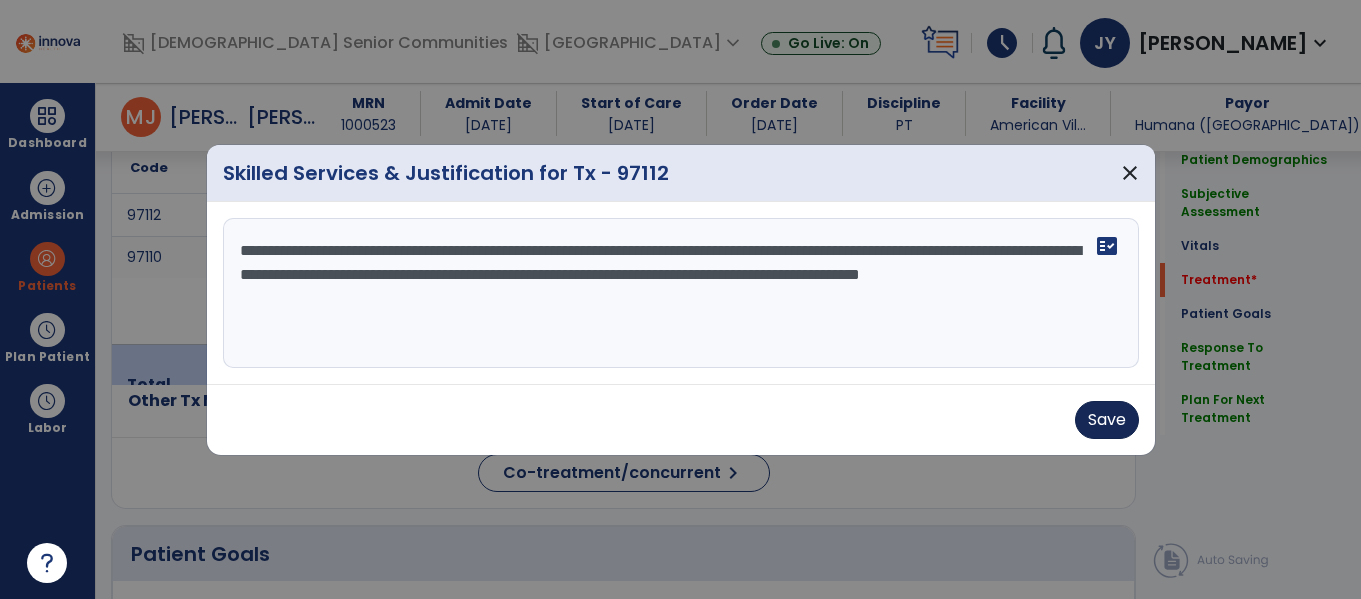 type on "**********" 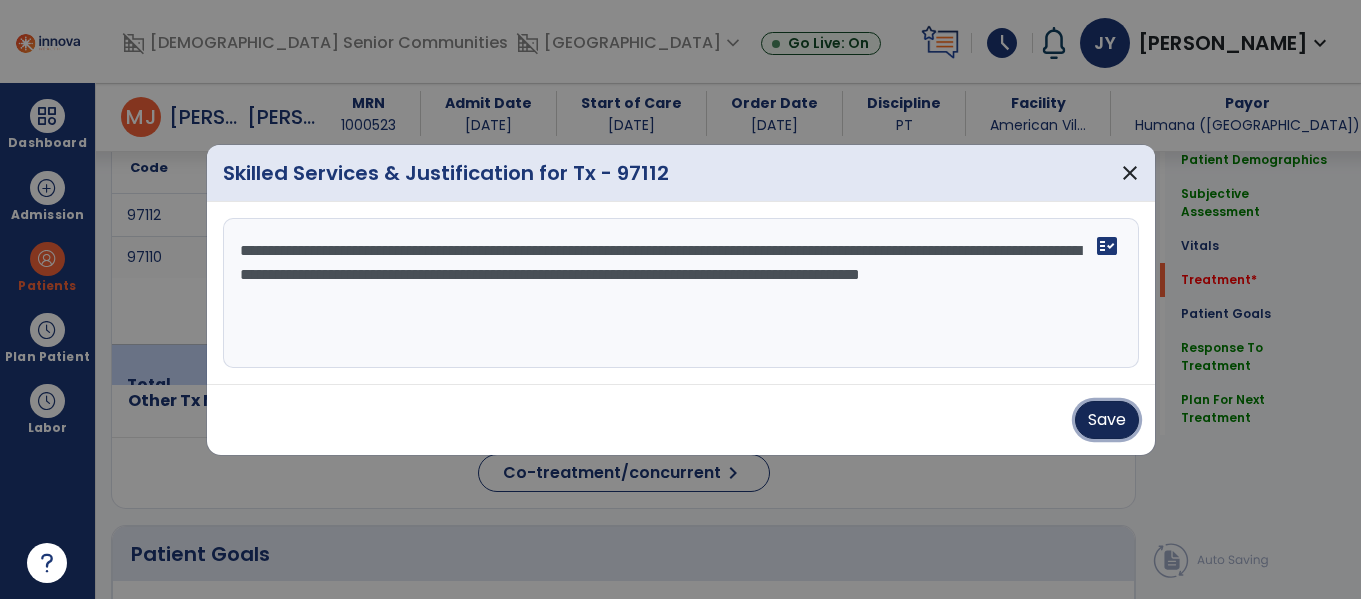 click on "Save" at bounding box center (1107, 420) 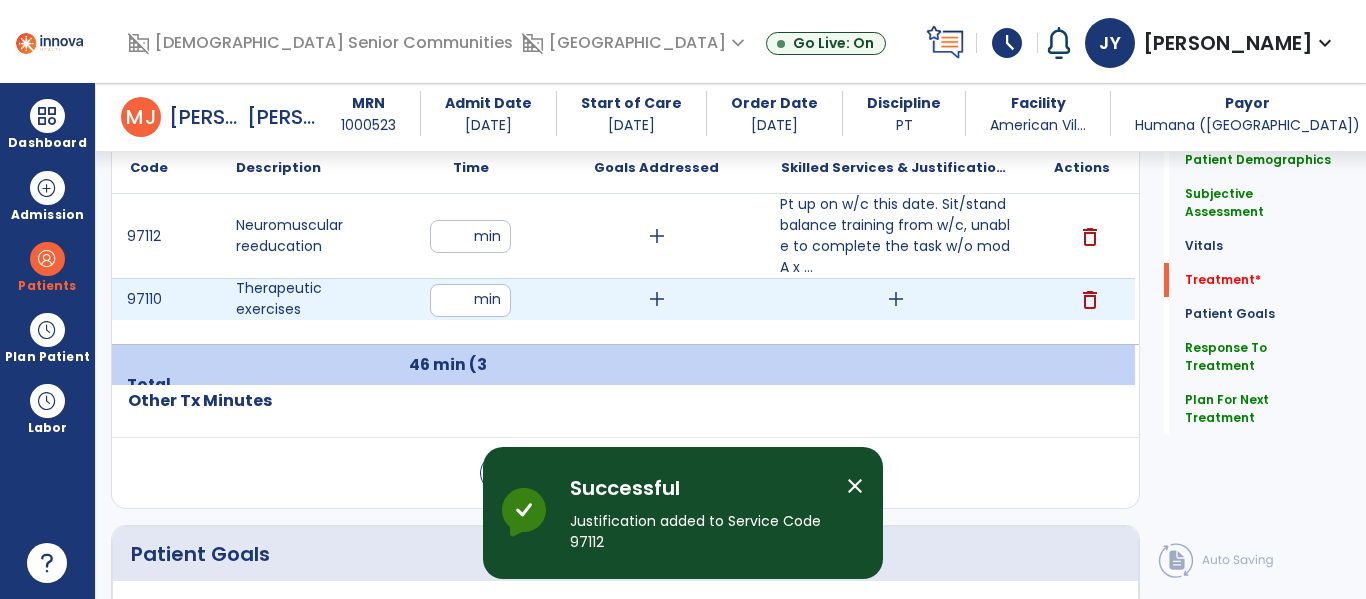 click on "add" at bounding box center [896, 299] 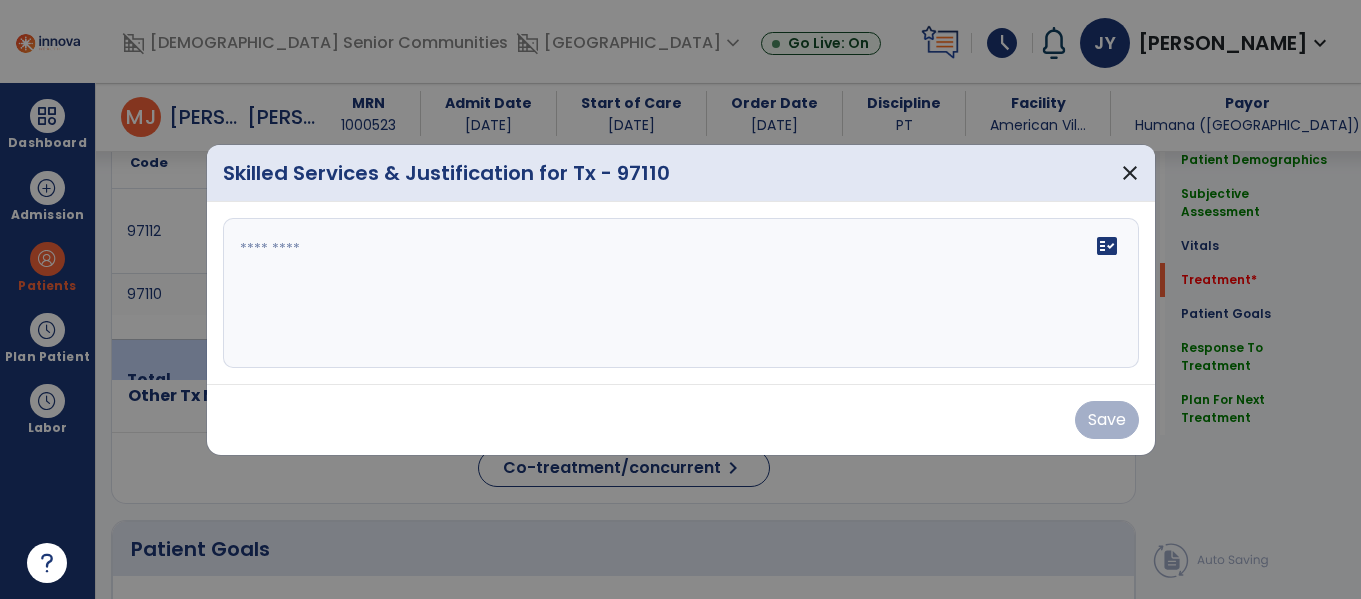 scroll, scrollTop: 1282, scrollLeft: 0, axis: vertical 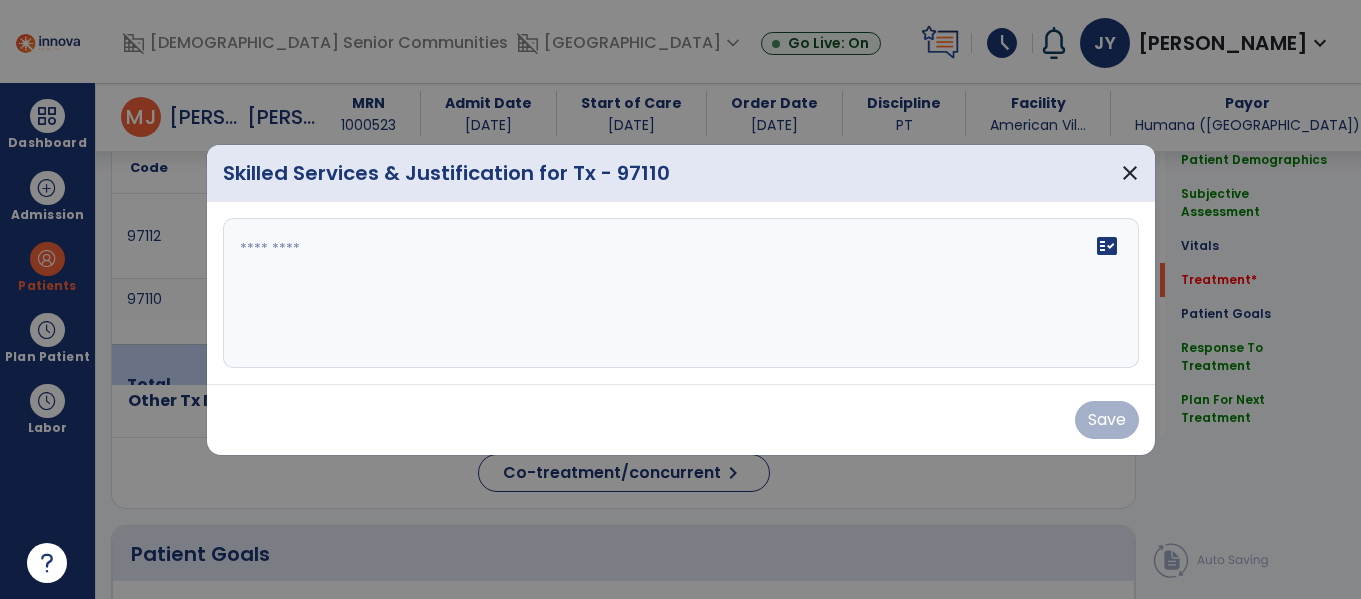 click on "fact_check" at bounding box center (681, 293) 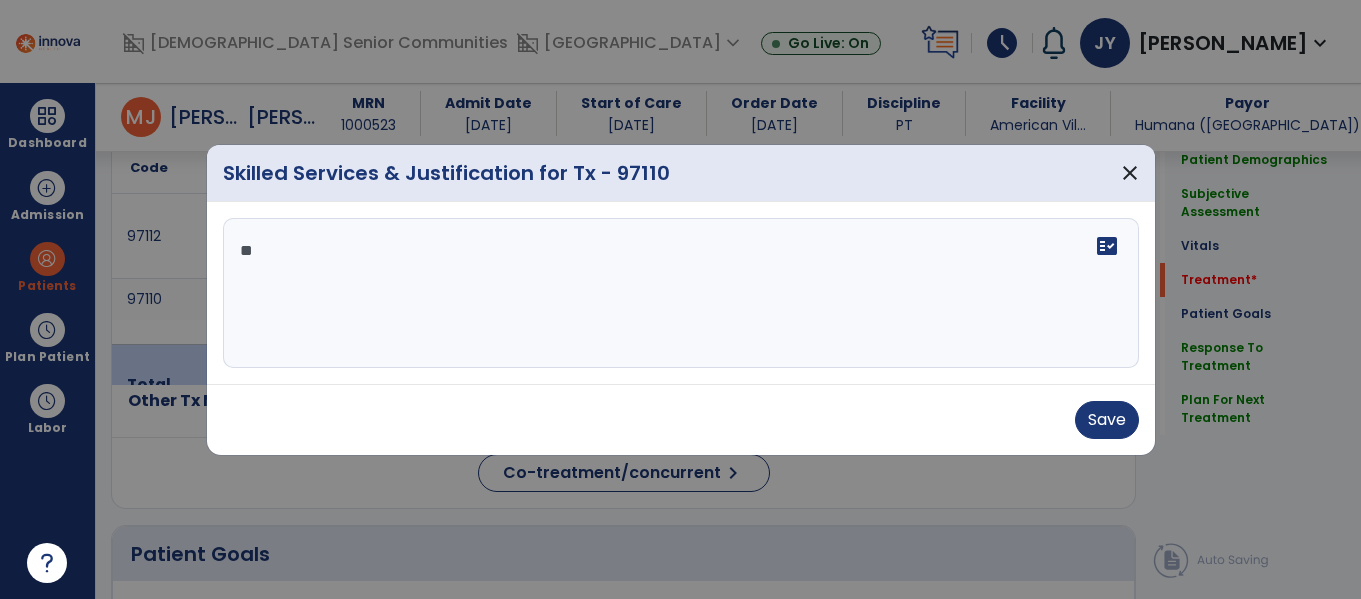 type on "*" 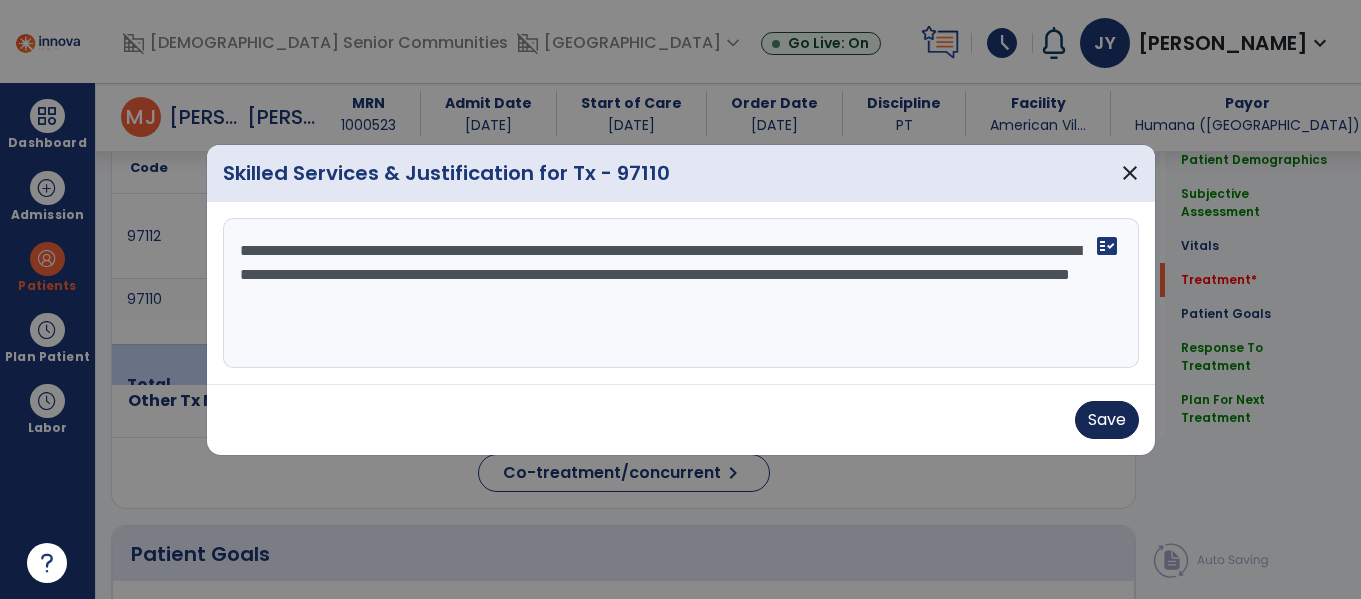 type on "**********" 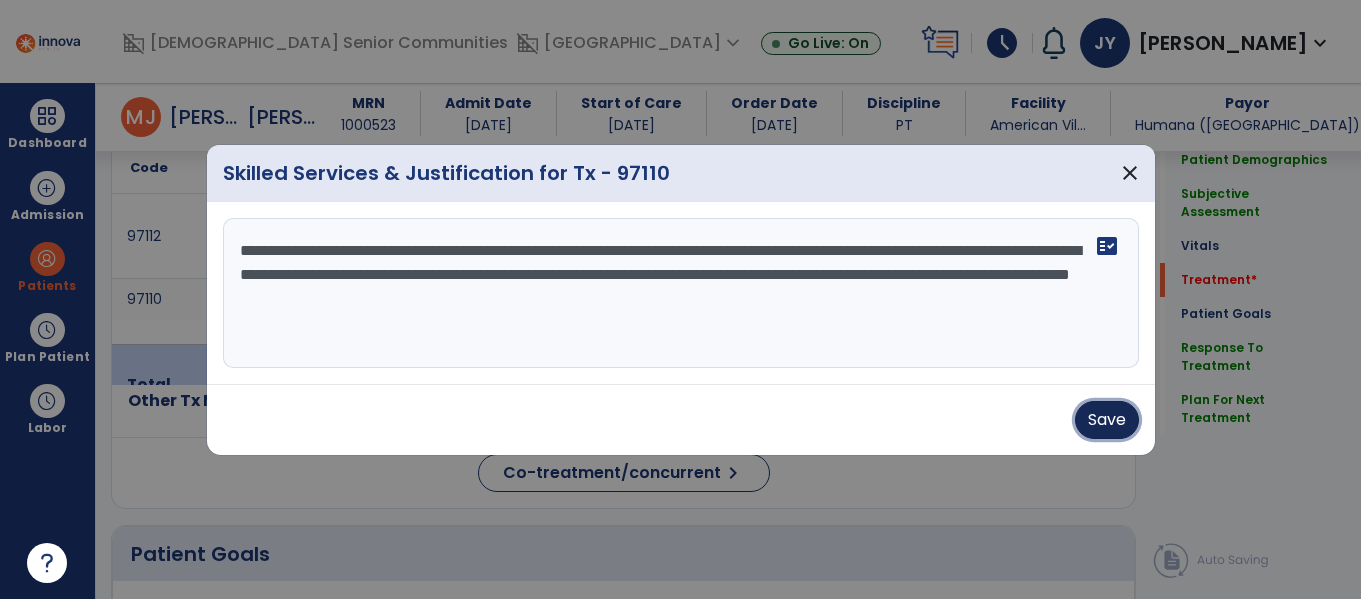 click on "Save" at bounding box center [1107, 420] 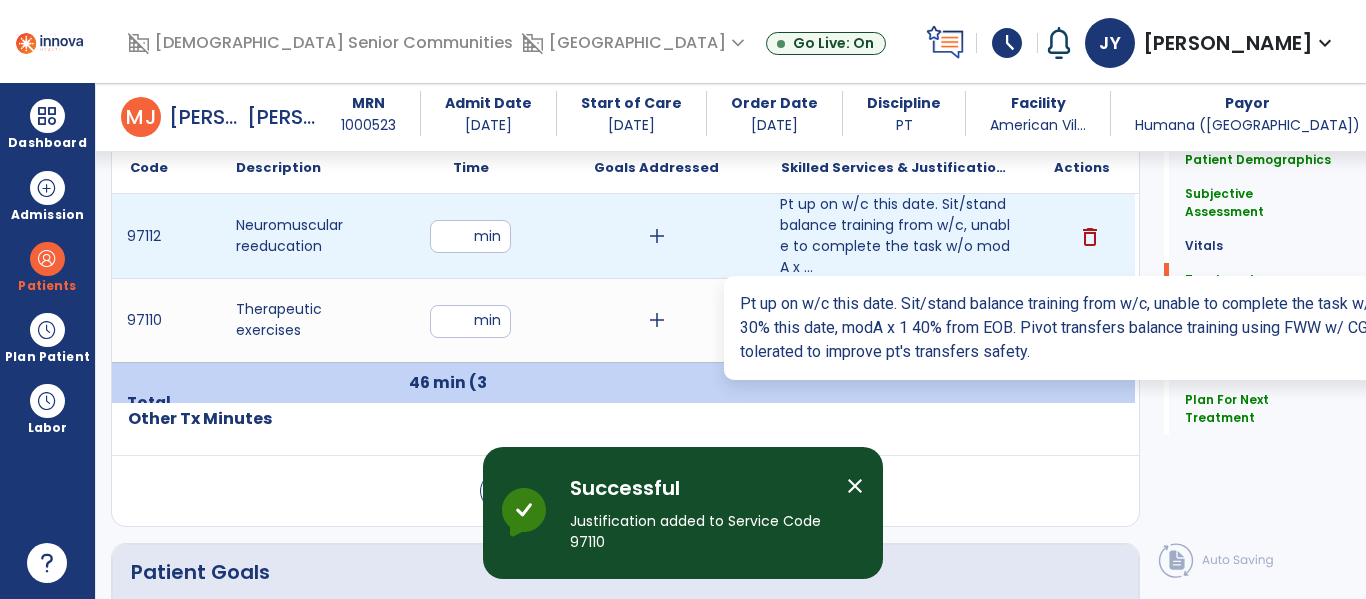 click on "Pt up on w/c this date. Sit/stand balance training from w/c, unable to complete the task w/o modA x ..." at bounding box center [896, 236] 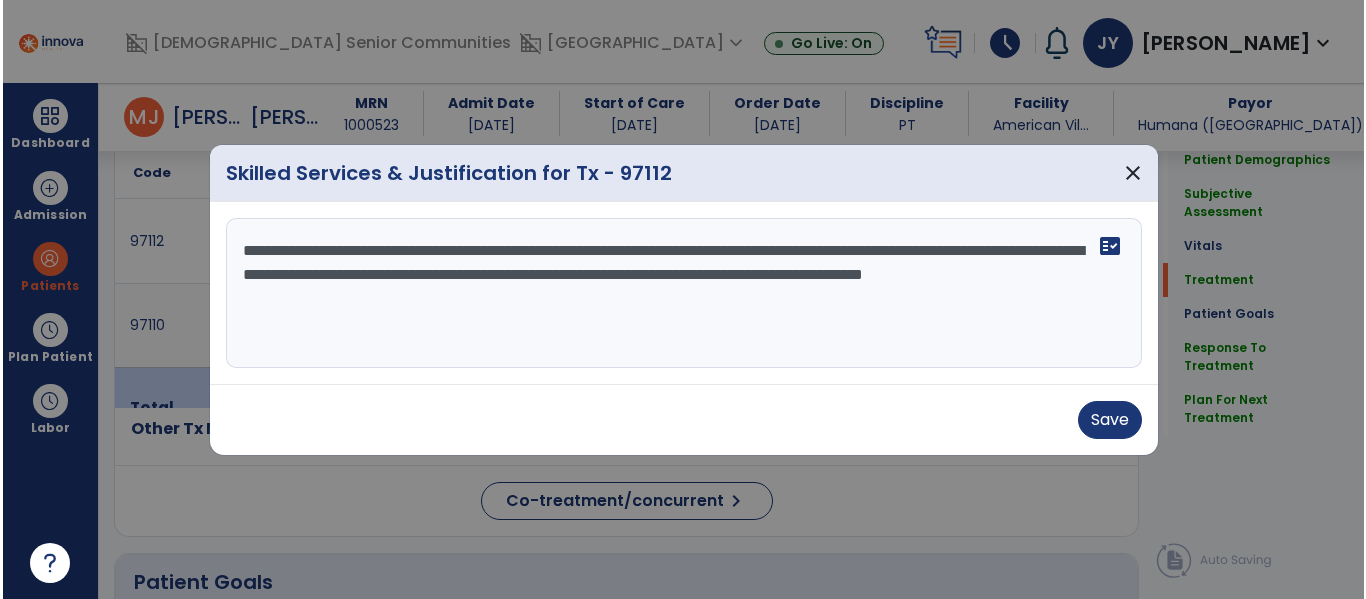scroll, scrollTop: 1282, scrollLeft: 0, axis: vertical 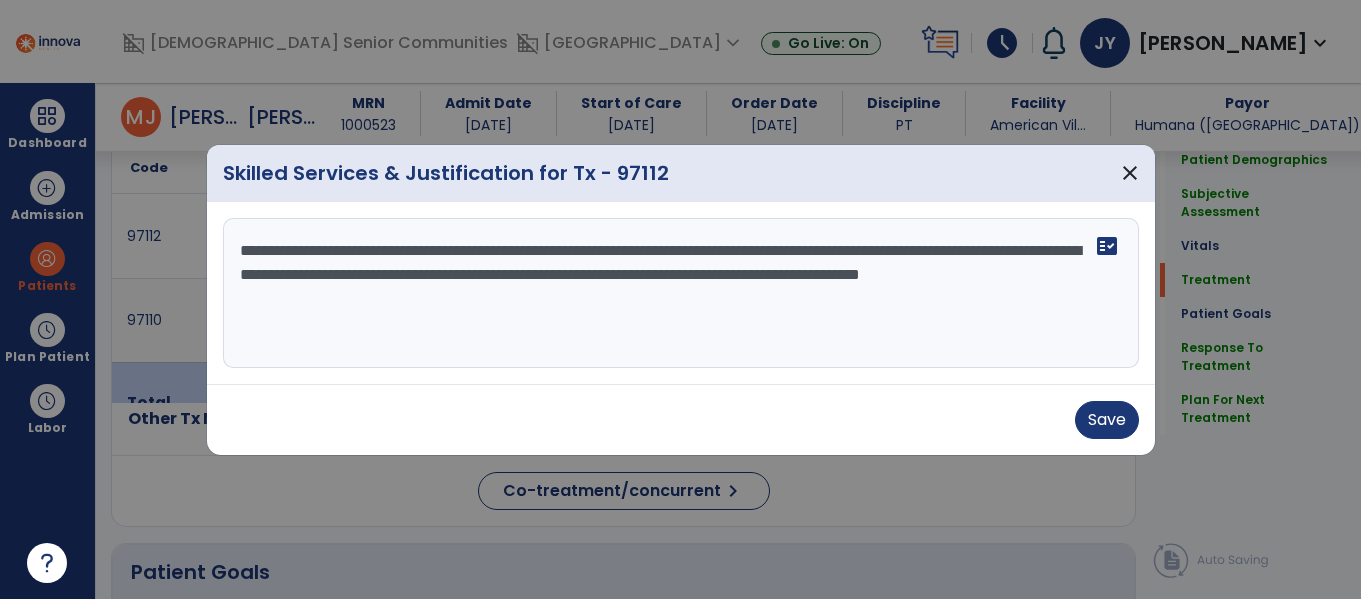 click on "**********" at bounding box center [681, 293] 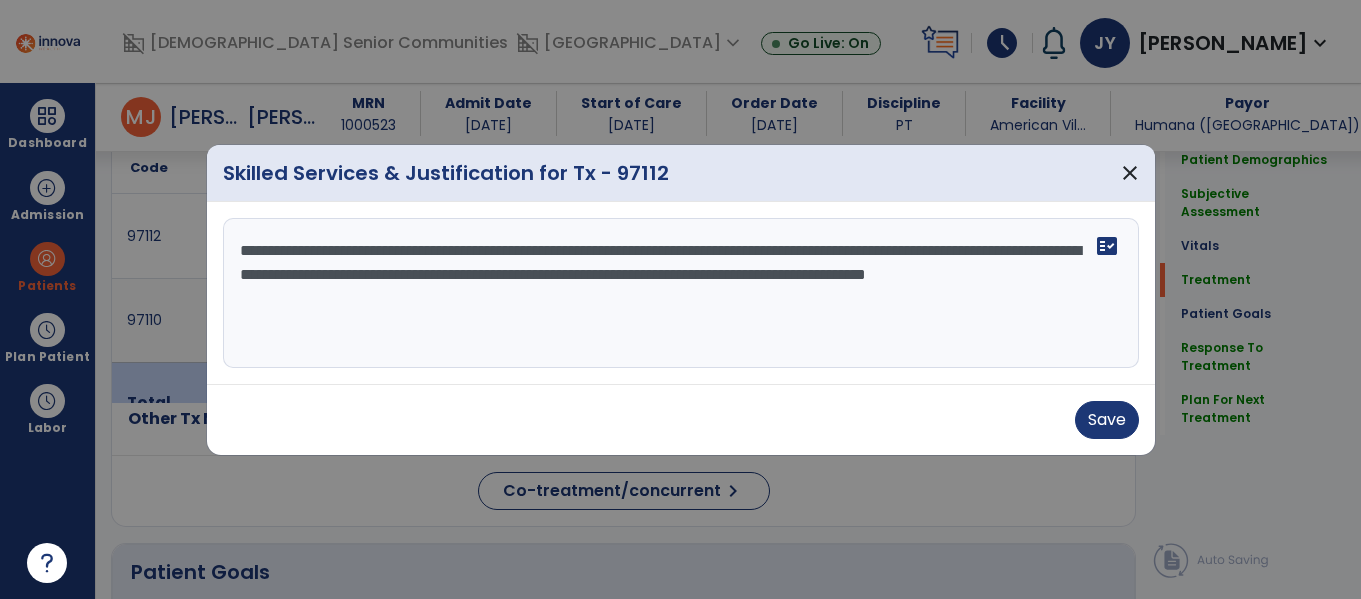 type on "**********" 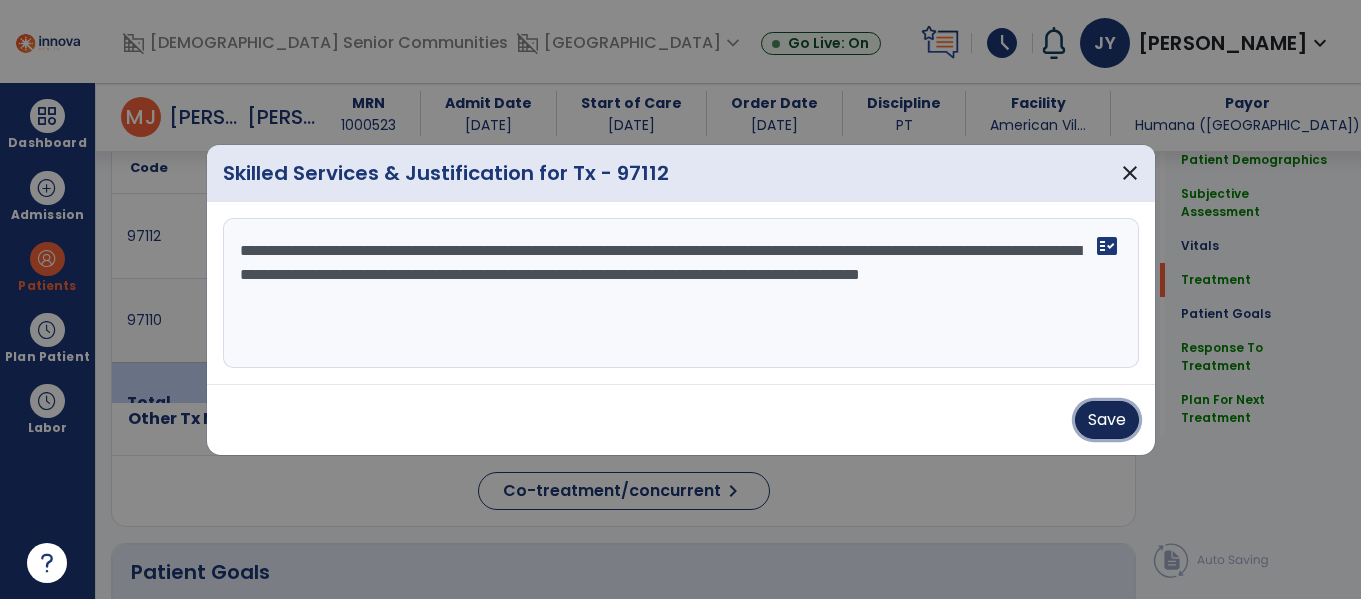 click on "Save" at bounding box center [1107, 420] 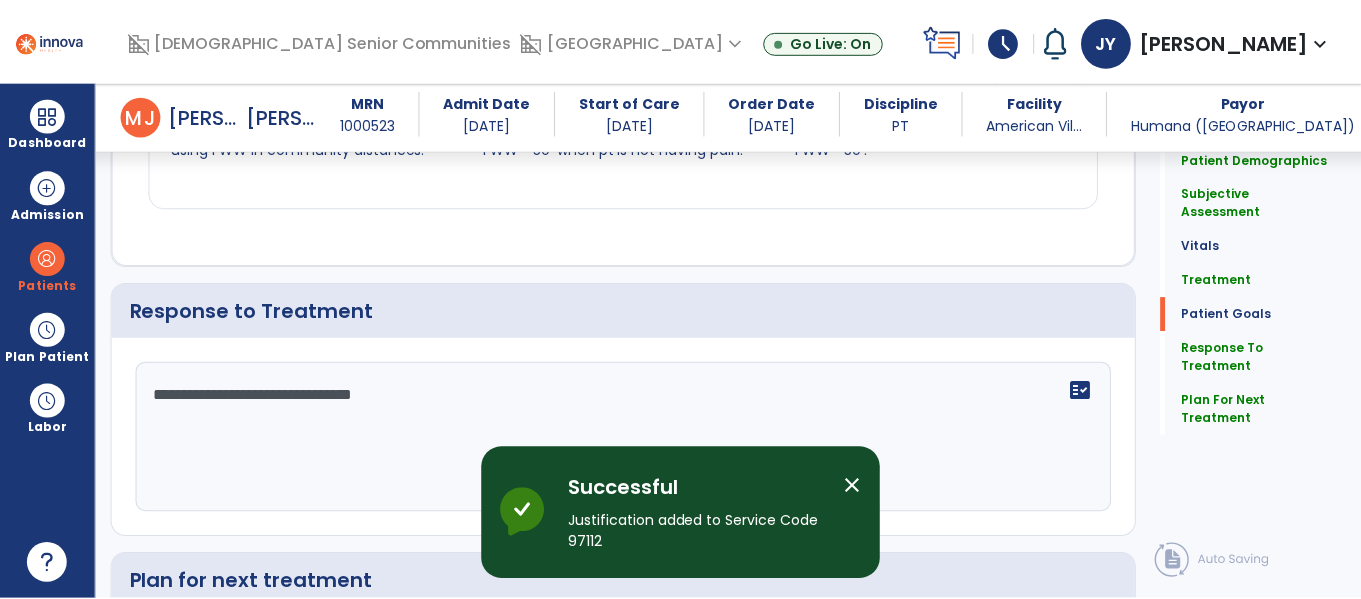 scroll, scrollTop: 2508, scrollLeft: 0, axis: vertical 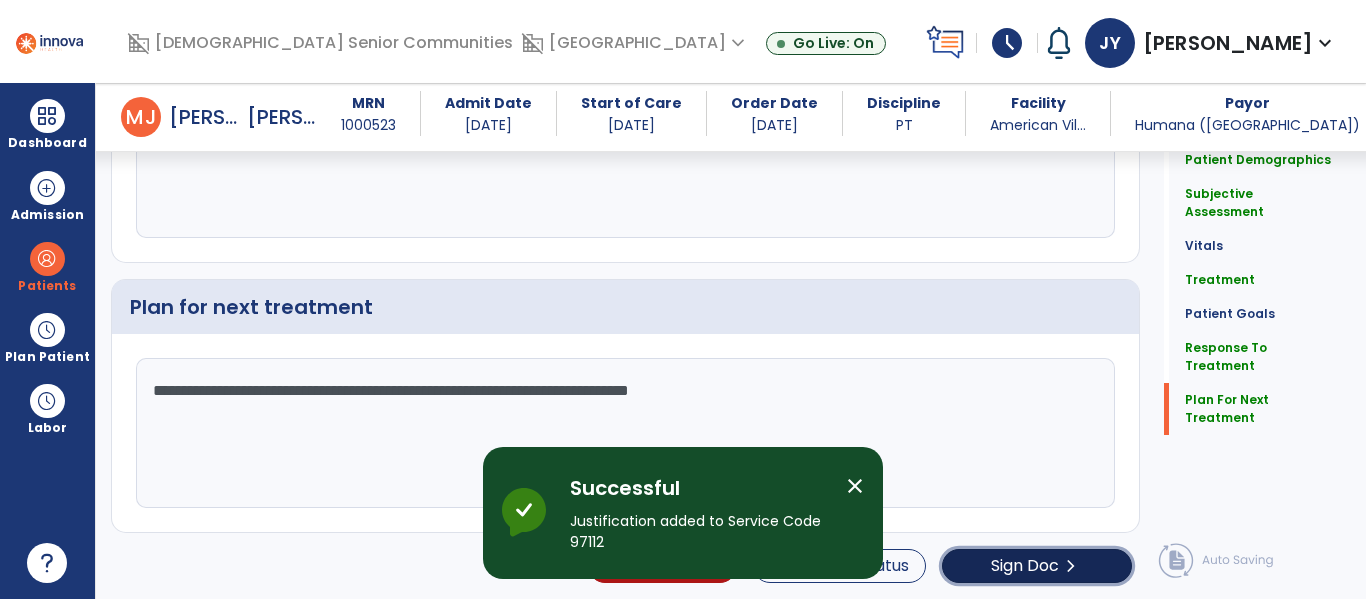 click on "Sign Doc" 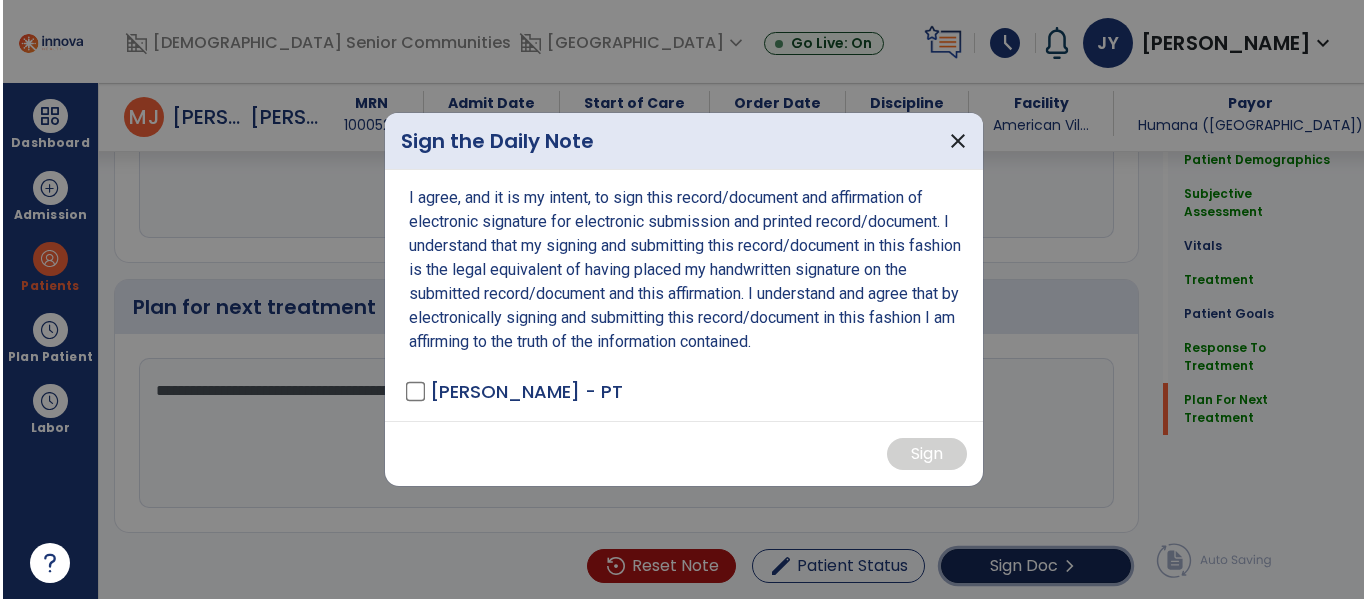 scroll, scrollTop: 2508, scrollLeft: 0, axis: vertical 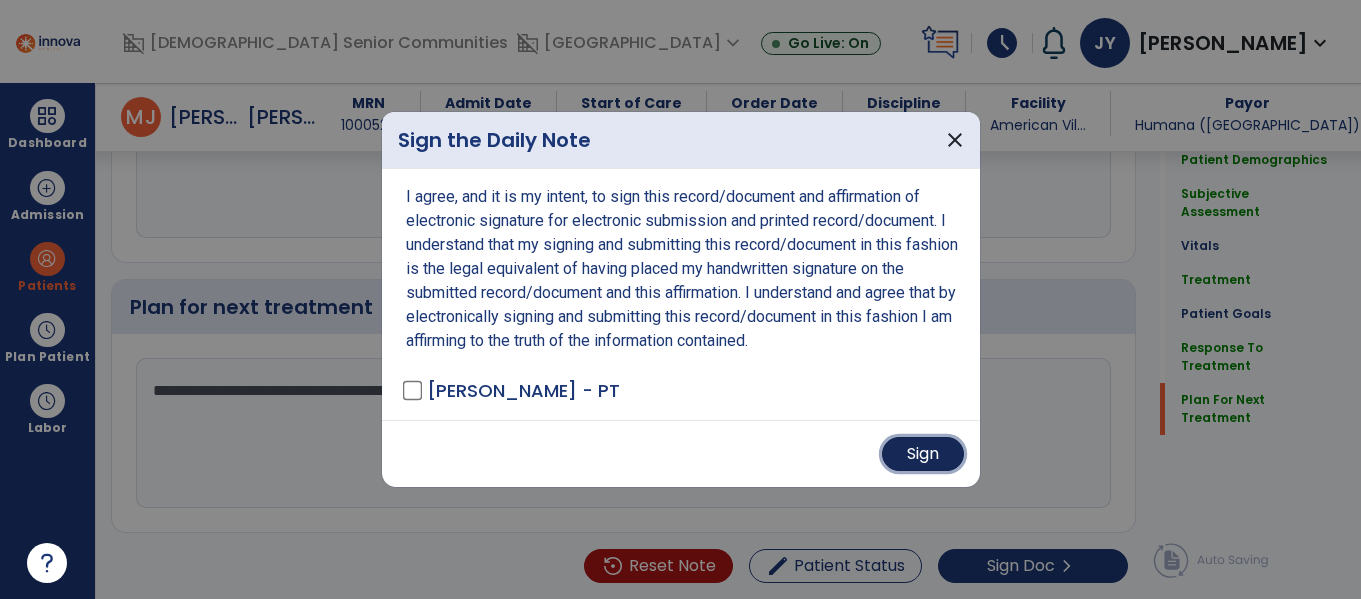 click on "Sign" at bounding box center (923, 454) 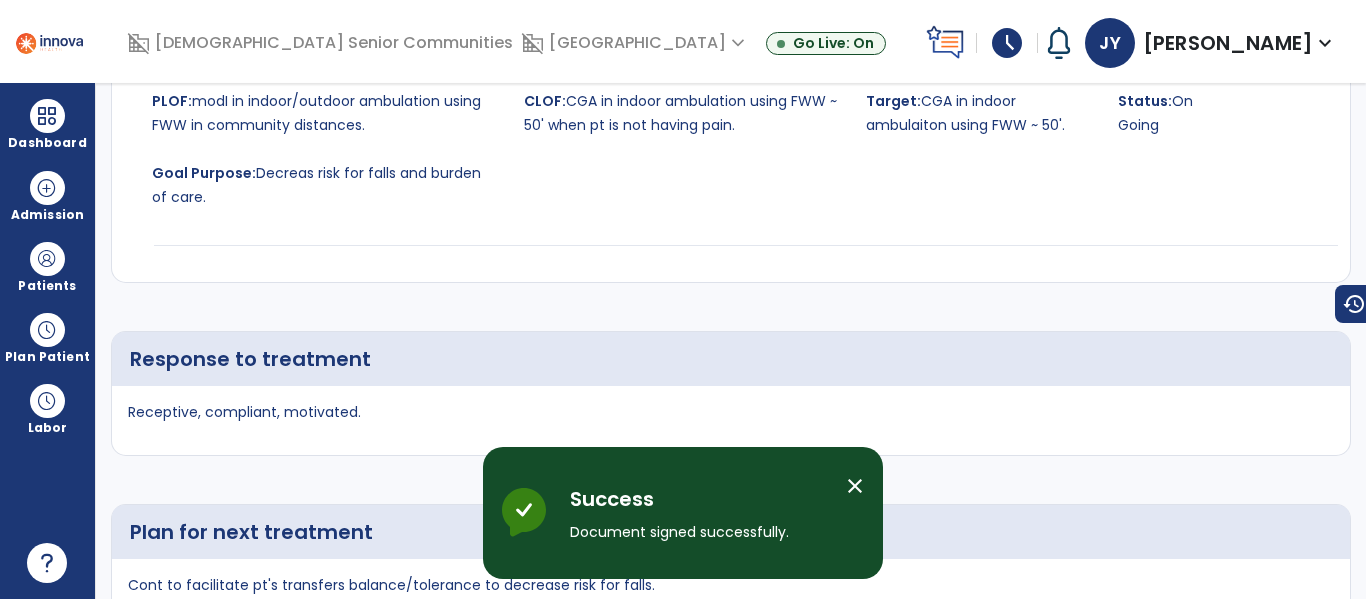 scroll, scrollTop: 0, scrollLeft: 0, axis: both 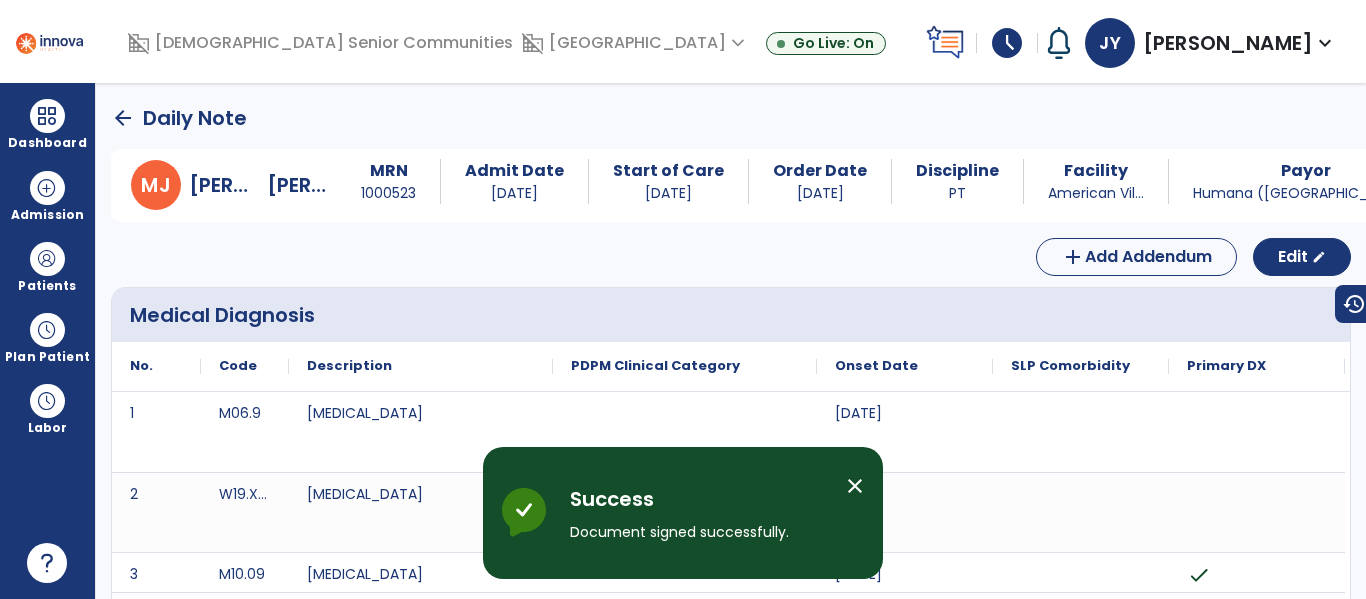 click on "arrow_back" 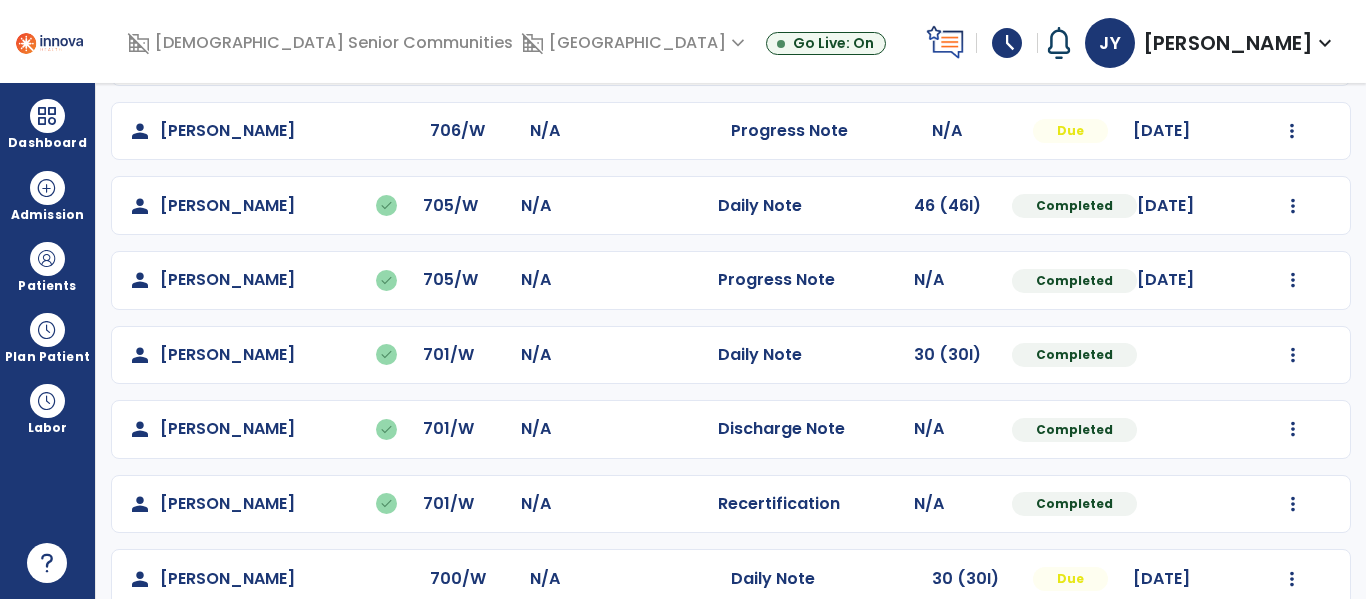 scroll, scrollTop: 1080, scrollLeft: 0, axis: vertical 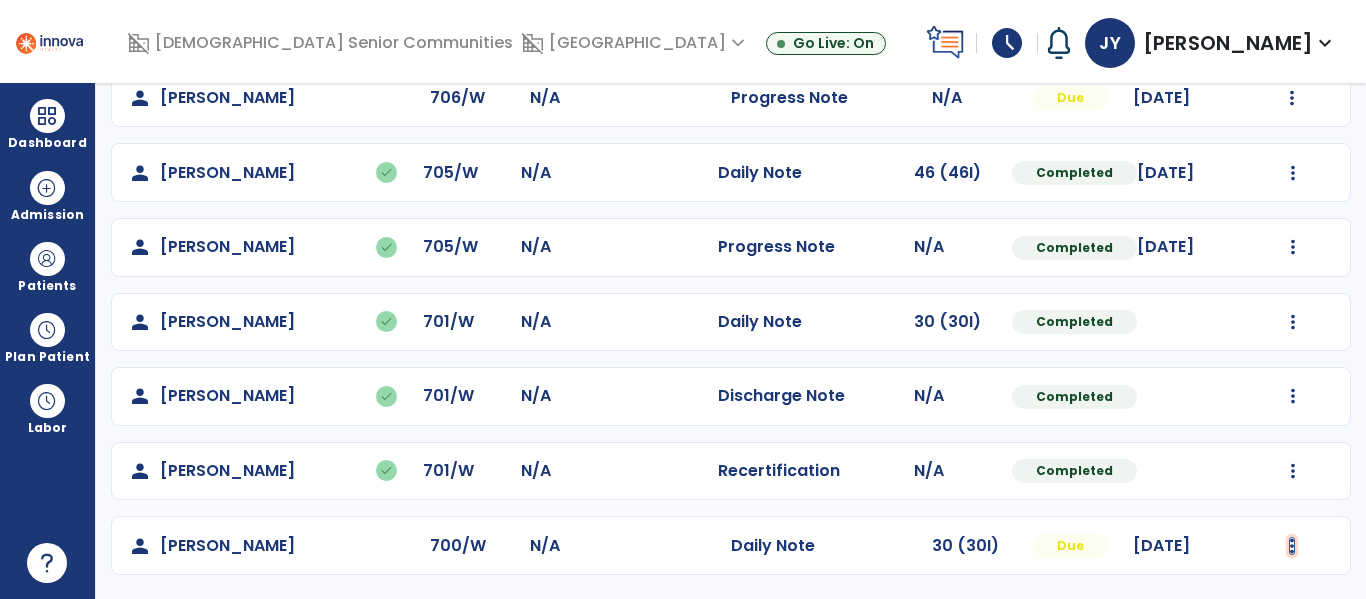 click at bounding box center (1292, -721) 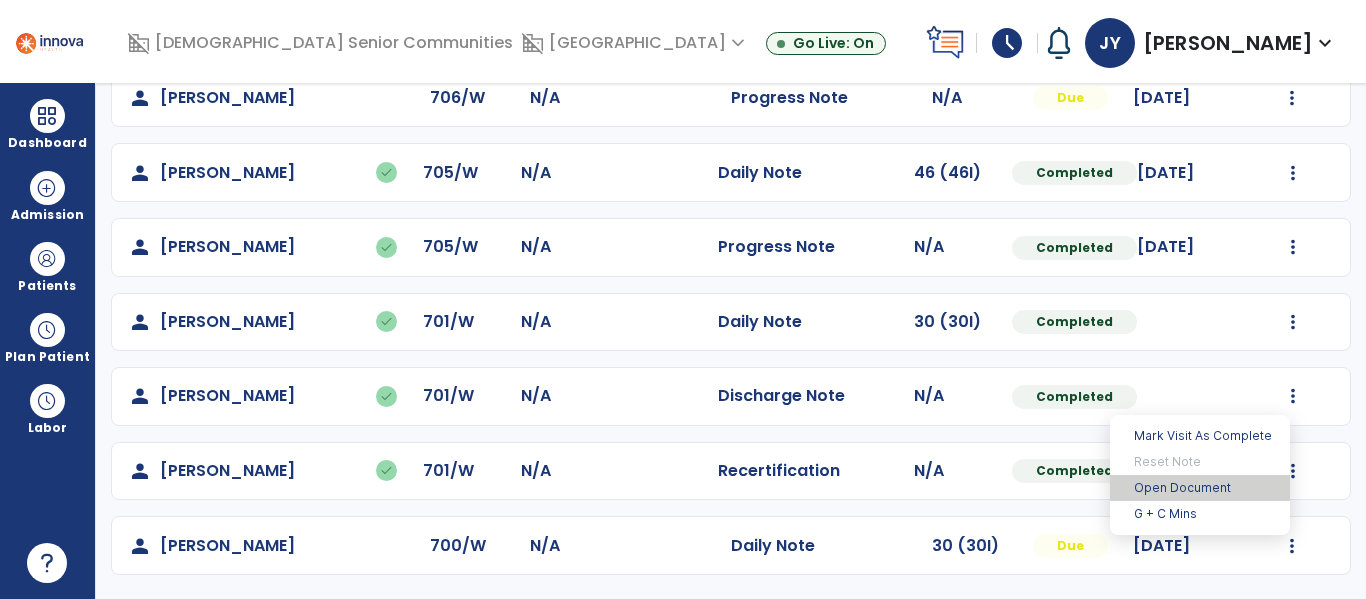click on "Open Document" at bounding box center (1200, 488) 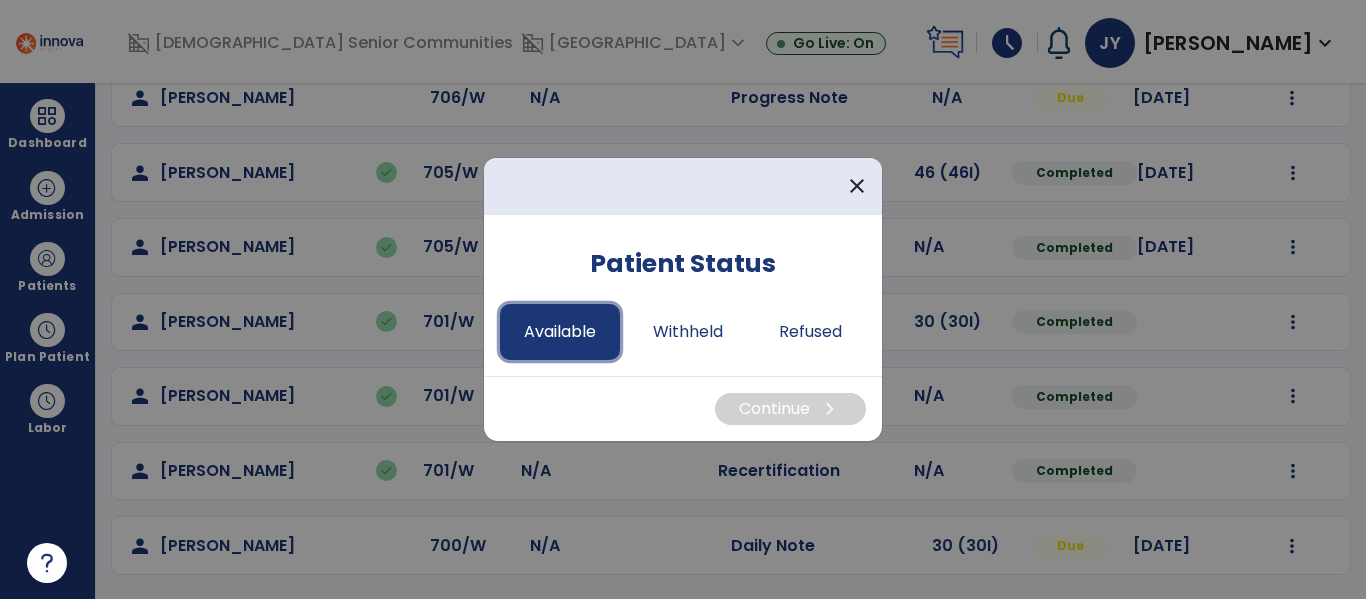 click on "Available" at bounding box center [560, 332] 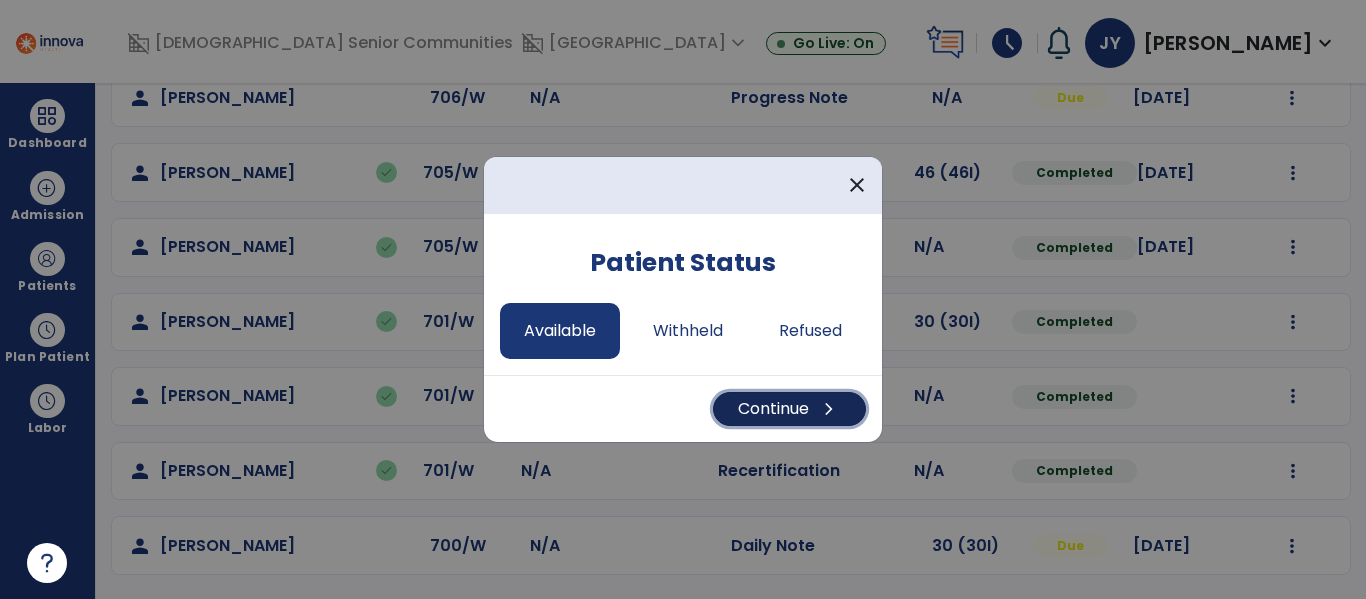 click on "Continue   chevron_right" at bounding box center (789, 409) 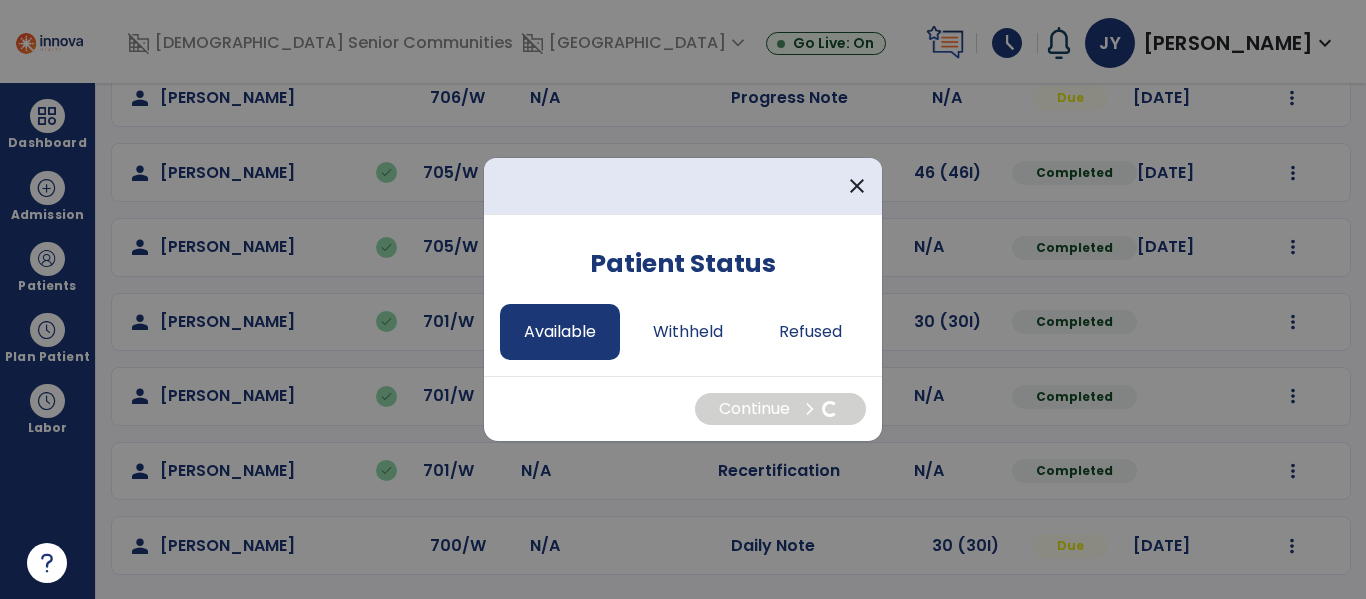 select on "*" 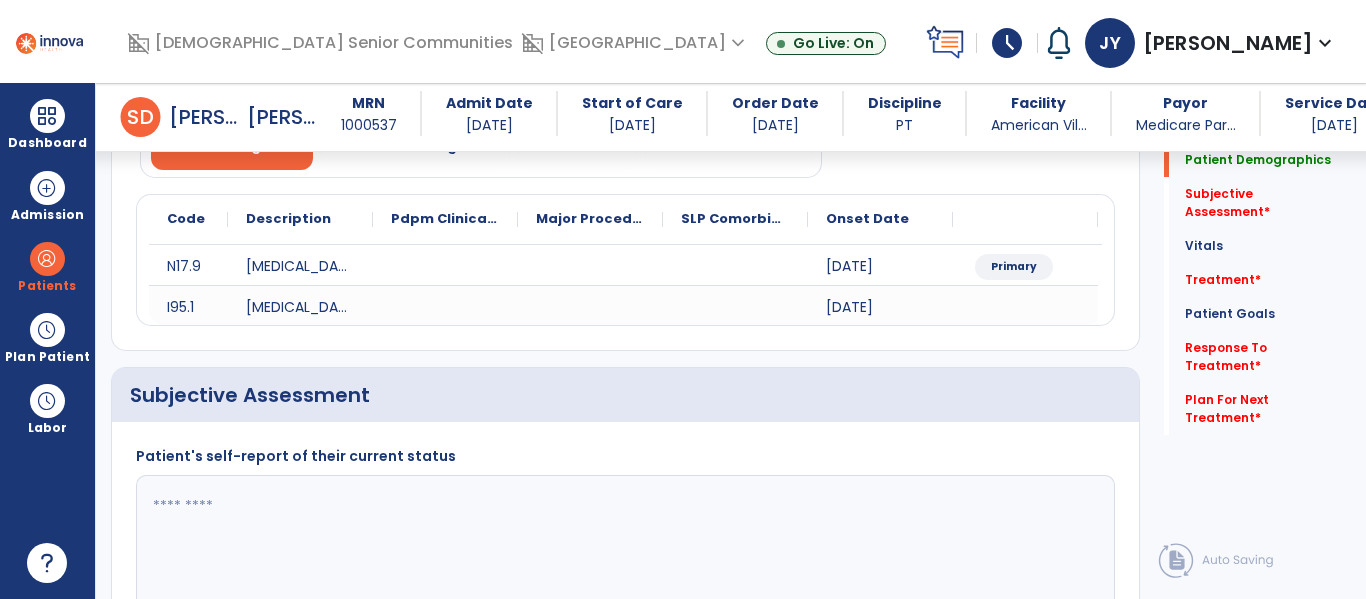 scroll, scrollTop: 237, scrollLeft: 0, axis: vertical 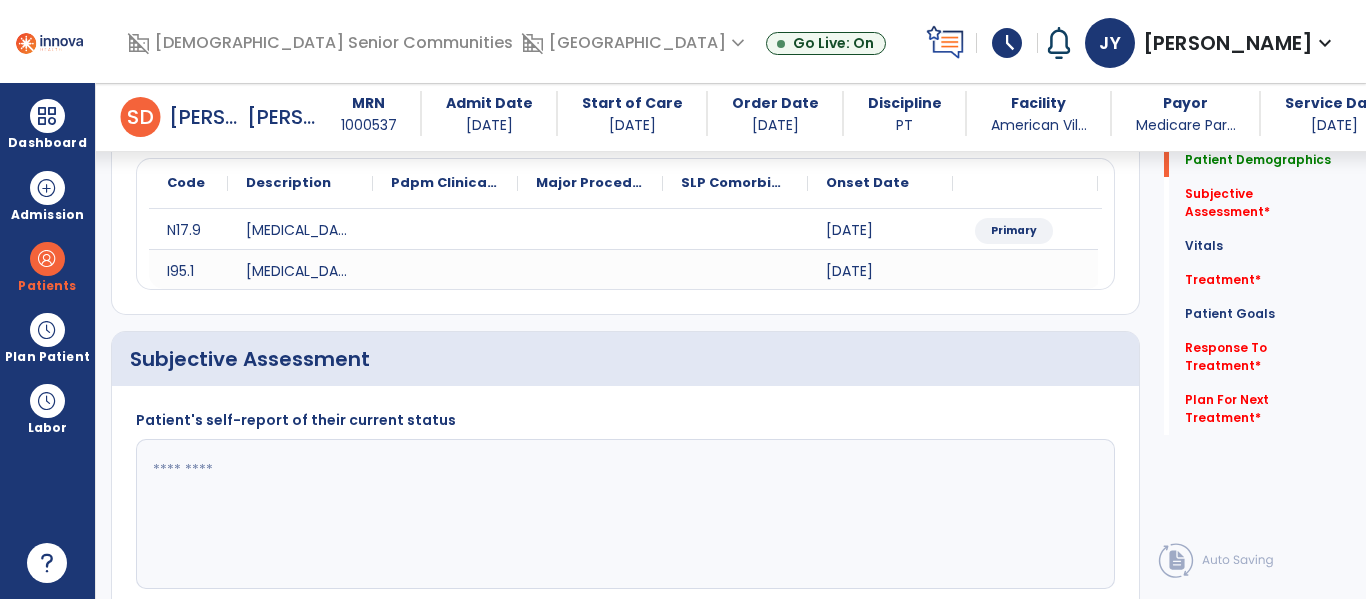 click 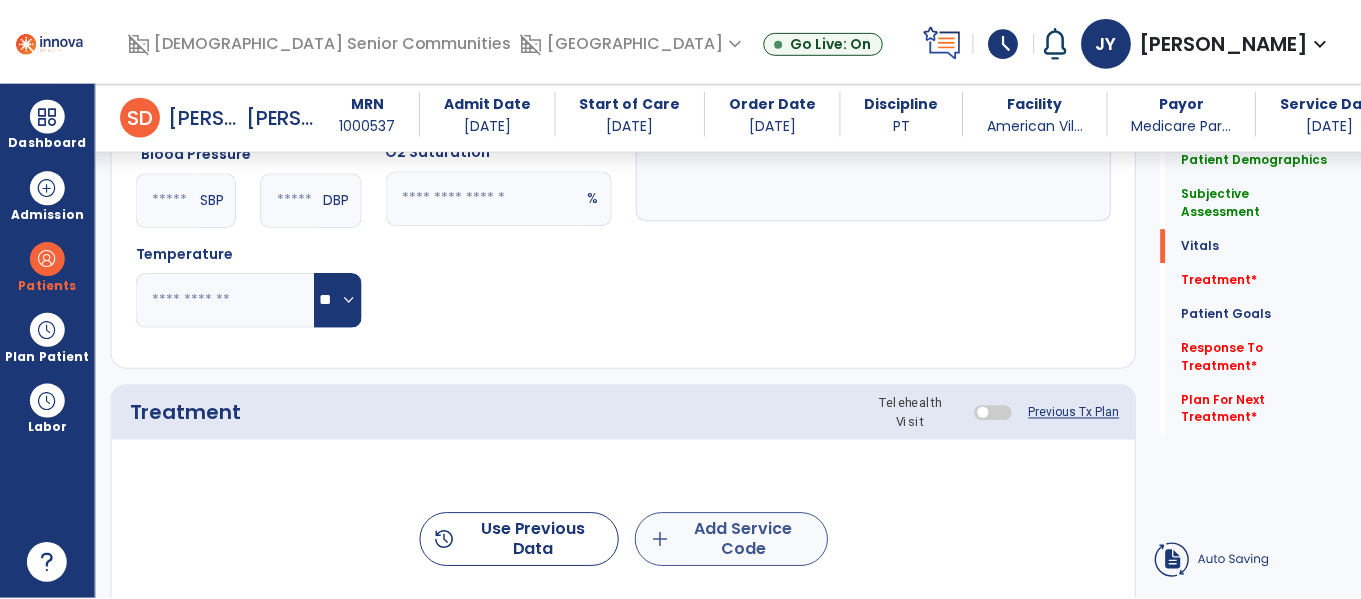 scroll, scrollTop: 920, scrollLeft: 0, axis: vertical 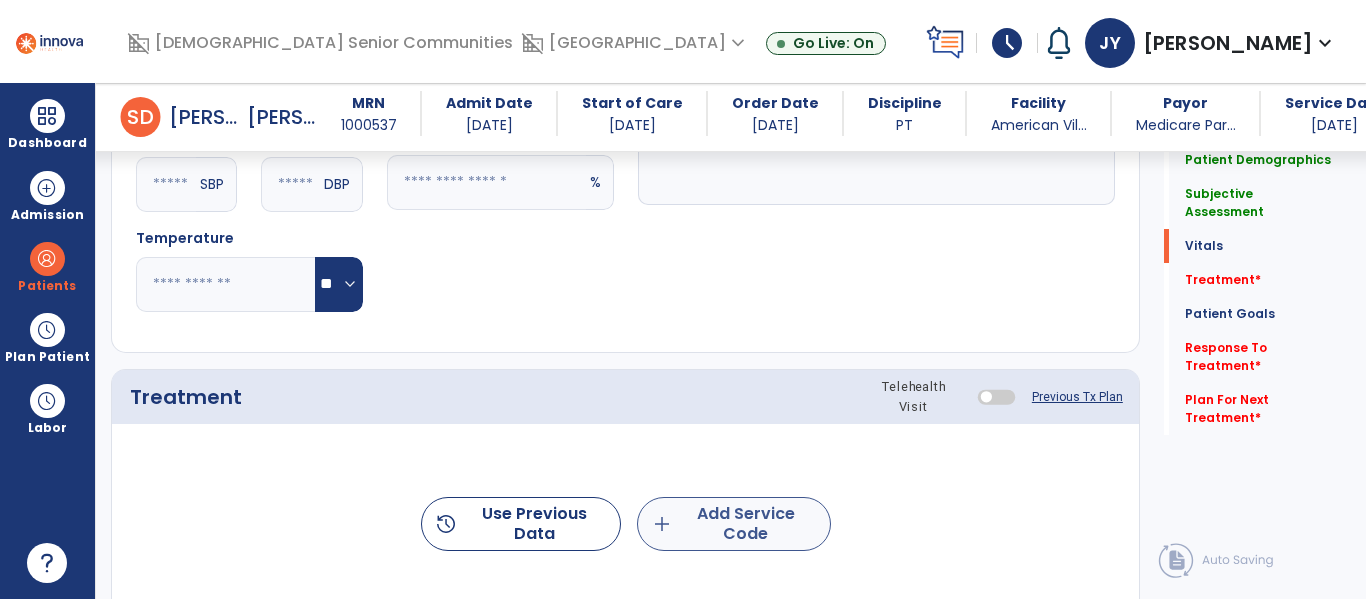 type on "**********" 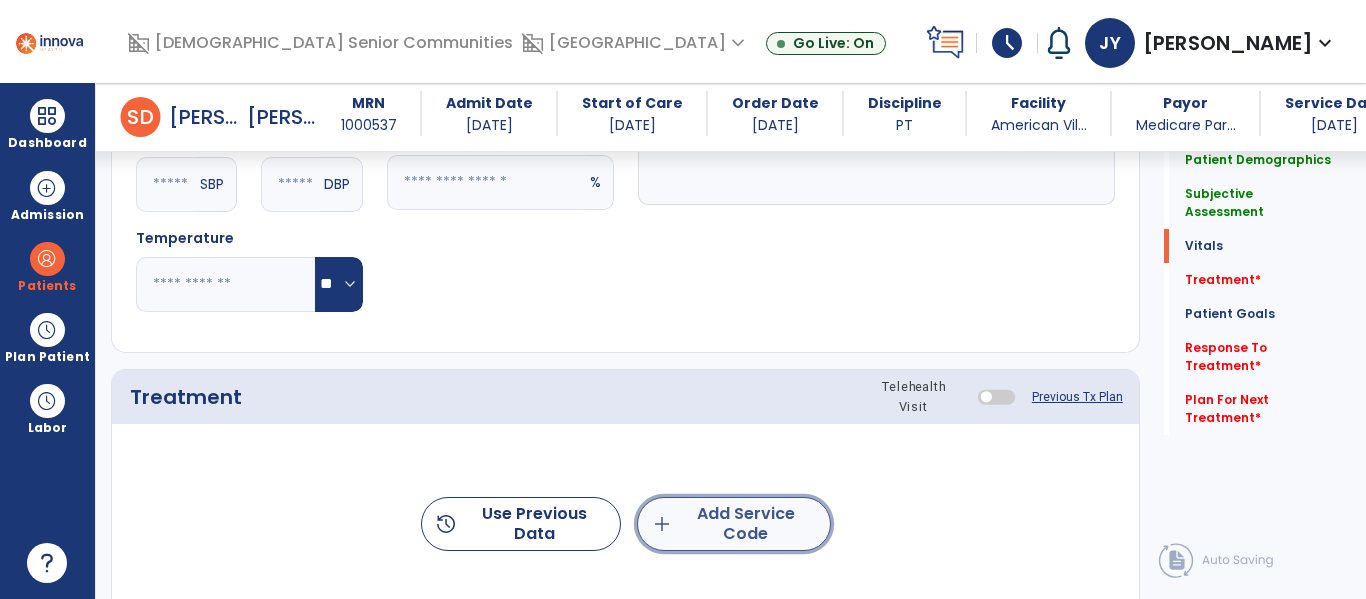 click on "add  Add Service Code" 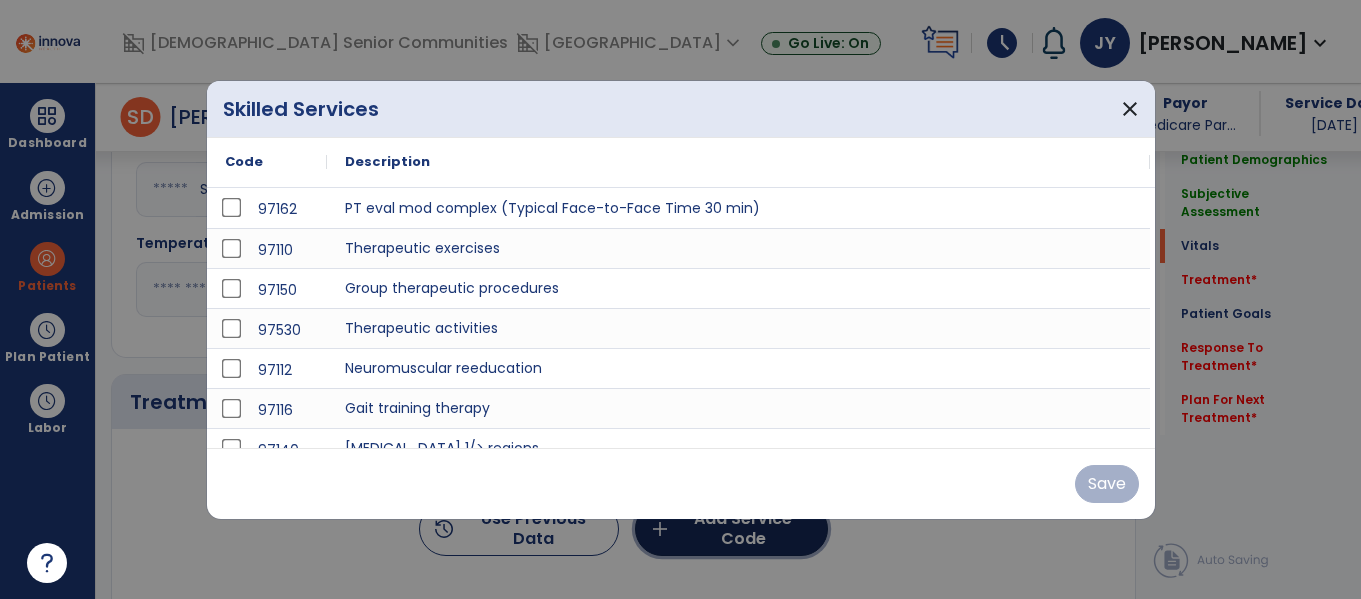 scroll, scrollTop: 920, scrollLeft: 0, axis: vertical 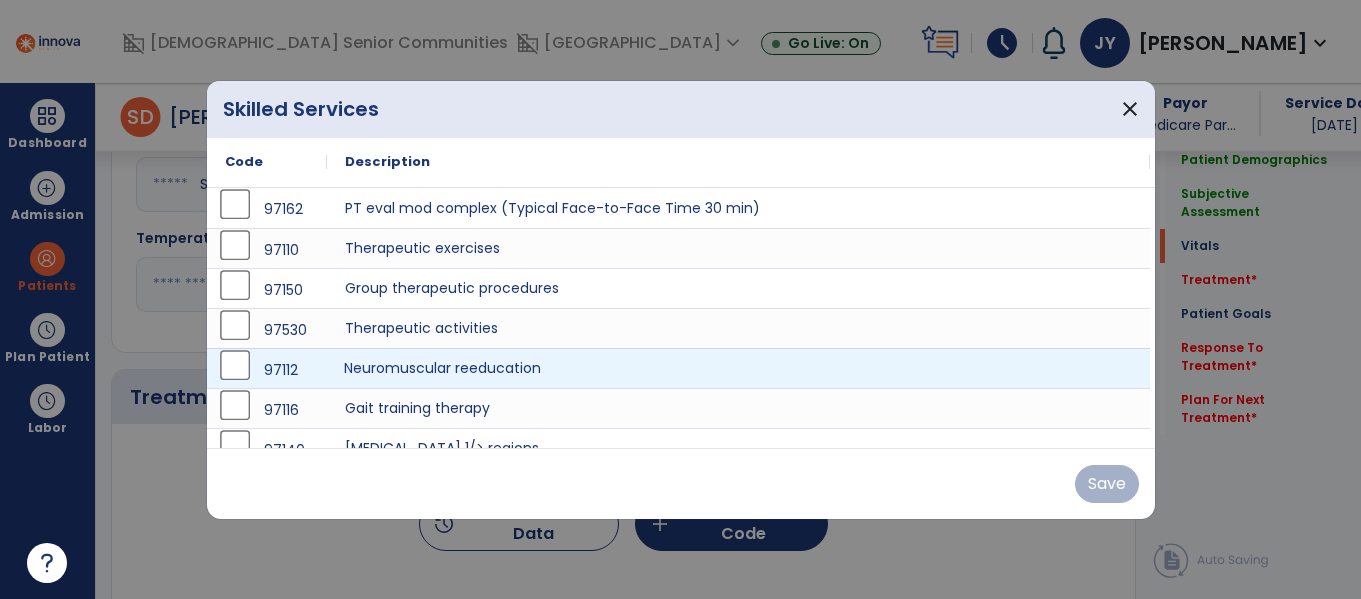 click on "Neuromuscular reeducation" at bounding box center [738, 368] 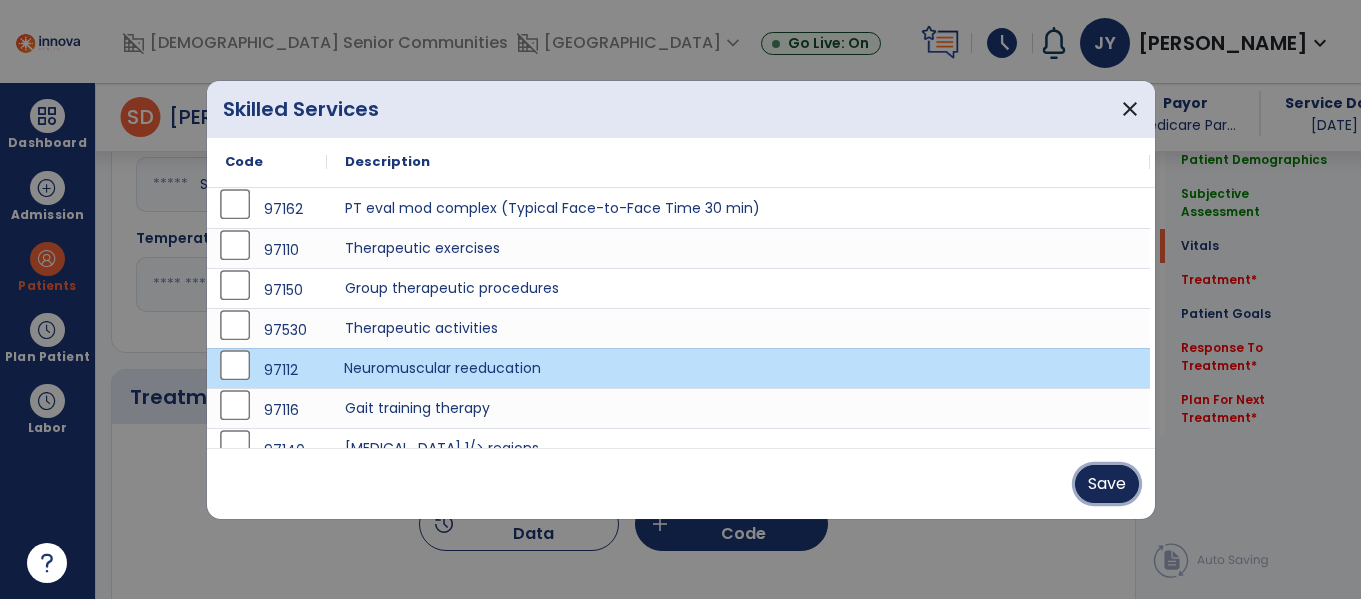 click on "Save" at bounding box center (1107, 484) 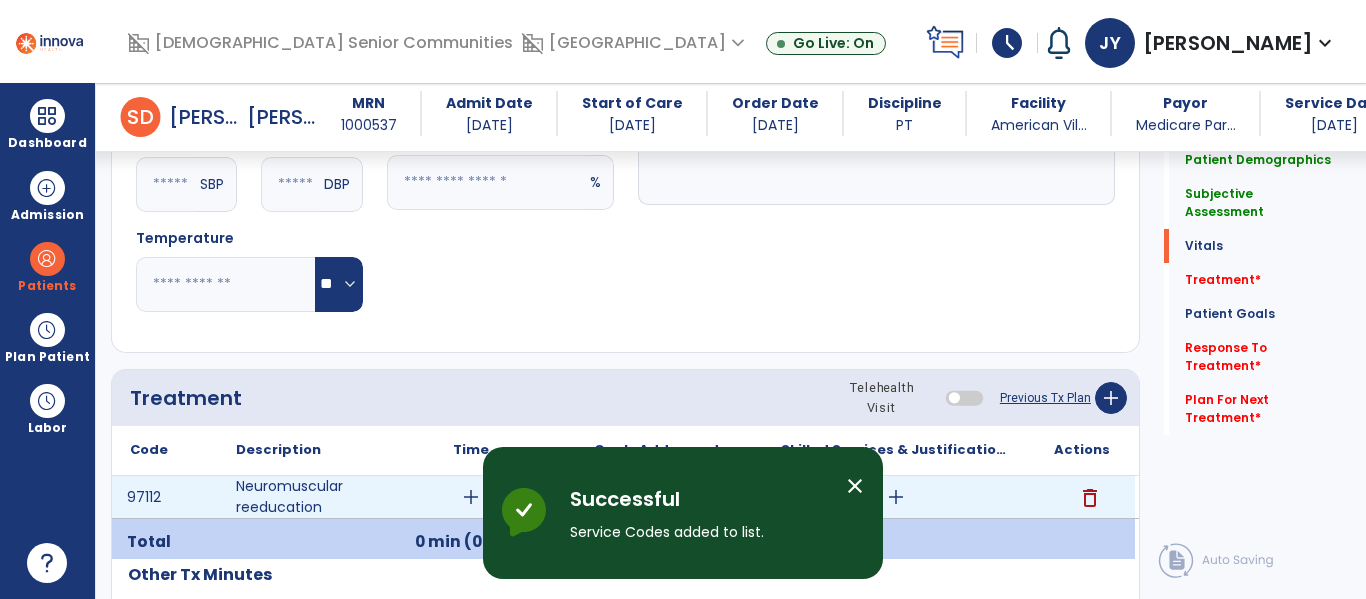 click on "add" at bounding box center (471, 497) 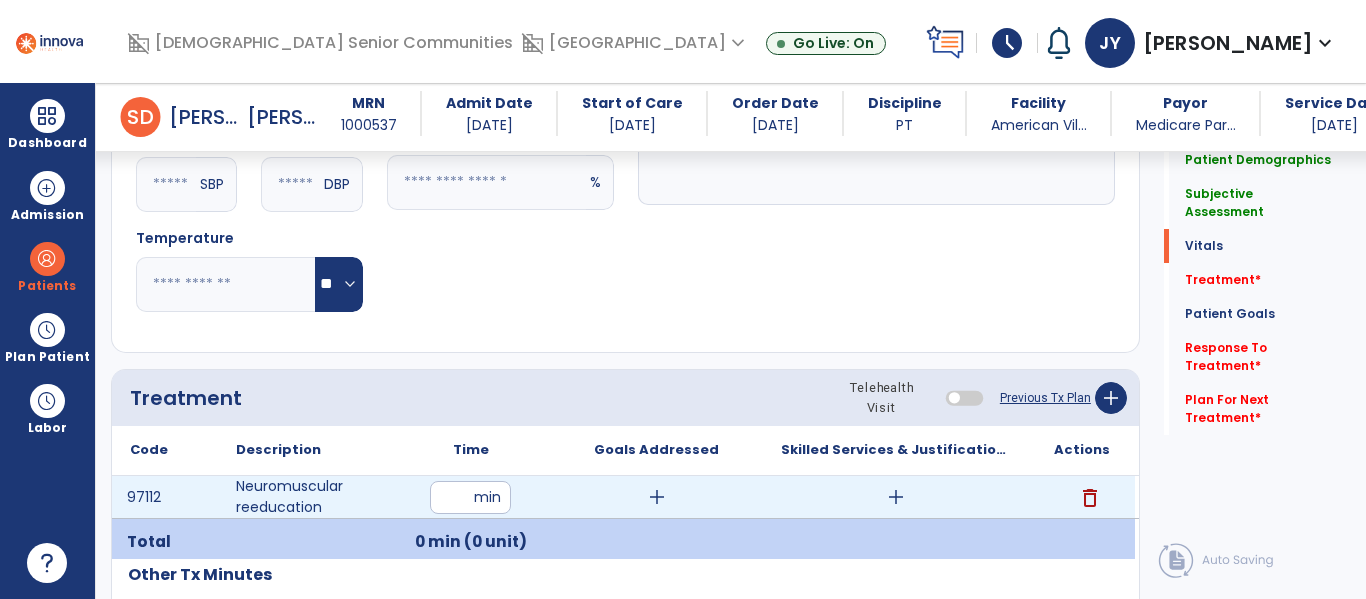 type on "**" 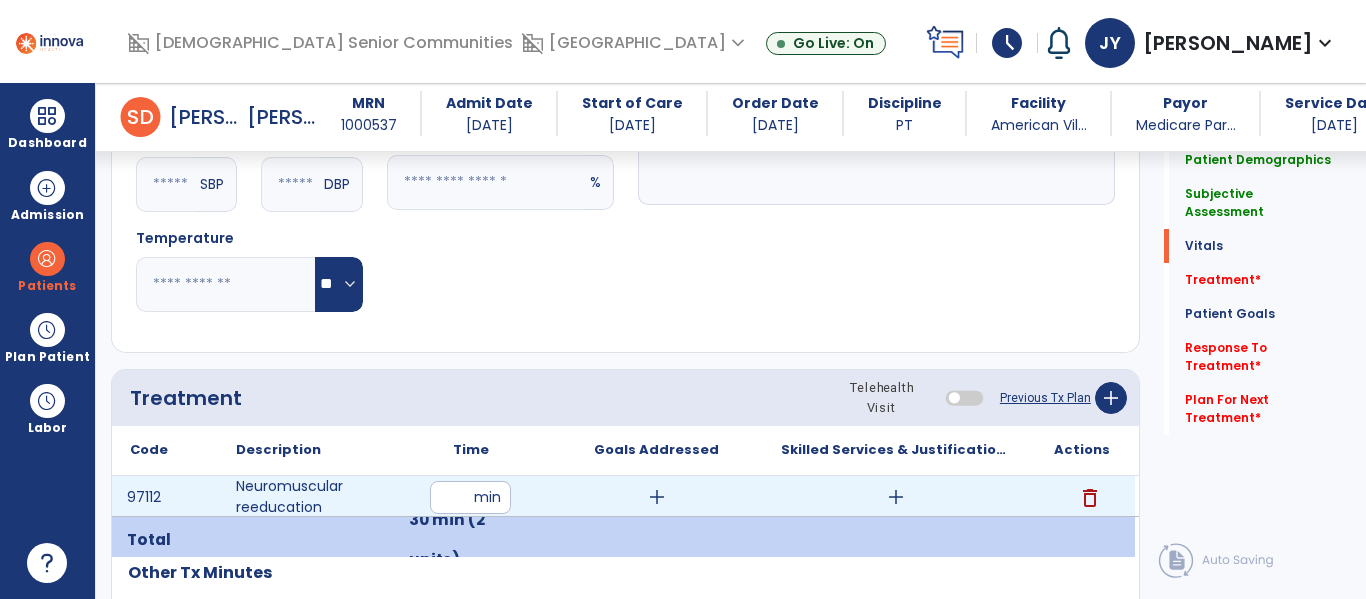 click on "add" at bounding box center [896, 497] 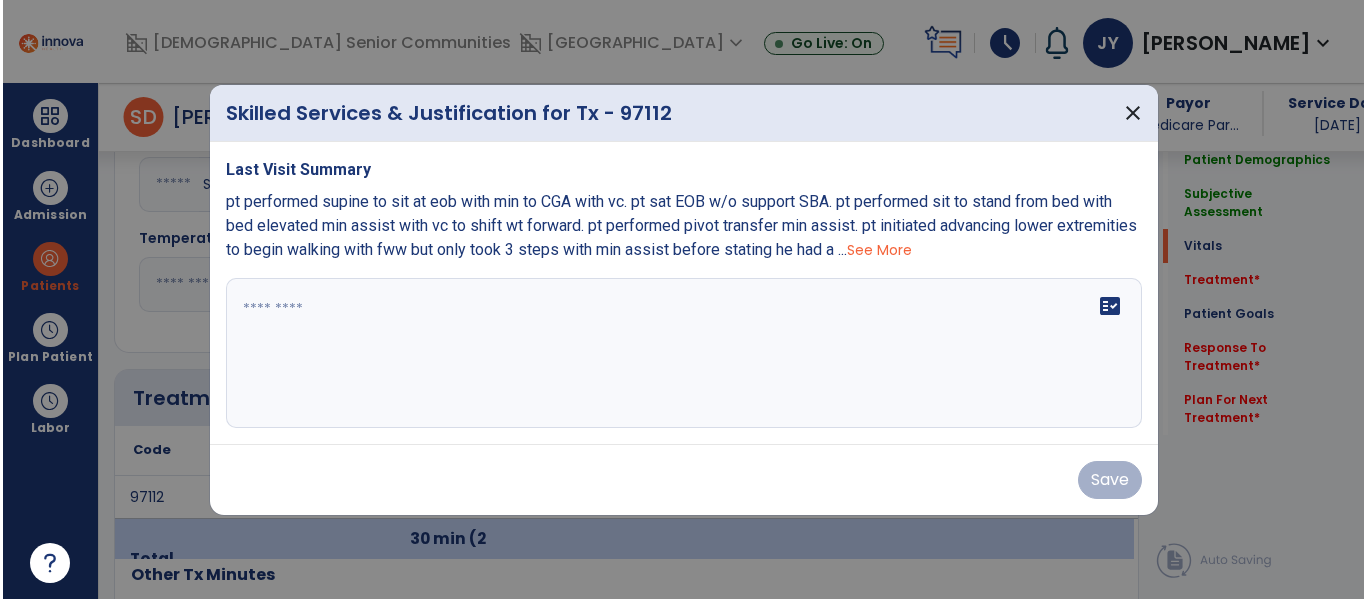 scroll, scrollTop: 920, scrollLeft: 0, axis: vertical 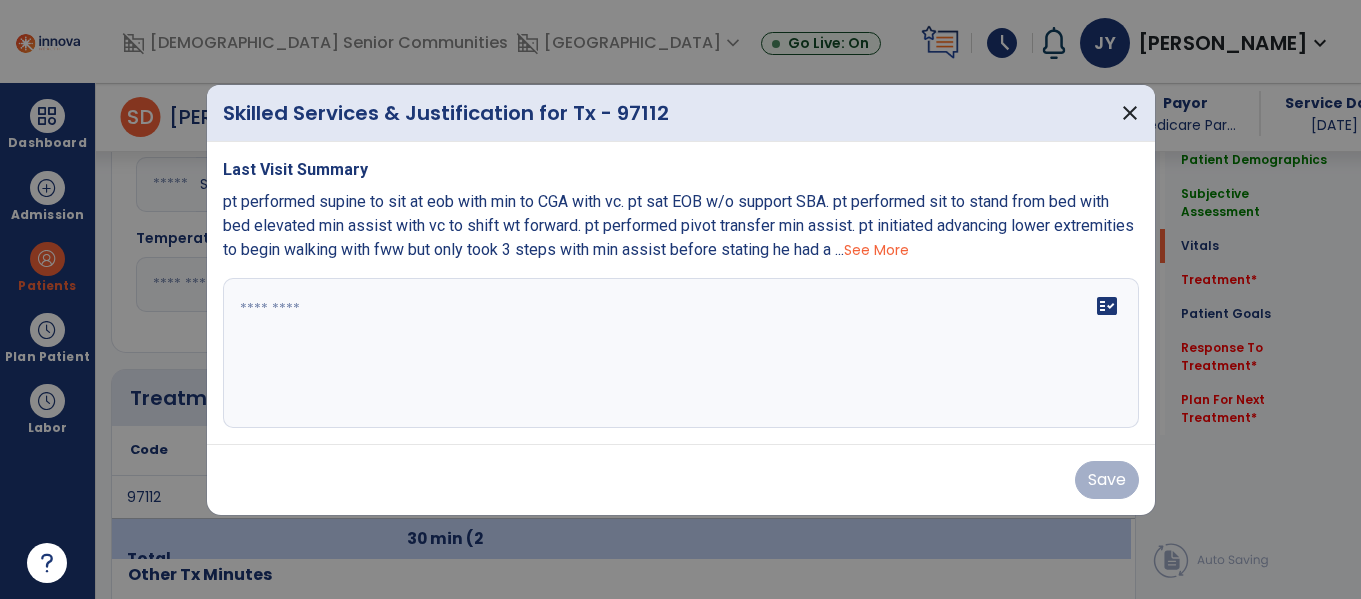 click on "fact_check" at bounding box center (681, 353) 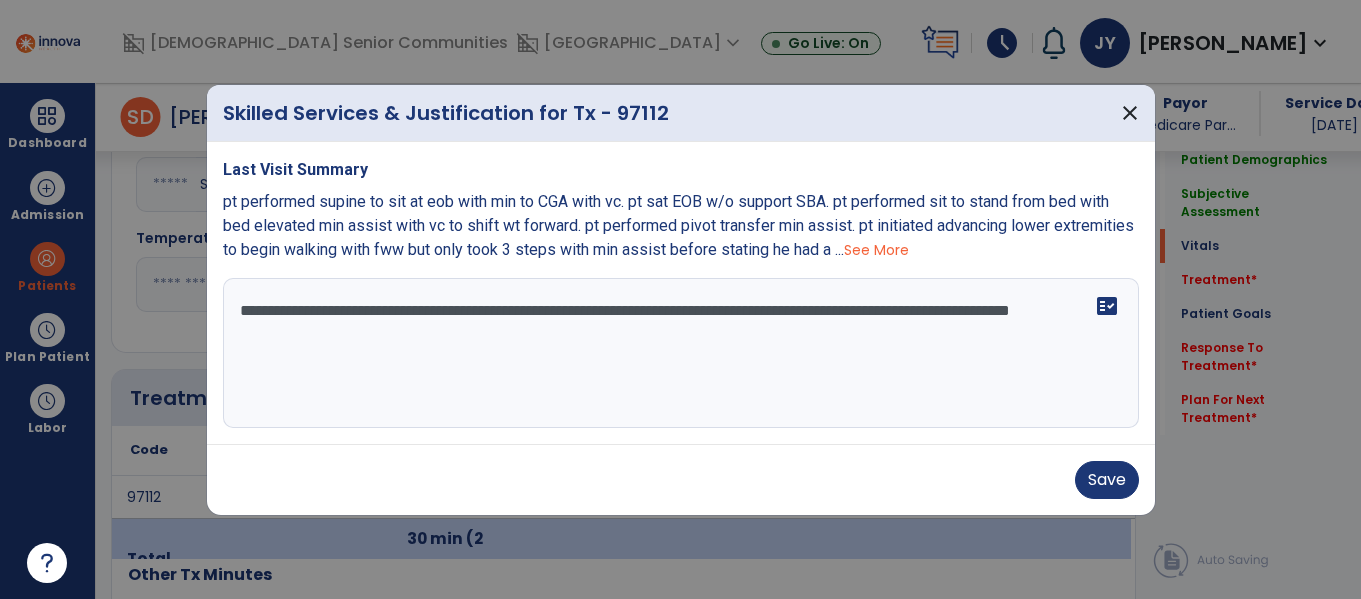 click on "**********" at bounding box center [681, 353] 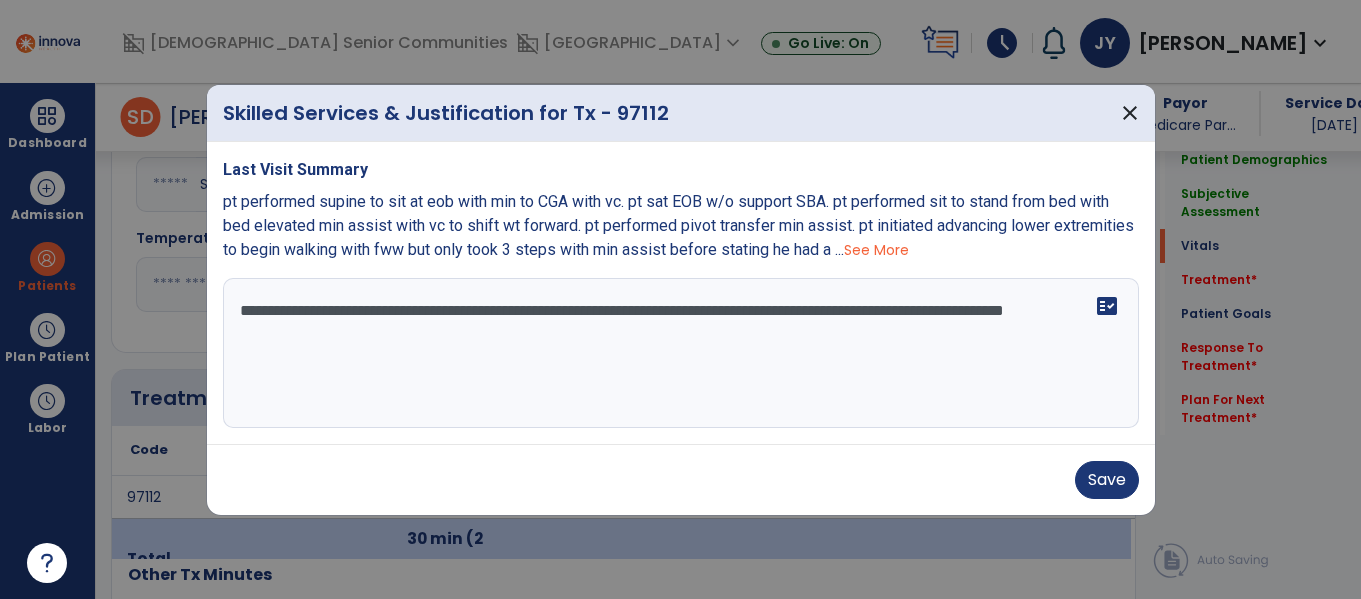 click on "**********" at bounding box center (681, 353) 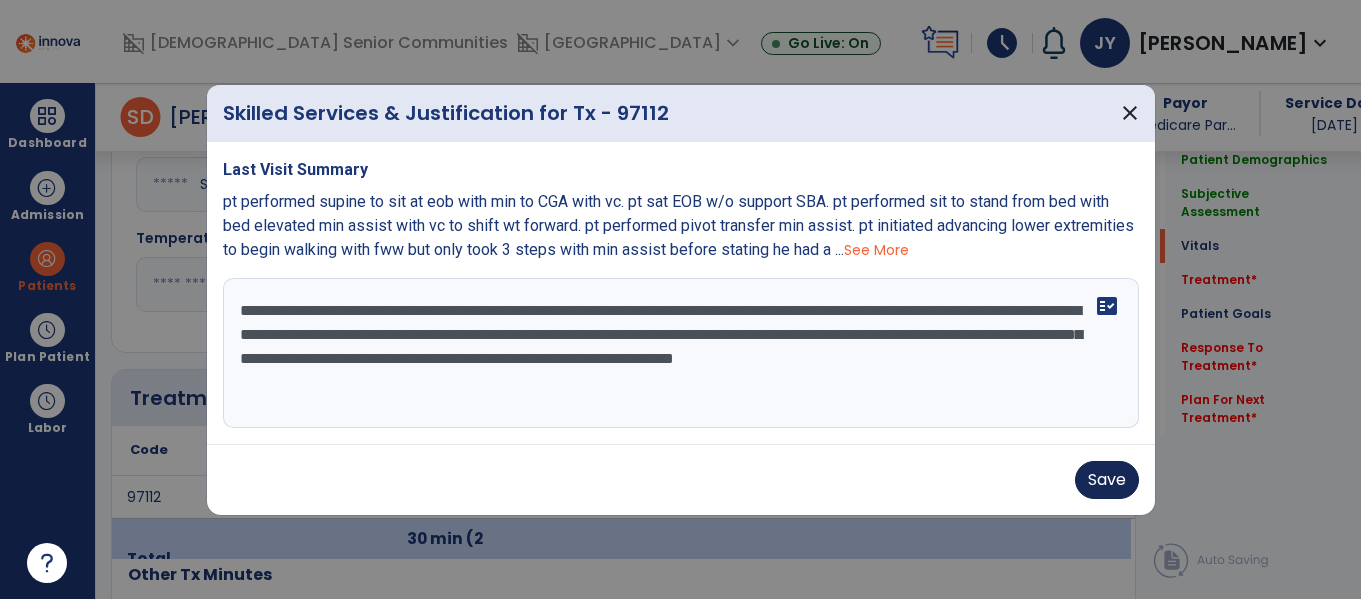 type on "**********" 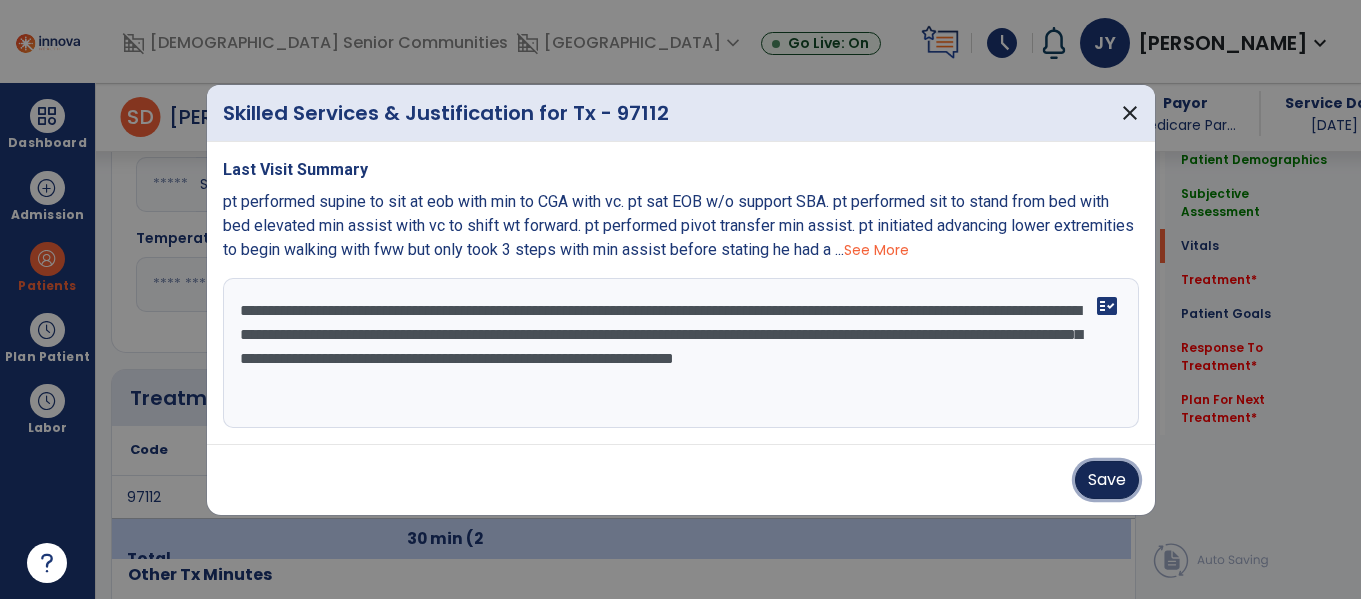 click on "Save" at bounding box center [1107, 480] 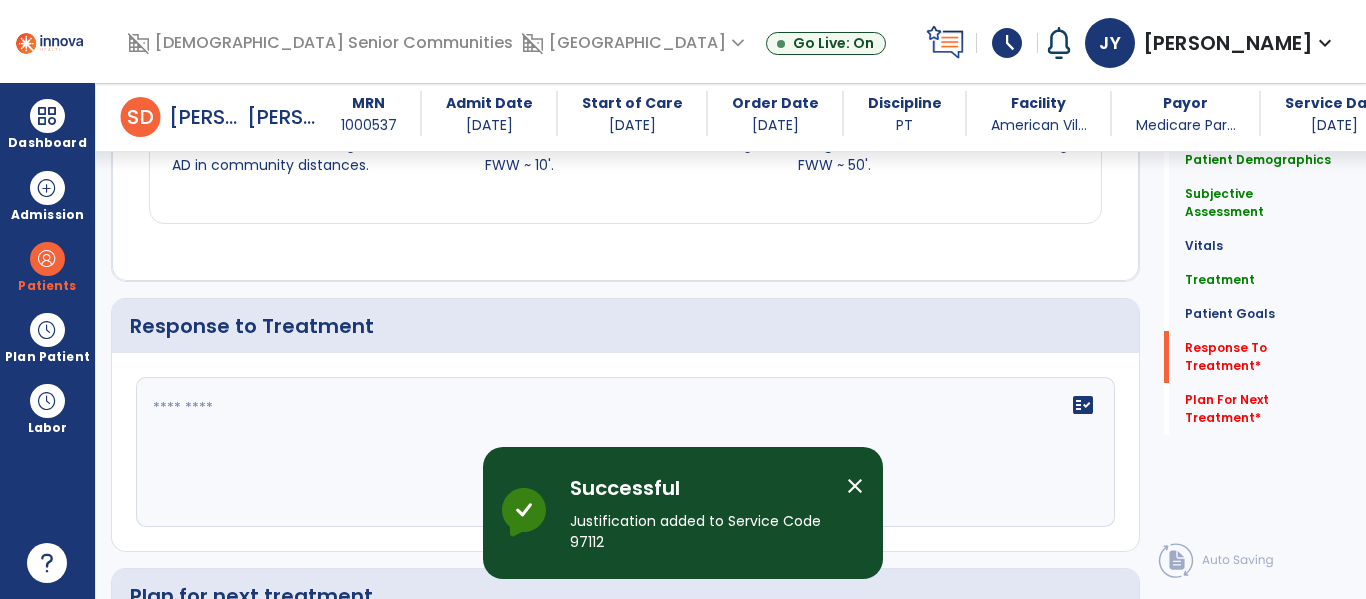 scroll, scrollTop: 2046, scrollLeft: 0, axis: vertical 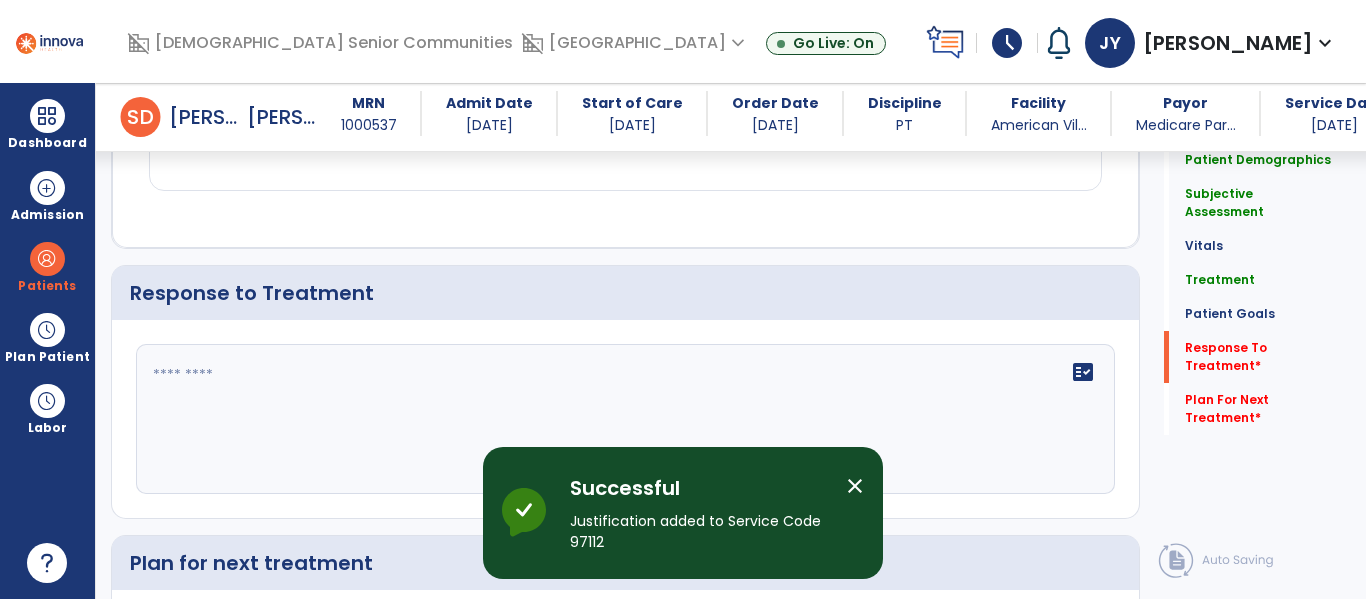 click 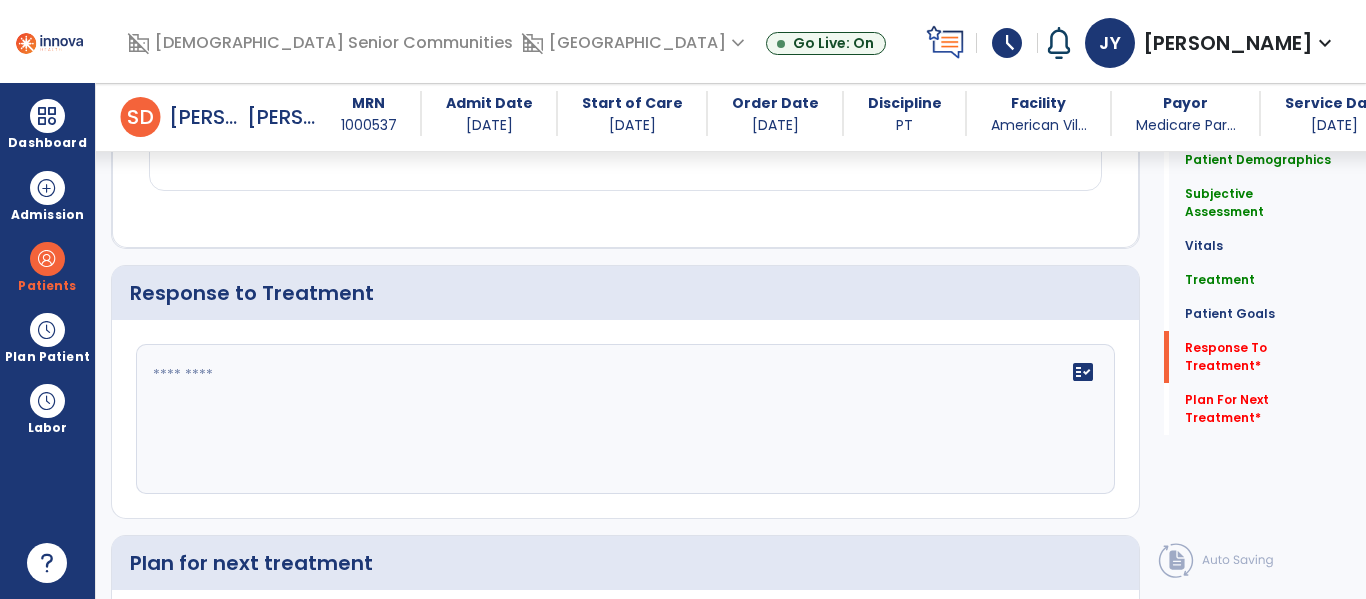 click on "fact_check" 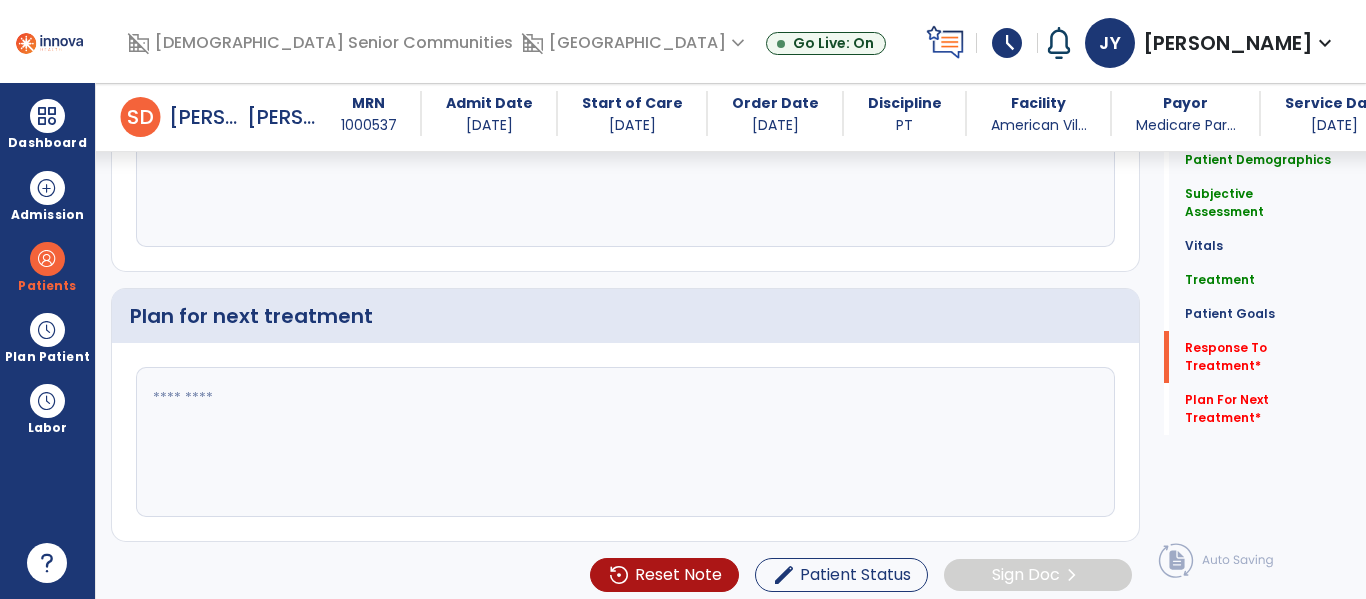 scroll, scrollTop: 2302, scrollLeft: 0, axis: vertical 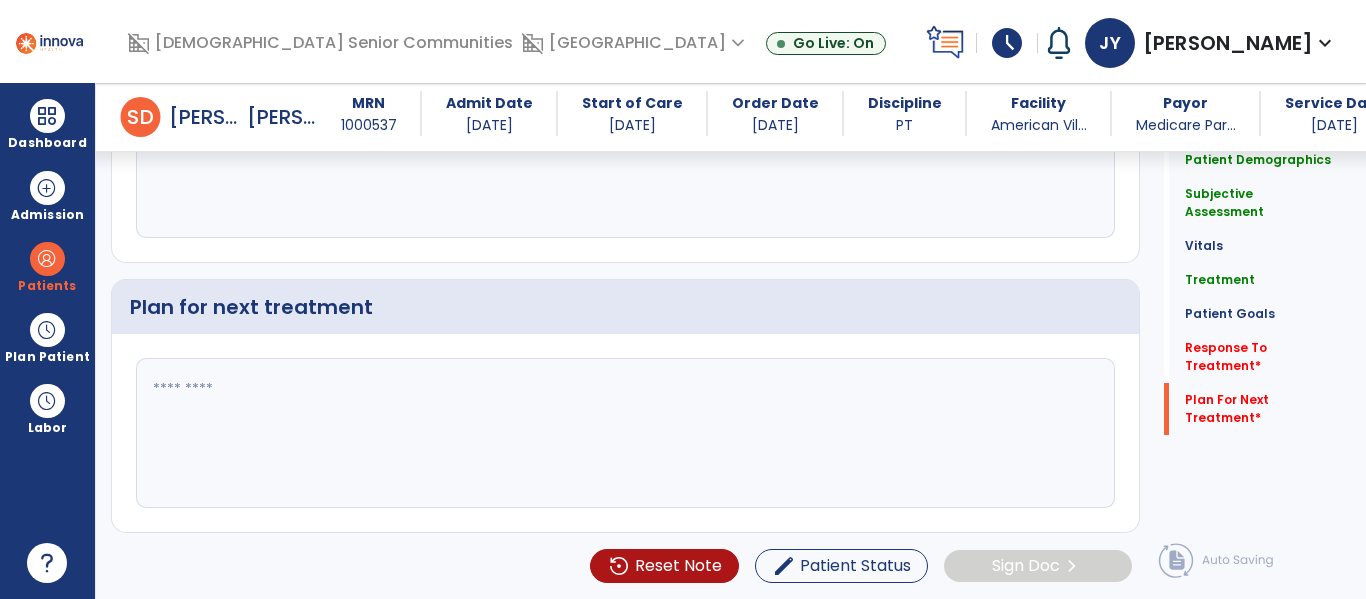 type on "**********" 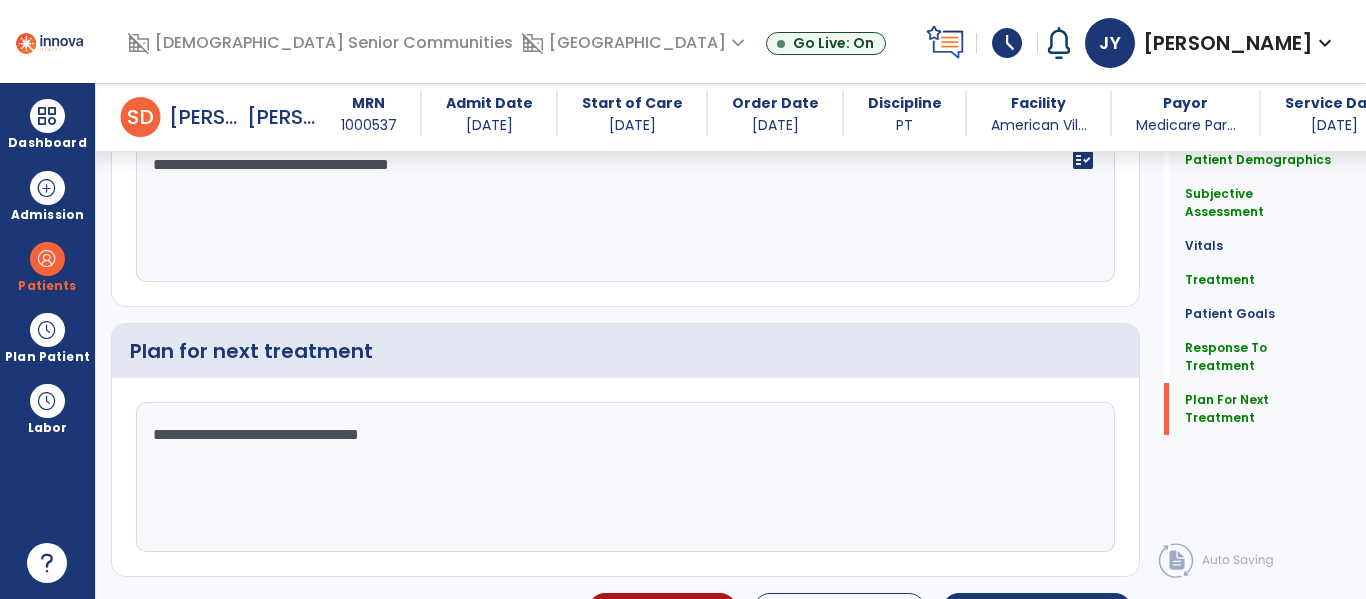 scroll, scrollTop: 2302, scrollLeft: 0, axis: vertical 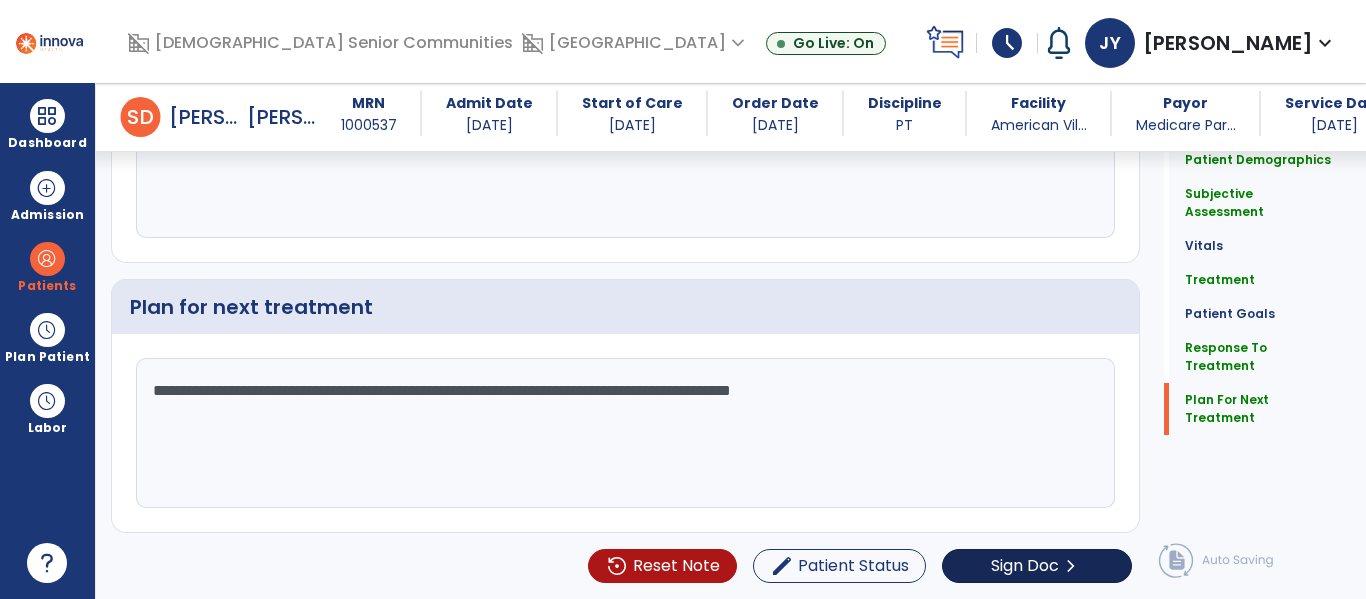 type on "**********" 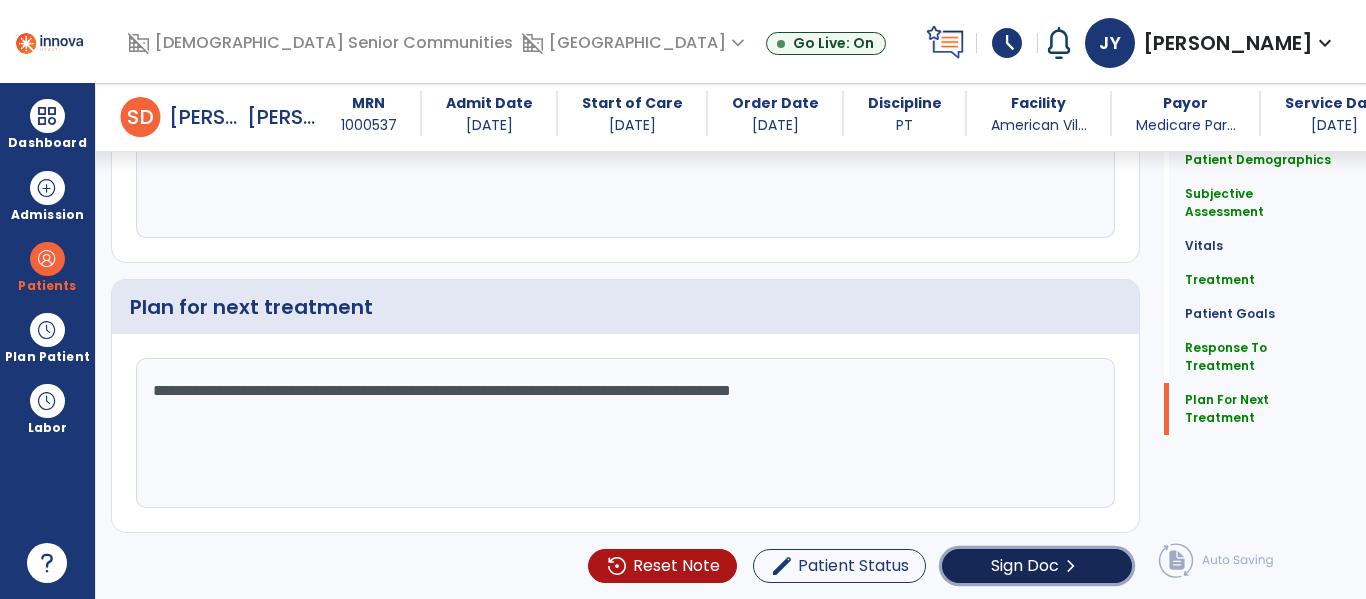 click on "Sign Doc" 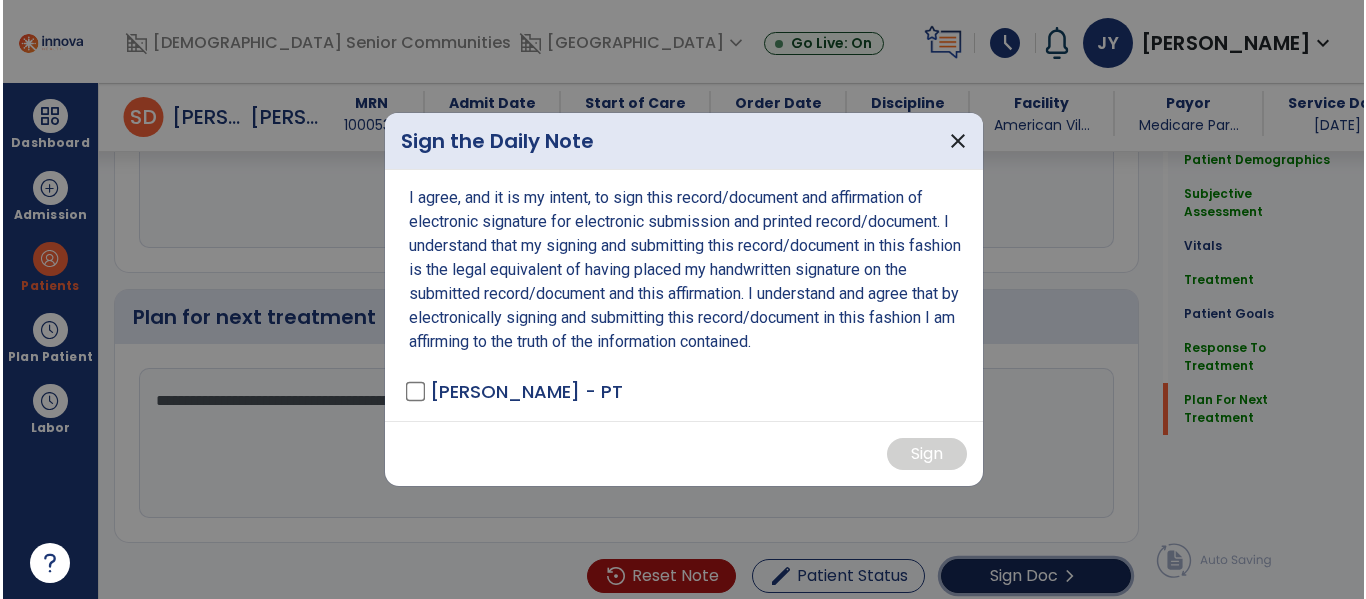 scroll, scrollTop: 2302, scrollLeft: 0, axis: vertical 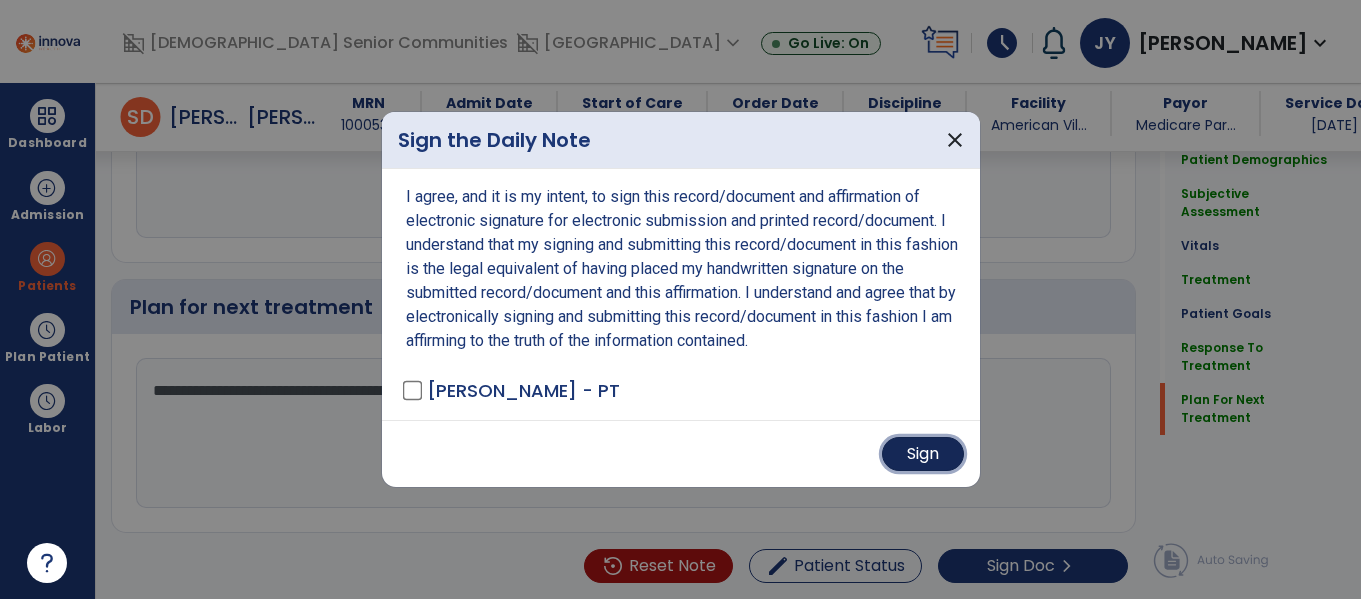 click on "Sign" at bounding box center [923, 454] 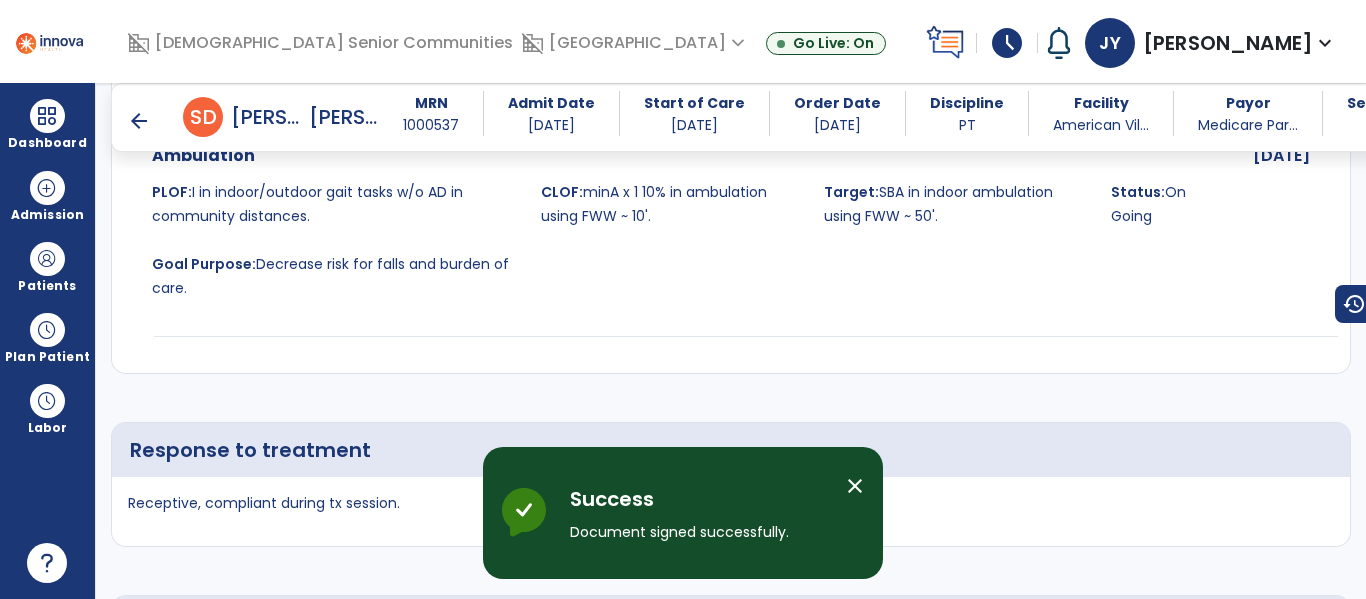 scroll, scrollTop: 0, scrollLeft: 0, axis: both 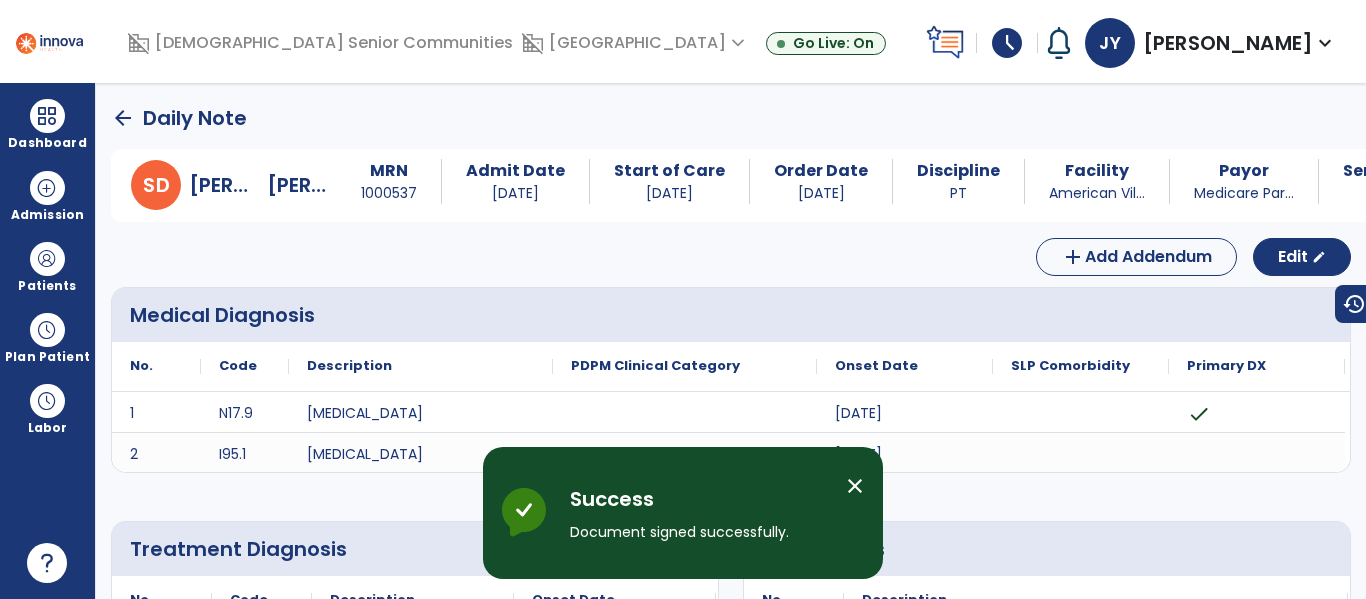 click on "arrow_back" 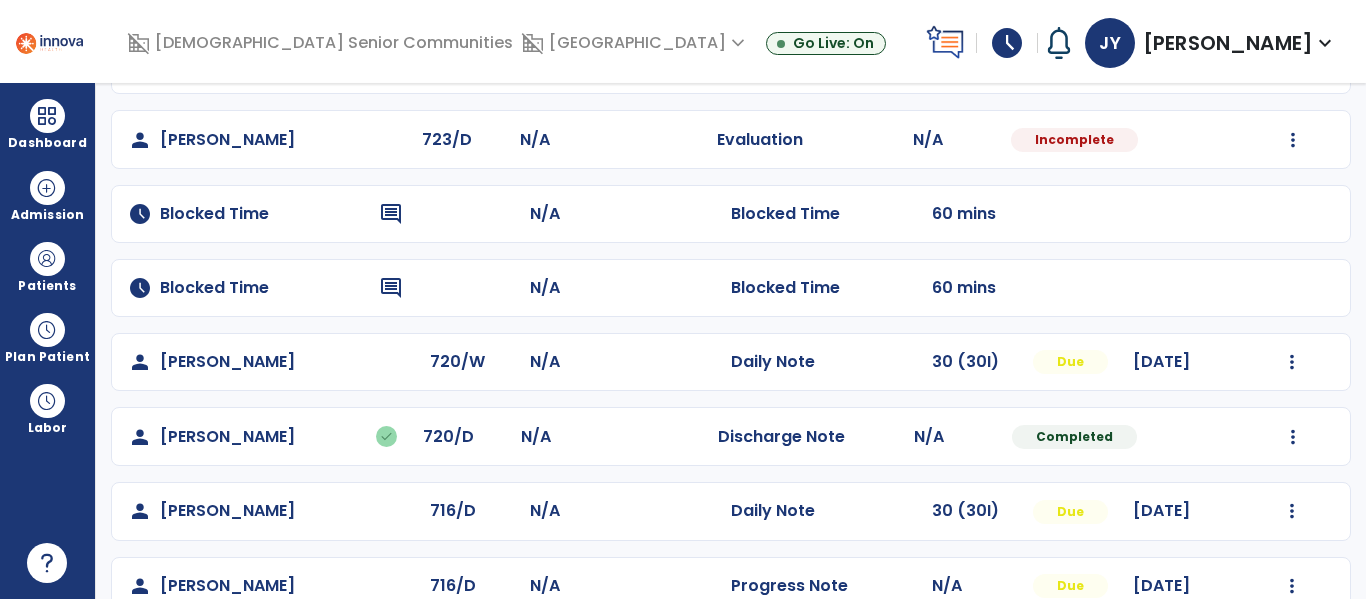 scroll, scrollTop: 0, scrollLeft: 0, axis: both 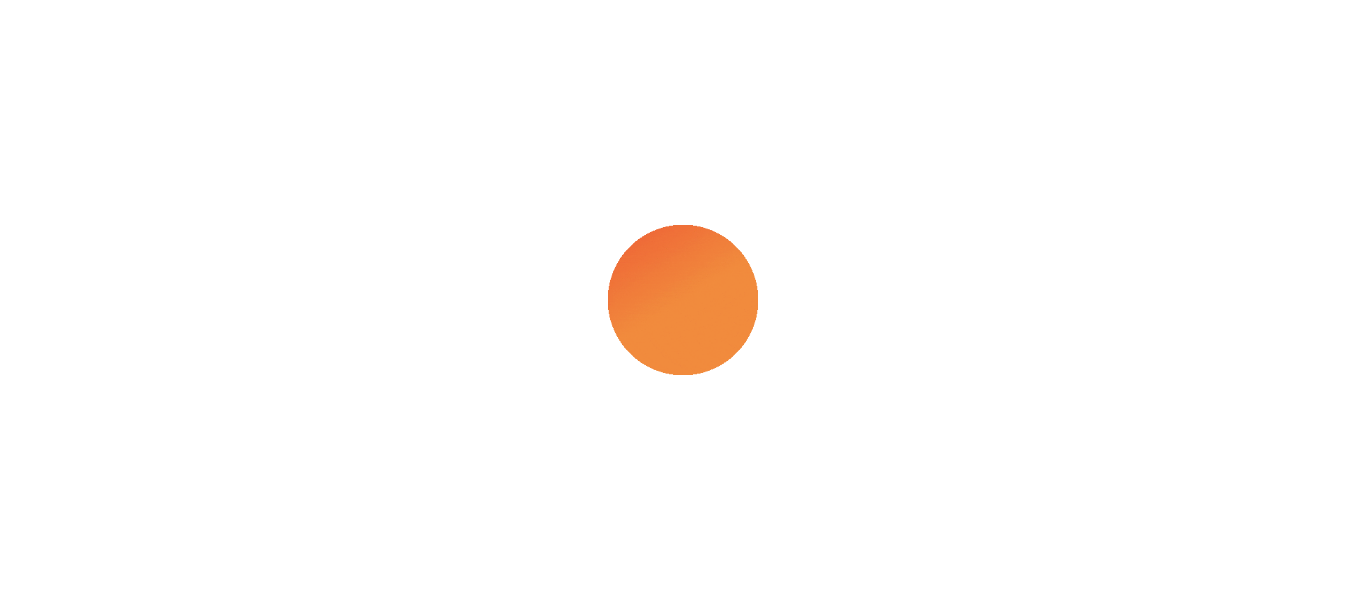 select on "****" 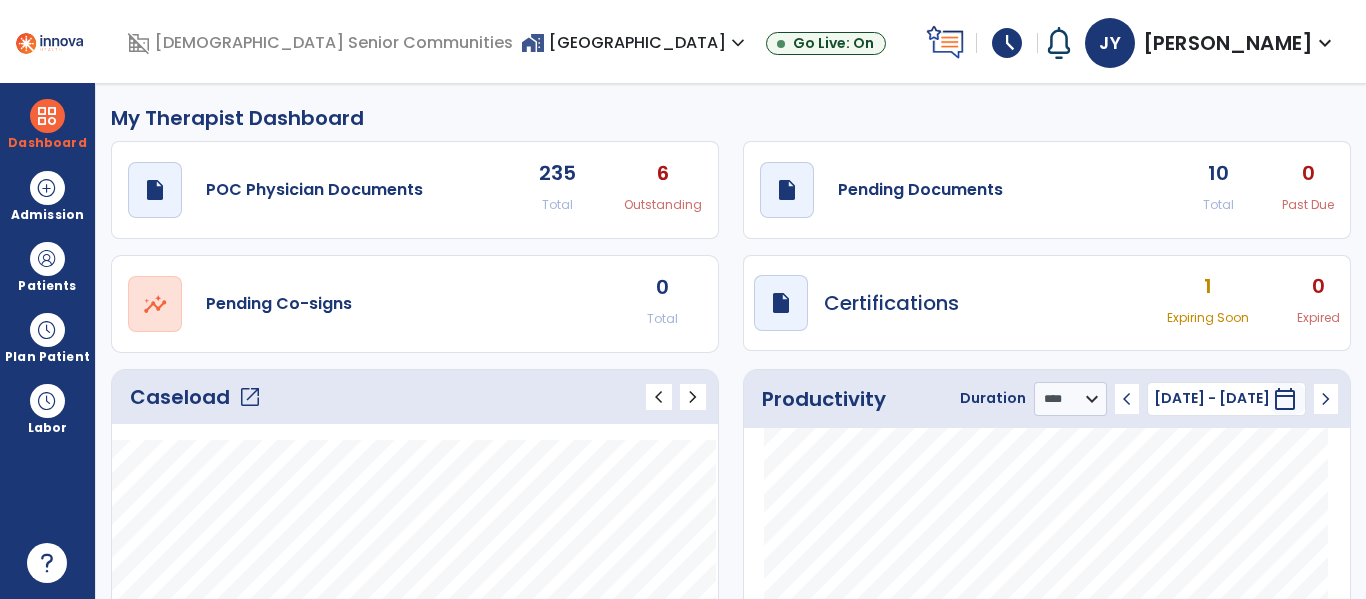 click on "open_in_new" 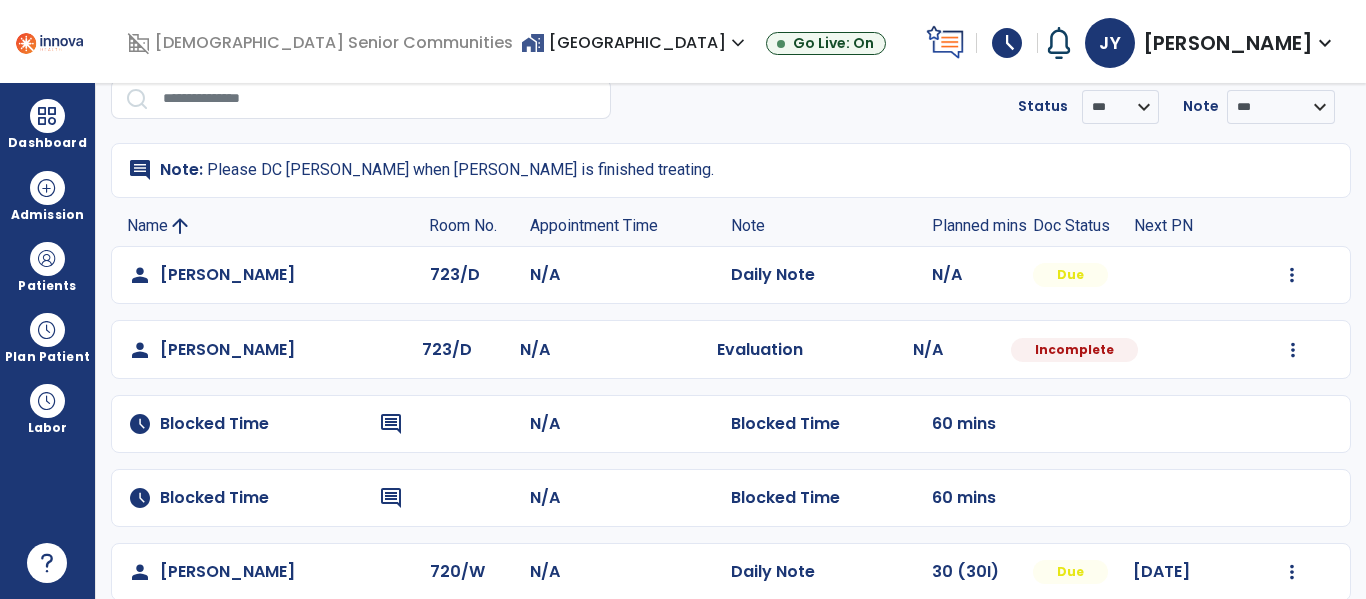 scroll, scrollTop: 110, scrollLeft: 0, axis: vertical 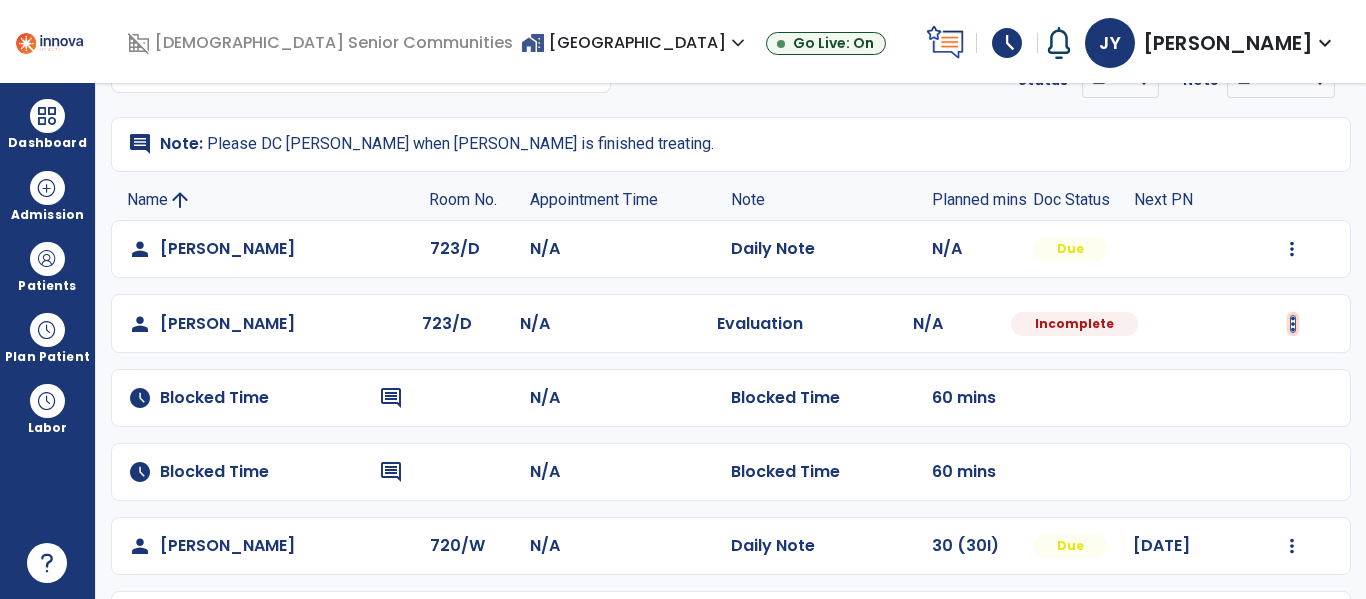 click at bounding box center [1292, 249] 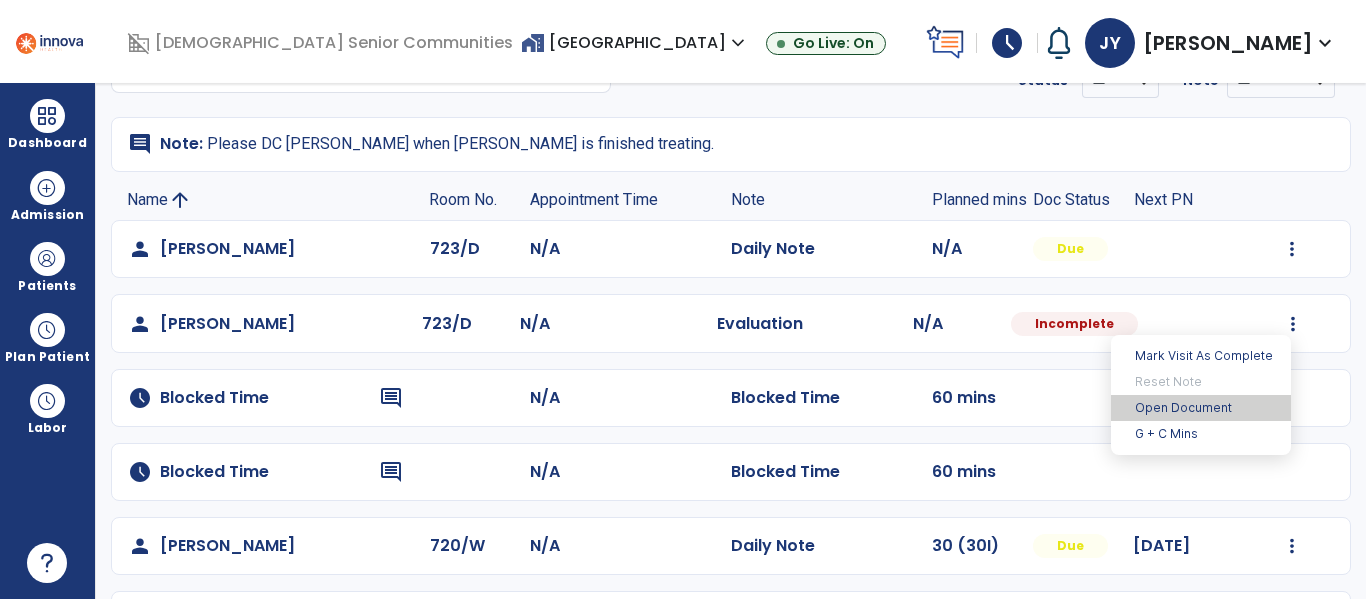 click on "Open Document" at bounding box center (1201, 408) 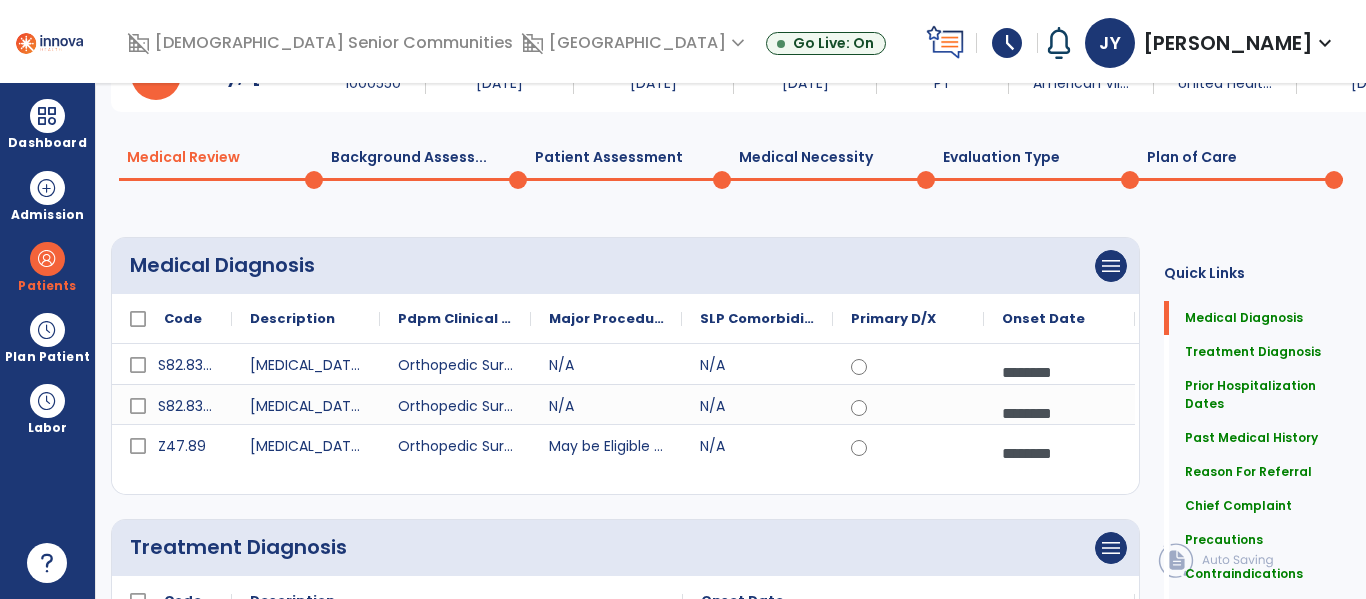 click on "Plan of Care  0" 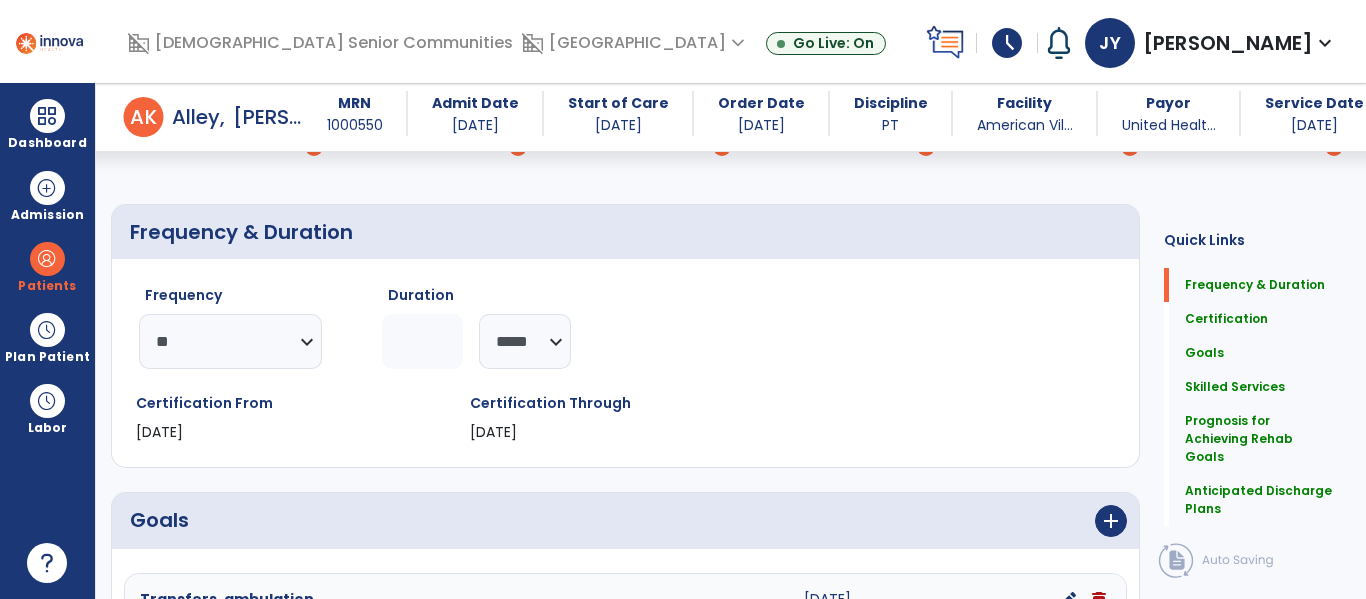 scroll, scrollTop: 128, scrollLeft: 0, axis: vertical 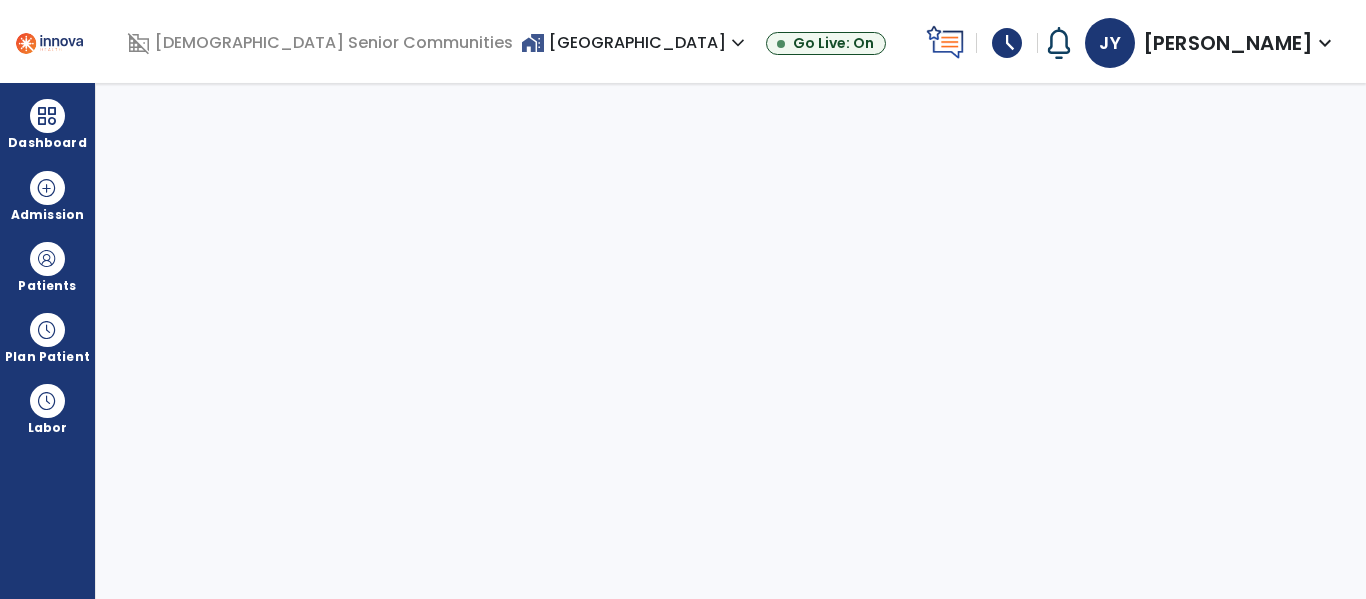 select on "****" 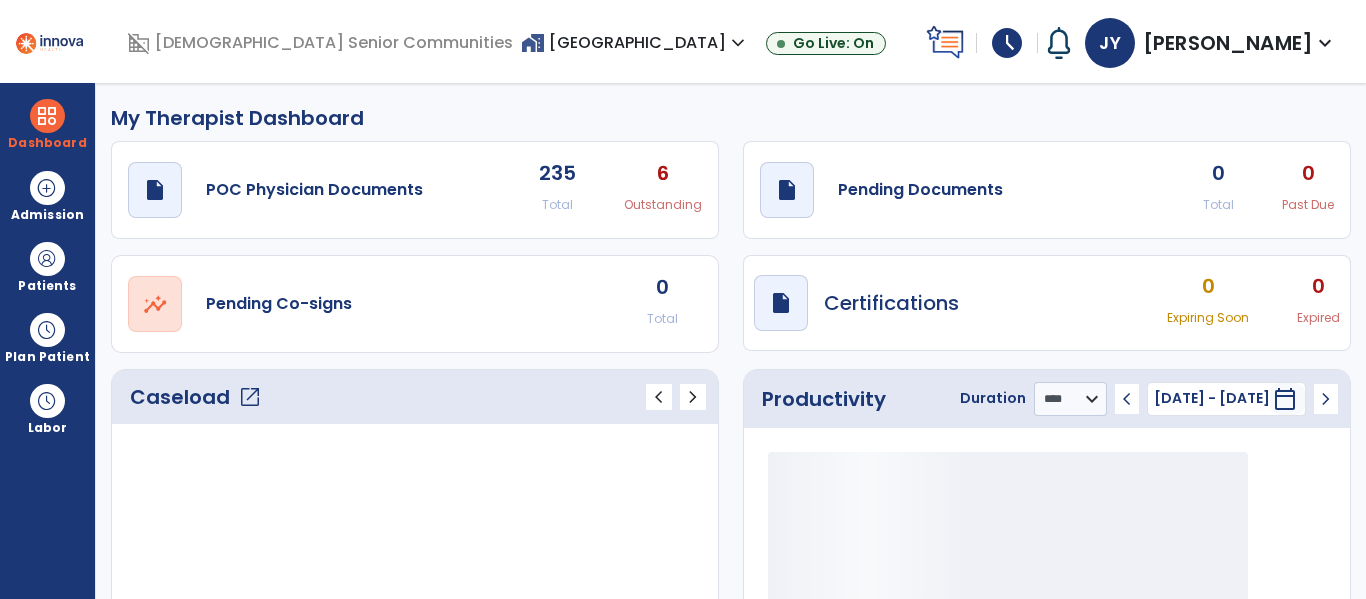 click on "Caseload   open_in_new" 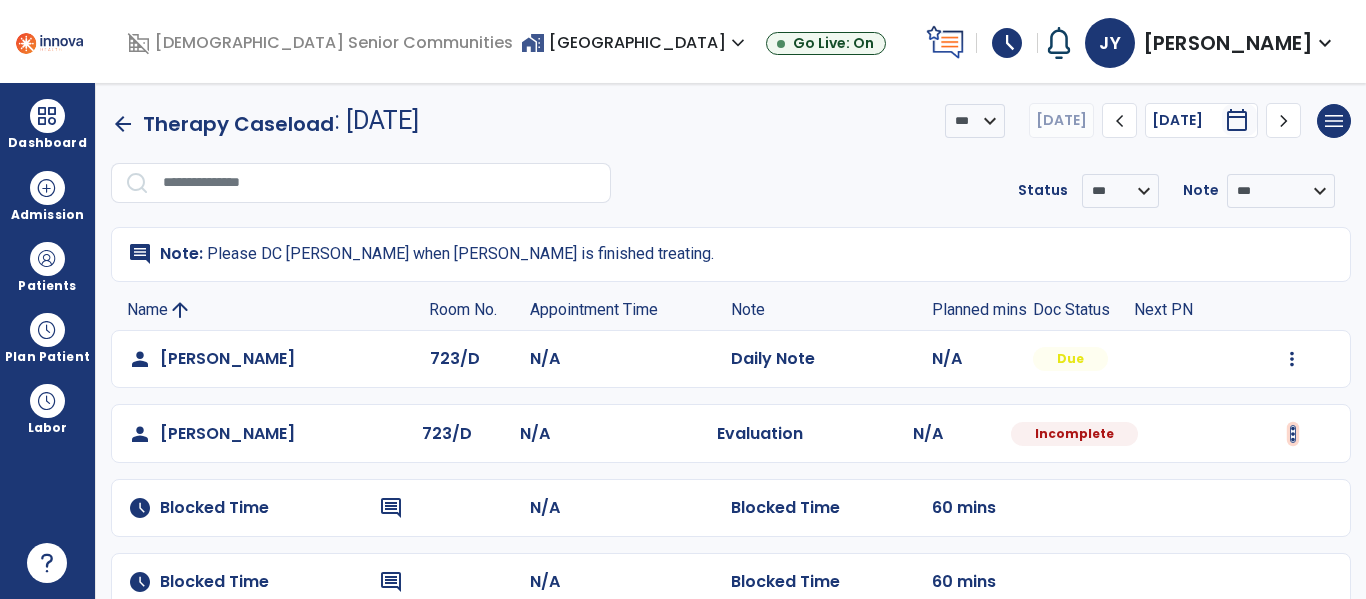 click at bounding box center (1292, 359) 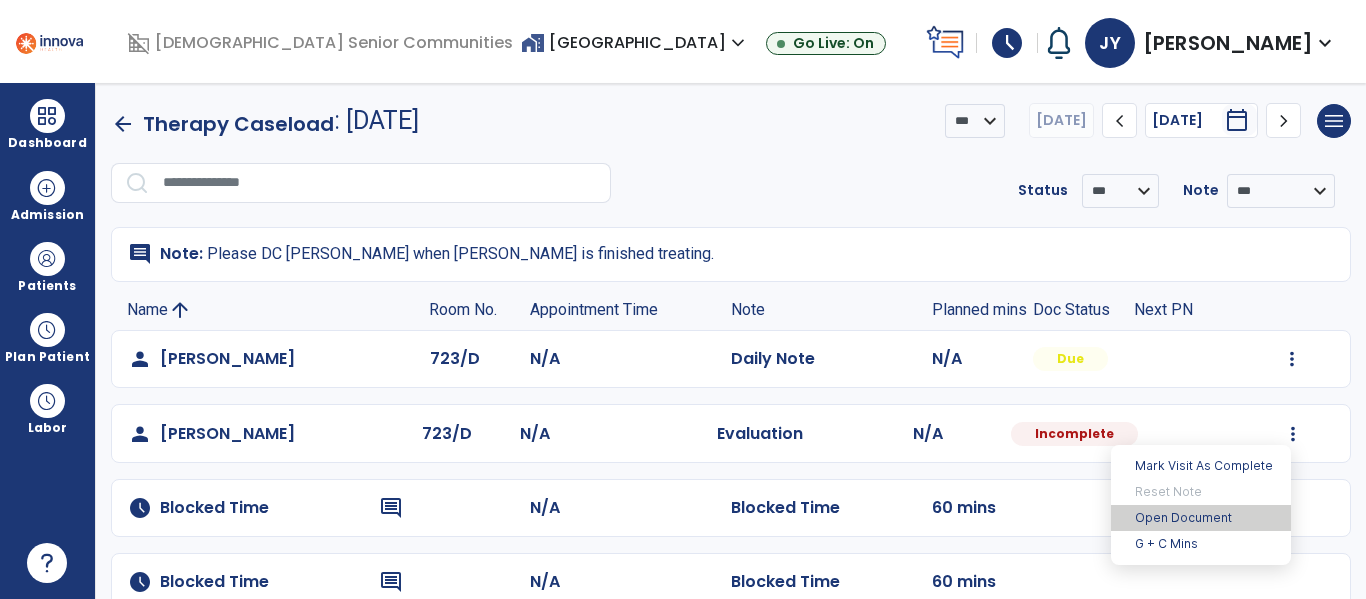 click on "Open Document" at bounding box center [1201, 518] 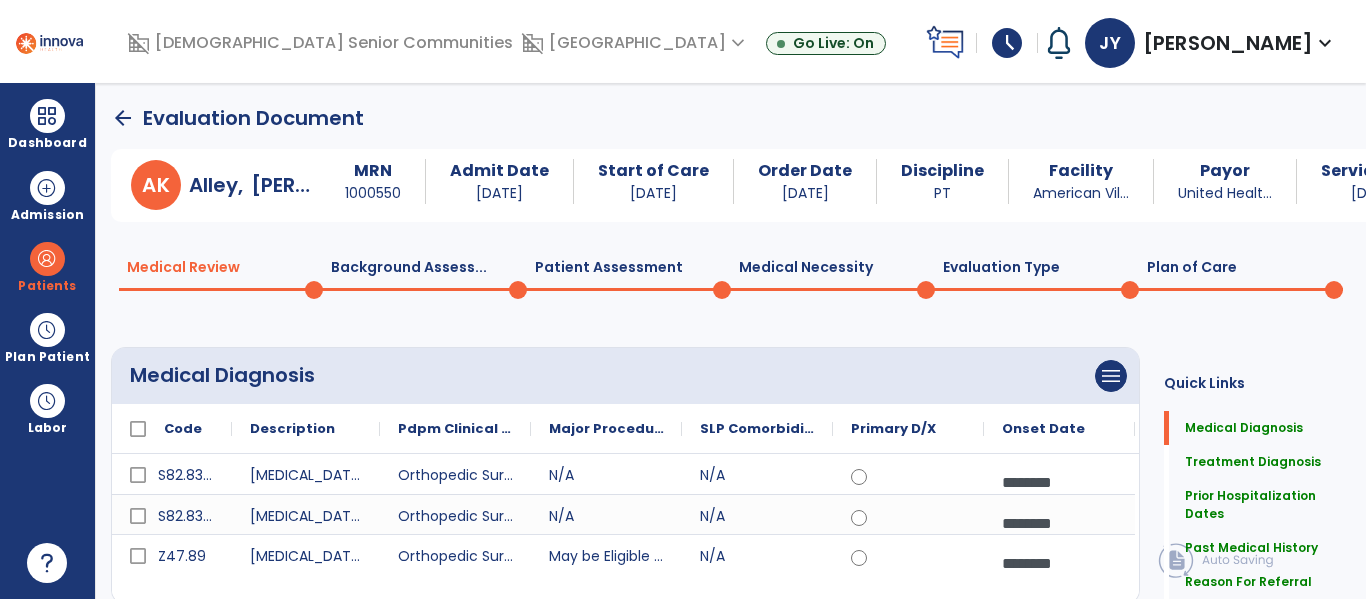 click on "arrow_back" 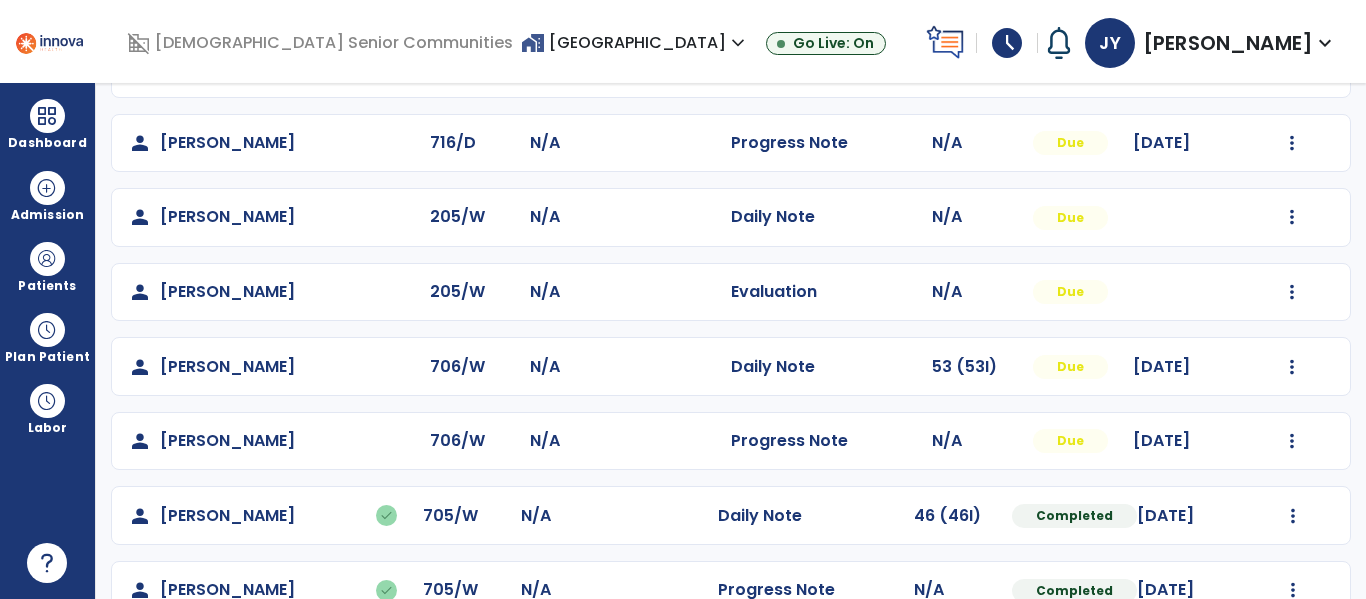 scroll, scrollTop: 736, scrollLeft: 0, axis: vertical 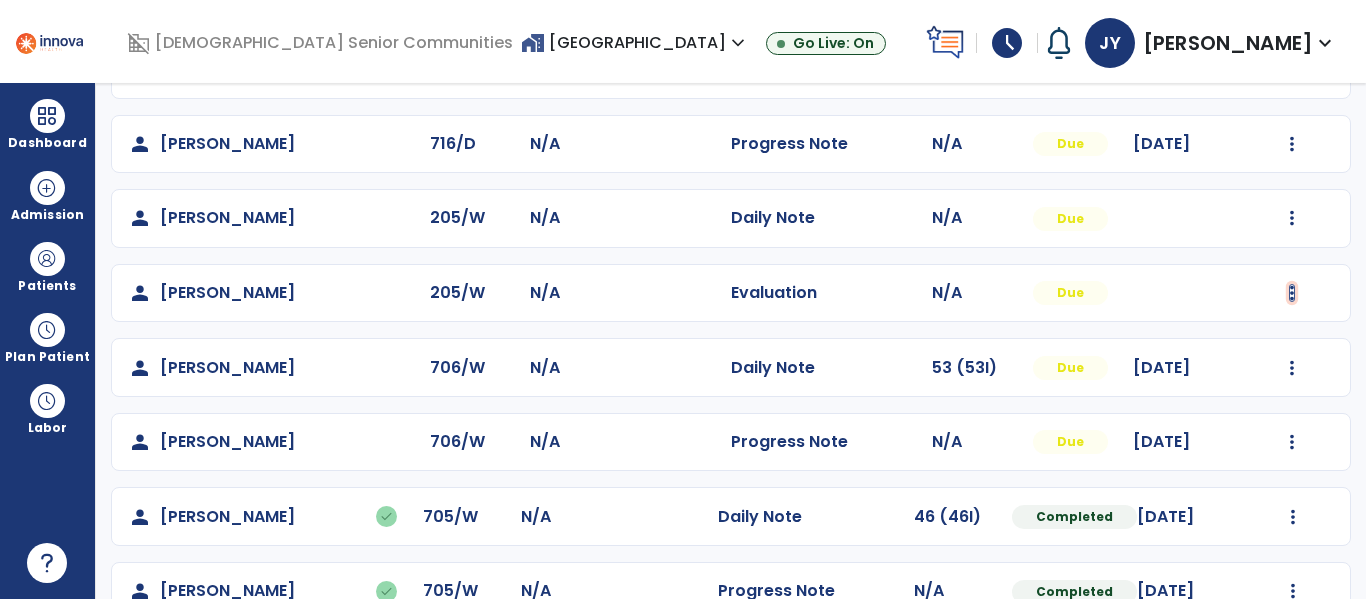 click at bounding box center (1292, -377) 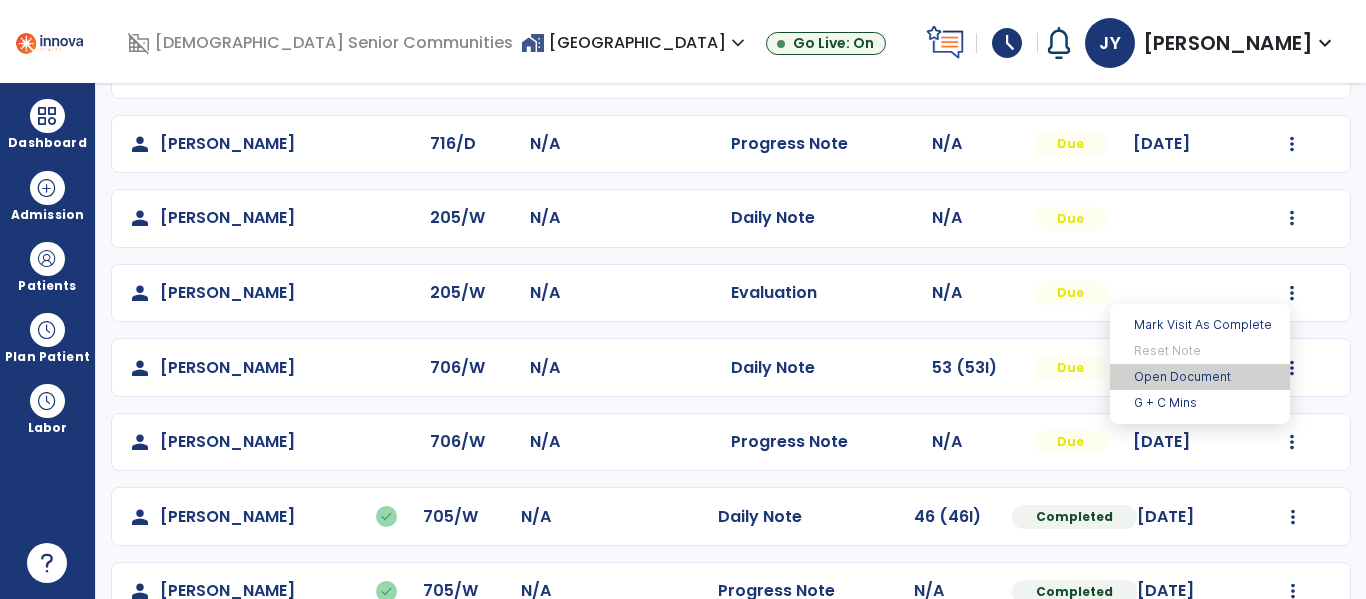 click on "Open Document" at bounding box center [1200, 377] 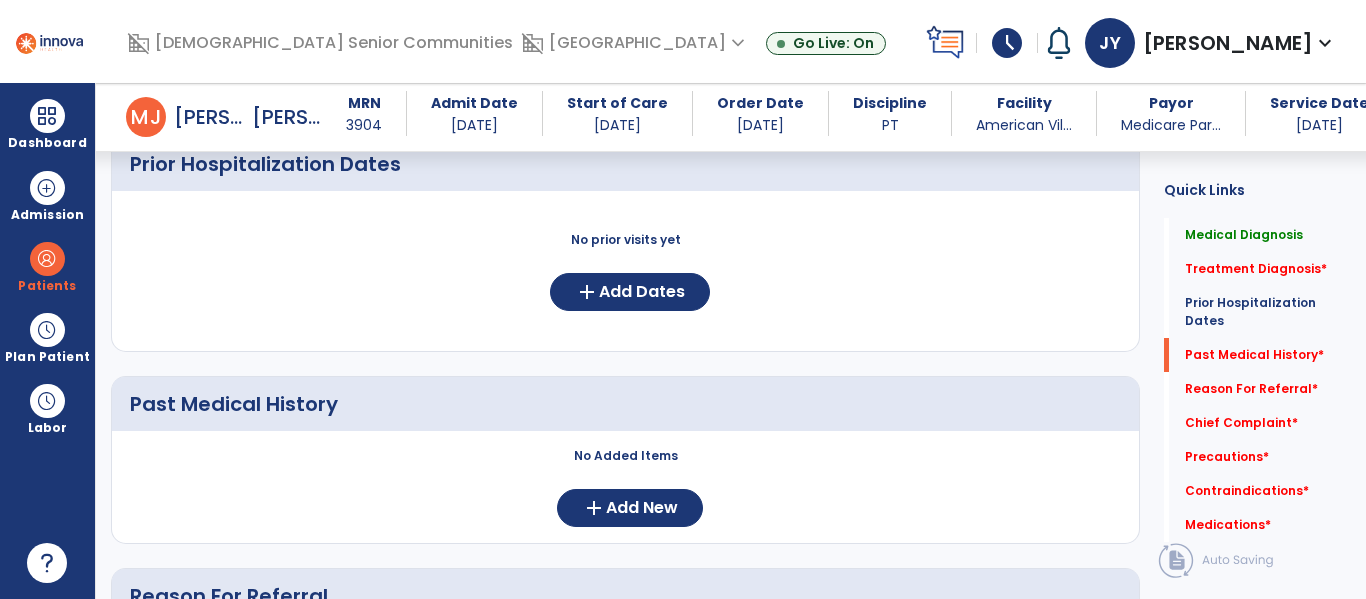 scroll, scrollTop: 898, scrollLeft: 0, axis: vertical 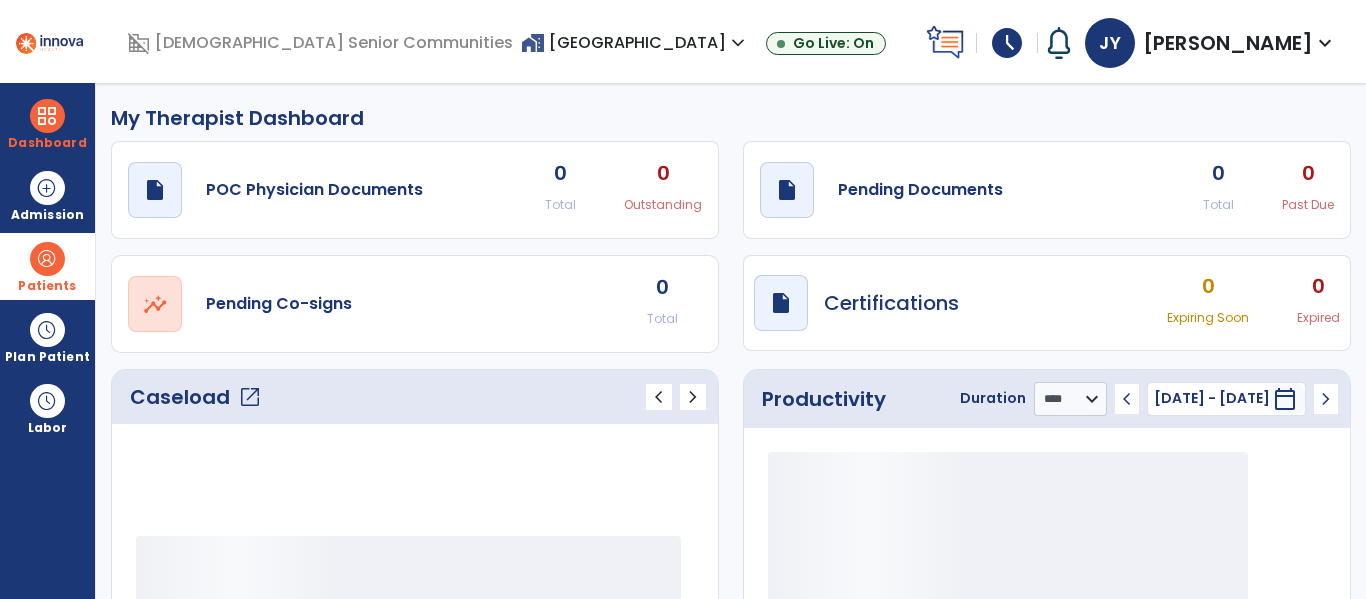 click at bounding box center (47, 259) 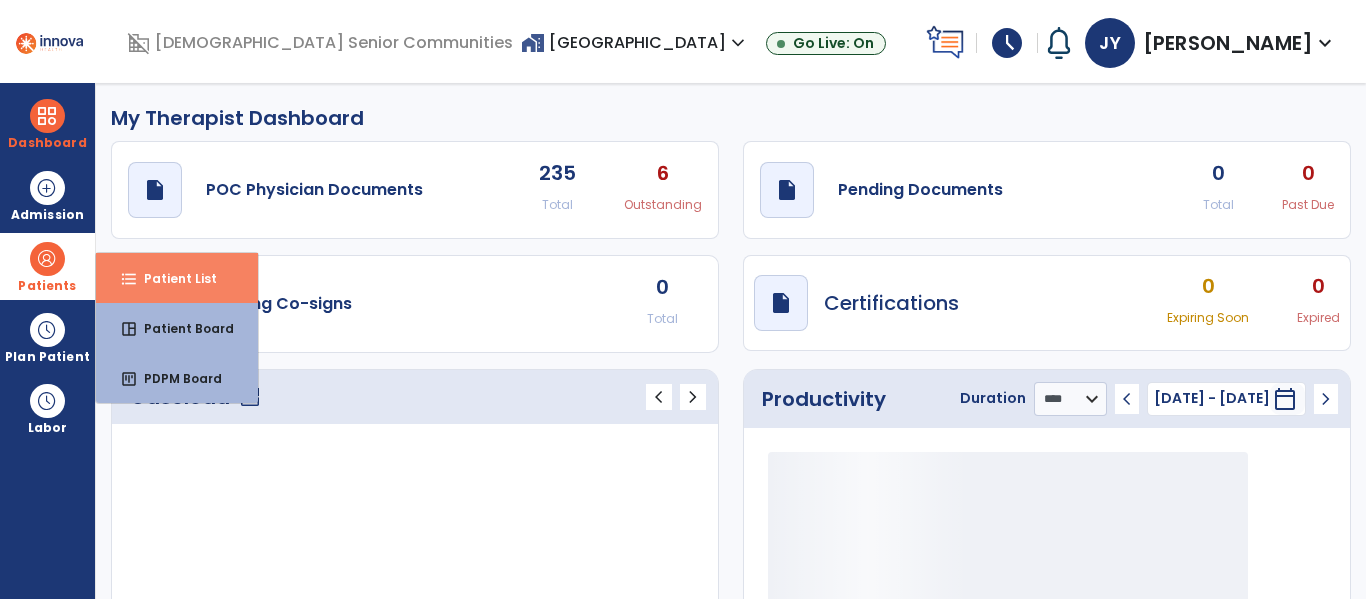 click on "Patient List" at bounding box center (172, 278) 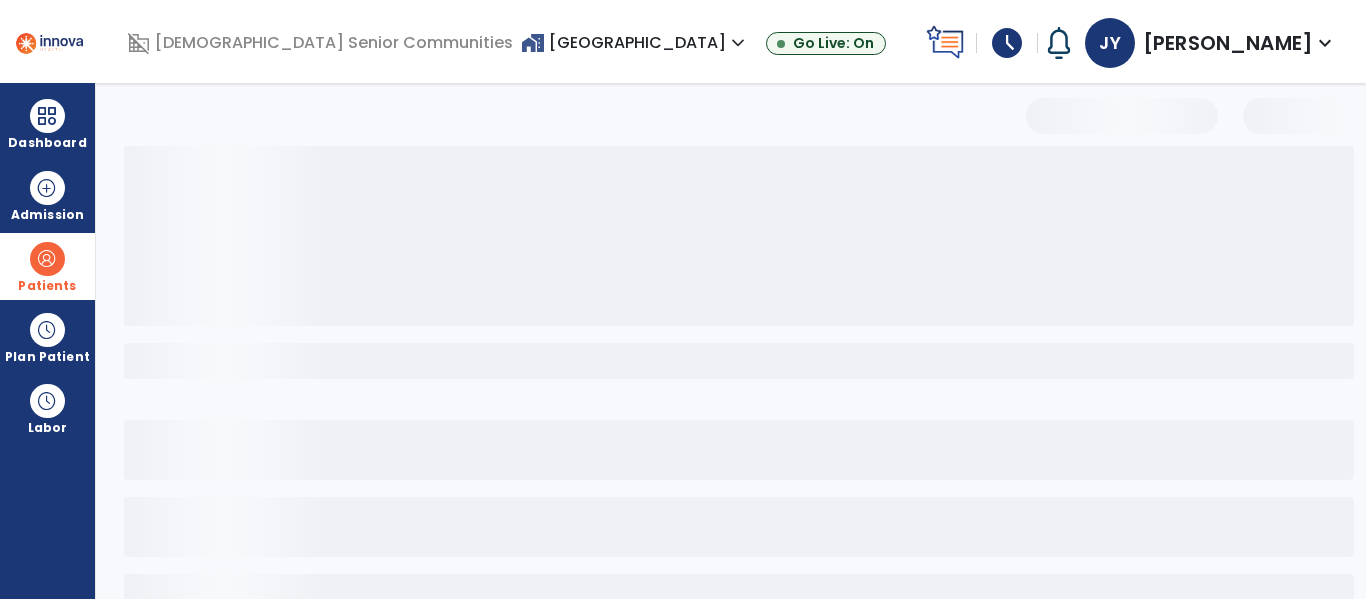 select on "***" 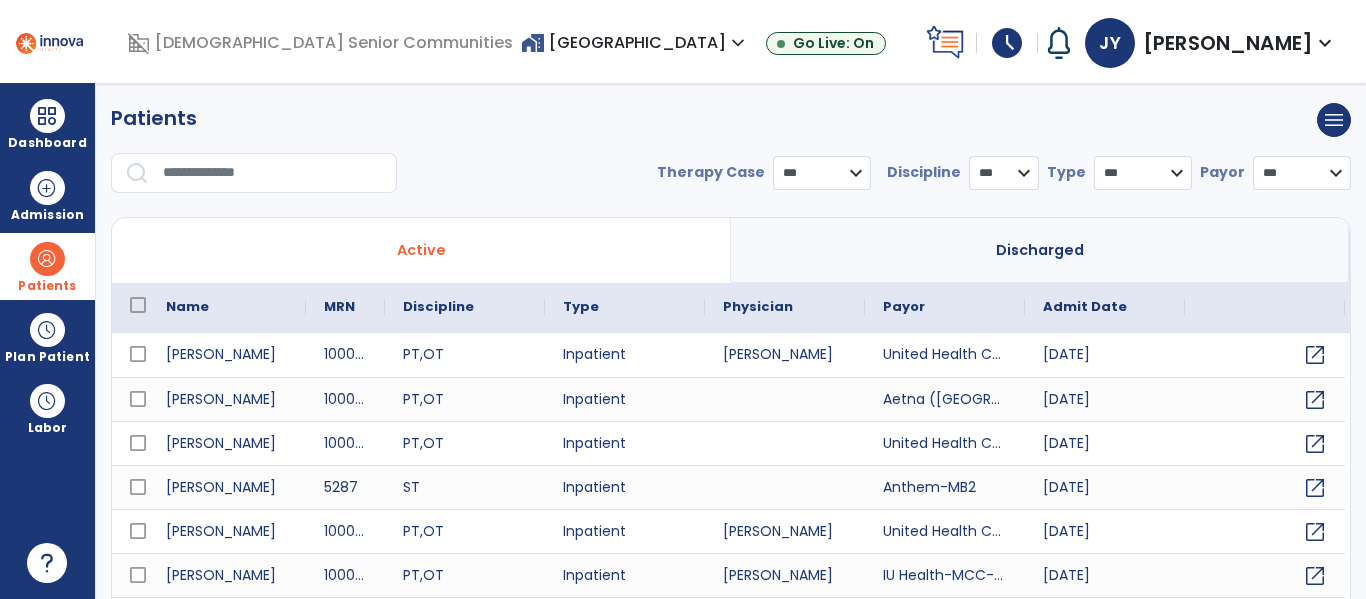 click at bounding box center [273, 173] 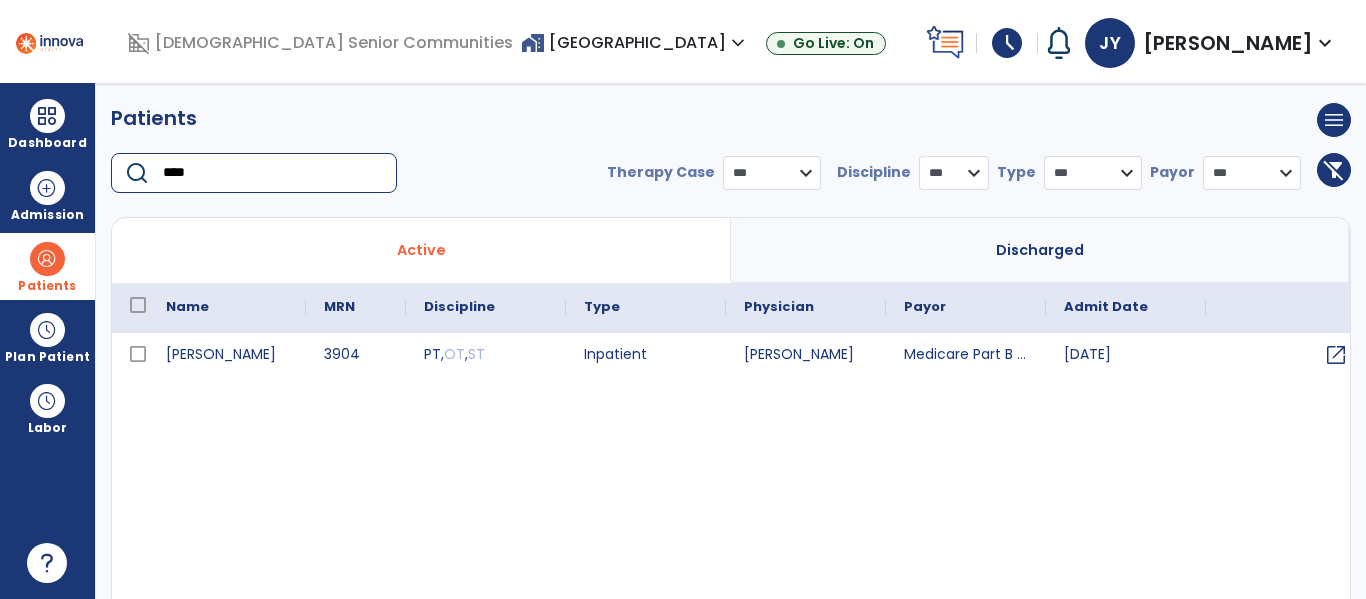 type on "****" 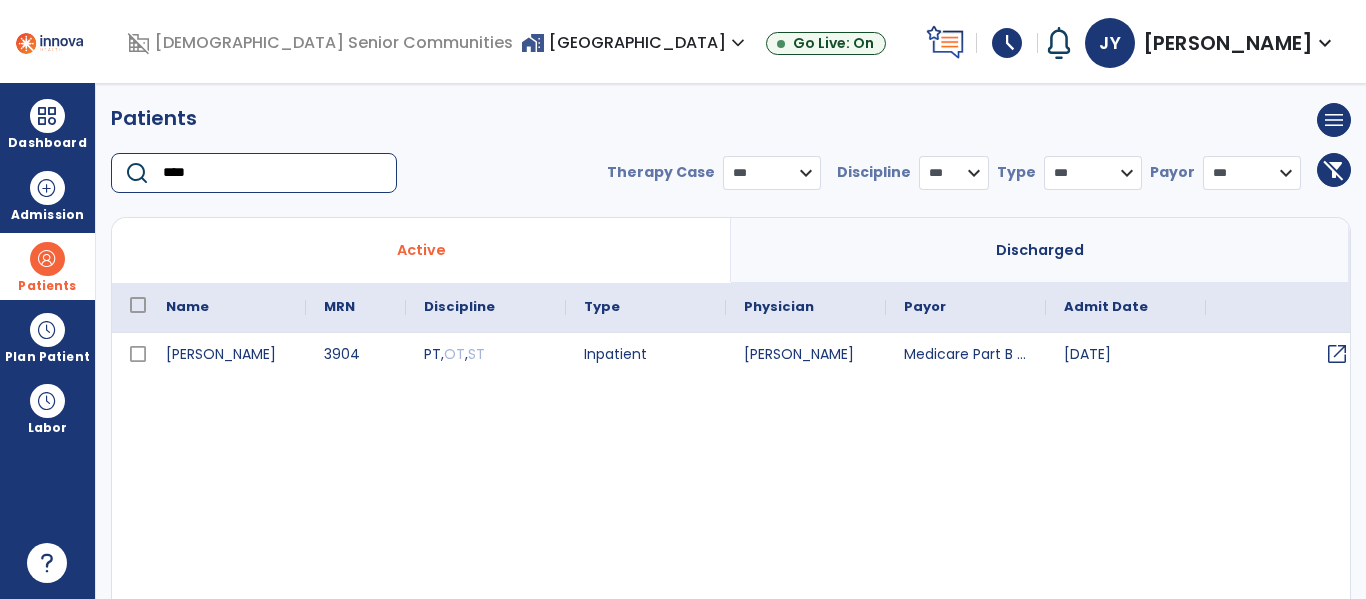 click on "open_in_new" at bounding box center (1337, 354) 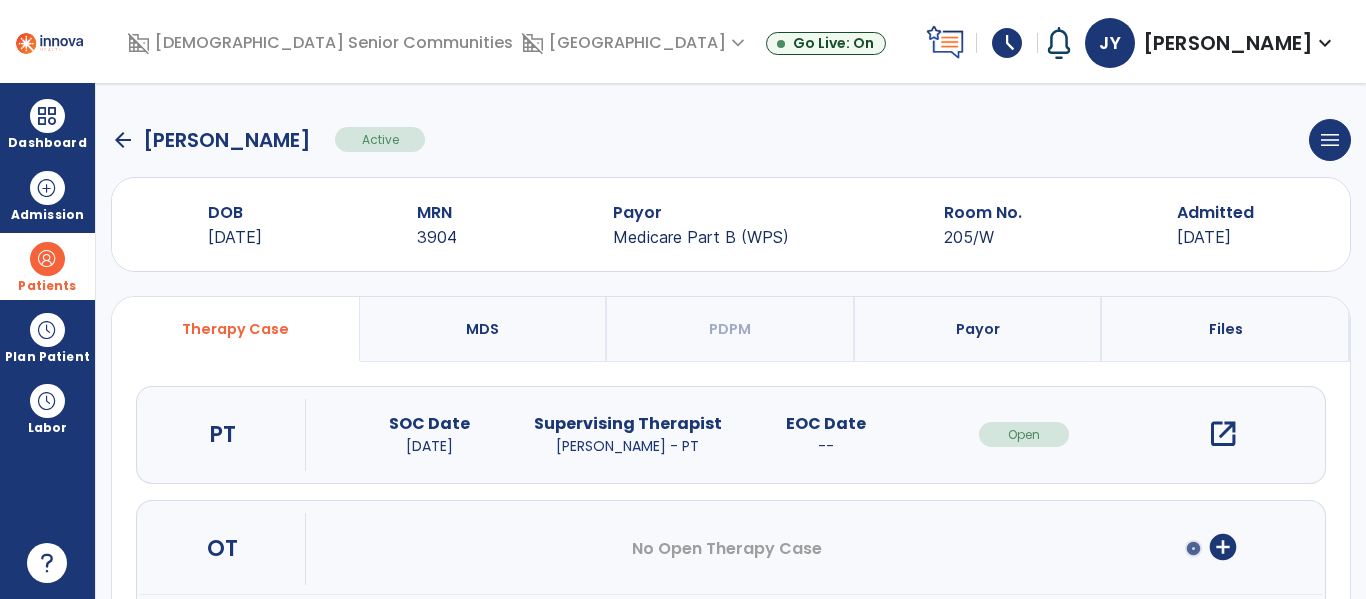 click on "open_in_new" at bounding box center (1223, 434) 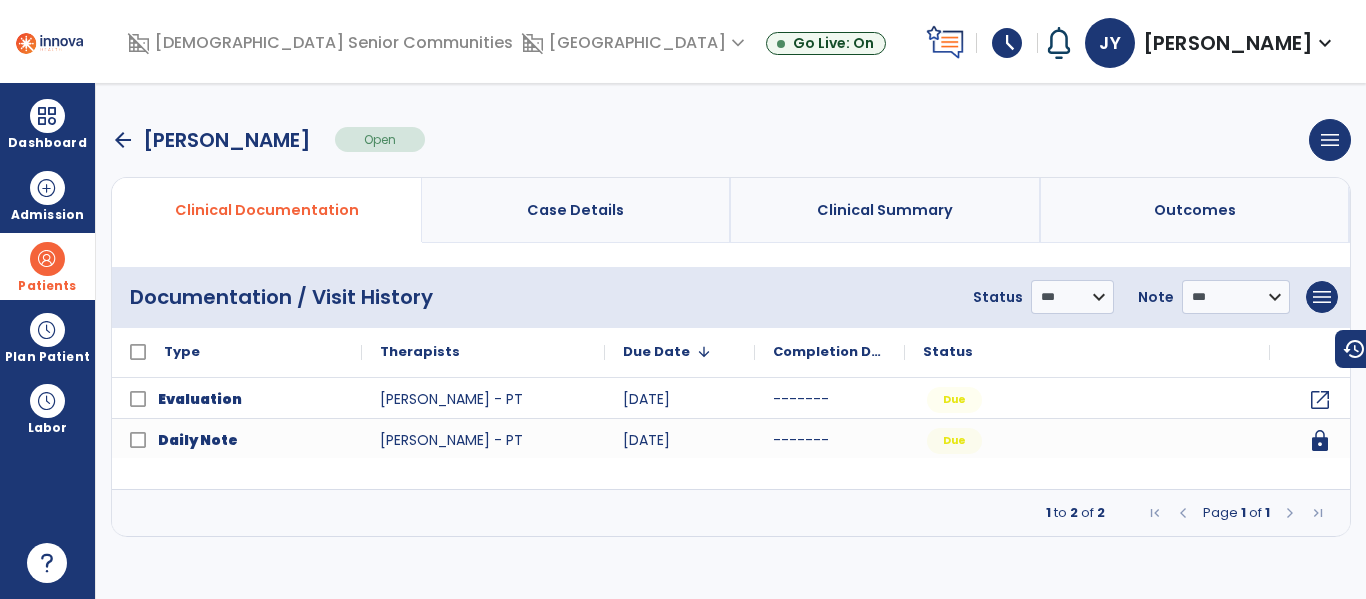click on "arrow_back" at bounding box center (123, 140) 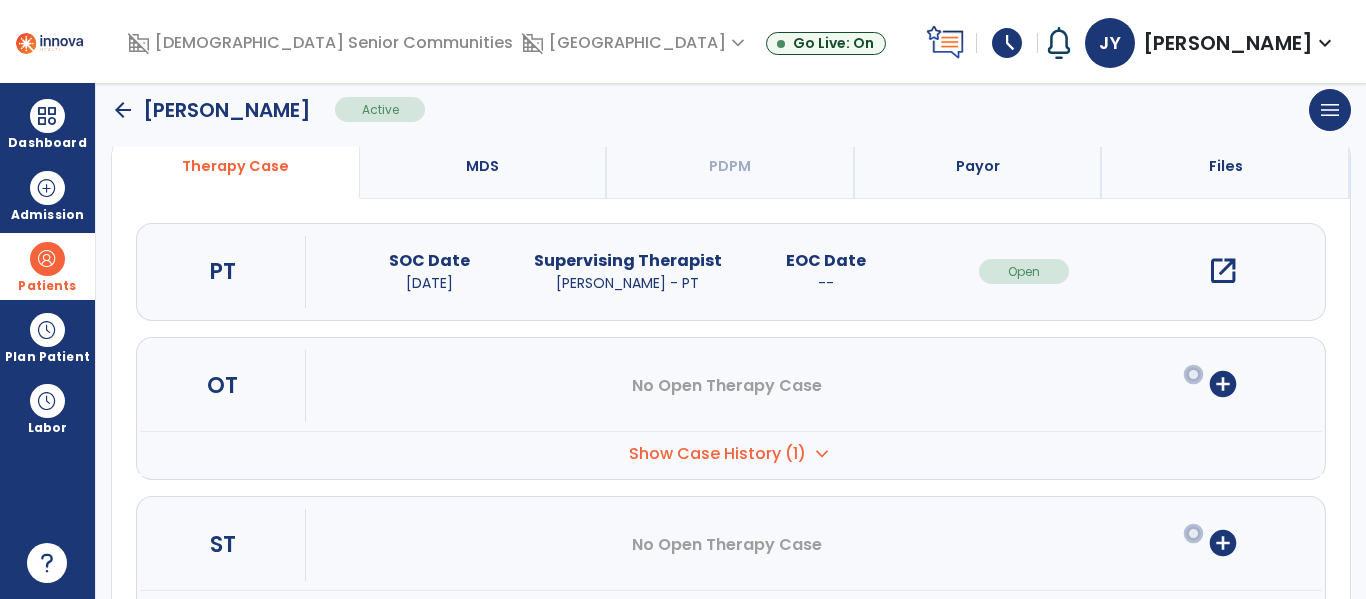 scroll, scrollTop: 182, scrollLeft: 0, axis: vertical 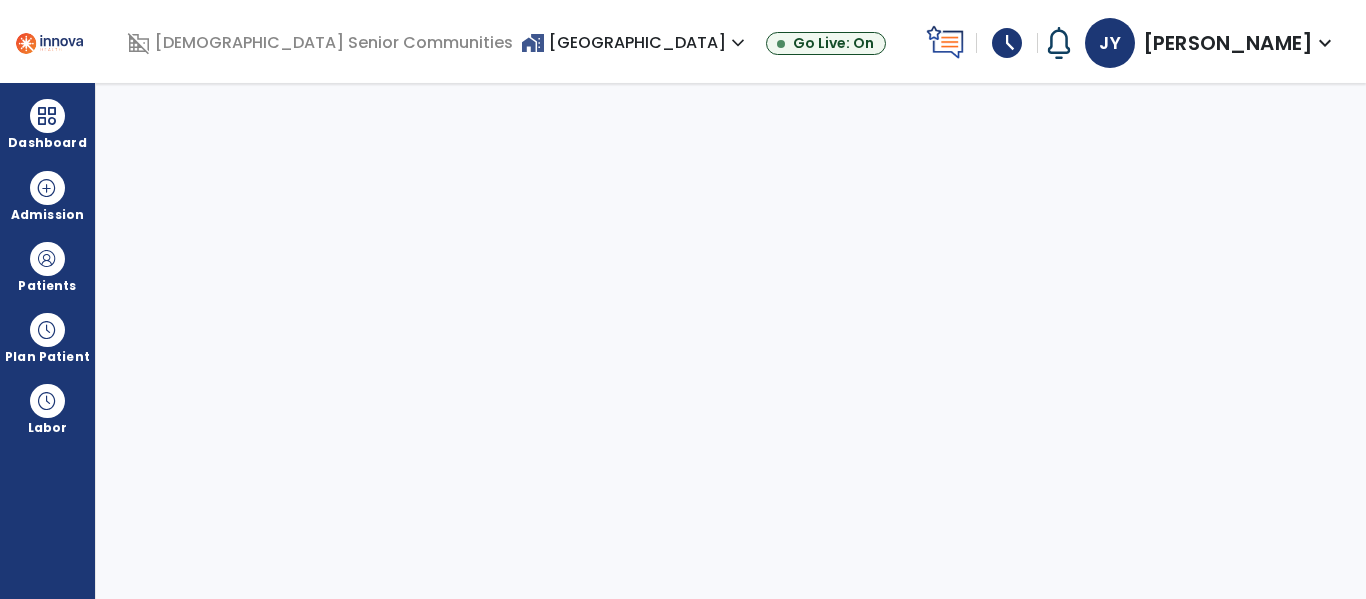 select on "****" 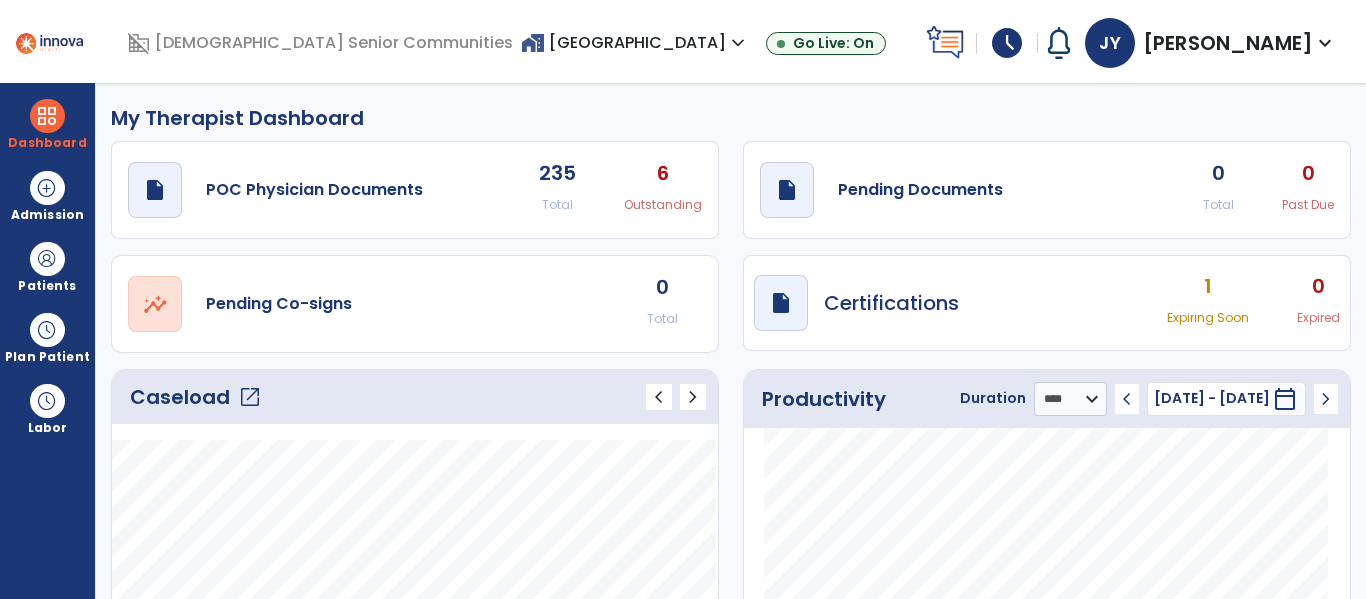 click on "open_in_new" 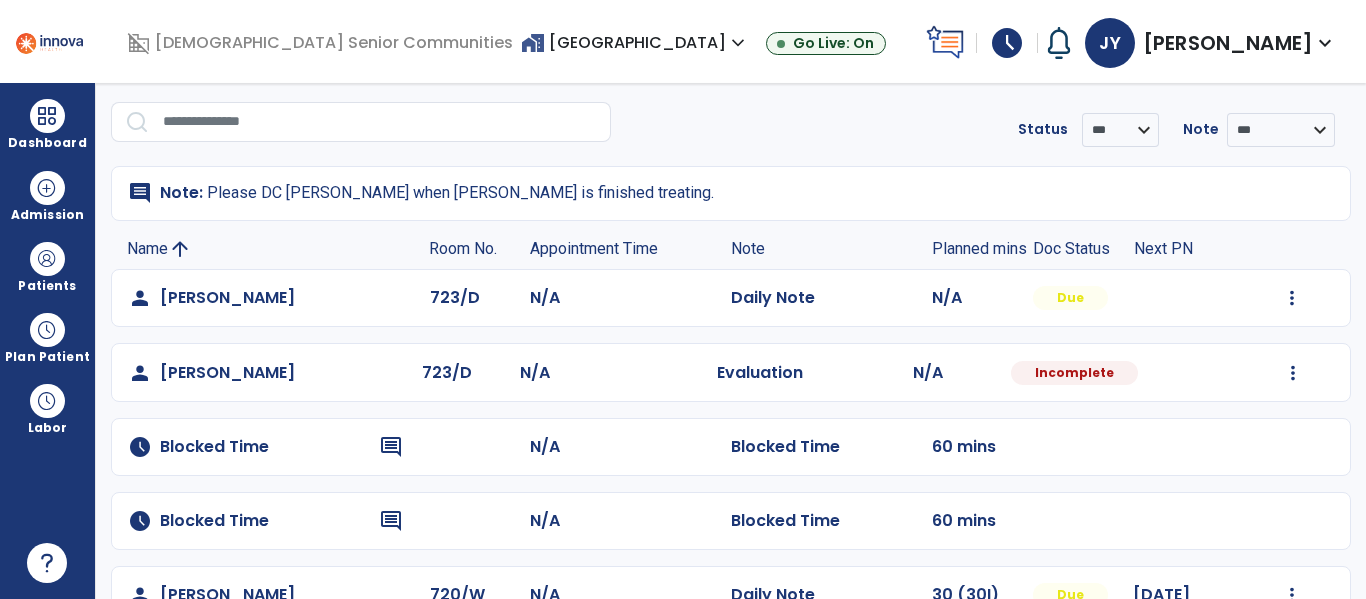 scroll, scrollTop: 57, scrollLeft: 0, axis: vertical 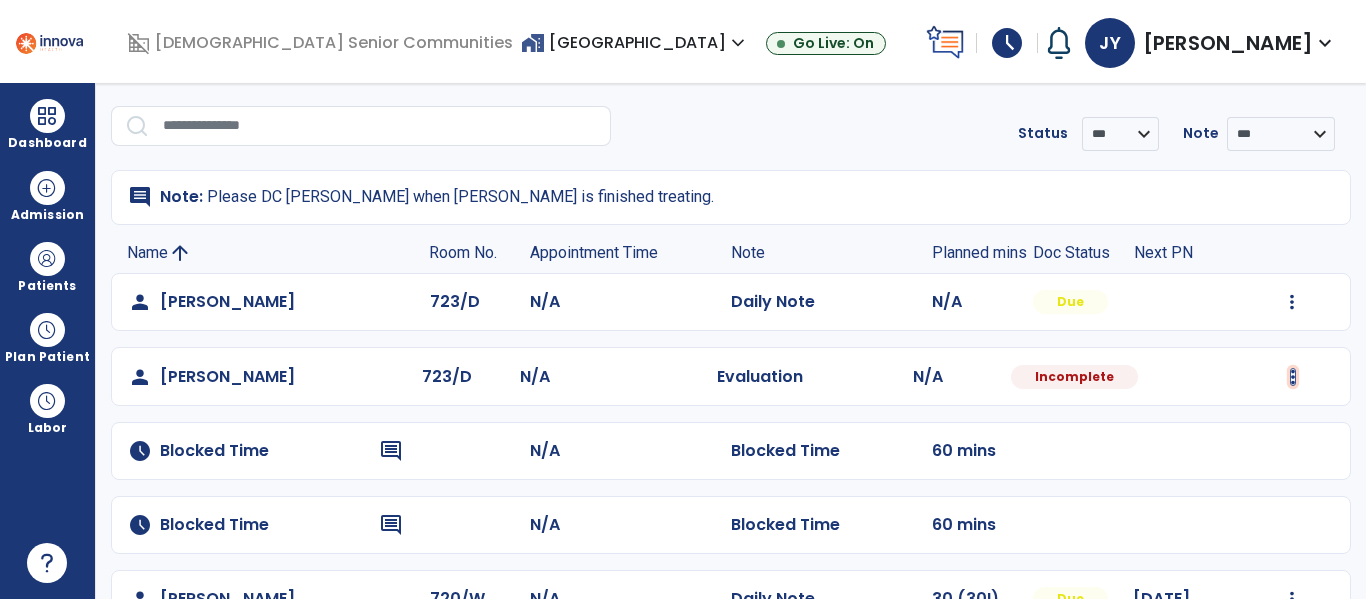 click at bounding box center (1292, 302) 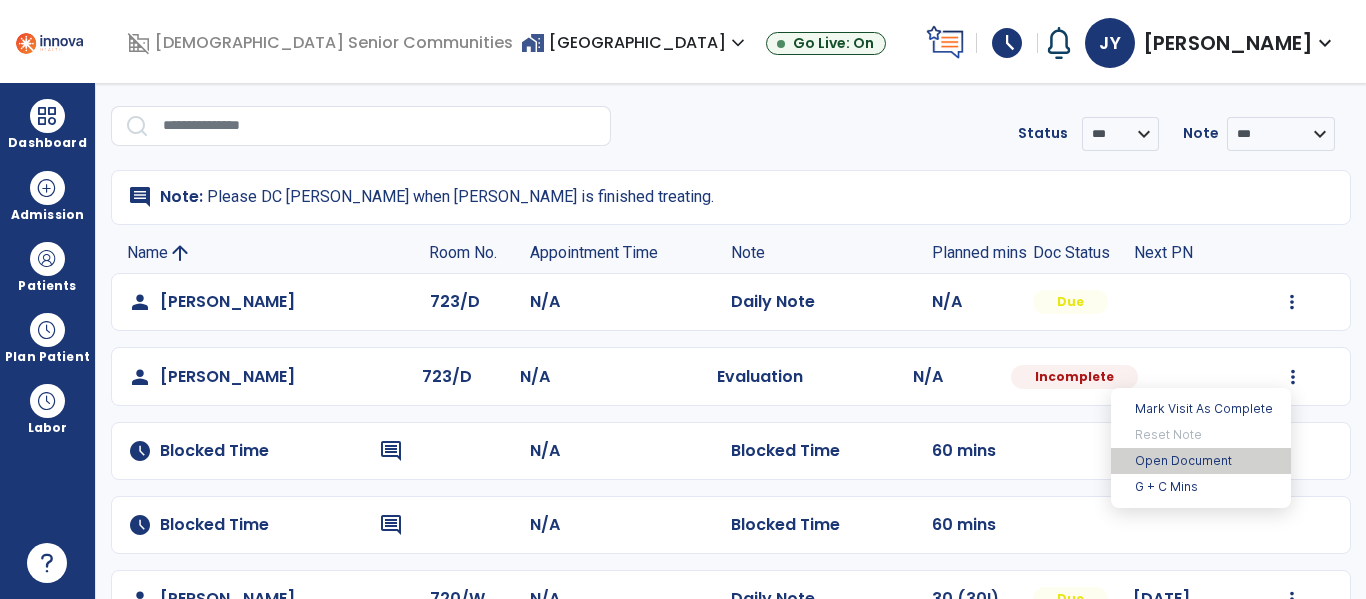 click on "Open Document" at bounding box center [1201, 461] 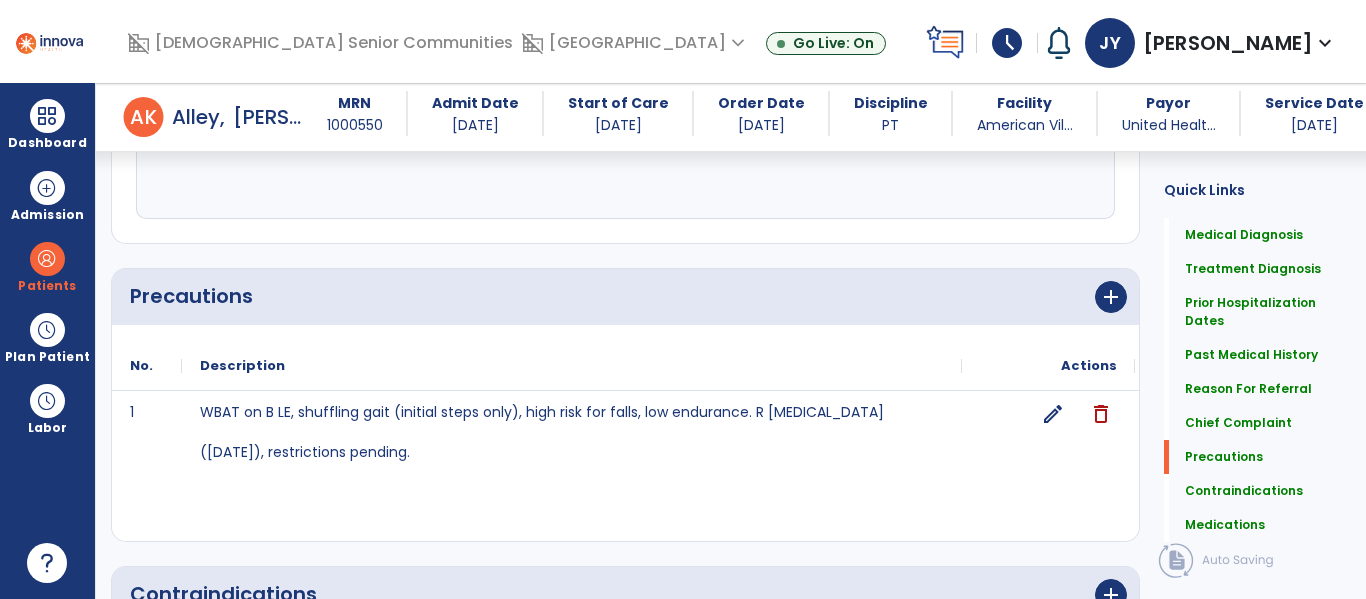 scroll, scrollTop: 1876, scrollLeft: 0, axis: vertical 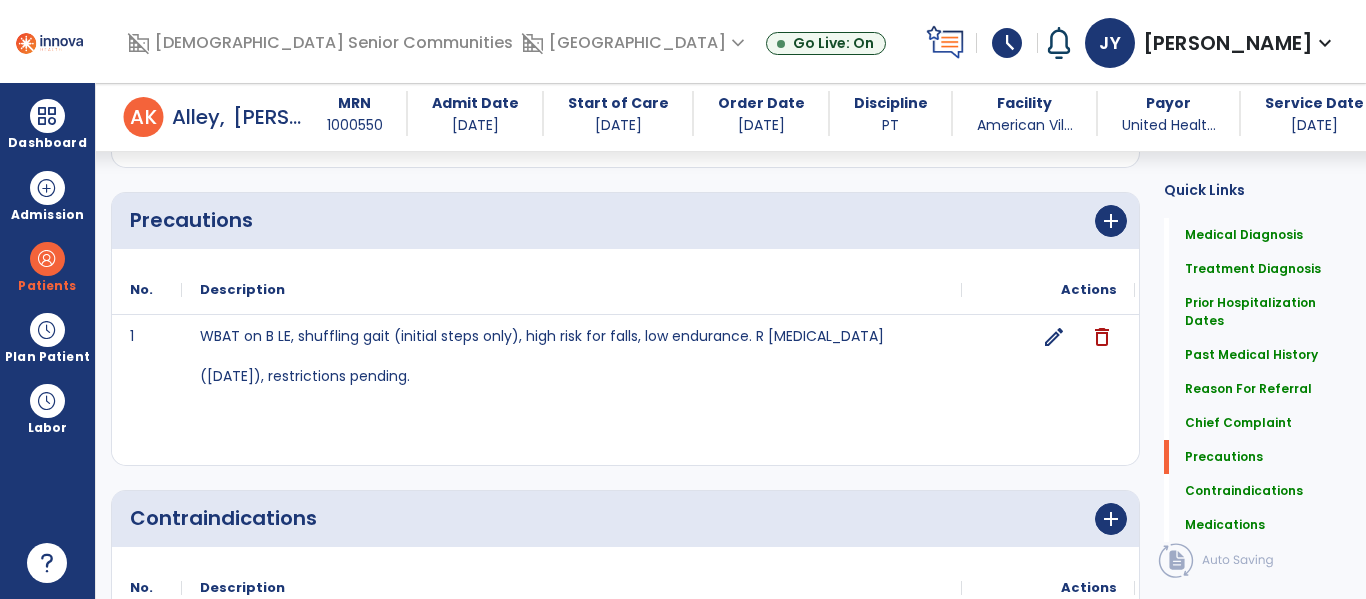 click on "edit" 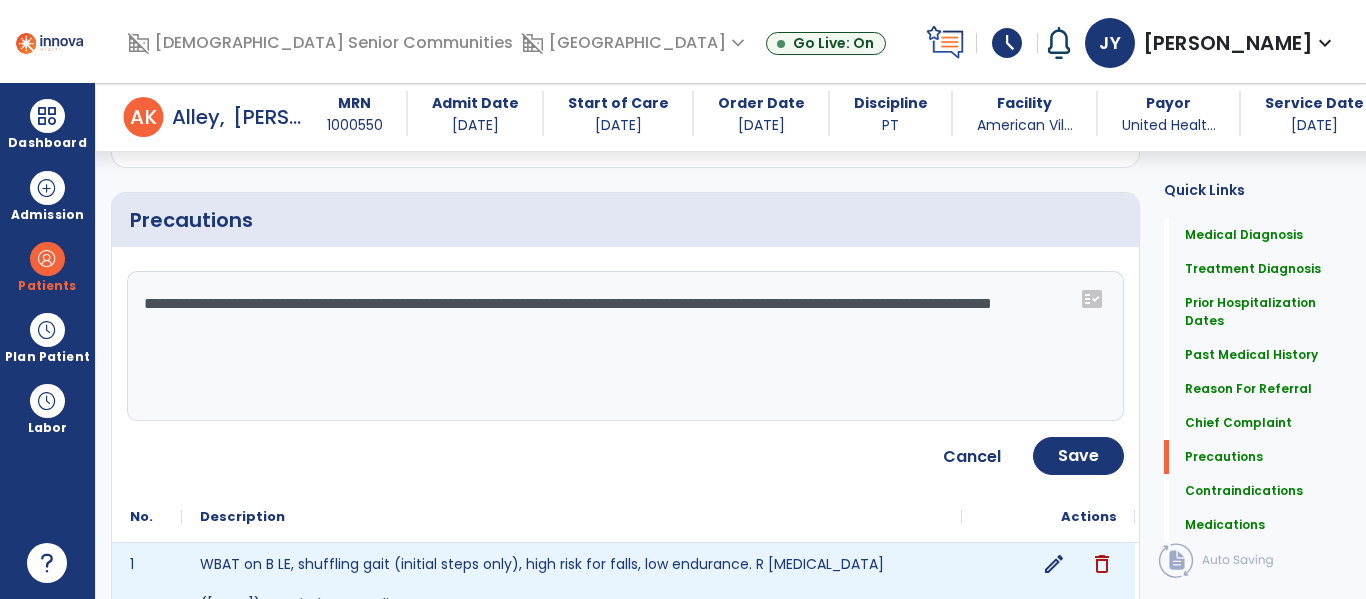 click on "**********" 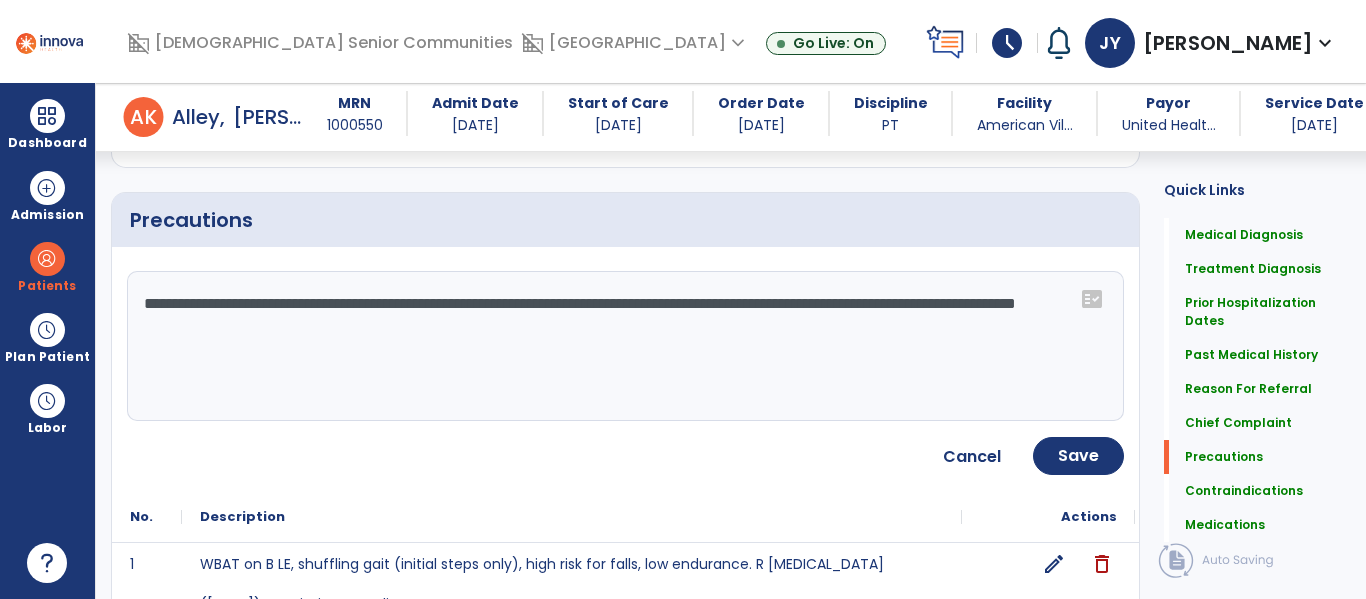 drag, startPoint x: 302, startPoint y: 335, endPoint x: 149, endPoint y: 330, distance: 153.08168 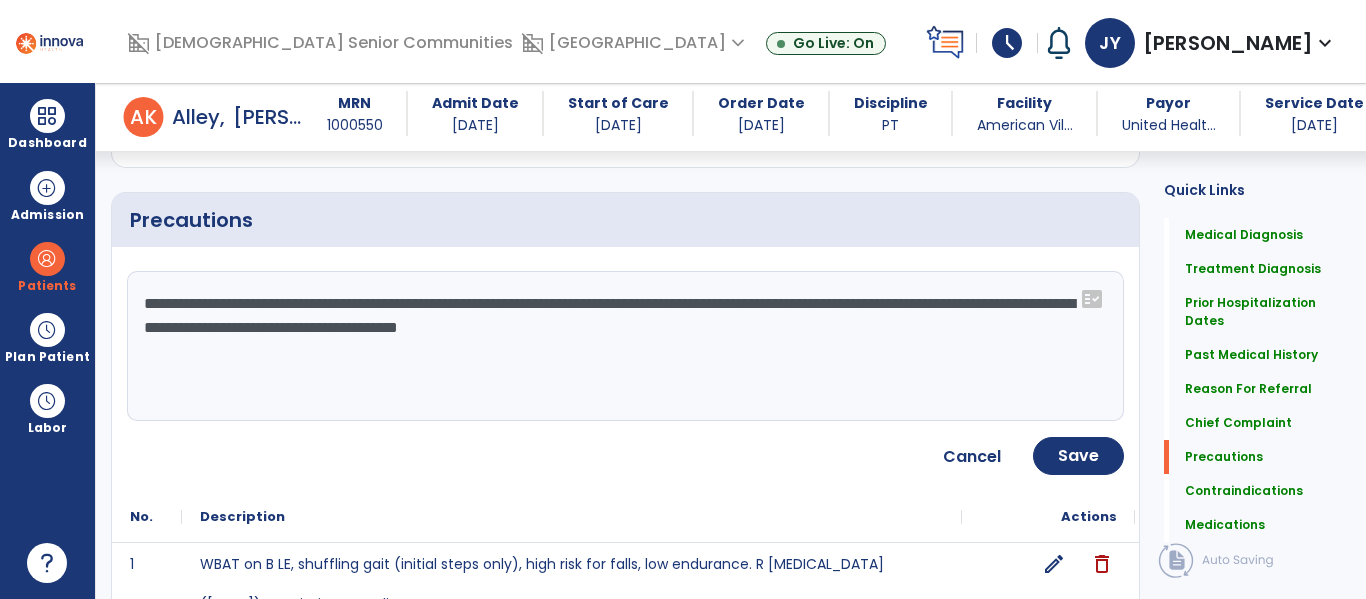 type on "**********" 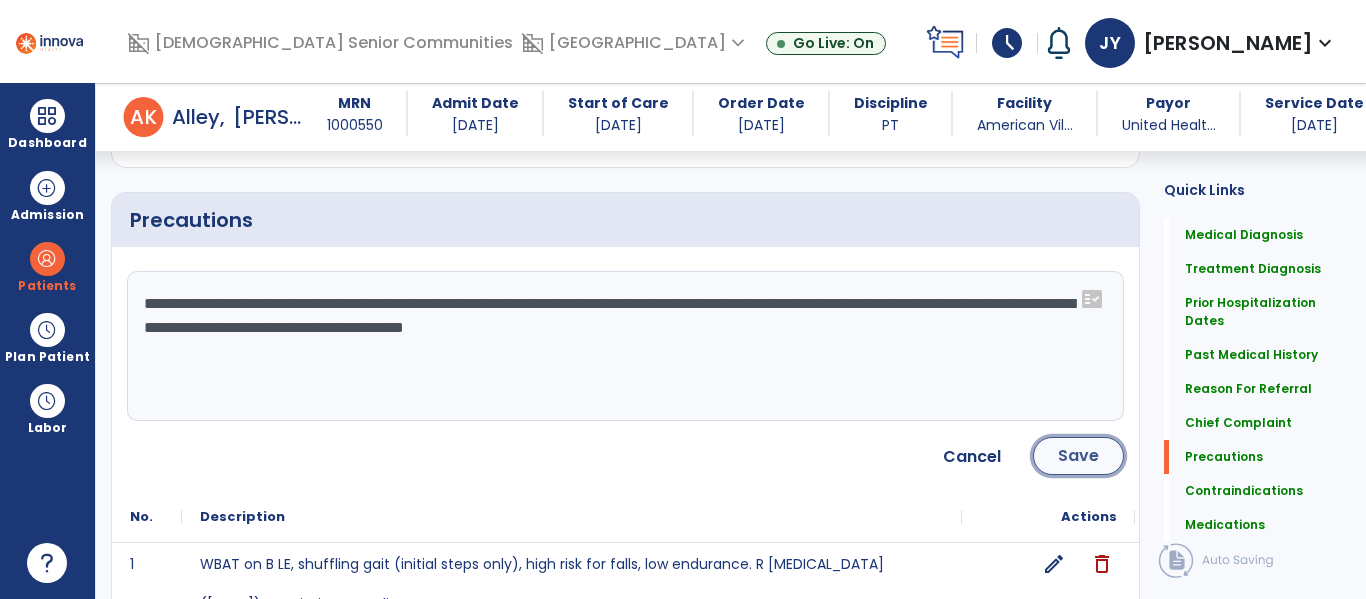 click on "Save" 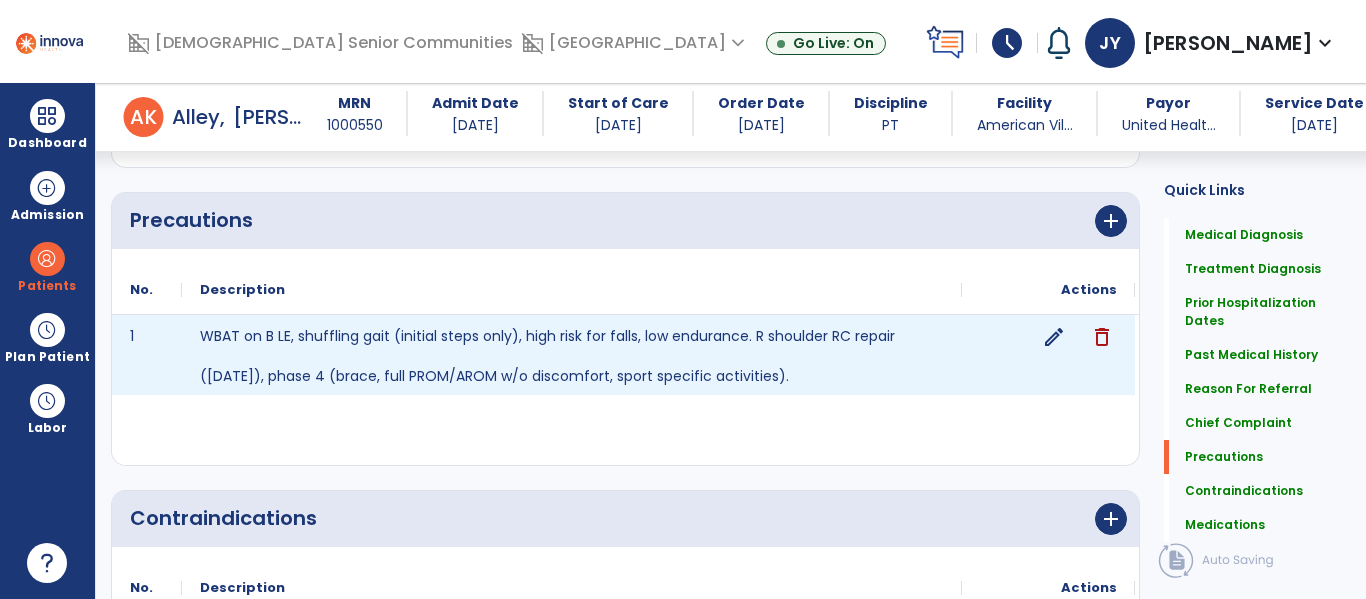 scroll, scrollTop: 0, scrollLeft: 0, axis: both 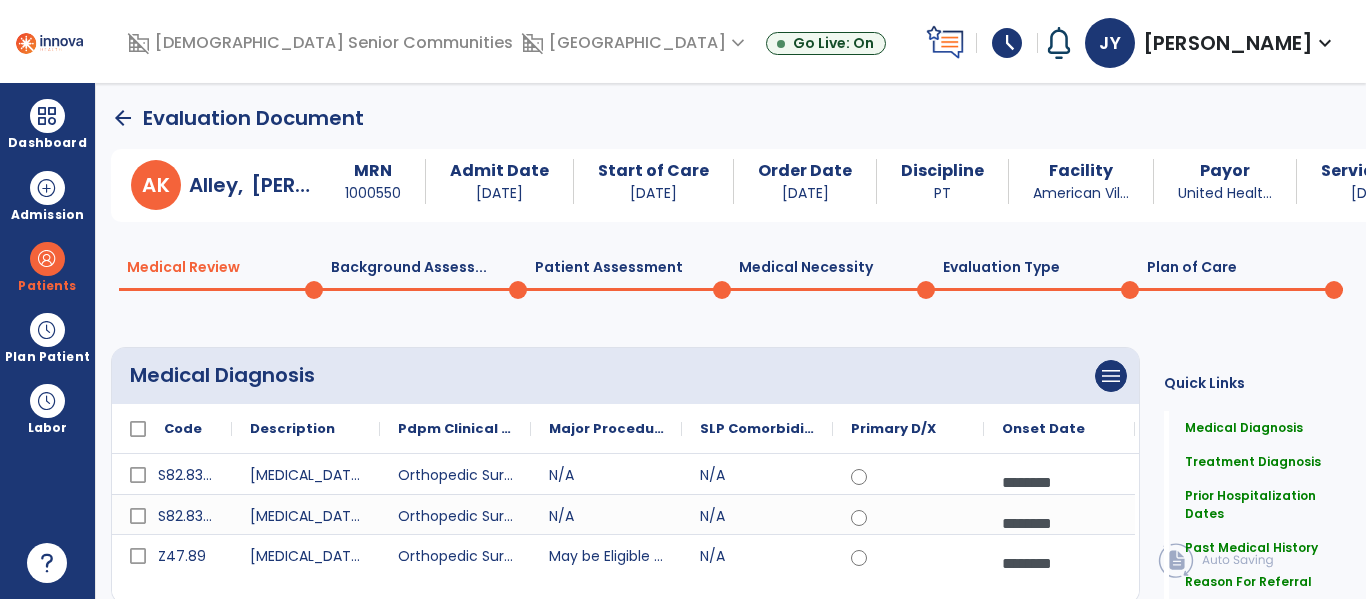 click on "Plan of Care  0" 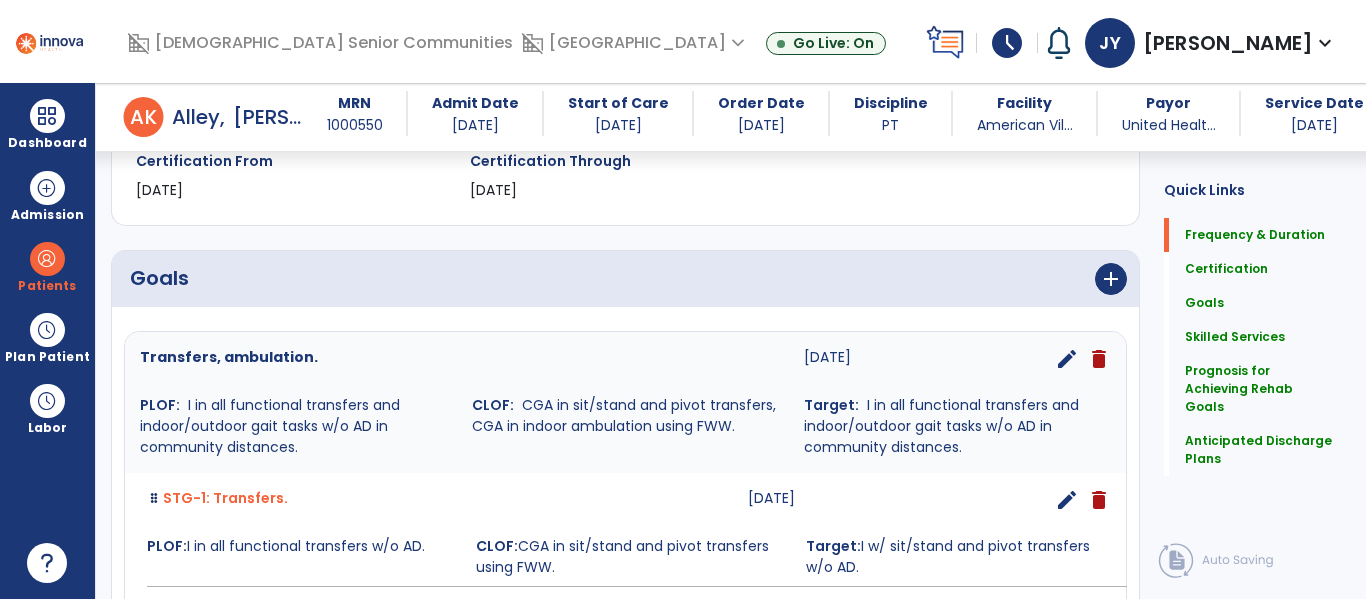 scroll, scrollTop: 0, scrollLeft: 0, axis: both 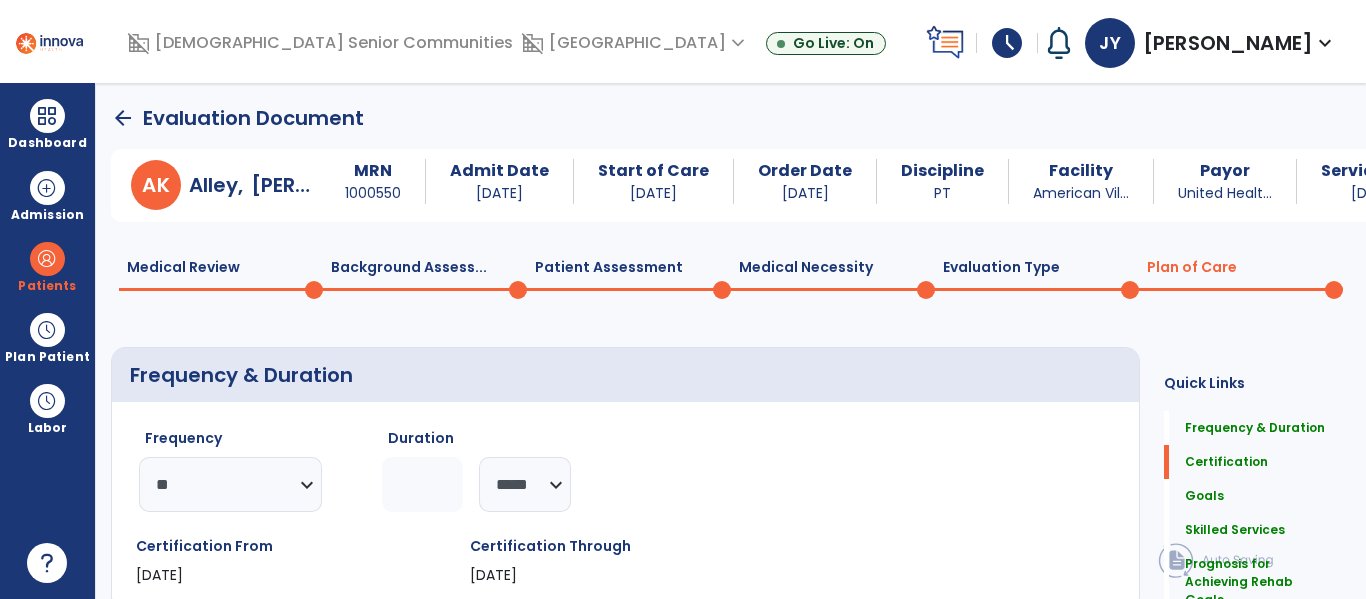 click on "Medical Review  0" 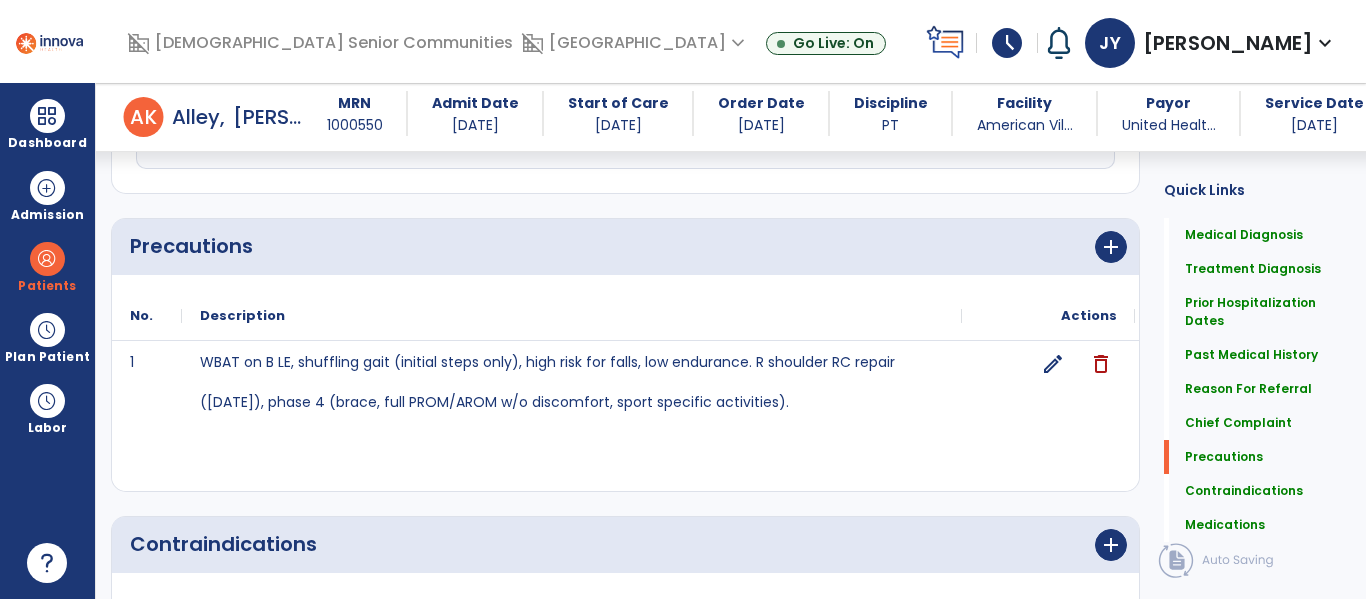 scroll, scrollTop: 1858, scrollLeft: 0, axis: vertical 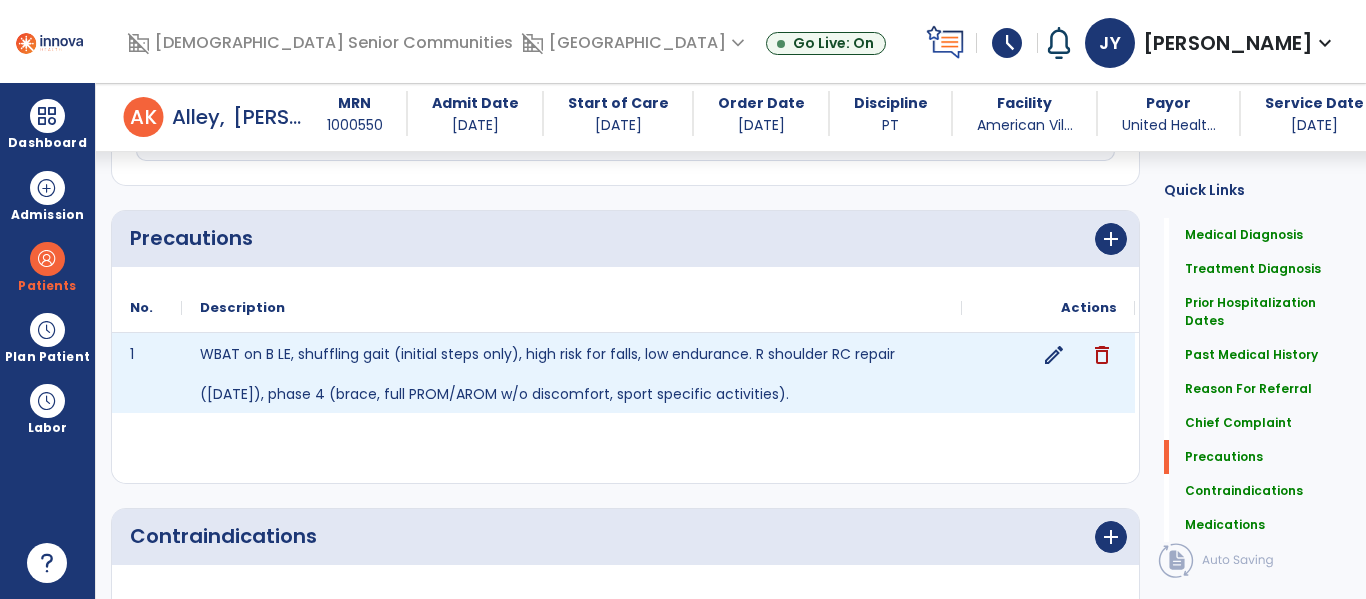 click on "edit" 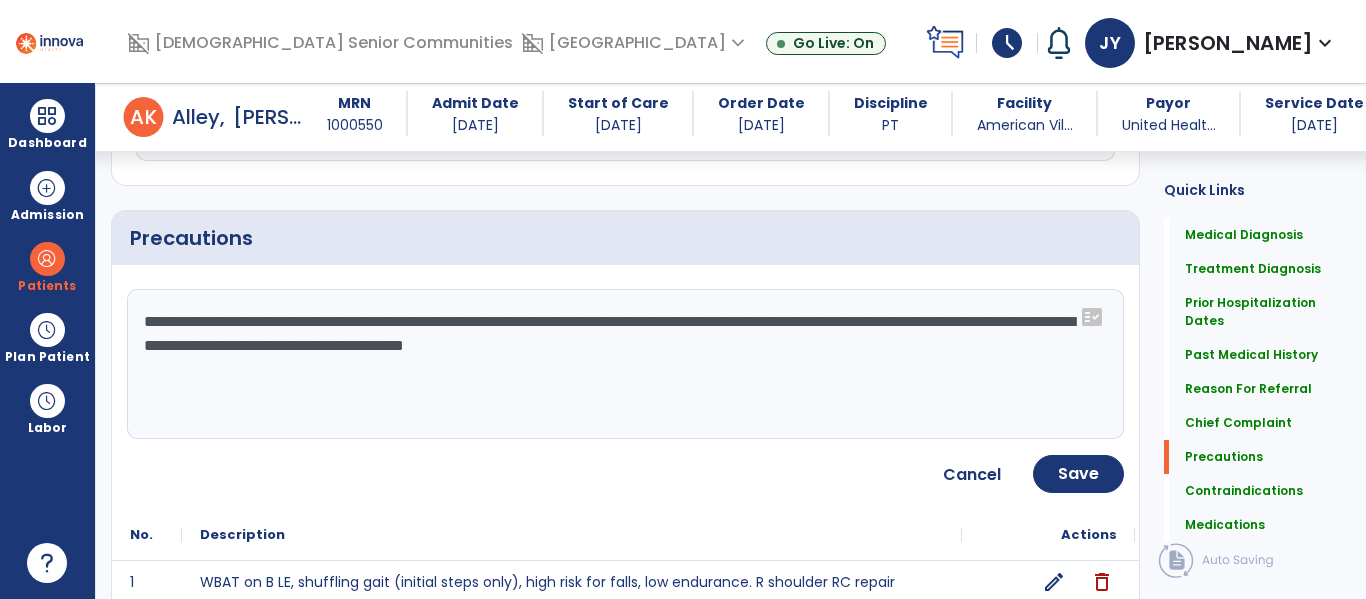 click on "**********" 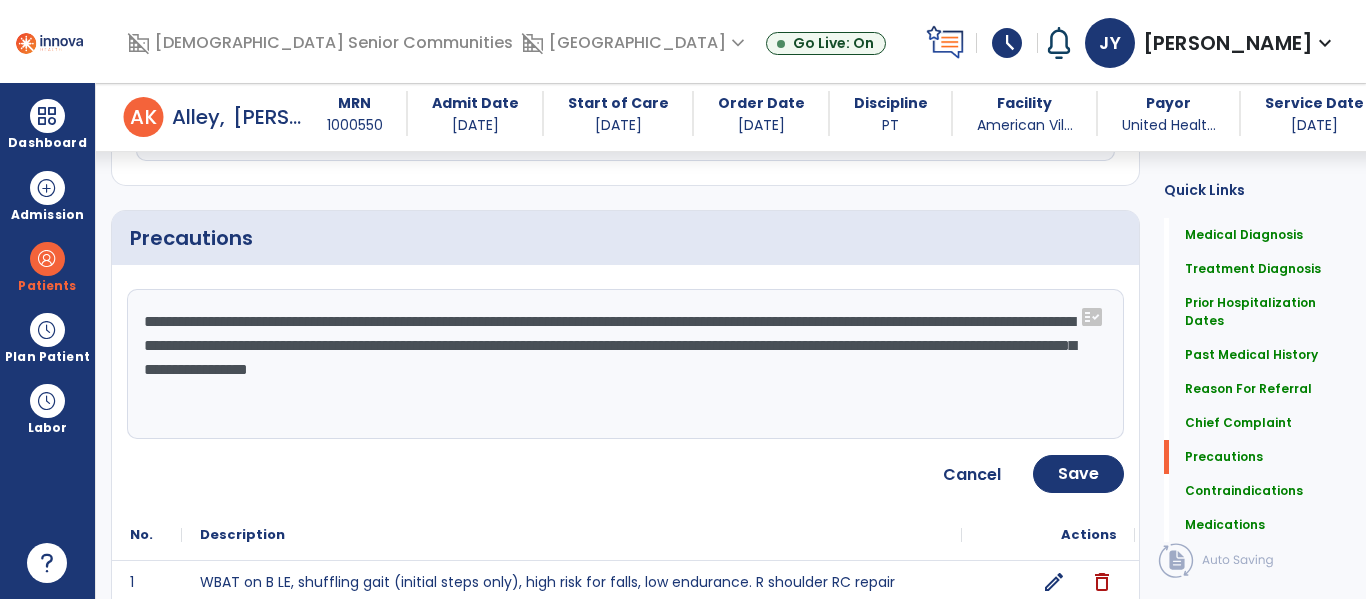 click on "**********" 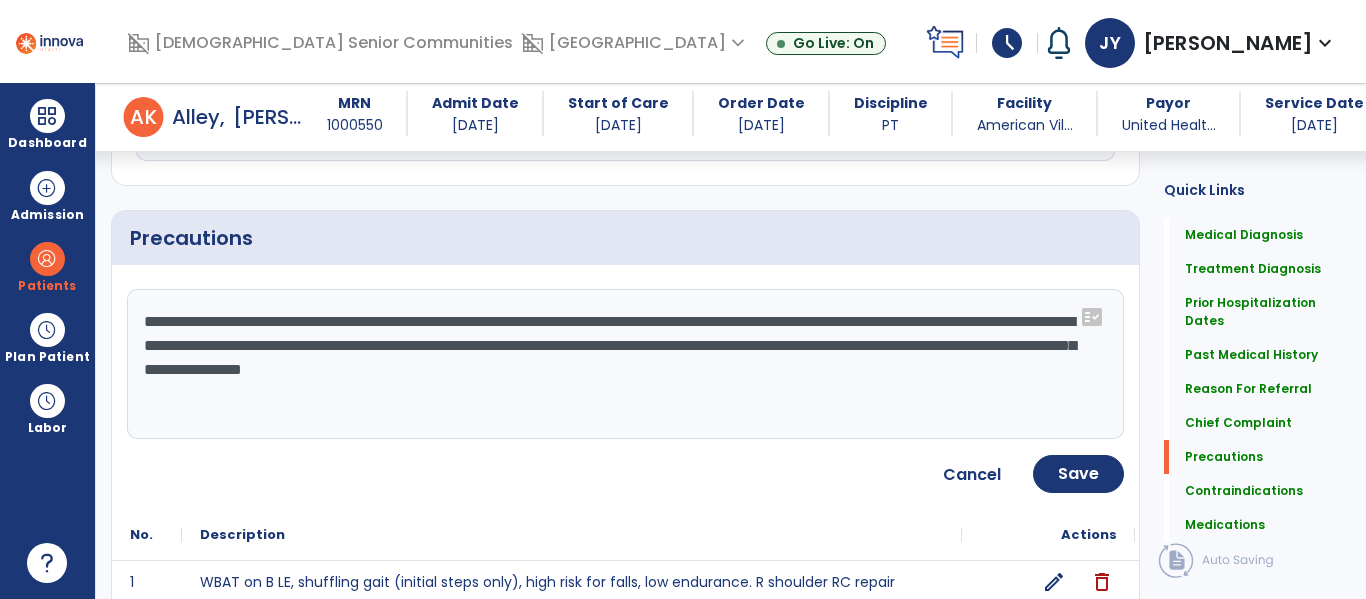 click on "**********" 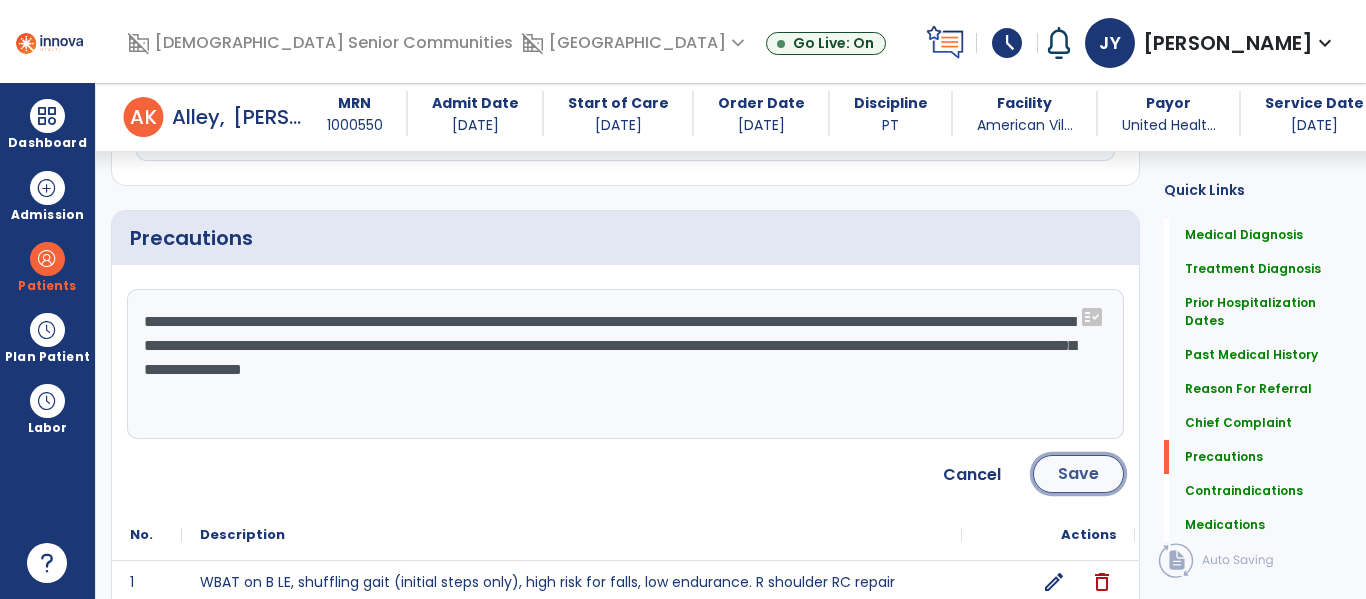click on "Save" 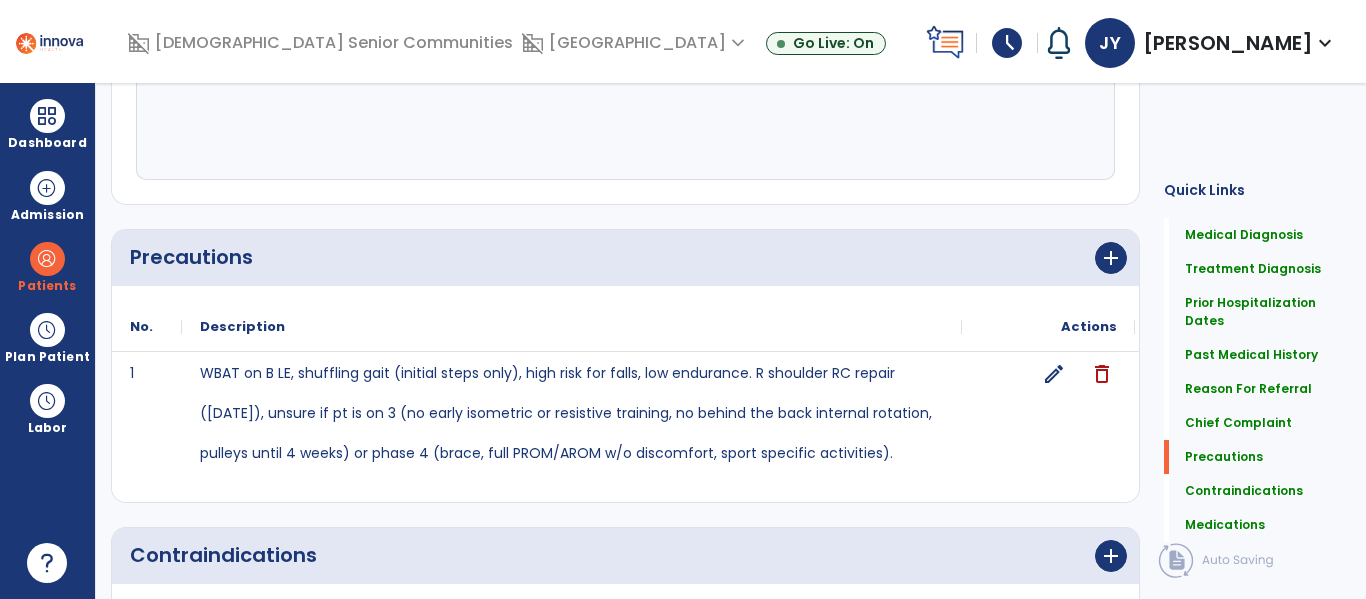 scroll, scrollTop: 0, scrollLeft: 0, axis: both 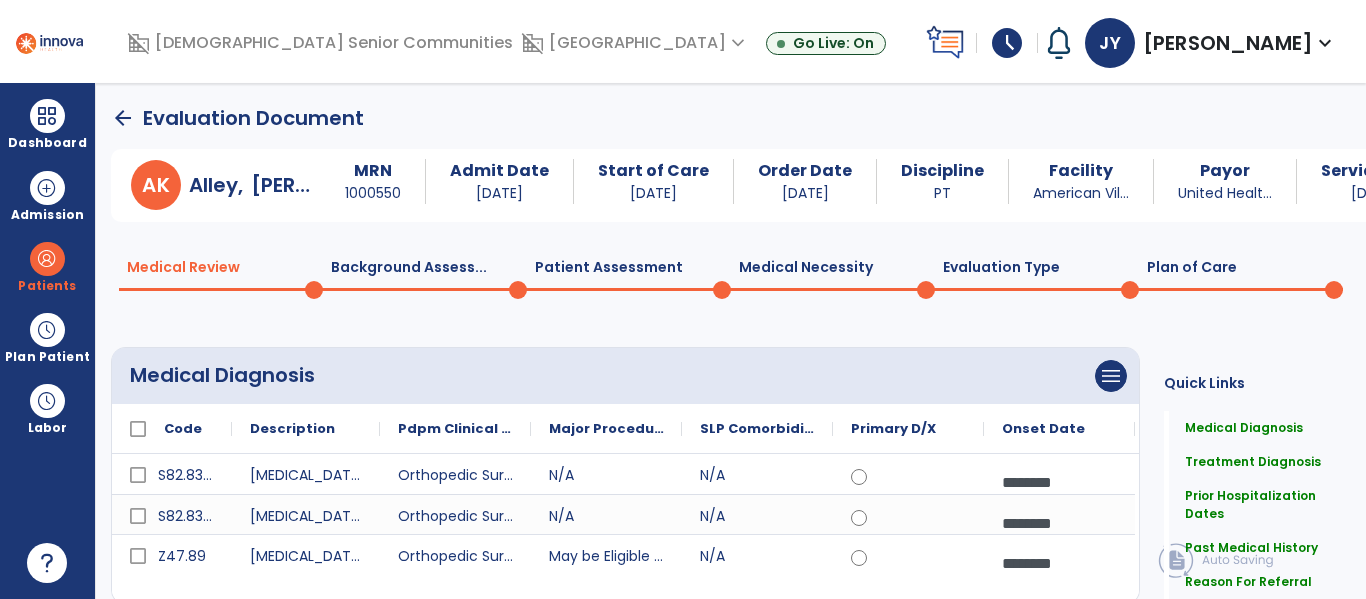 click on "Plan of Care  0" 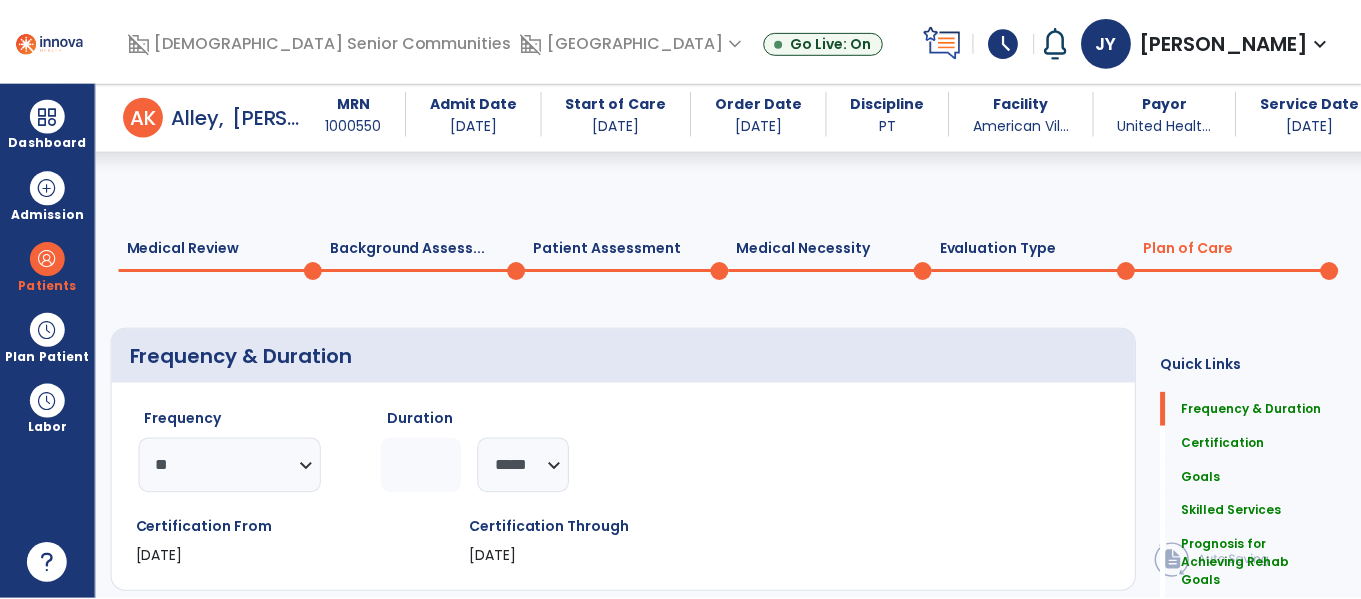 scroll, scrollTop: 1609, scrollLeft: 0, axis: vertical 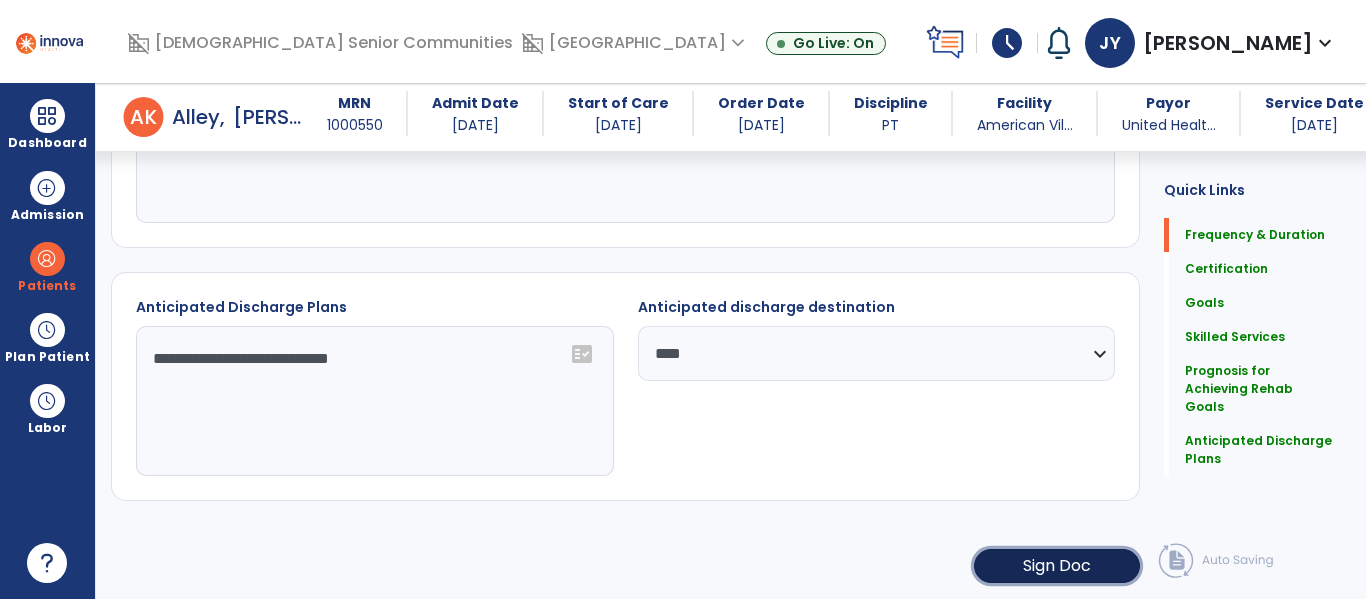 click on "Sign Doc" 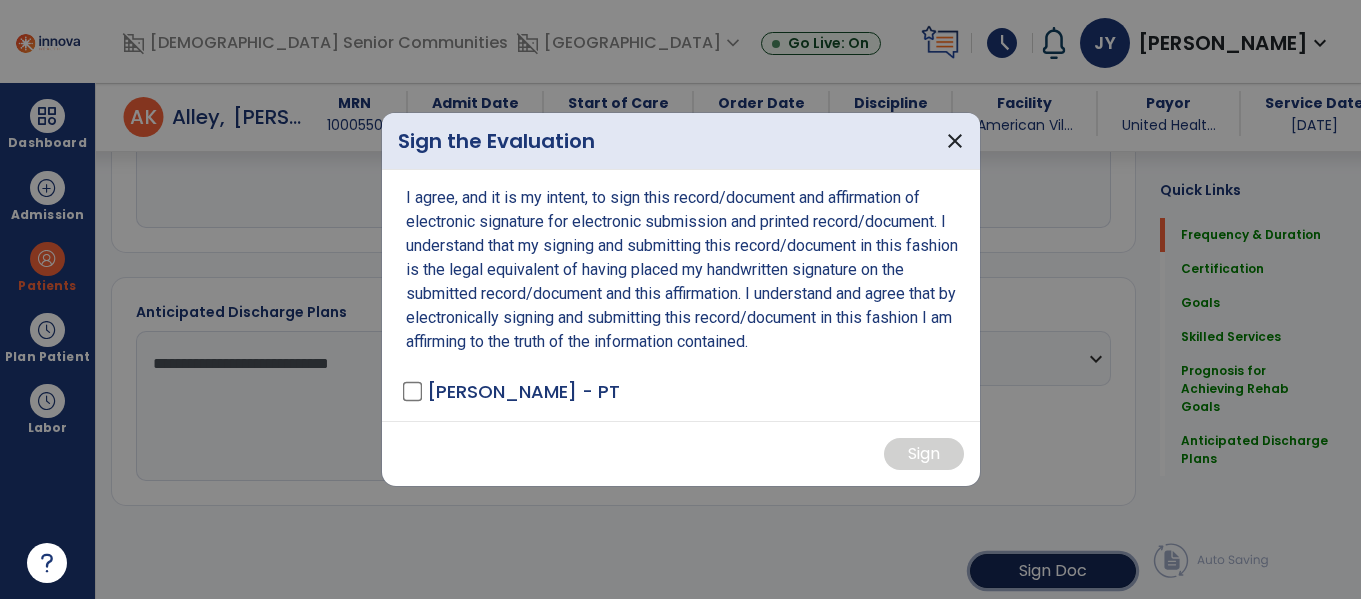 scroll, scrollTop: 1609, scrollLeft: 0, axis: vertical 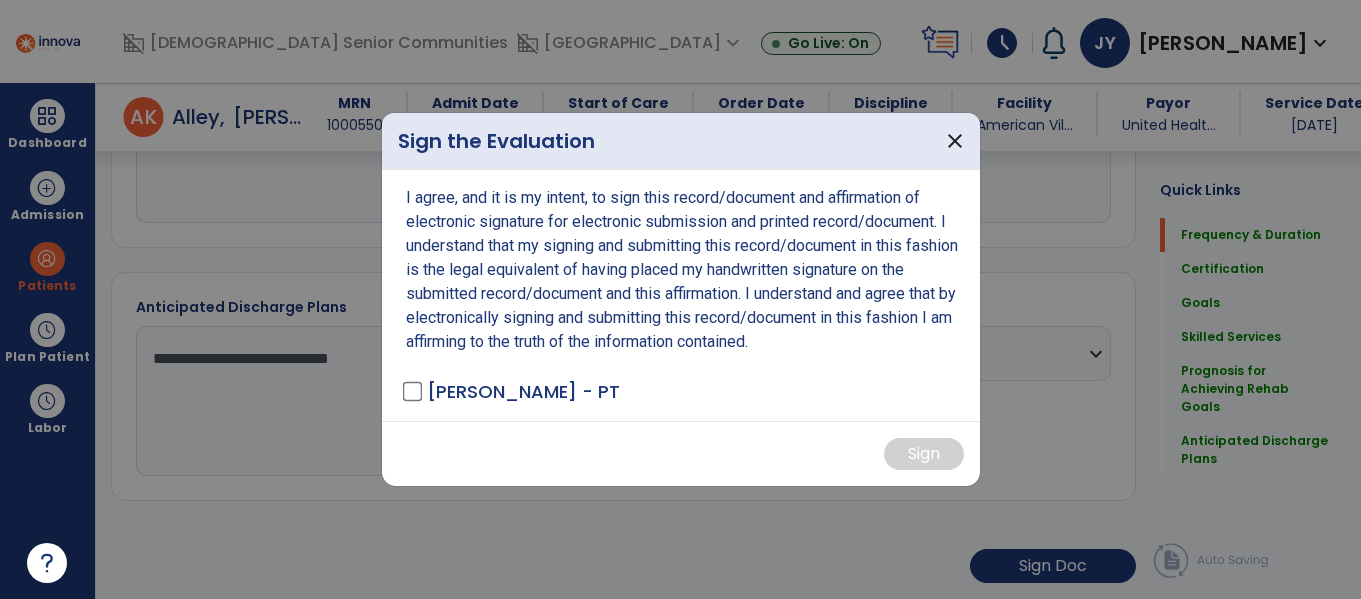 click on "I agree, and it is my intent, to sign this record/document and affirmation of electronic signature for electronic submission and printed record/document. I understand that my signing and submitting this record/document in this fashion is the legal equivalent of having placed my handwritten signature on the submitted record/document and this affirmation. I understand and agree that by electronically signing and submitting this record/document in this fashion I am affirming to the truth of the information contained.  Yap, Jonel  - PT" at bounding box center (681, 295) 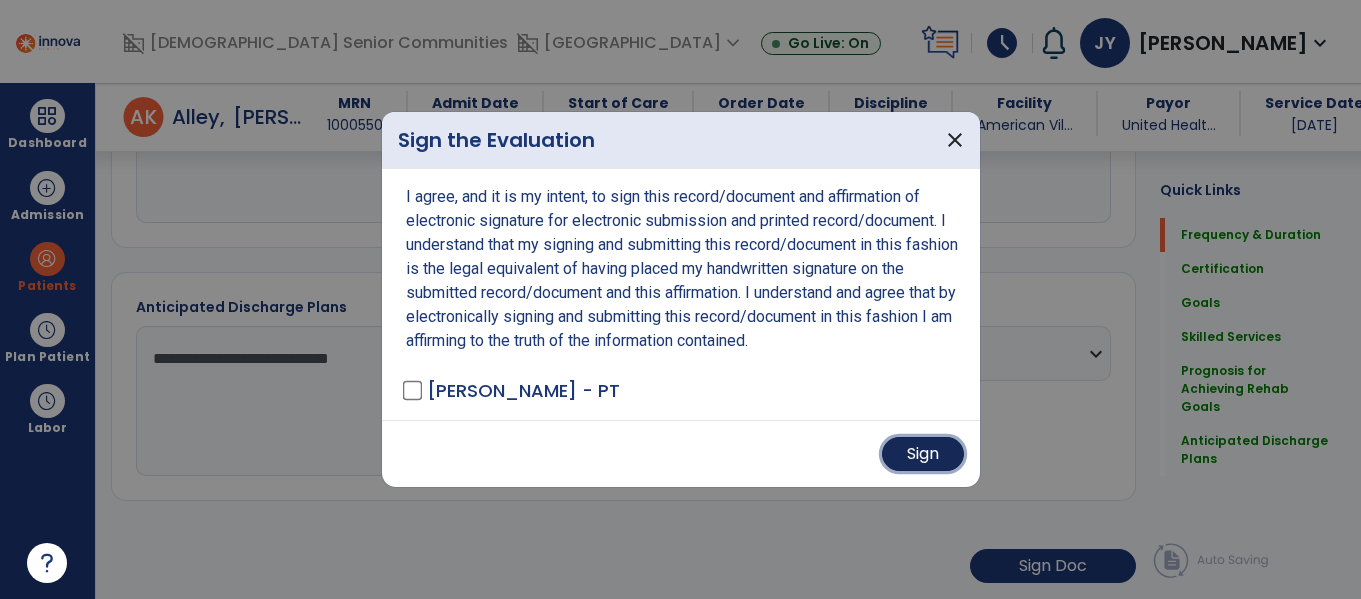 click on "Sign" at bounding box center [923, 454] 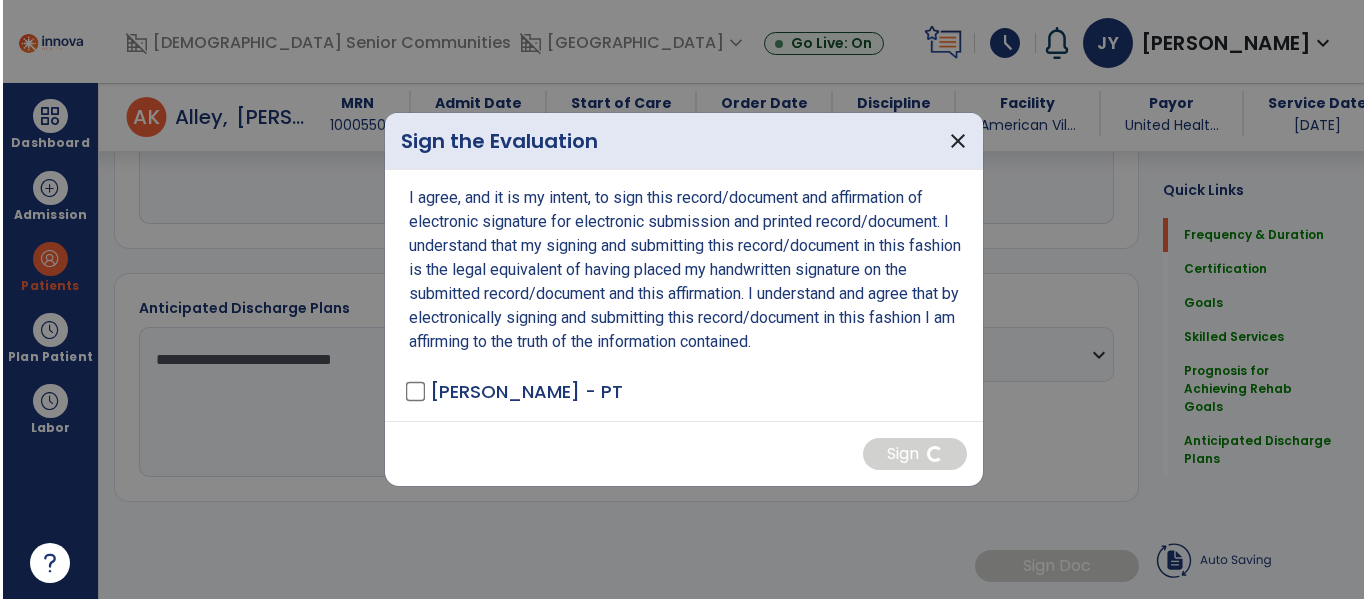 scroll, scrollTop: 1608, scrollLeft: 0, axis: vertical 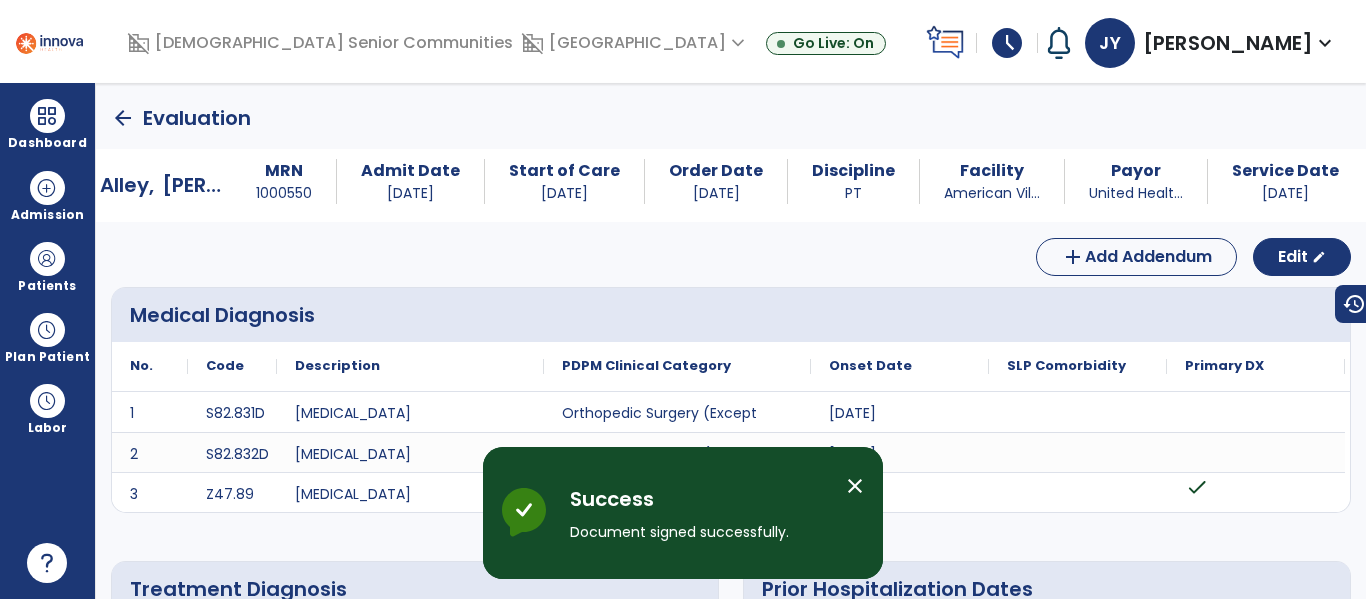 click on "arrow_back" 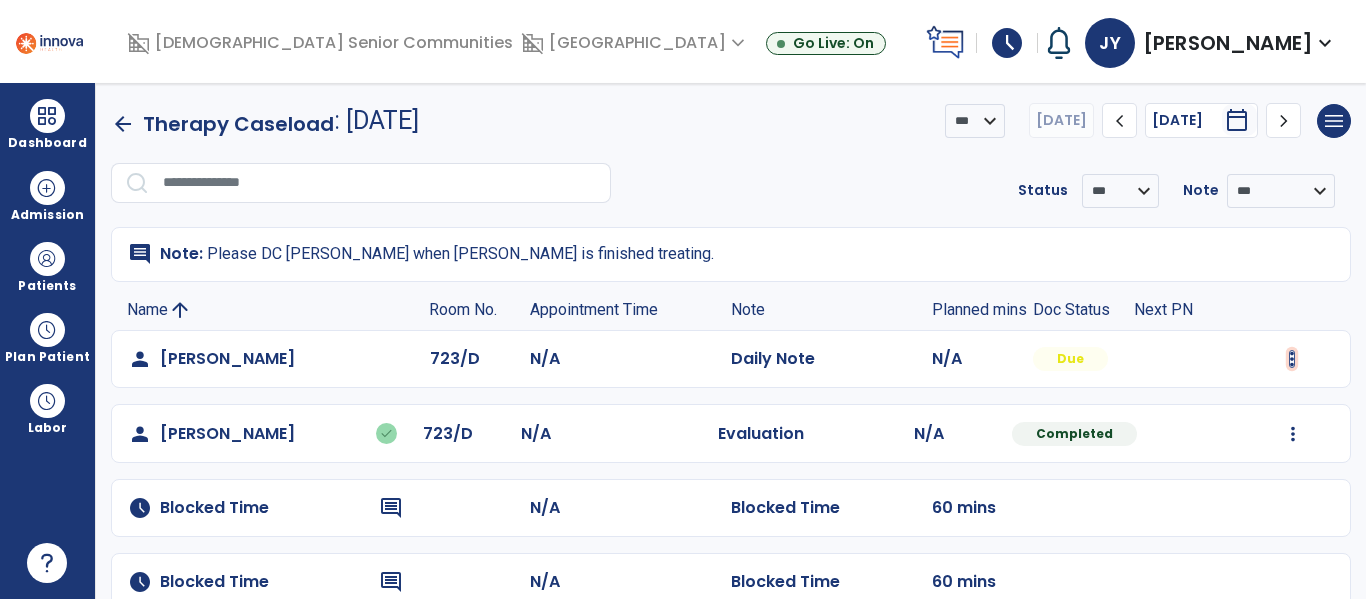 click at bounding box center (1292, 359) 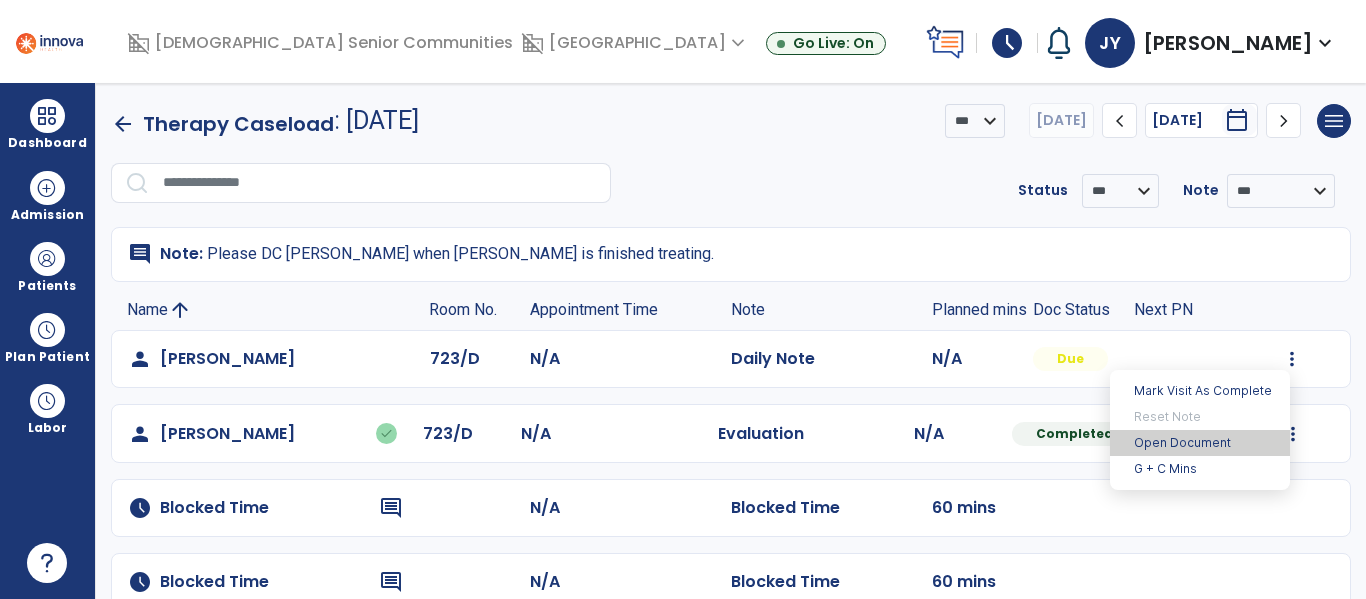 click on "Open Document" at bounding box center [1200, 443] 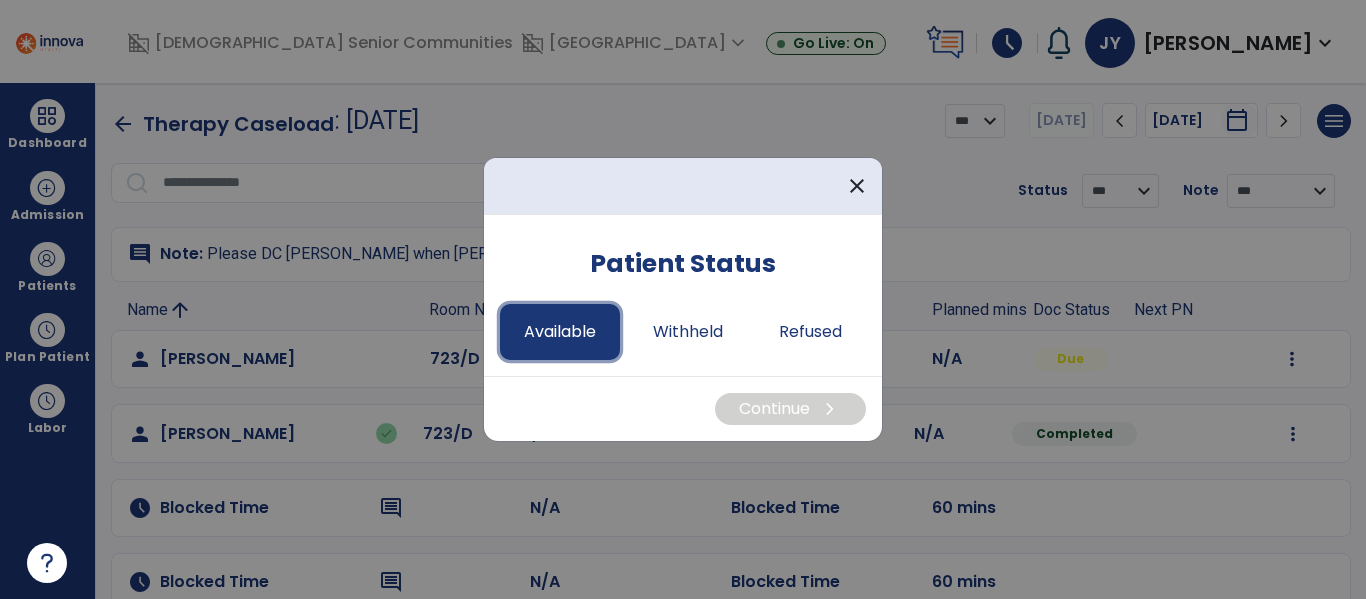 click on "Available" at bounding box center (560, 332) 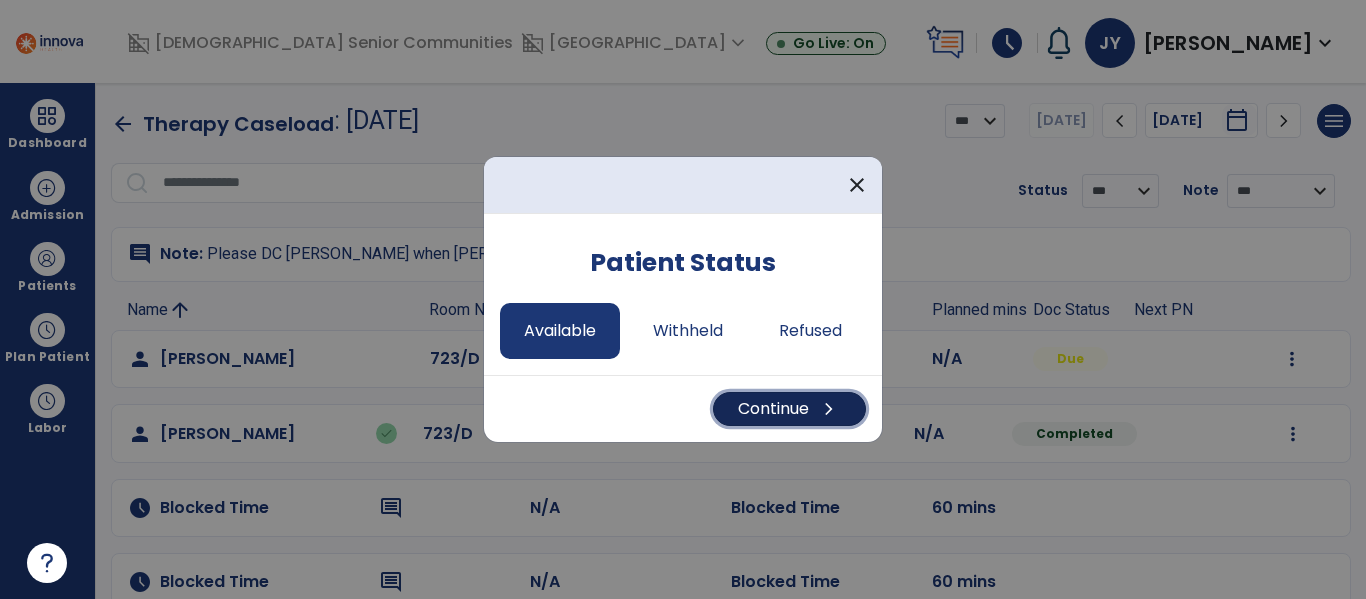 click on "Continue   chevron_right" at bounding box center [789, 409] 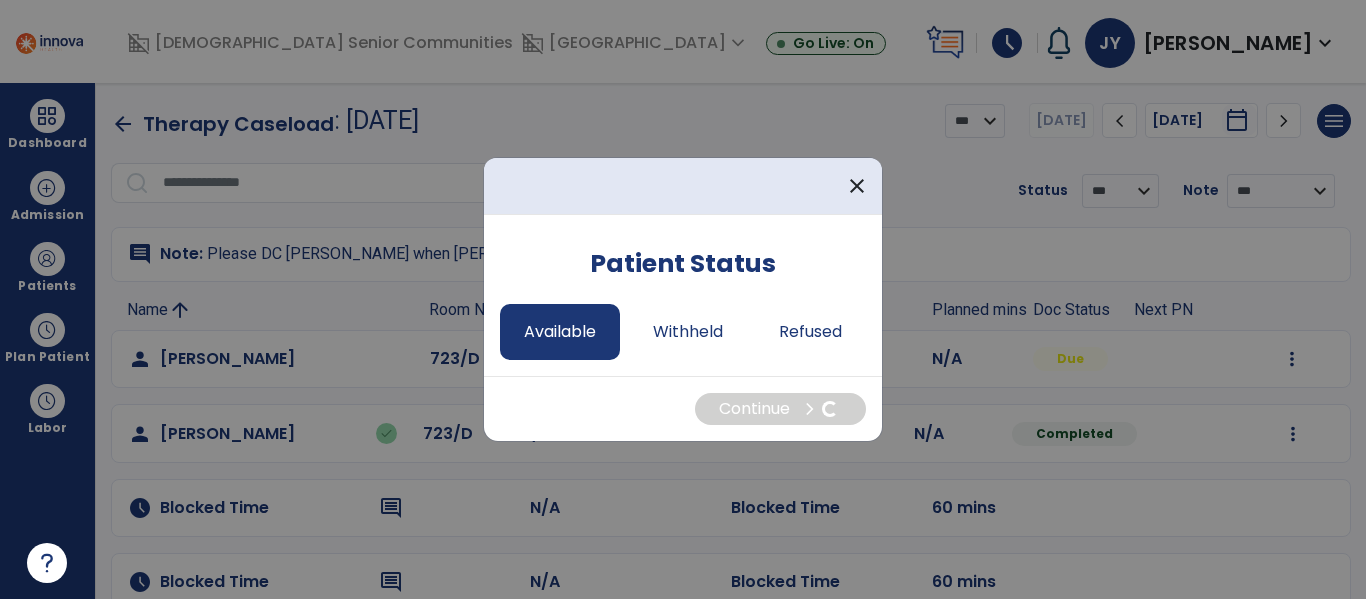 select on "*" 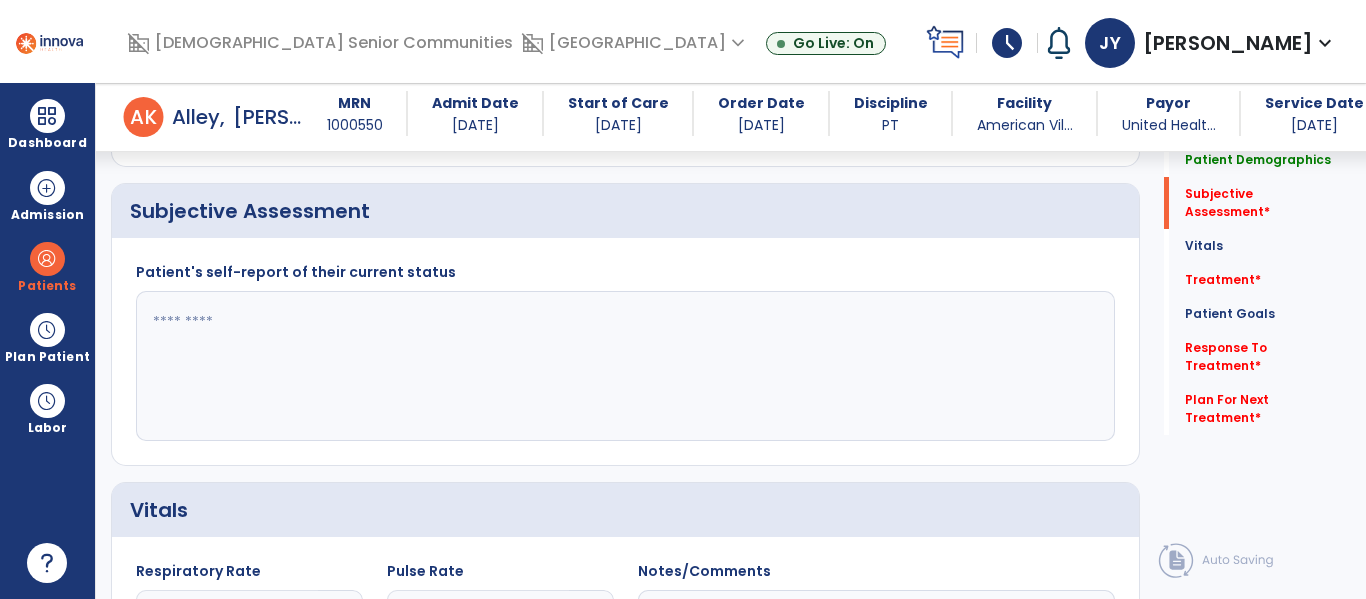 scroll, scrollTop: 415, scrollLeft: 0, axis: vertical 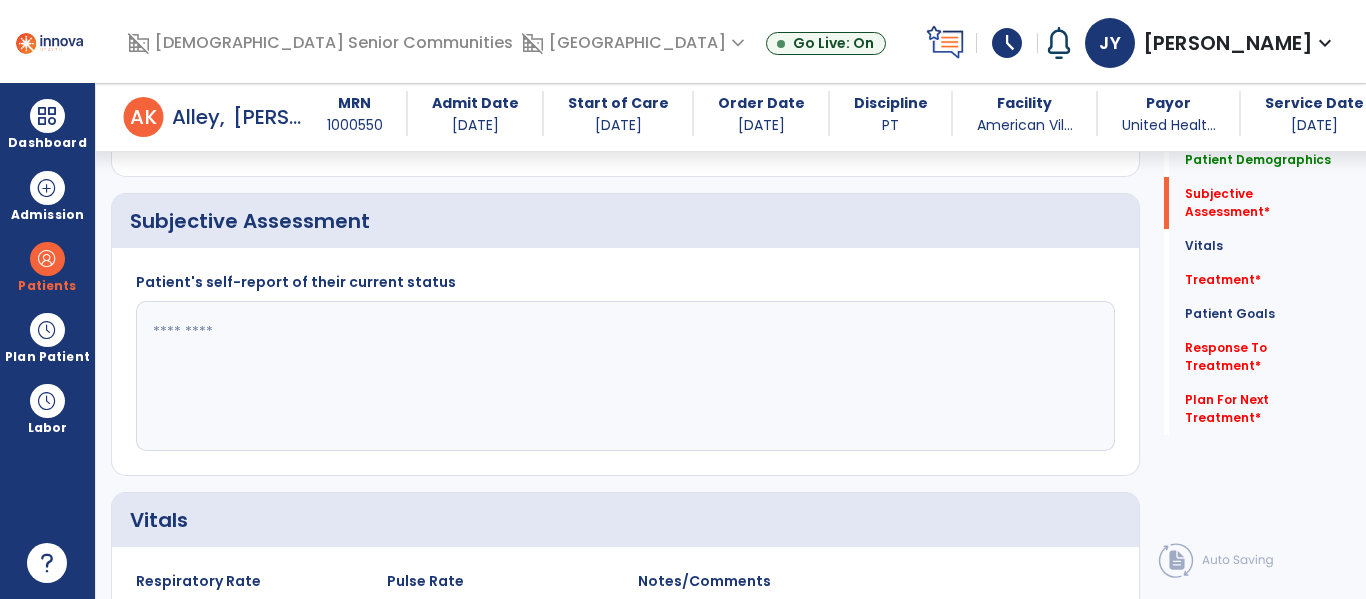 click 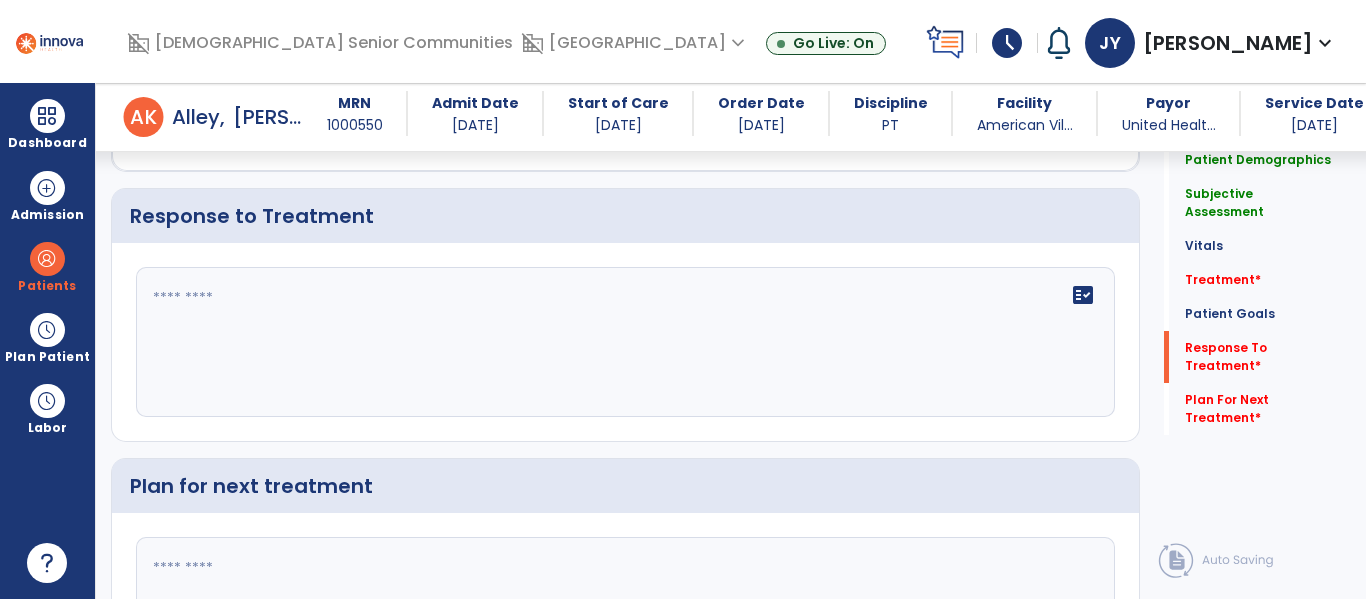 scroll, scrollTop: 2100, scrollLeft: 0, axis: vertical 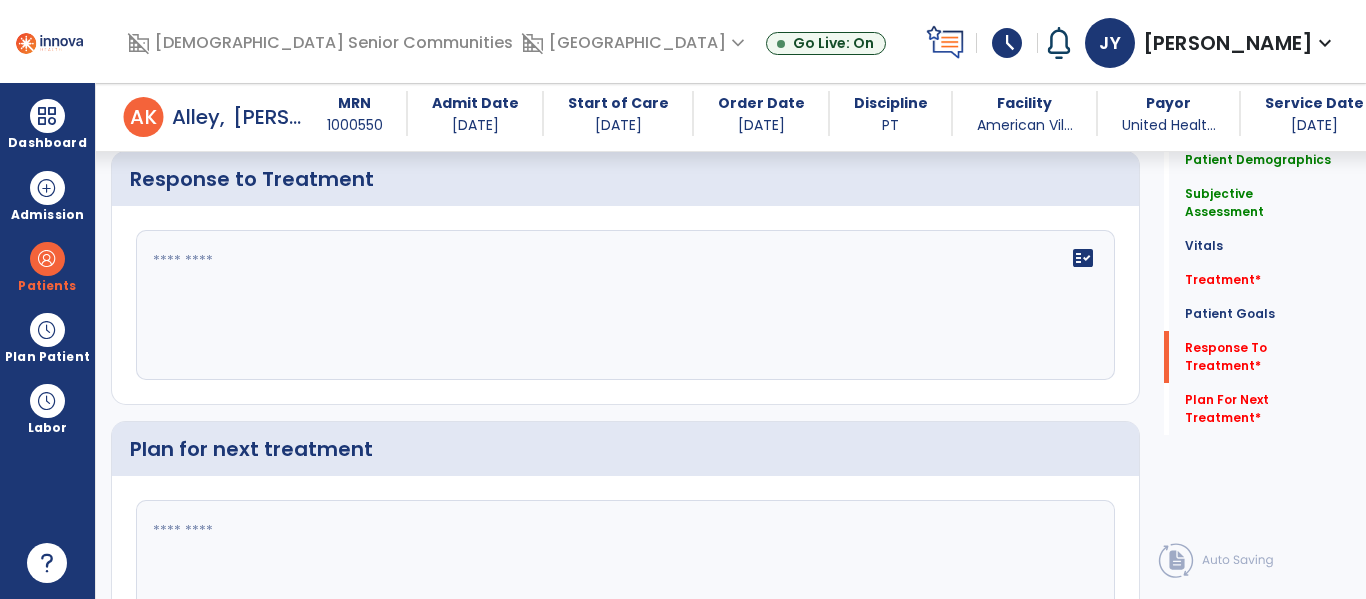 type on "**********" 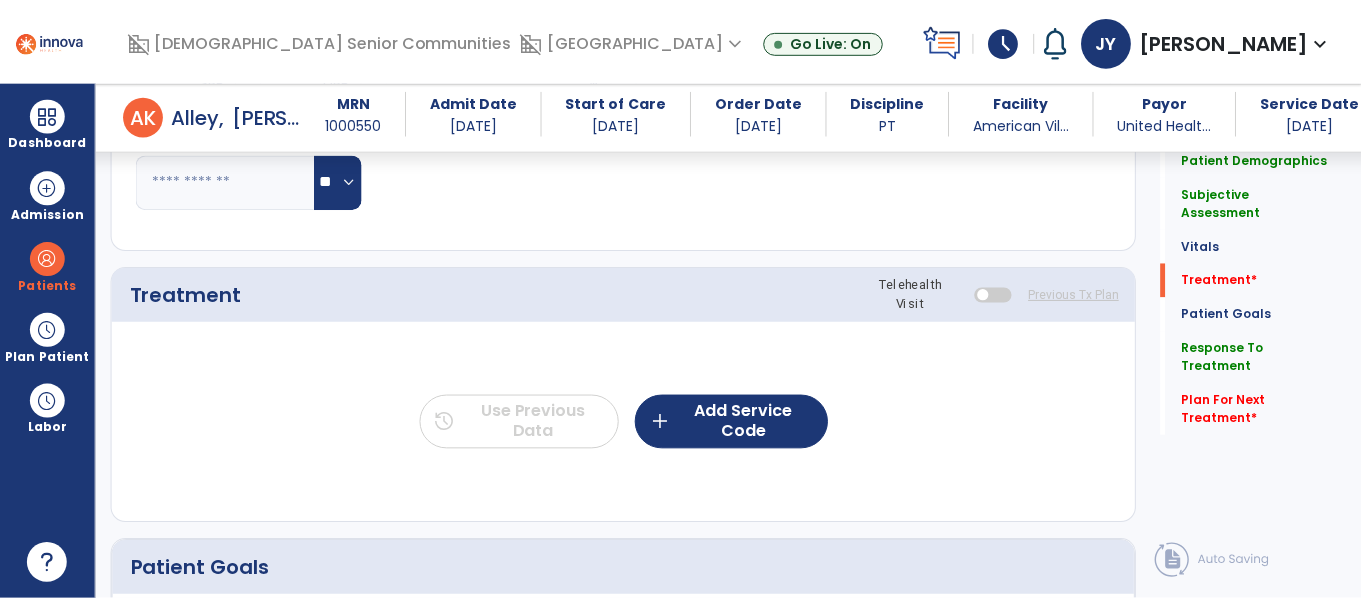 scroll, scrollTop: 1063, scrollLeft: 0, axis: vertical 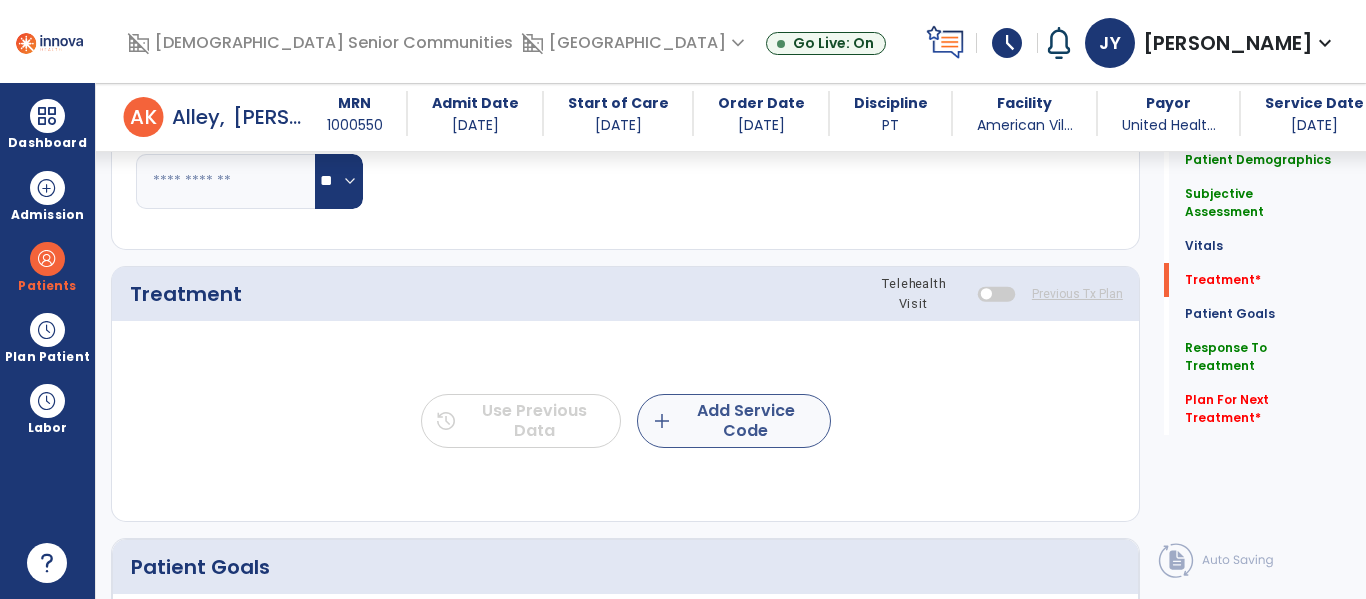 type on "**********" 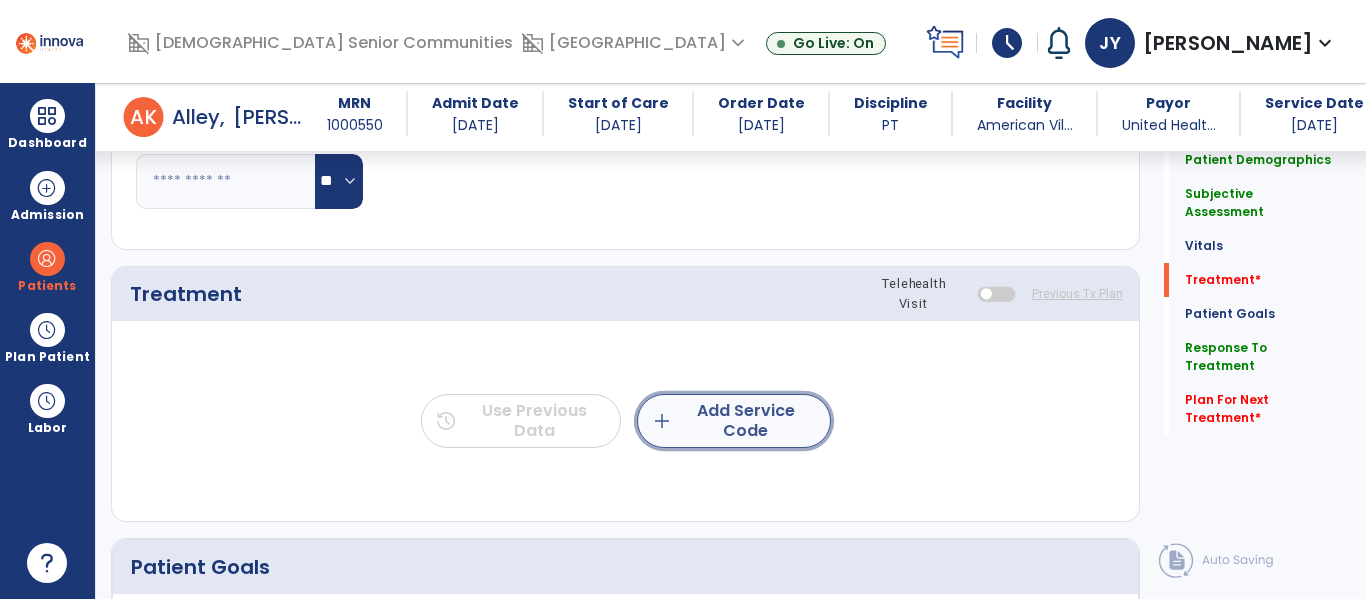 click on "add  Add Service Code" 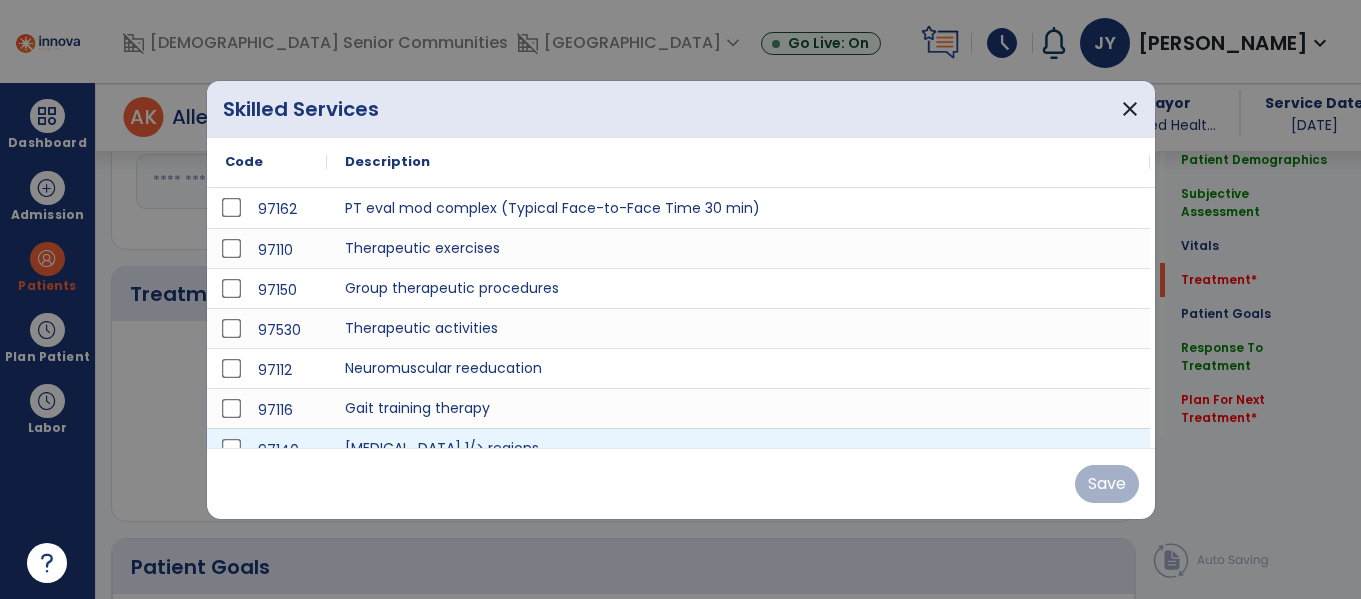 scroll, scrollTop: 1063, scrollLeft: 0, axis: vertical 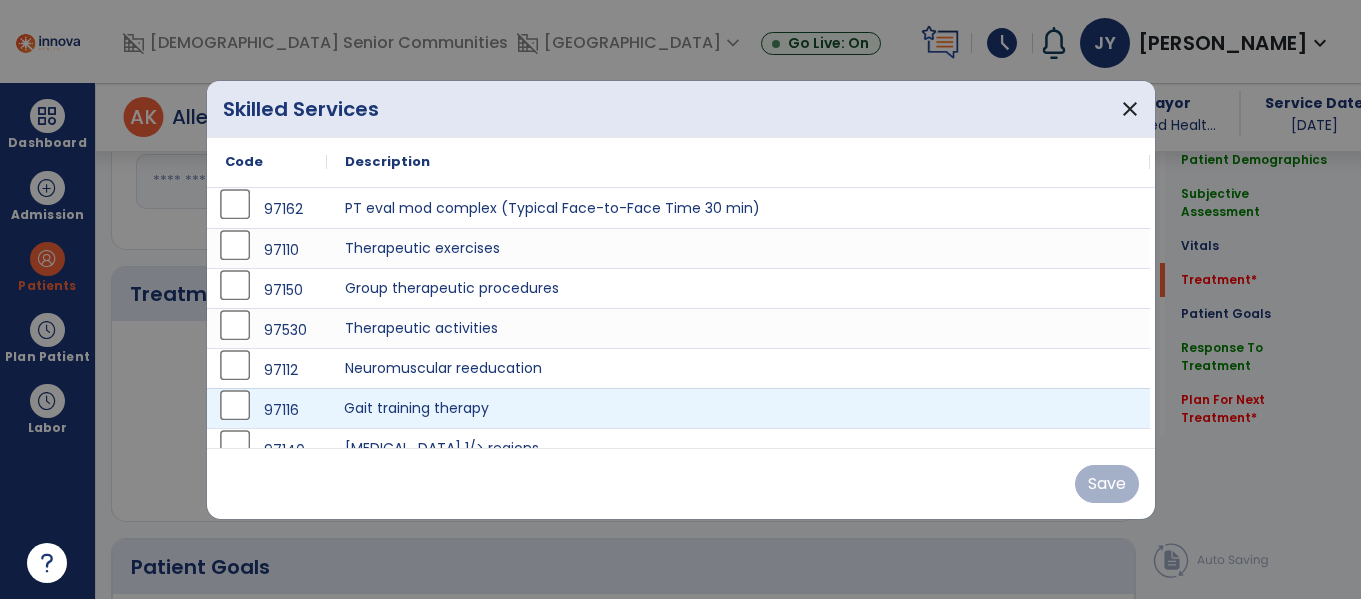 click on "Gait training therapy" at bounding box center (738, 408) 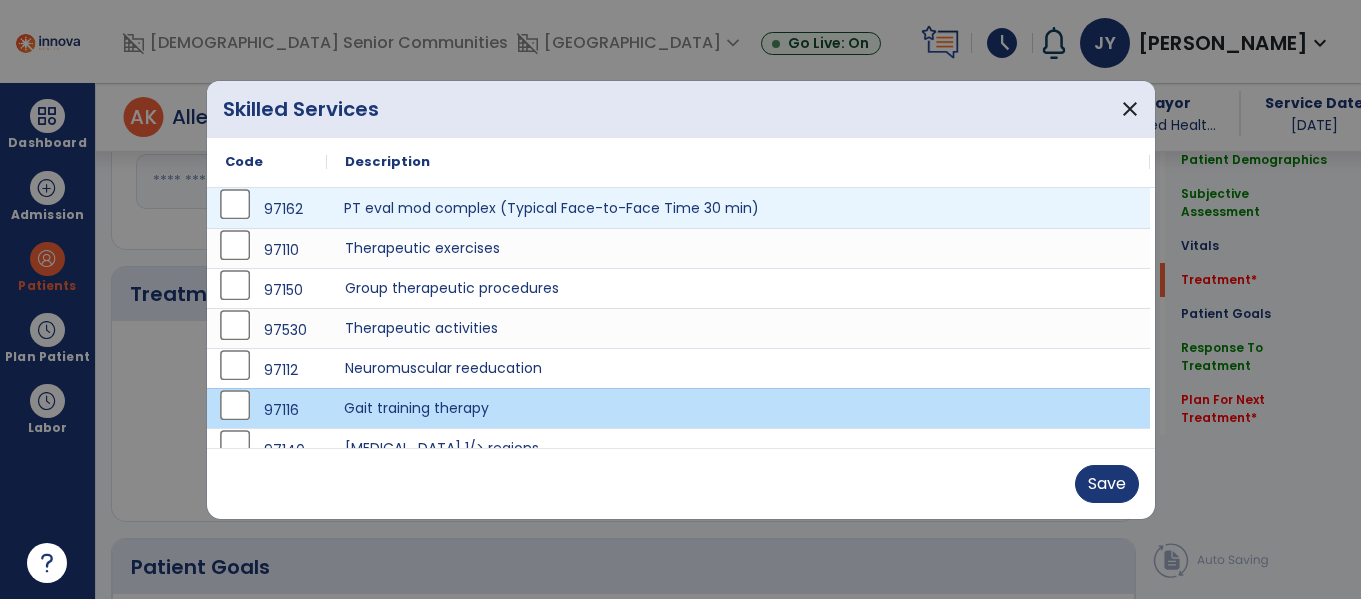 click on "PT eval mod complex (Typical Face-to-Face Time 30 min)" at bounding box center [738, 208] 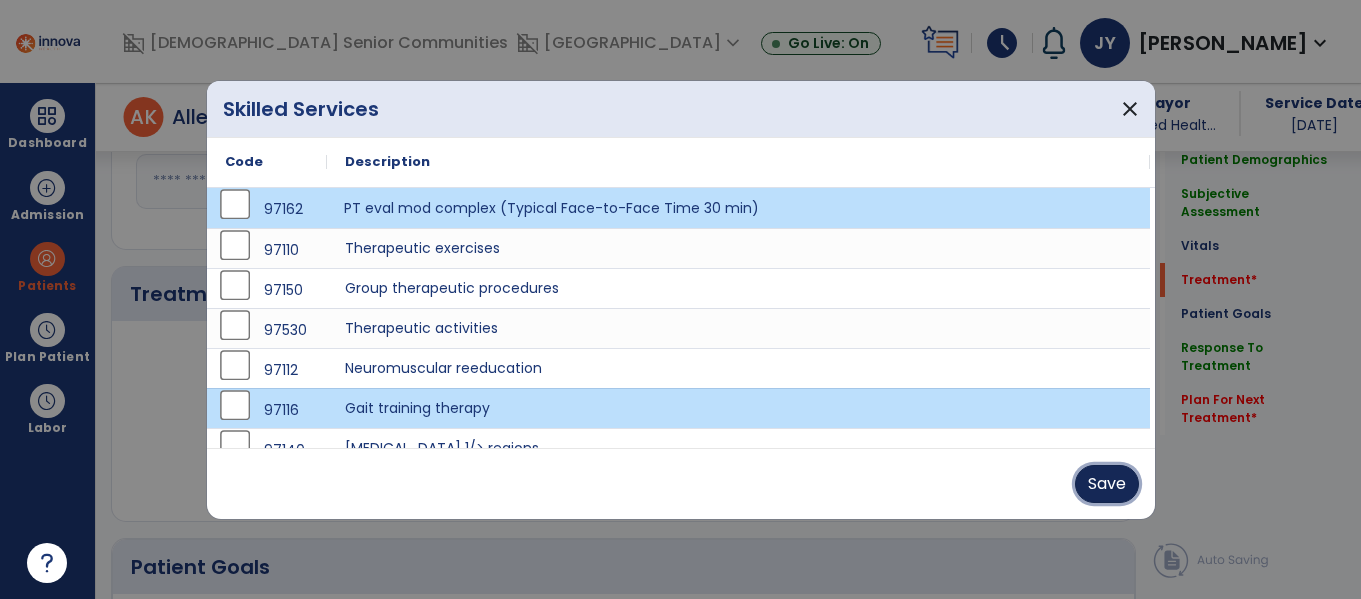 click on "Save" at bounding box center (1107, 484) 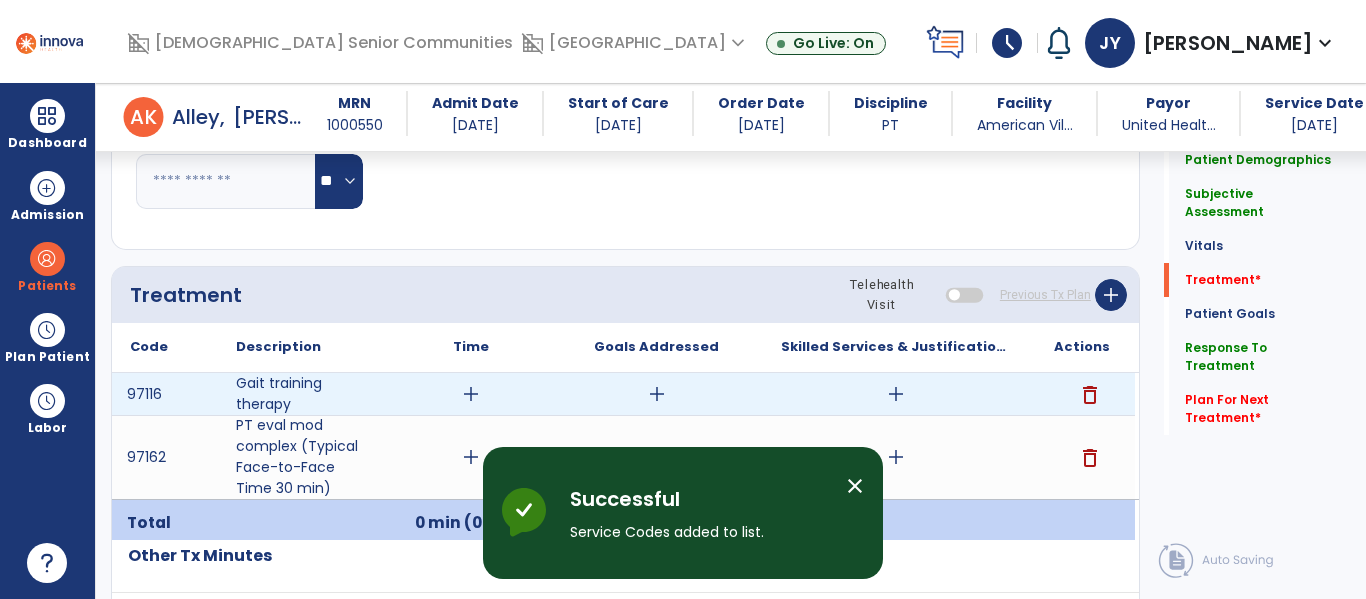 click on "add" at bounding box center [471, 394] 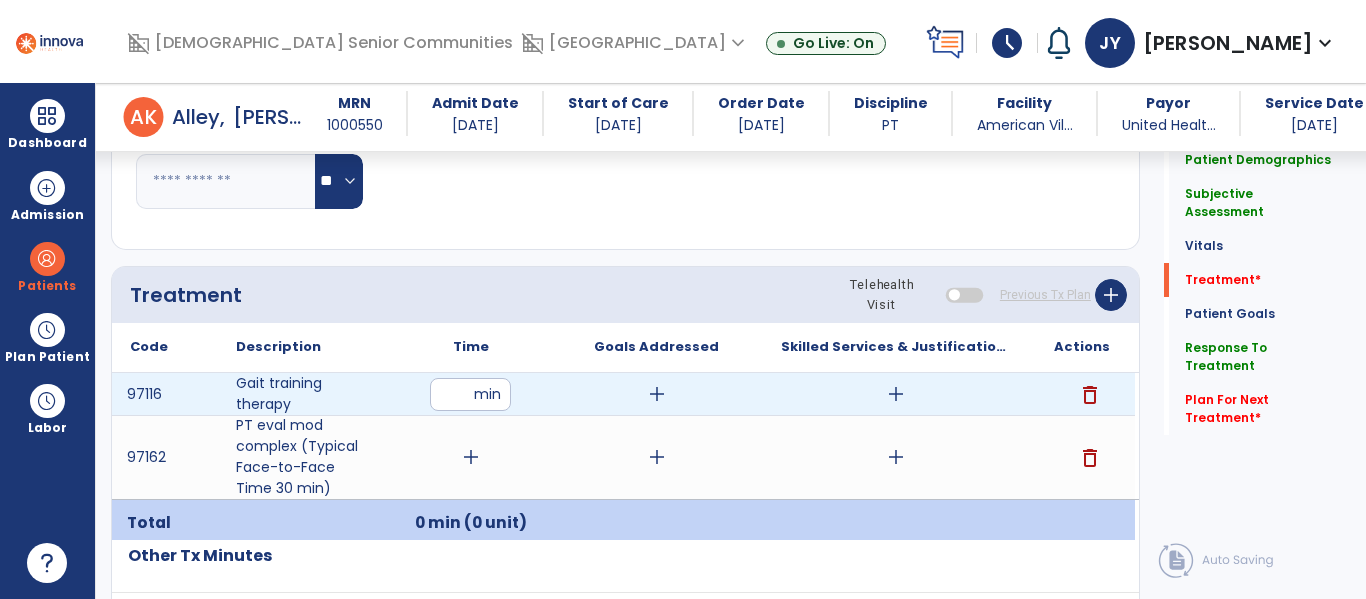 type on "**" 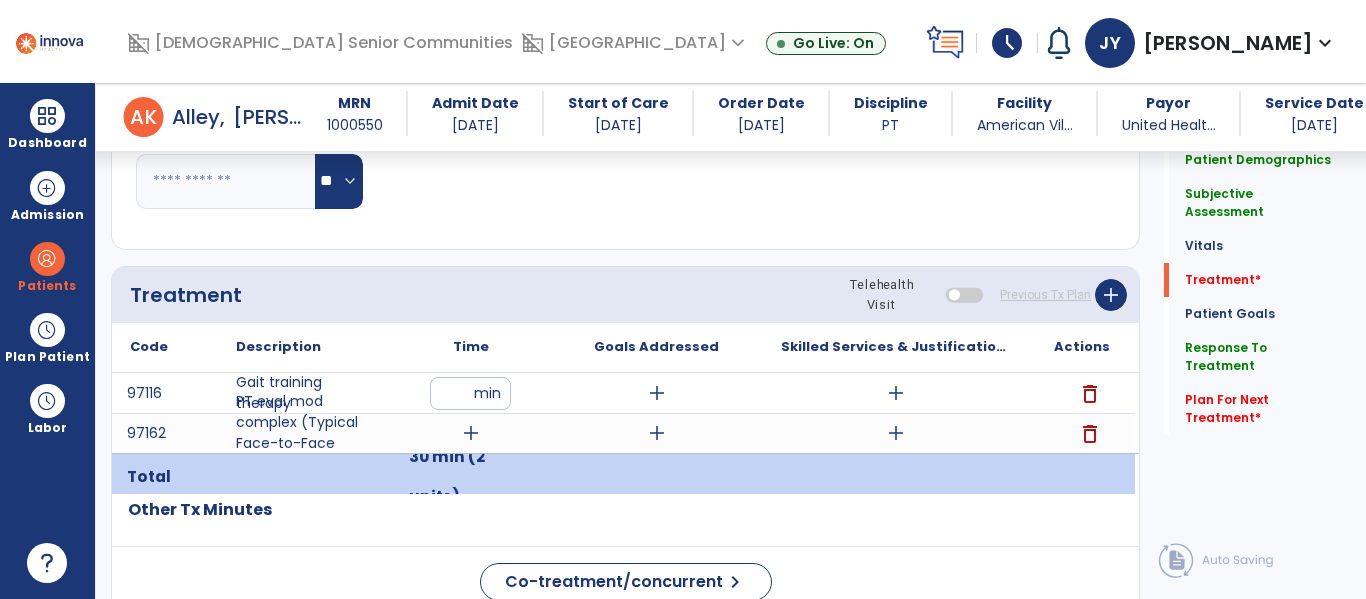 click on "Total 30 min (2 units)" at bounding box center (625, 473) 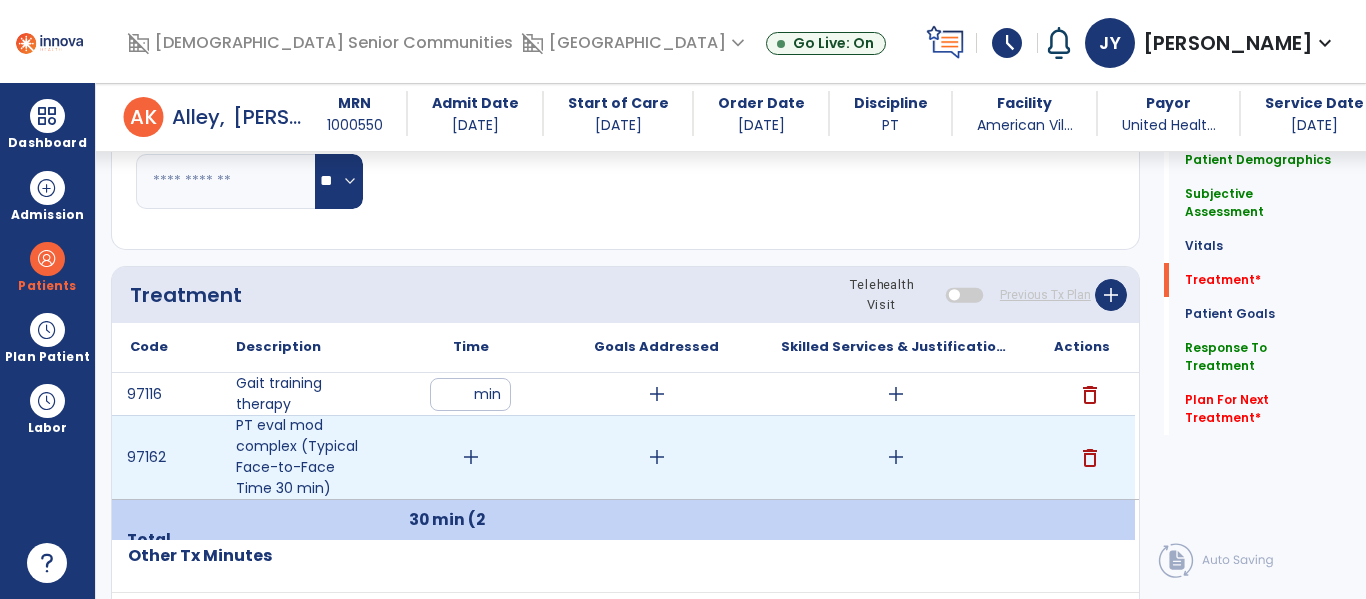 click on "add" at bounding box center (471, 457) 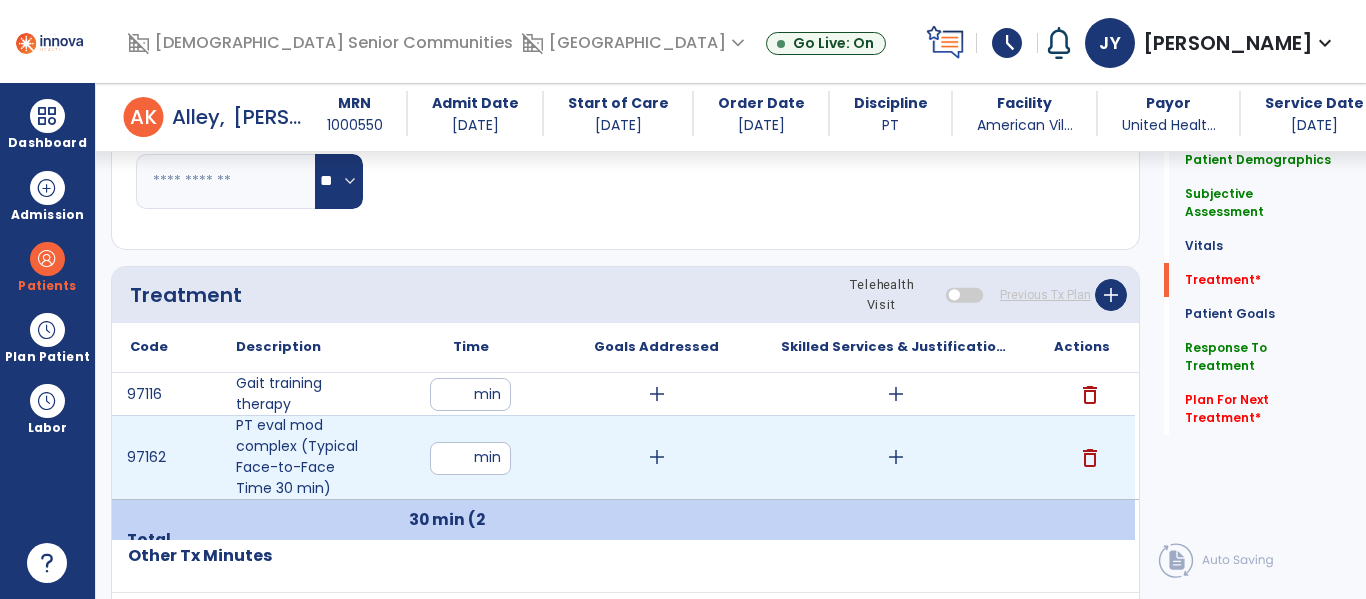 type on "**" 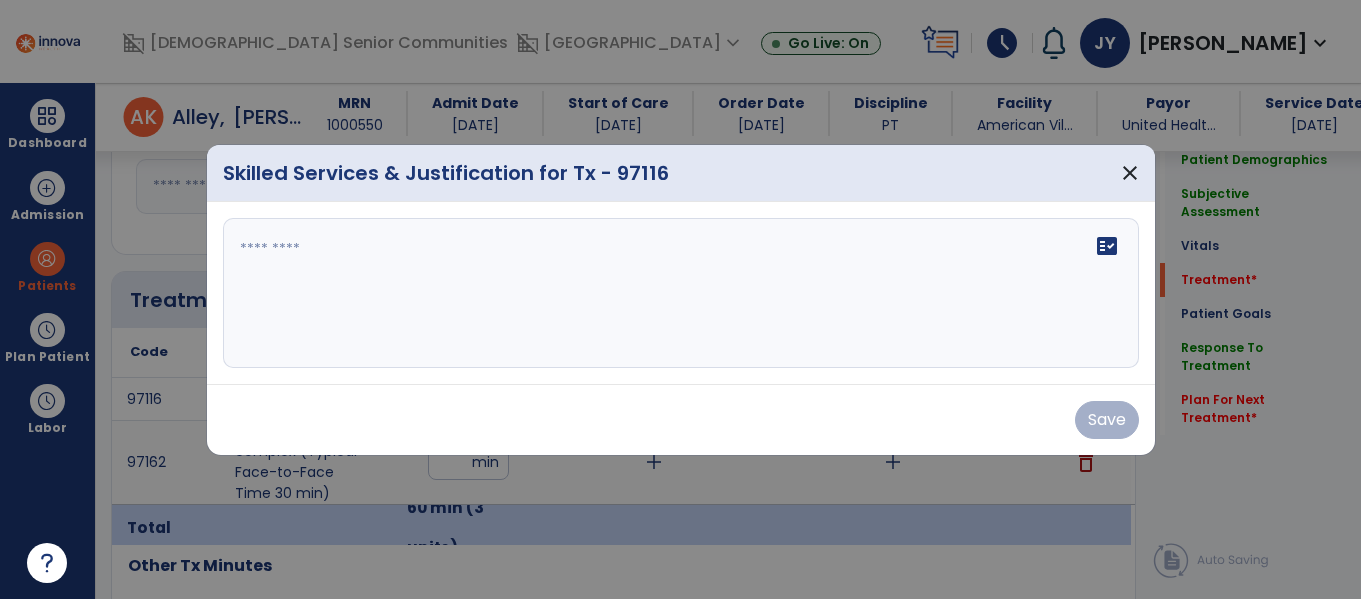scroll, scrollTop: 1063, scrollLeft: 0, axis: vertical 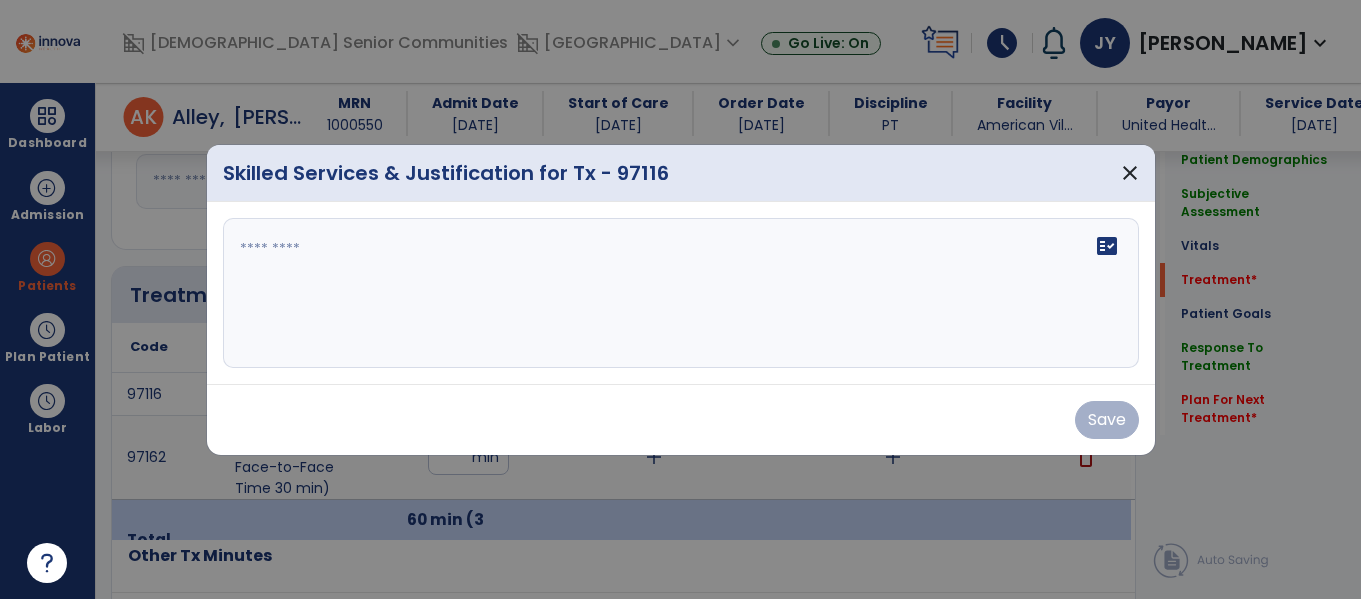 click on "fact_check" at bounding box center (681, 293) 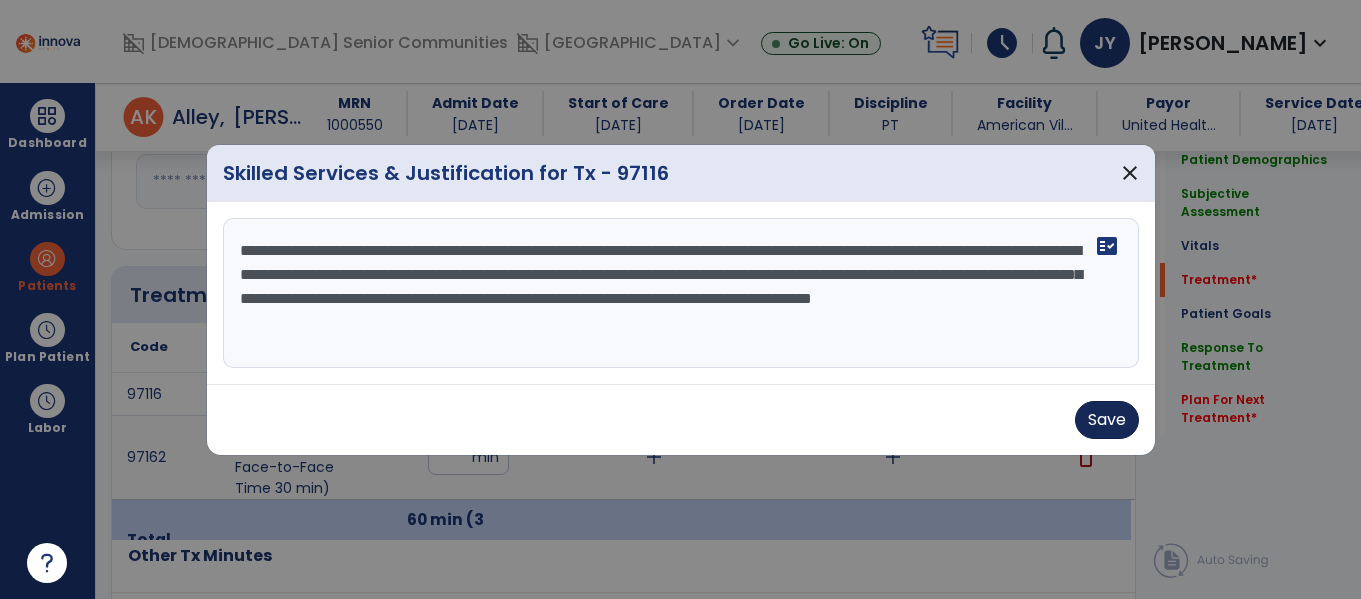type on "**********" 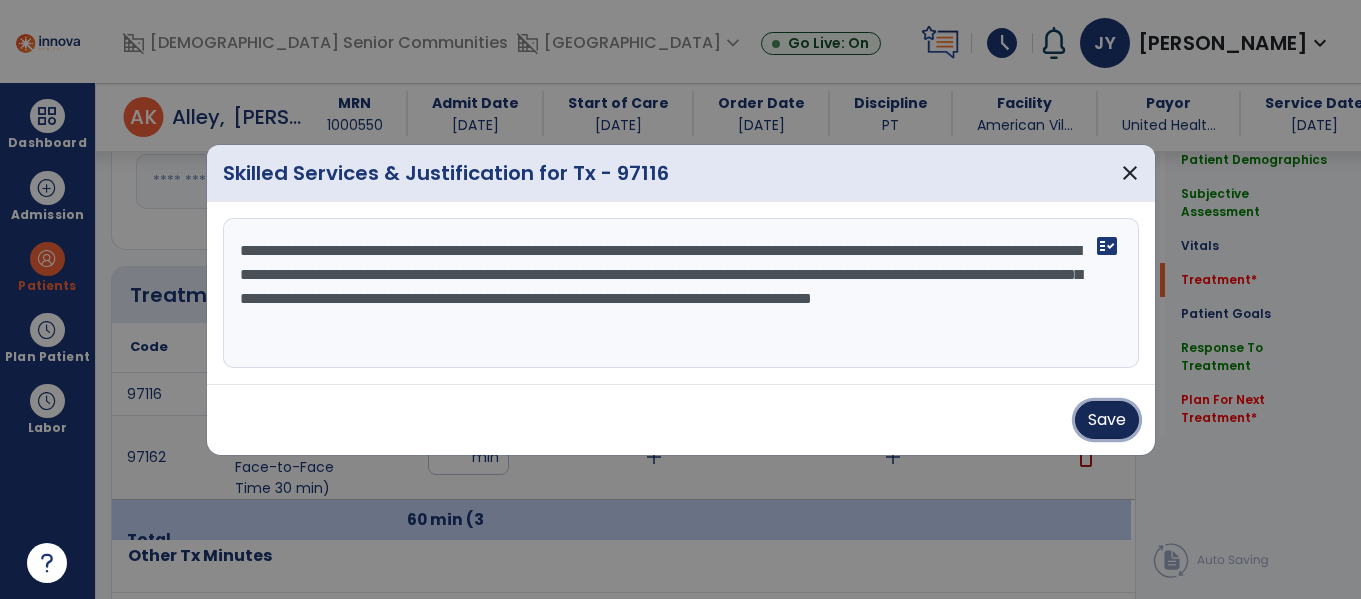click on "Save" at bounding box center [1107, 420] 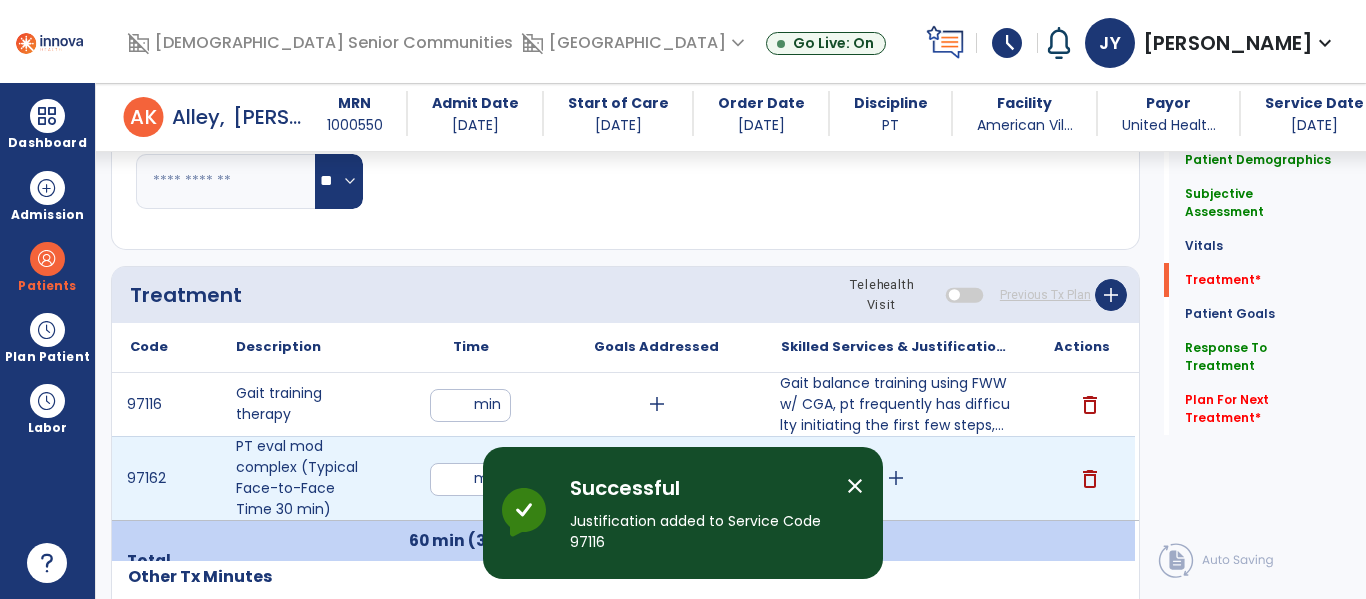 click on "add" at bounding box center [896, 478] 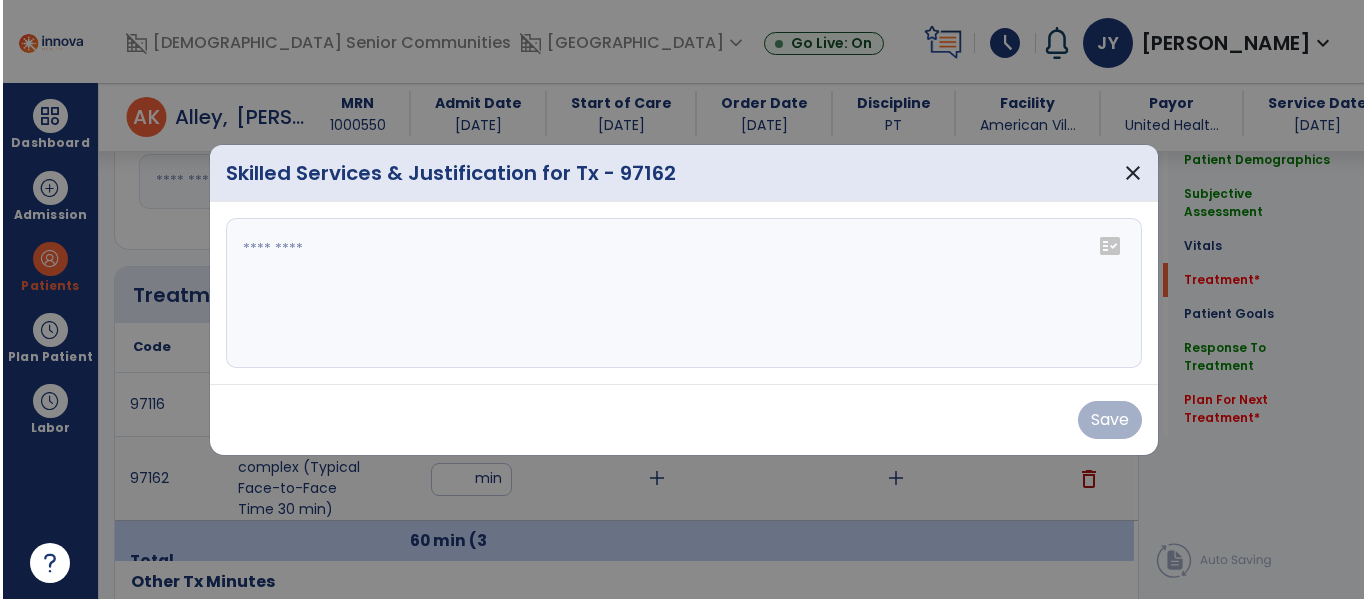 scroll, scrollTop: 1063, scrollLeft: 0, axis: vertical 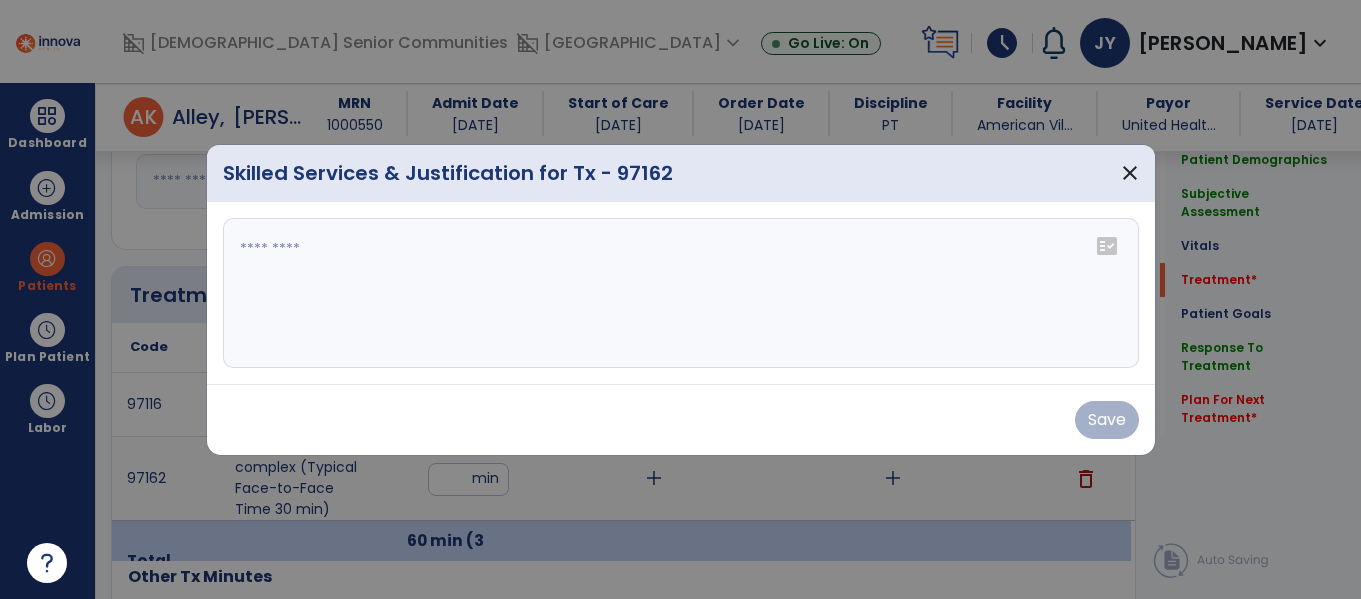 click at bounding box center (681, 293) 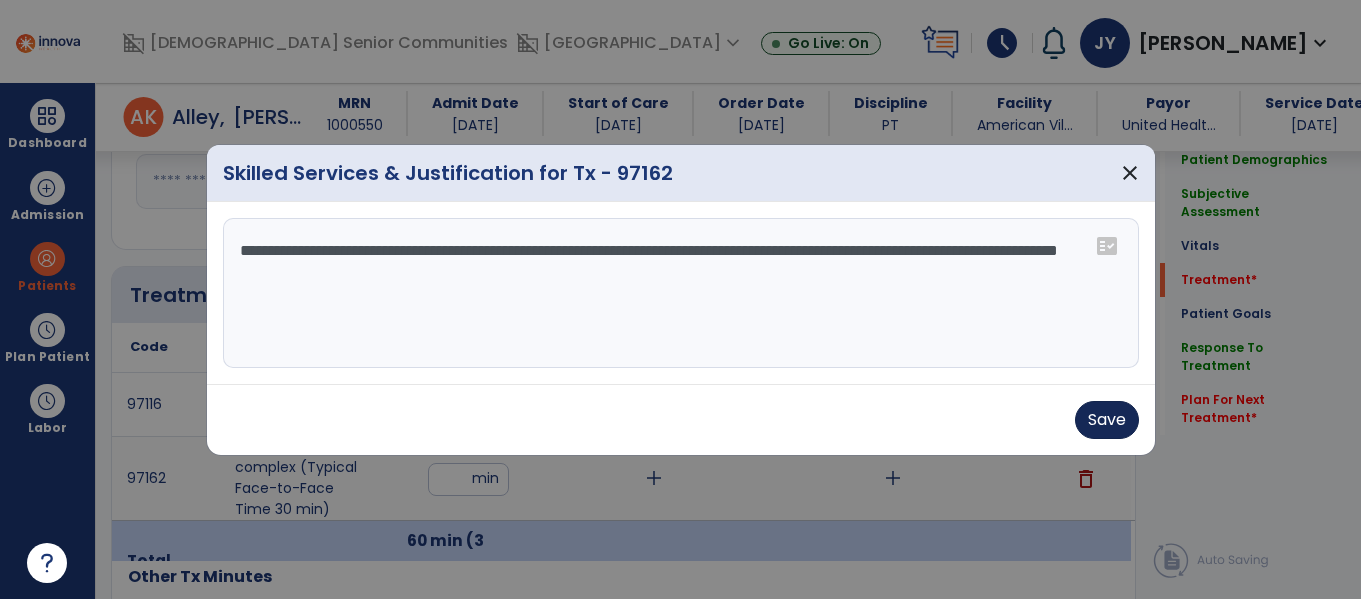 type on "**********" 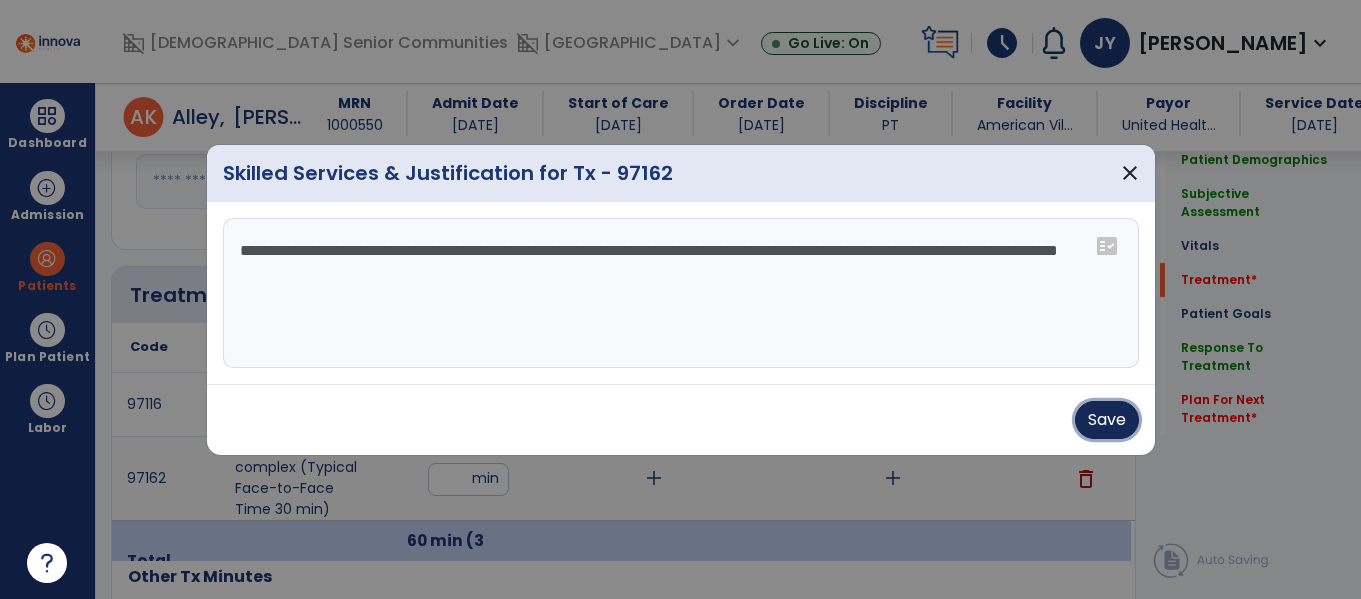 click on "Save" at bounding box center [1107, 420] 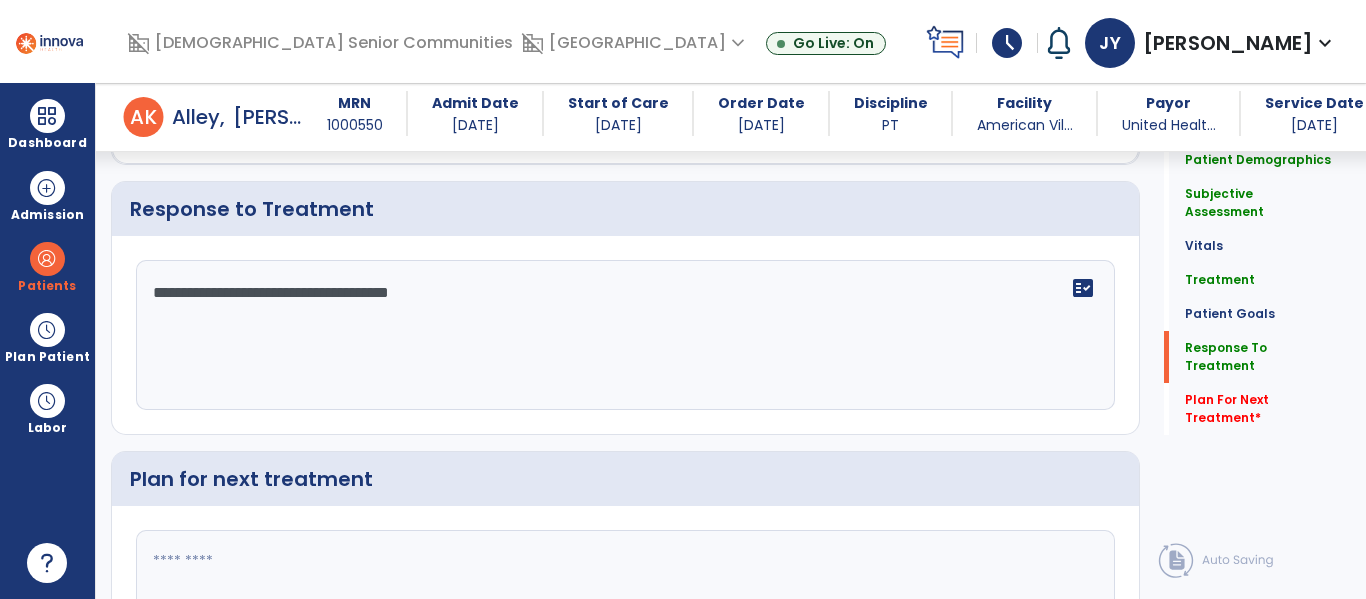 scroll, scrollTop: 2405, scrollLeft: 0, axis: vertical 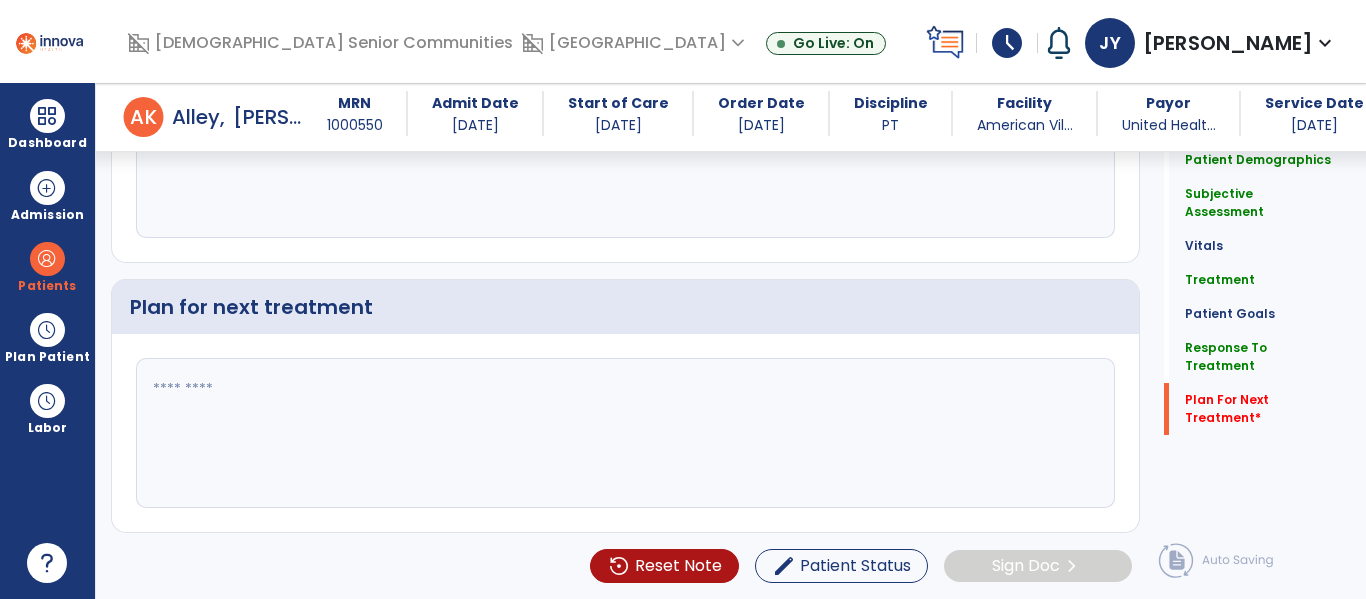 click 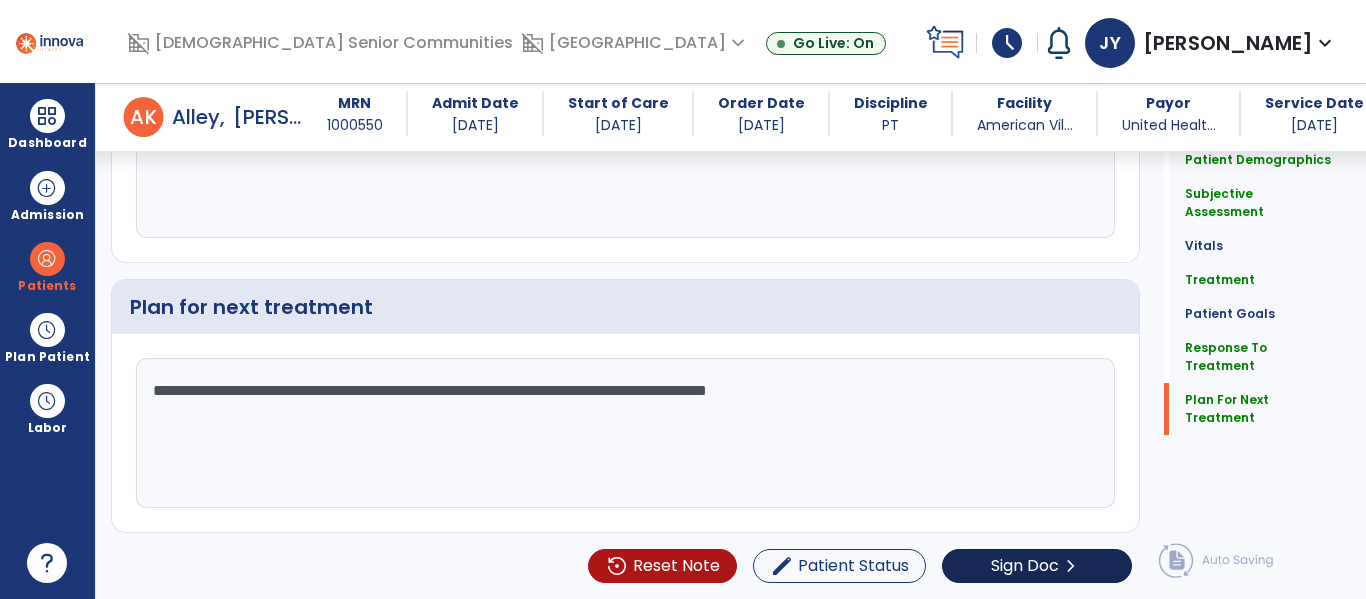 type on "**********" 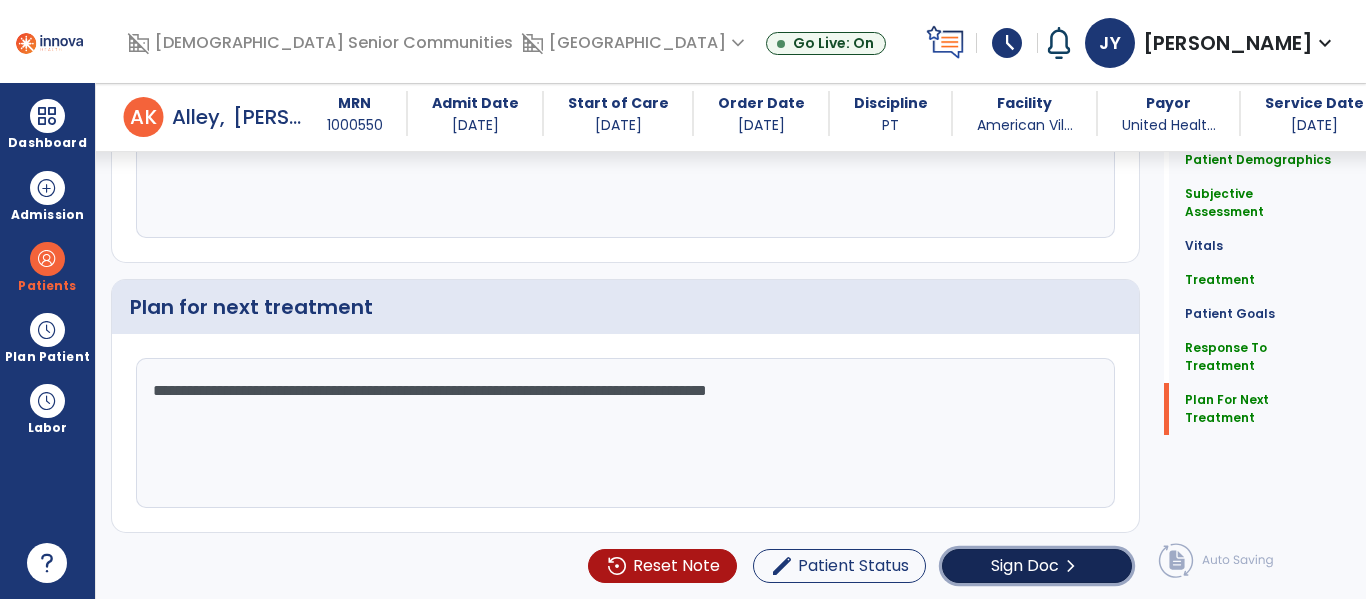 click on "Sign Doc  chevron_right" 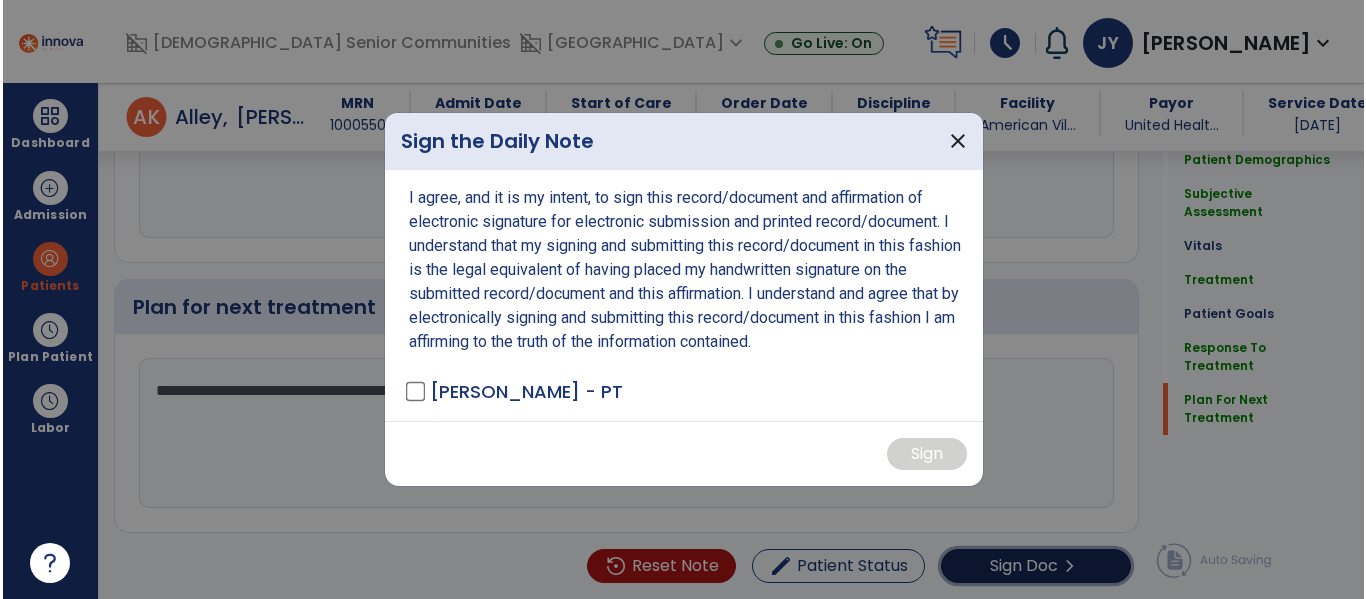 scroll, scrollTop: 2405, scrollLeft: 0, axis: vertical 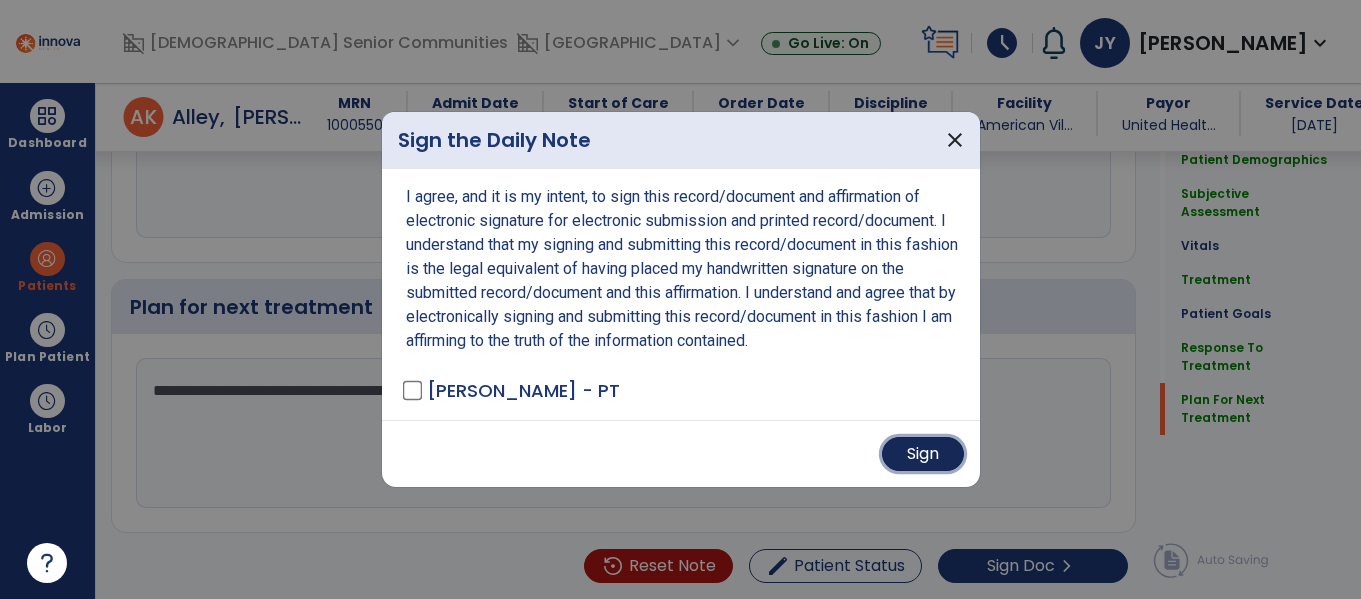 click on "Sign" at bounding box center (923, 454) 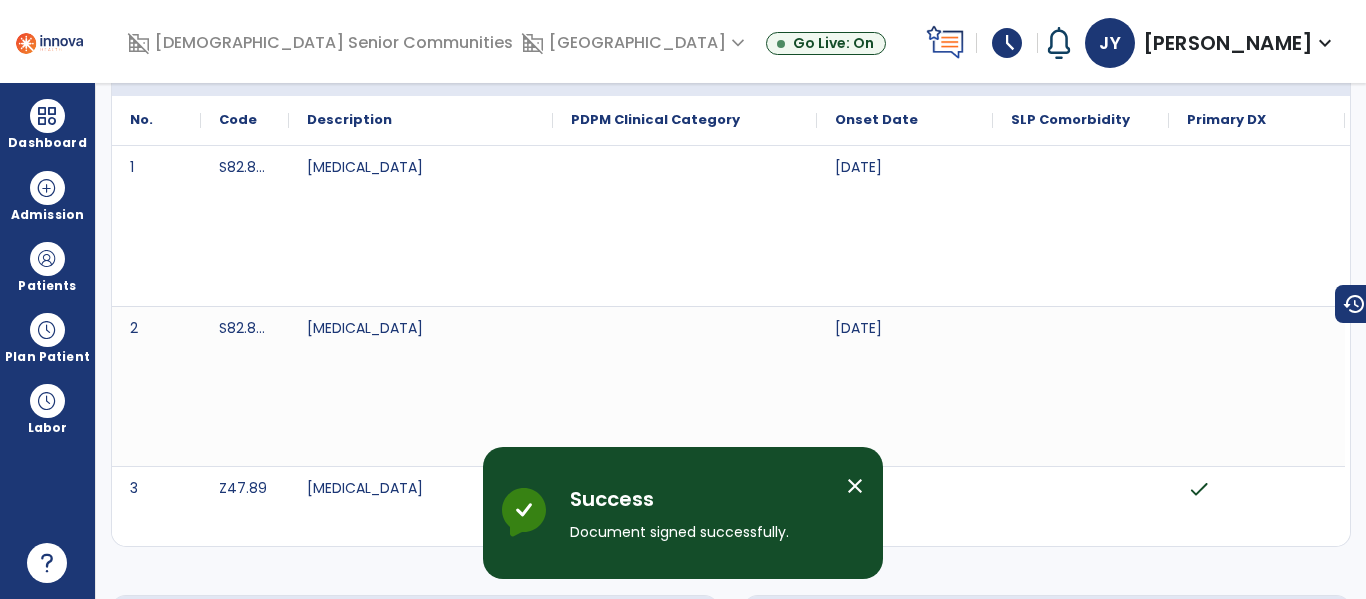 scroll, scrollTop: 0, scrollLeft: 0, axis: both 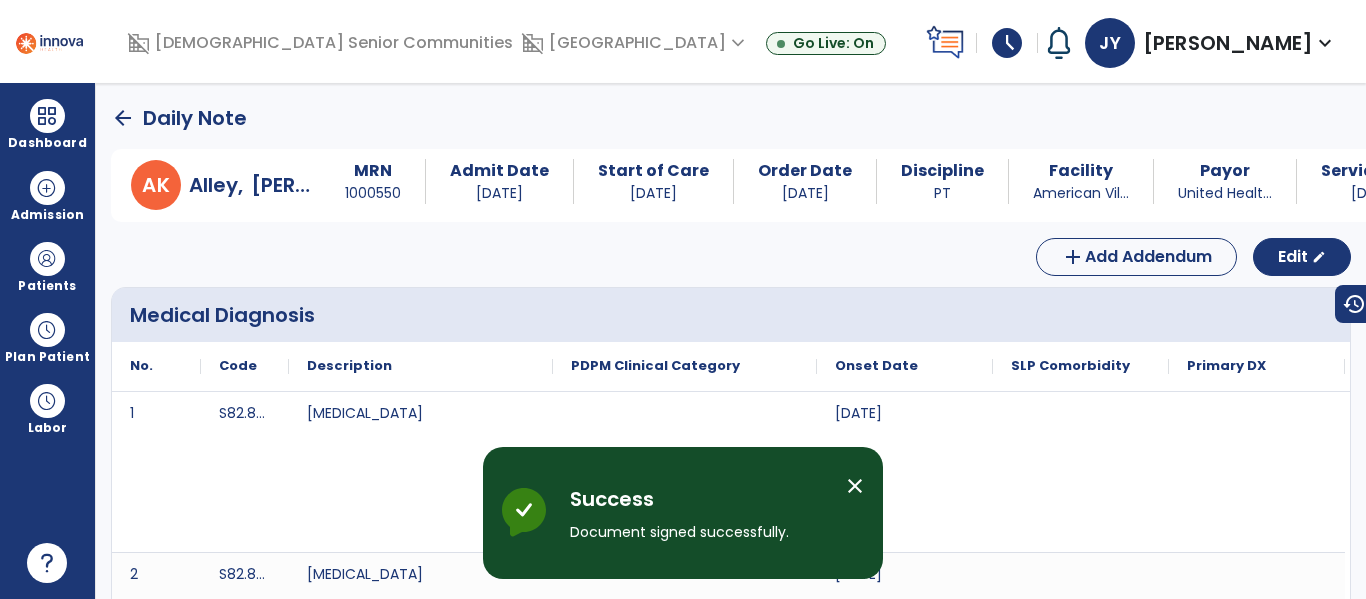 click on "arrow_back" 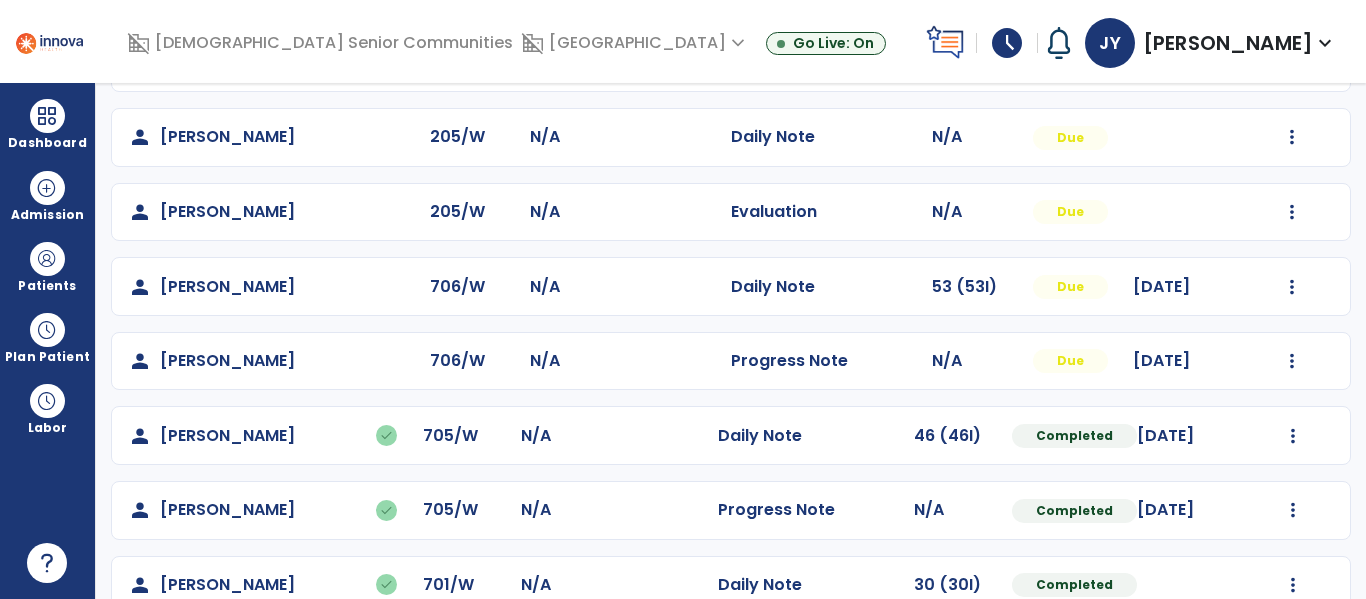scroll, scrollTop: 814, scrollLeft: 0, axis: vertical 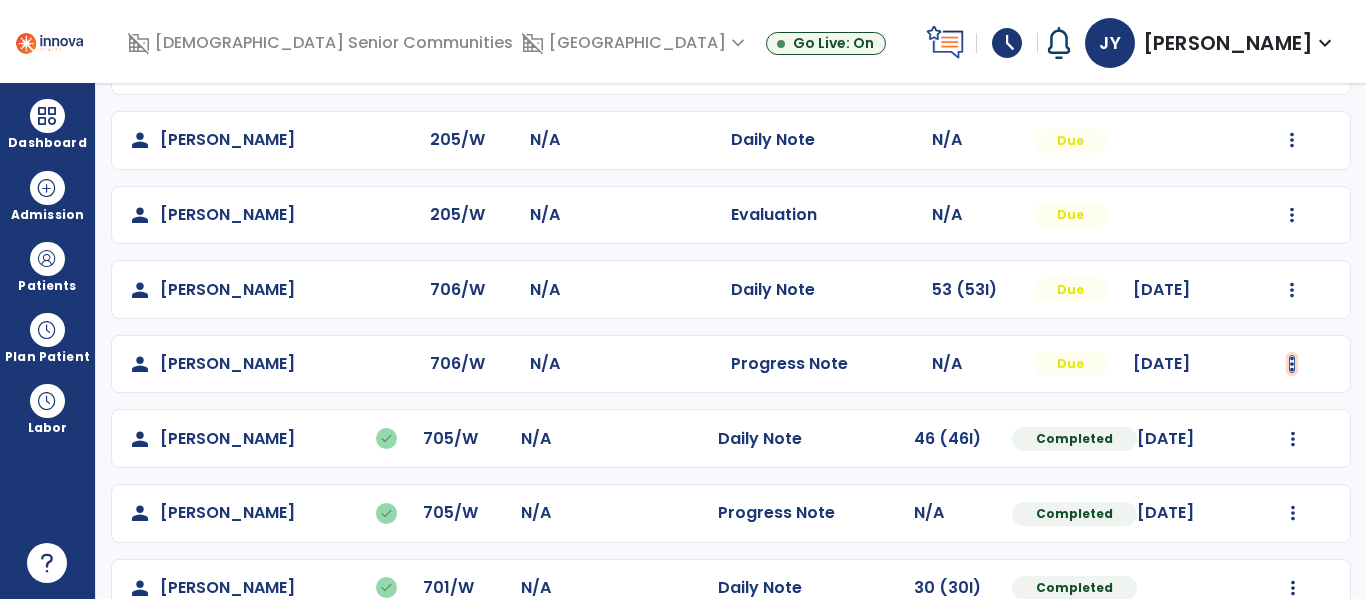 click at bounding box center (1293, -455) 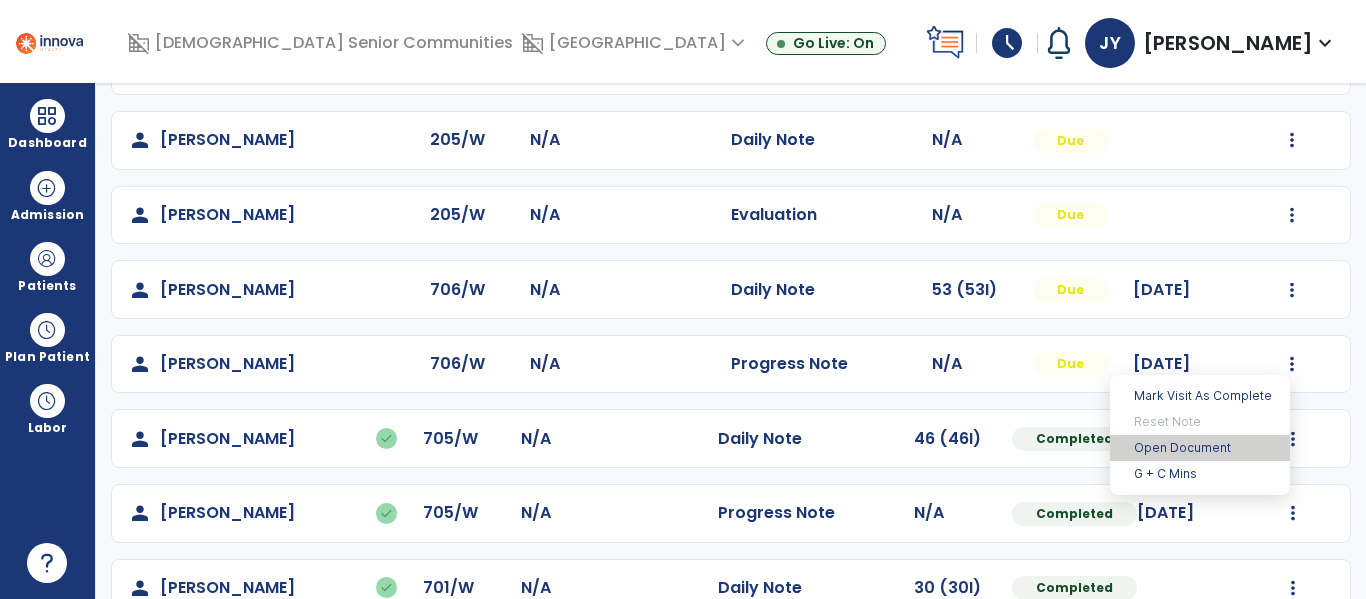 click on "Open Document" at bounding box center (1200, 448) 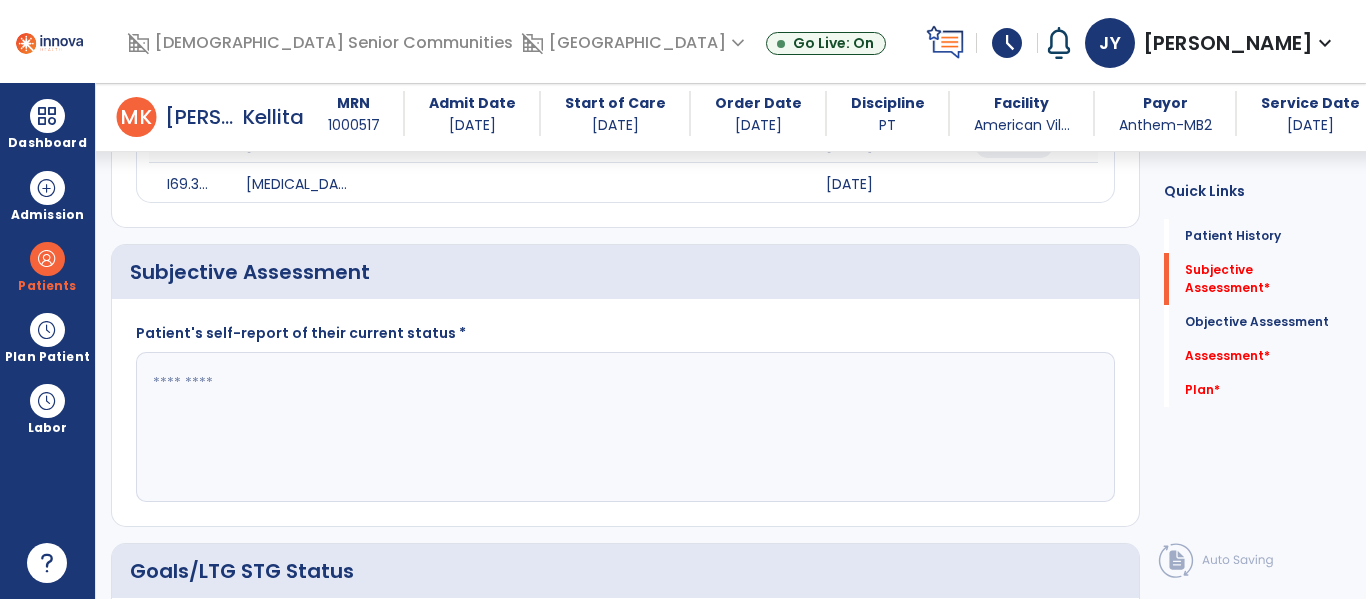 scroll, scrollTop: 362, scrollLeft: 0, axis: vertical 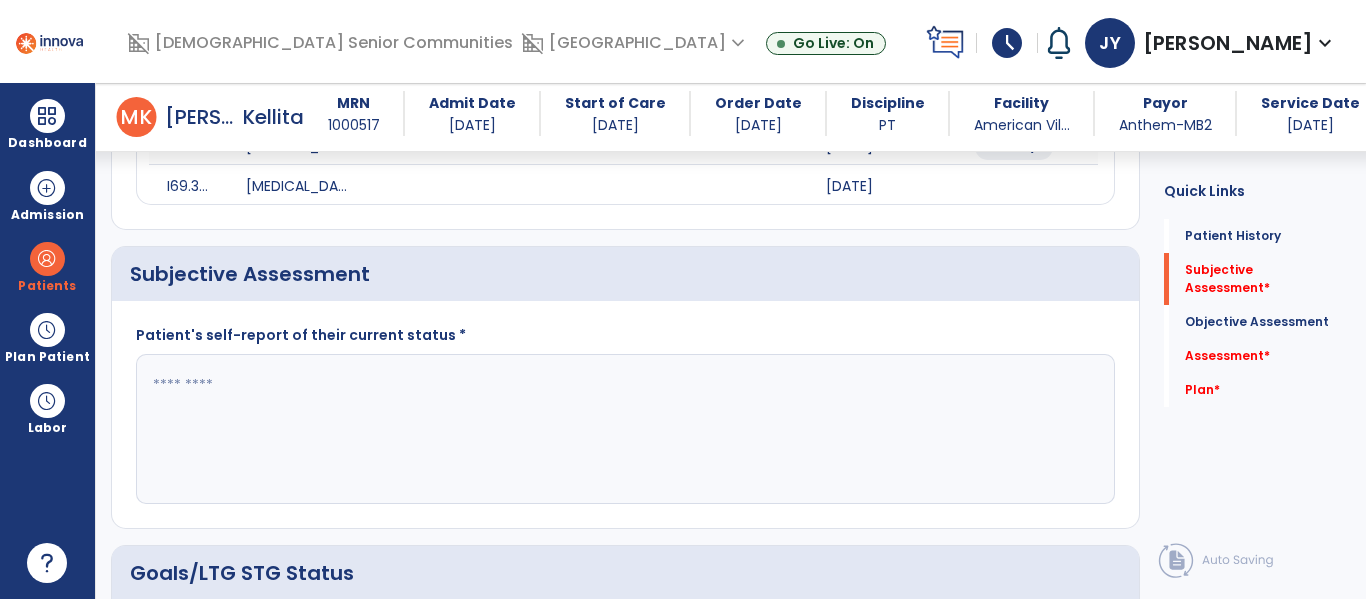 click 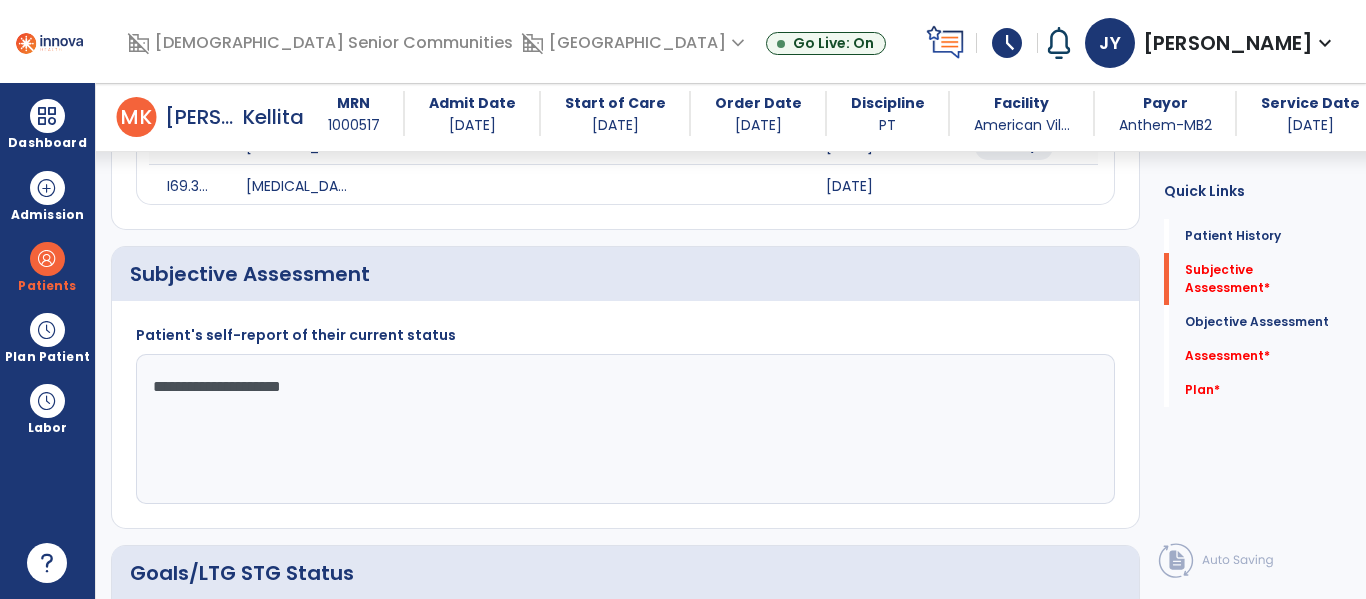 type on "**********" 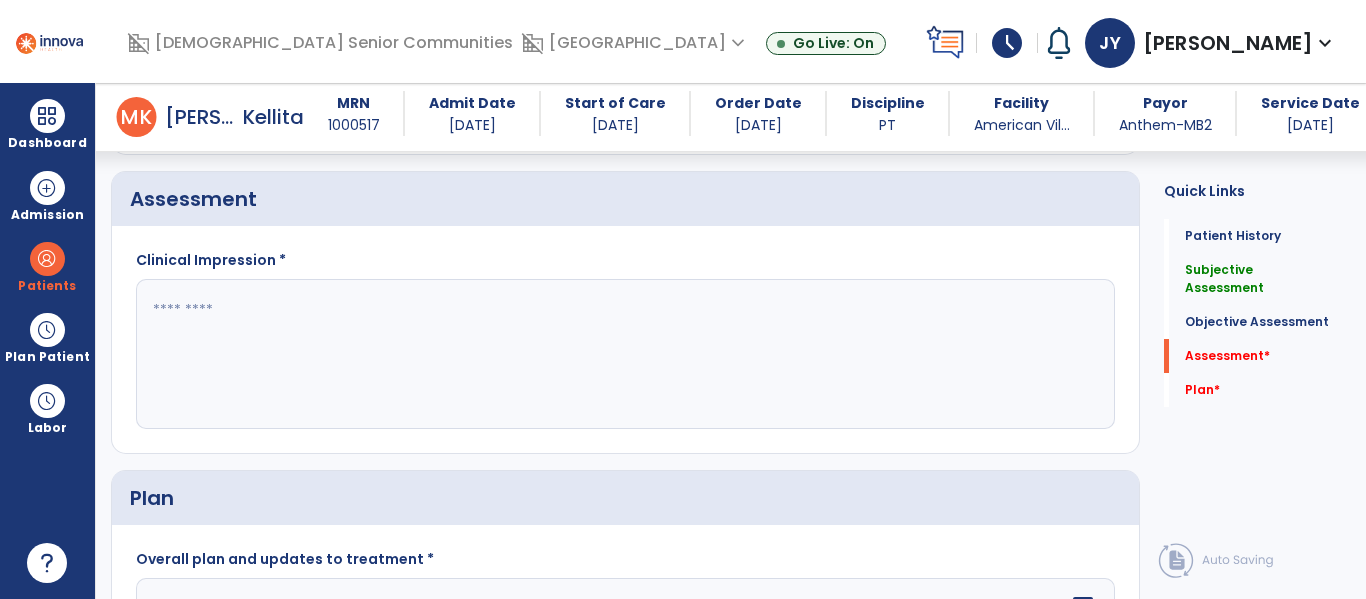 scroll, scrollTop: 1653, scrollLeft: 0, axis: vertical 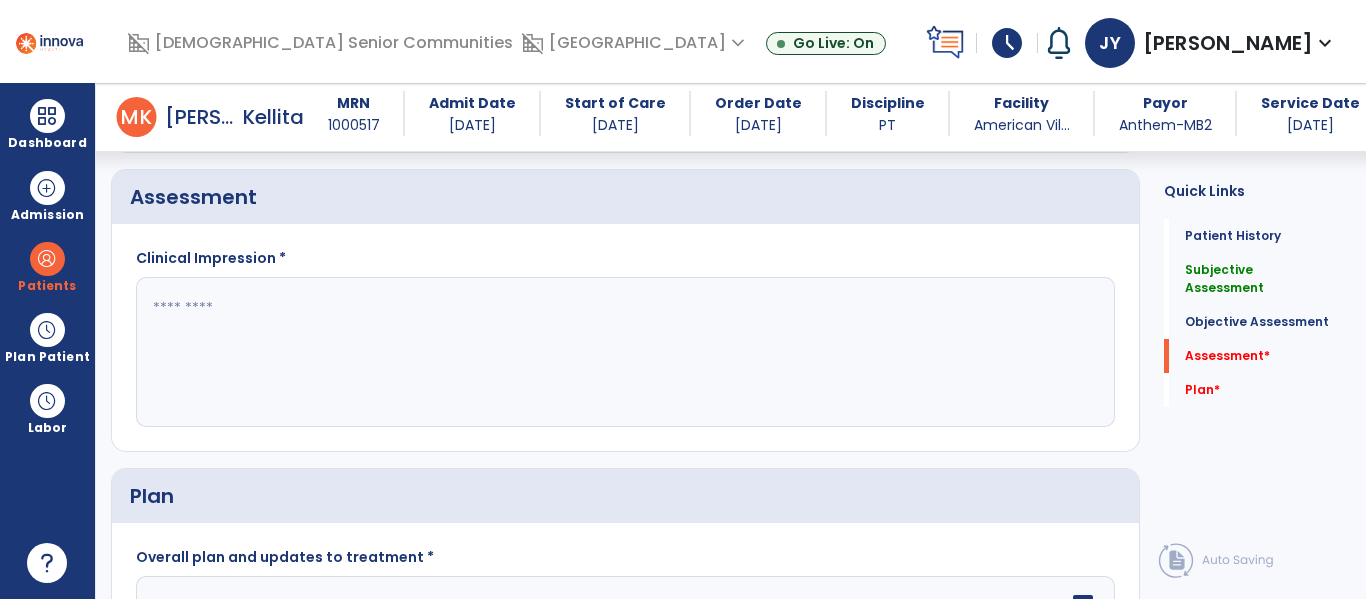 click 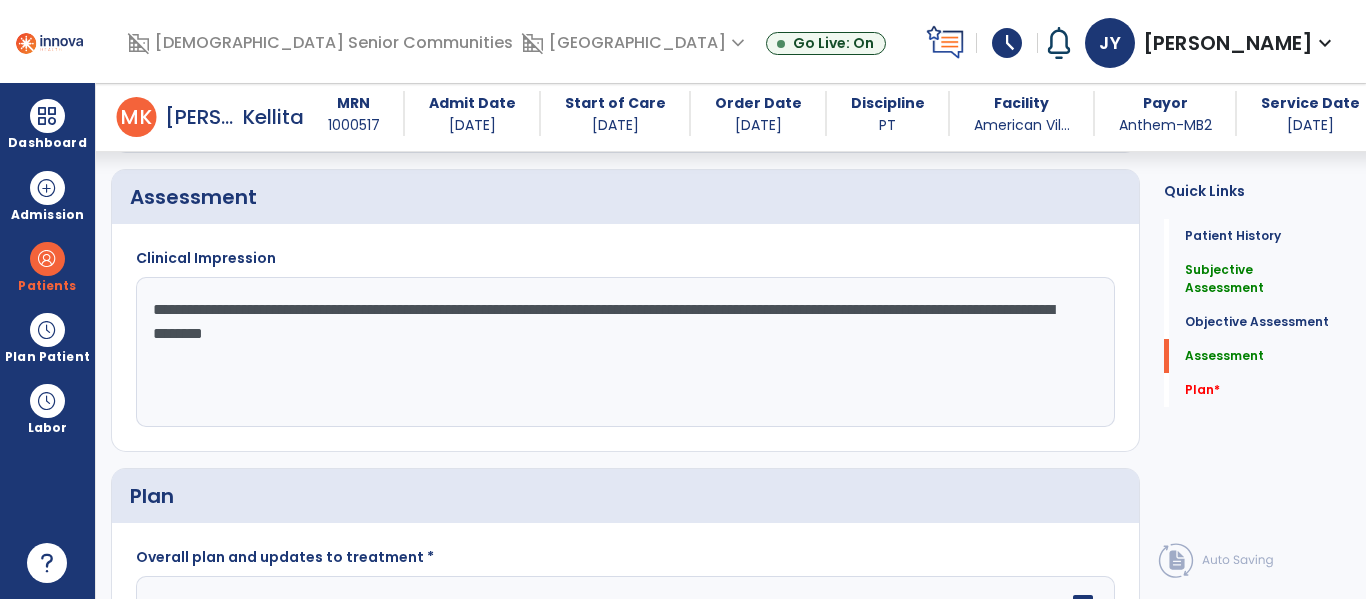 click on "**********" 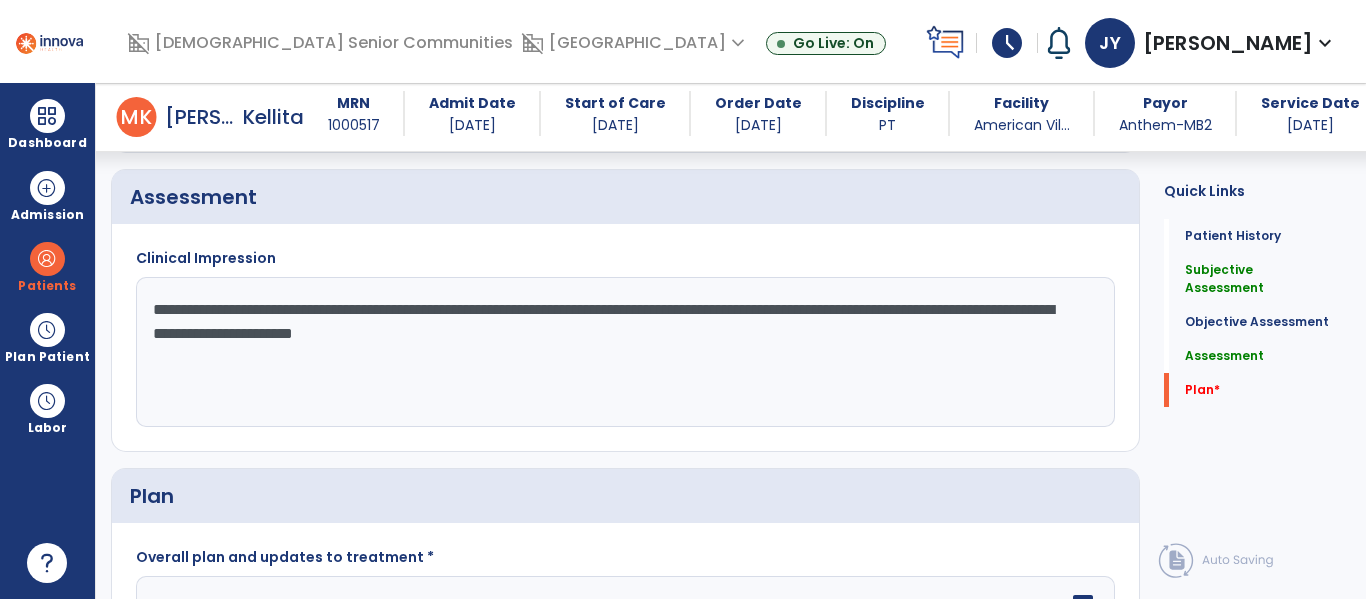 scroll, scrollTop: 1877, scrollLeft: 0, axis: vertical 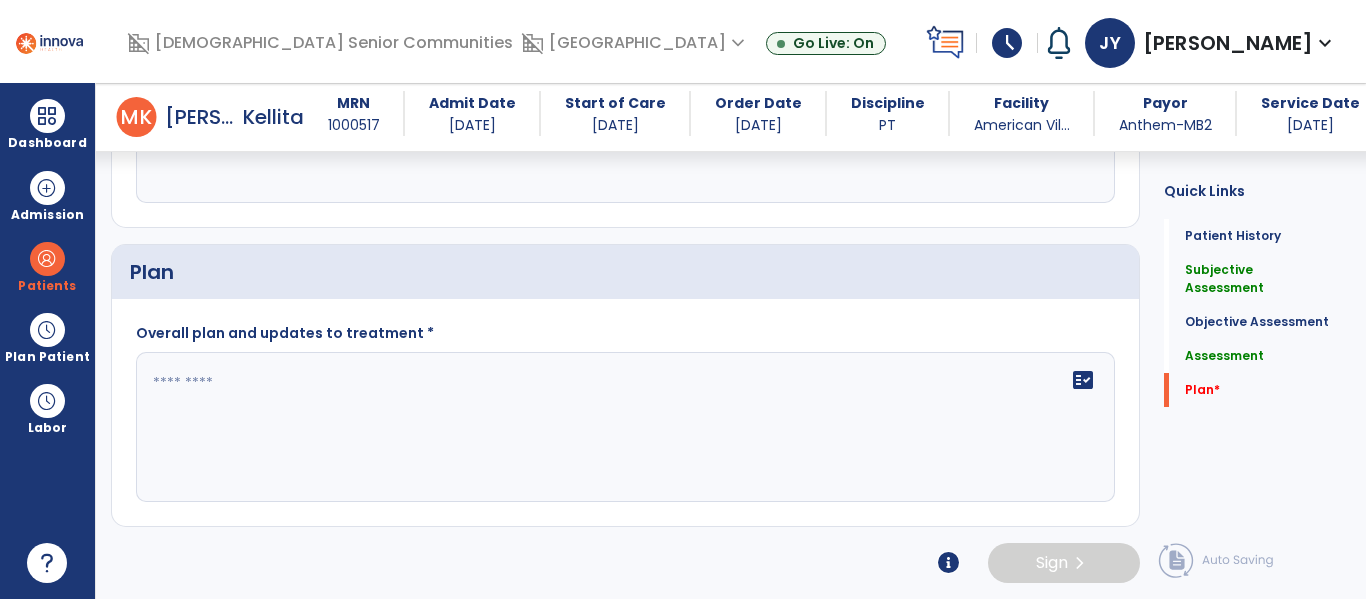 type on "**********" 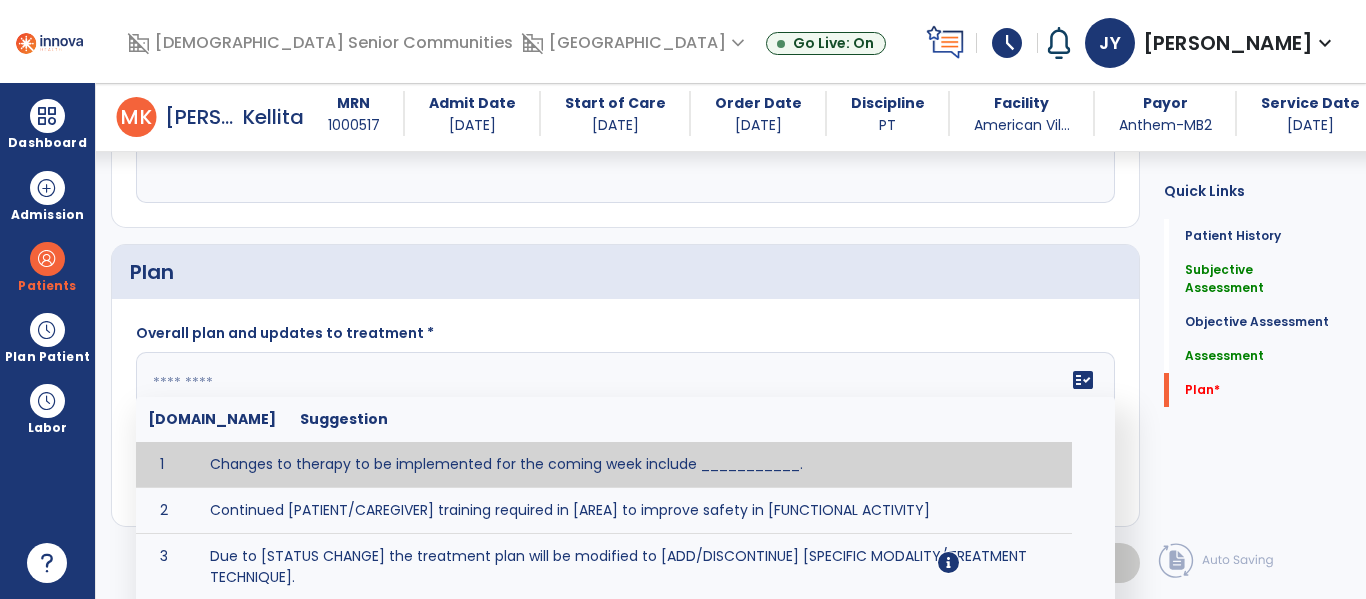 click 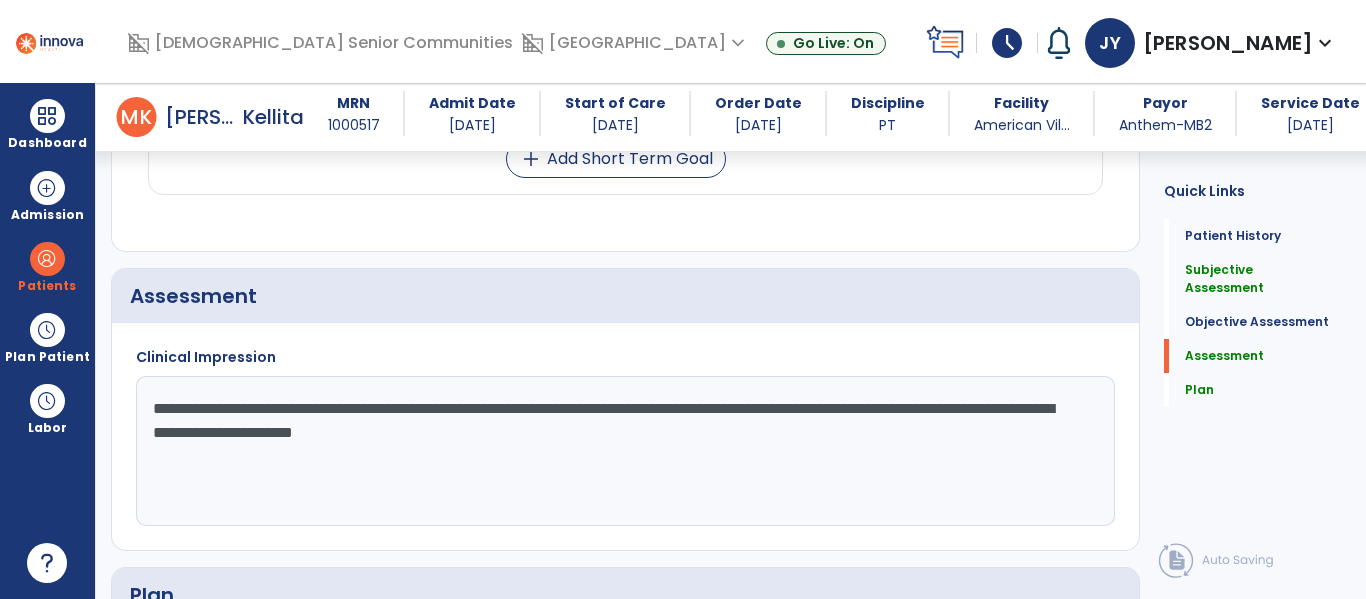 scroll, scrollTop: 1879, scrollLeft: 0, axis: vertical 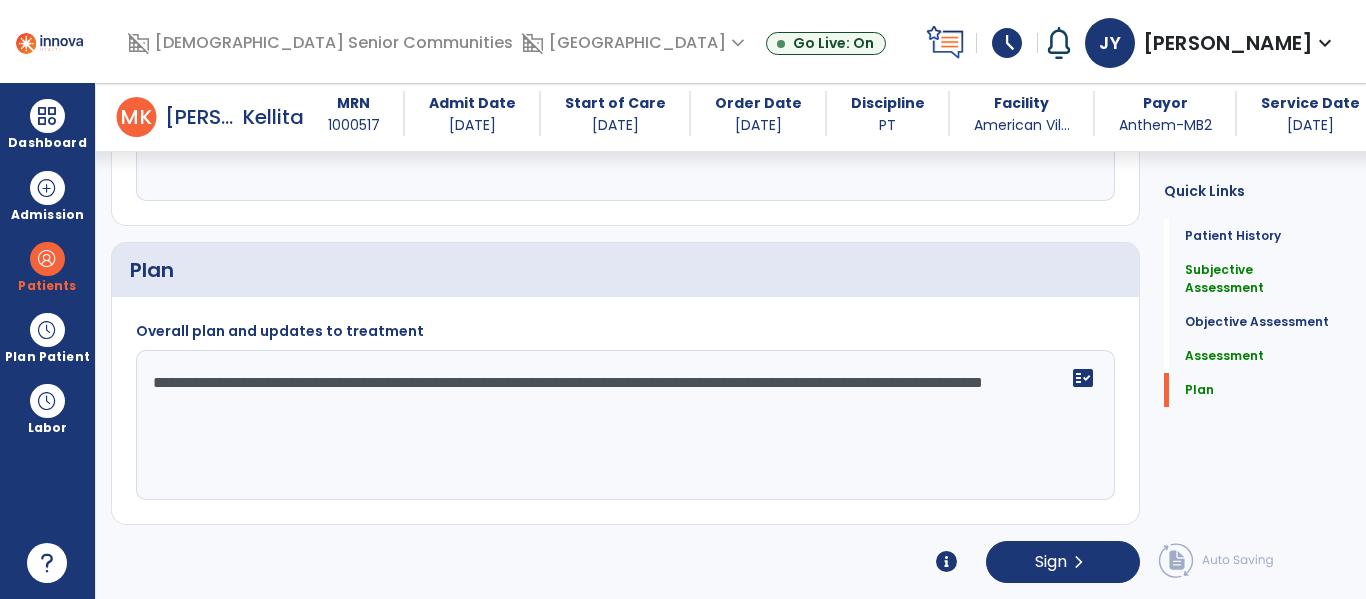 click on "**********" 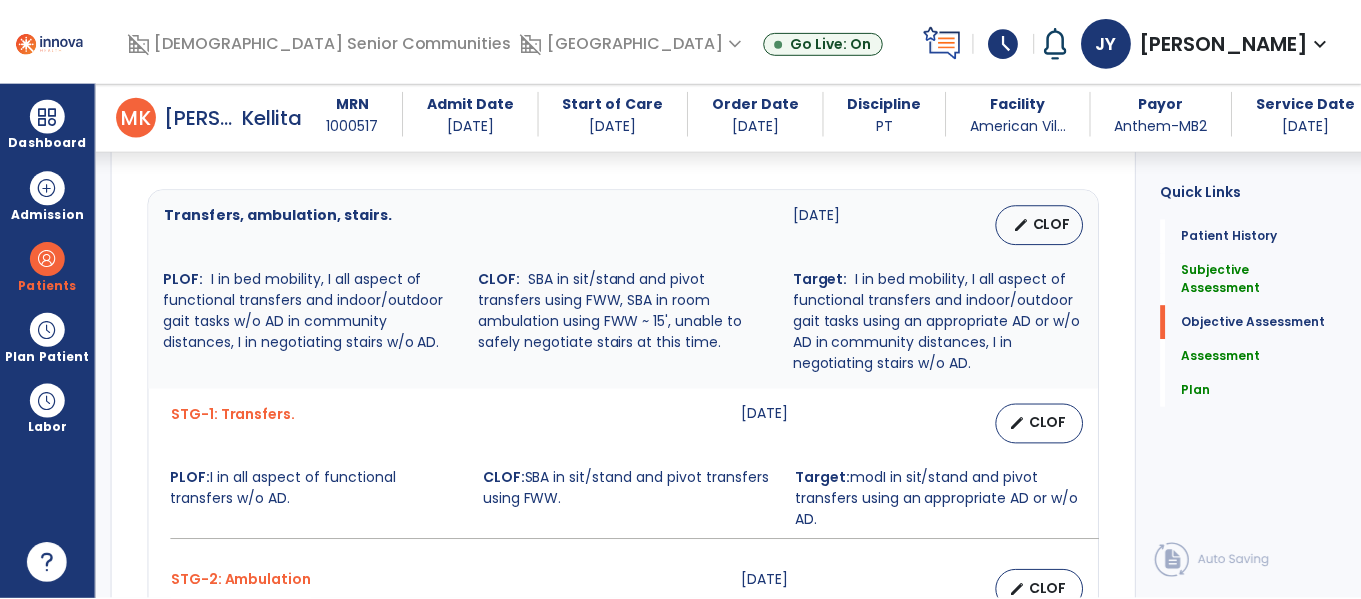 scroll, scrollTop: 819, scrollLeft: 0, axis: vertical 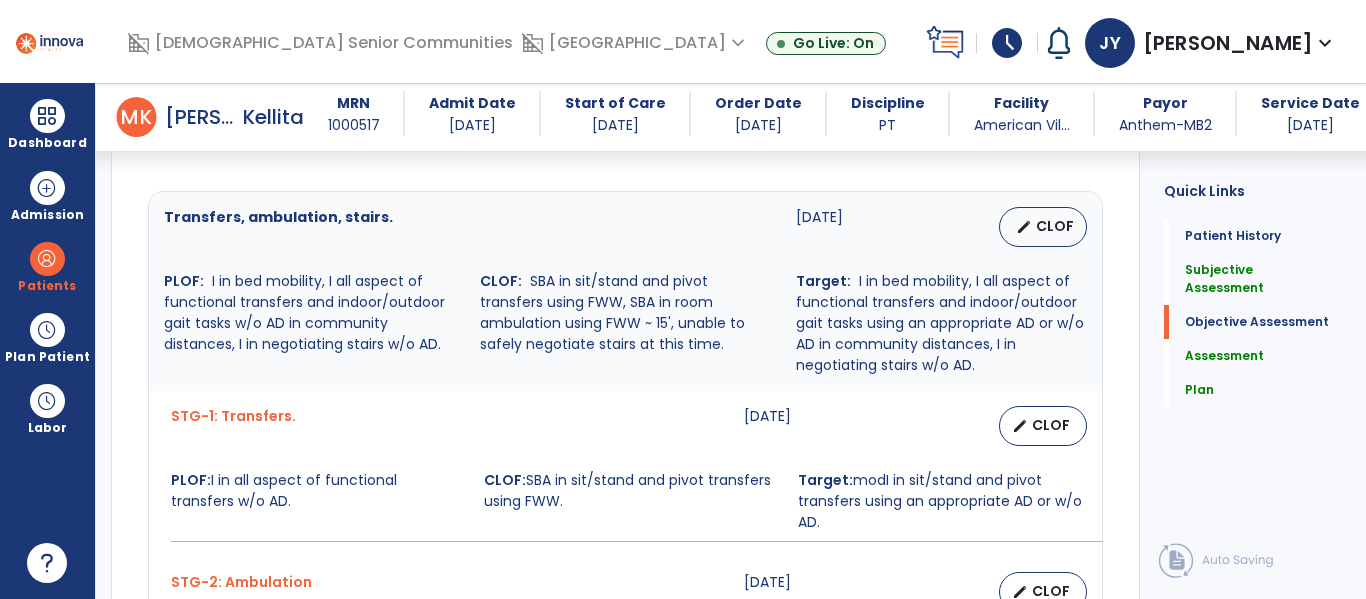 type on "**********" 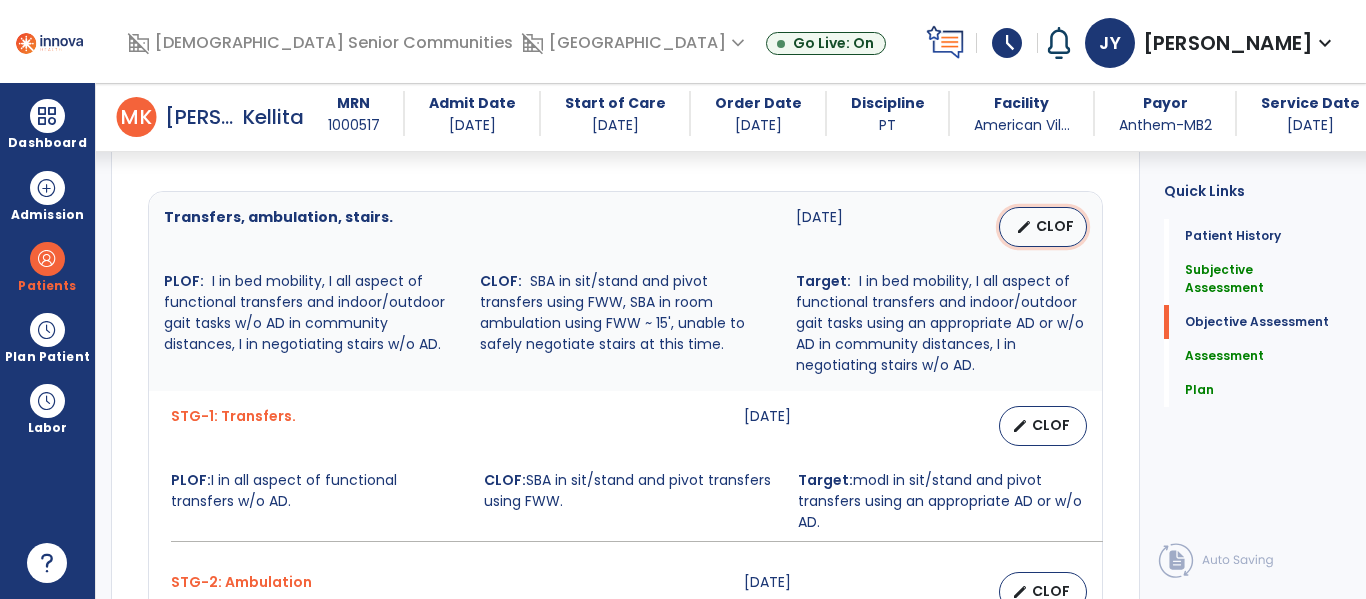 click on "edit" at bounding box center (1024, 227) 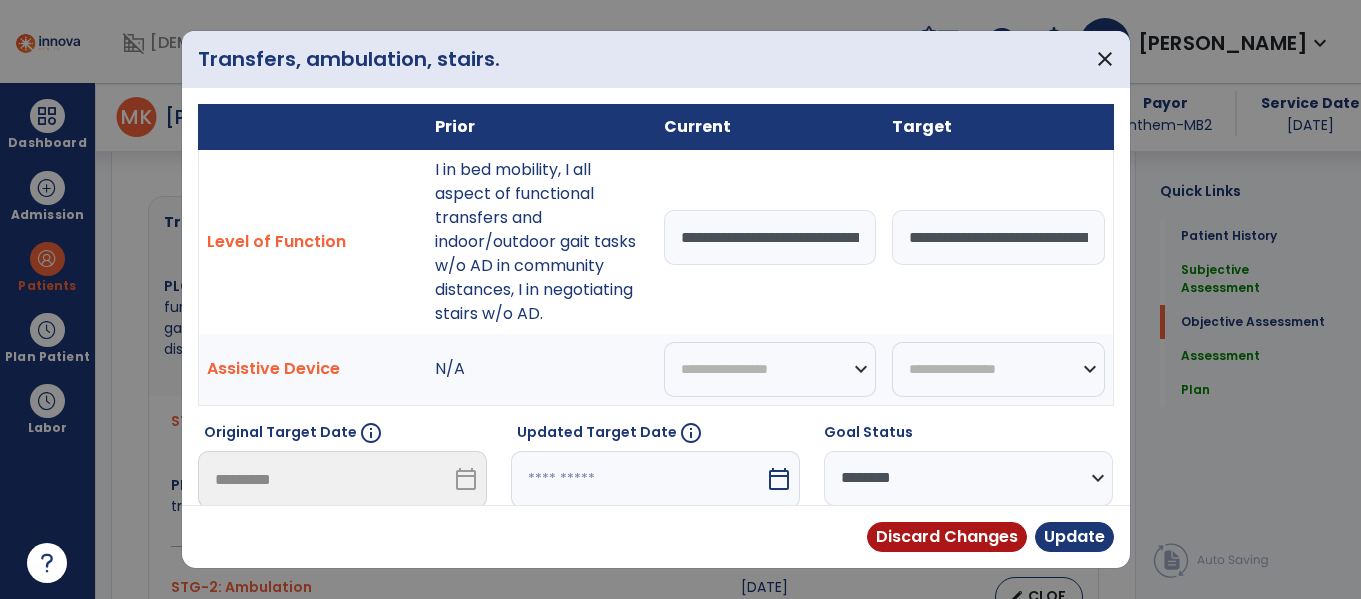 scroll, scrollTop: 819, scrollLeft: 0, axis: vertical 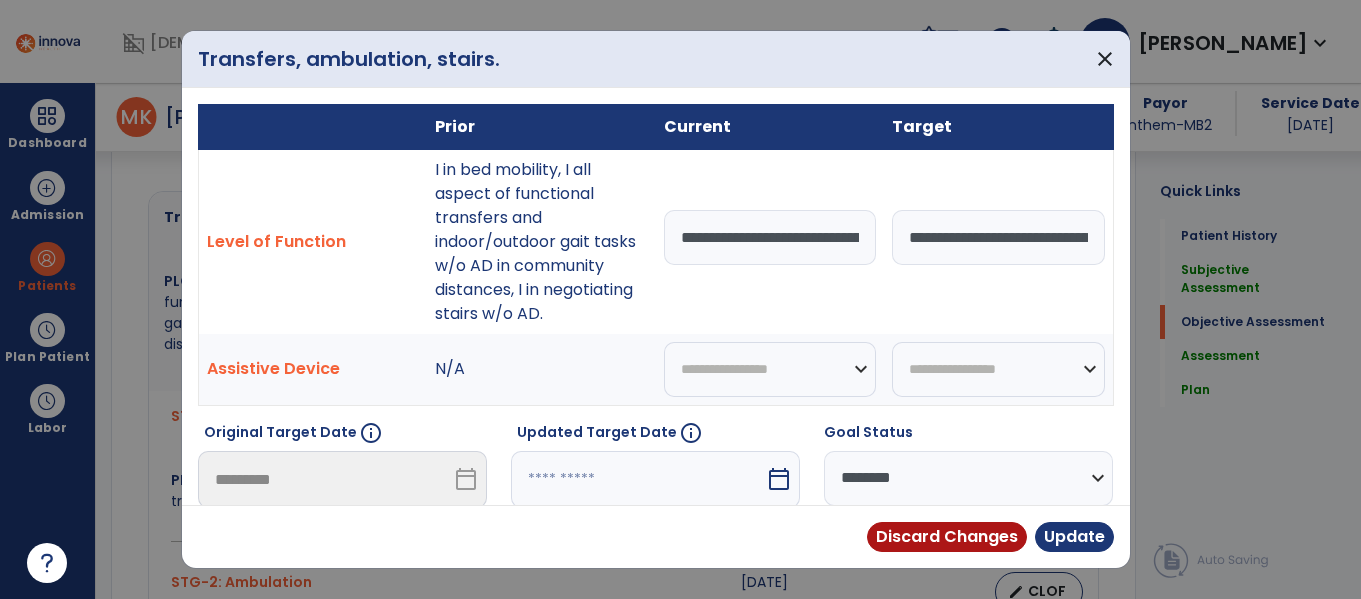 click on "**********" at bounding box center (770, 237) 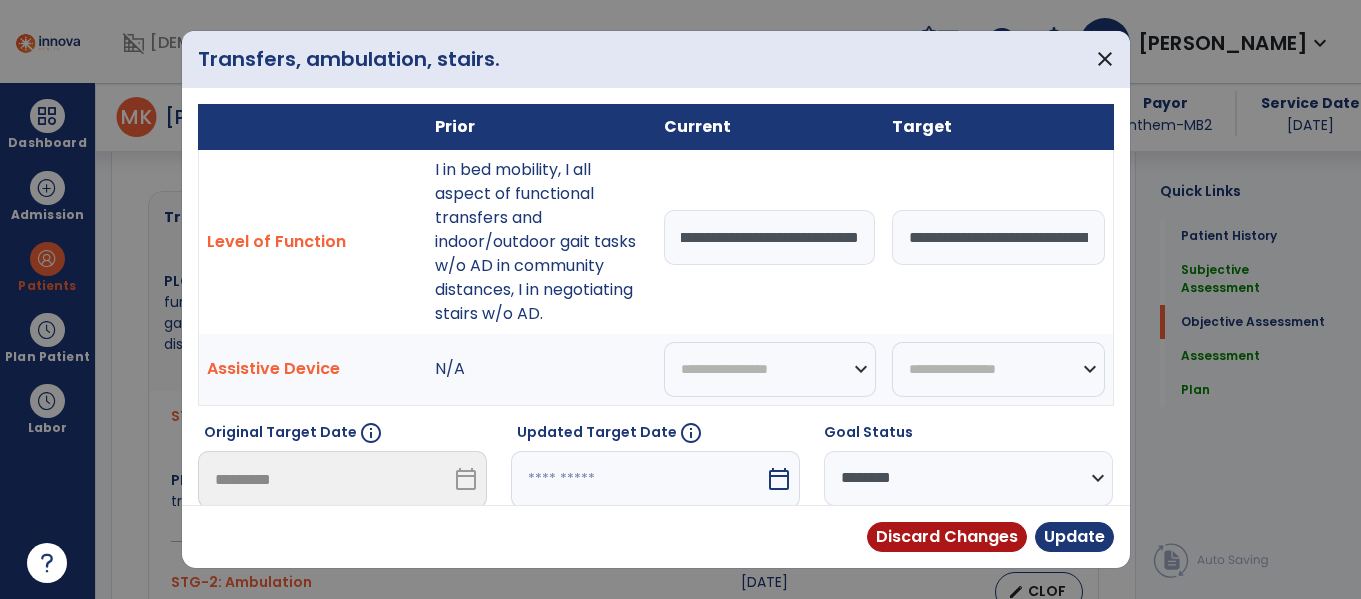 scroll, scrollTop: 0, scrollLeft: 688, axis: horizontal 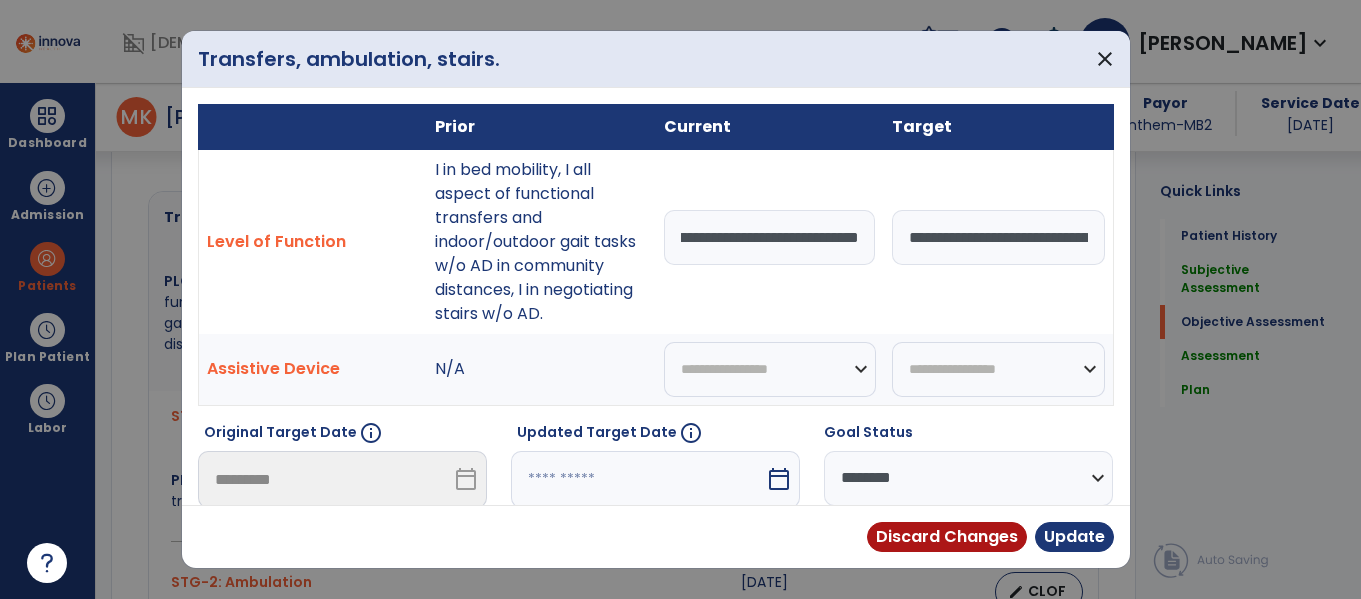 drag, startPoint x: 698, startPoint y: 238, endPoint x: 983, endPoint y: 247, distance: 285.14206 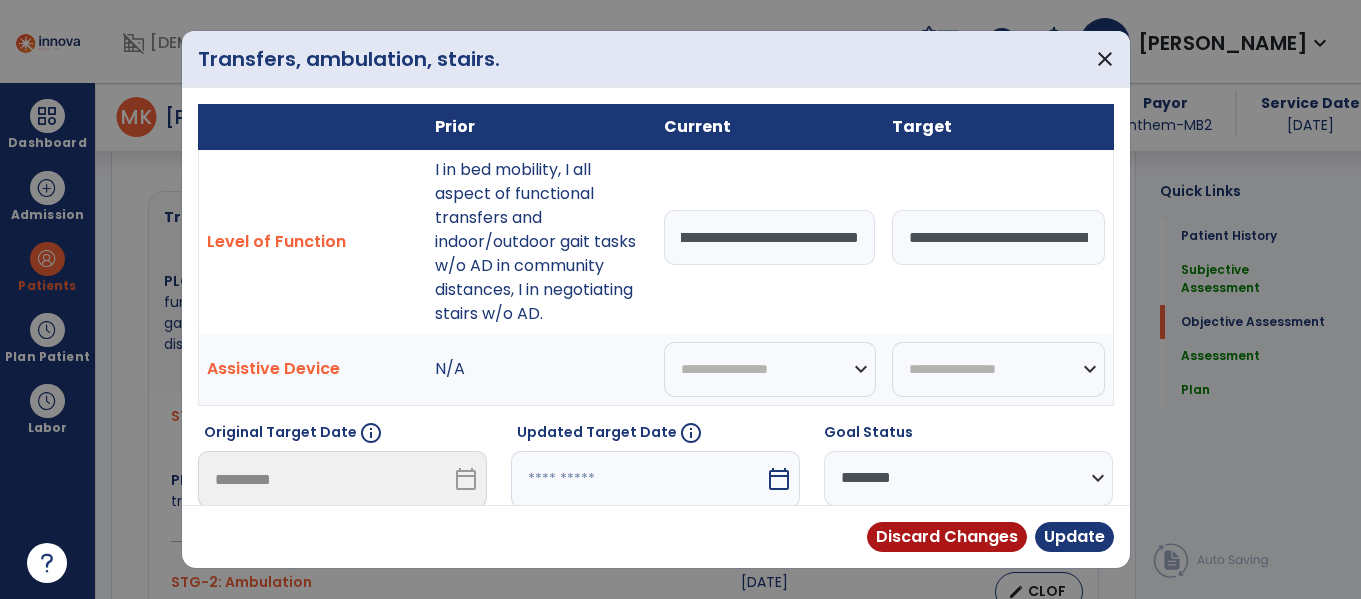 scroll, scrollTop: 0, scrollLeft: 783, axis: horizontal 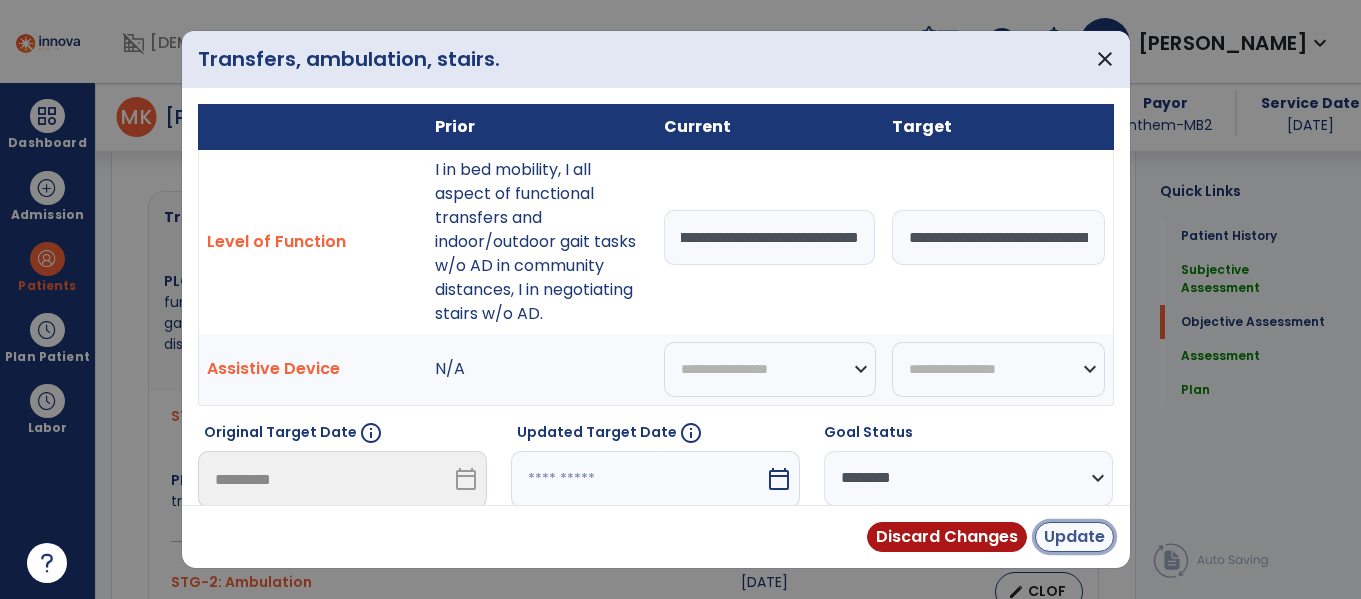 click on "Update" at bounding box center (1074, 537) 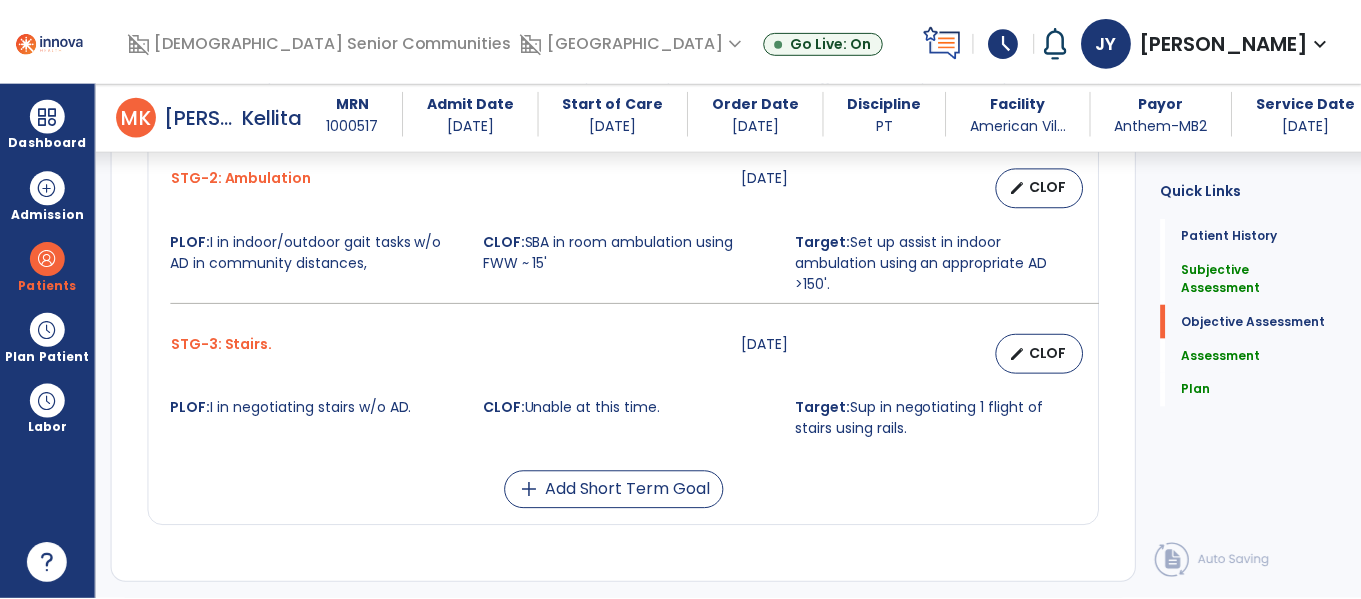 scroll, scrollTop: 1237, scrollLeft: 0, axis: vertical 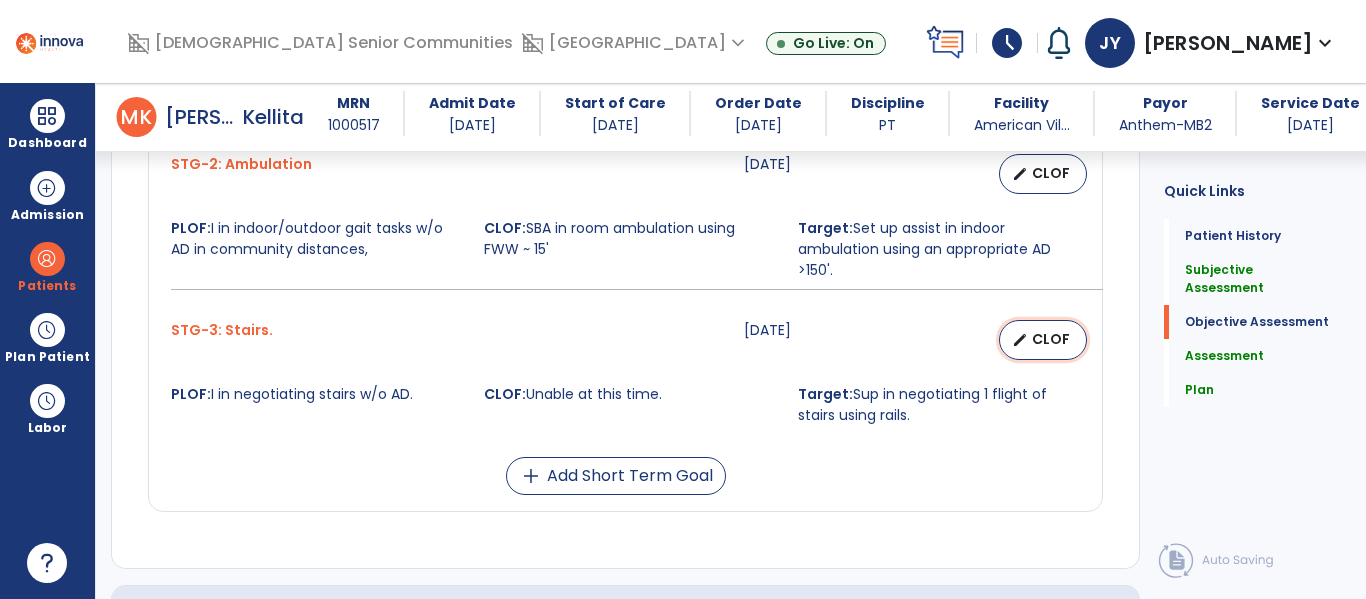 click on "edit" at bounding box center [1020, 340] 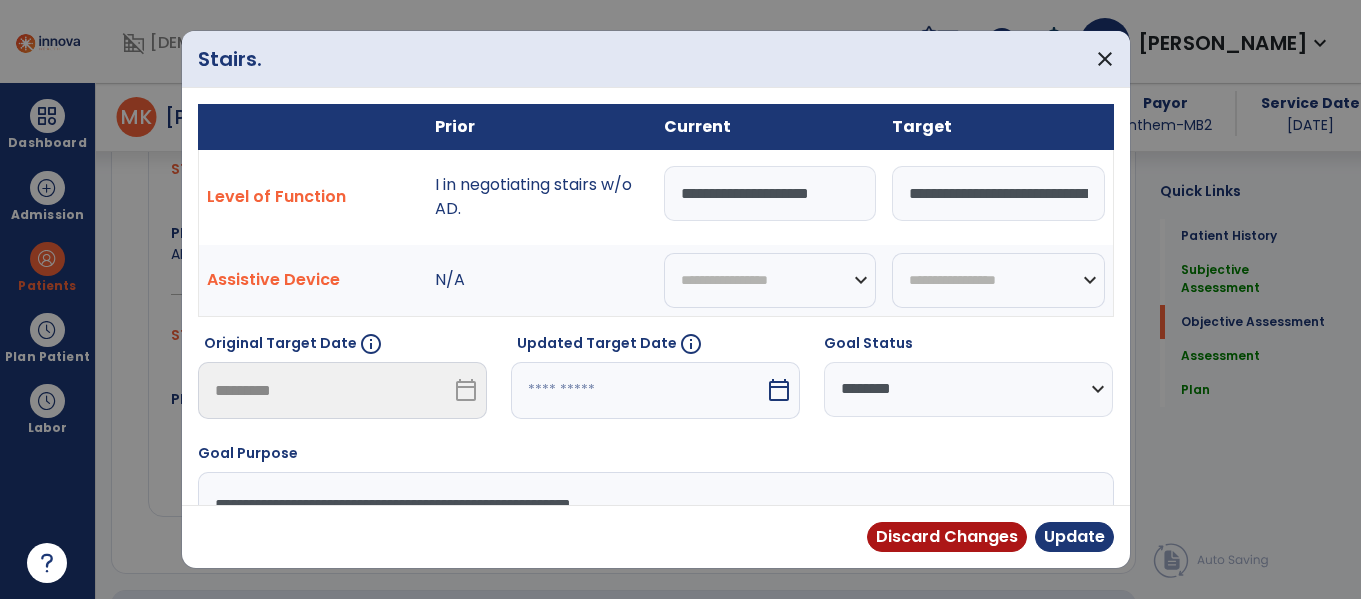 scroll, scrollTop: 1237, scrollLeft: 0, axis: vertical 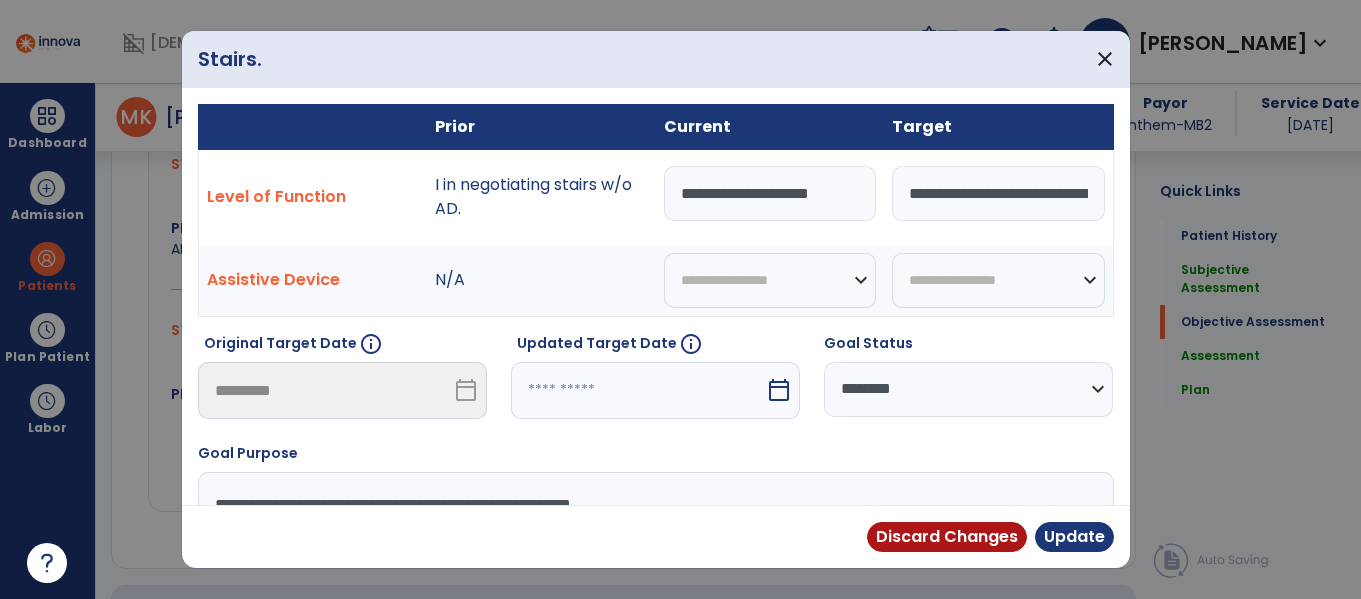click on "**********" at bounding box center (770, 193) 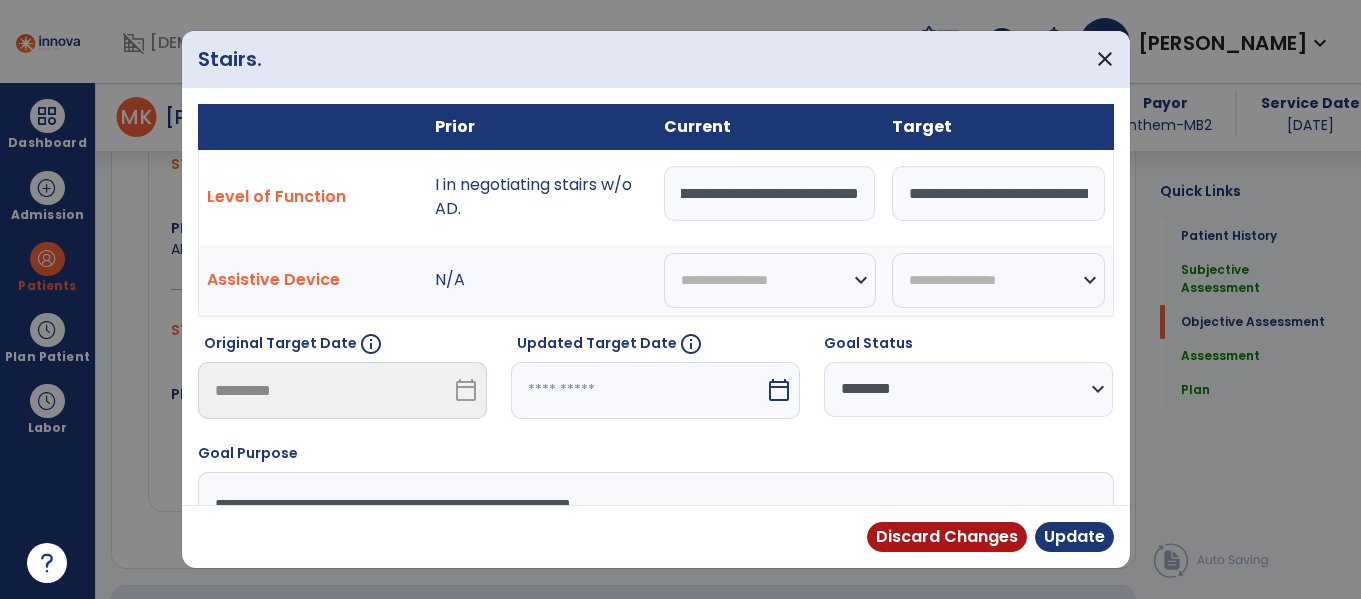 scroll, scrollTop: 0, scrollLeft: 666, axis: horizontal 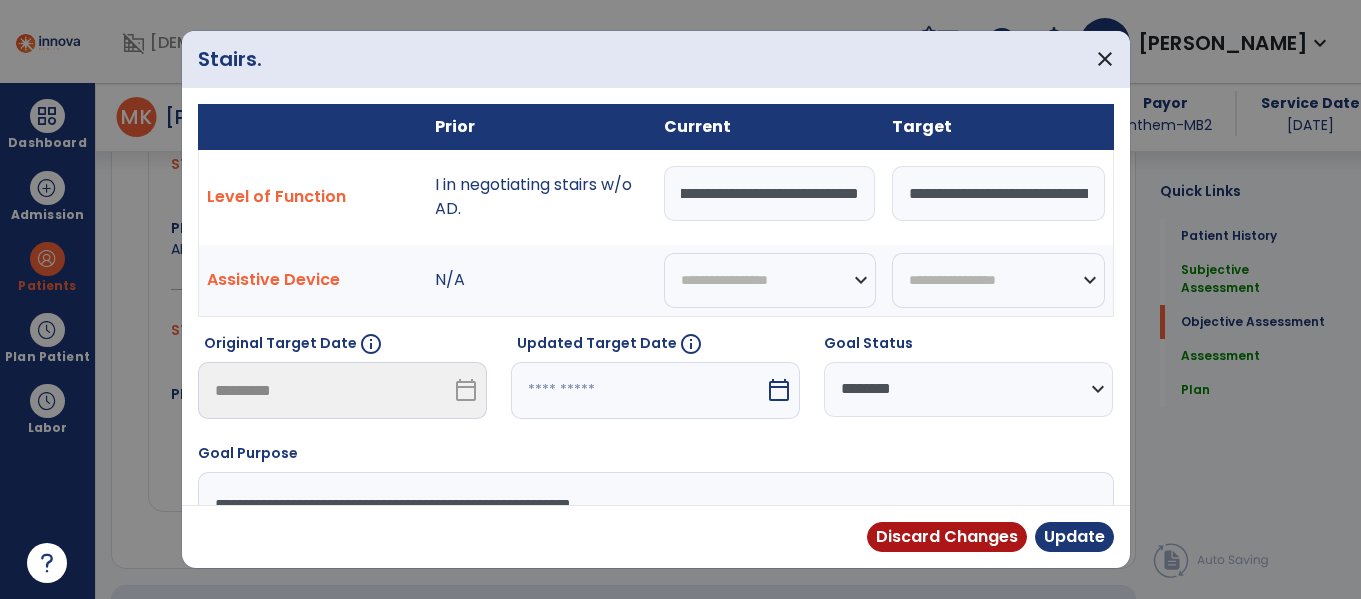 click on "**********" at bounding box center [770, 193] 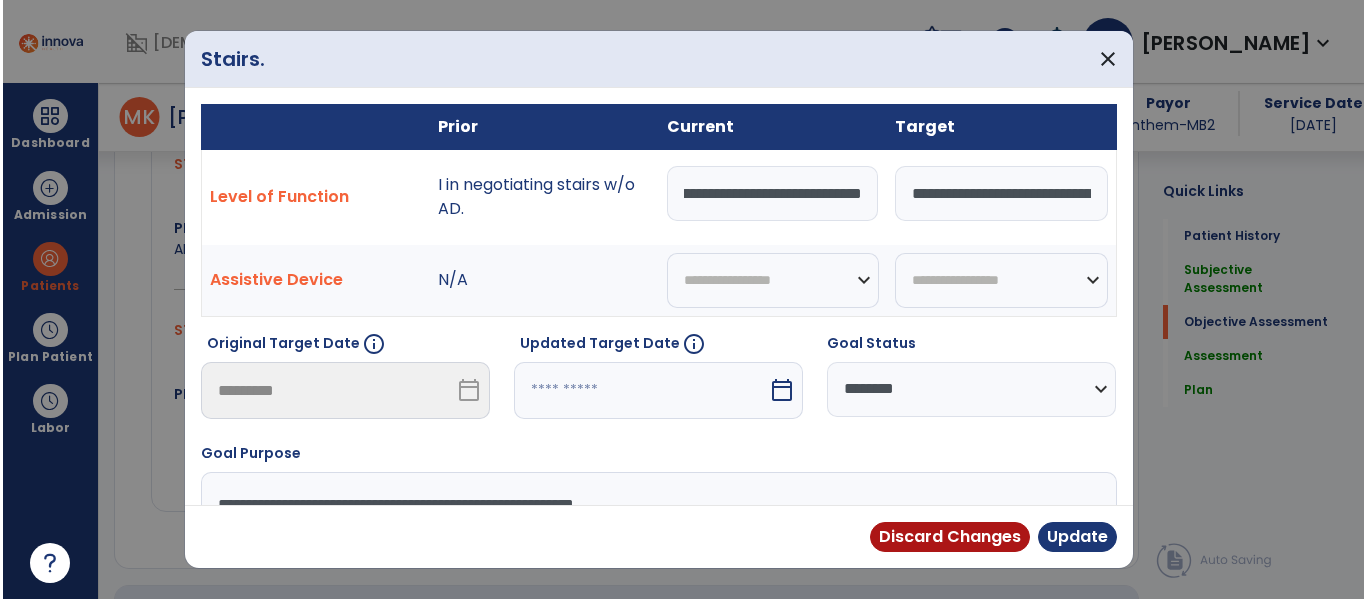 scroll, scrollTop: 0, scrollLeft: 0, axis: both 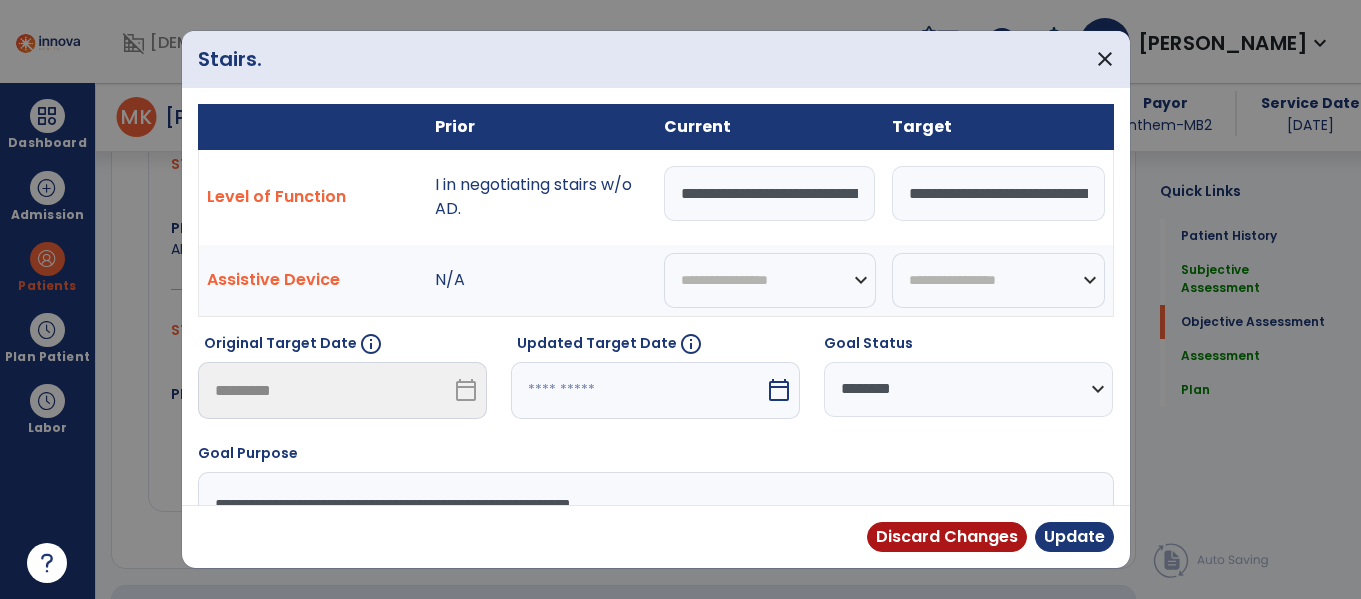 type on "**********" 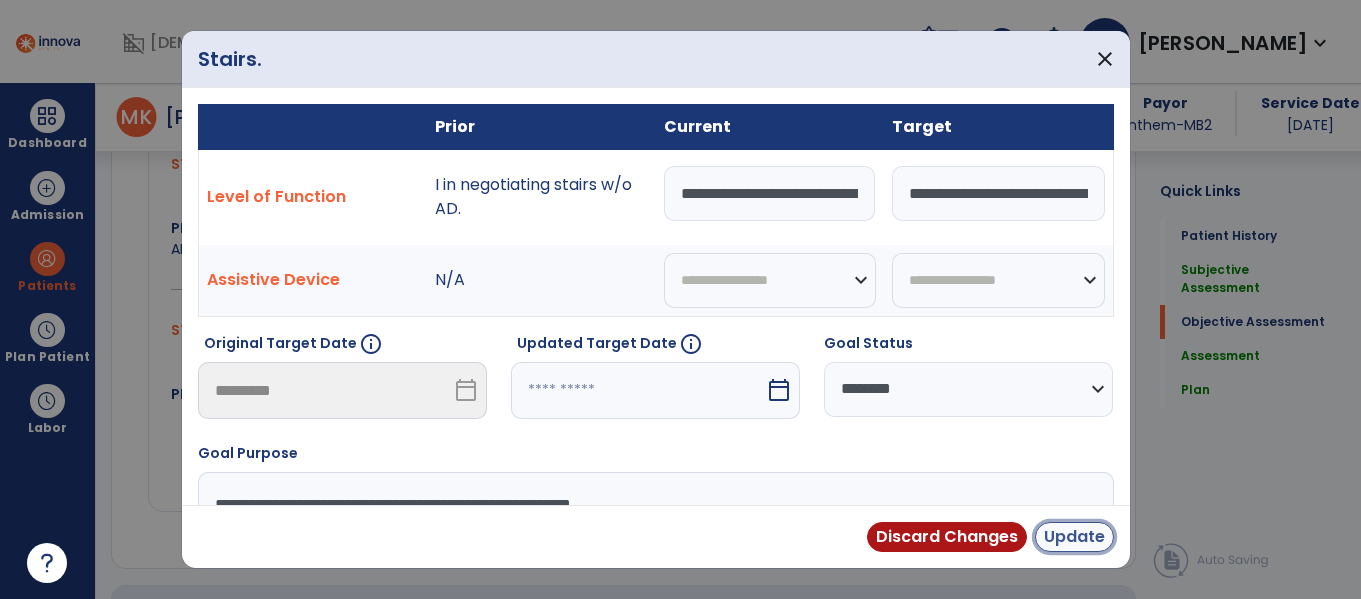 click on "Update" at bounding box center (1074, 537) 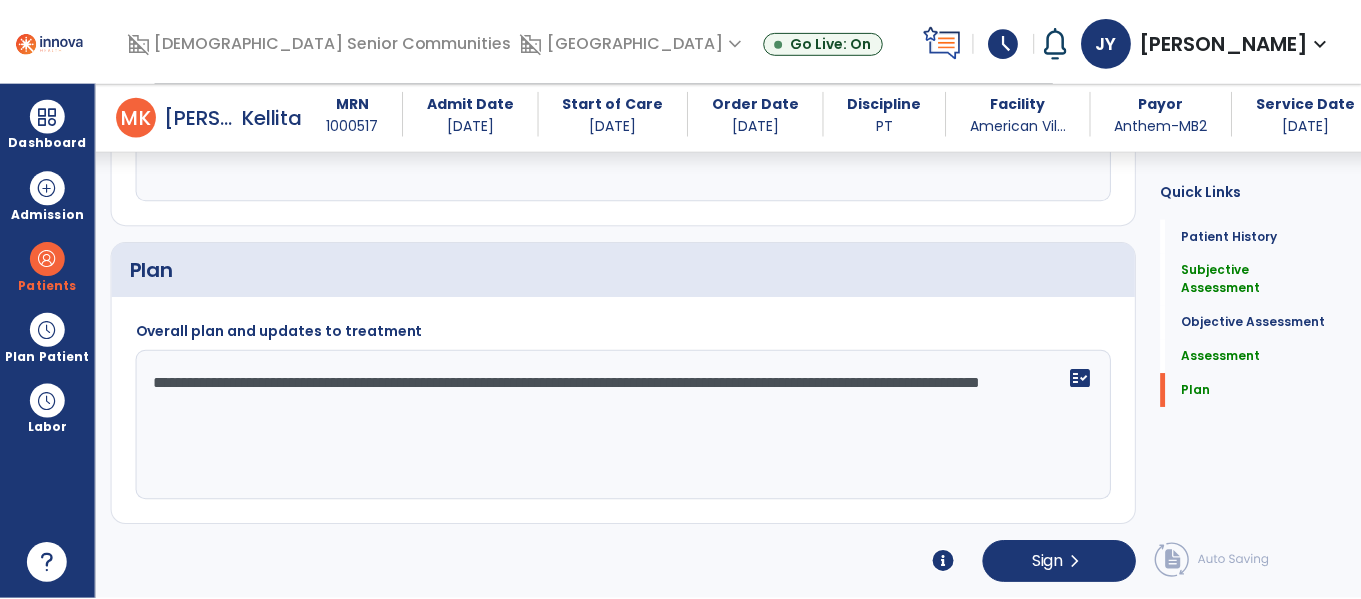 scroll, scrollTop: 1871, scrollLeft: 0, axis: vertical 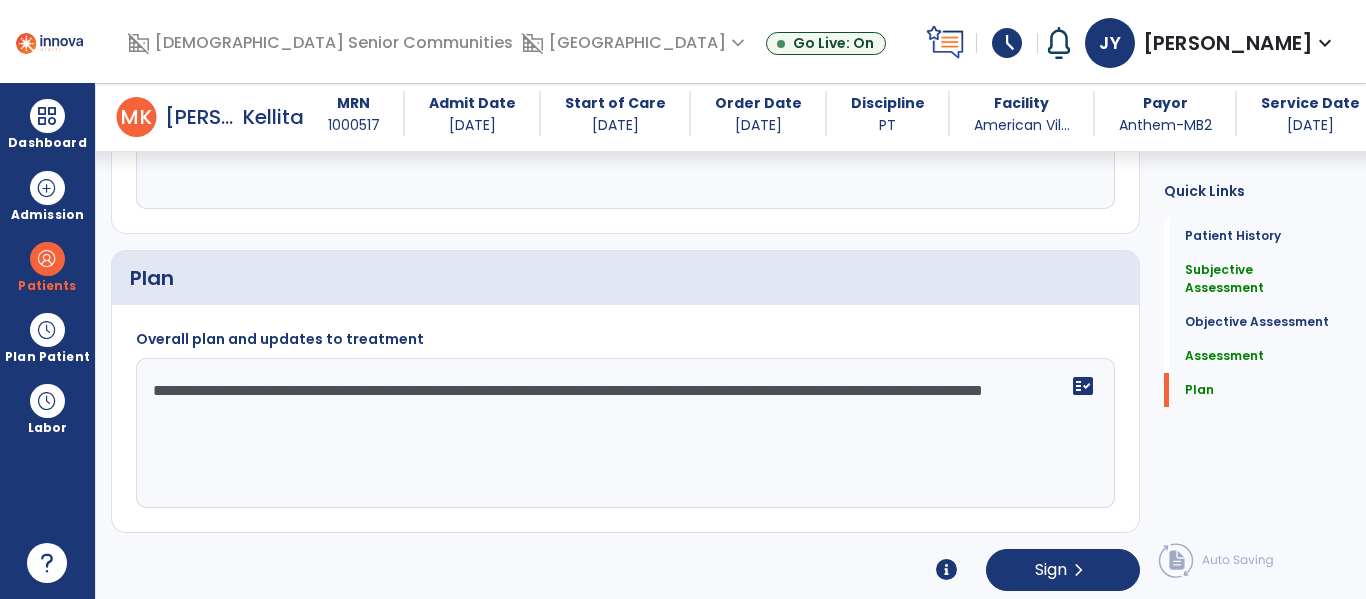 click on "**********" 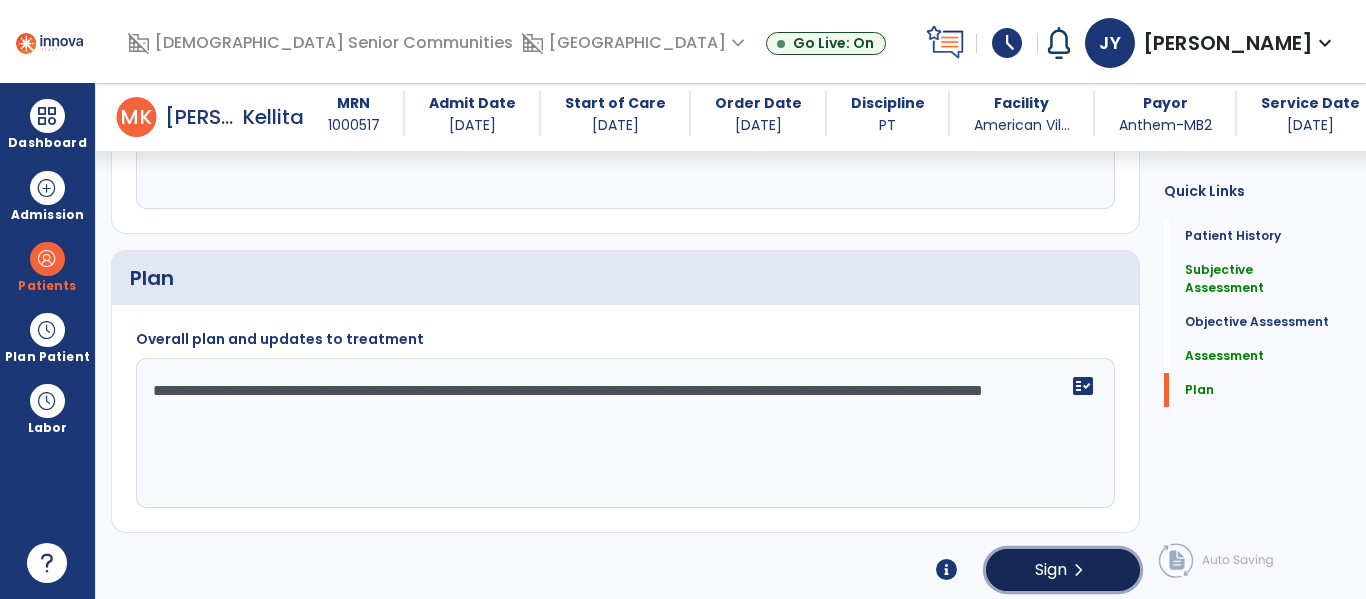 click on "Sign" 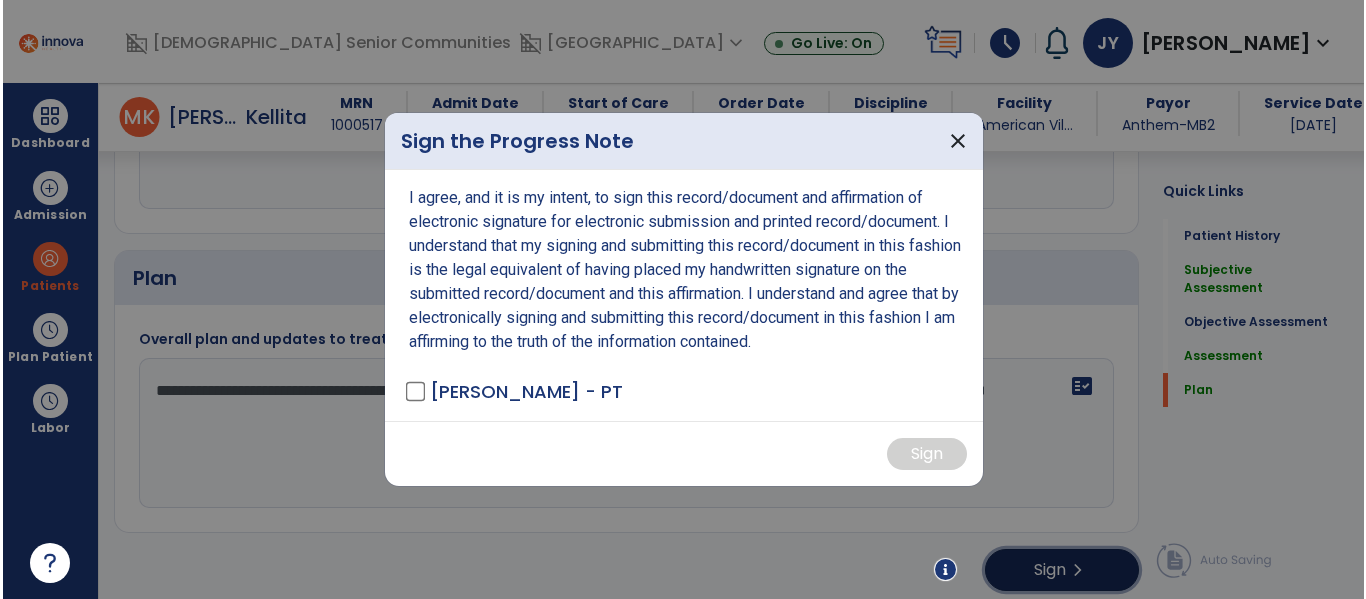 scroll, scrollTop: 1871, scrollLeft: 0, axis: vertical 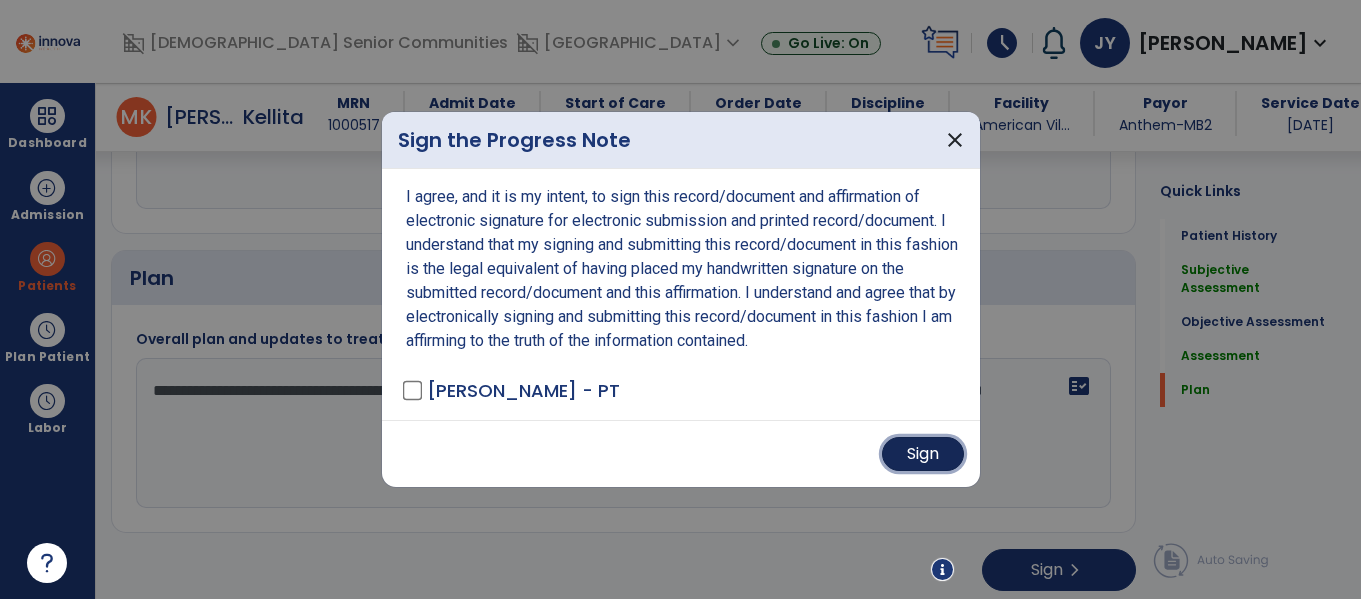 click on "Sign" at bounding box center (923, 454) 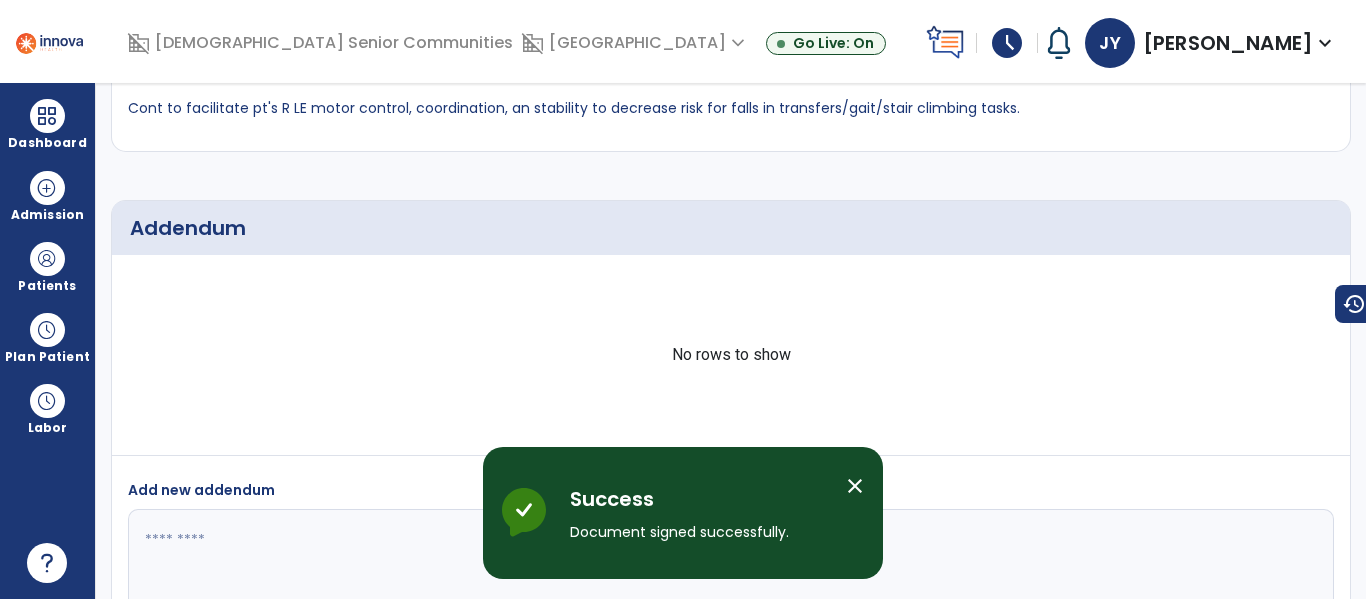 scroll, scrollTop: 0, scrollLeft: 0, axis: both 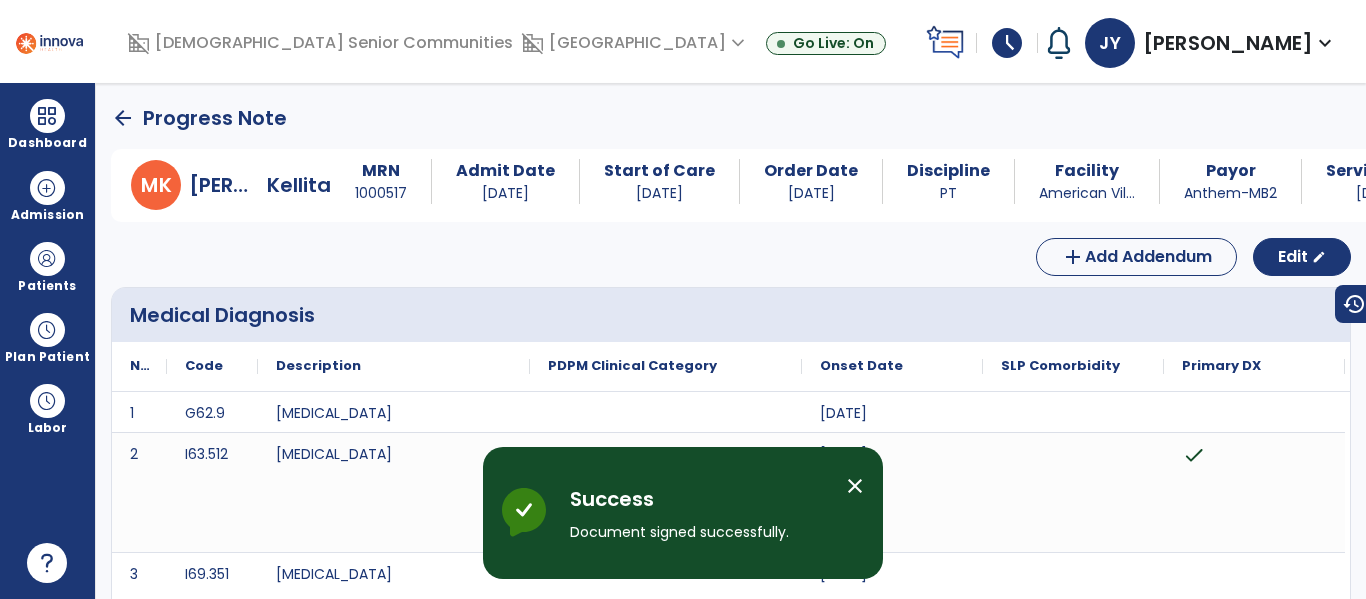 click on "arrow_back" 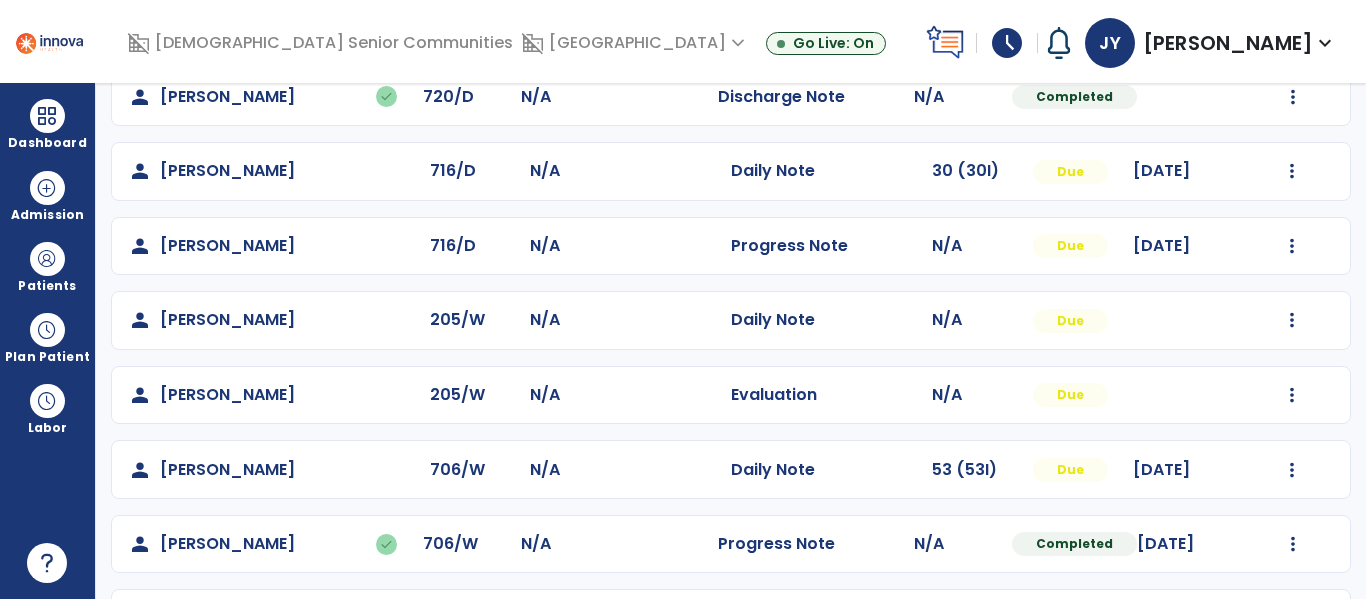 scroll, scrollTop: 636, scrollLeft: 0, axis: vertical 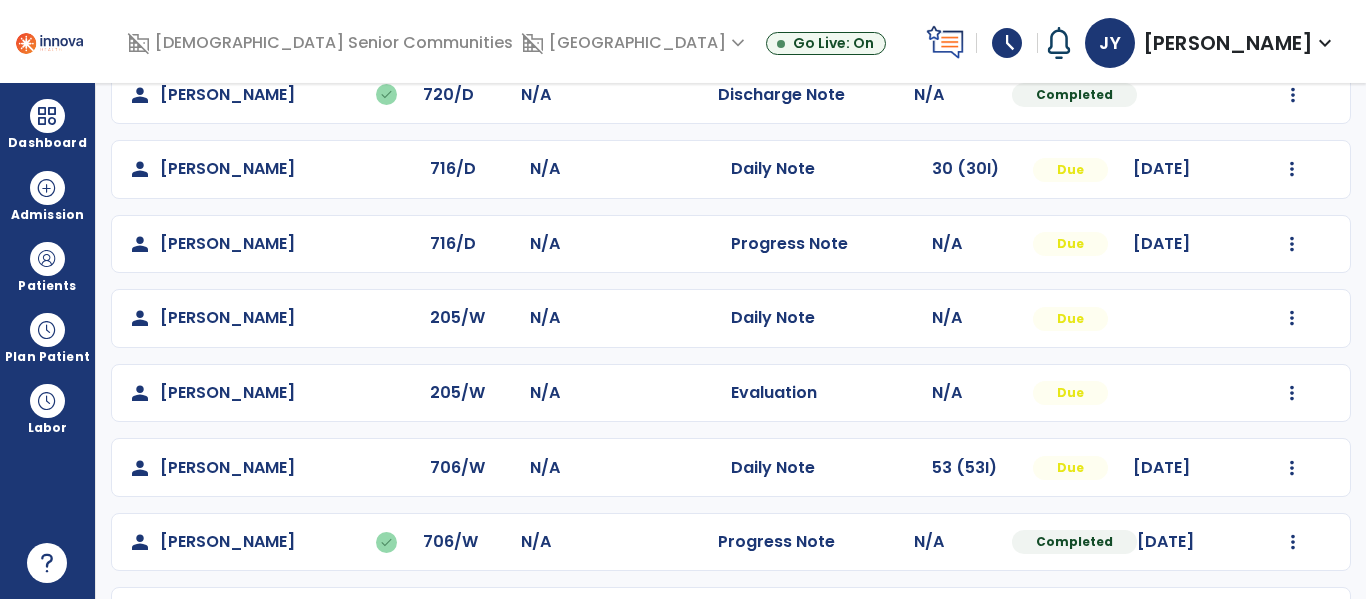 click on "Mark Visit As Complete   Reset Note   Open Document   G + C Mins" 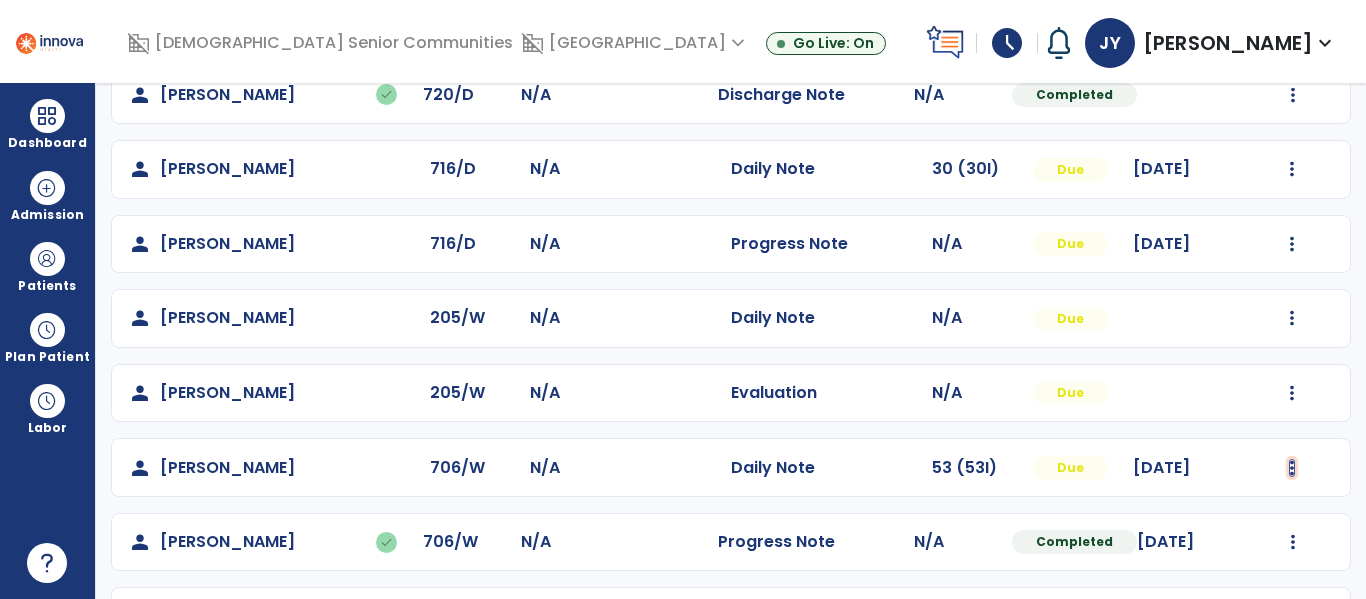 click at bounding box center (1293, -277) 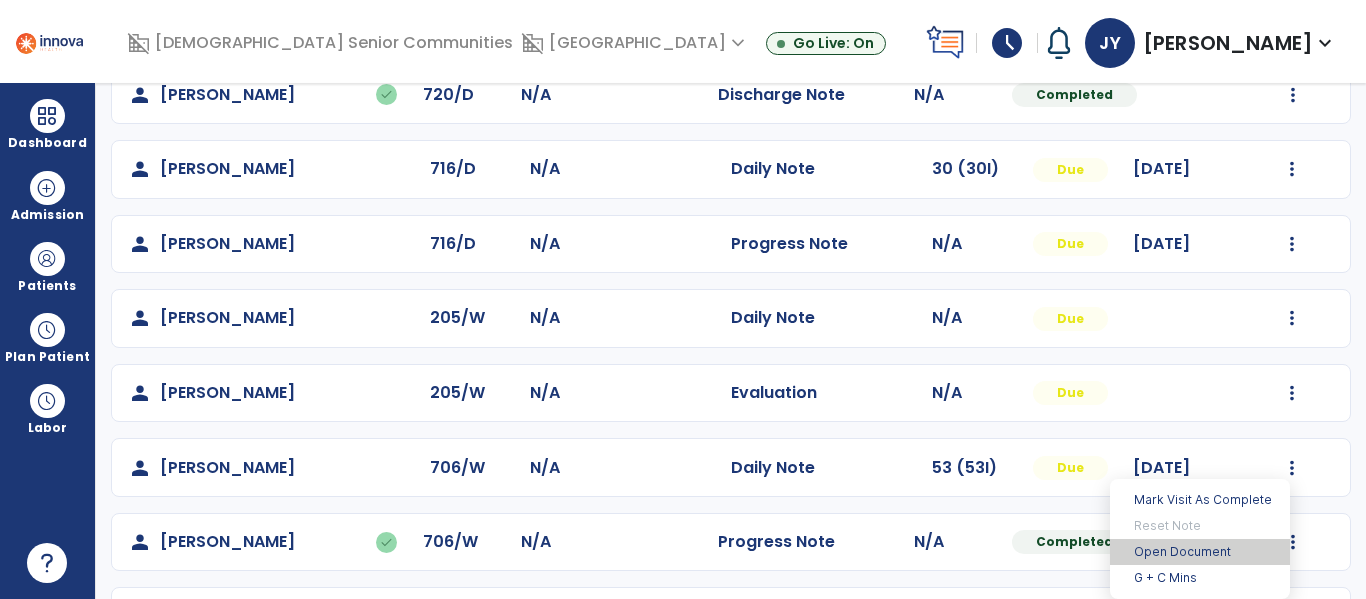 click on "Open Document" at bounding box center (1200, 552) 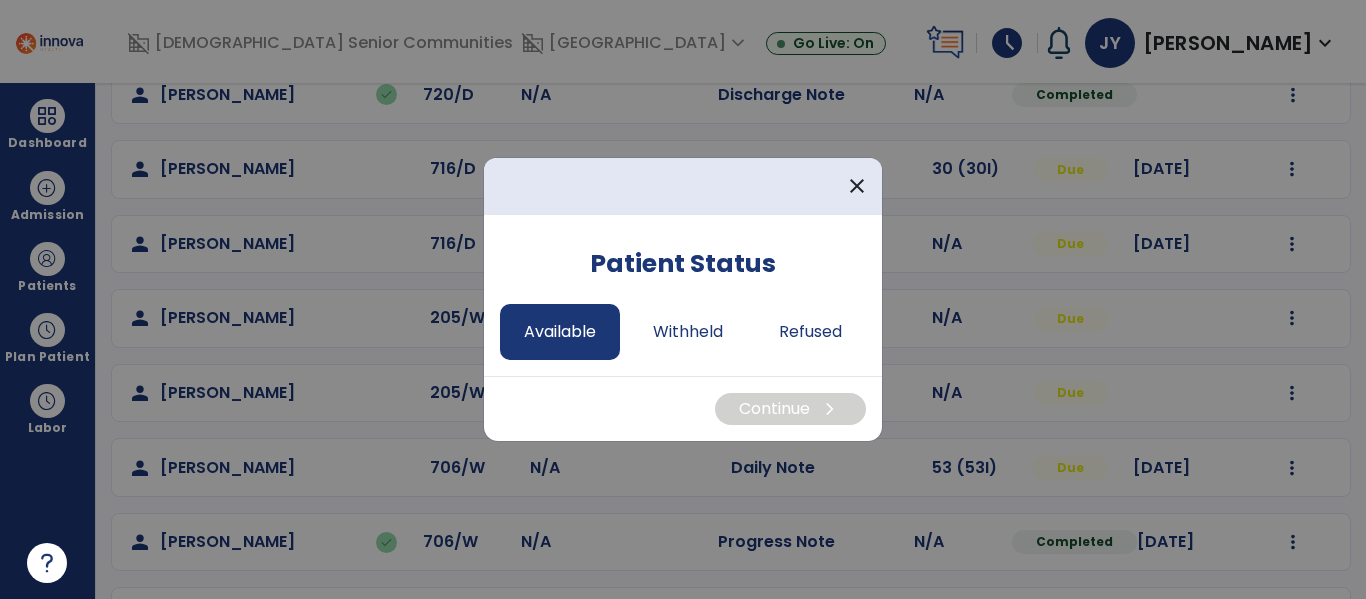click on "Available" at bounding box center [560, 332] 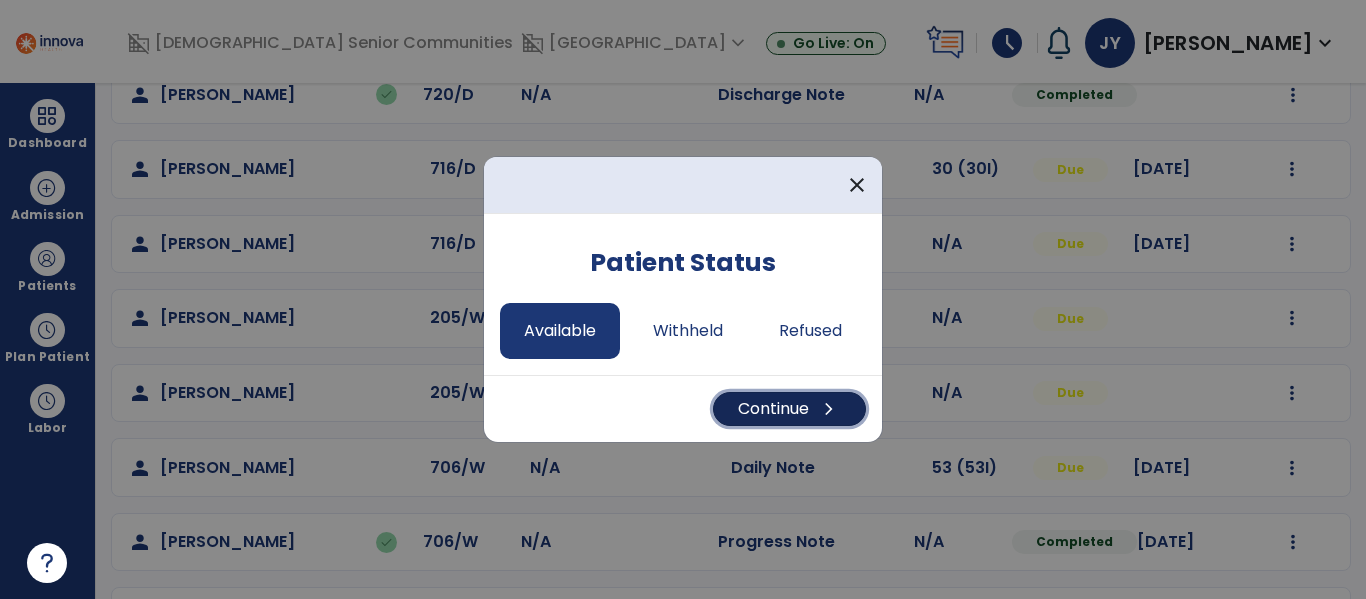 click on "Continue   chevron_right" at bounding box center [789, 409] 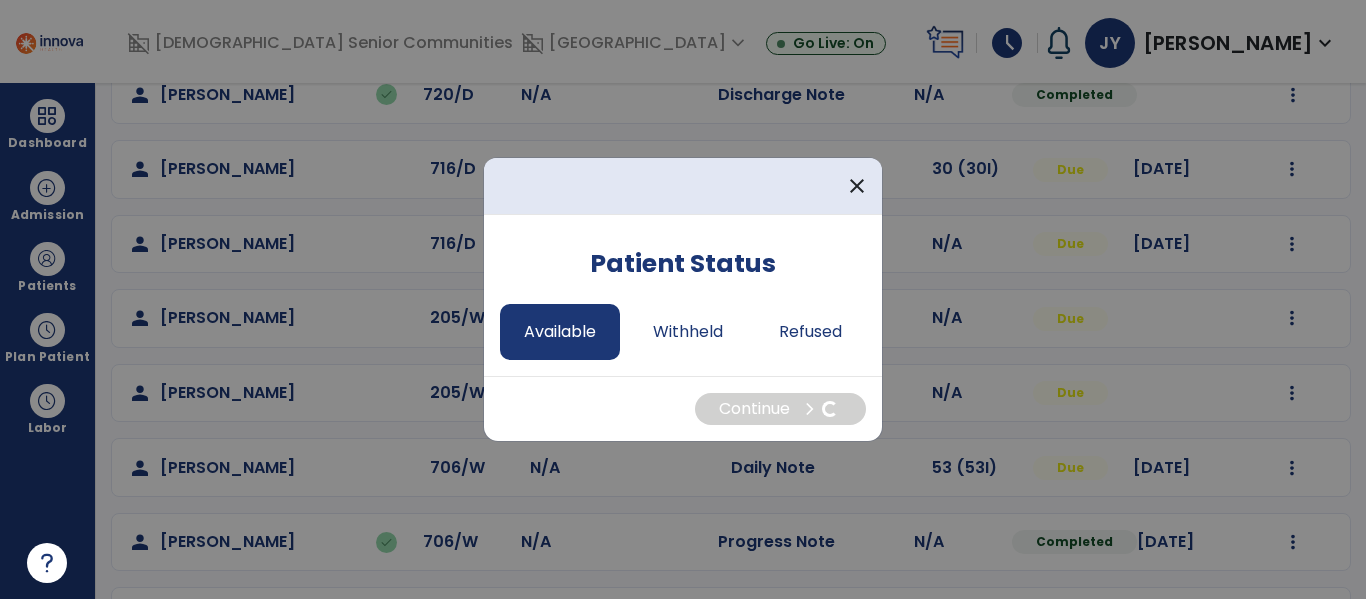 select on "*" 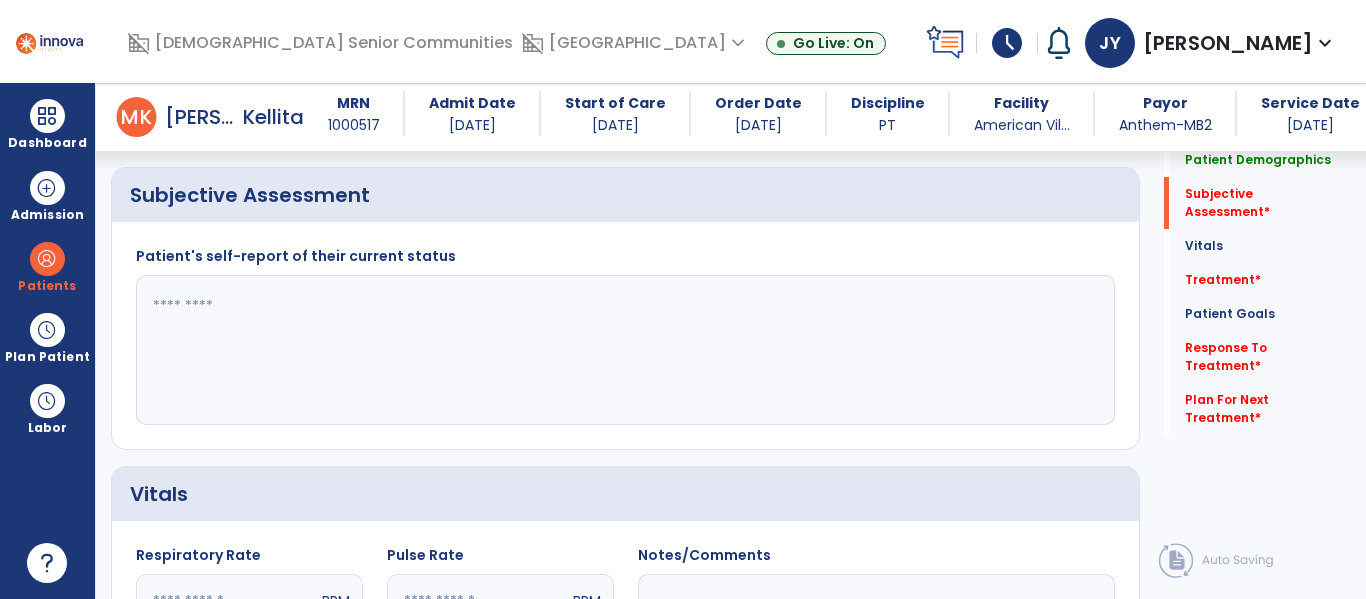 scroll, scrollTop: 443, scrollLeft: 0, axis: vertical 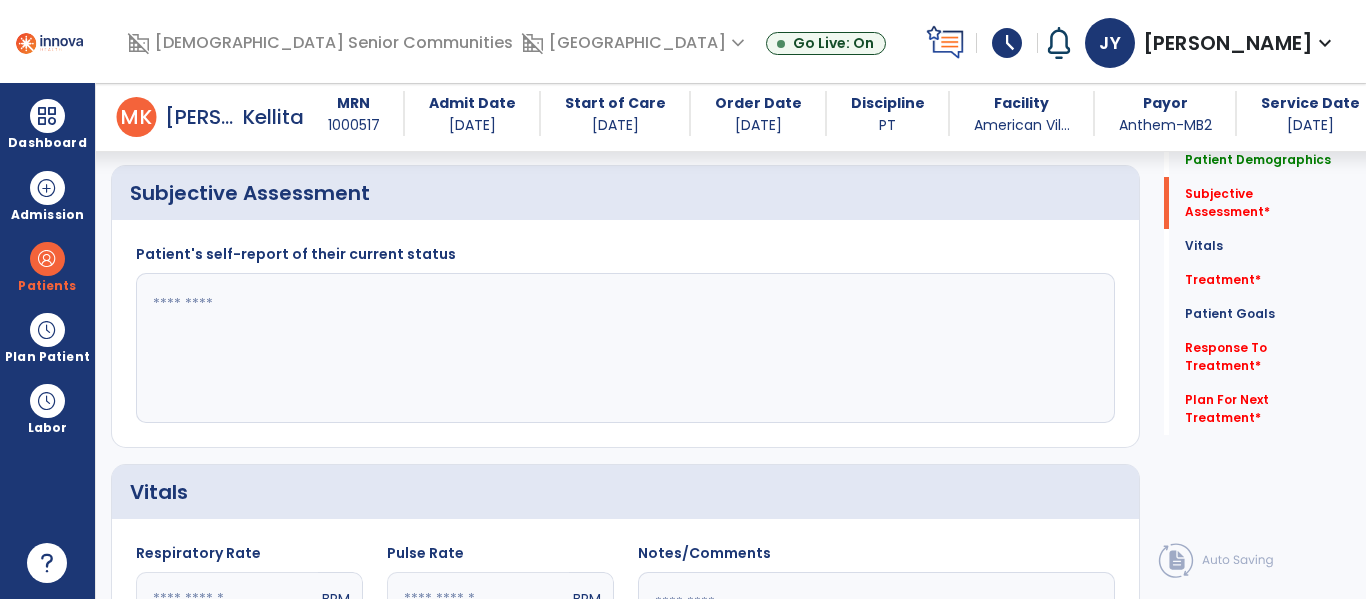 click 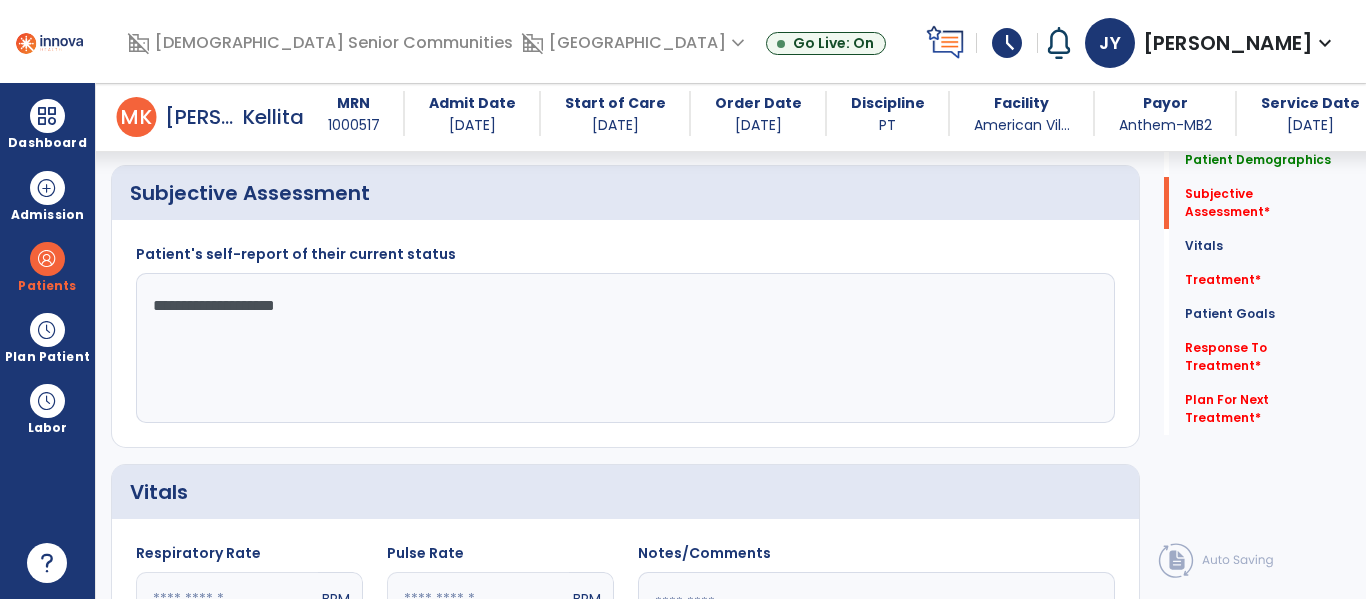type on "**********" 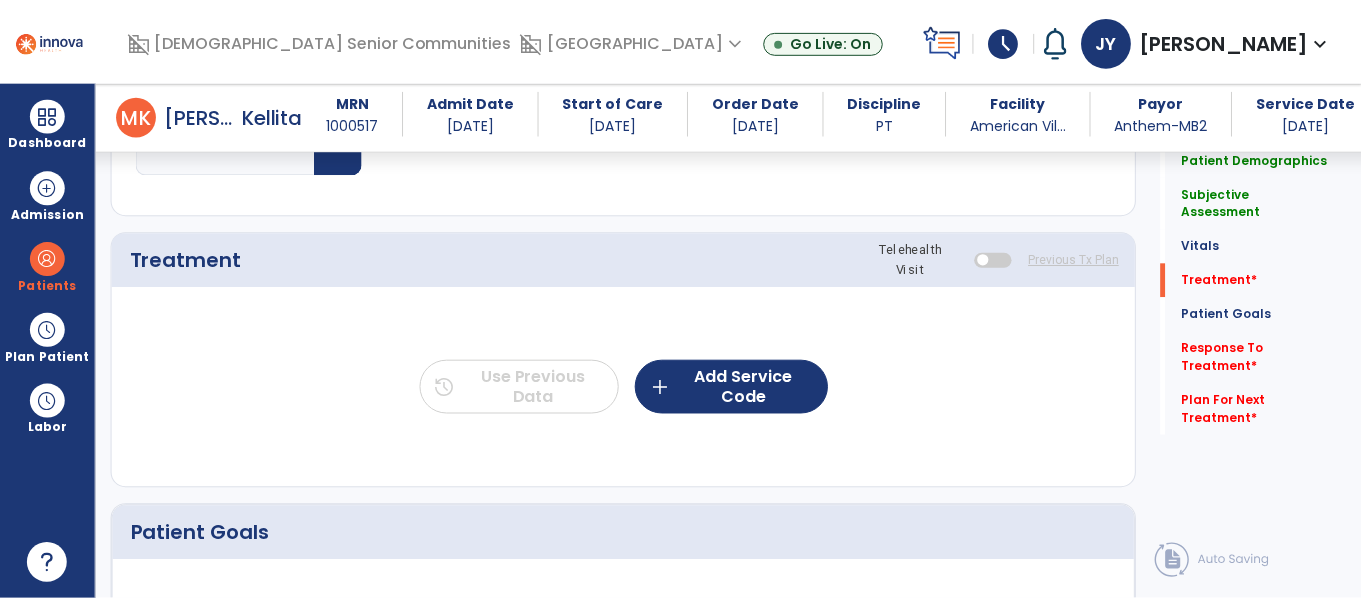 scroll, scrollTop: 1110, scrollLeft: 0, axis: vertical 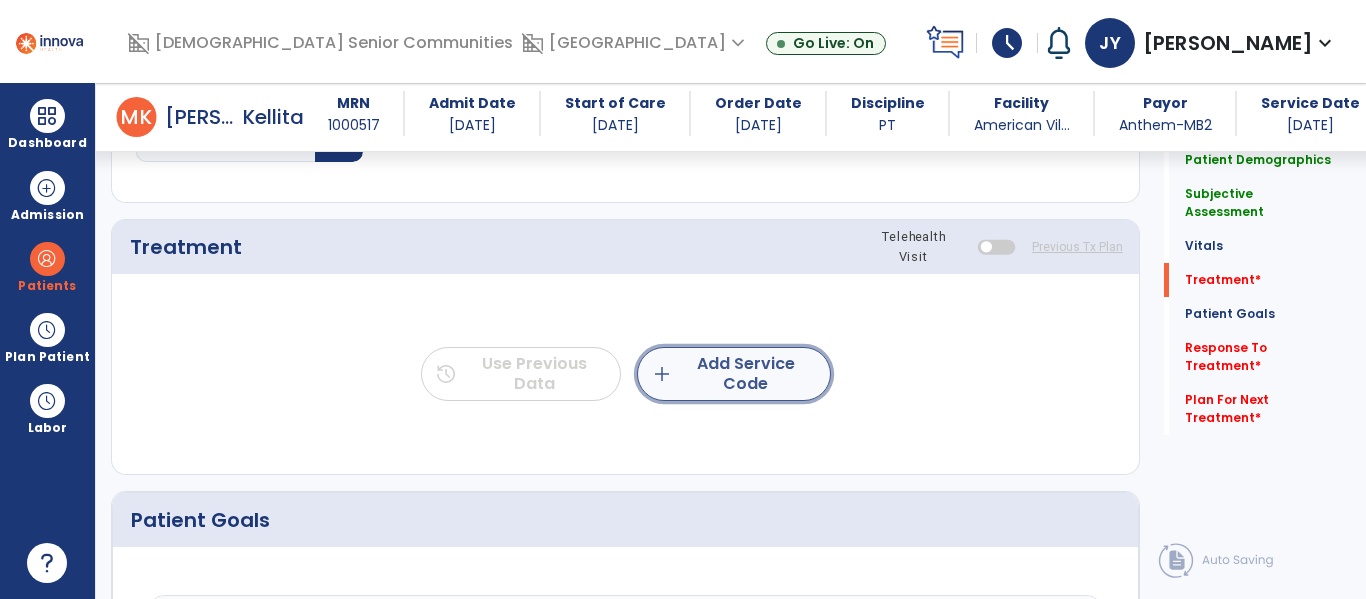 click on "add  Add Service Code" 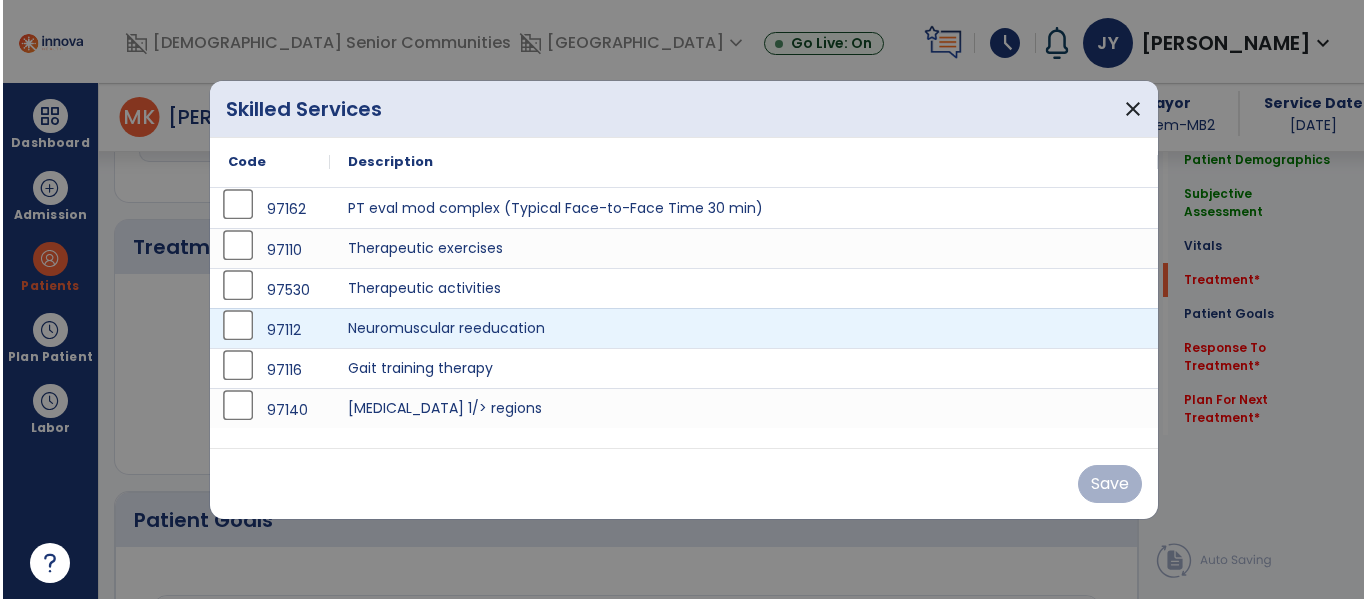 scroll, scrollTop: 1110, scrollLeft: 0, axis: vertical 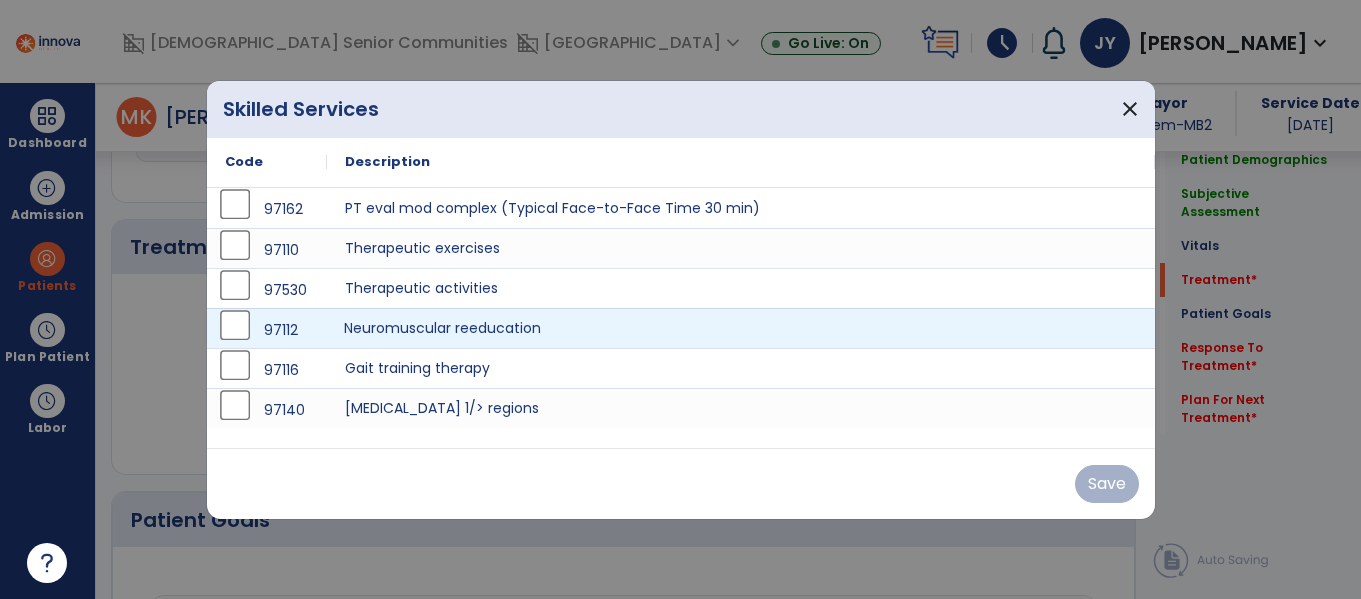 click on "Neuromuscular reeducation" at bounding box center (741, 328) 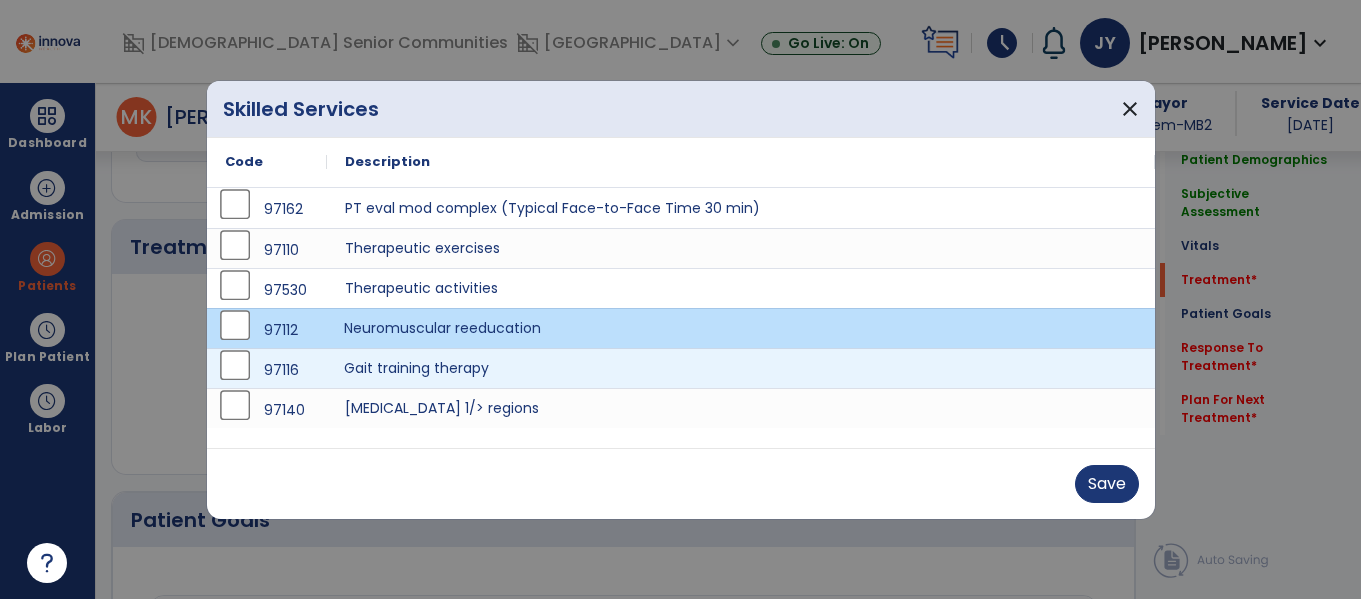 click on "Gait training therapy" at bounding box center [741, 368] 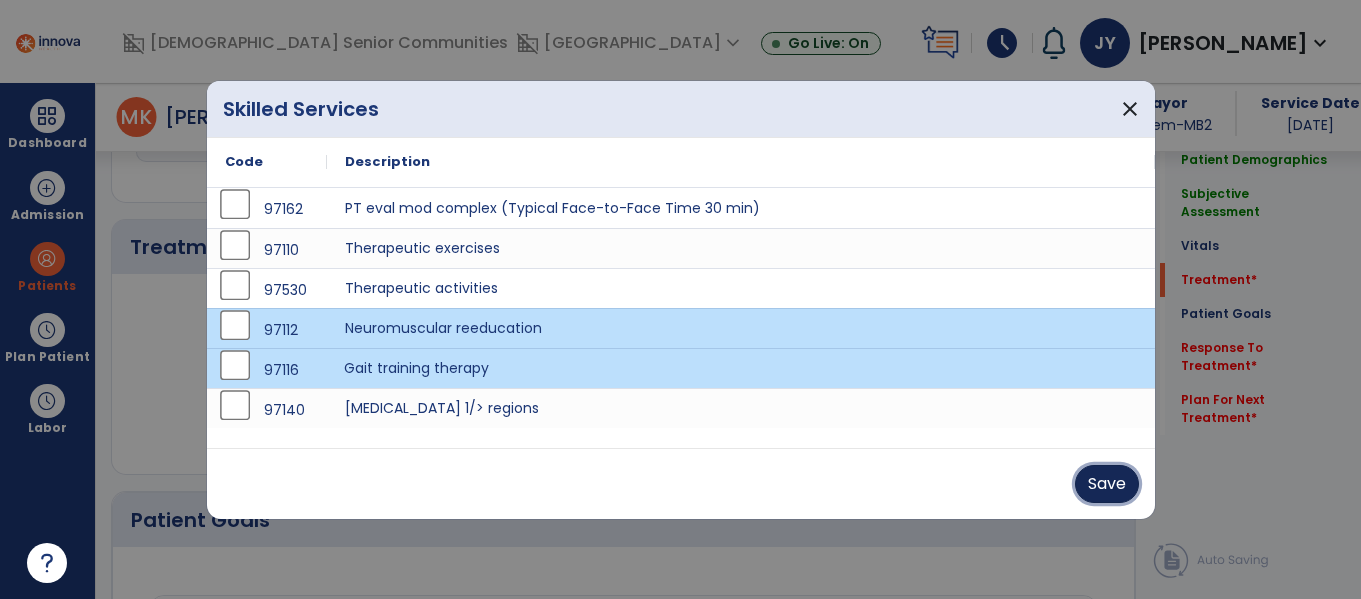 click on "Save" at bounding box center [1107, 484] 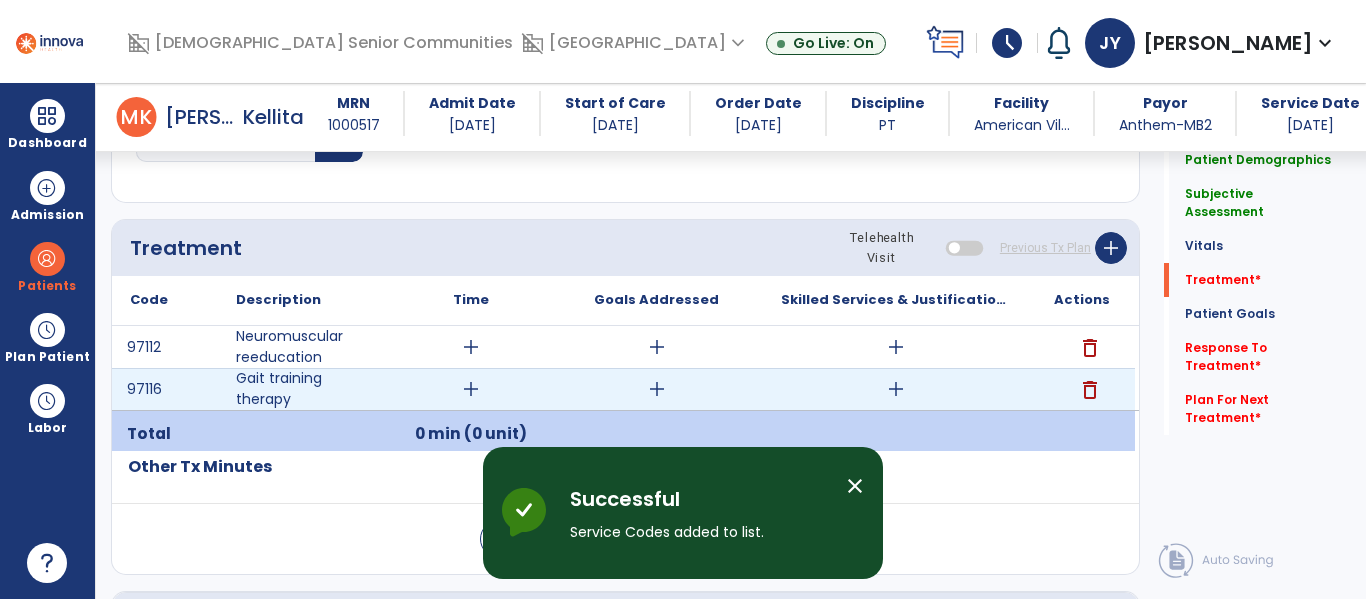 click on "add" at bounding box center [471, 389] 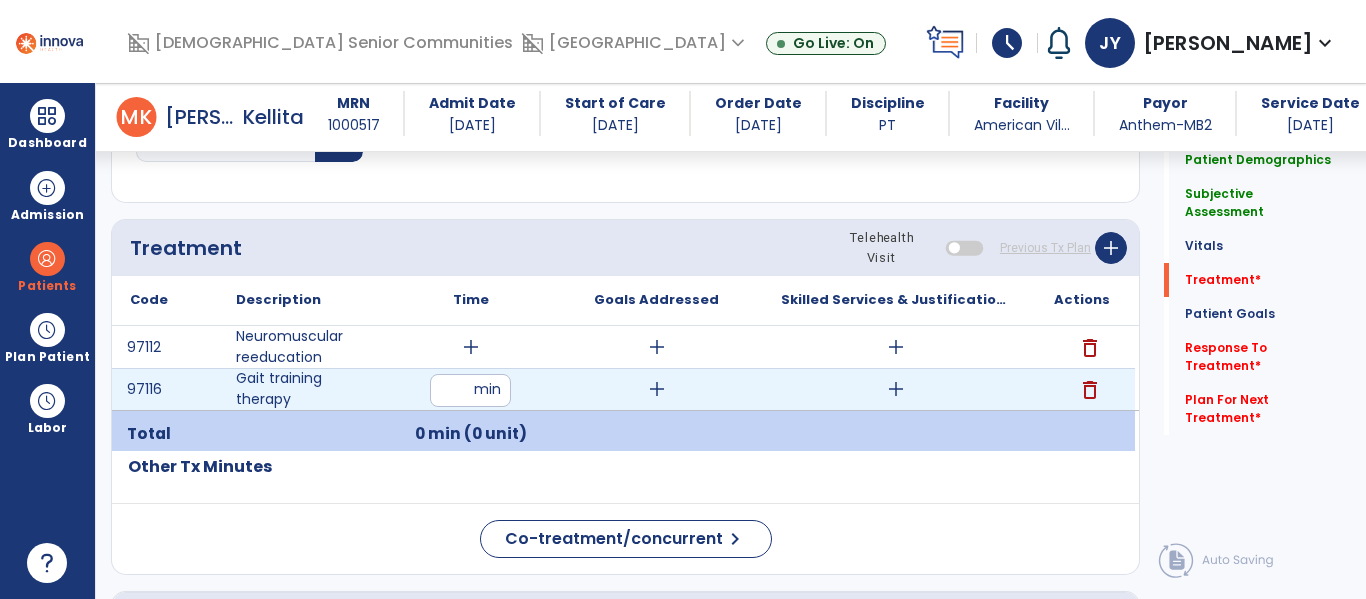 type on "**" 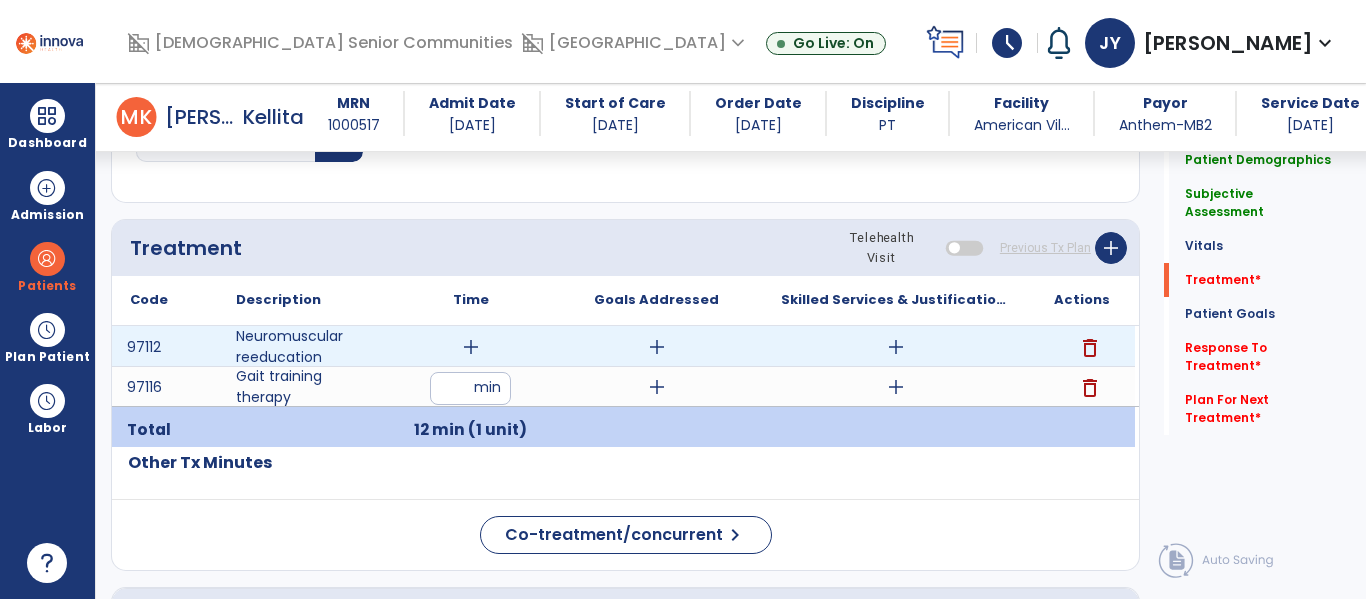 click on "add" at bounding box center [471, 347] 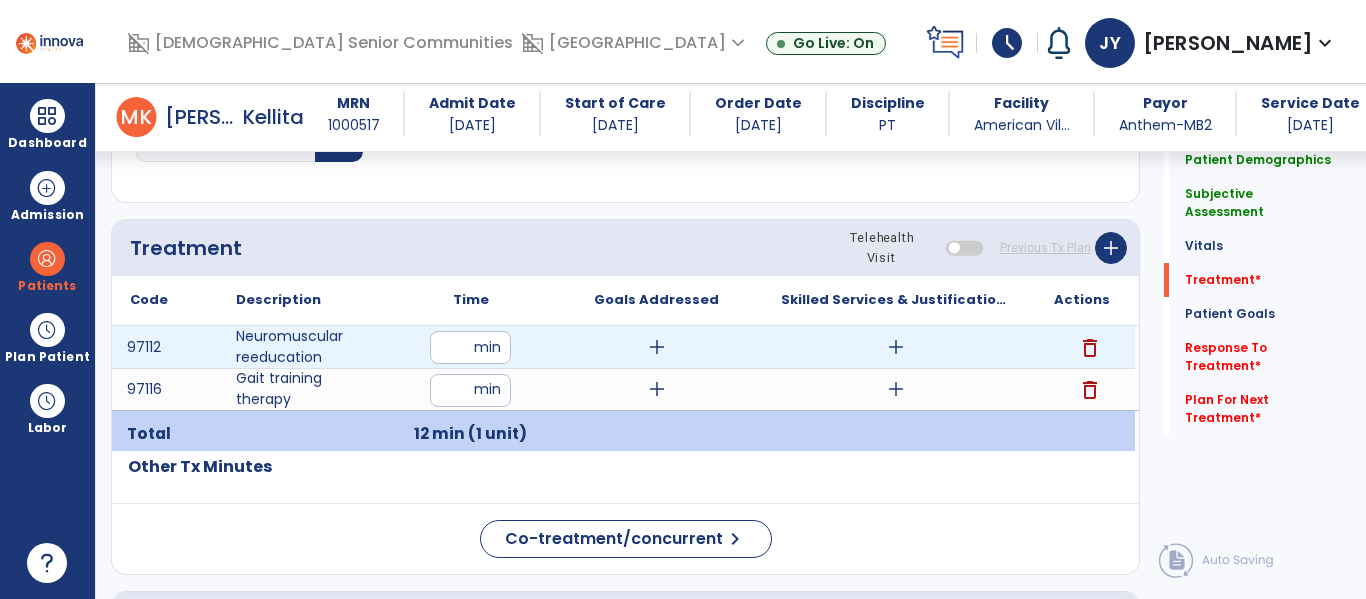 type on "**" 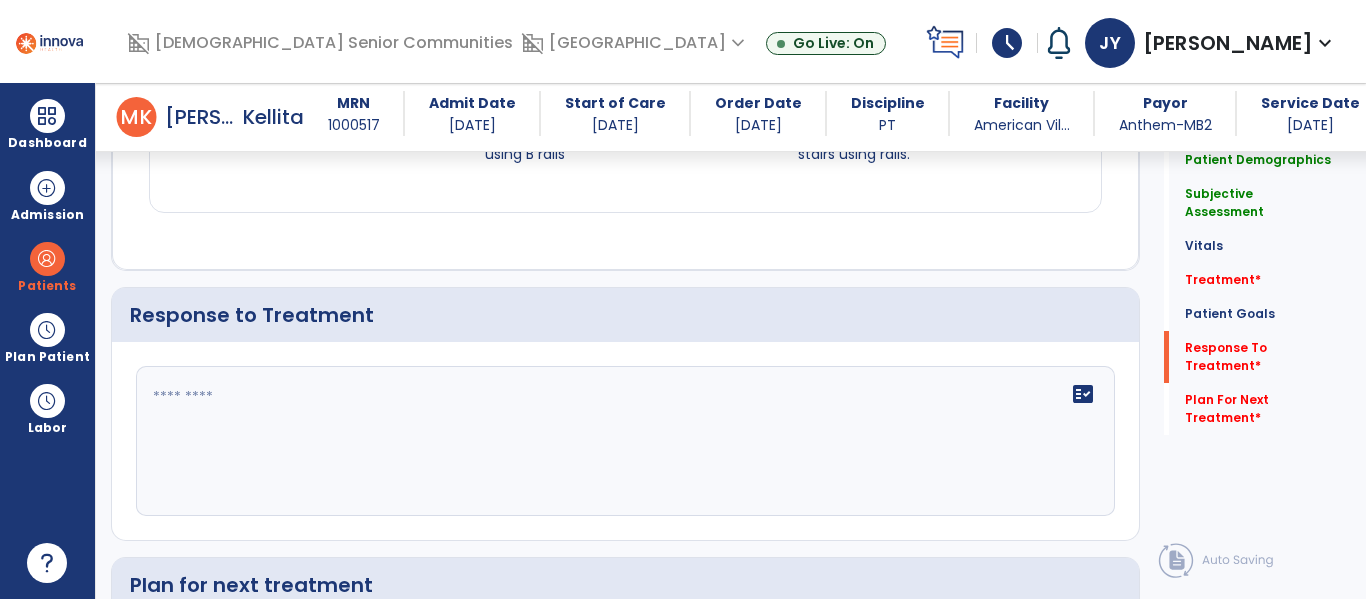 click on "fact_check" 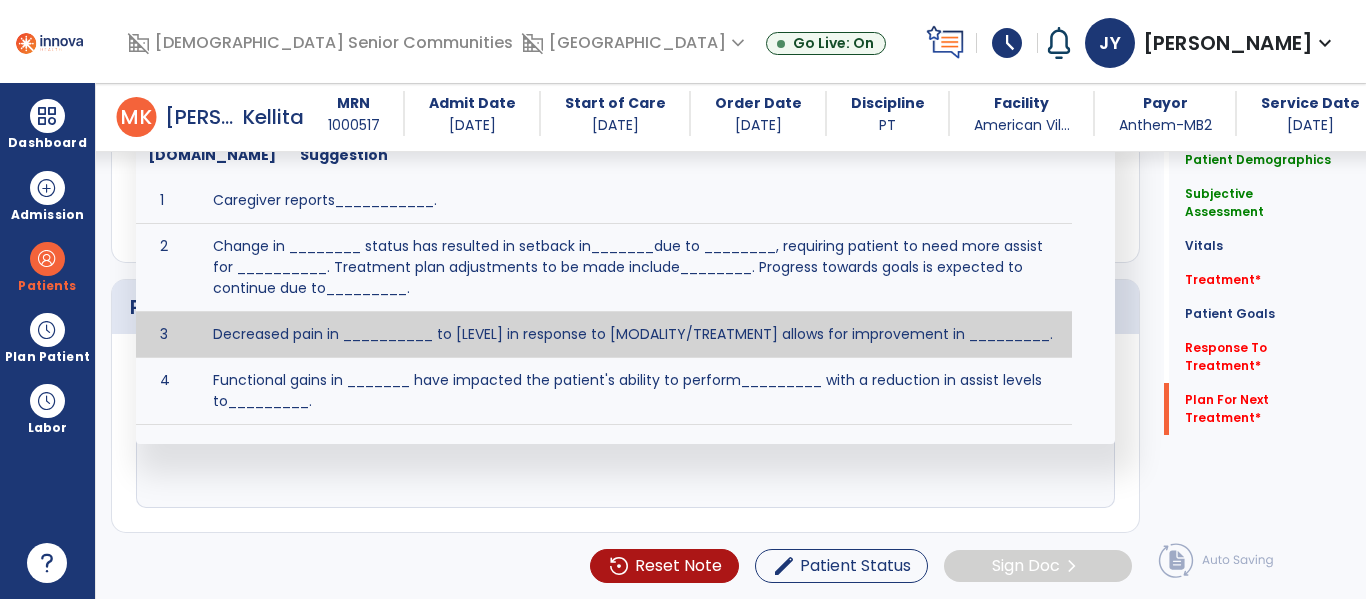 scroll, scrollTop: 2570, scrollLeft: 0, axis: vertical 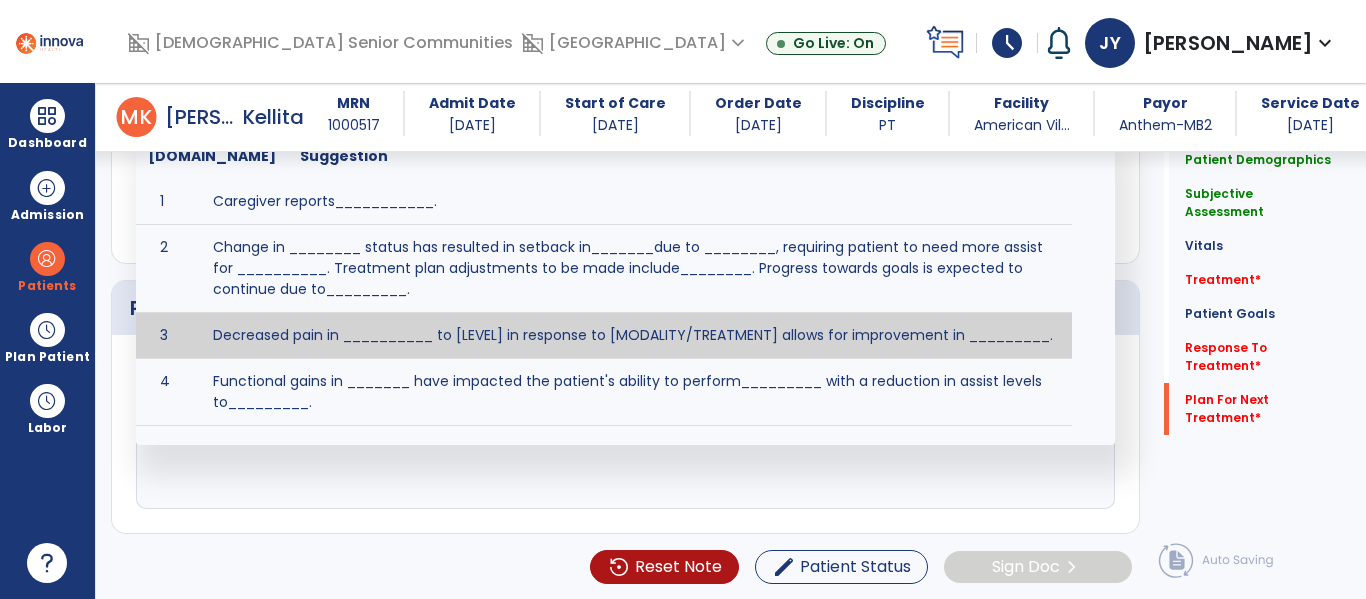 click 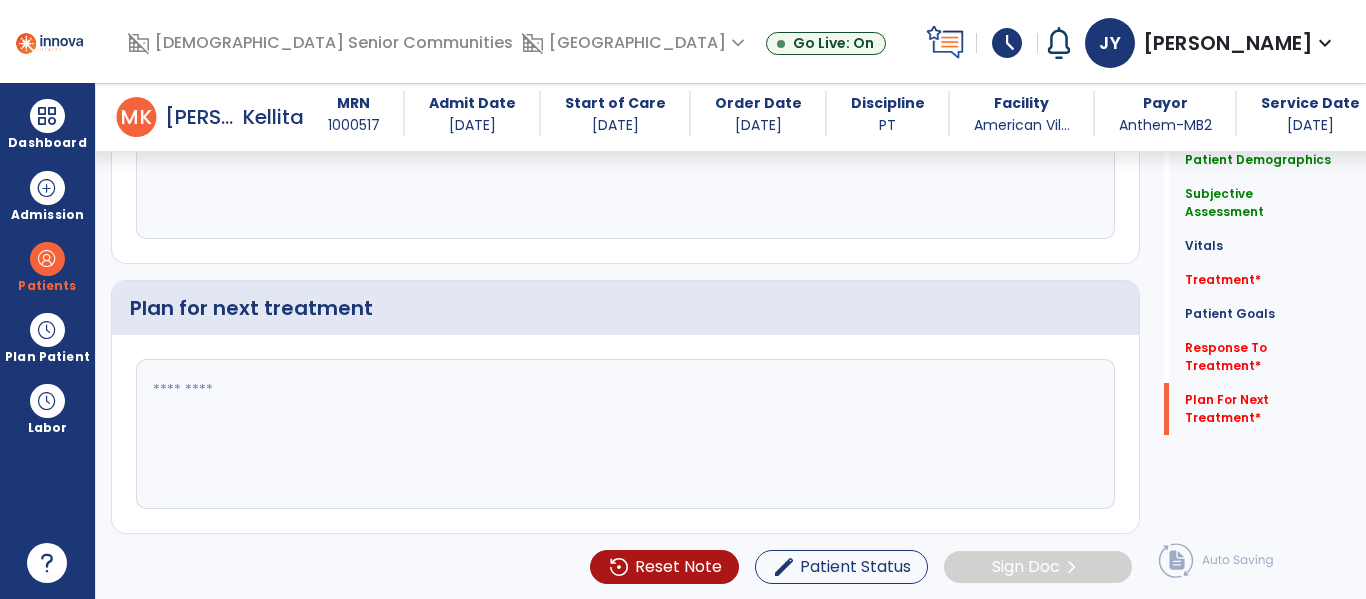 paste on "**********" 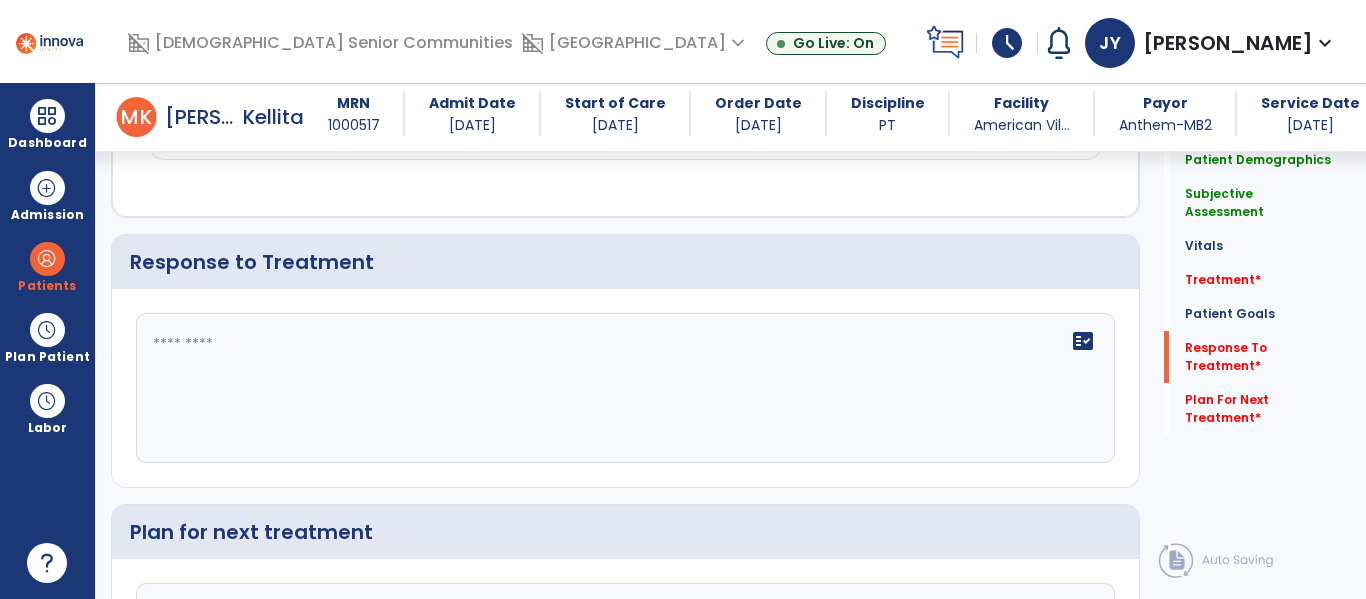 scroll, scrollTop: 2340, scrollLeft: 0, axis: vertical 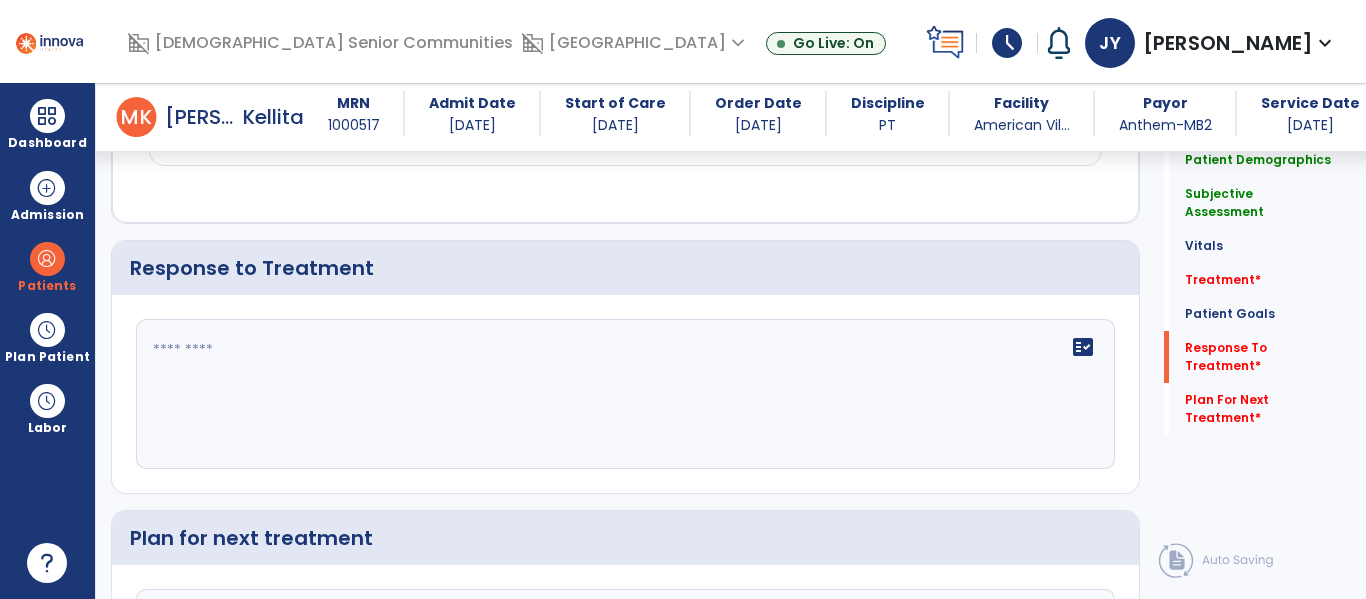 type on "**********" 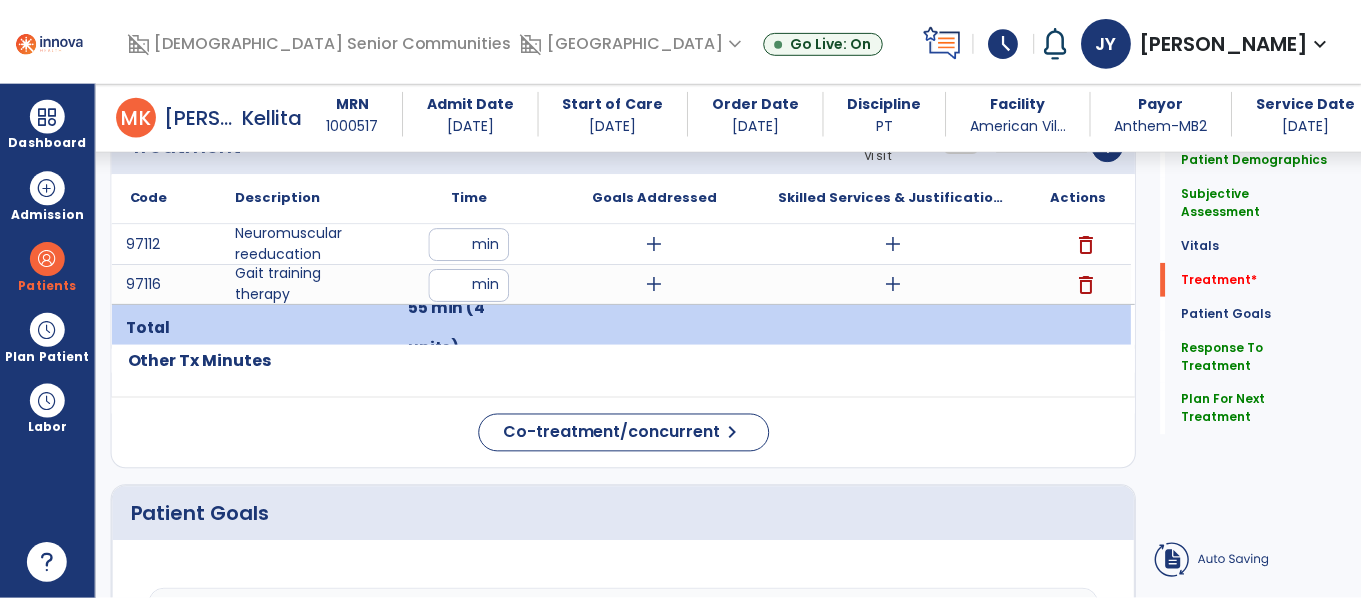 scroll, scrollTop: 1070, scrollLeft: 0, axis: vertical 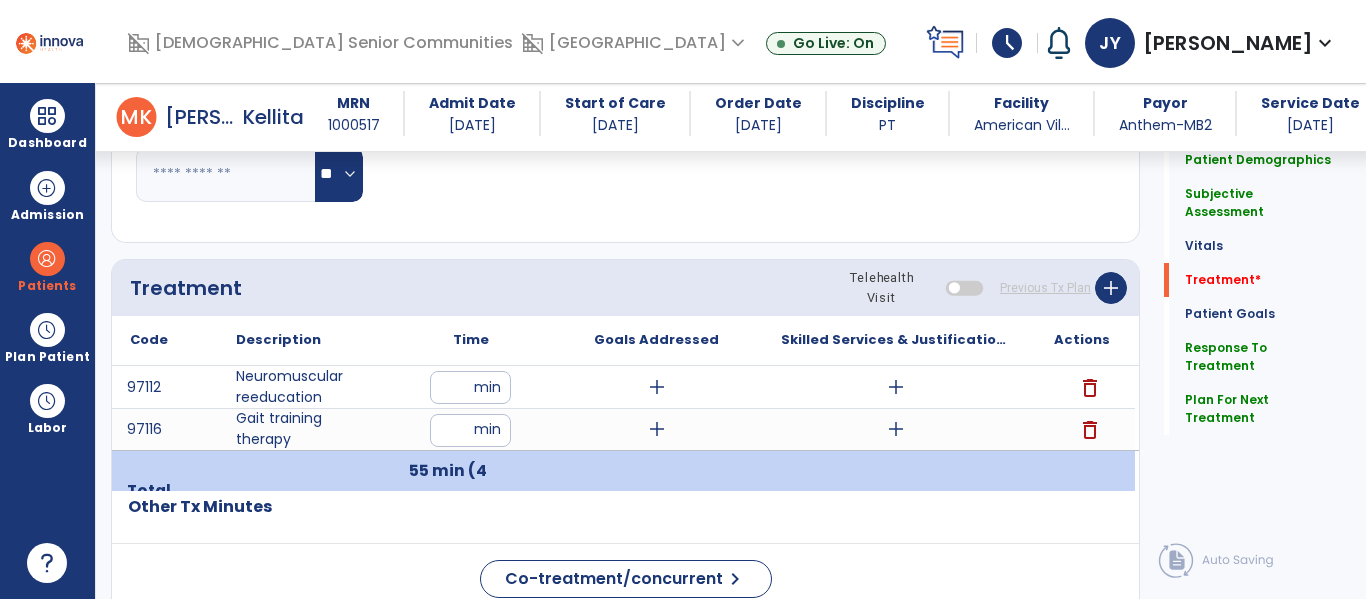 type on "**********" 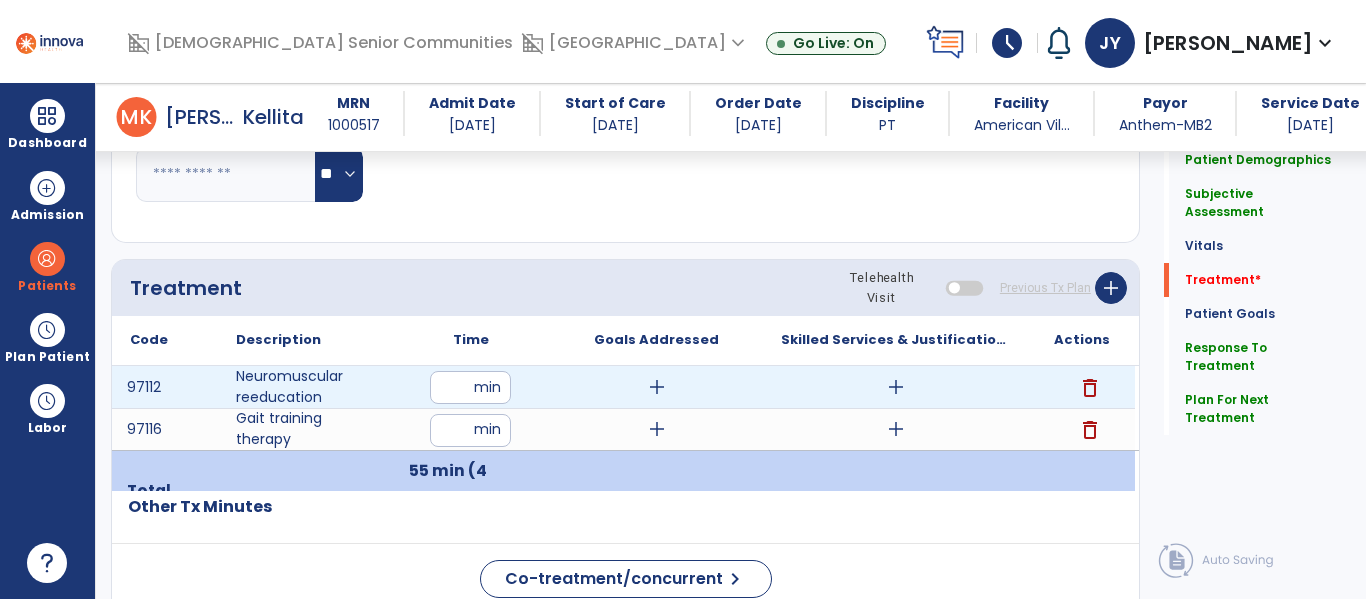click on "add" at bounding box center [896, 387] 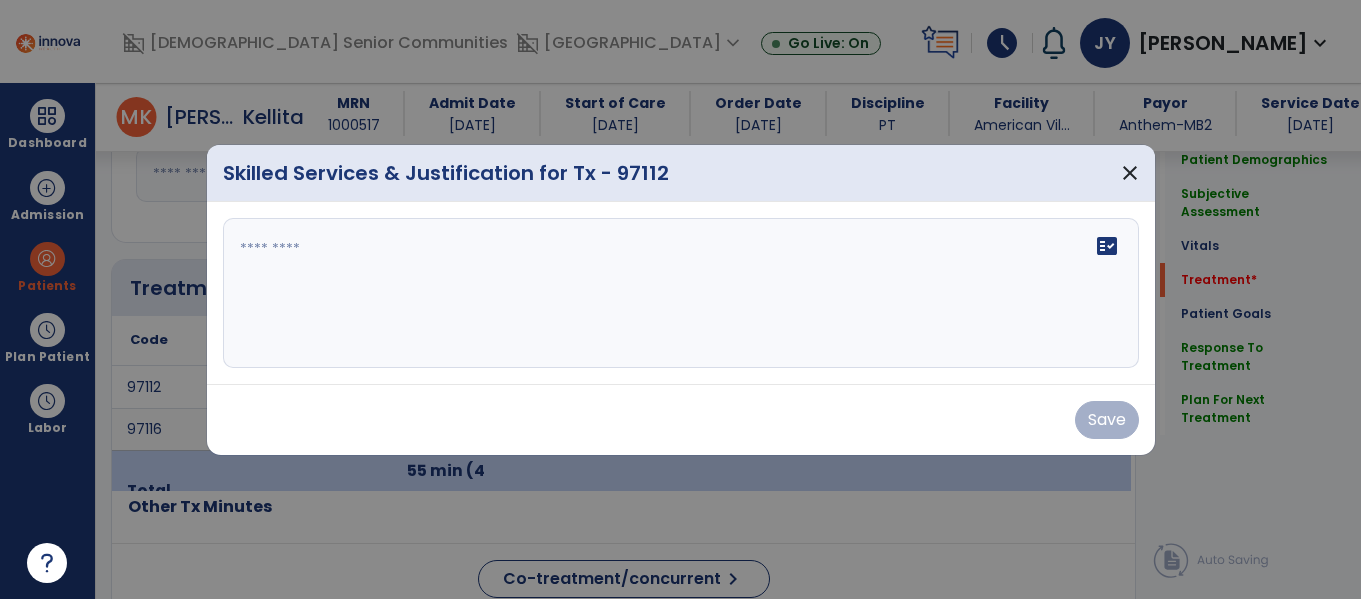scroll, scrollTop: 1070, scrollLeft: 0, axis: vertical 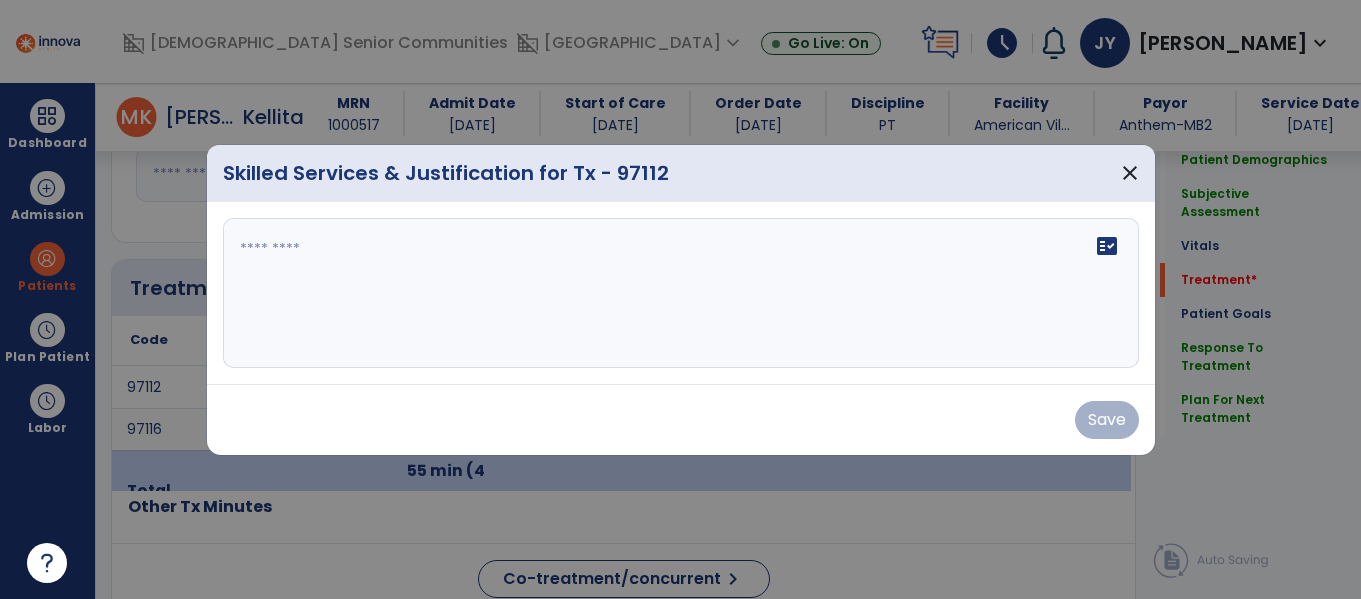 click on "fact_check" at bounding box center [681, 293] 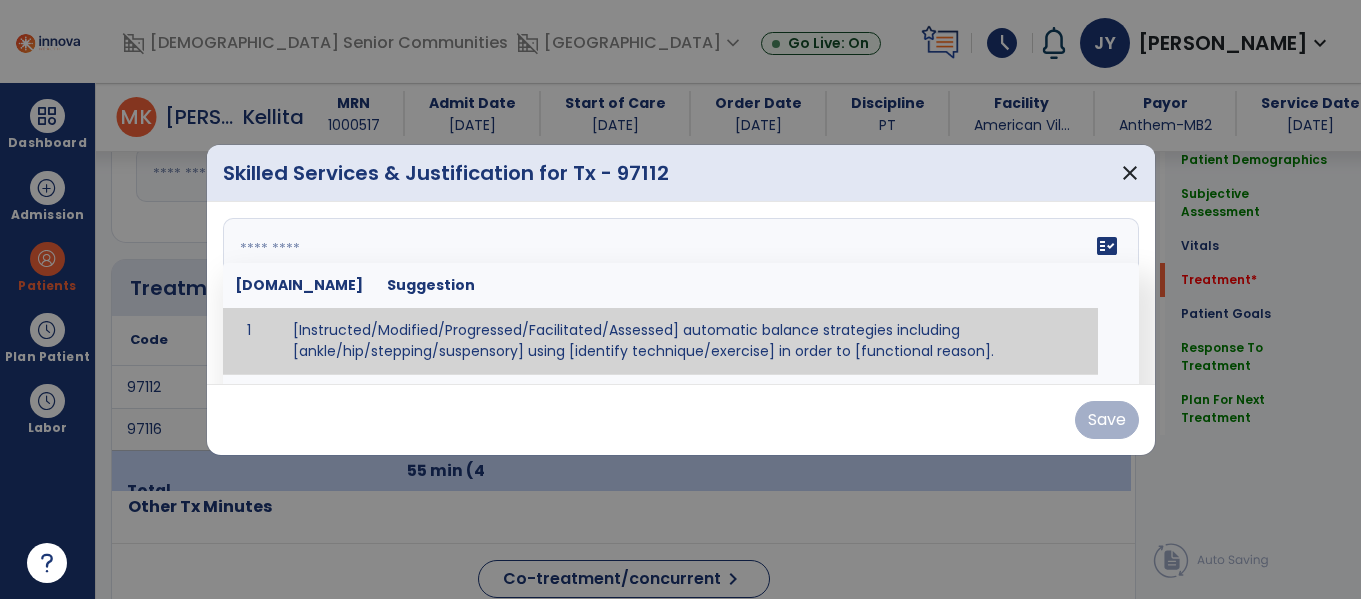 paste on "**********" 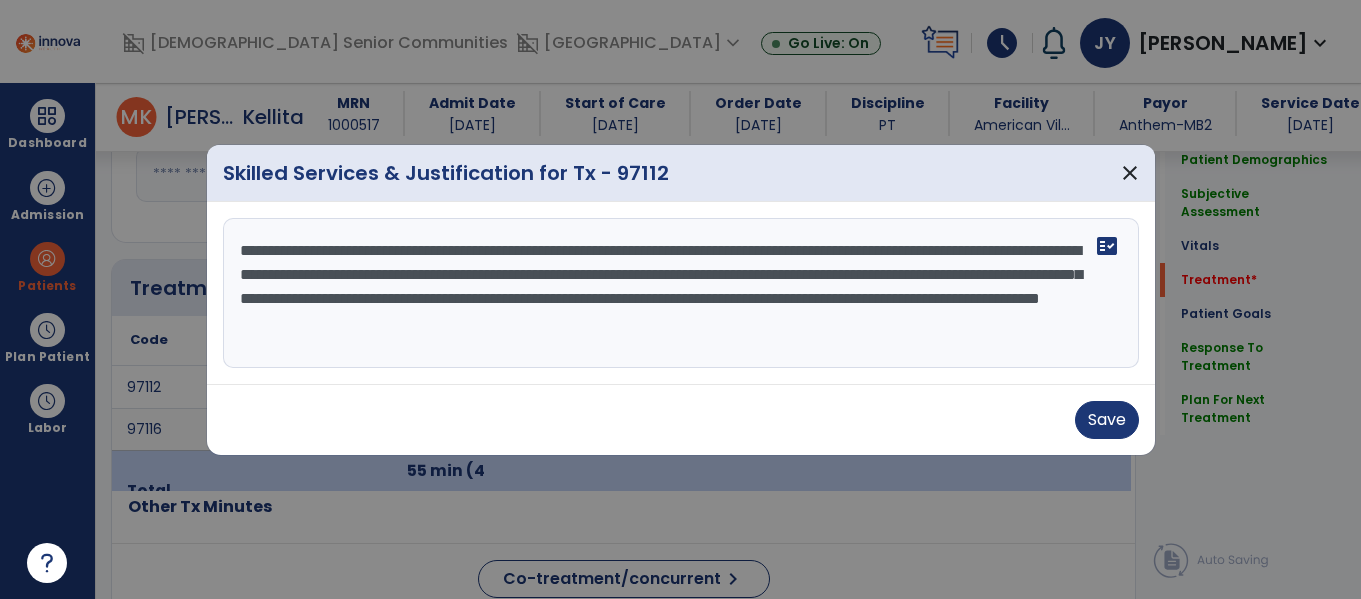 drag, startPoint x: 868, startPoint y: 320, endPoint x: 1129, endPoint y: 346, distance: 262.2918 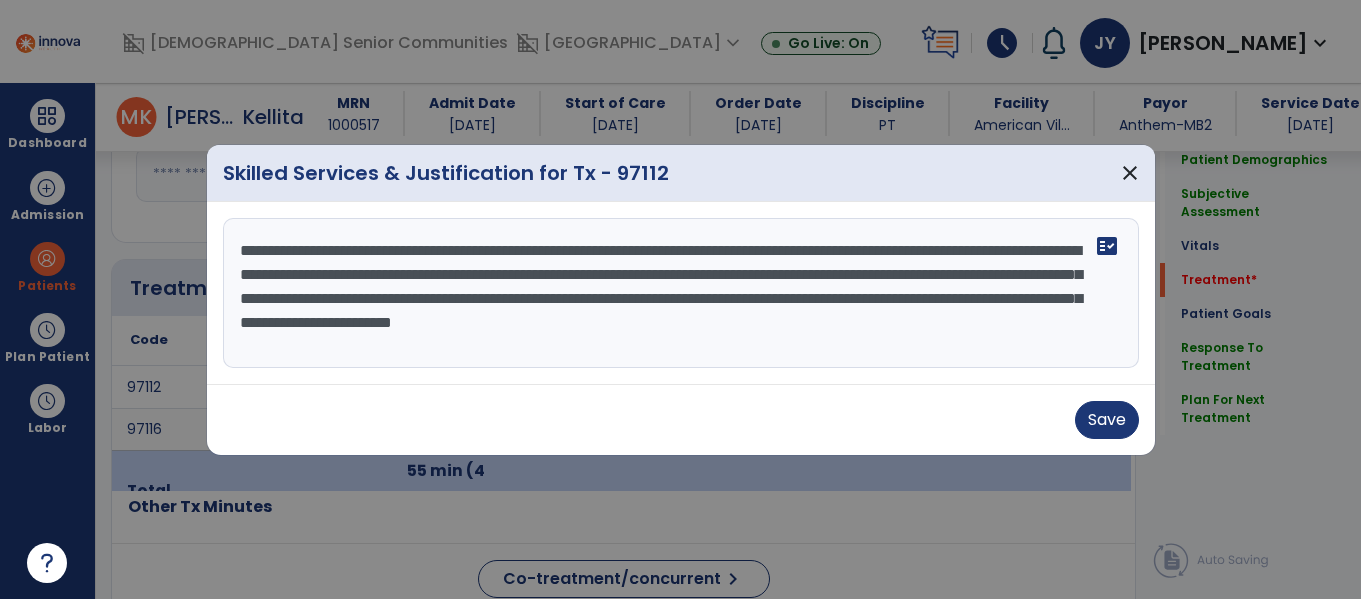 click on "**********" at bounding box center [681, 293] 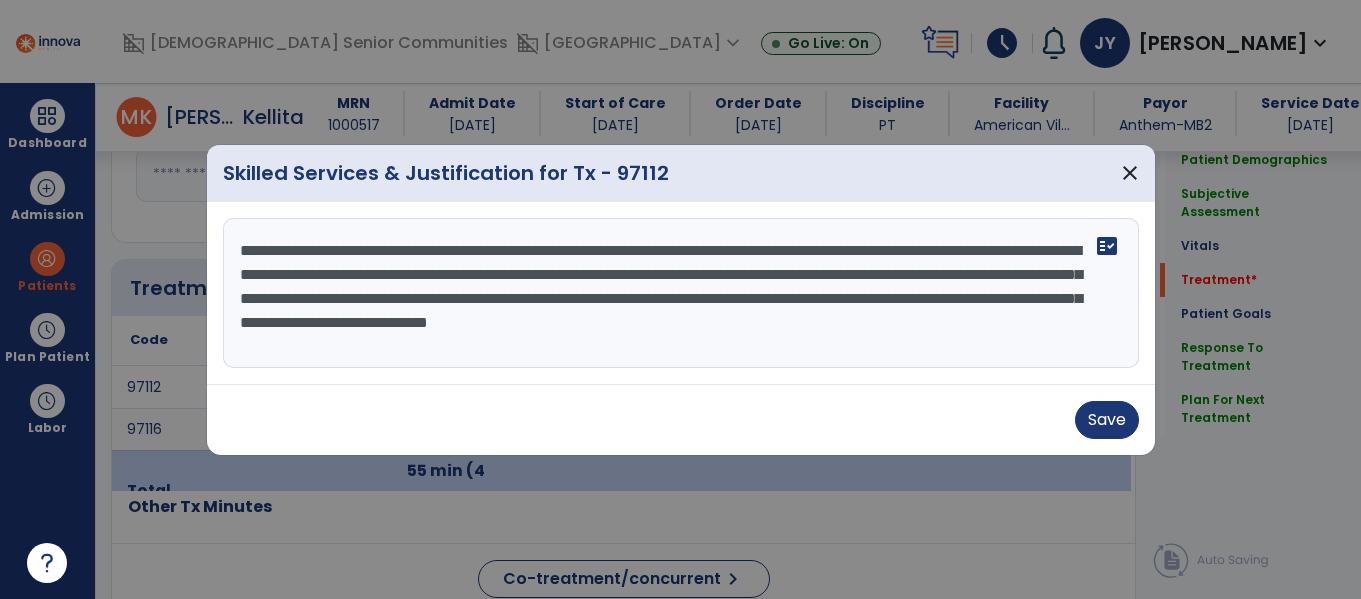 click on "**********" at bounding box center (681, 293) 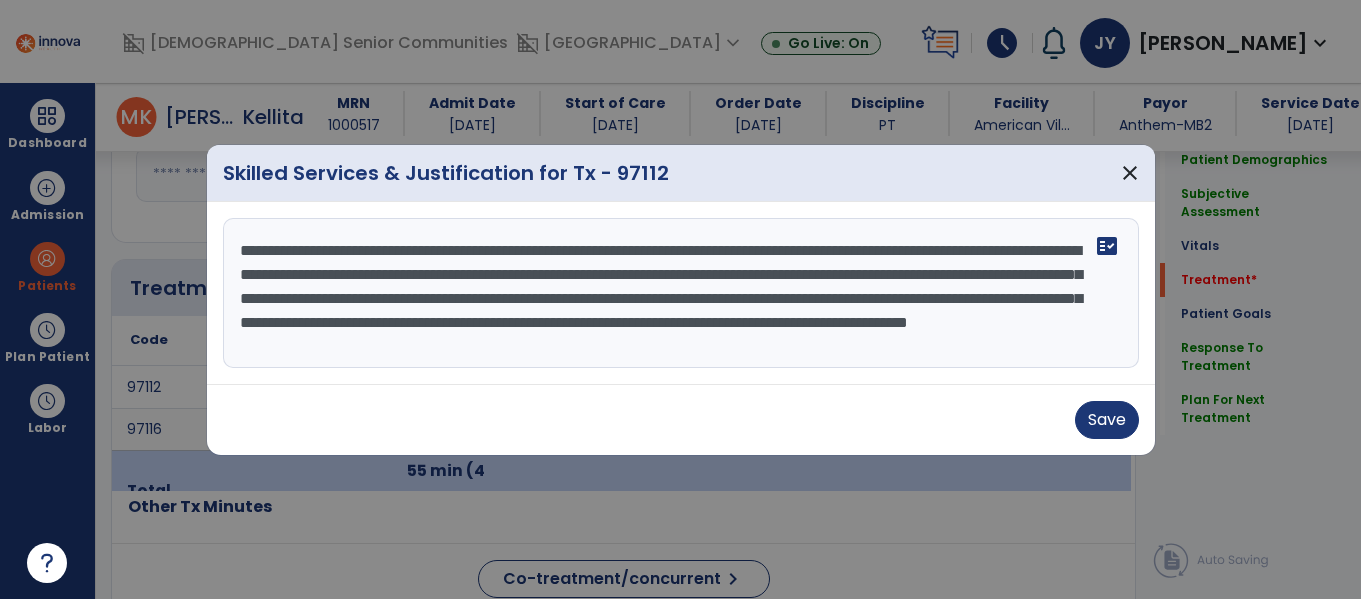 scroll, scrollTop: 16, scrollLeft: 0, axis: vertical 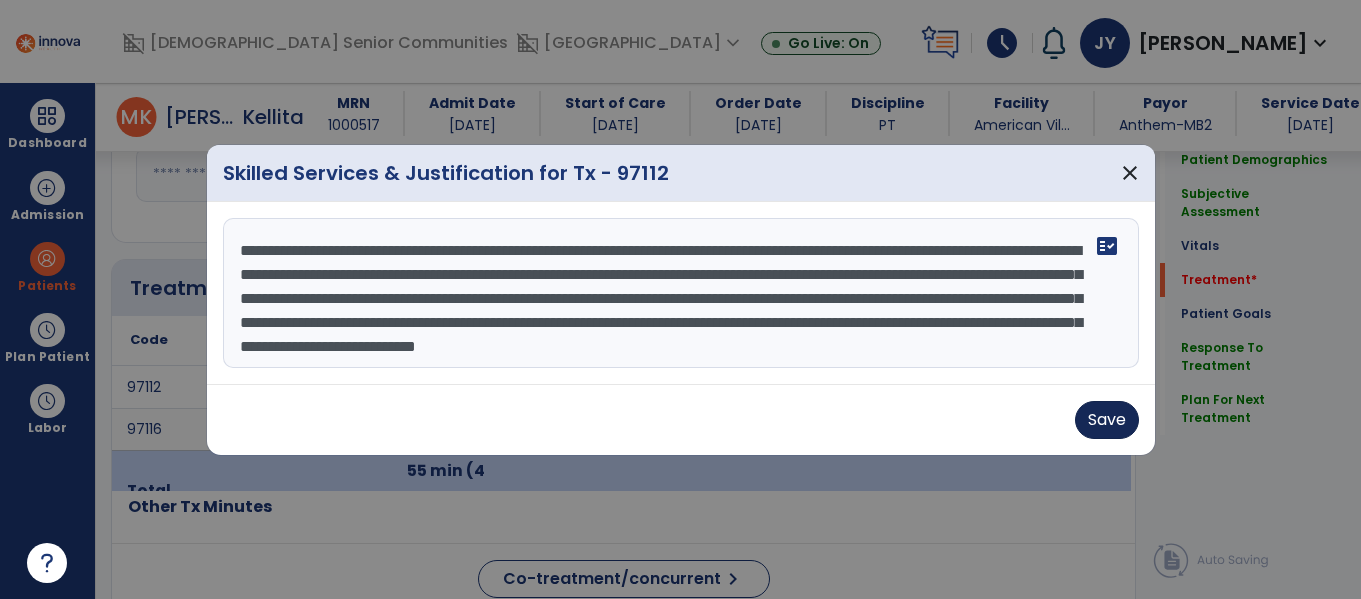 type on "**********" 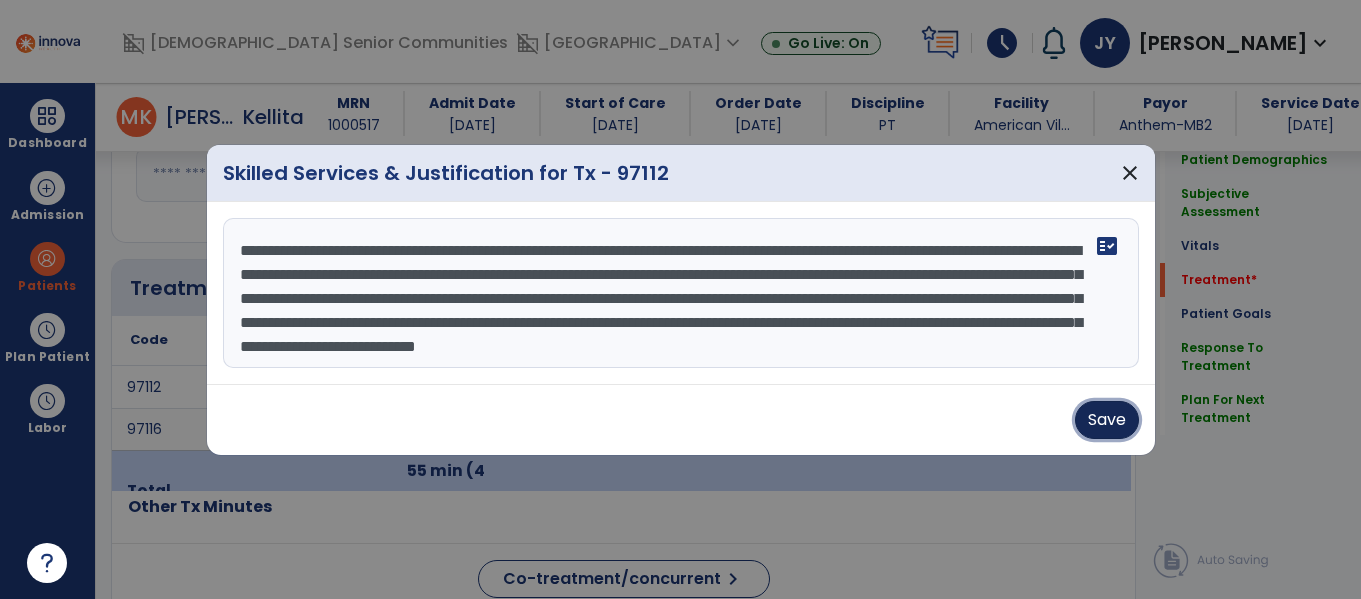 click on "Save" at bounding box center [1107, 420] 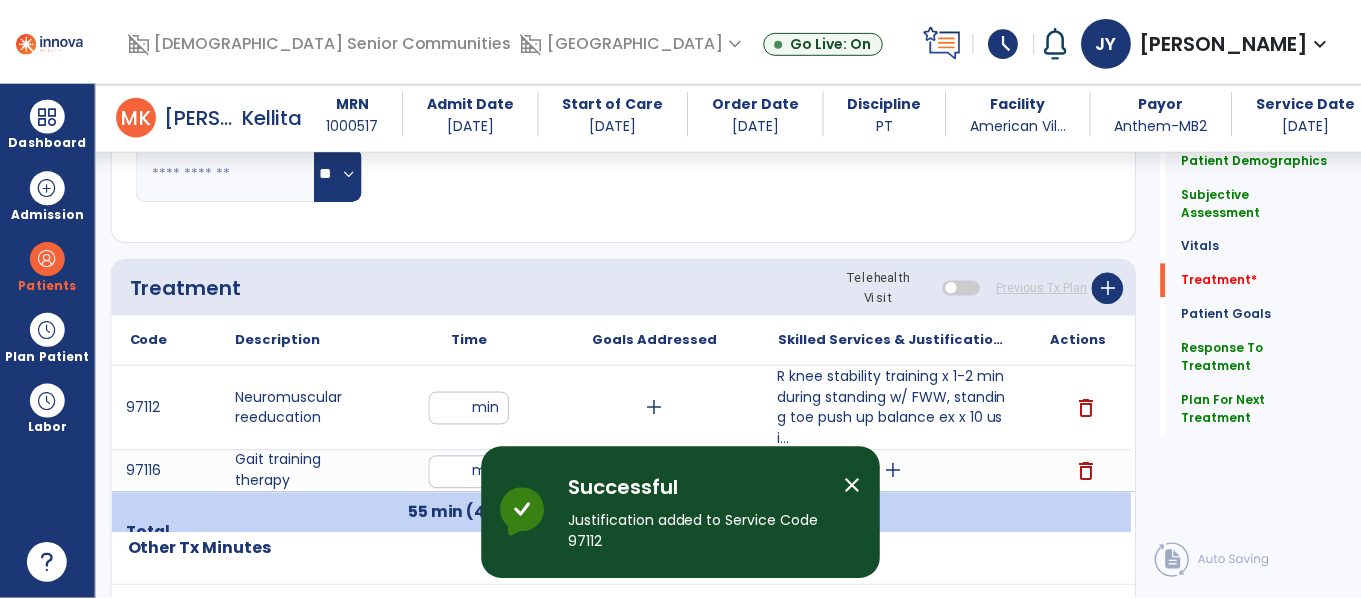 scroll, scrollTop: 1197, scrollLeft: 0, axis: vertical 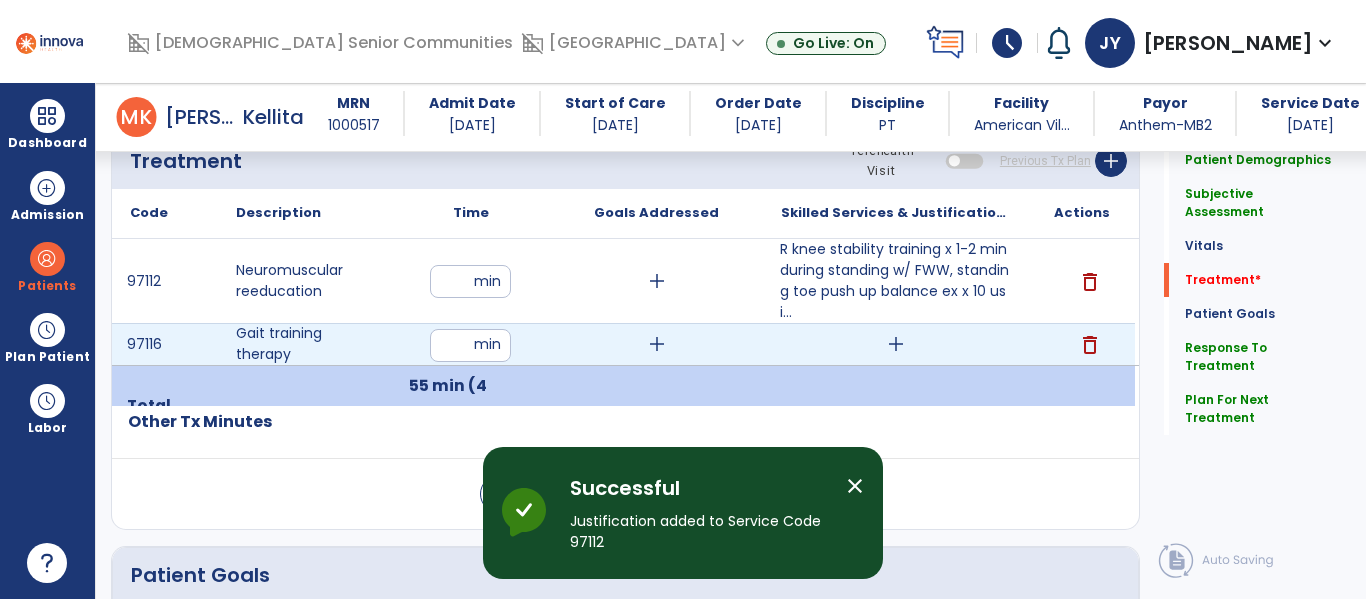 click on "add" at bounding box center [896, 344] 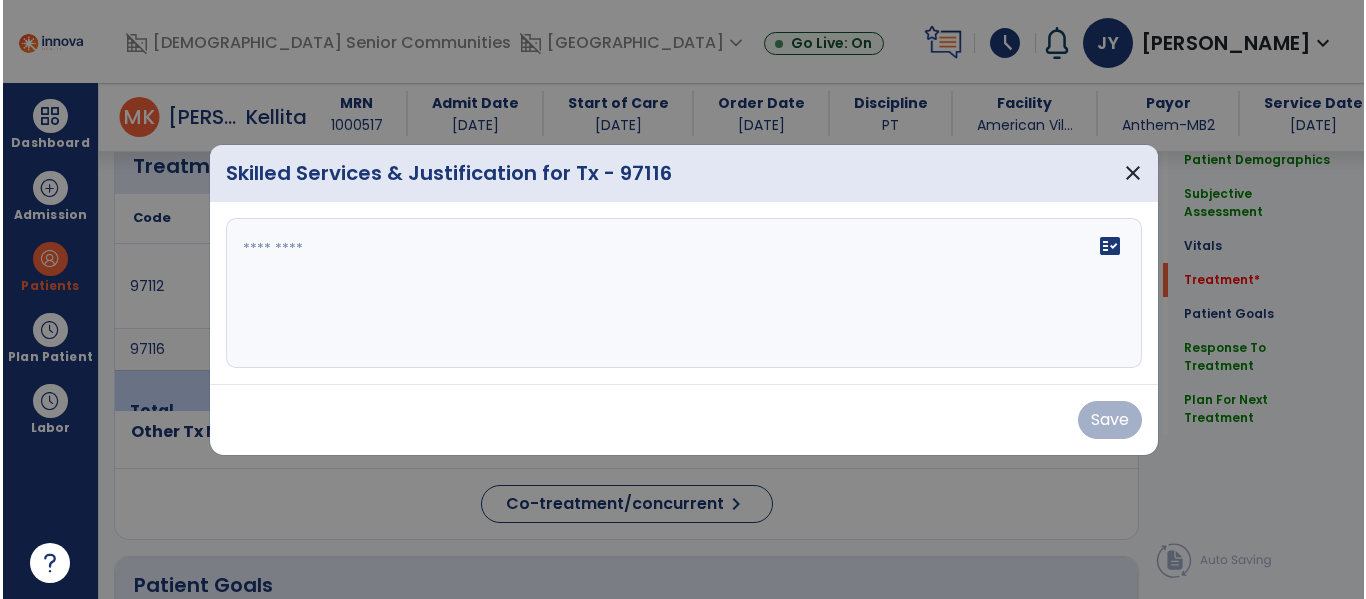 scroll, scrollTop: 1197, scrollLeft: 0, axis: vertical 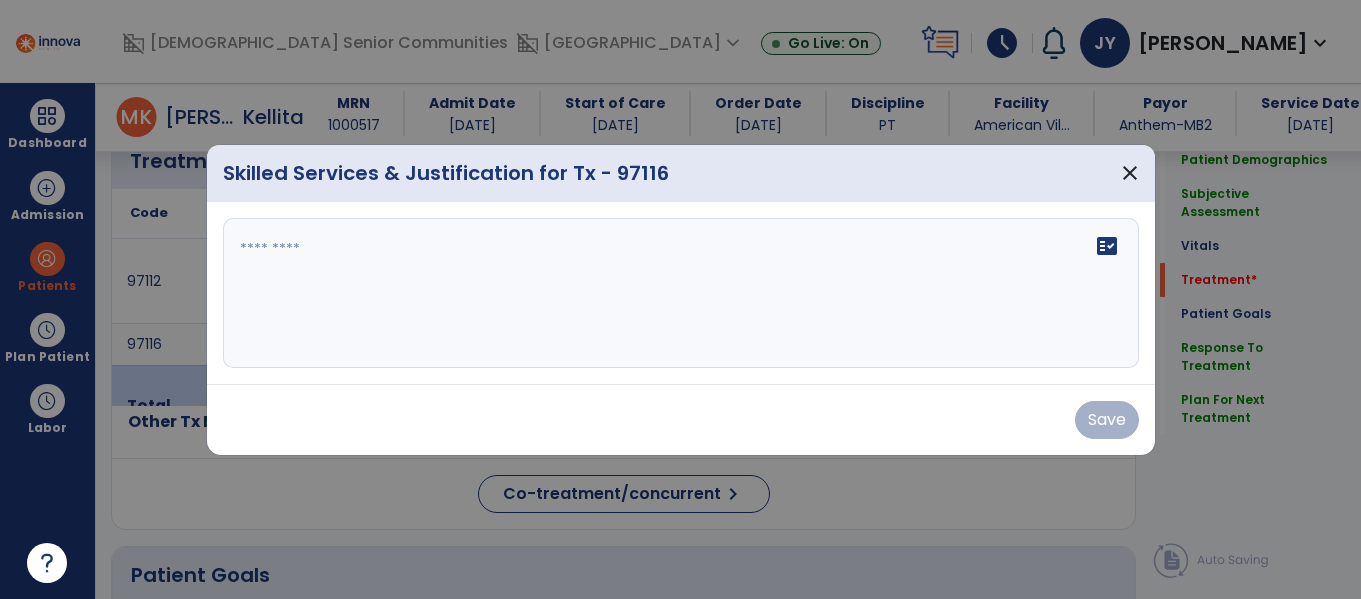 click on "fact_check" at bounding box center [681, 293] 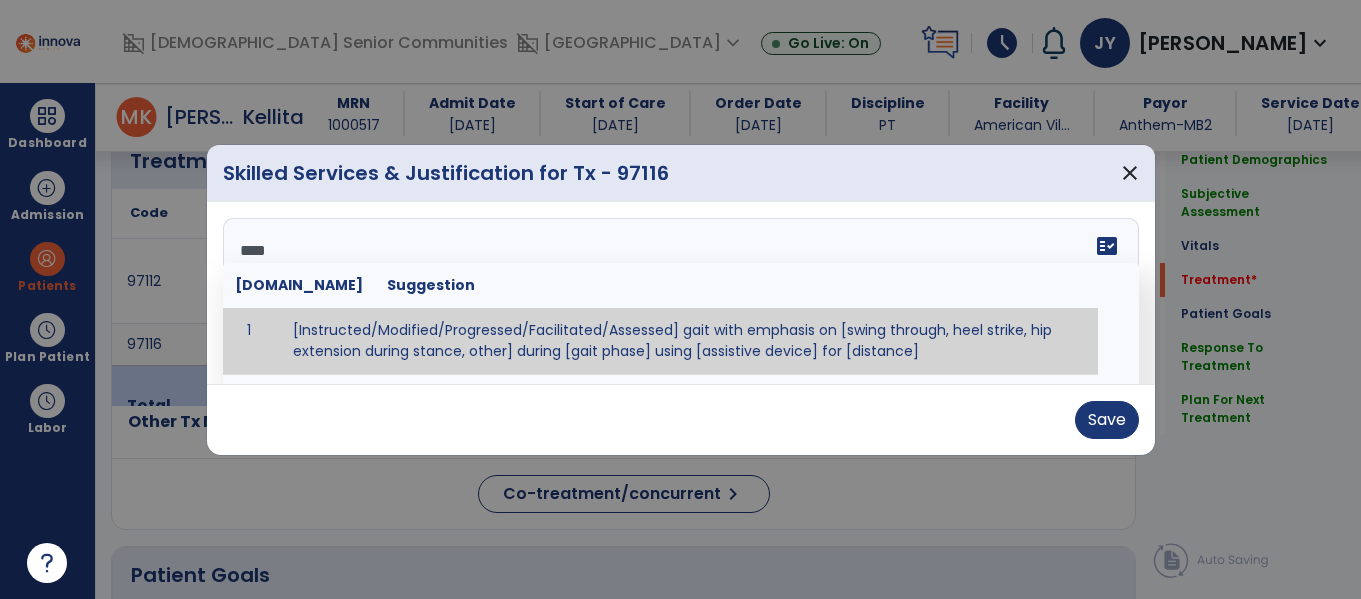 type on "*****" 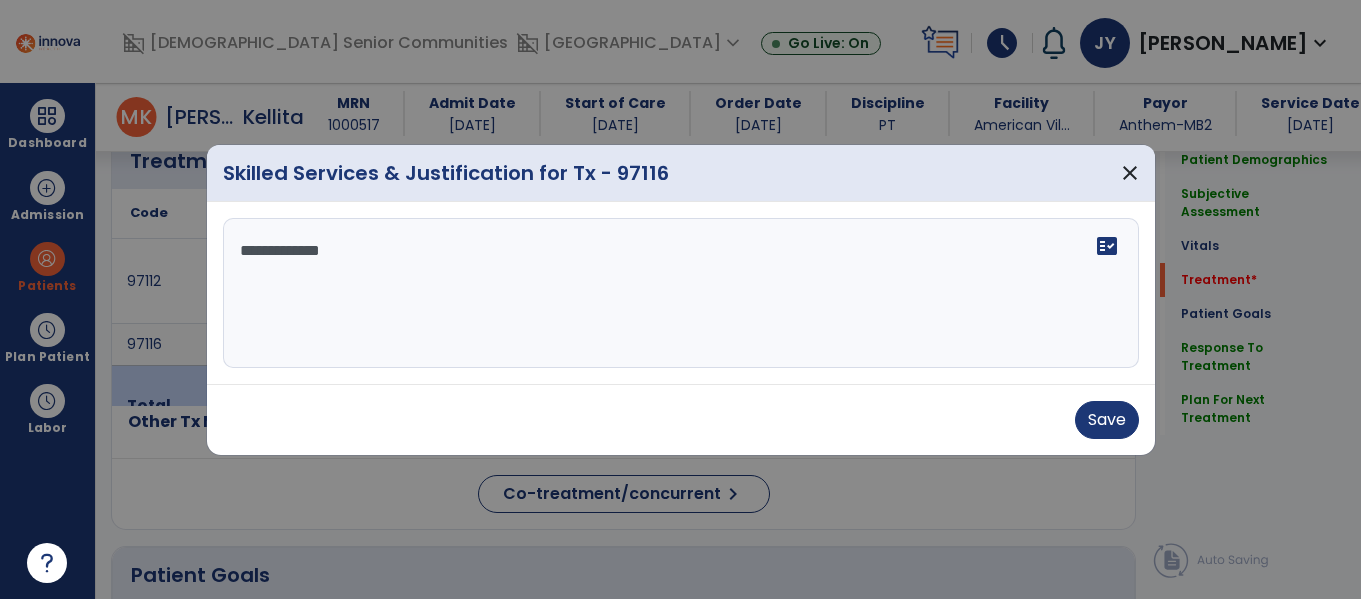 type on "**********" 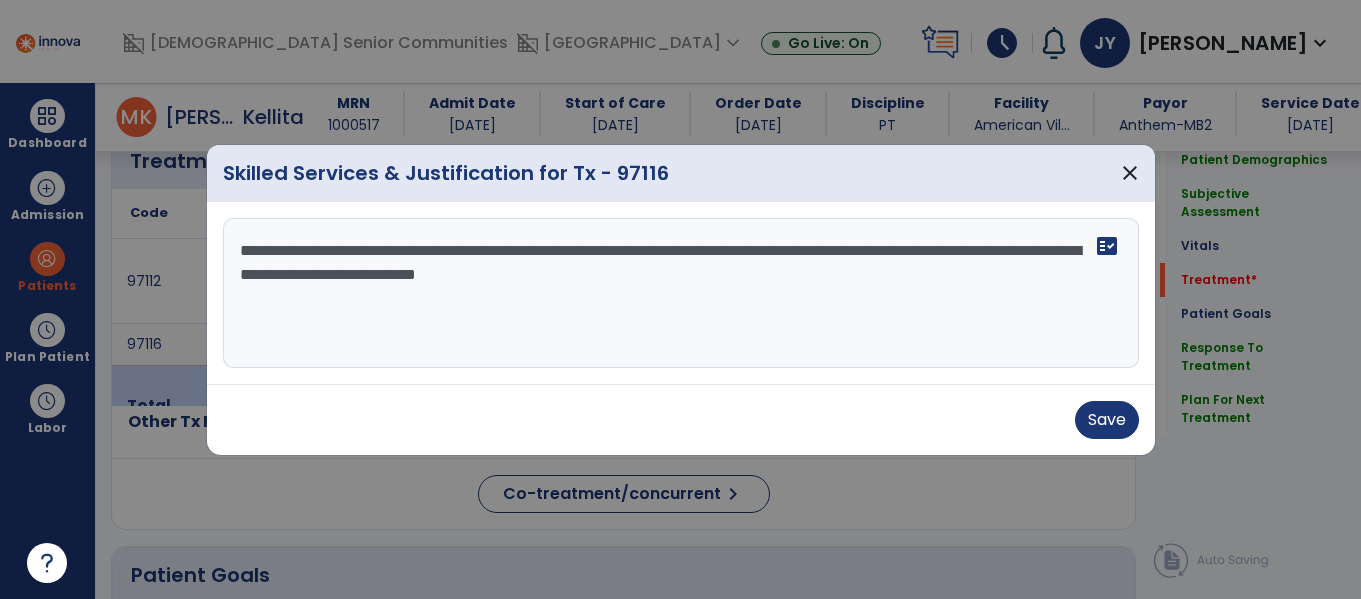 click on "**********" at bounding box center [681, 293] 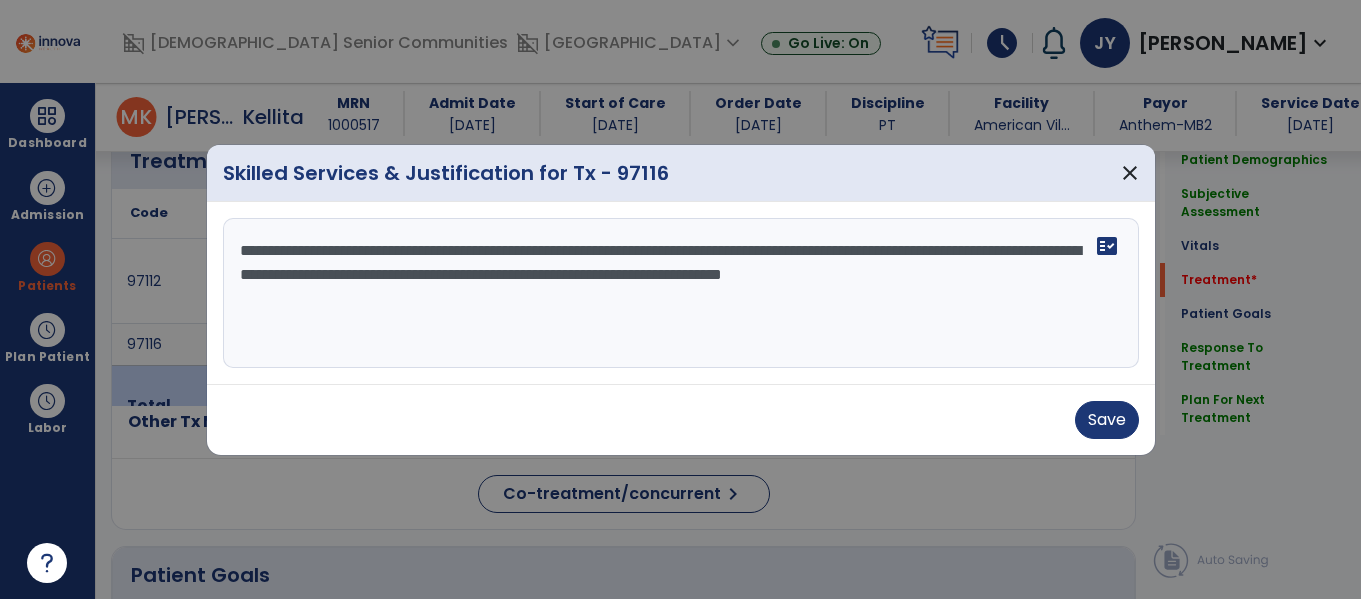 click on "**********" at bounding box center (681, 293) 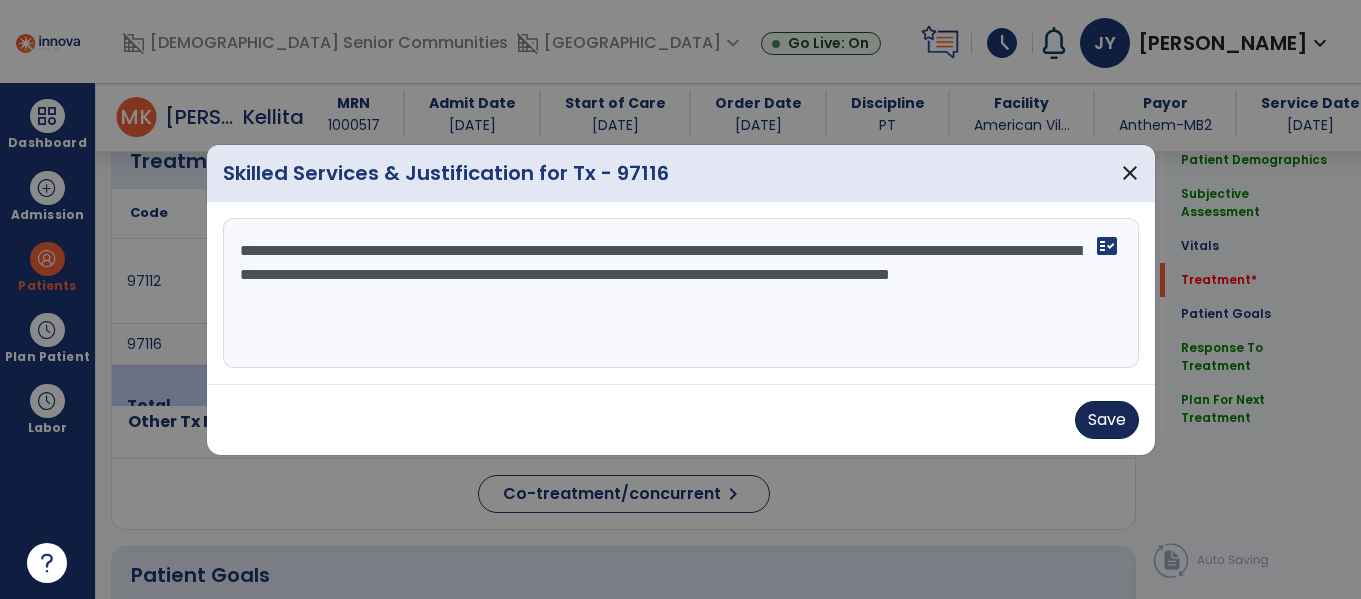 type on "**********" 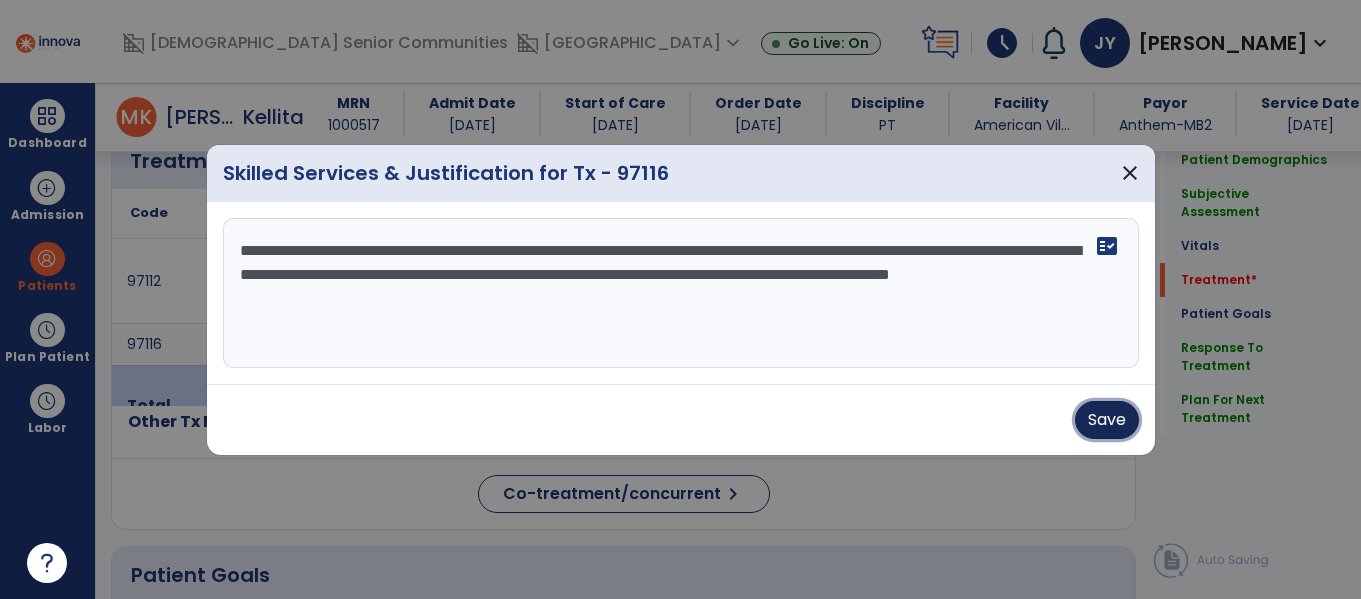 click on "Save" at bounding box center [1107, 420] 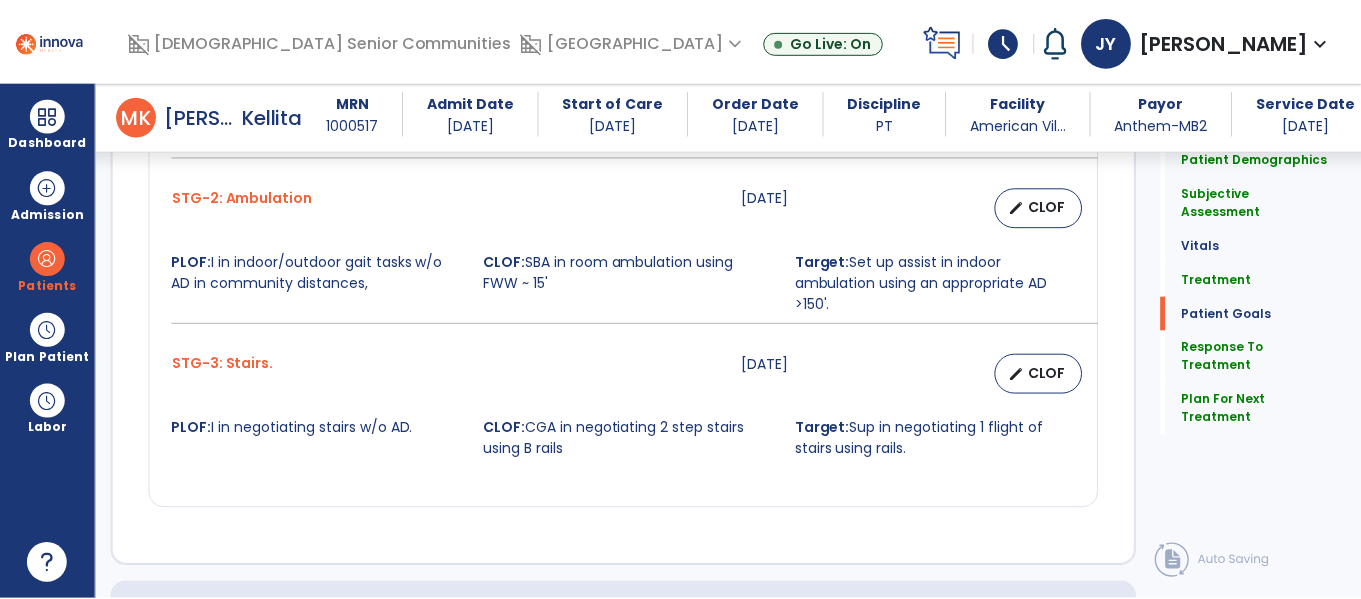 scroll, scrollTop: 2634, scrollLeft: 0, axis: vertical 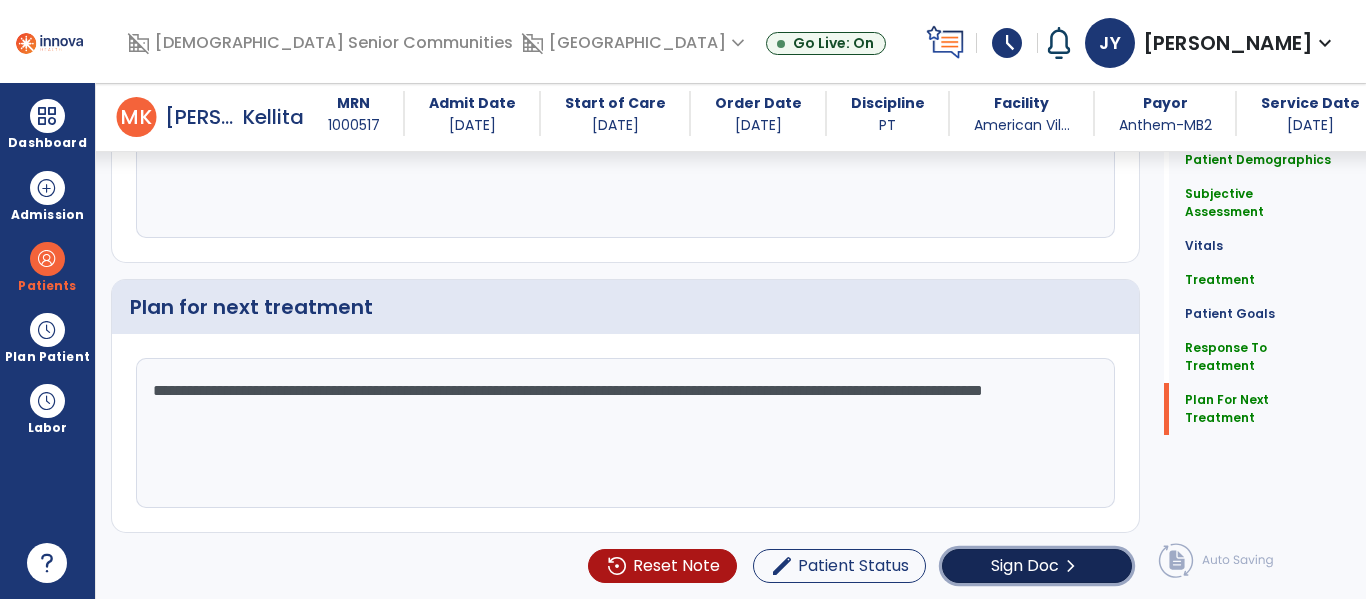 click on "Sign Doc" 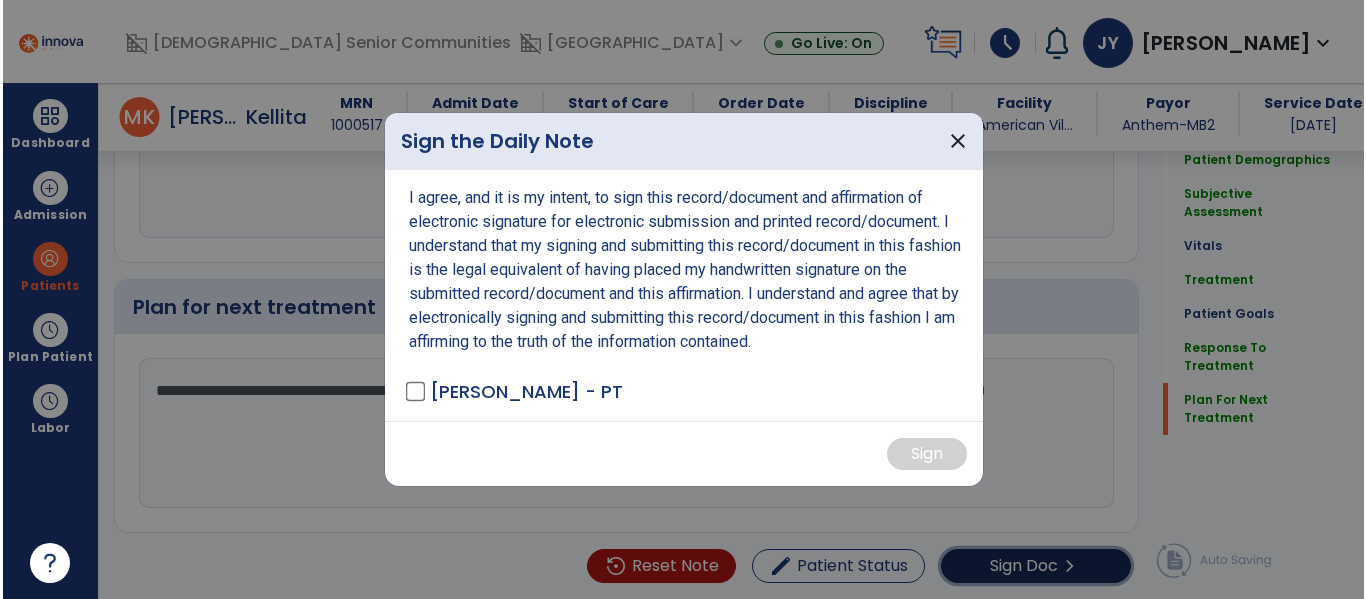 scroll, scrollTop: 2634, scrollLeft: 0, axis: vertical 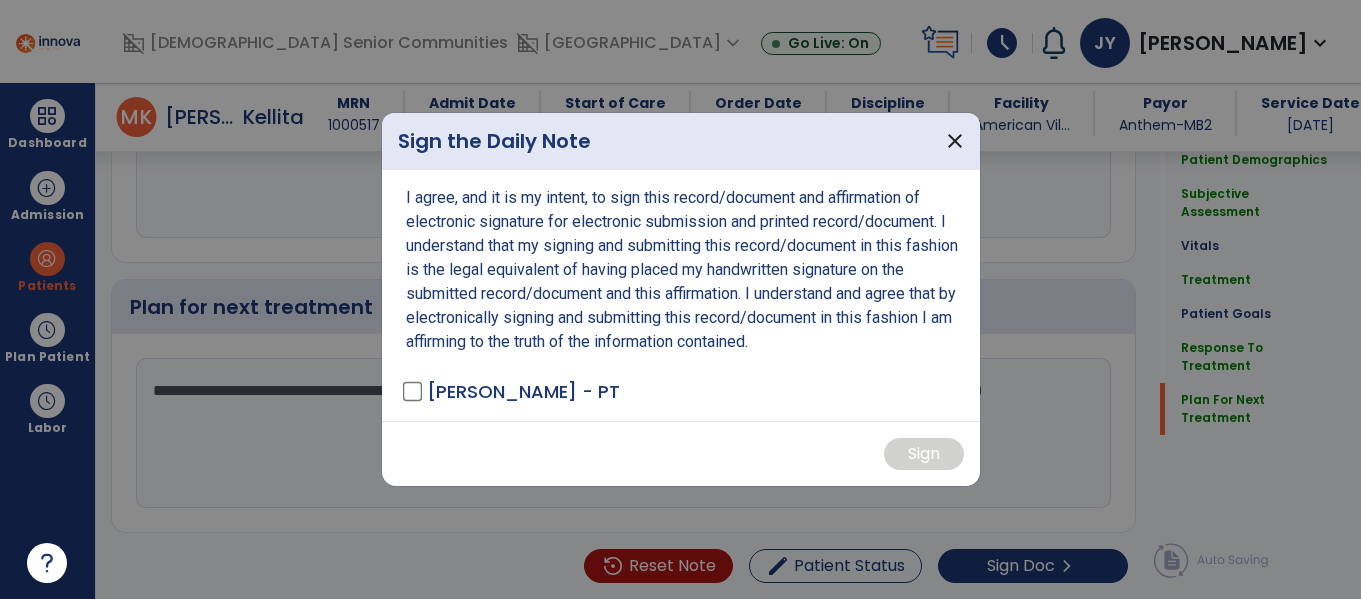 click on "[PERSON_NAME]  - PT" at bounding box center [513, 391] 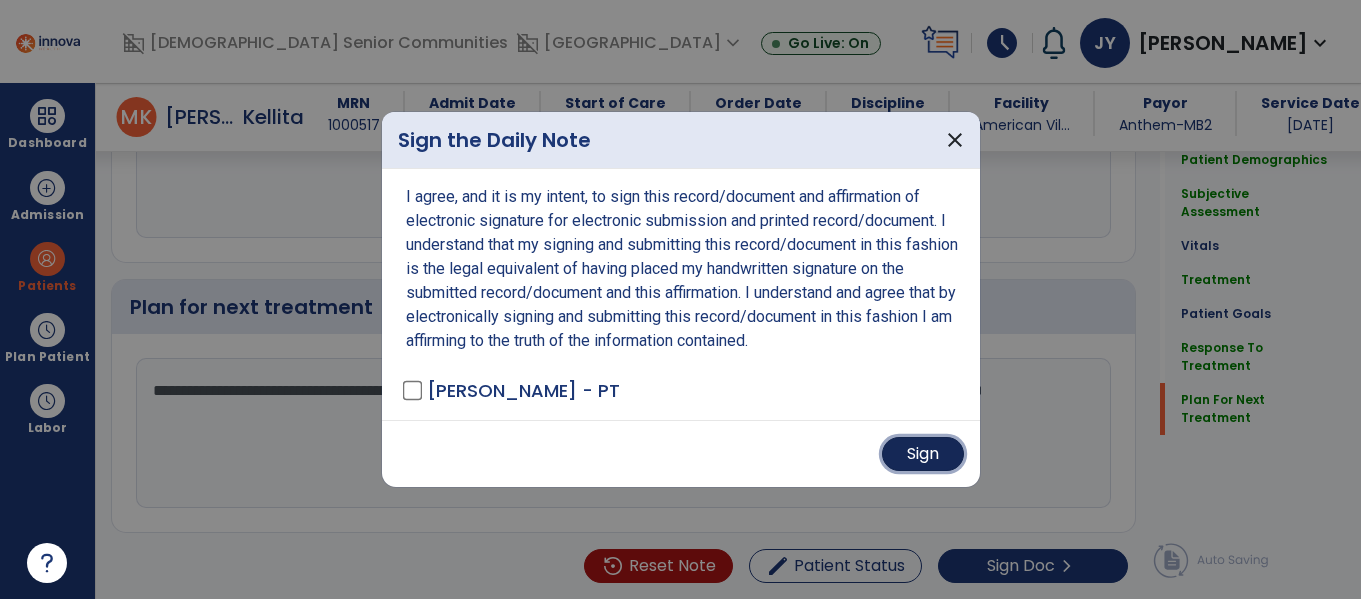 click on "Sign" at bounding box center (923, 454) 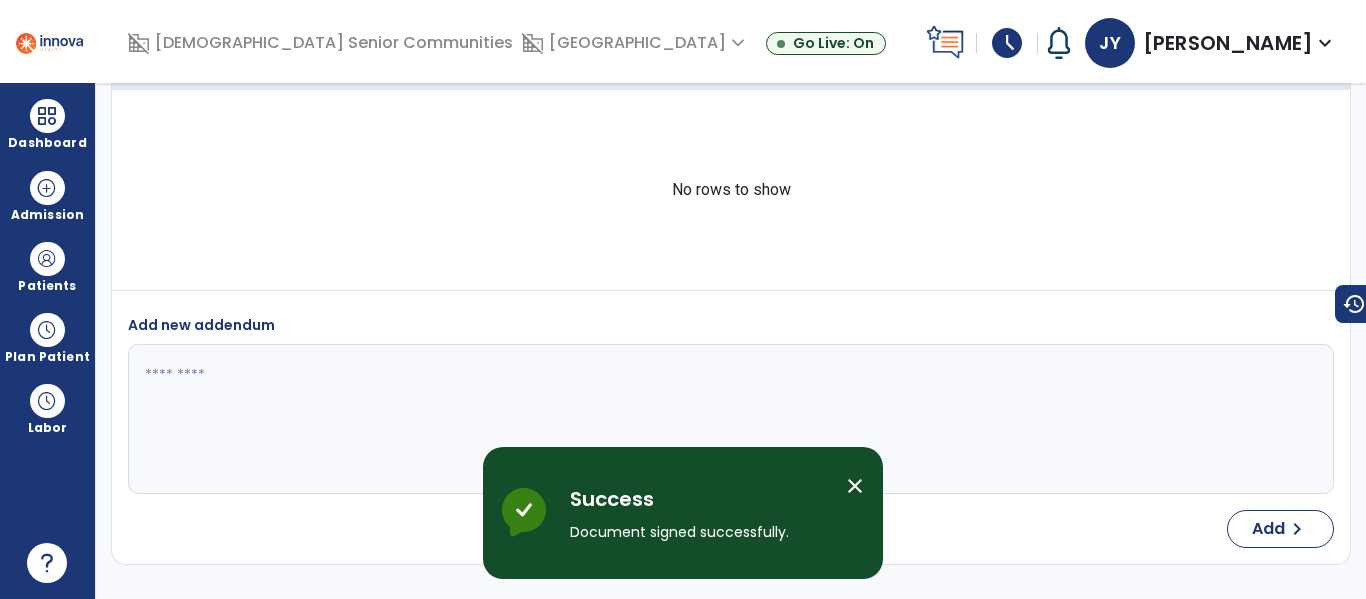 scroll, scrollTop: 0, scrollLeft: 0, axis: both 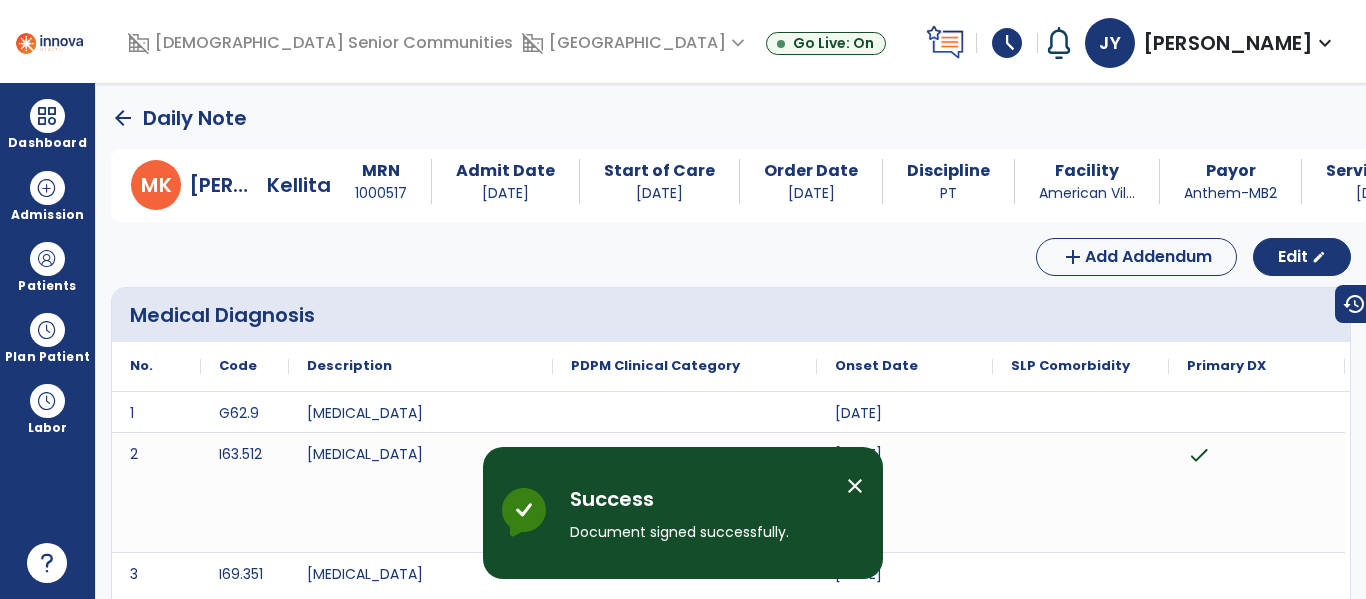 click on "arrow_back" 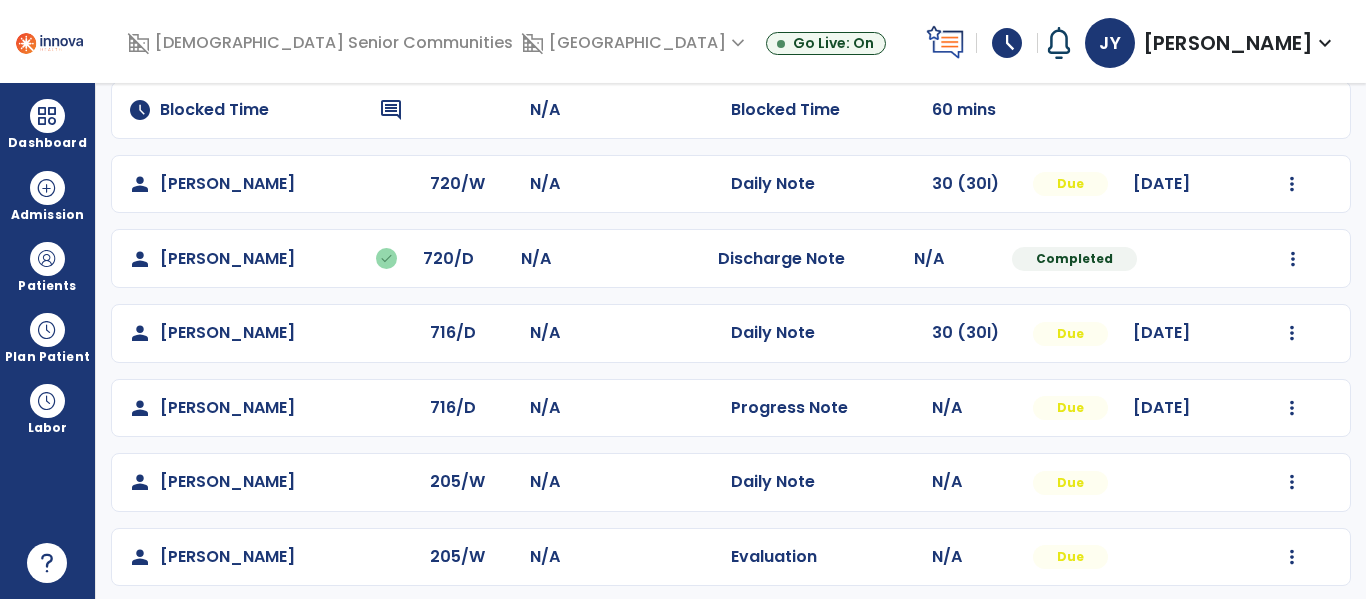 scroll, scrollTop: 471, scrollLeft: 0, axis: vertical 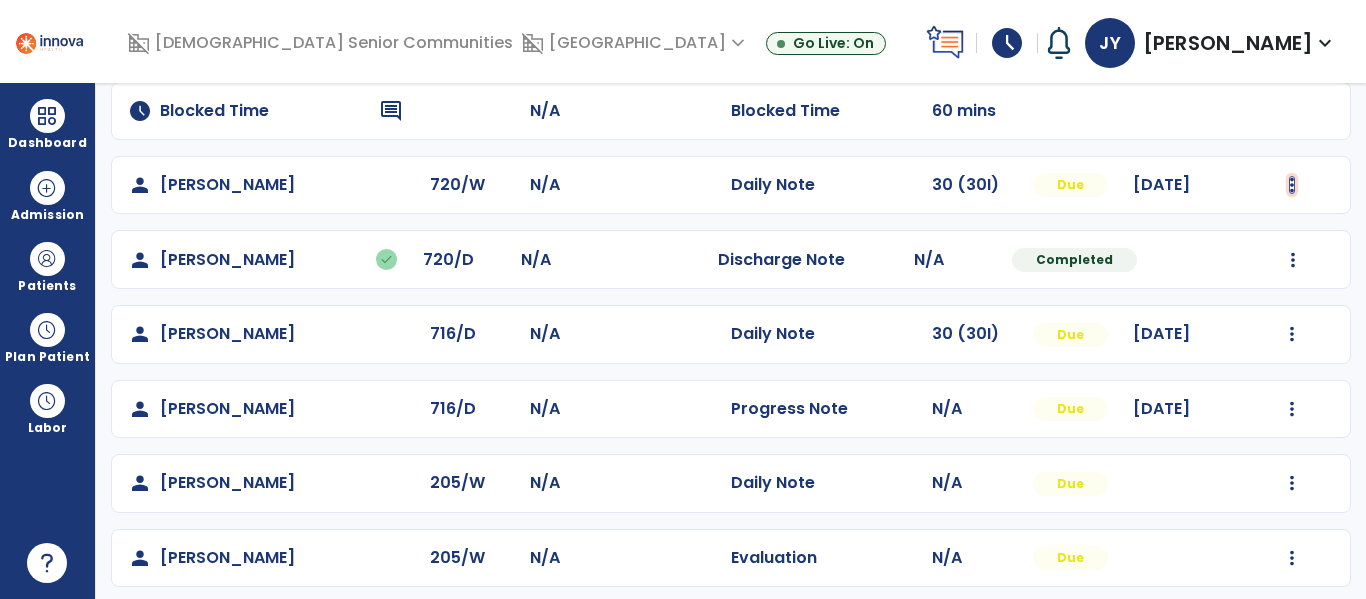 click at bounding box center (1293, -112) 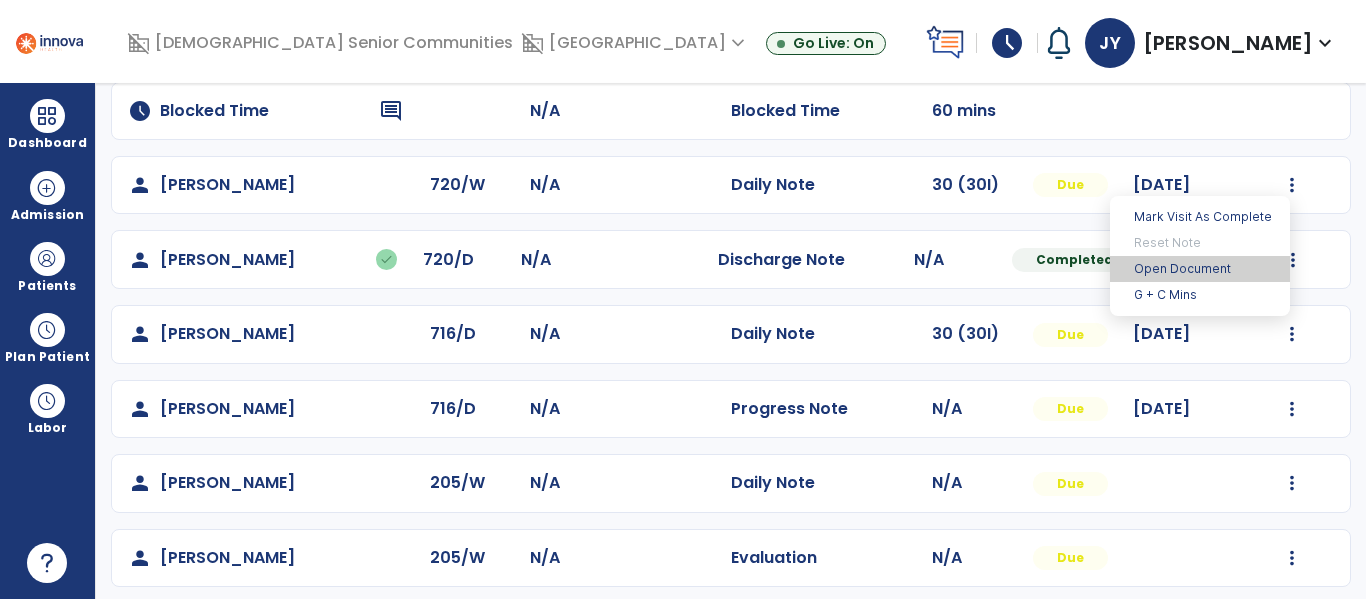 click on "Open Document" at bounding box center (1200, 269) 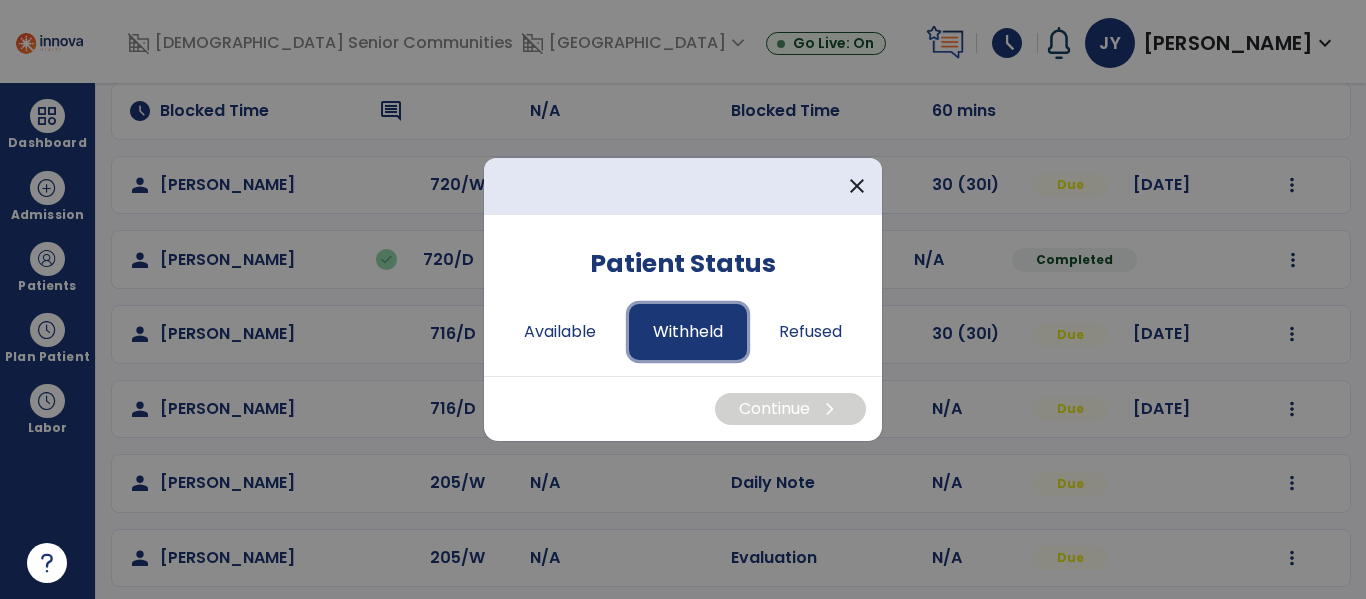 click on "Withheld" at bounding box center [688, 332] 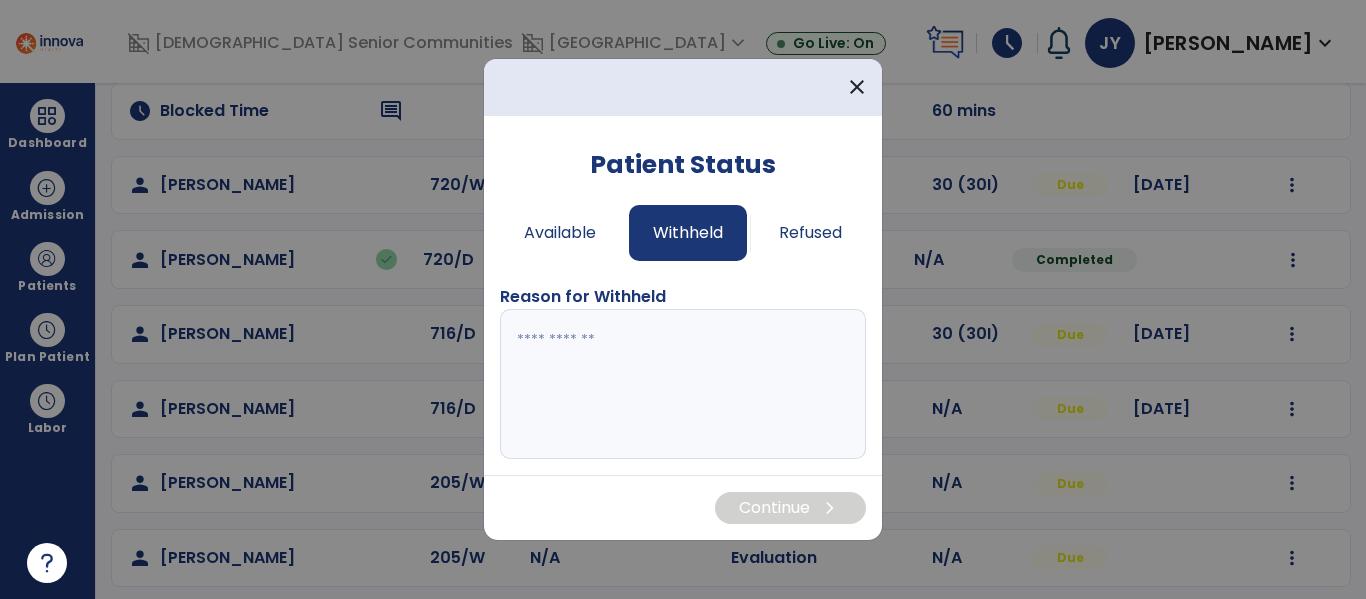 click at bounding box center [683, 384] 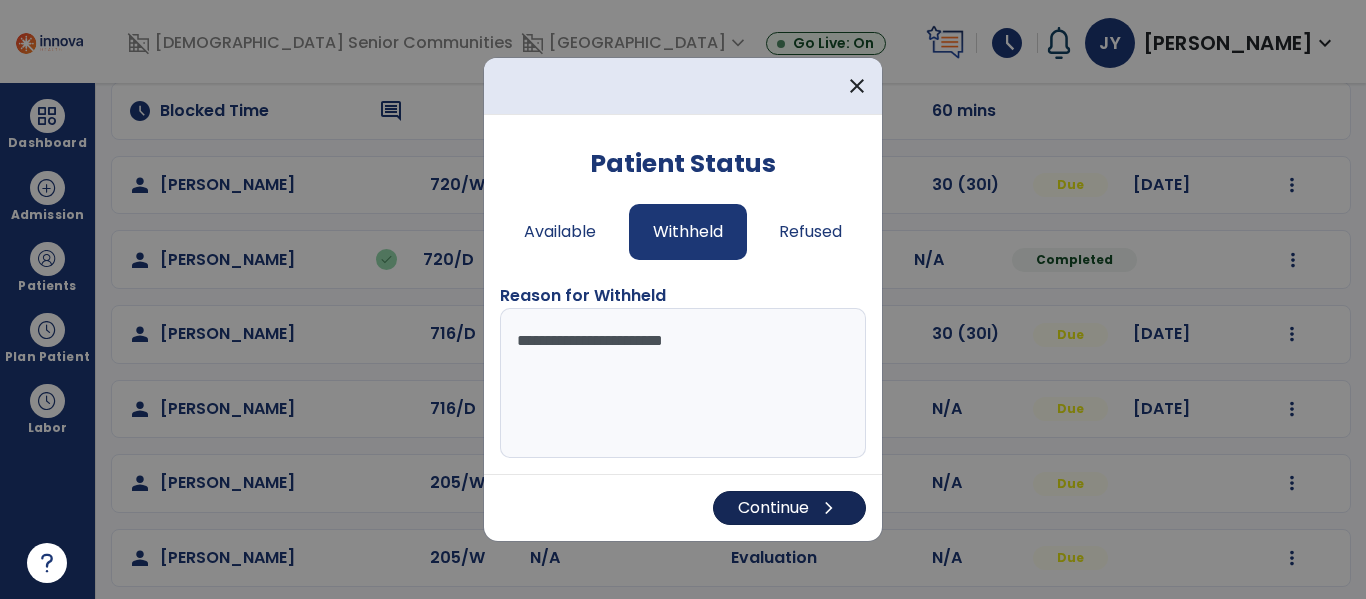 type on "**********" 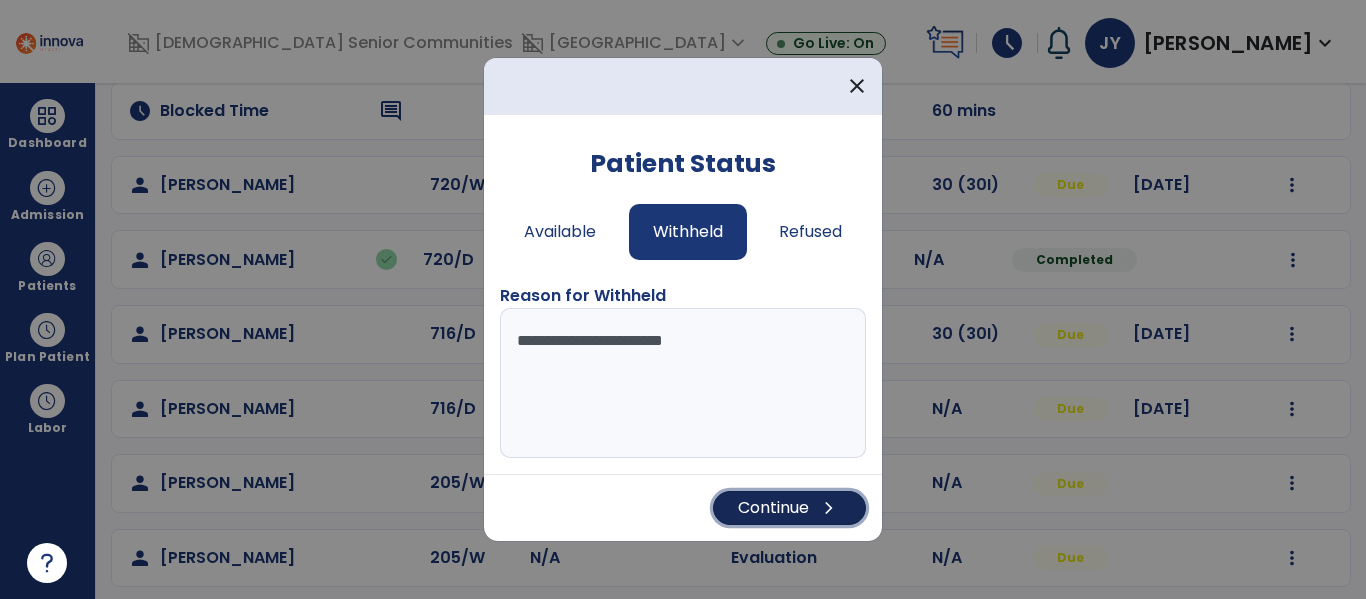 click on "Continue   chevron_right" at bounding box center [789, 508] 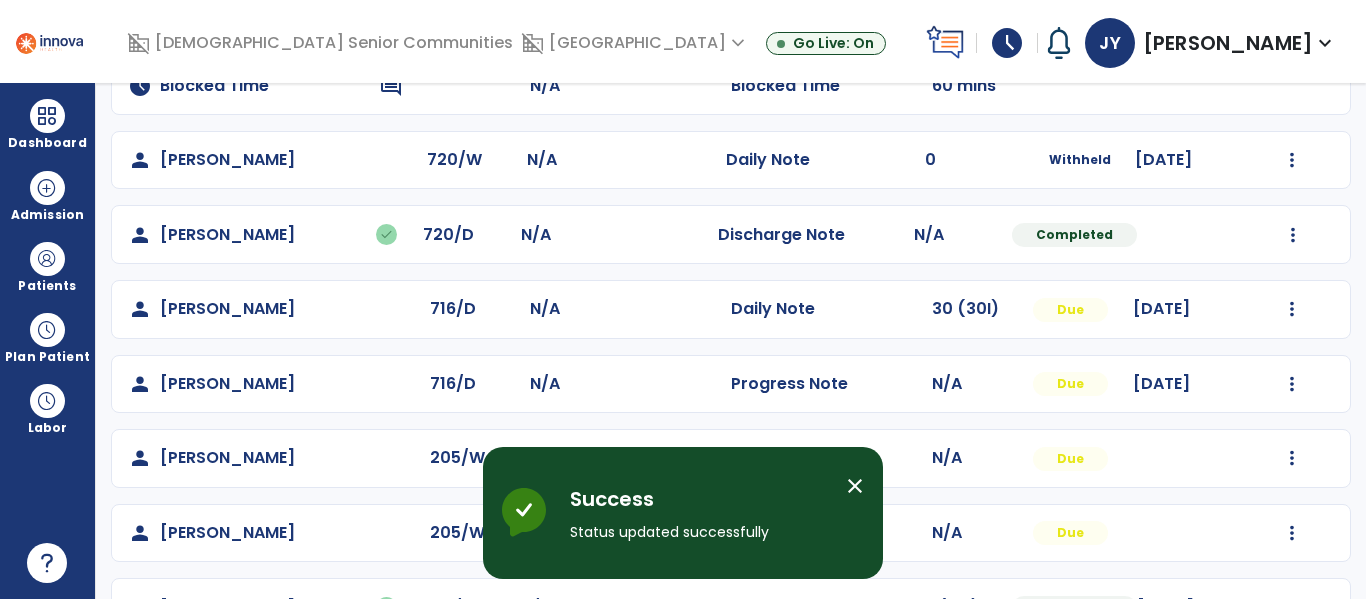 scroll, scrollTop: 586, scrollLeft: 0, axis: vertical 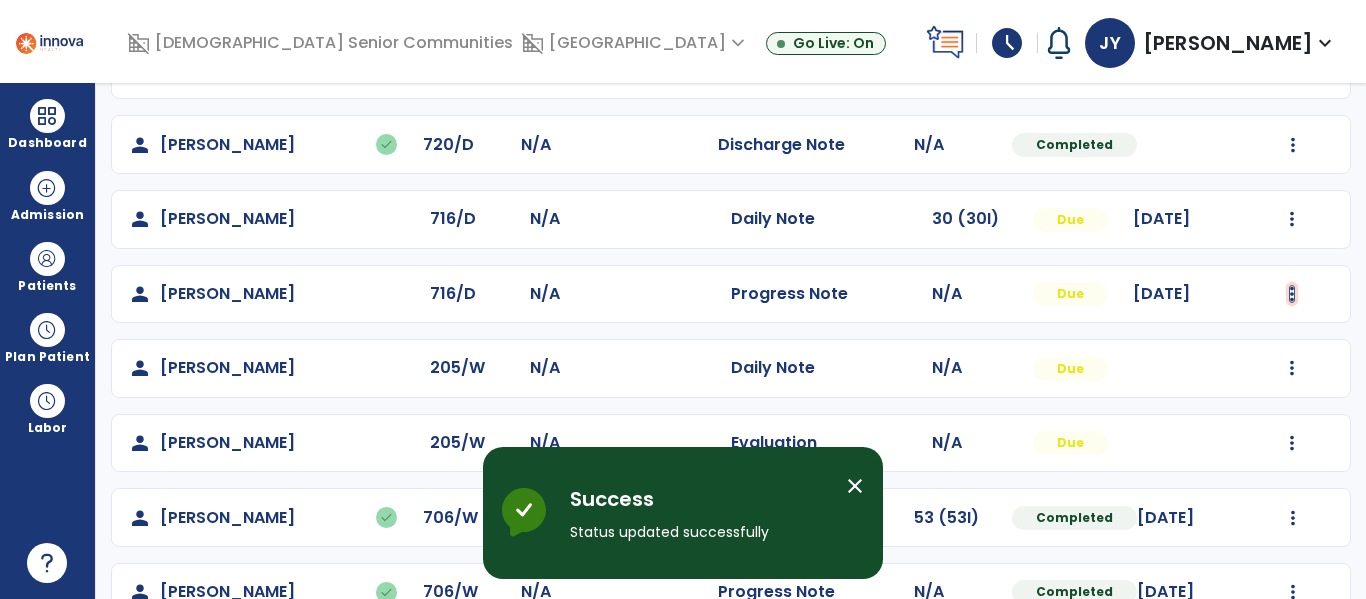 click at bounding box center (1293, -227) 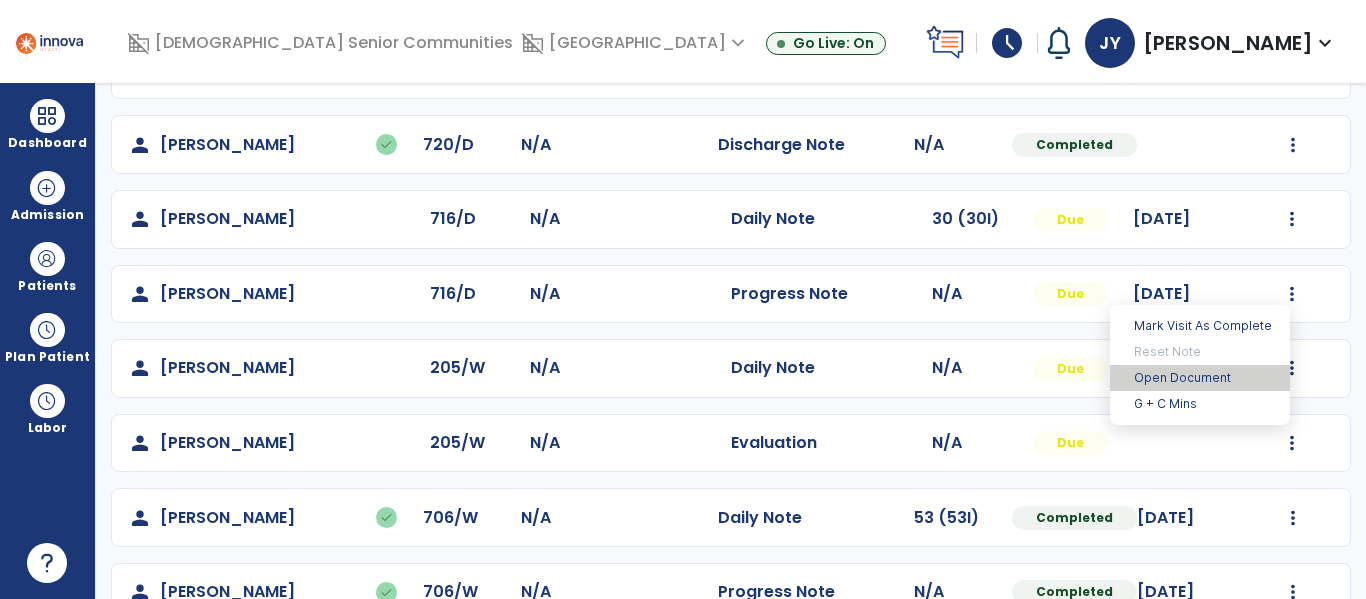 click on "Open Document" at bounding box center (1200, 378) 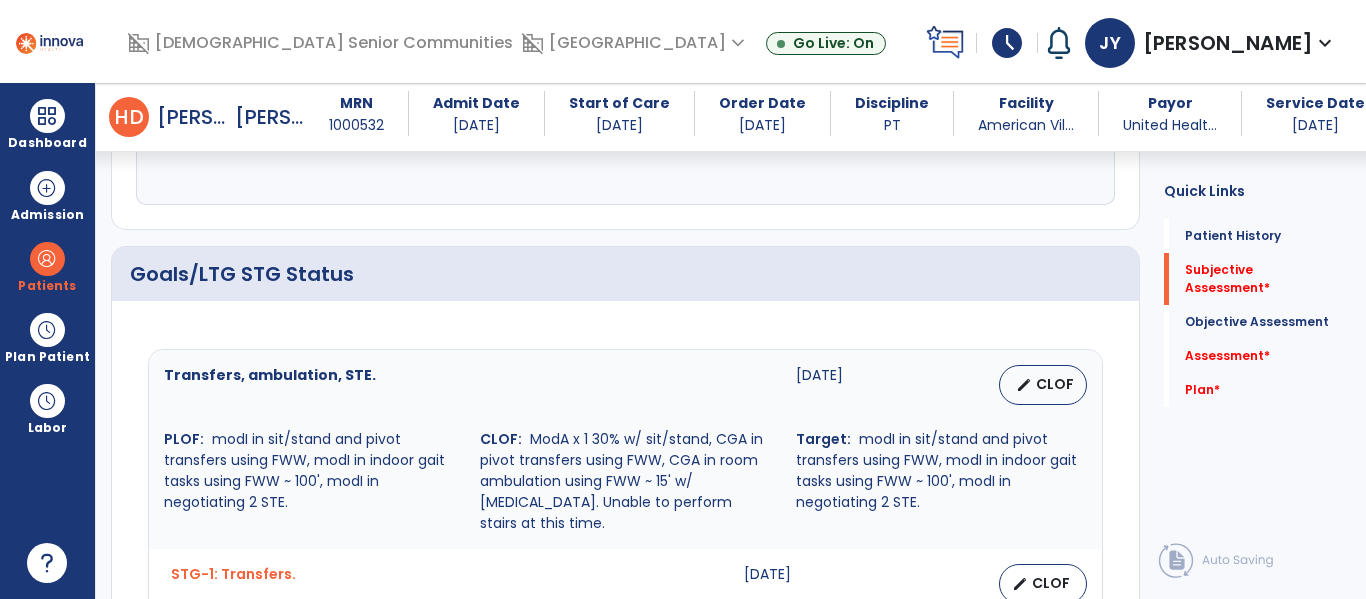 scroll, scrollTop: 330, scrollLeft: 0, axis: vertical 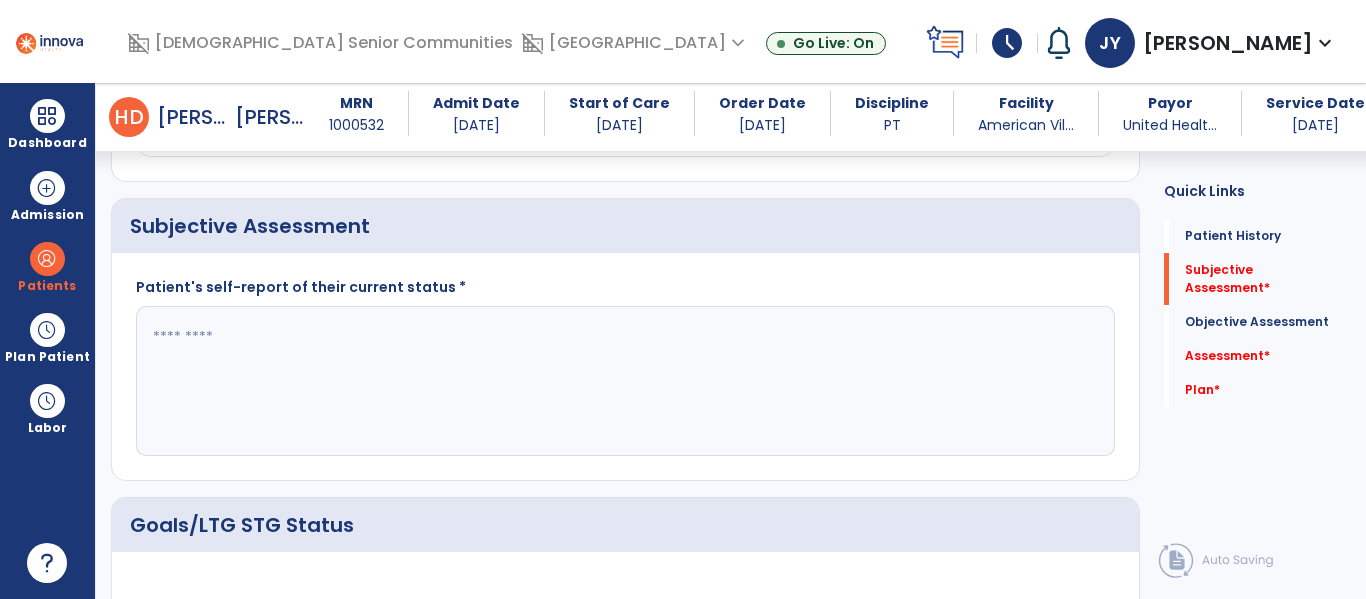 click 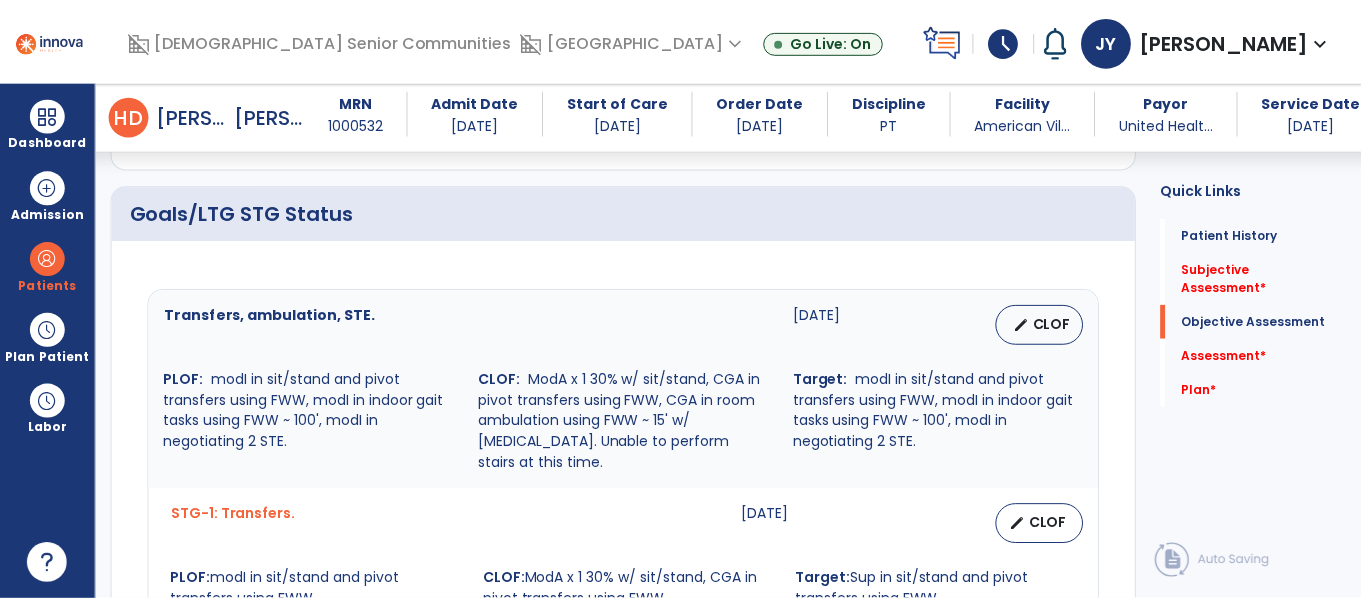 scroll, scrollTop: 648, scrollLeft: 0, axis: vertical 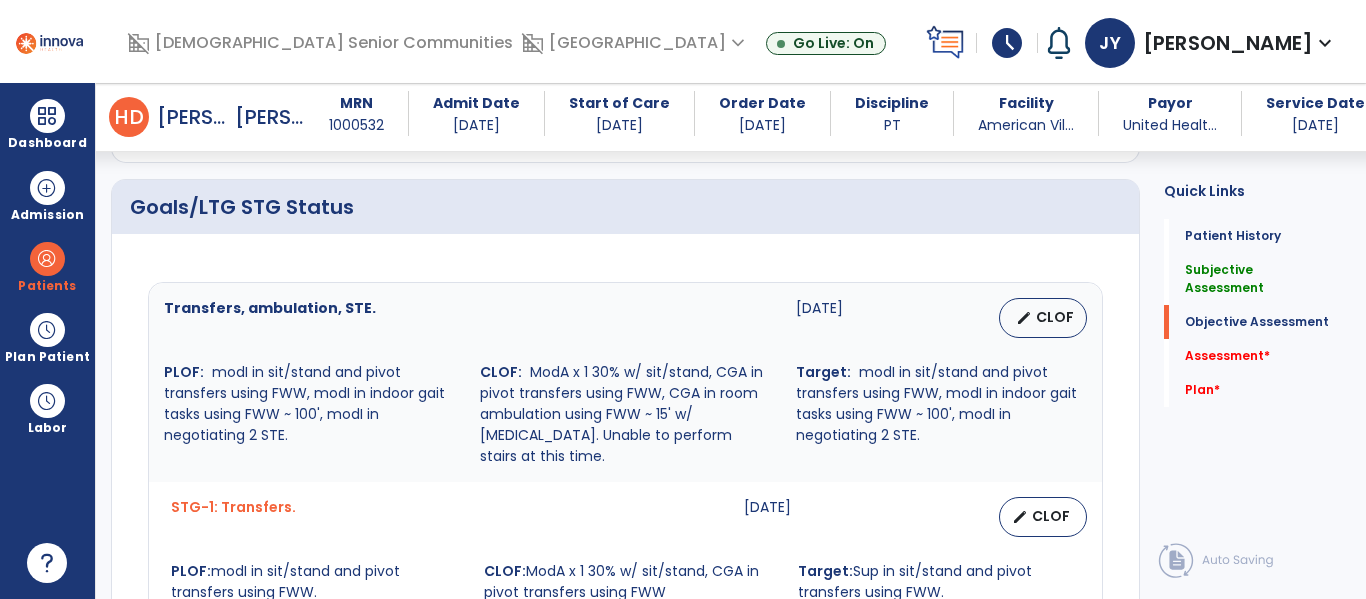 type on "**********" 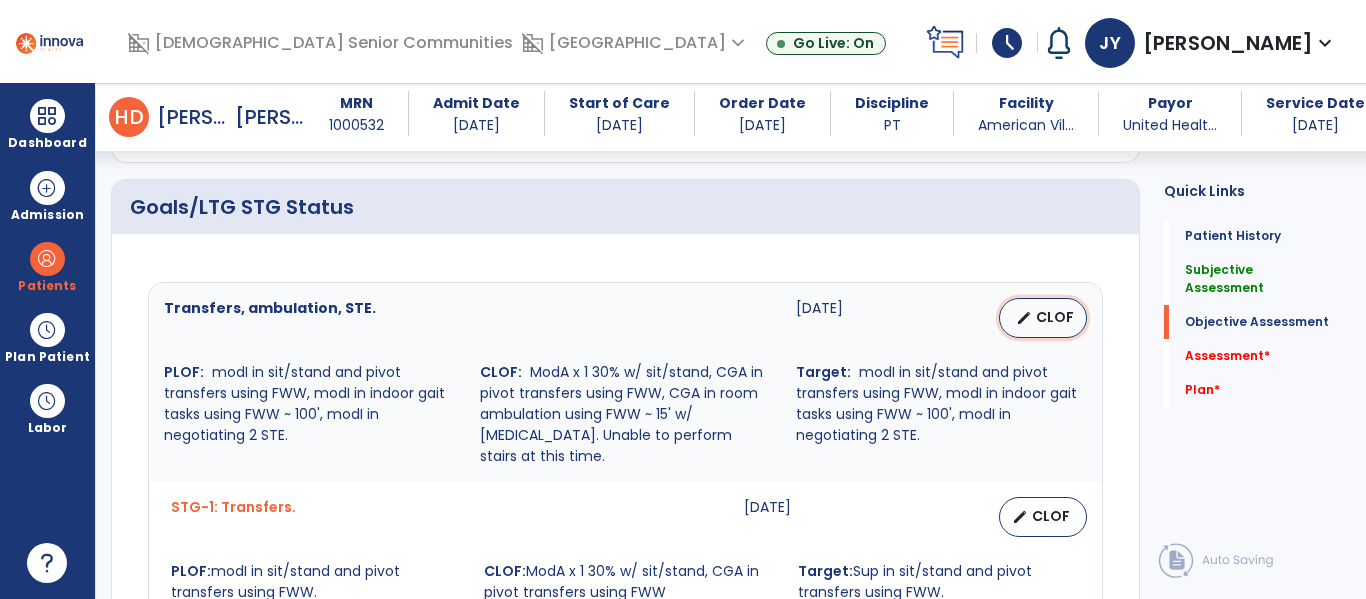 click on "edit" at bounding box center (1024, 318) 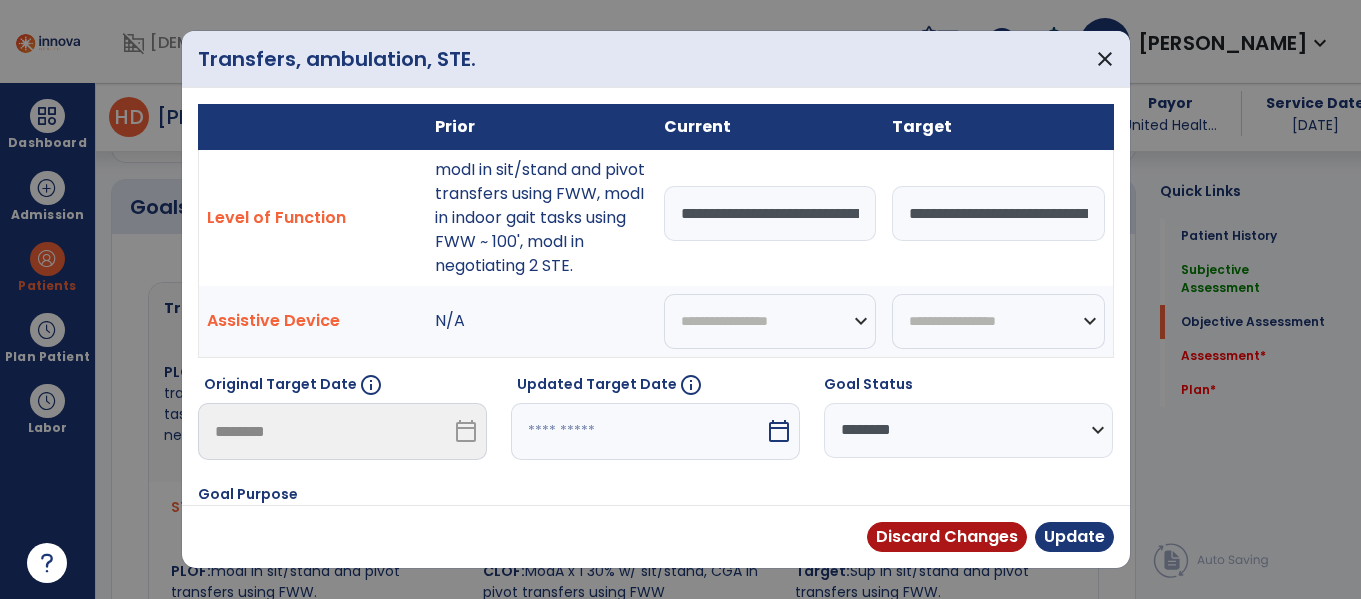 scroll, scrollTop: 648, scrollLeft: 0, axis: vertical 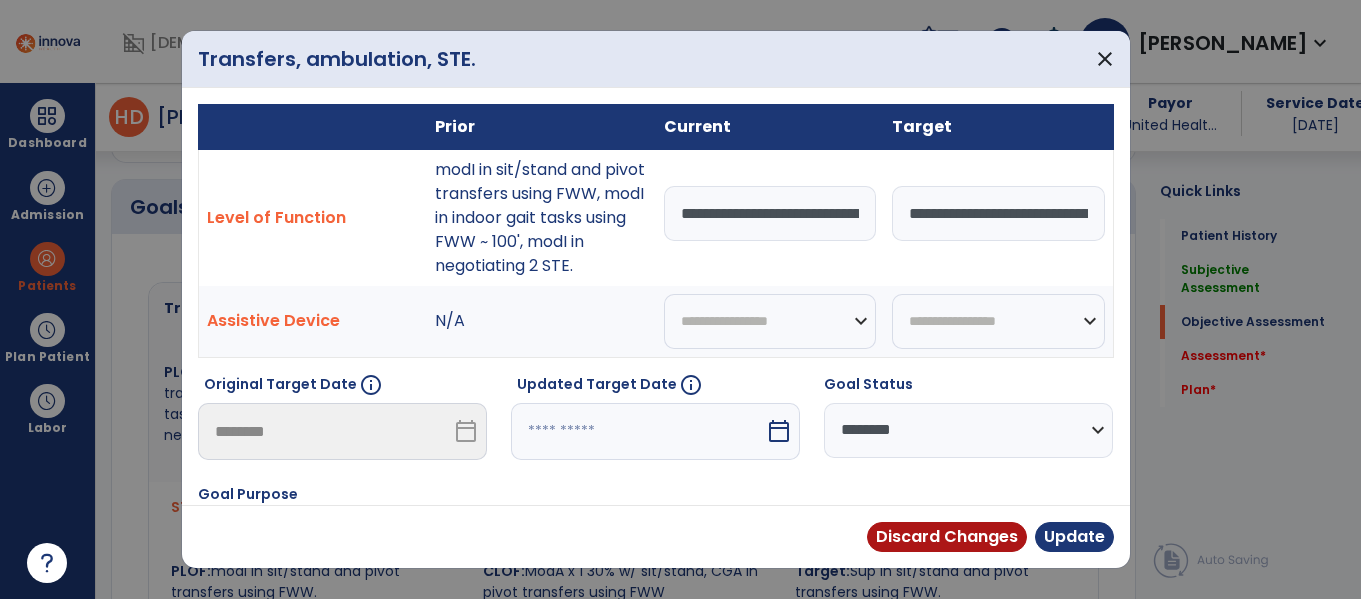 click on "**********" at bounding box center (770, 213) 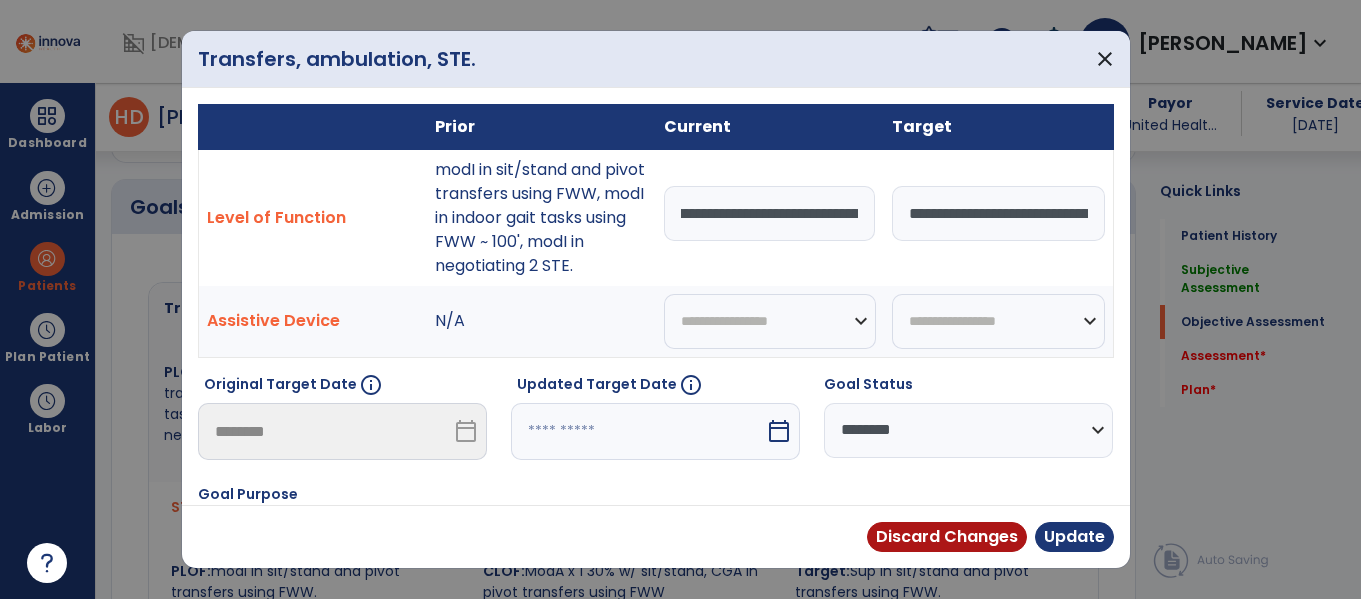 scroll, scrollTop: 0, scrollLeft: 0, axis: both 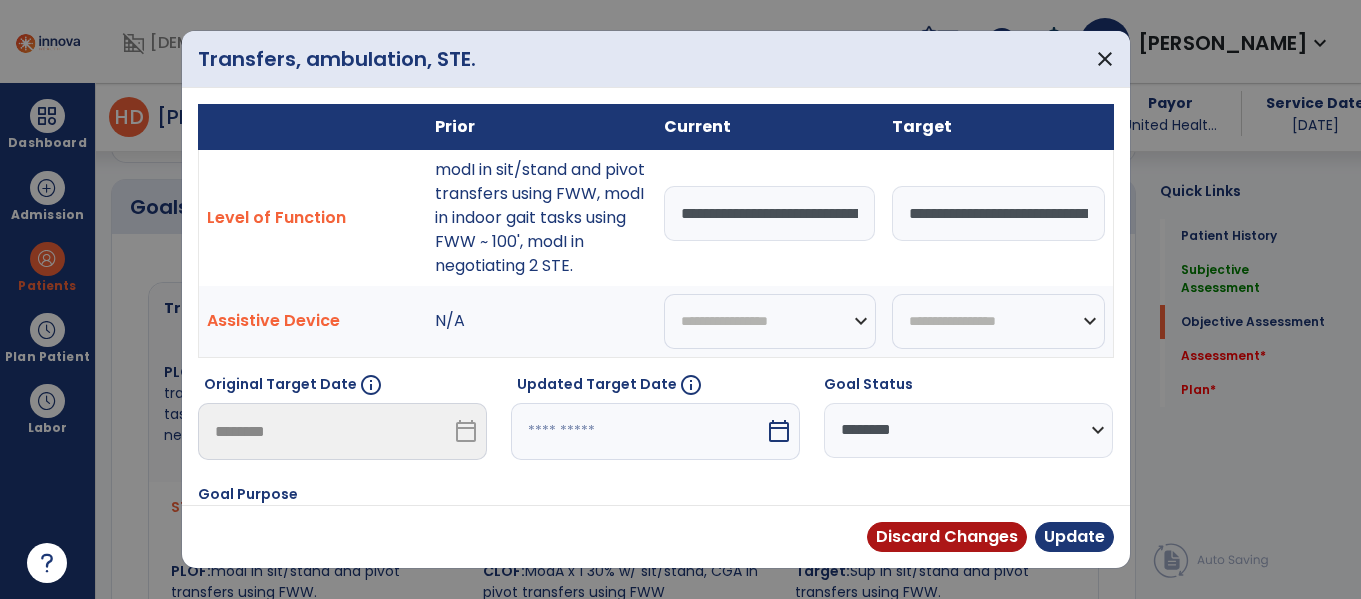 click on "**********" at bounding box center [770, 213] 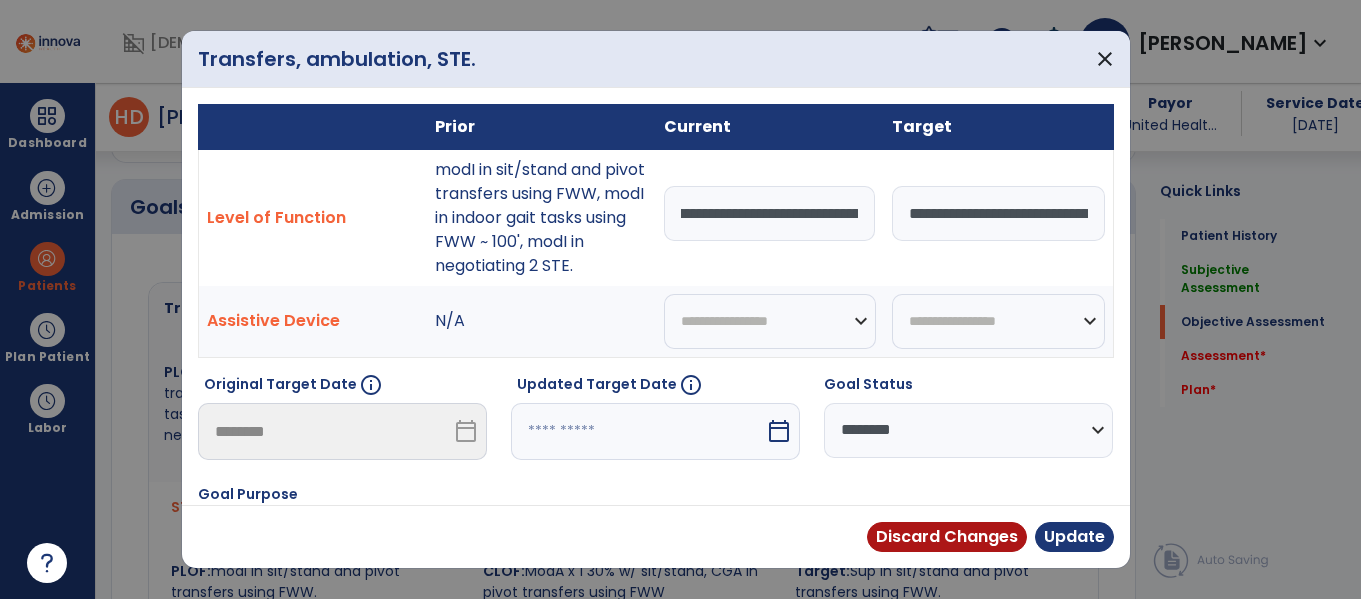 scroll, scrollTop: 0, scrollLeft: 108, axis: horizontal 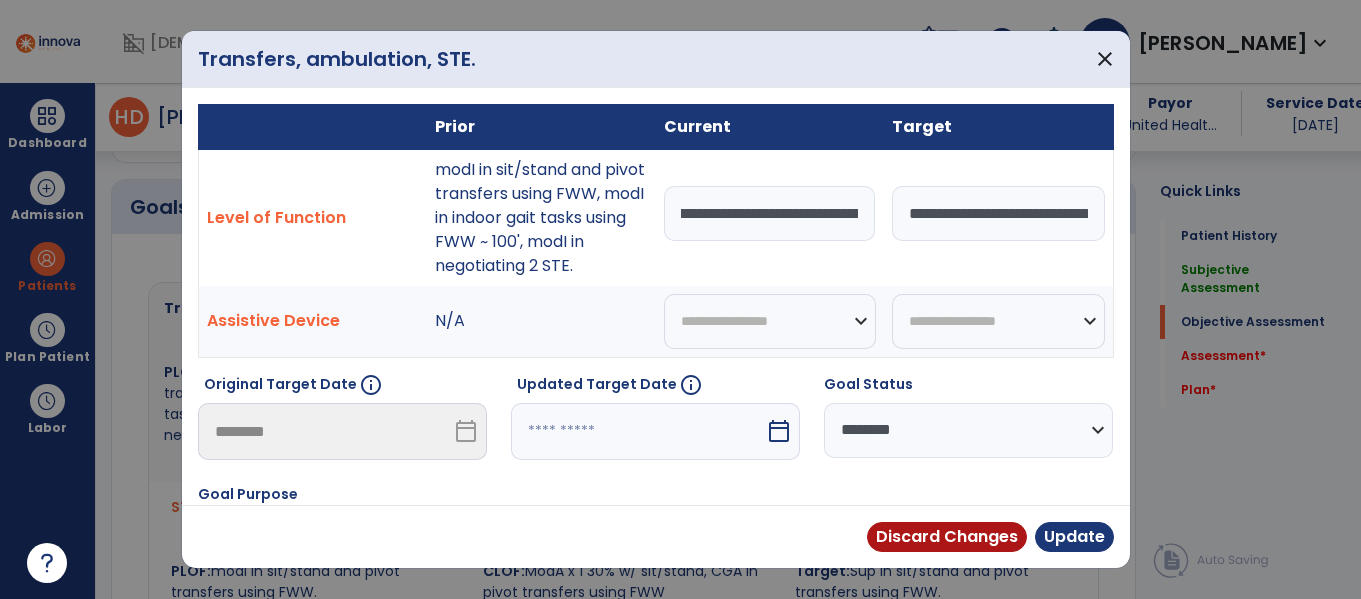 click on "**********" at bounding box center [770, 213] 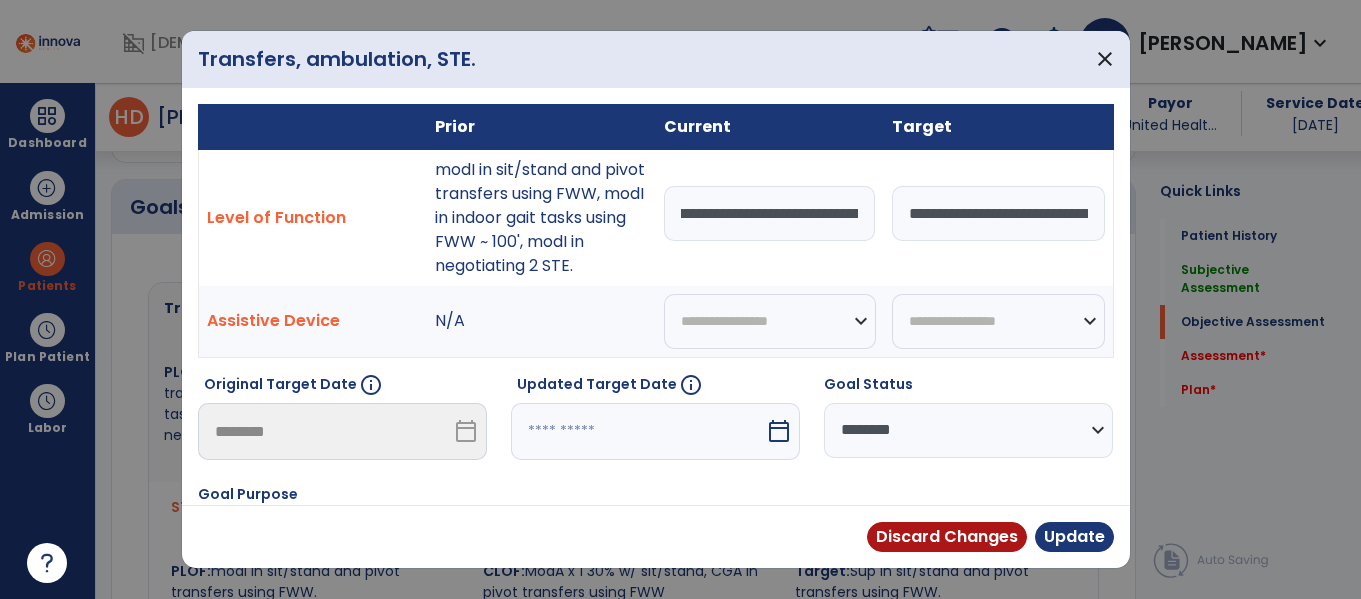 scroll, scrollTop: 0, scrollLeft: 189, axis: horizontal 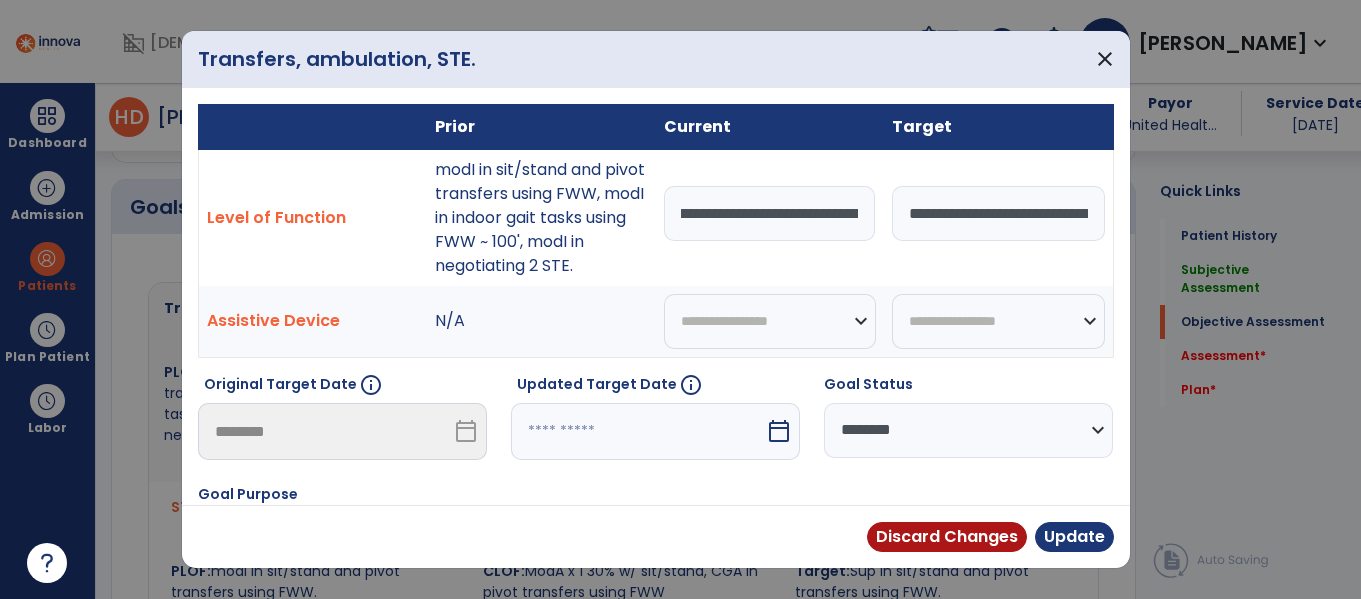 click on "**********" at bounding box center (770, 213) 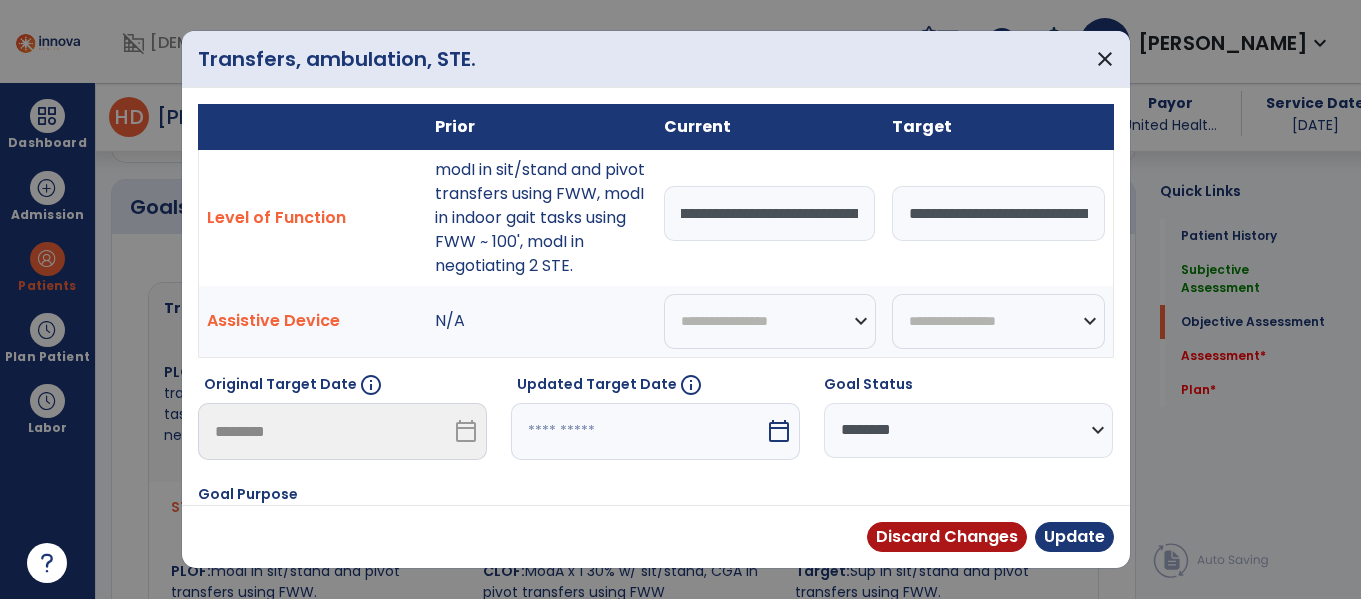 scroll, scrollTop: 0, scrollLeft: 634, axis: horizontal 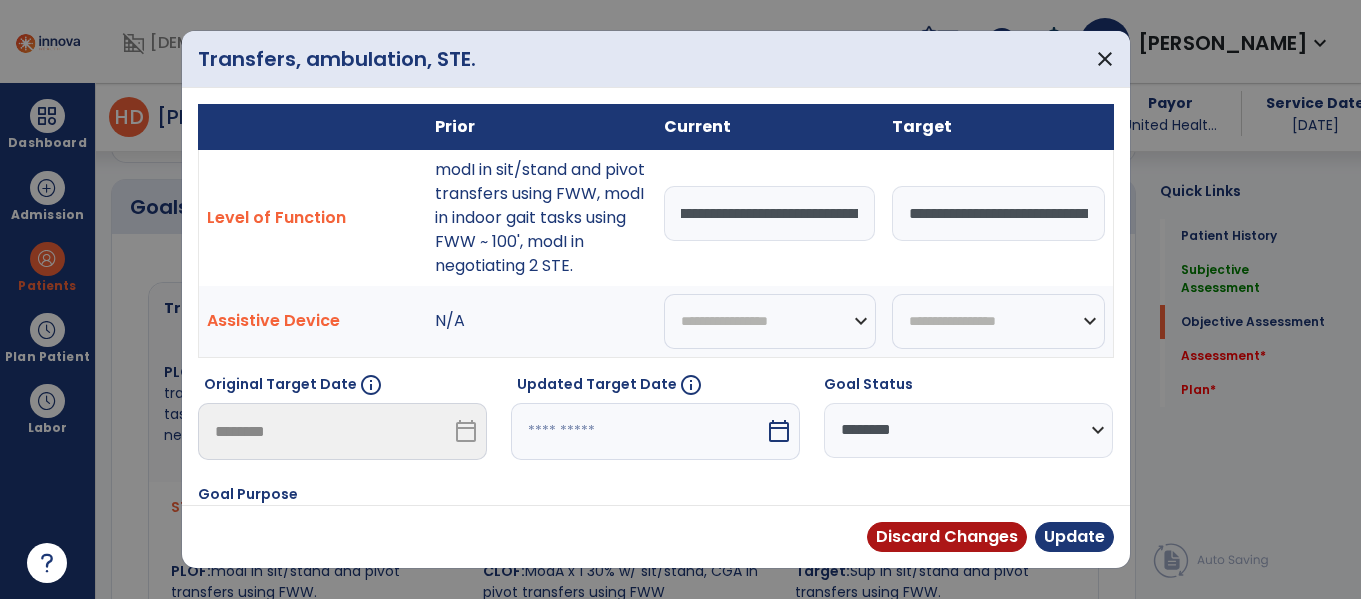 click on "**********" at bounding box center (770, 213) 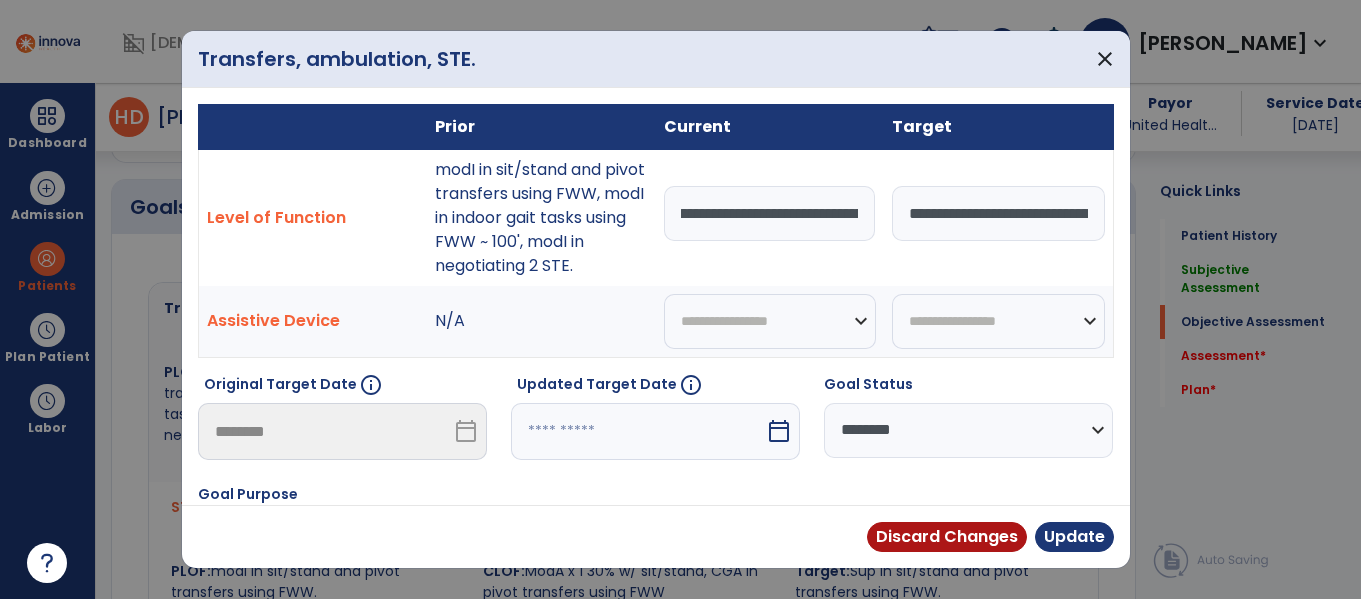 scroll, scrollTop: 0, scrollLeft: 885, axis: horizontal 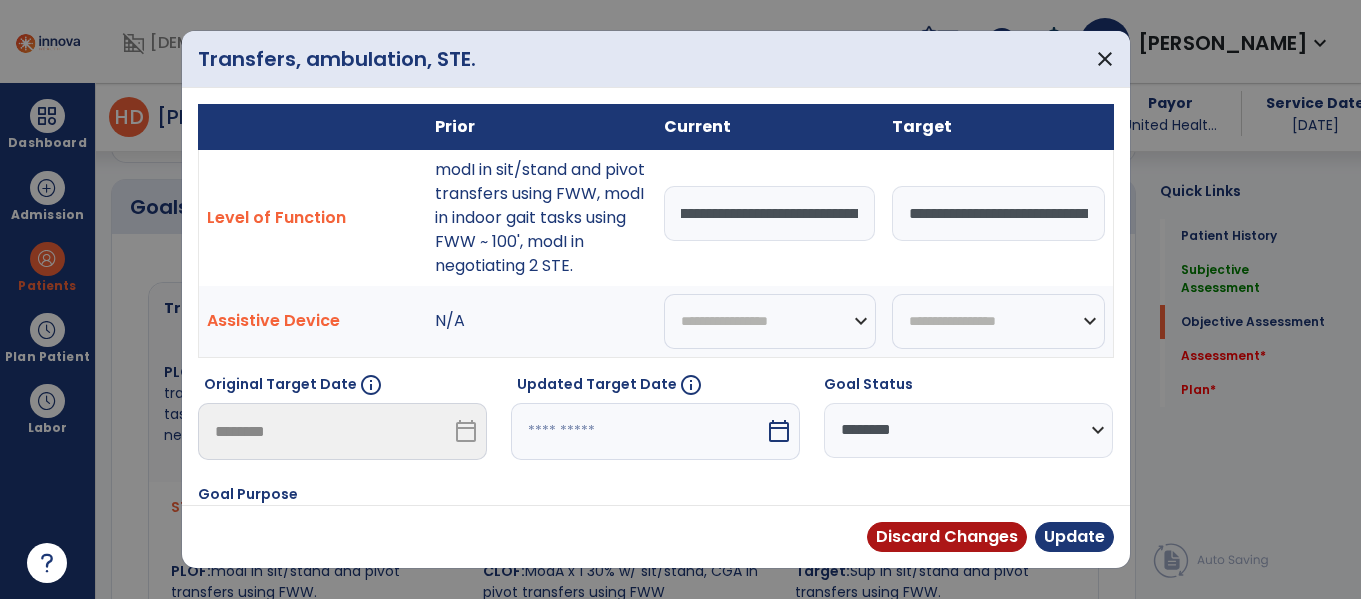 click on "**********" at bounding box center [770, 213] 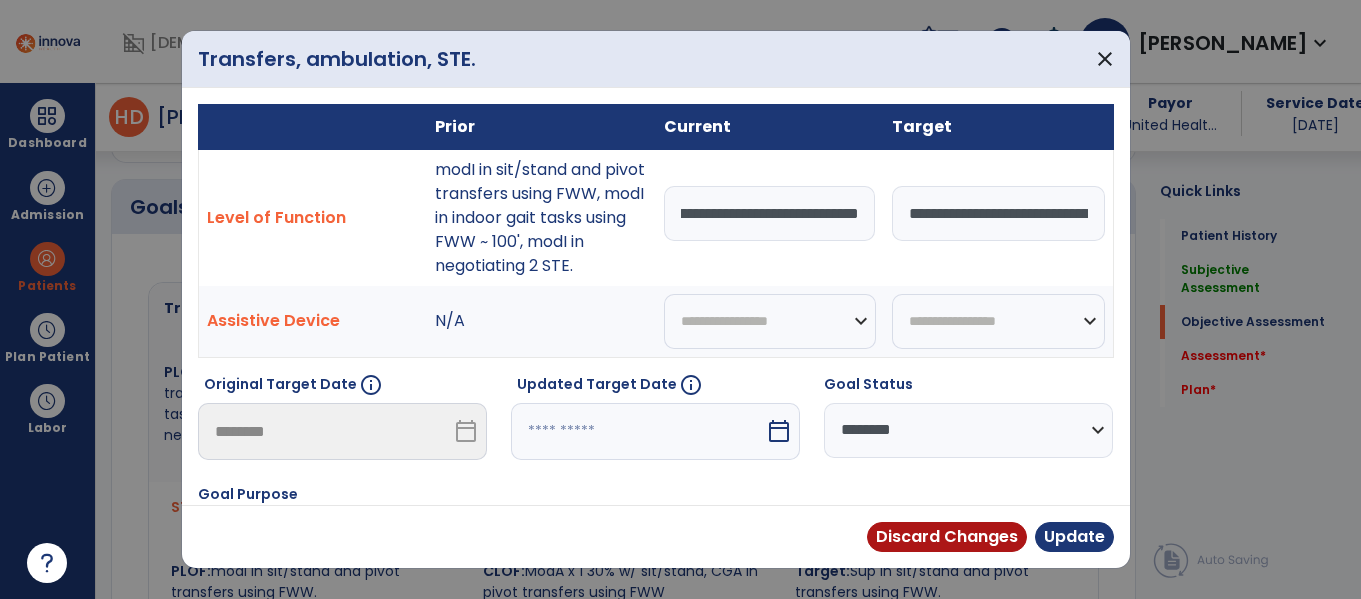 scroll, scrollTop: 0, scrollLeft: 1284, axis: horizontal 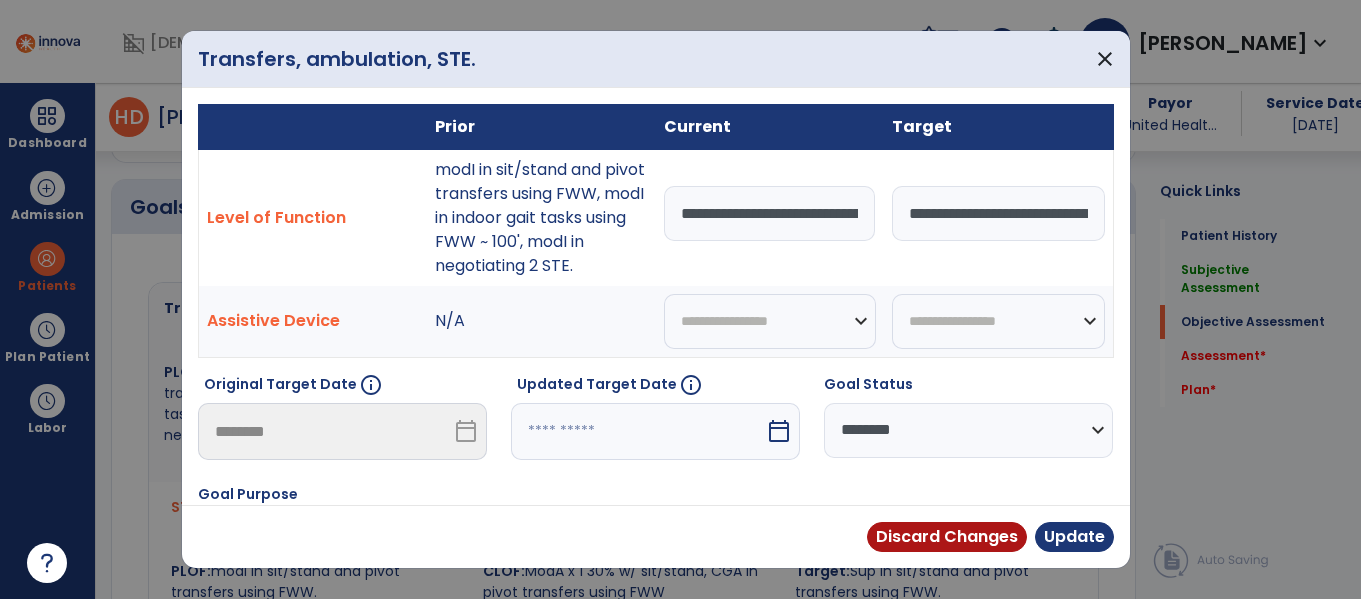 click on "**********" at bounding box center [770, 213] 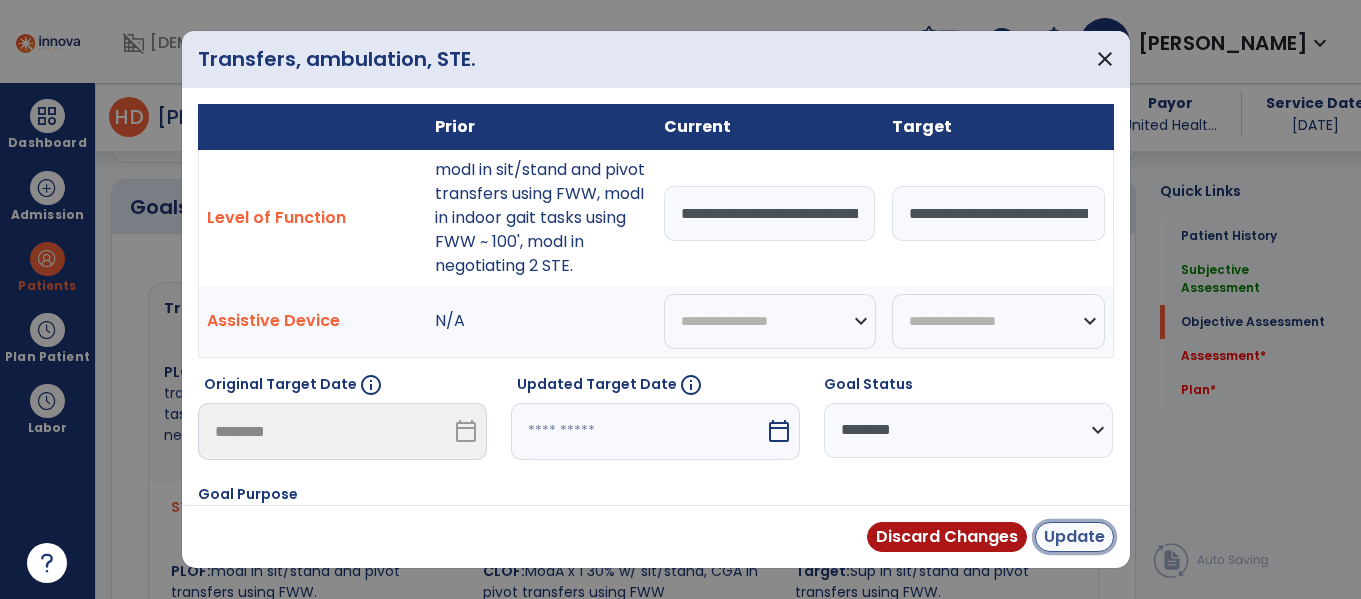 click on "Update" at bounding box center (1074, 537) 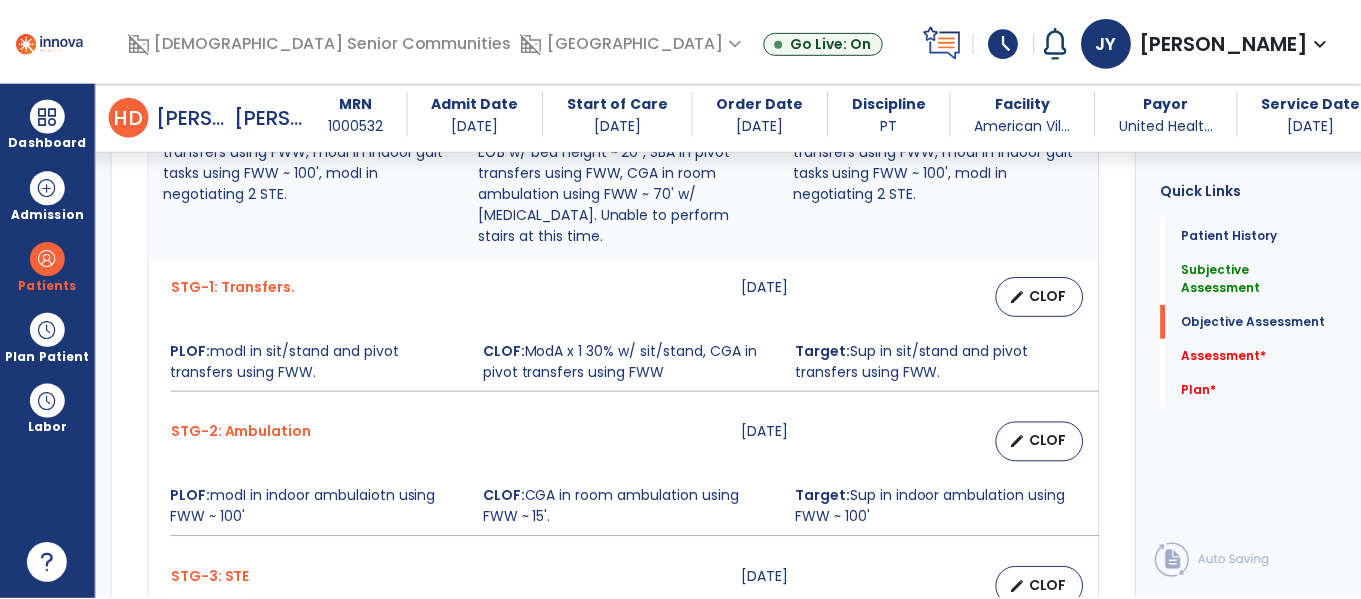scroll, scrollTop: 890, scrollLeft: 0, axis: vertical 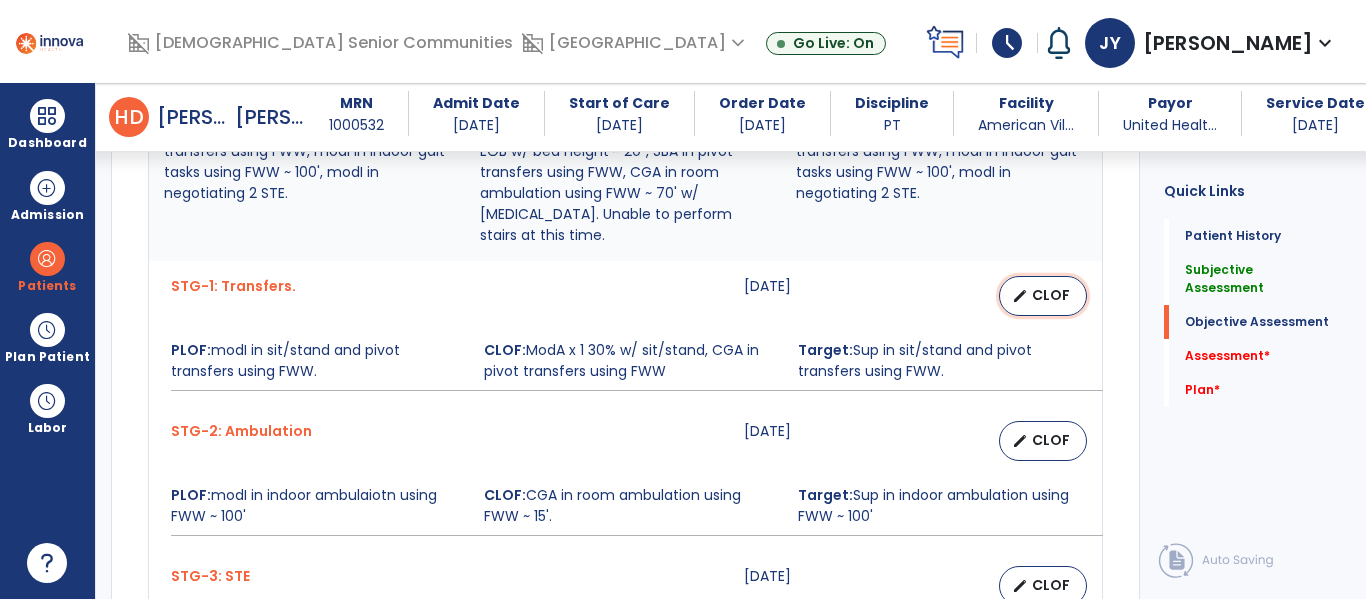 click on "edit" at bounding box center (1020, 296) 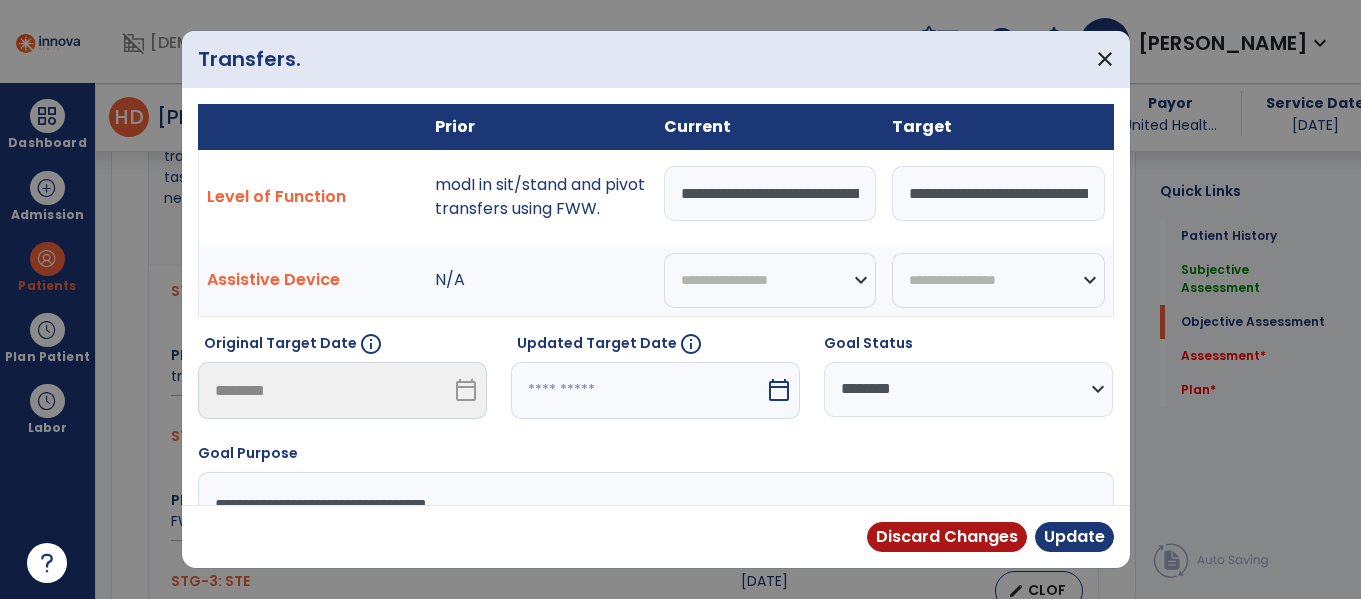 scroll, scrollTop: 890, scrollLeft: 0, axis: vertical 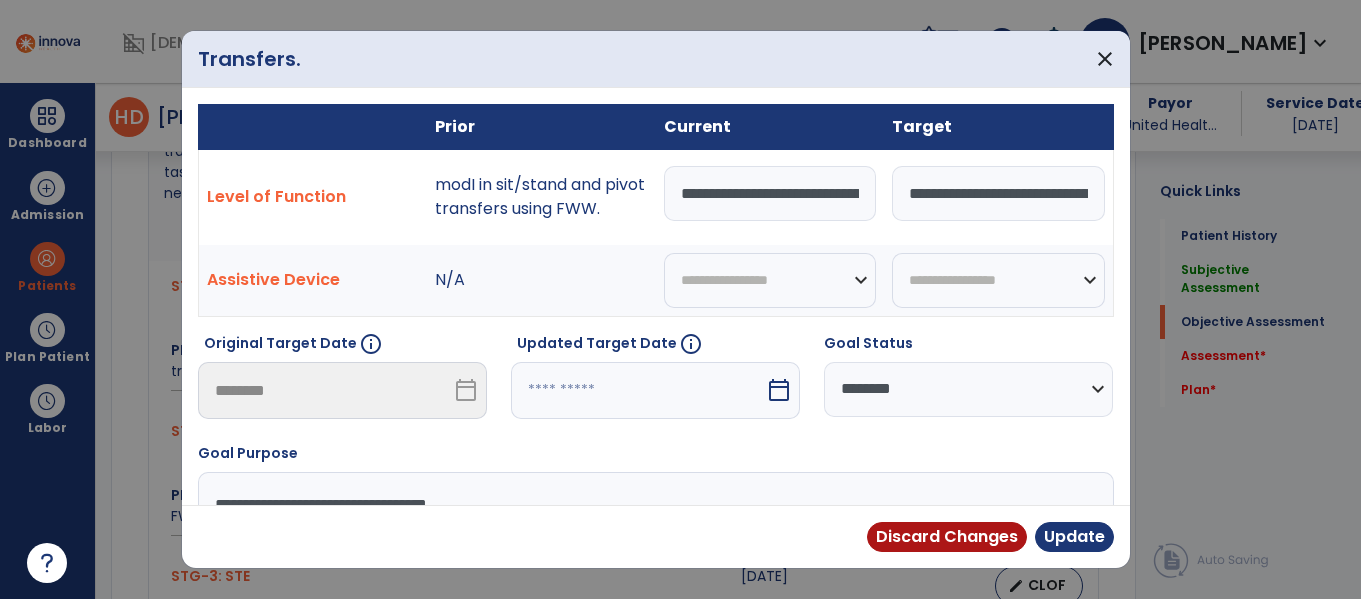 click on "**********" at bounding box center [770, 193] 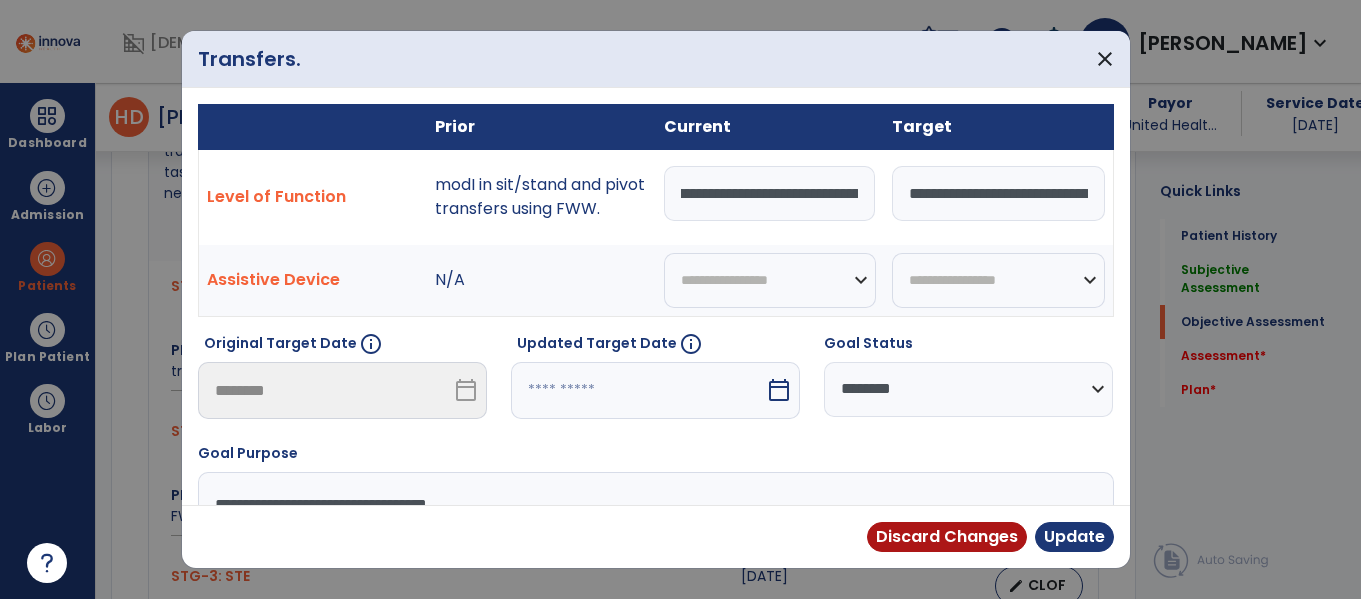 scroll, scrollTop: 0, scrollLeft: 646, axis: horizontal 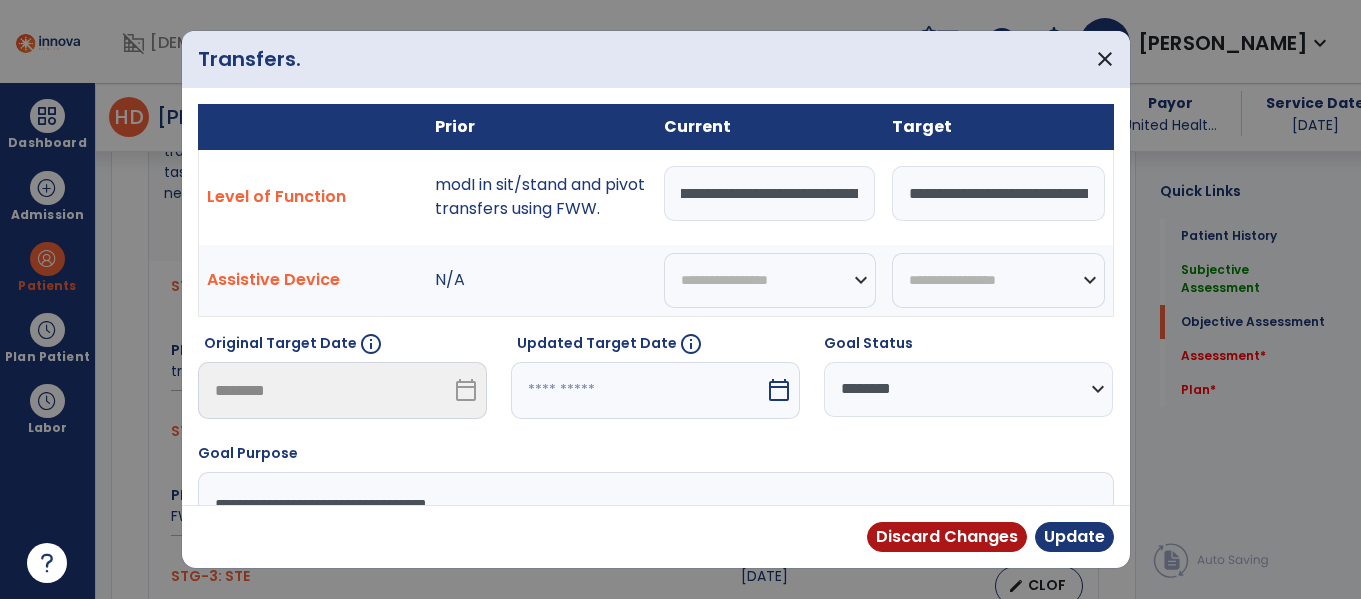 click on "**********" at bounding box center [770, 193] 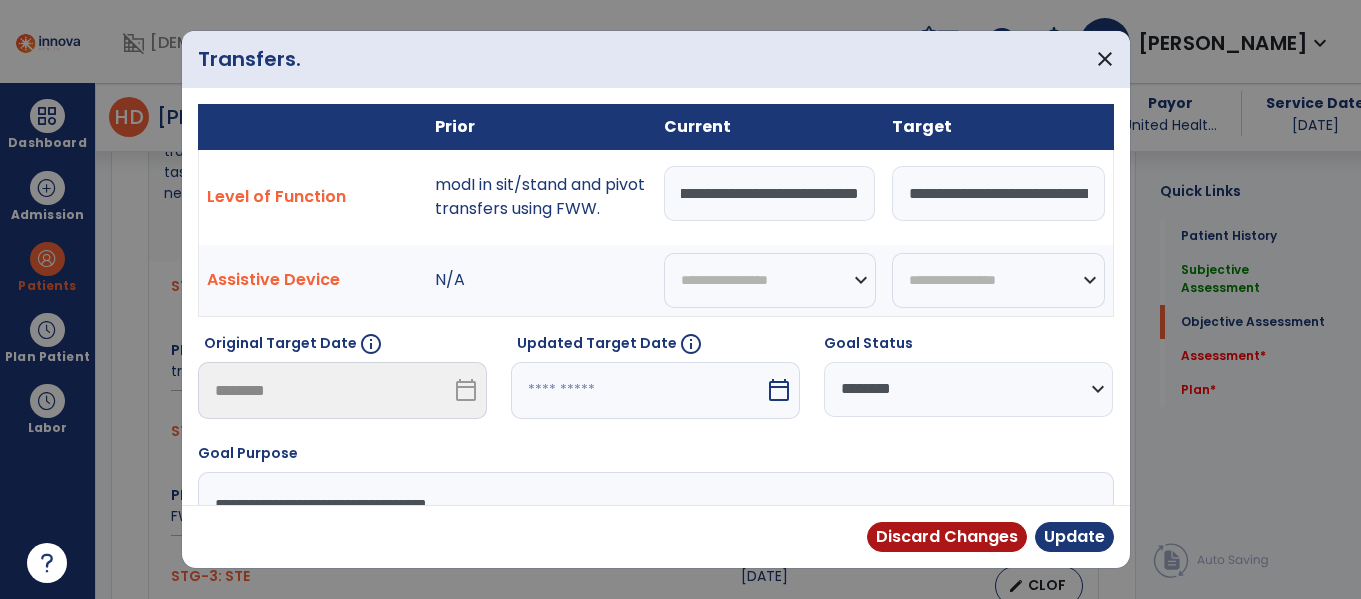 scroll, scrollTop: 0, scrollLeft: 519, axis: horizontal 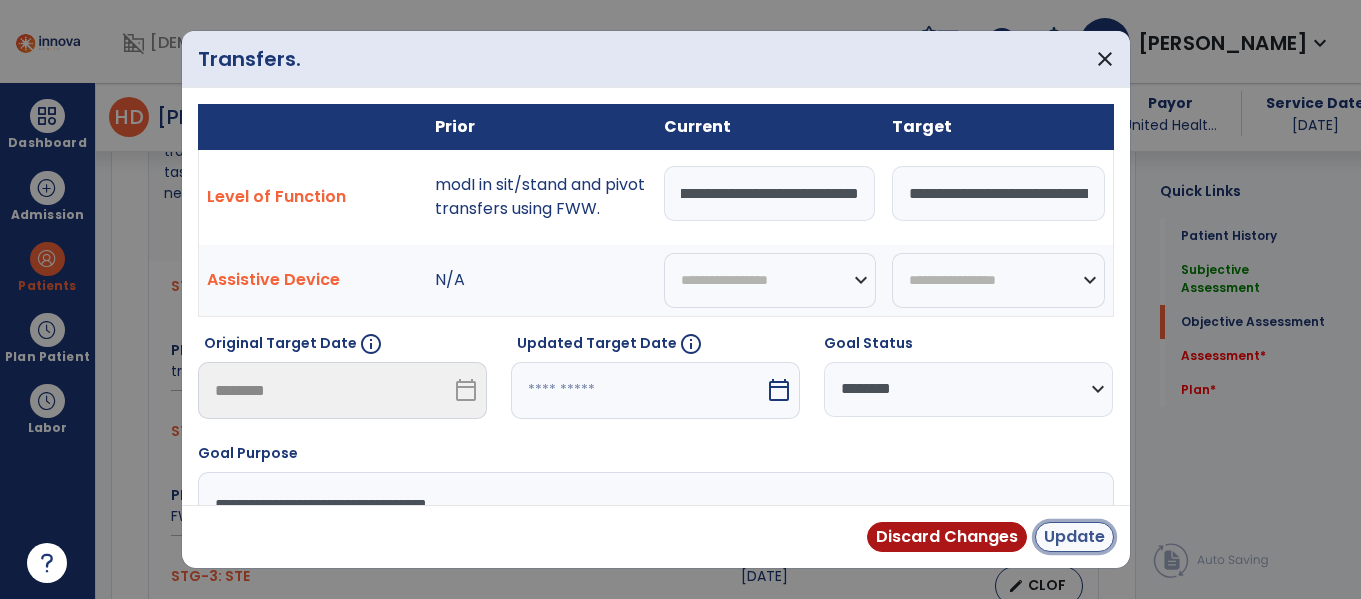 click on "Update" at bounding box center [1074, 537] 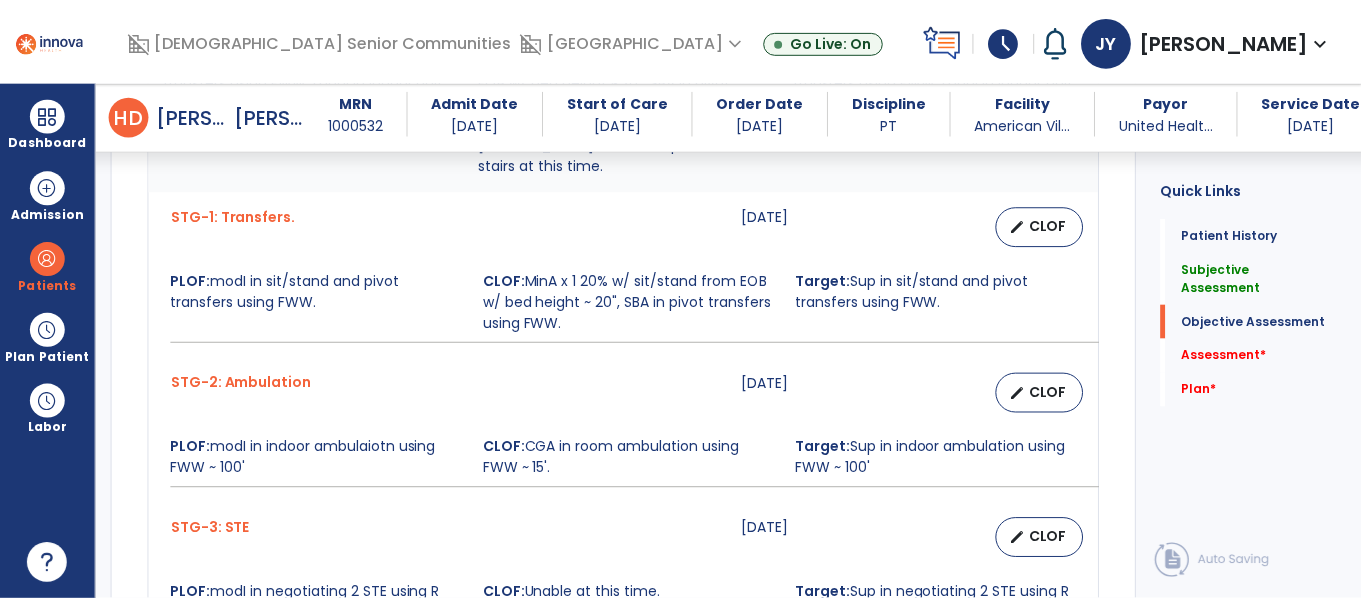 scroll, scrollTop: 958, scrollLeft: 0, axis: vertical 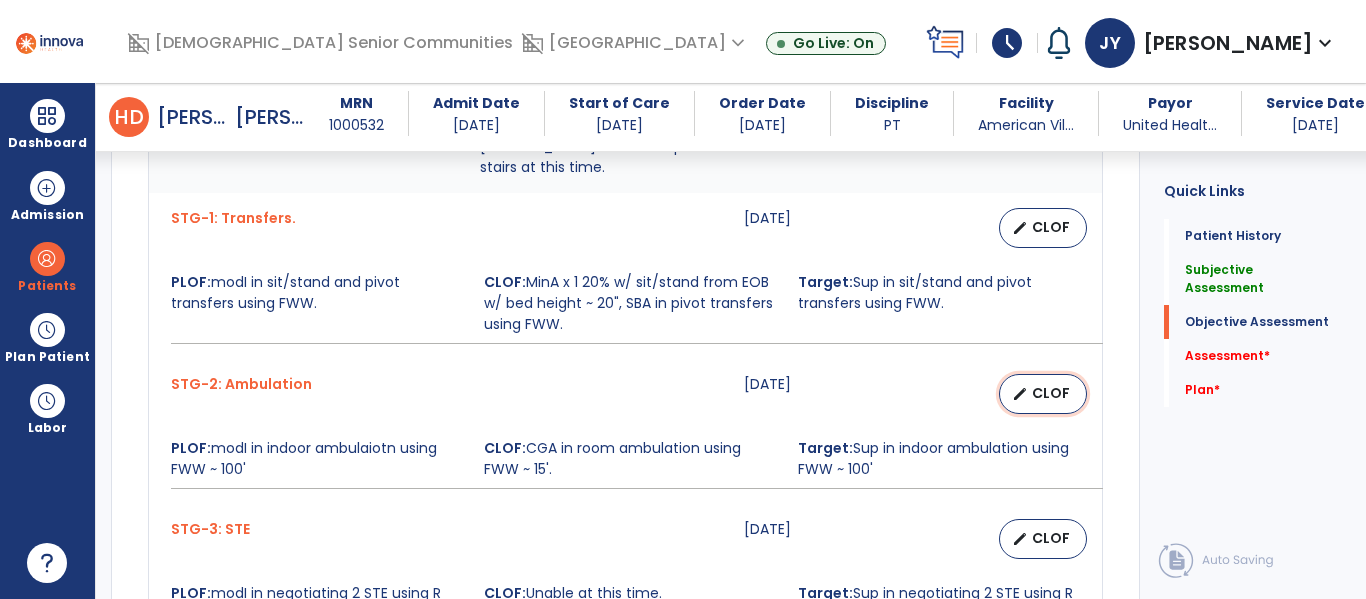 click on "edit" at bounding box center [1020, 394] 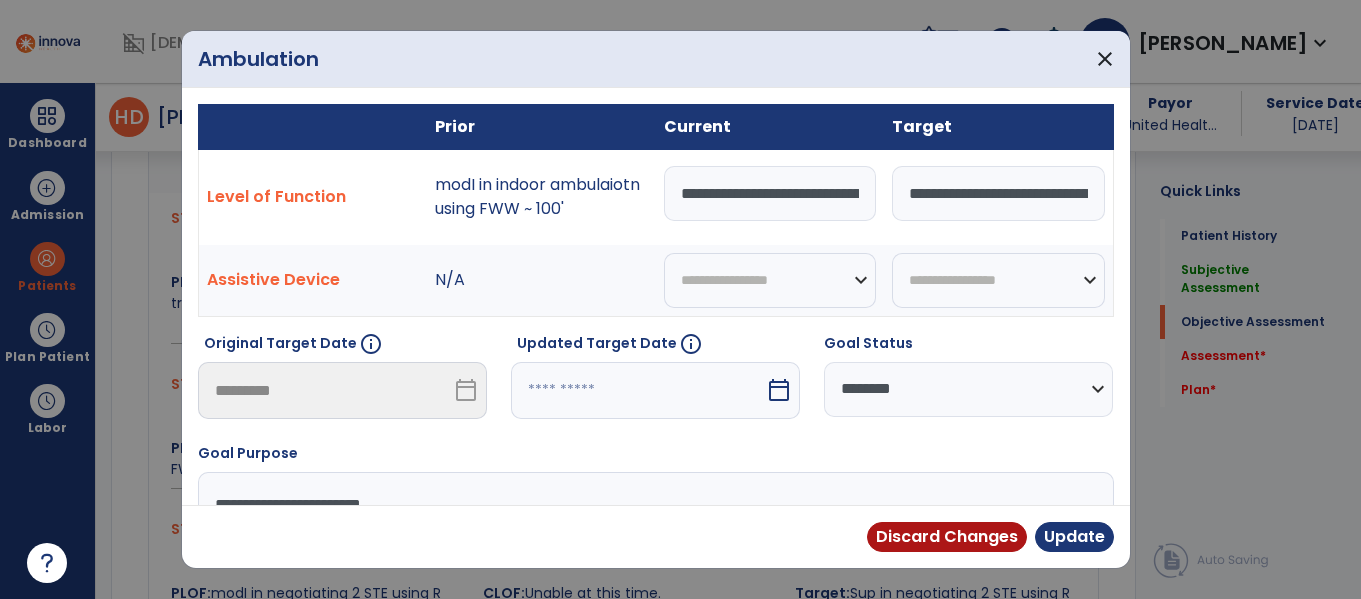 scroll, scrollTop: 958, scrollLeft: 0, axis: vertical 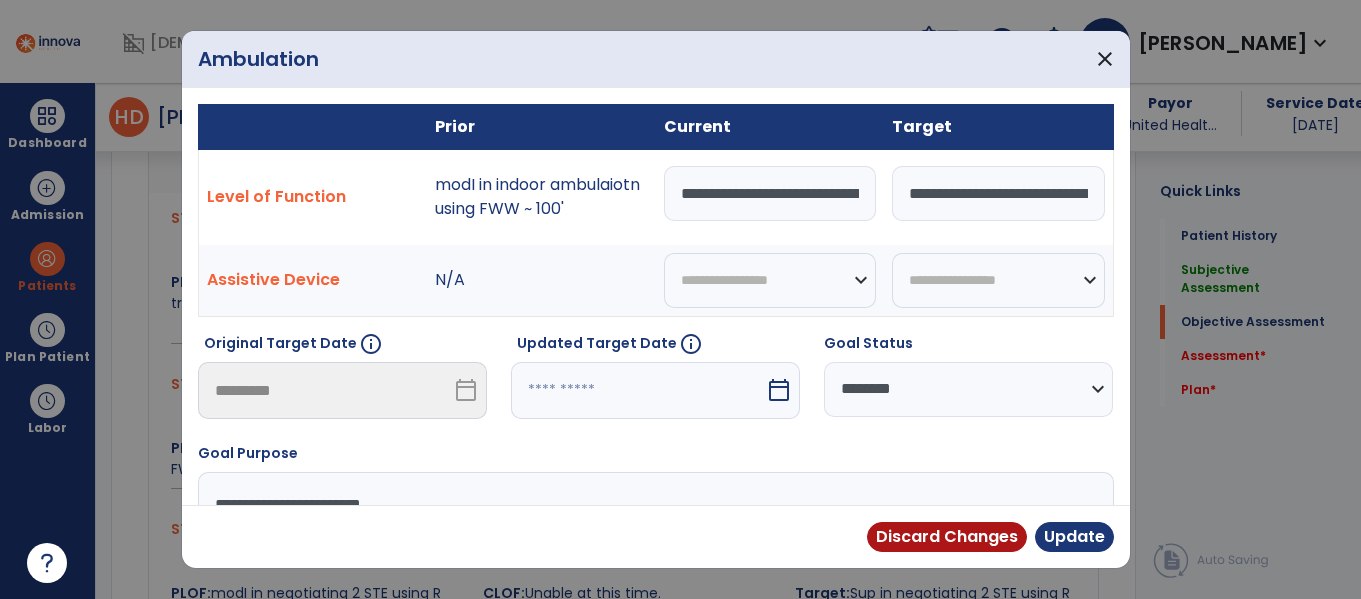 click on "**********" at bounding box center [770, 193] 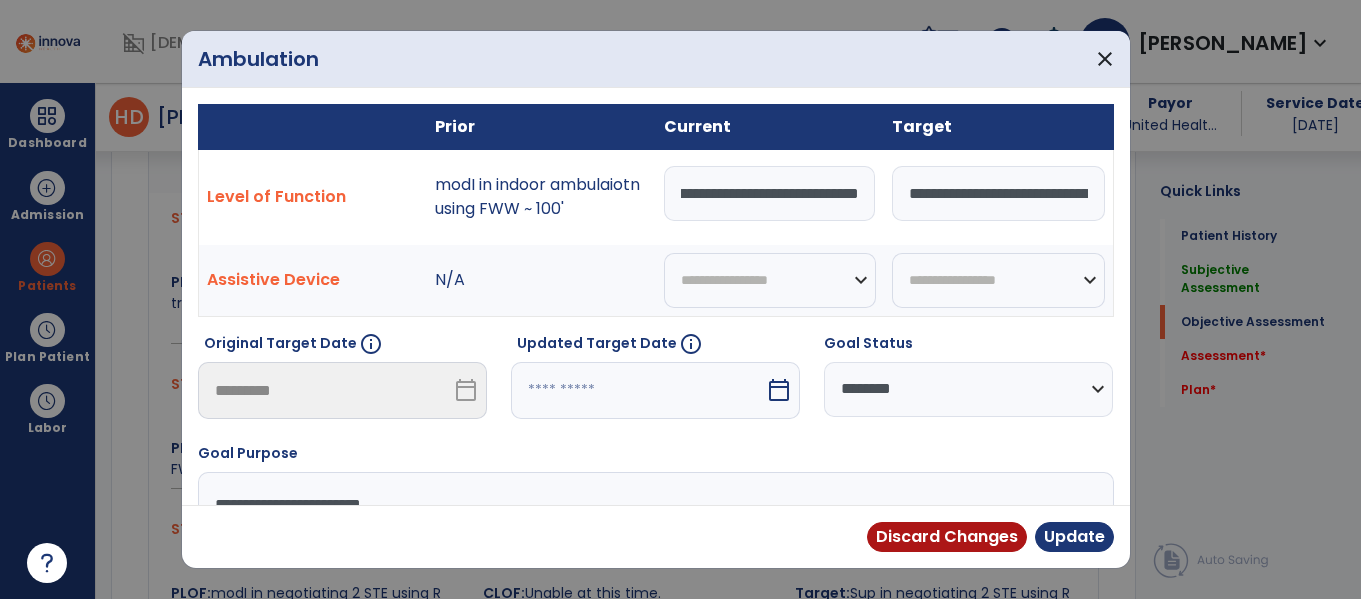 scroll, scrollTop: 0, scrollLeft: 1137, axis: horizontal 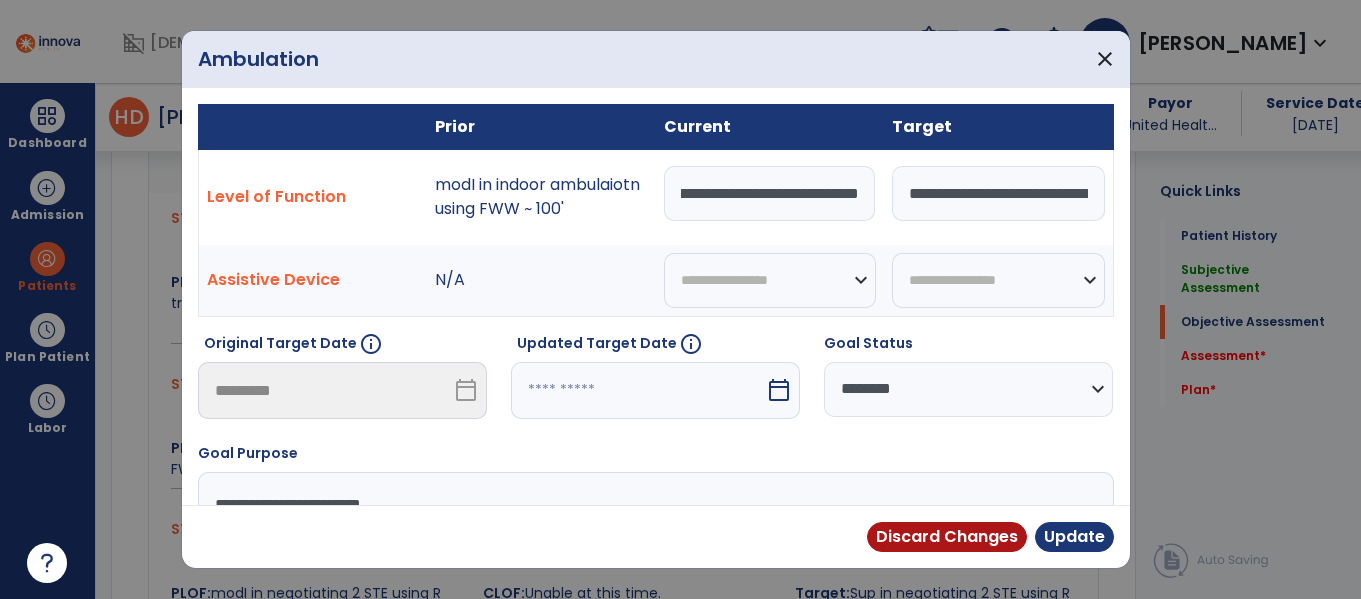drag, startPoint x: 709, startPoint y: 188, endPoint x: 1061, endPoint y: 199, distance: 352.17184 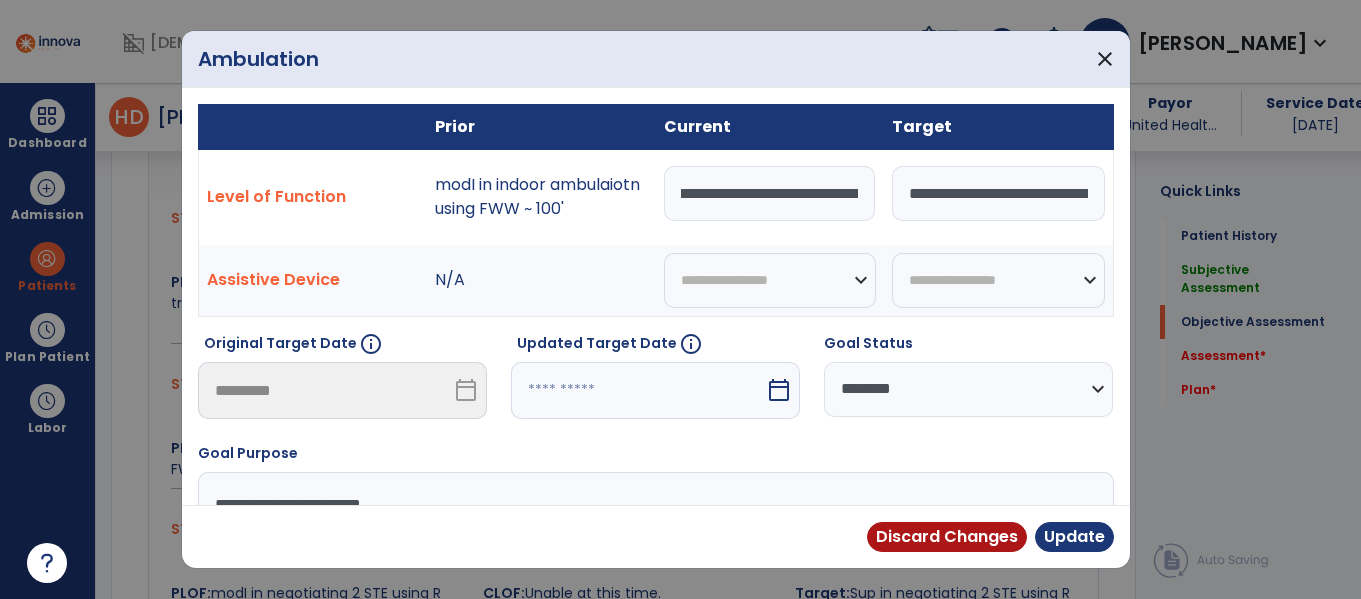 scroll, scrollTop: 0, scrollLeft: 325, axis: horizontal 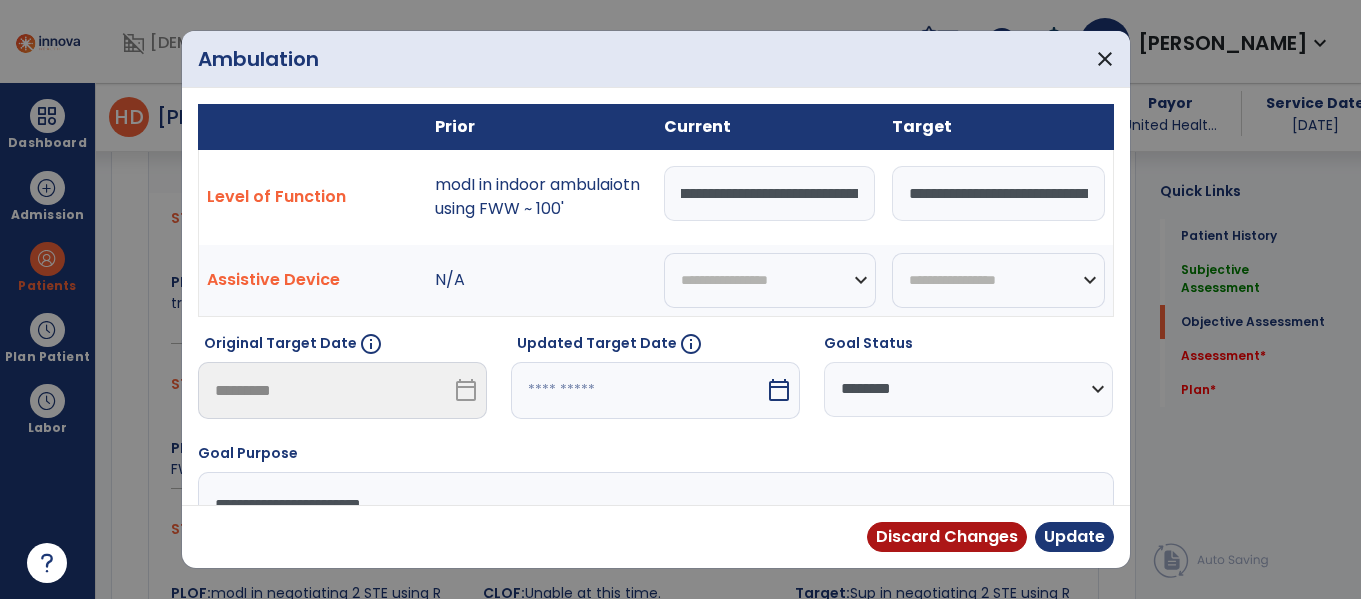 click on "**********" at bounding box center (770, 193) 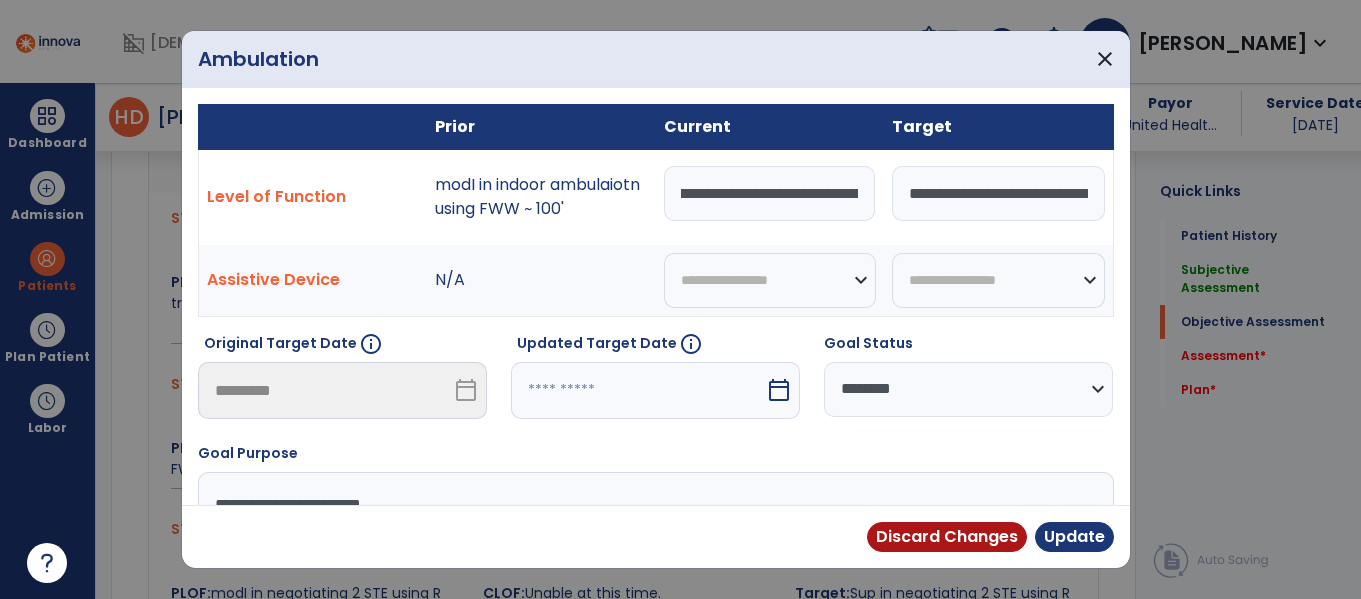 scroll, scrollTop: 0, scrollLeft: 588, axis: horizontal 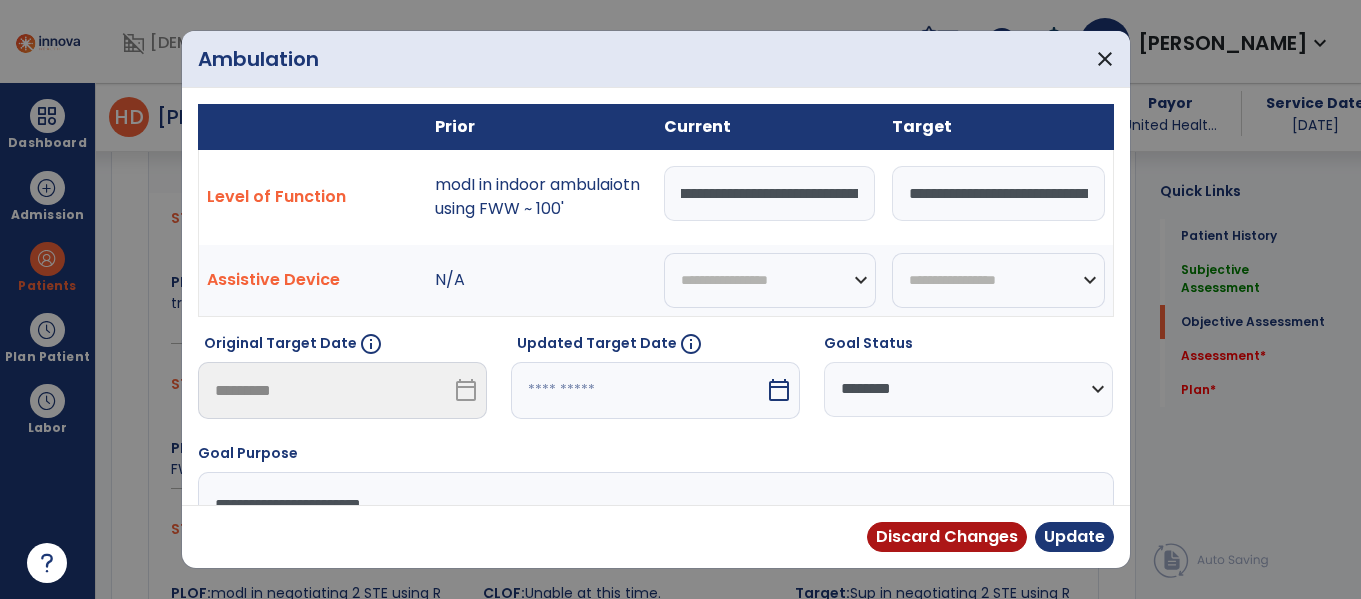 click on "**********" at bounding box center (770, 193) 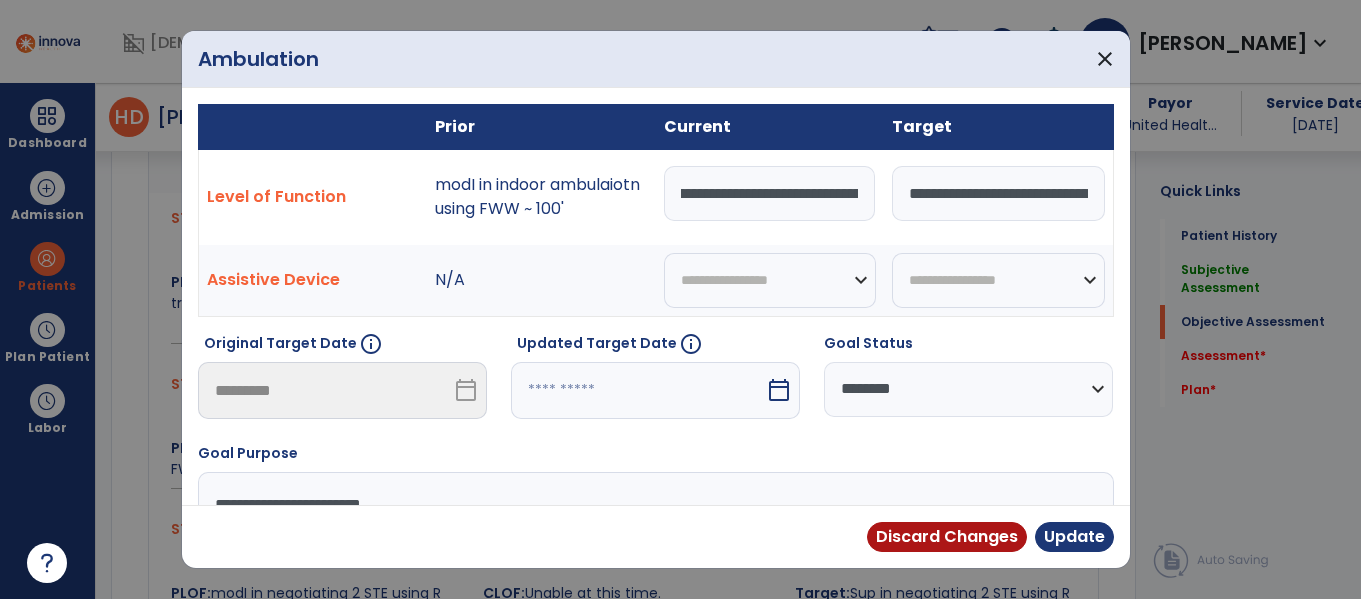 scroll, scrollTop: 0, scrollLeft: 0, axis: both 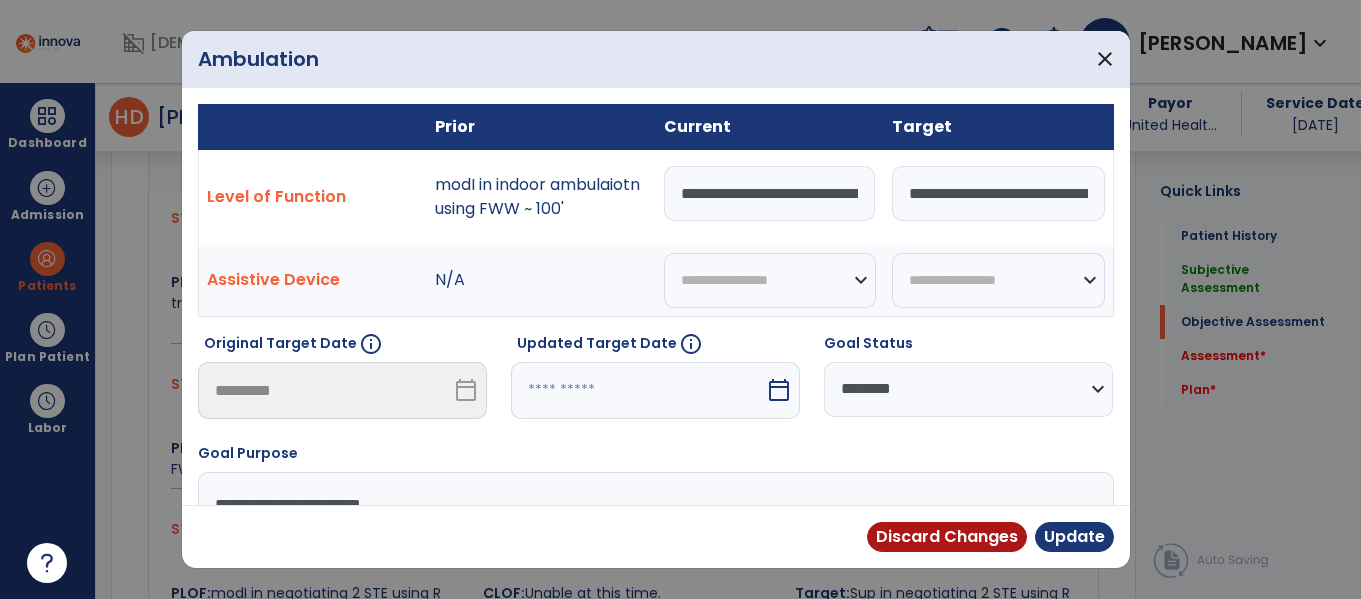 type on "**********" 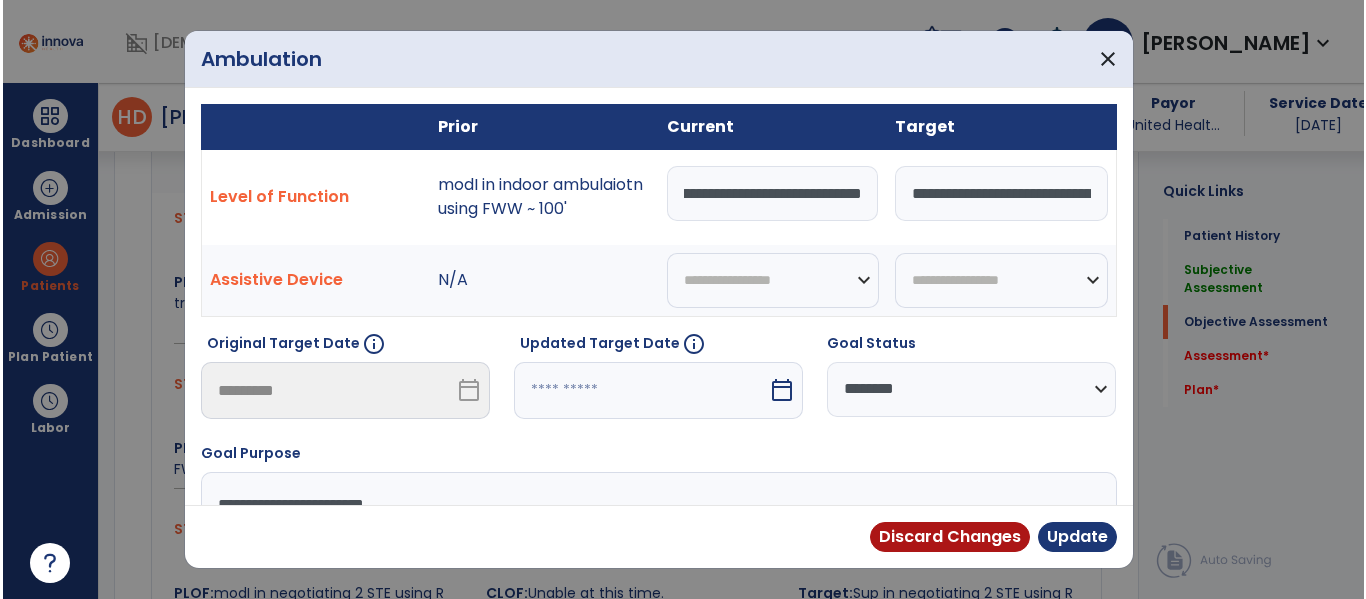 scroll, scrollTop: 0, scrollLeft: 285, axis: horizontal 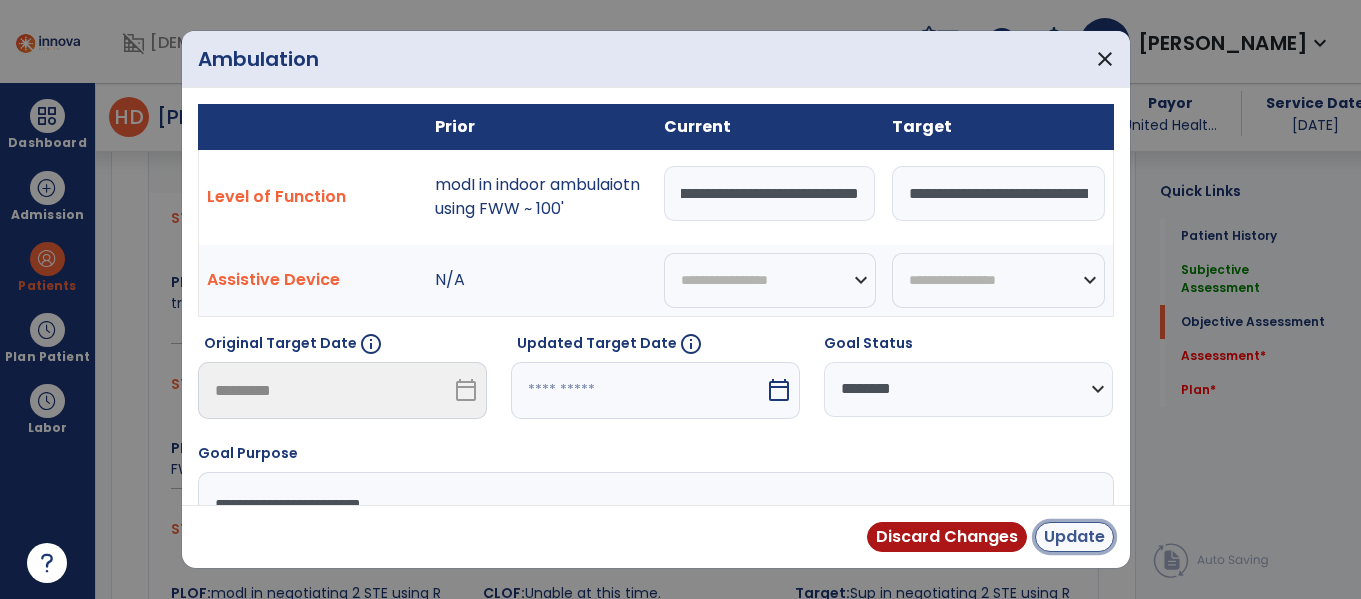 click on "Update" at bounding box center (1074, 537) 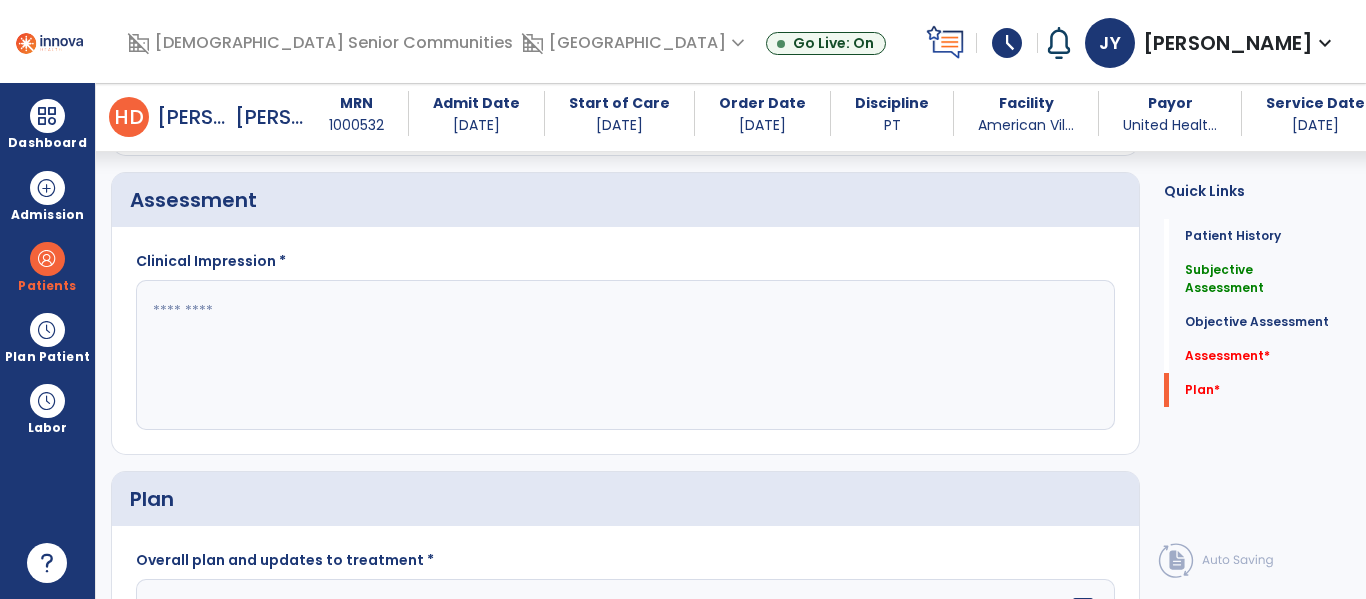 scroll, scrollTop: 1578, scrollLeft: 0, axis: vertical 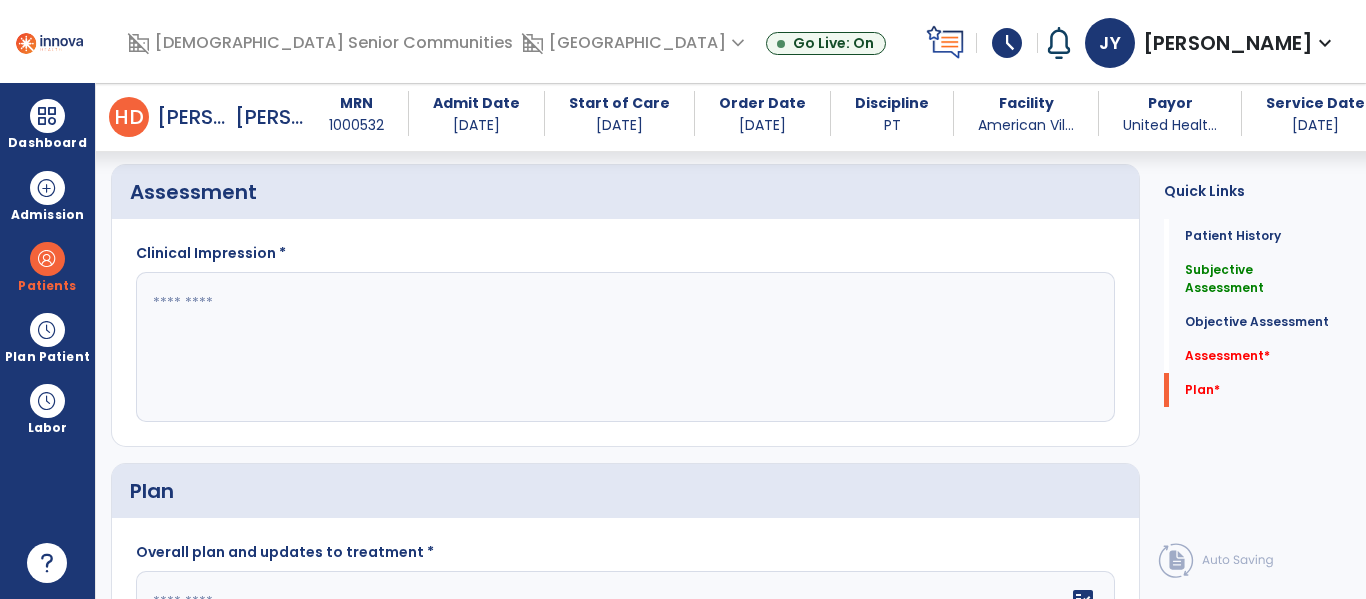 click 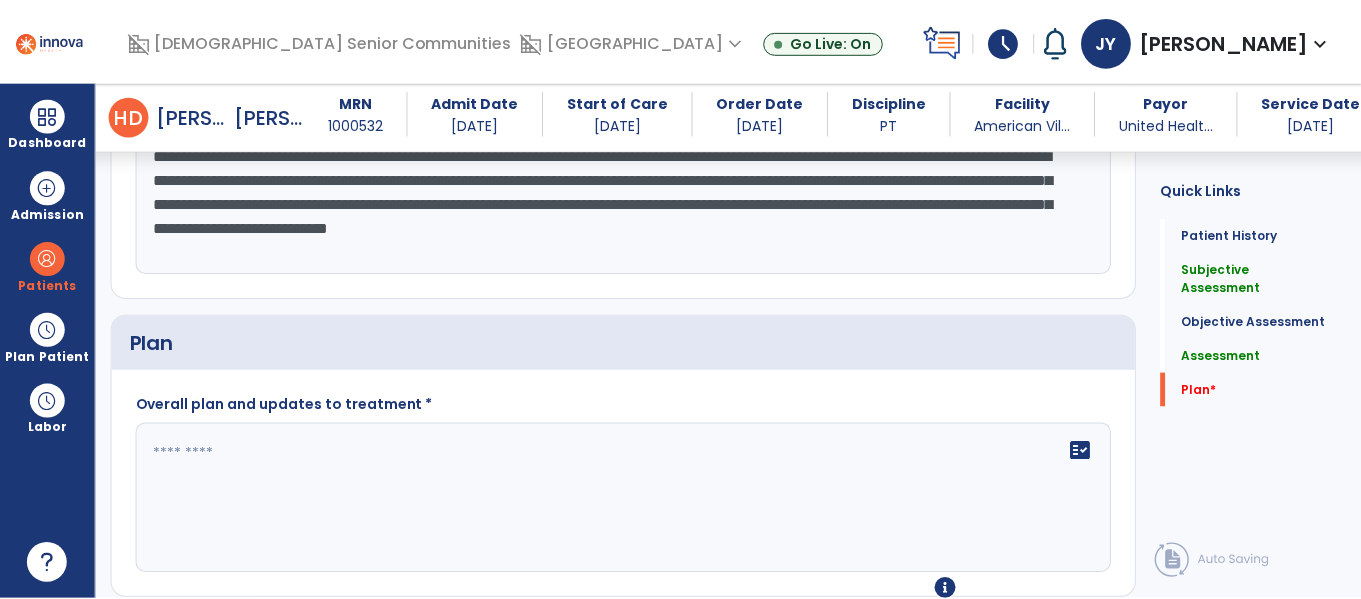 scroll, scrollTop: 1776, scrollLeft: 0, axis: vertical 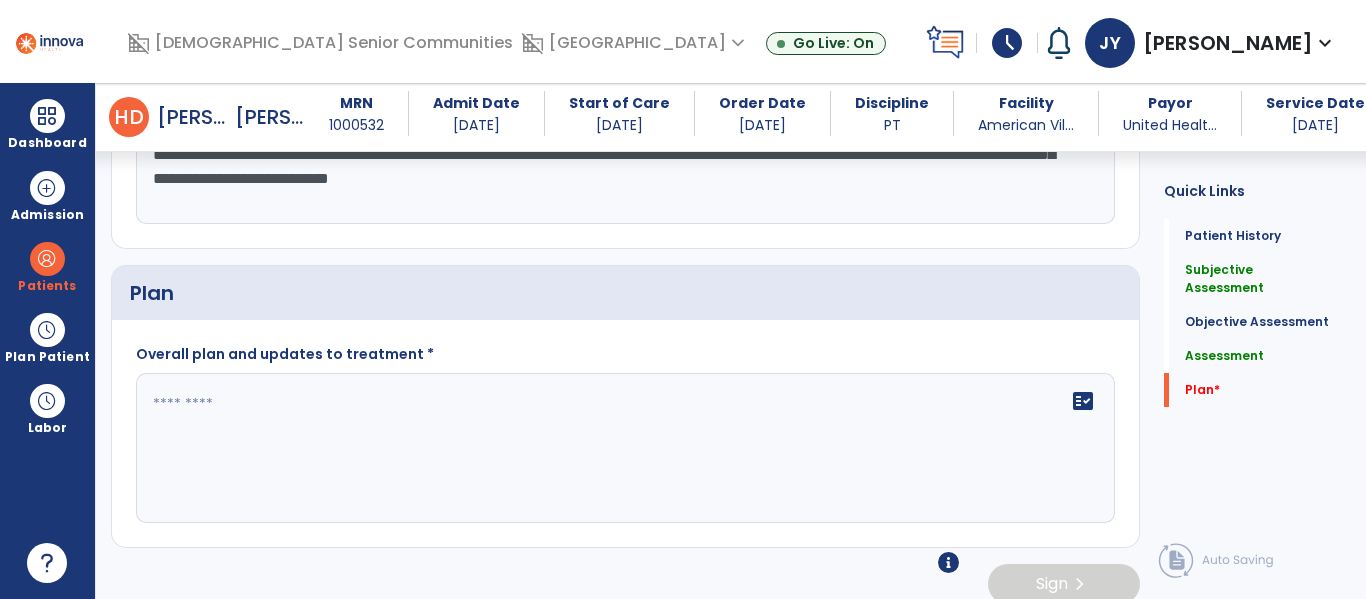 type on "**********" 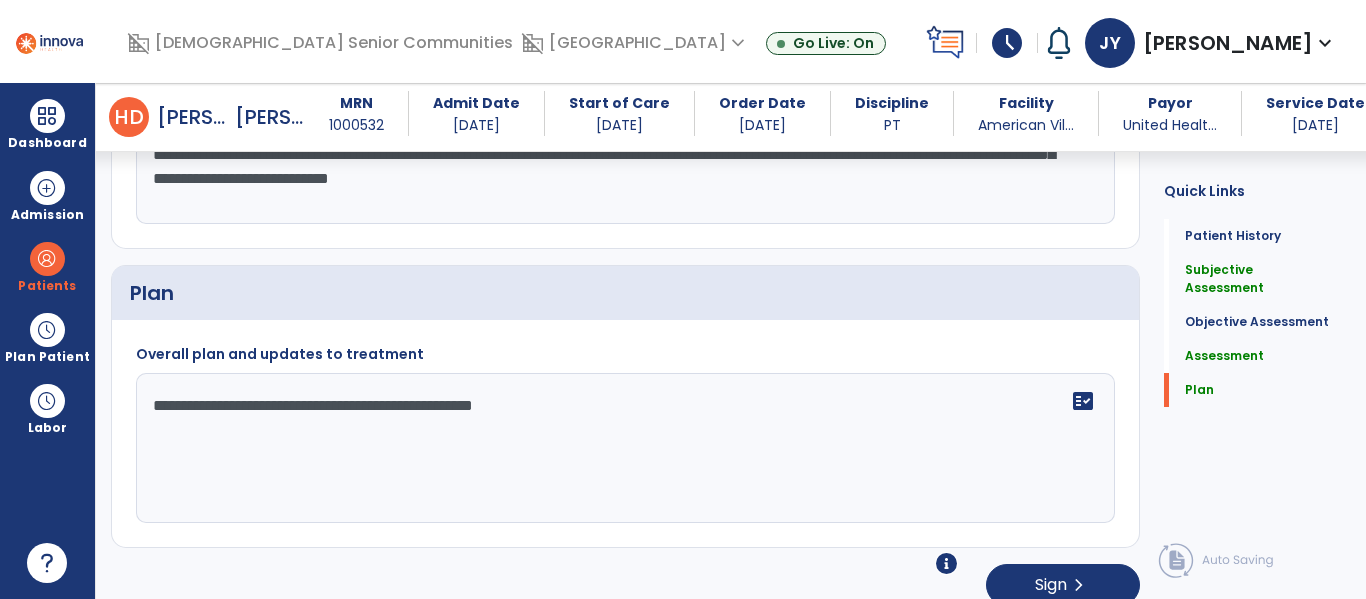 click on "**********" 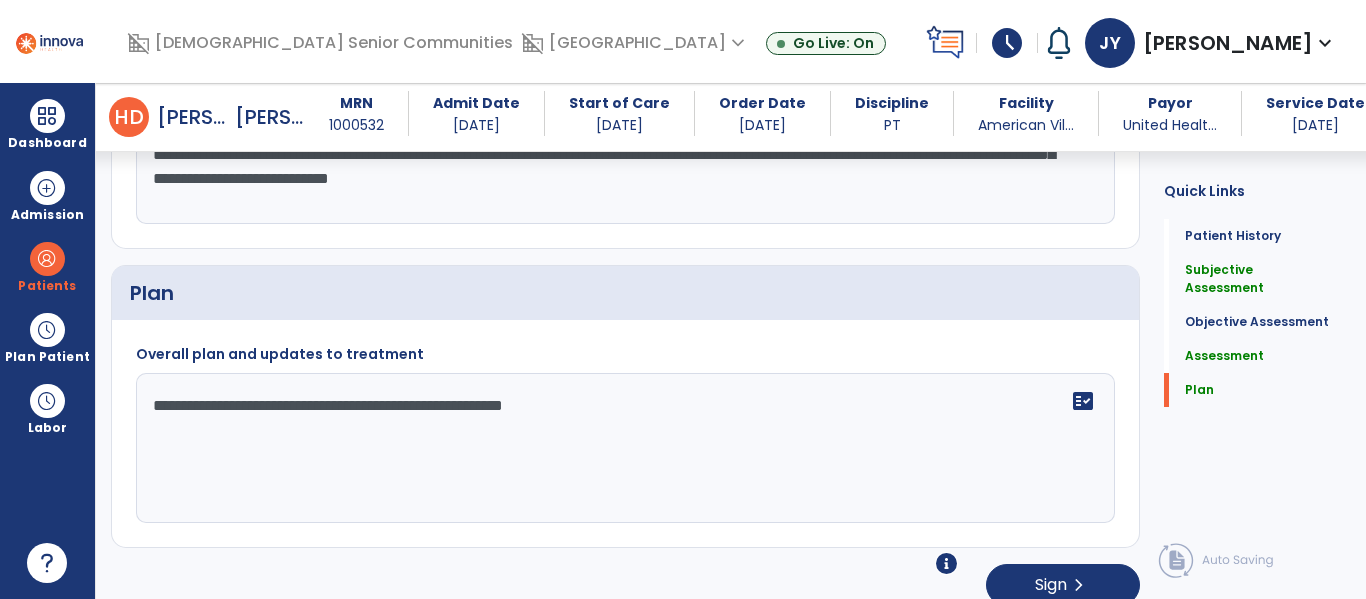 click on "**********" 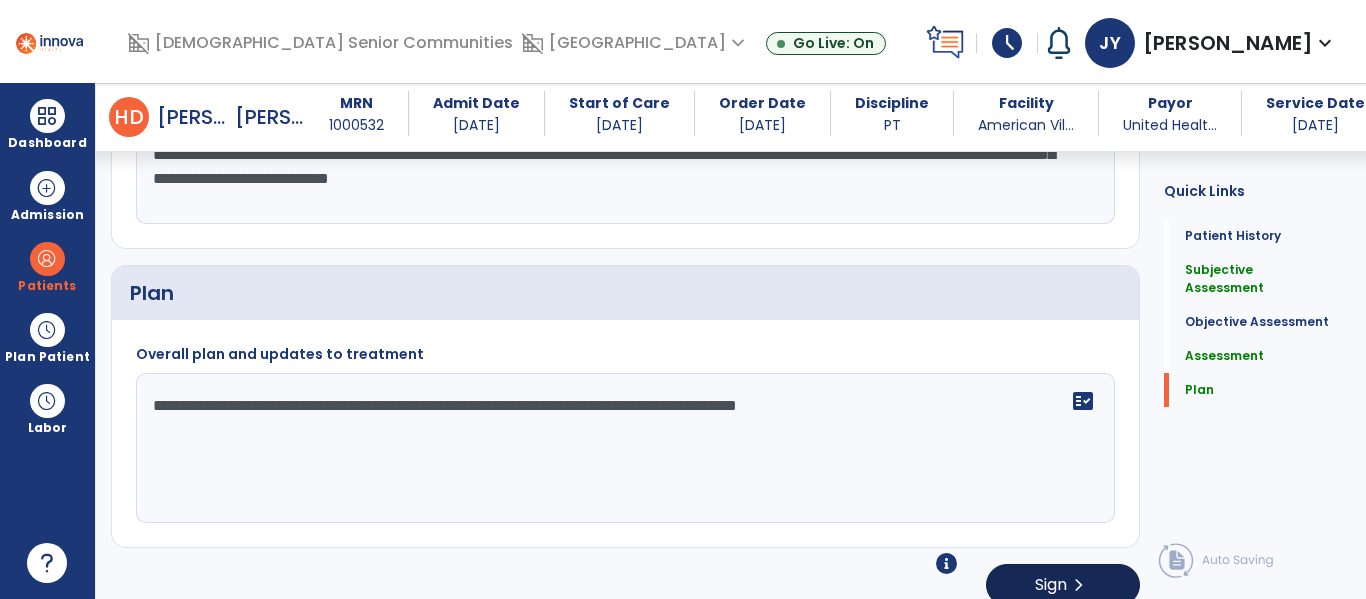 type on "**********" 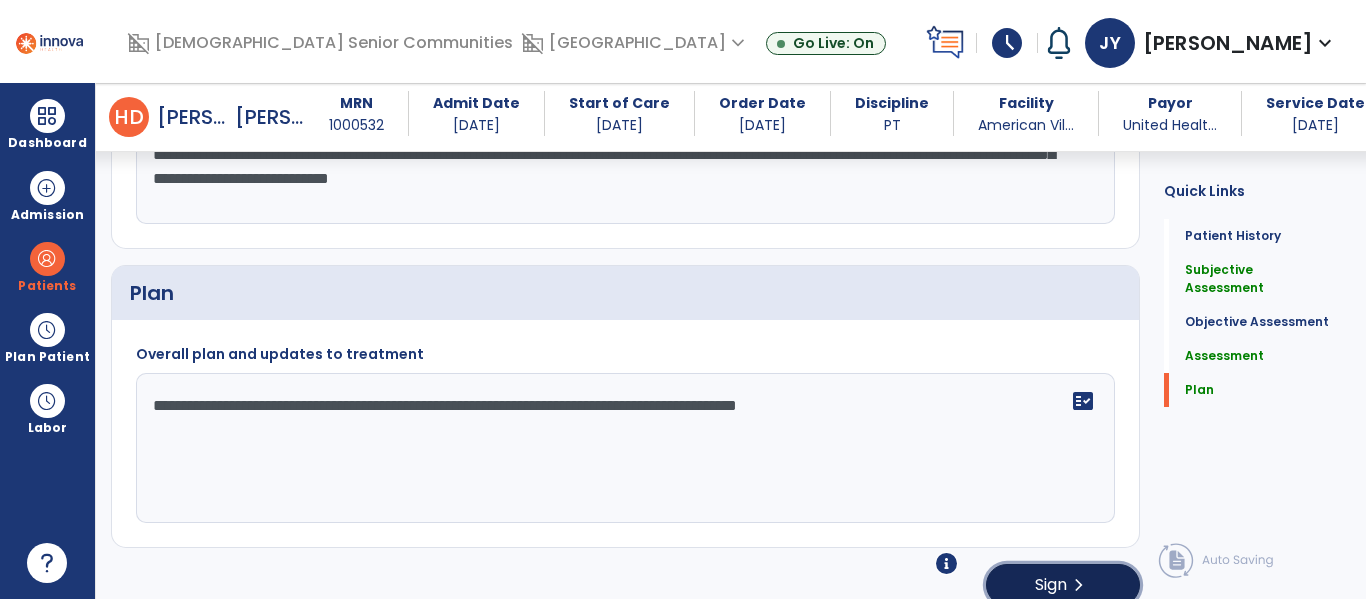 click on "Sign  chevron_right" 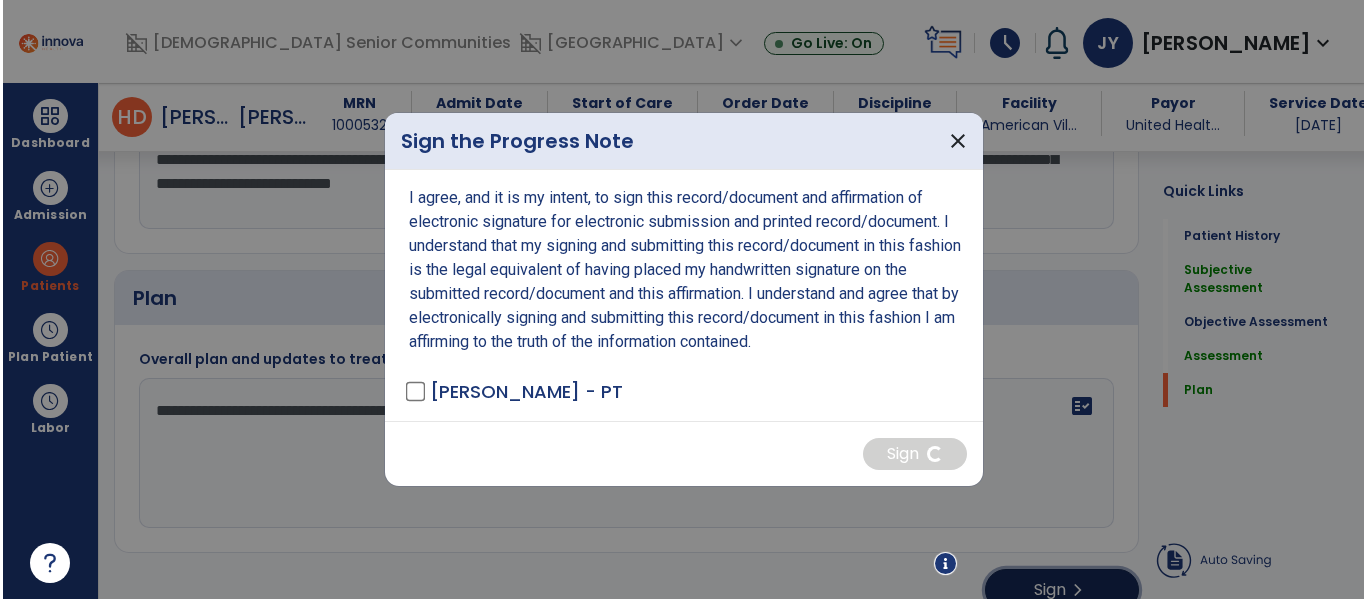 scroll, scrollTop: 1776, scrollLeft: 0, axis: vertical 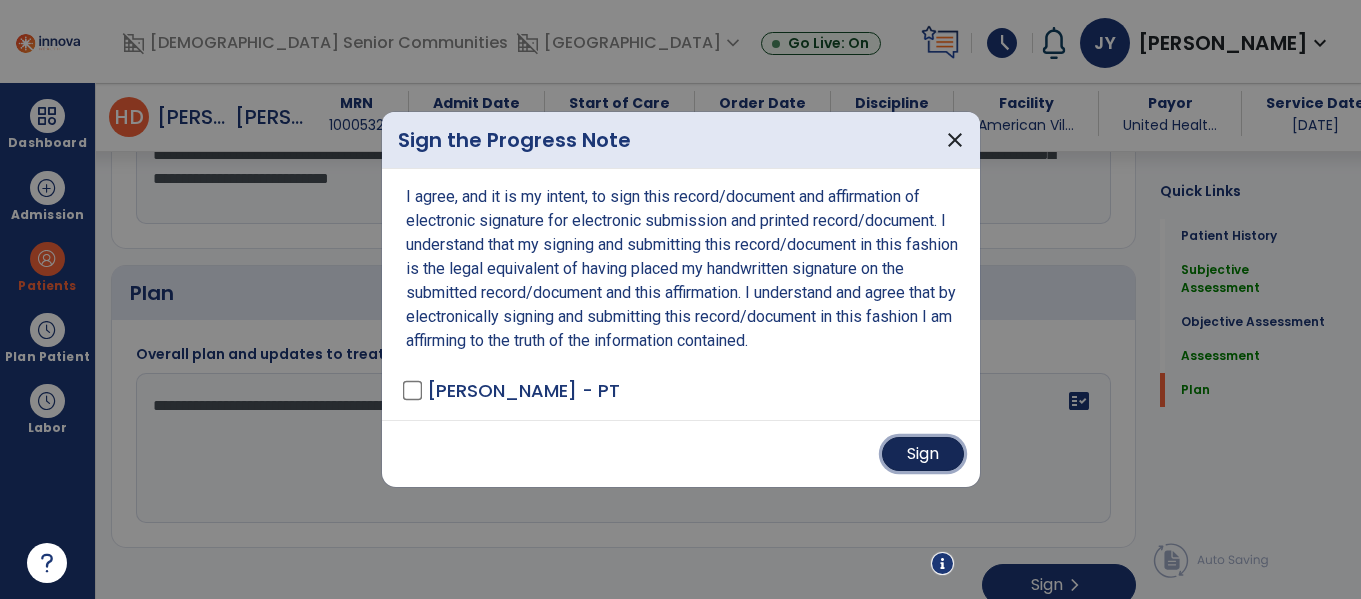 click on "Sign" at bounding box center [923, 454] 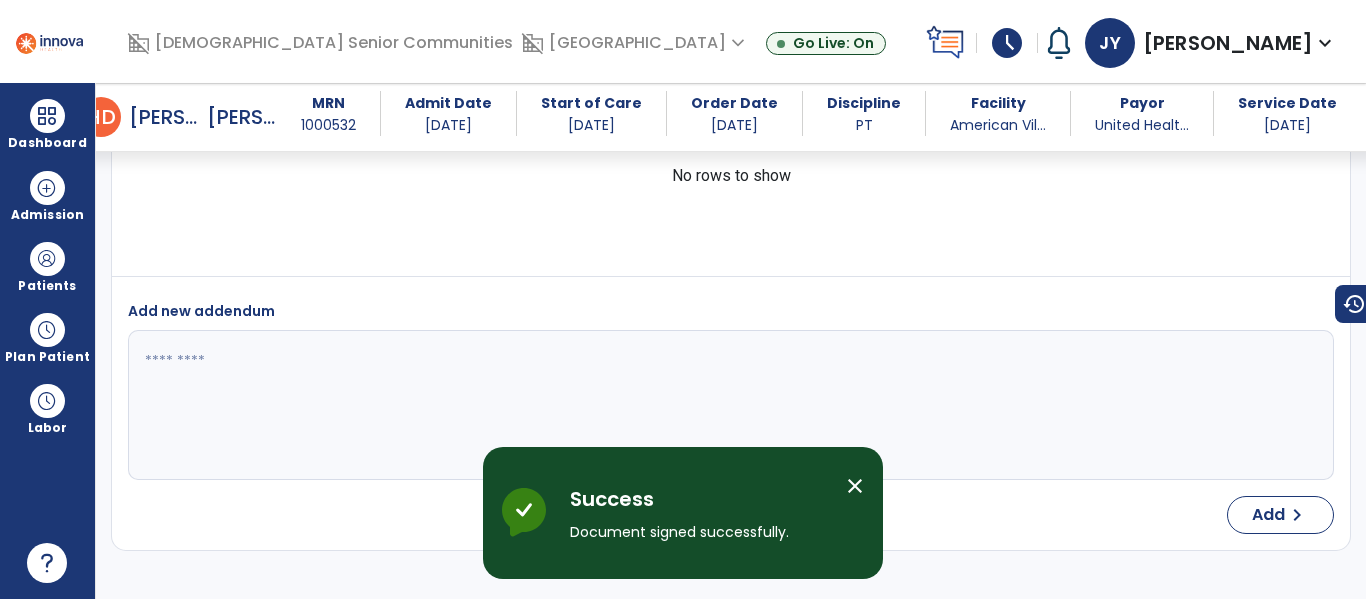 scroll, scrollTop: 0, scrollLeft: 0, axis: both 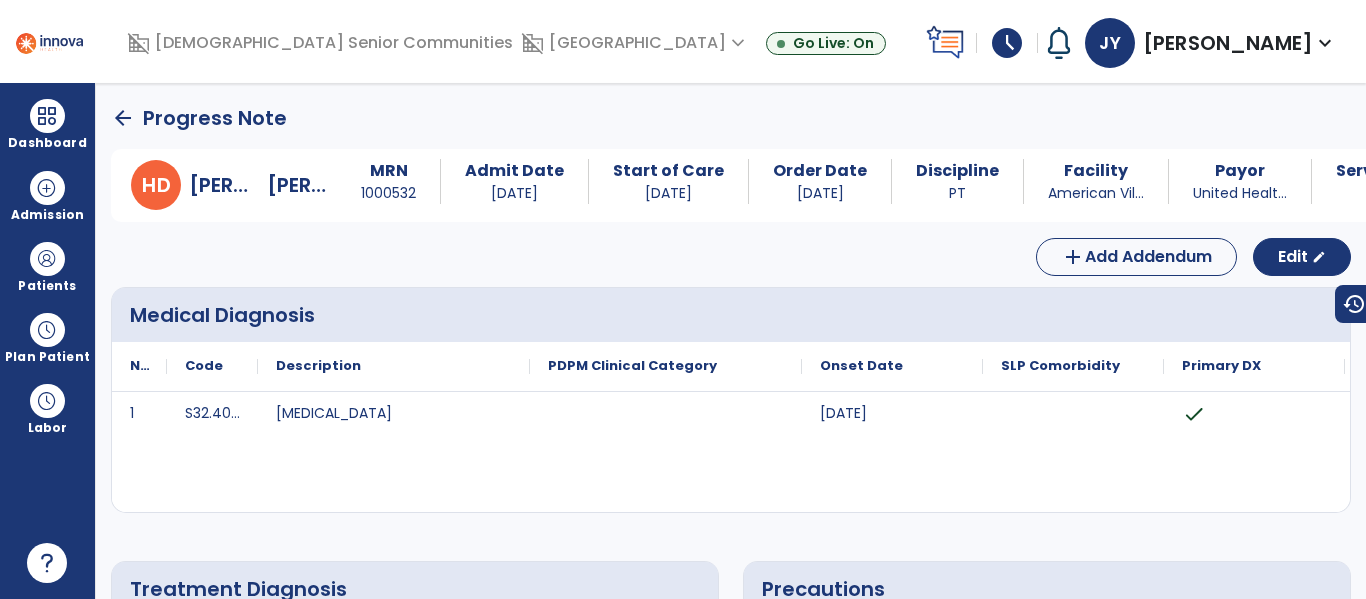 click on "arrow_back" 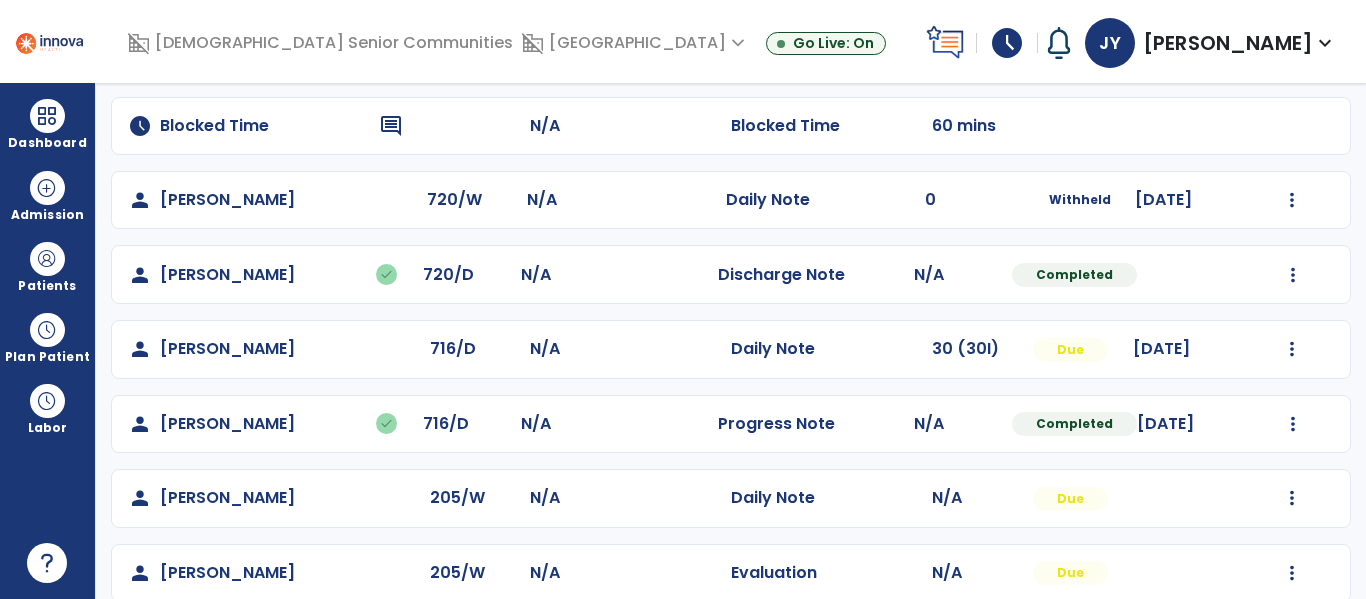 scroll, scrollTop: 459, scrollLeft: 0, axis: vertical 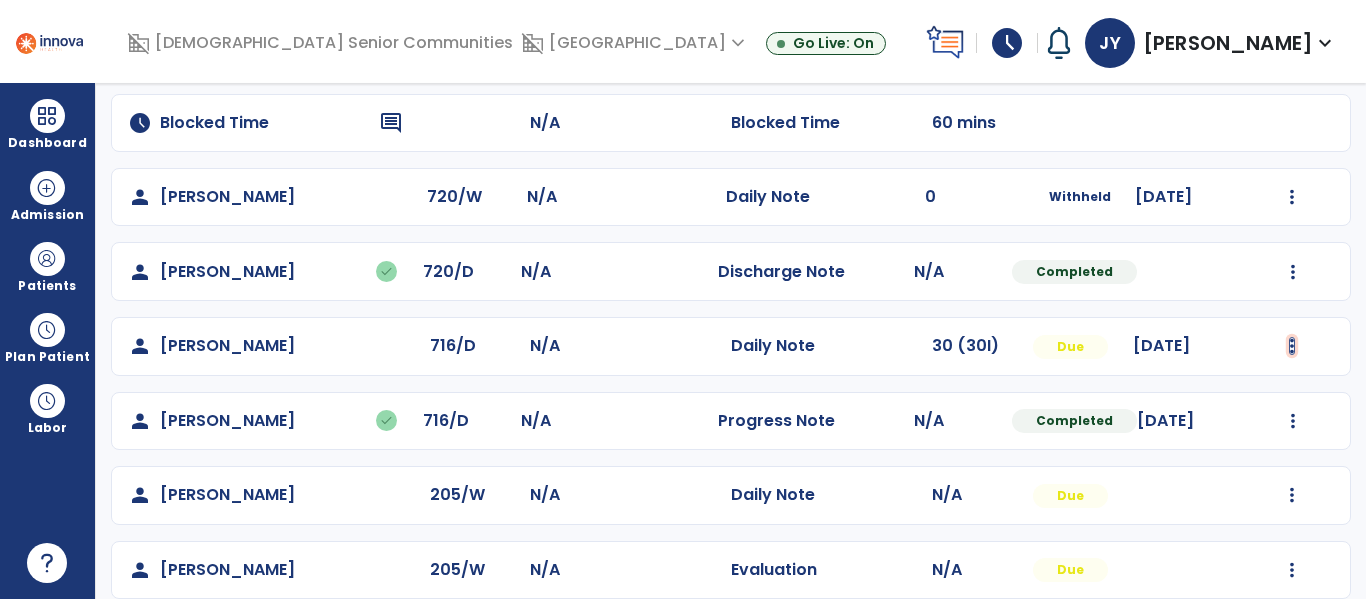 click at bounding box center [1293, -100] 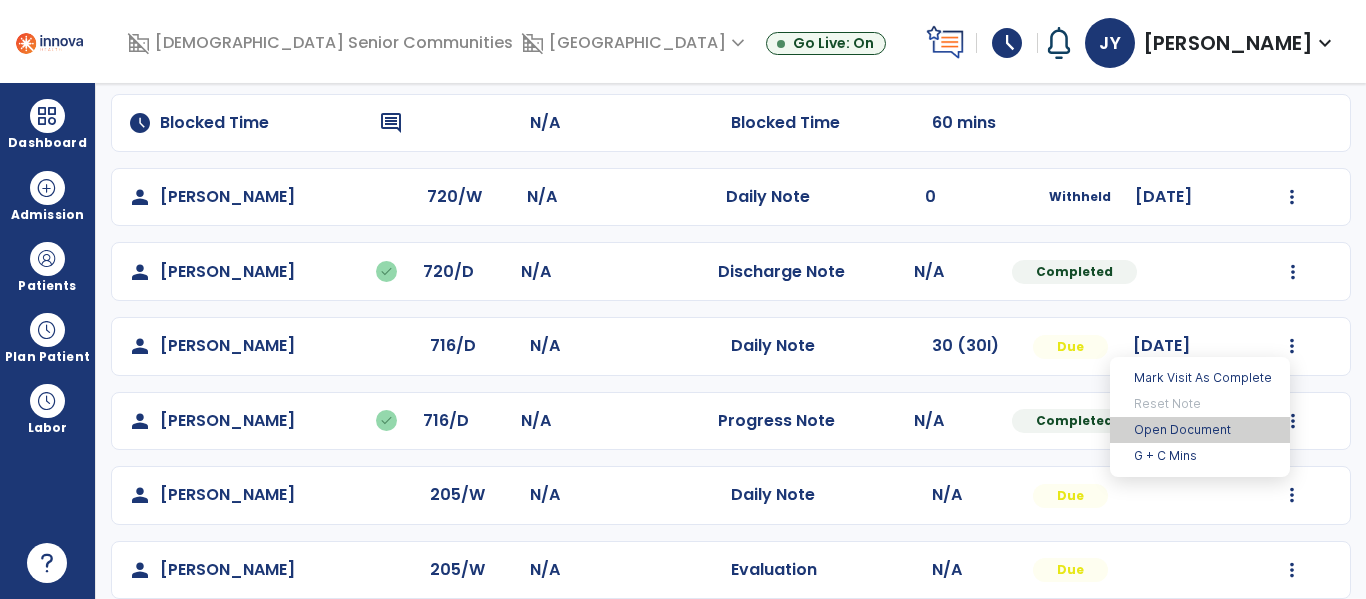 click on "Open Document" at bounding box center (1200, 430) 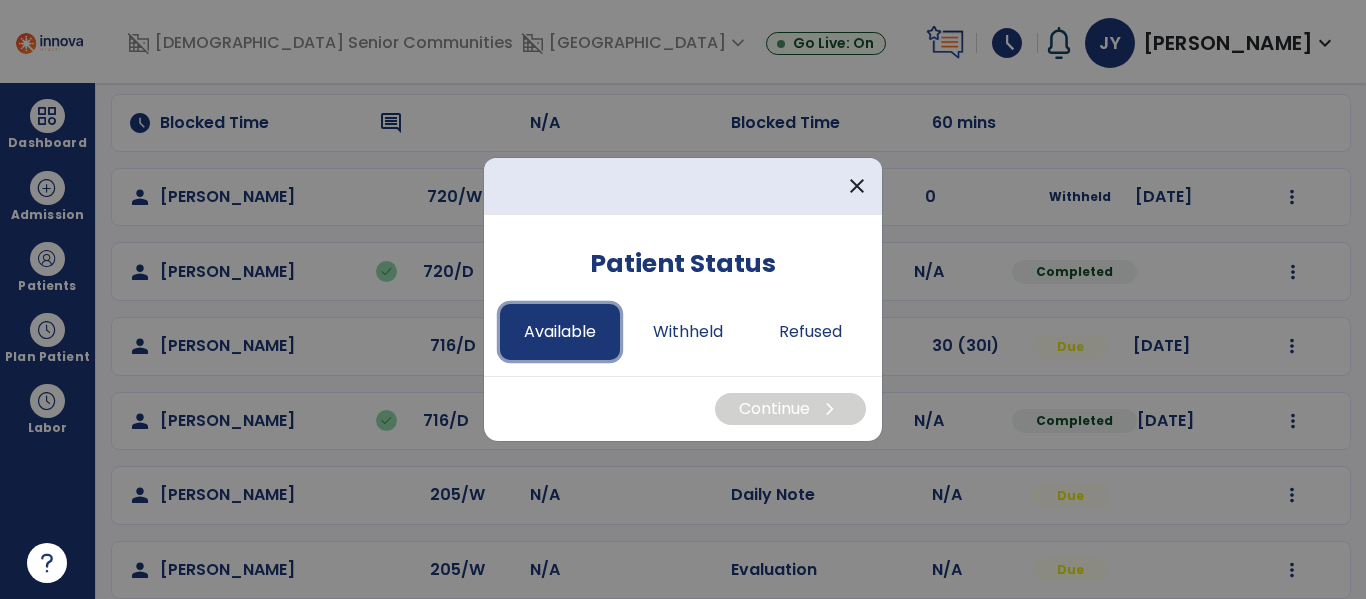 click on "Available" at bounding box center [560, 332] 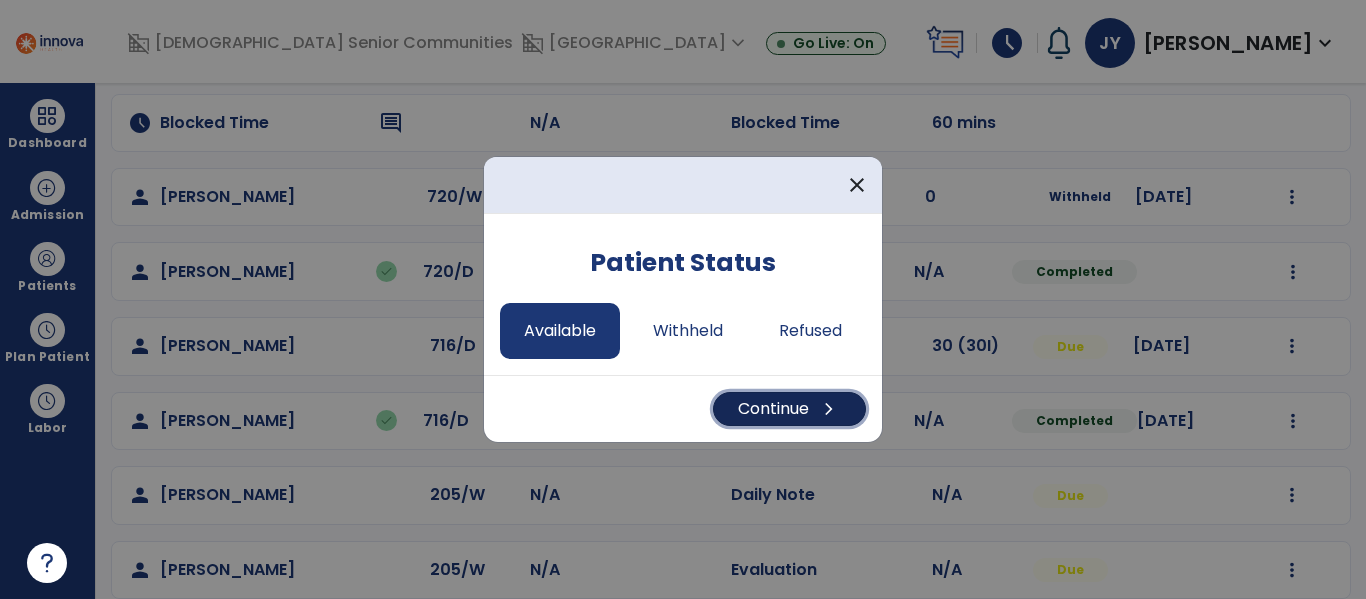 click on "Continue   chevron_right" at bounding box center (789, 409) 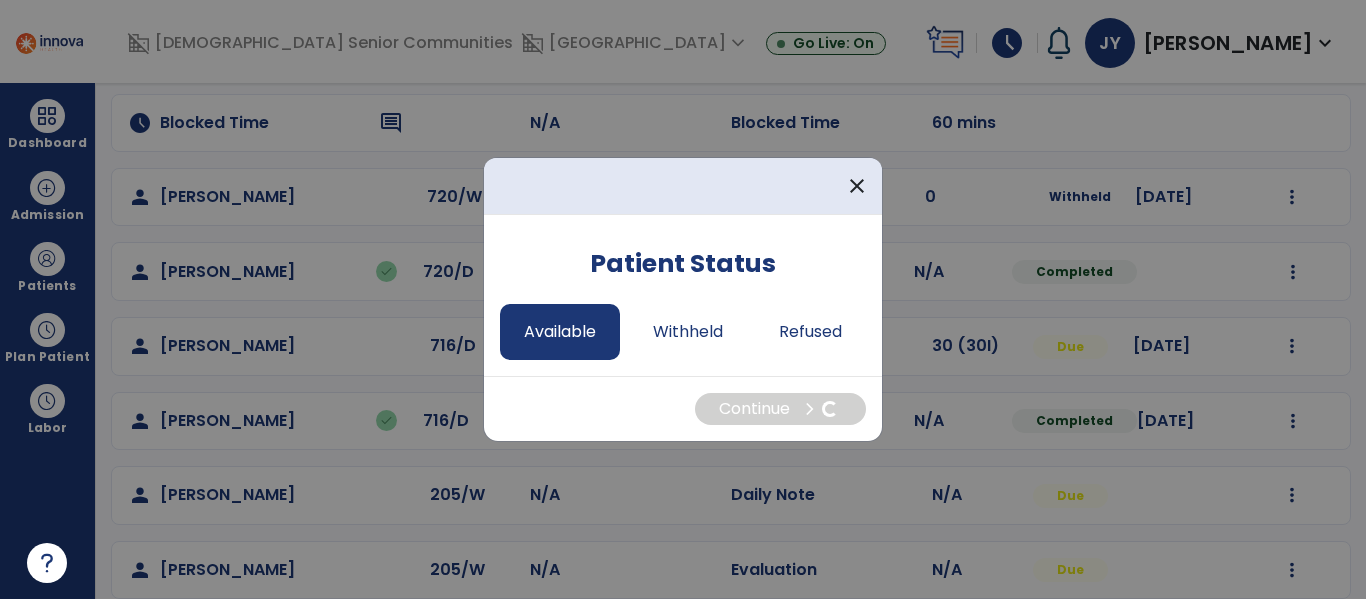 select on "*" 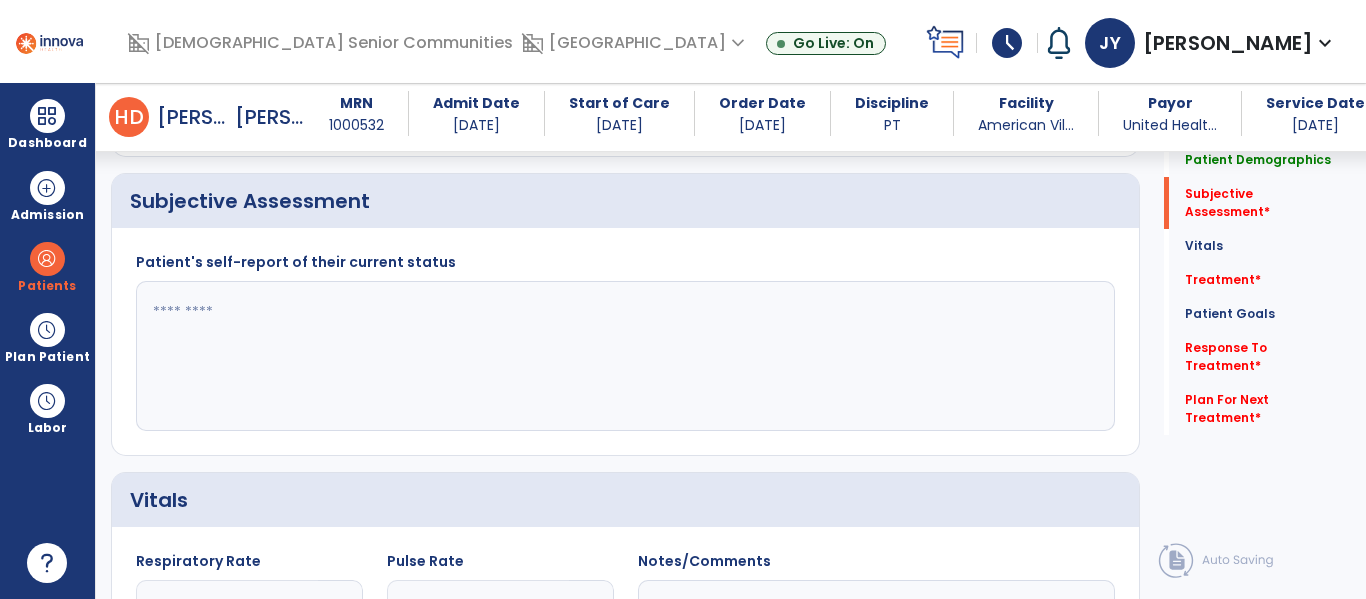 scroll, scrollTop: 343, scrollLeft: 0, axis: vertical 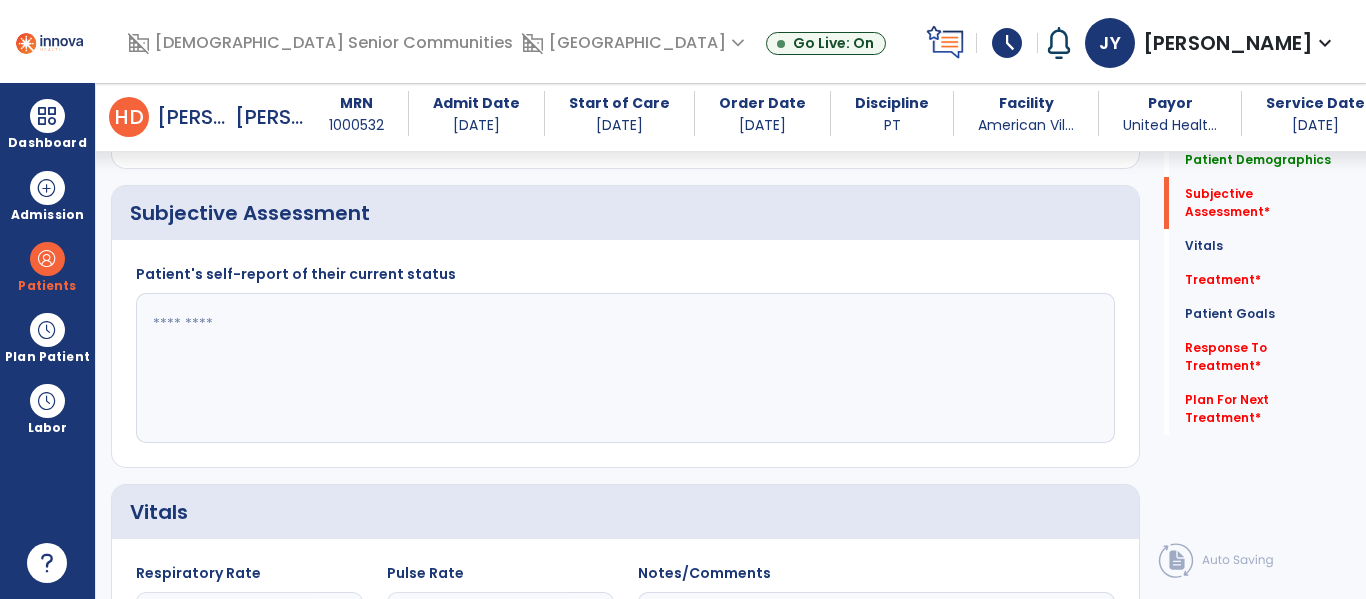 click 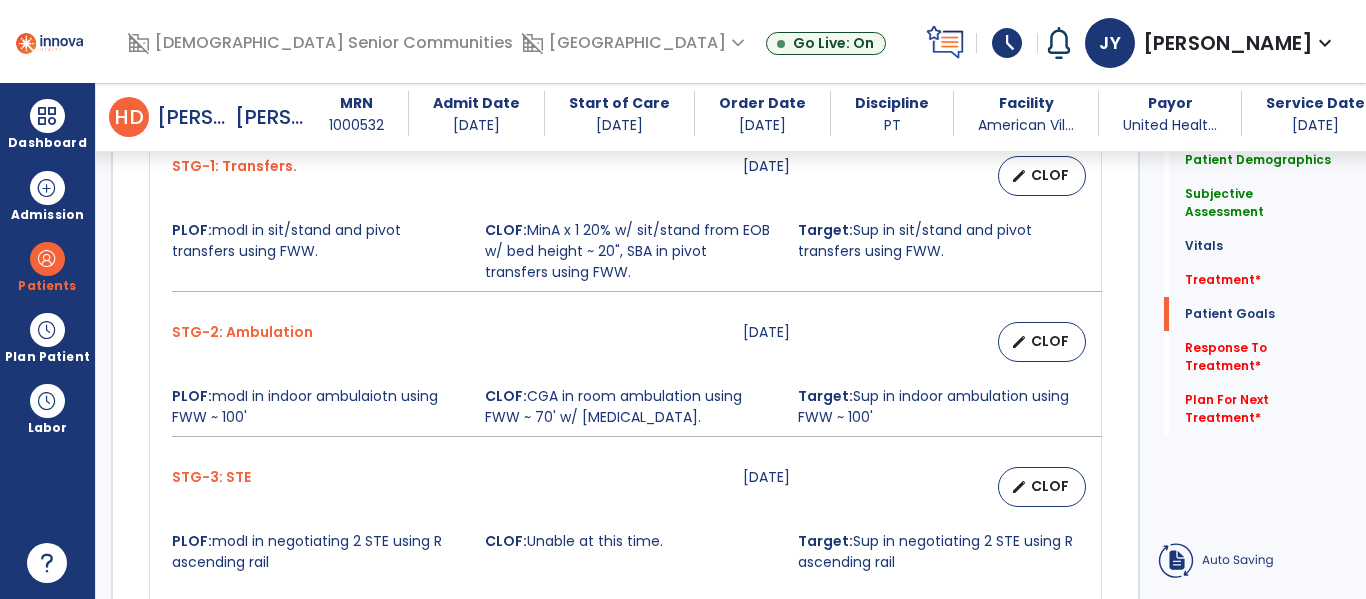 scroll, scrollTop: 2370, scrollLeft: 0, axis: vertical 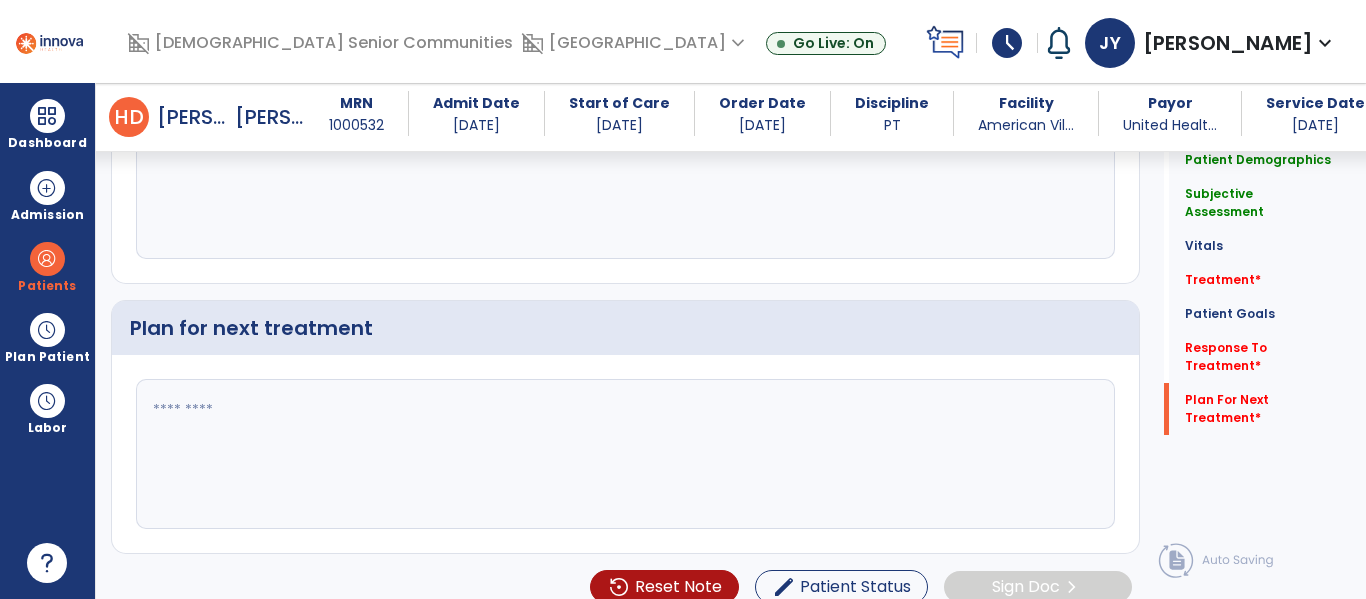 type on "**********" 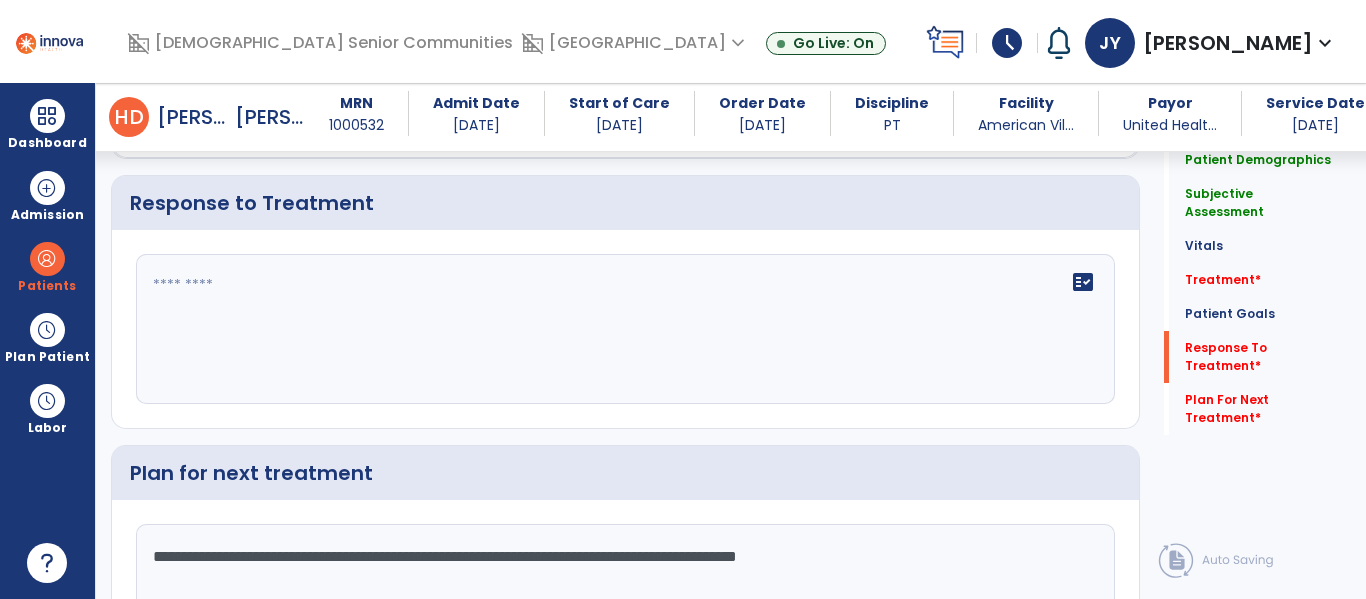 scroll, scrollTop: 2223, scrollLeft: 0, axis: vertical 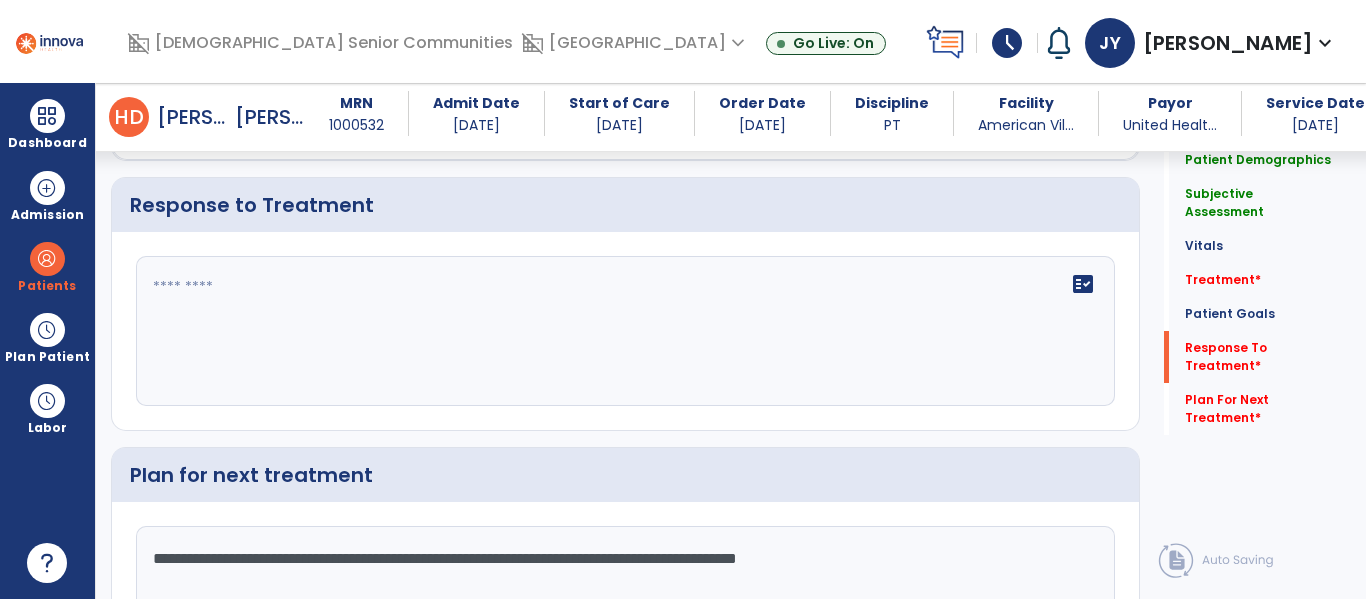 type on "**********" 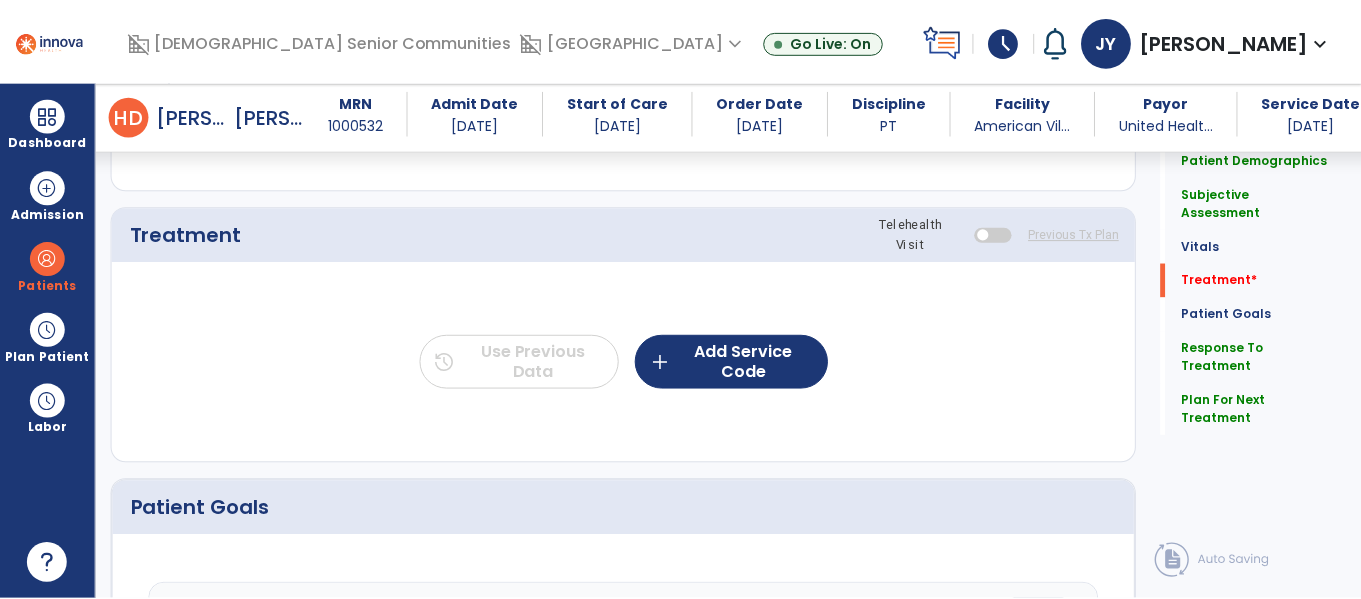 scroll, scrollTop: 1038, scrollLeft: 0, axis: vertical 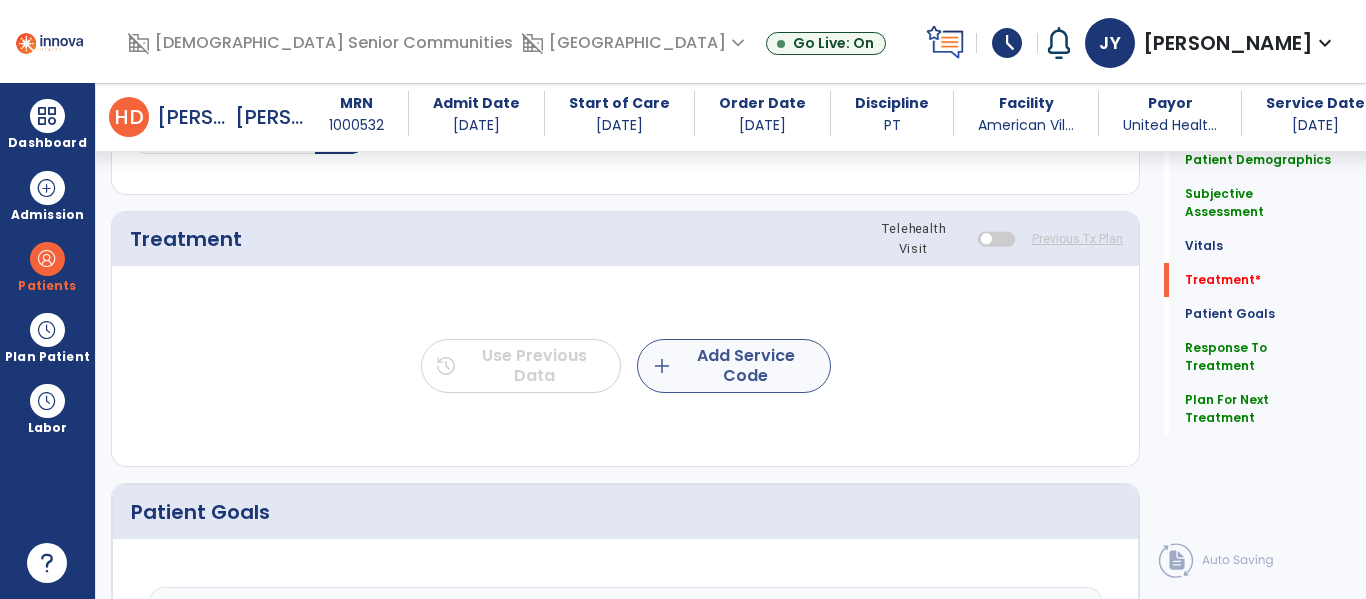 type on "**********" 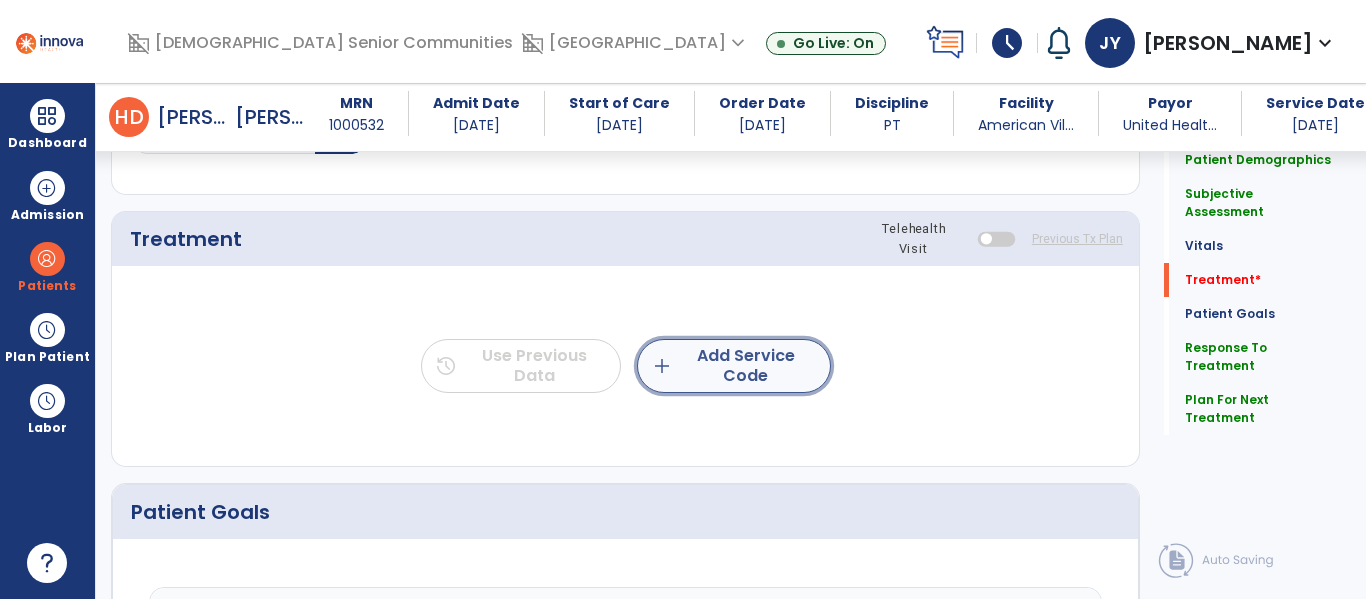 click on "add  Add Service Code" 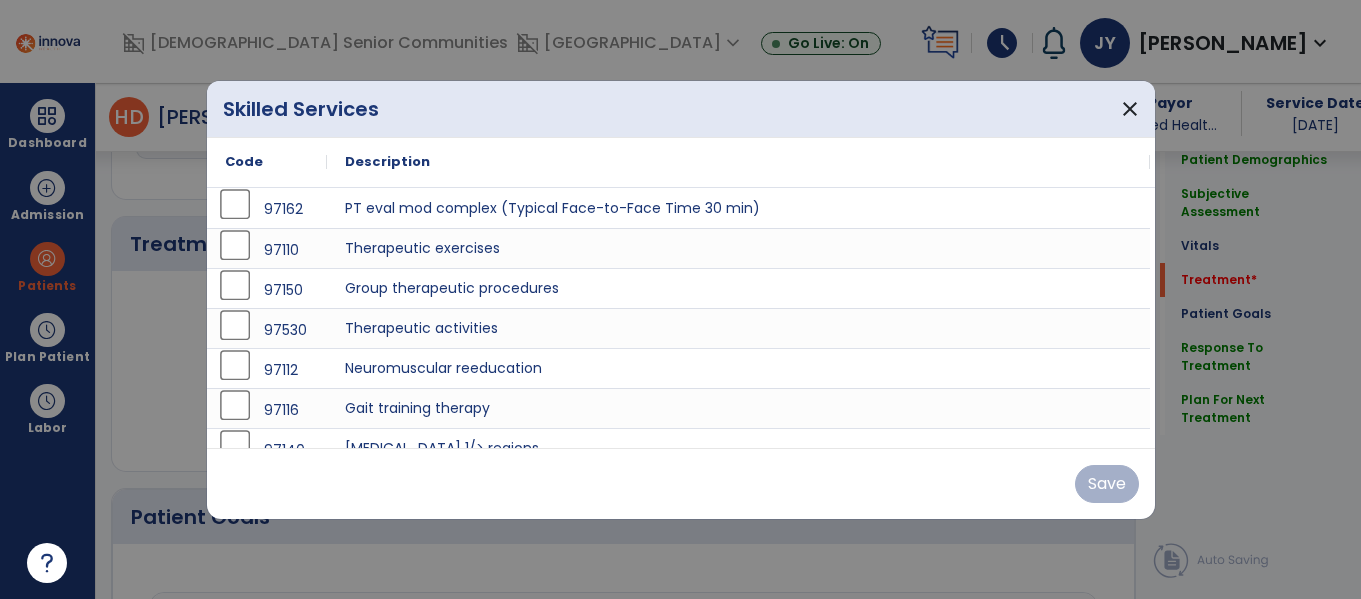scroll, scrollTop: 1038, scrollLeft: 0, axis: vertical 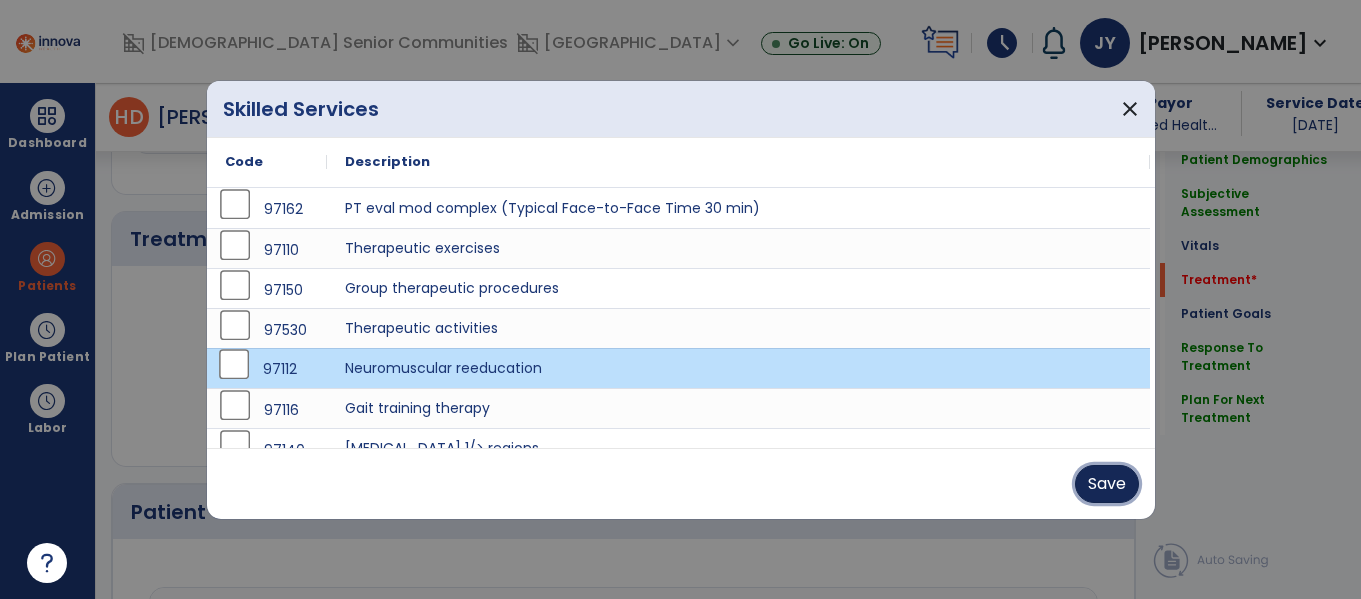 click on "Save" at bounding box center [1107, 484] 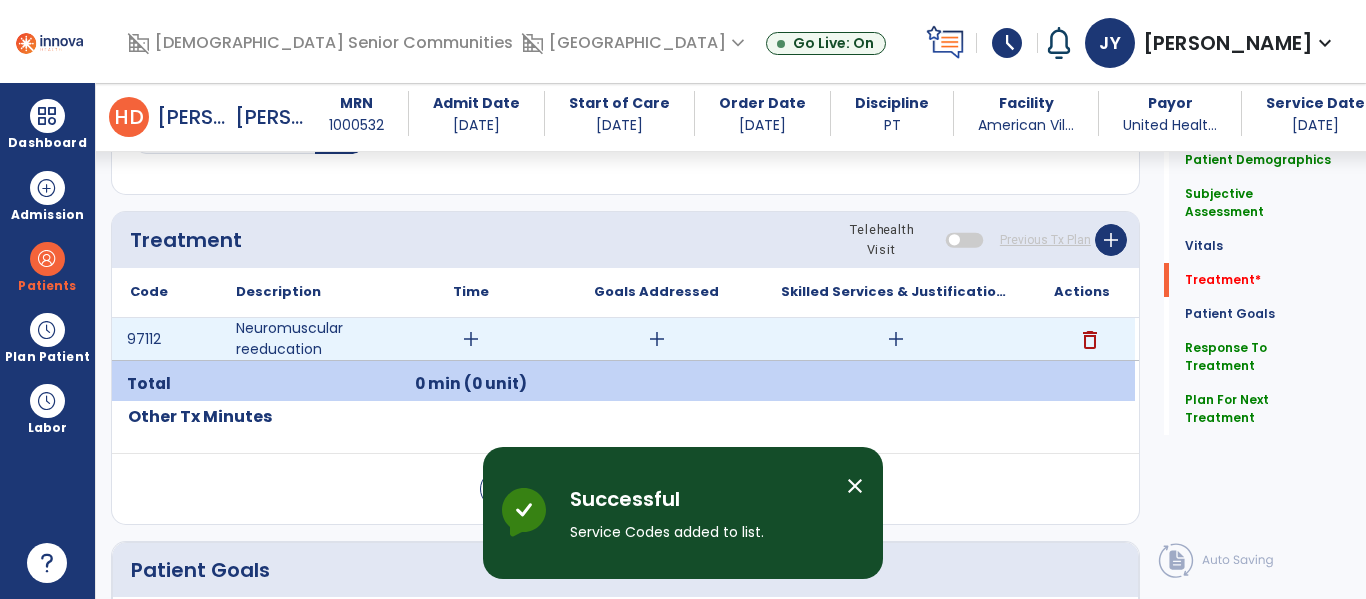 click on "add" at bounding box center [471, 339] 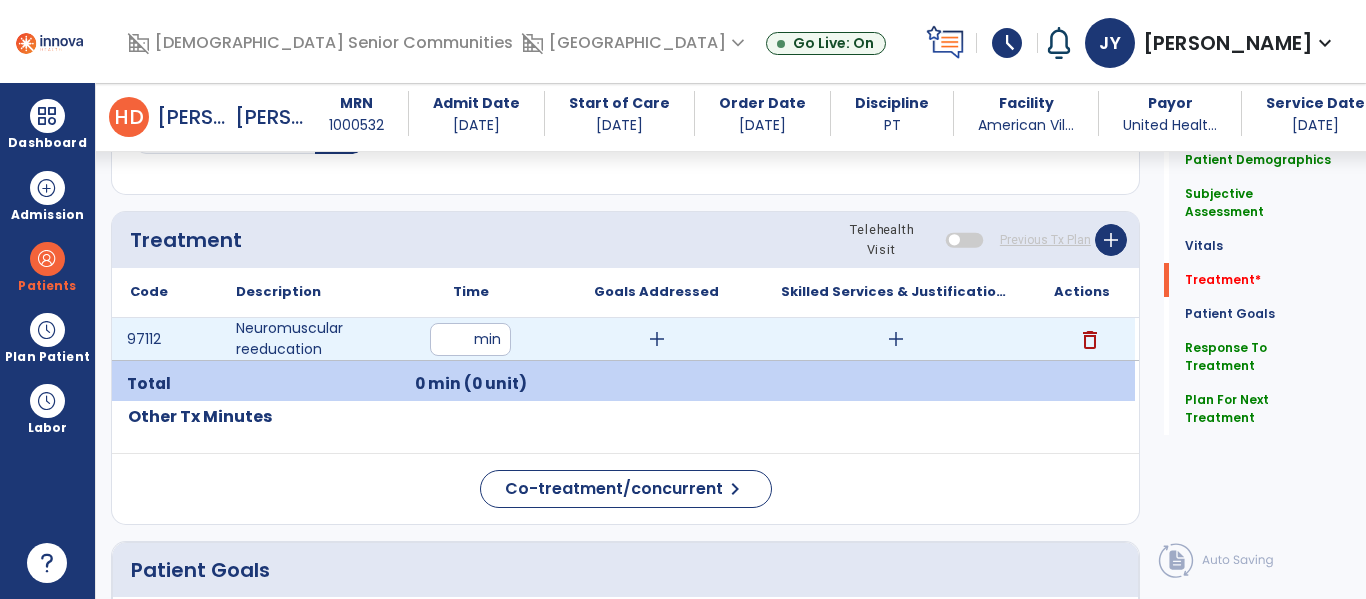 type on "**" 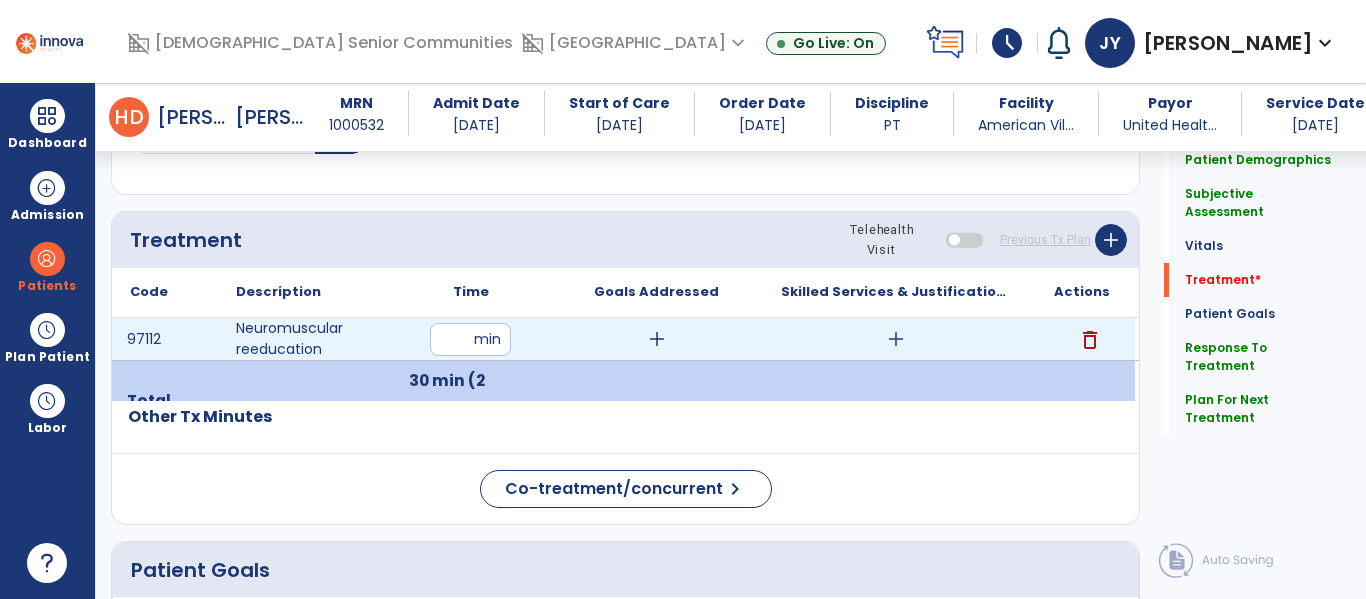 click on "add" at bounding box center [896, 339] 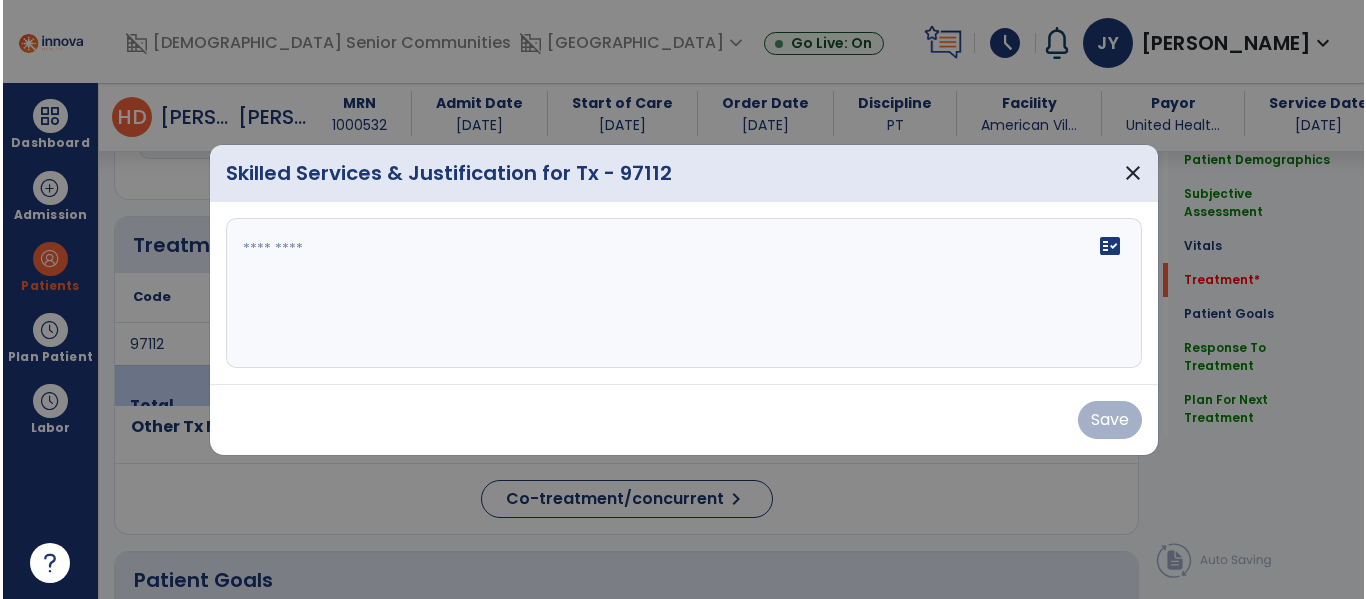 scroll, scrollTop: 1038, scrollLeft: 0, axis: vertical 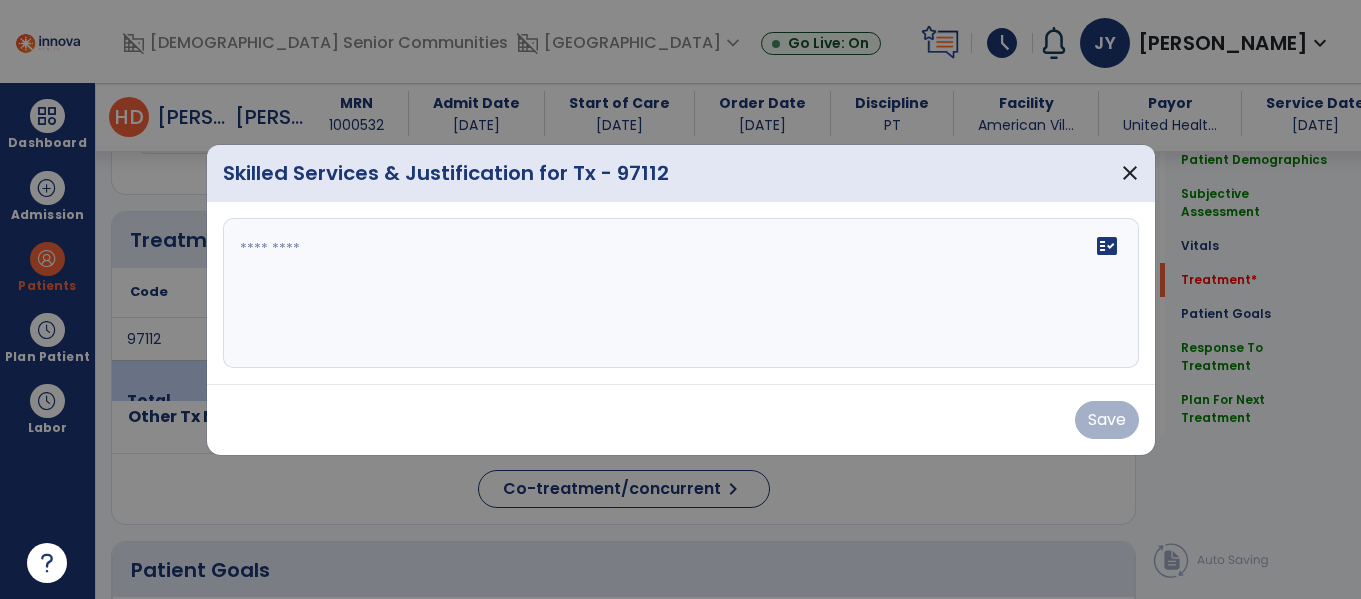 click on "fact_check" at bounding box center (681, 293) 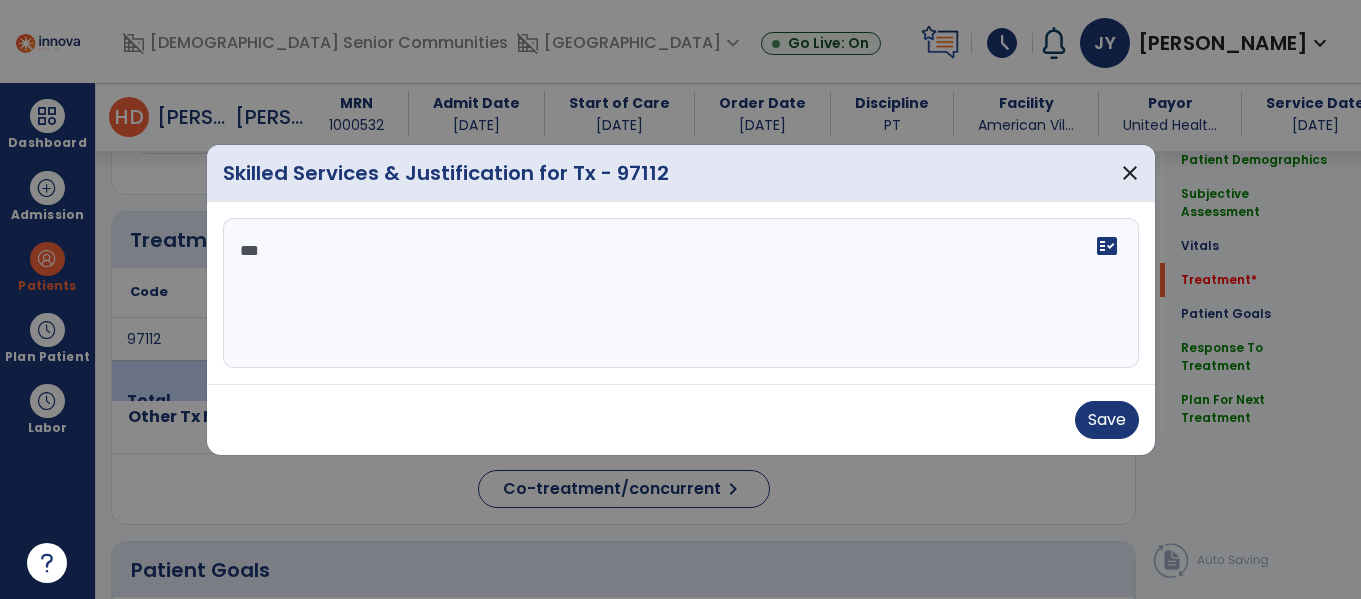 click on "**" at bounding box center (681, 293) 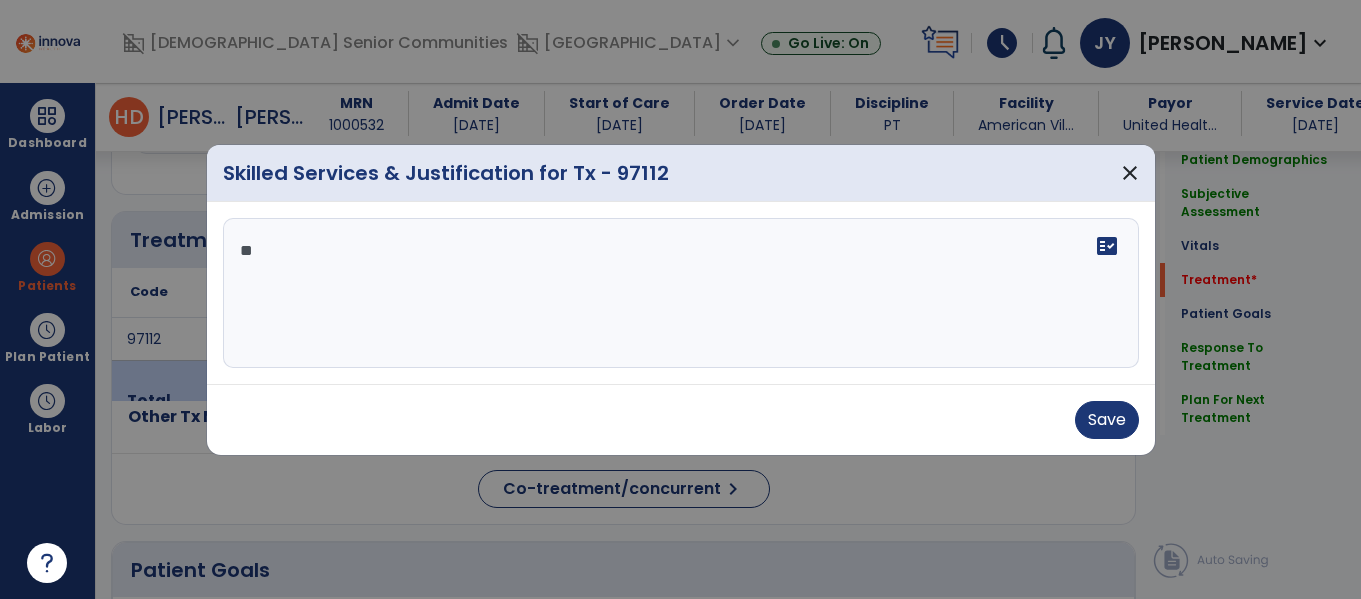 type on "*" 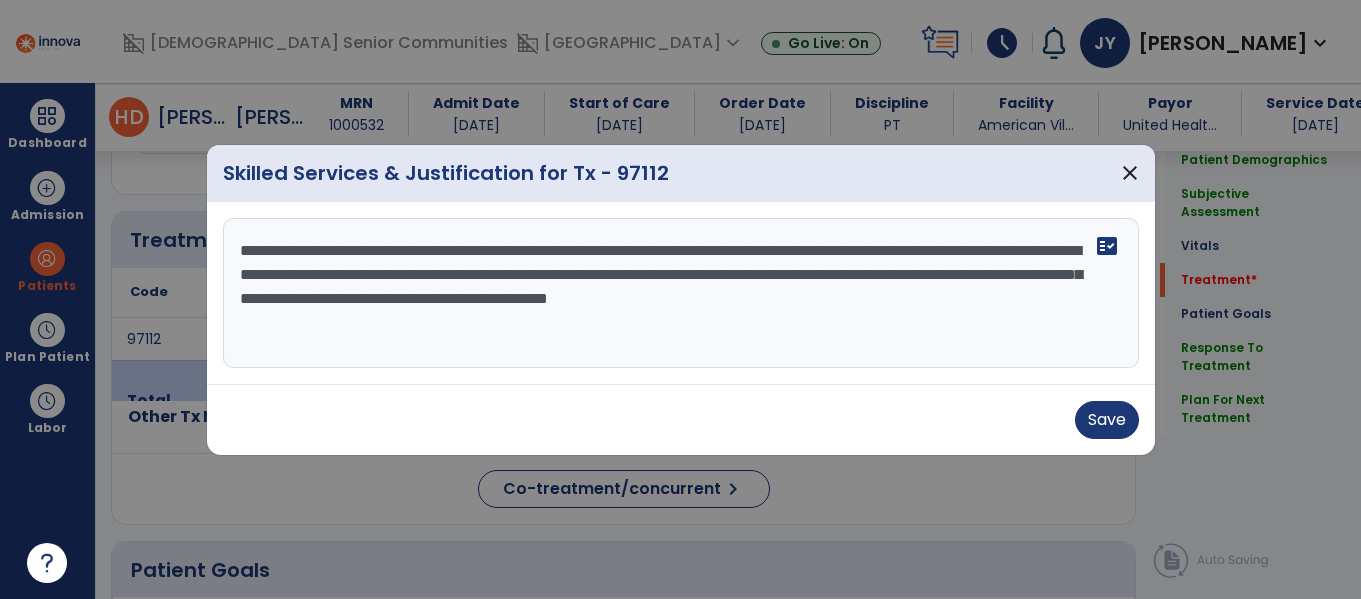 click on "**********" at bounding box center [681, 293] 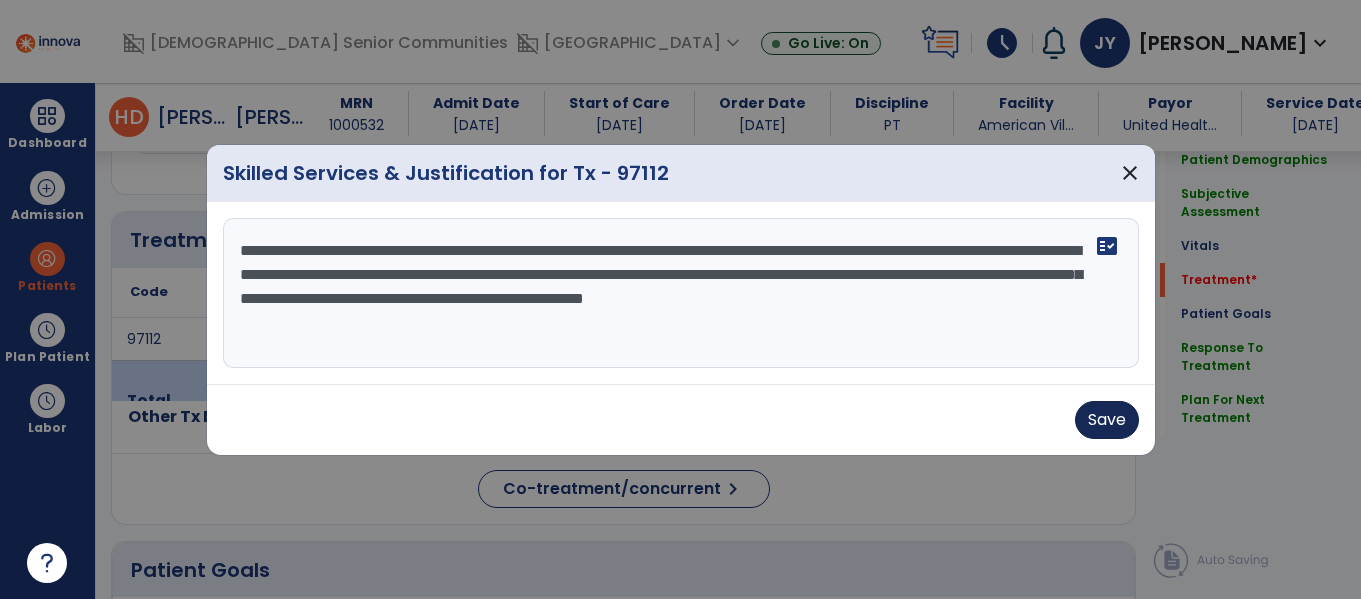 type on "**********" 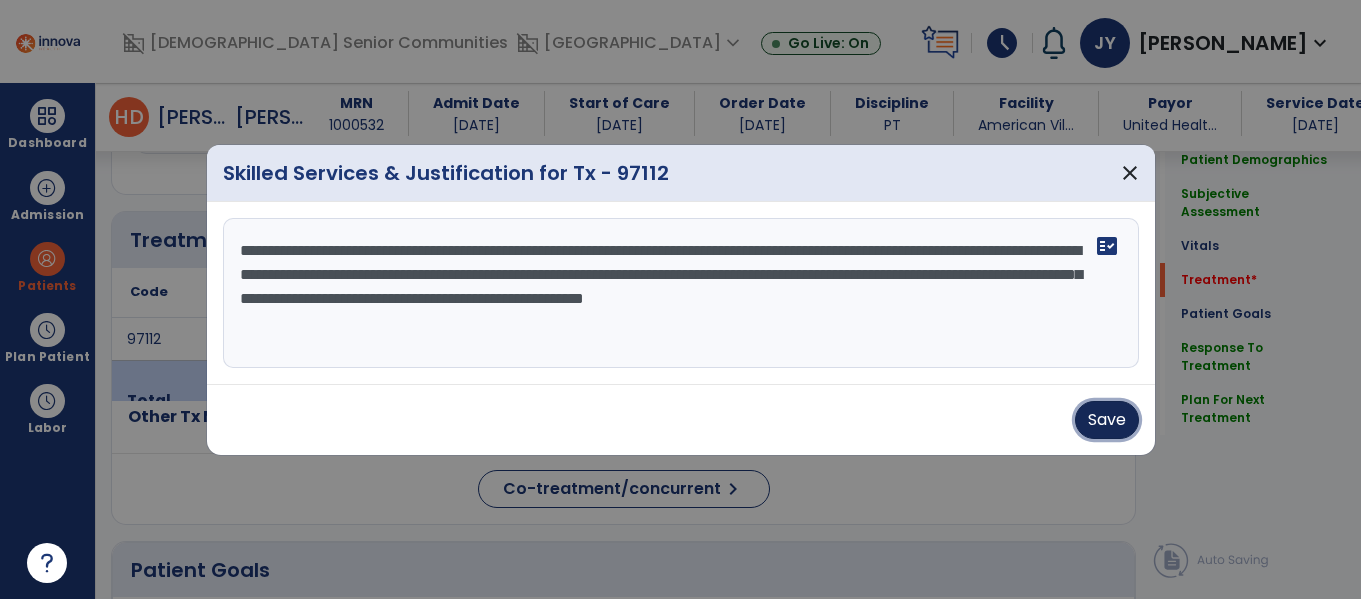 click on "Save" at bounding box center [1107, 420] 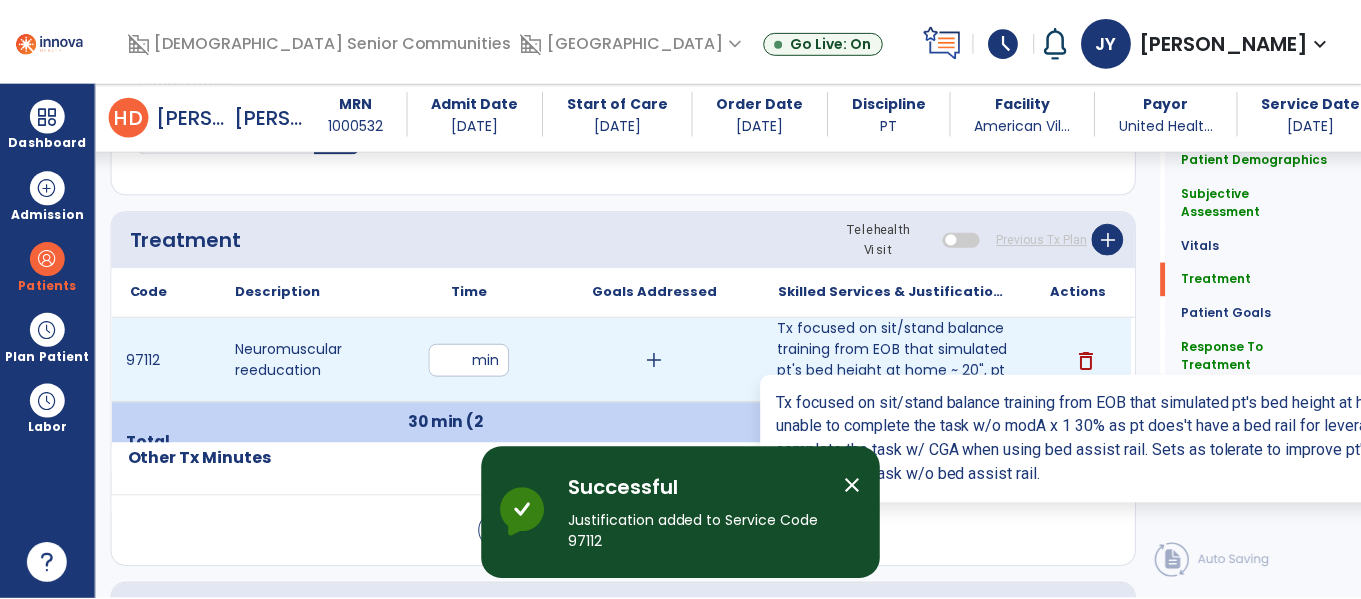 scroll, scrollTop: 2470, scrollLeft: 0, axis: vertical 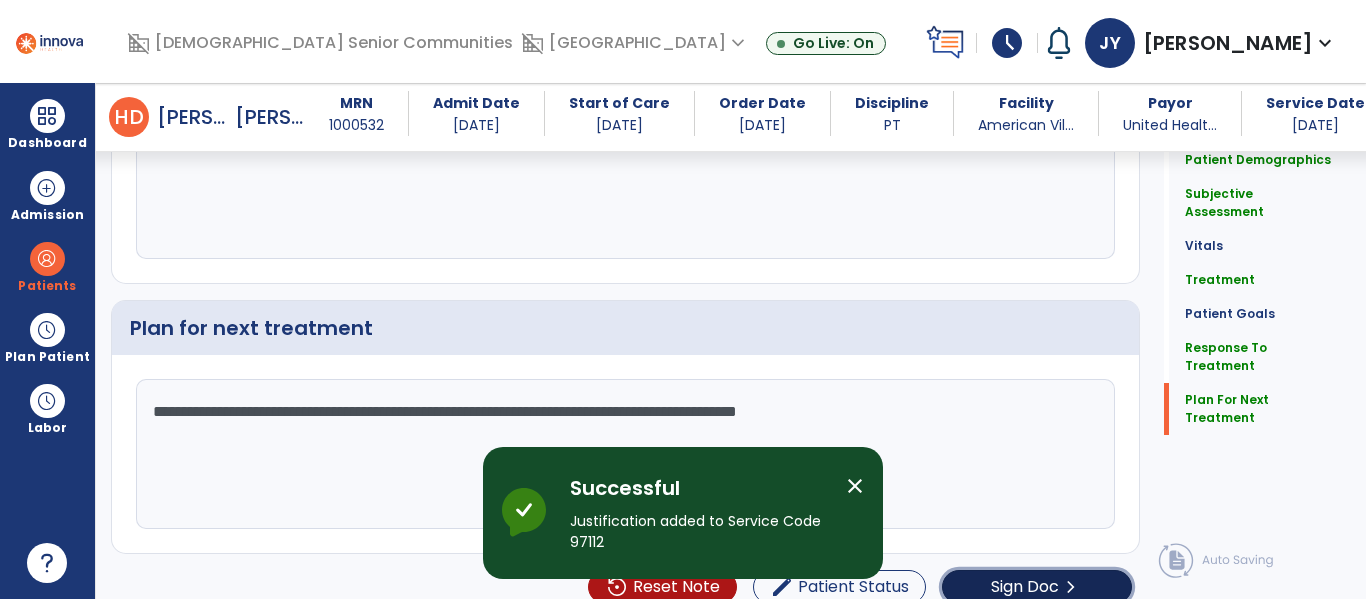 click on "Sign Doc  chevron_right" 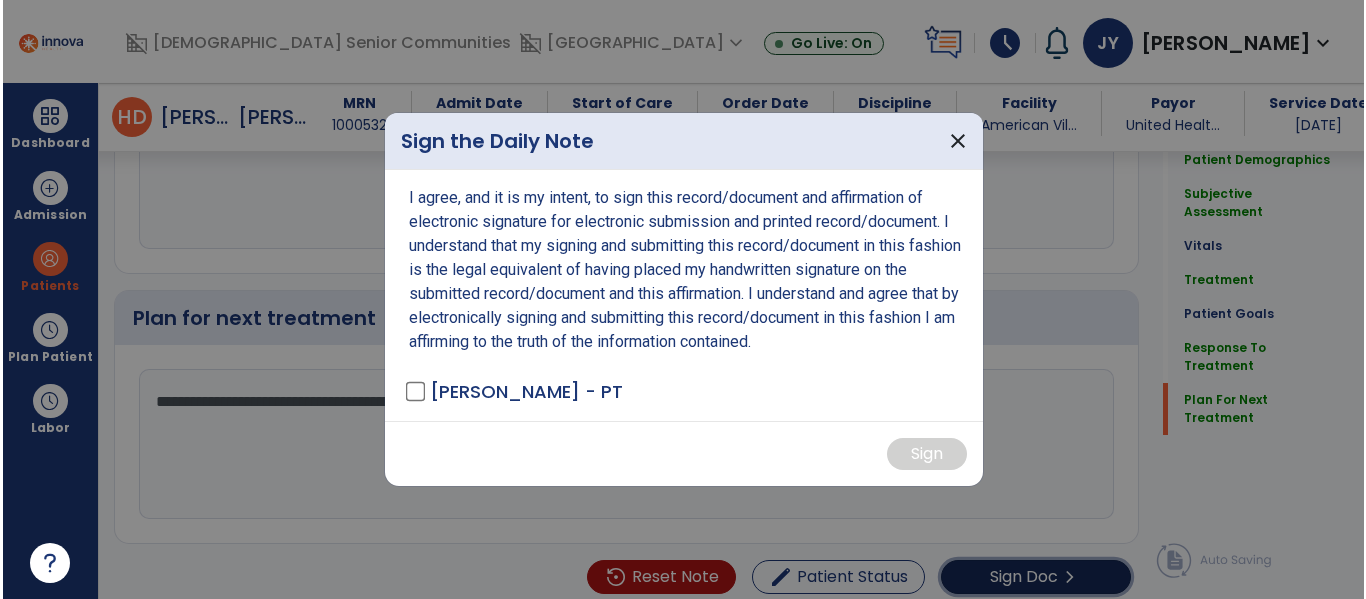 scroll, scrollTop: 2470, scrollLeft: 0, axis: vertical 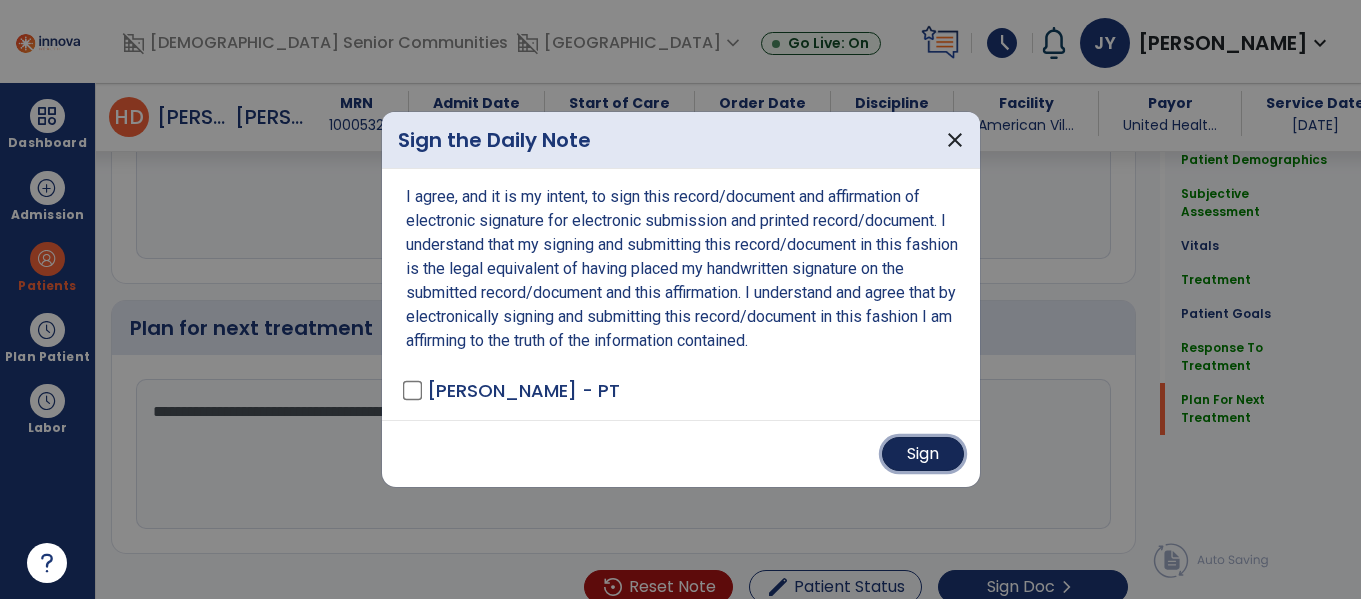 click on "Sign" at bounding box center (923, 454) 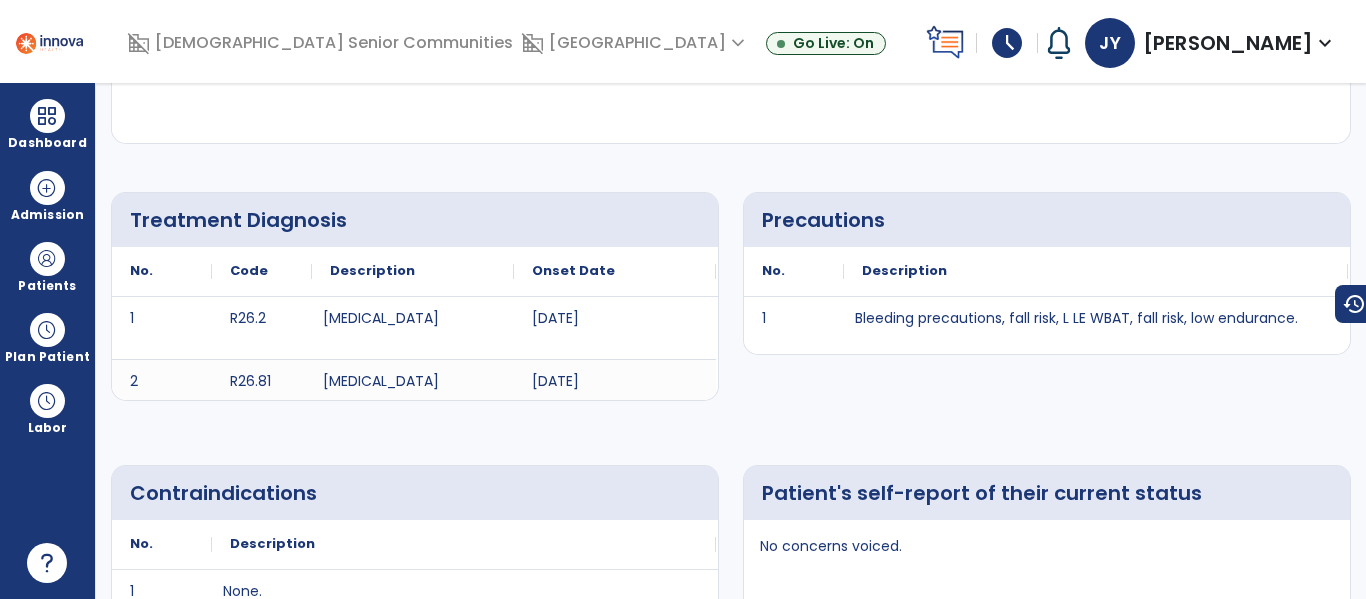 scroll, scrollTop: 0, scrollLeft: 0, axis: both 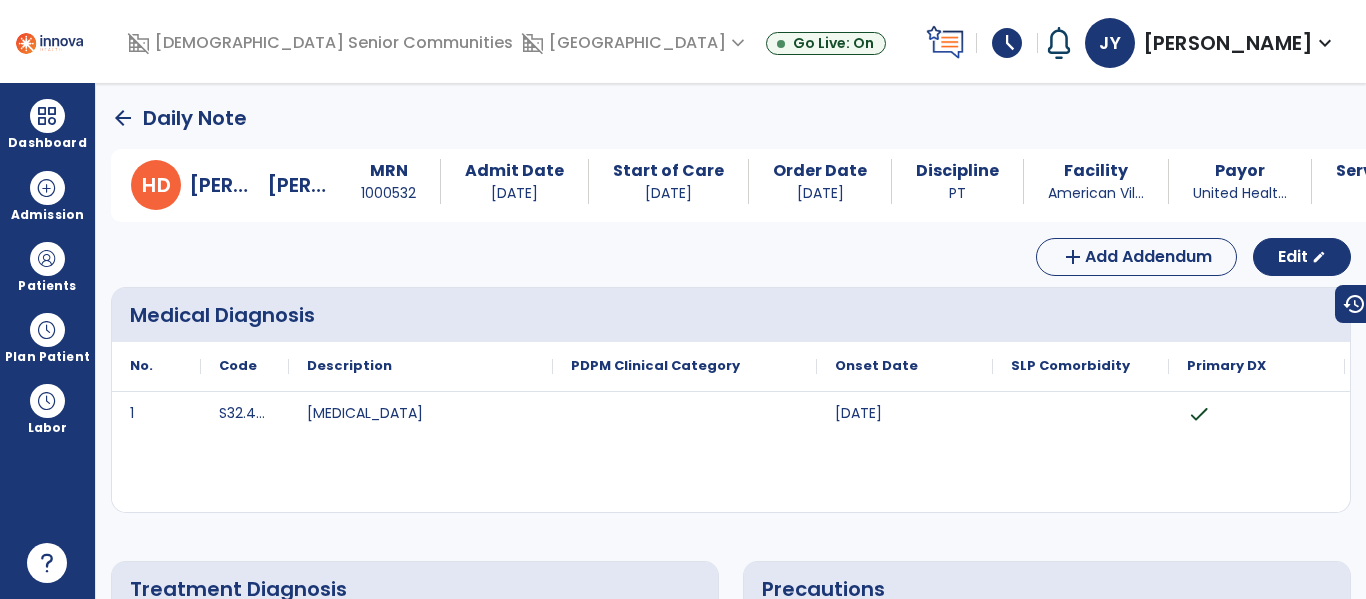 click on "arrow_back" 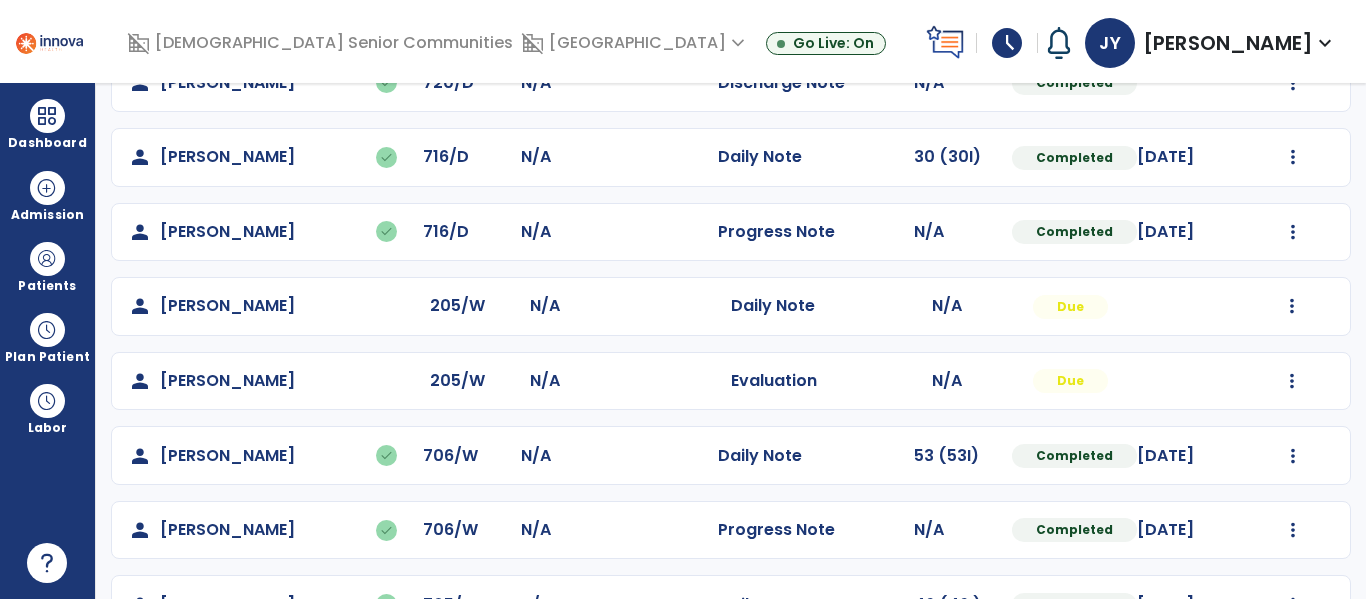 scroll, scrollTop: 718, scrollLeft: 0, axis: vertical 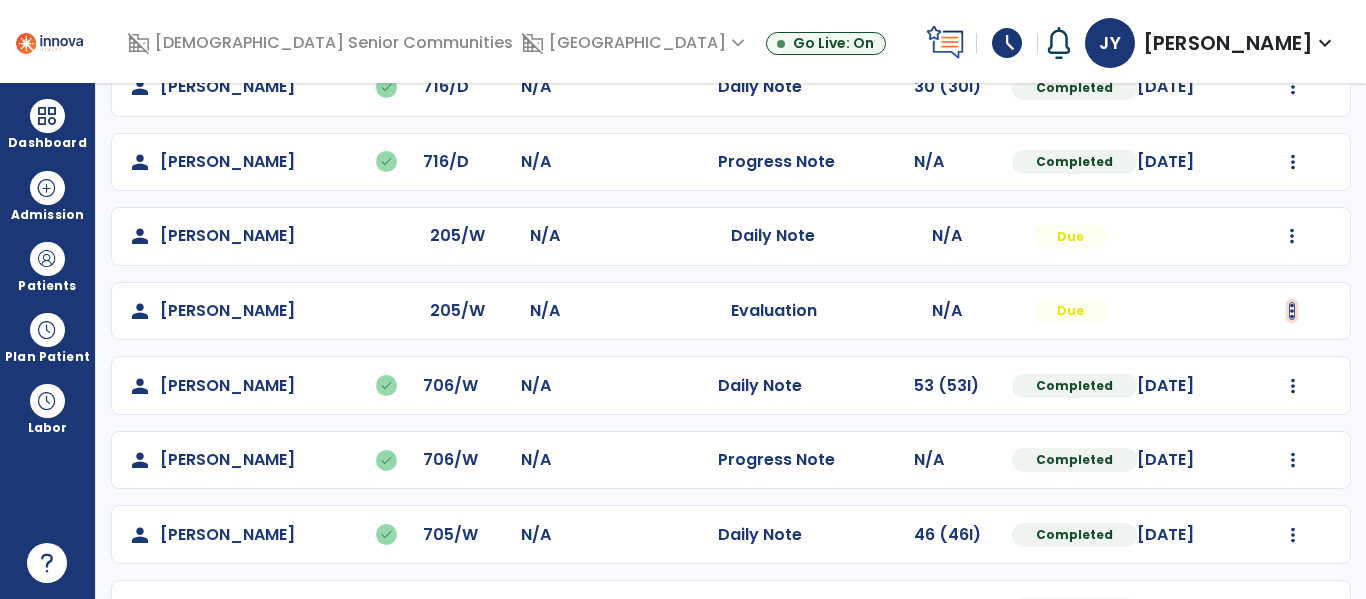 click at bounding box center (1293, -359) 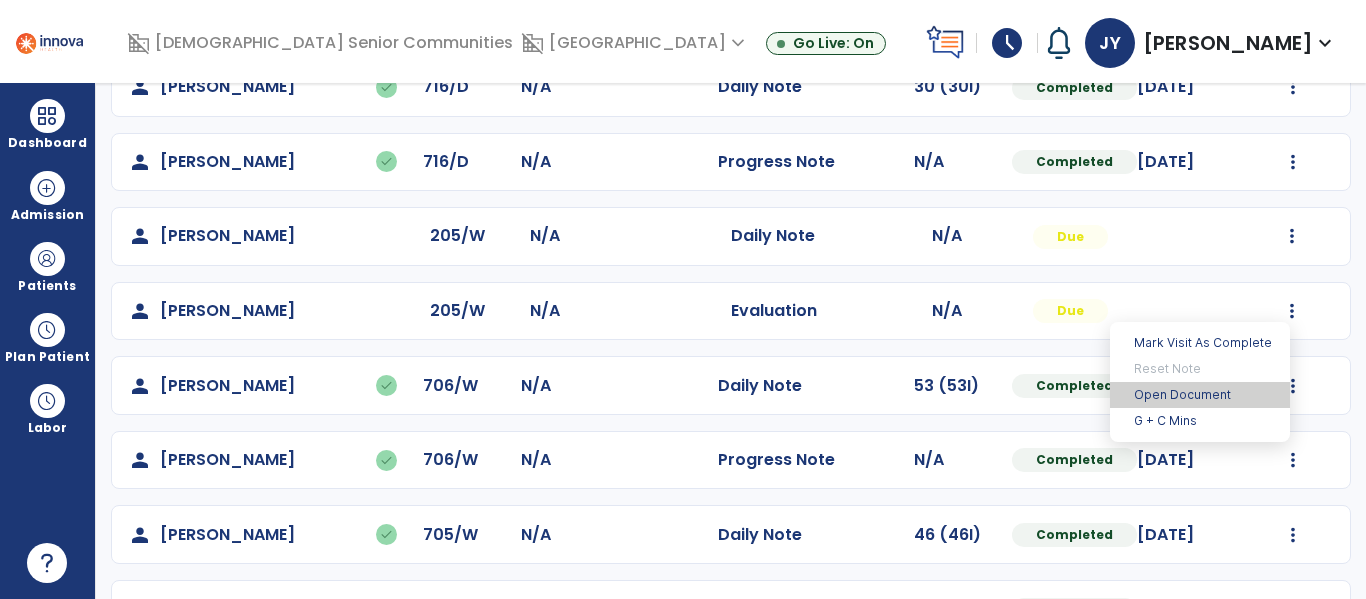 click on "Open Document" at bounding box center (1200, 395) 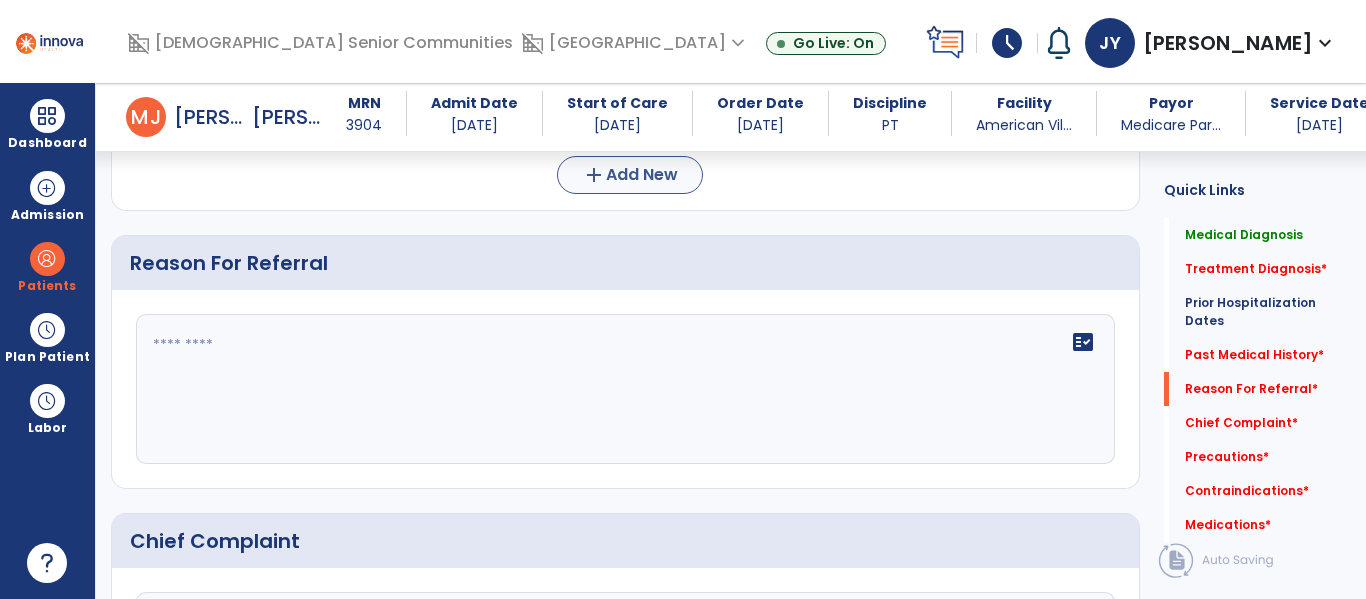 scroll, scrollTop: 921, scrollLeft: 0, axis: vertical 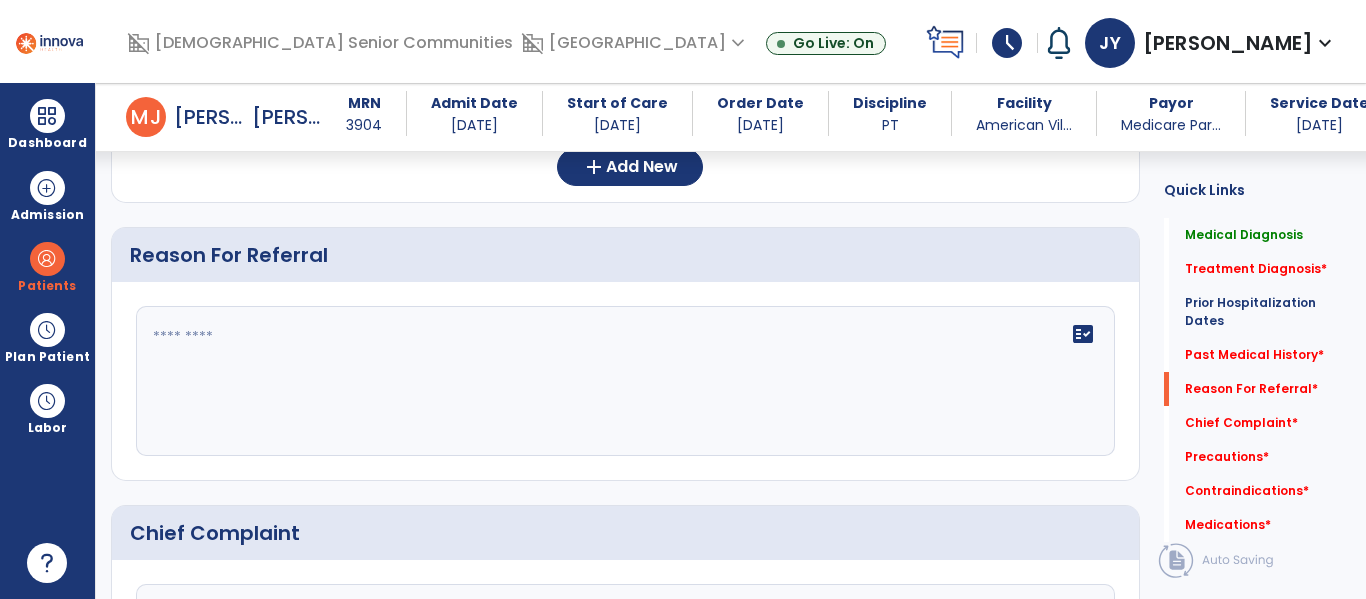 click 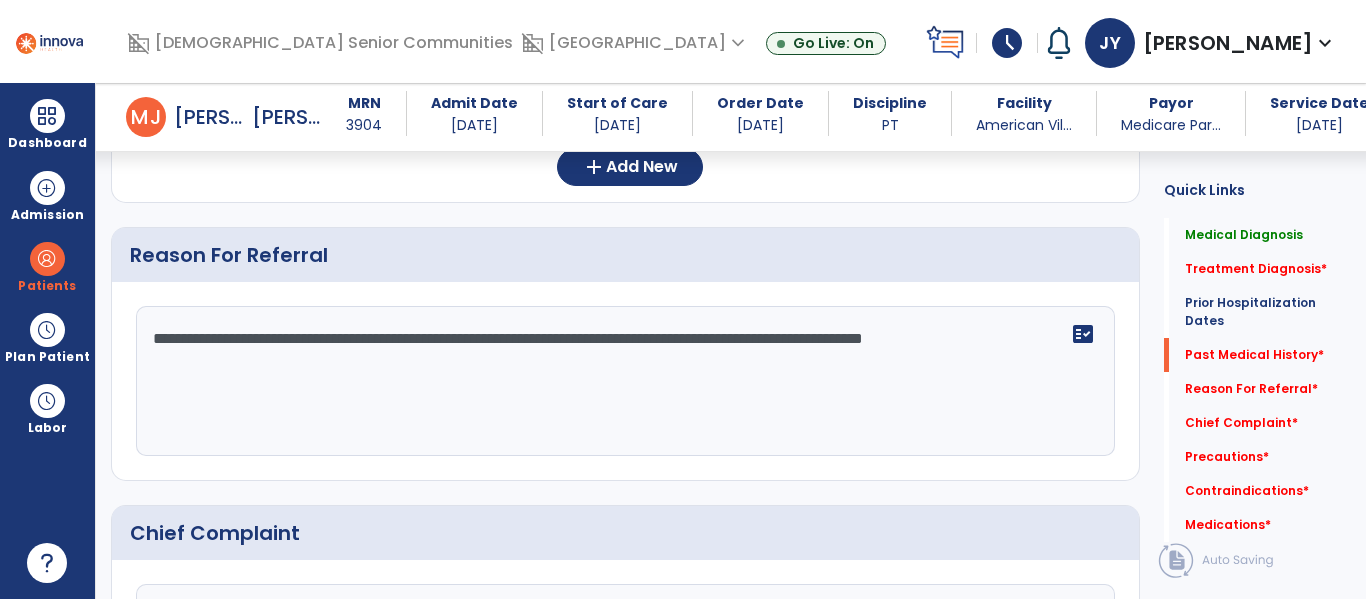 scroll, scrollTop: 668, scrollLeft: 0, axis: vertical 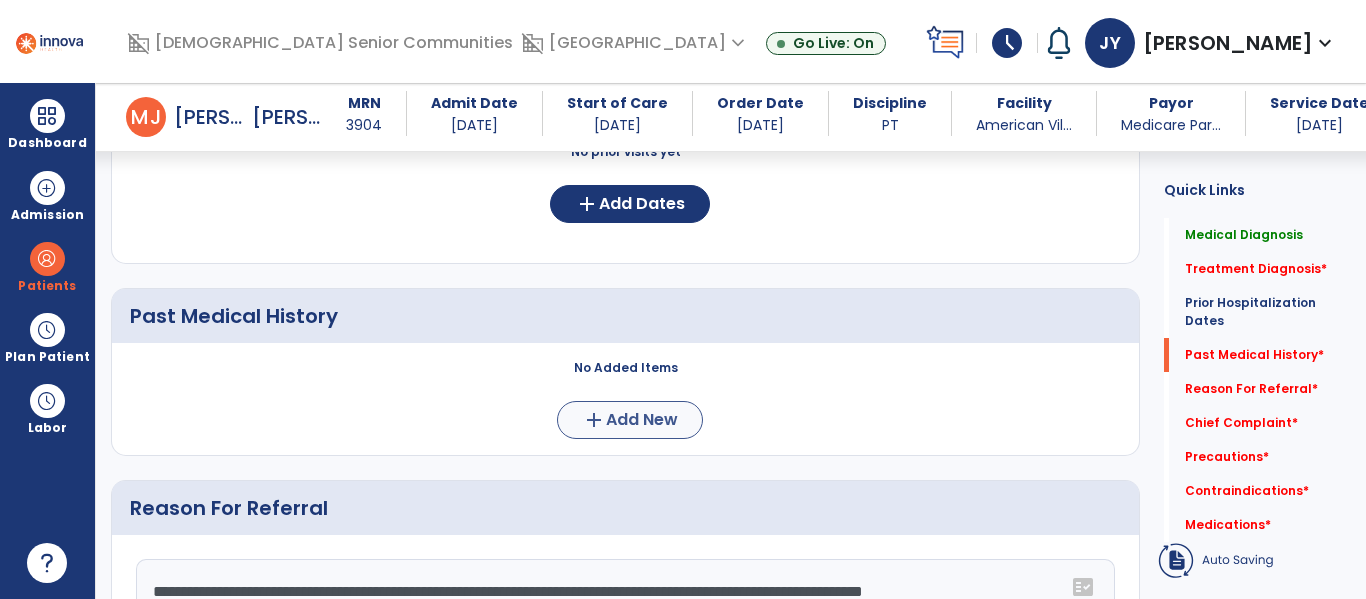 type on "**********" 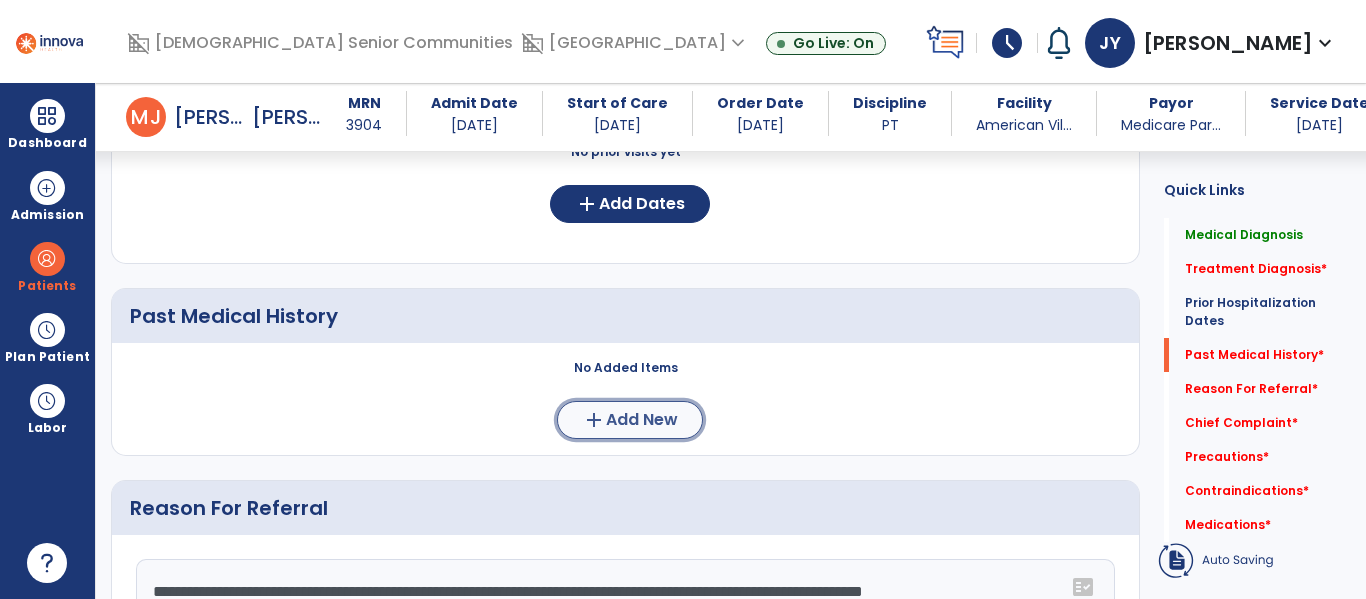click on "add" 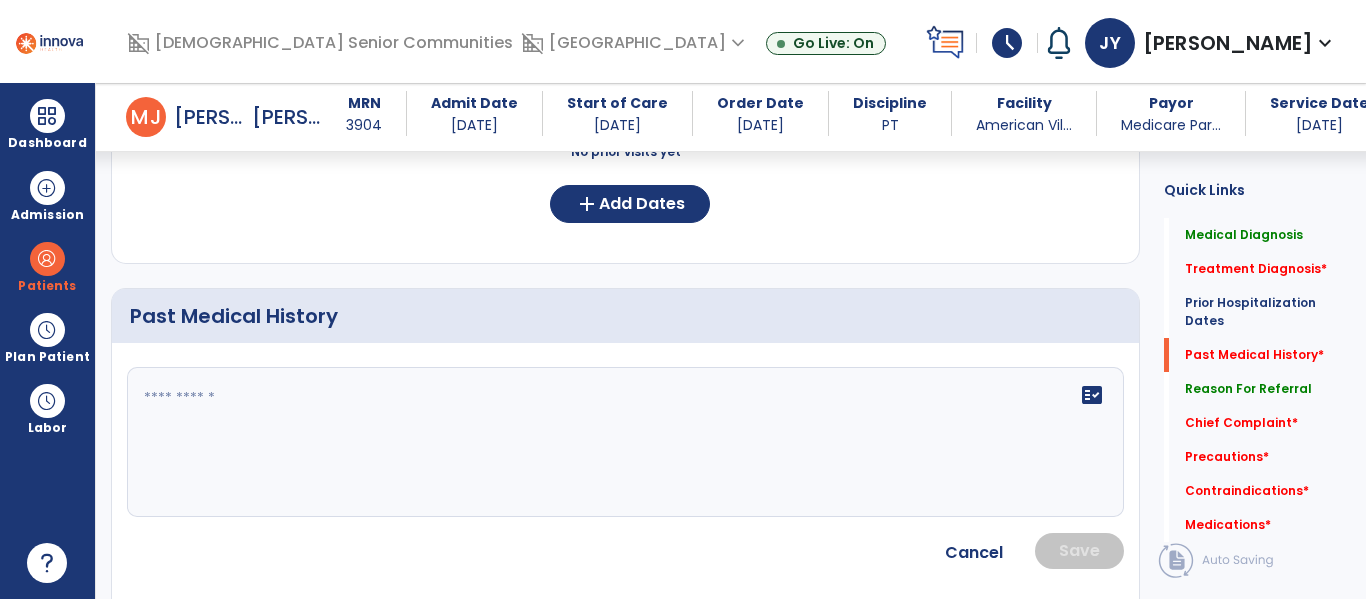 click on "fact_check" 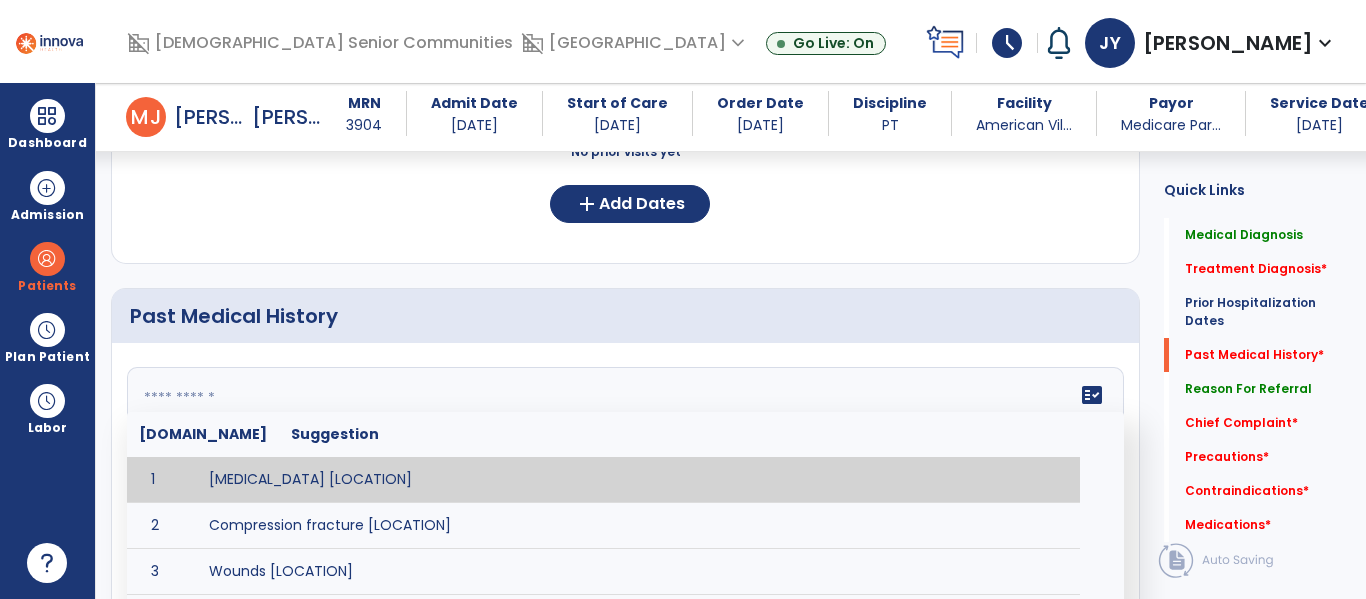 paste on "**********" 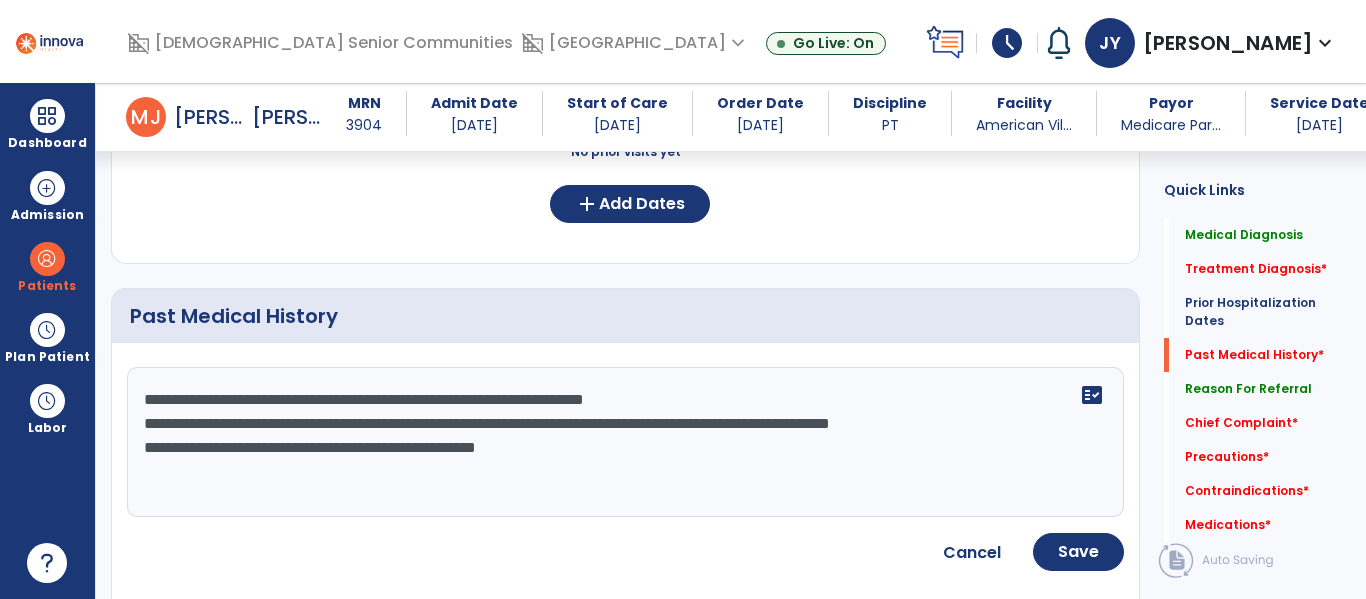 click on "**********" 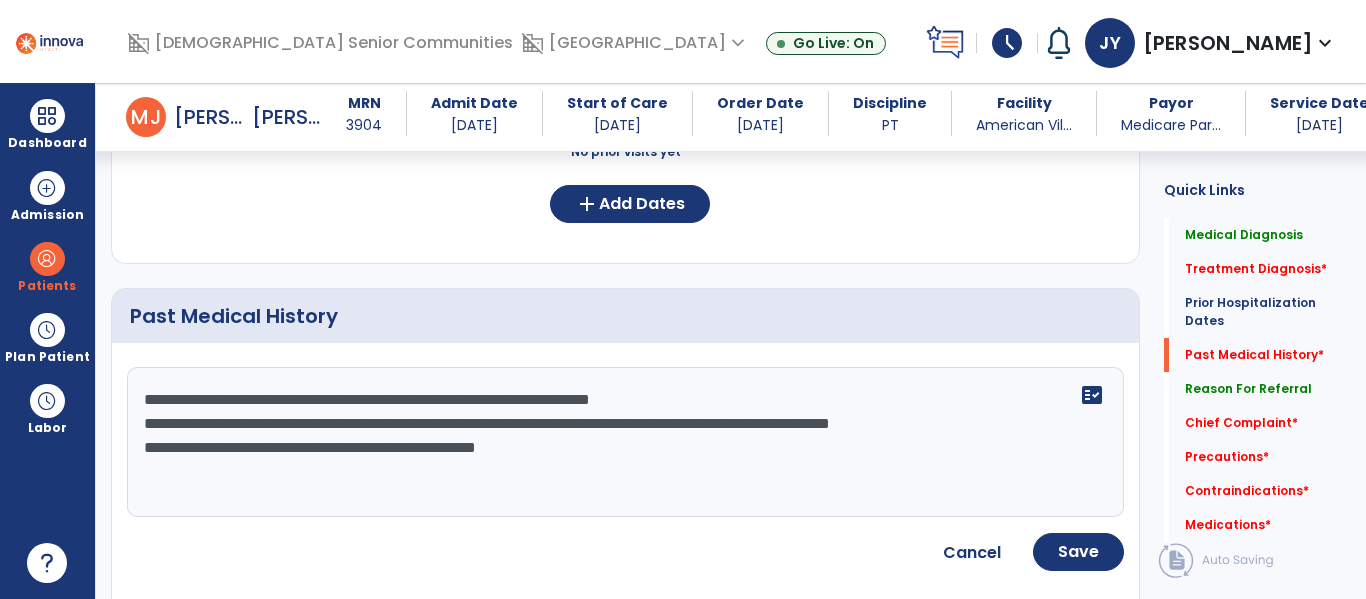 click on "**********" 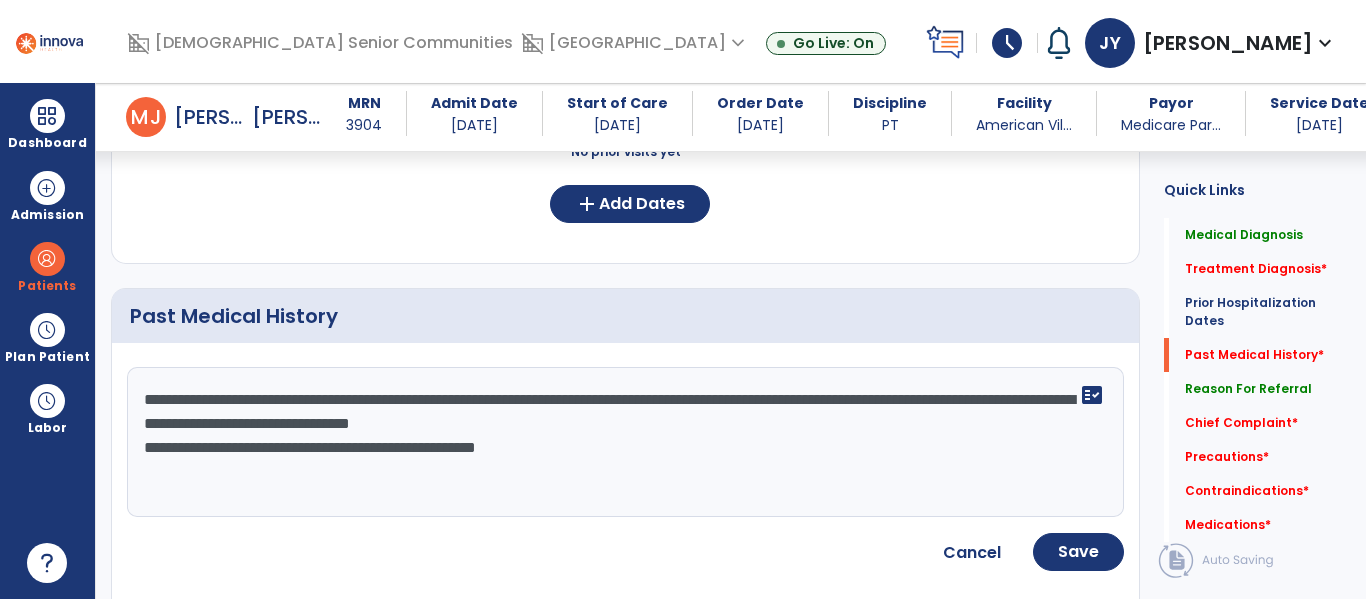 click on "**********" 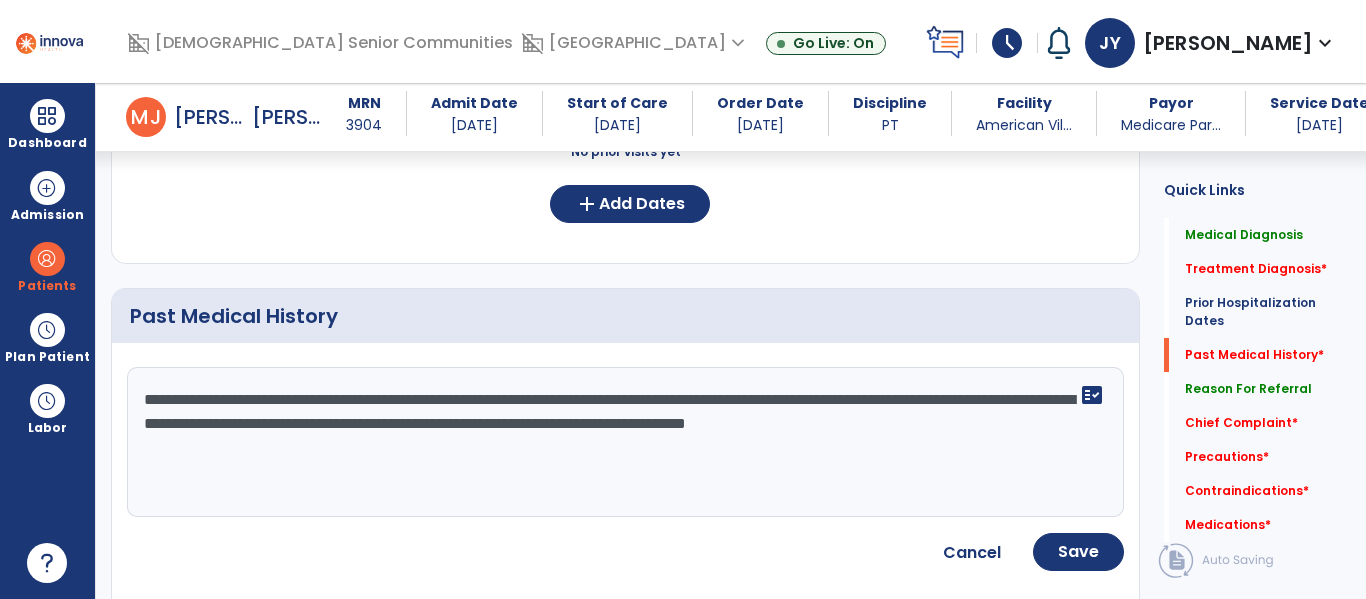 click on "**********" 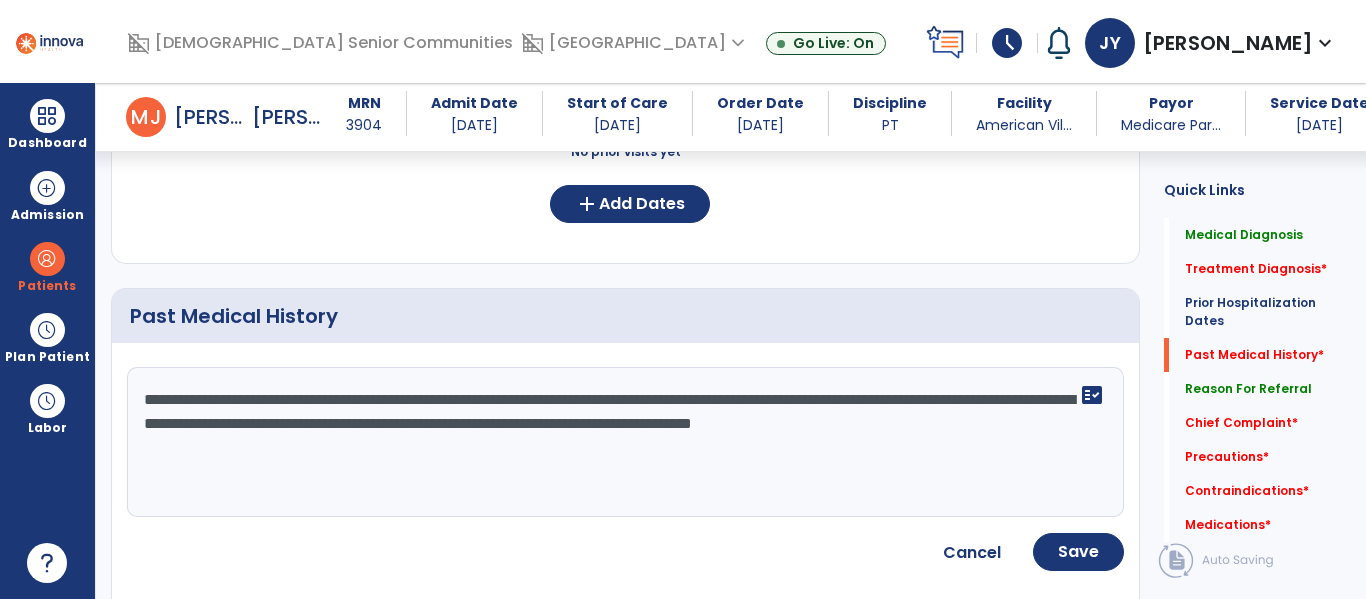 click on "**********" 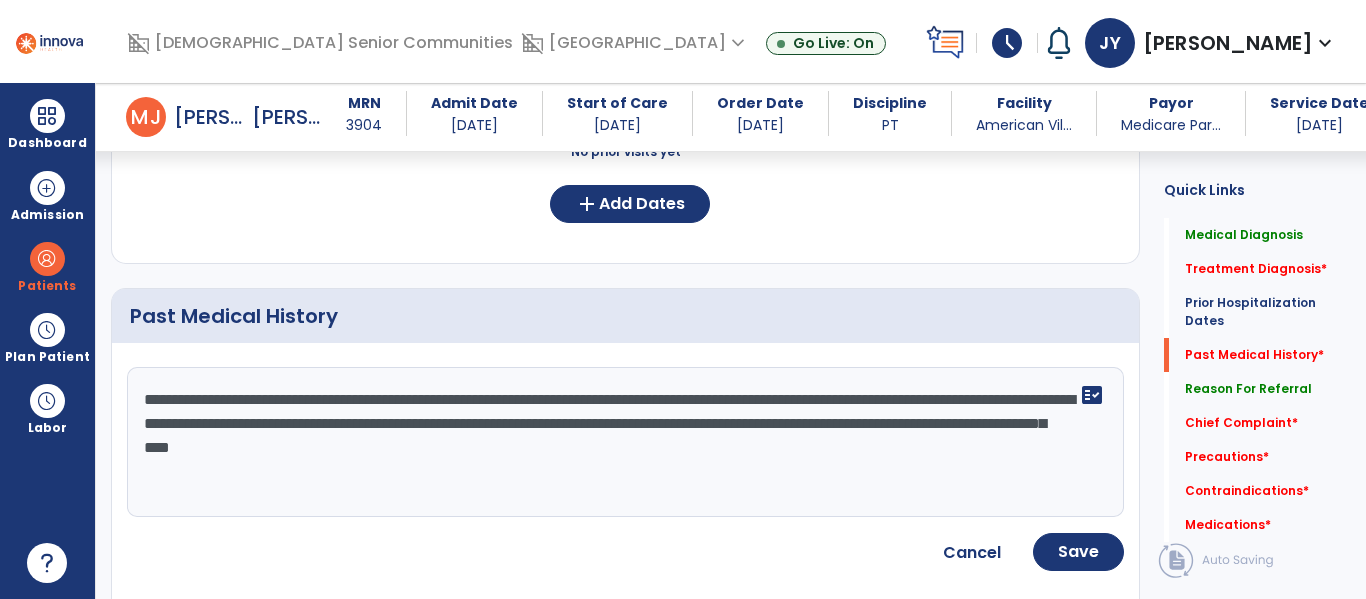 type on "**********" 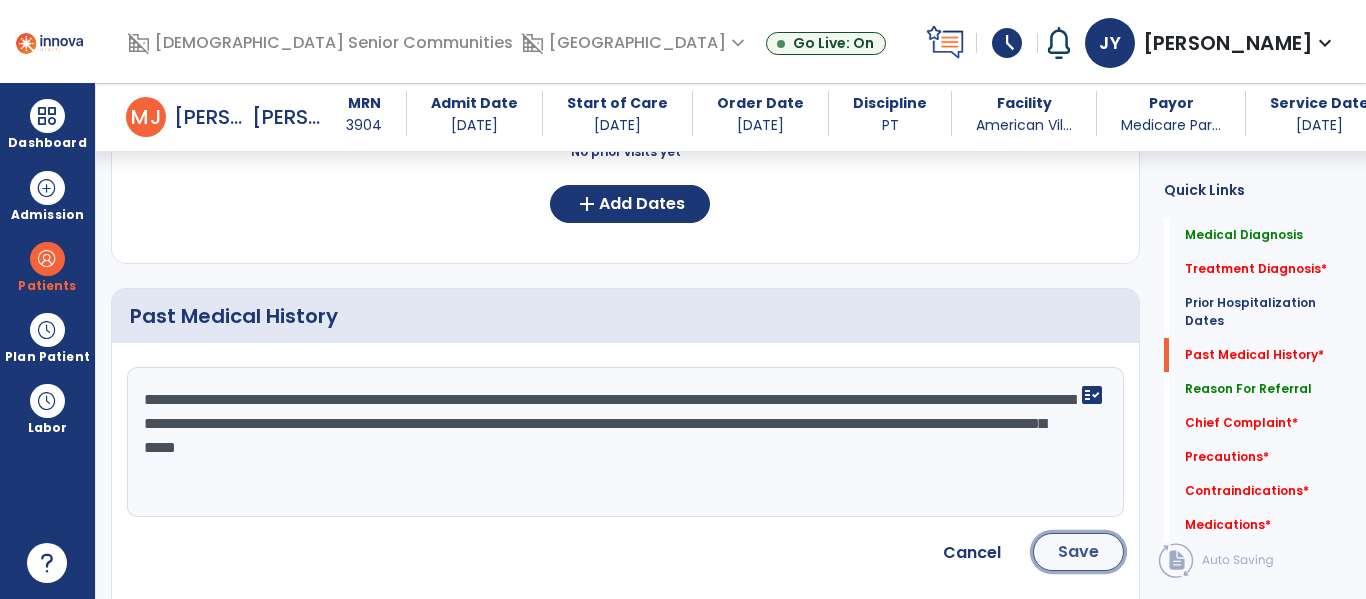 click on "Save" 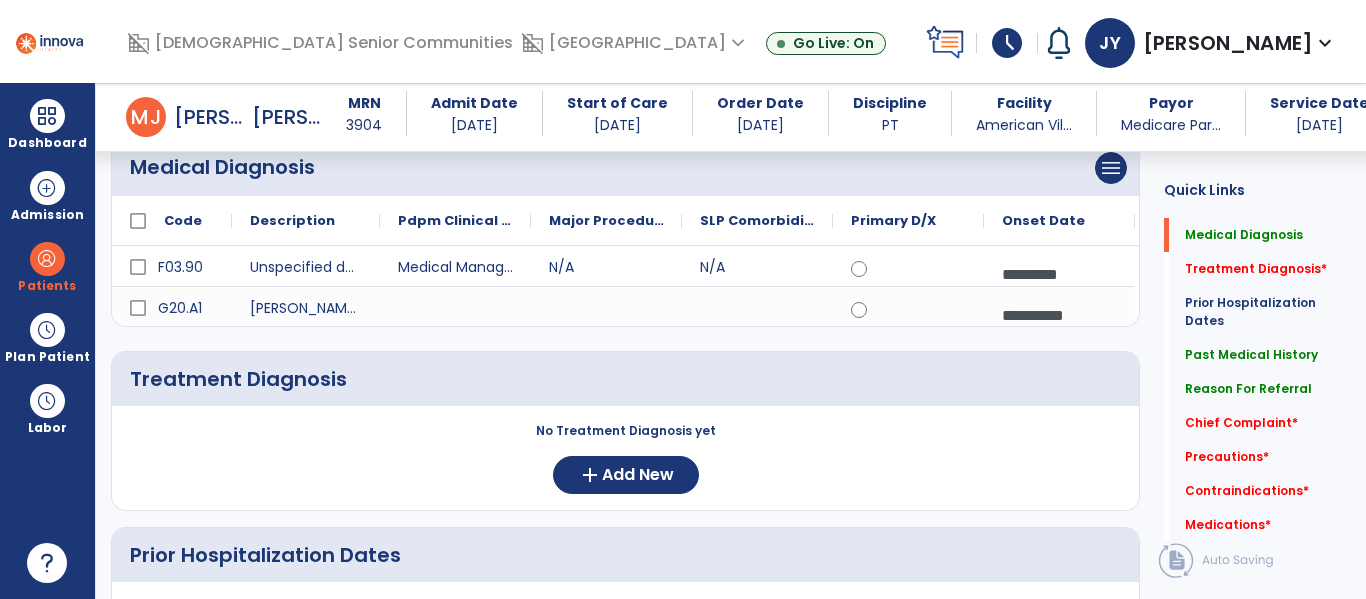 scroll, scrollTop: 188, scrollLeft: 0, axis: vertical 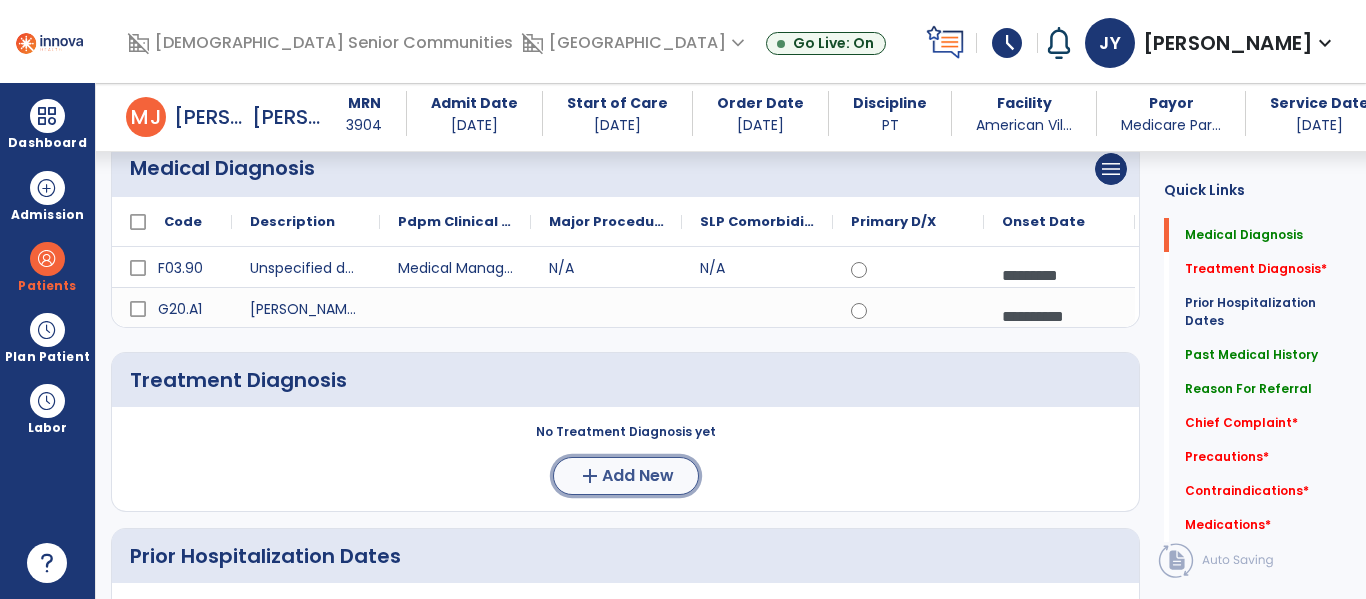 click on "Add New" 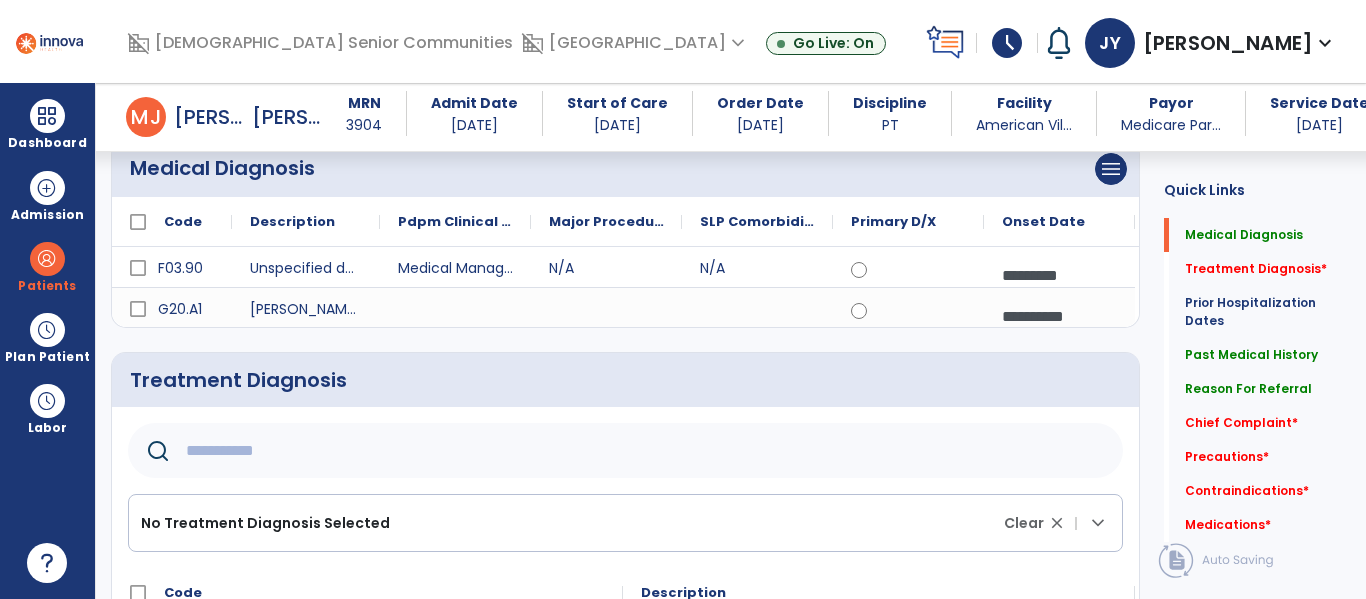 click 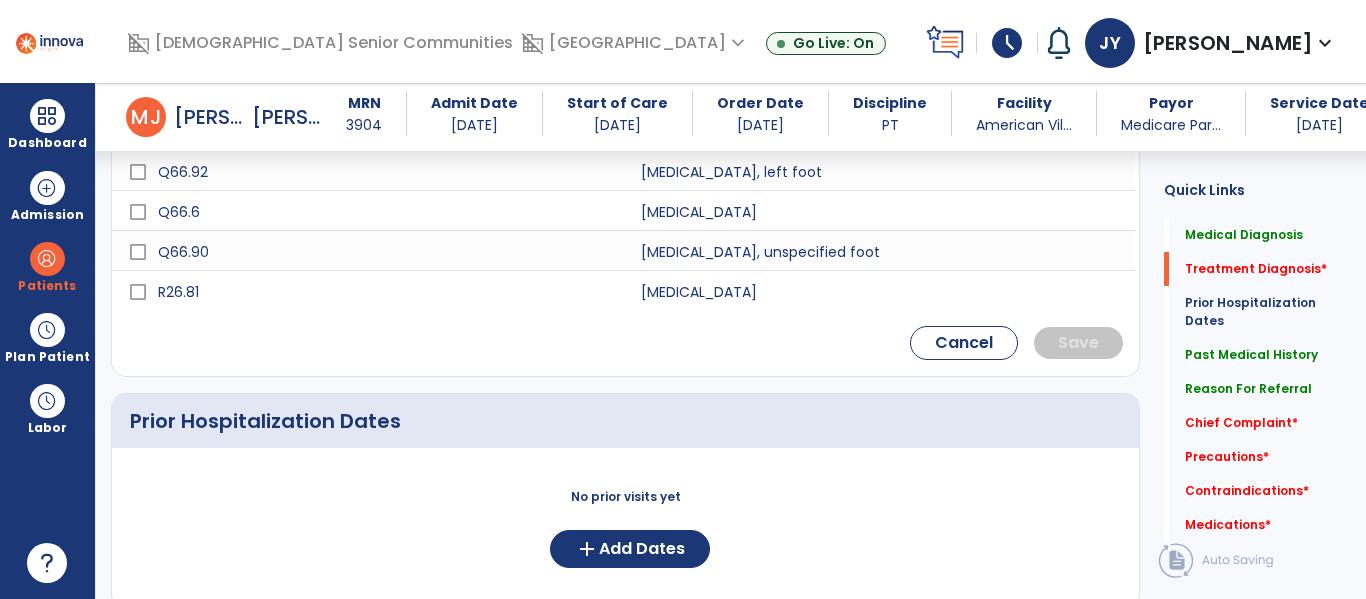 scroll, scrollTop: 870, scrollLeft: 0, axis: vertical 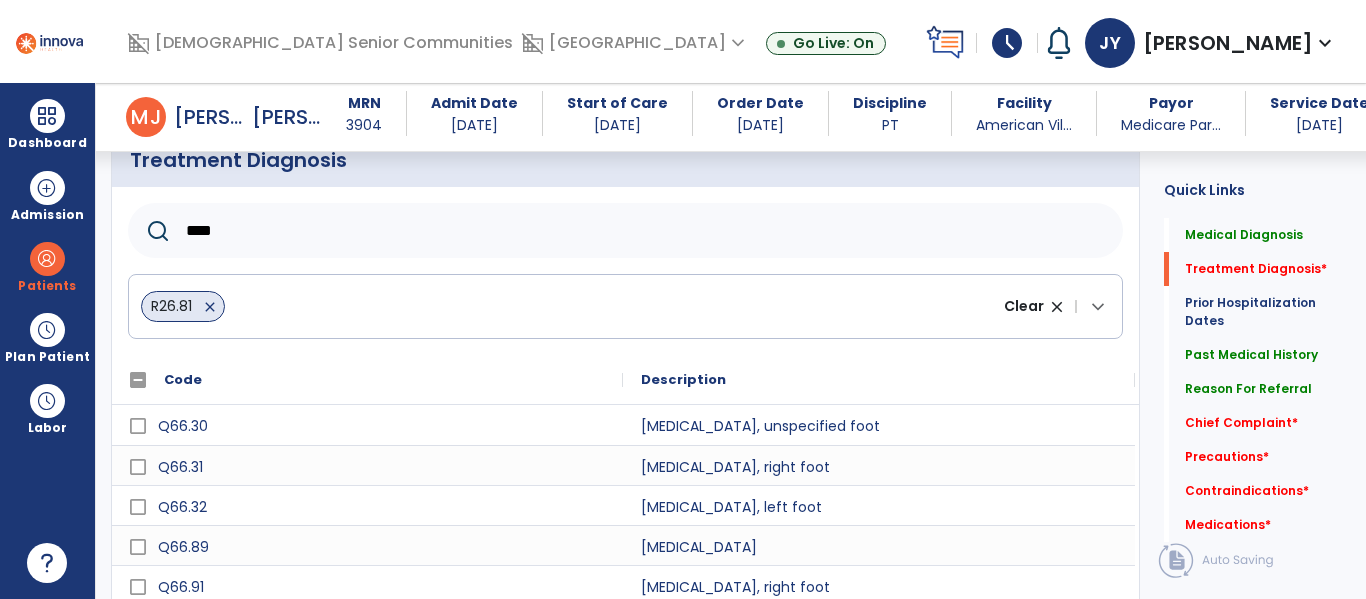 click on "****" 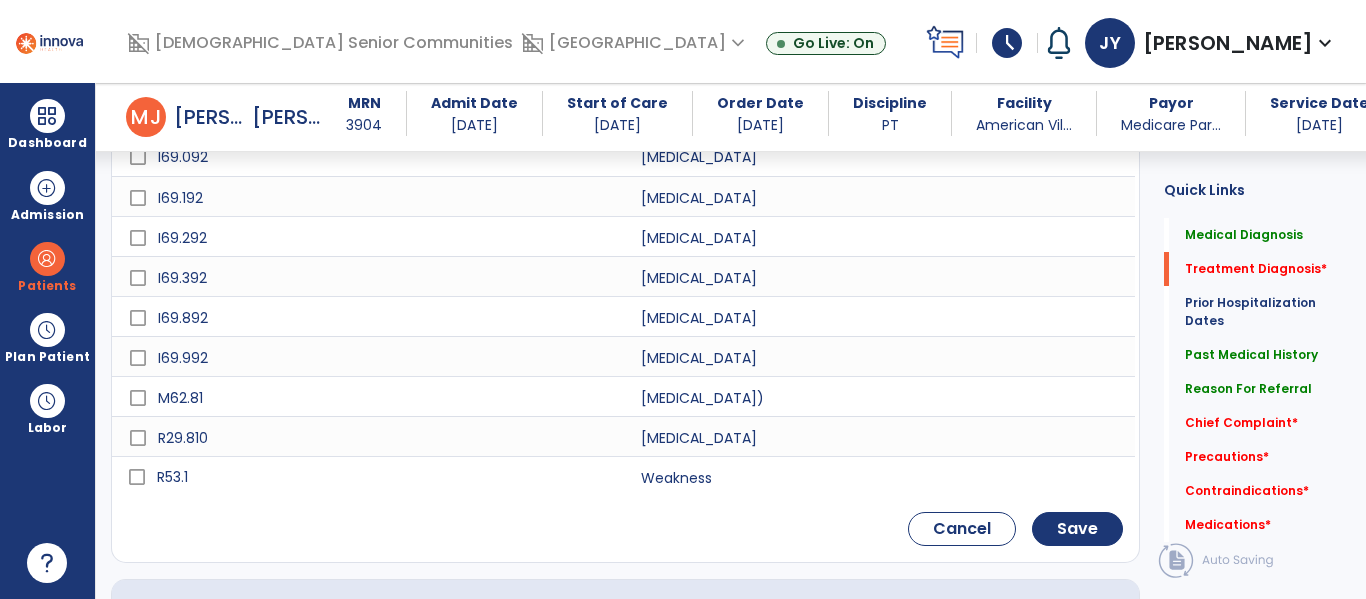 scroll, scrollTop: 683, scrollLeft: 0, axis: vertical 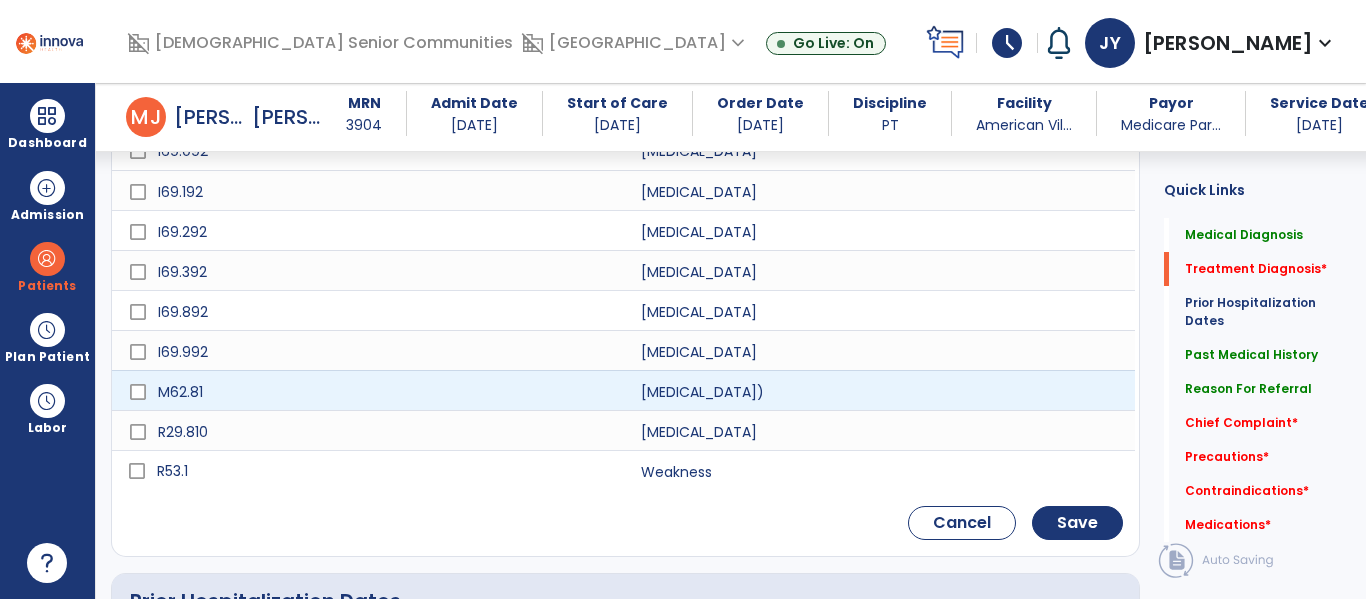 type on "********" 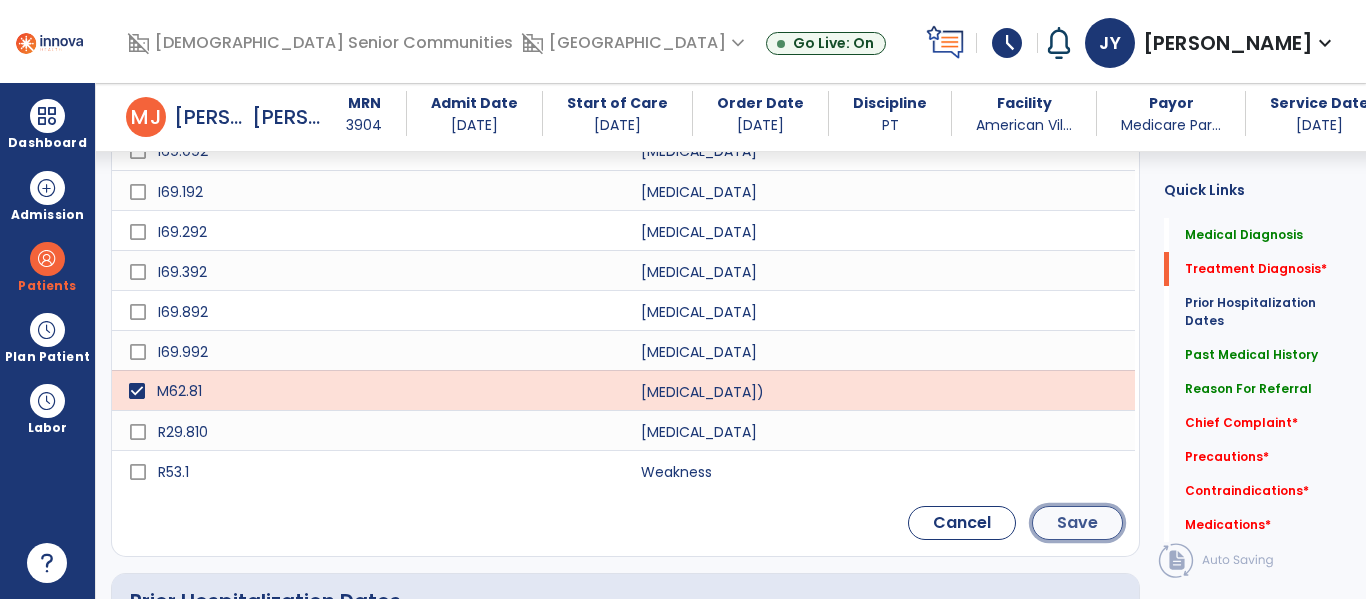 click on "Save" 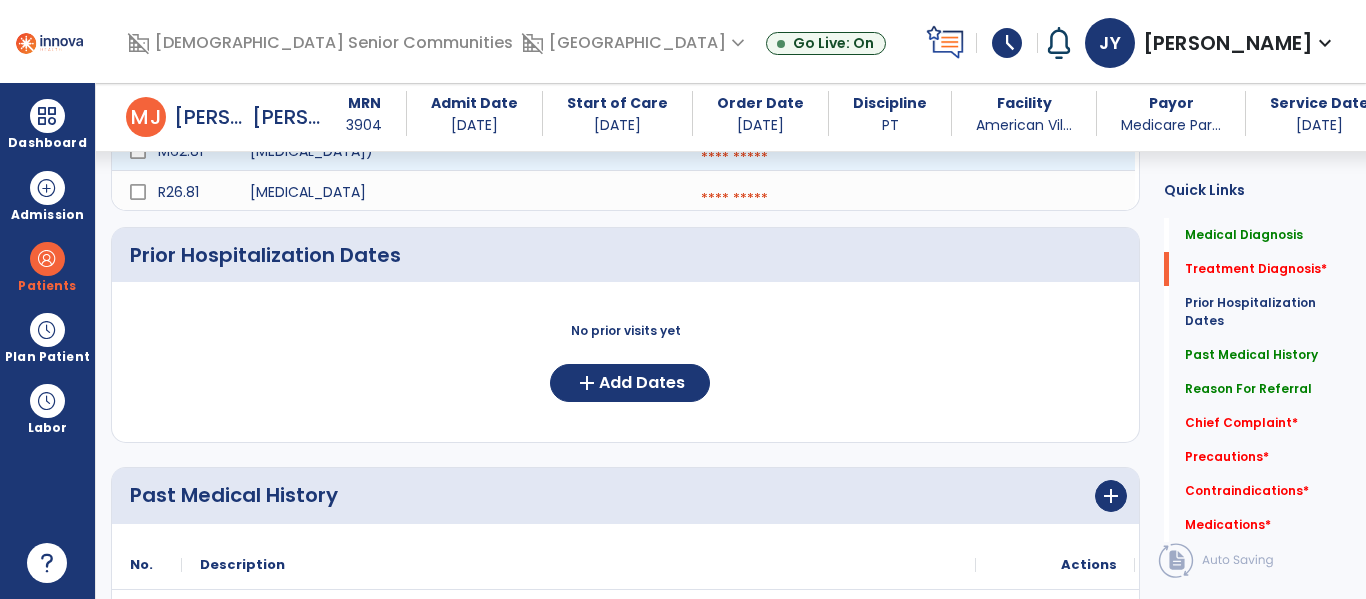 scroll, scrollTop: 272, scrollLeft: 0, axis: vertical 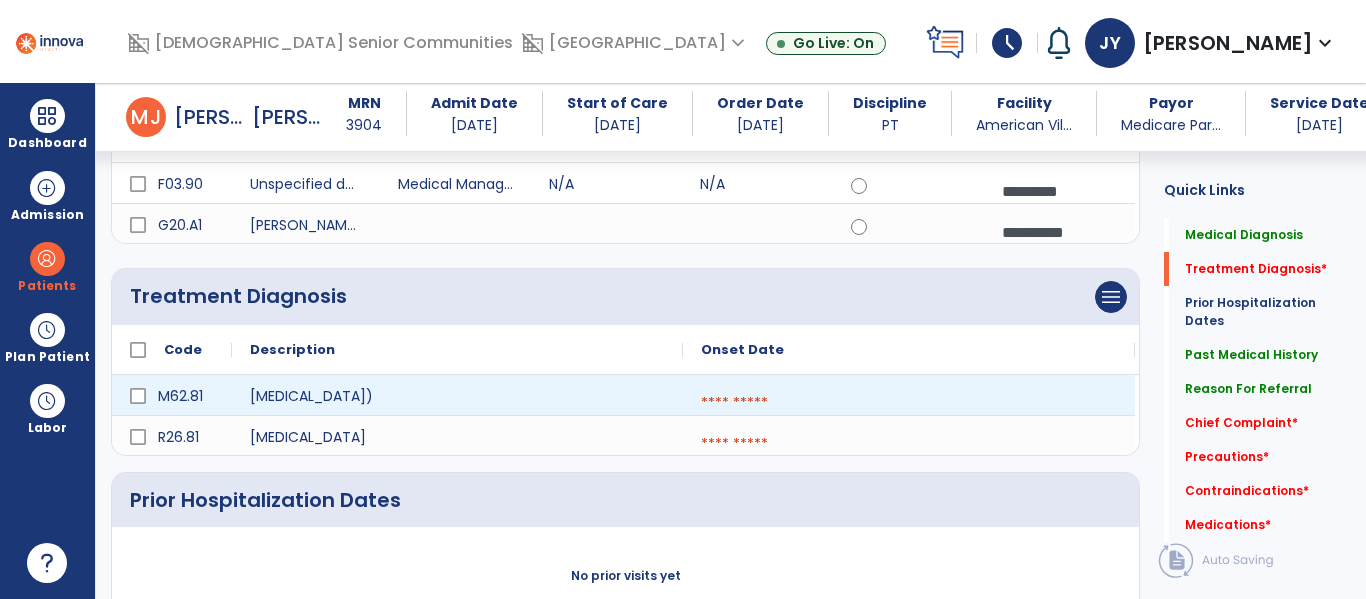 click at bounding box center (909, 403) 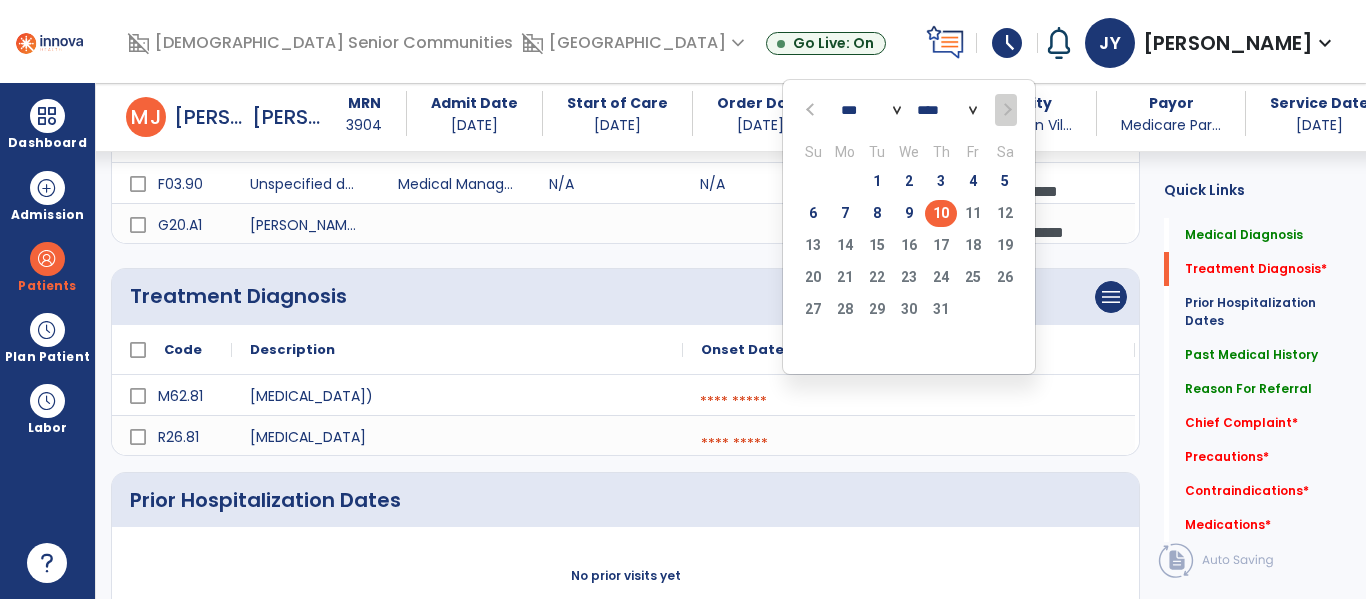 click on "10" 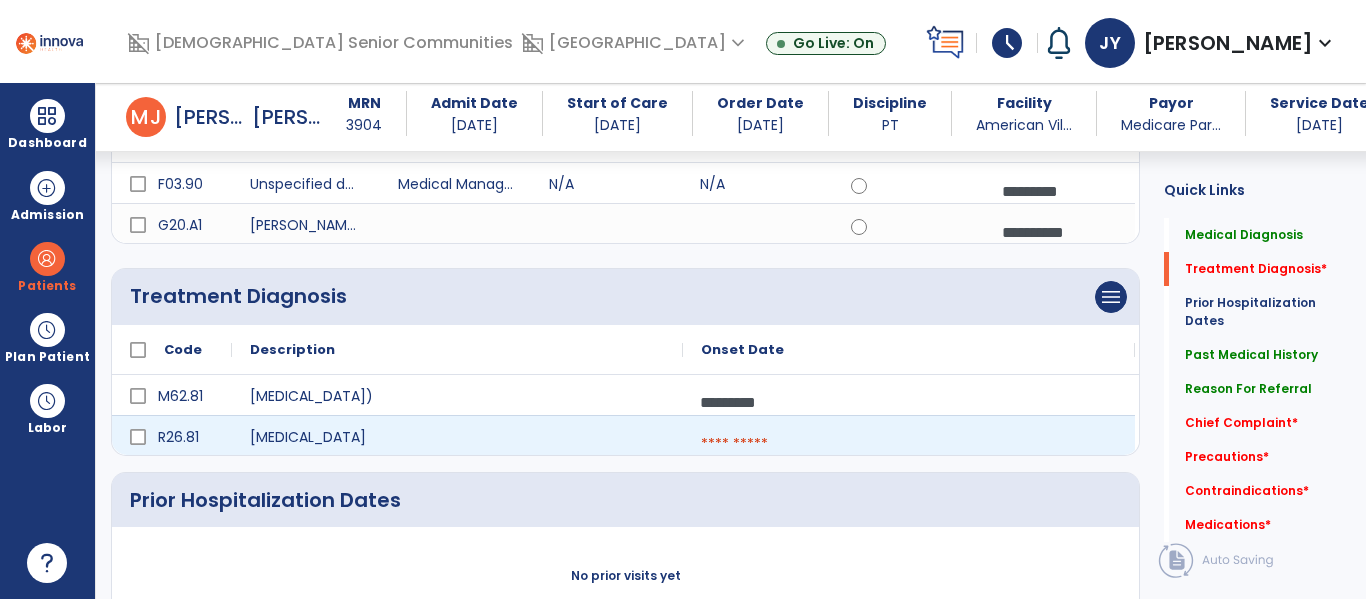 click at bounding box center [909, 444] 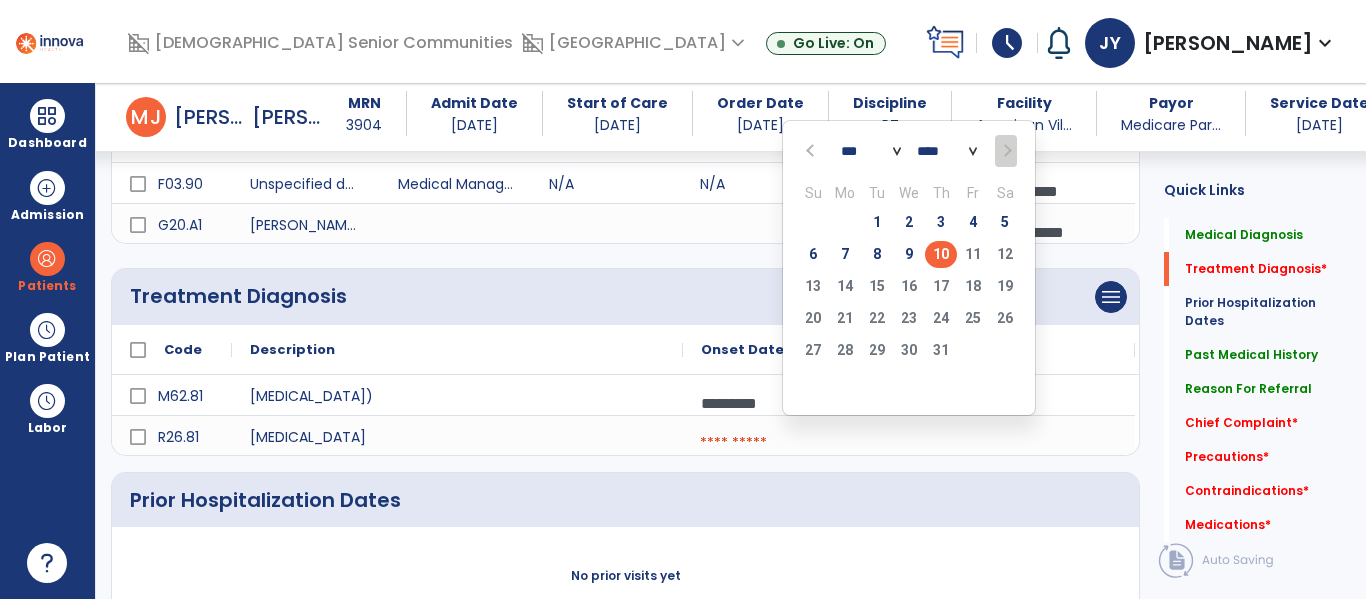 click on "10" 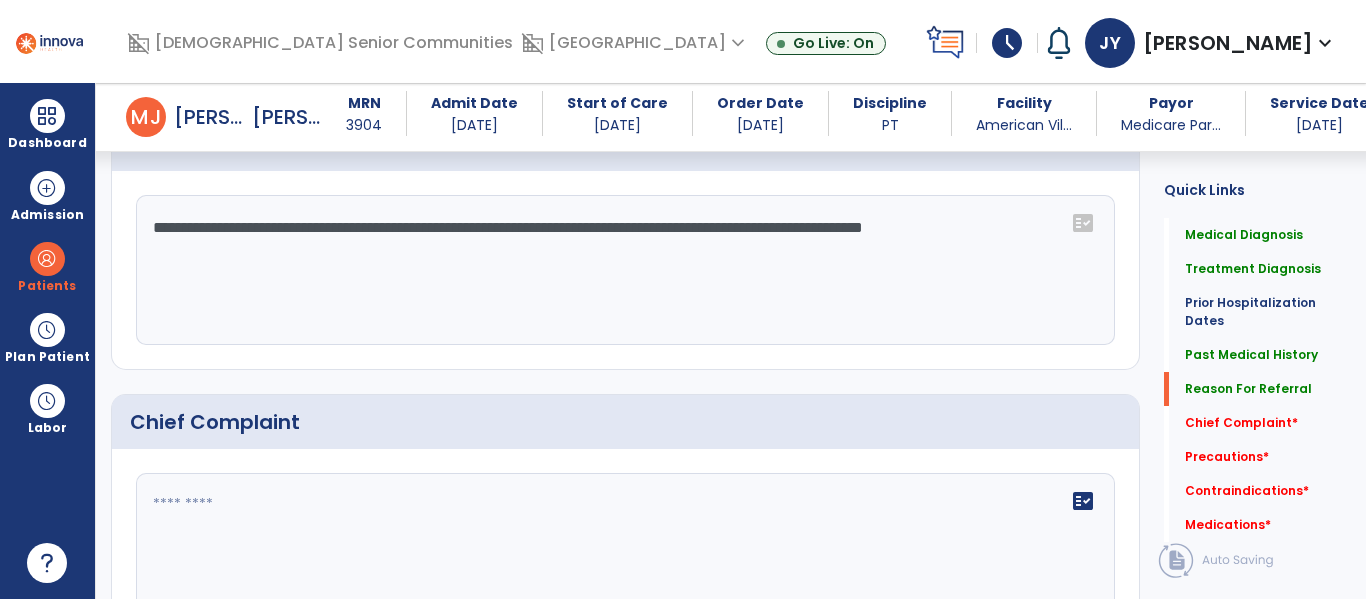 scroll, scrollTop: 1137, scrollLeft: 0, axis: vertical 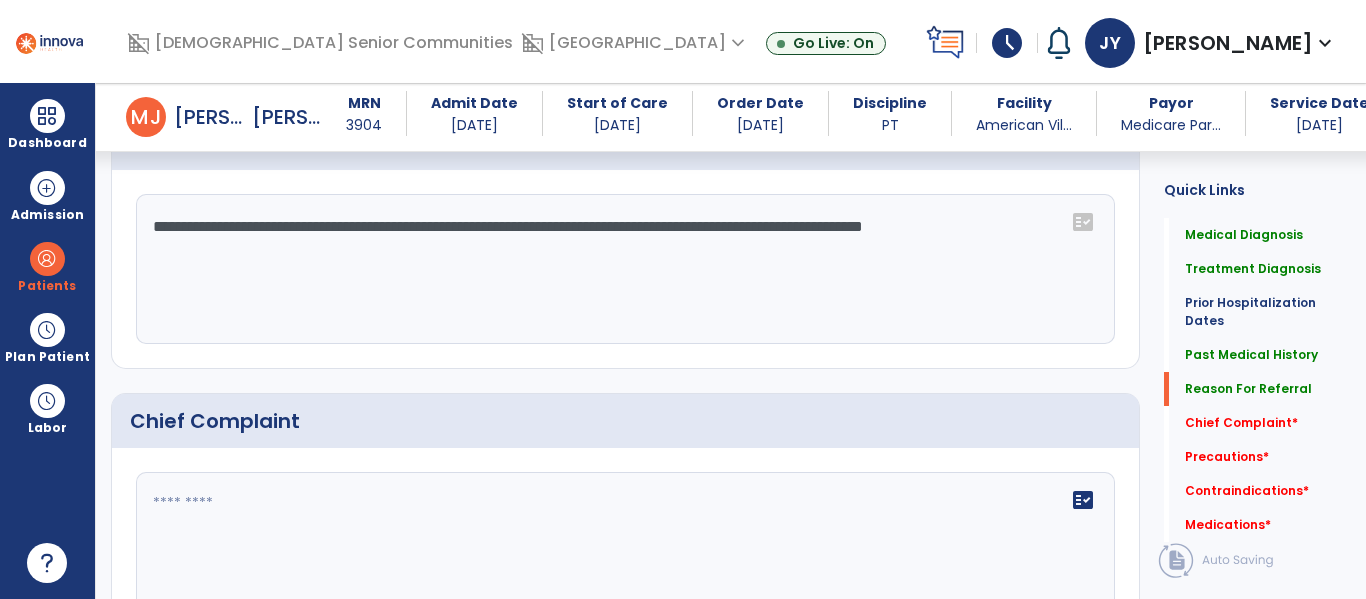 click on "**********" 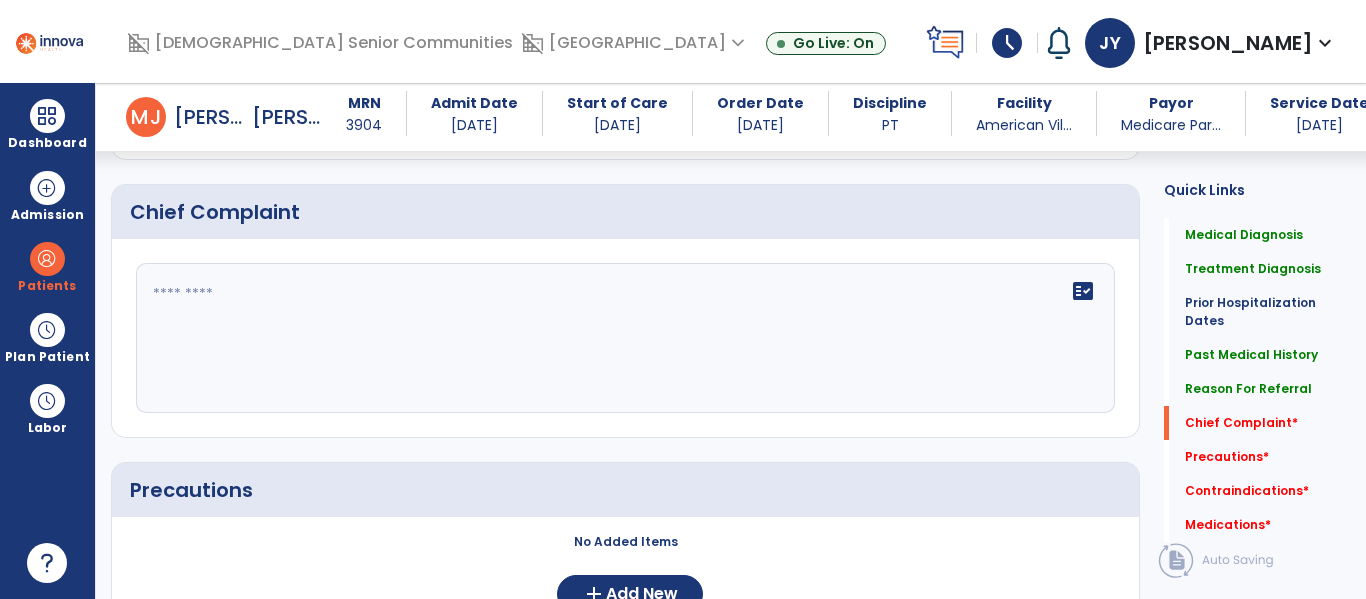 scroll, scrollTop: 1352, scrollLeft: 0, axis: vertical 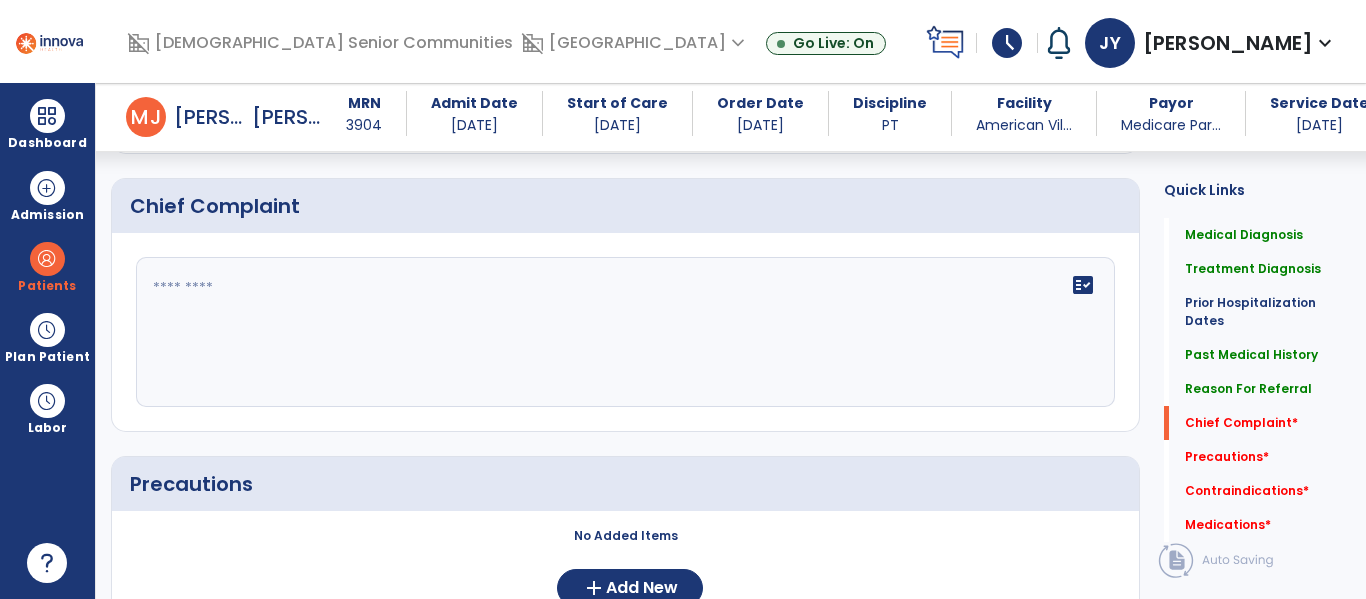 type on "**********" 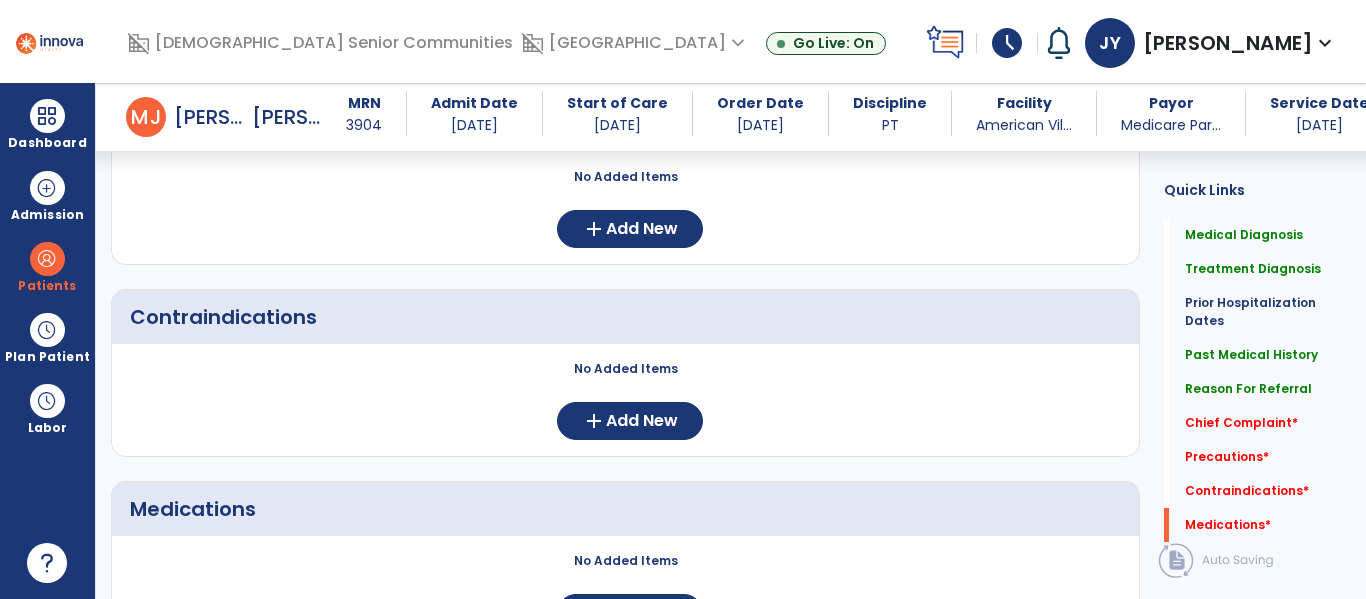 scroll, scrollTop: 1727, scrollLeft: 0, axis: vertical 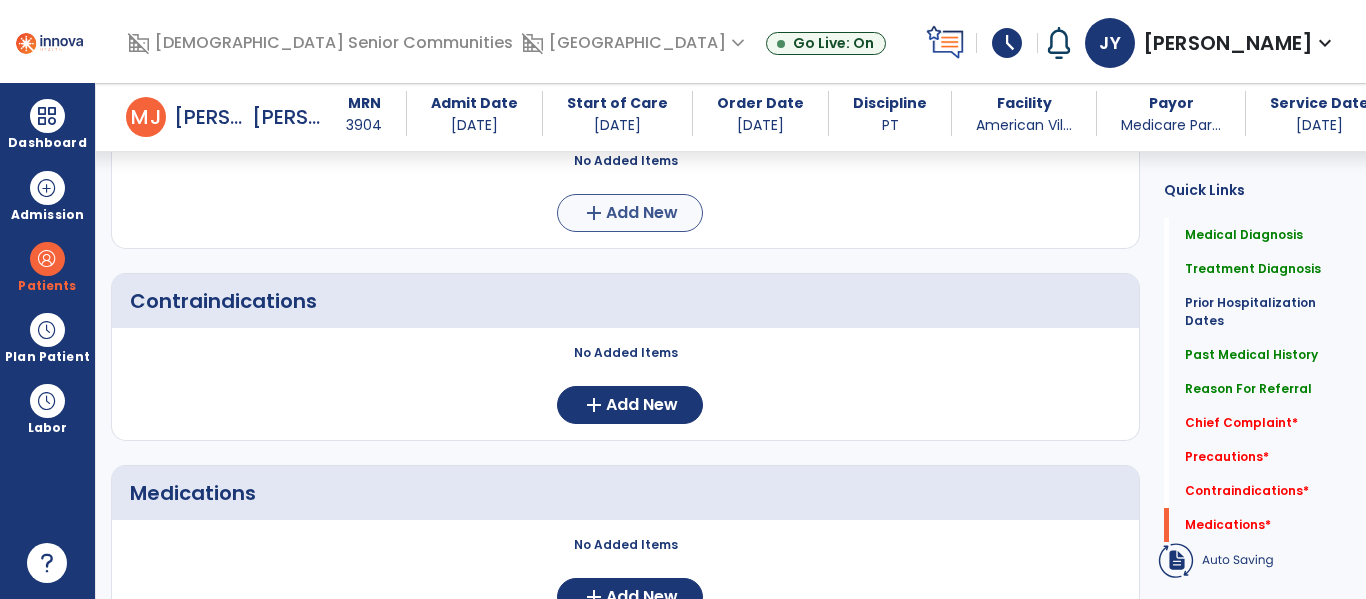 type on "**********" 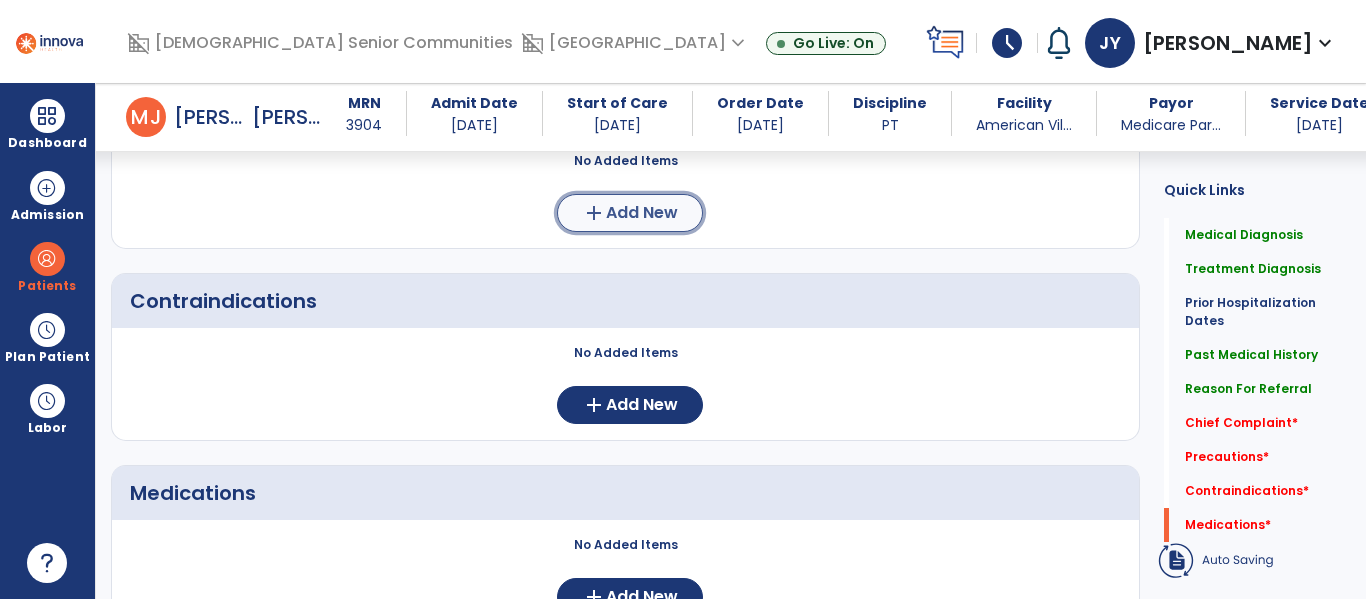 click on "Add New" 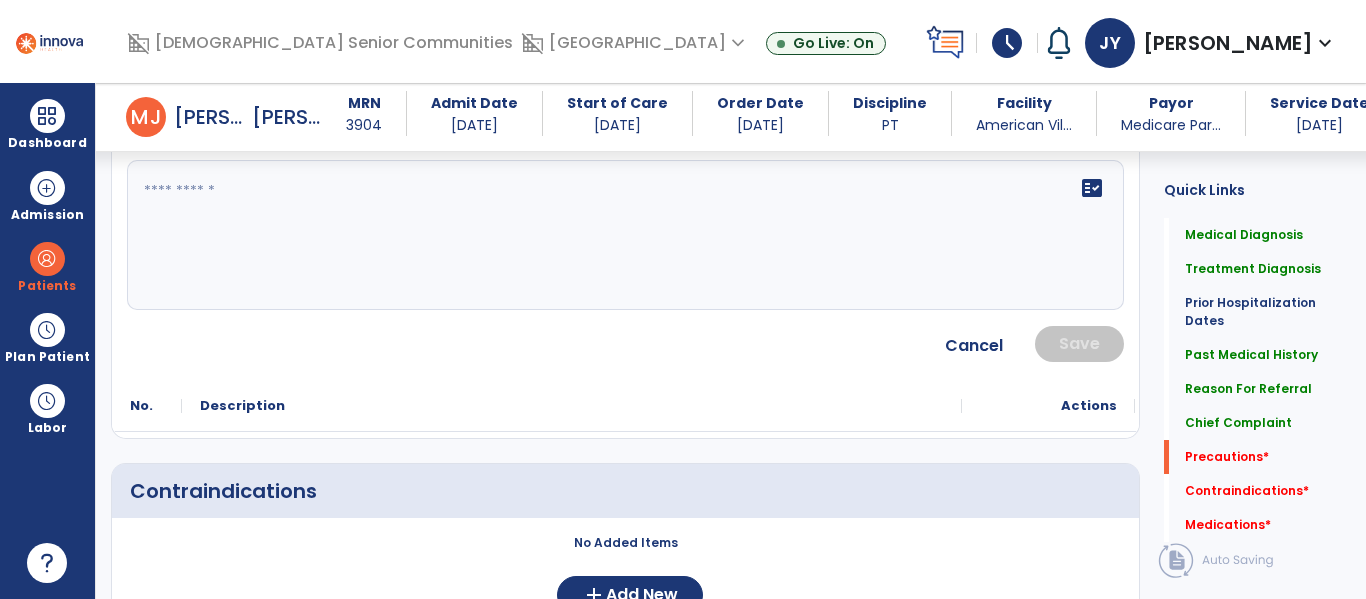 scroll, scrollTop: 1727, scrollLeft: 0, axis: vertical 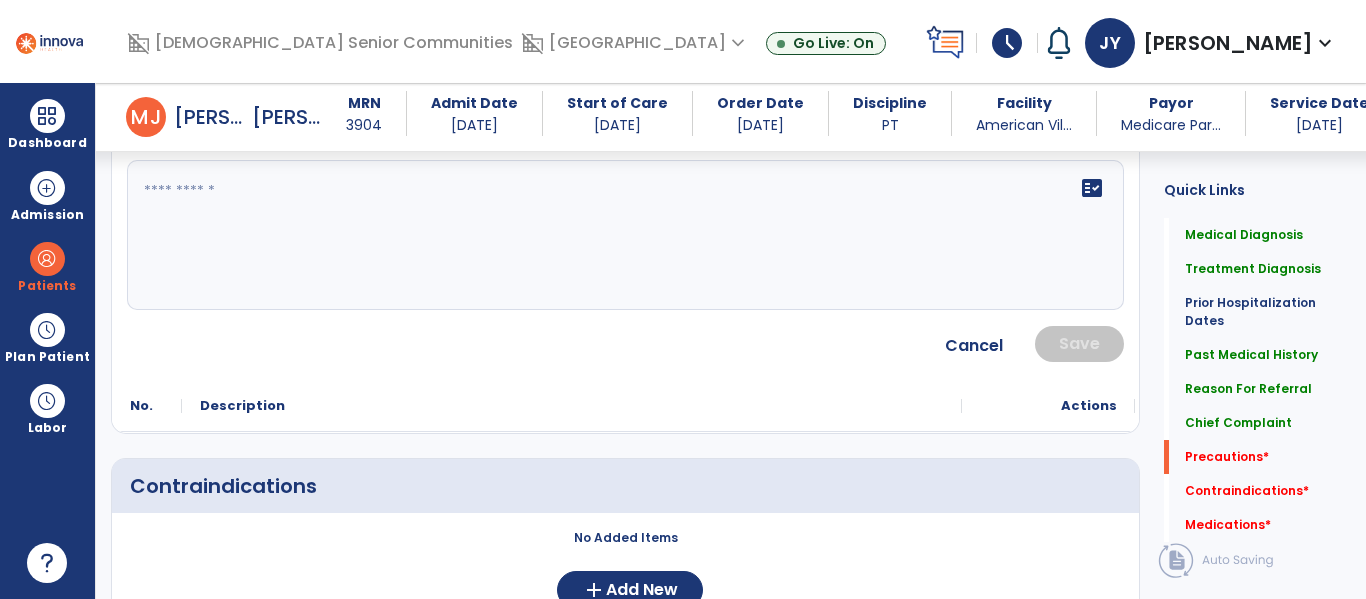 click on "fact_check" 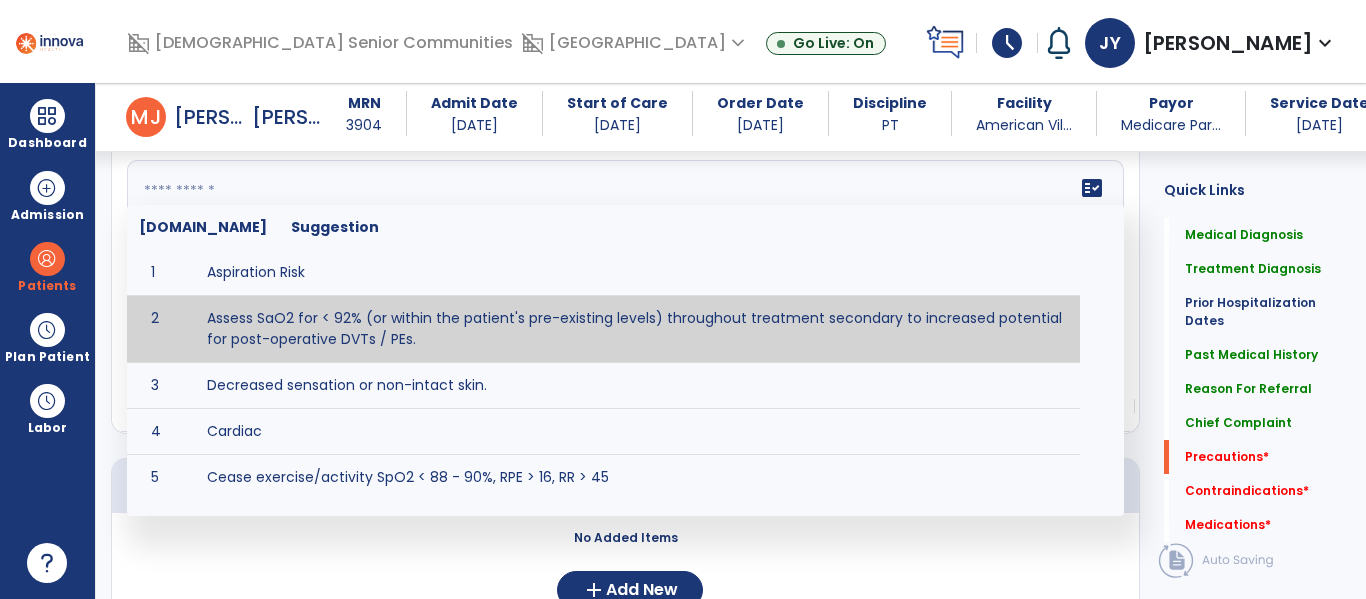 click 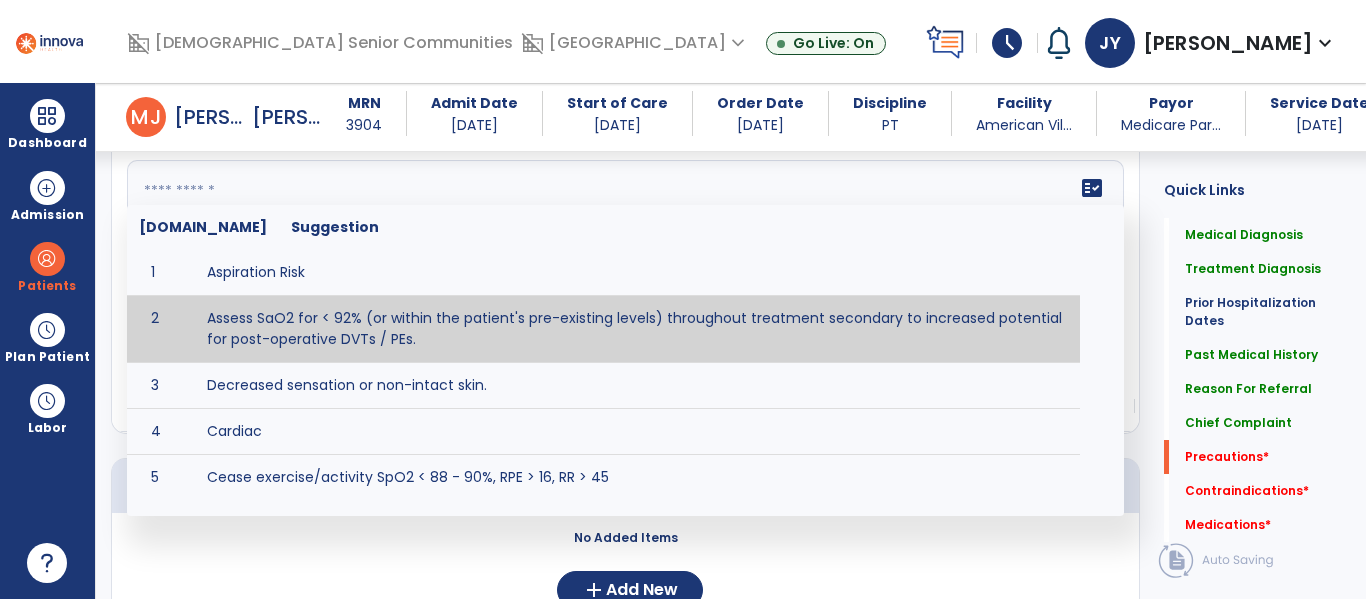 paste on "**********" 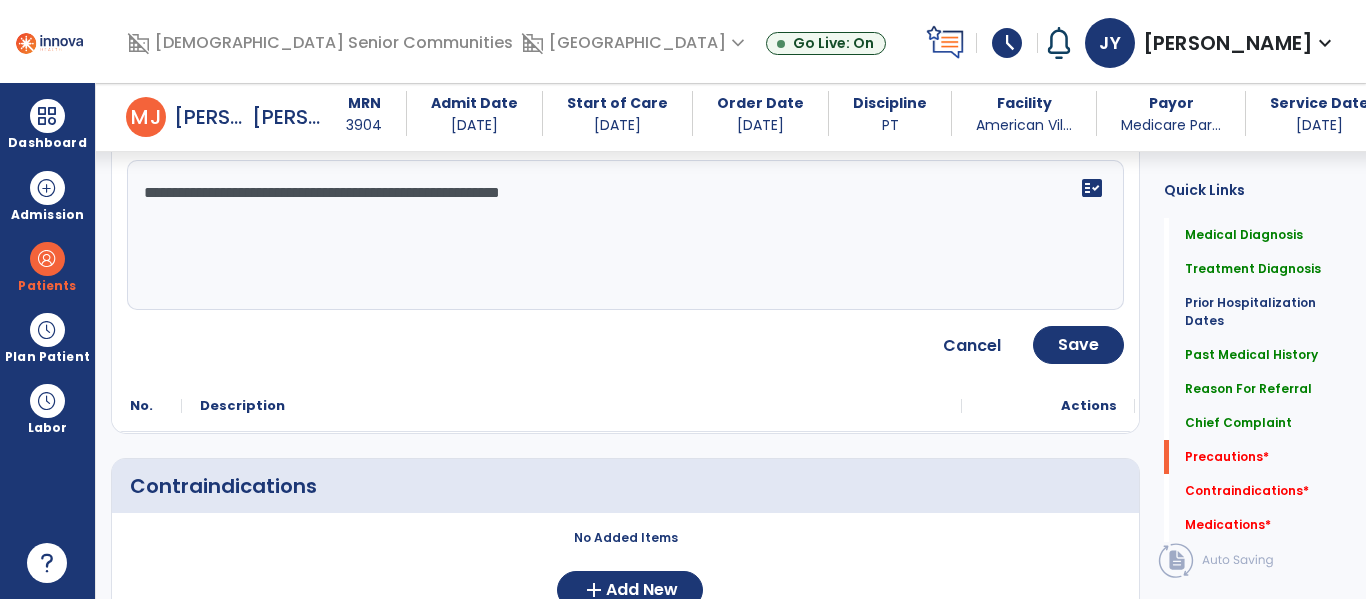 click on "**********" 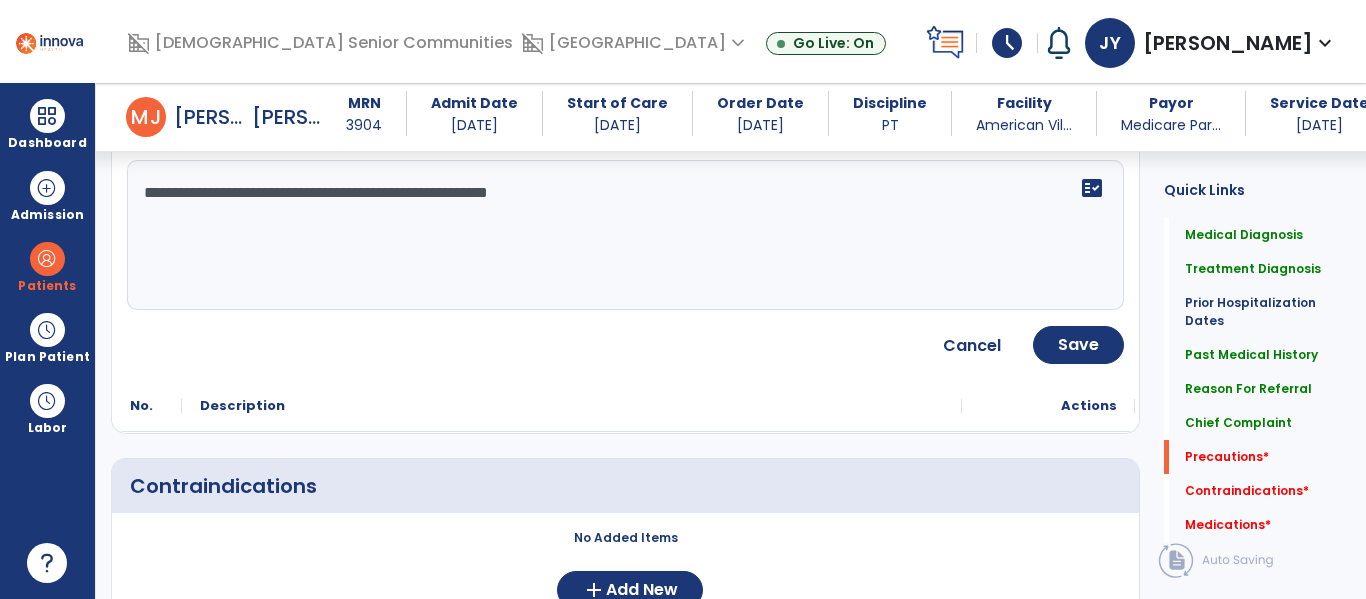 click on "**********" 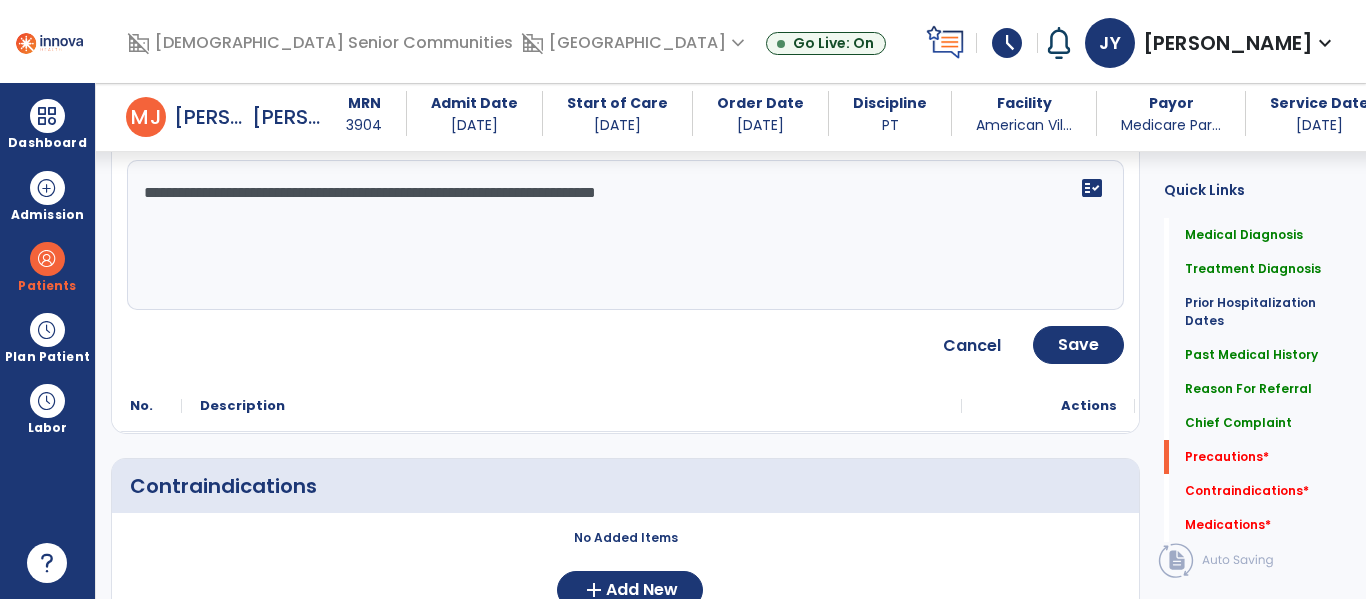 type on "**********" 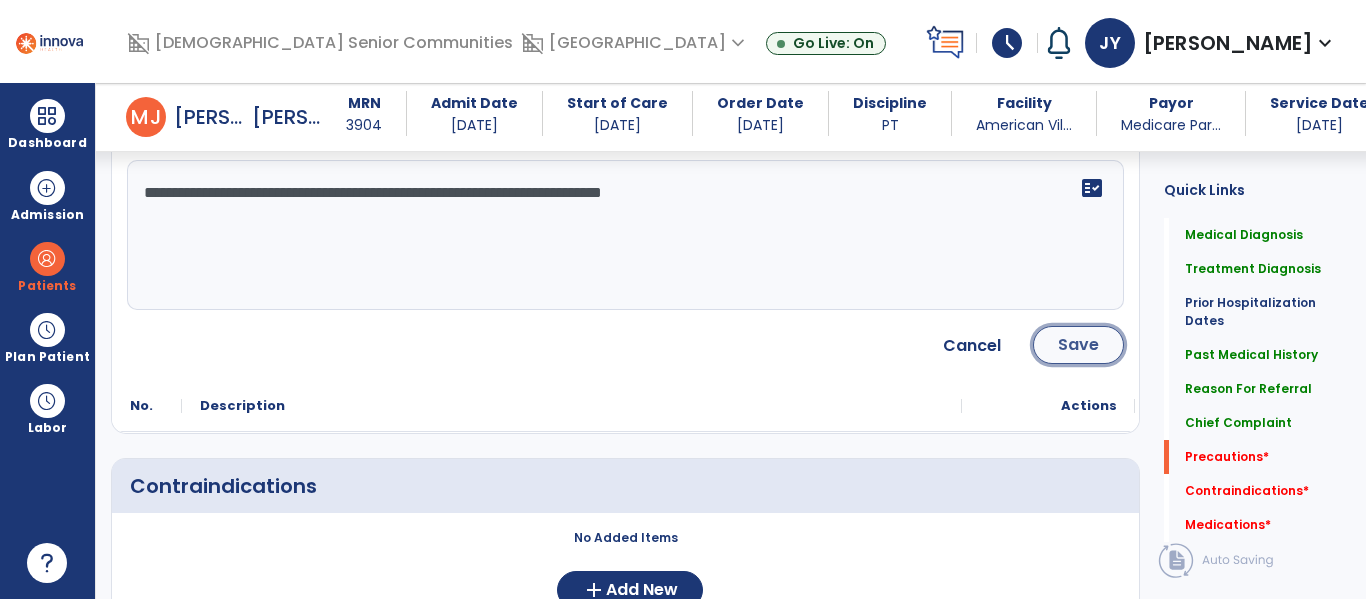 click on "Save" 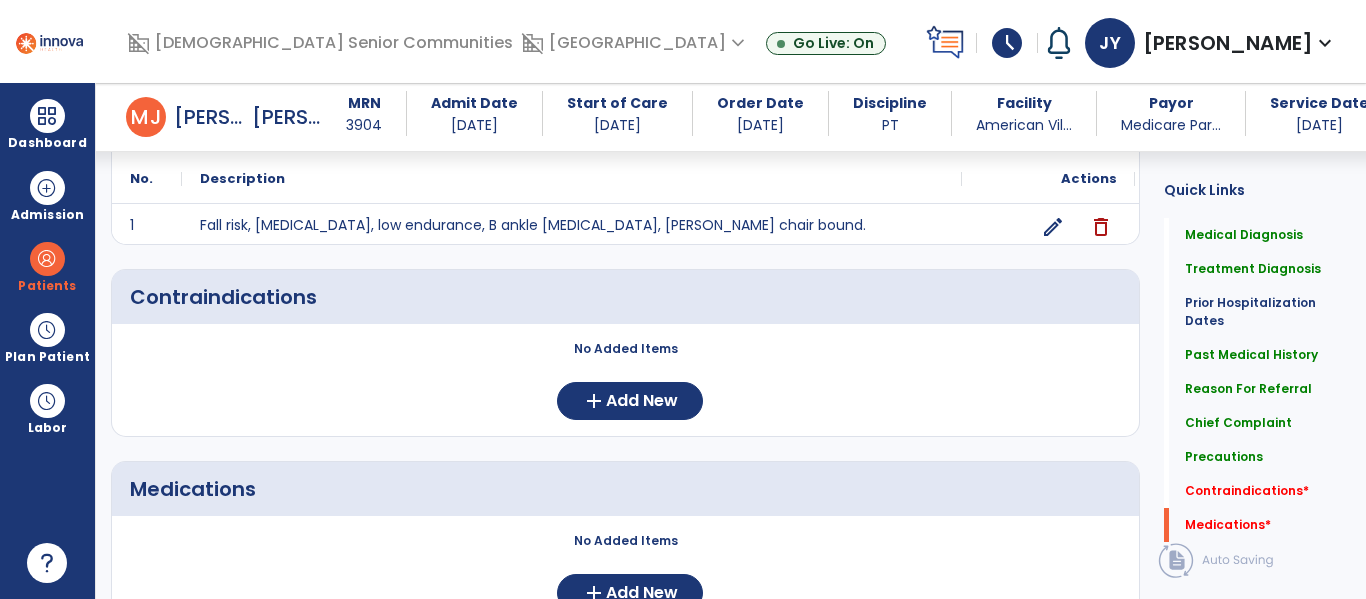 scroll, scrollTop: 1827, scrollLeft: 0, axis: vertical 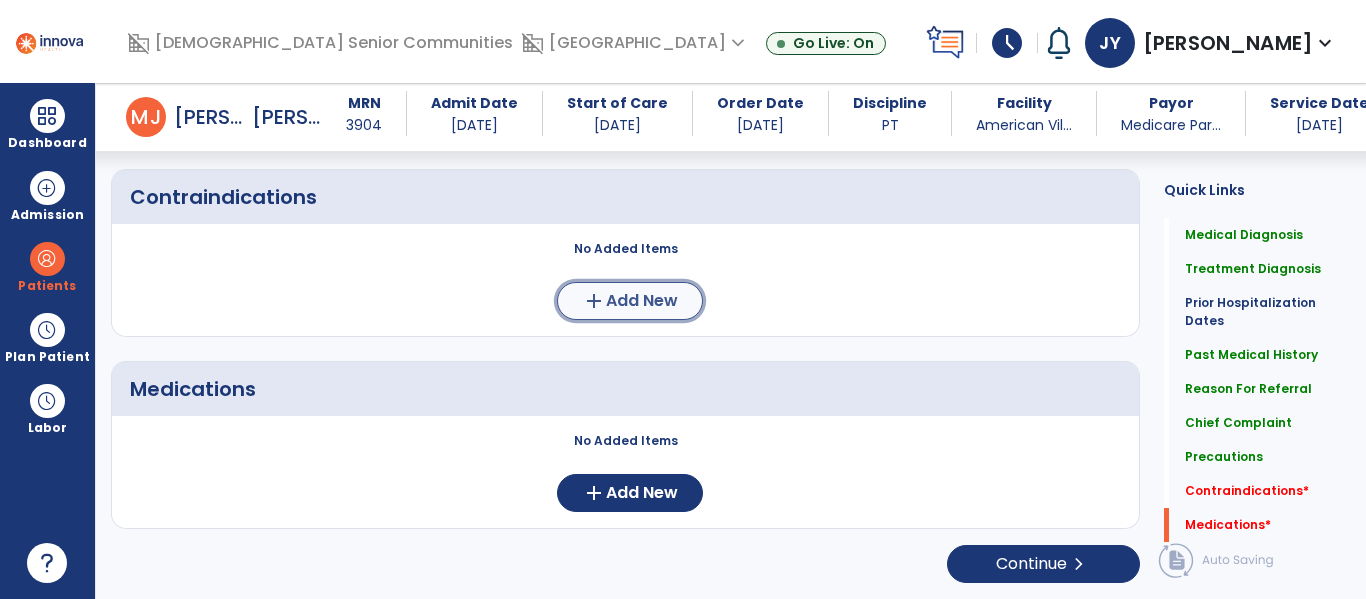 click on "add  Add New" 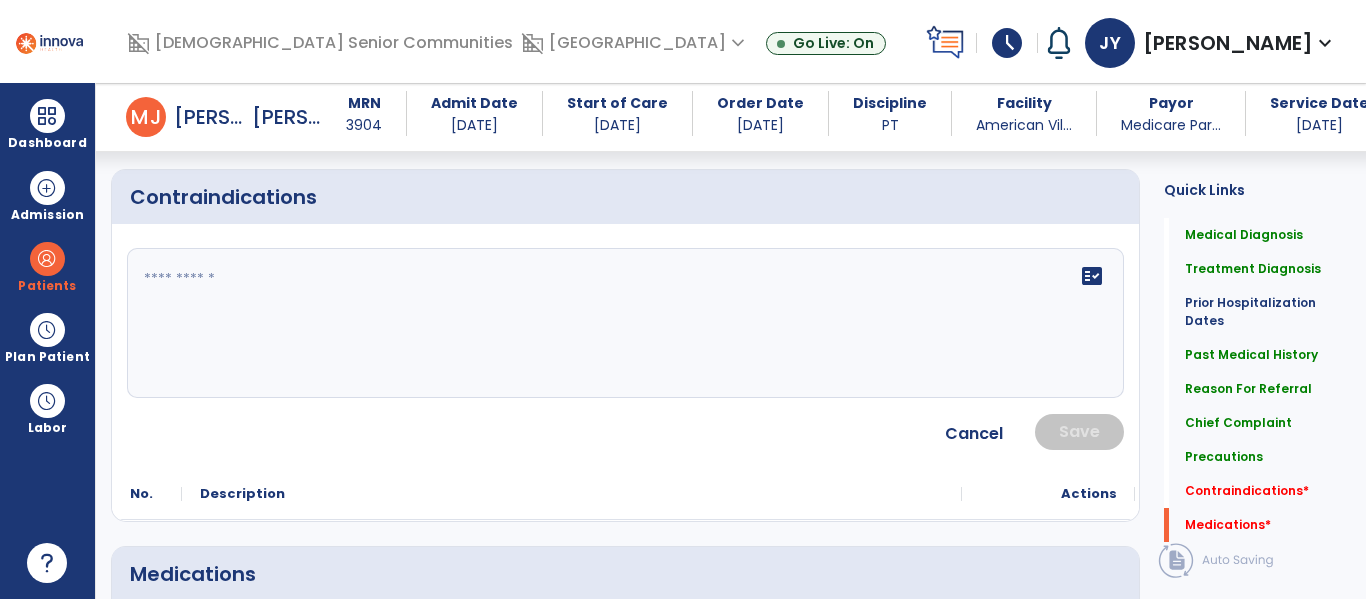 click 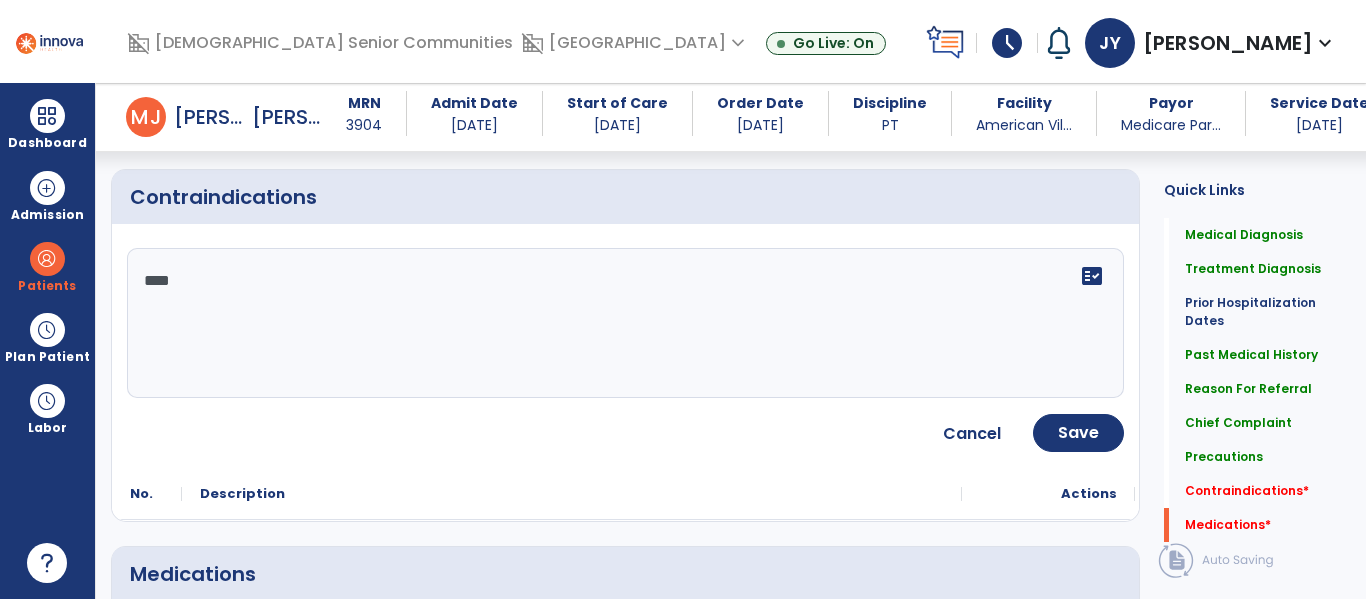 type on "*****" 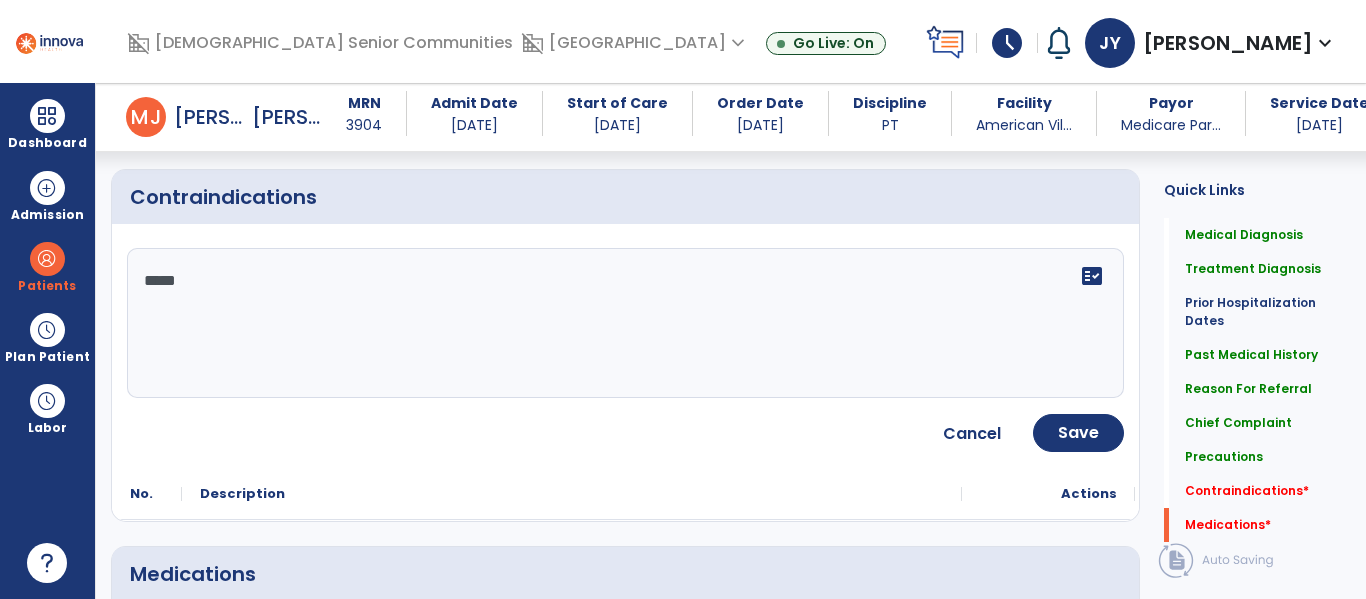 scroll, scrollTop: 1831, scrollLeft: 0, axis: vertical 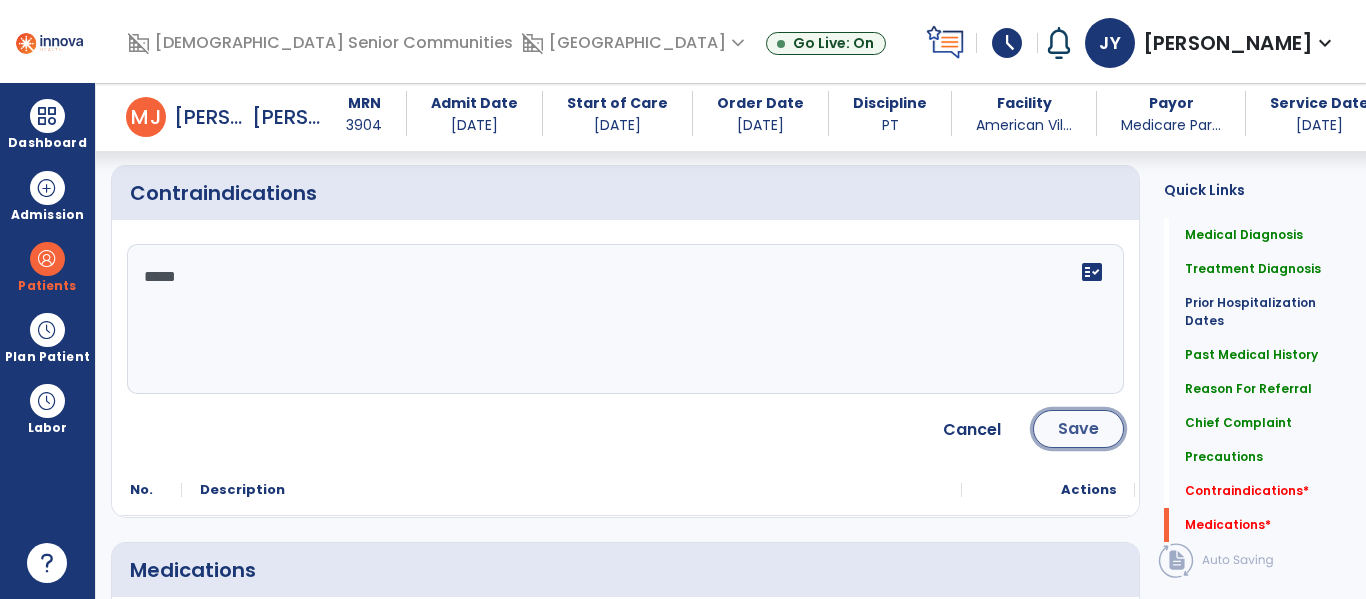 click on "Save" 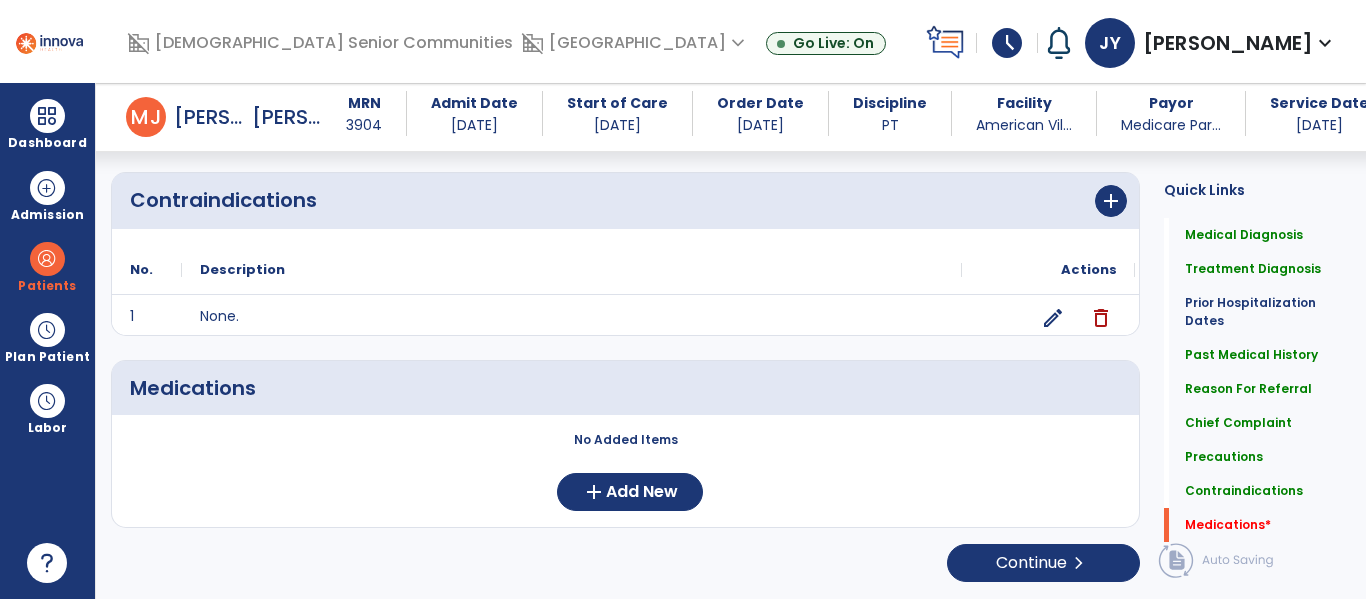 scroll, scrollTop: 1824, scrollLeft: 0, axis: vertical 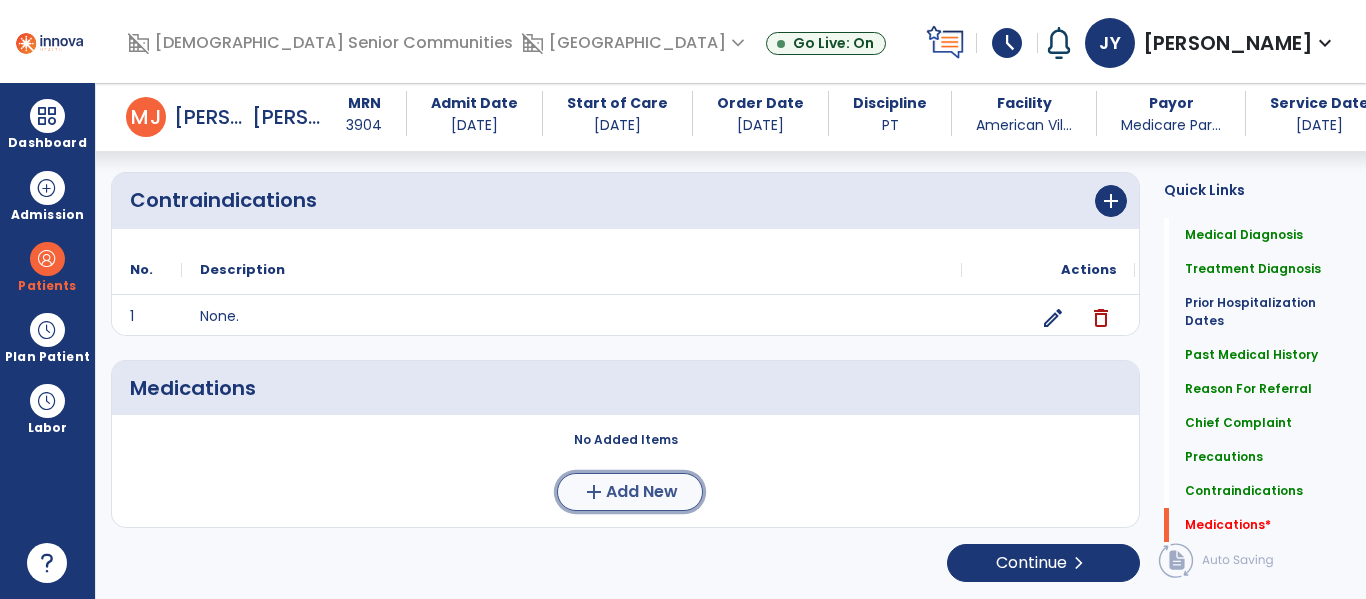 click on "Add New" 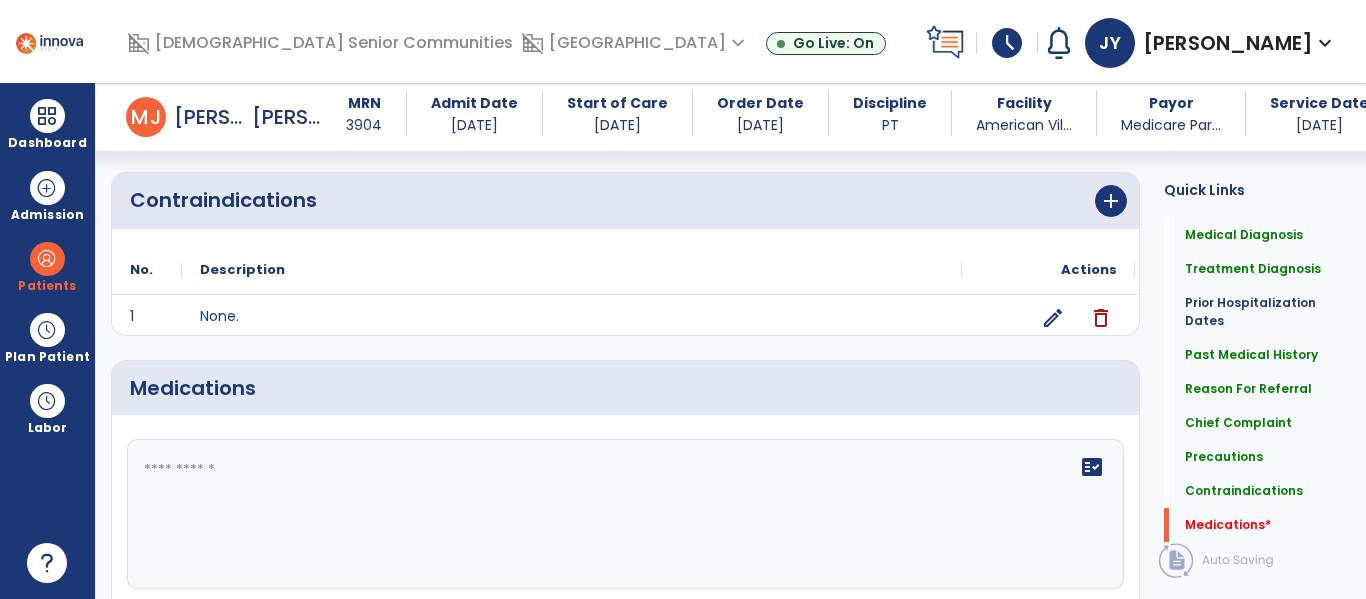 click 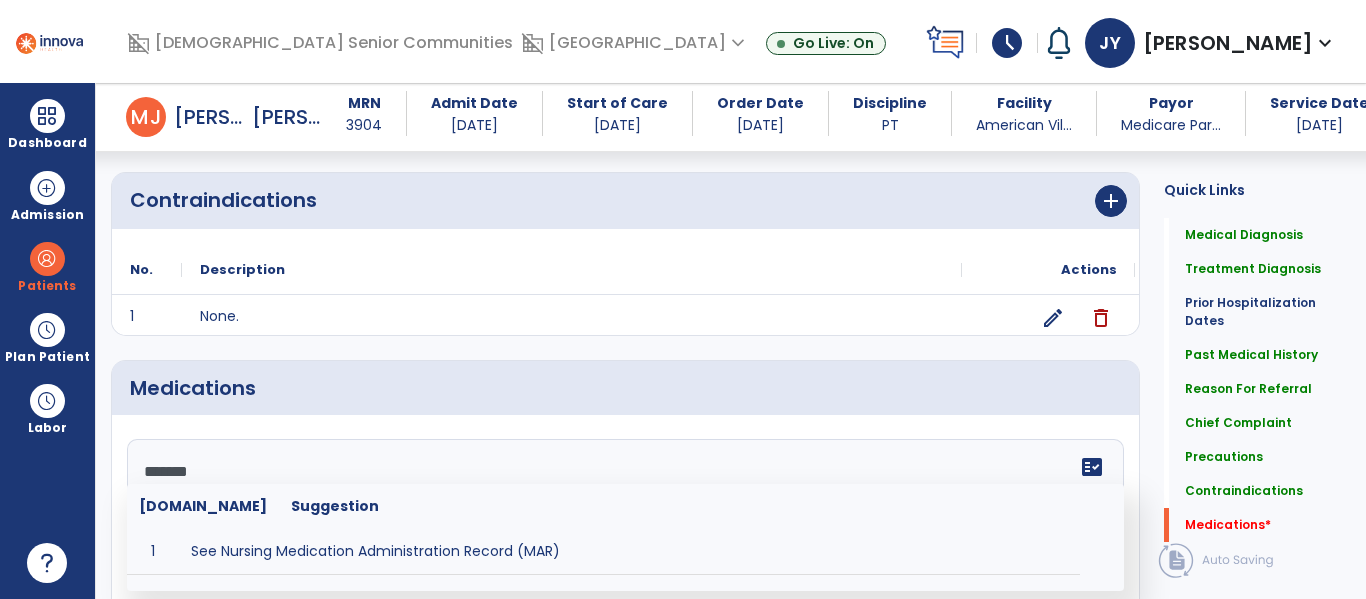 type on "********" 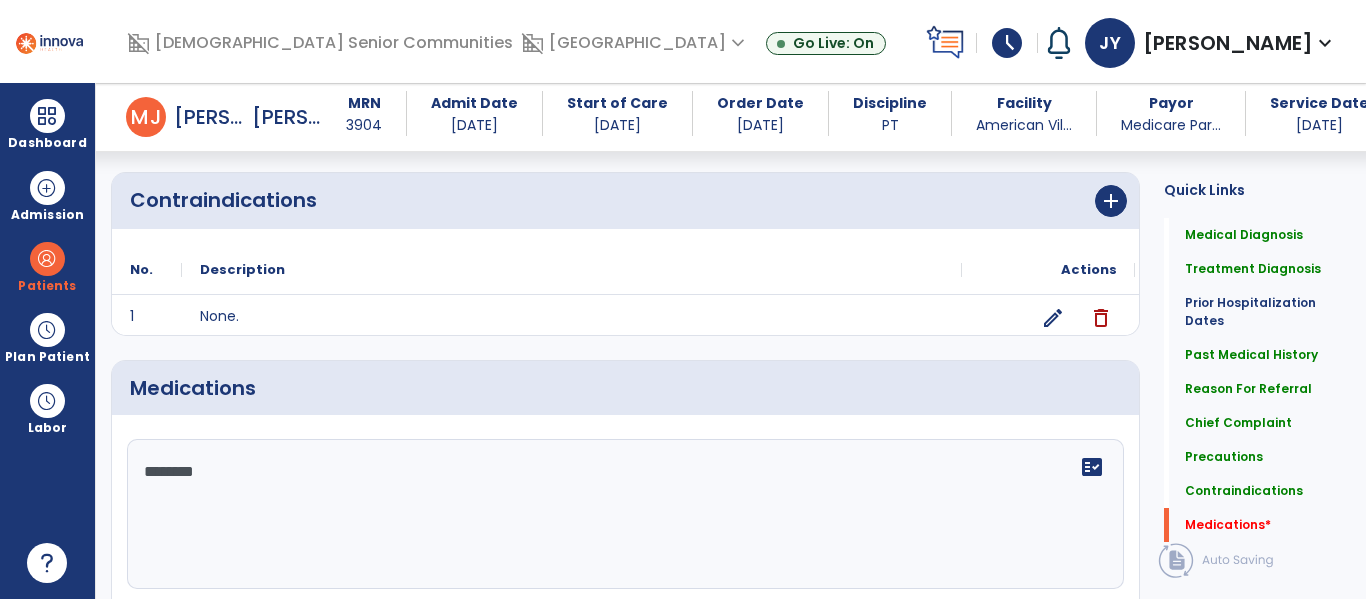 scroll, scrollTop: 2008, scrollLeft: 0, axis: vertical 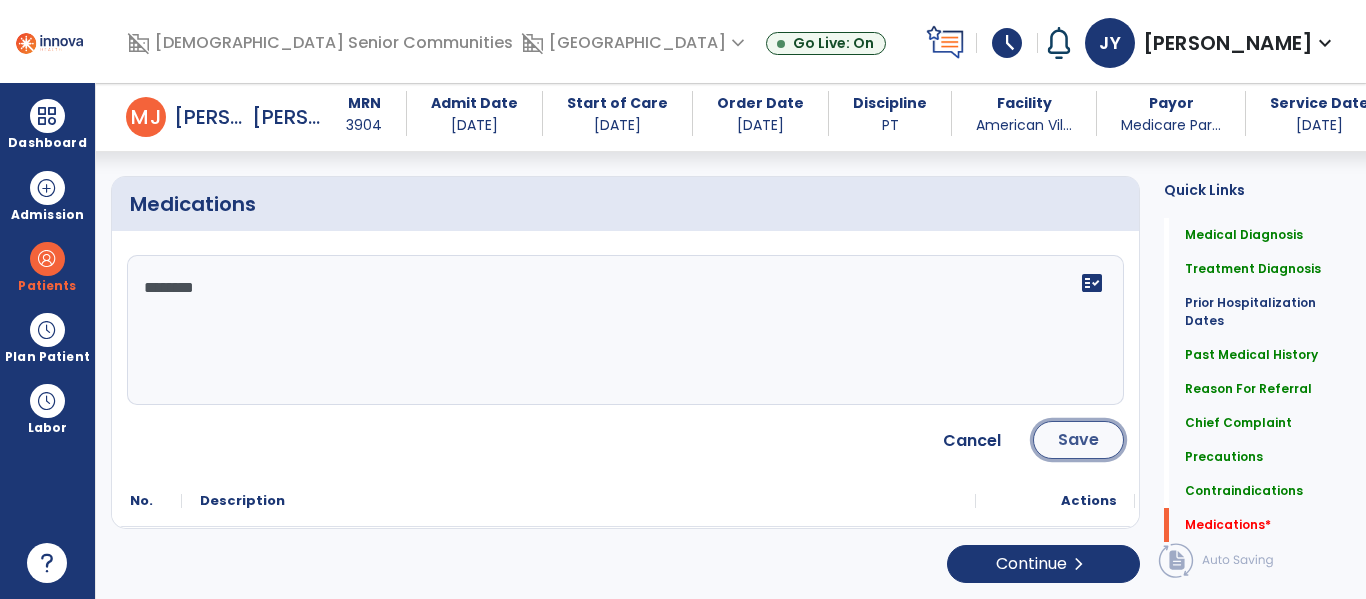 click on "Save" 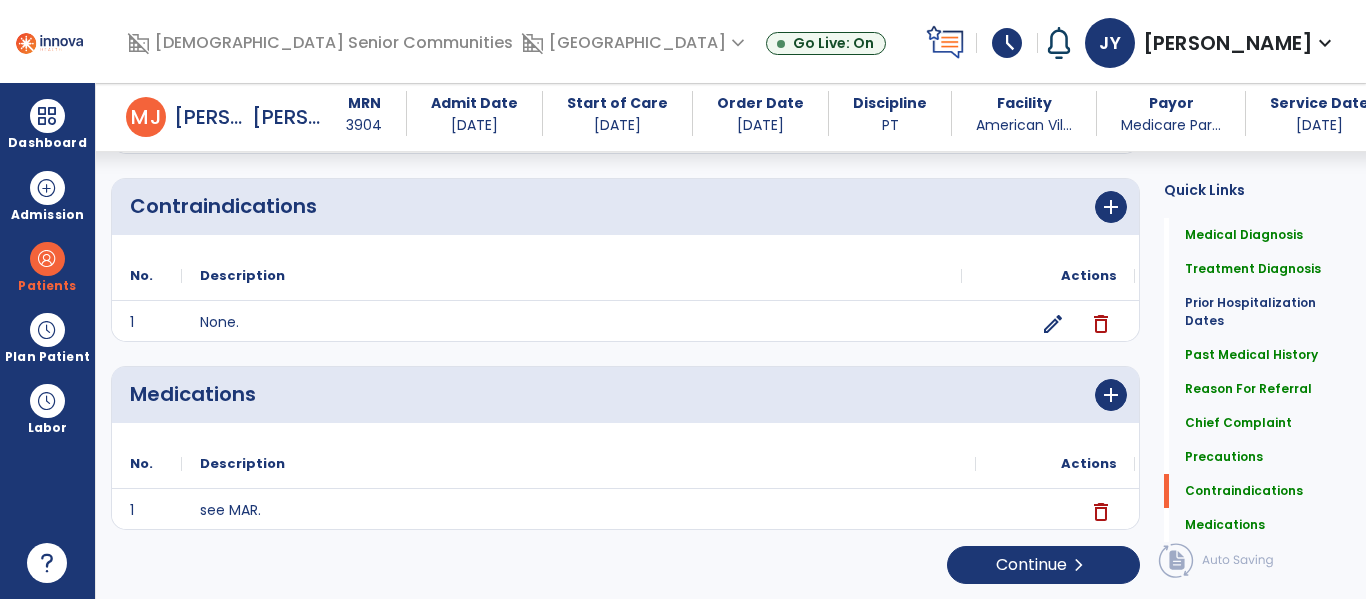 scroll, scrollTop: 1820, scrollLeft: 0, axis: vertical 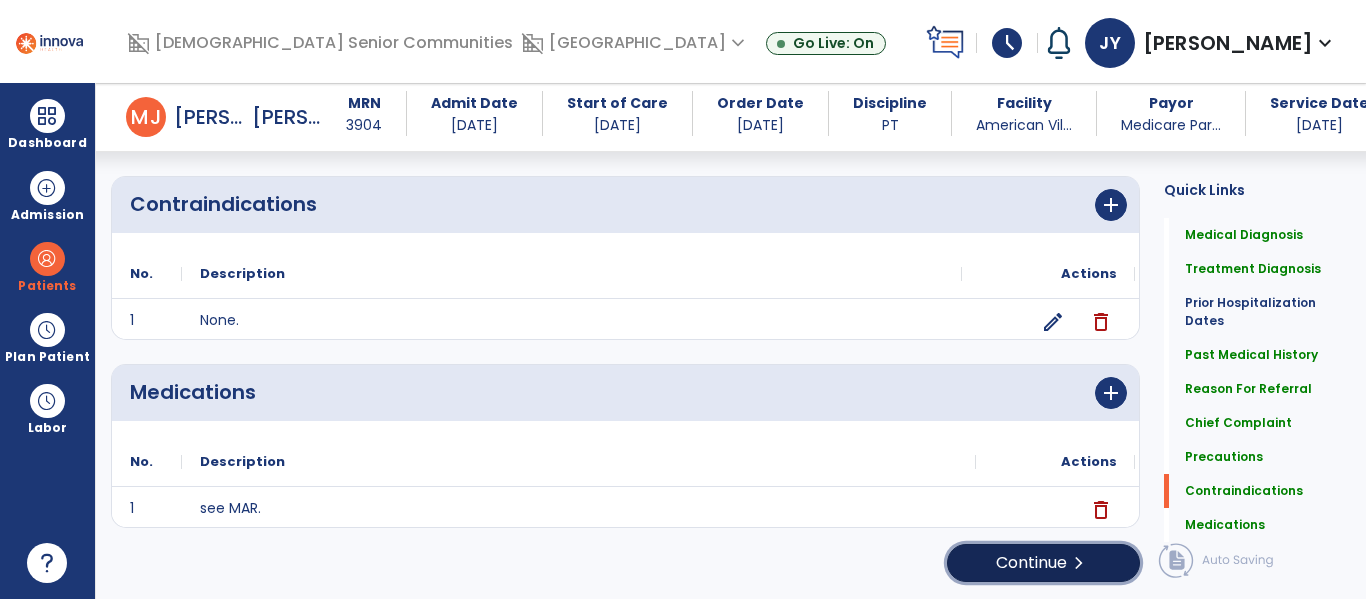 click on "Continue  chevron_right" 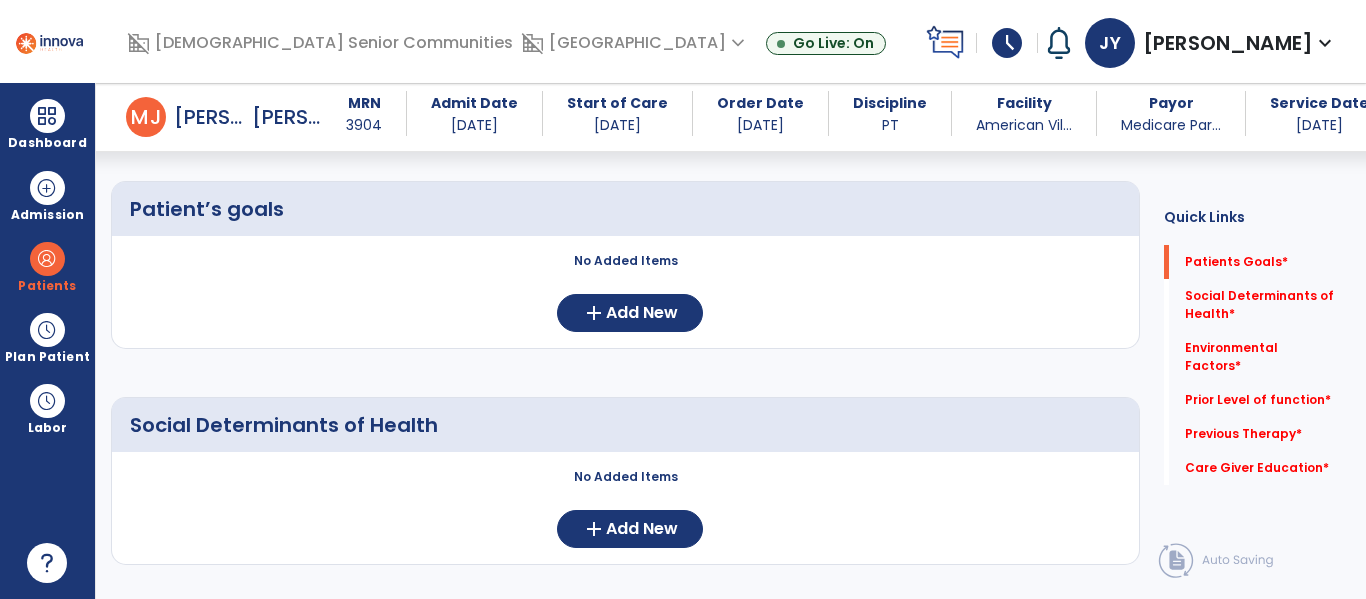 scroll, scrollTop: 144, scrollLeft: 0, axis: vertical 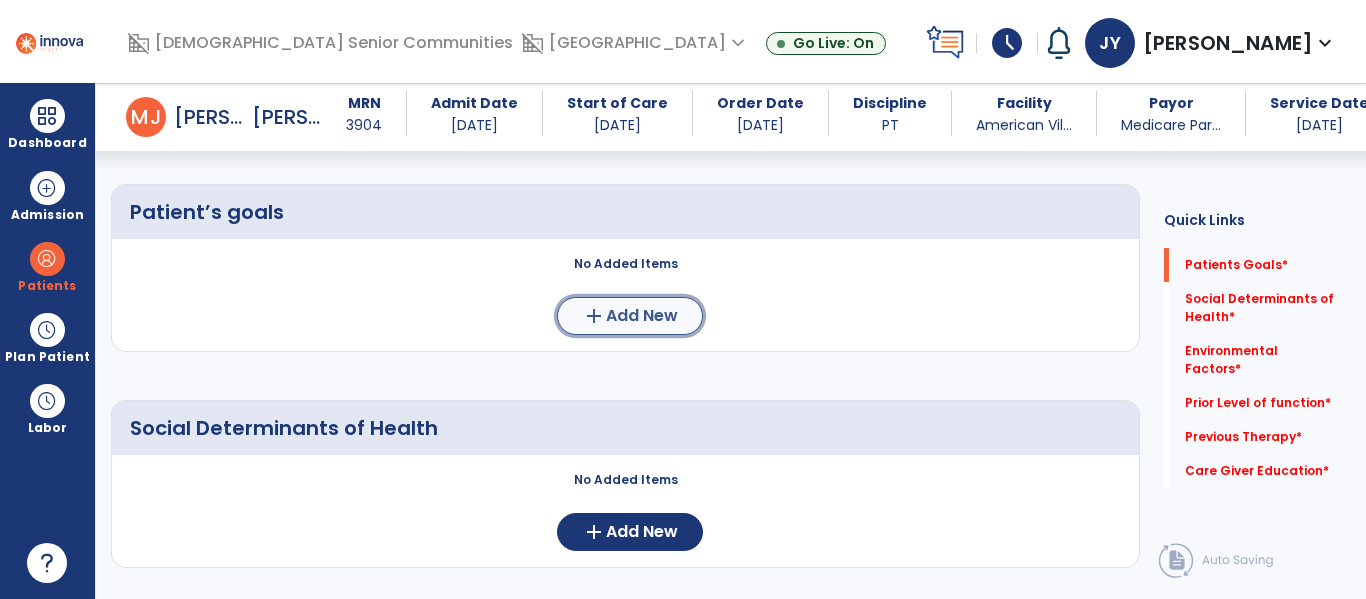 click on "add  Add New" 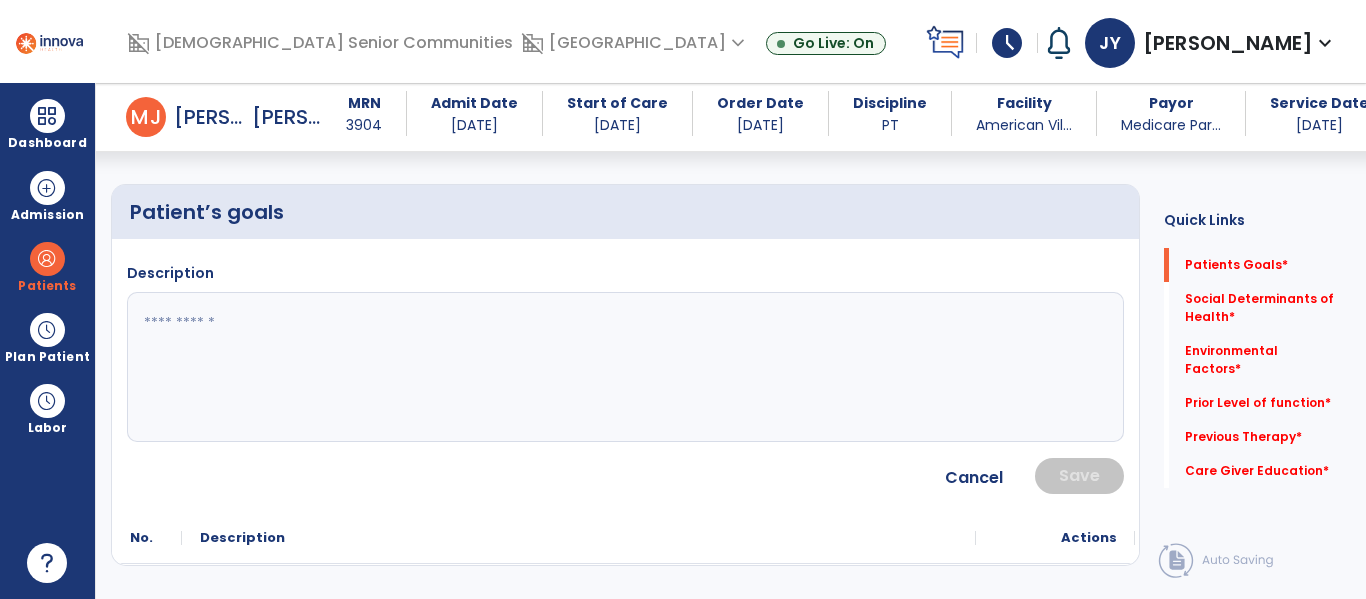 click 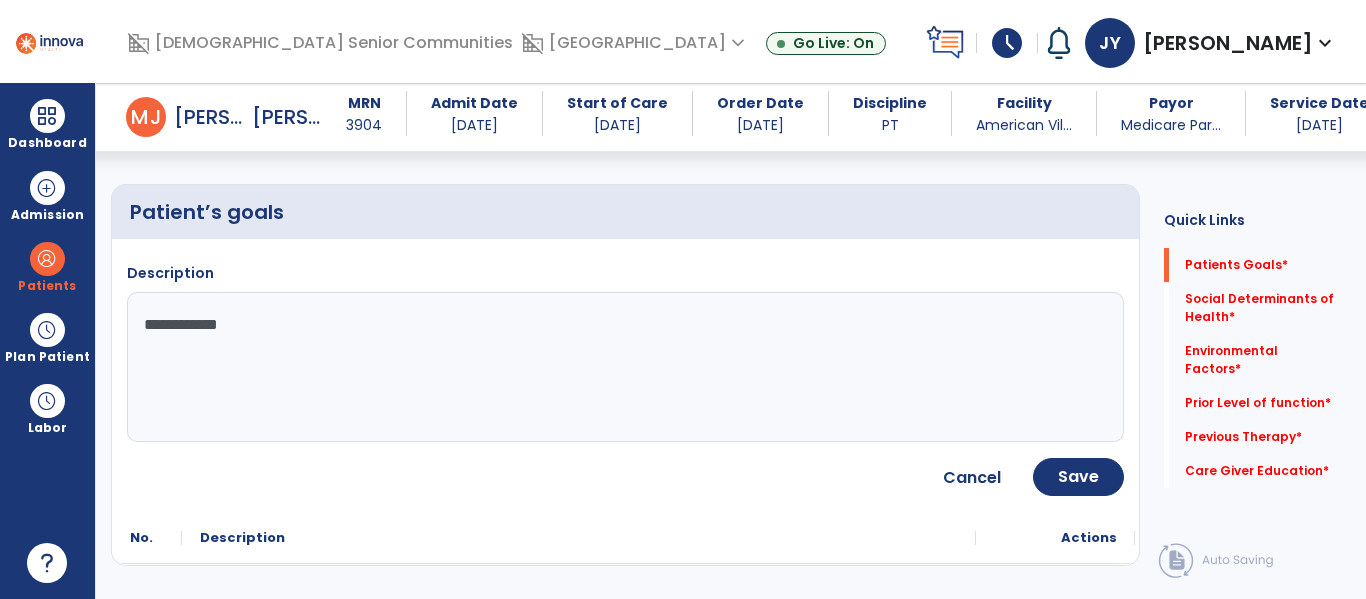 type on "**********" 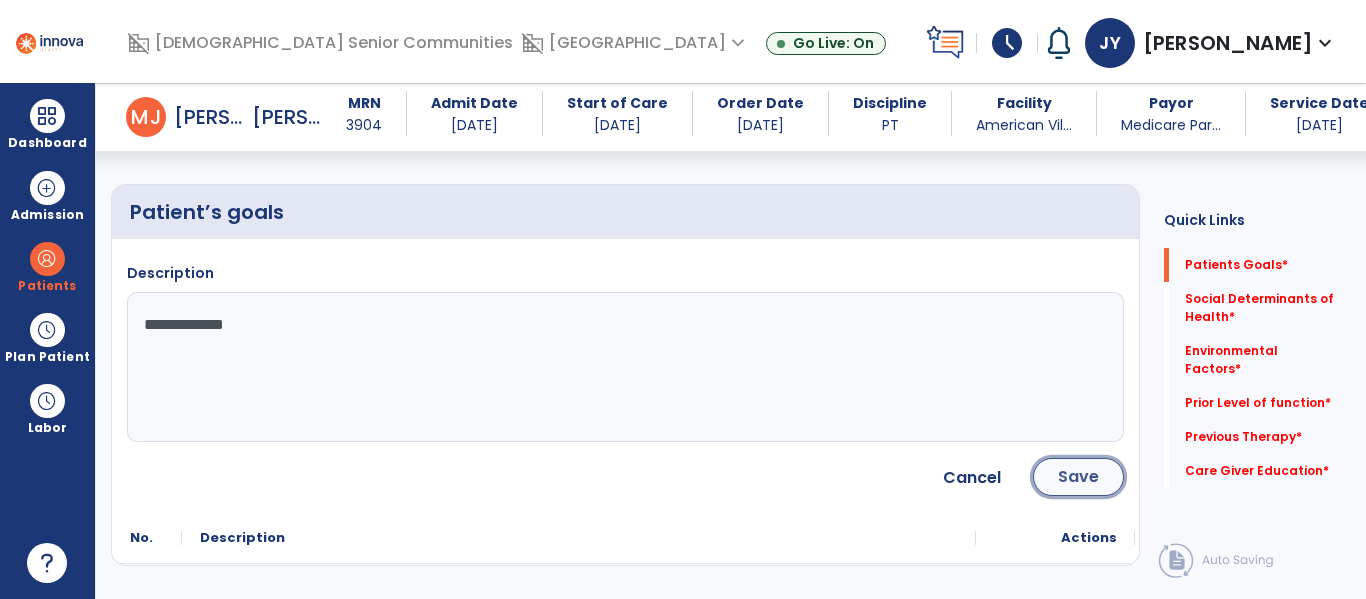click on "Save" 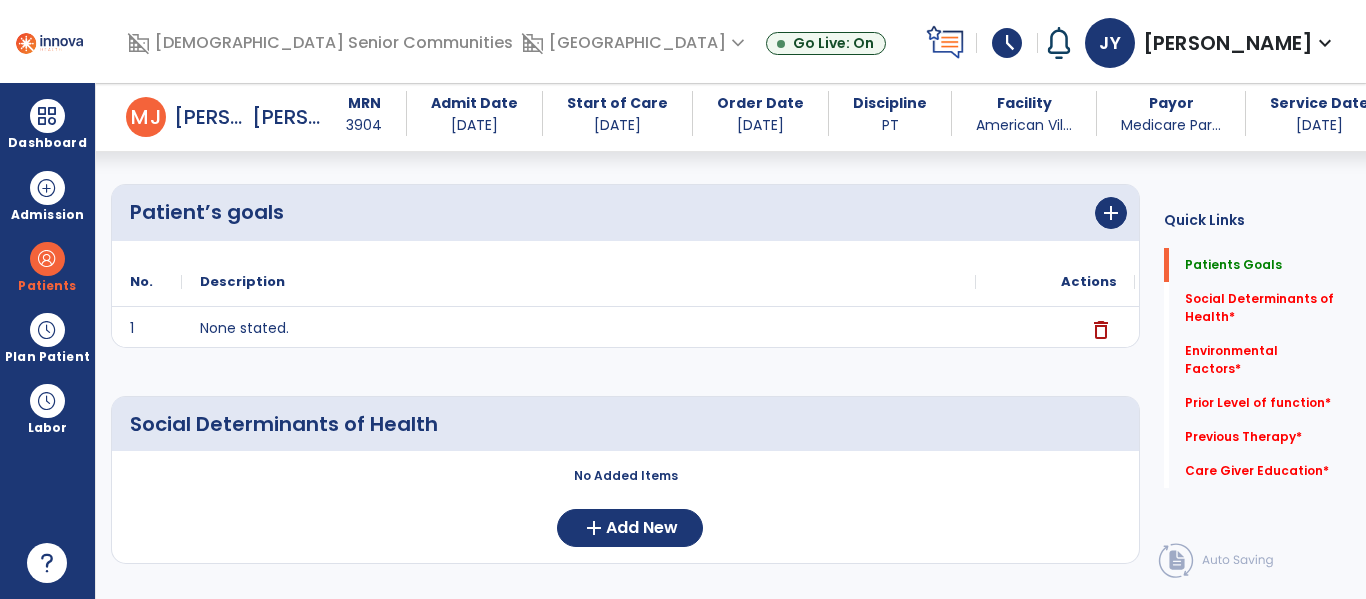 scroll, scrollTop: 335, scrollLeft: 0, axis: vertical 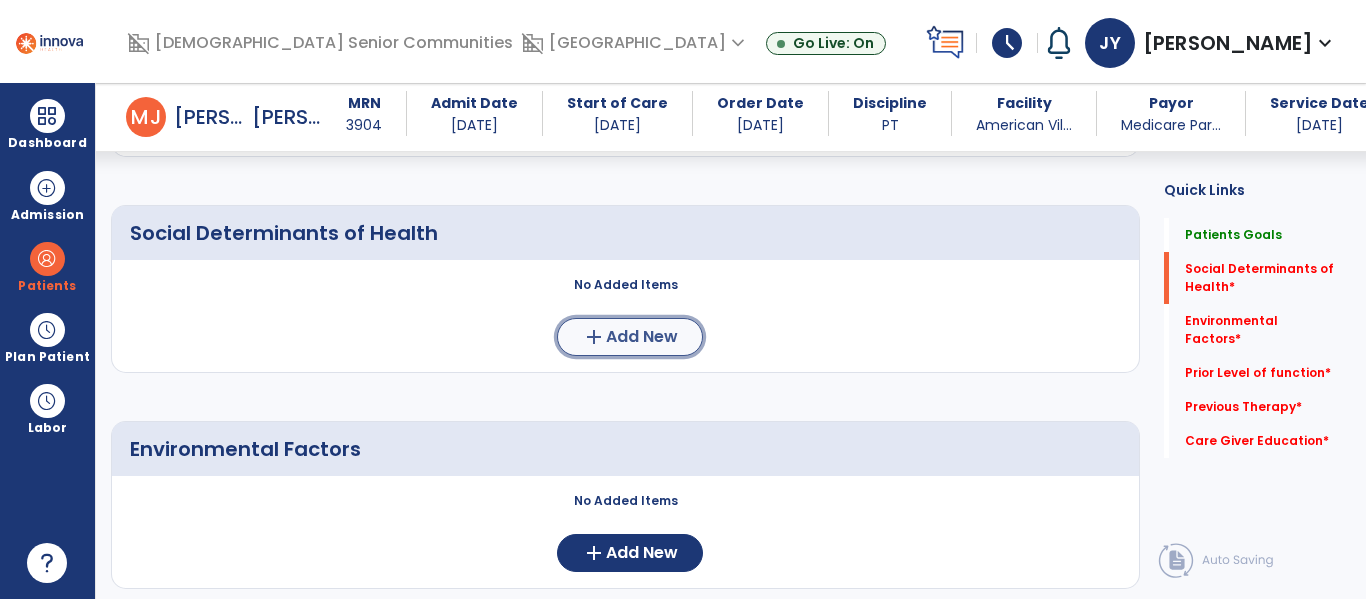 click on "add  Add New" 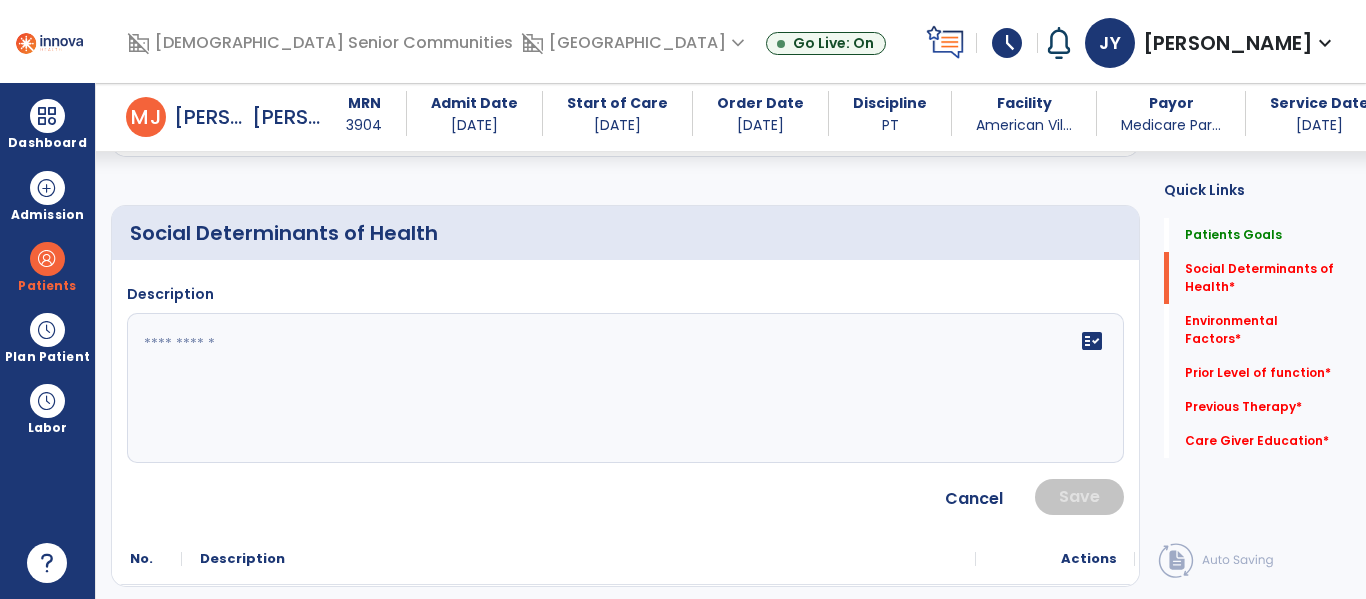 click 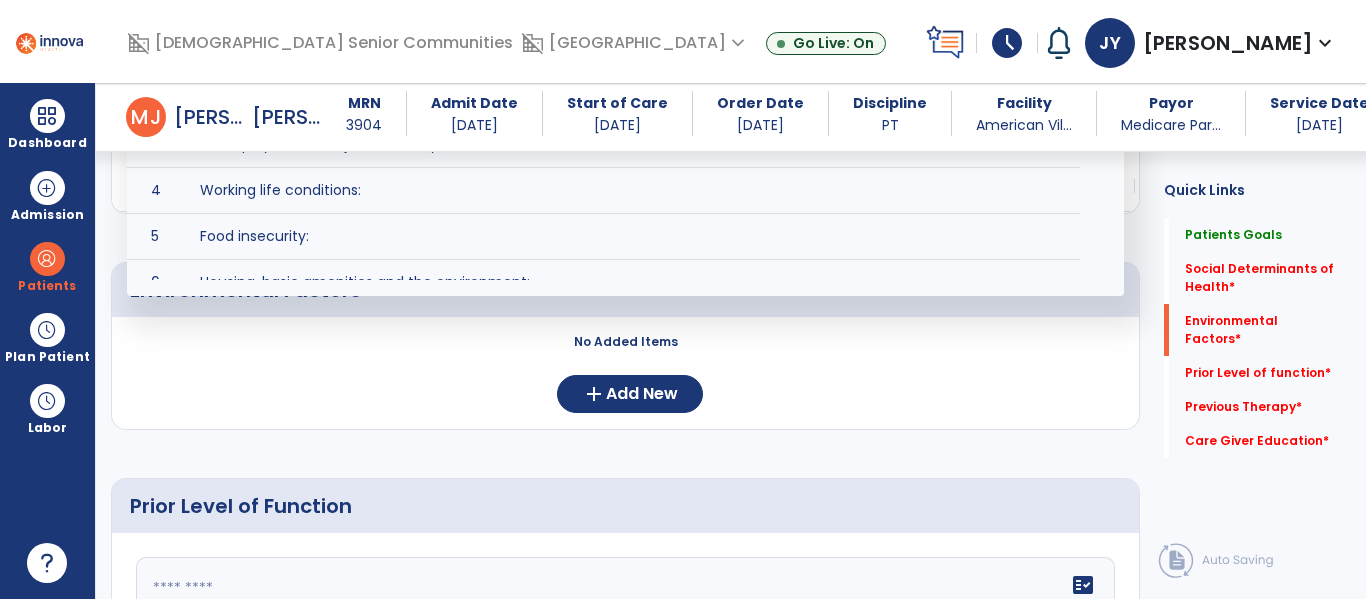 scroll, scrollTop: 773, scrollLeft: 0, axis: vertical 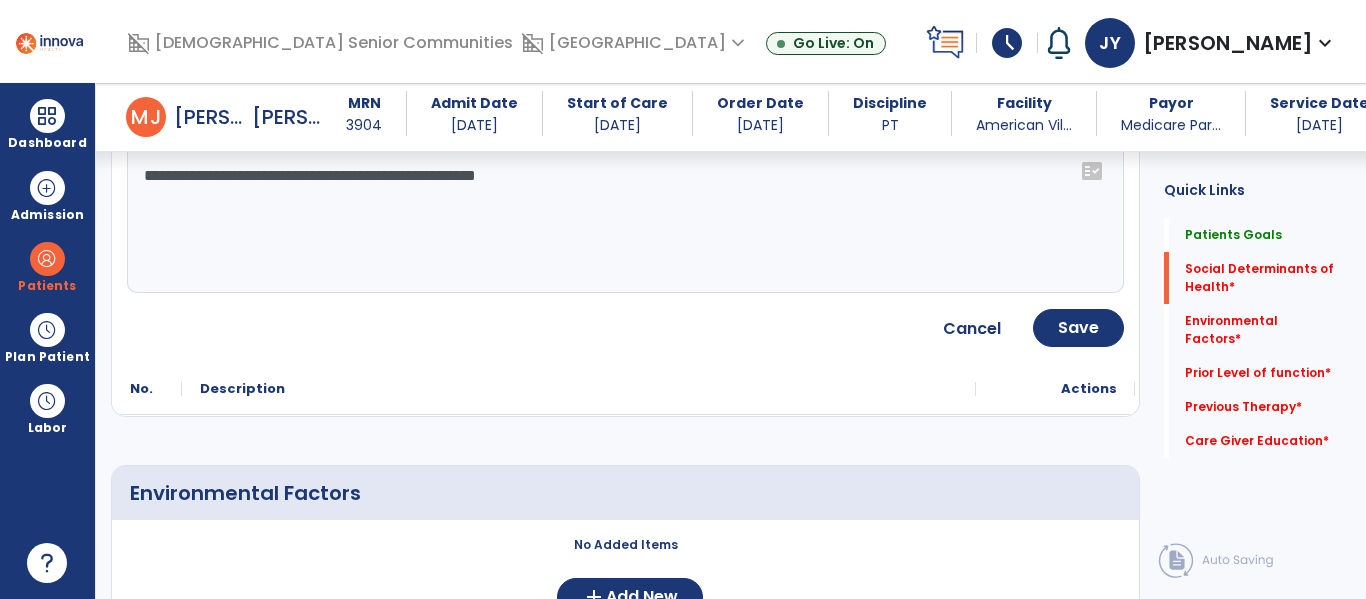 click on "**********" 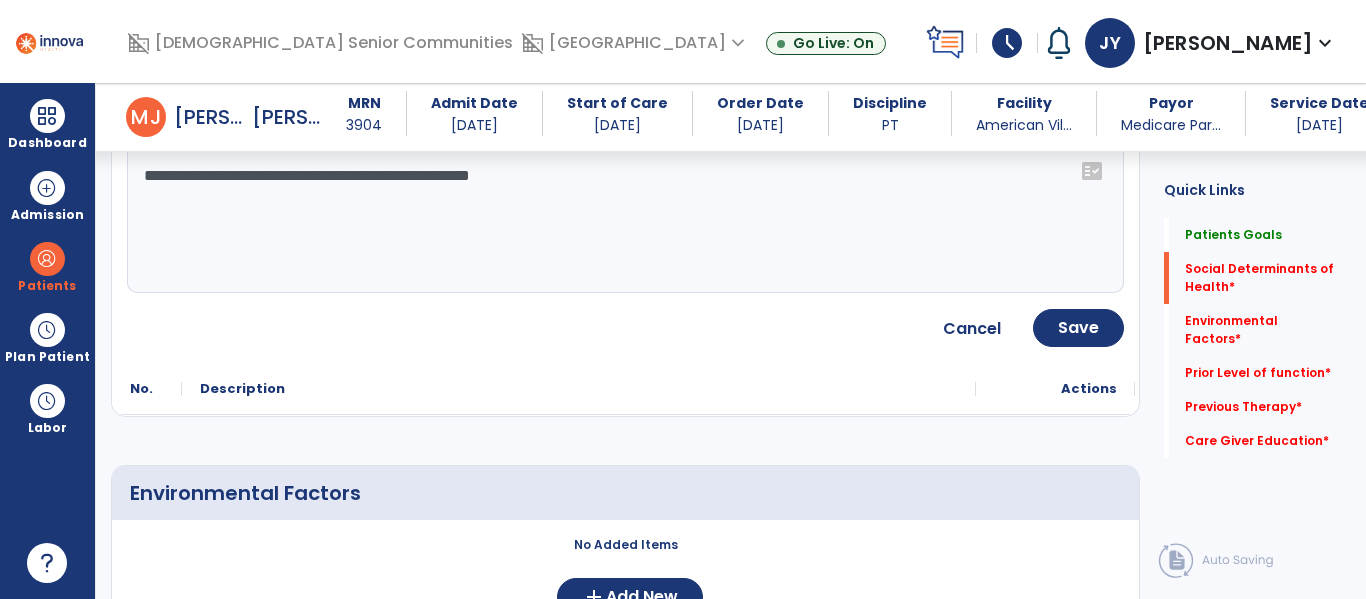 type on "**********" 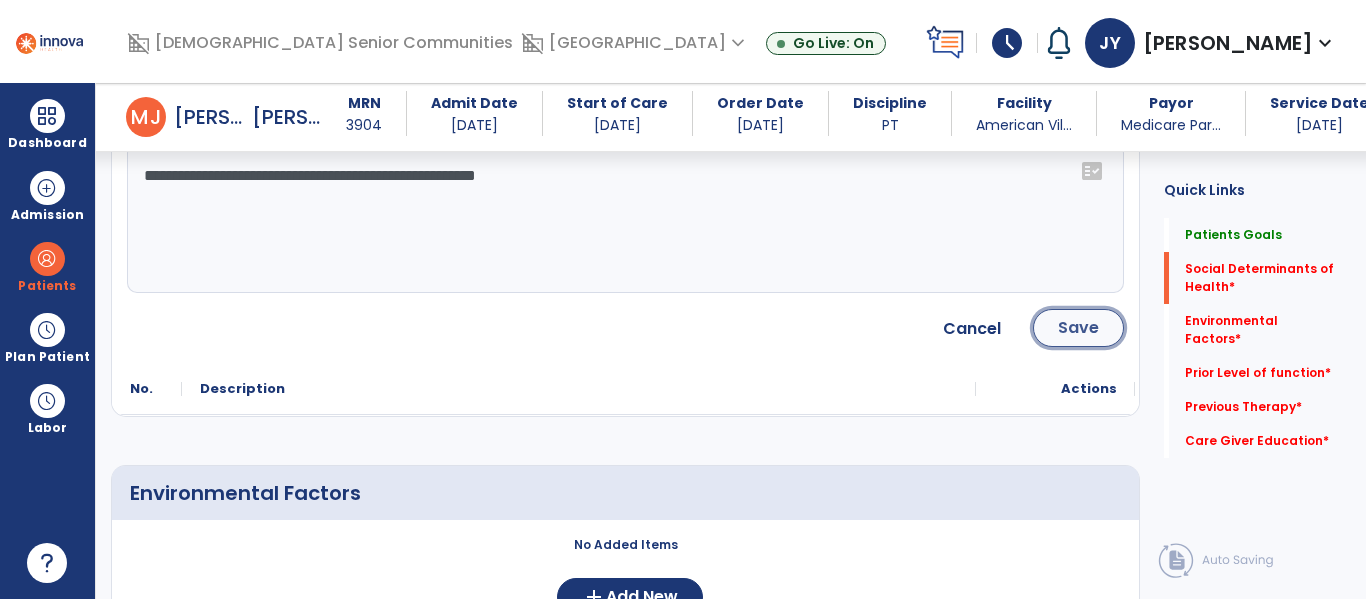 click on "Save" 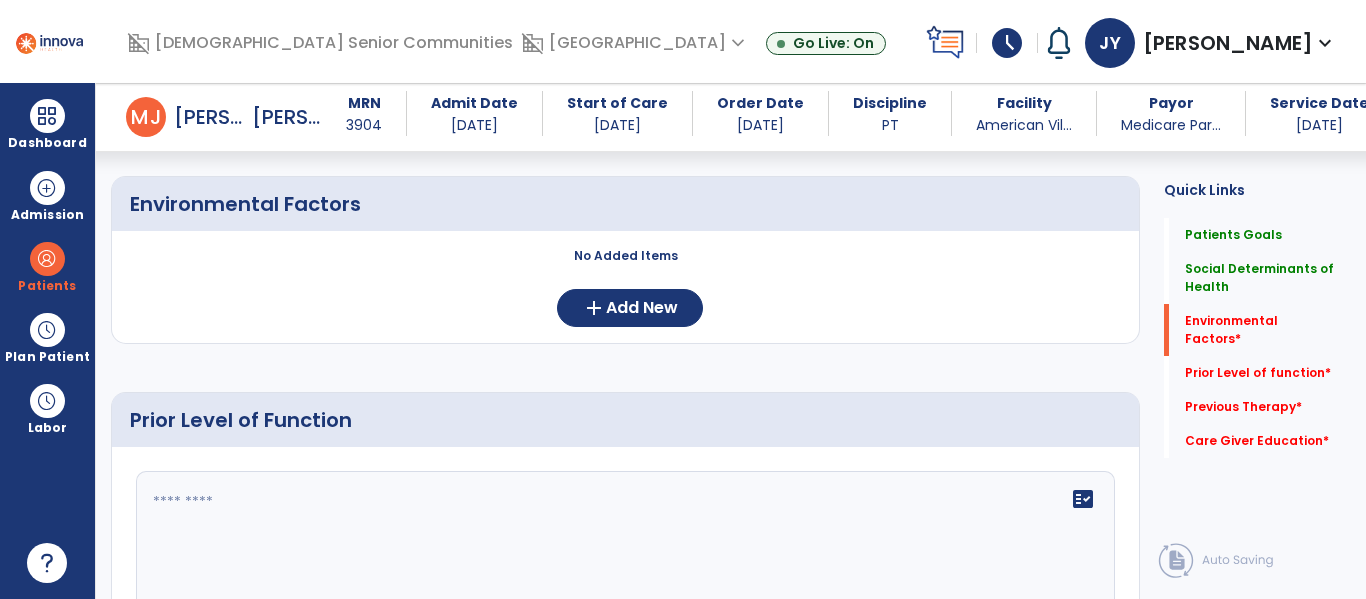 scroll, scrollTop: 572, scrollLeft: 0, axis: vertical 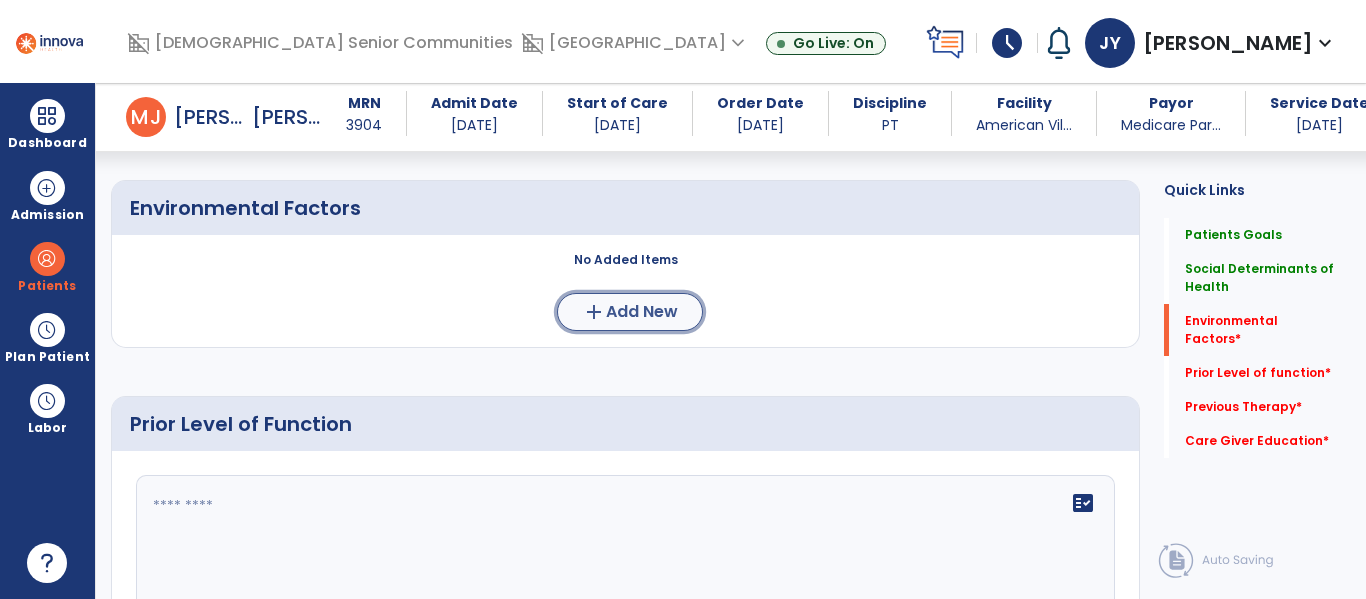 click on "Add New" 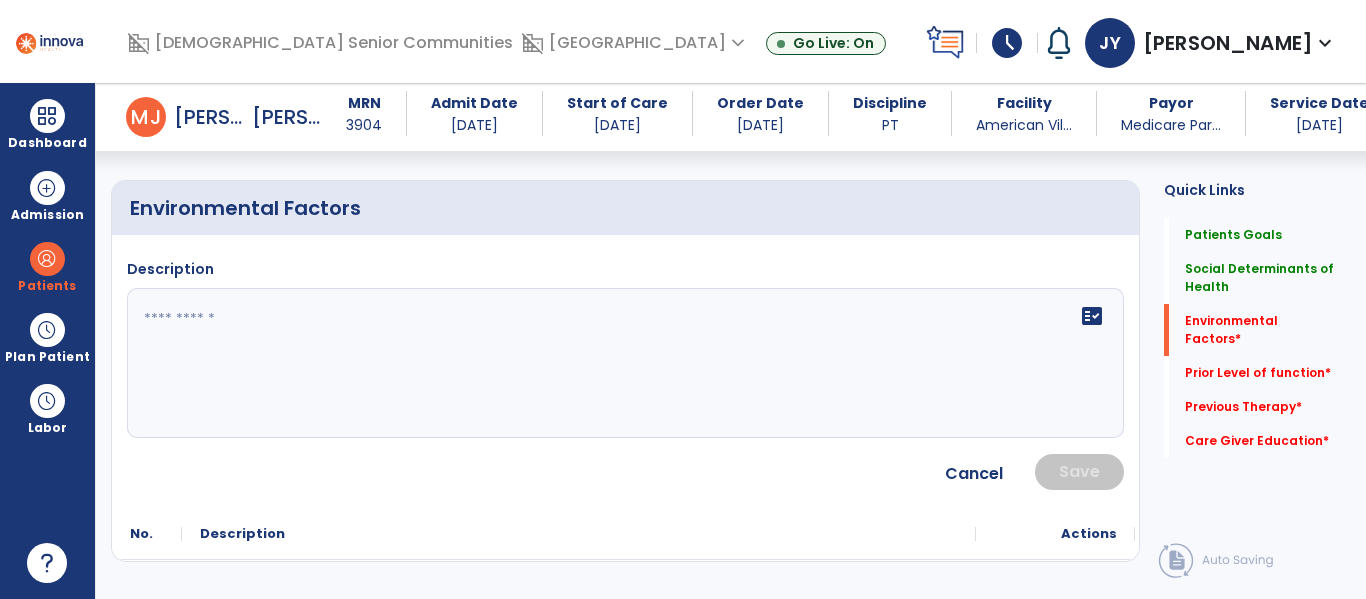 click 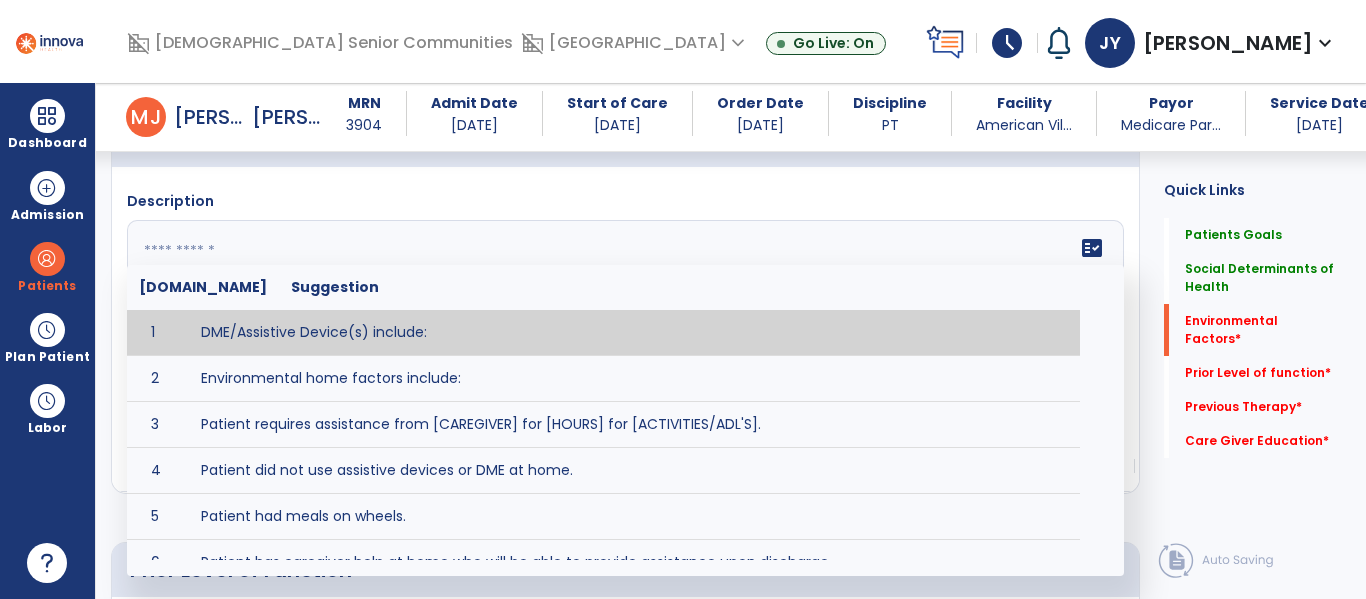 scroll, scrollTop: 642, scrollLeft: 0, axis: vertical 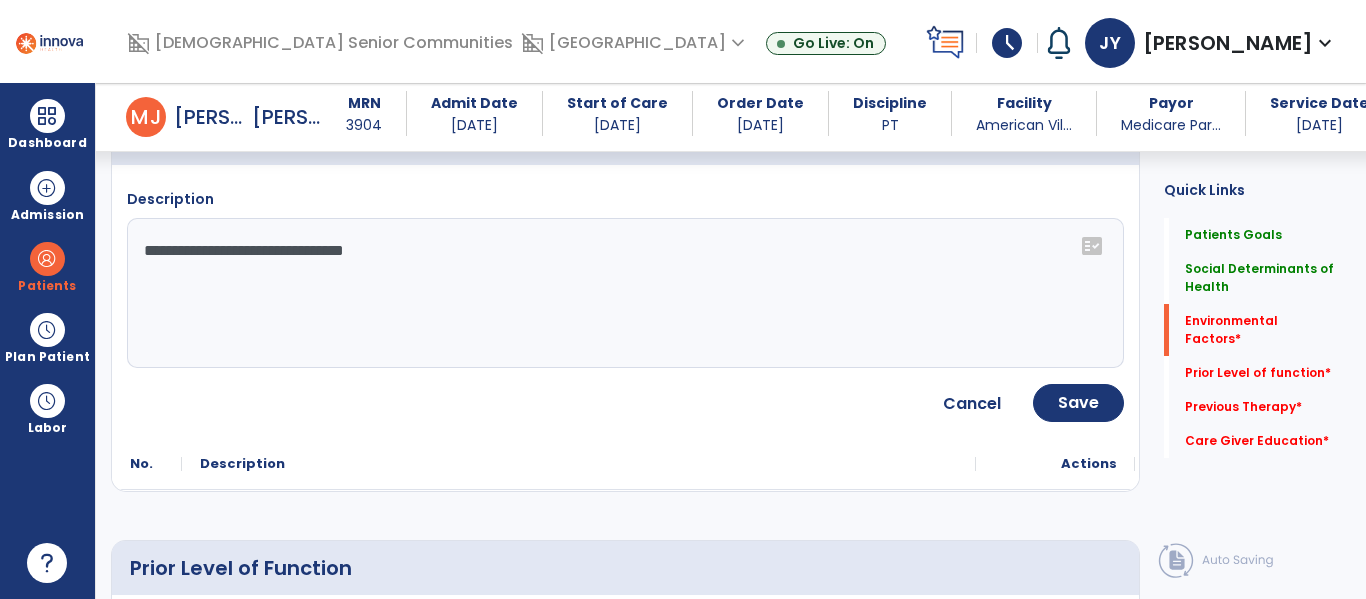 click on "**********" 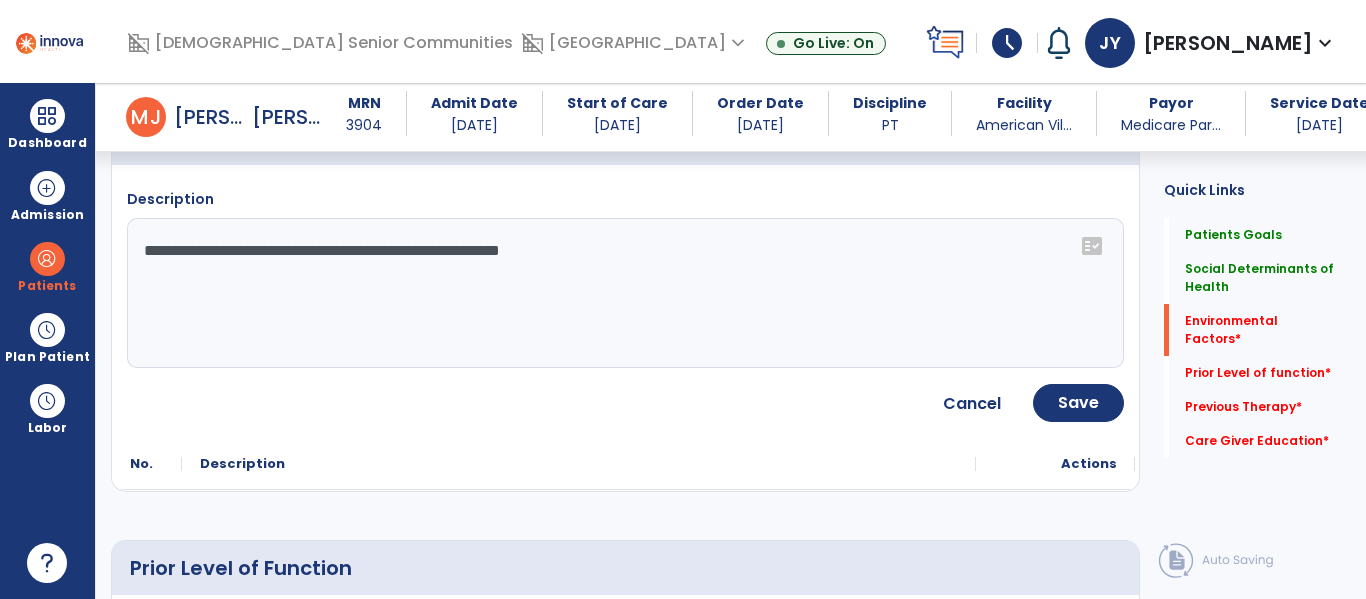 type on "**********" 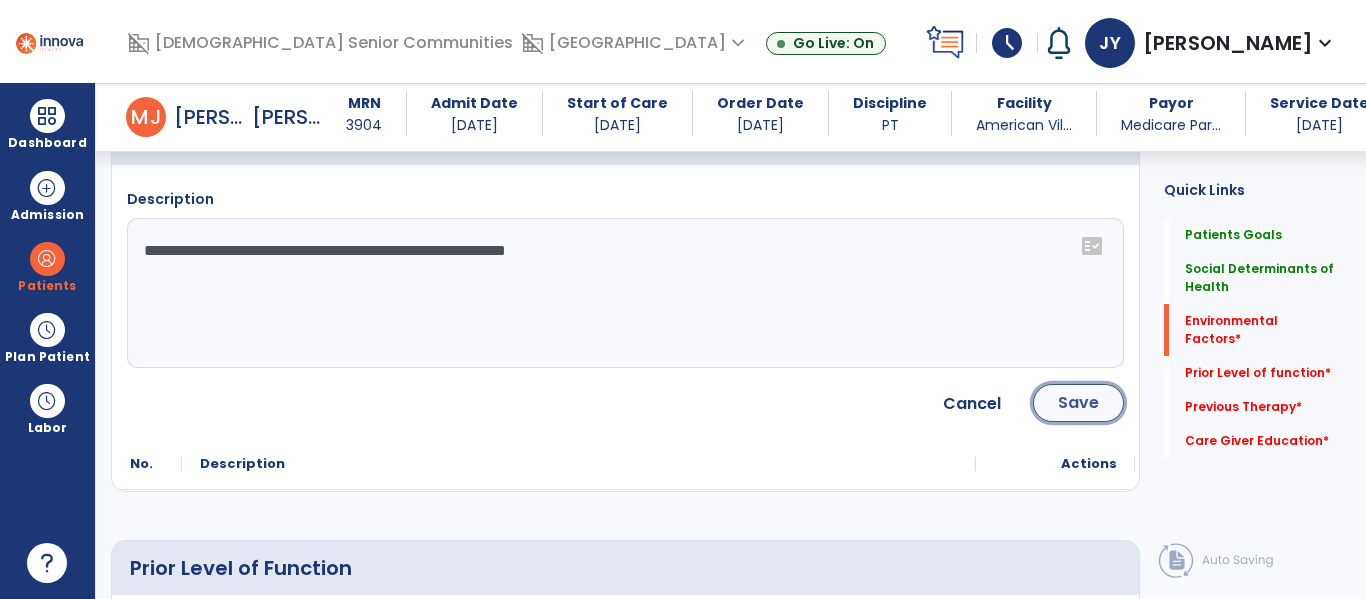 click on "Save" 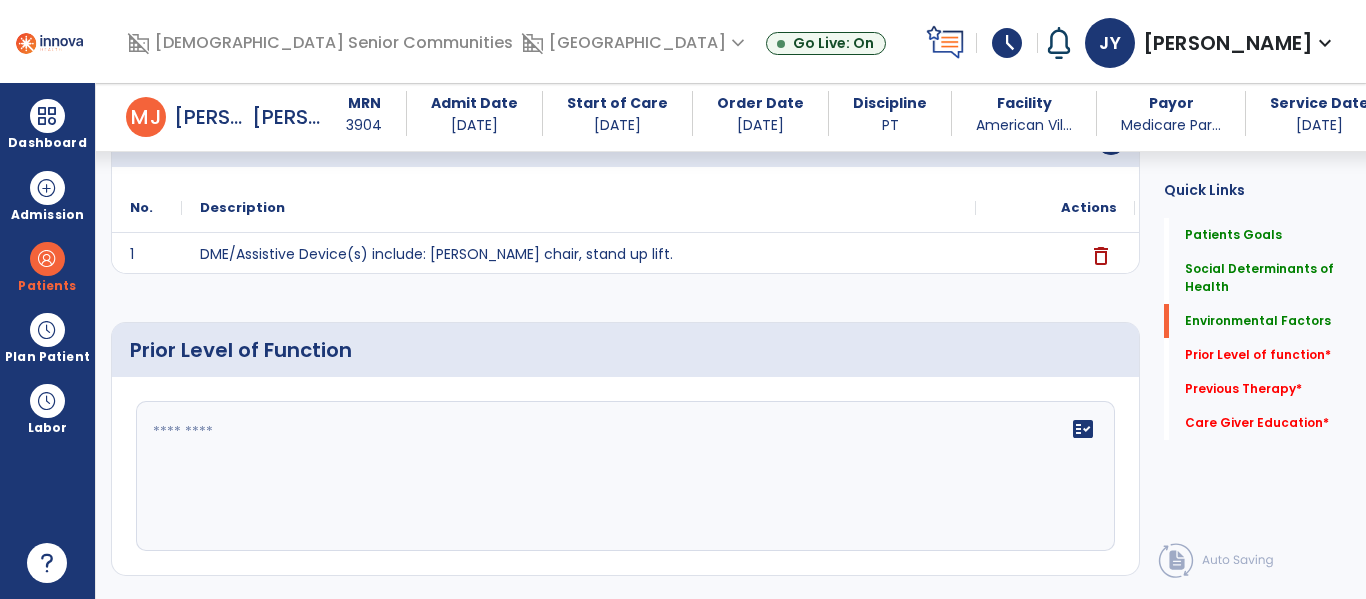 scroll, scrollTop: 786, scrollLeft: 0, axis: vertical 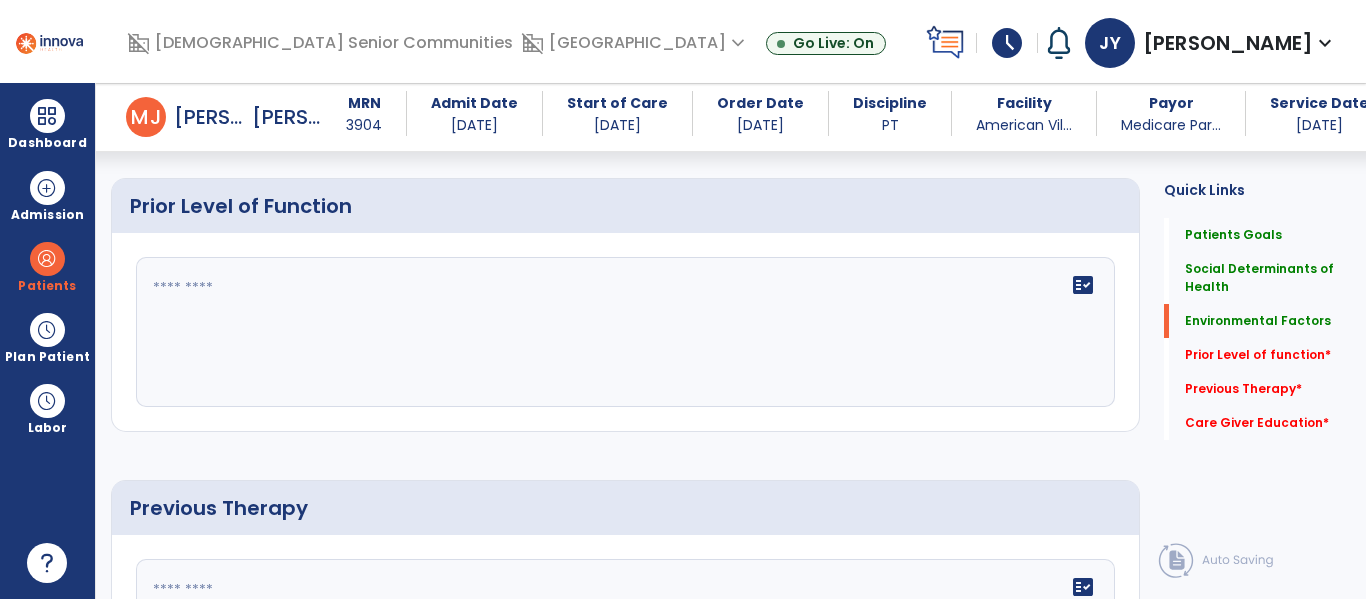 click on "fact_check" 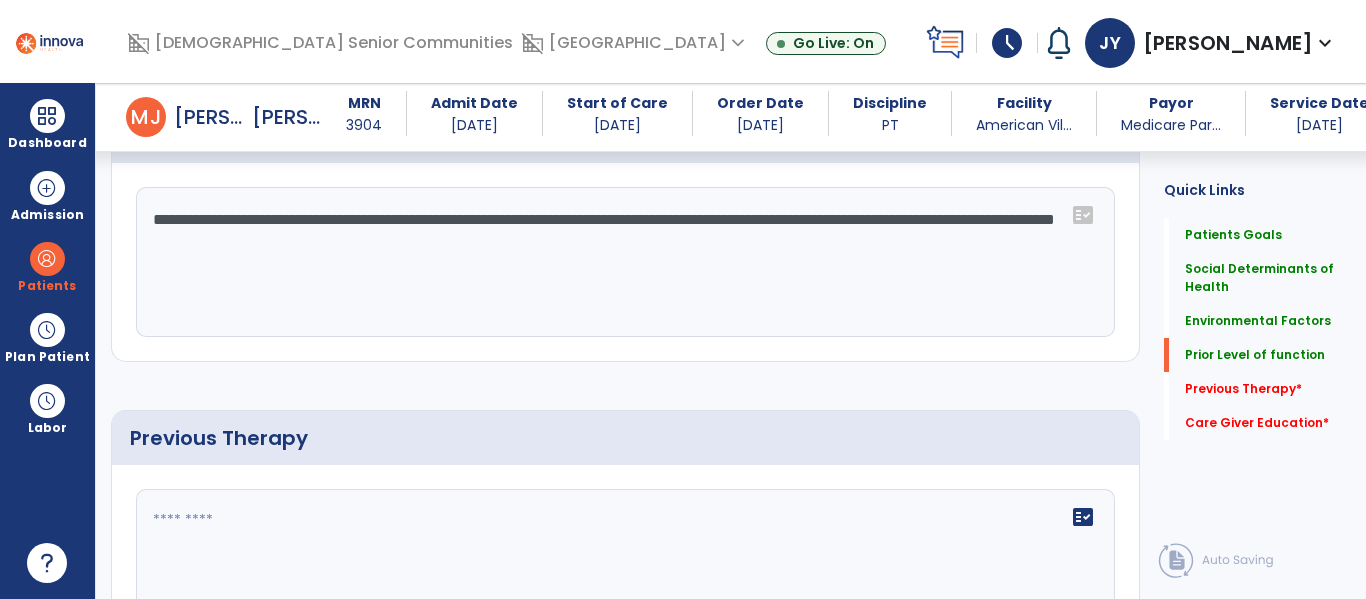 scroll, scrollTop: 872, scrollLeft: 0, axis: vertical 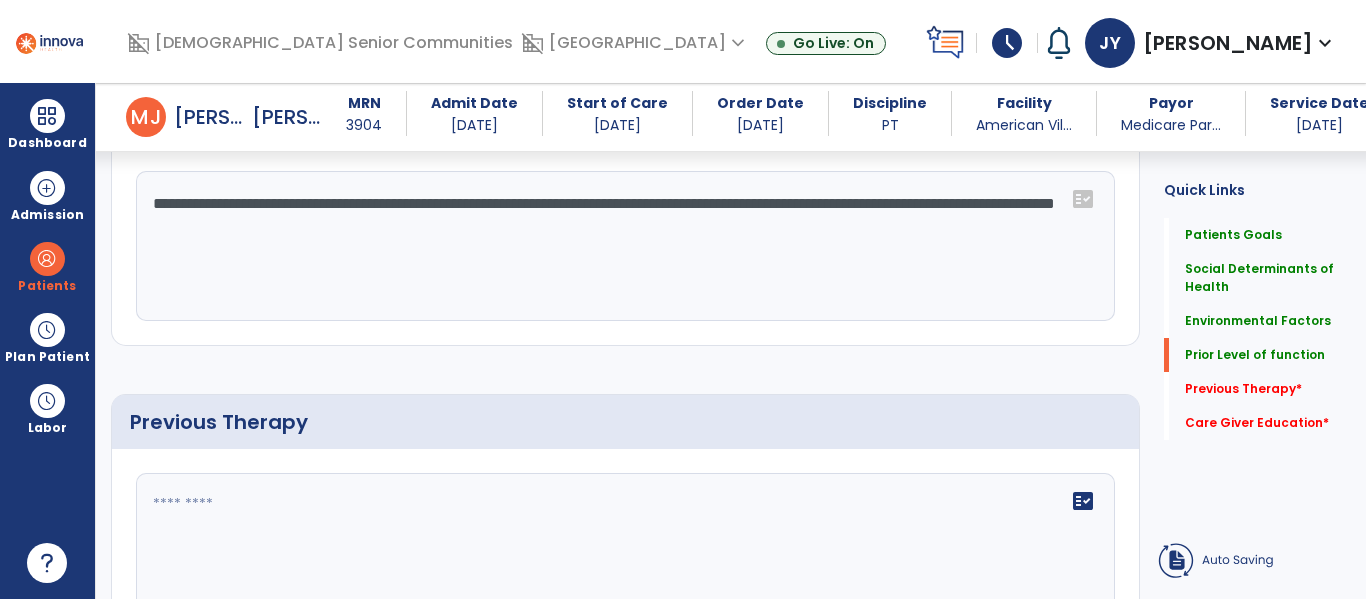 type on "**********" 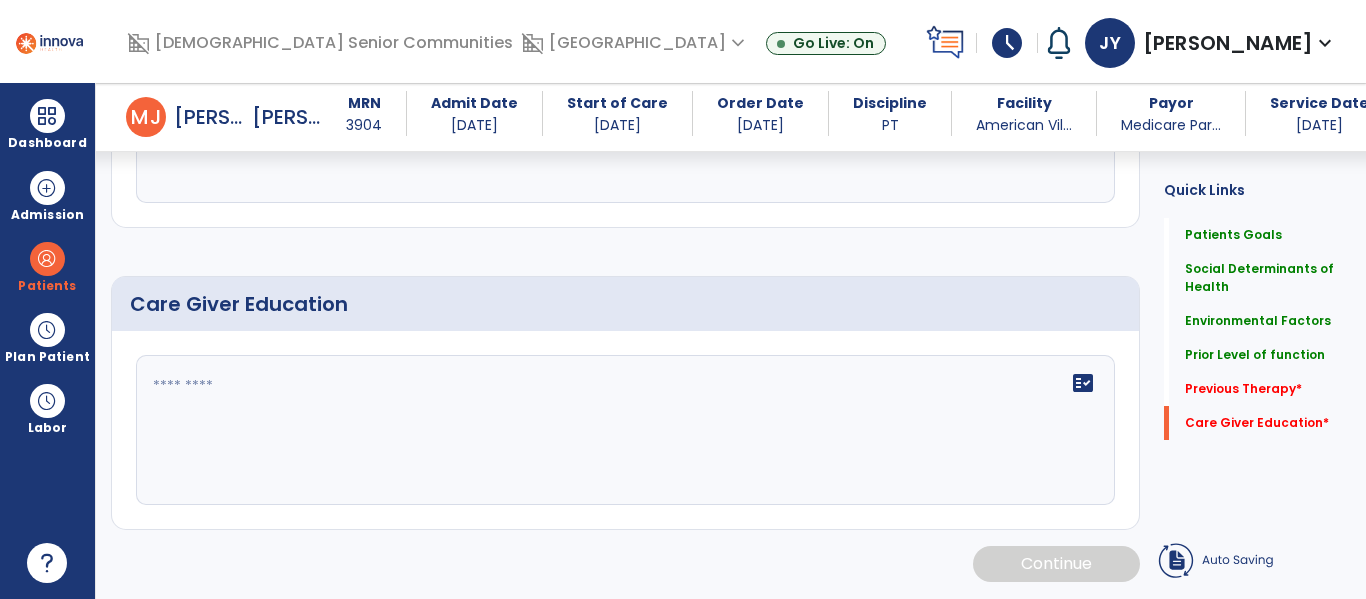 scroll, scrollTop: 1292, scrollLeft: 0, axis: vertical 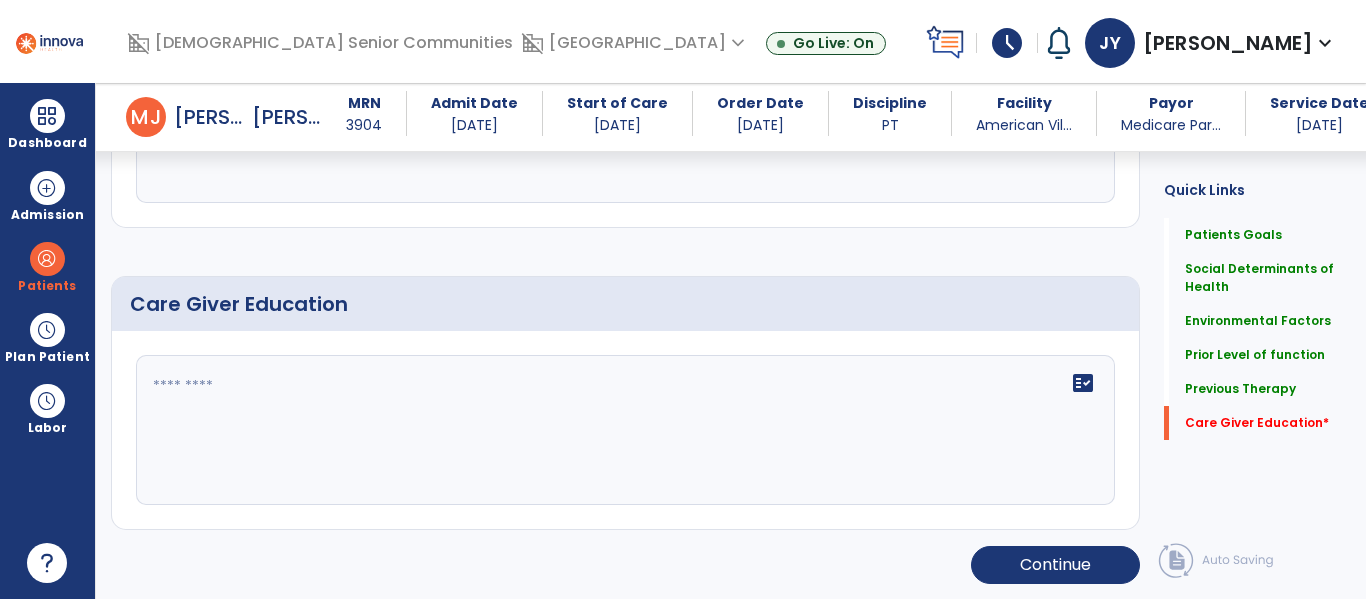 click 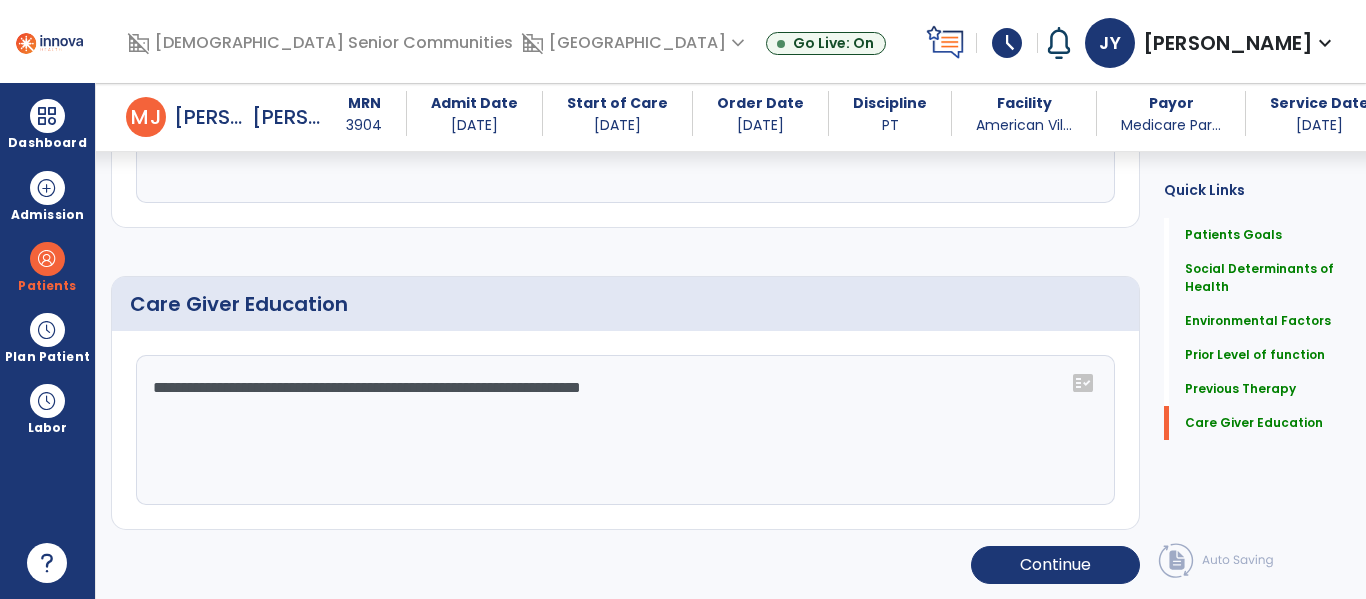 click on "**********" 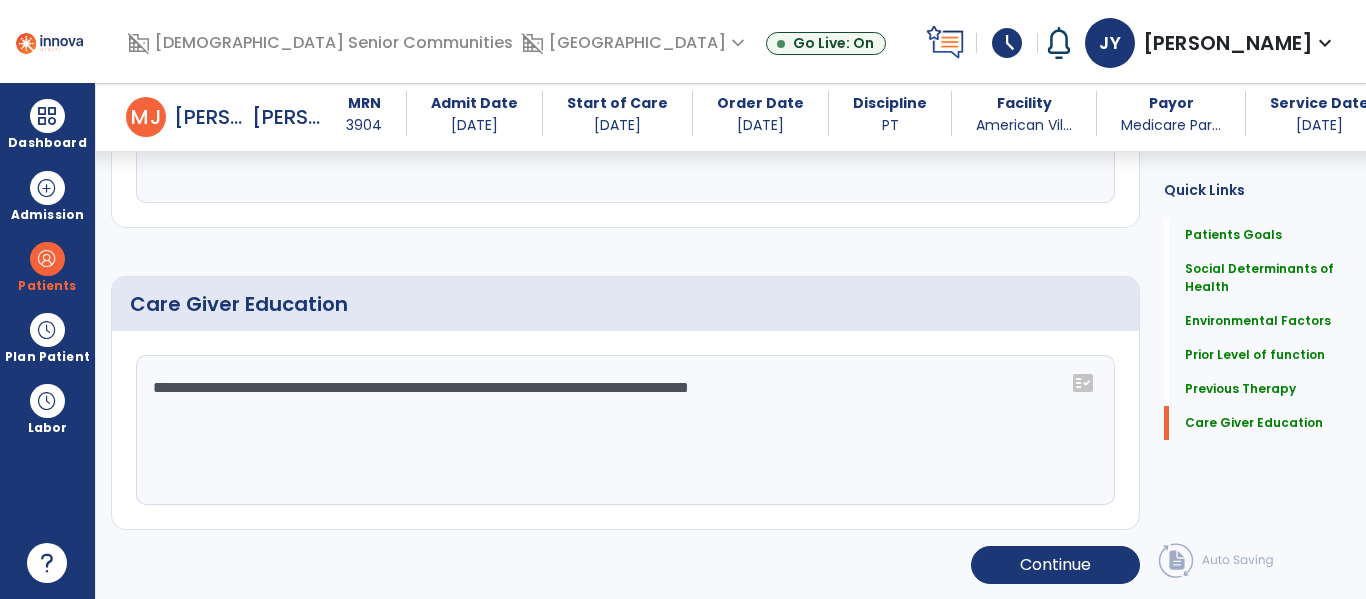 type on "**********" 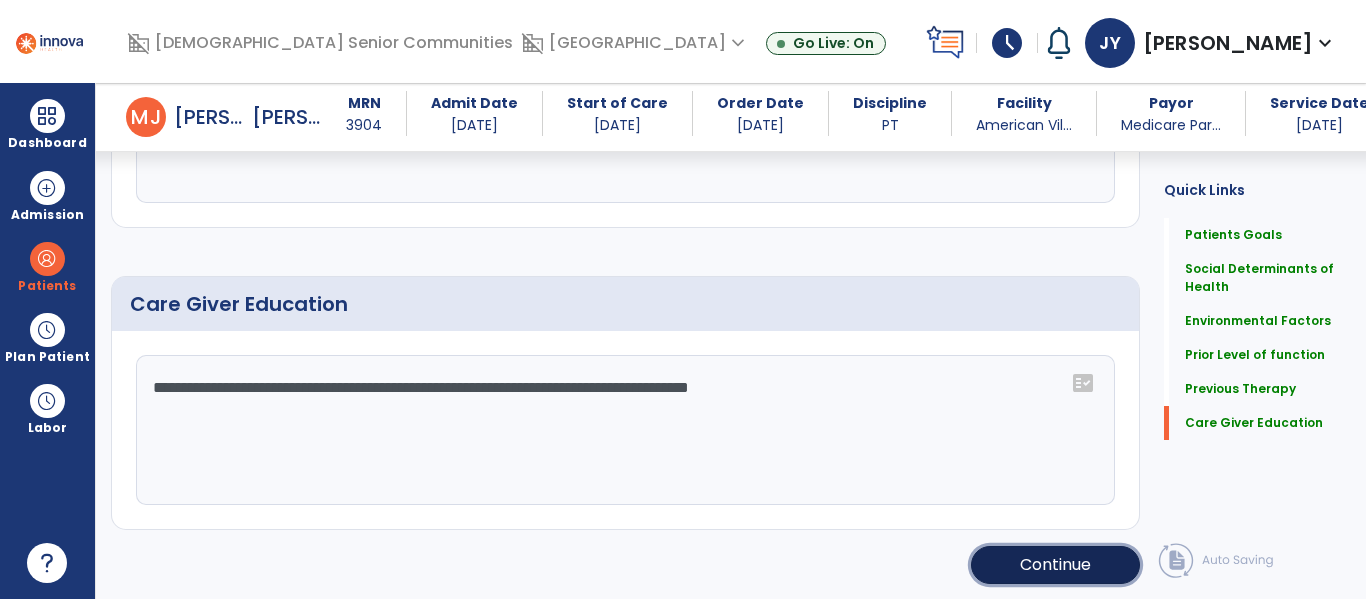 click on "Continue" 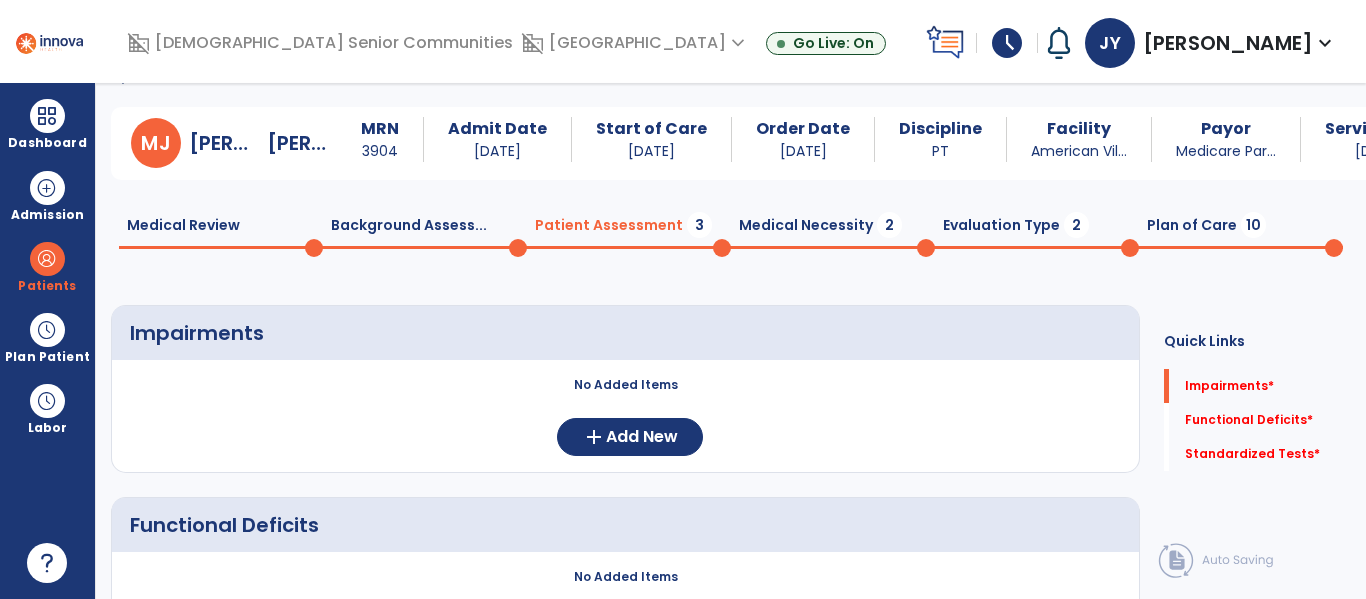 scroll, scrollTop: 48, scrollLeft: 0, axis: vertical 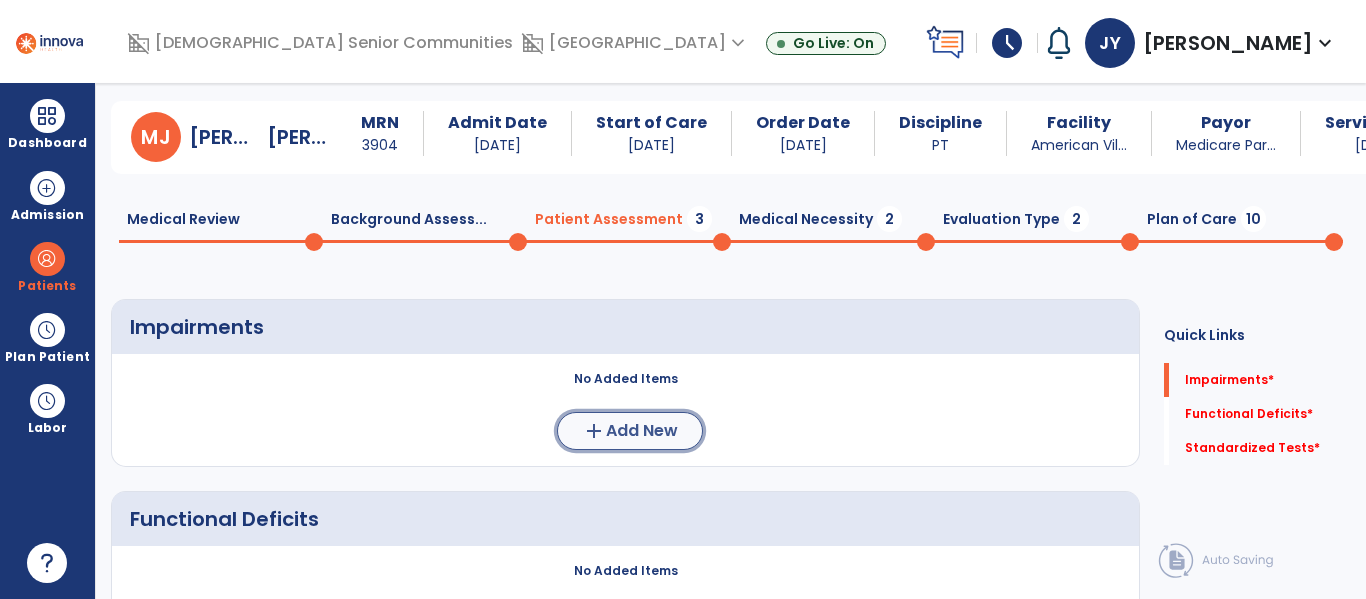 click on "add  Add New" 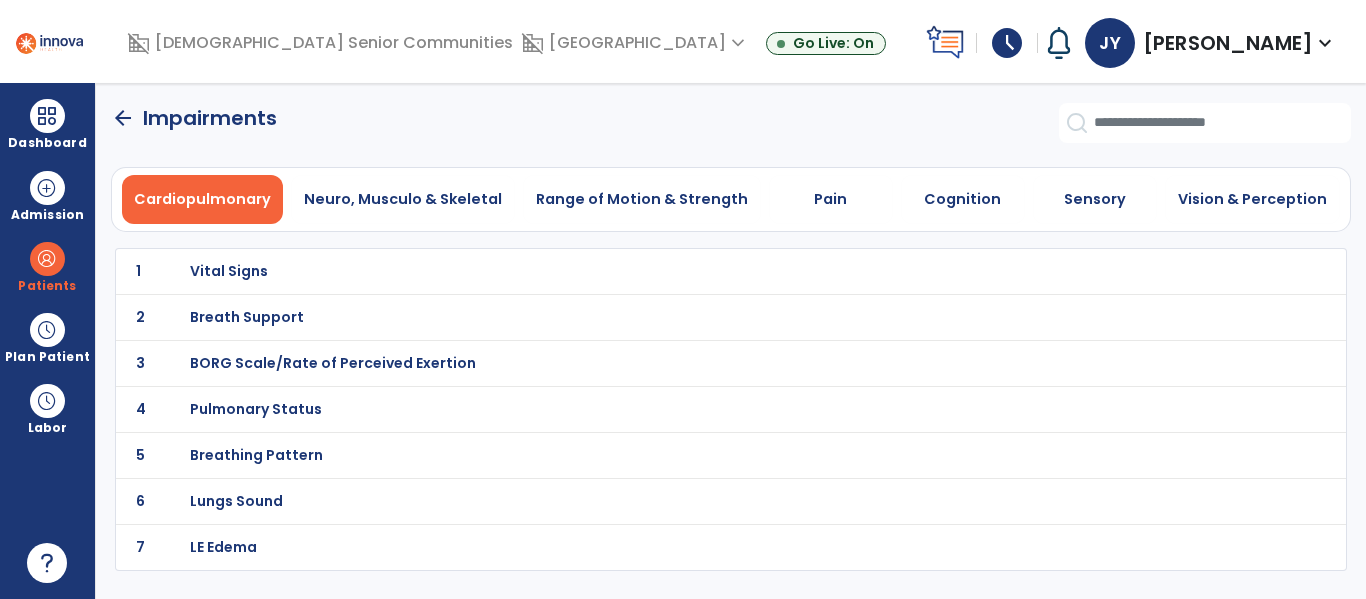 scroll, scrollTop: 0, scrollLeft: 0, axis: both 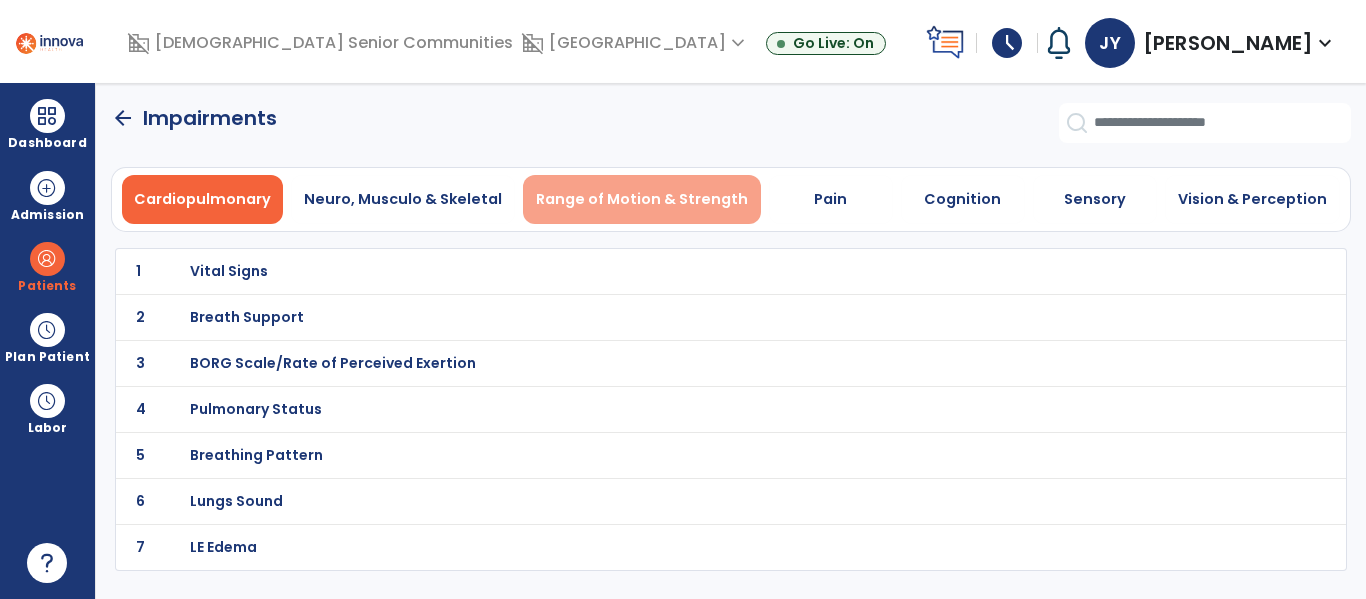click on "Range of Motion & Strength" at bounding box center [642, 199] 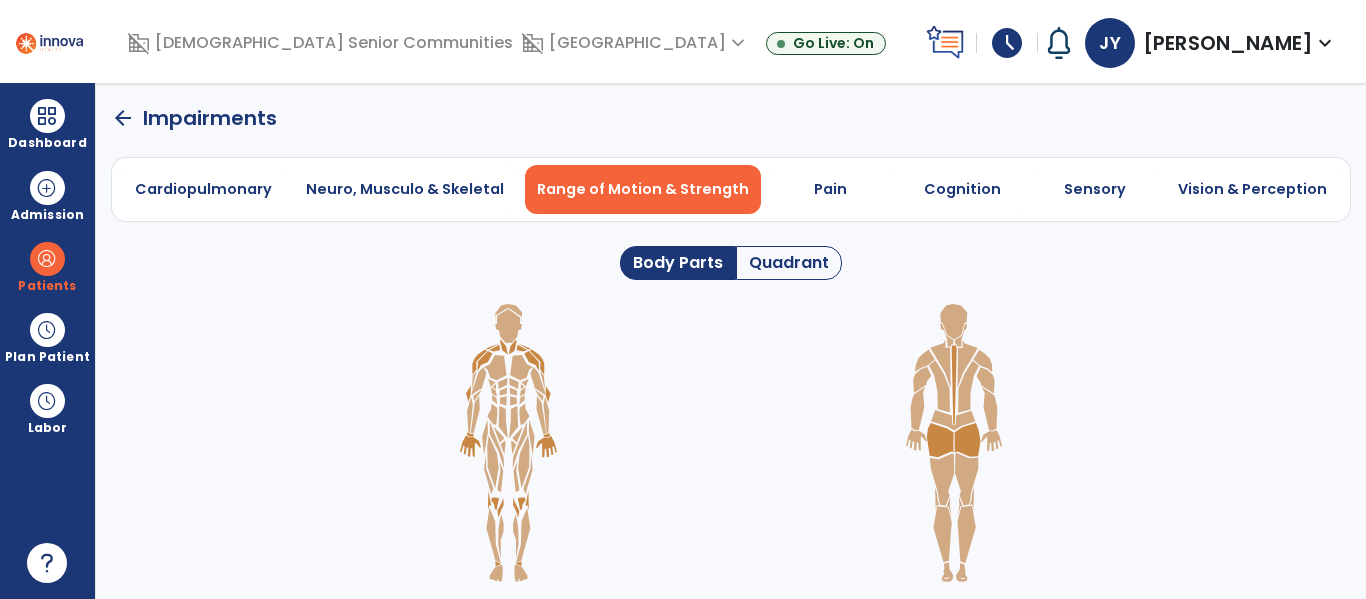 click on "arrow_back" 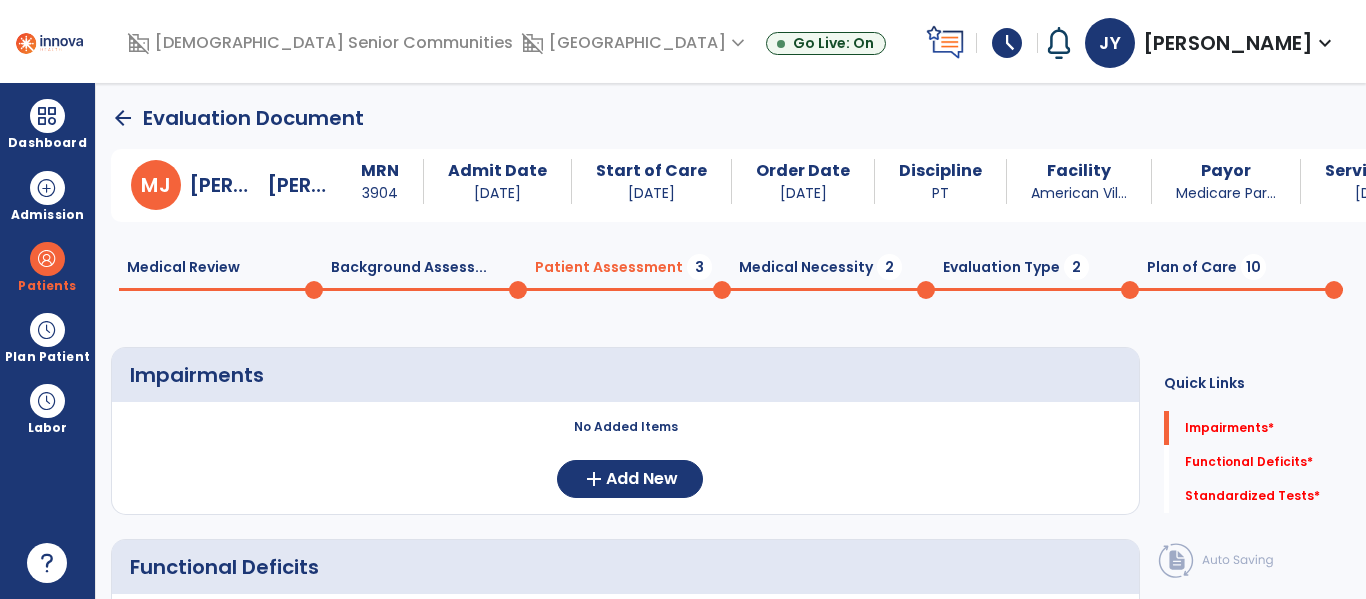 click on "Medical Review  0" 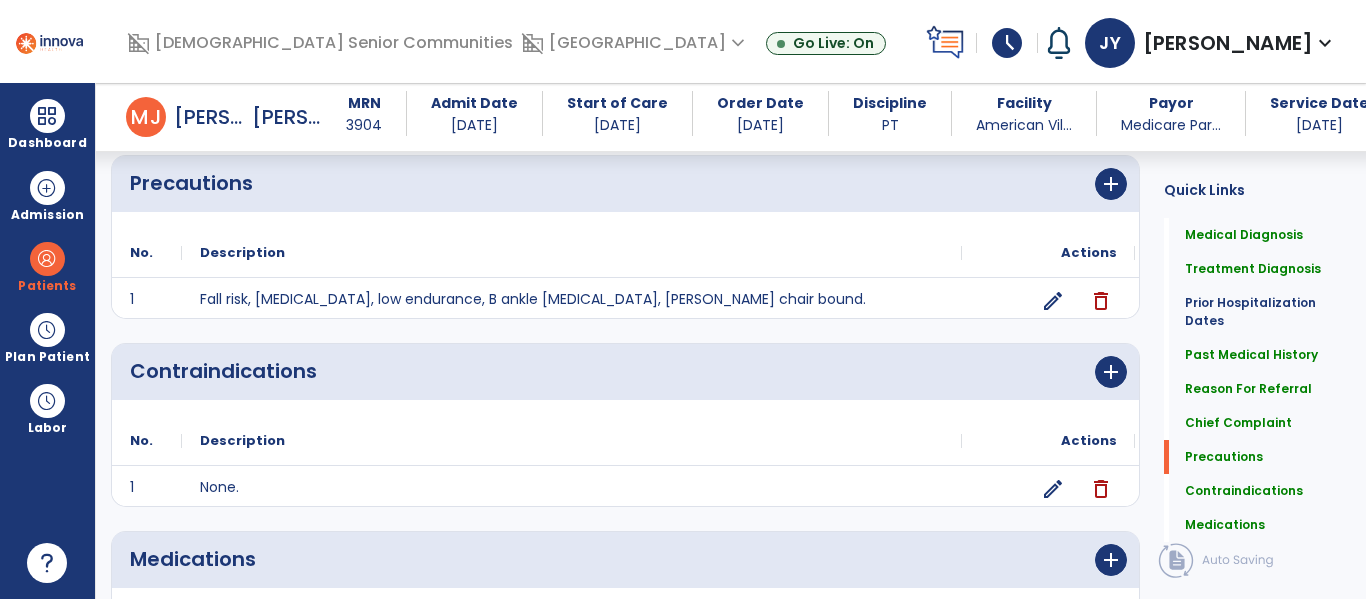 scroll, scrollTop: 1659, scrollLeft: 0, axis: vertical 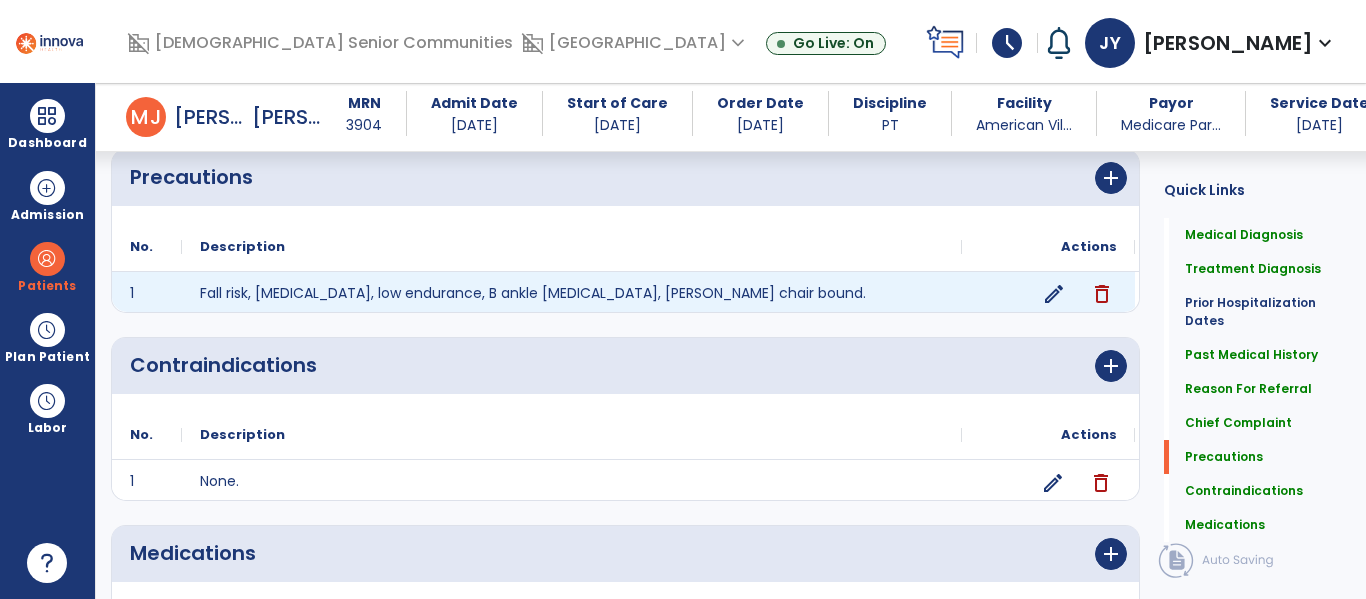 click on "edit" 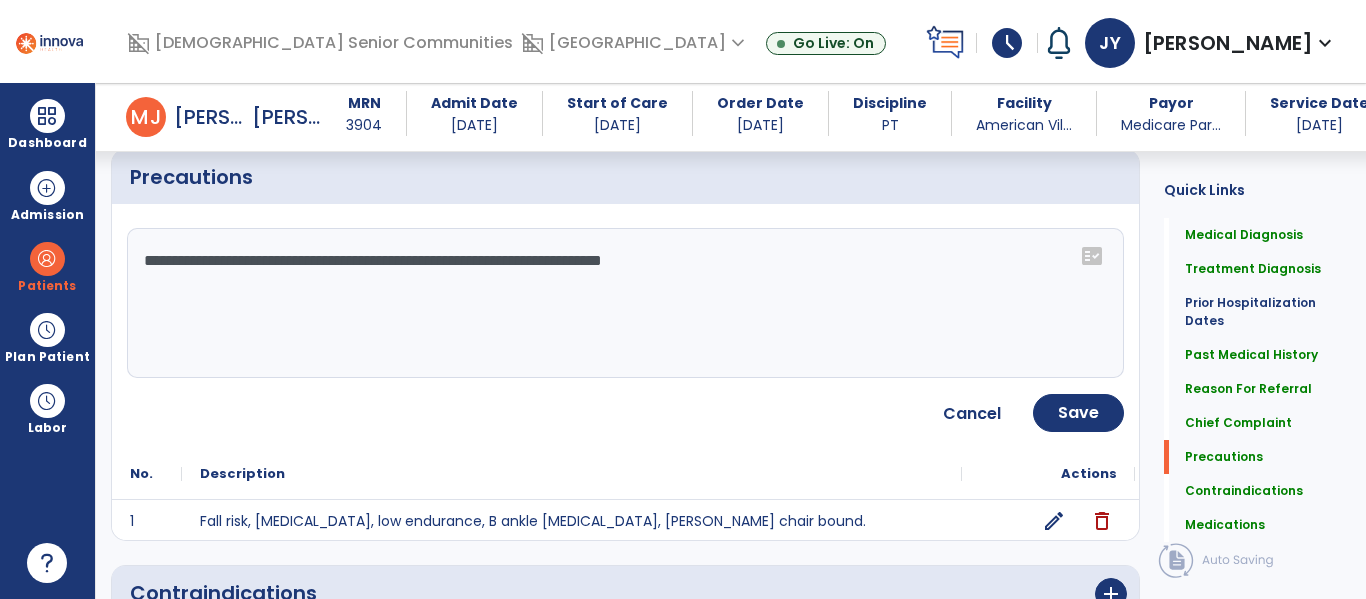 click on "**********" 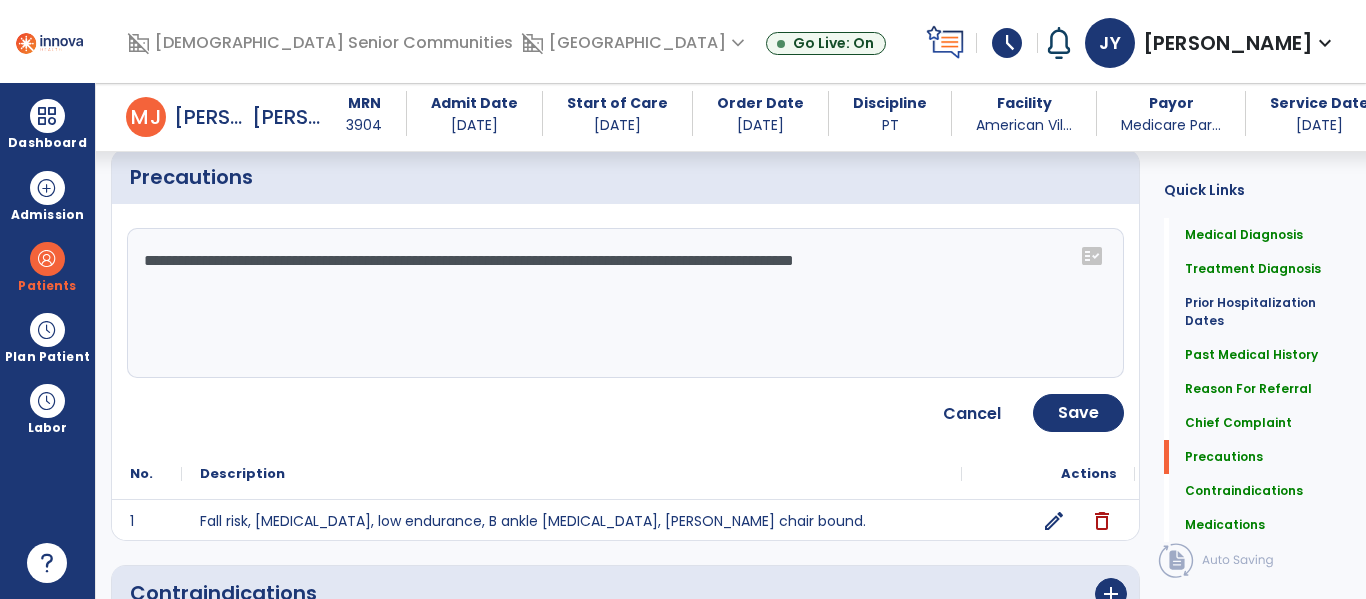type on "**********" 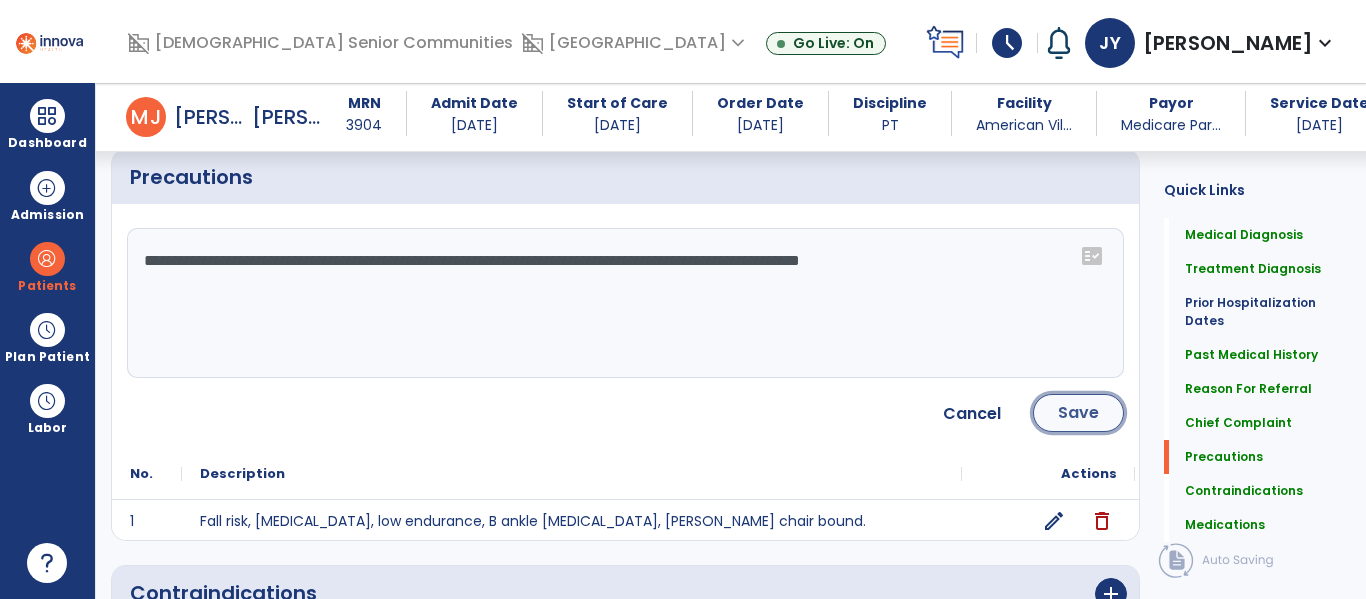click on "Save" 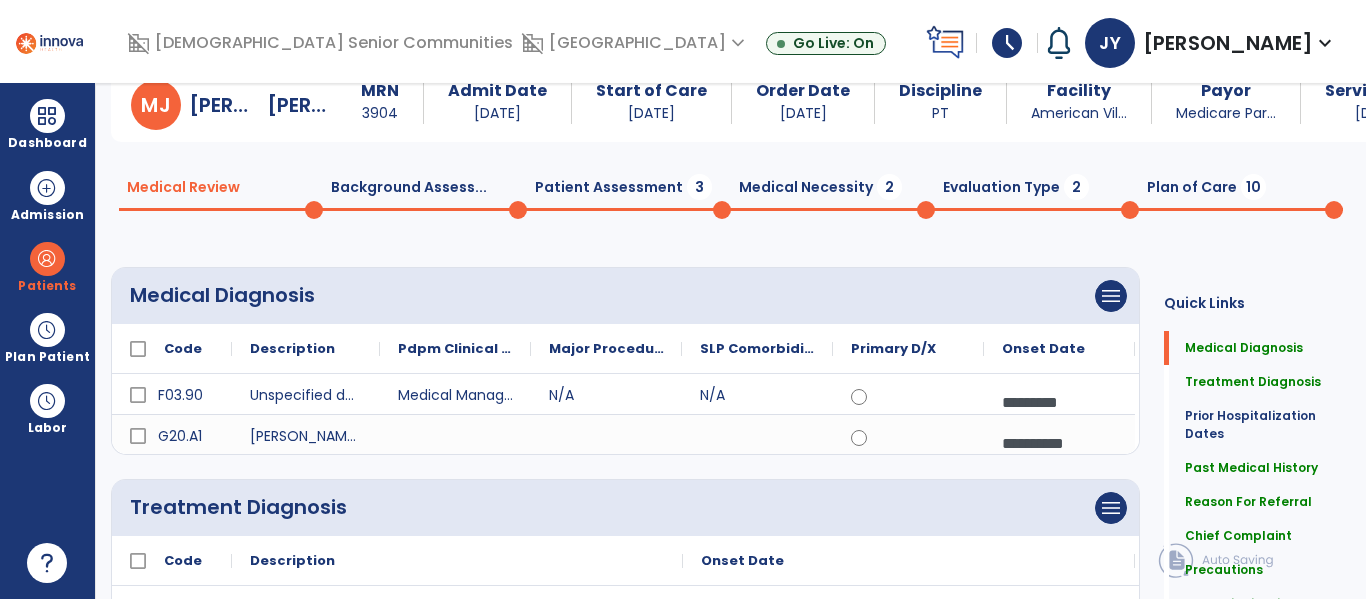 scroll, scrollTop: 0, scrollLeft: 0, axis: both 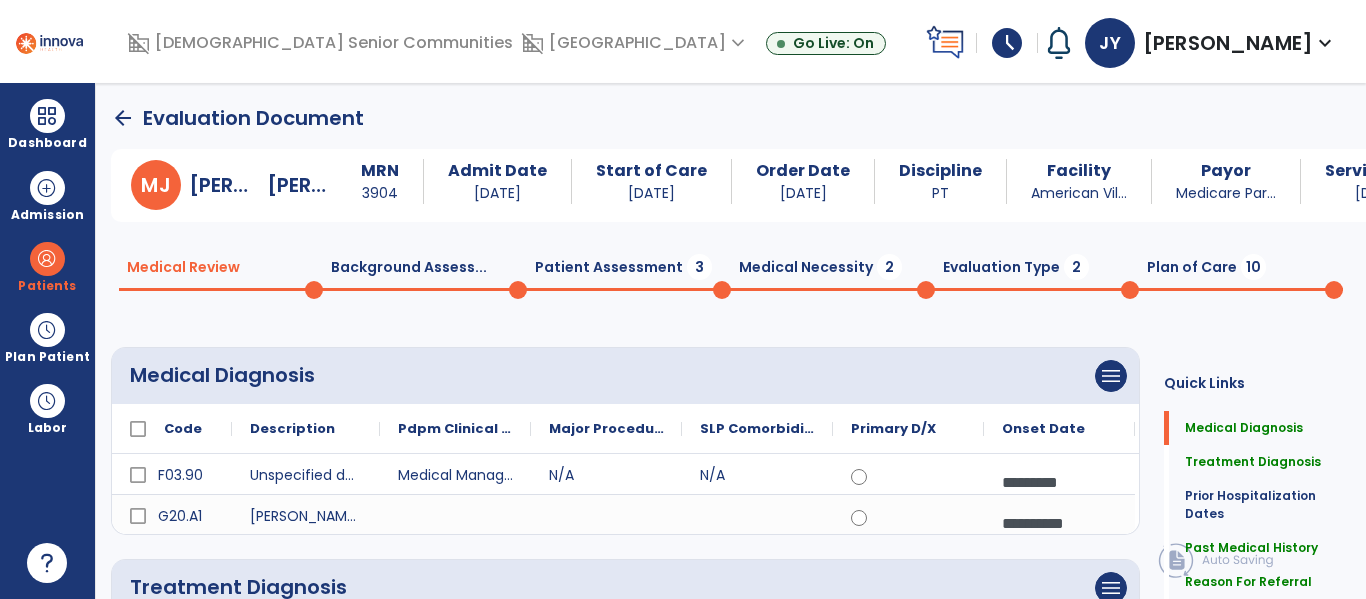 click on "Patient Assessment  3" 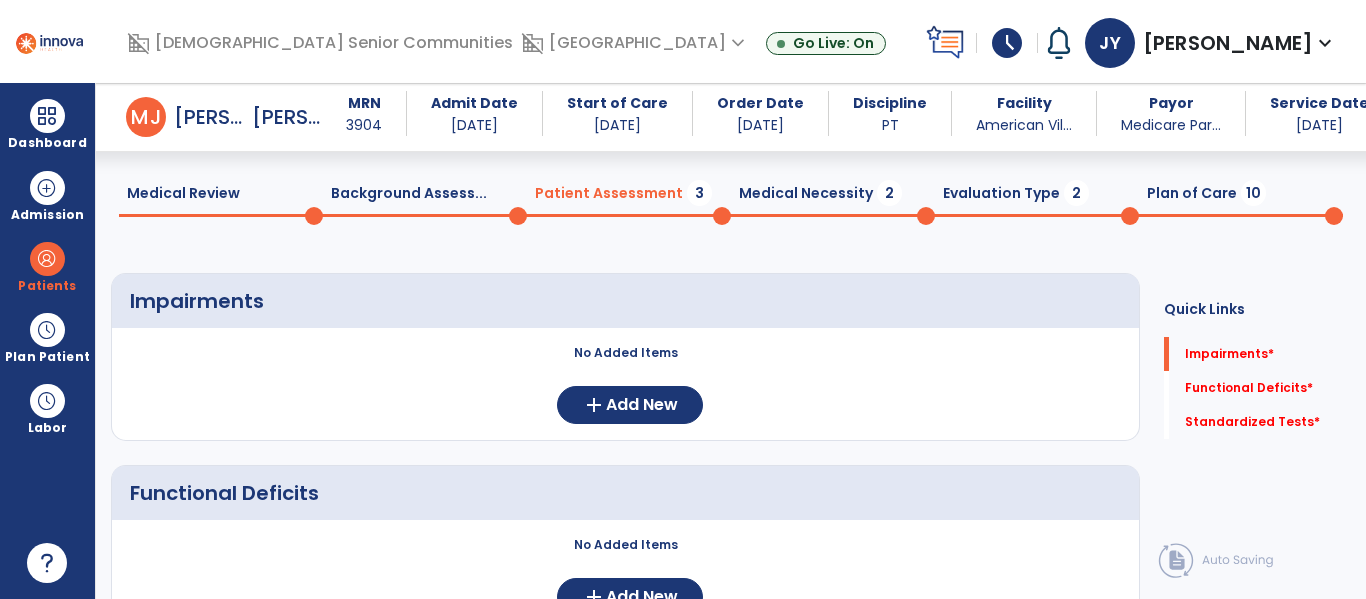 scroll, scrollTop: 68, scrollLeft: 0, axis: vertical 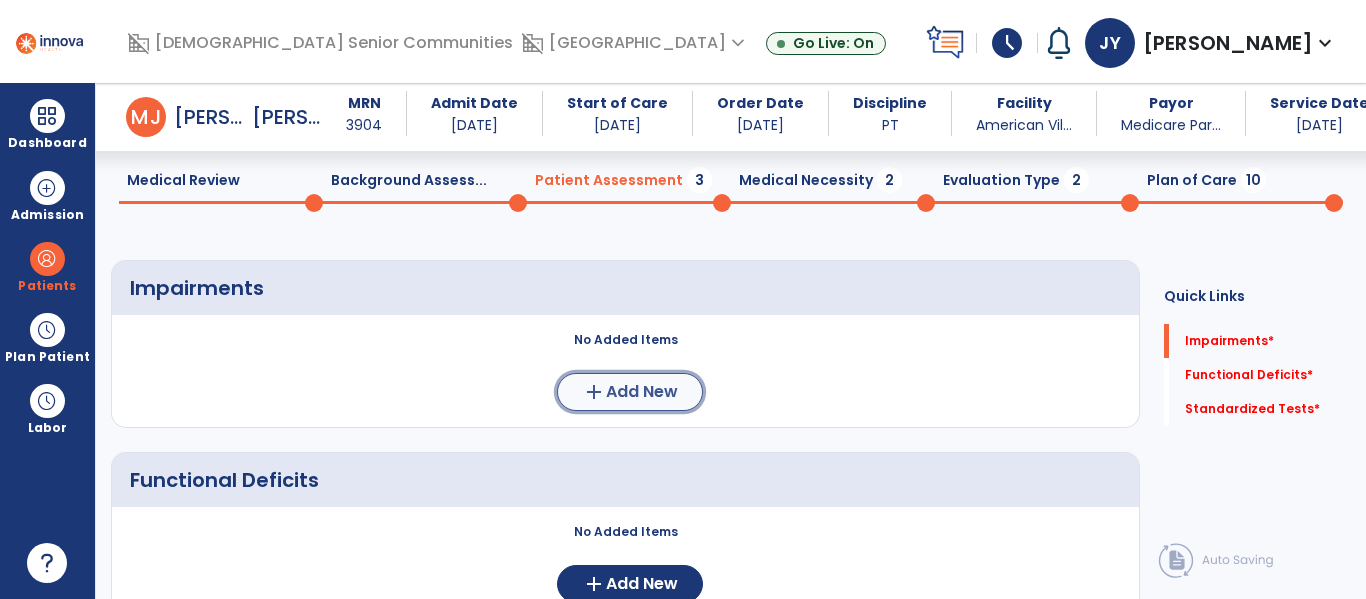 click on "Add New" 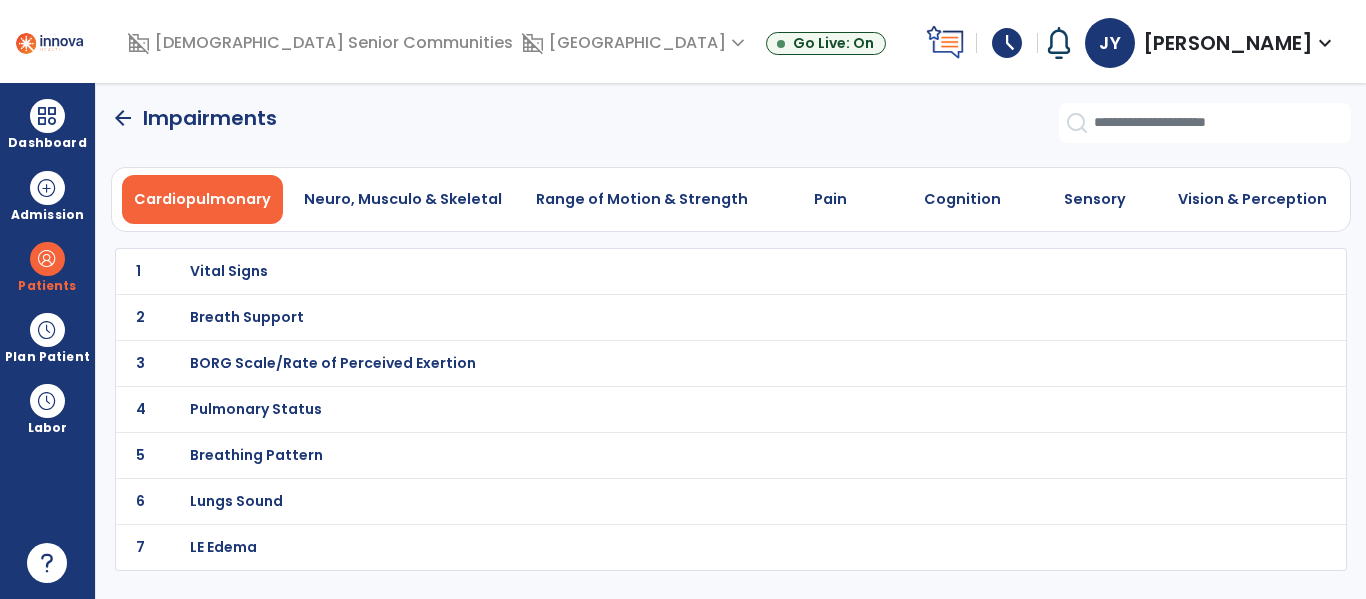 scroll, scrollTop: 0, scrollLeft: 0, axis: both 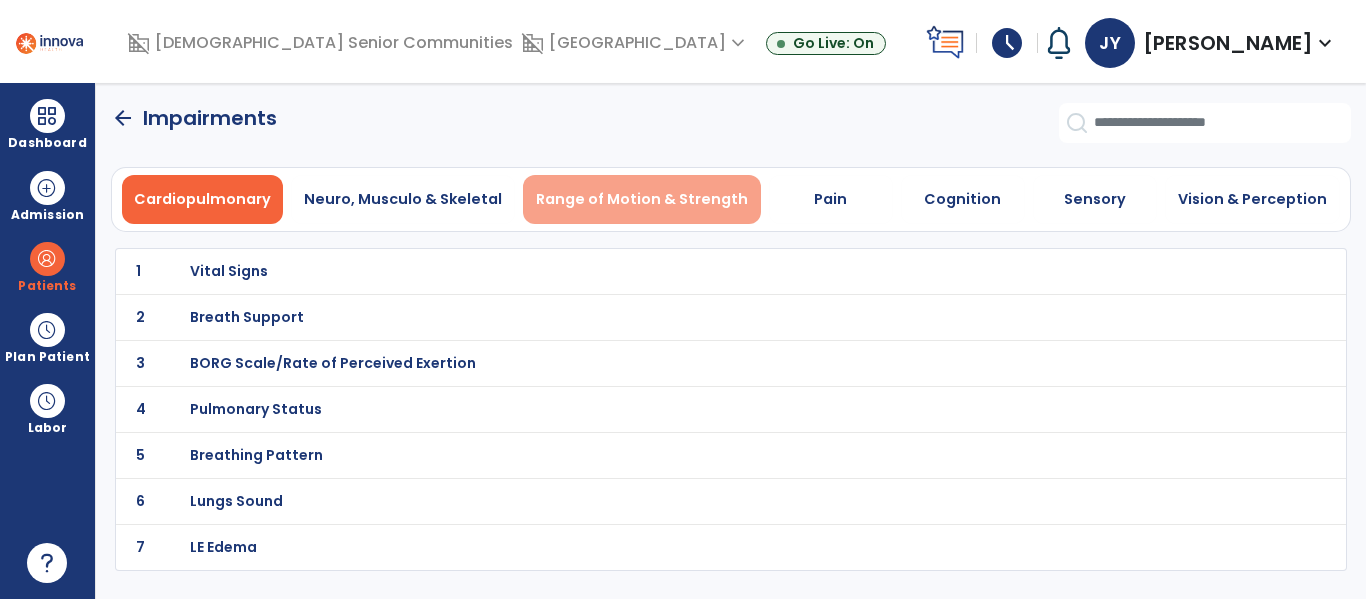 click on "Range of Motion & Strength" at bounding box center (642, 199) 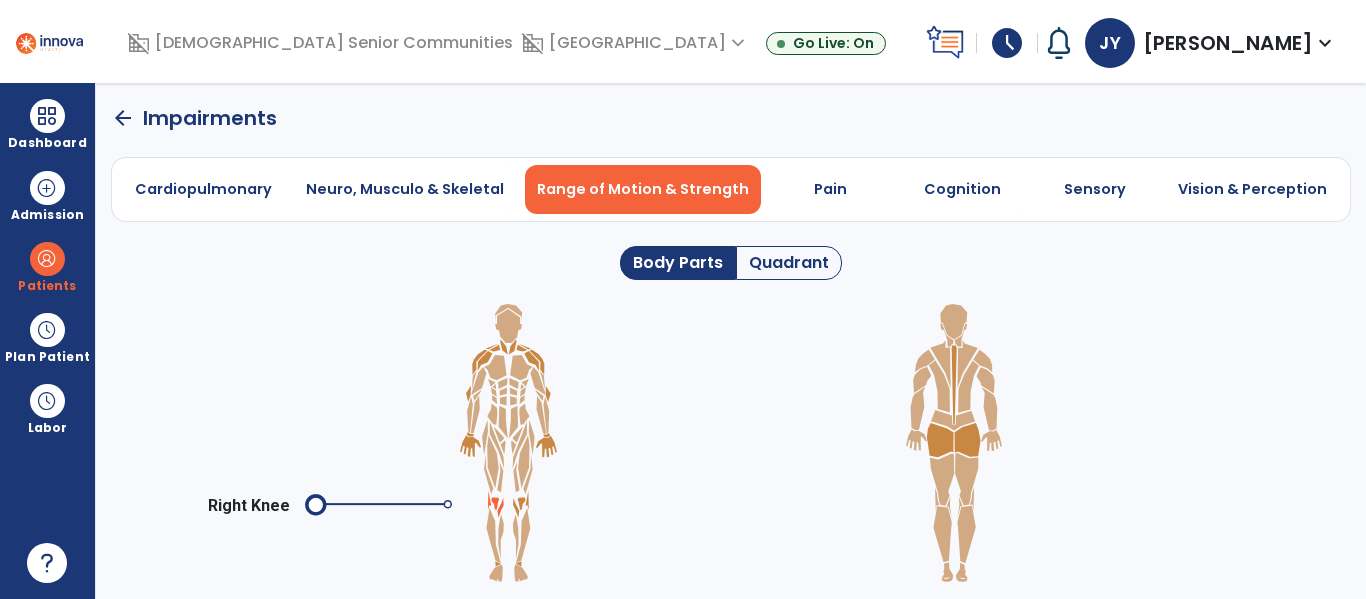 click 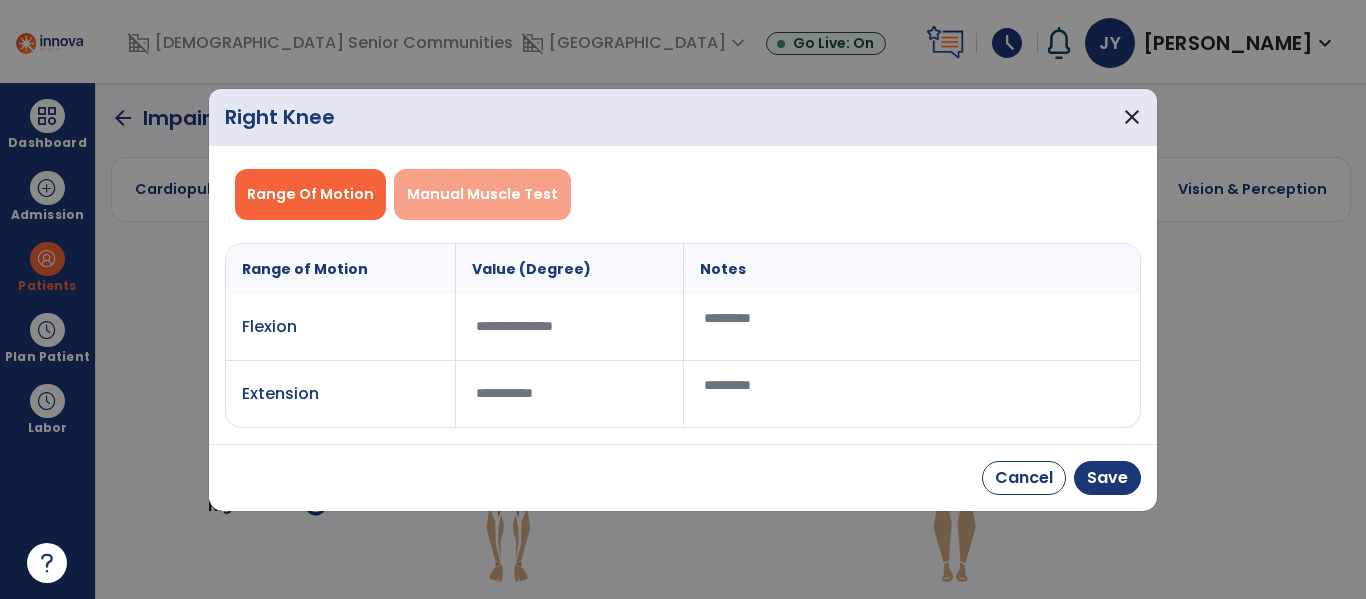 click on "Manual Muscle Test" at bounding box center (482, 194) 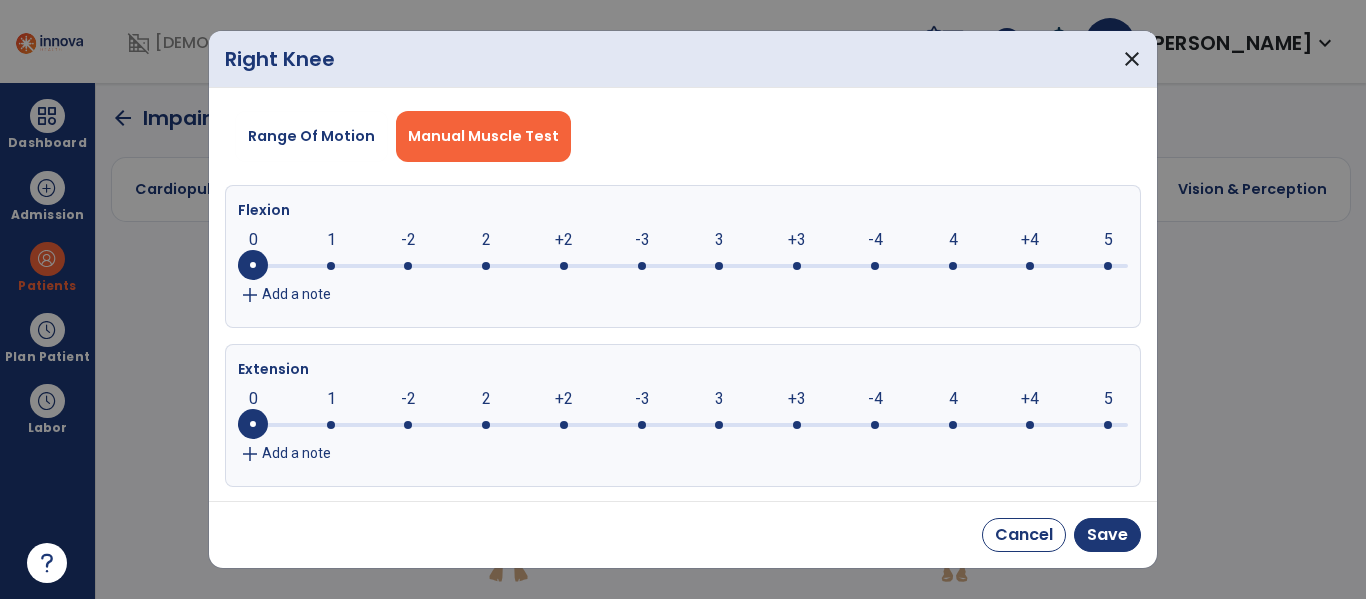 click 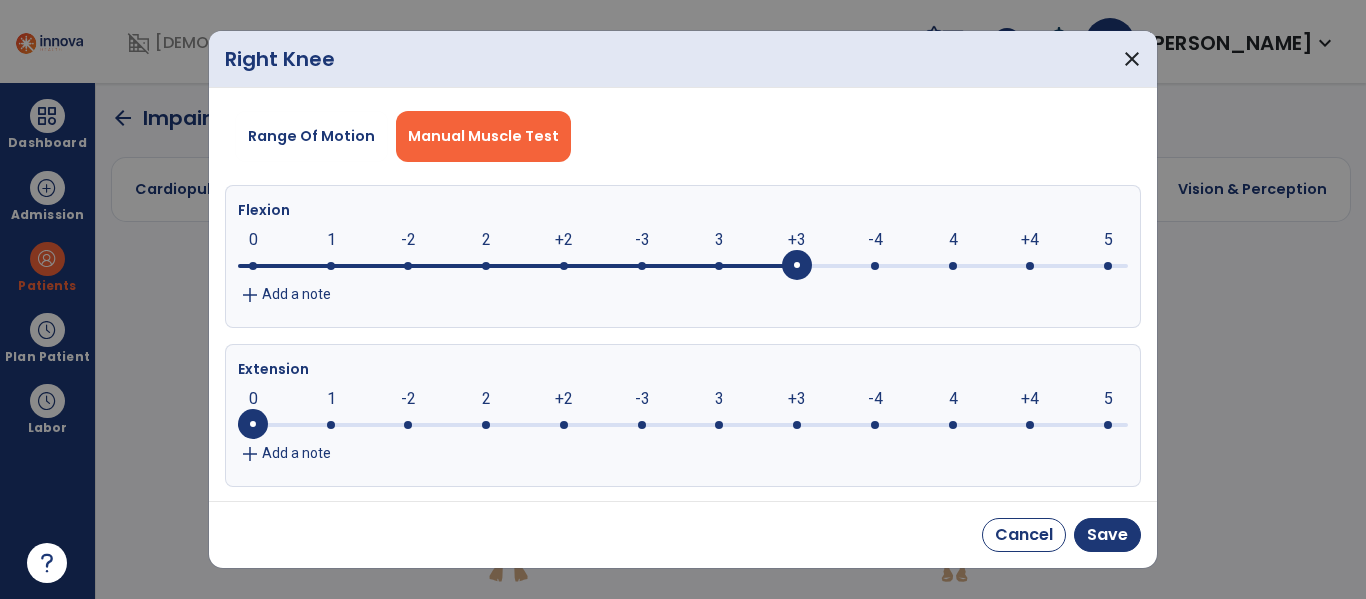 click 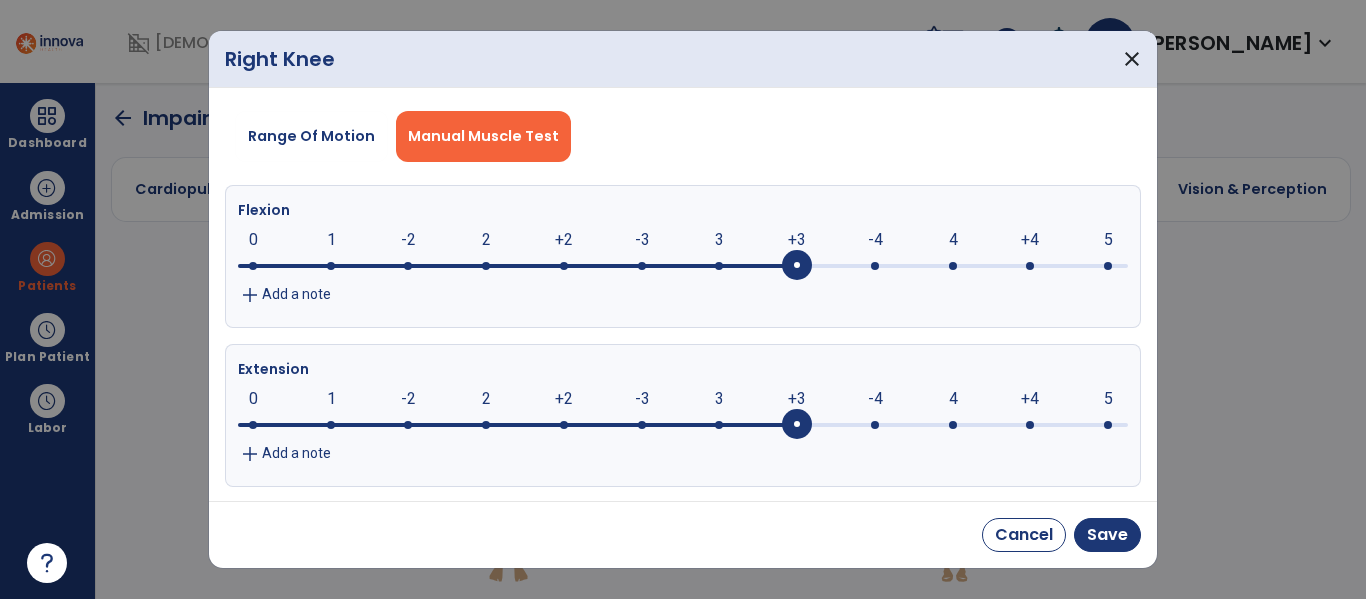 click 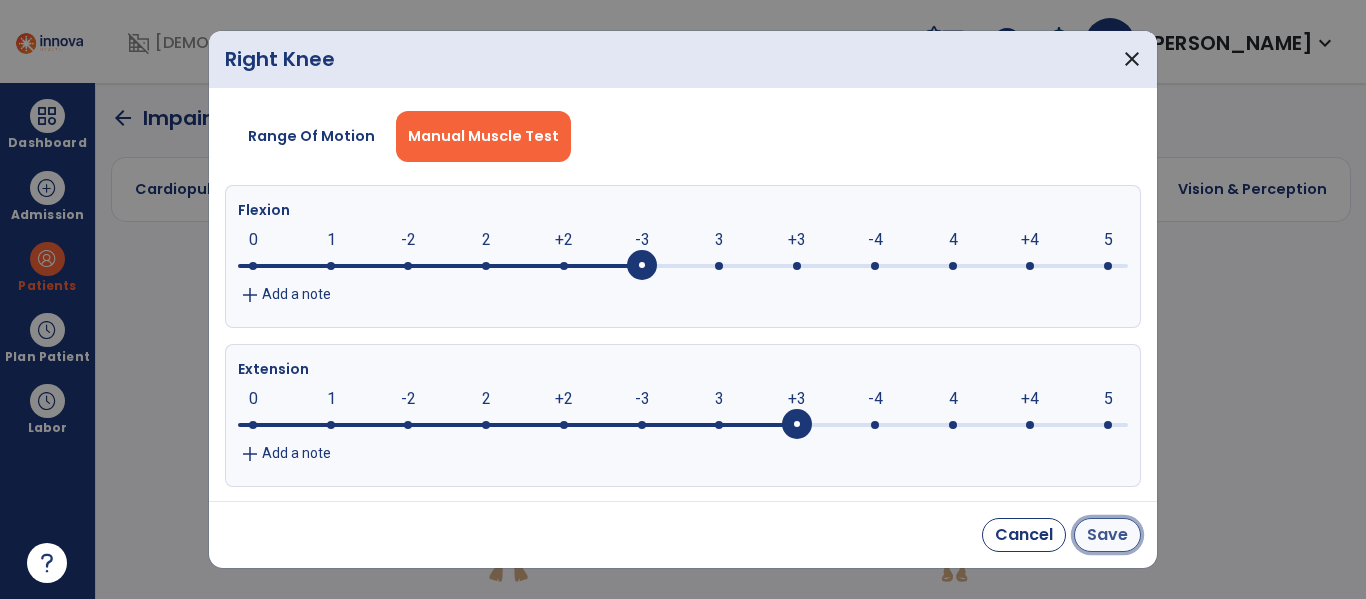 click on "Save" at bounding box center (1107, 535) 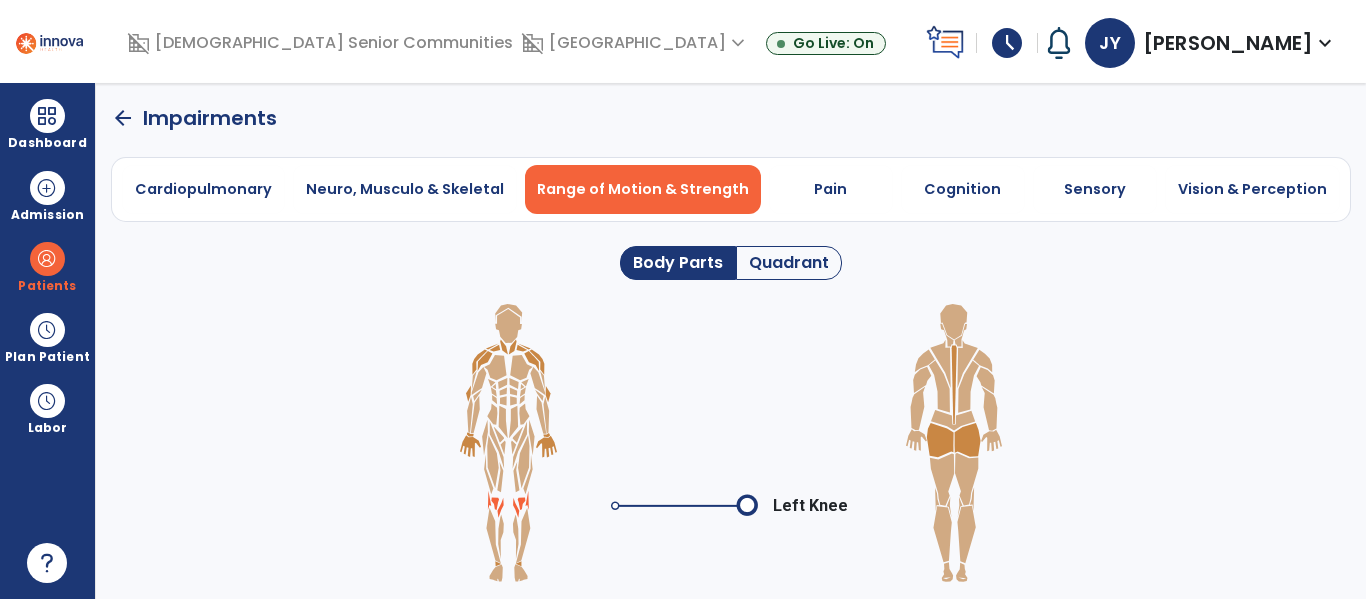 click 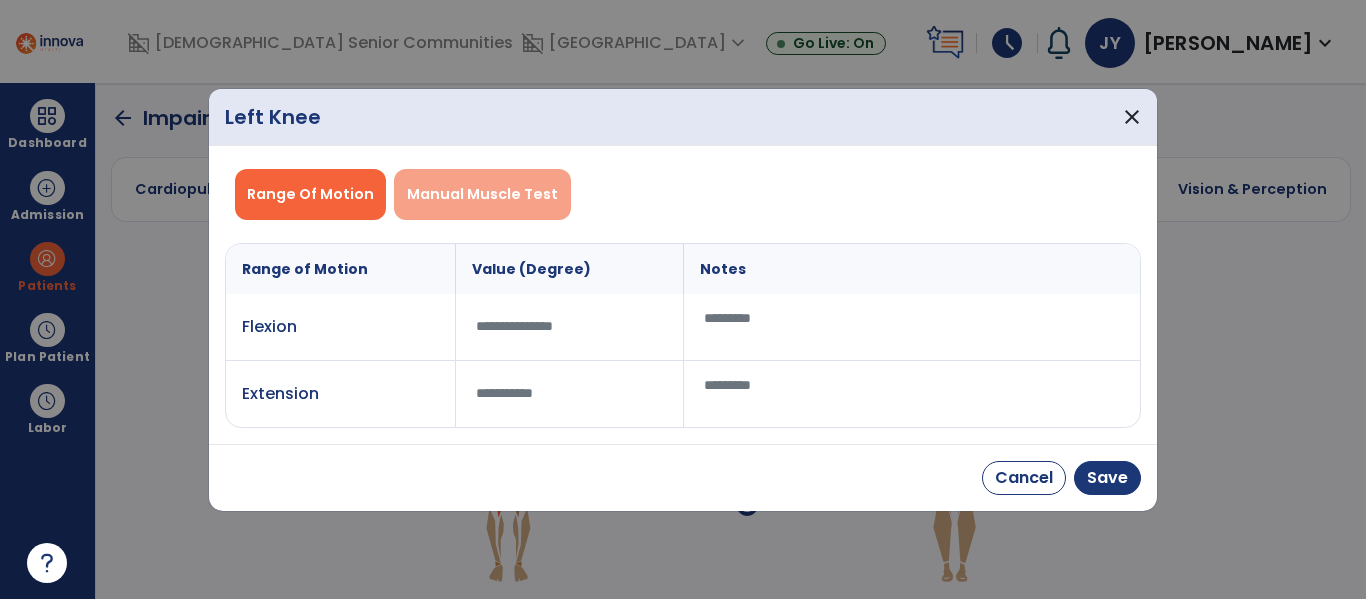 click on "Manual Muscle Test" at bounding box center [482, 194] 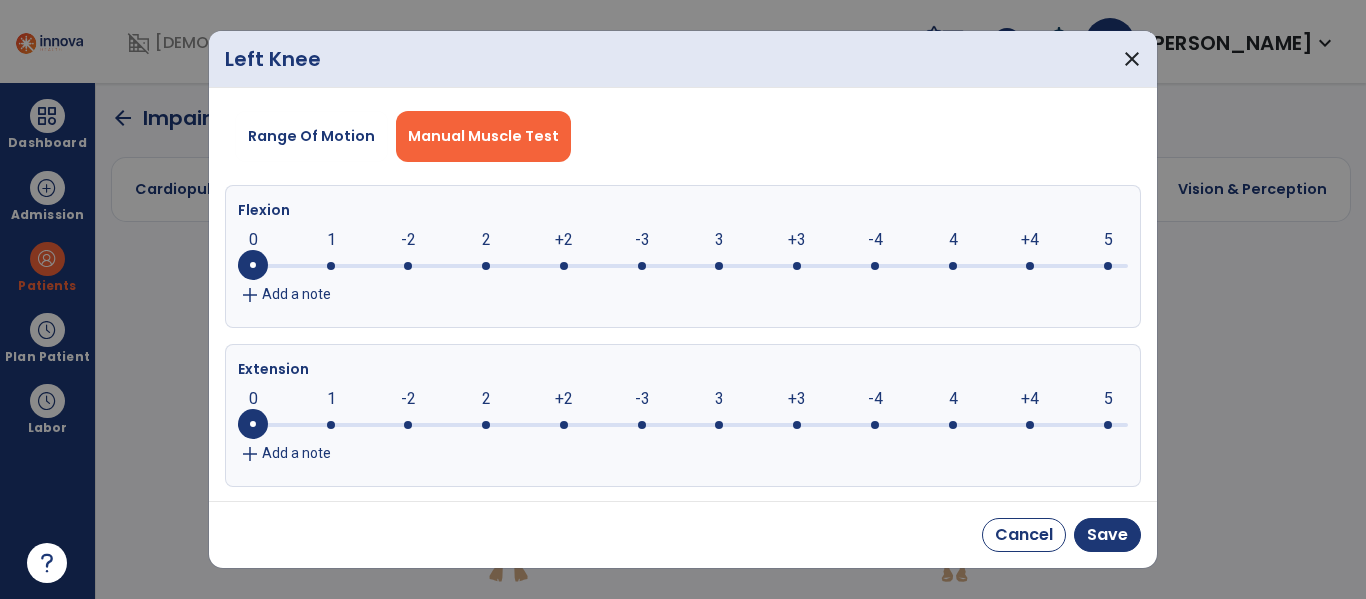 click 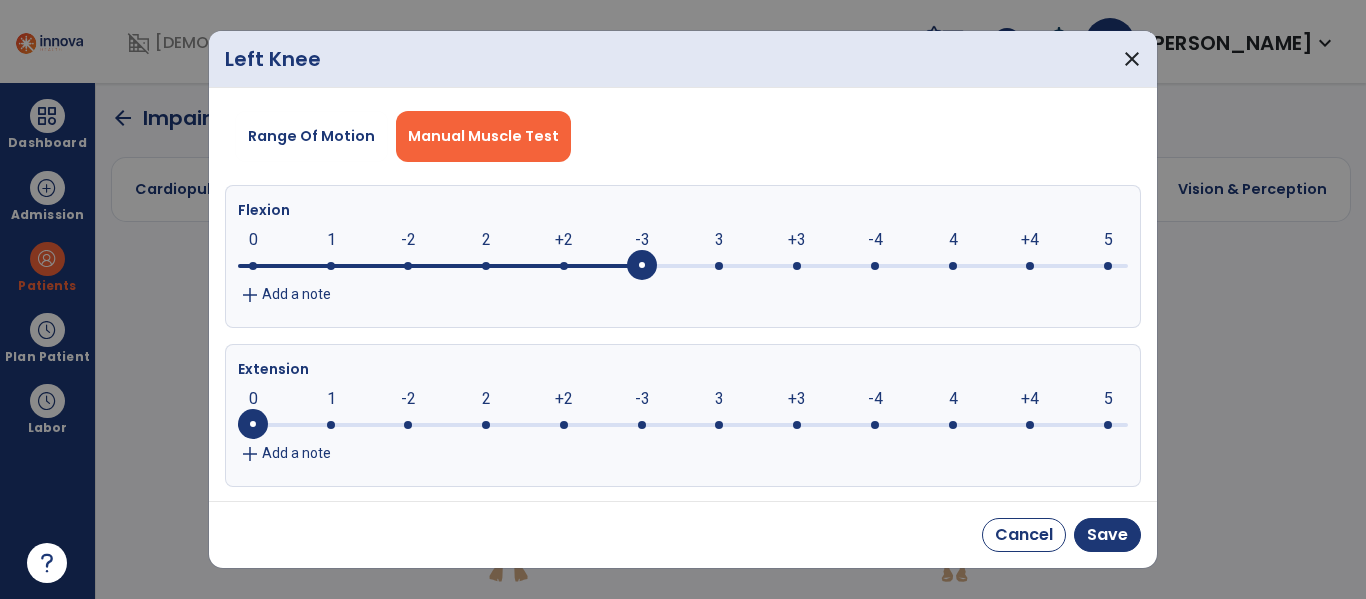 click 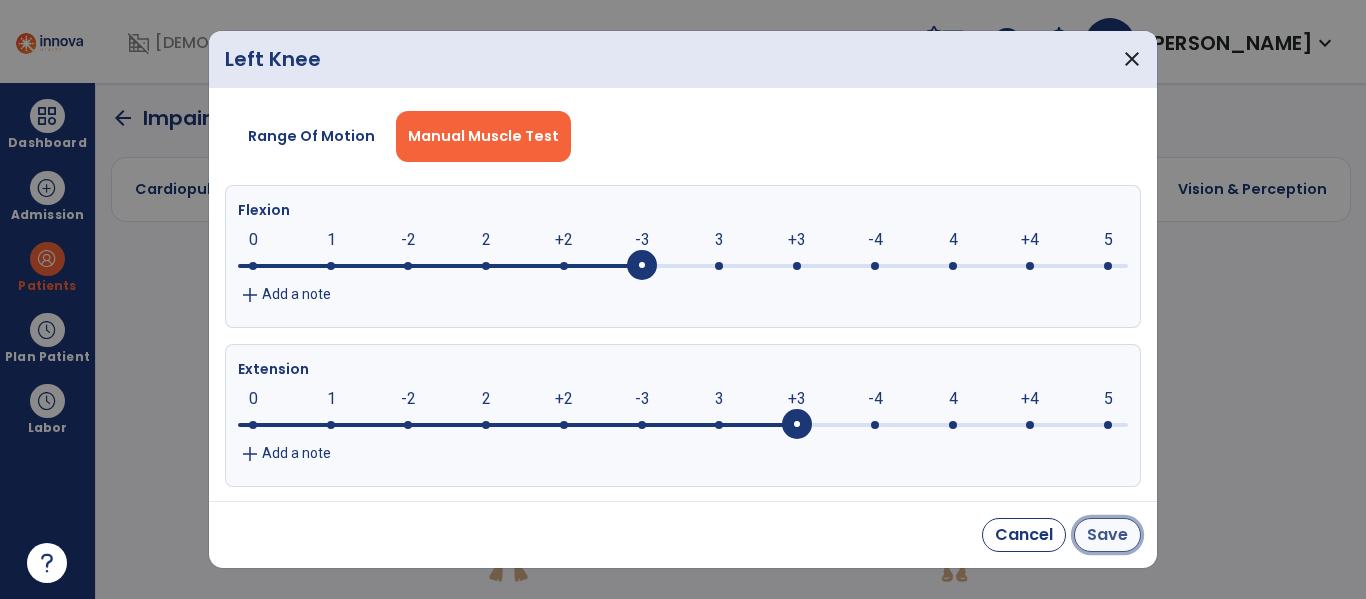 click on "Save" at bounding box center (1107, 535) 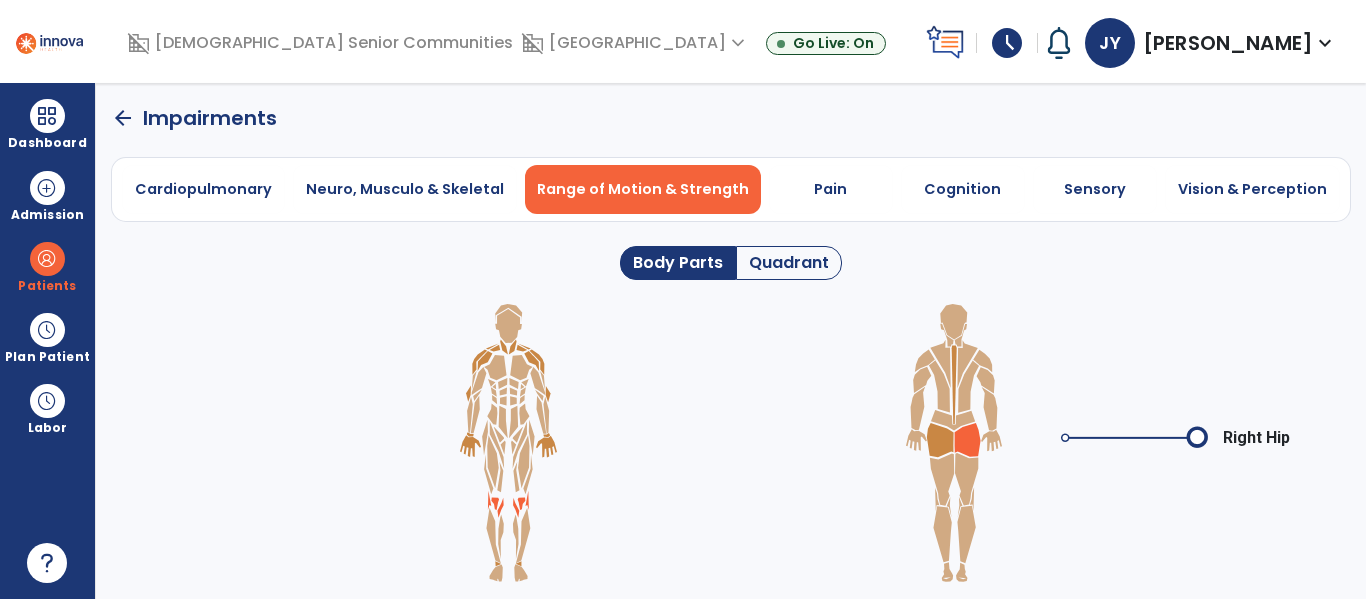 click 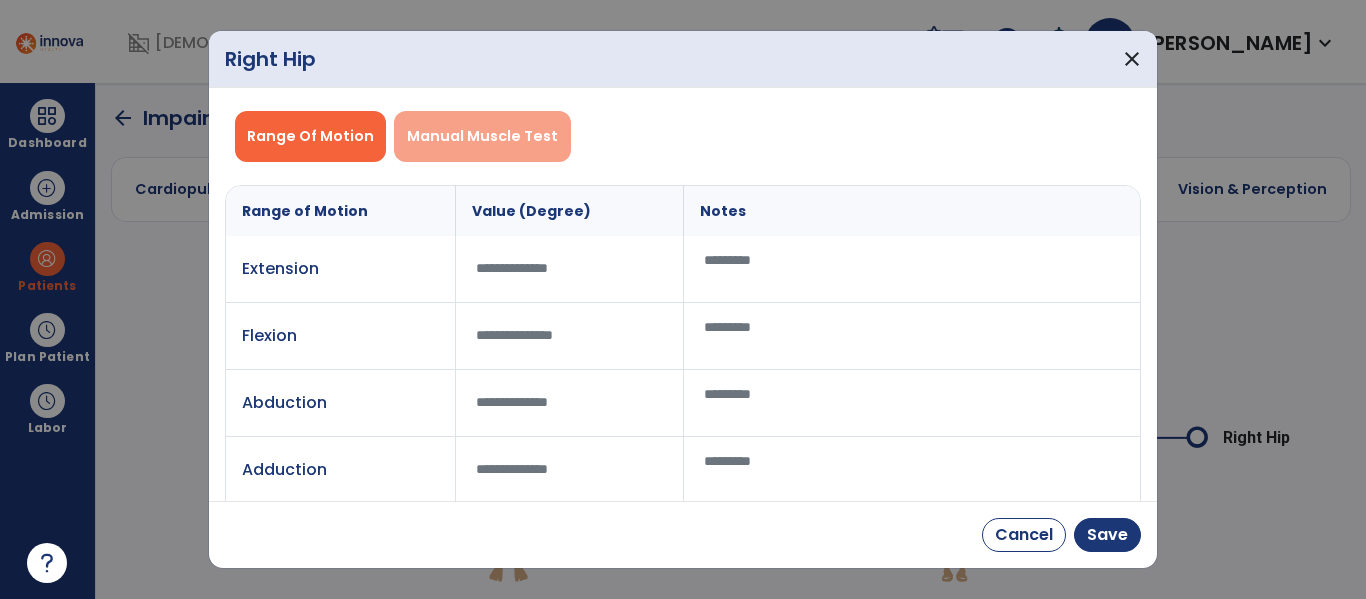 click on "Manual Muscle Test" at bounding box center [482, 136] 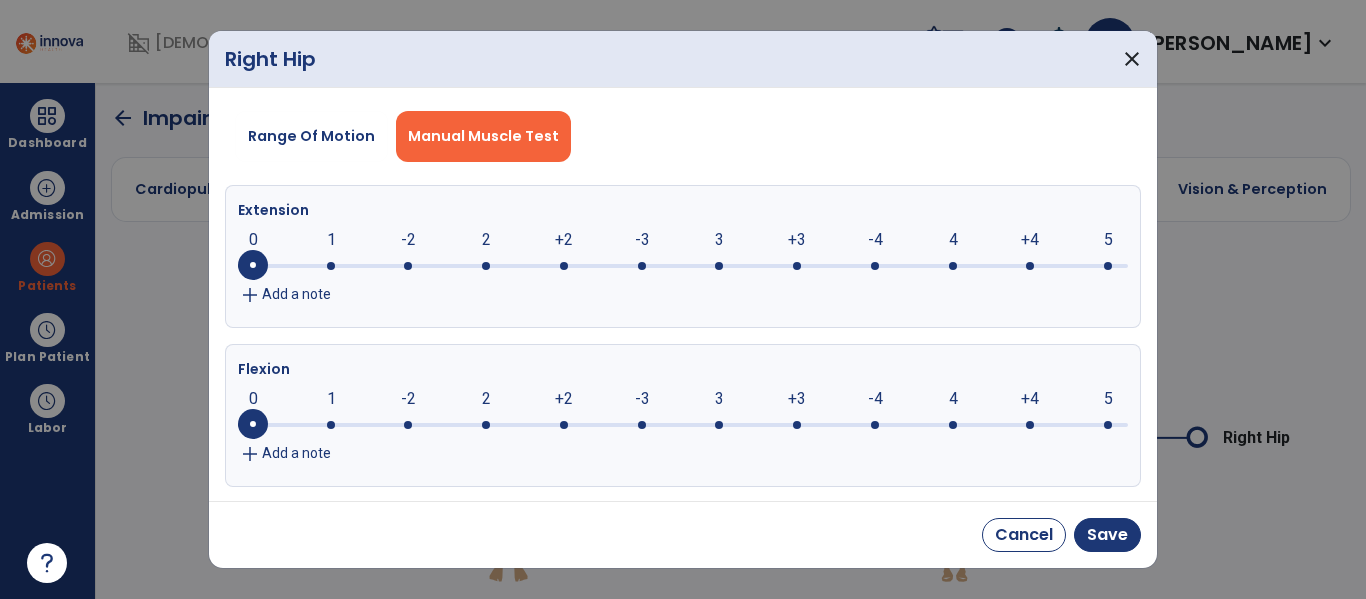click 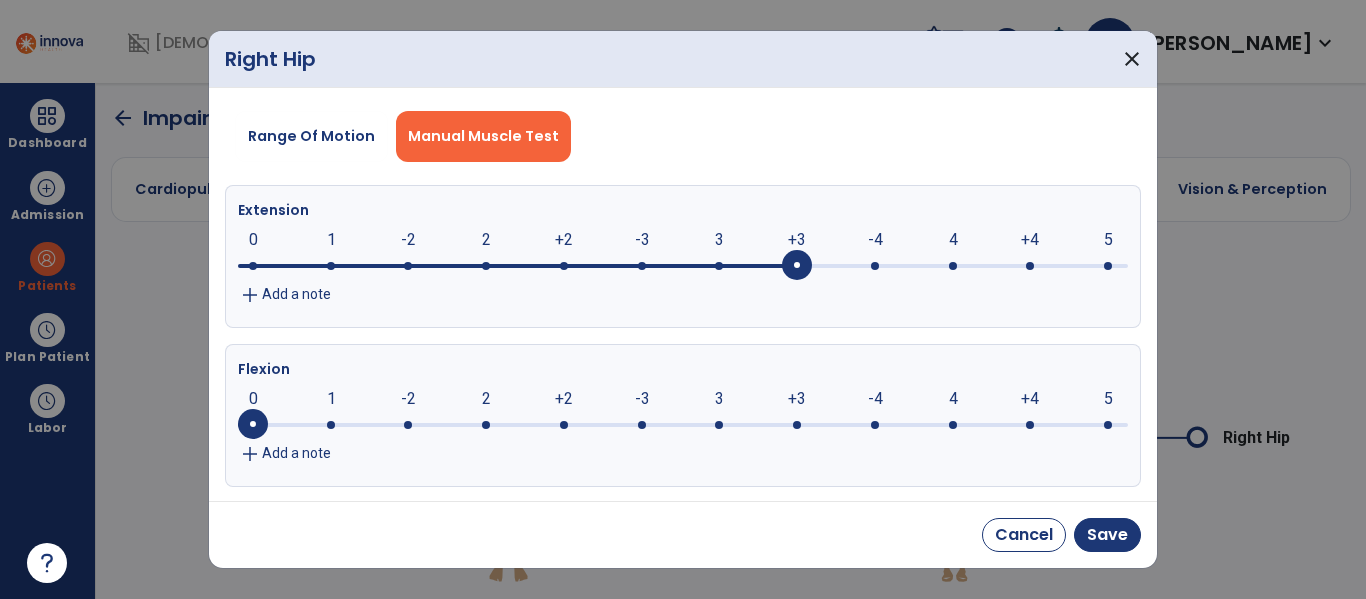 click 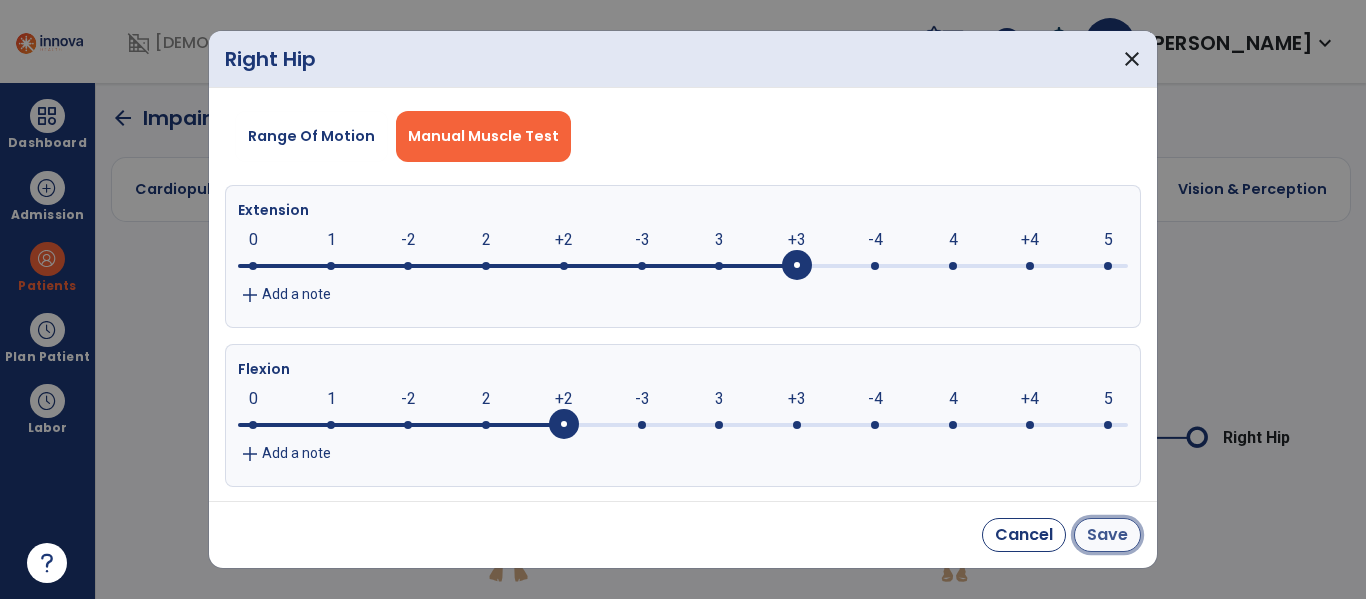 click on "Save" at bounding box center [1107, 535] 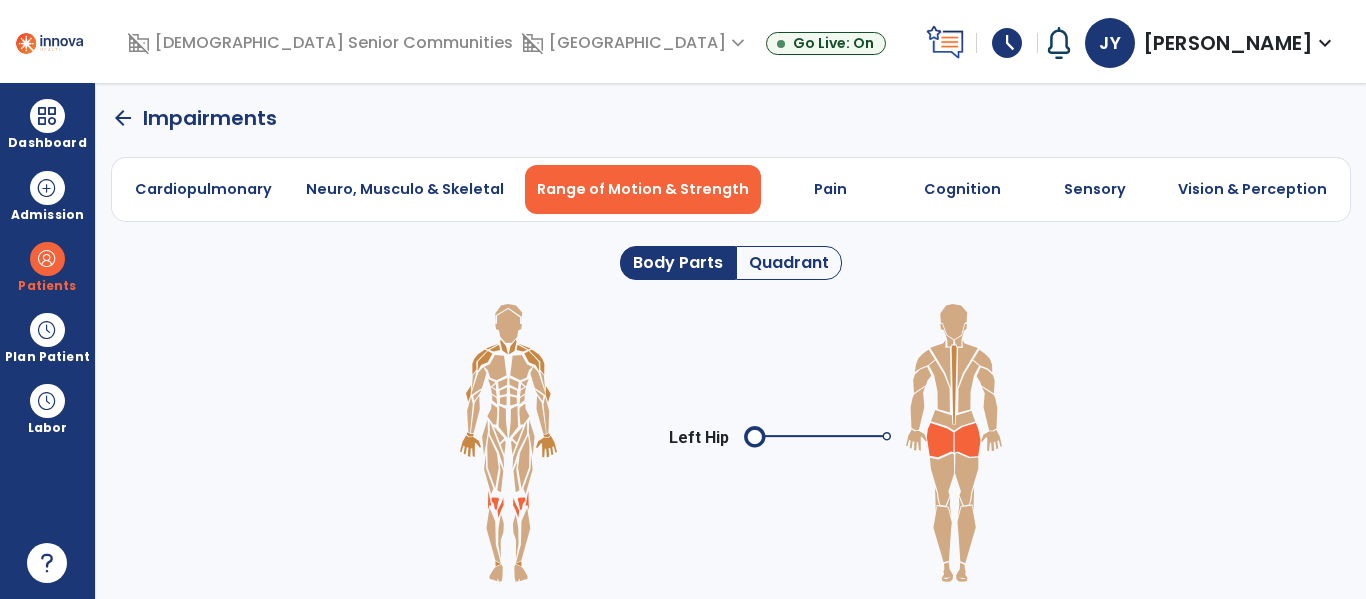 click 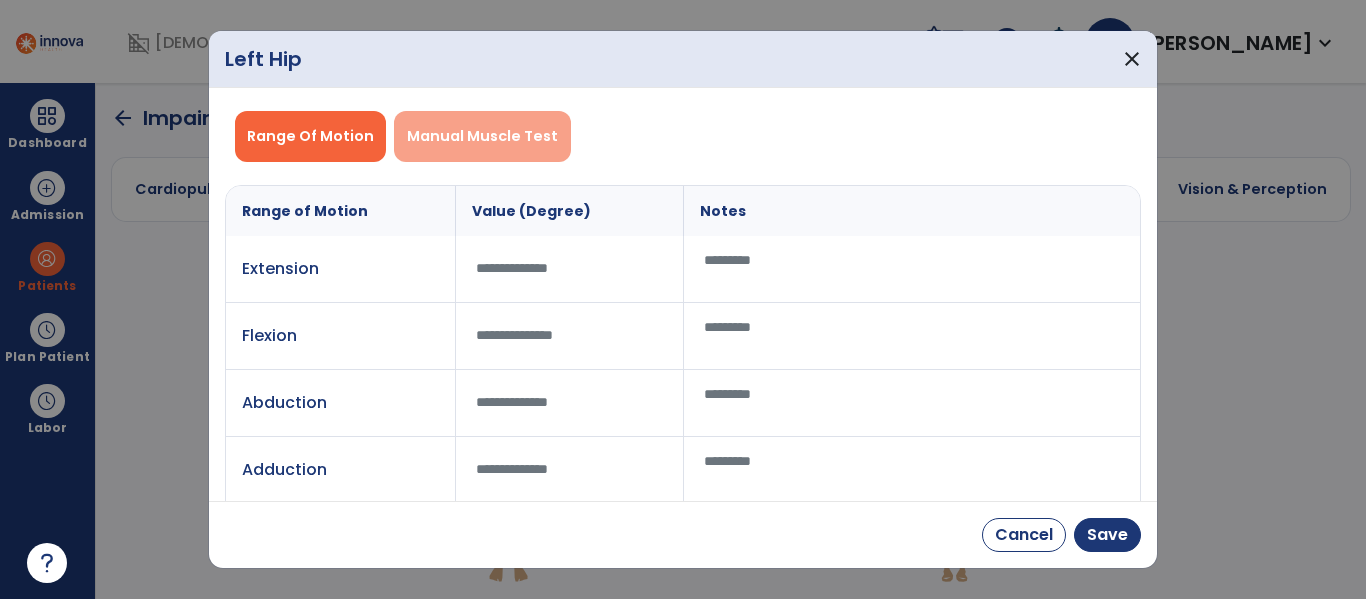 click on "Manual Muscle Test" at bounding box center [482, 136] 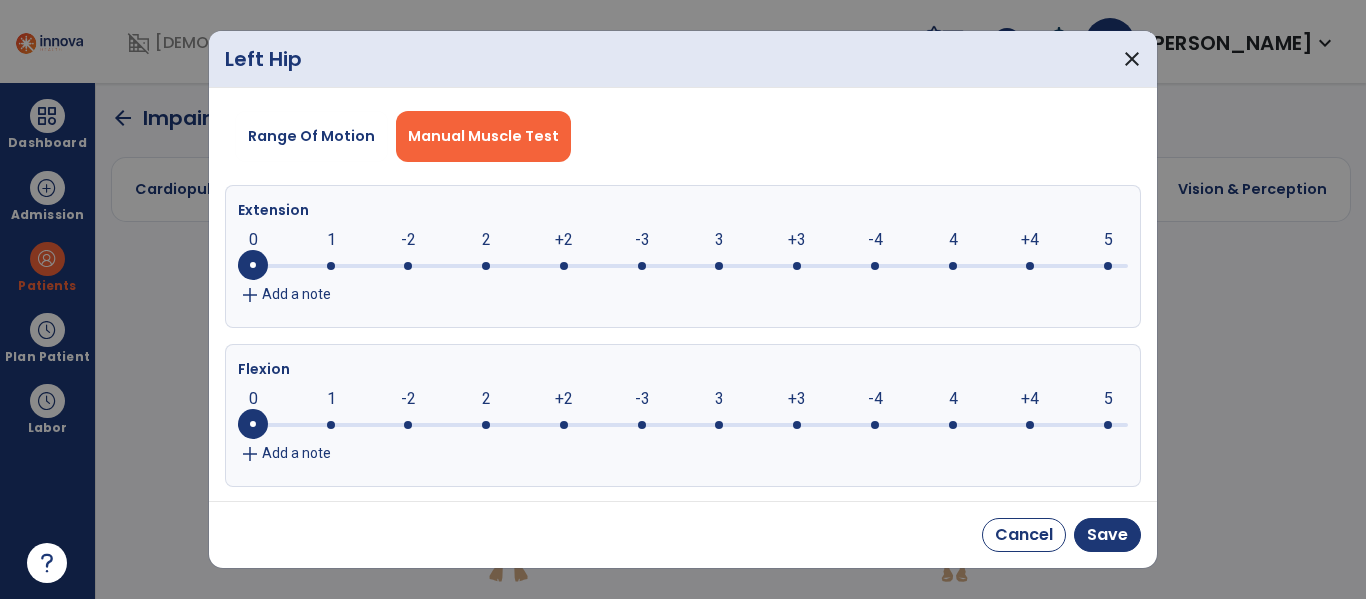 click 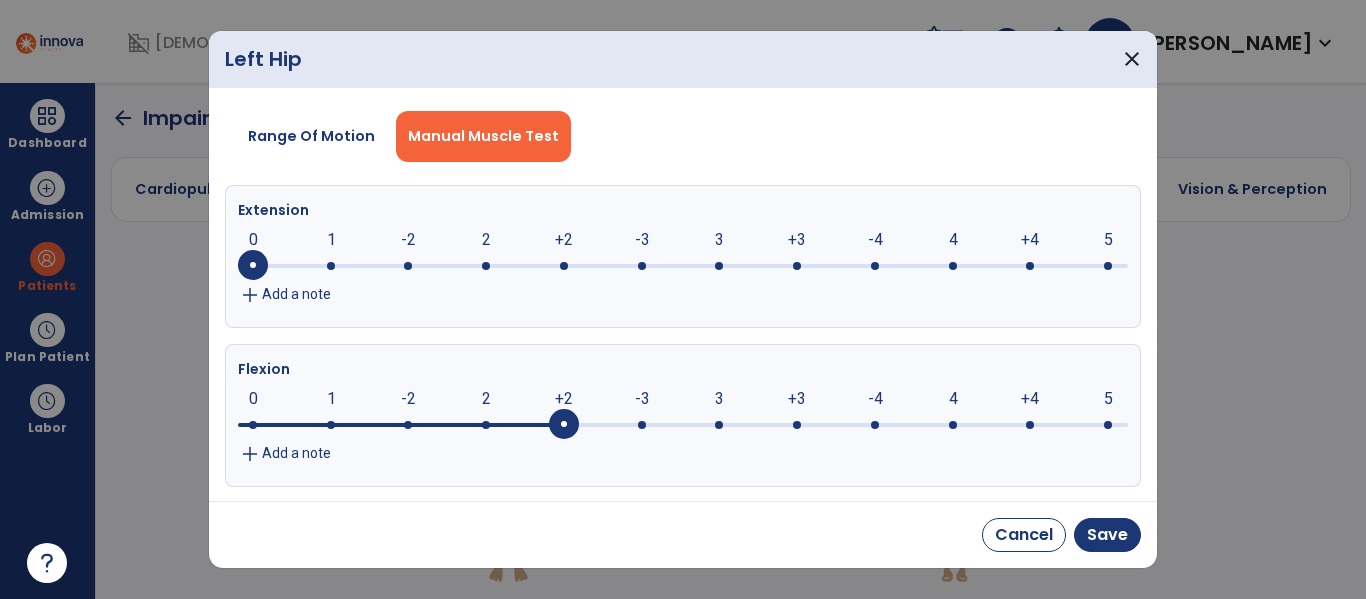 click 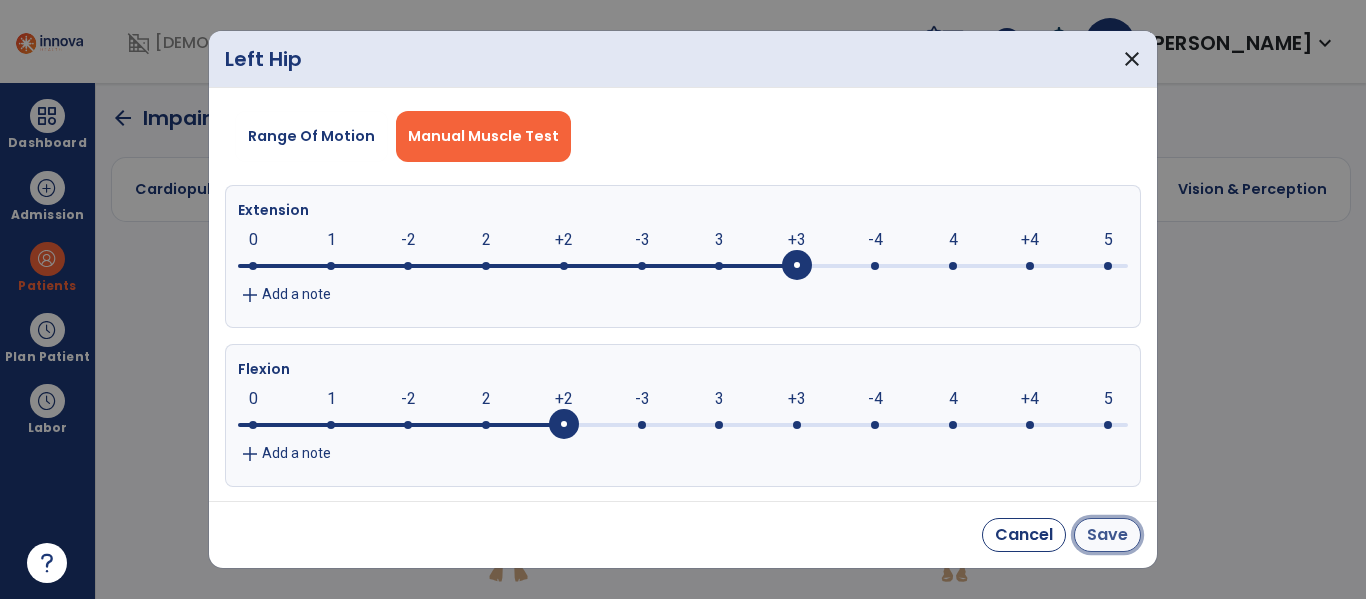 click on "Save" at bounding box center [1107, 535] 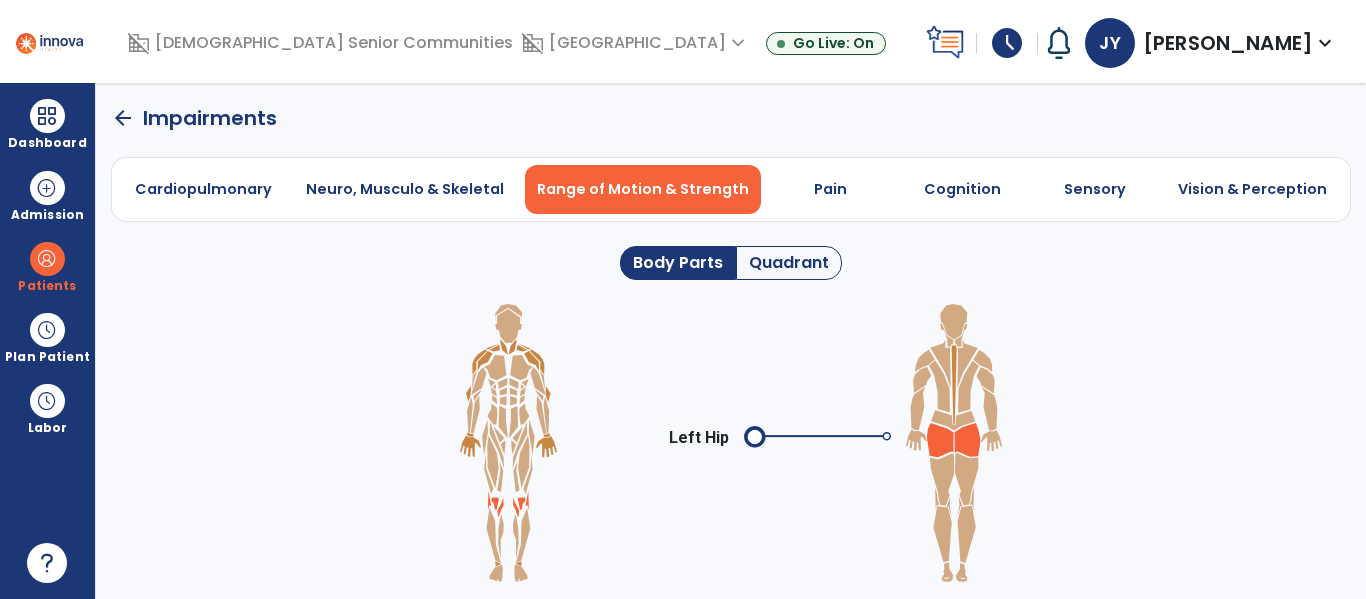 click on "arrow_back" 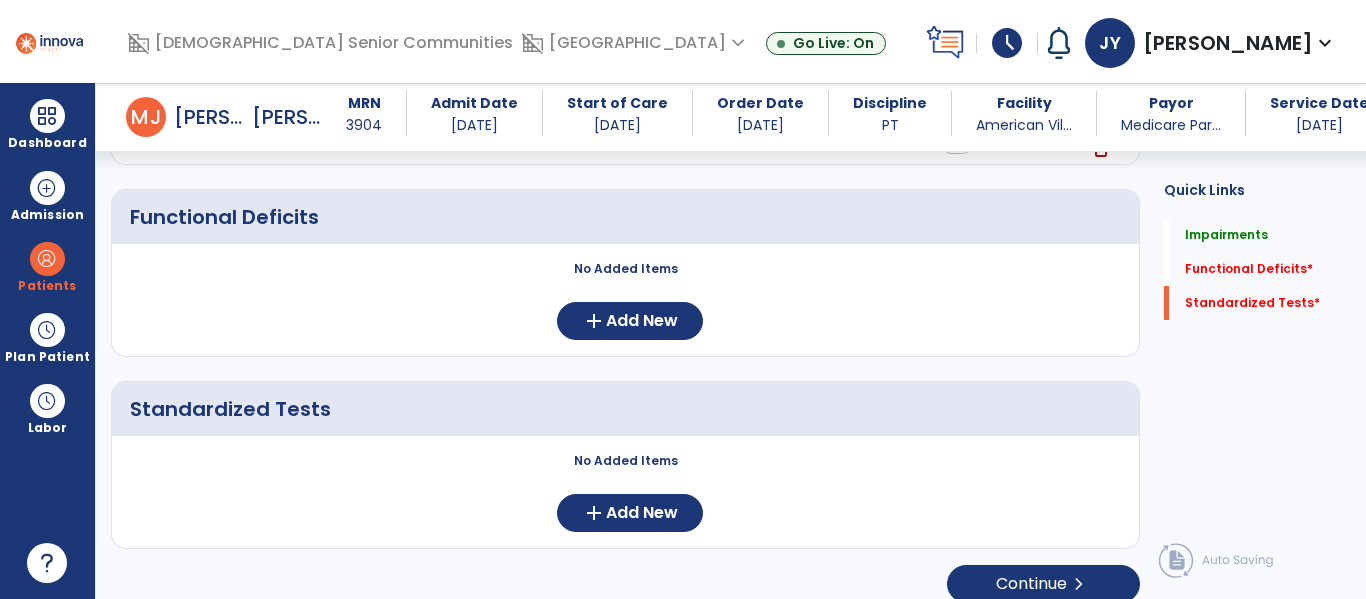 scroll, scrollTop: 619, scrollLeft: 0, axis: vertical 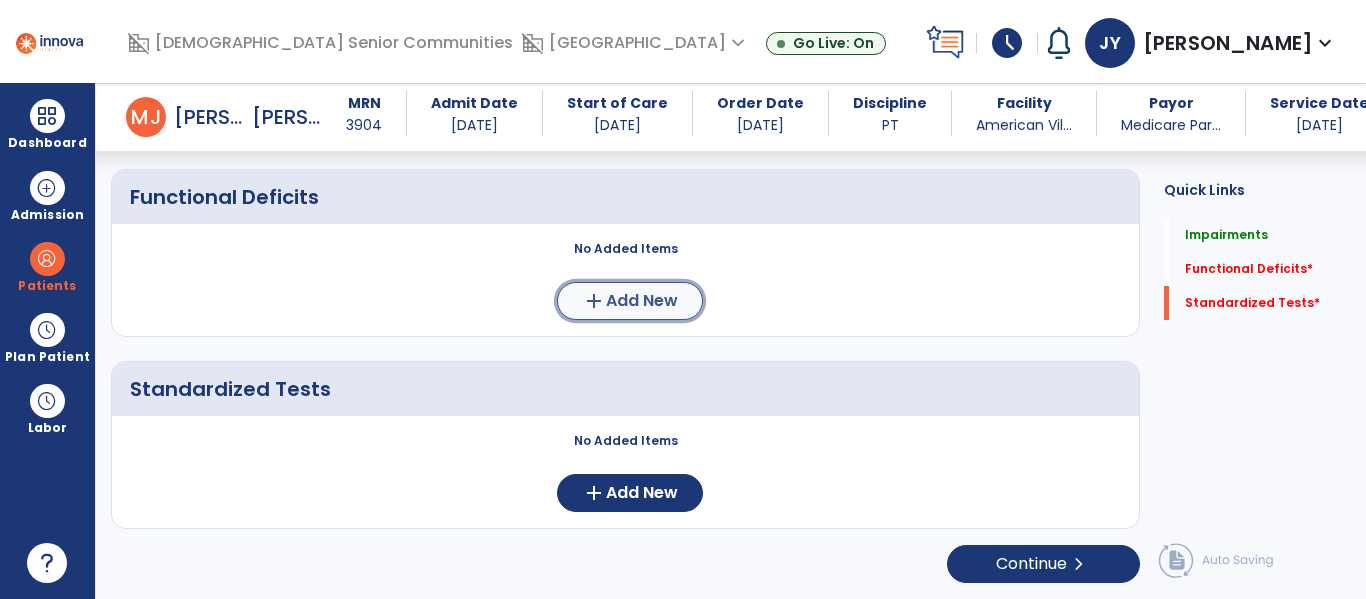click on "add  Add New" 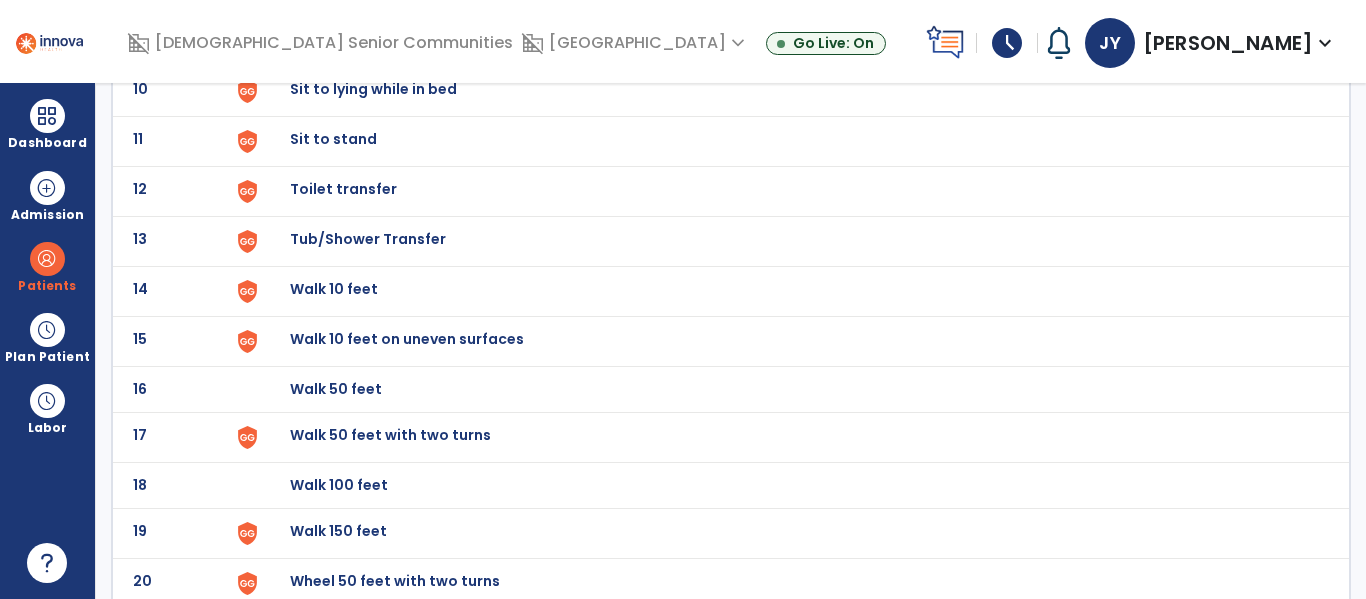scroll, scrollTop: 0, scrollLeft: 0, axis: both 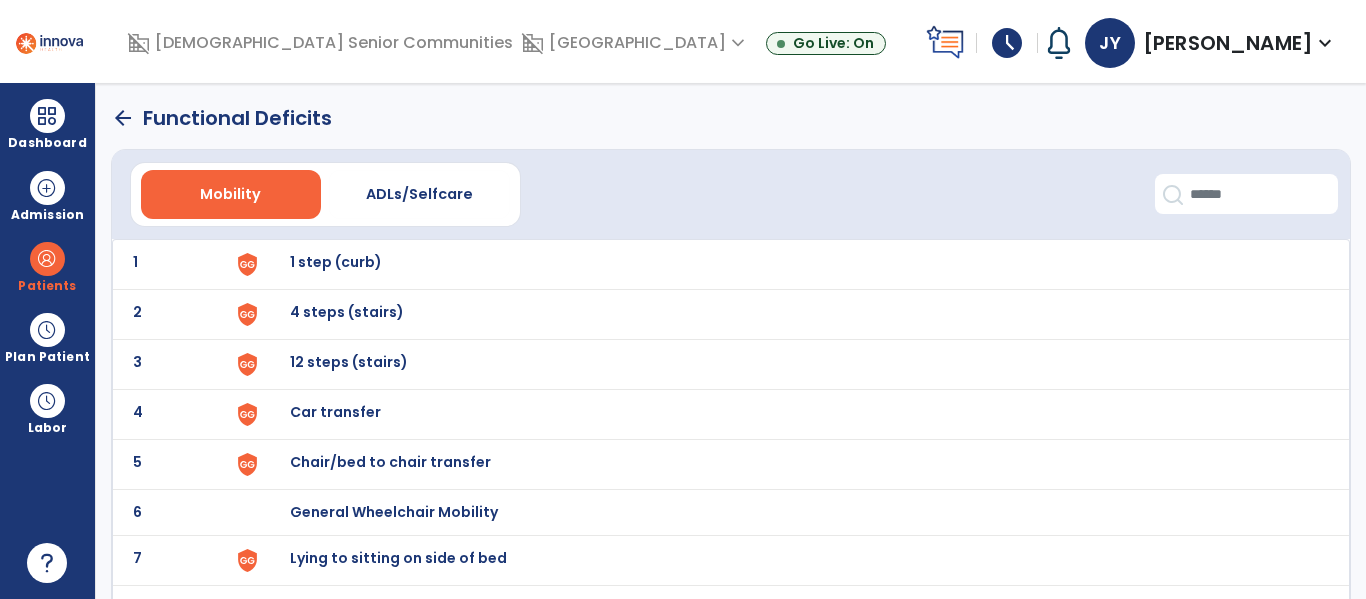 click on "1 step (curb)" at bounding box center (336, 262) 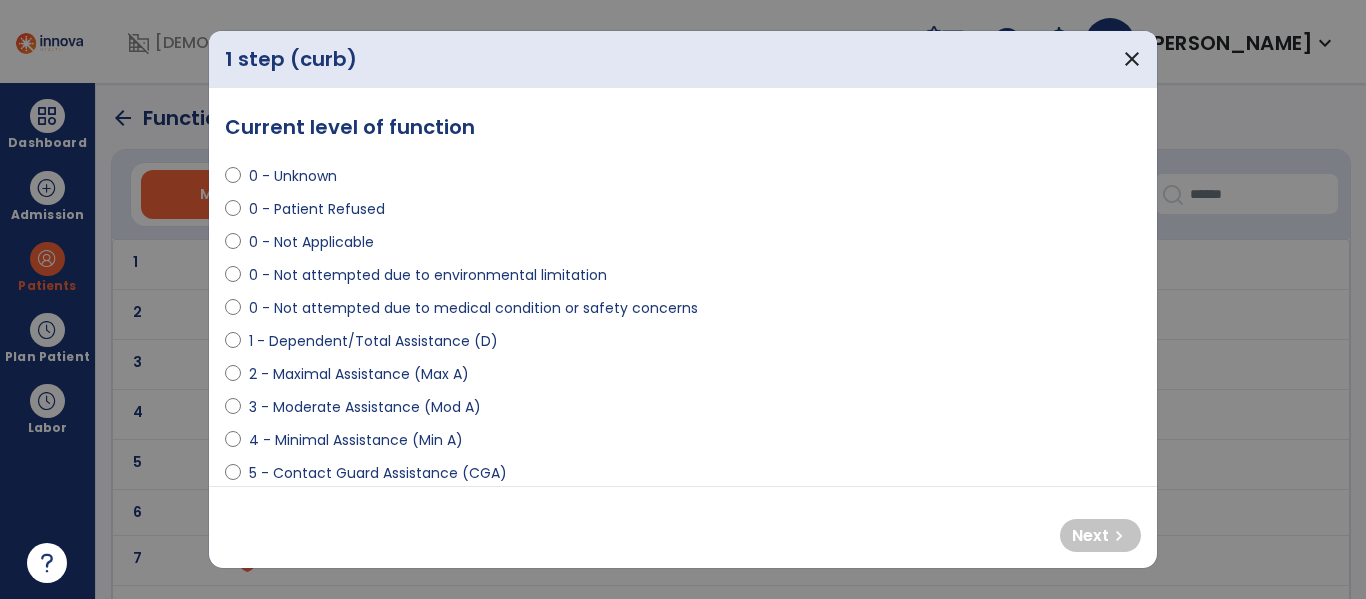 select on "**********" 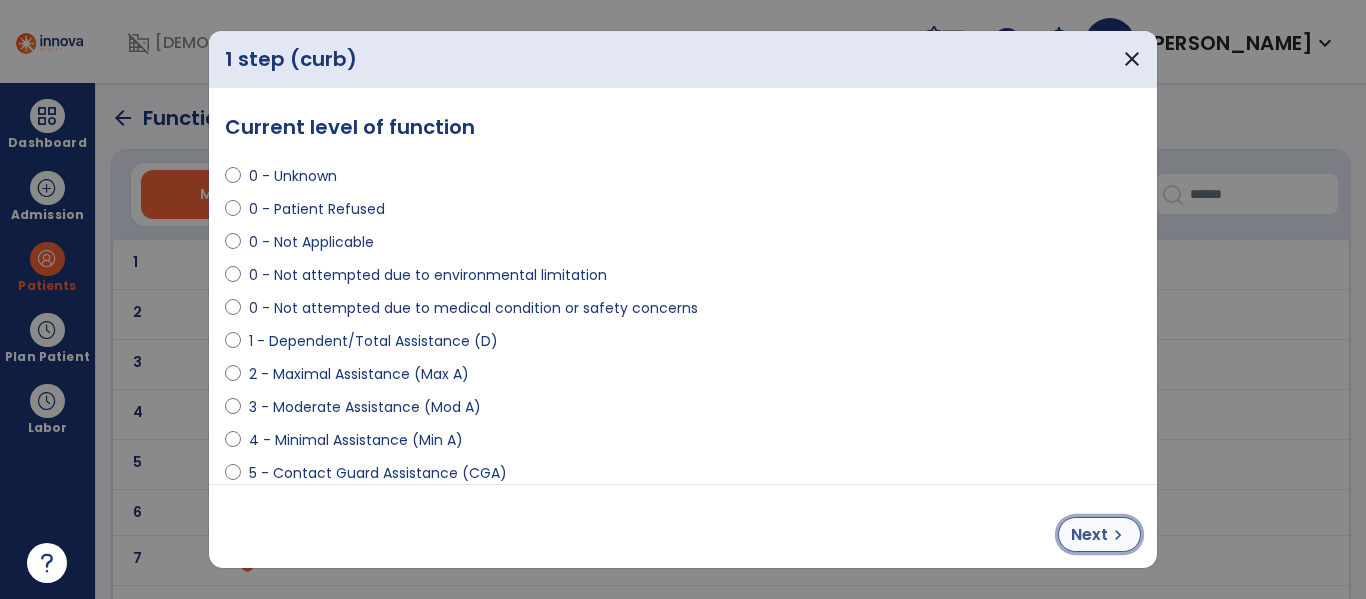 click on "Next" at bounding box center (1089, 535) 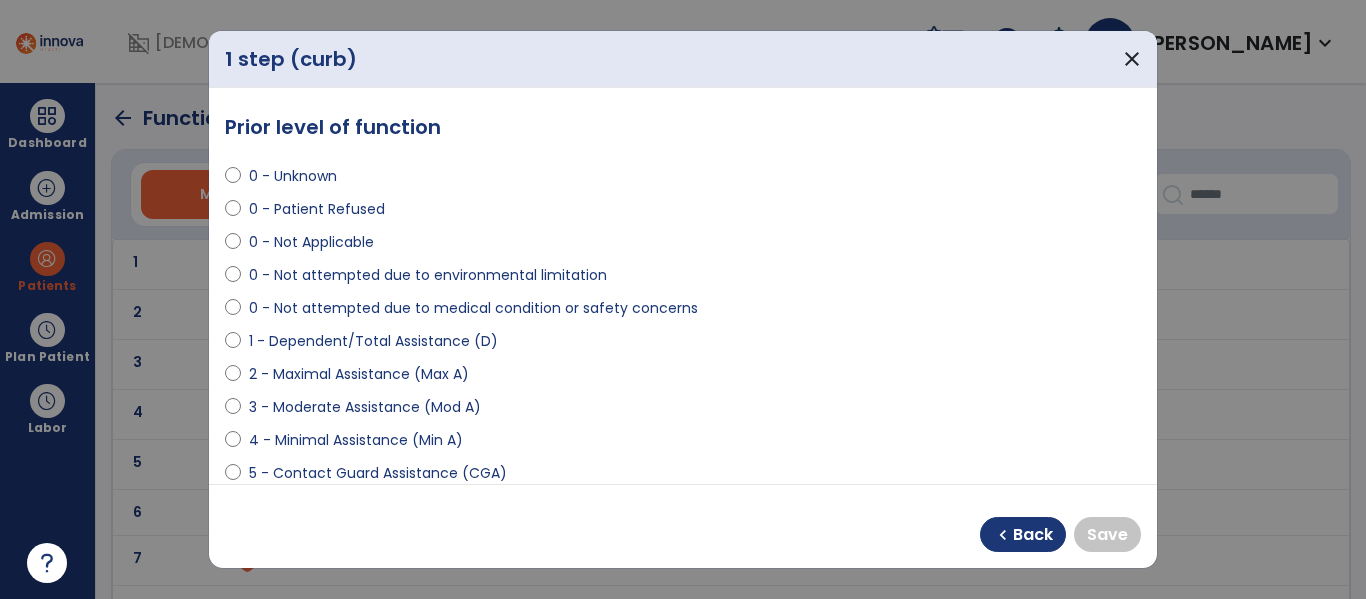 select on "**********" 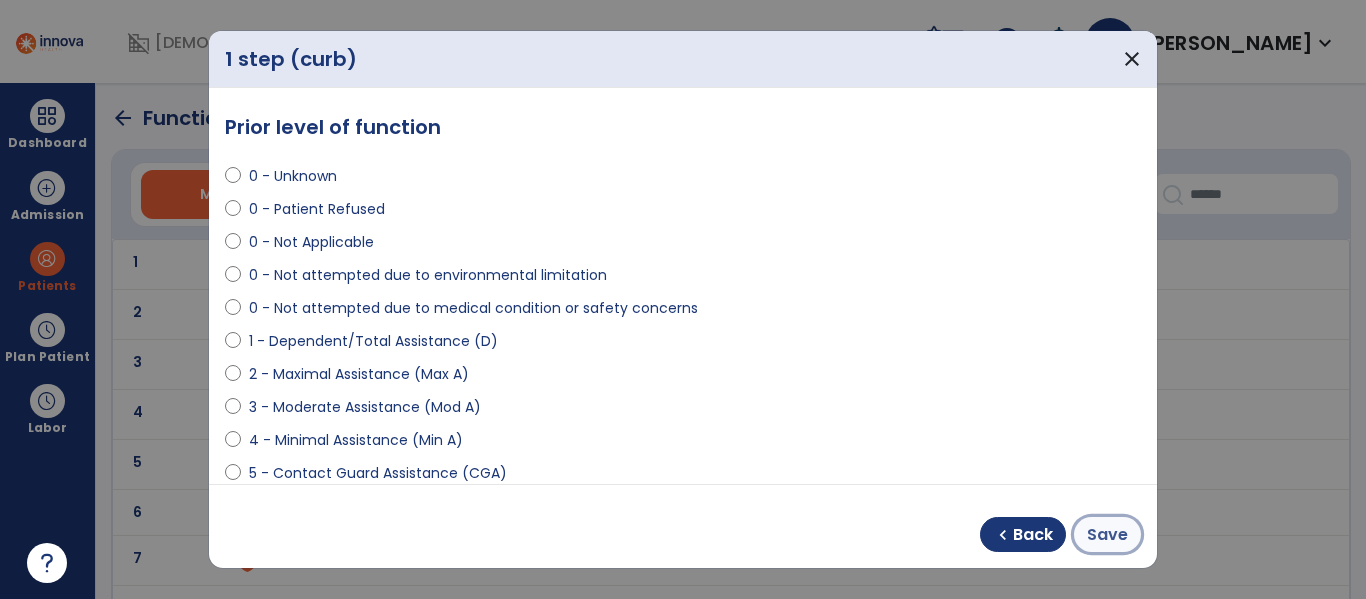 click on "Save" at bounding box center (1107, 535) 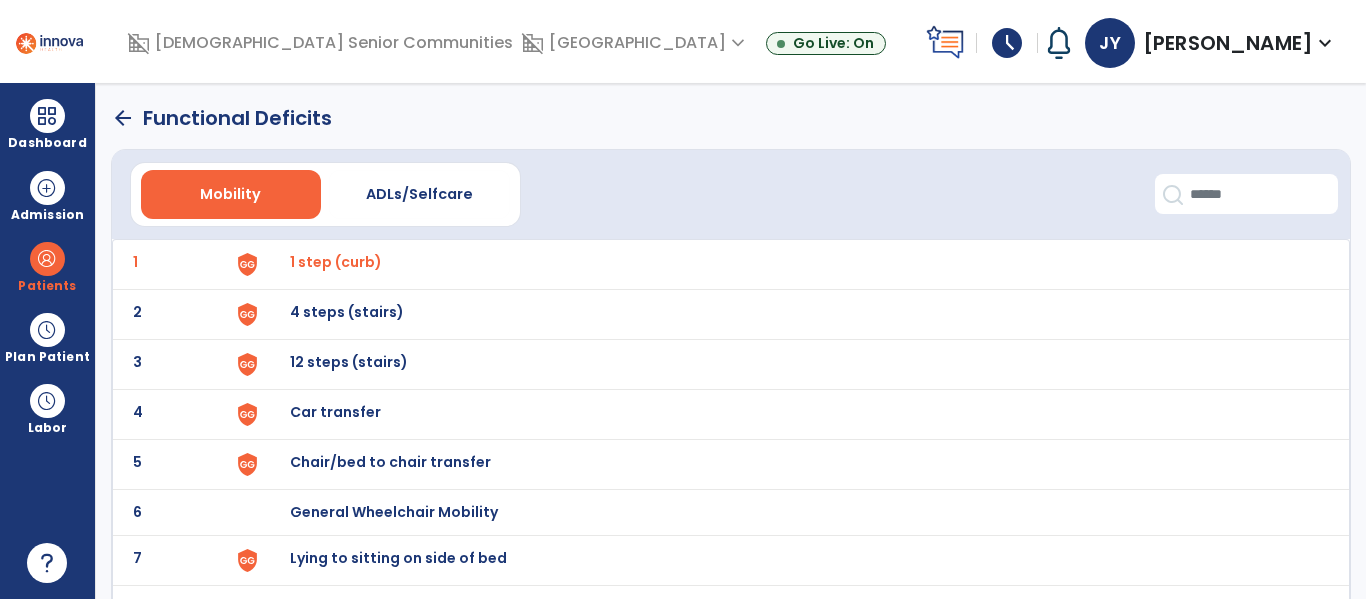 click on "4 steps (stairs)" at bounding box center (789, 264) 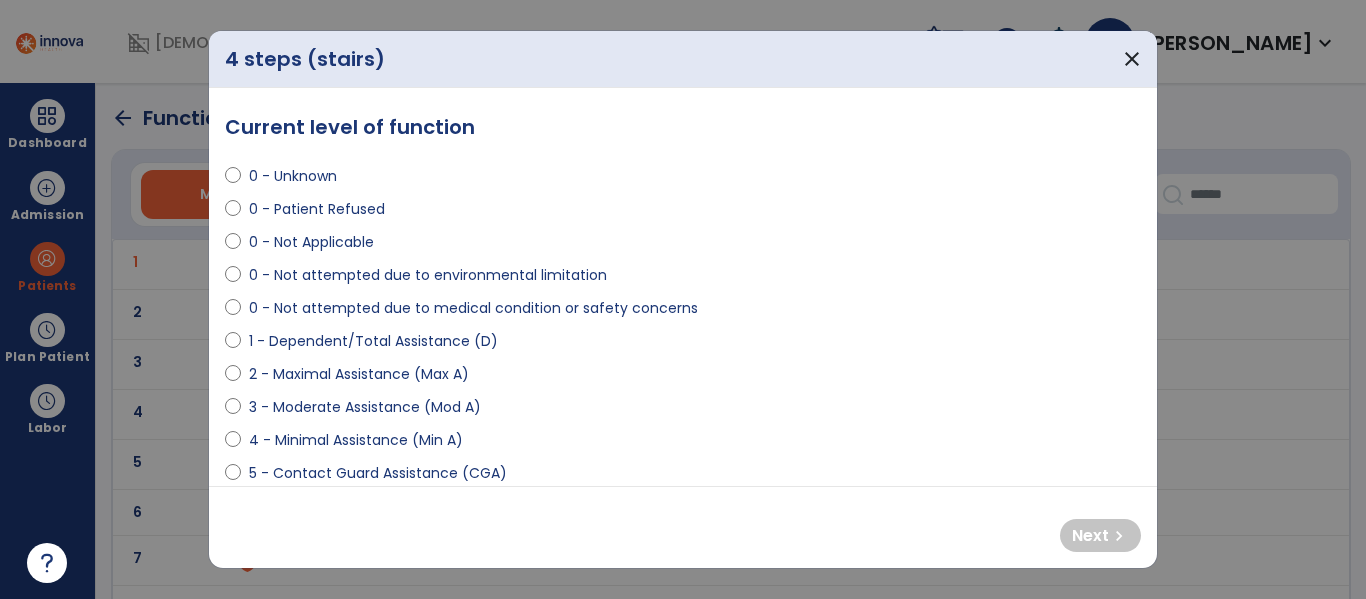 select on "**********" 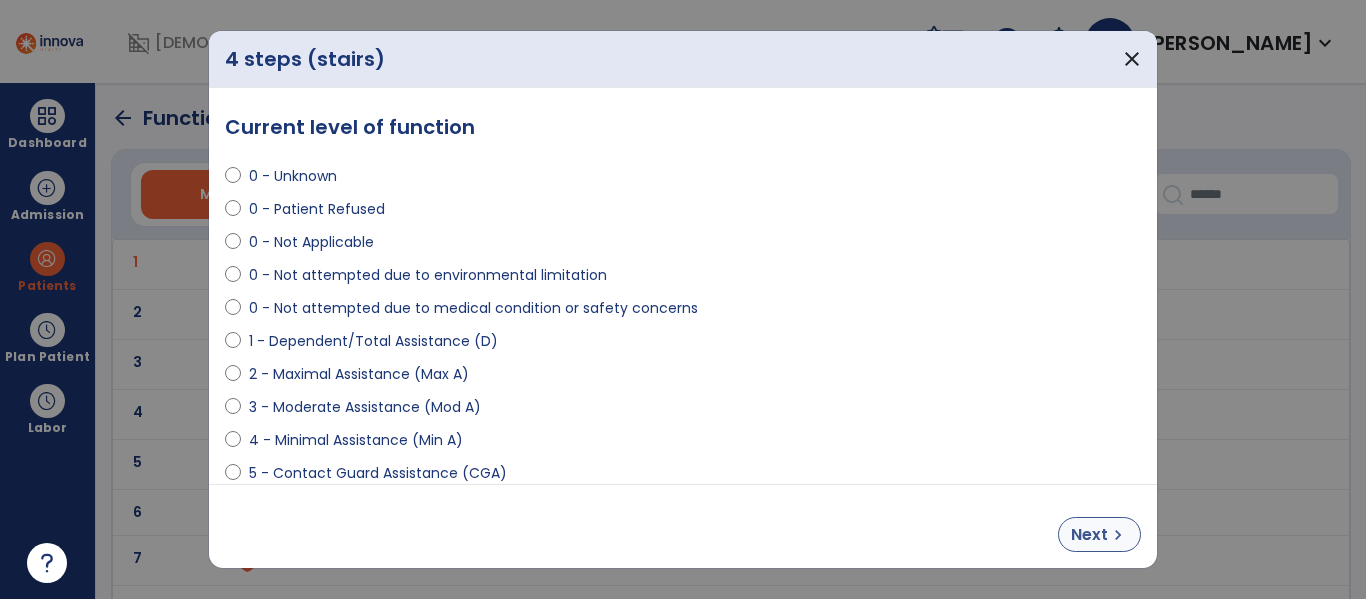 click on "Next" at bounding box center (1089, 535) 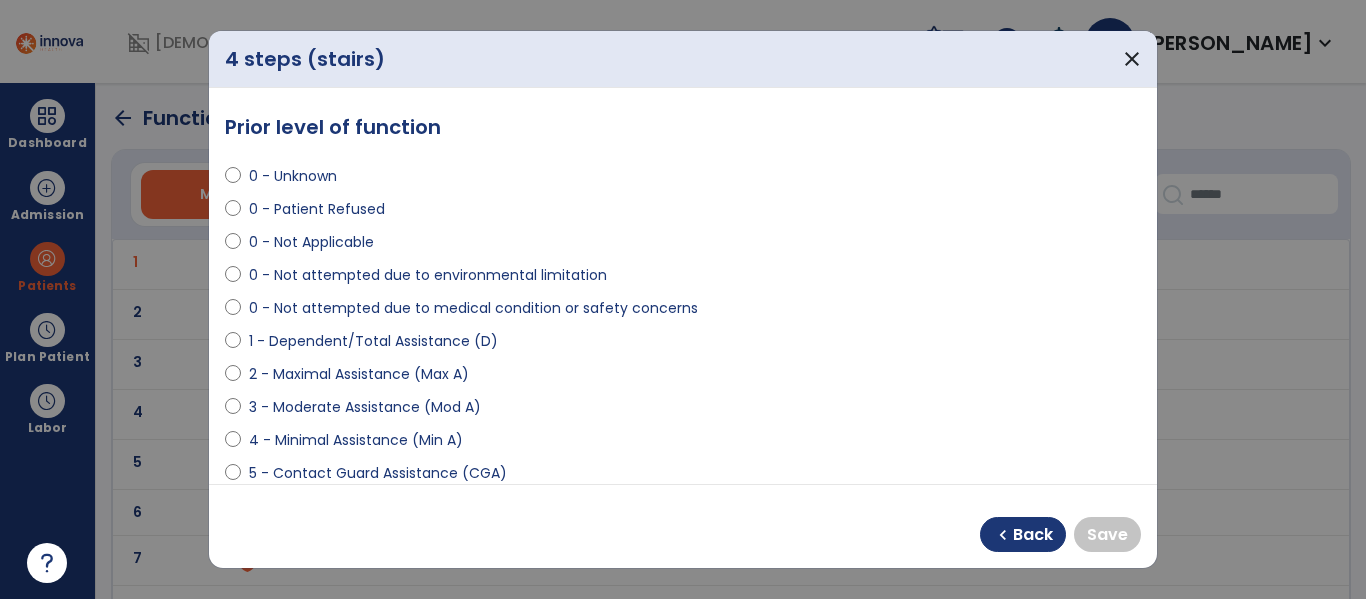 select on "**********" 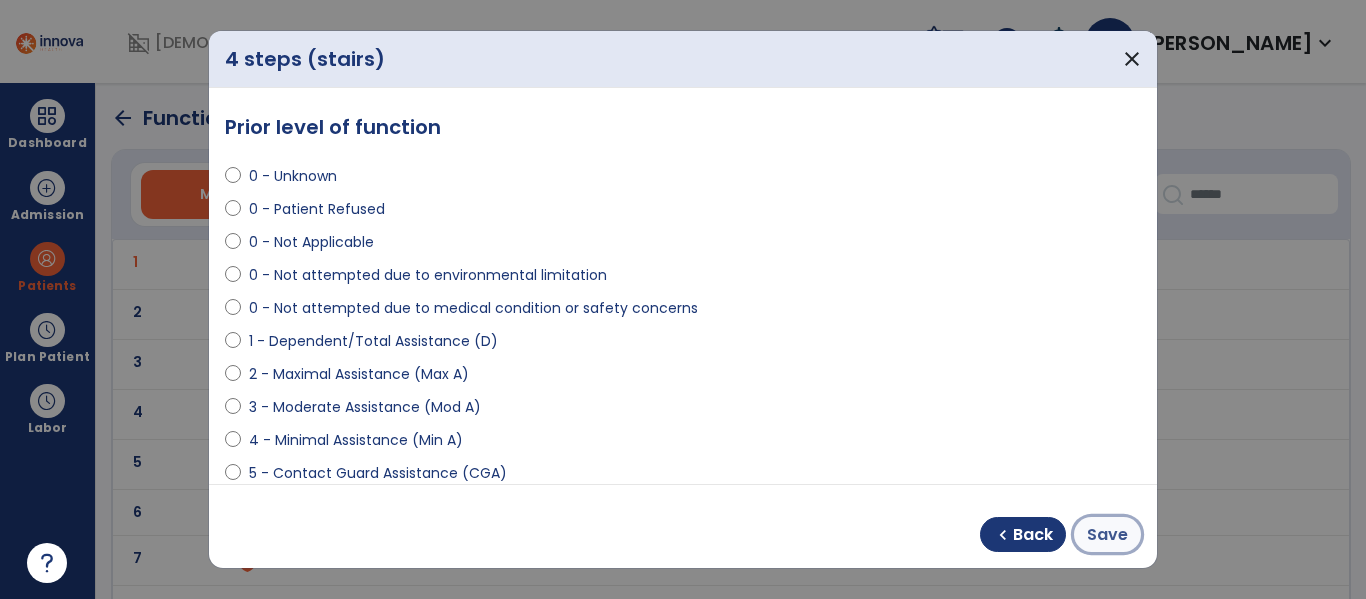 click on "Save" at bounding box center (1107, 535) 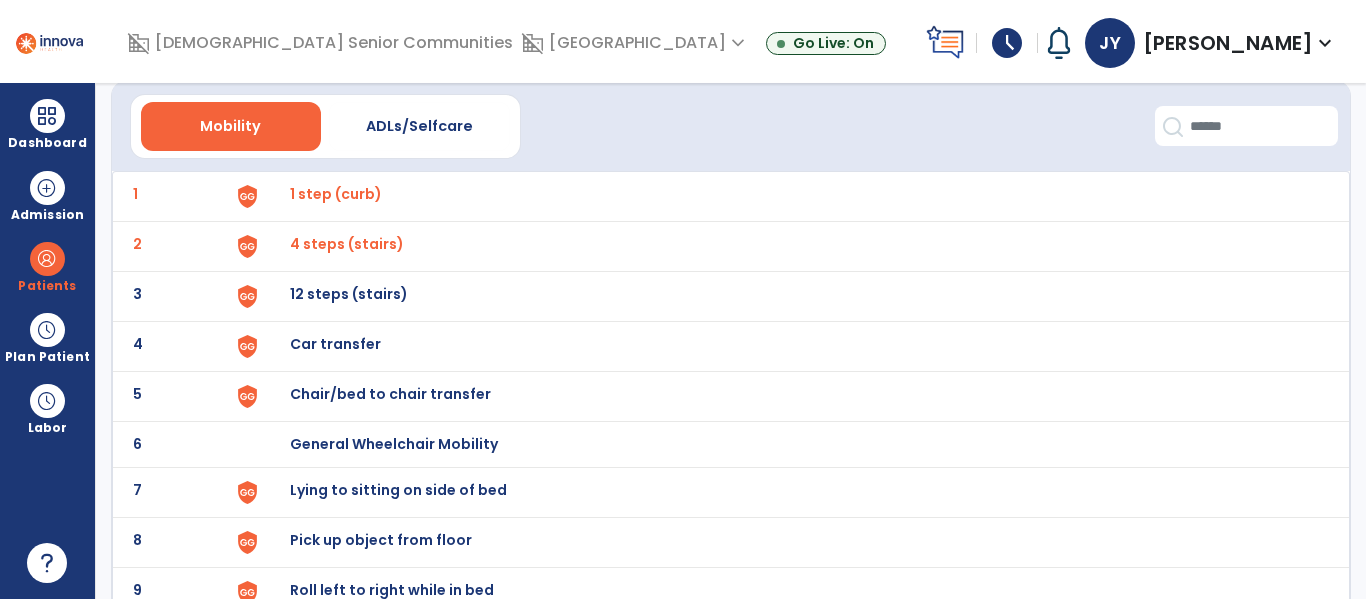 scroll, scrollTop: 81, scrollLeft: 0, axis: vertical 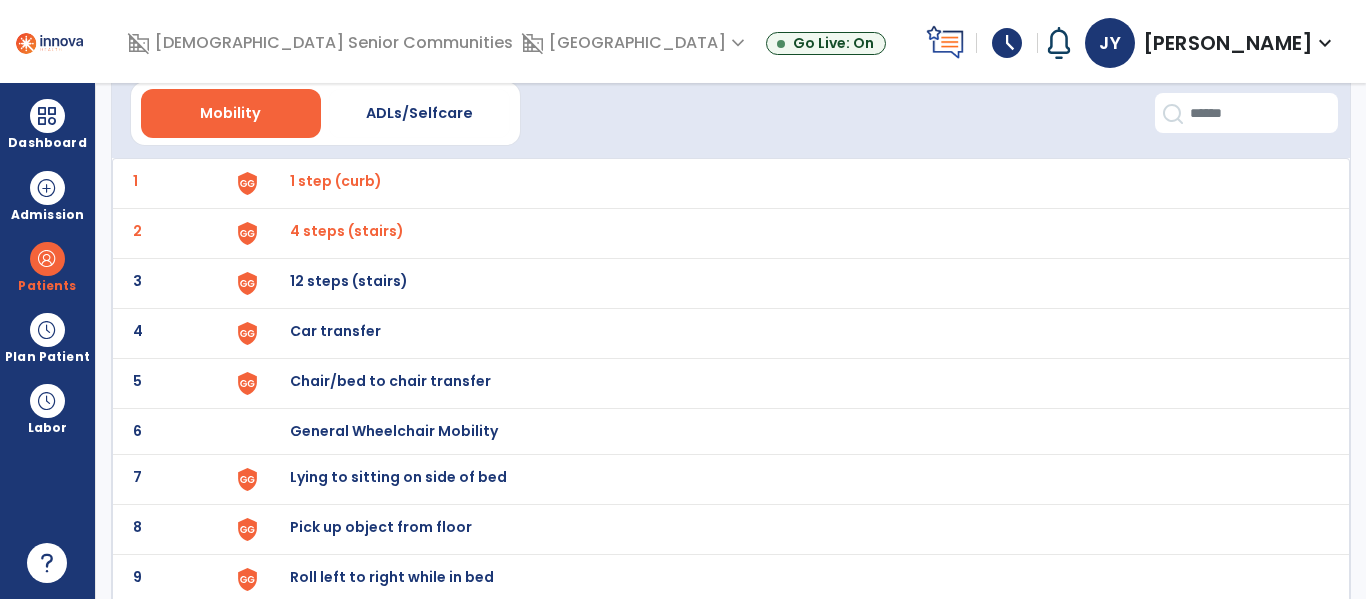 click on "12 steps (stairs)" at bounding box center (336, 181) 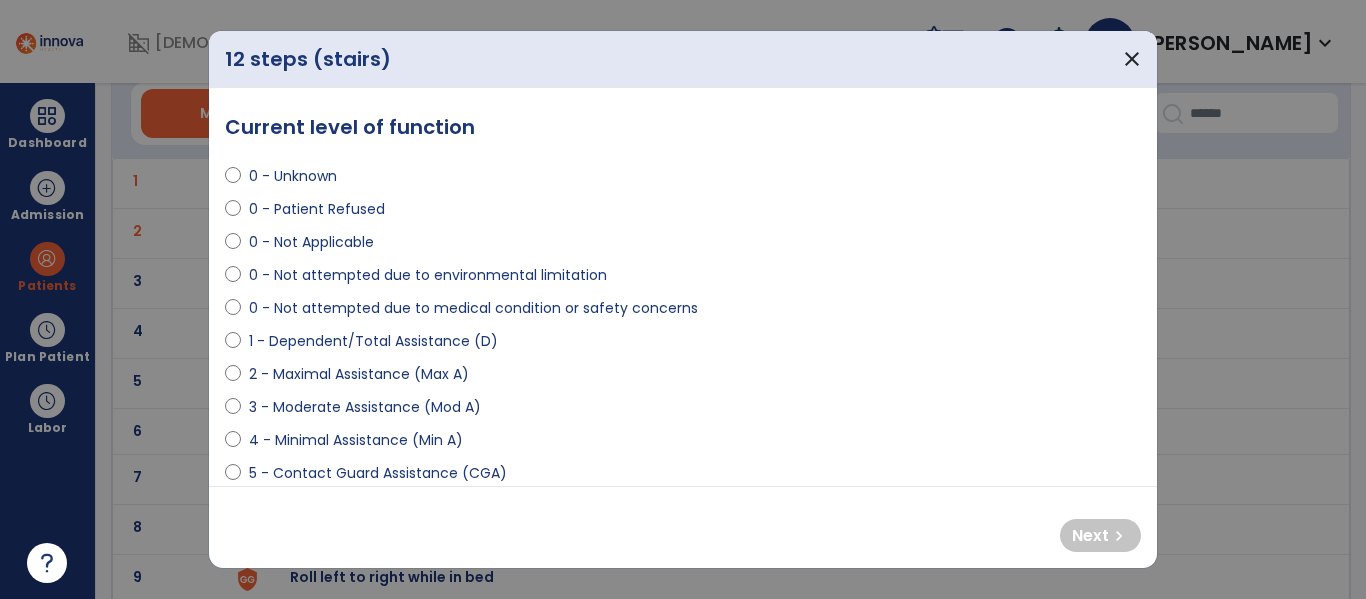 select on "**********" 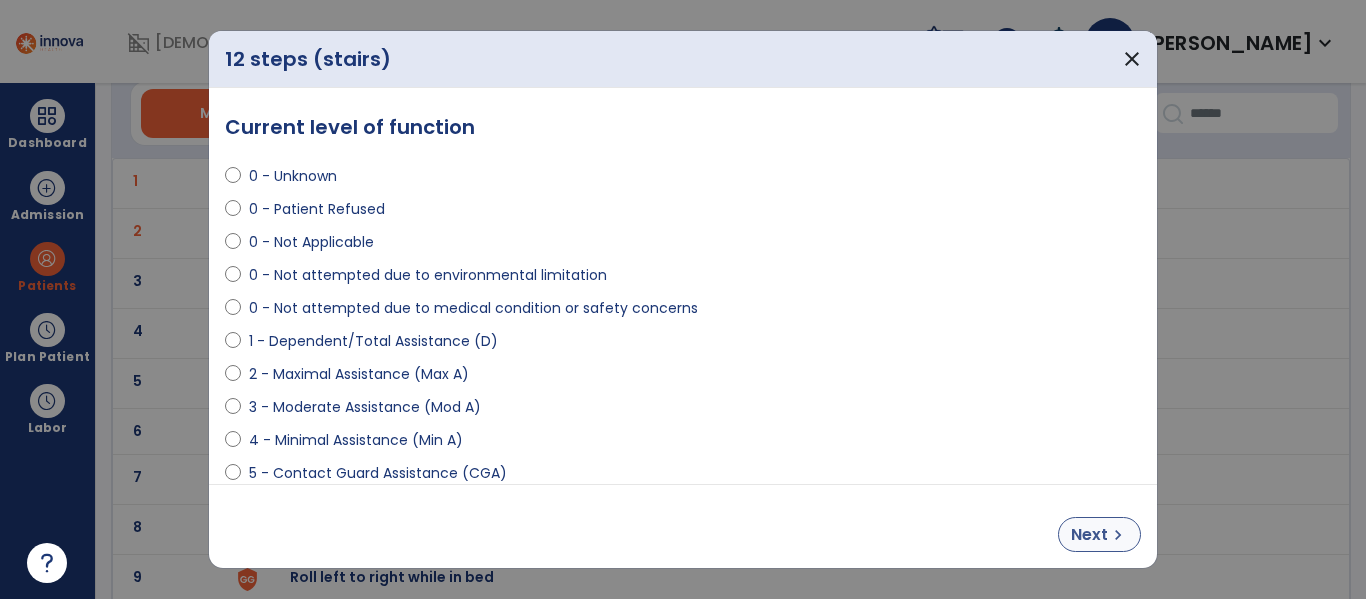 click on "Next  chevron_right" at bounding box center [1099, 534] 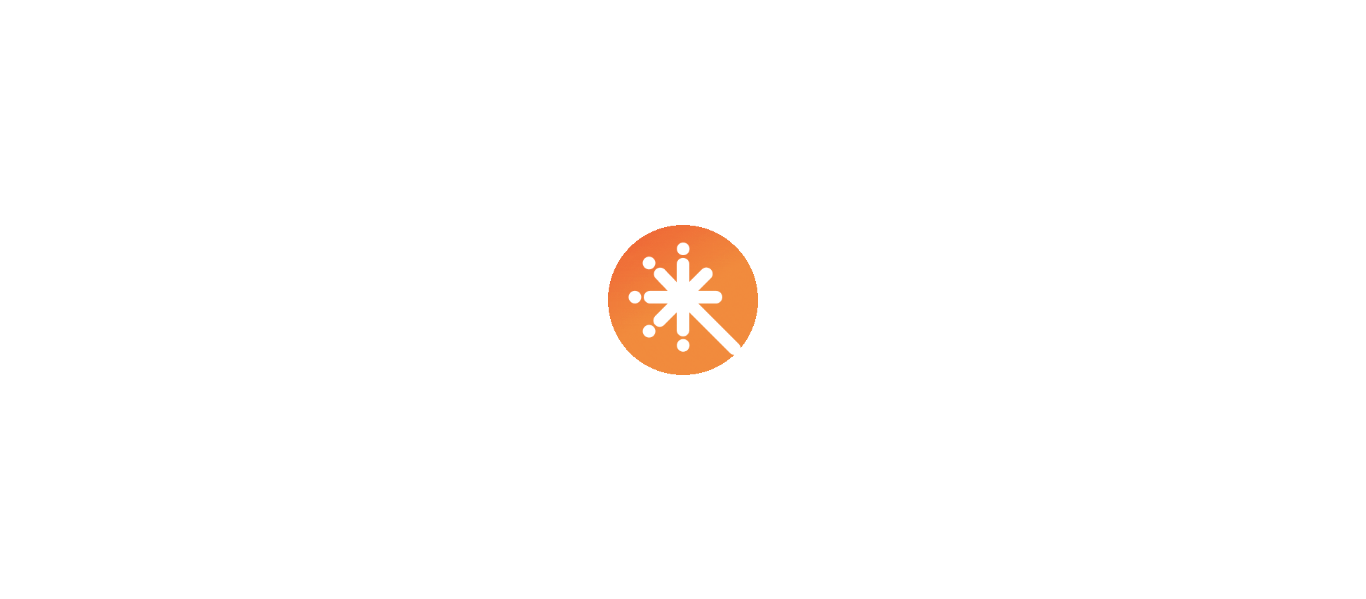 scroll, scrollTop: 0, scrollLeft: 0, axis: both 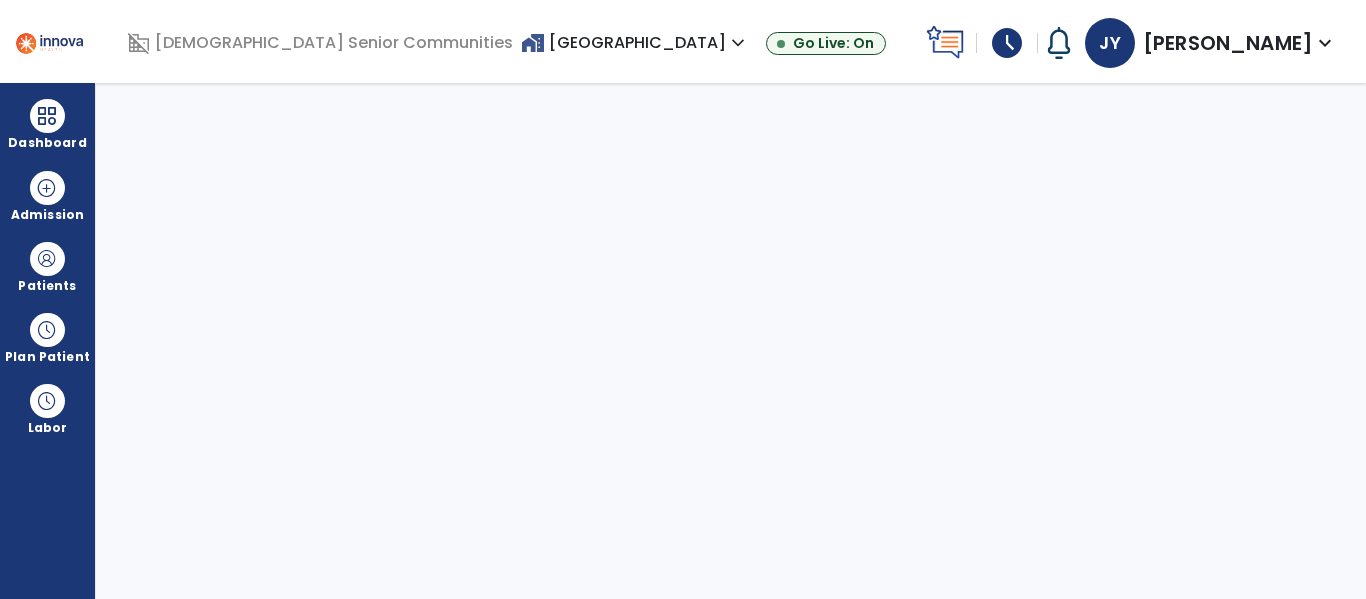 select on "****" 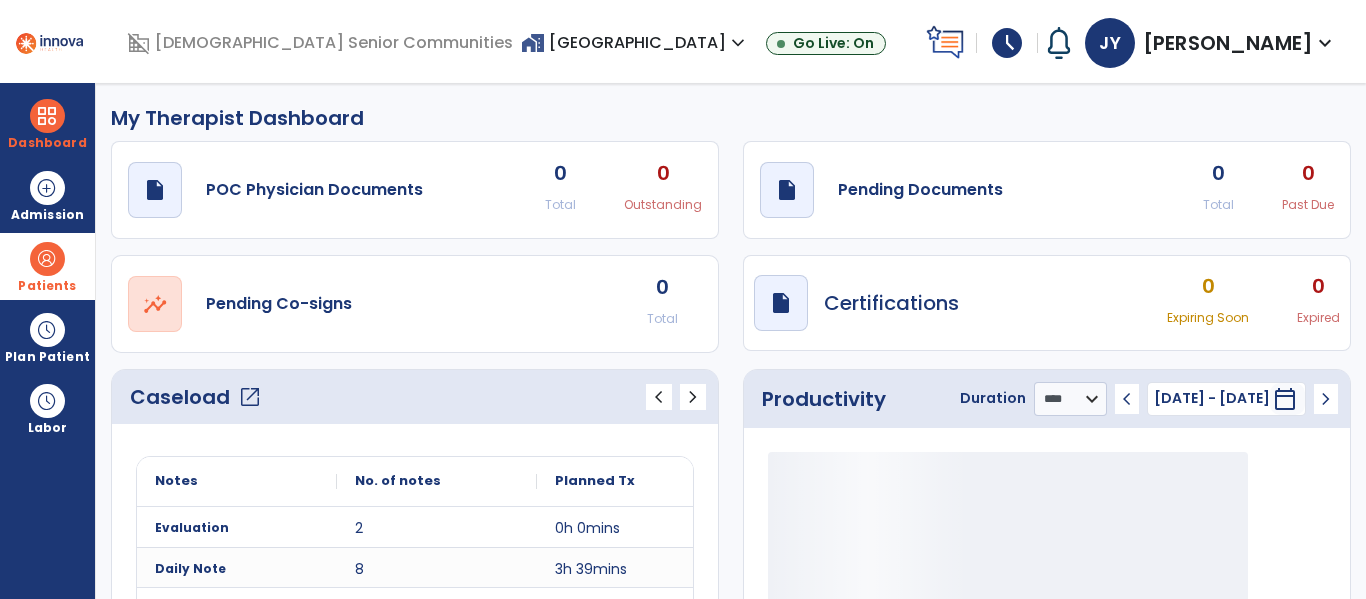 click on "Patients" at bounding box center [47, 286] 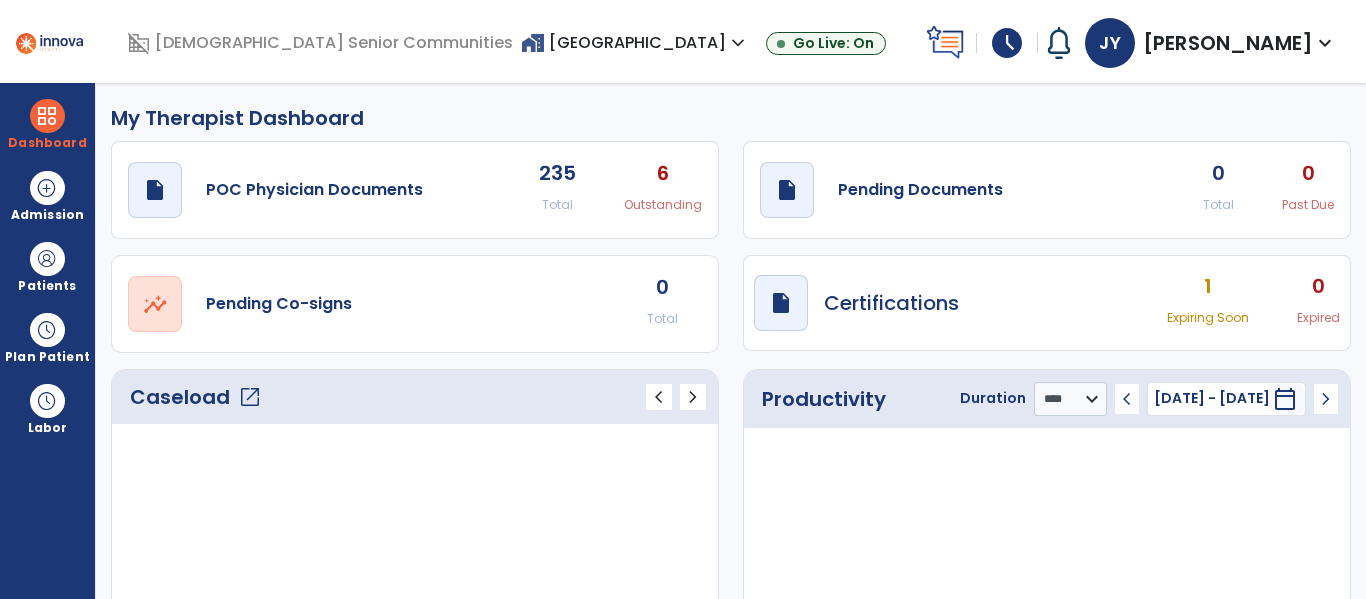 click on "open_in_new  Pending Co-signs 0 Total" 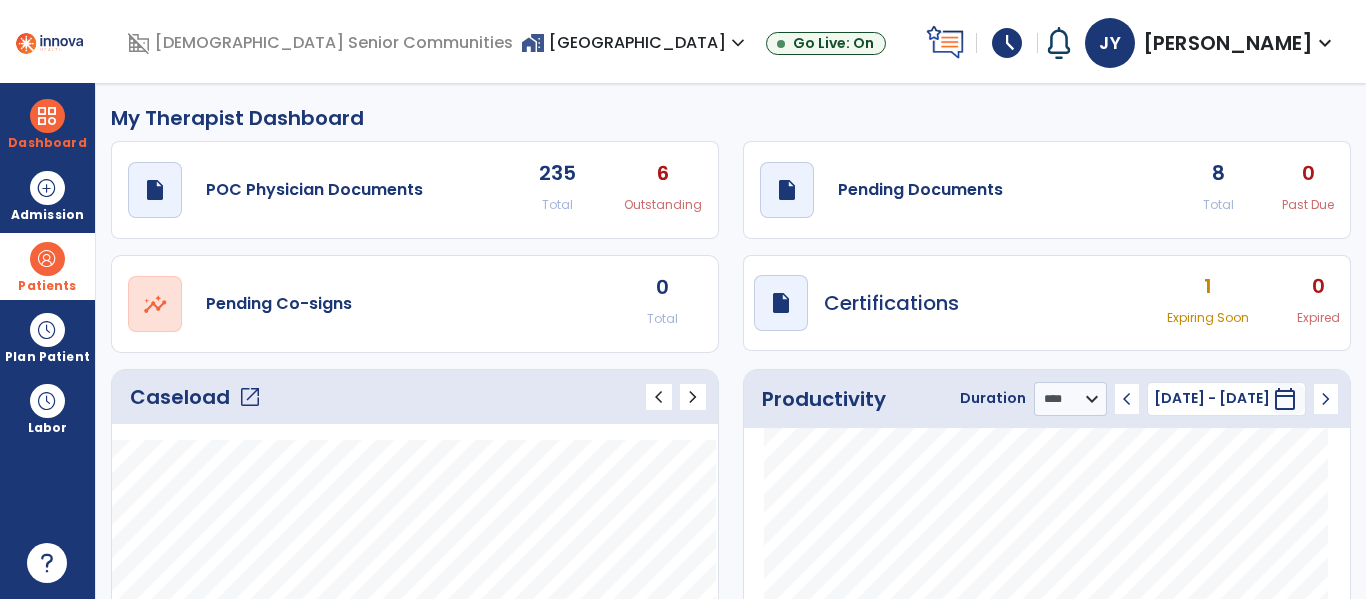 click on "Patients" at bounding box center [47, 286] 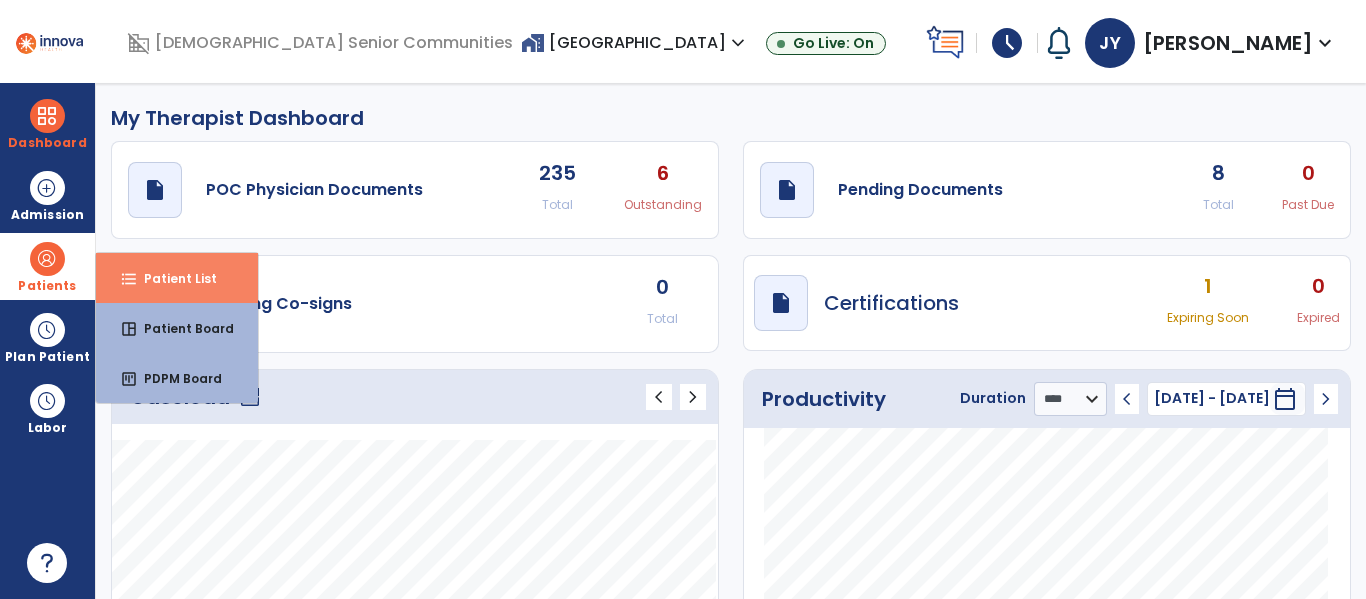 click on "format_list_bulleted" at bounding box center (129, 279) 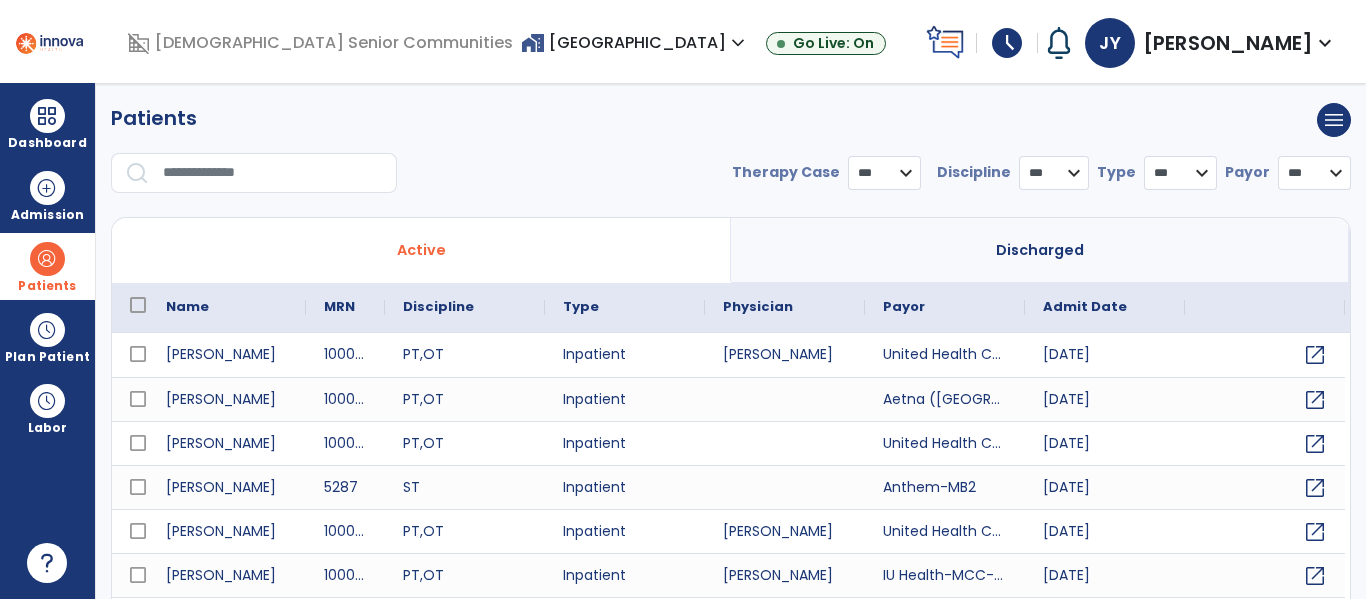 click at bounding box center [273, 173] 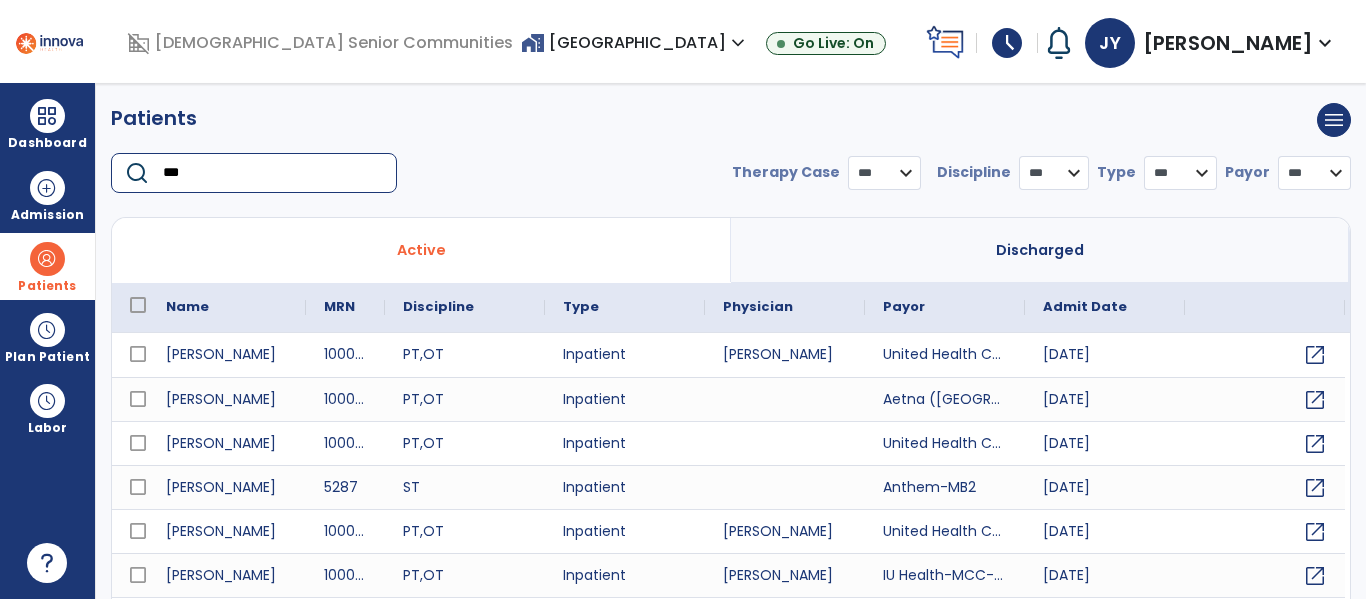 type on "****" 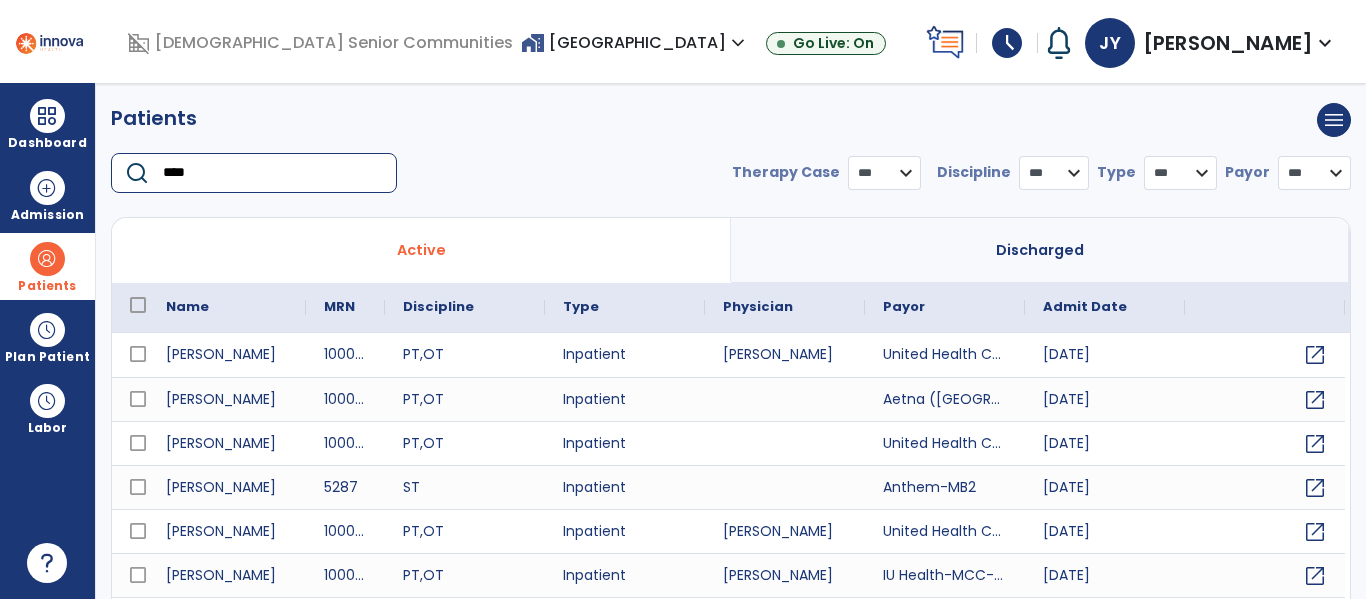 select on "***" 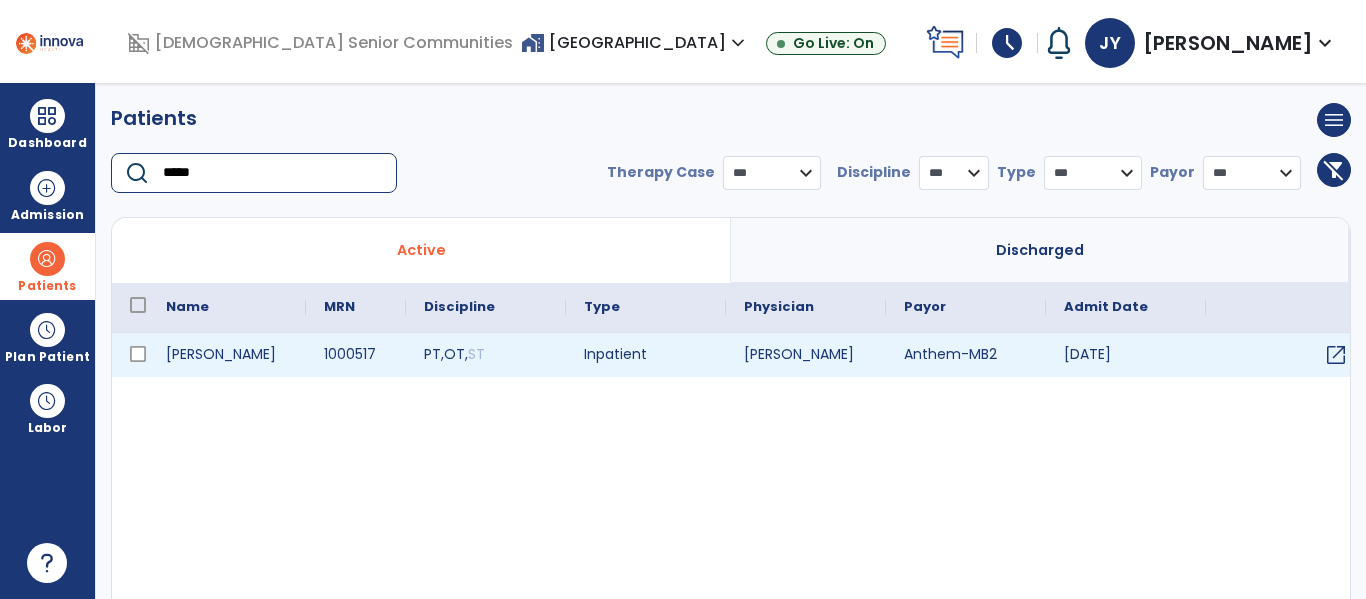 type on "*****" 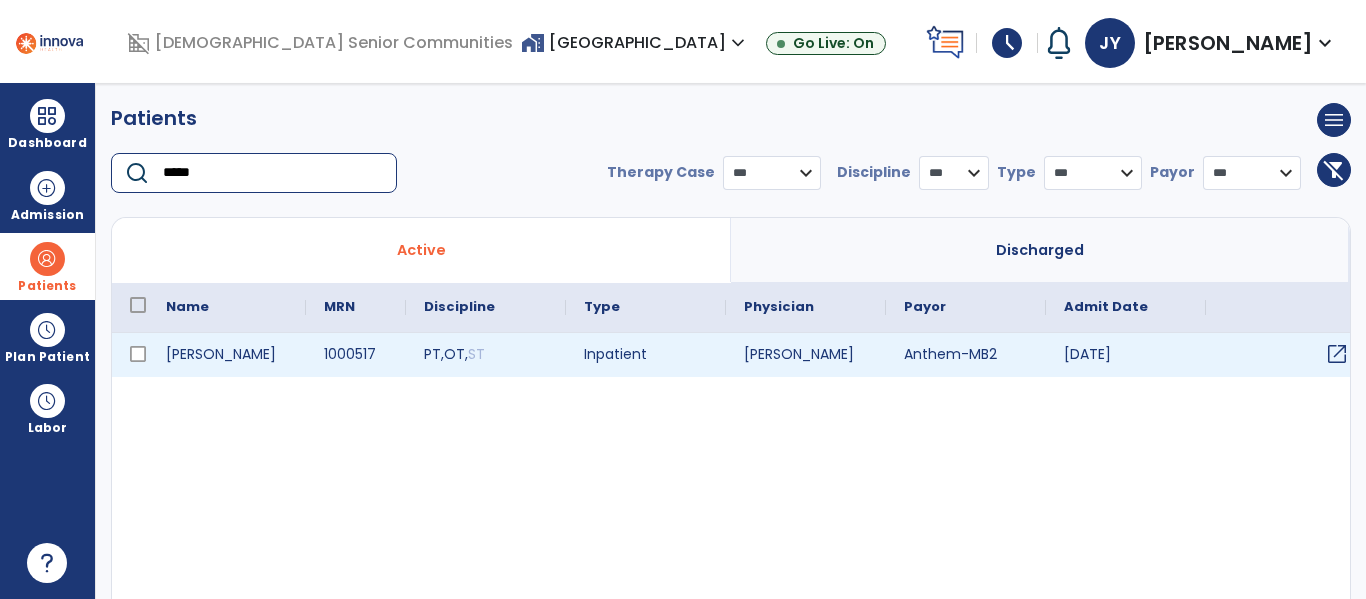 click on "open_in_new" at bounding box center (1337, 354) 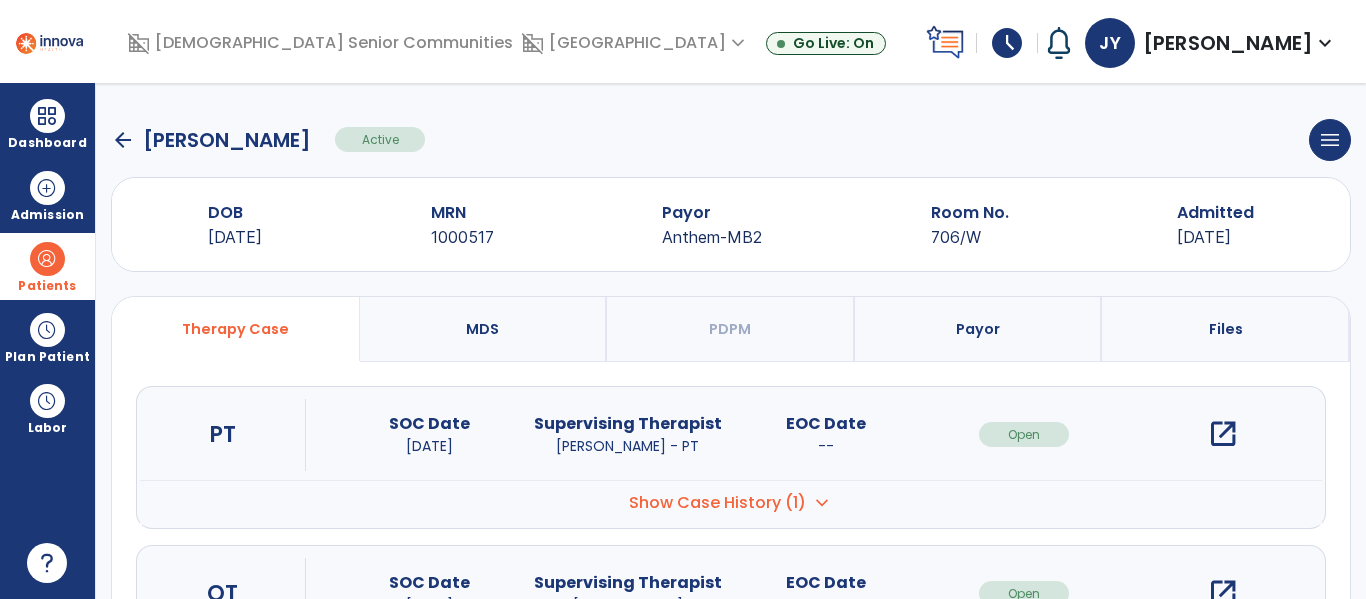 click on "open_in_new" at bounding box center [1223, 434] 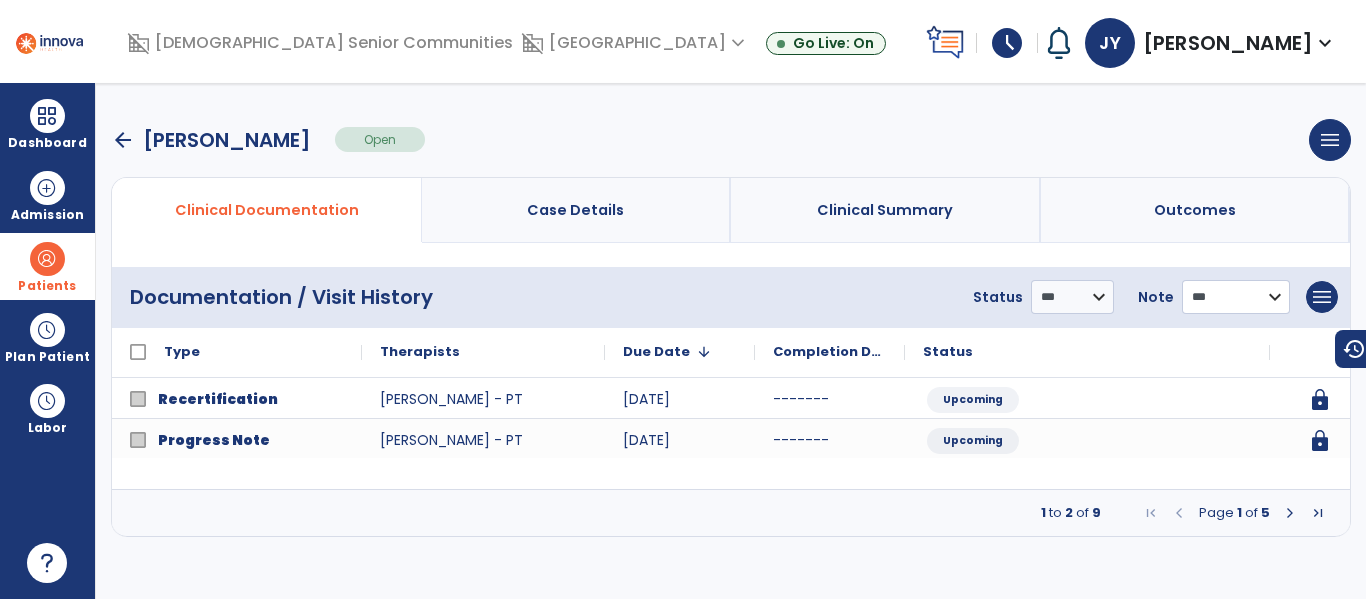 click on "**********" at bounding box center [1072, 297] 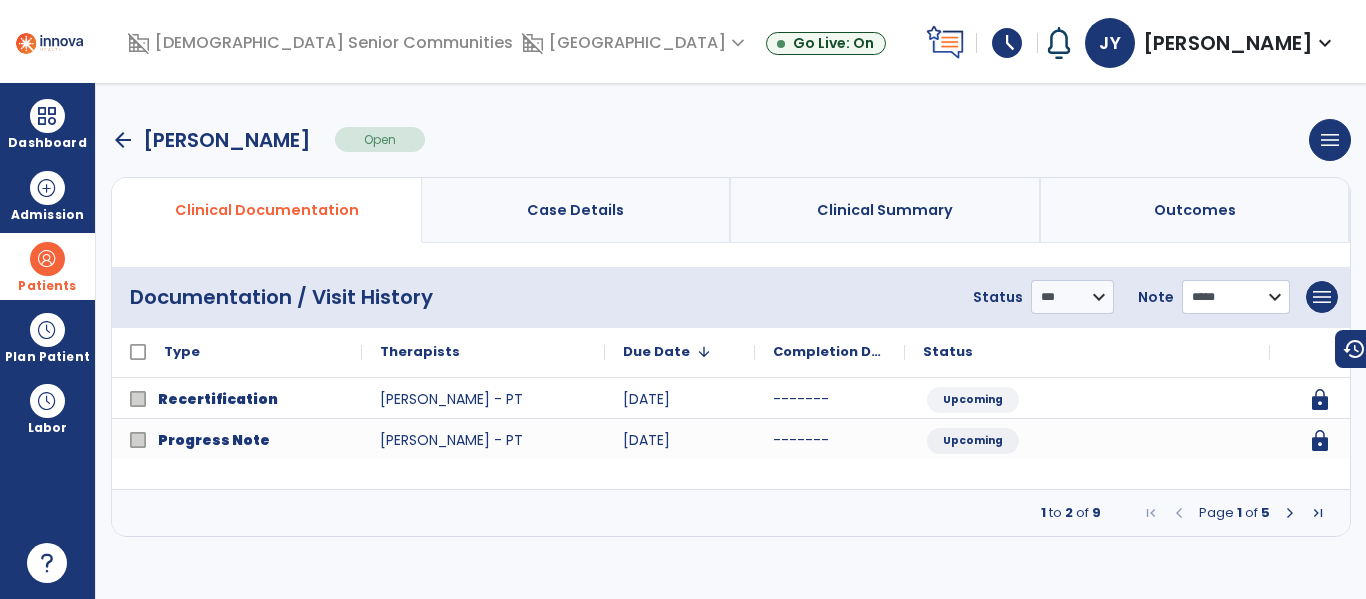 click on "**********" at bounding box center [1072, 297] 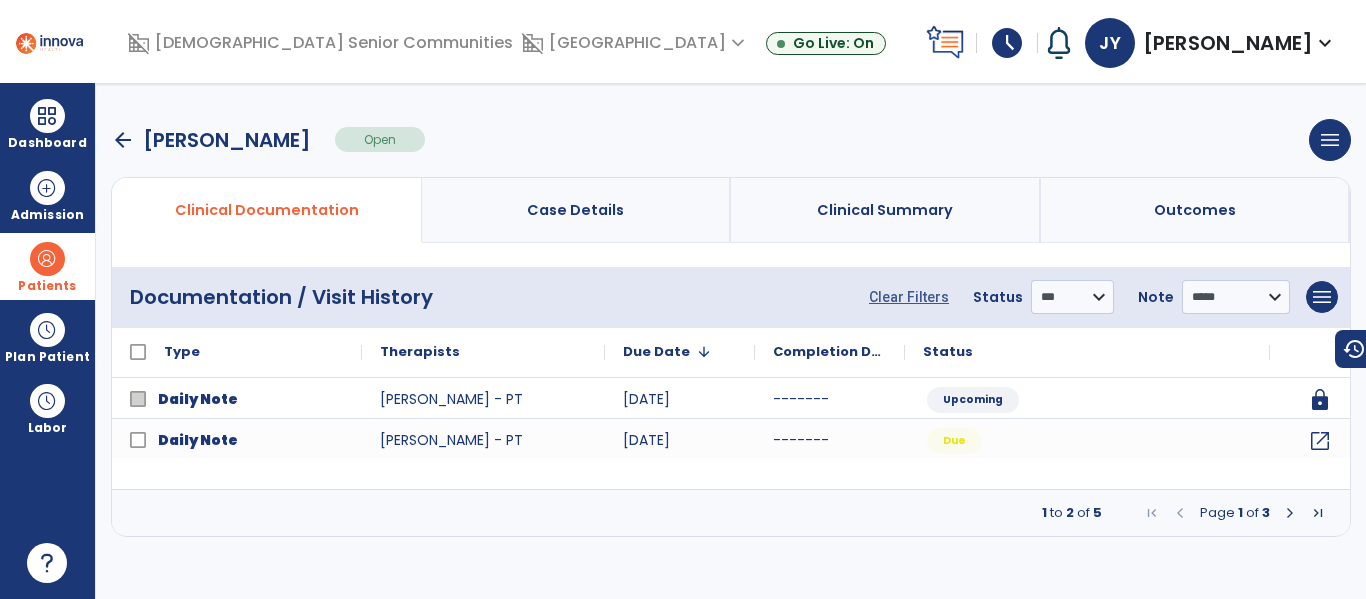 click at bounding box center (1290, 513) 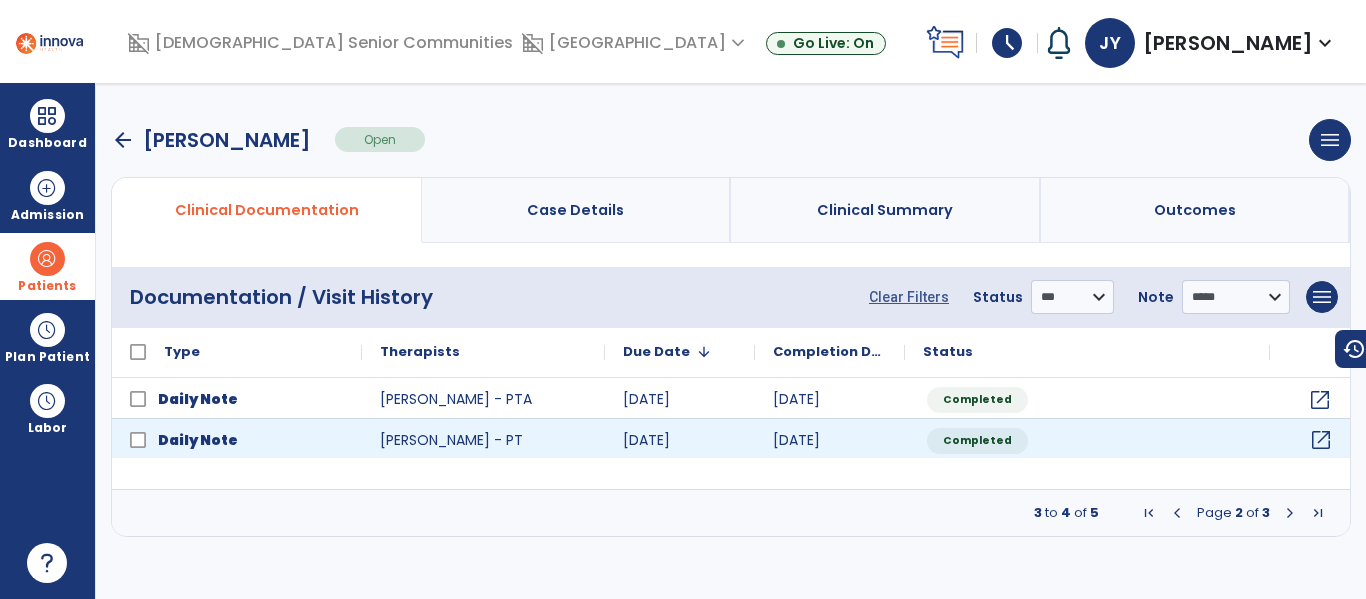 click on "open_in_new" 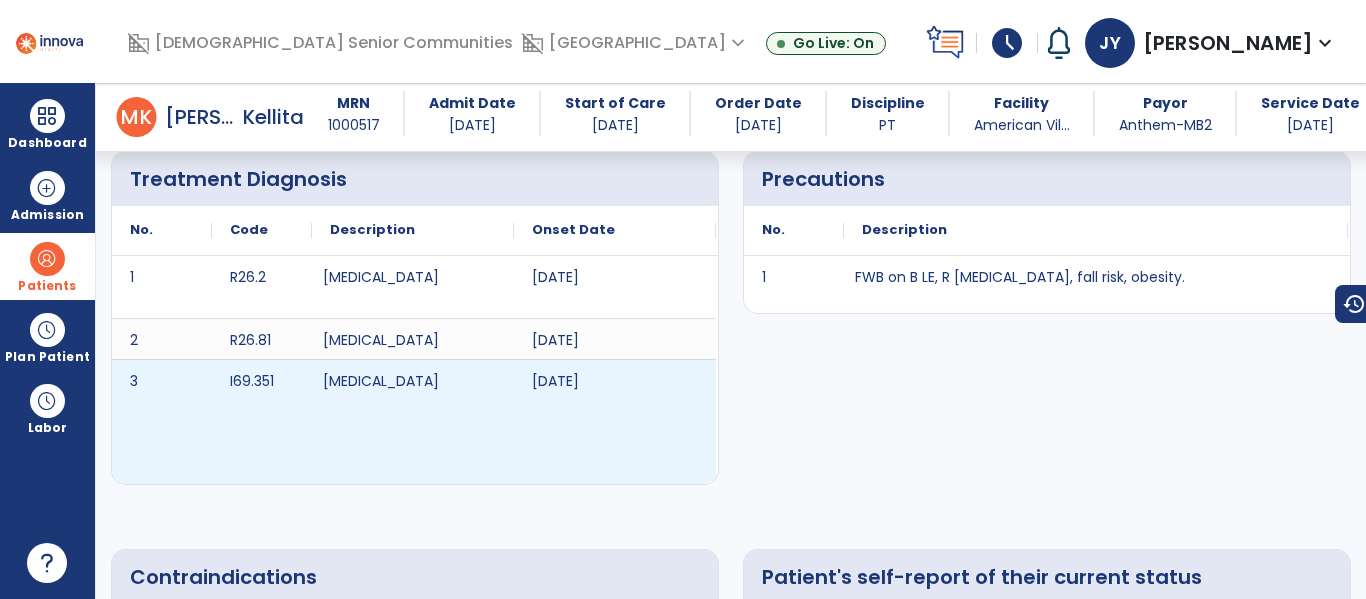 scroll, scrollTop: 0, scrollLeft: 0, axis: both 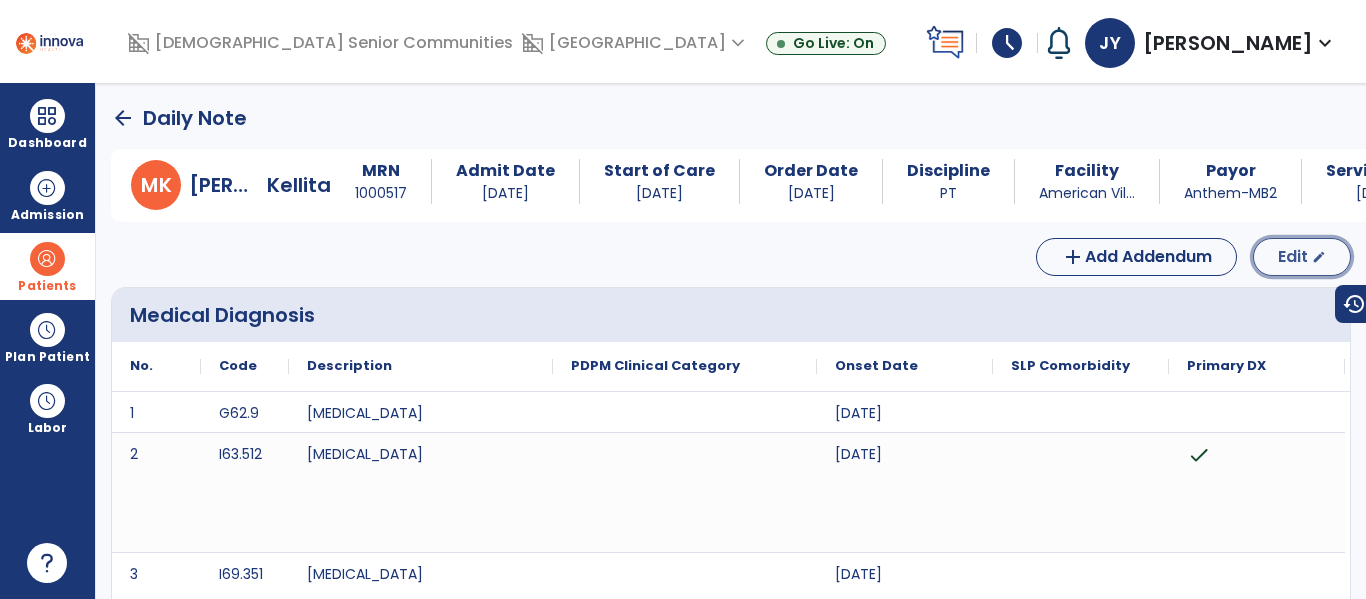 click on "Edit" 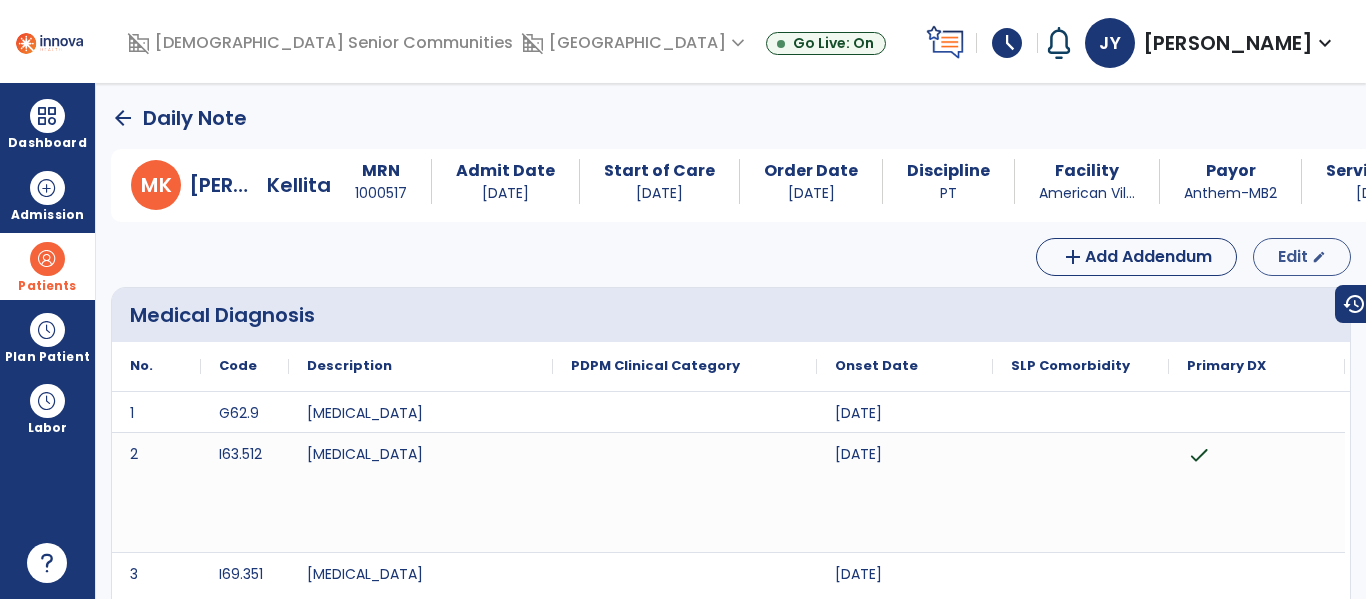 select on "*" 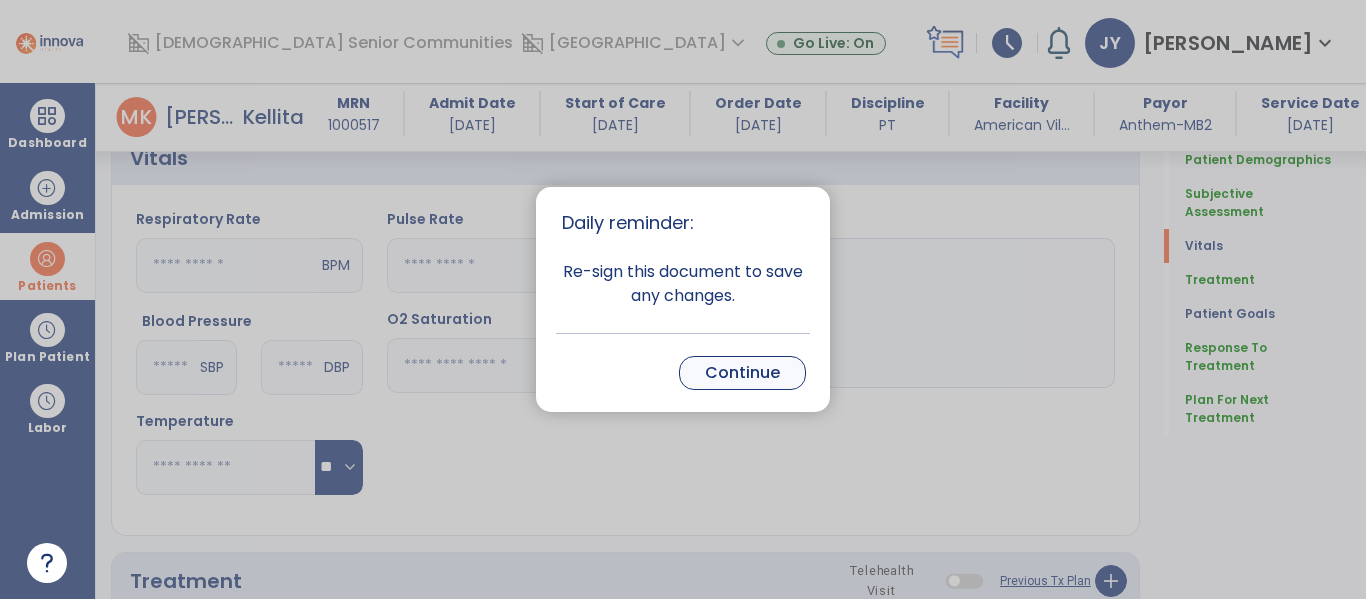 scroll, scrollTop: 821, scrollLeft: 0, axis: vertical 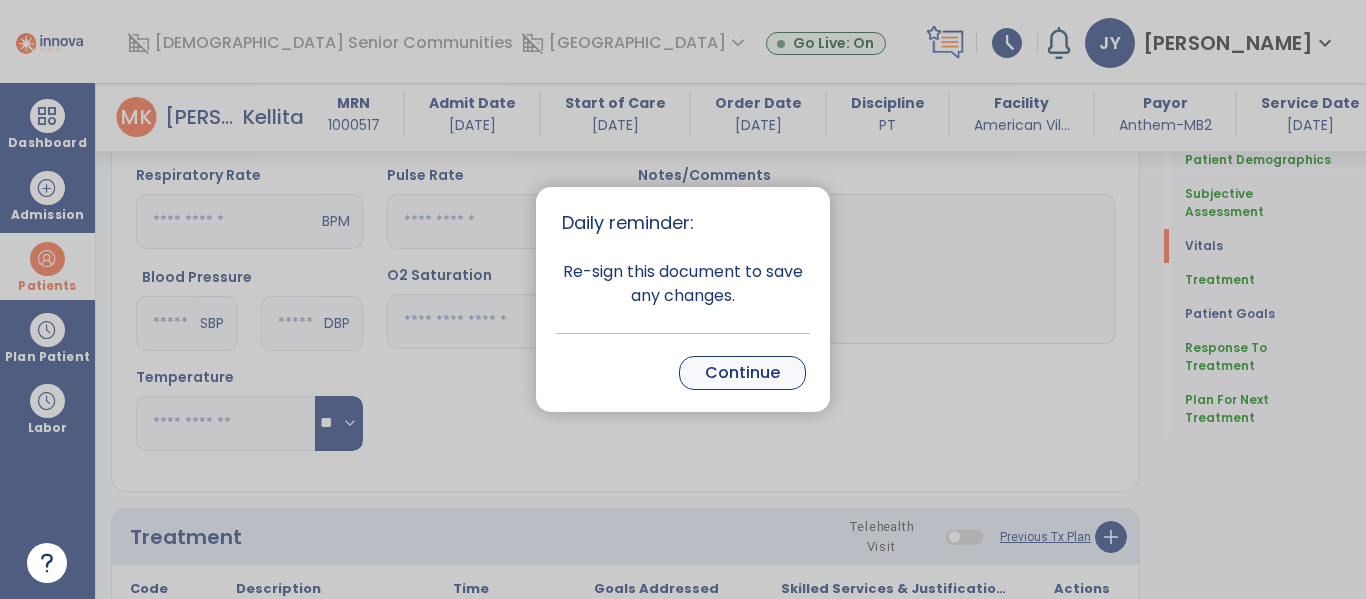 click on "Continue" at bounding box center (742, 373) 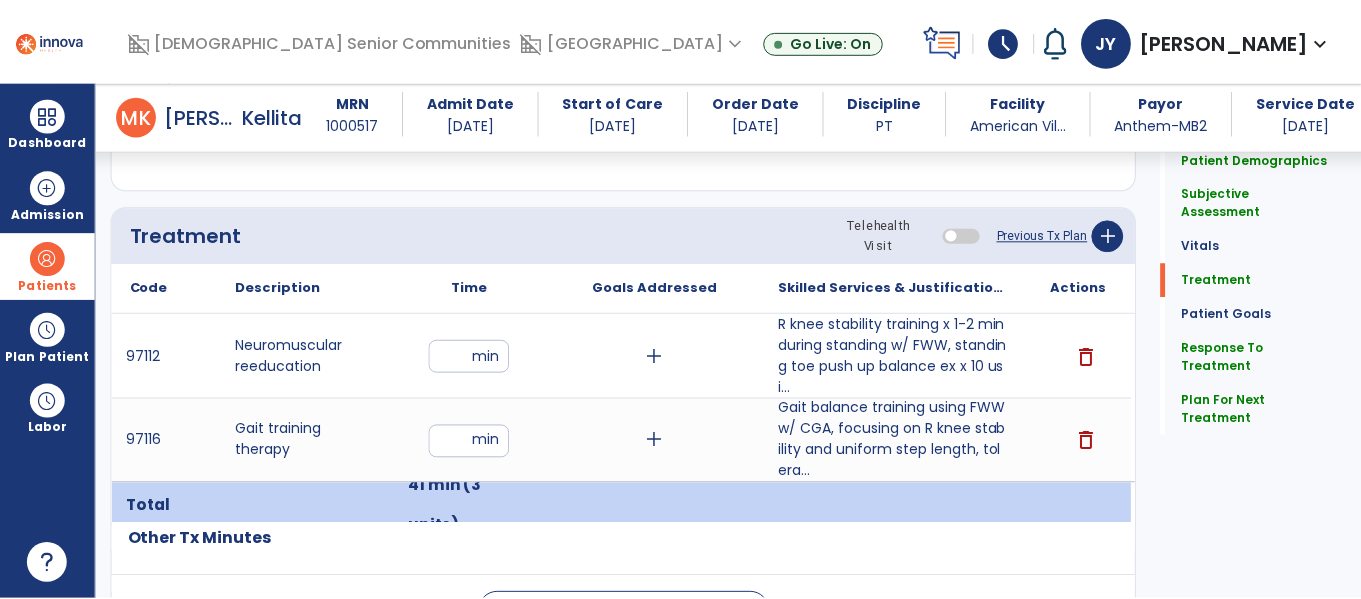 scroll, scrollTop: 1148, scrollLeft: 0, axis: vertical 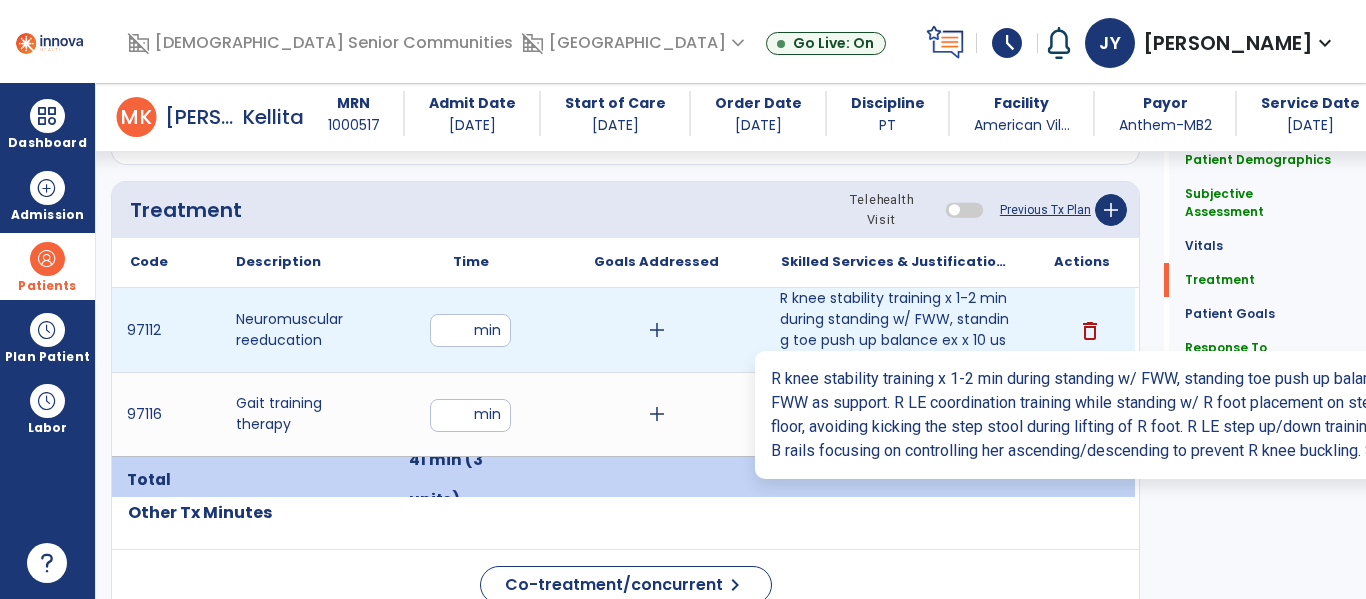 click on "R knee stability training x 1-2 min during standing w/ FWW, standing toe push up balance ex x 10 usi..." at bounding box center [896, 330] 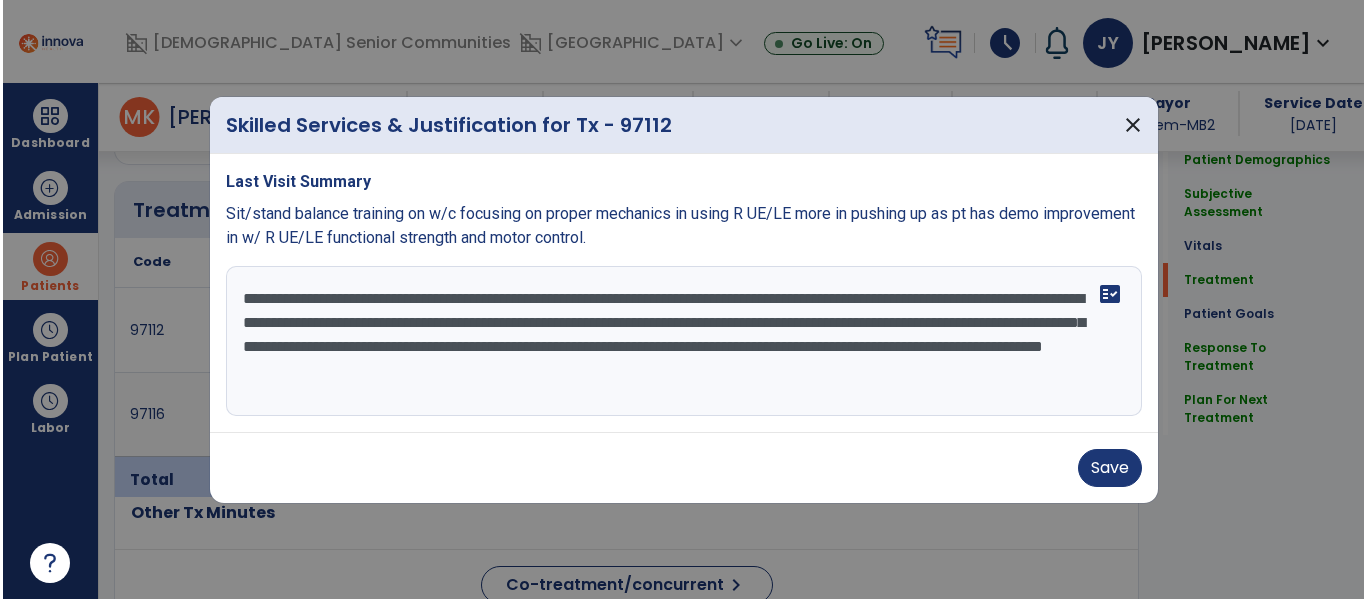 scroll, scrollTop: 1148, scrollLeft: 0, axis: vertical 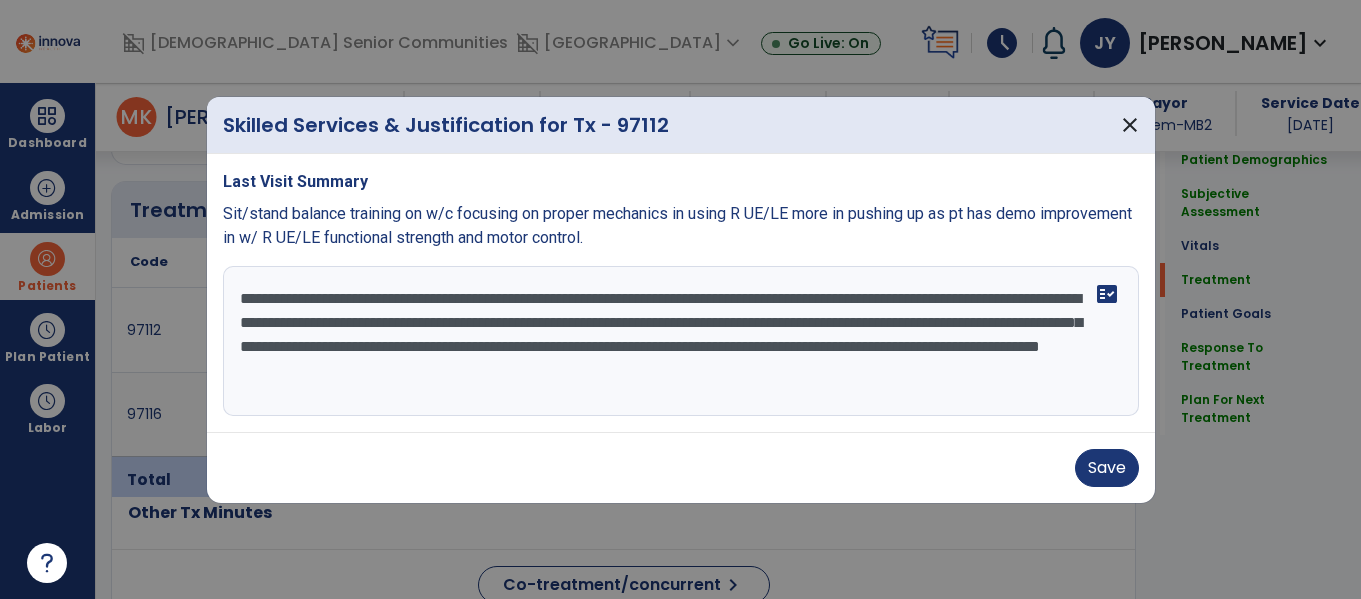 click on "**********" at bounding box center [681, 341] 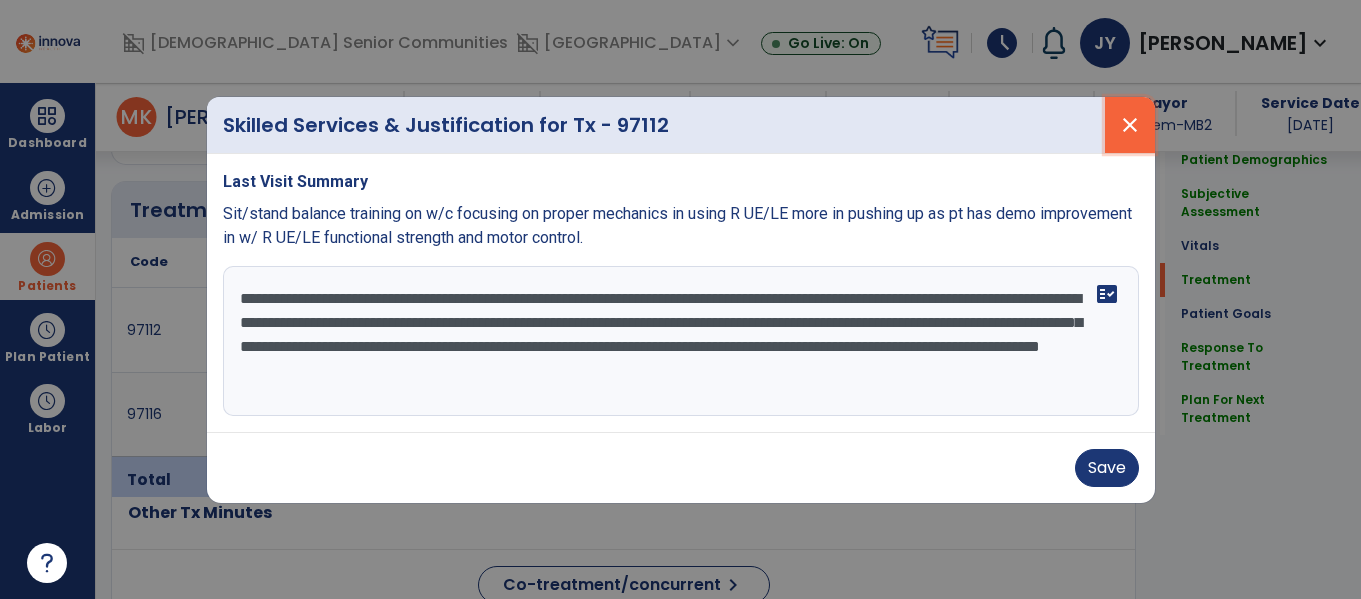 click on "close" at bounding box center (1130, 125) 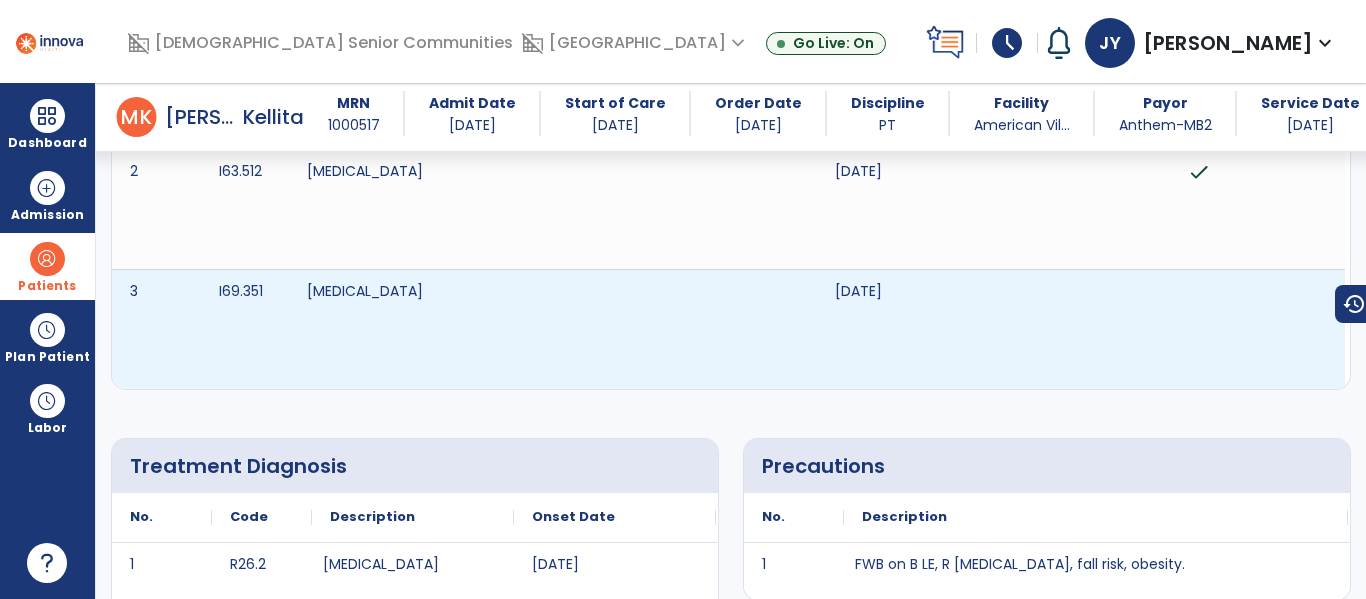 scroll, scrollTop: 0, scrollLeft: 0, axis: both 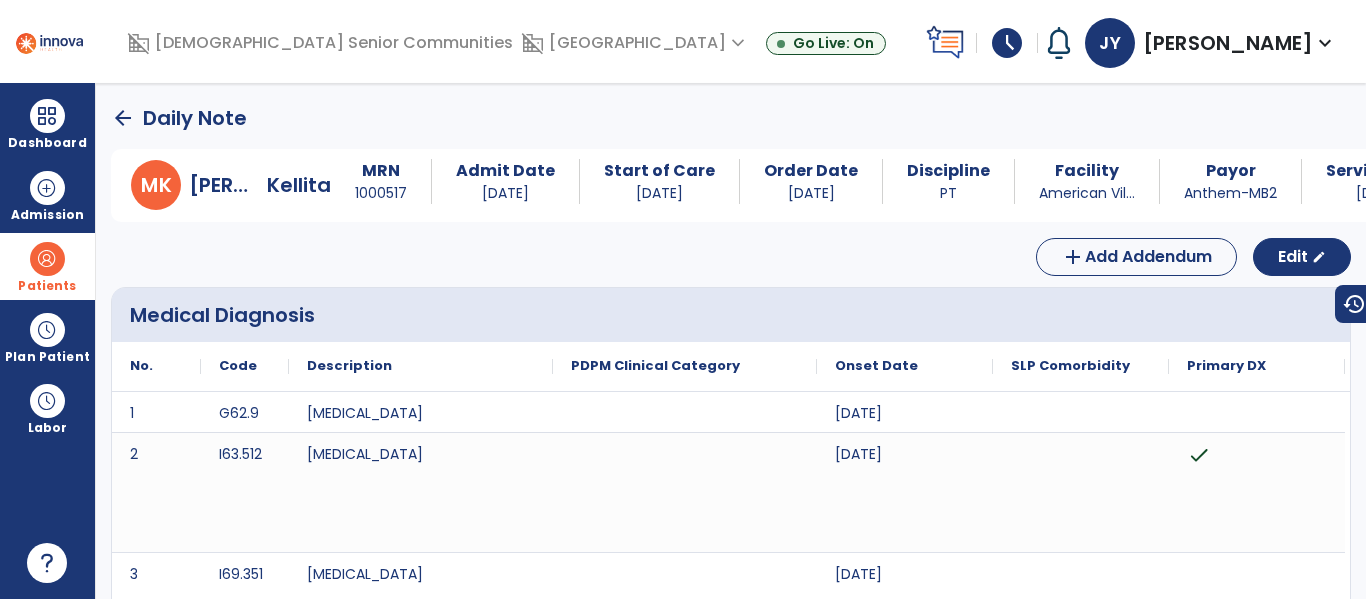 click on "arrow_back" 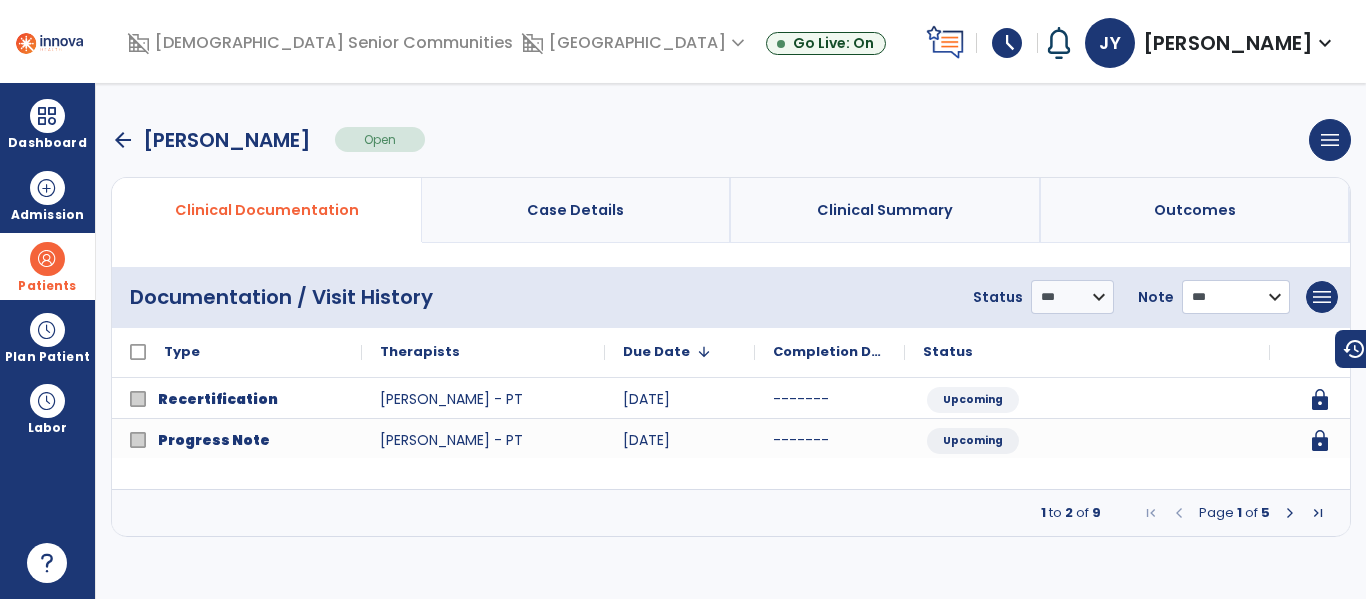 click on "**********" at bounding box center [1072, 297] 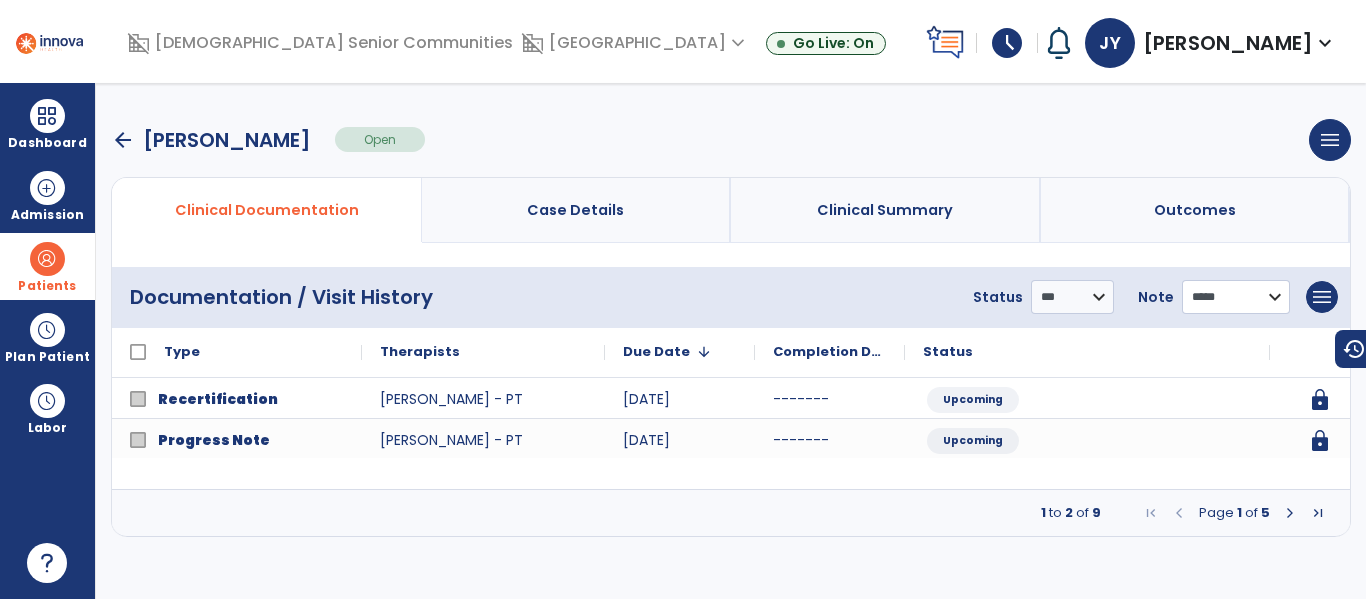 click on "**********" at bounding box center (1072, 297) 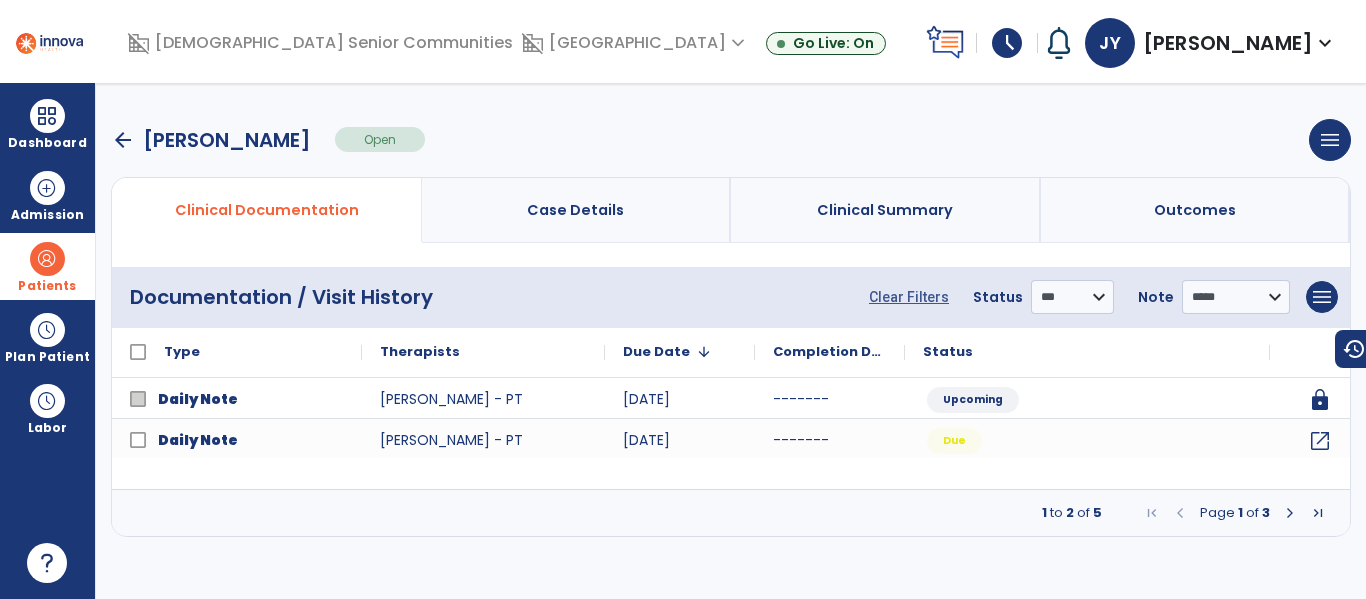 click at bounding box center (1290, 513) 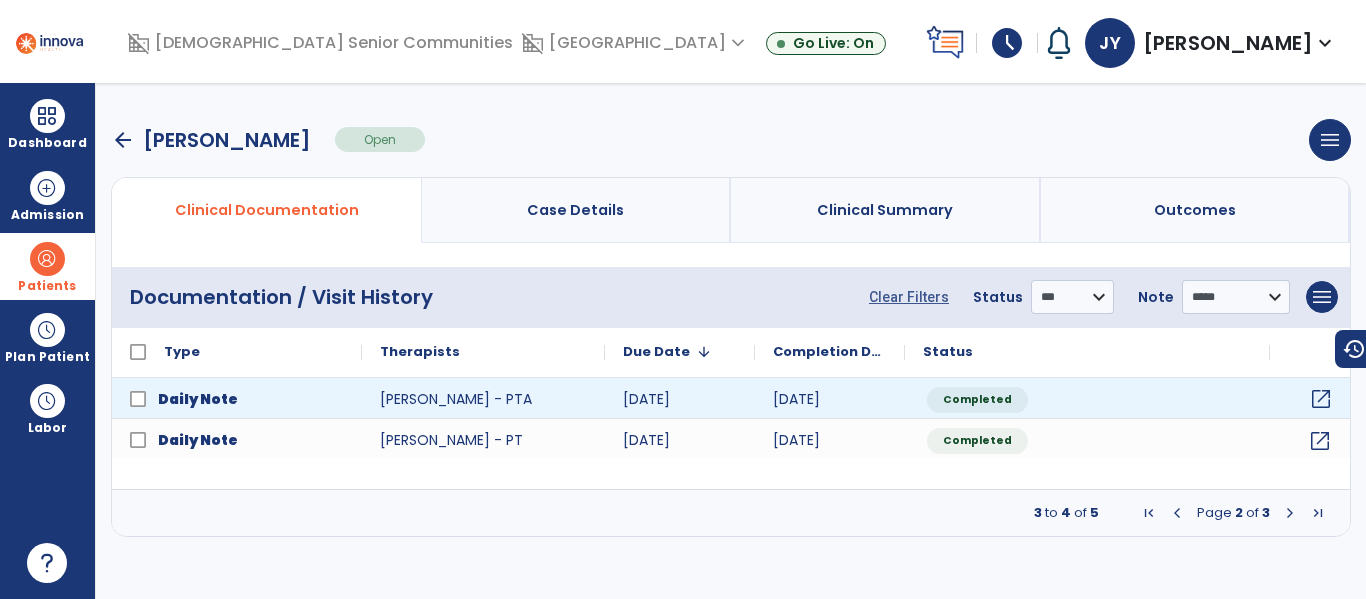 click on "open_in_new" 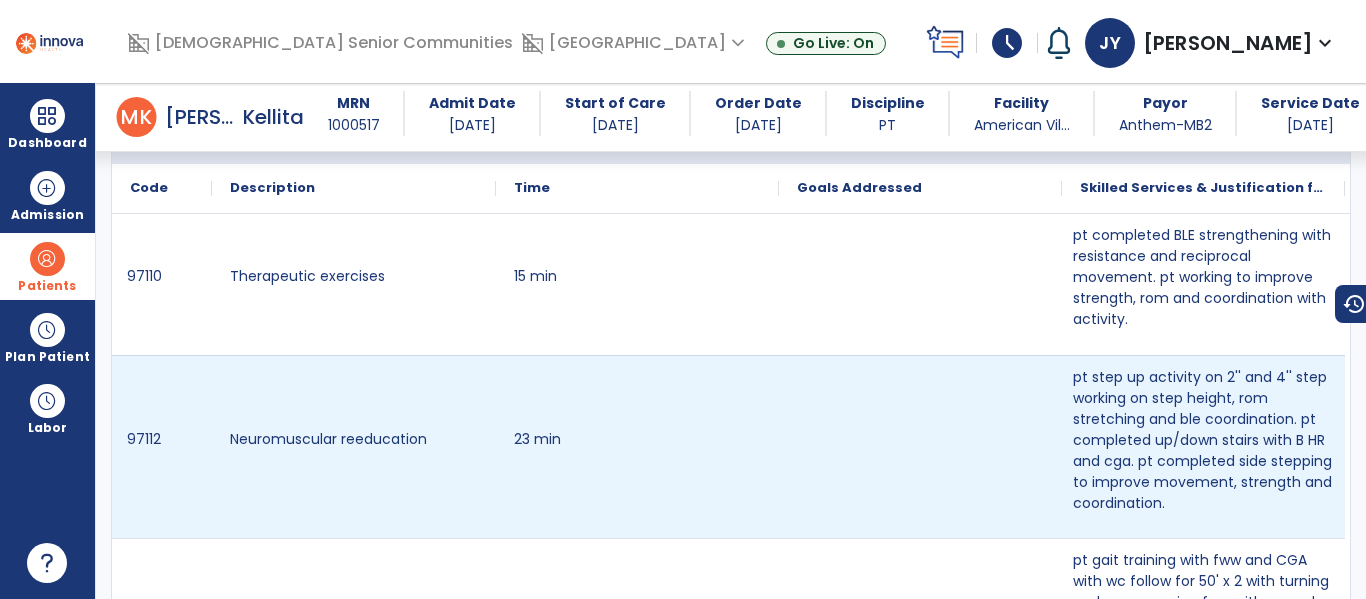 scroll, scrollTop: 1521, scrollLeft: 0, axis: vertical 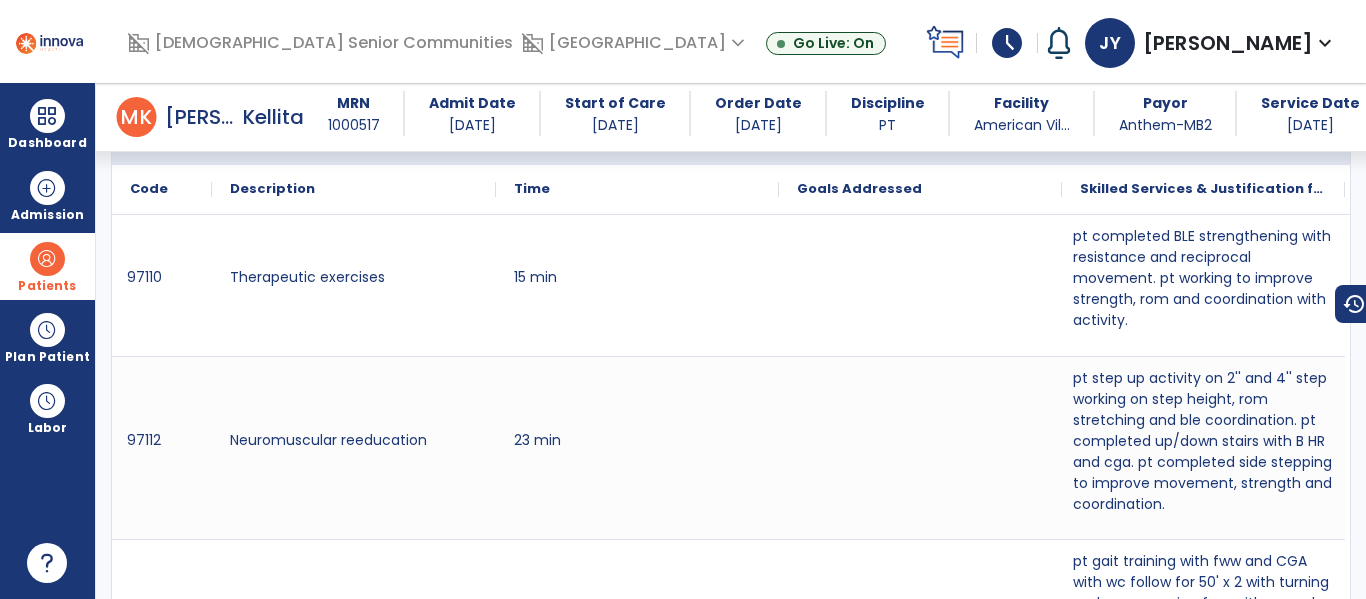 click on "schedule" at bounding box center (1007, 43) 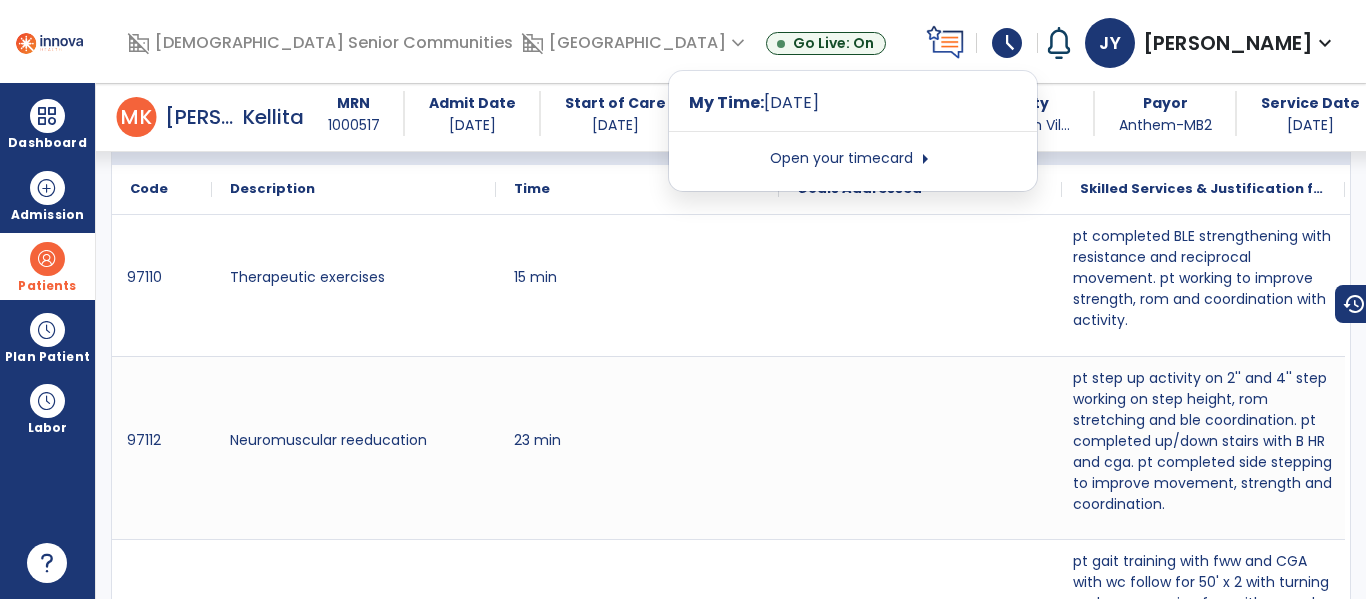 click on "Open your timecard  arrow_right" at bounding box center [853, 159] 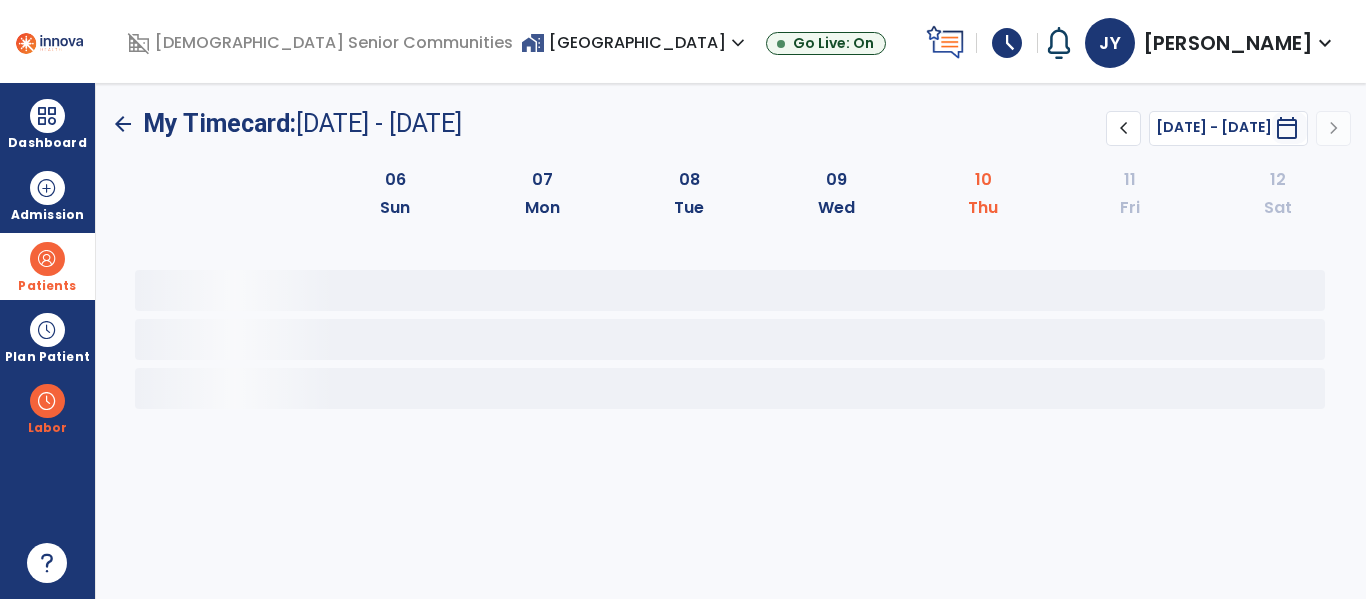 scroll, scrollTop: 0, scrollLeft: 0, axis: both 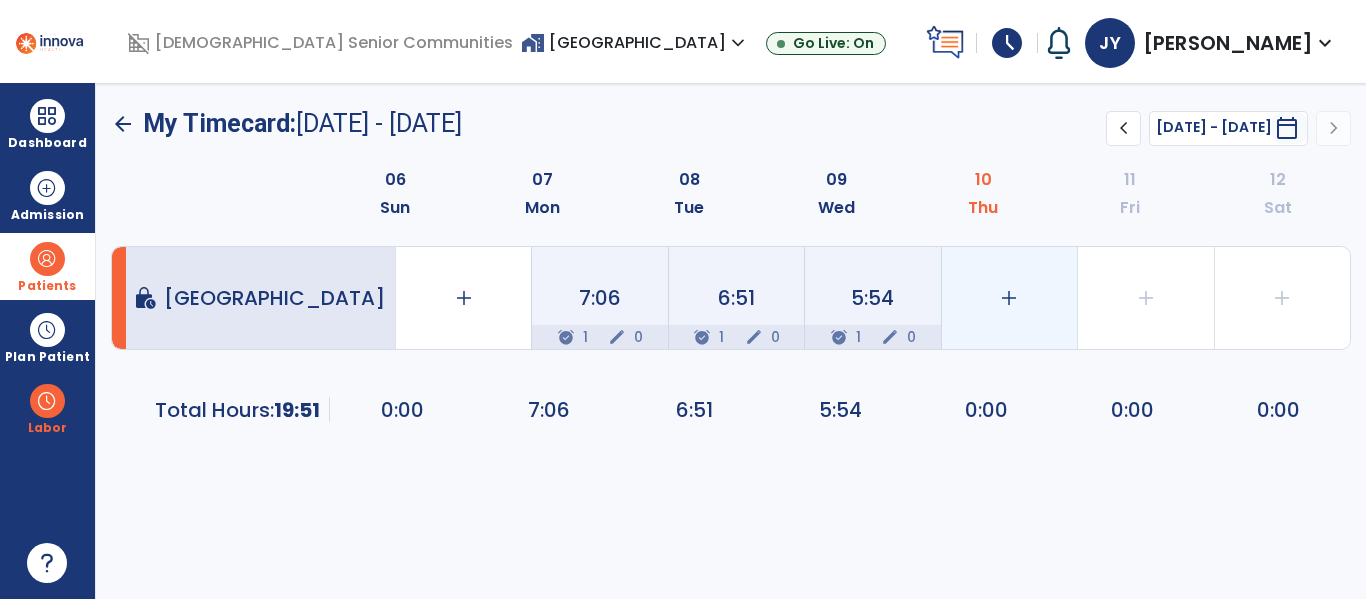 click on "add" 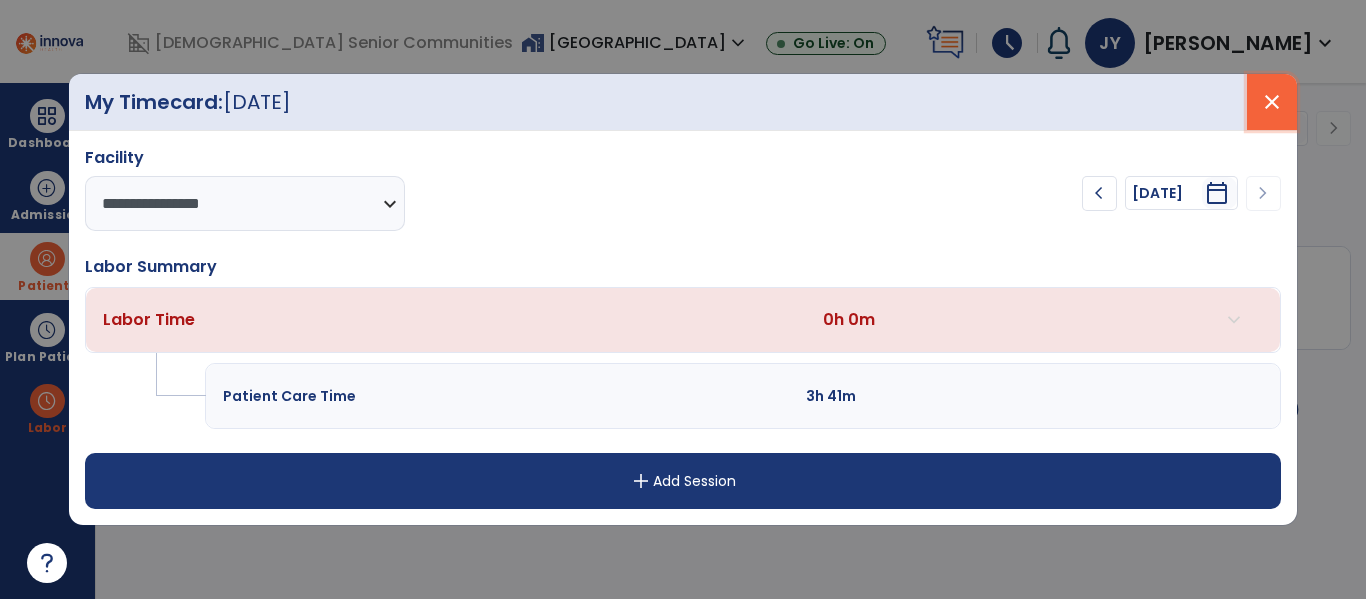 click on "close" at bounding box center (1272, 102) 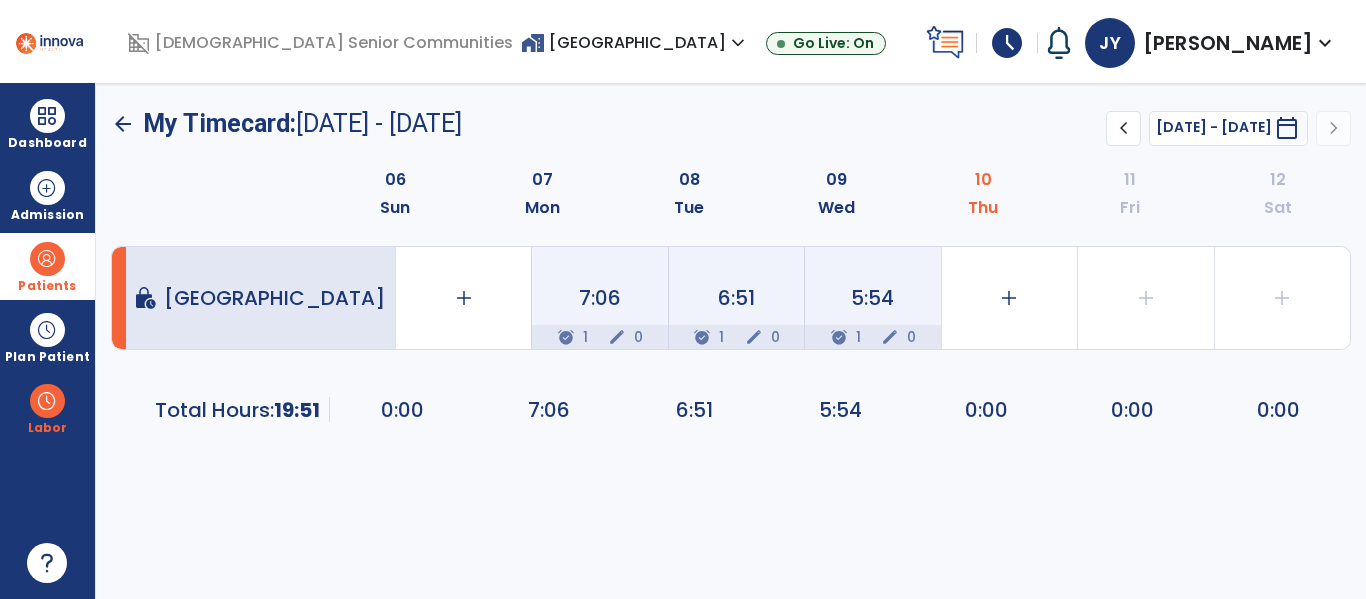 click on "Patients" at bounding box center [47, 266] 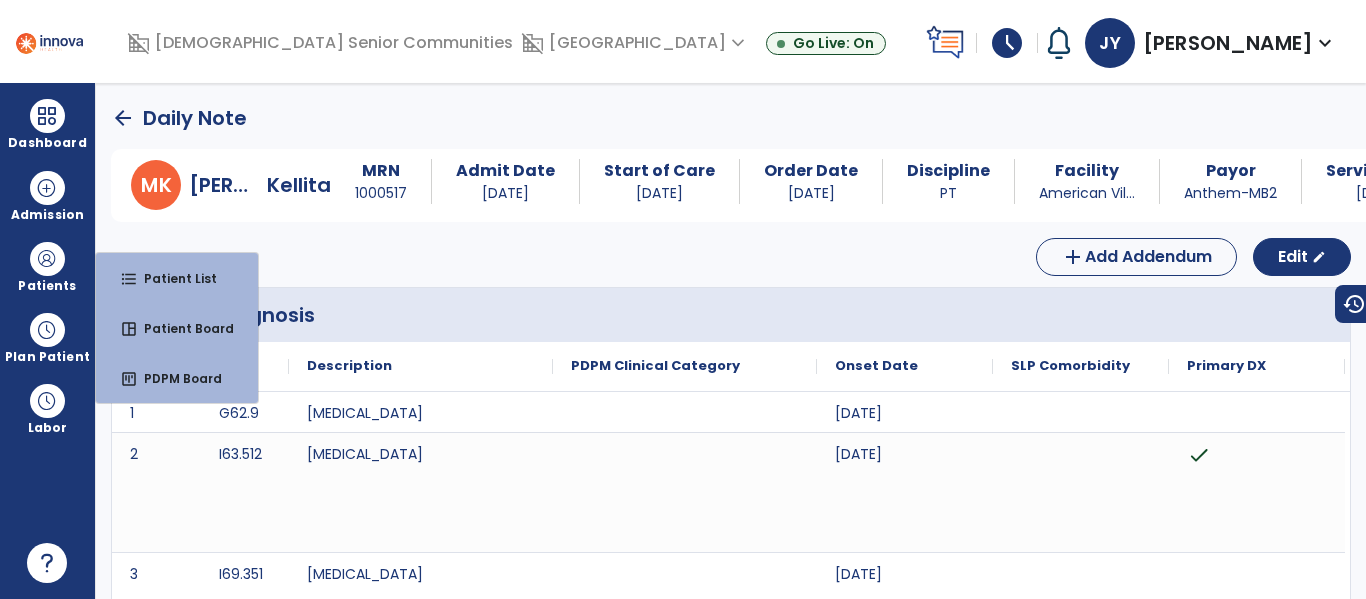 click on "add  Add Addendum Edit  edit" 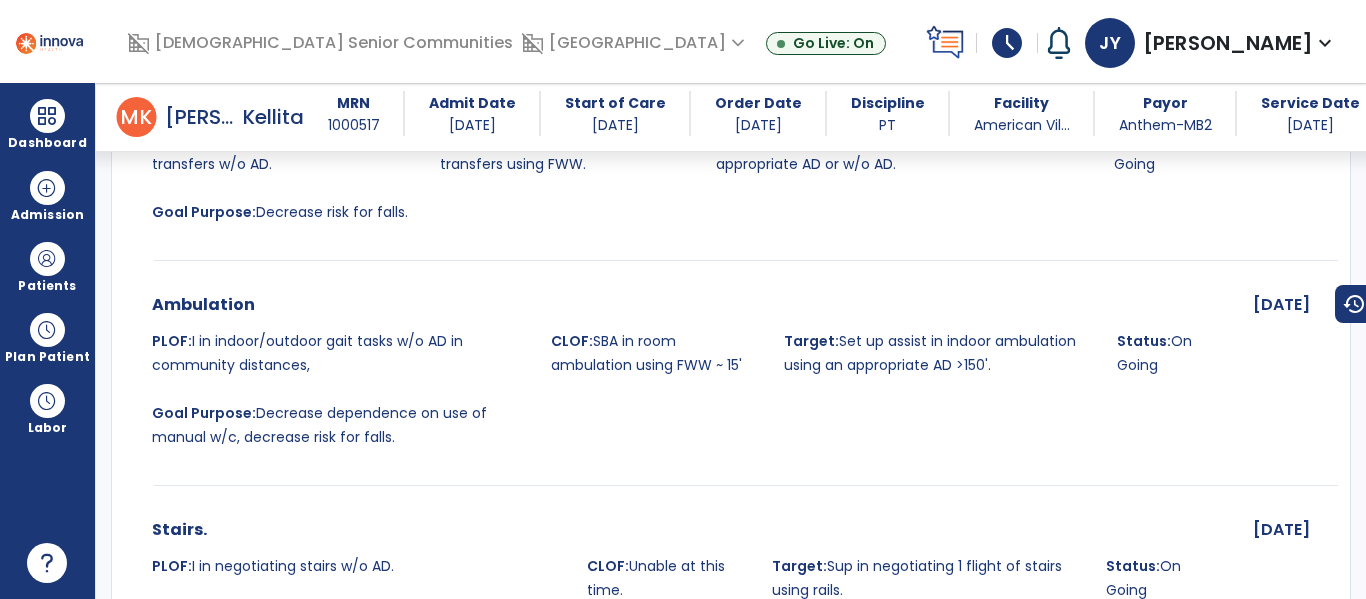 scroll, scrollTop: 2426, scrollLeft: 0, axis: vertical 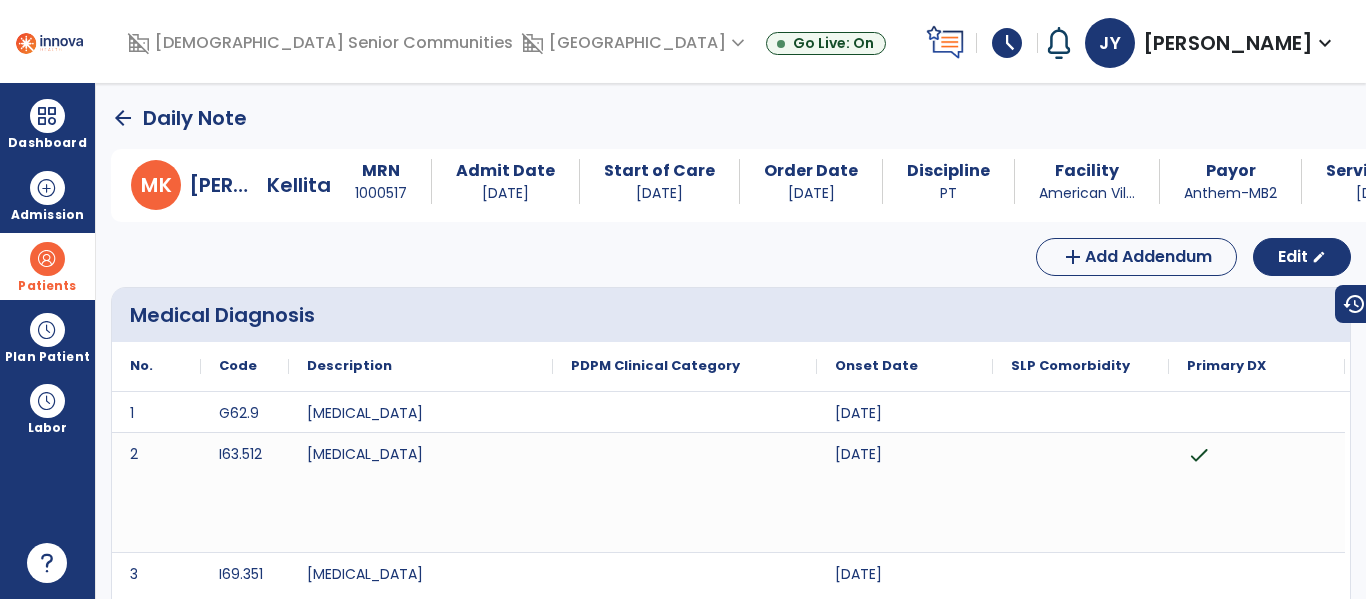 click on "Patients" at bounding box center (47, 286) 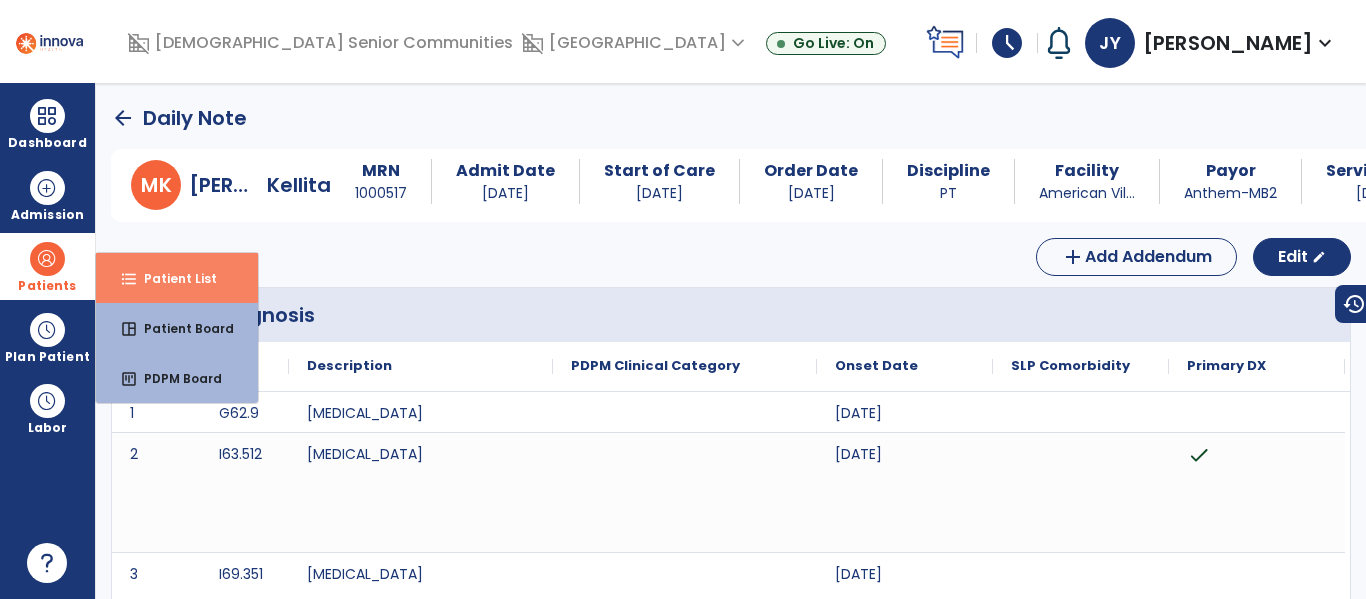 click on "Patient List" at bounding box center (172, 278) 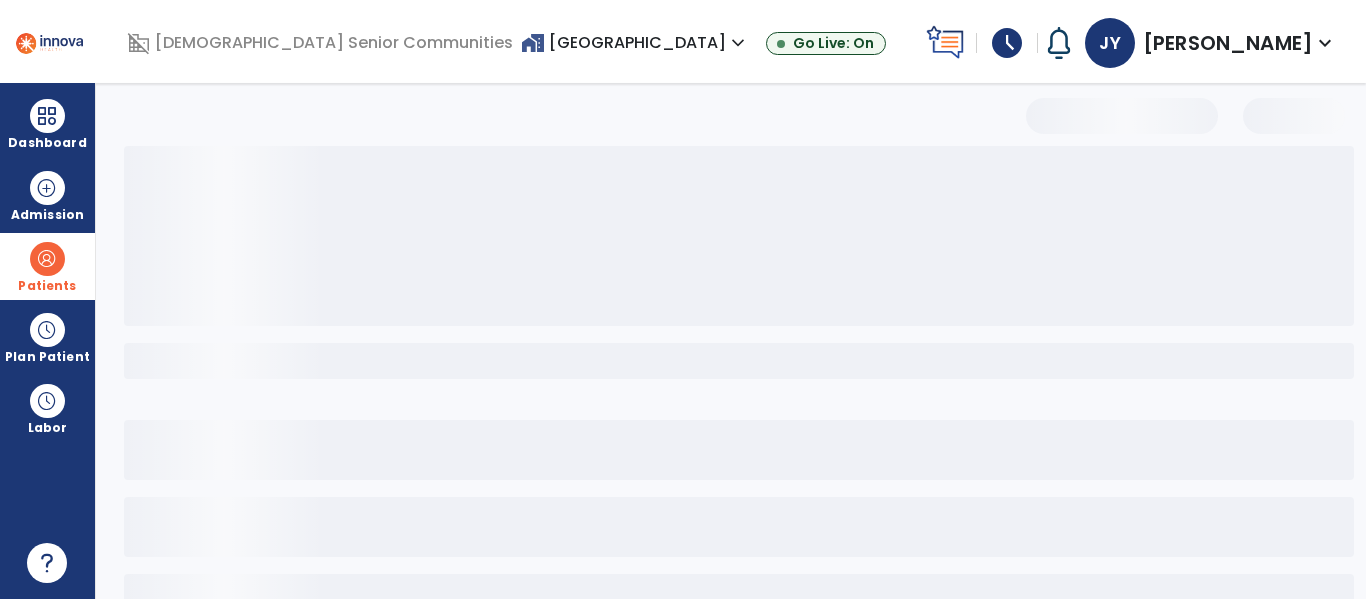 select on "***" 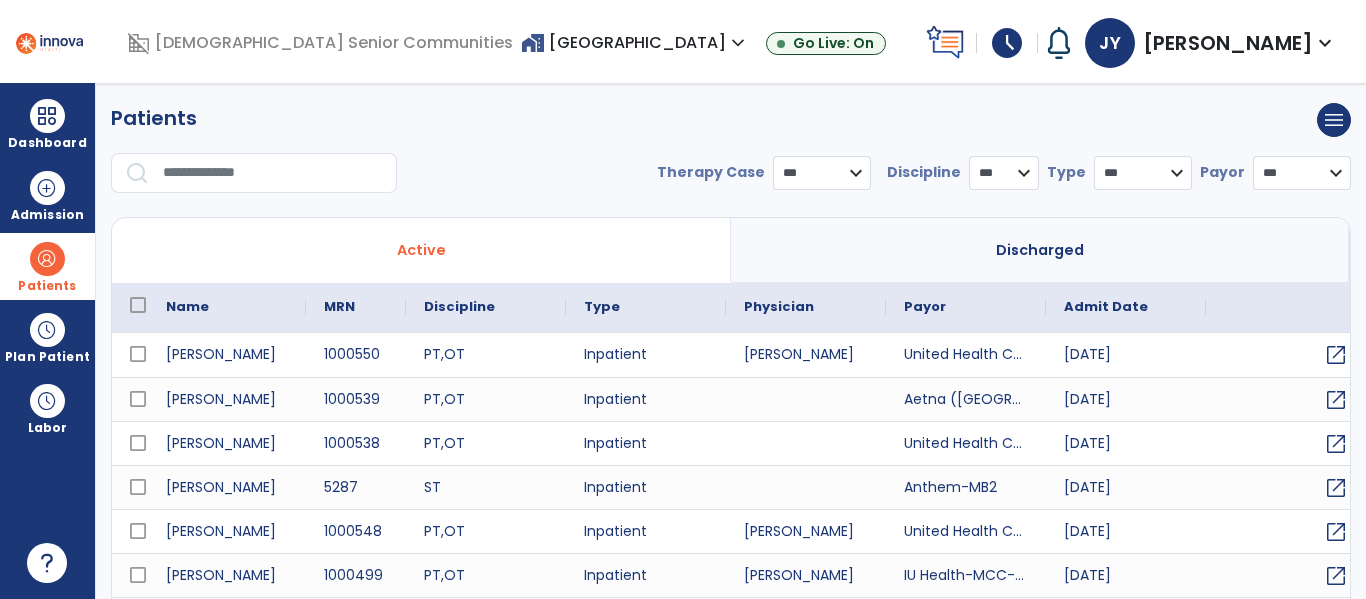 click at bounding box center [273, 173] 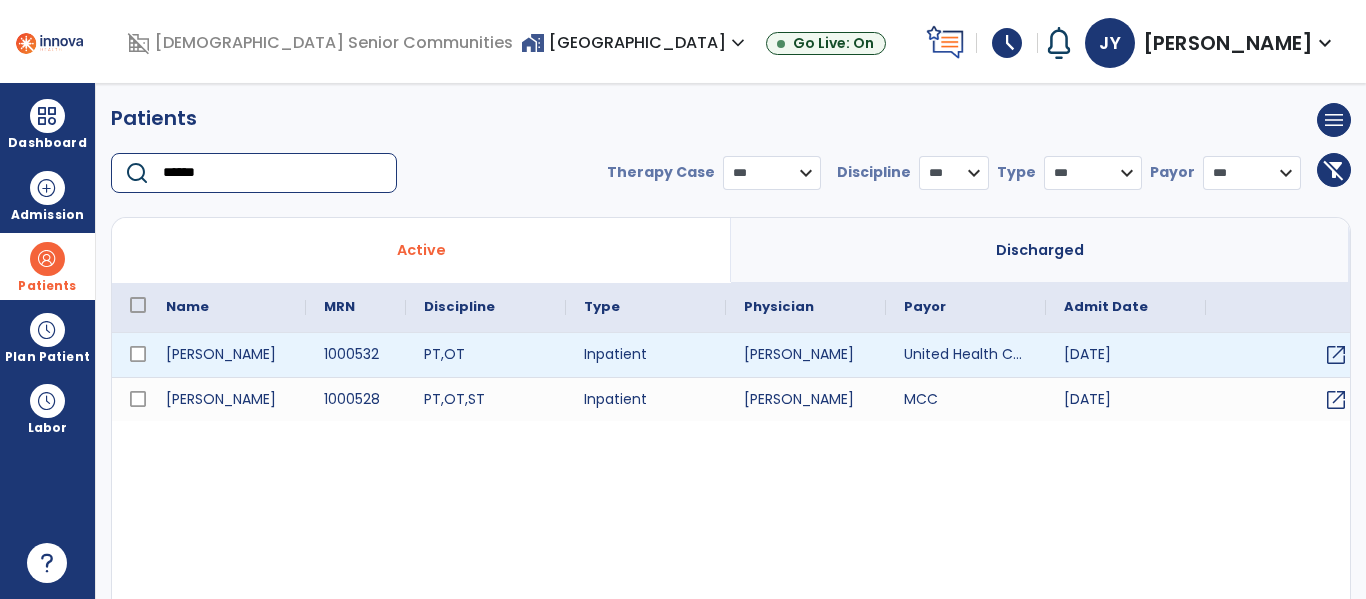 type on "******" 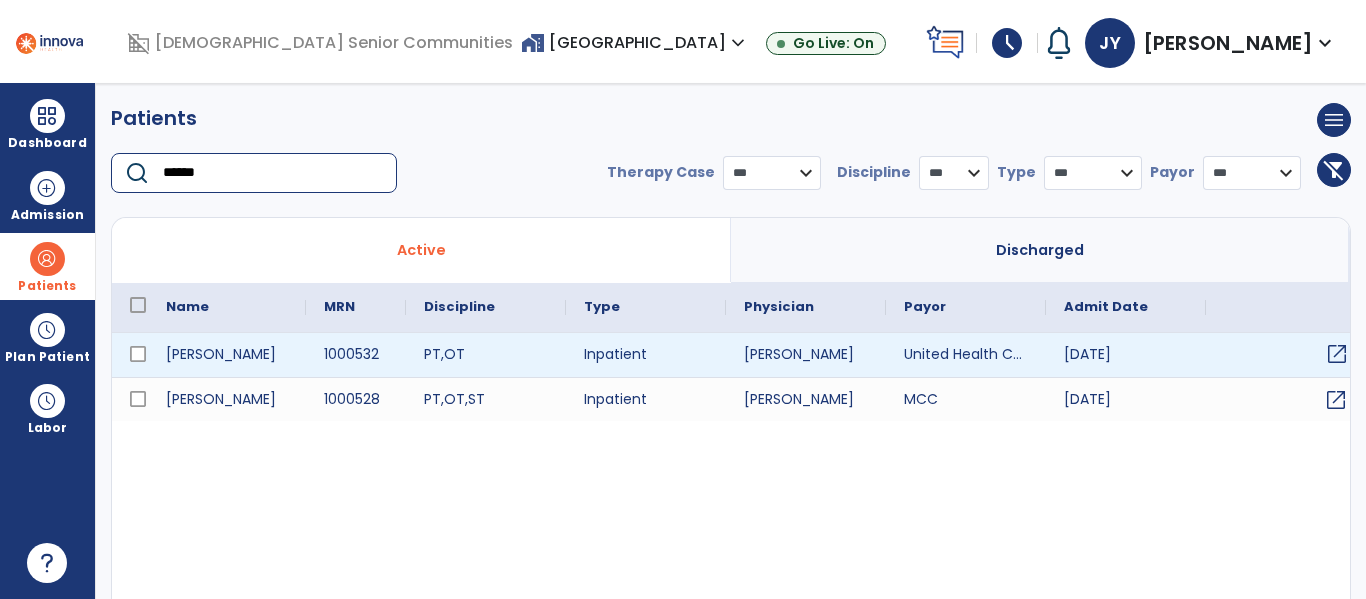 click on "open_in_new" at bounding box center (1337, 354) 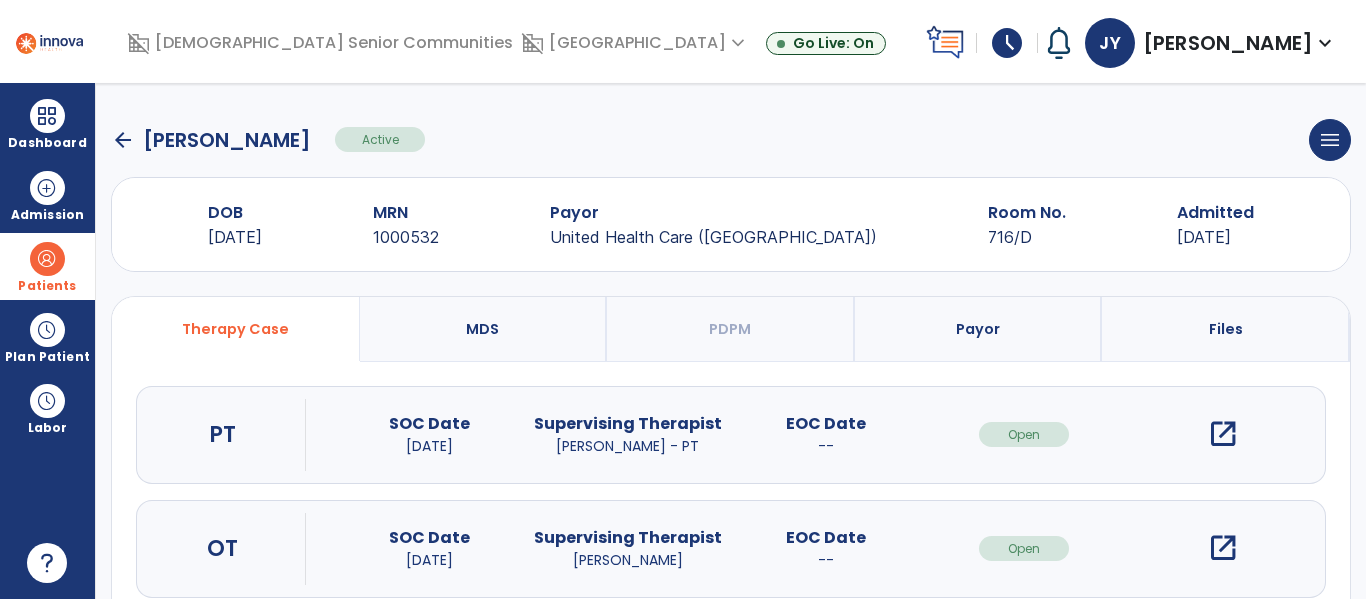 click on "open_in_new" at bounding box center (1223, 434) 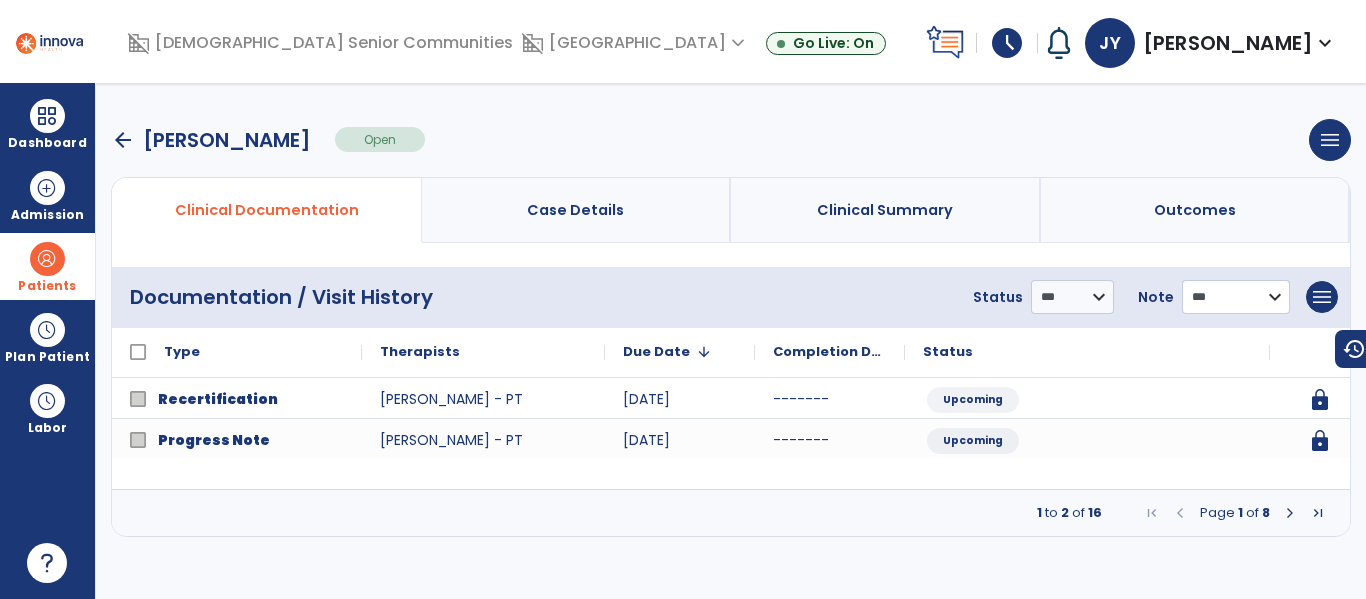 click on "**********" at bounding box center (1072, 297) 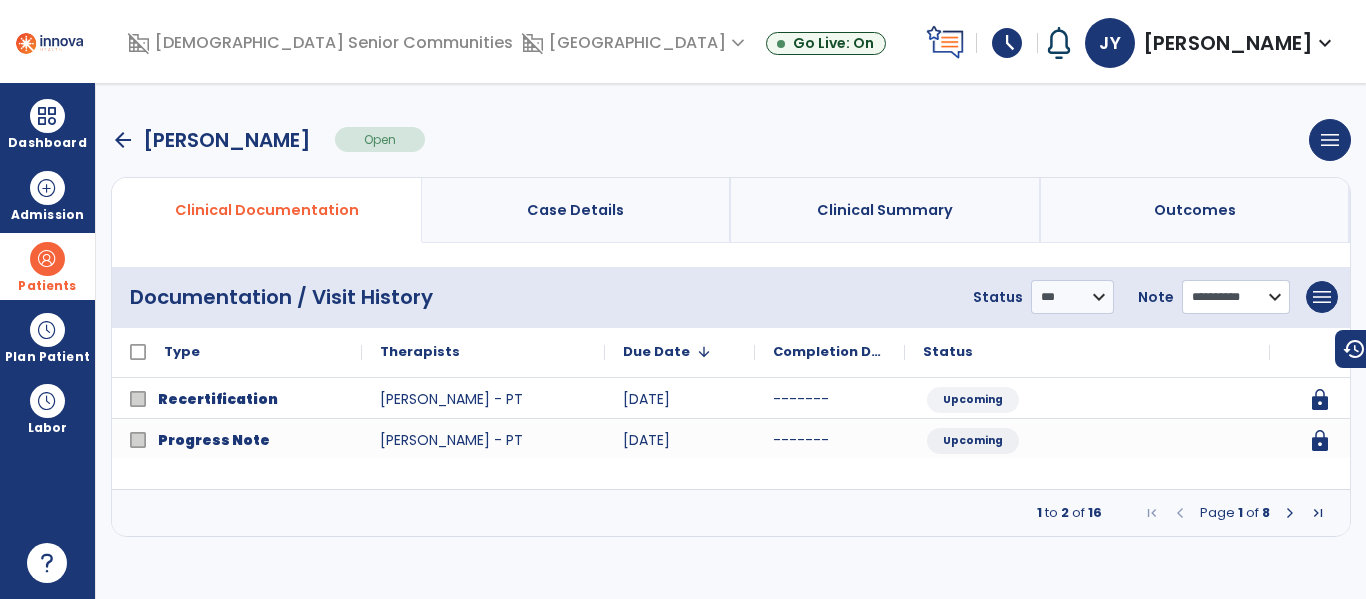 click on "**********" at bounding box center (1072, 297) 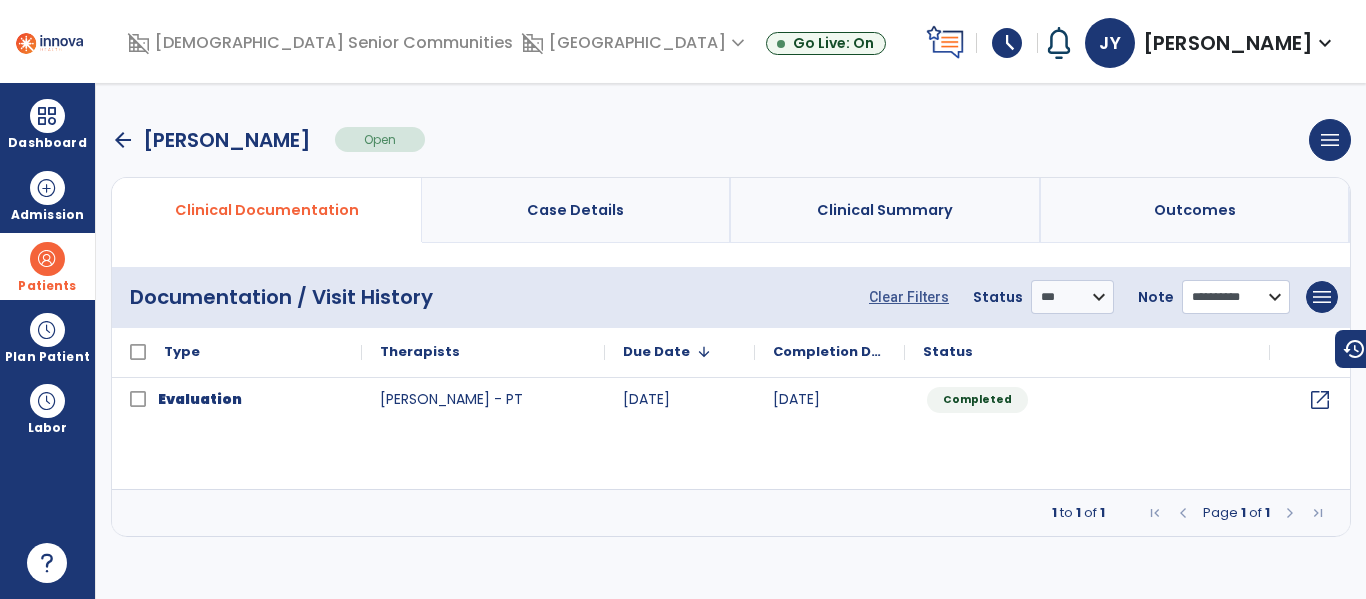 click on "**********" at bounding box center [1236, 297] 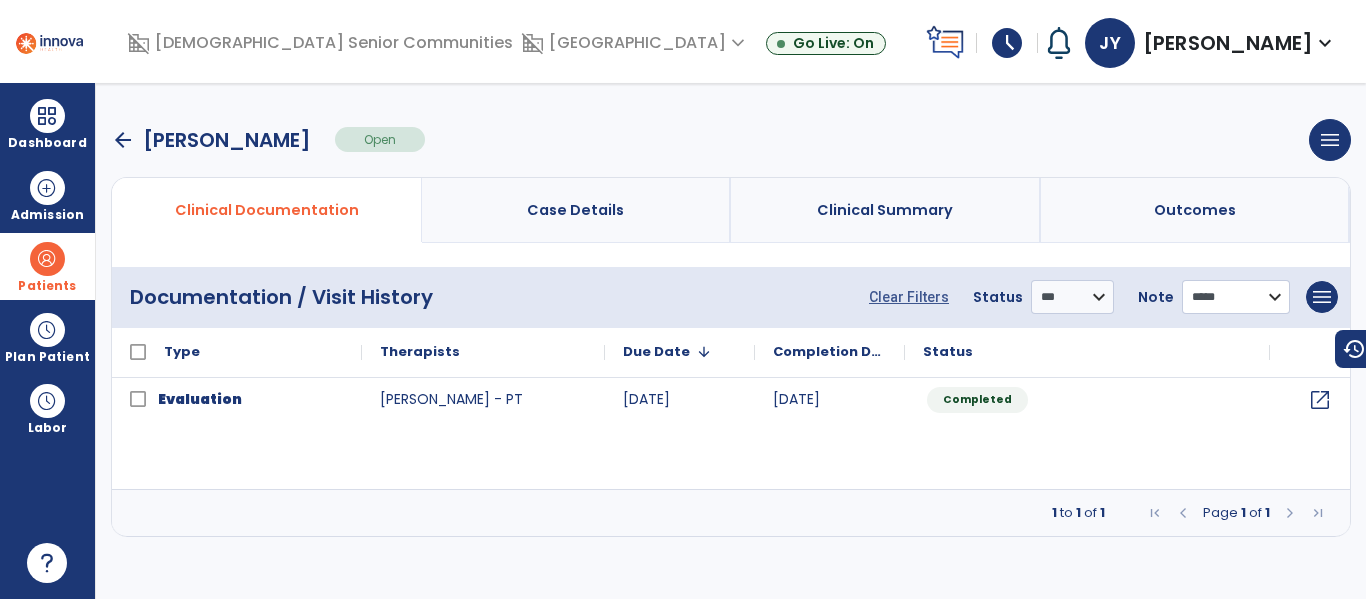 click on "**********" at bounding box center [1236, 297] 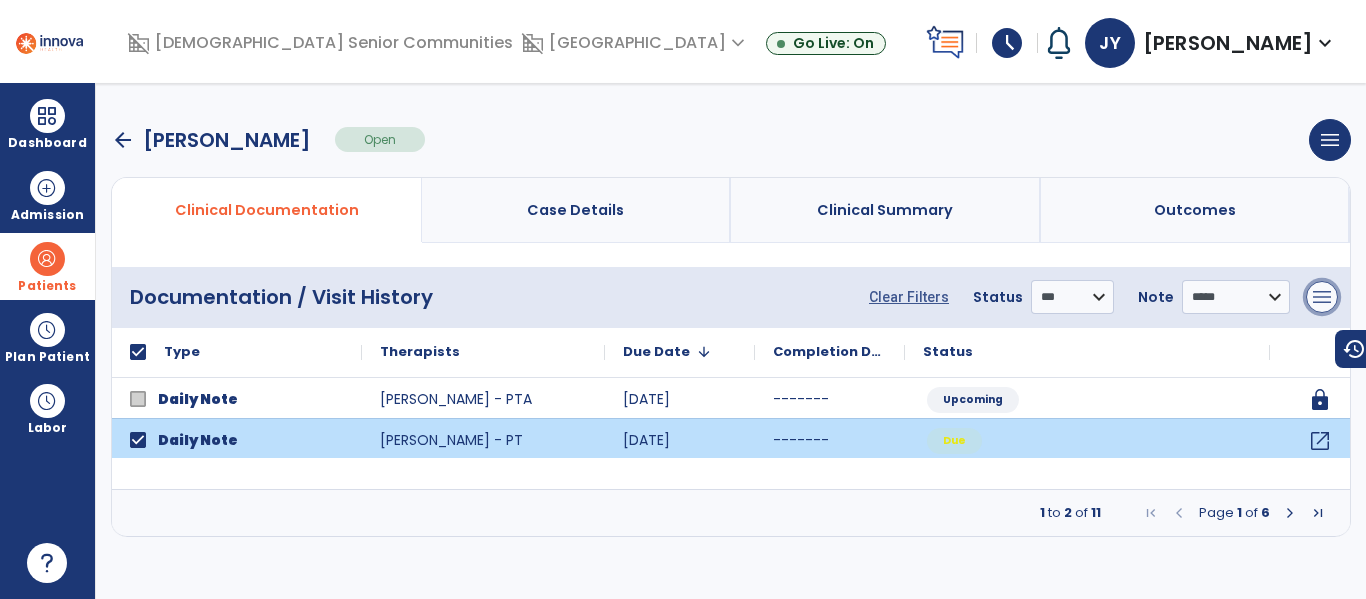 click on "menu" at bounding box center [1322, 297] 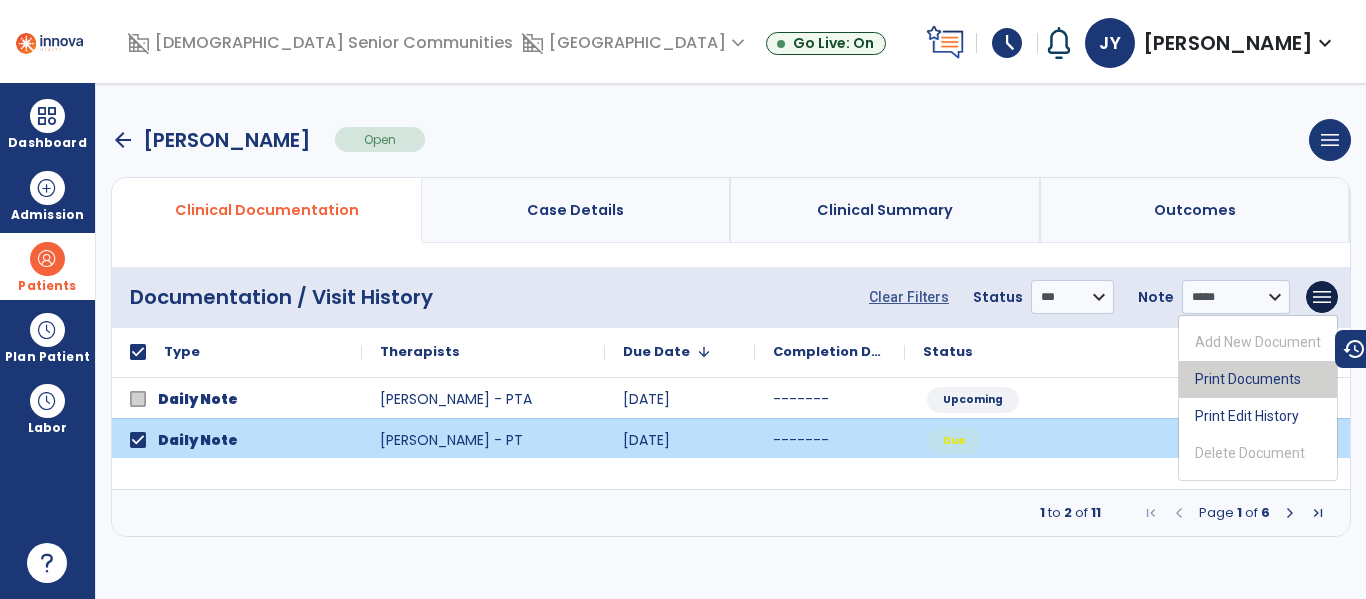 click on "Print Documents" at bounding box center (1258, 379) 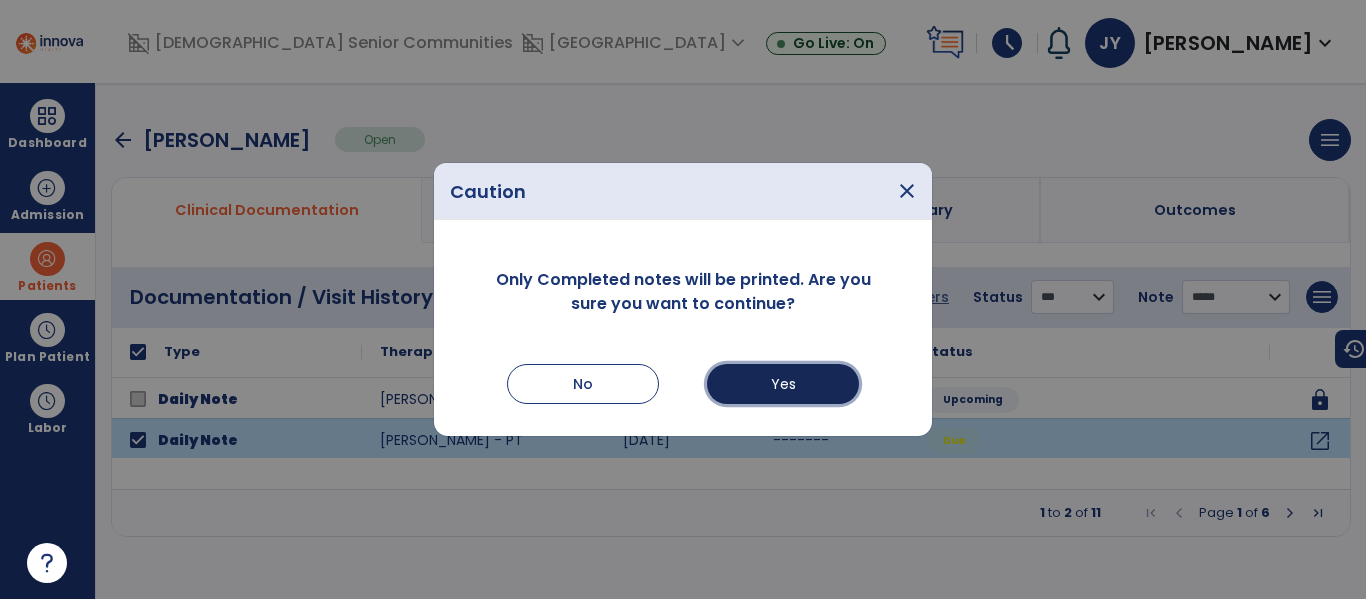 click on "Yes" at bounding box center (783, 384) 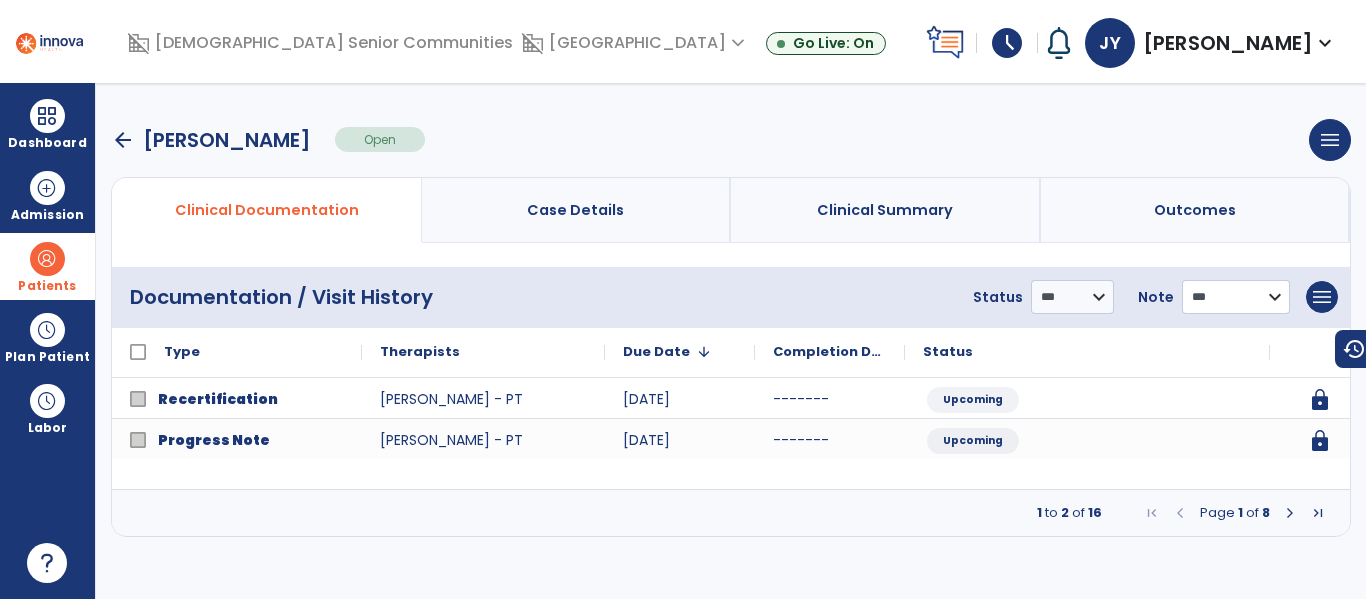 click on "**********" at bounding box center (1236, 297) 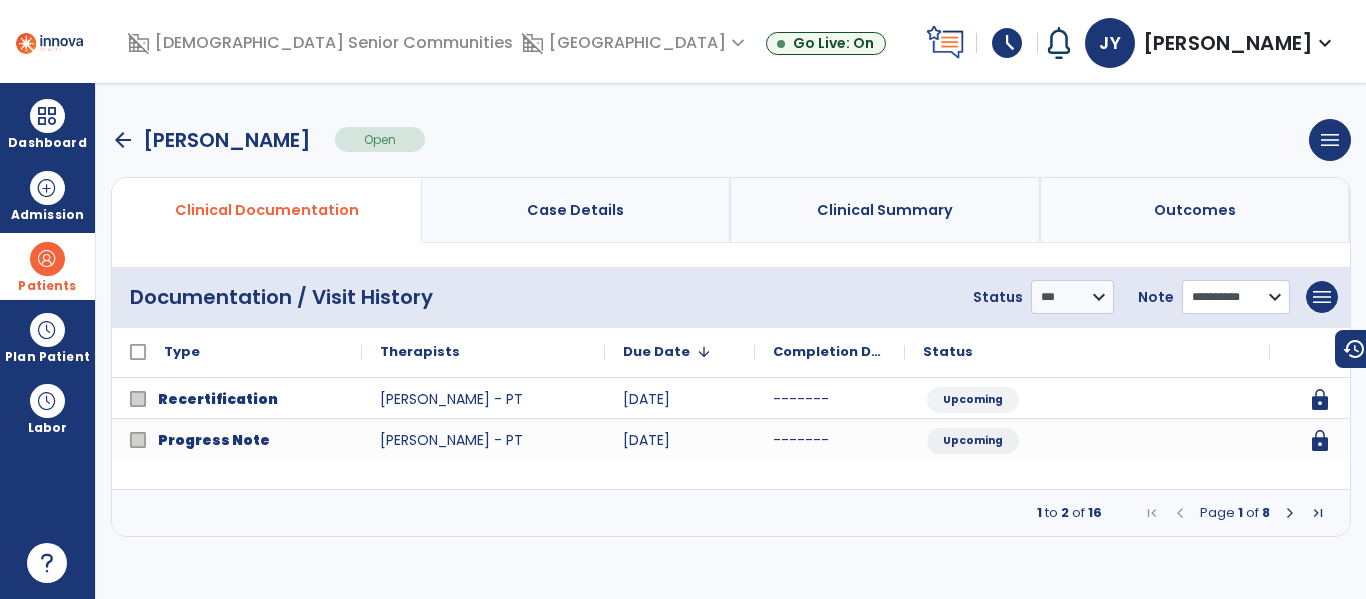 click on "**********" at bounding box center [1236, 297] 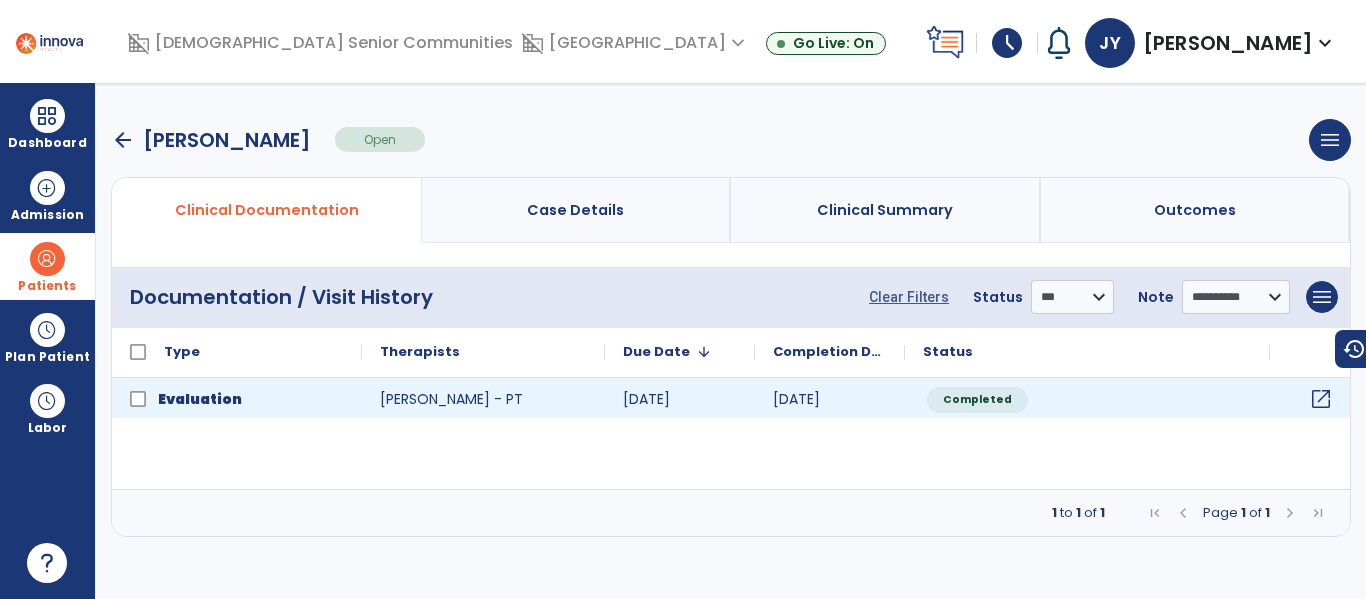 click on "open_in_new" 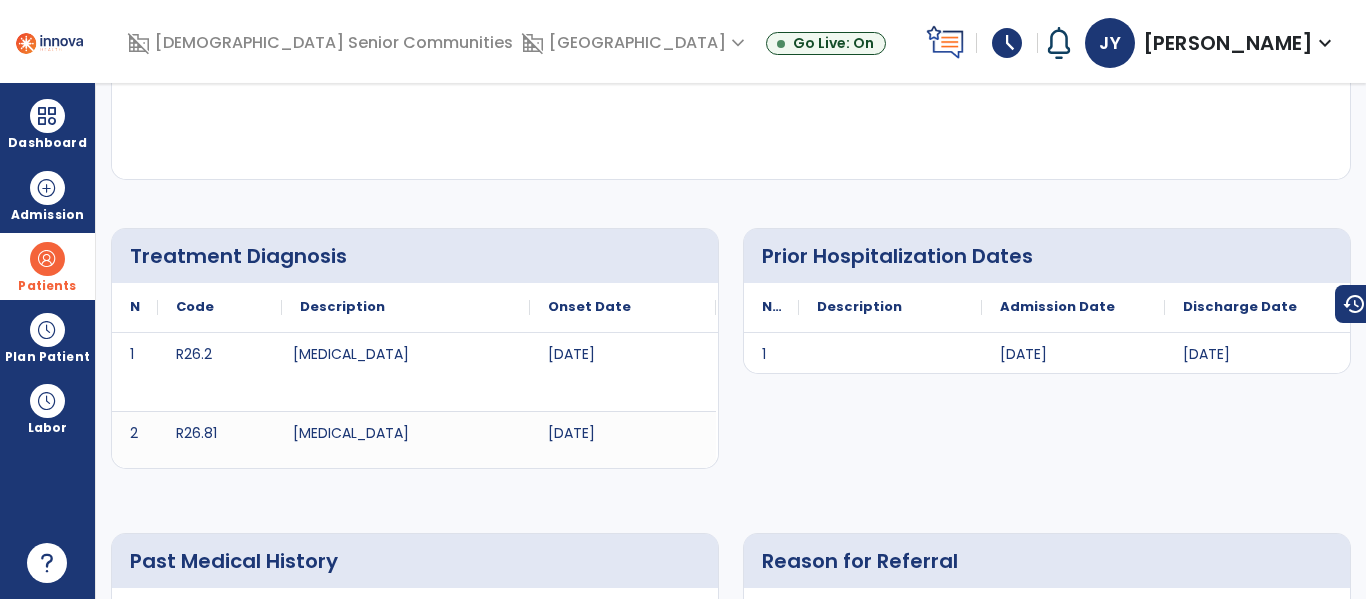 scroll, scrollTop: 0, scrollLeft: 0, axis: both 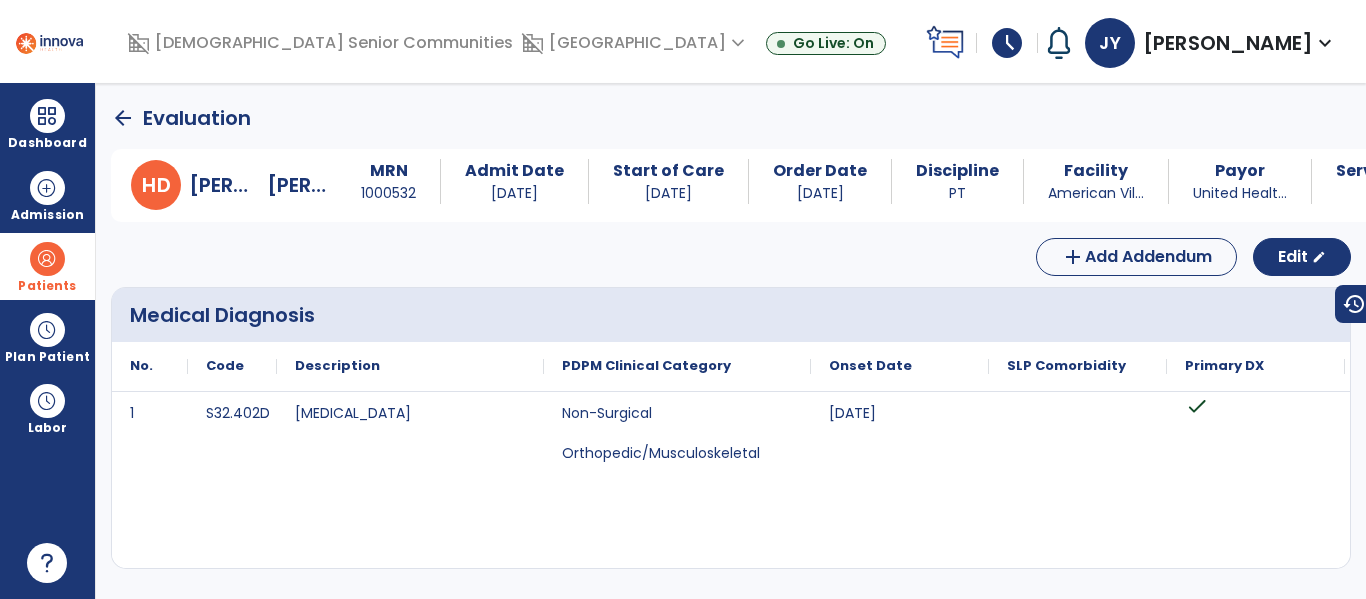 click on "arrow_back" 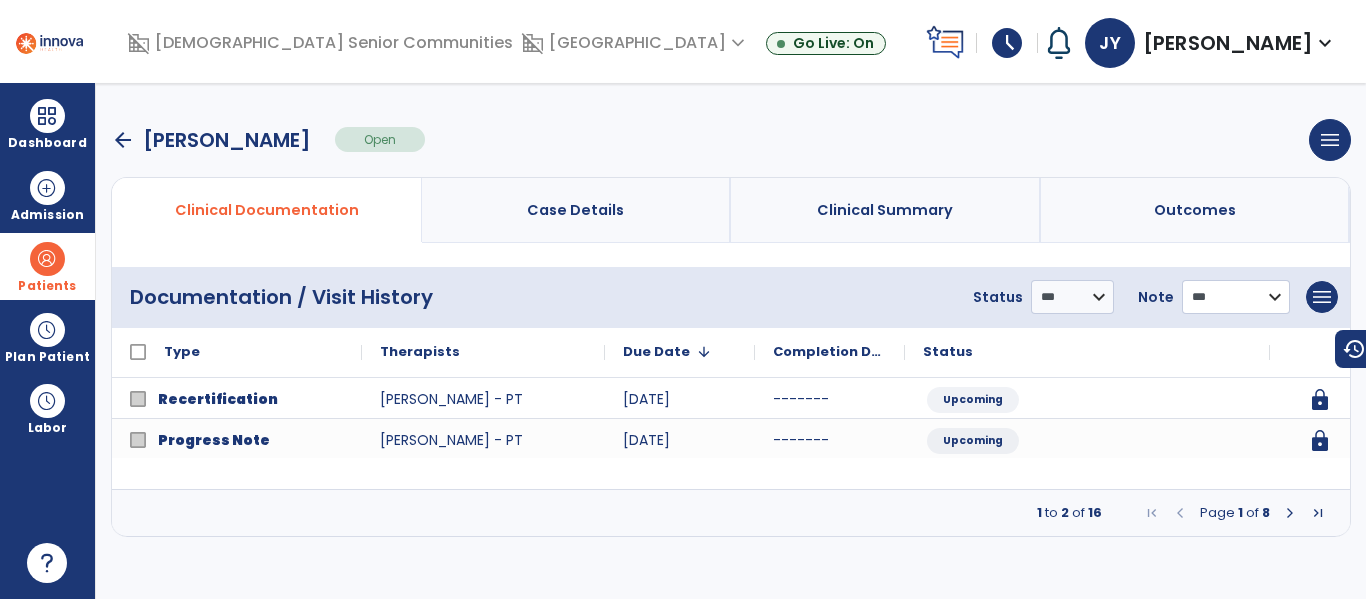 click on "**********" at bounding box center (1072, 297) 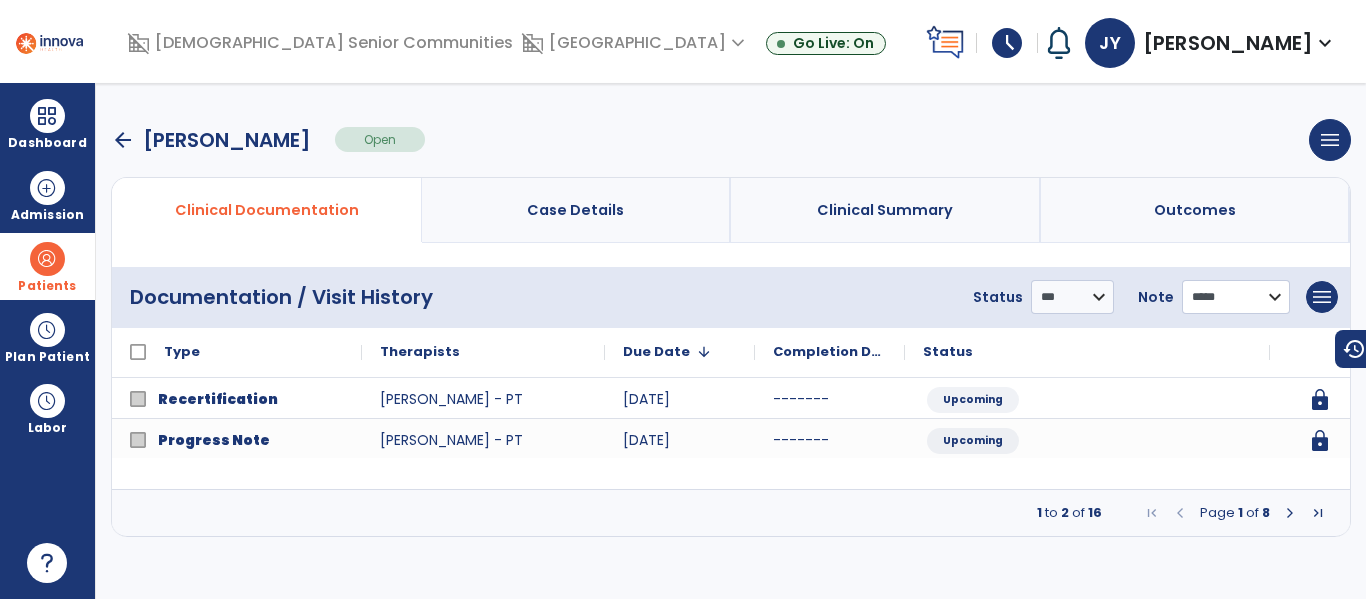 click on "**********" at bounding box center [1072, 297] 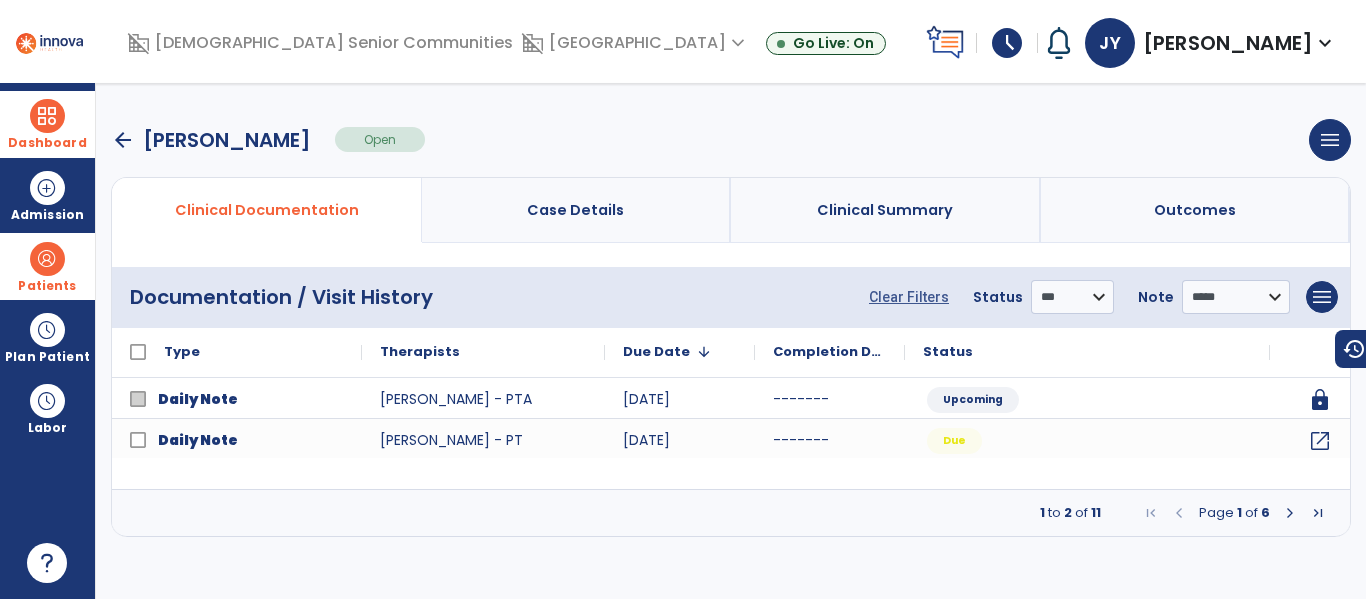 click on "Dashboard" at bounding box center (47, 124) 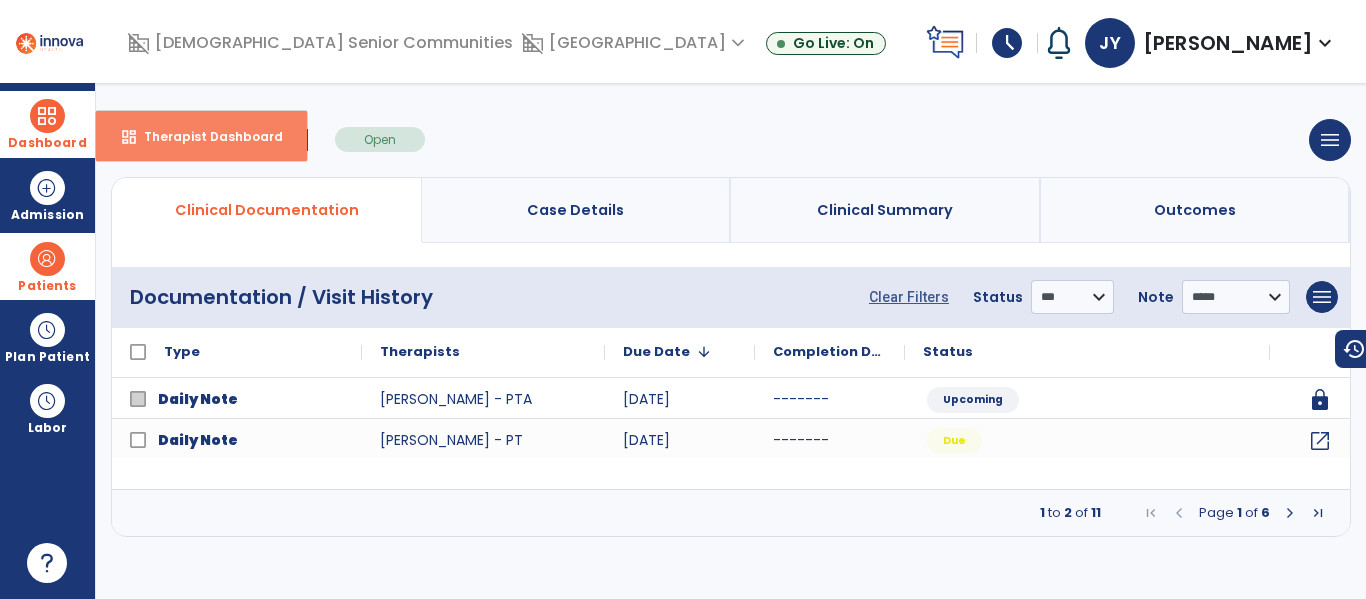 click on "dashboard" at bounding box center (129, 137) 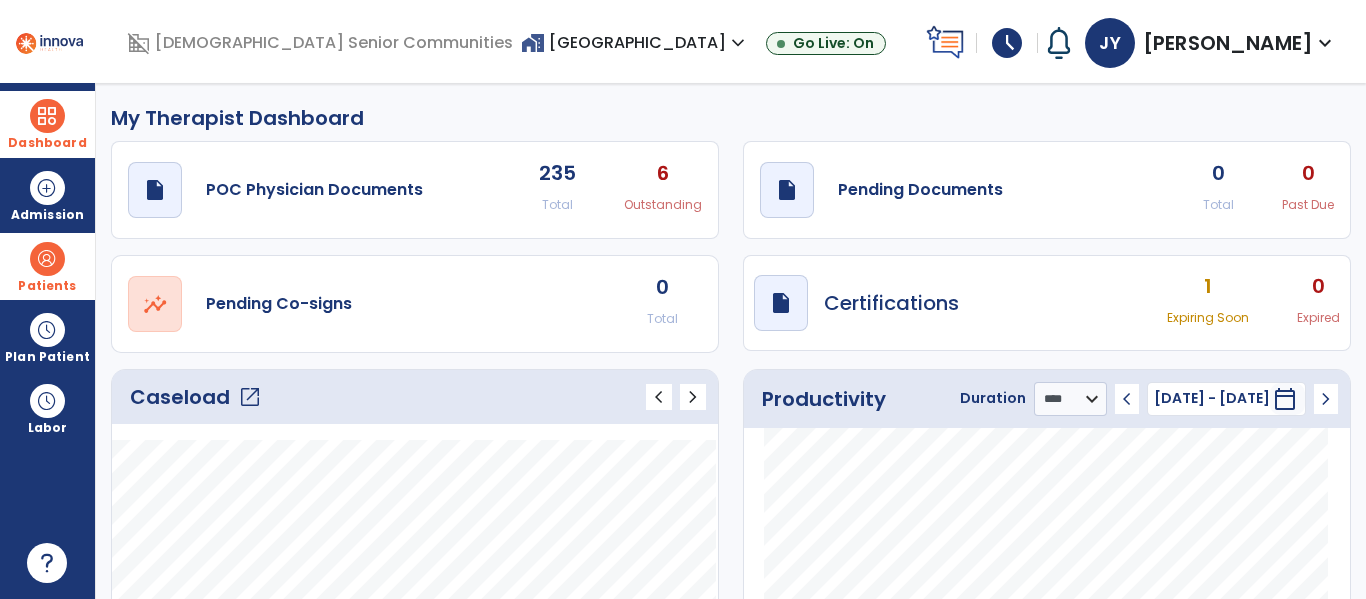 click on "open_in_new" 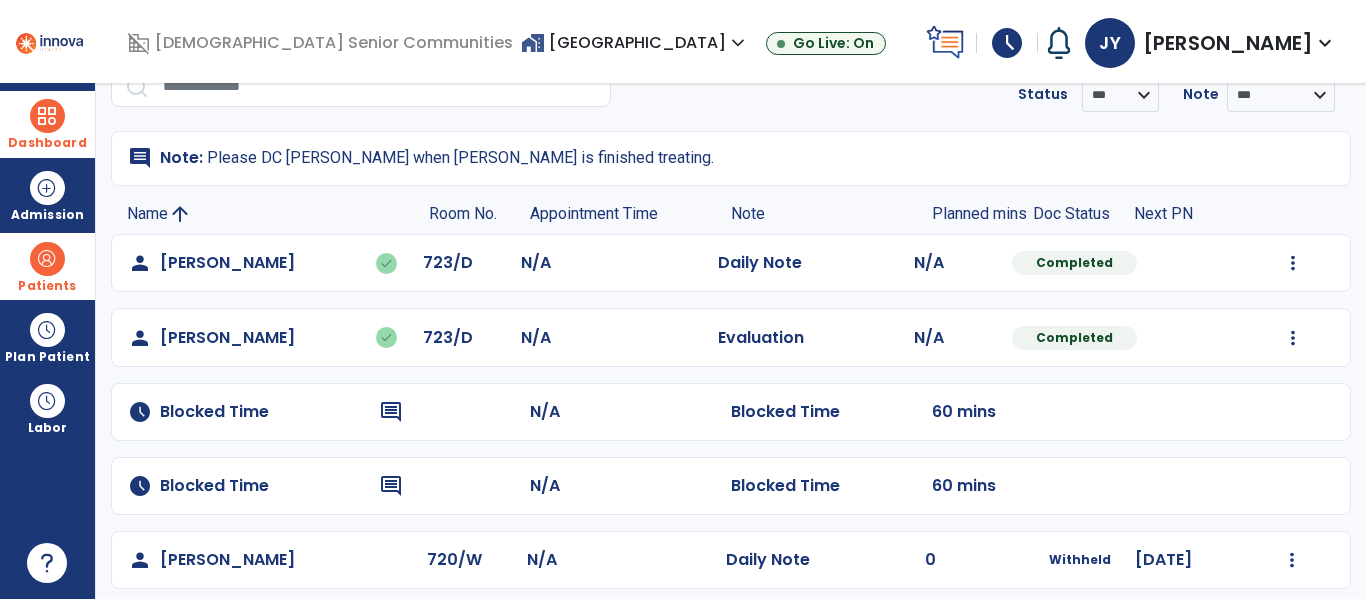 scroll, scrollTop: 0, scrollLeft: 0, axis: both 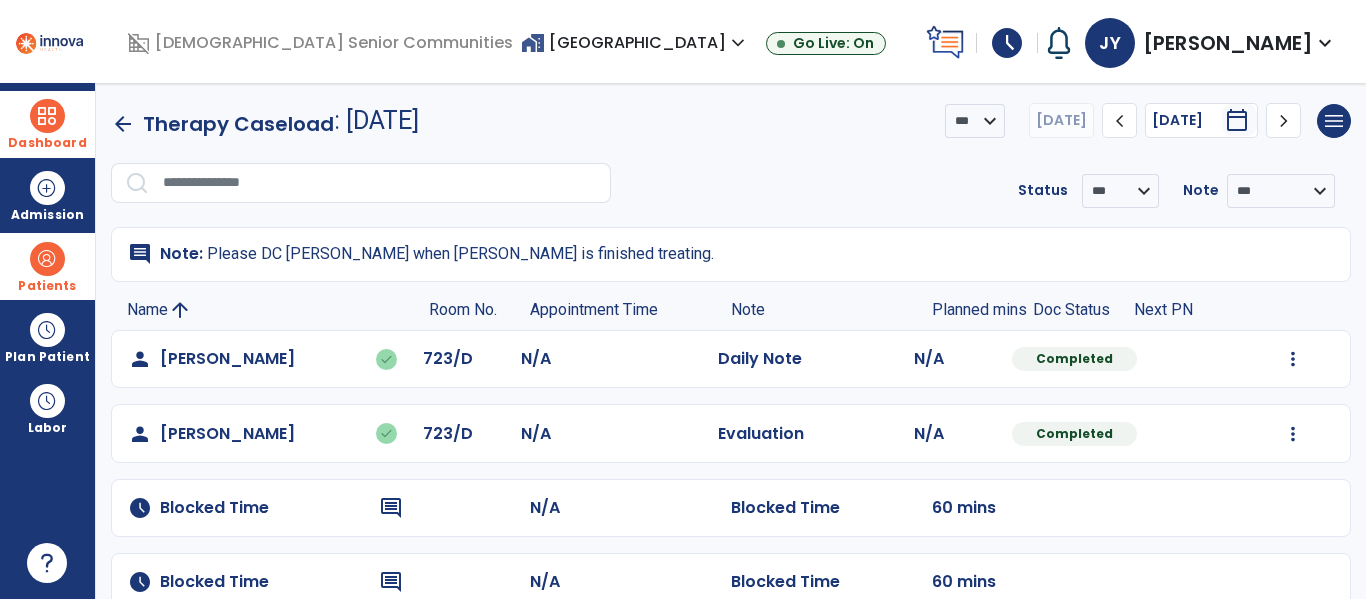 click on "schedule" at bounding box center (1007, 43) 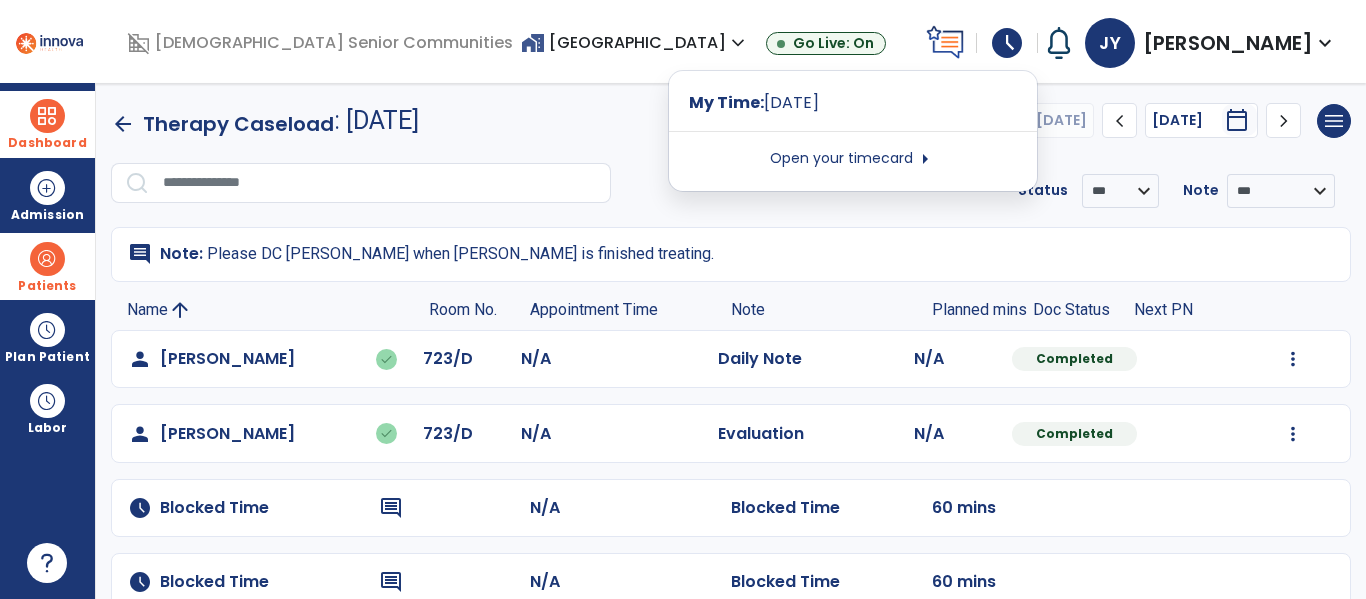 click on "Open your timecard  arrow_right" at bounding box center [853, 159] 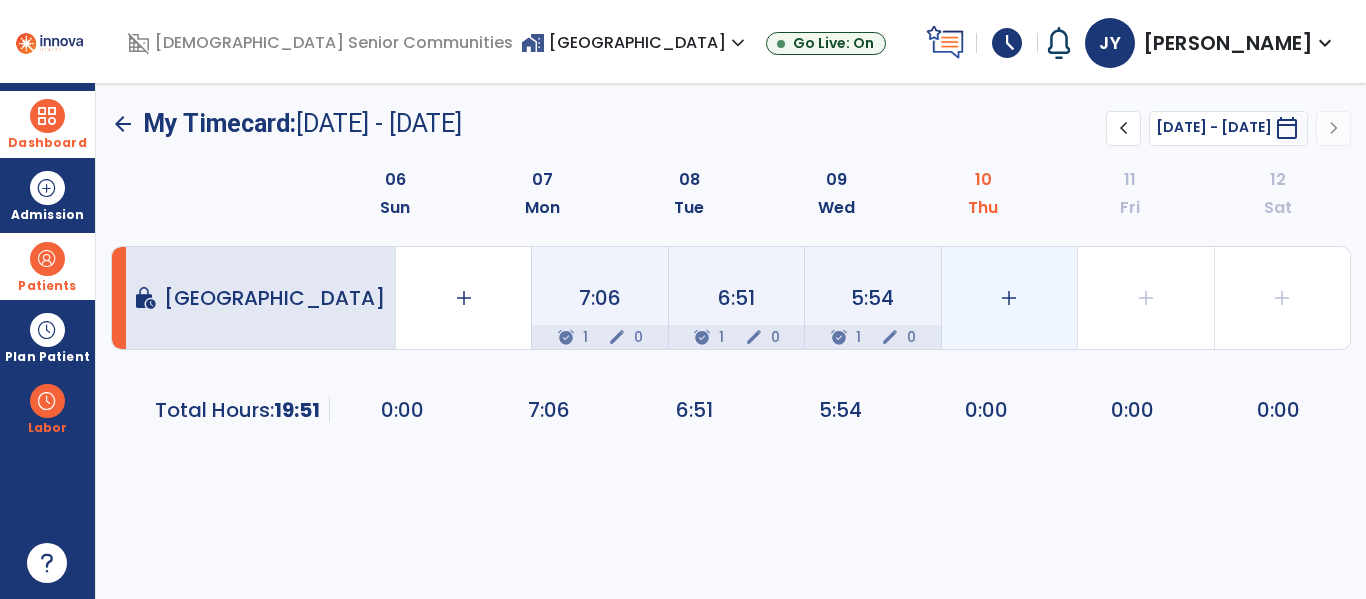 click on "add" 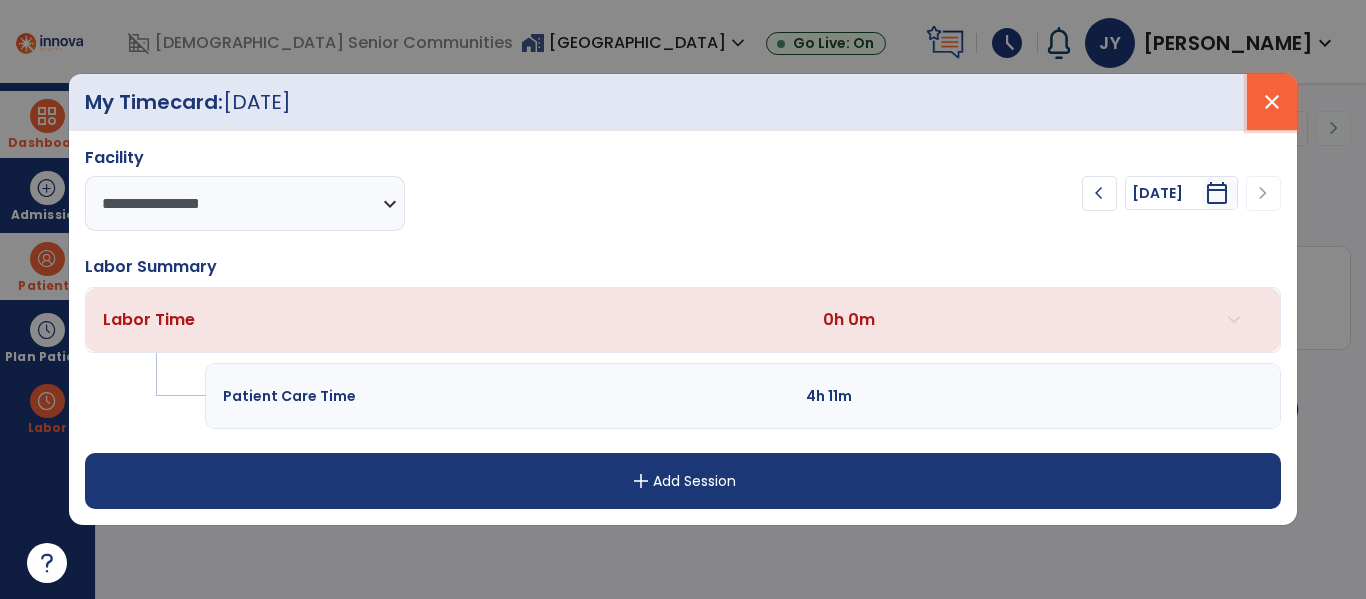 click on "close" at bounding box center [1272, 102] 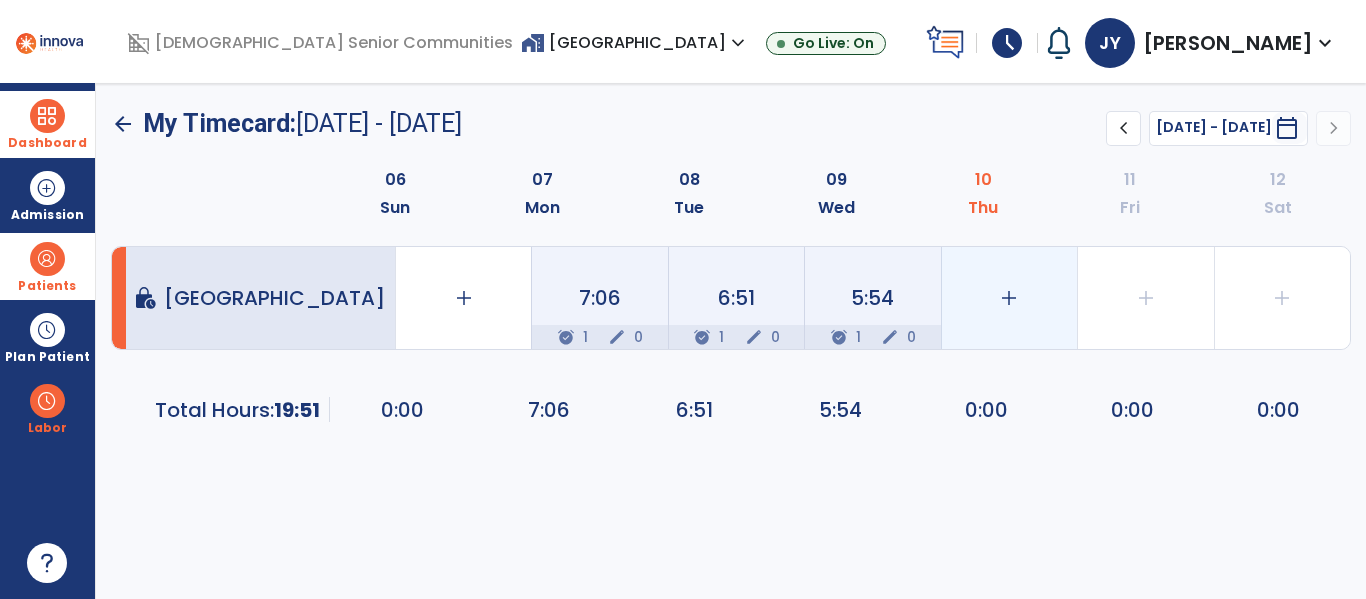 click on "add" 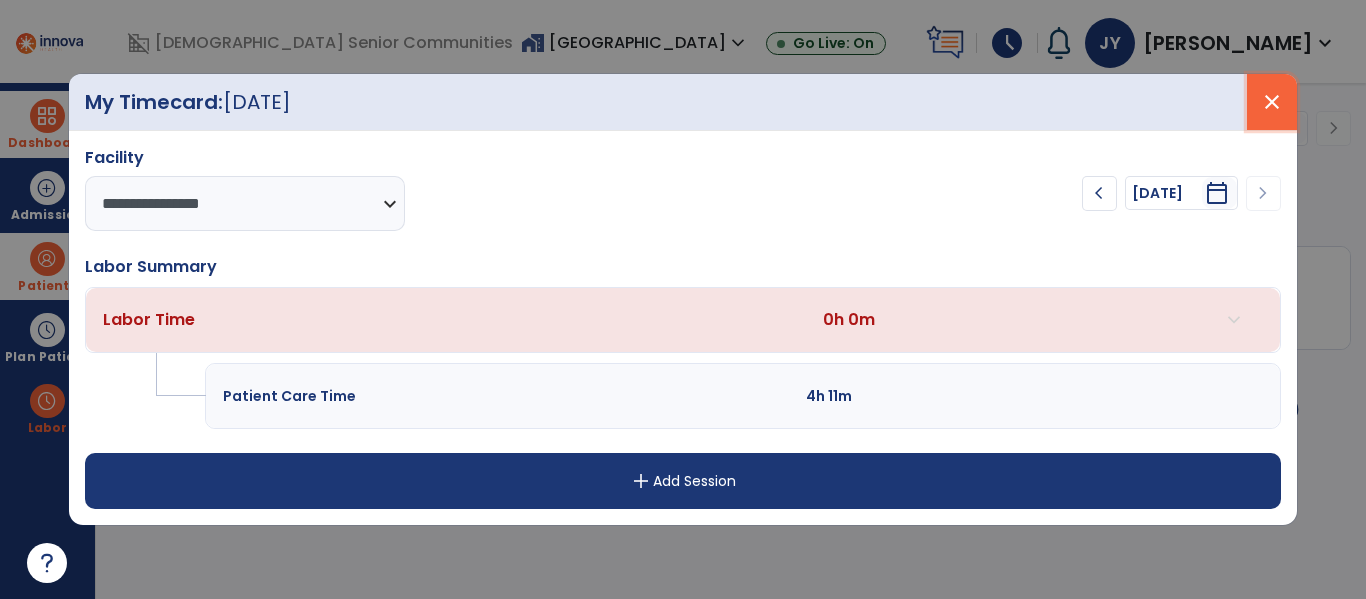 click on "close" at bounding box center [1272, 102] 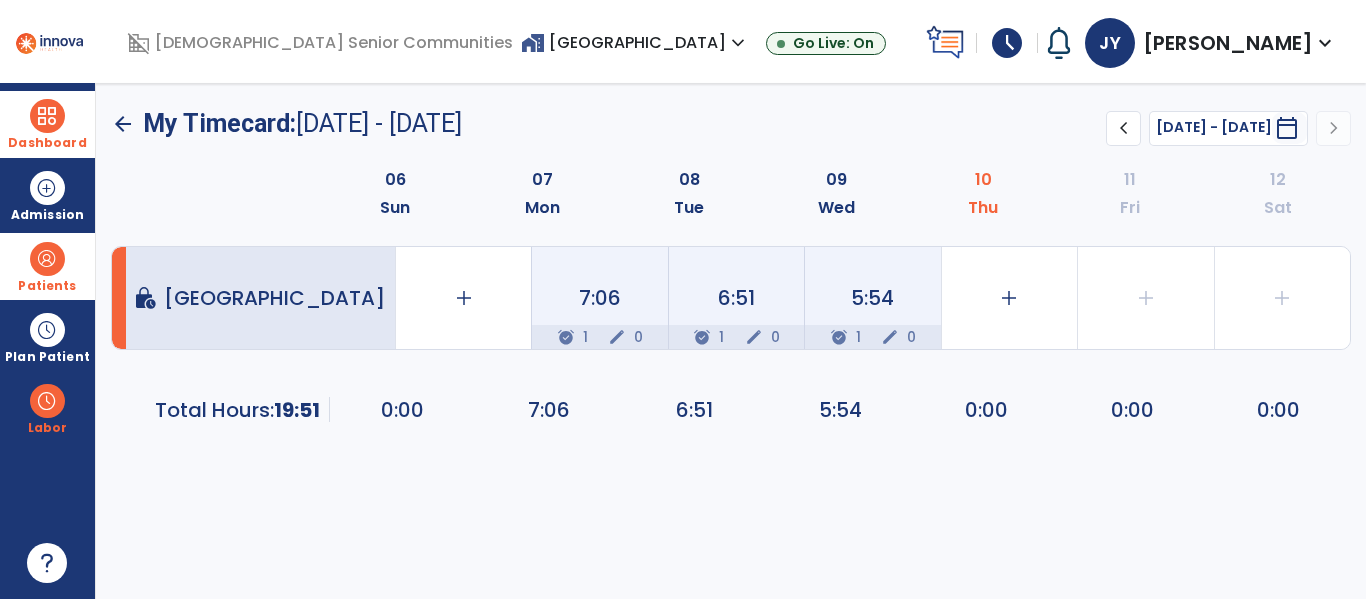 click at bounding box center [47, 259] 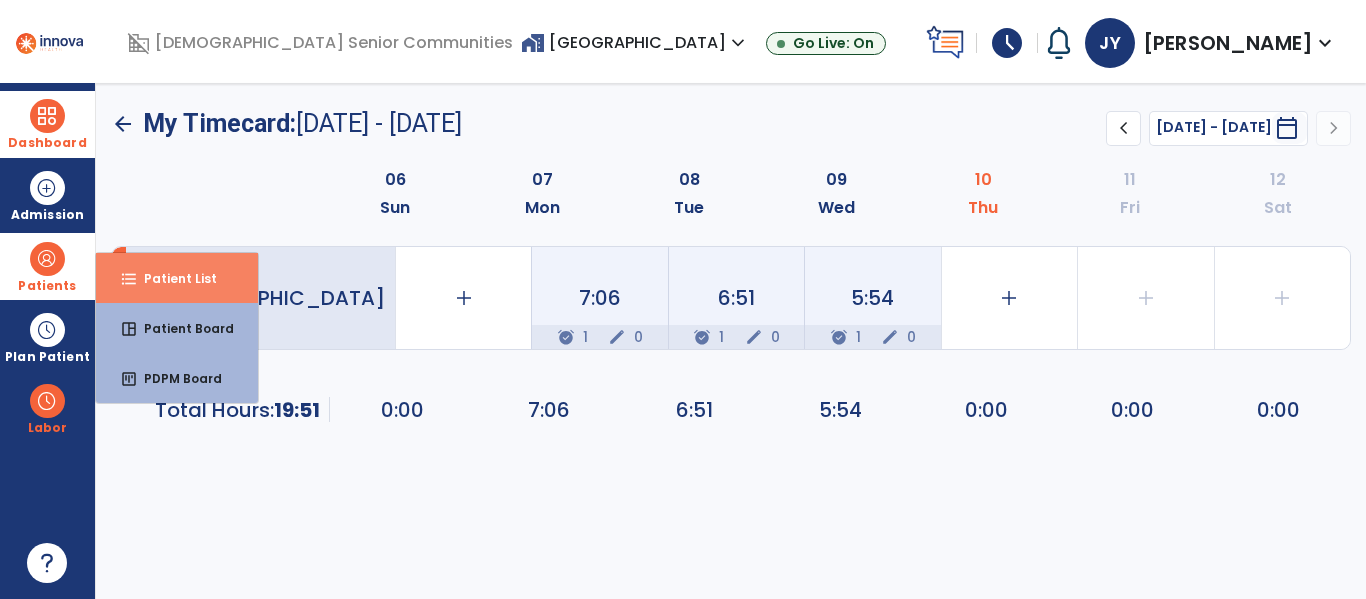 click on "format_list_bulleted  Patient List" at bounding box center (177, 278) 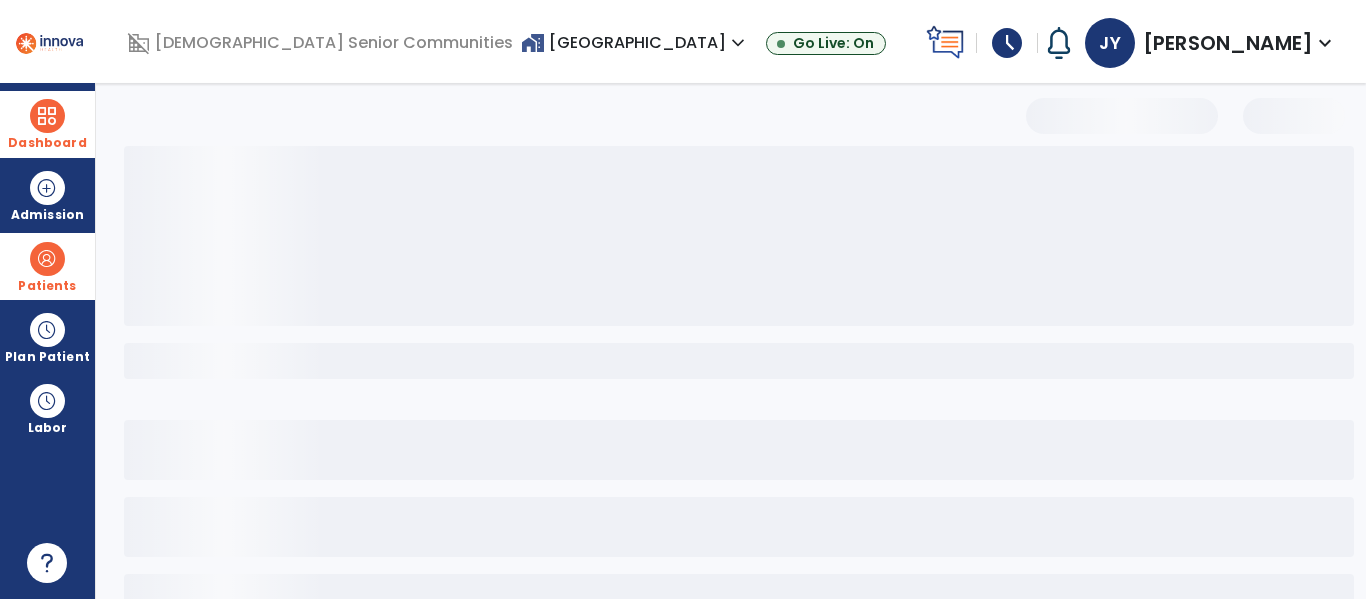 select on "***" 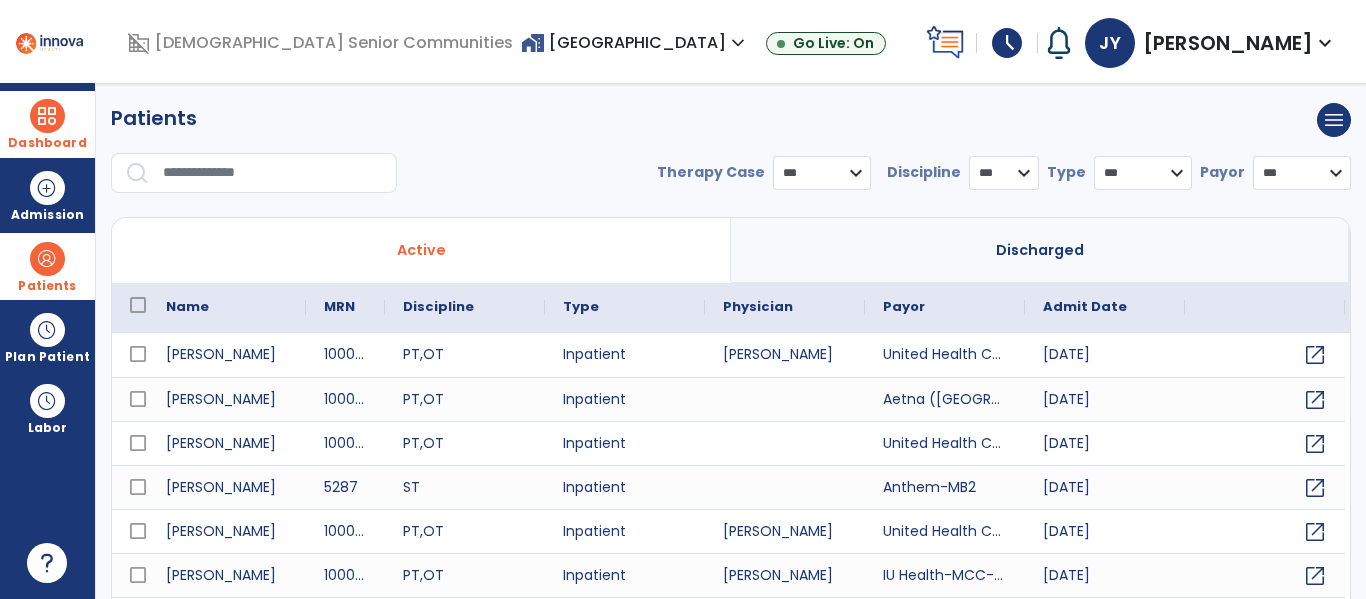 click at bounding box center [273, 173] 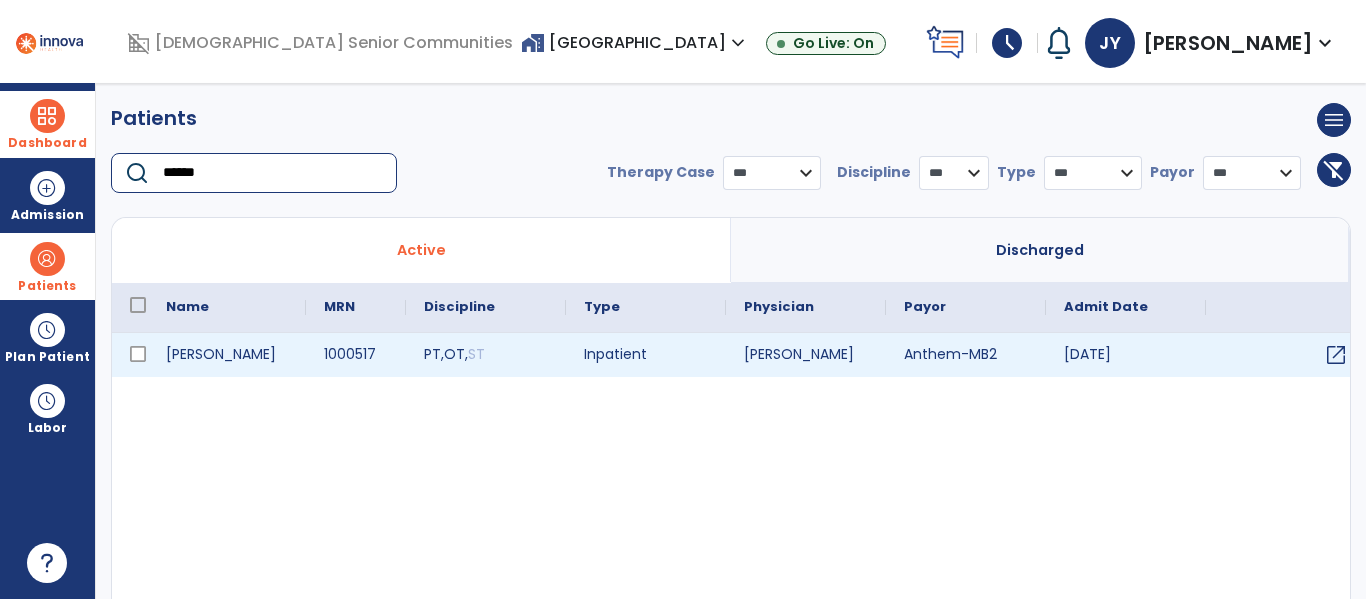 type on "******" 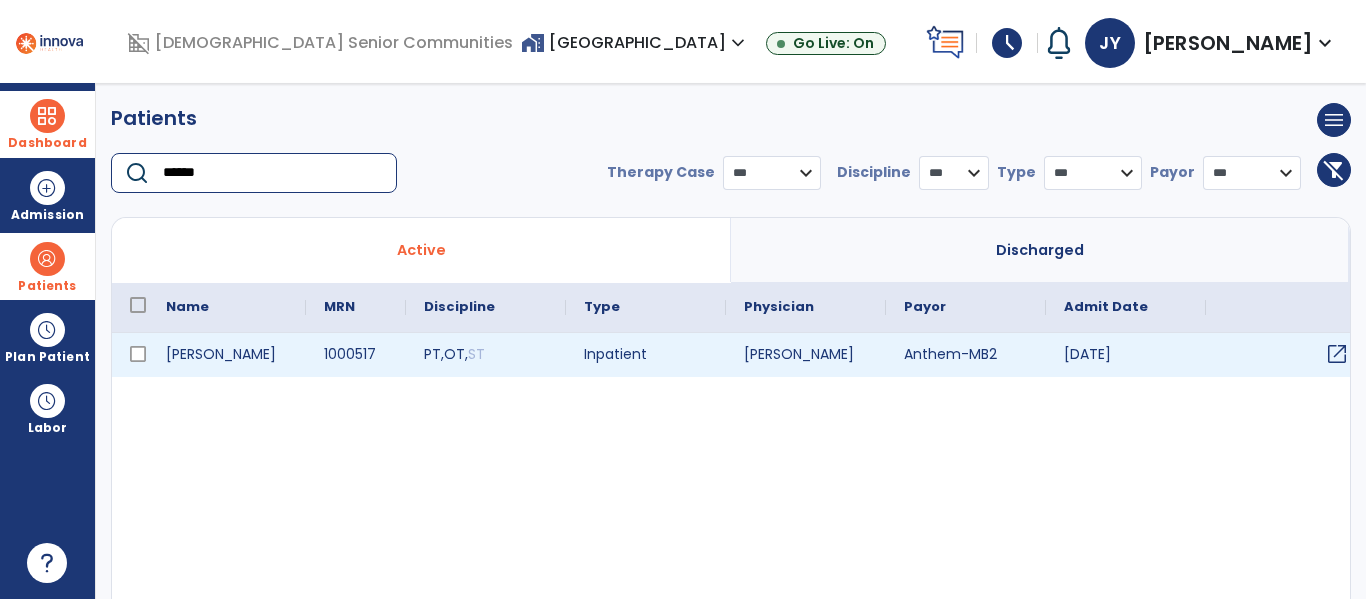 click on "open_in_new" at bounding box center [1337, 354] 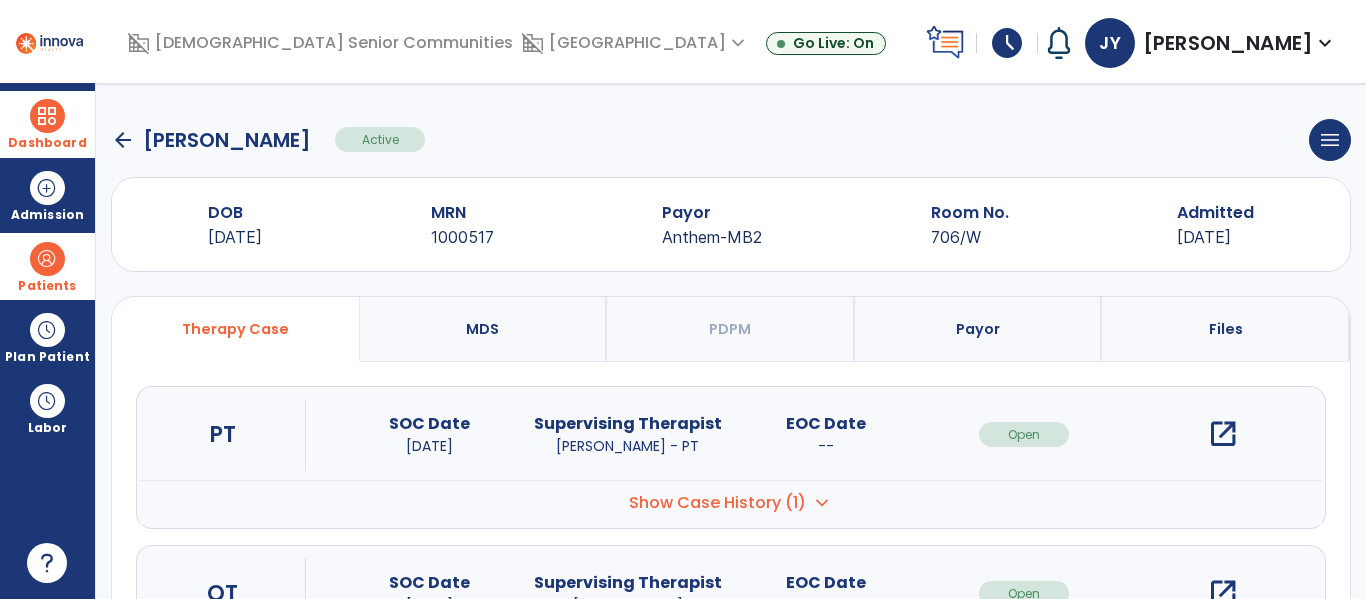 click on "open_in_new" at bounding box center [1223, 434] 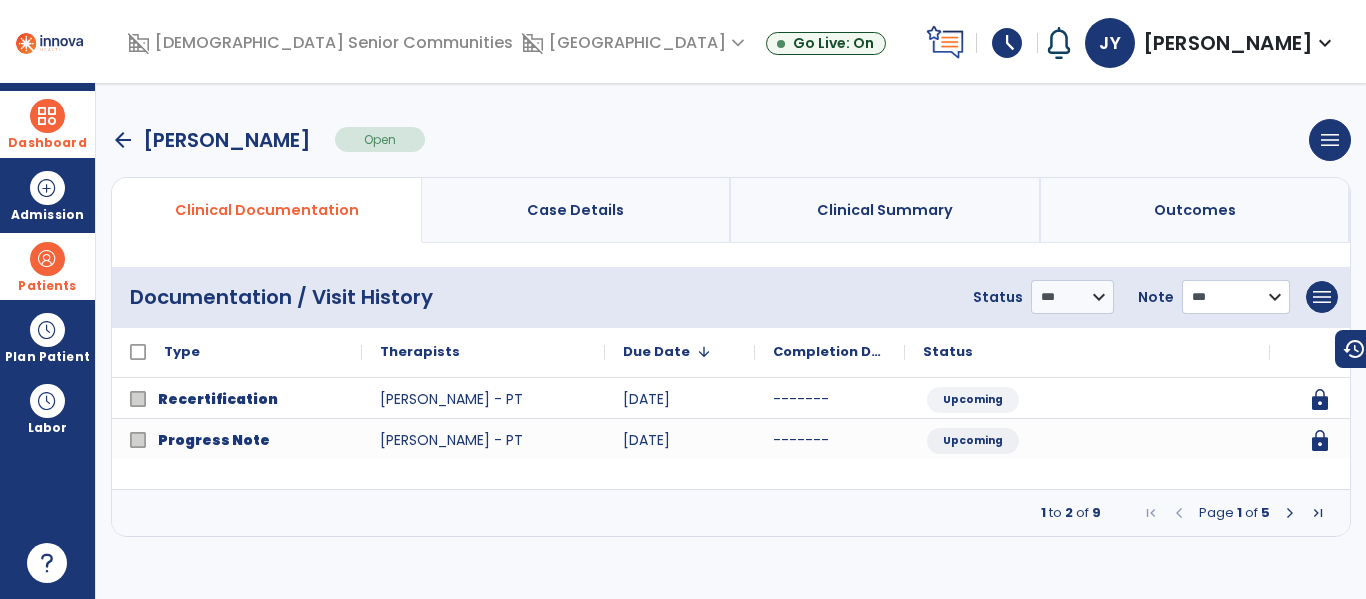 click on "**********" at bounding box center [1072, 297] 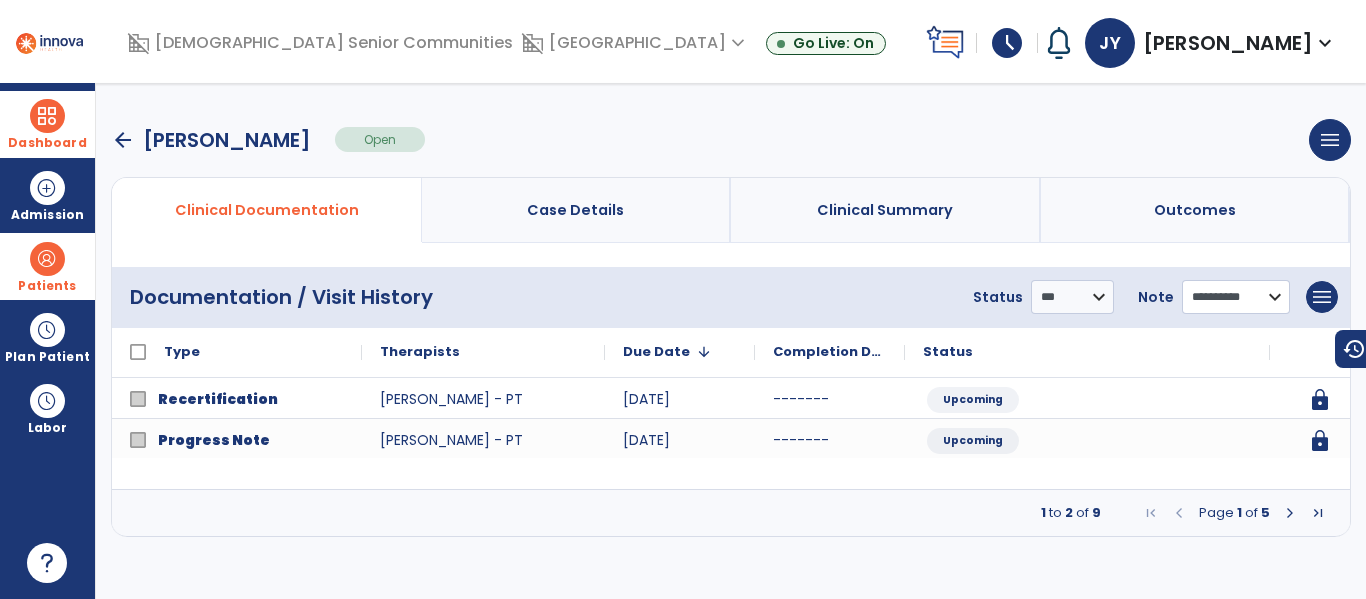 click on "**********" at bounding box center [1072, 297] 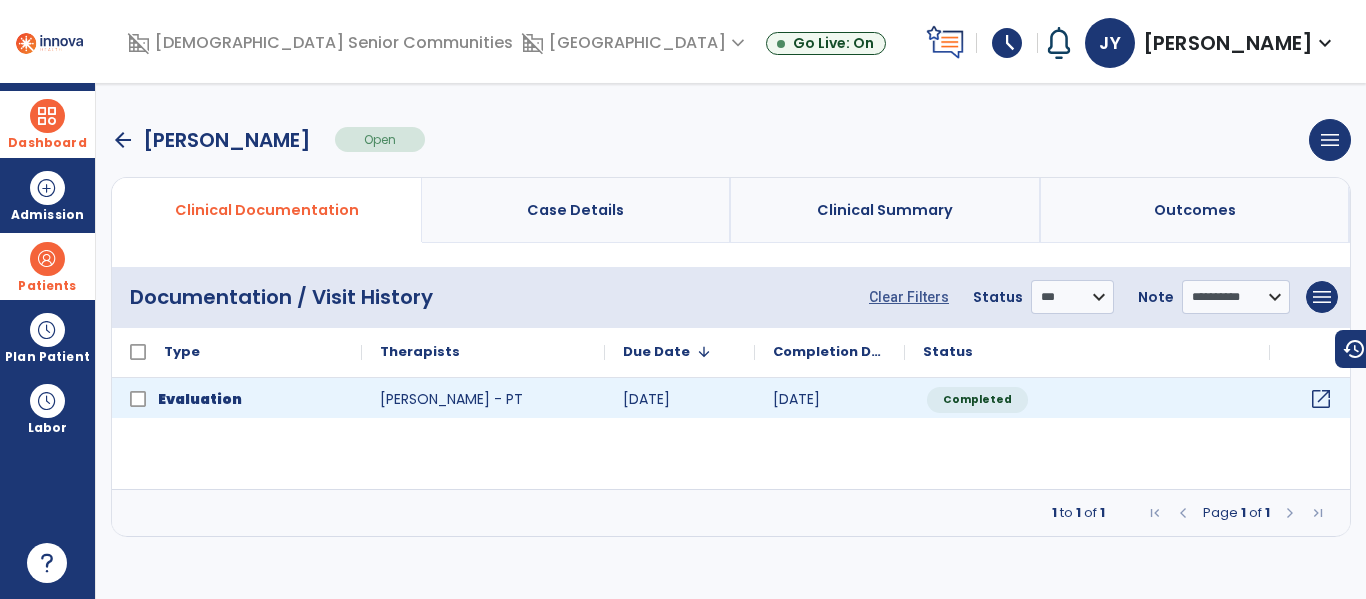 click on "open_in_new" 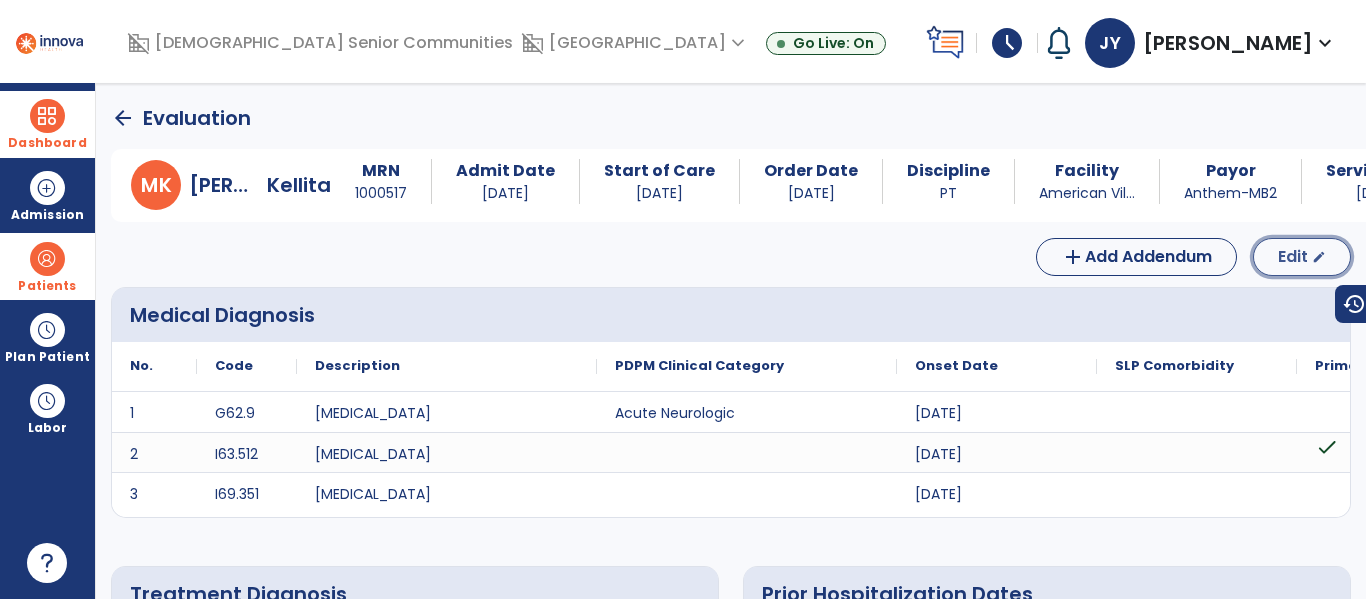click on "Edit" 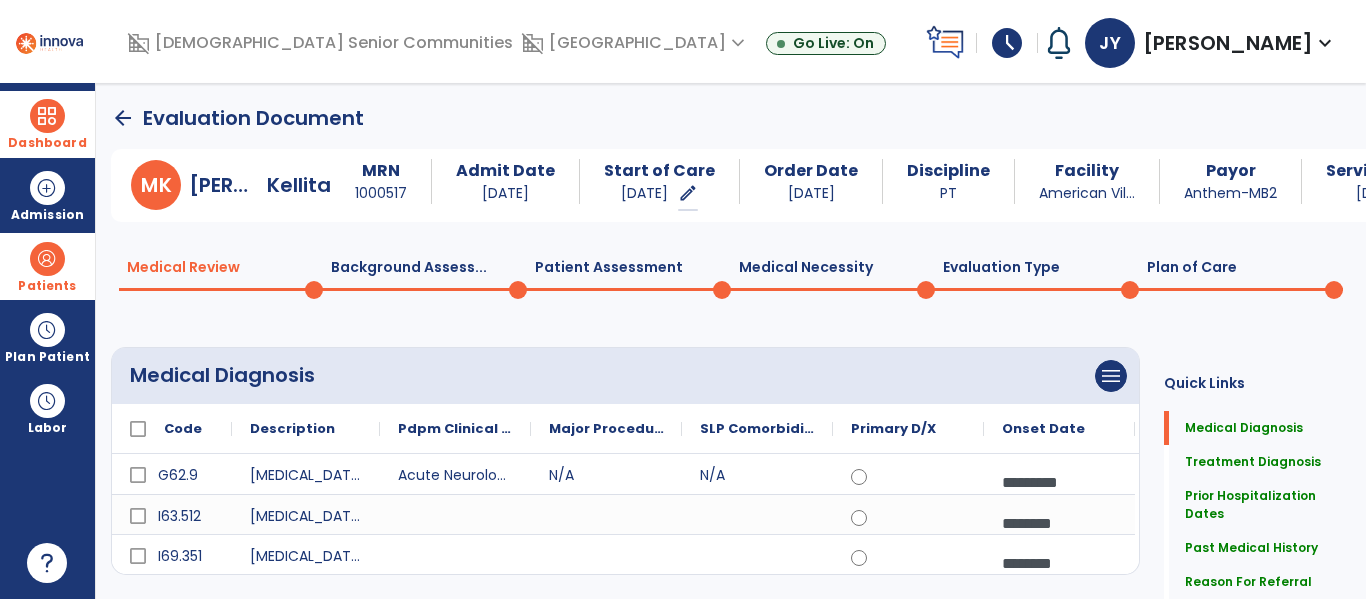click on "Medical Necessity  0" 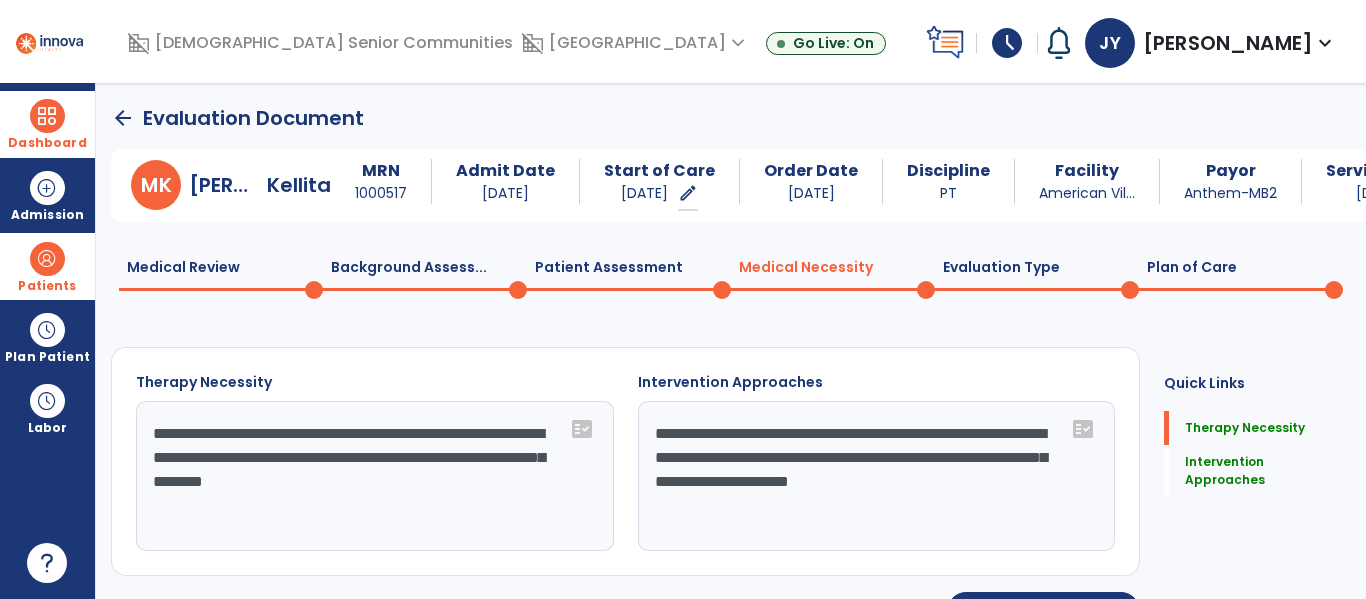 click on "**********" 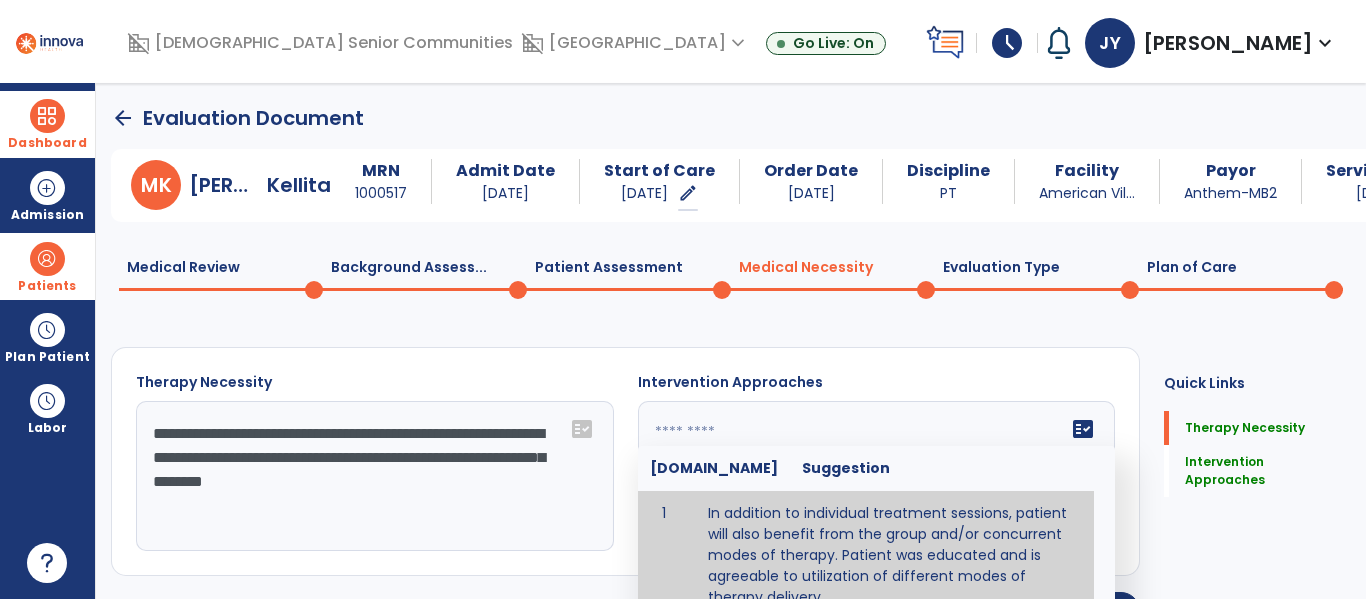 type on "**********" 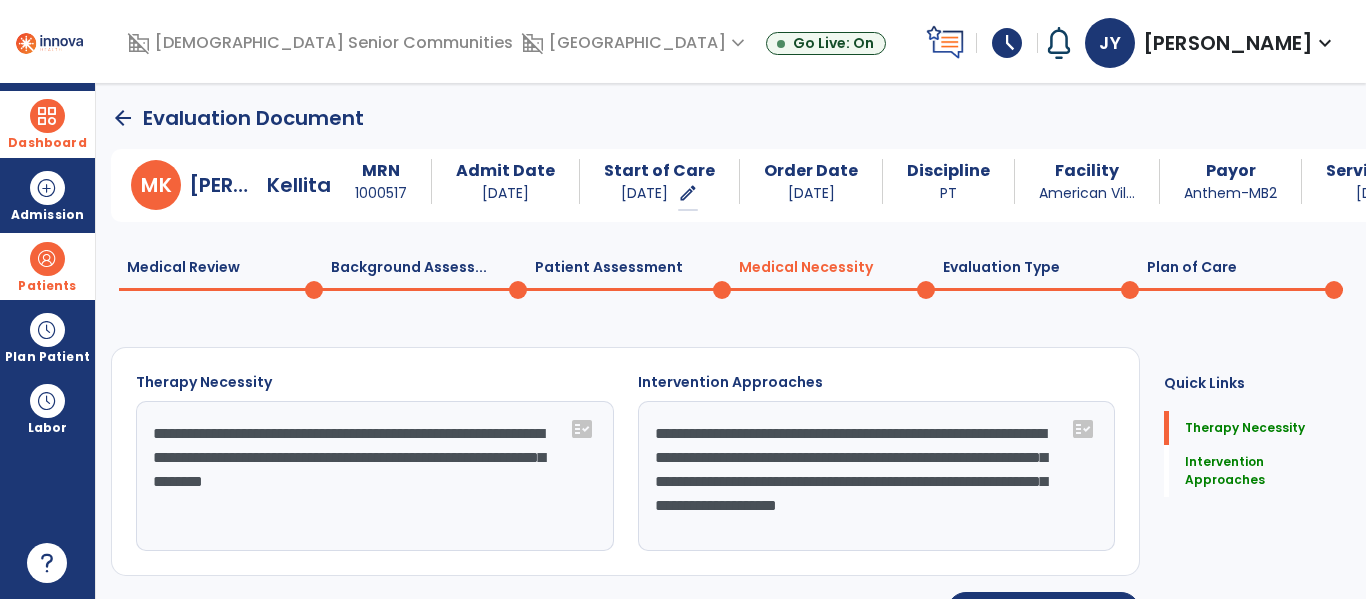 scroll, scrollTop: 47, scrollLeft: 0, axis: vertical 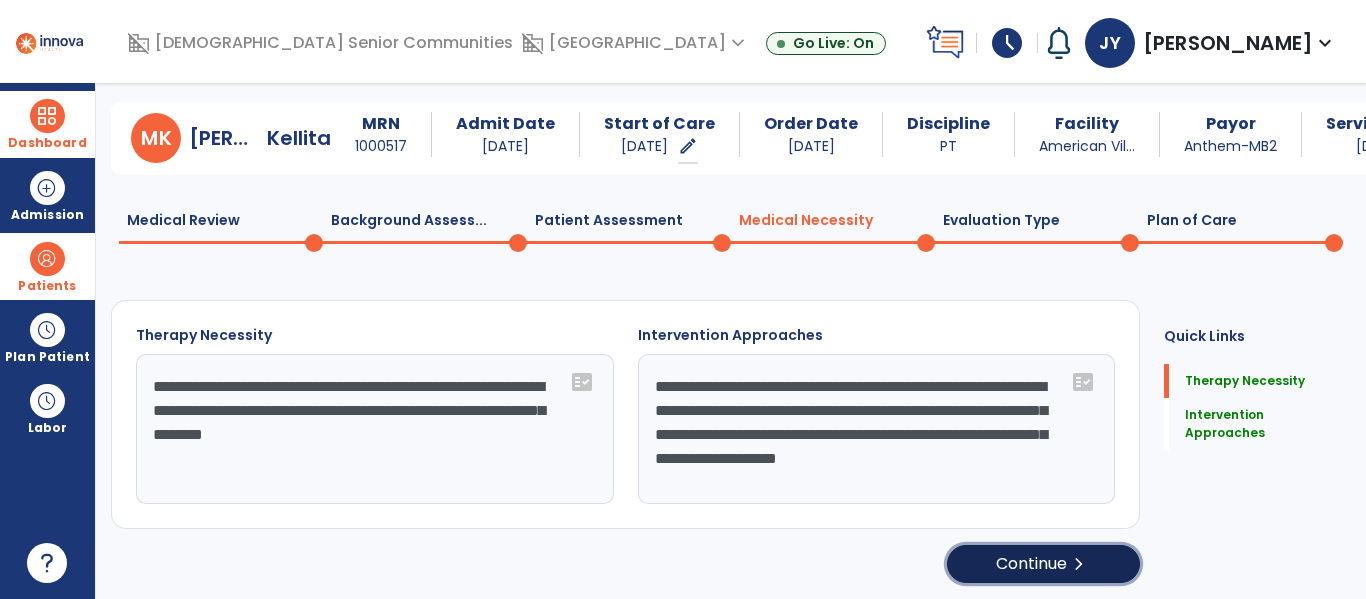 click on "chevron_right" 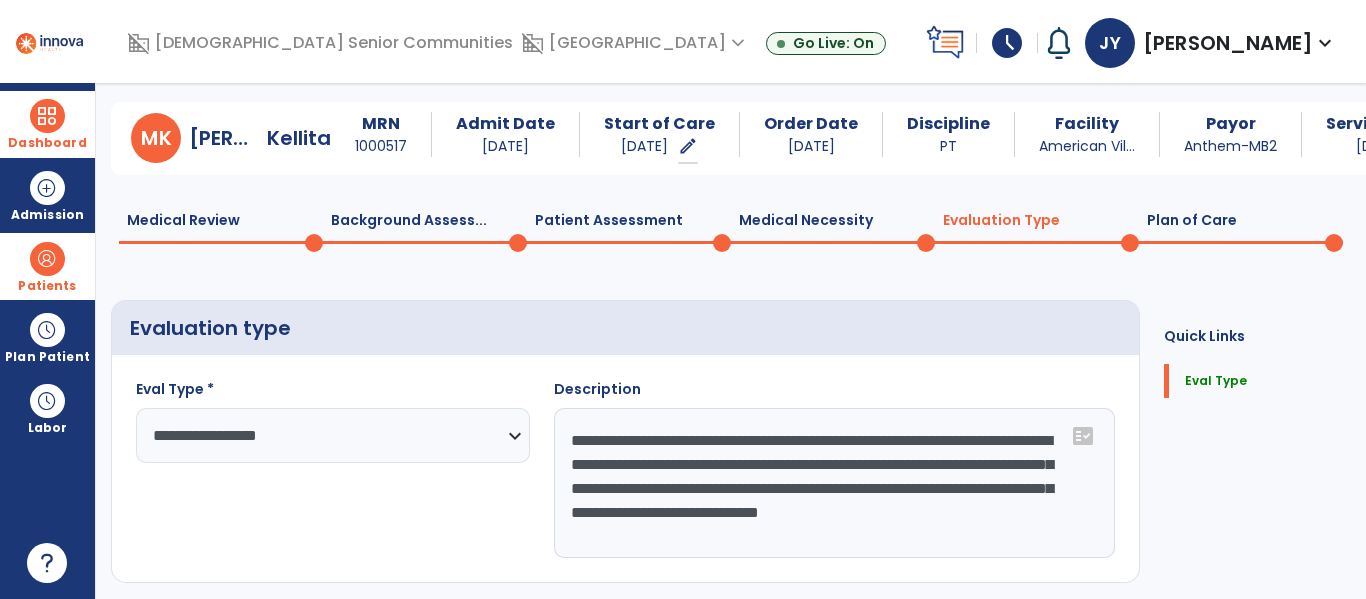 select on "**********" 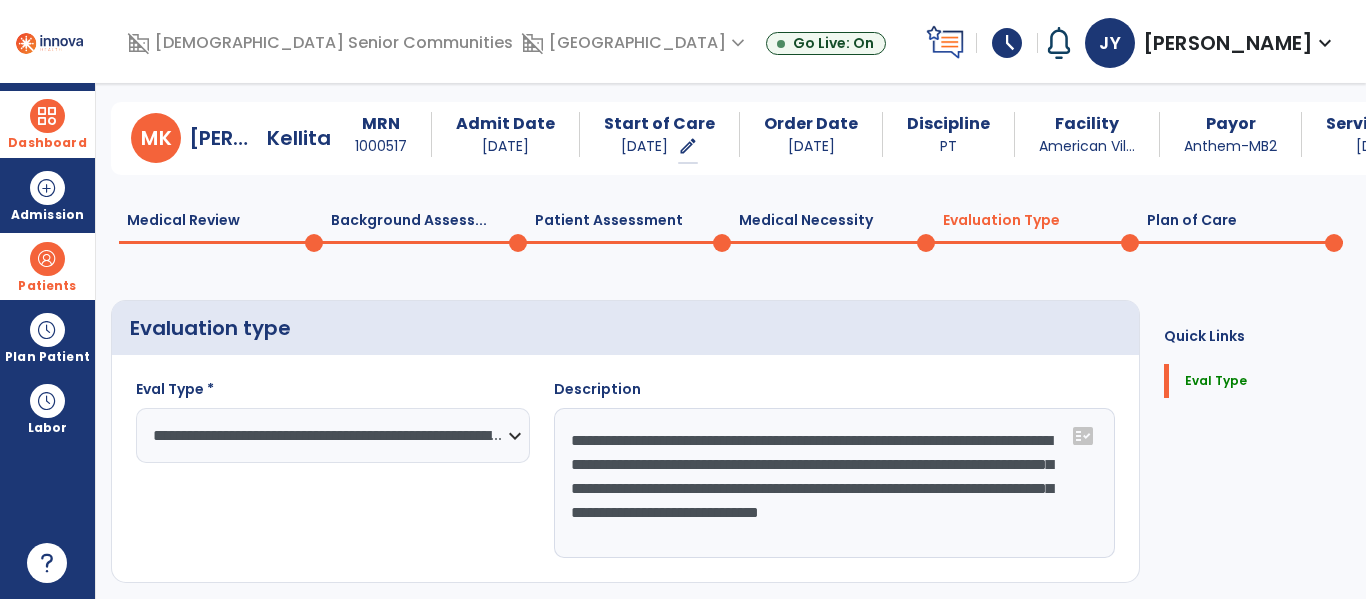 click on "Plan of Care  0" 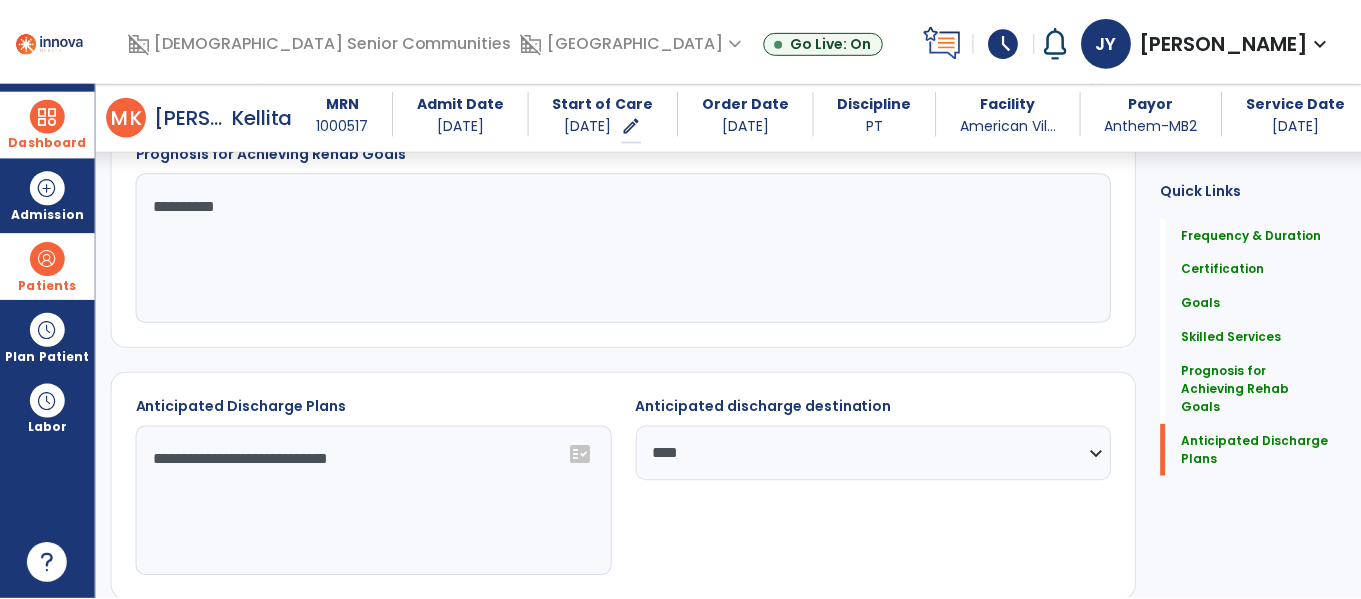 scroll, scrollTop: 1709, scrollLeft: 0, axis: vertical 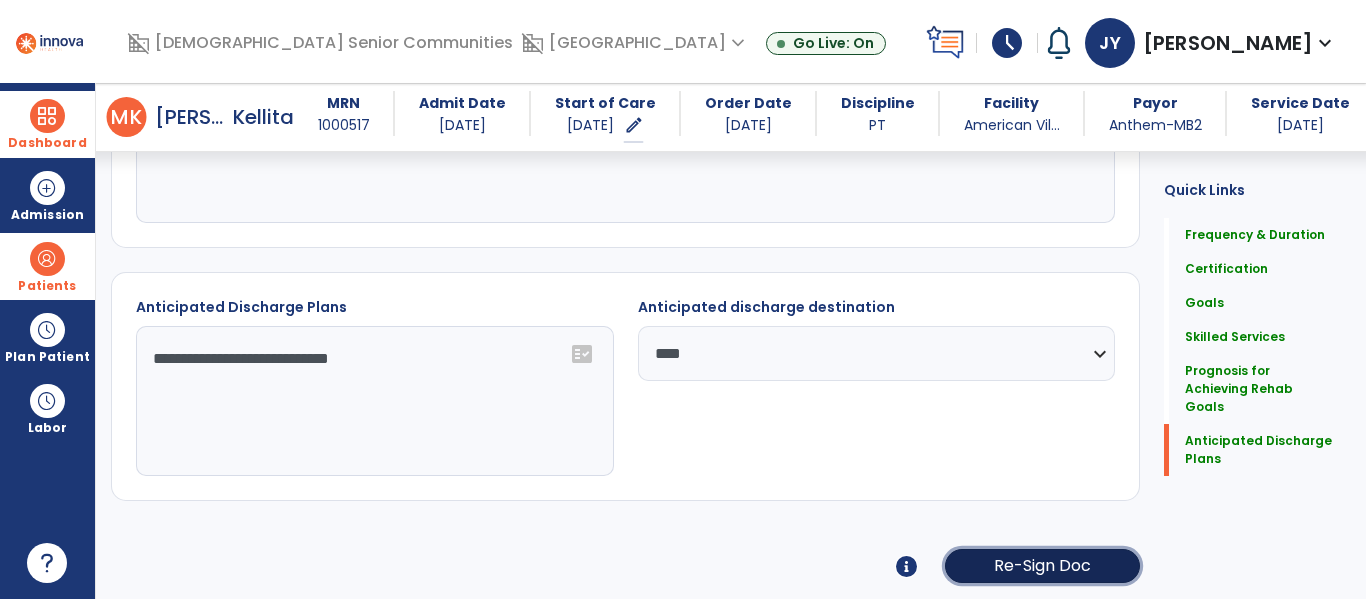 click on "Re-Sign Doc" 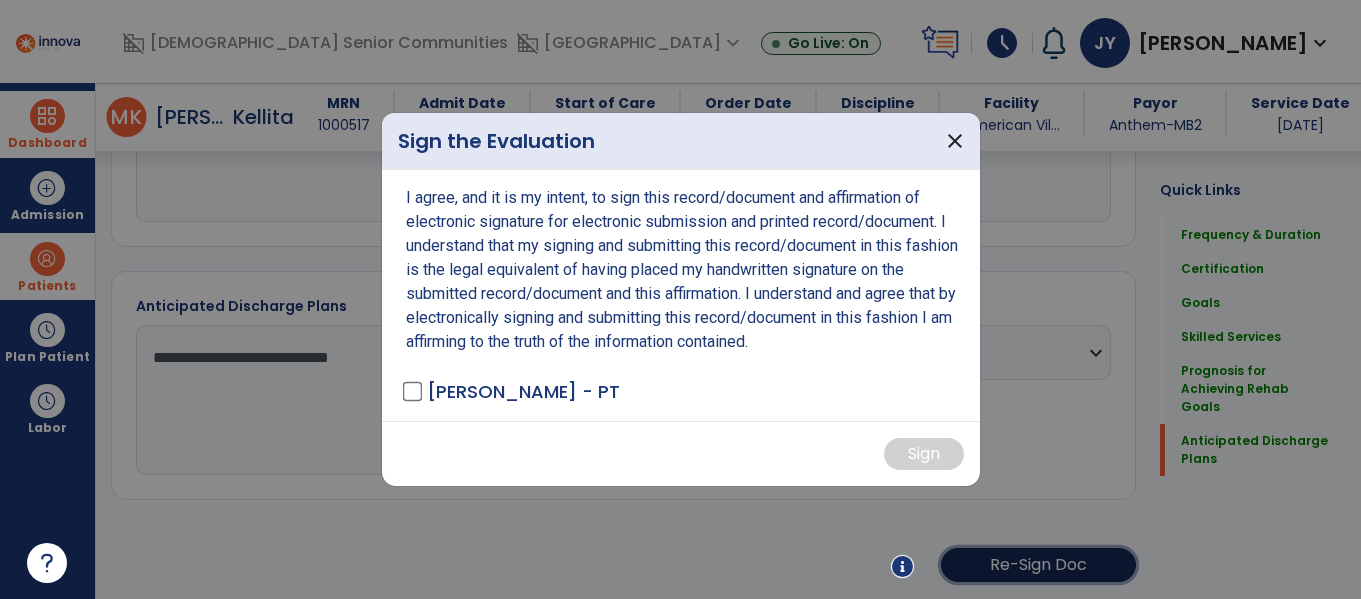 scroll, scrollTop: 1709, scrollLeft: 0, axis: vertical 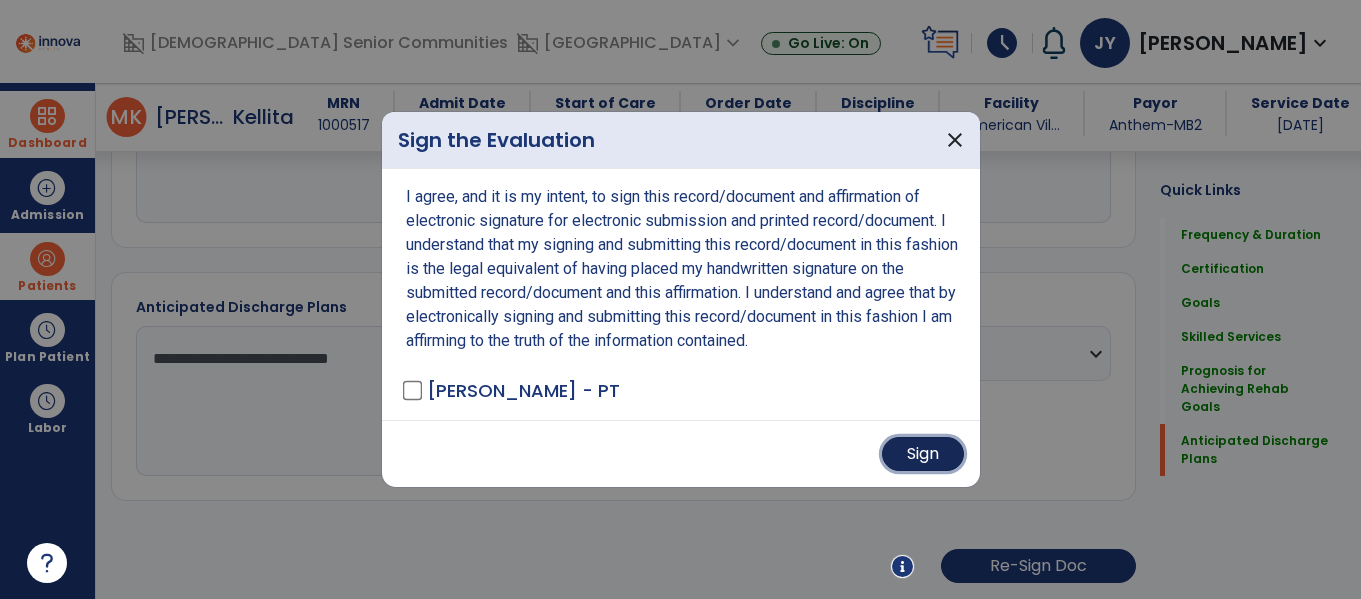 click on "Sign" at bounding box center (923, 454) 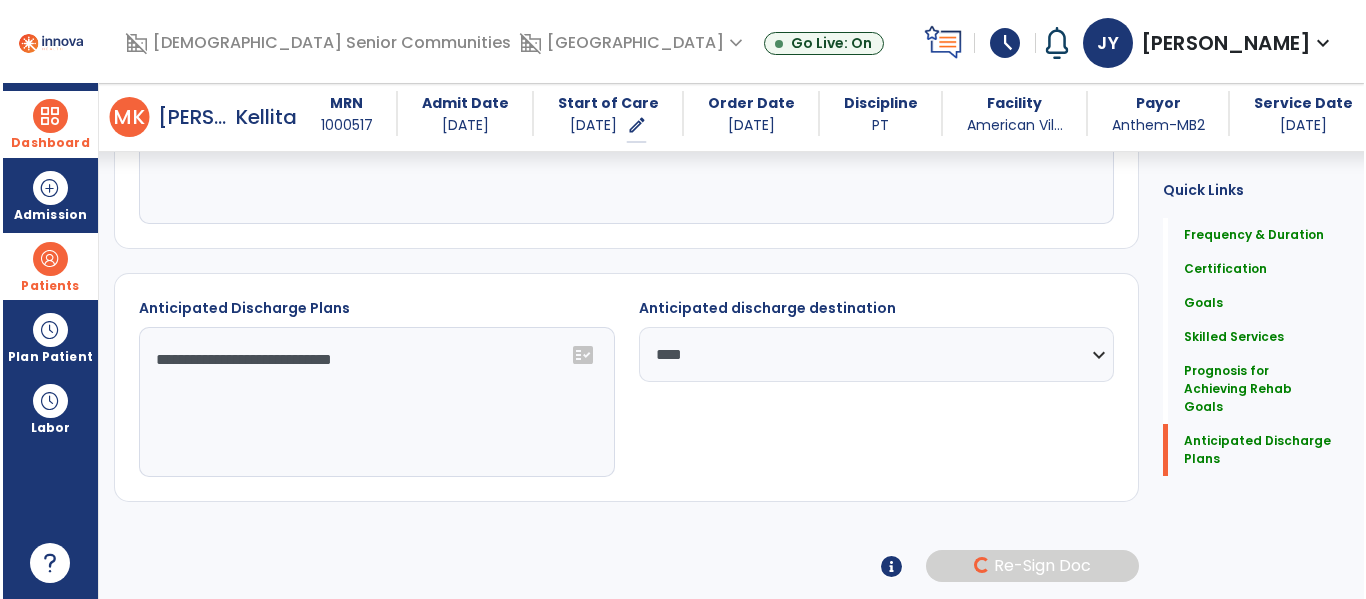 scroll, scrollTop: 1708, scrollLeft: 0, axis: vertical 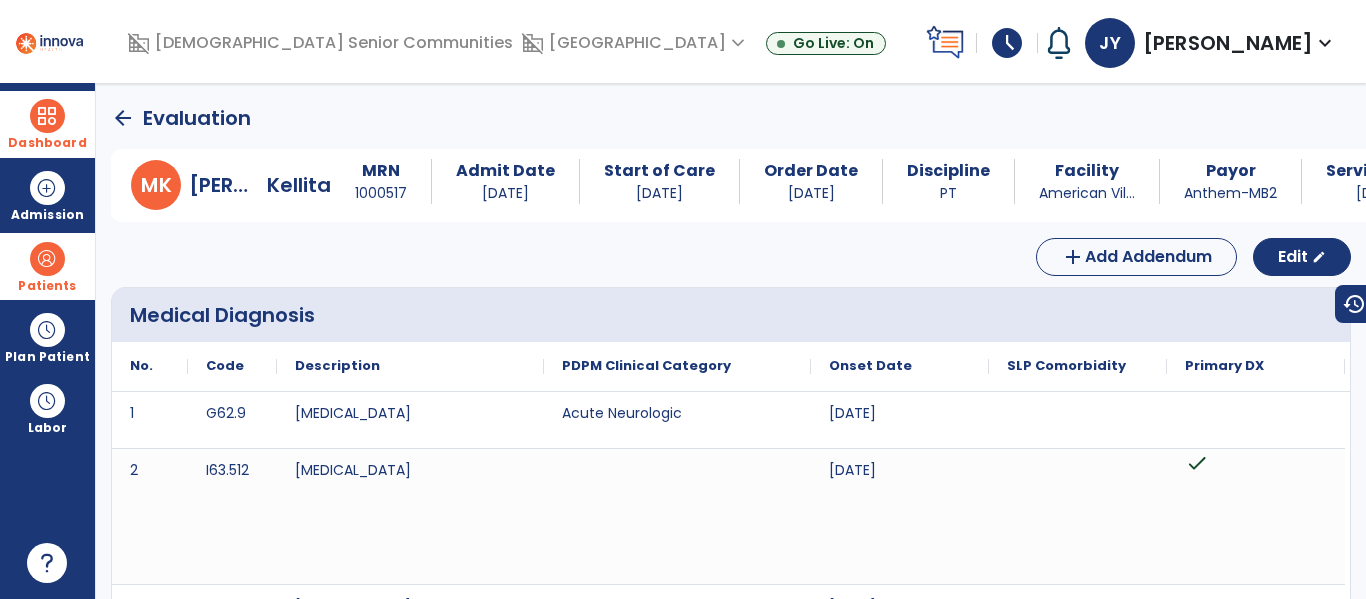 click on "arrow_back" 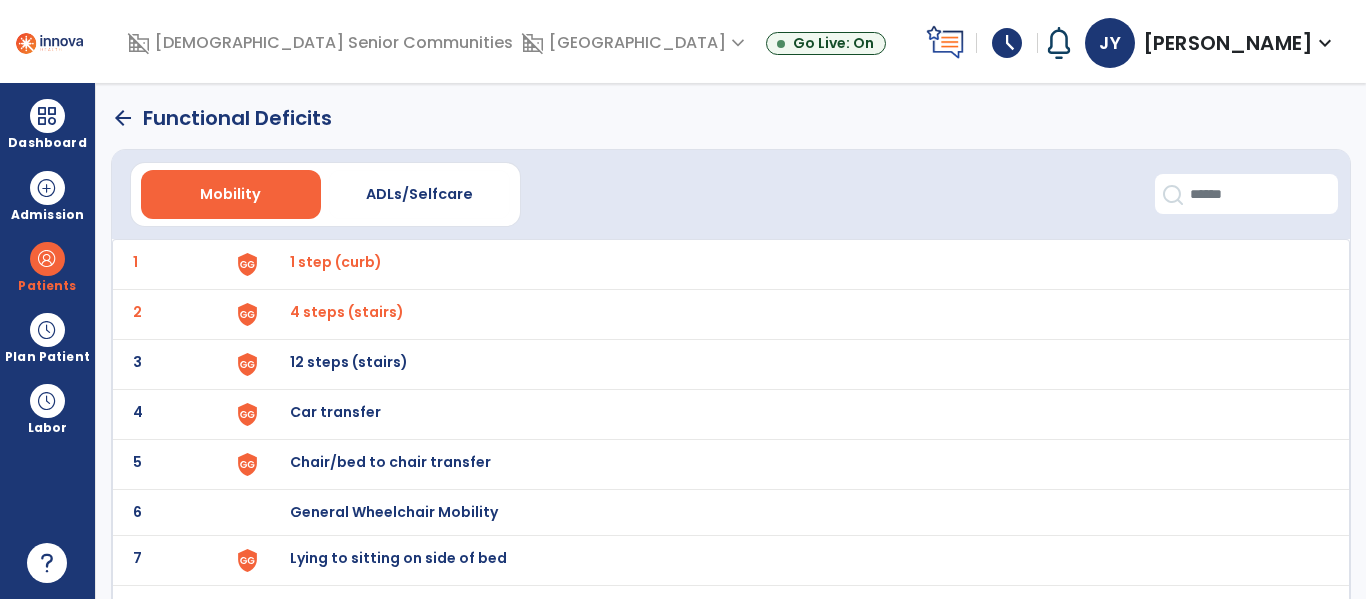scroll, scrollTop: 0, scrollLeft: 0, axis: both 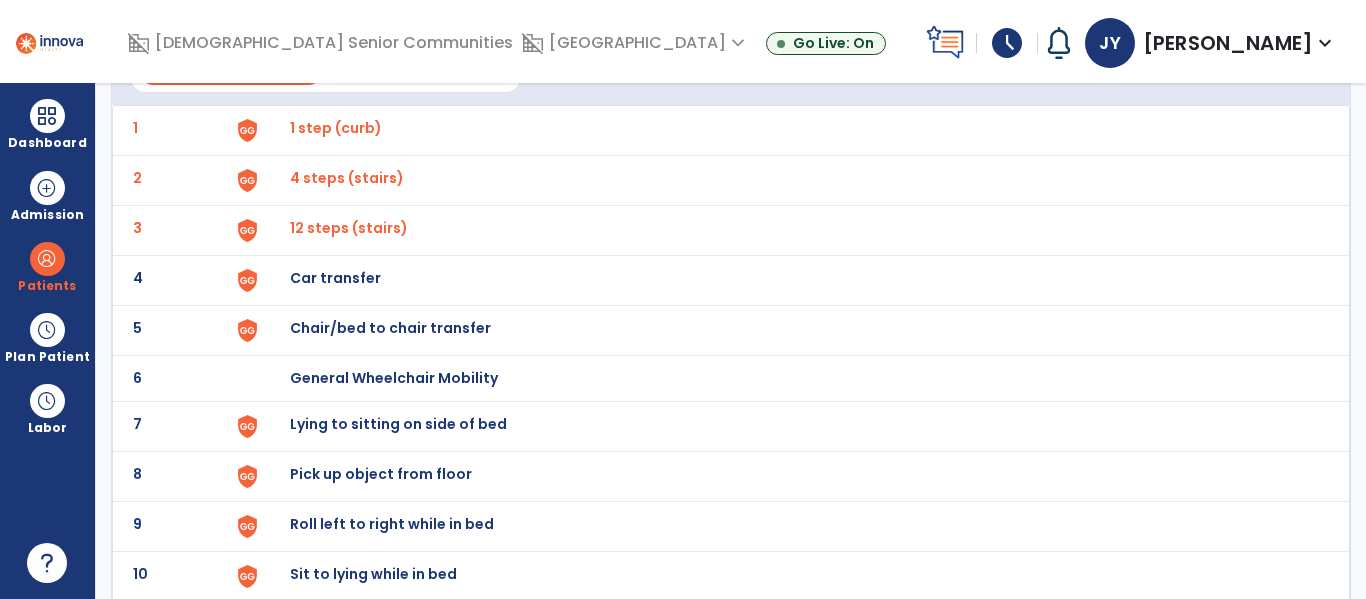 click on "Car transfer" at bounding box center [336, 128] 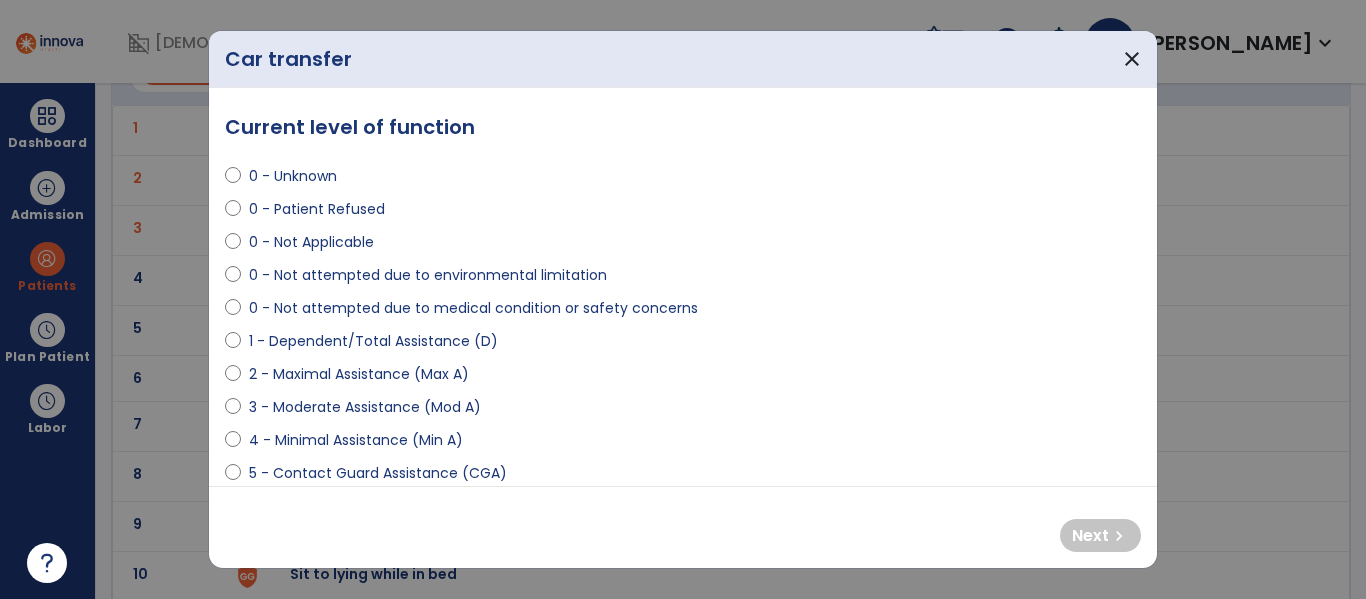 select on "**********" 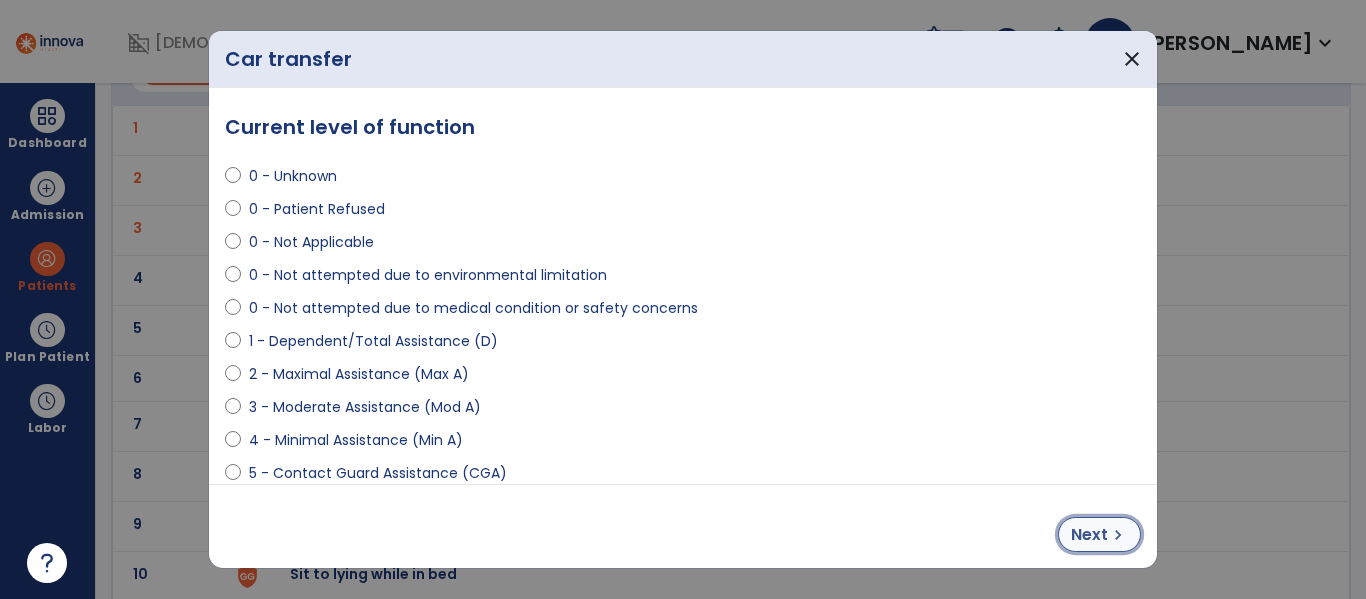 click on "Next  chevron_right" at bounding box center (1099, 534) 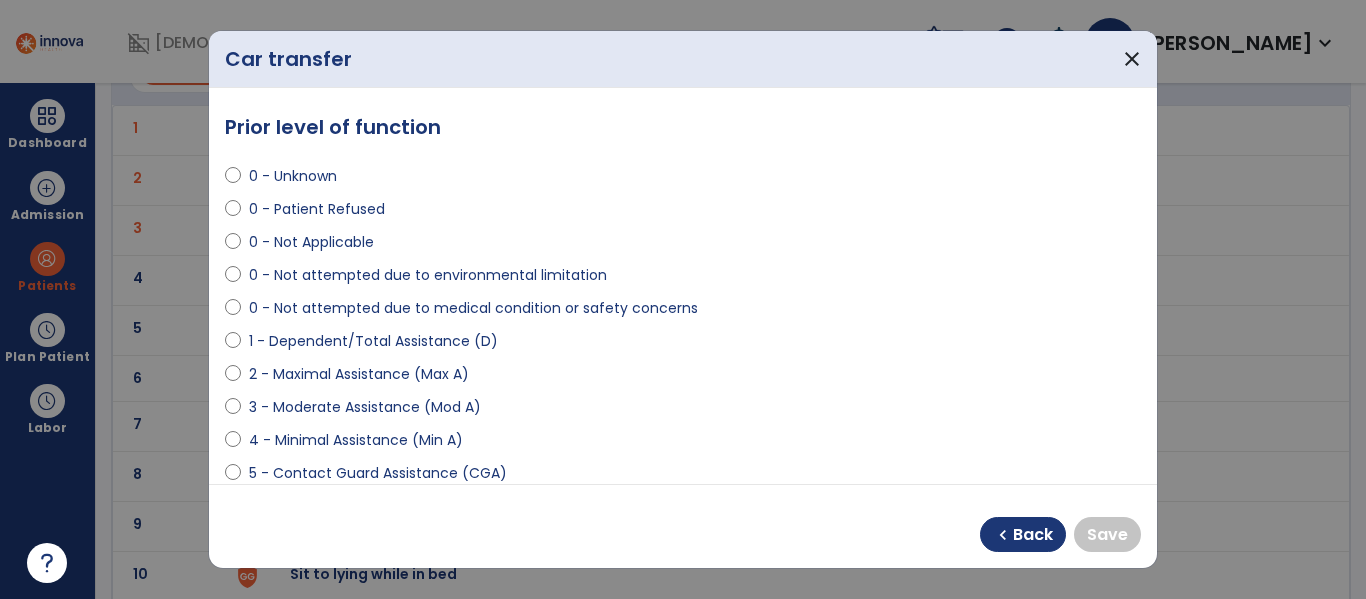 select on "**********" 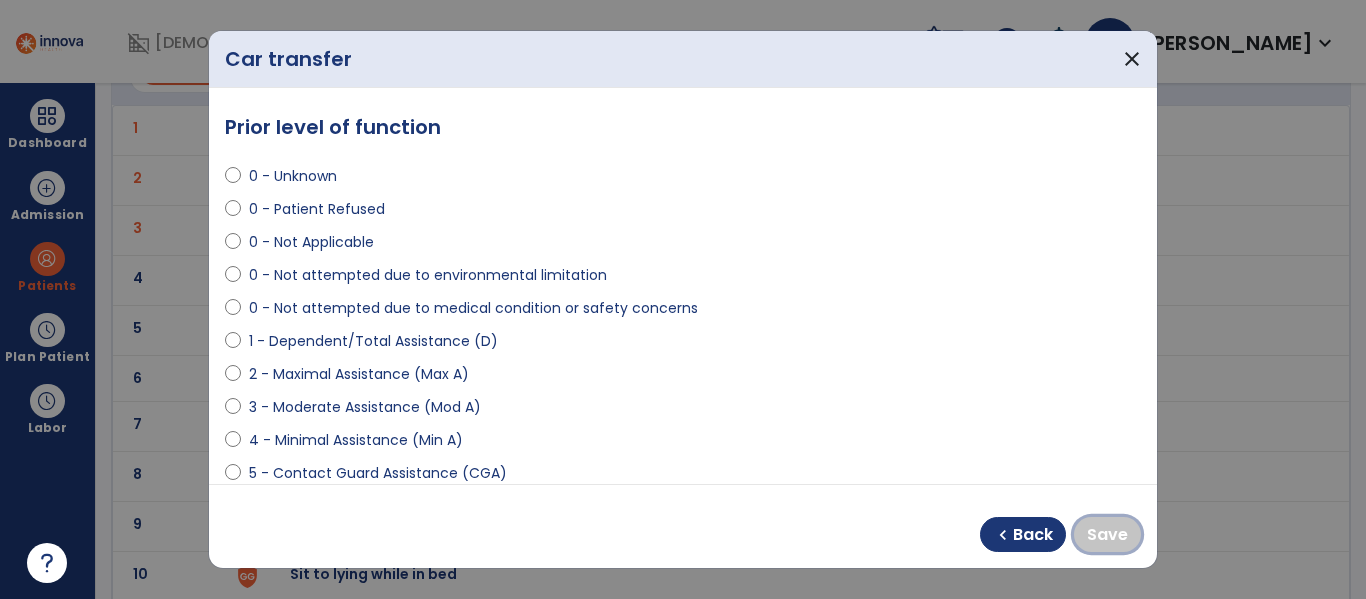 click on "Save" at bounding box center (1107, 534) 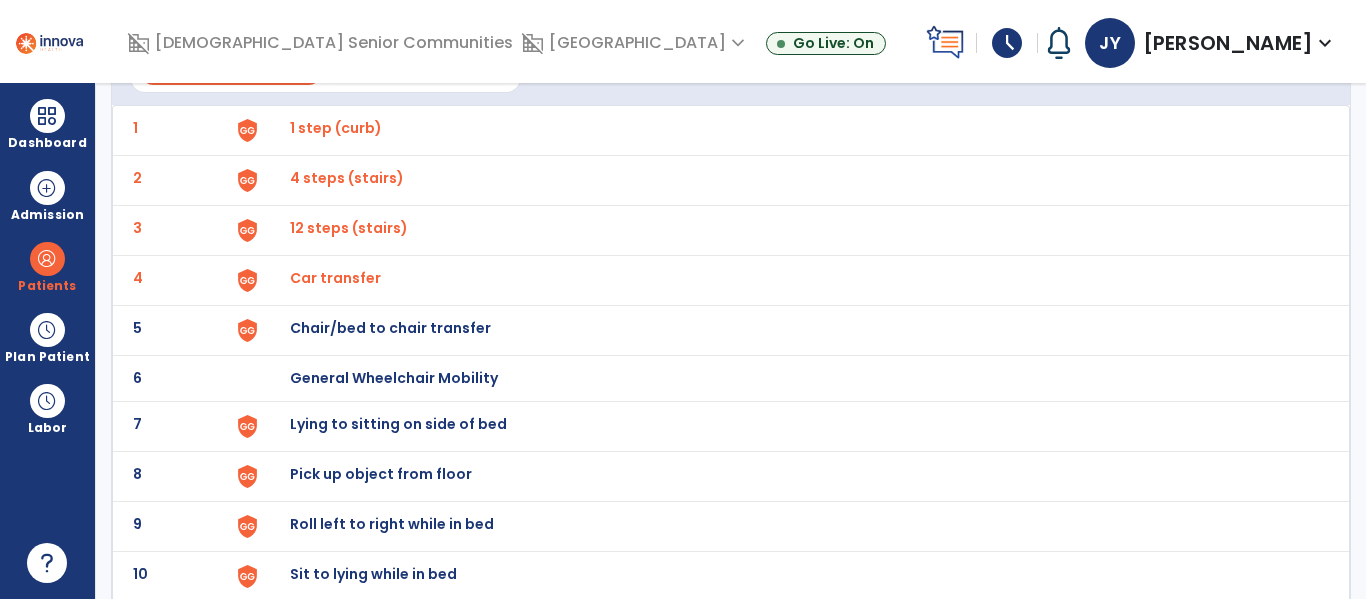 scroll, scrollTop: 188, scrollLeft: 0, axis: vertical 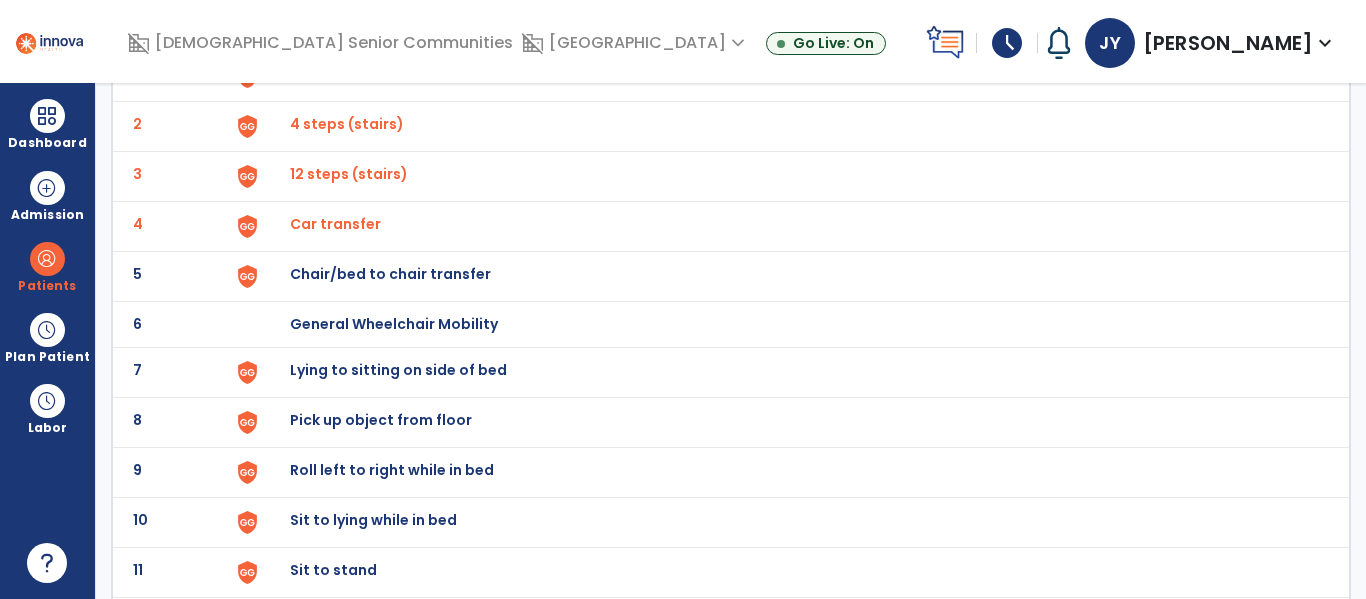 click on "Chair/bed to chair transfer" at bounding box center (336, 74) 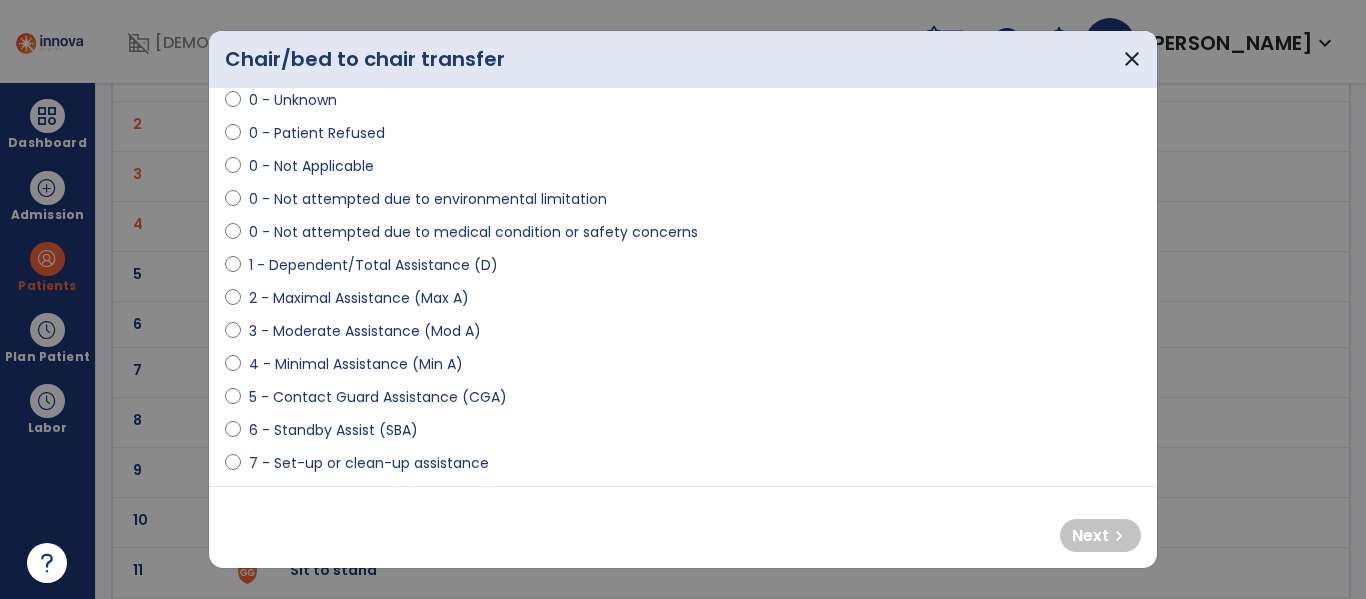 scroll, scrollTop: 82, scrollLeft: 0, axis: vertical 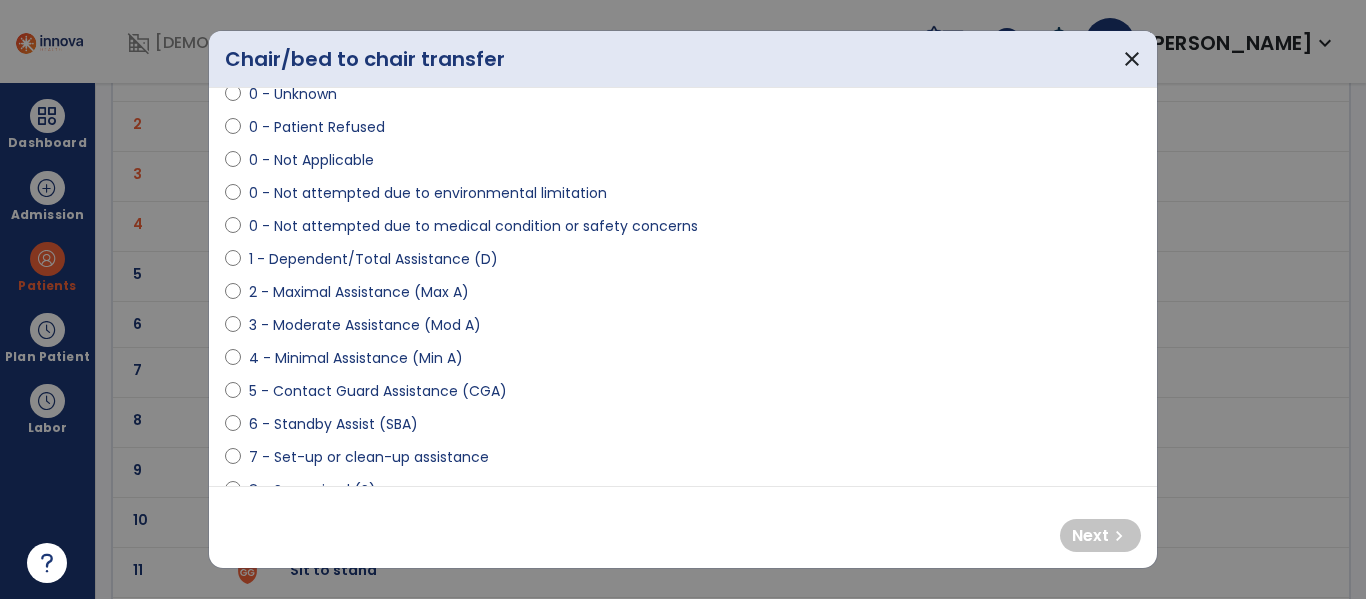 select on "**********" 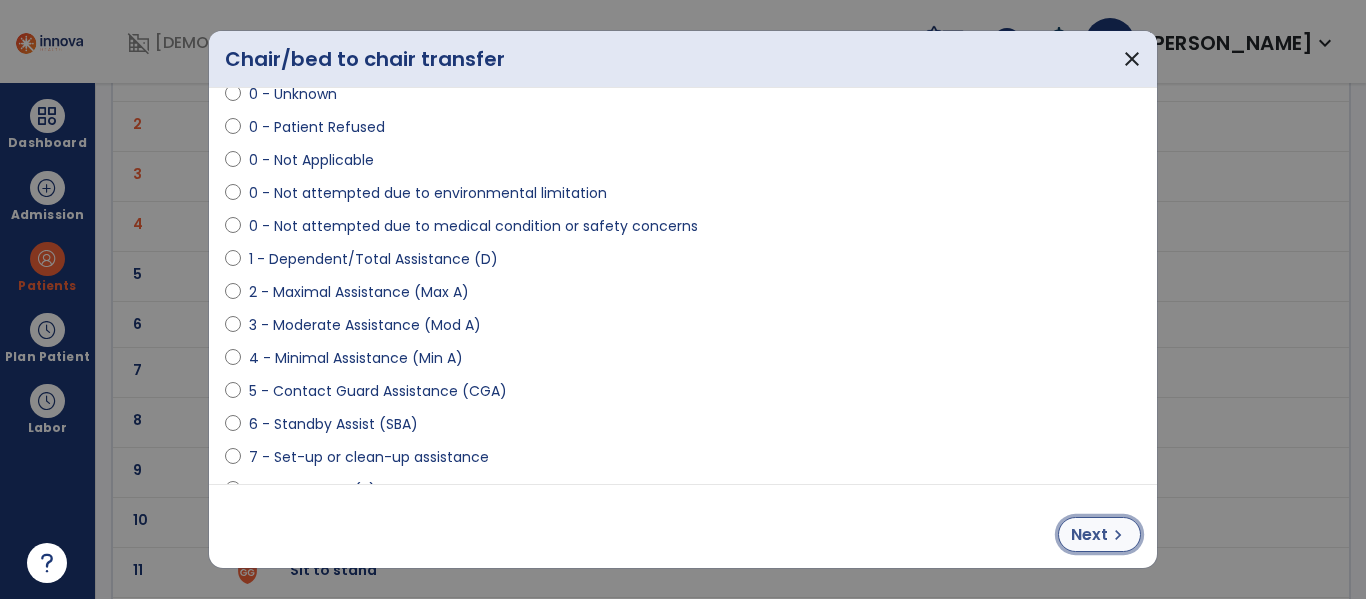 click on "Next  chevron_right" at bounding box center (1099, 534) 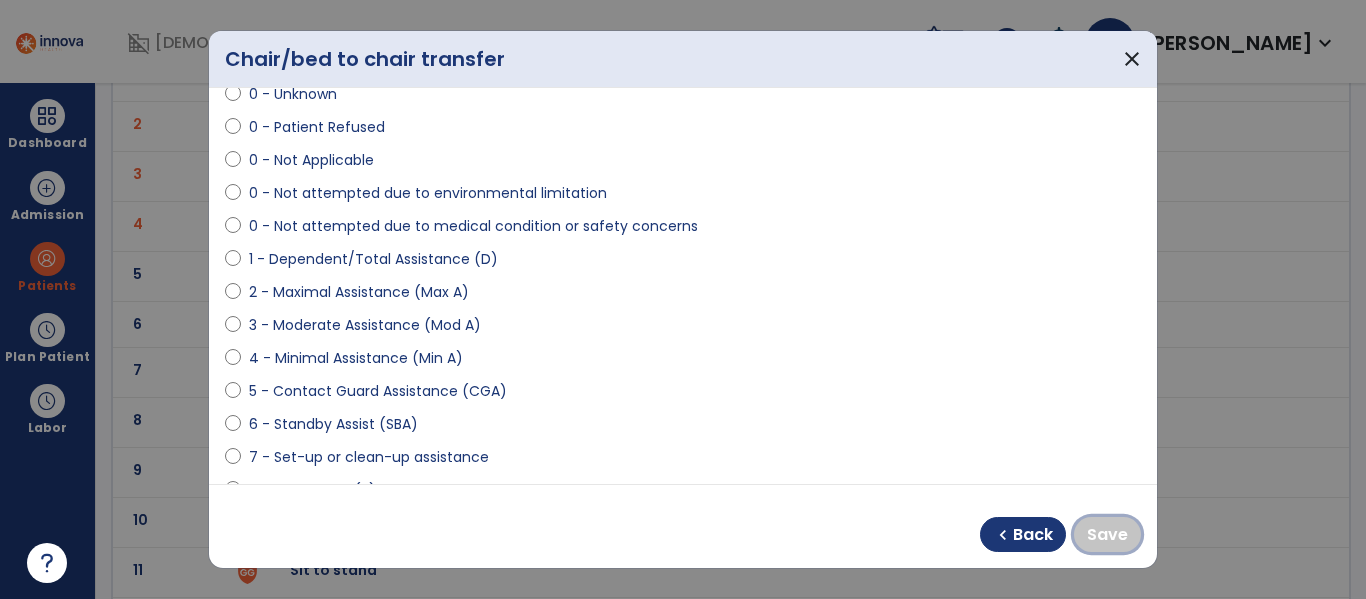 click on "Save" at bounding box center [1107, 534] 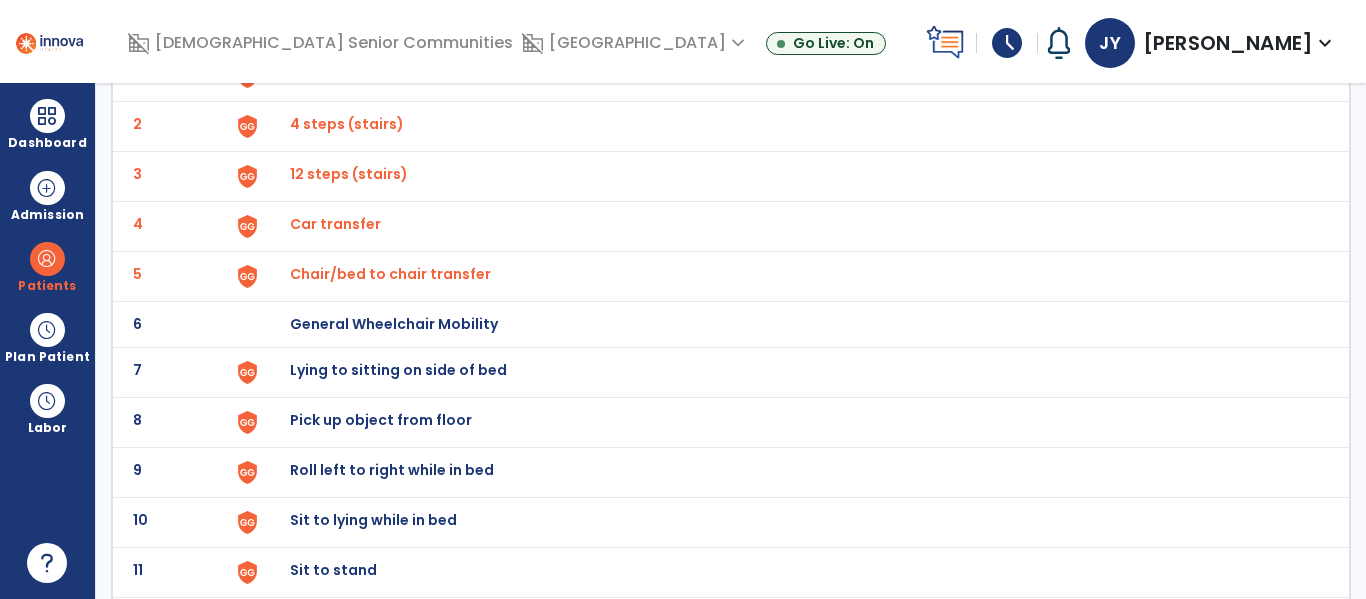 click on "Lying to sitting on side of bed" at bounding box center [336, 74] 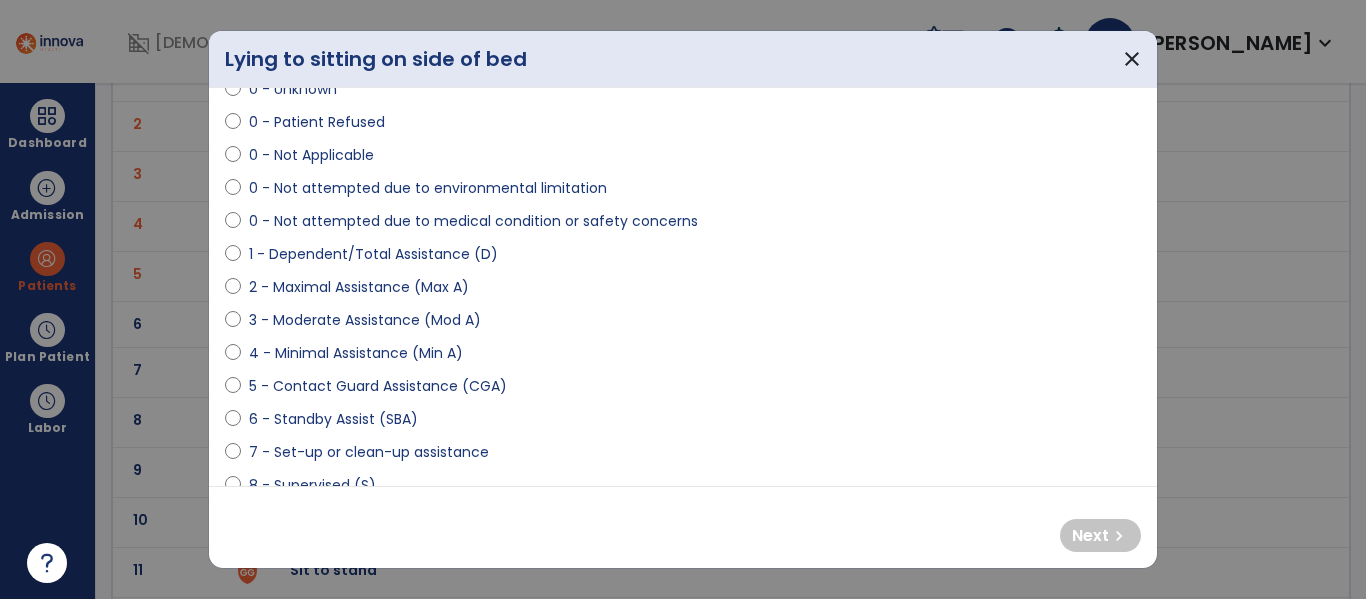 scroll, scrollTop: 92, scrollLeft: 0, axis: vertical 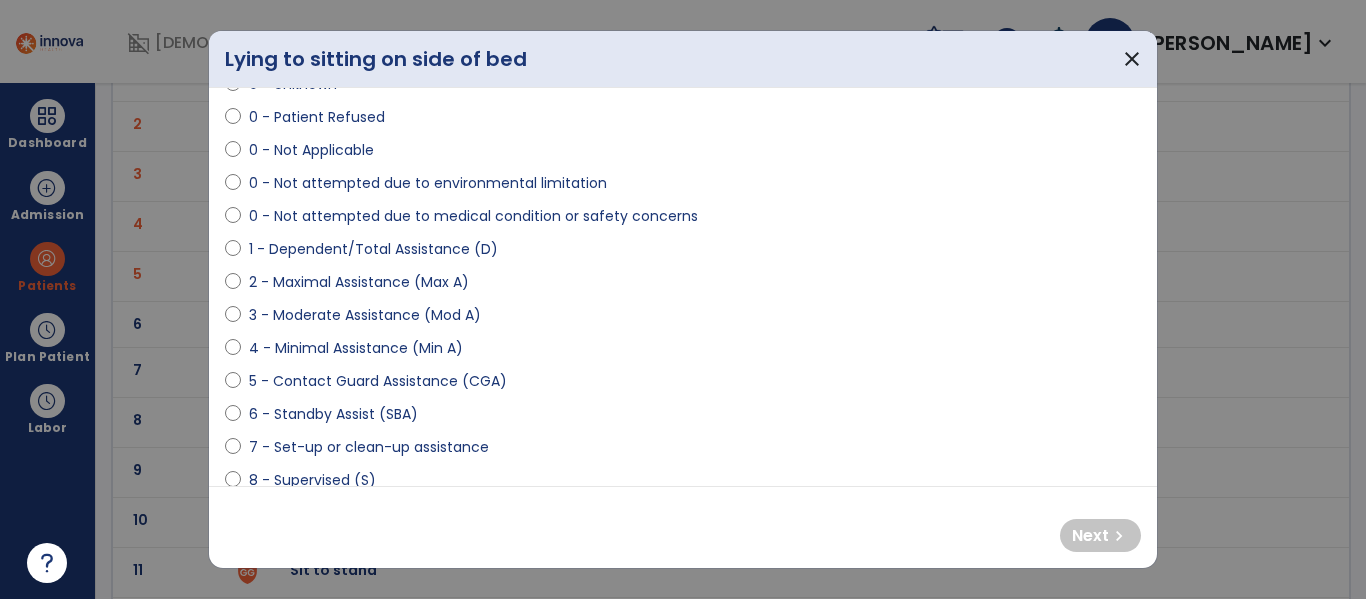 select on "**********" 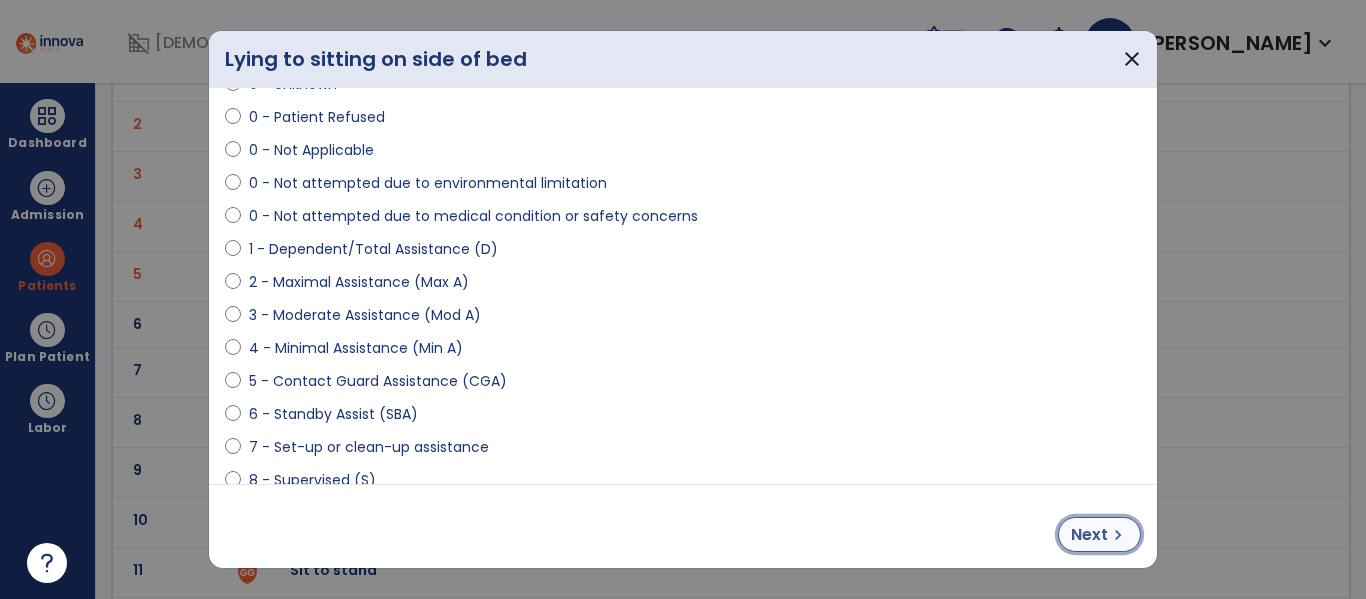 click on "Next  chevron_right" at bounding box center [1099, 534] 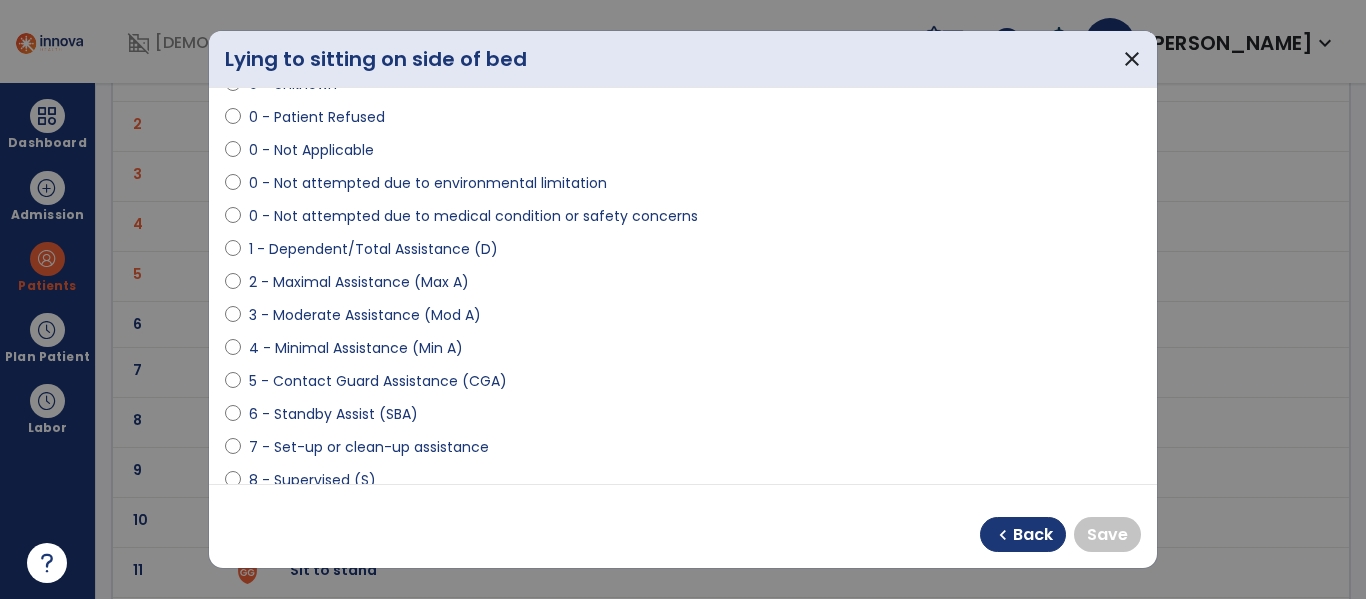 select on "**********" 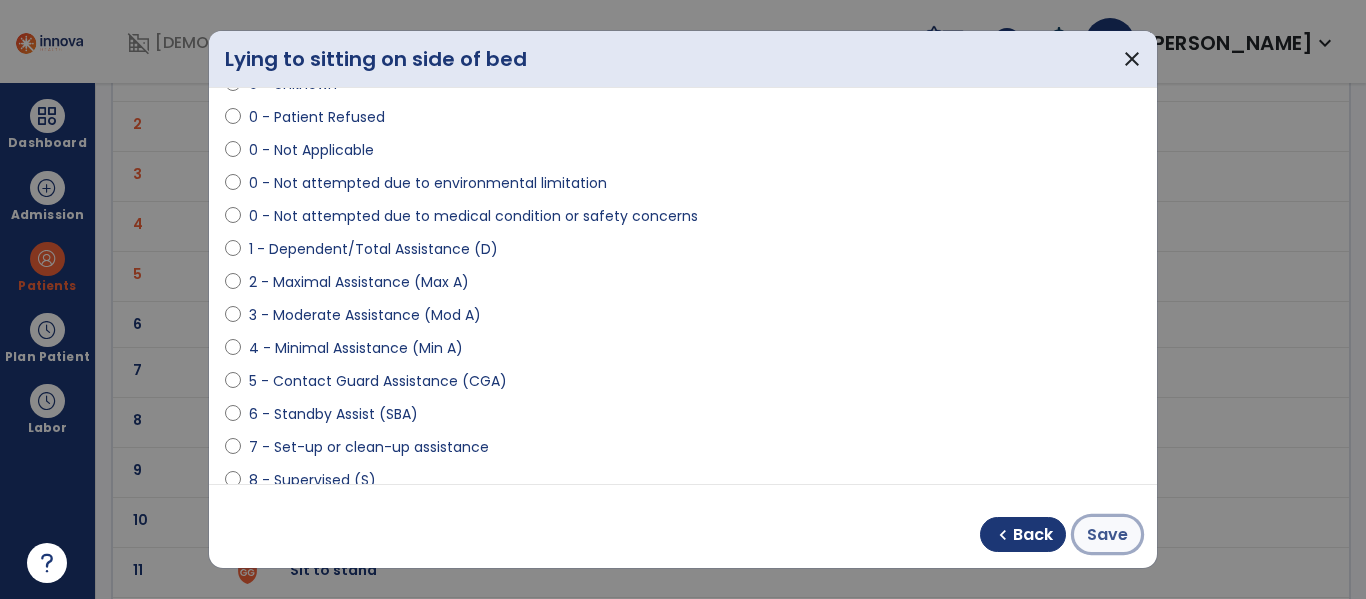 click on "Save" at bounding box center (1107, 535) 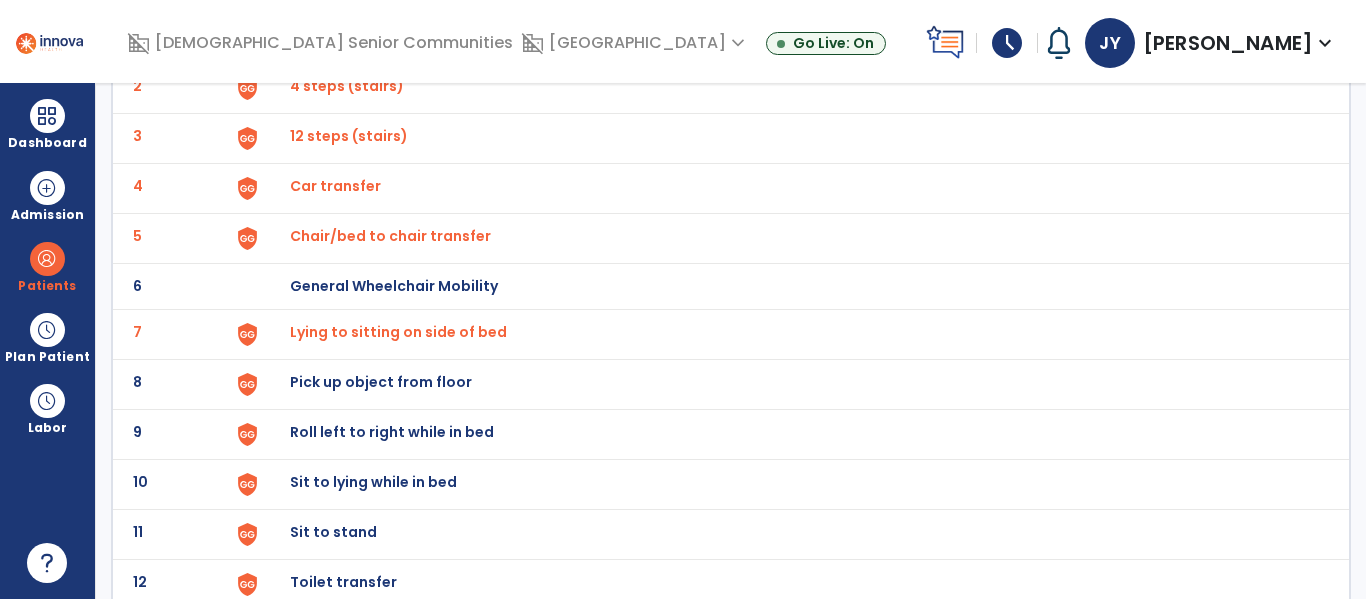 scroll, scrollTop: 238, scrollLeft: 0, axis: vertical 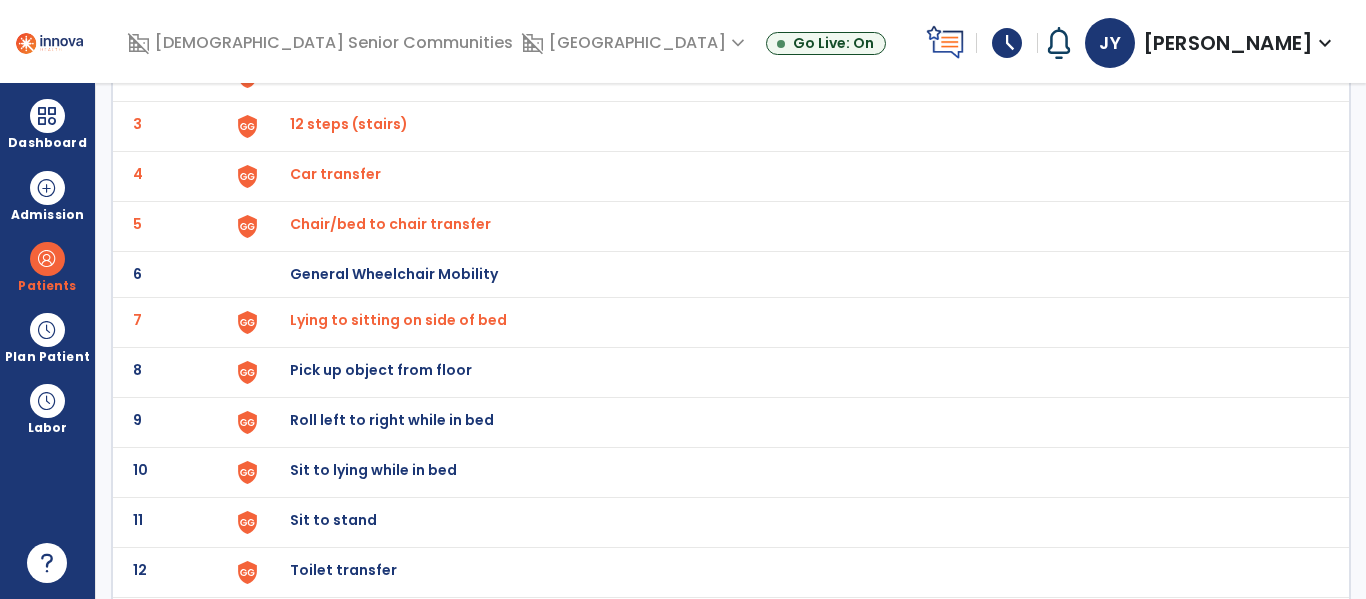 click on "Pick up object from floor" at bounding box center (336, 24) 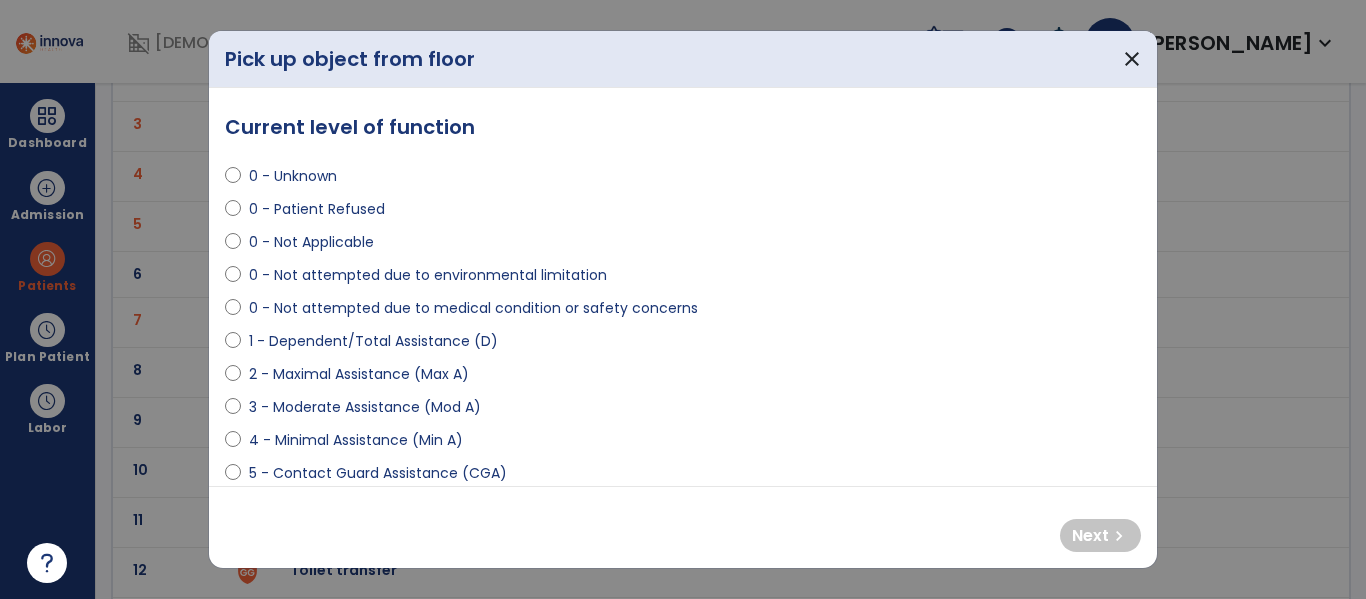select on "**********" 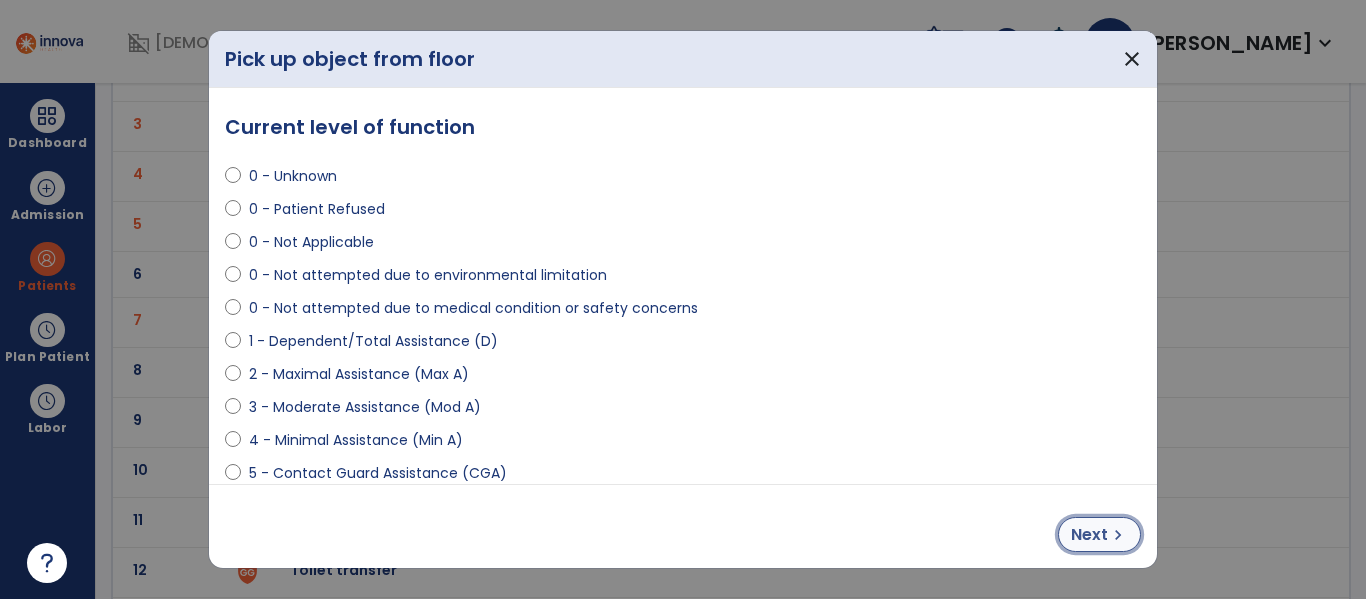 click on "Next" at bounding box center (1089, 535) 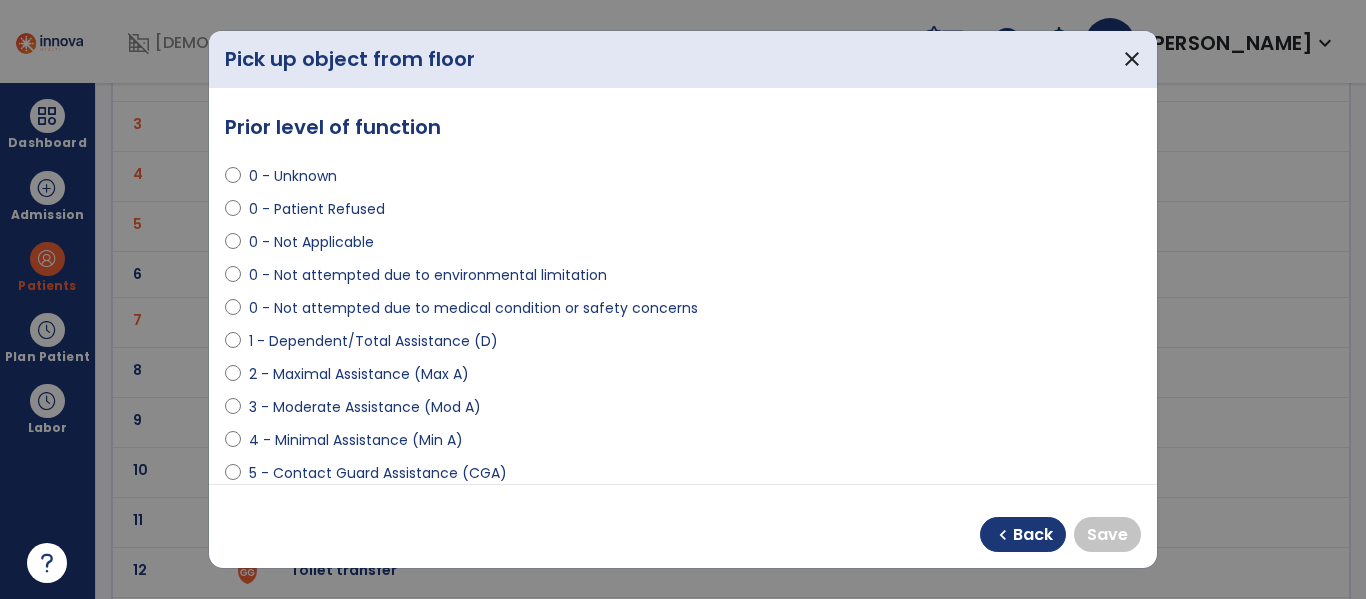 select on "**********" 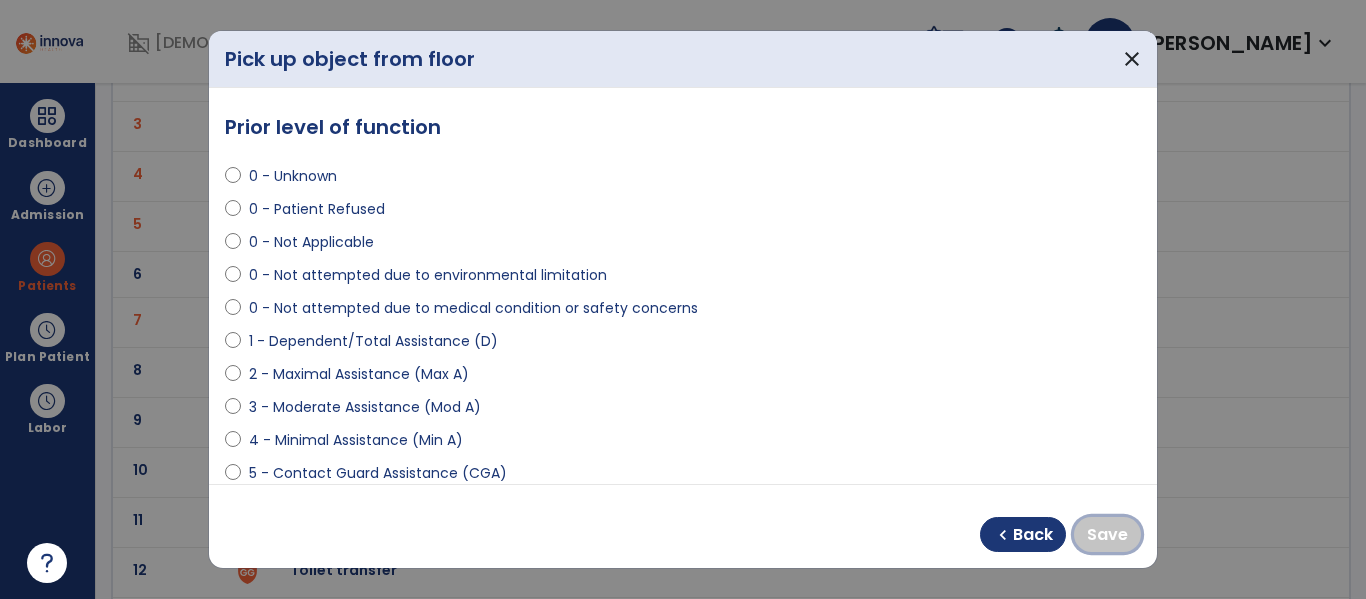 click on "Save" at bounding box center (1107, 534) 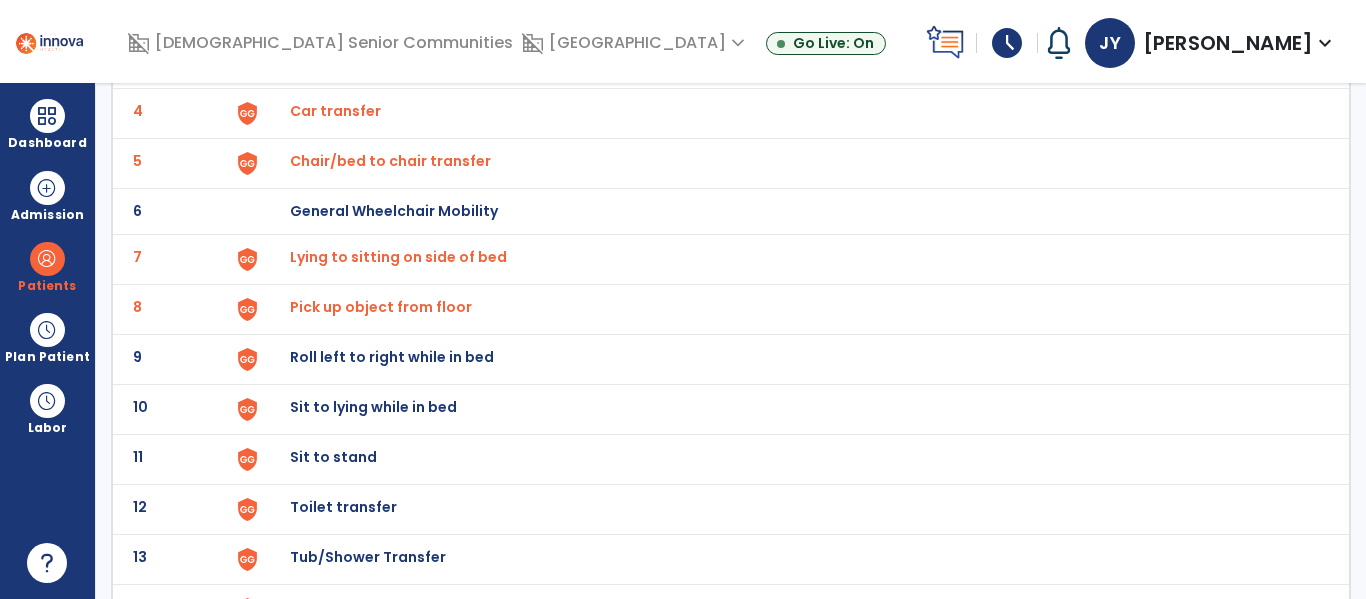 scroll, scrollTop: 304, scrollLeft: 0, axis: vertical 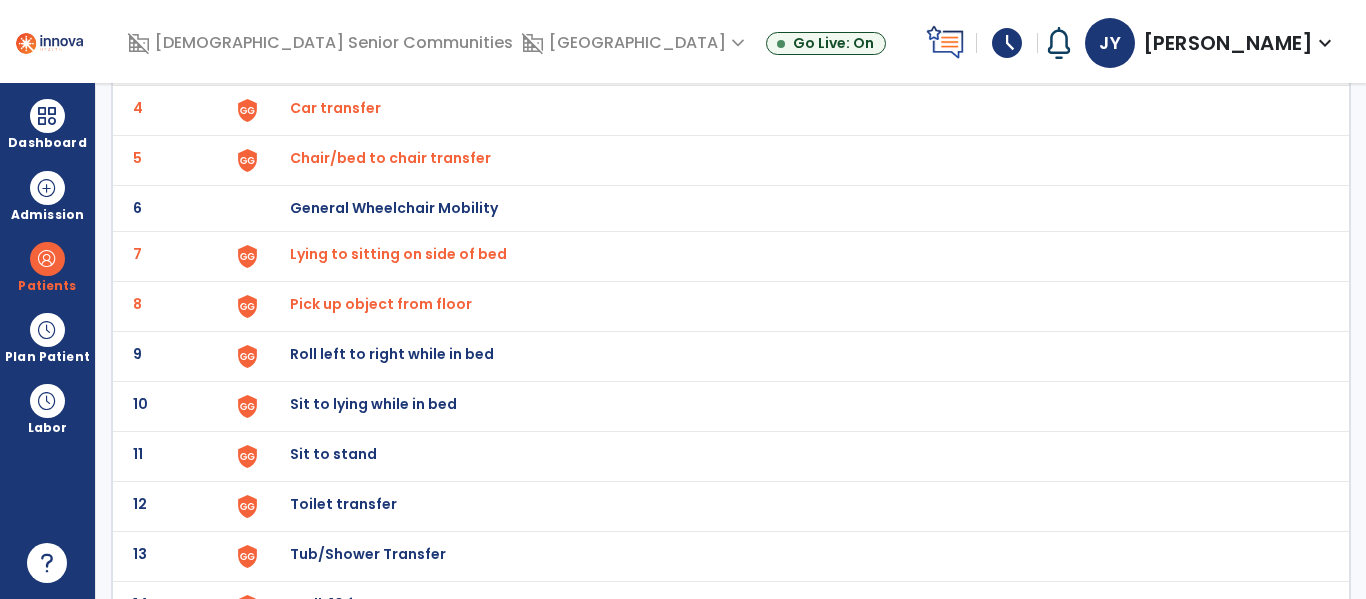 click on "Roll left to right while in bed" at bounding box center [336, -42] 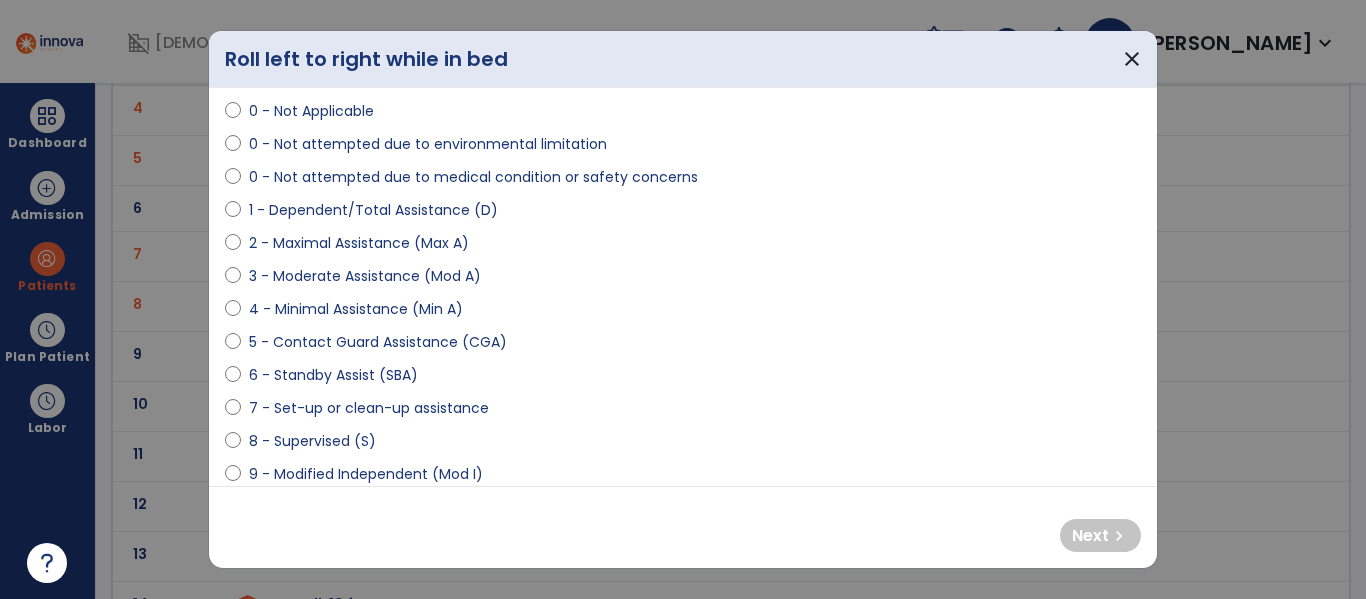scroll, scrollTop: 125, scrollLeft: 0, axis: vertical 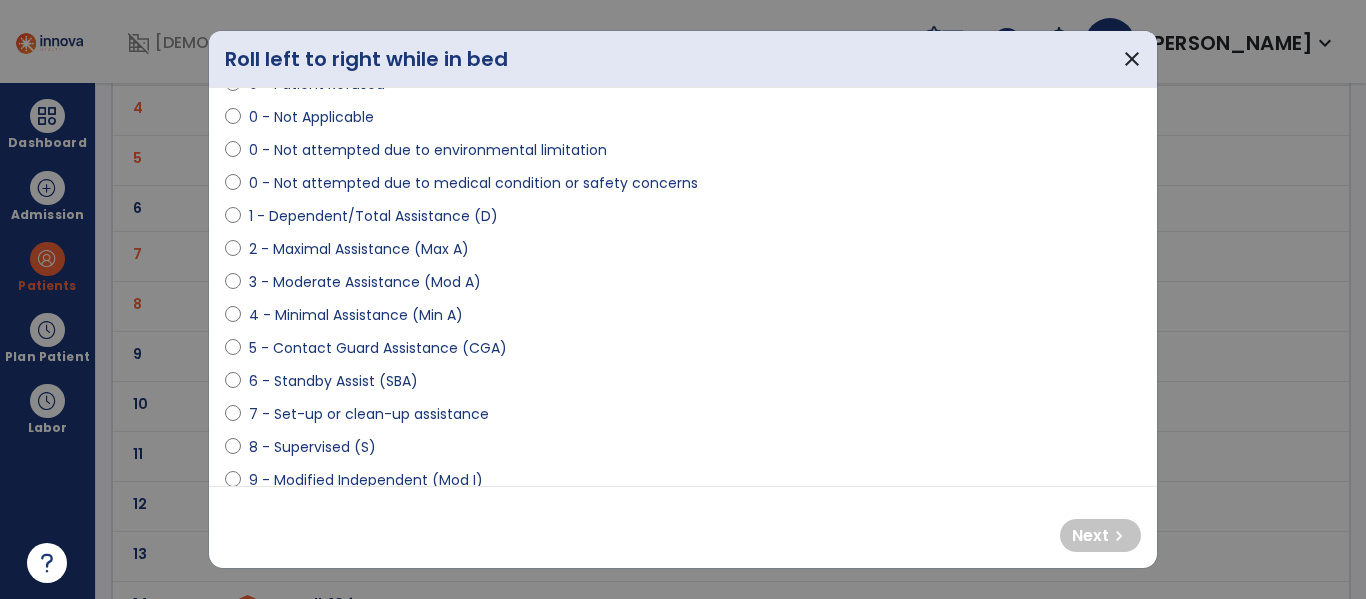 select on "**********" 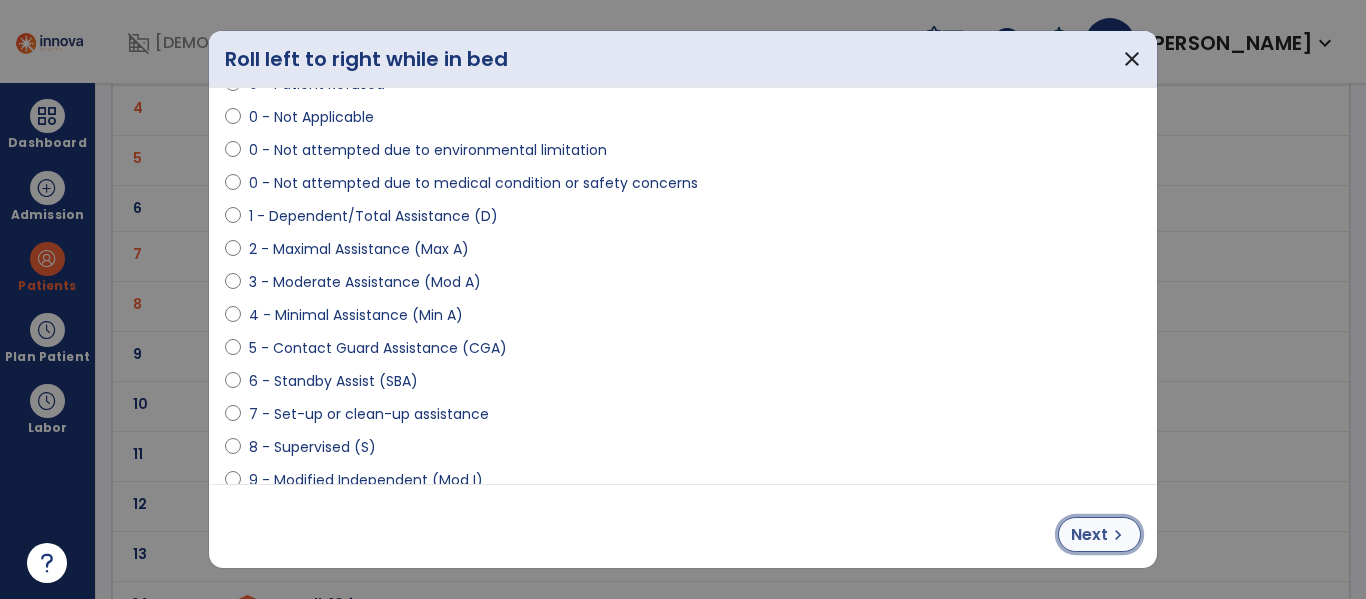 click on "Next  chevron_right" at bounding box center (1099, 534) 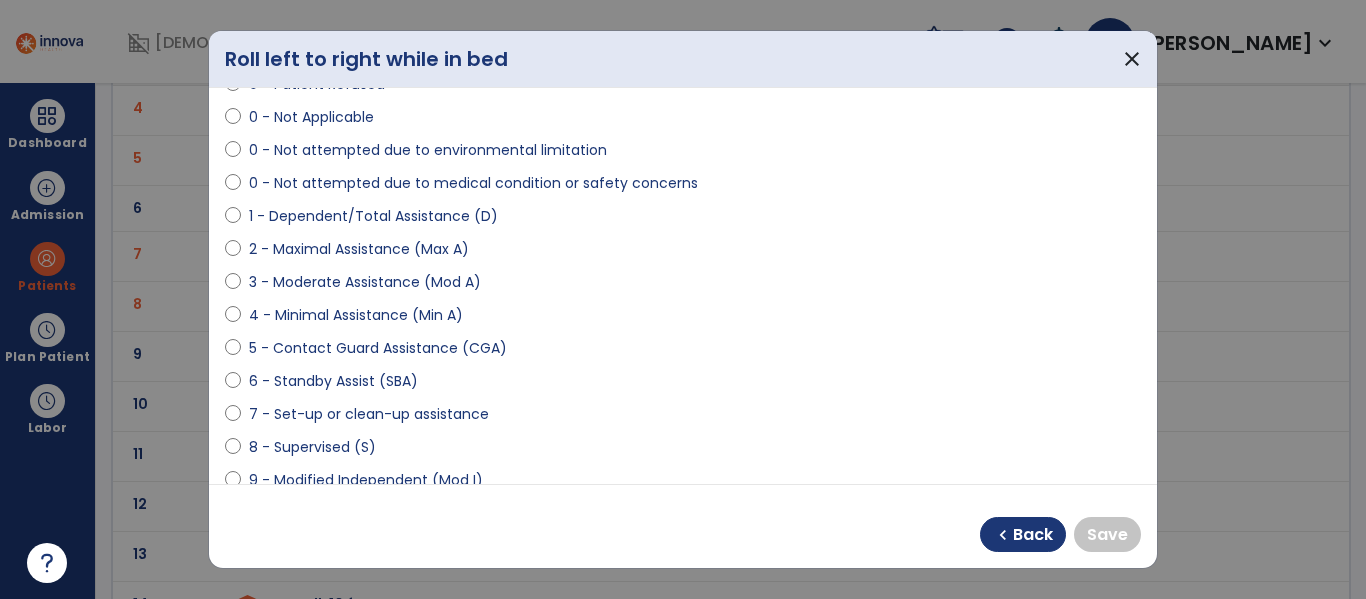 select on "**********" 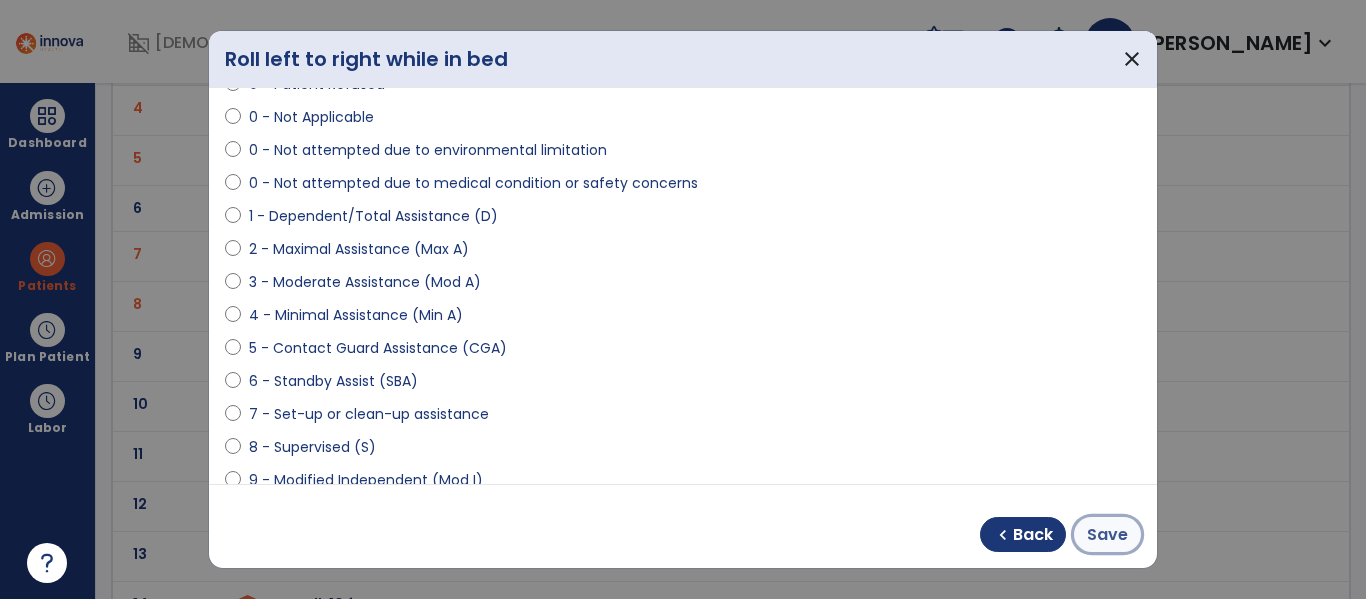 click on "Save" at bounding box center [1107, 534] 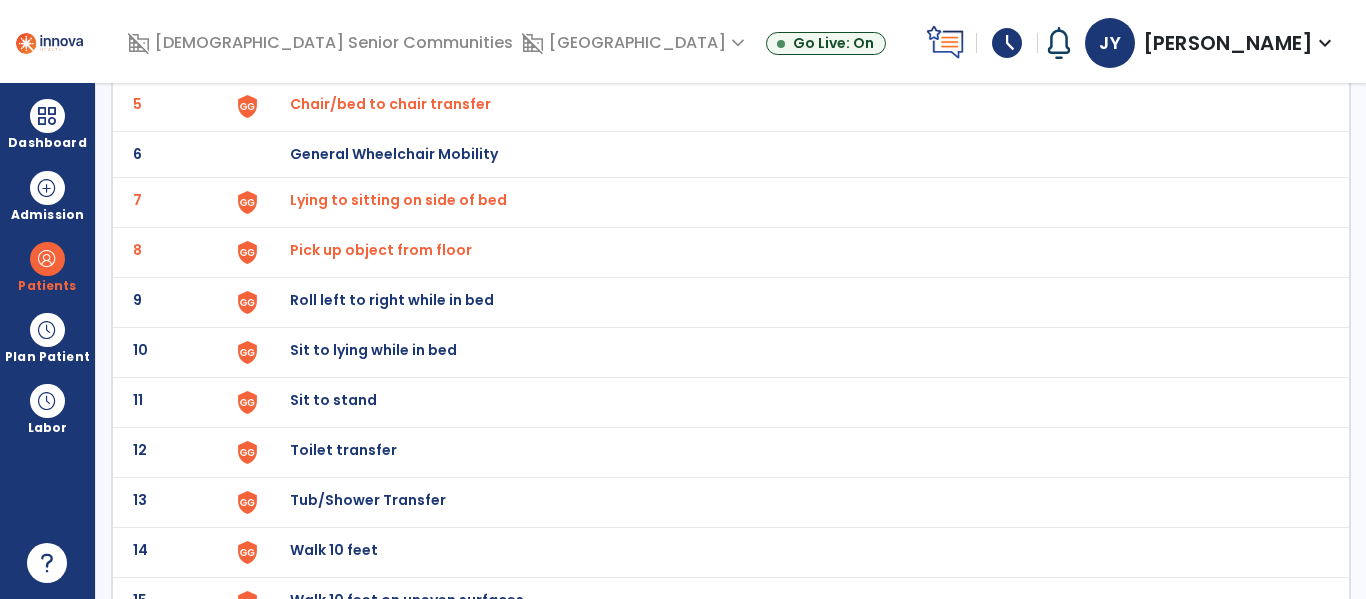 scroll, scrollTop: 365, scrollLeft: 0, axis: vertical 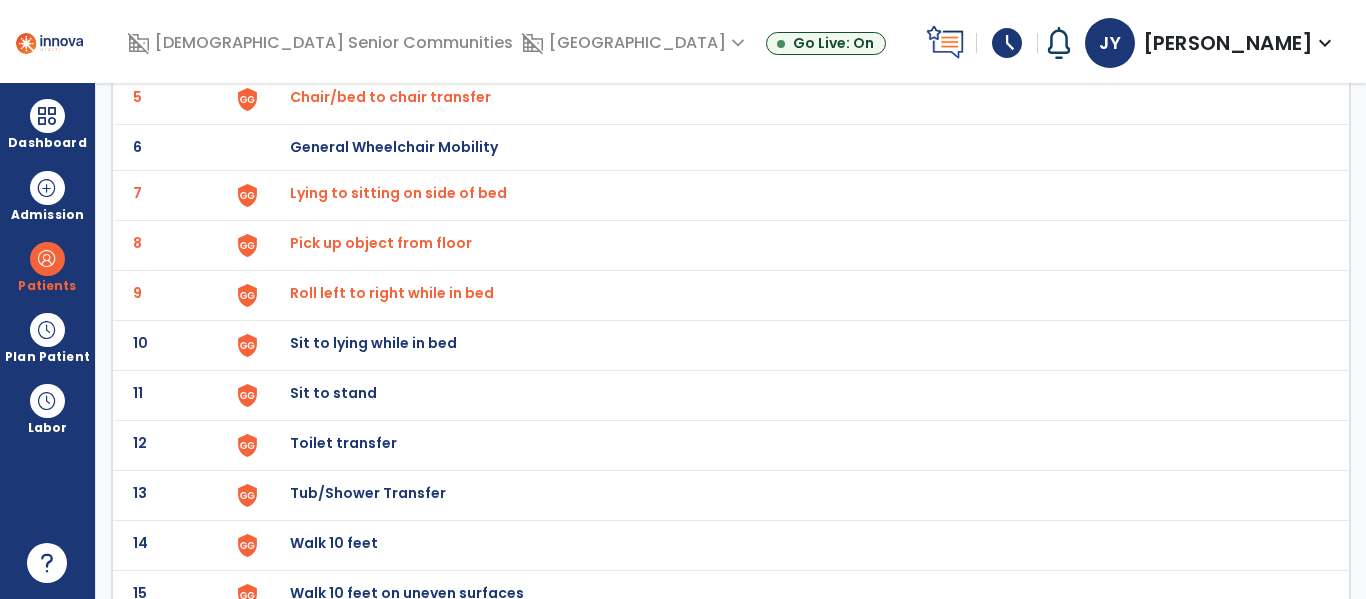click on "Sit to lying while in bed" at bounding box center [336, -103] 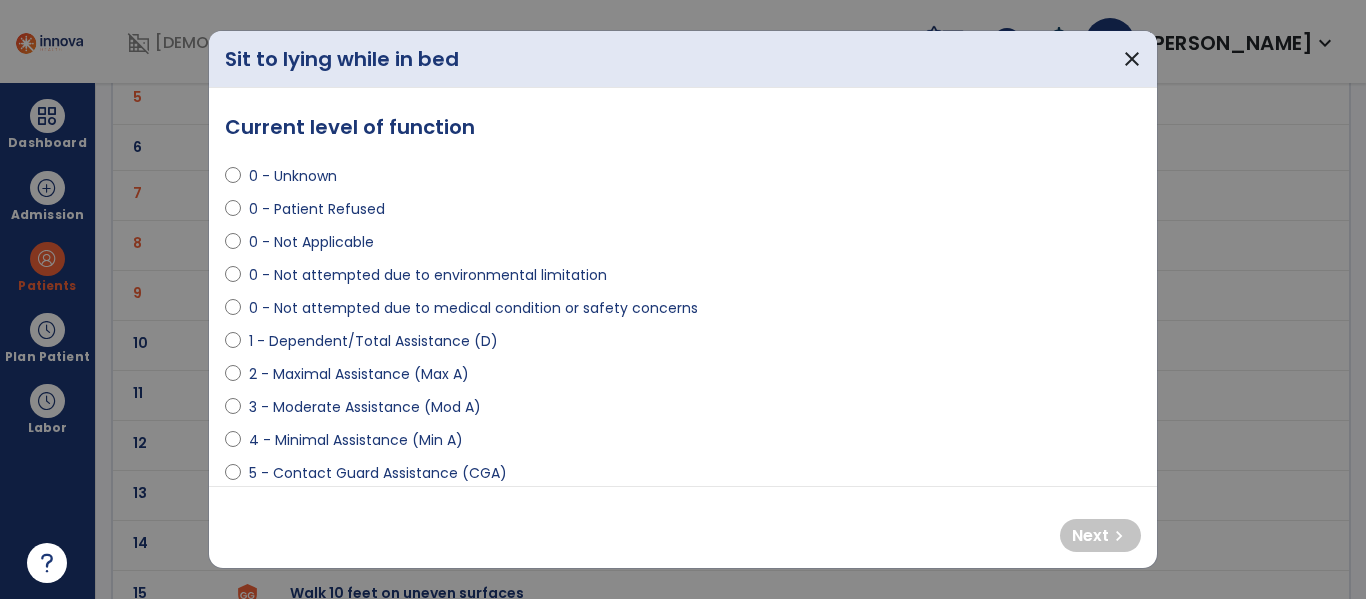 select on "**********" 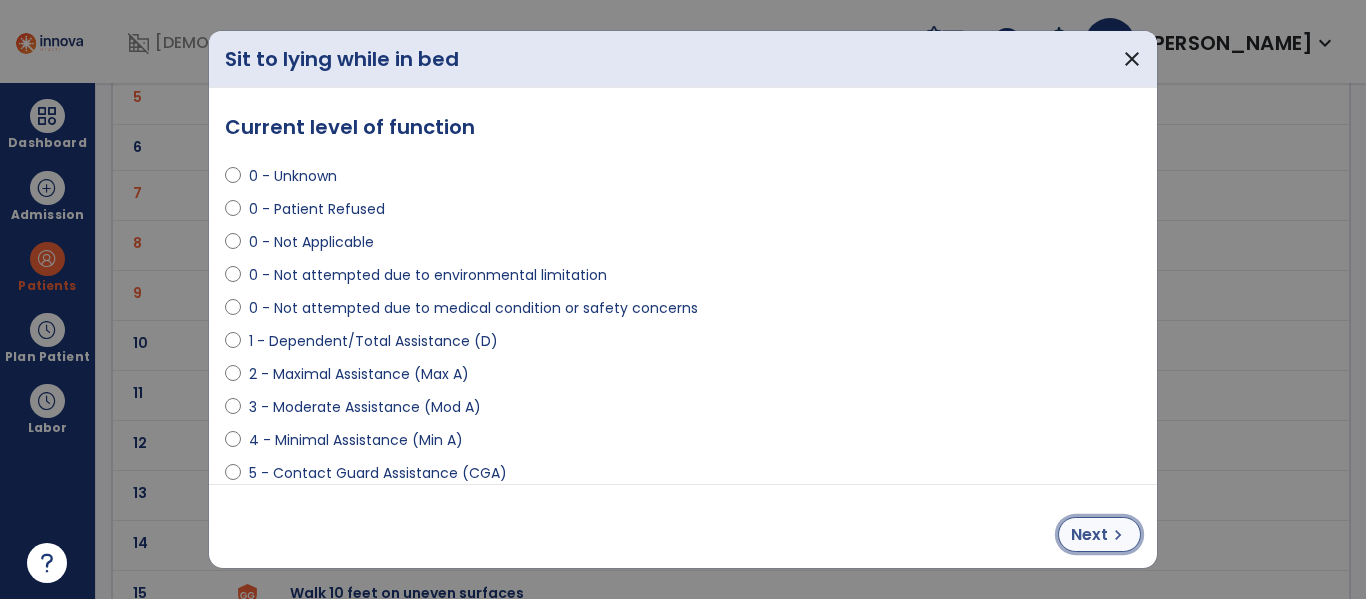 click on "Next" at bounding box center (1089, 535) 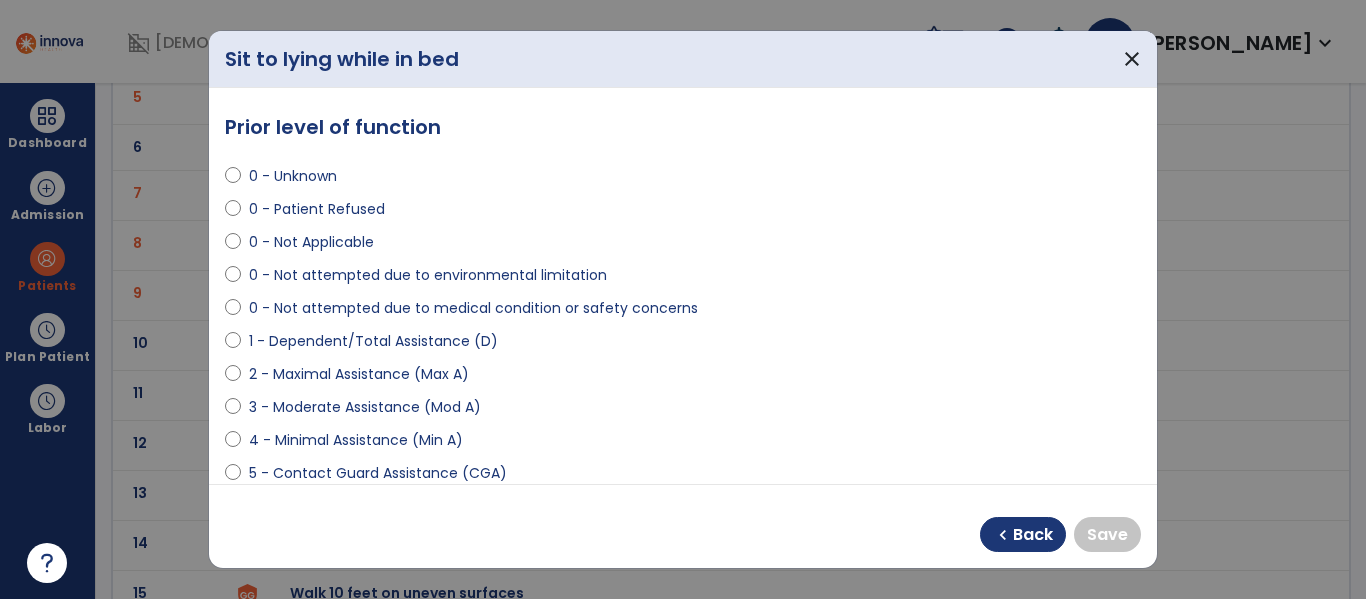 select on "**********" 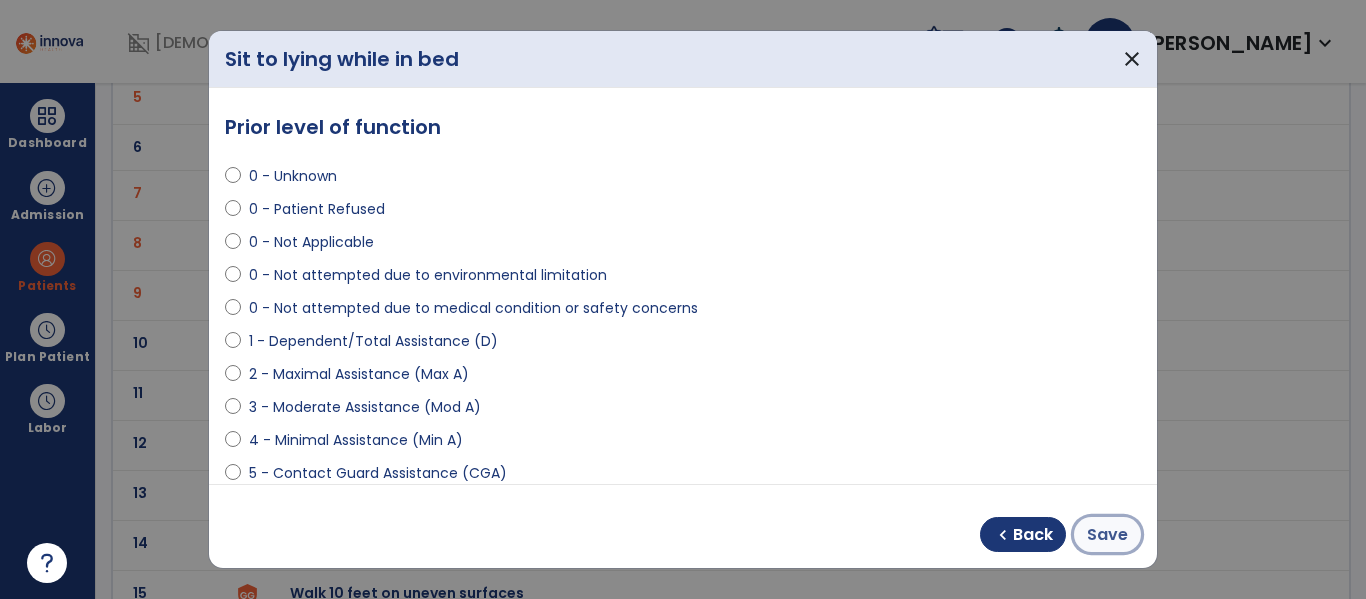 click on "Save" at bounding box center (1107, 535) 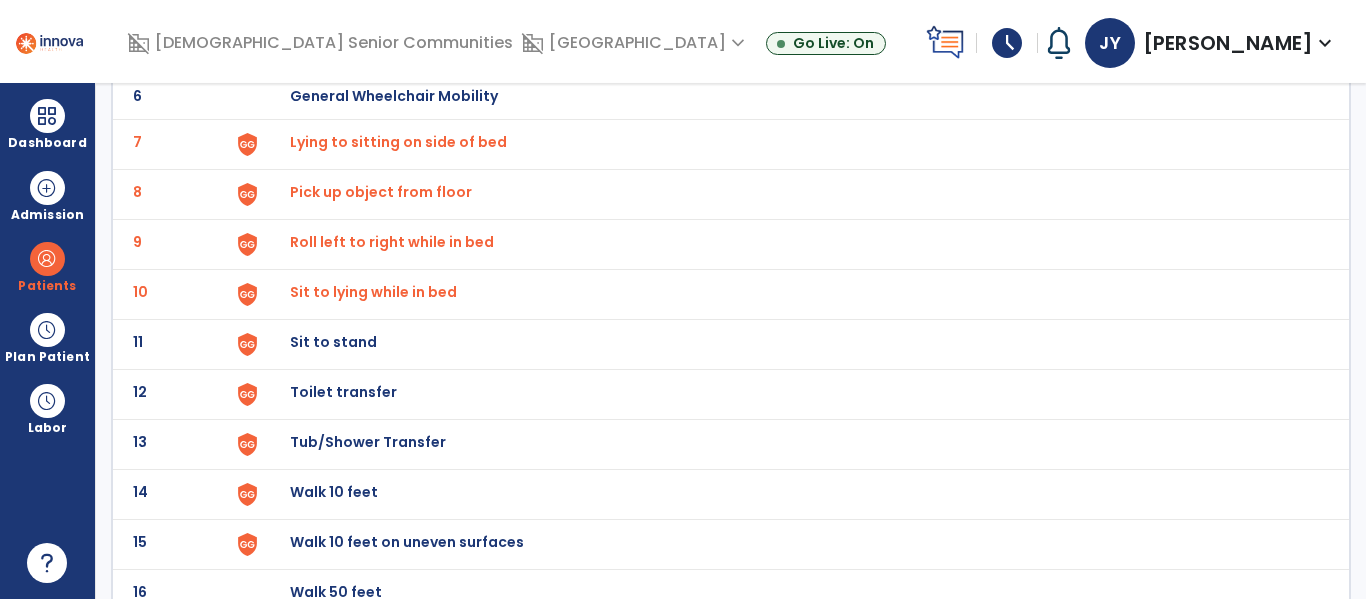 scroll, scrollTop: 418, scrollLeft: 0, axis: vertical 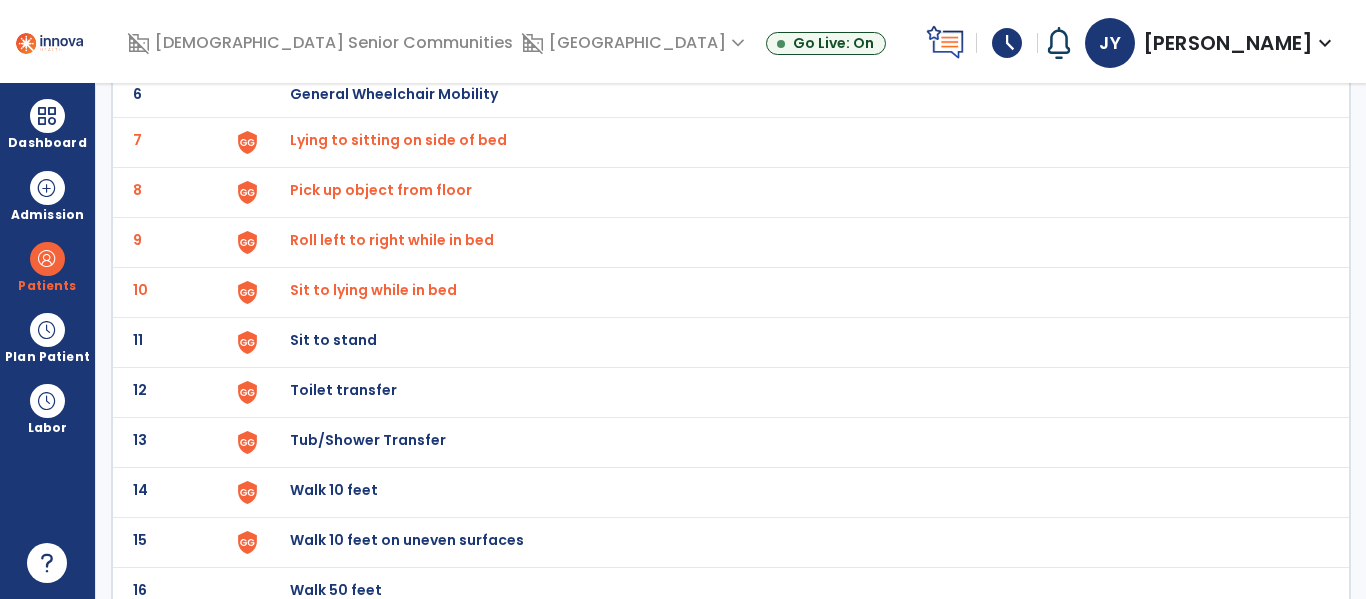 click on "Sit to stand" at bounding box center (336, -156) 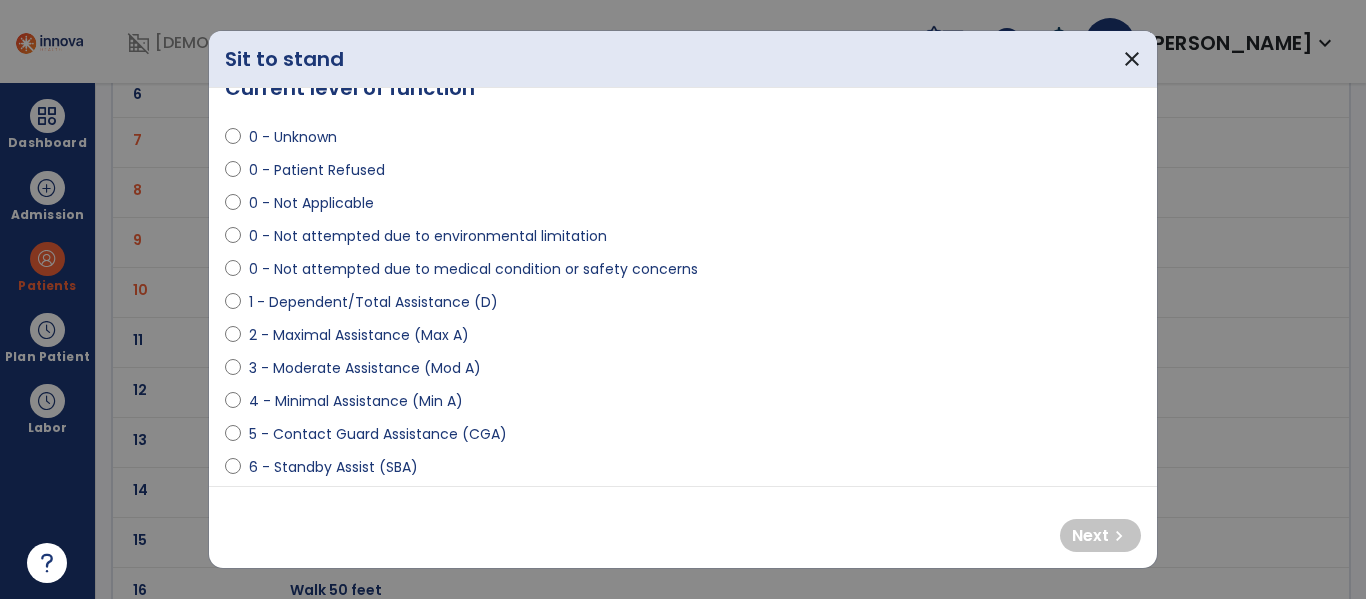 scroll, scrollTop: 40, scrollLeft: 0, axis: vertical 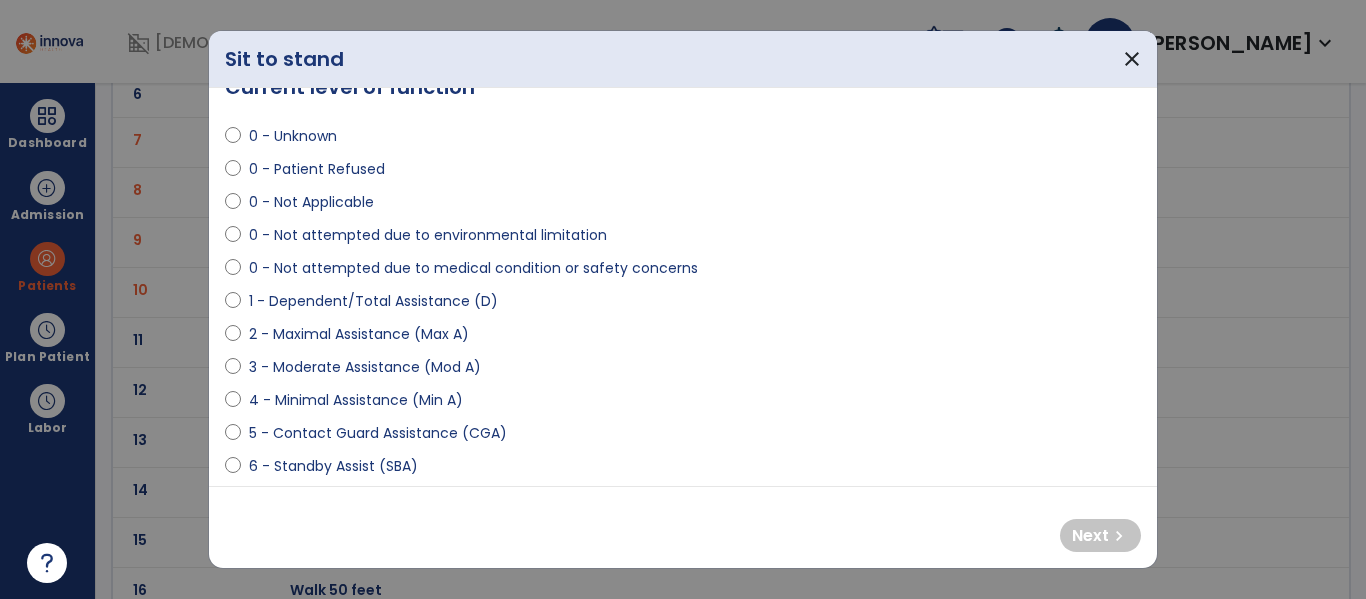 select on "**********" 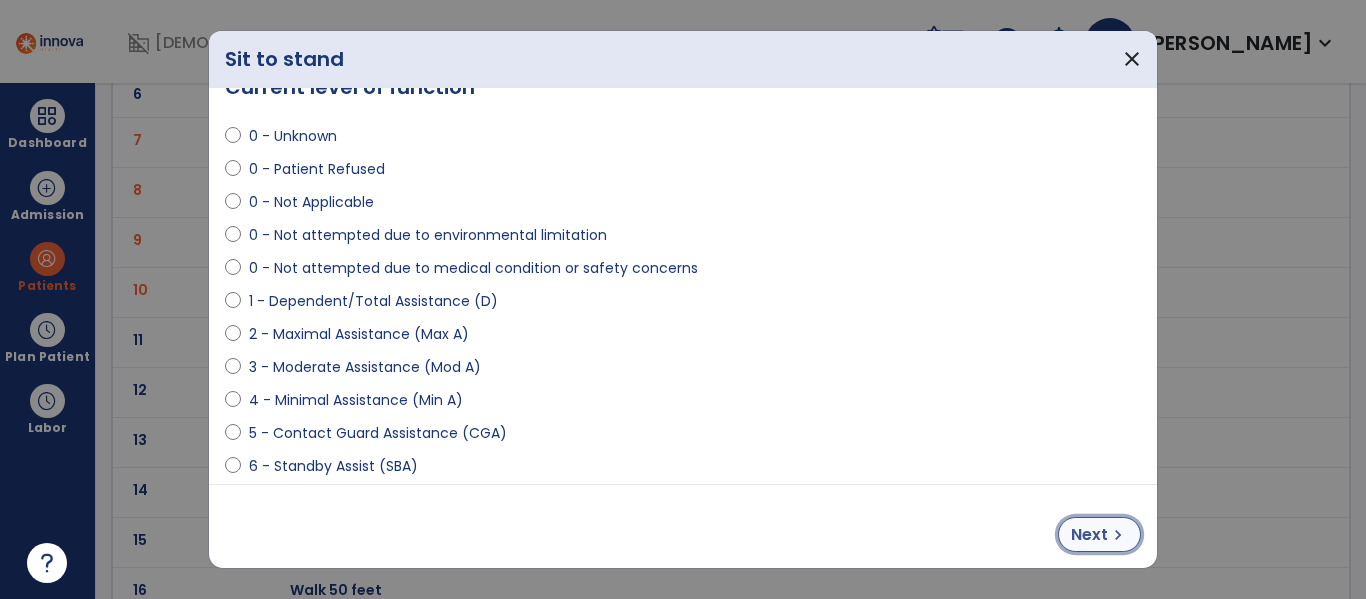 click on "Next  chevron_right" at bounding box center (1099, 534) 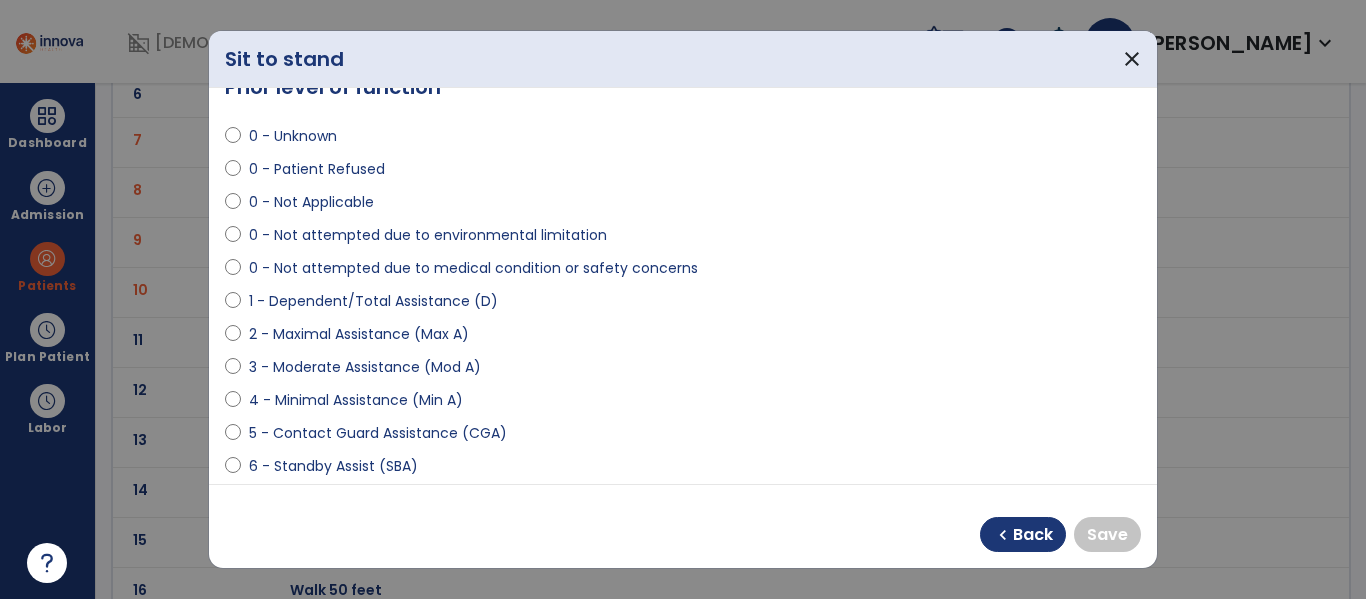 select on "**********" 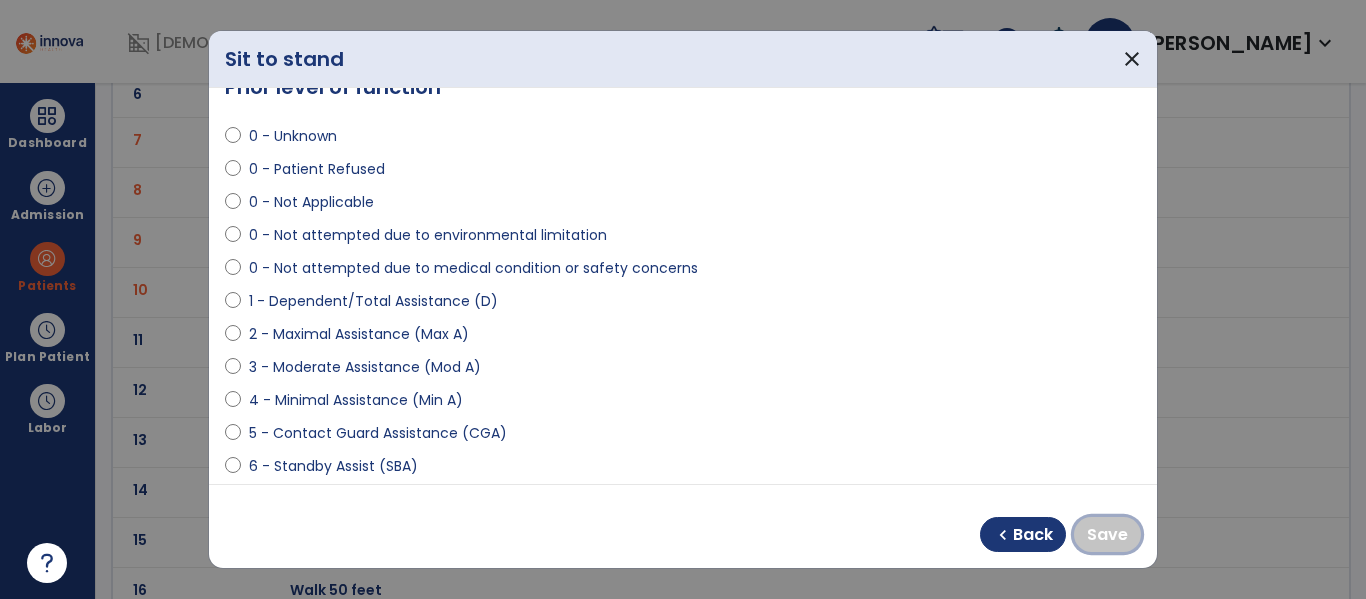 click on "Save" at bounding box center [1107, 535] 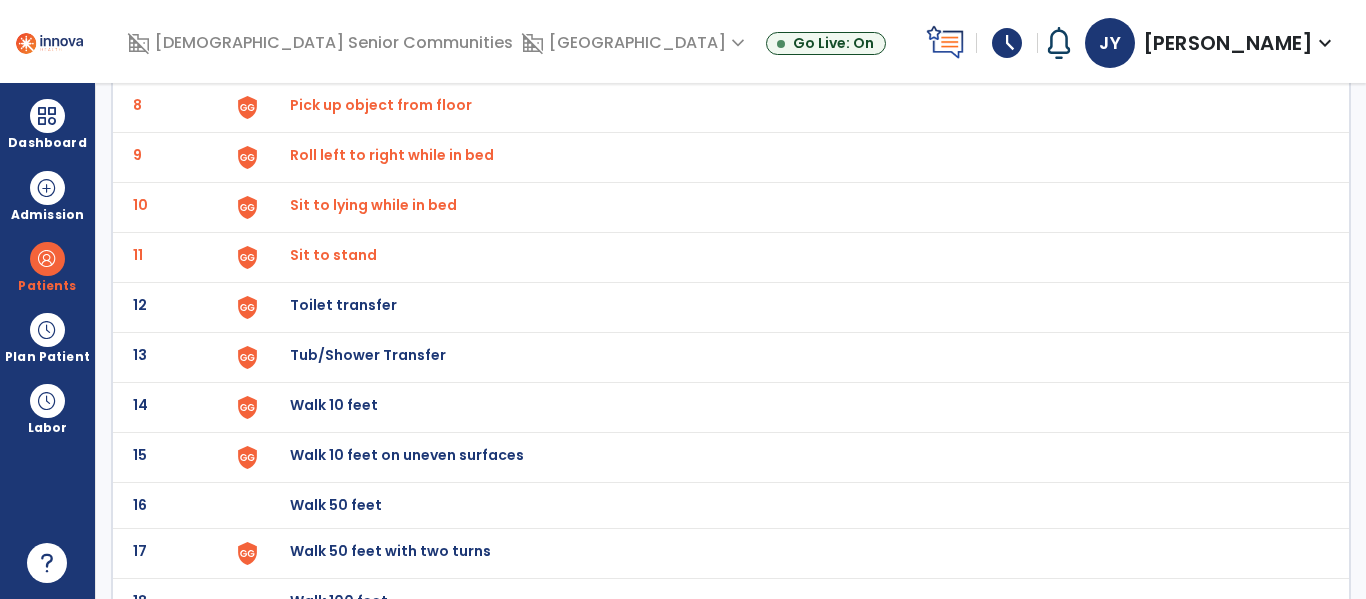 scroll, scrollTop: 504, scrollLeft: 0, axis: vertical 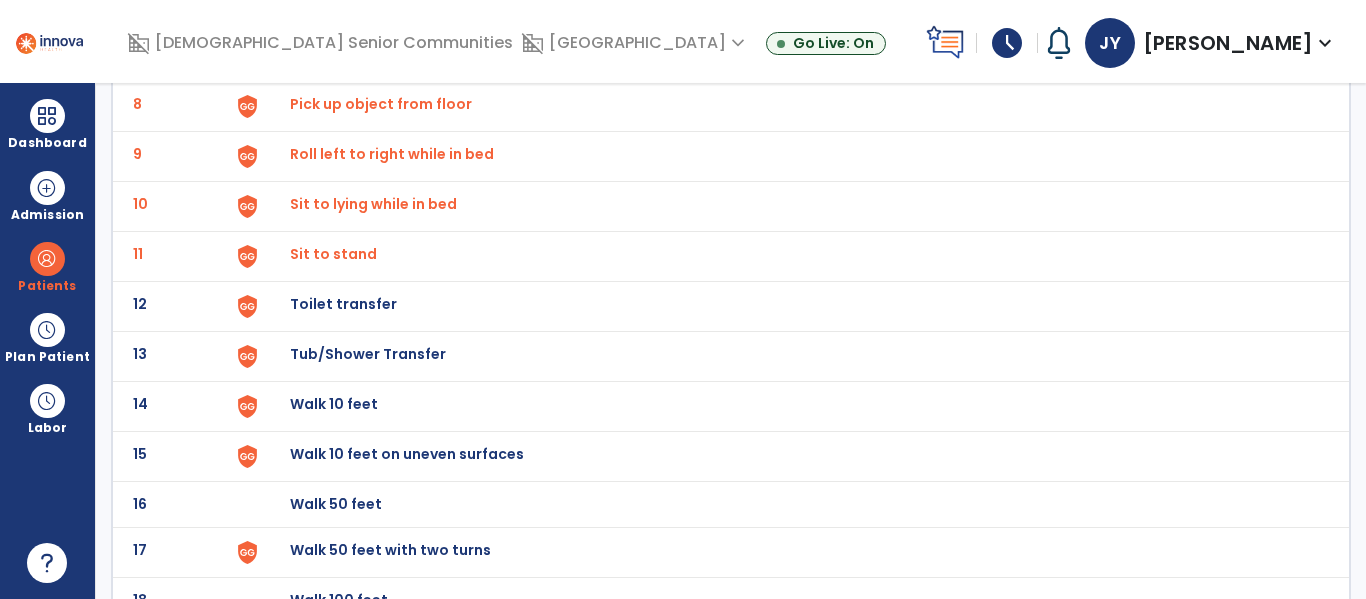 click on "Toilet transfer" at bounding box center (336, -242) 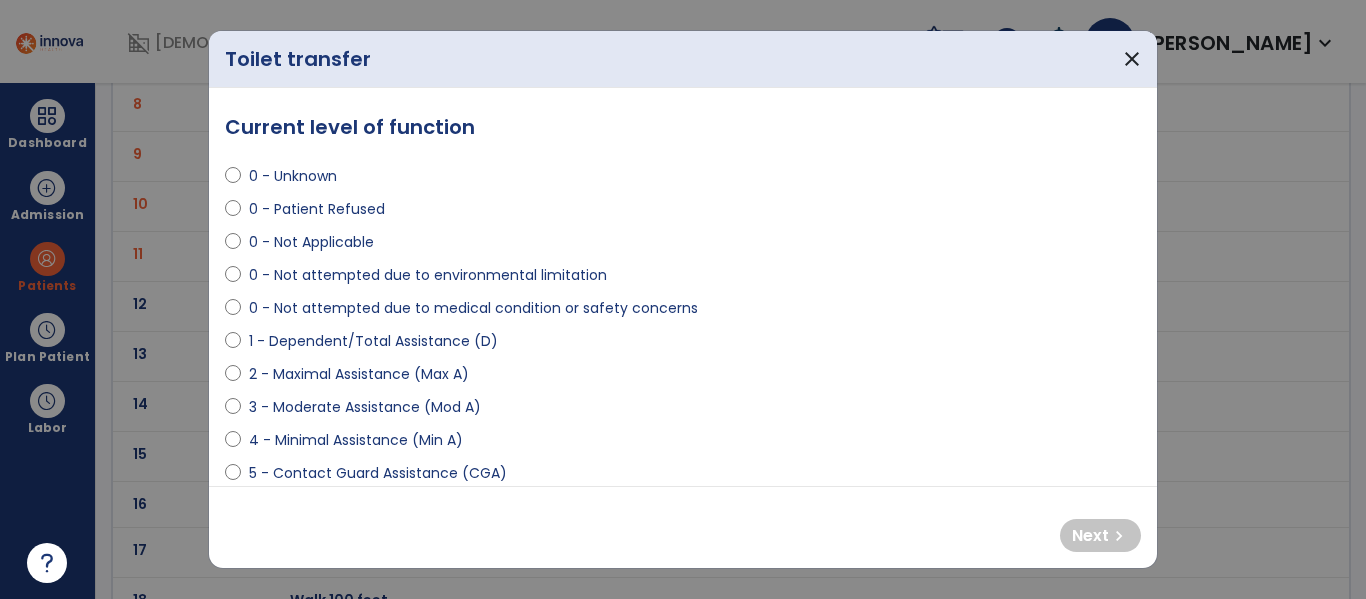 scroll, scrollTop: 33, scrollLeft: 0, axis: vertical 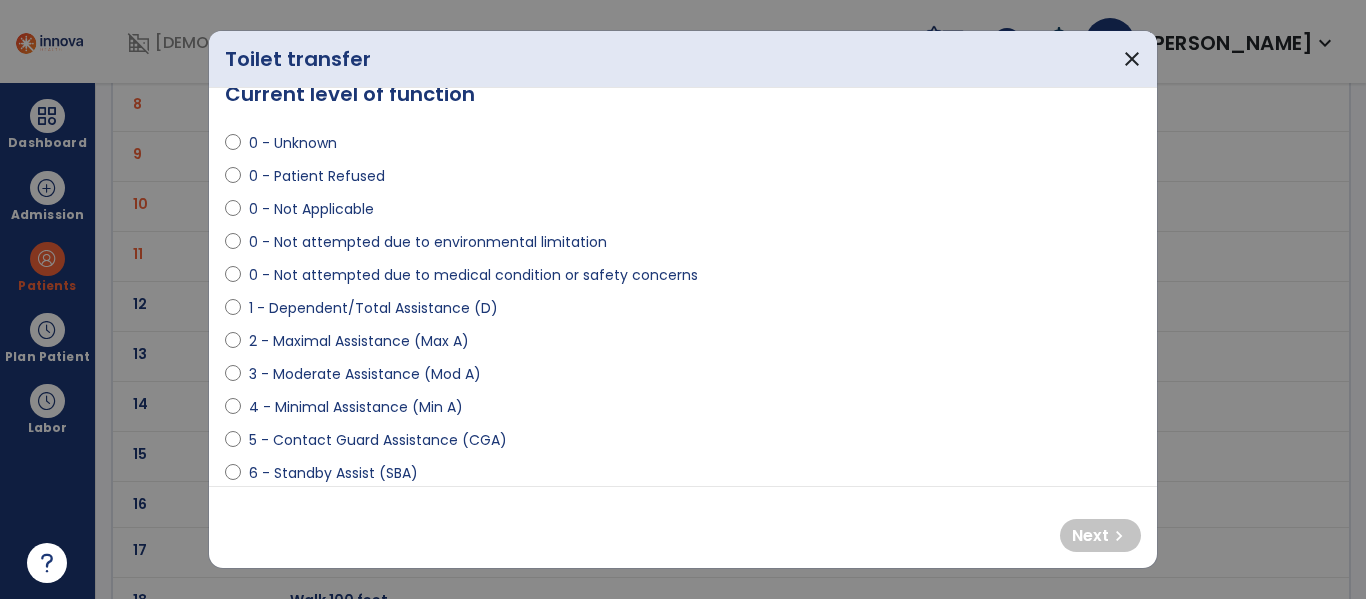 select on "**********" 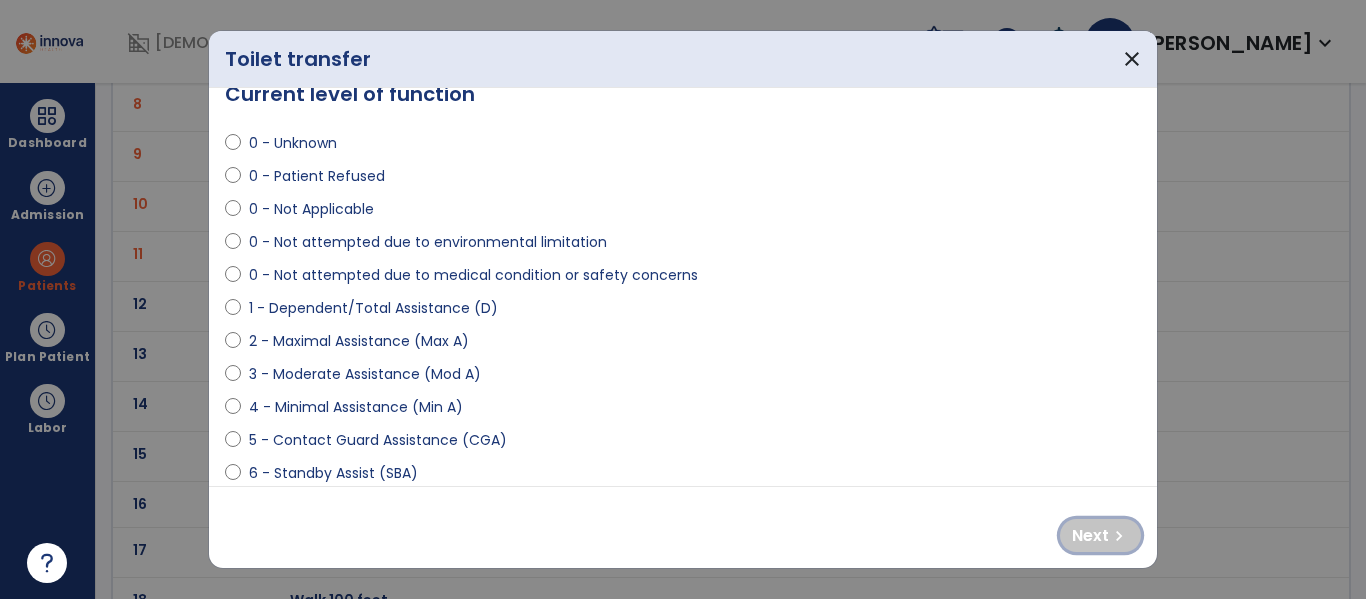 click on "Next  chevron_right" at bounding box center [1100, 535] 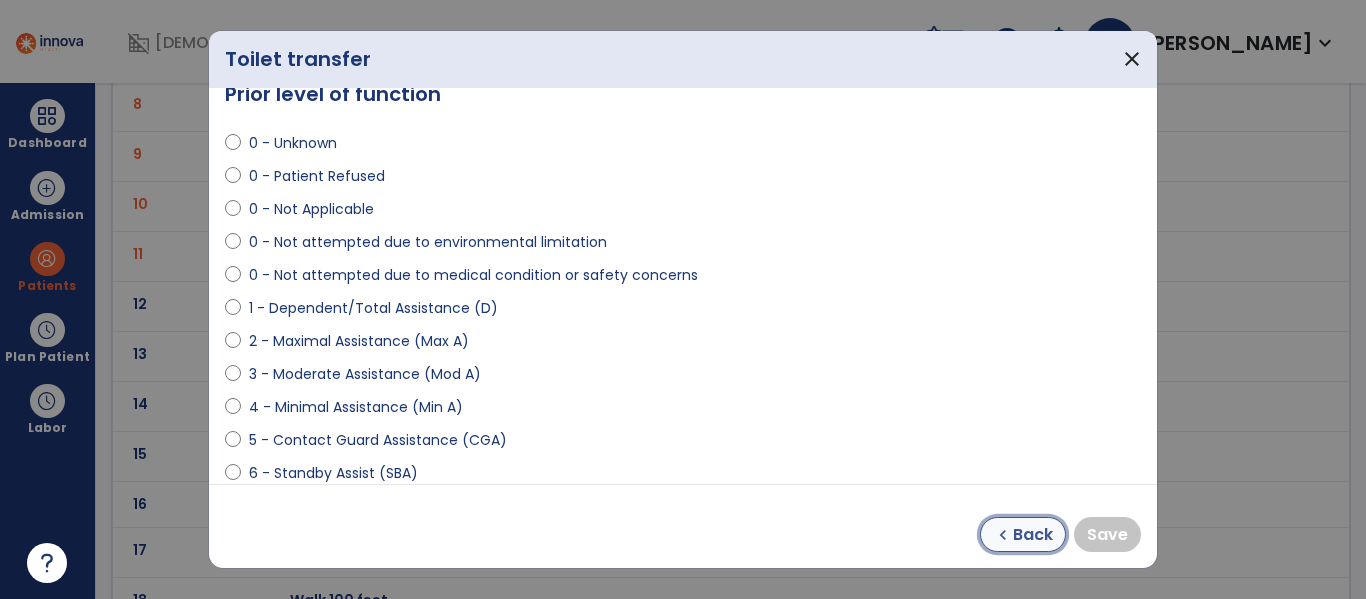 click on "Back" at bounding box center [1033, 535] 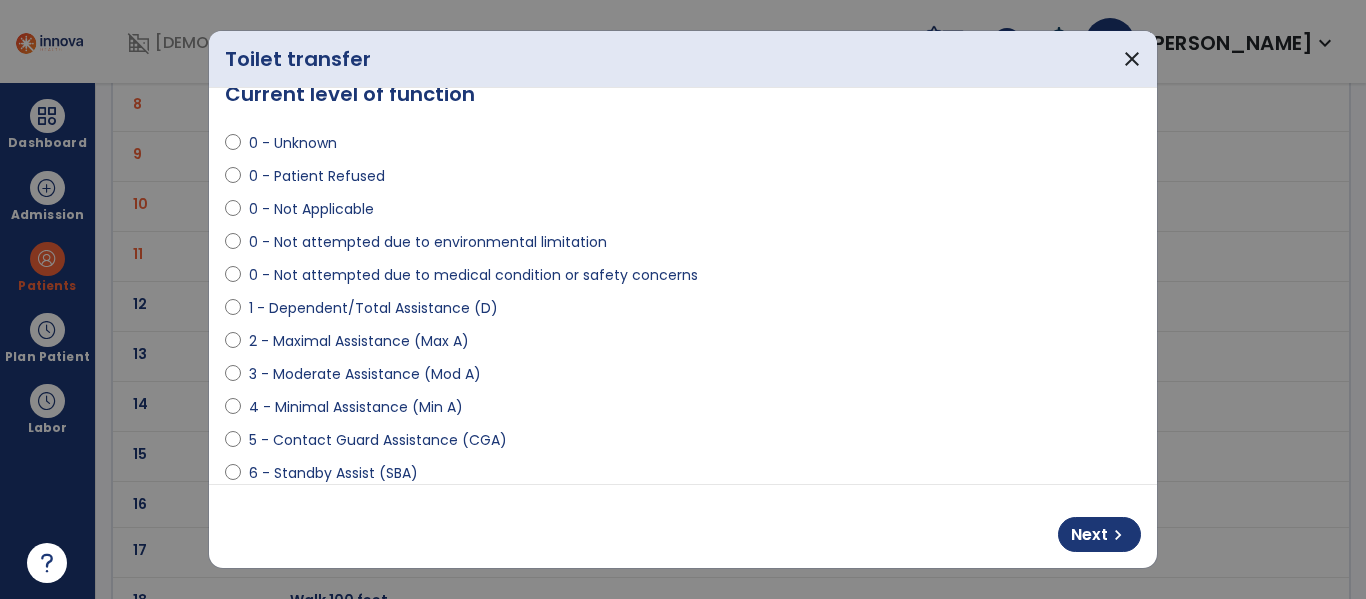 select on "**********" 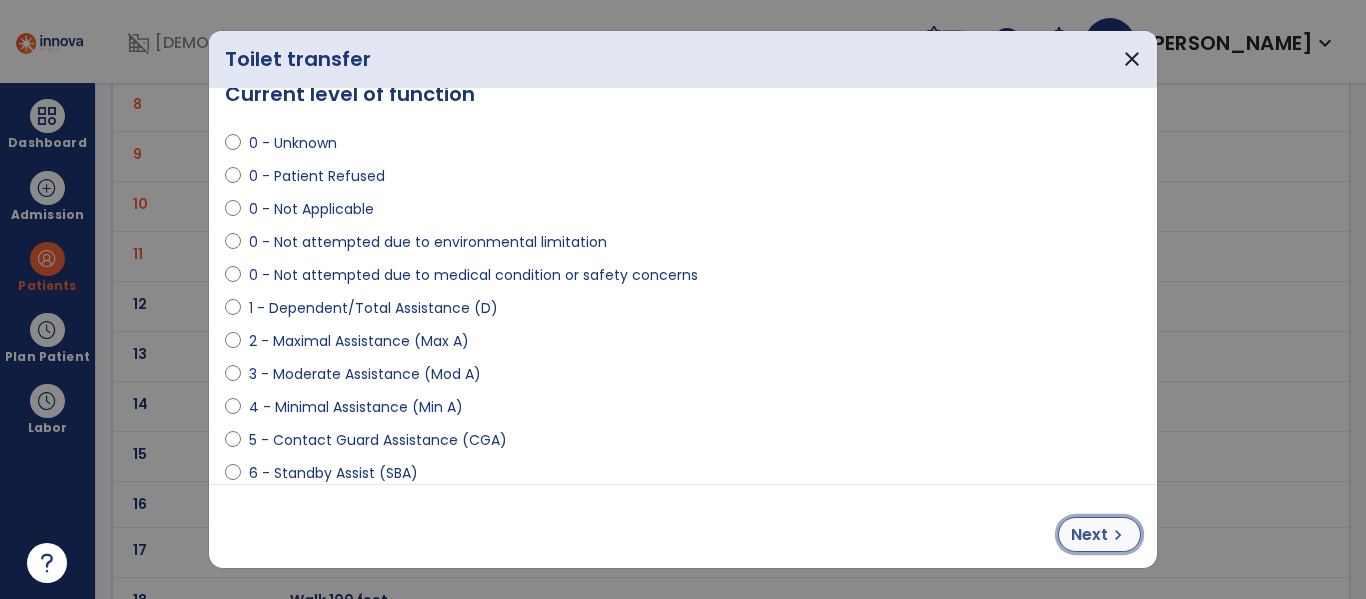 click on "chevron_right" at bounding box center [1118, 535] 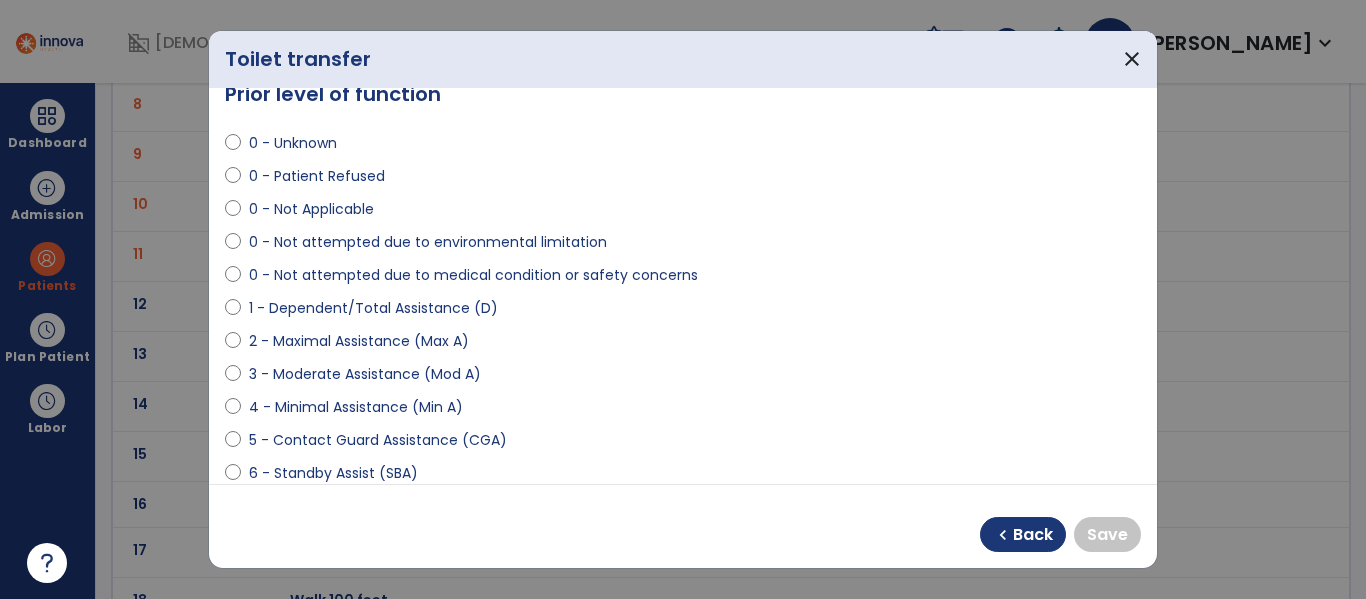 select on "**********" 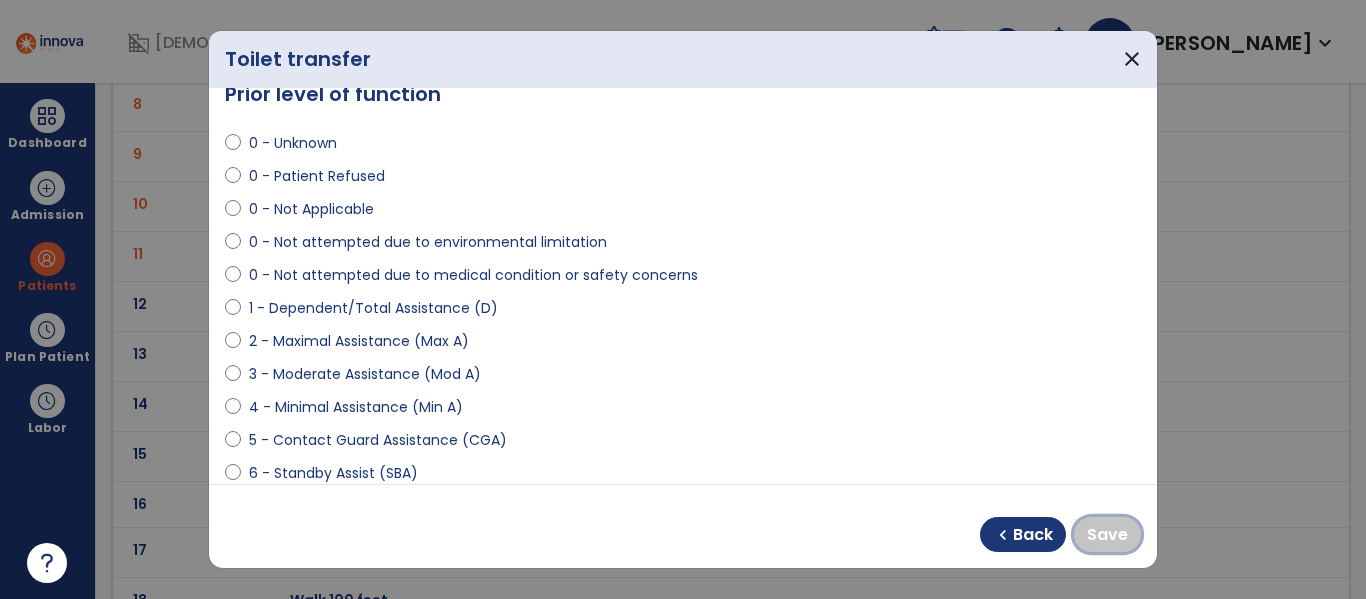 click on "Save" at bounding box center [1107, 535] 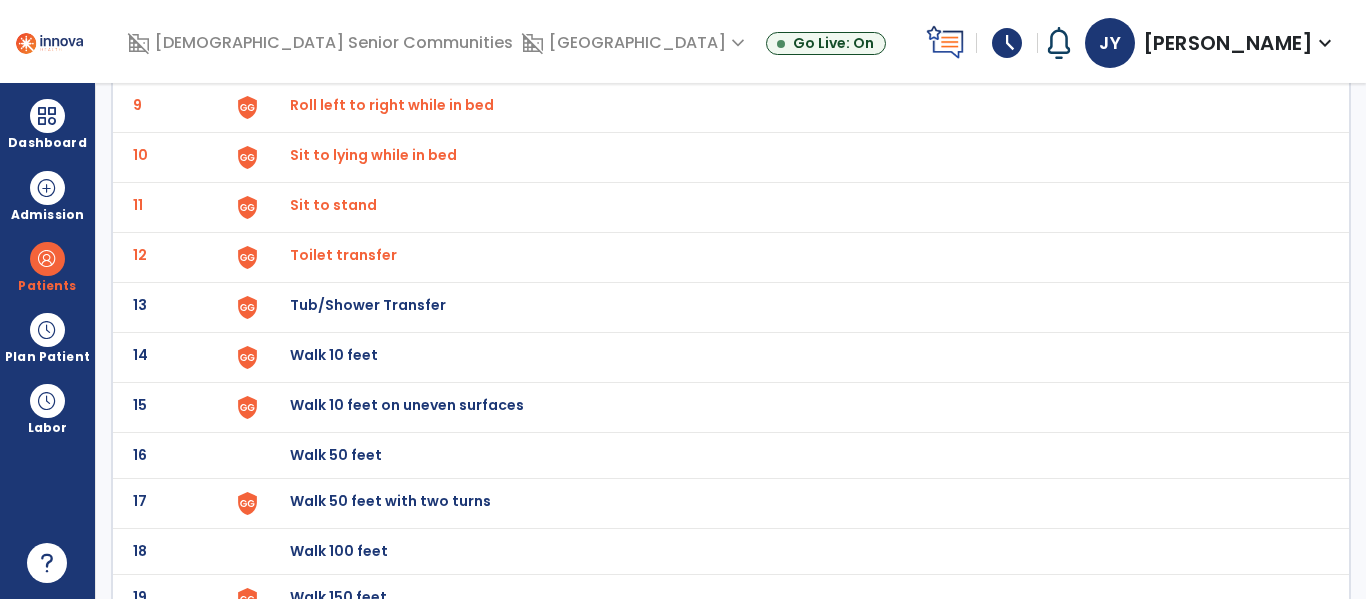 scroll, scrollTop: 554, scrollLeft: 0, axis: vertical 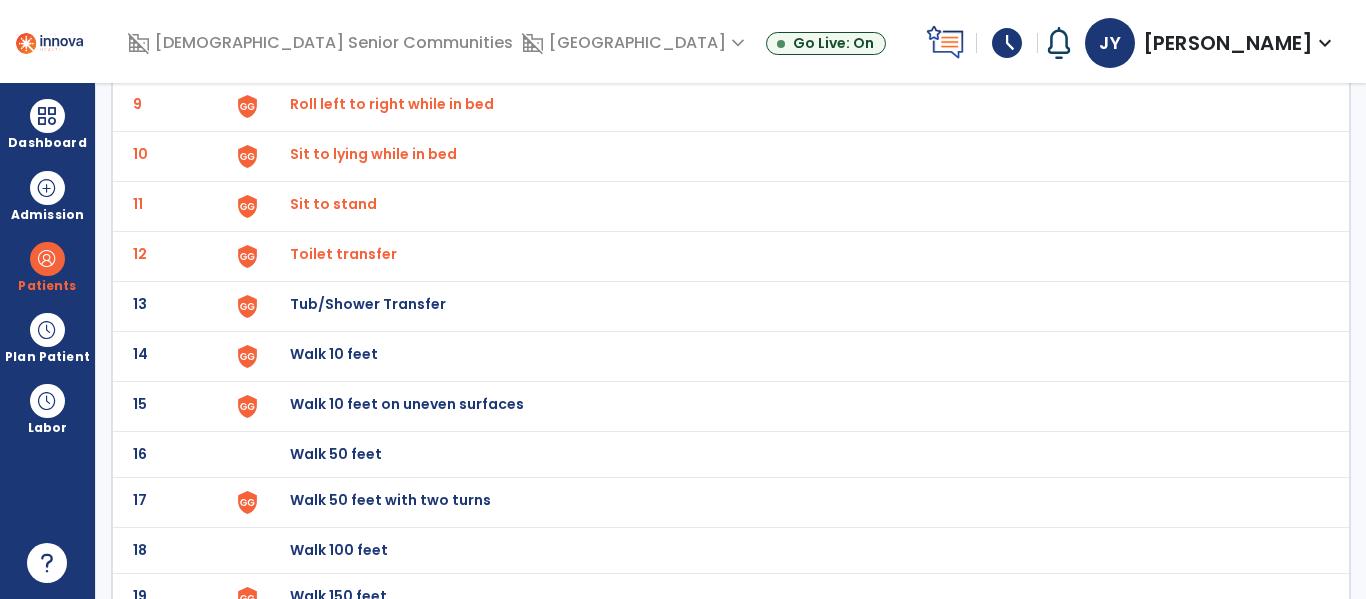 click on "Tub/Shower Transfer" at bounding box center (336, -292) 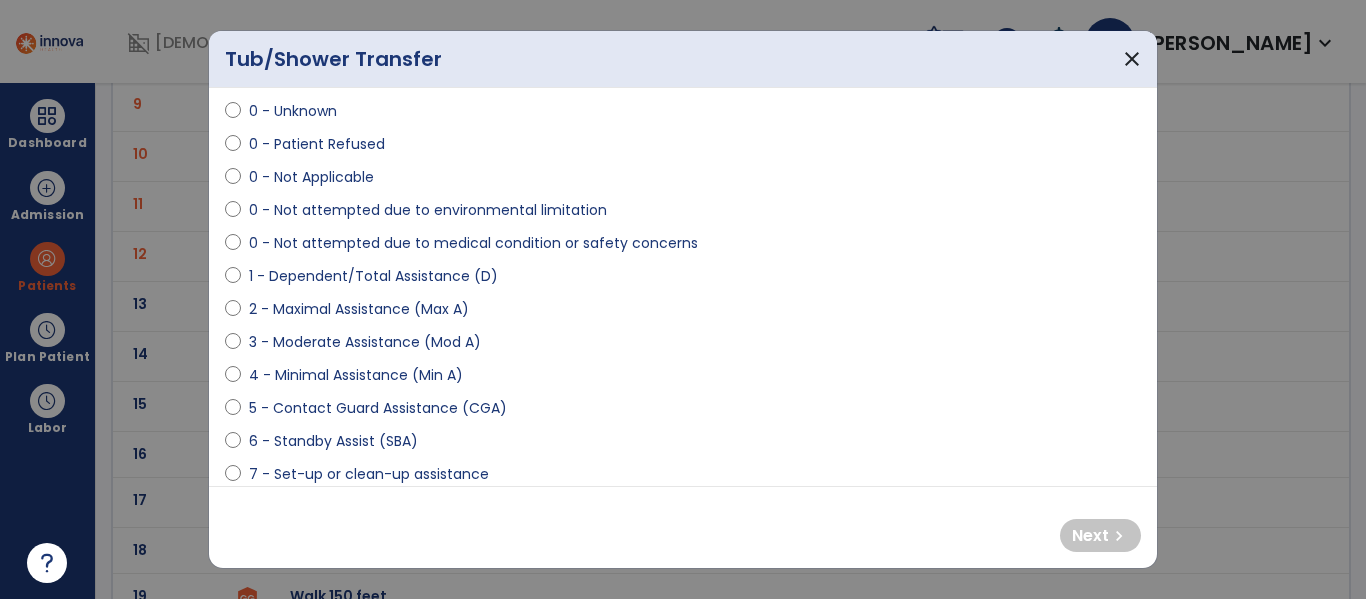 scroll, scrollTop: 62, scrollLeft: 0, axis: vertical 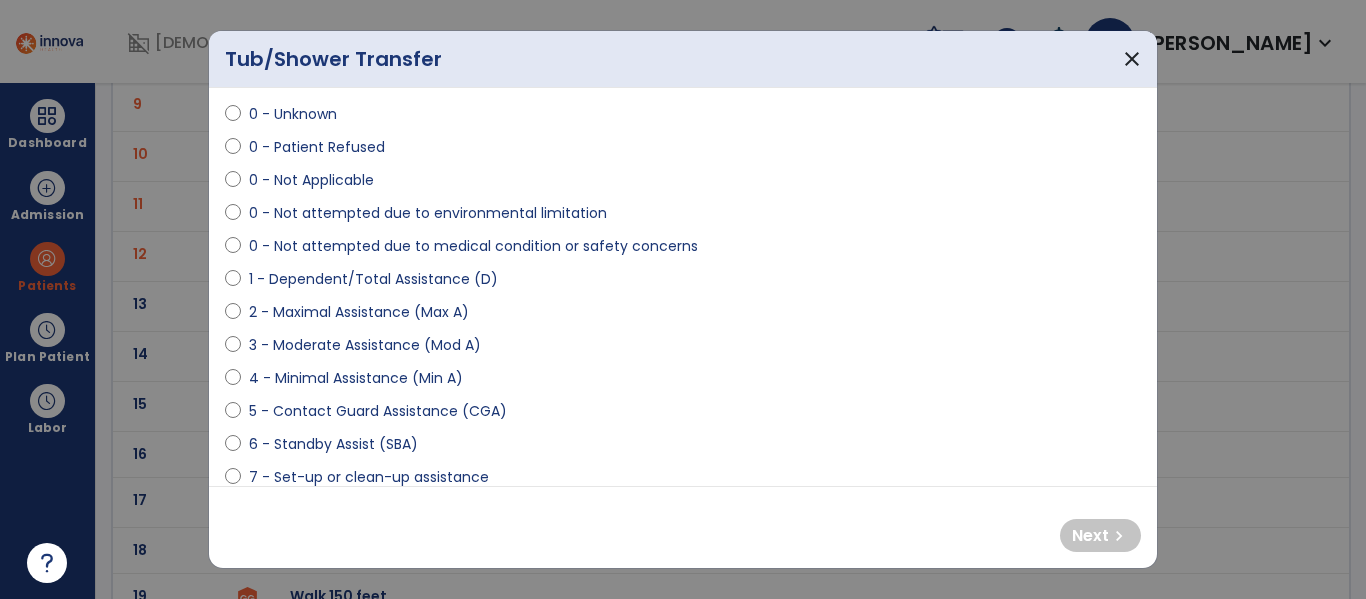 select on "**********" 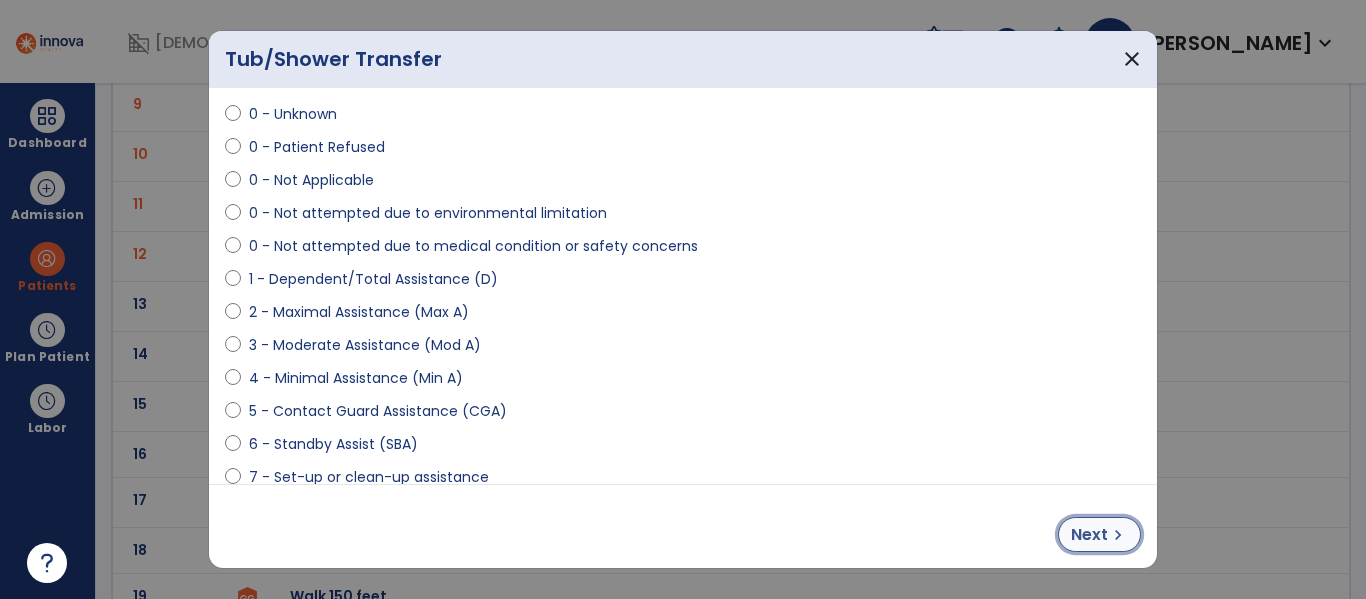 click on "Next  chevron_right" at bounding box center [1099, 534] 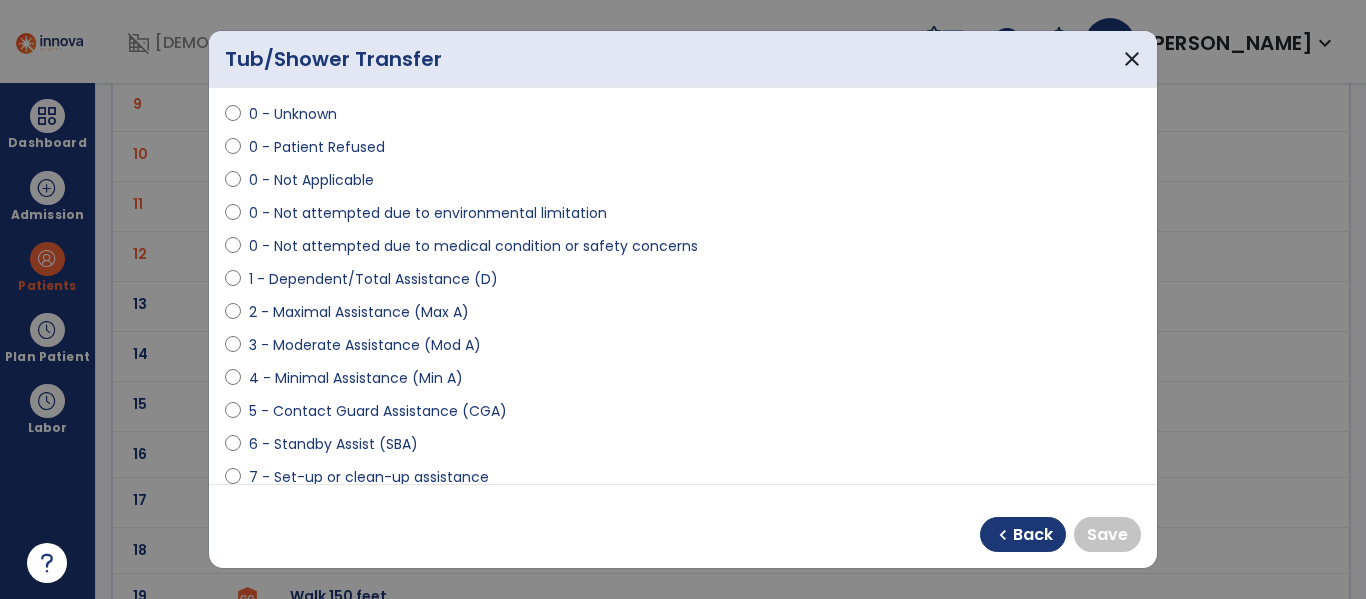 select on "**********" 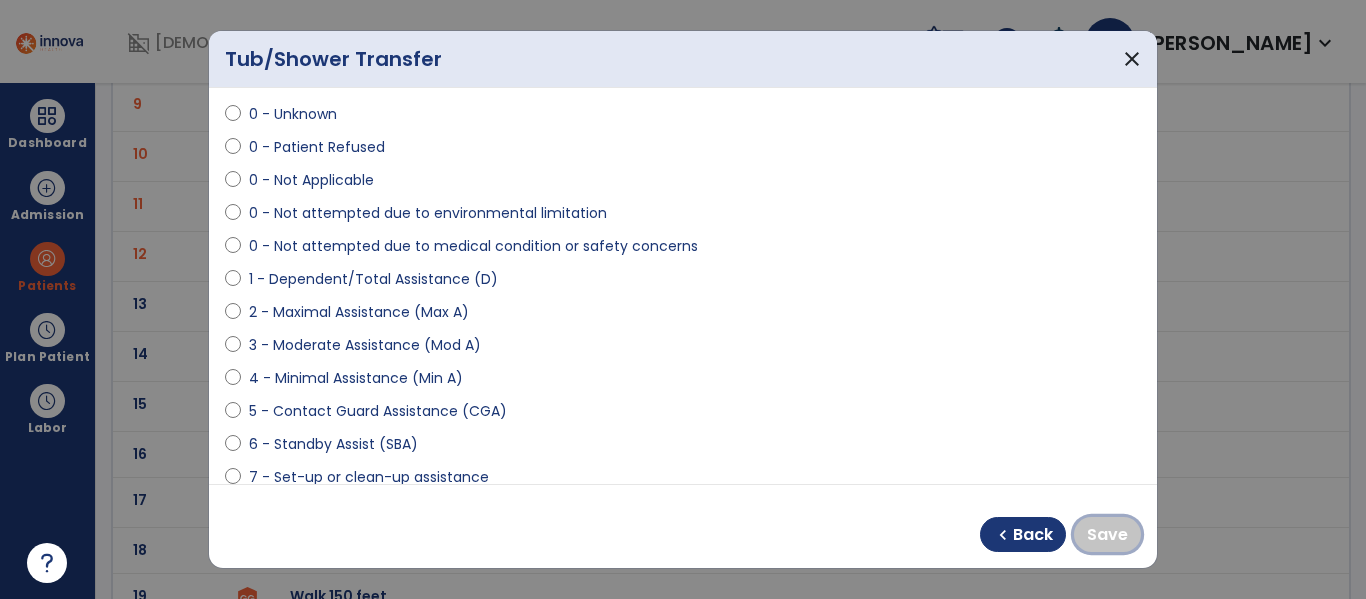 click on "Save" at bounding box center (1107, 534) 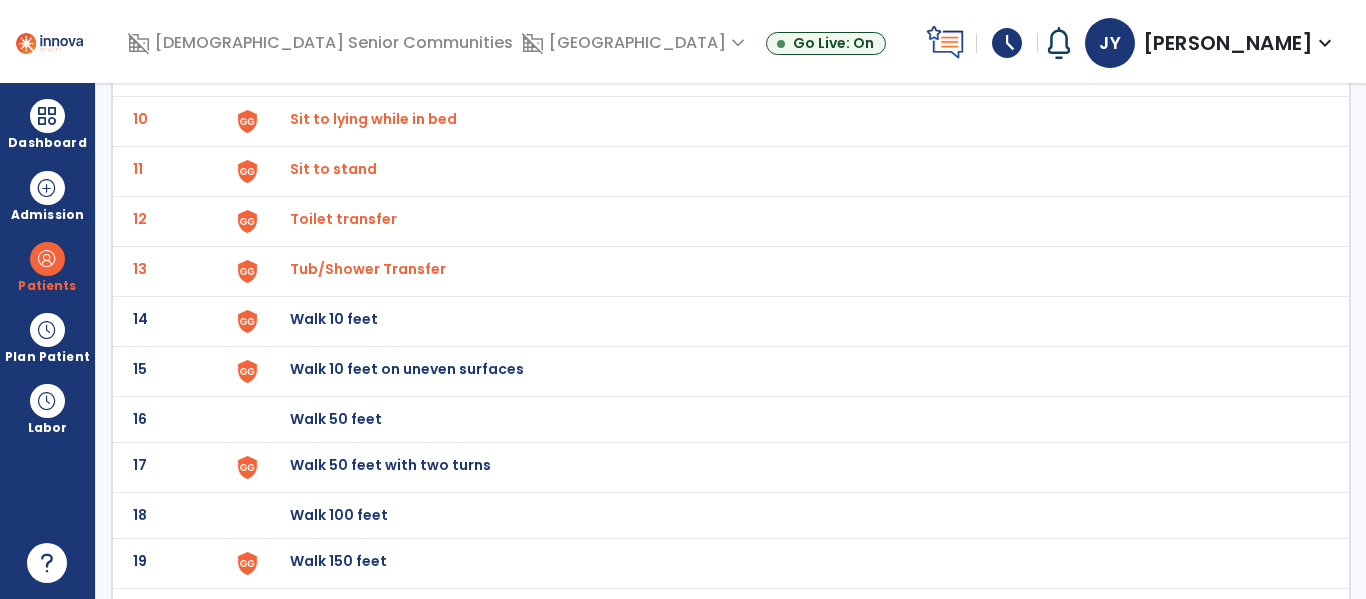 scroll, scrollTop: 601, scrollLeft: 0, axis: vertical 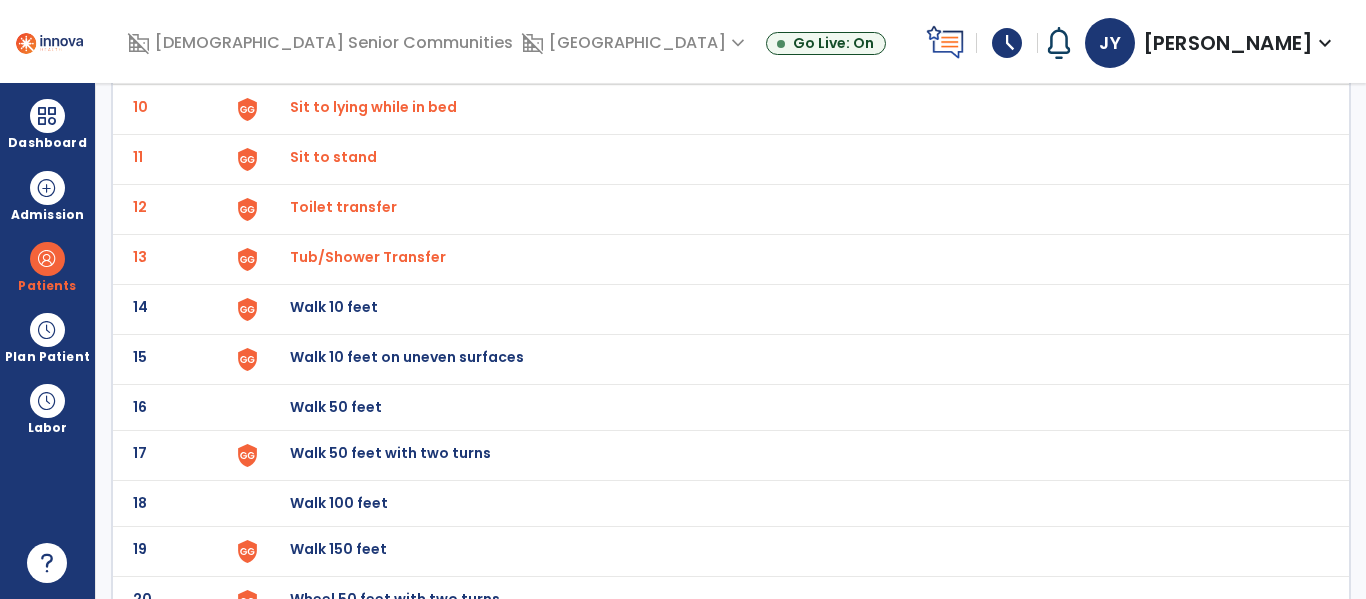 click on "Walk 10 feet" at bounding box center [336, -339] 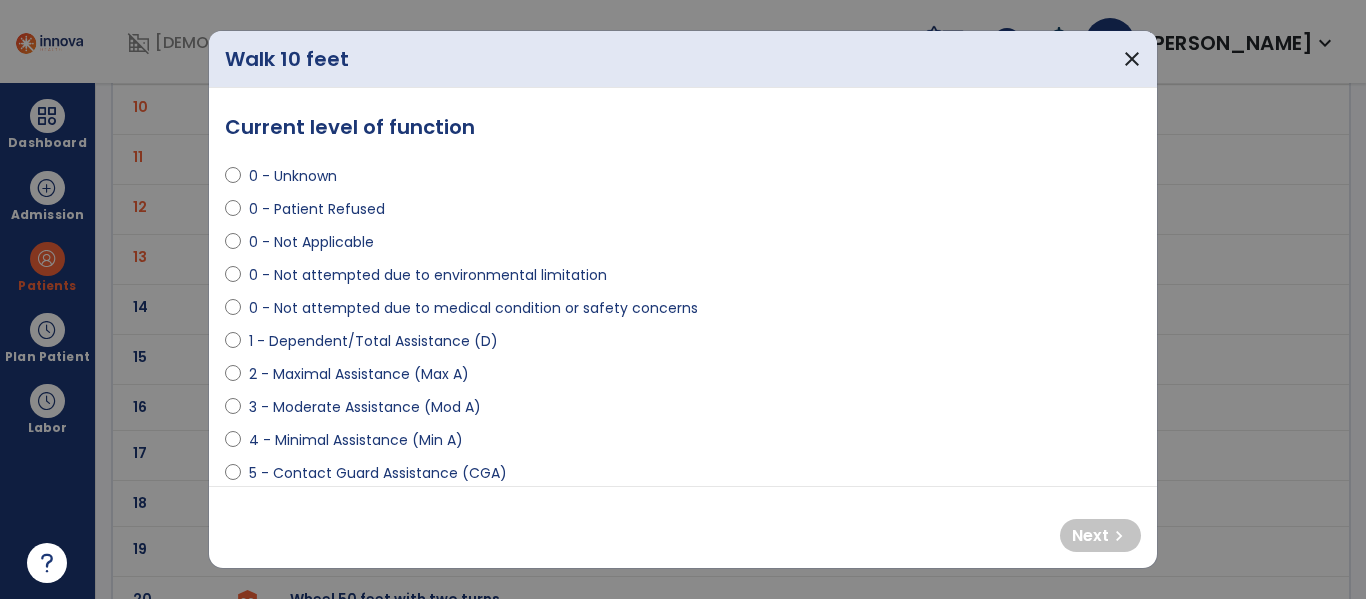 select on "**********" 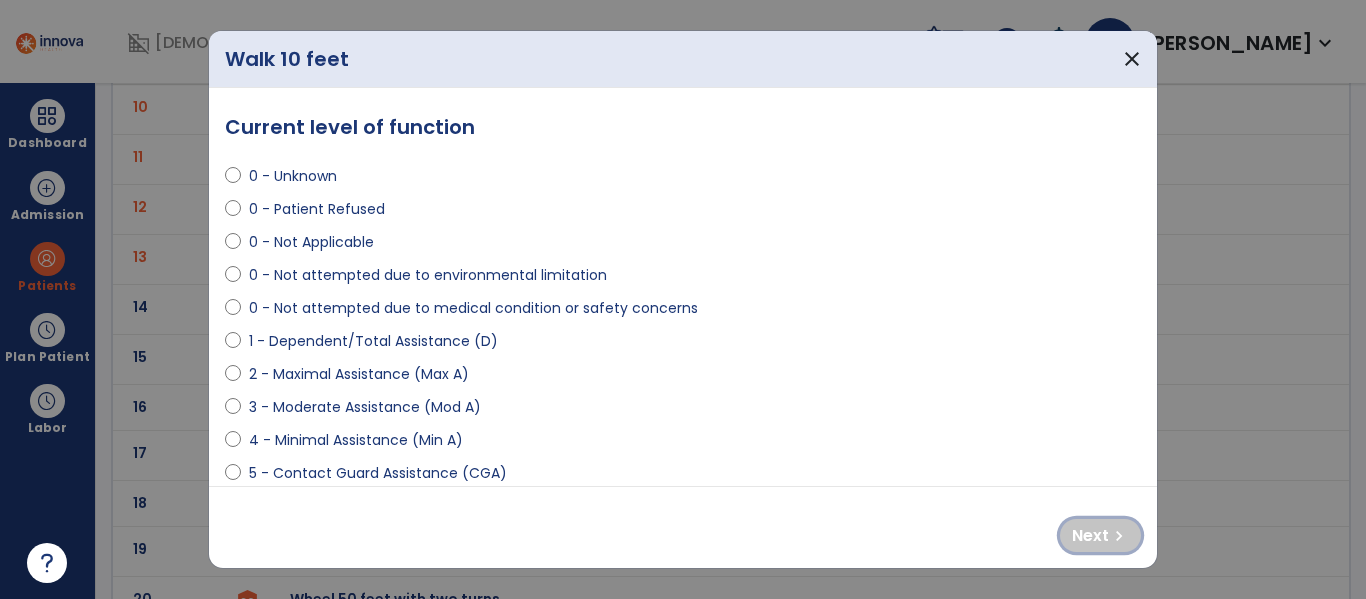 click on "chevron_right" at bounding box center [1119, 536] 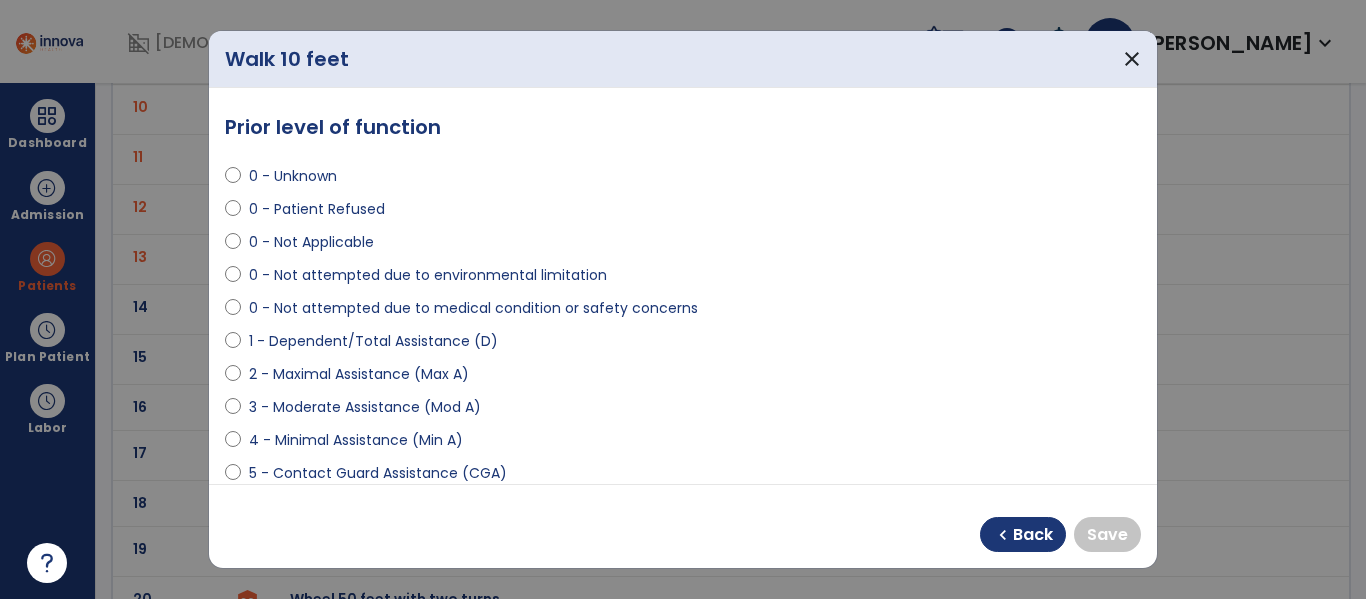 select on "**********" 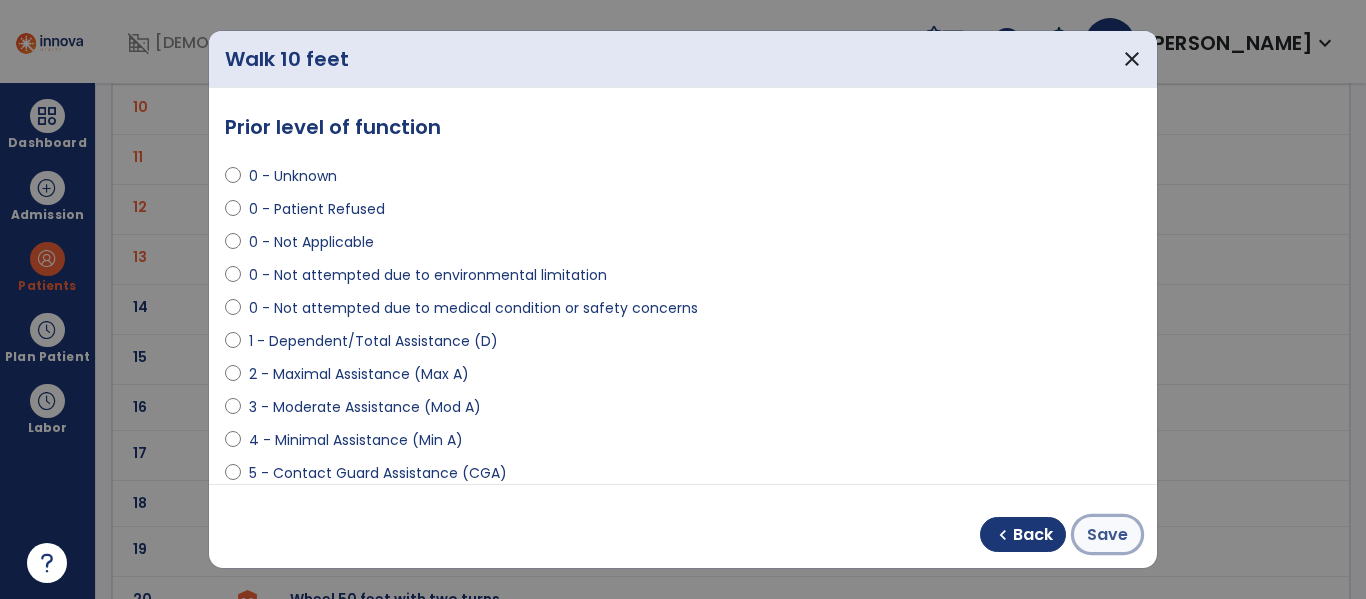 click on "Save" at bounding box center [1107, 534] 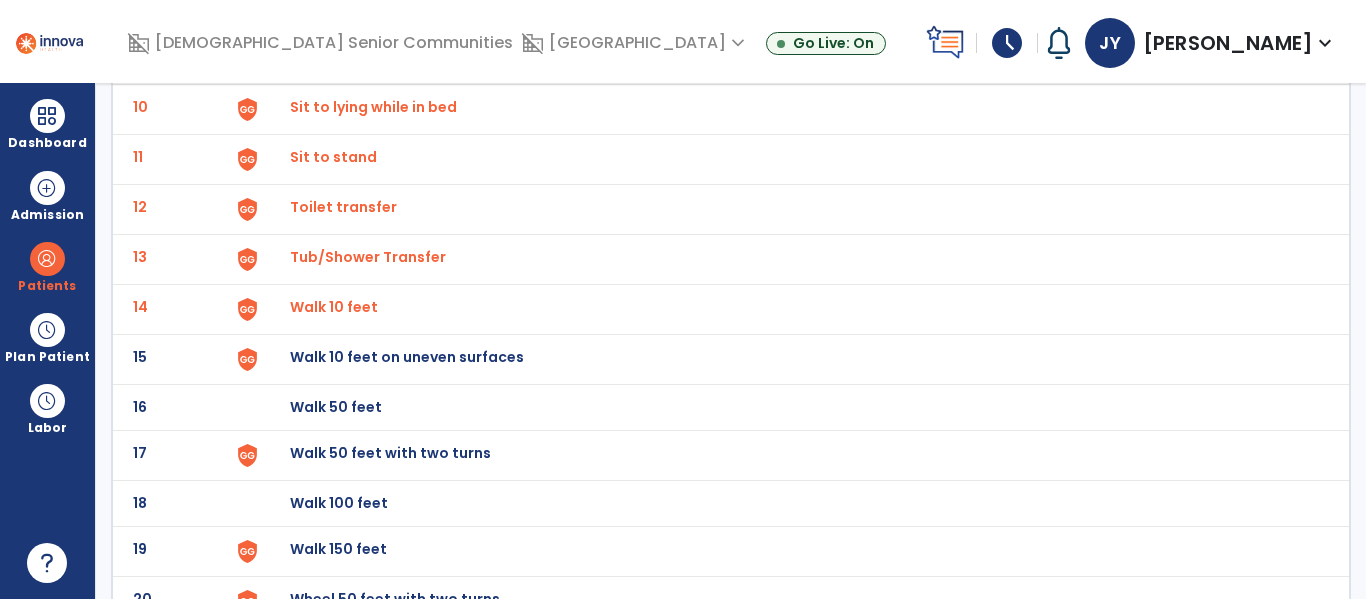 click on "Walk 10 feet on uneven surfaces" at bounding box center (336, -339) 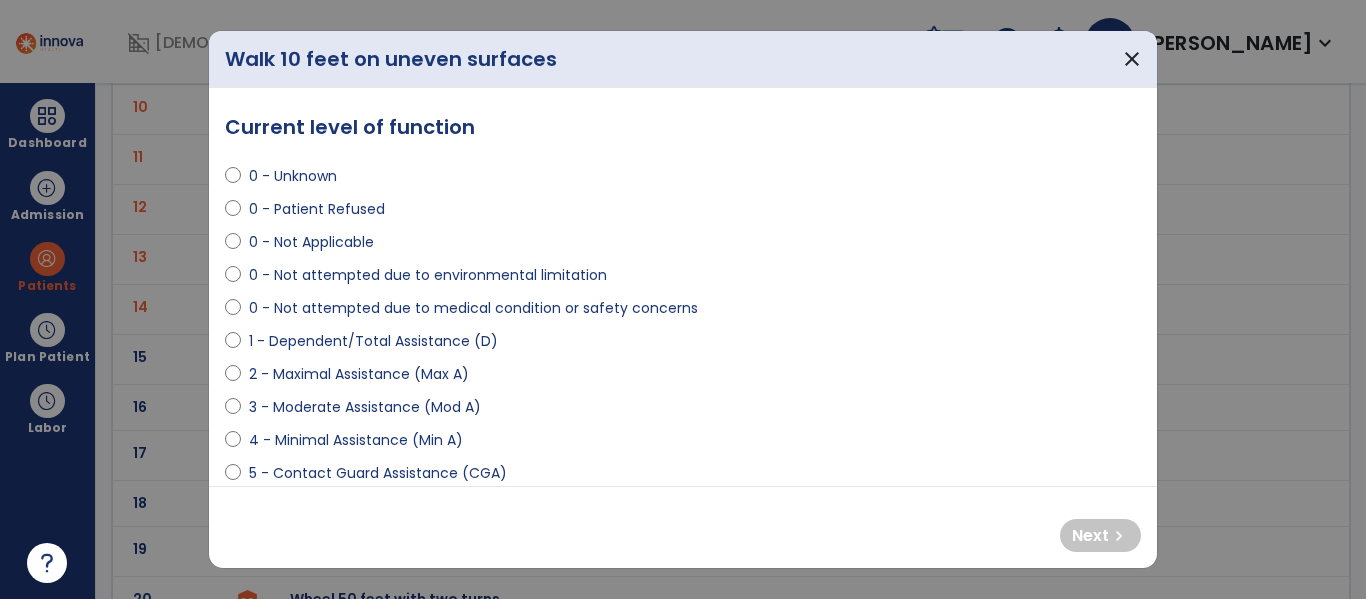 select on "**********" 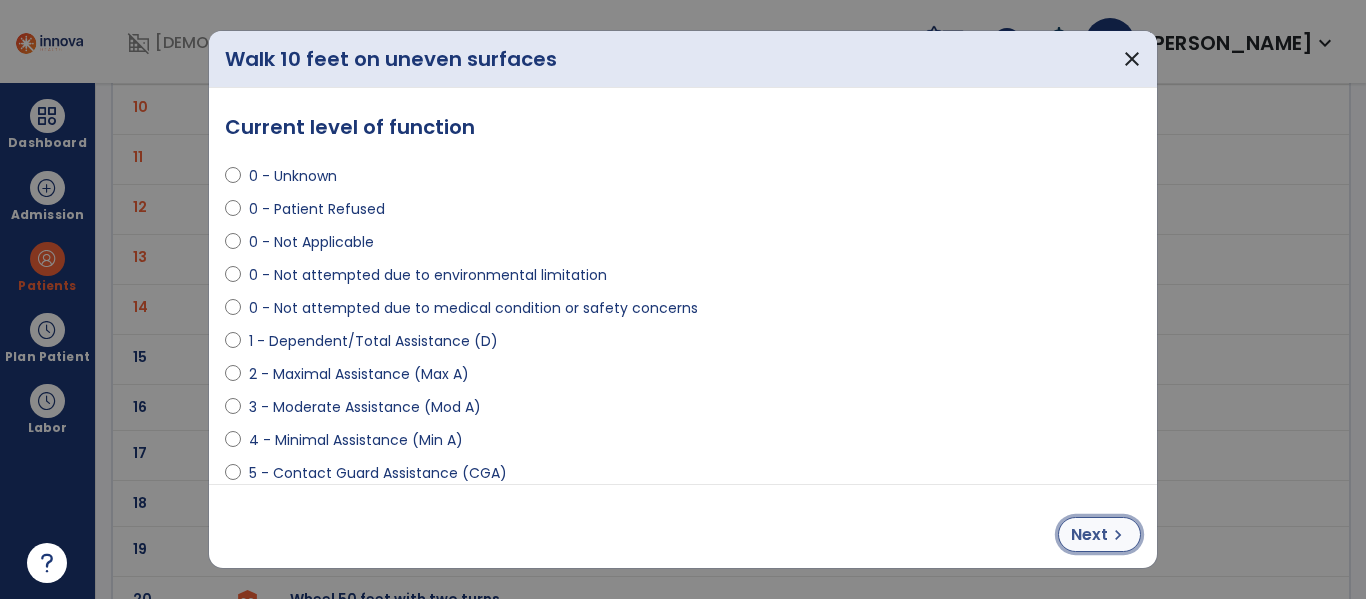 click on "Next  chevron_right" at bounding box center [1099, 534] 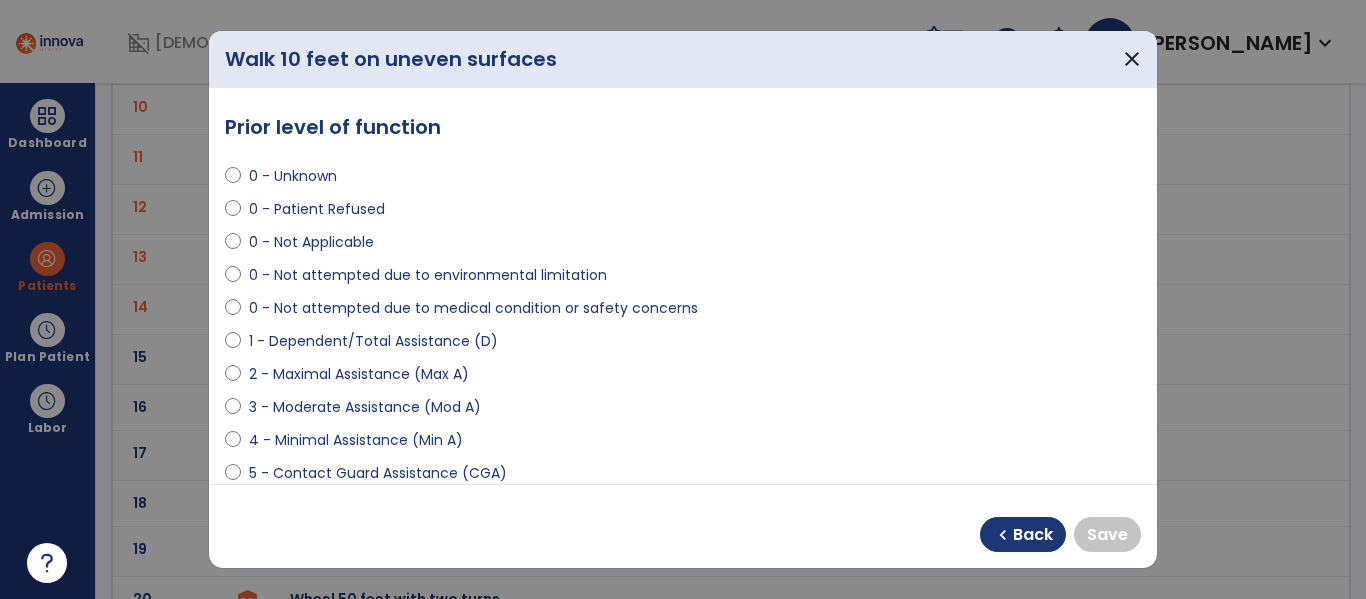 select on "**********" 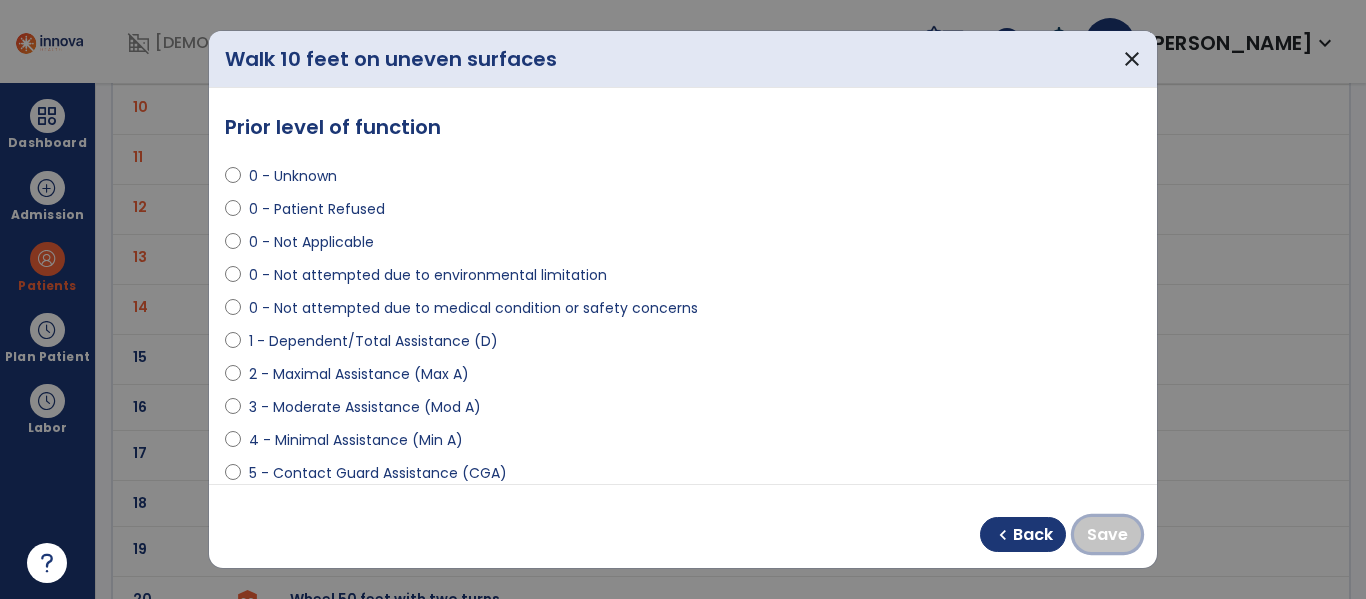 click on "Save" at bounding box center [1107, 535] 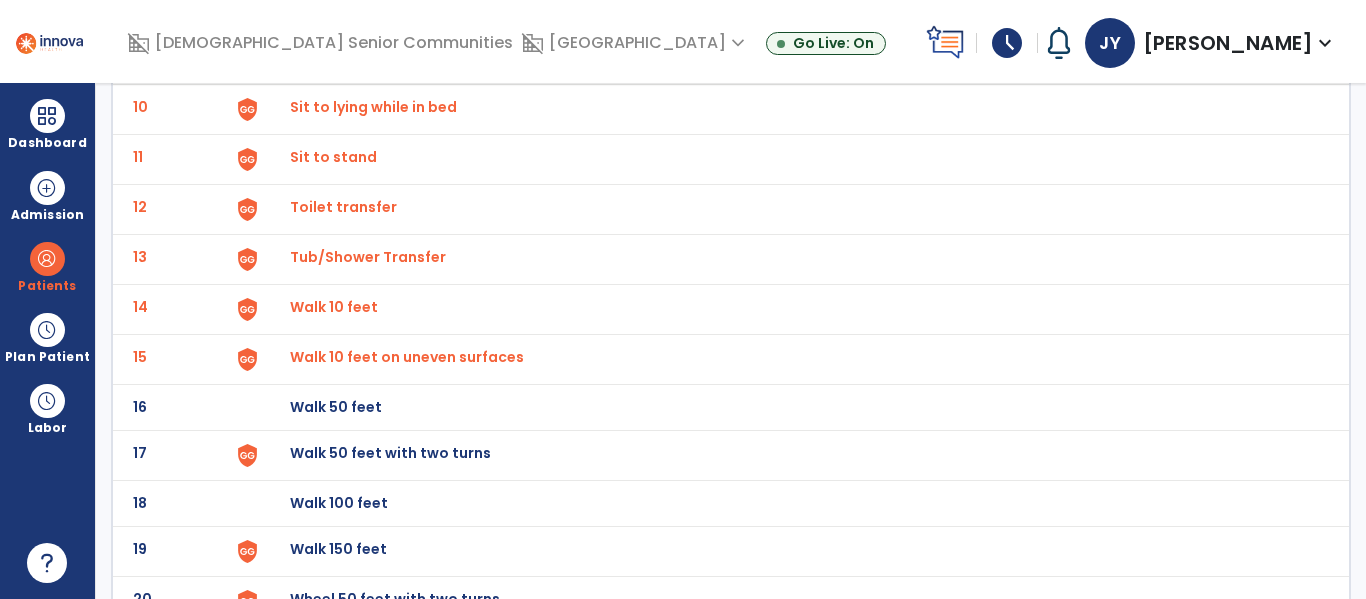 click on "Walk 50 feet" at bounding box center (336, -339) 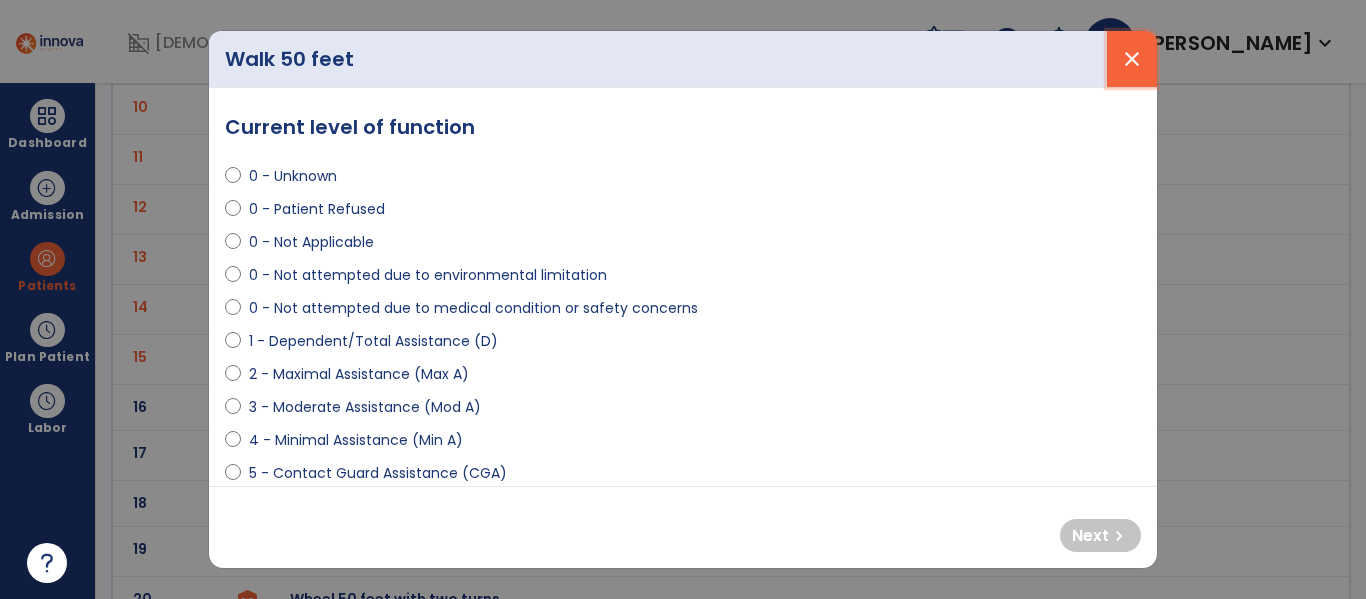 click on "close" at bounding box center [1132, 59] 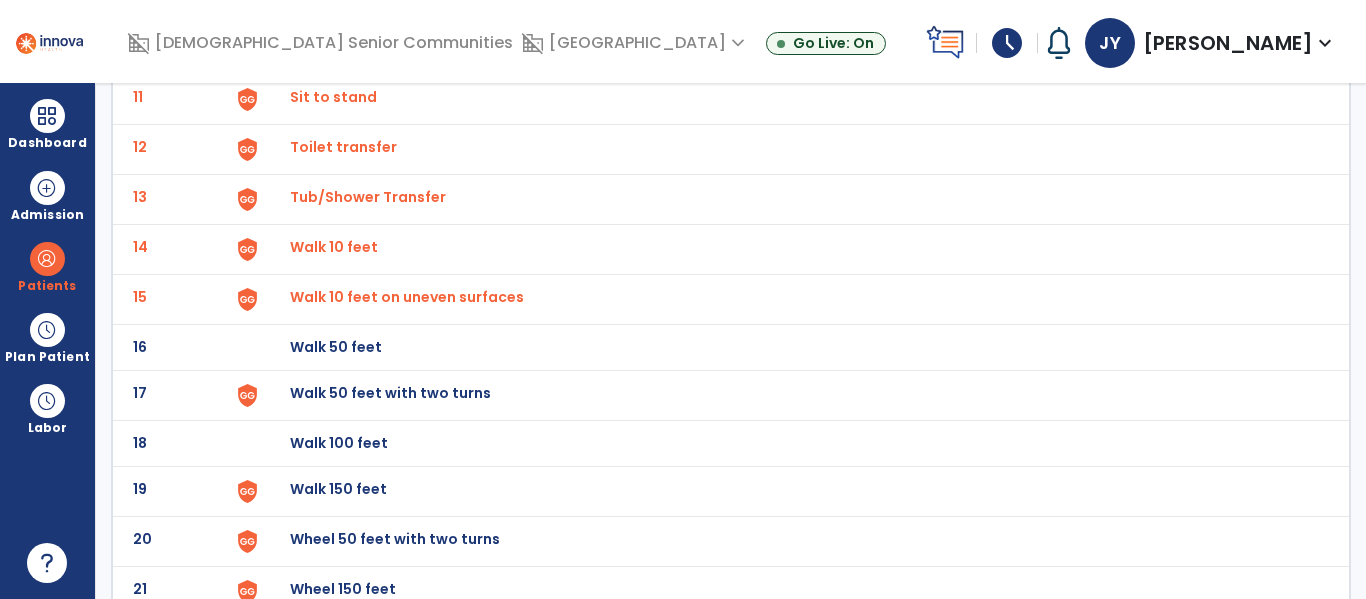 scroll, scrollTop: 680, scrollLeft: 0, axis: vertical 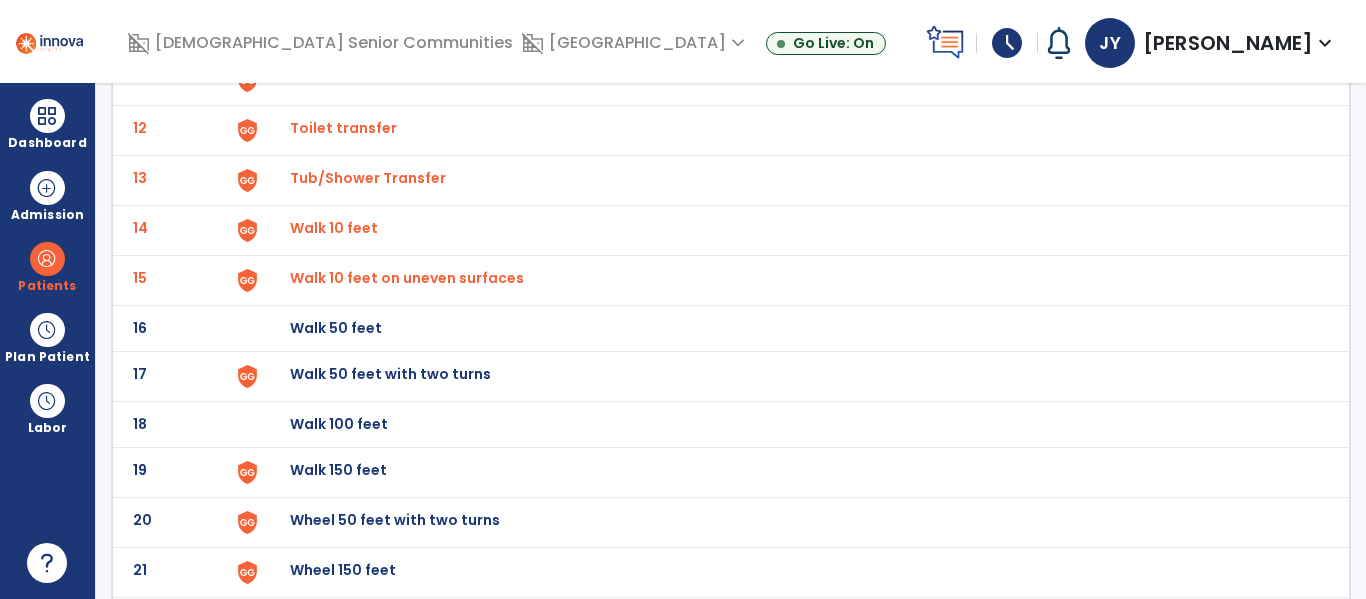 click on "Walk 50 feet with two turns" at bounding box center (336, -418) 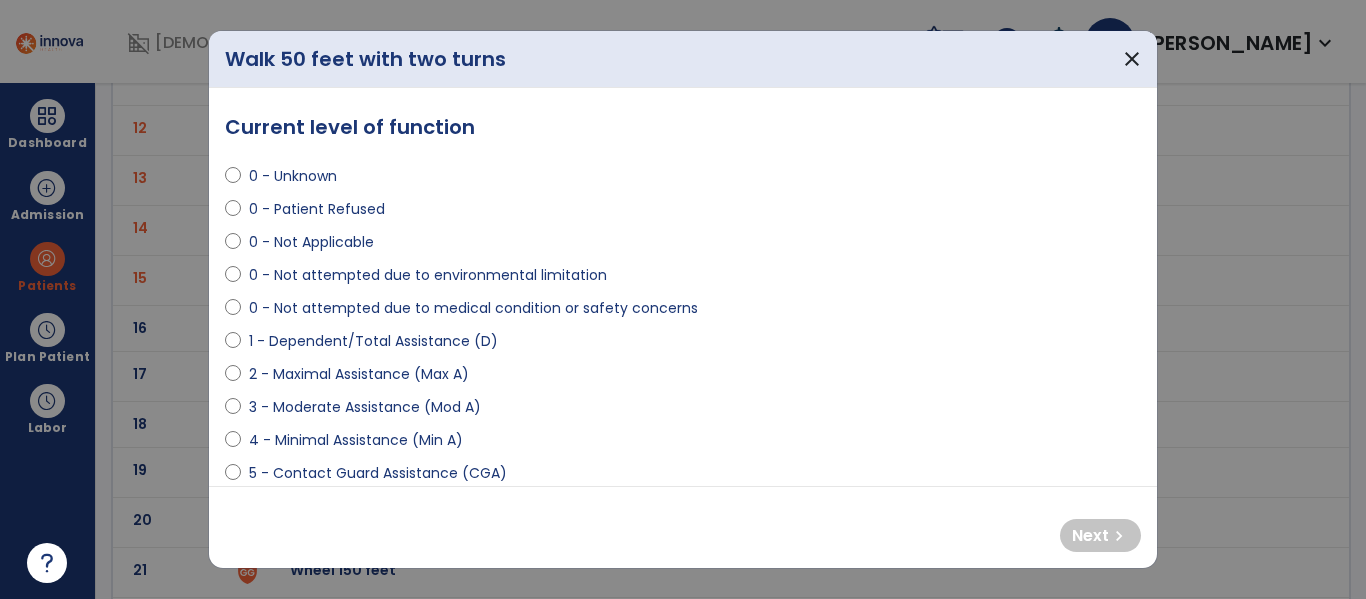 select on "**********" 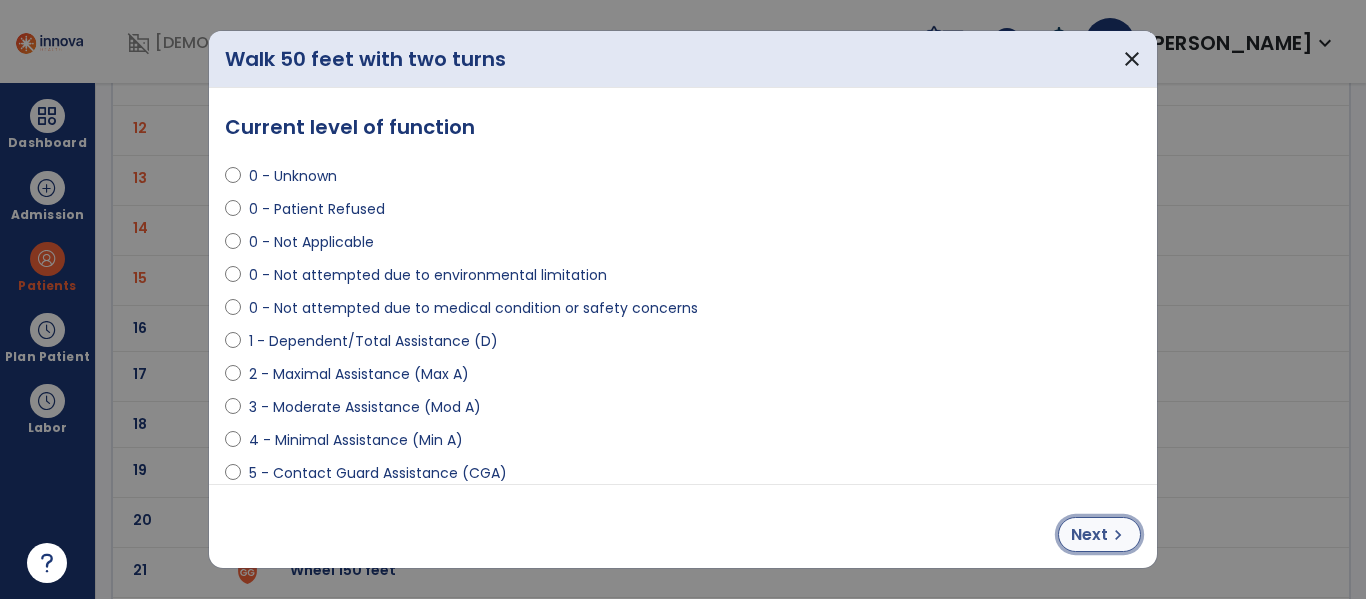 click on "Next" at bounding box center [1089, 535] 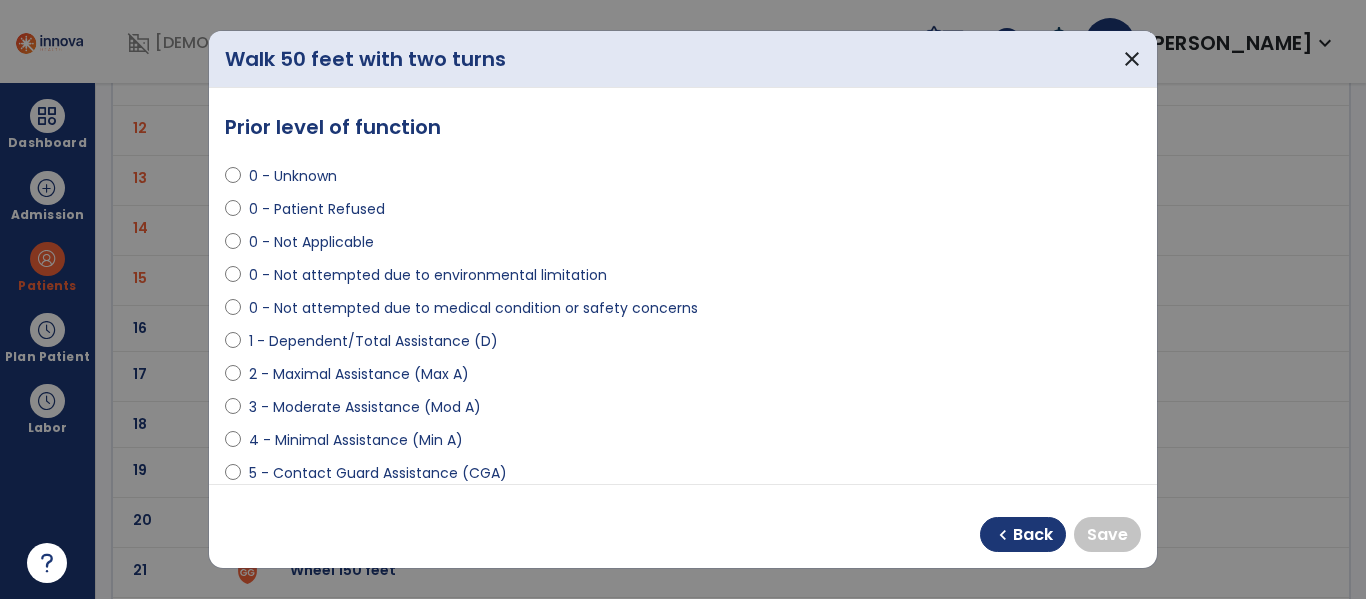 click on "**********" at bounding box center [683, 286] 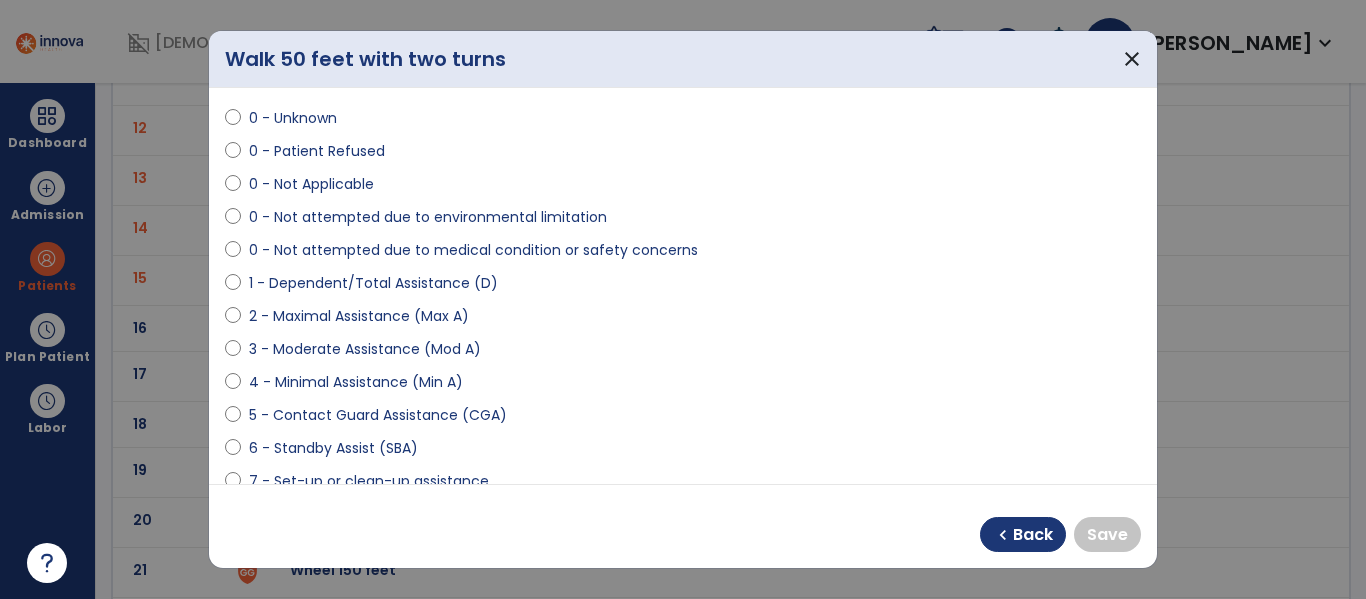 scroll, scrollTop: 61, scrollLeft: 0, axis: vertical 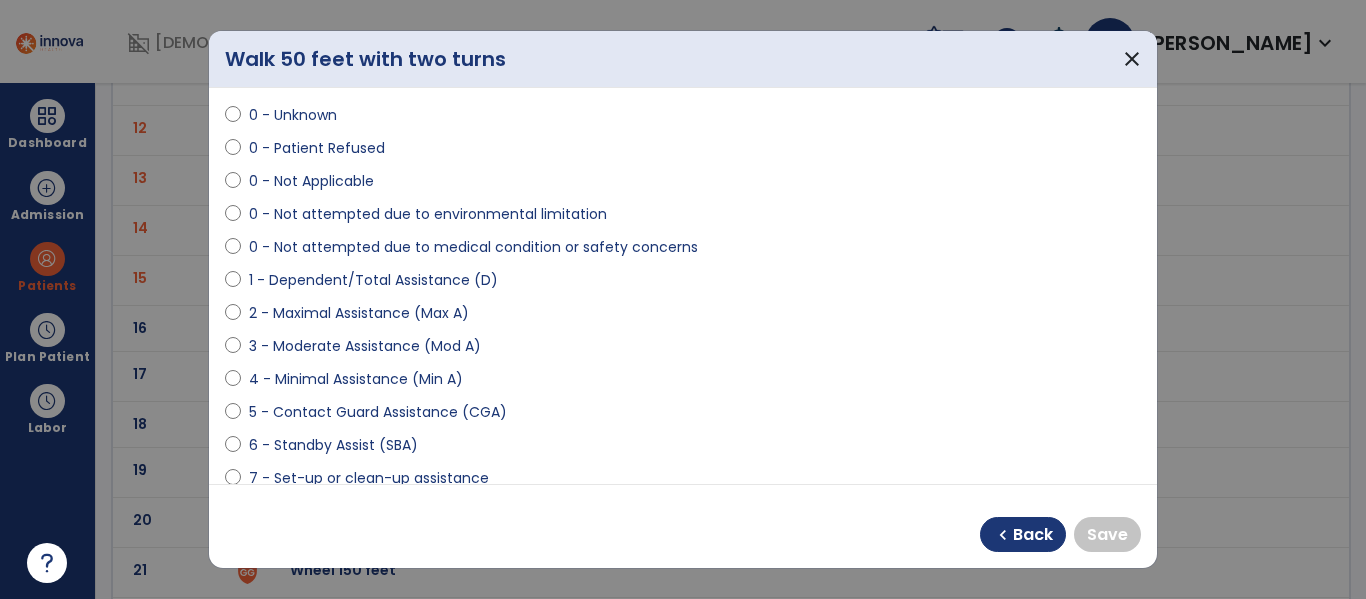 select on "**********" 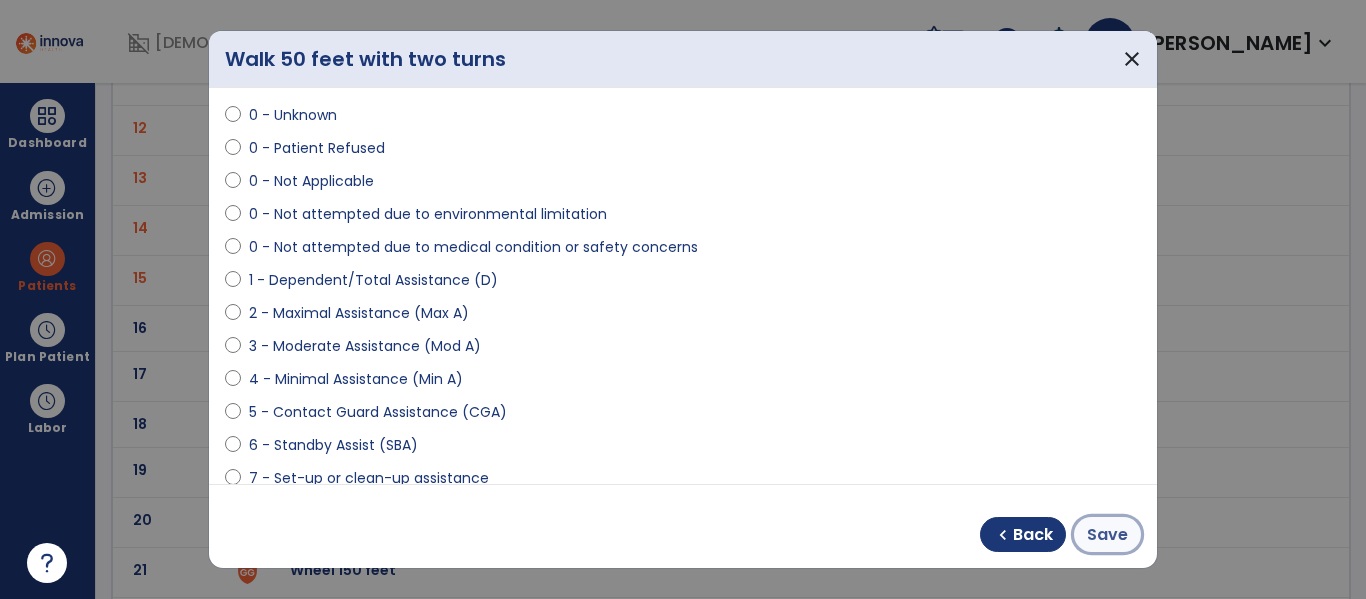 click on "Save" at bounding box center [1107, 535] 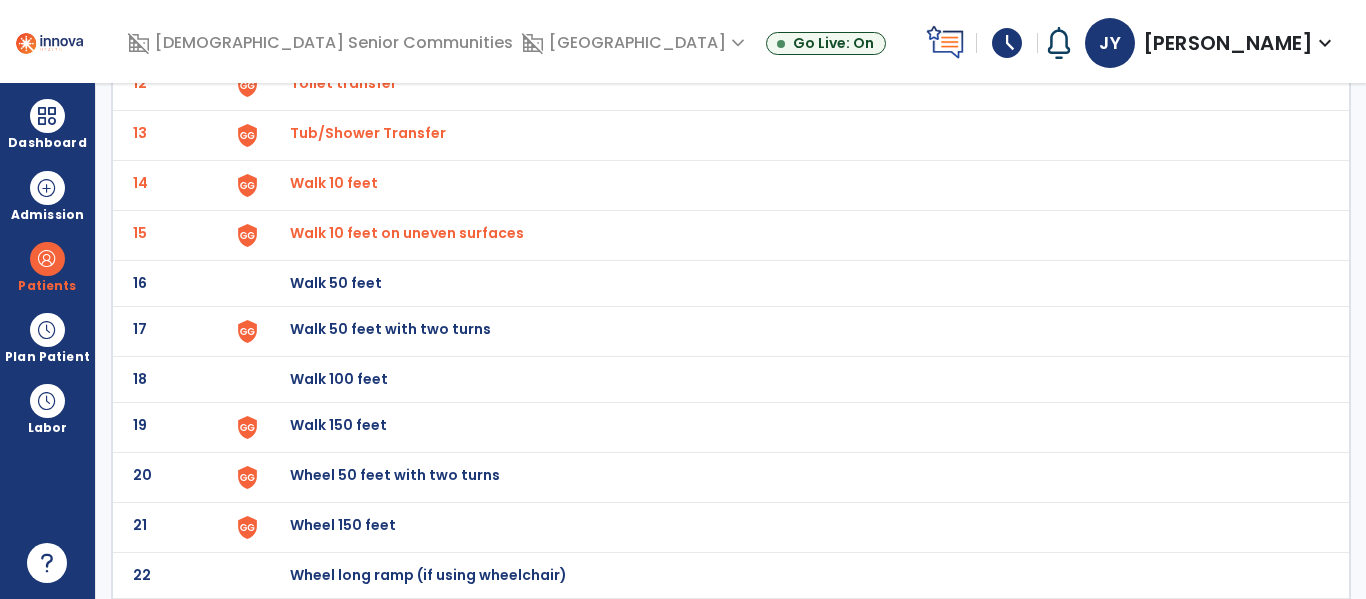 scroll, scrollTop: 729, scrollLeft: 0, axis: vertical 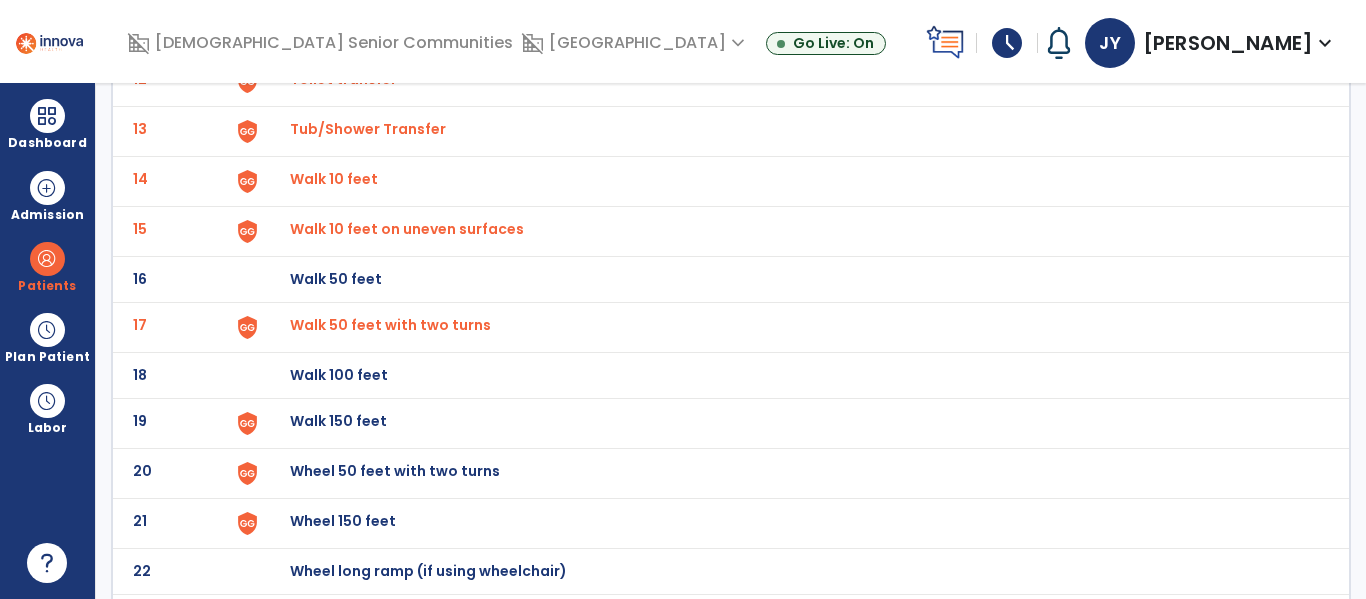 click on "Walk 150 feet" at bounding box center (336, -467) 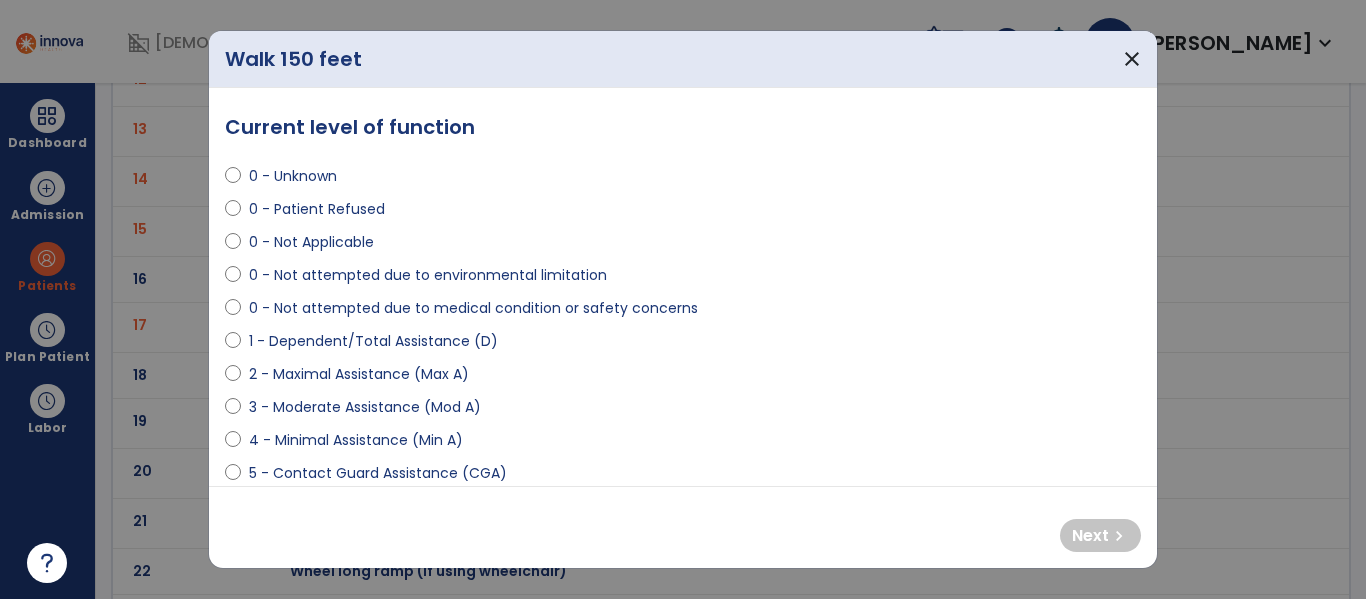 select on "**********" 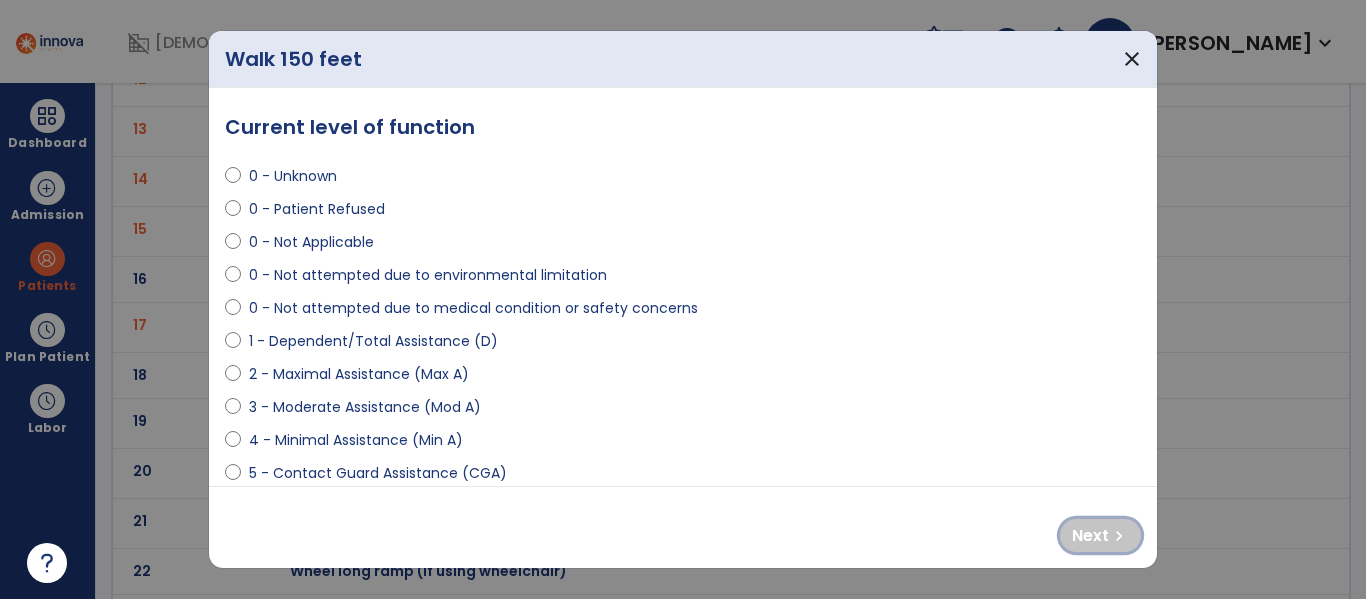 click on "chevron_right" at bounding box center [1119, 536] 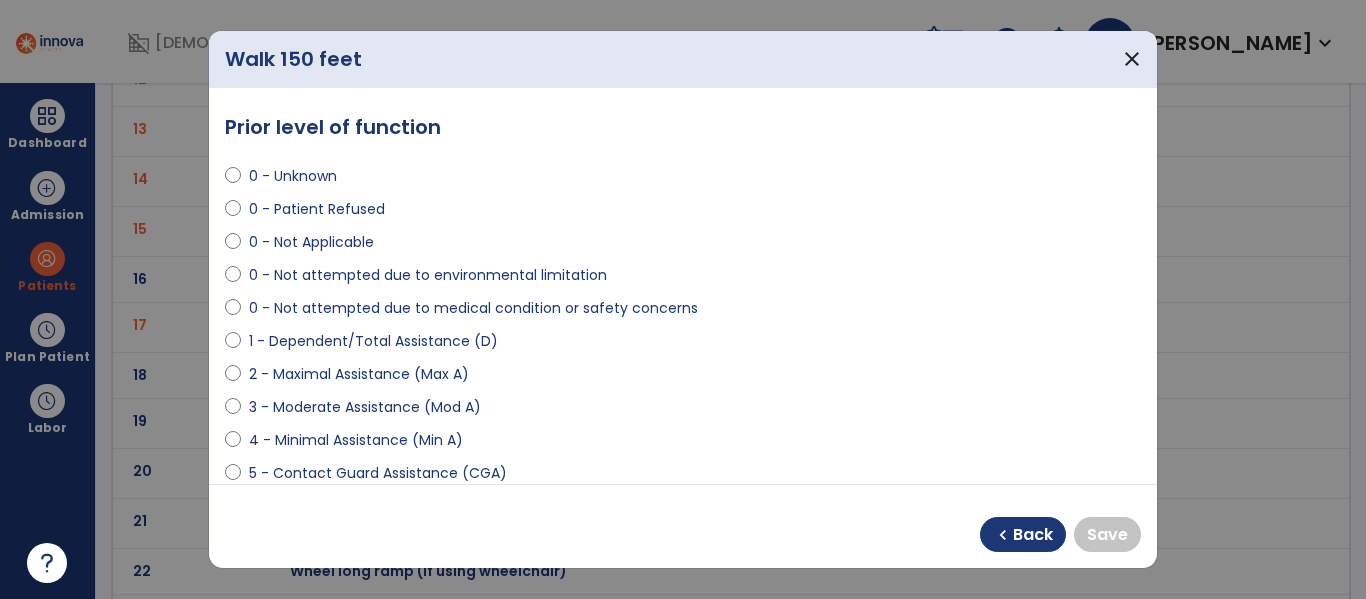 select on "**********" 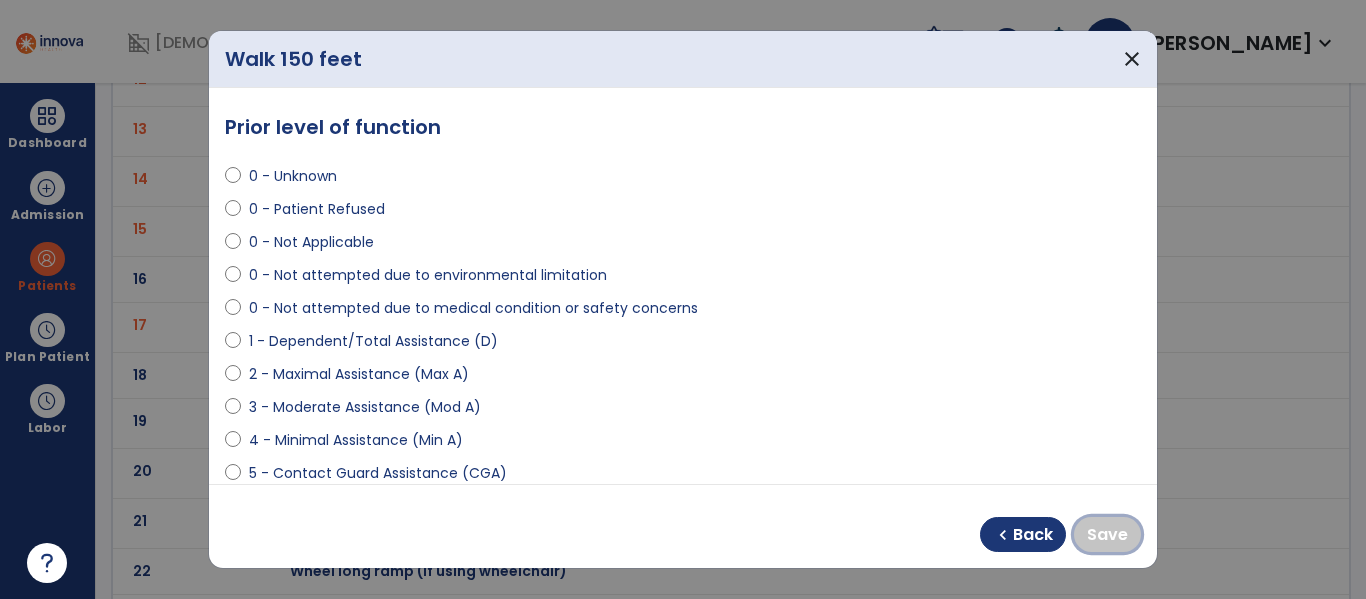 click on "Save" at bounding box center (1107, 535) 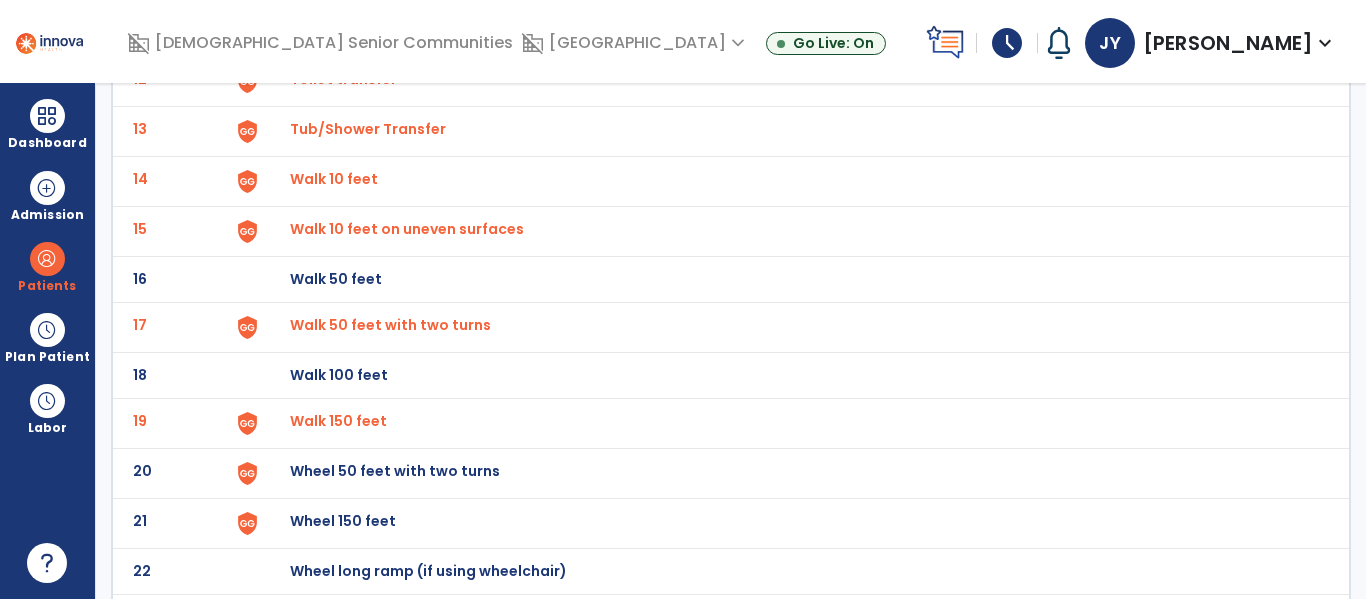 scroll, scrollTop: 772, scrollLeft: 0, axis: vertical 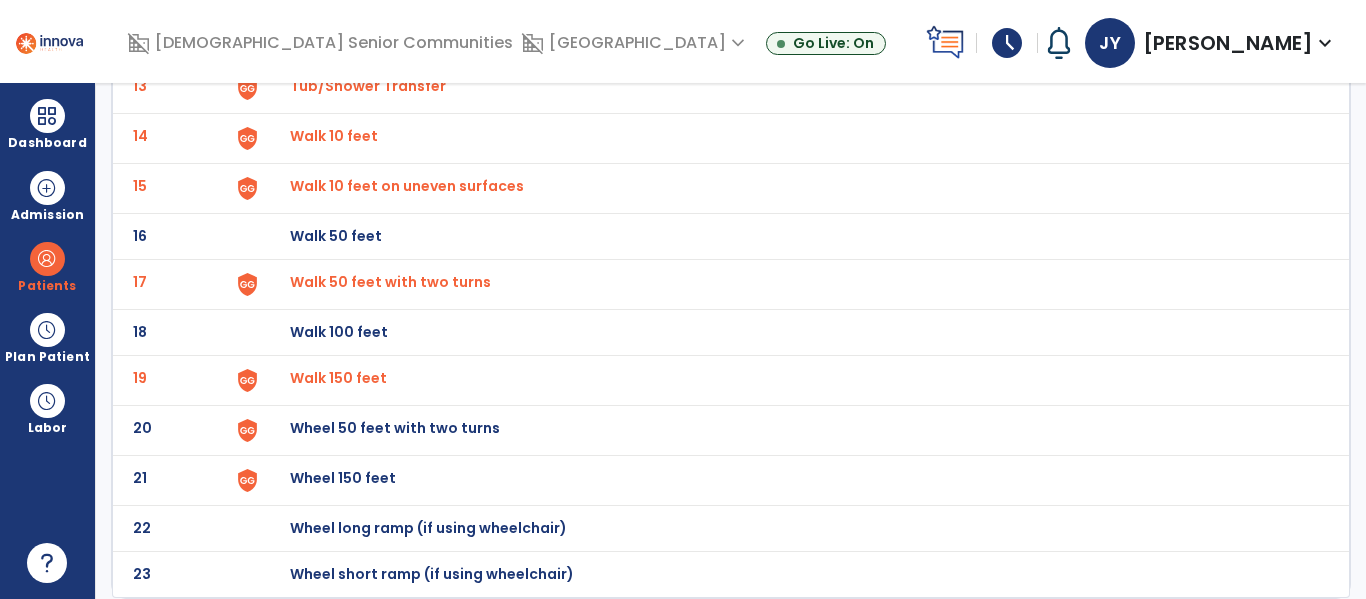 click on "Wheel 50 feet with two turns" at bounding box center [336, -510] 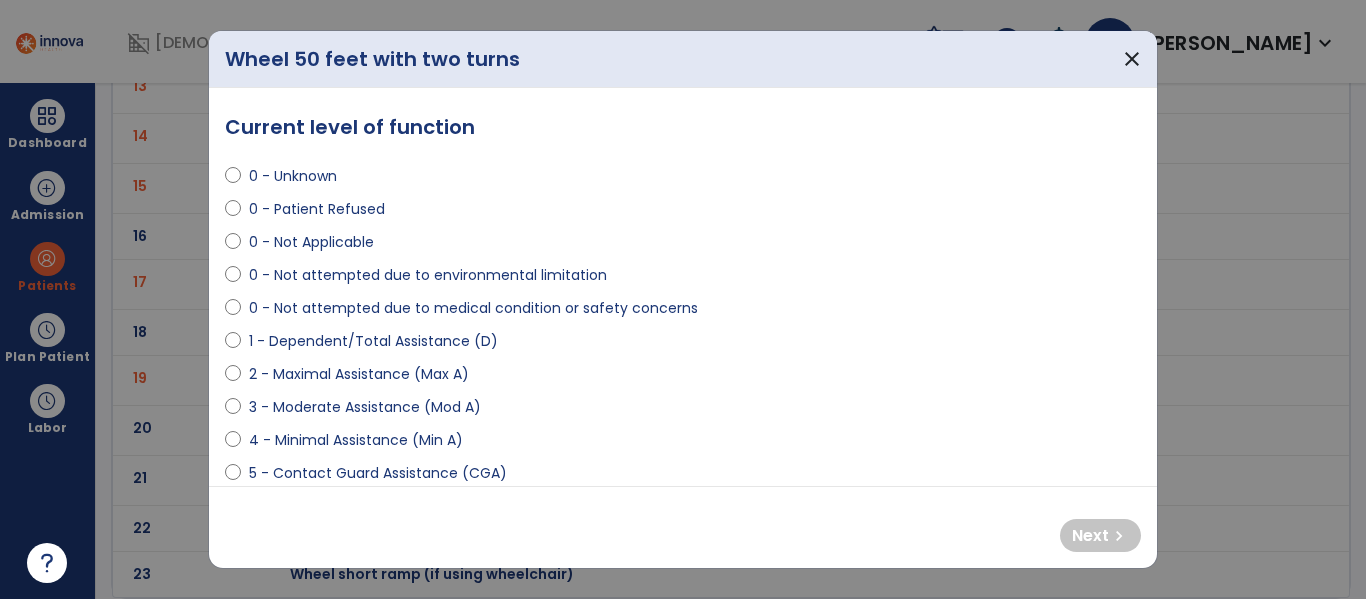 select on "**********" 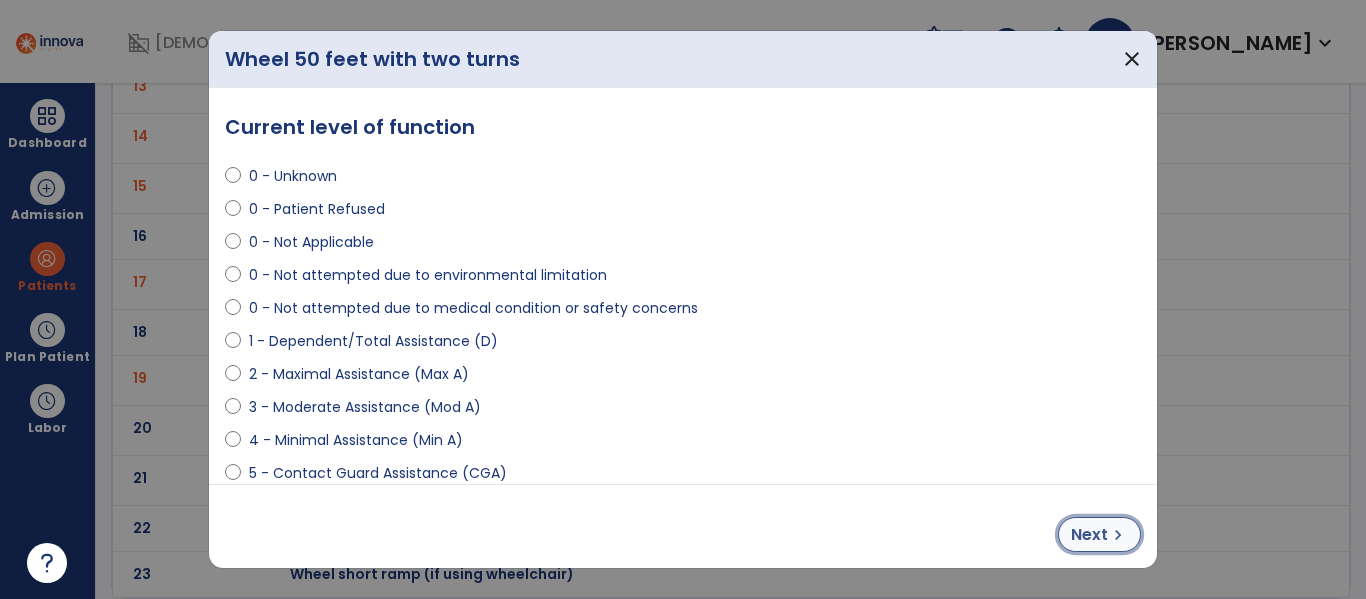 click on "chevron_right" at bounding box center (1118, 535) 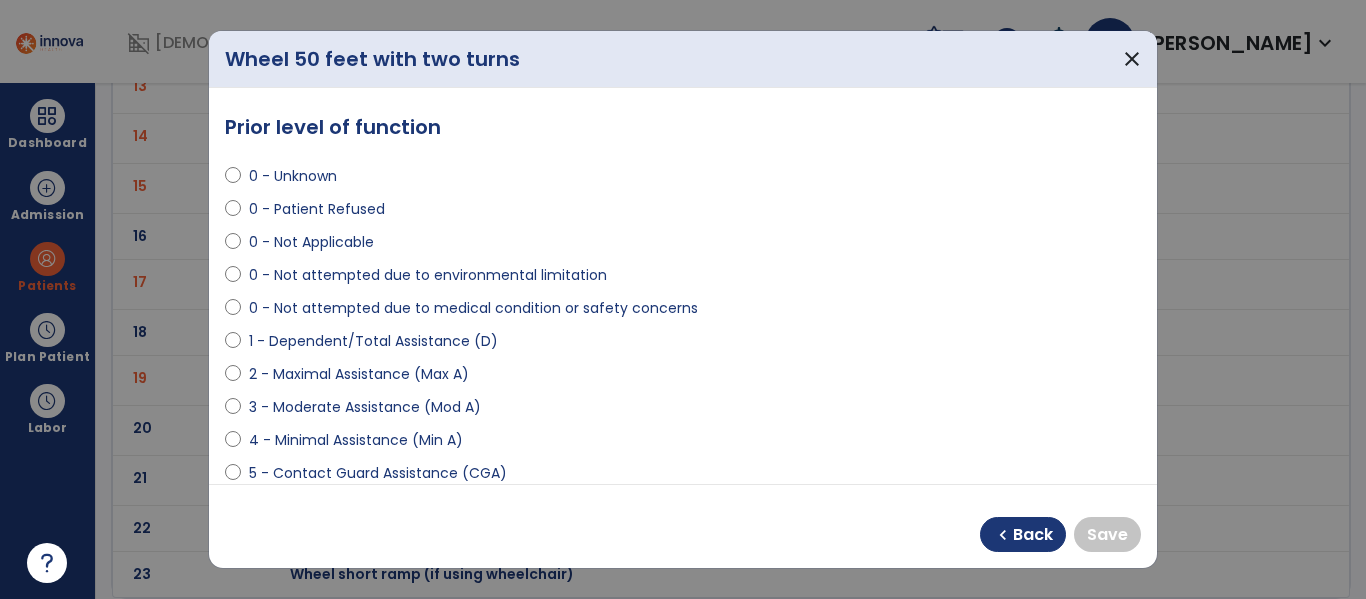 select on "**********" 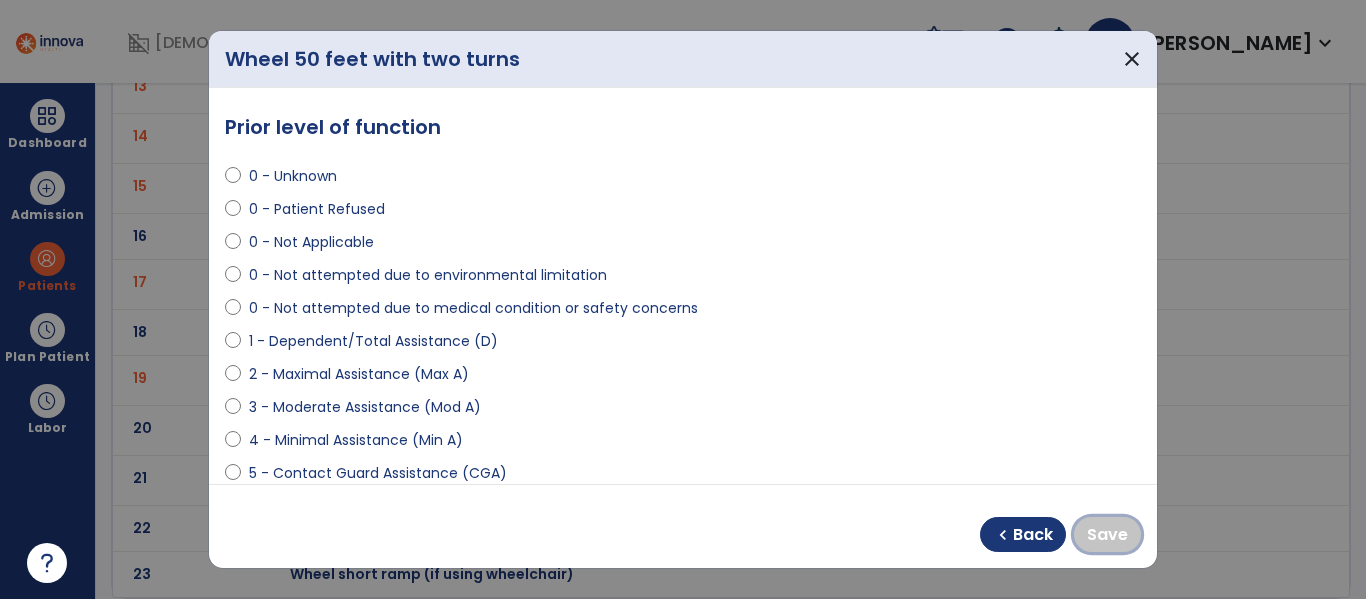 click on "Save" at bounding box center [1107, 535] 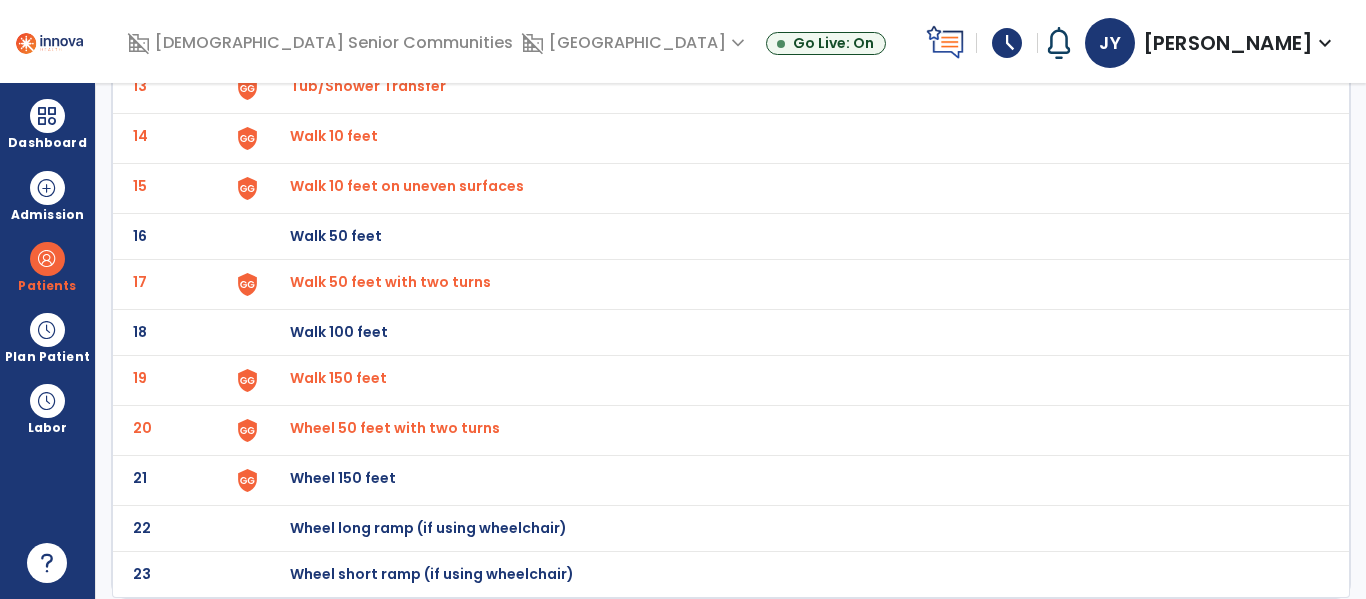 click on "Wheel 150 feet" at bounding box center [336, -510] 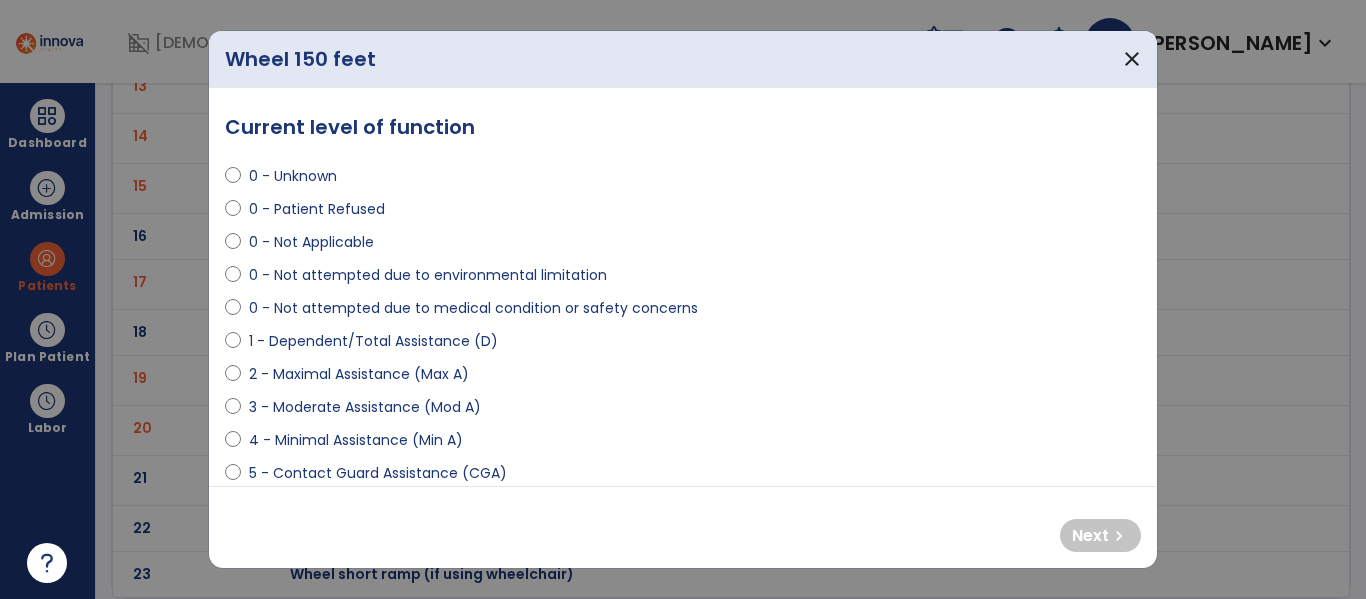 select on "**********" 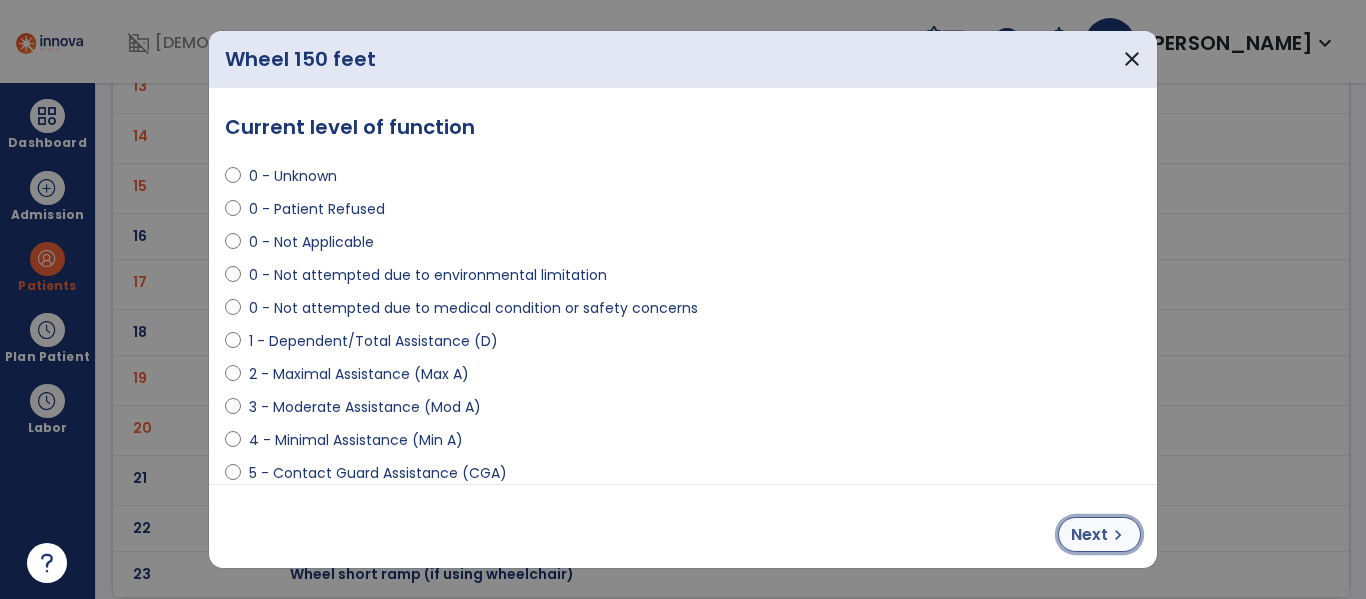 click on "chevron_right" at bounding box center (1118, 535) 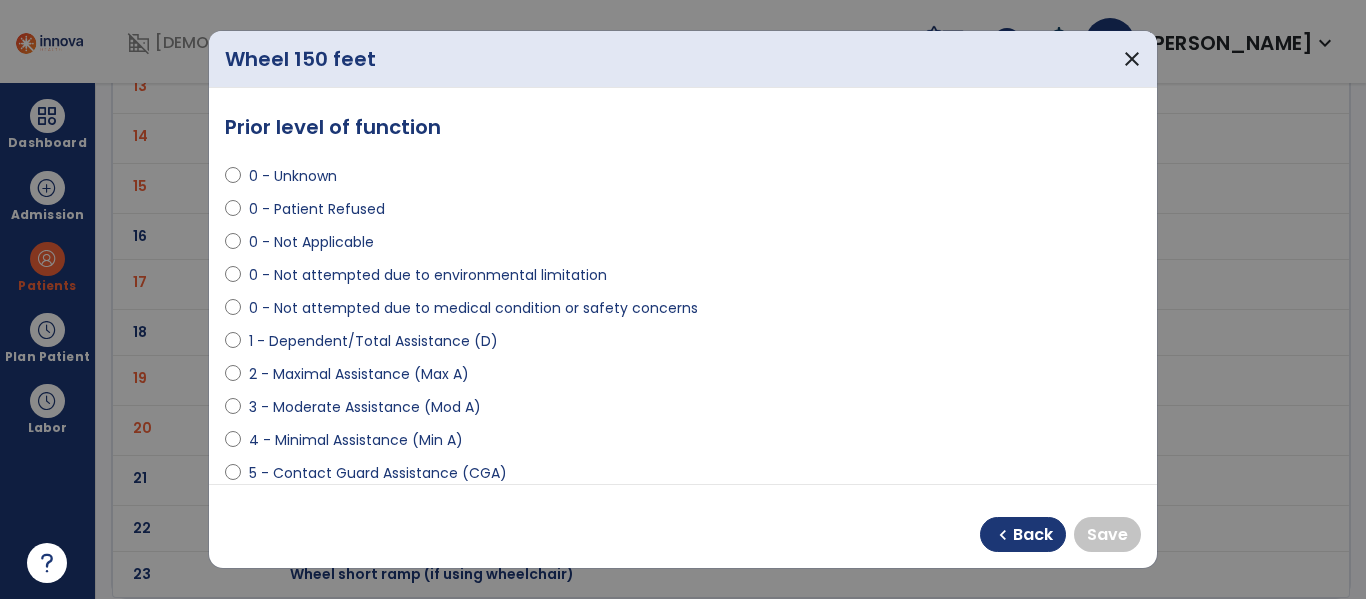 click on "**********" at bounding box center (683, 286) 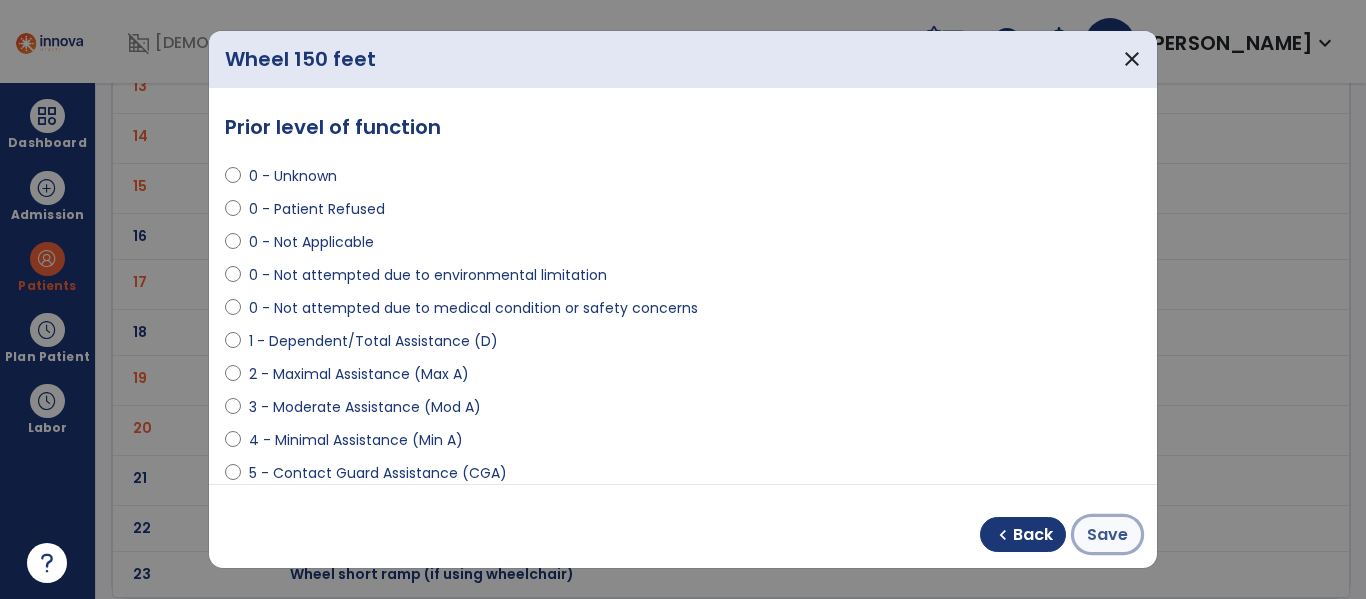 click on "Save" at bounding box center [1107, 535] 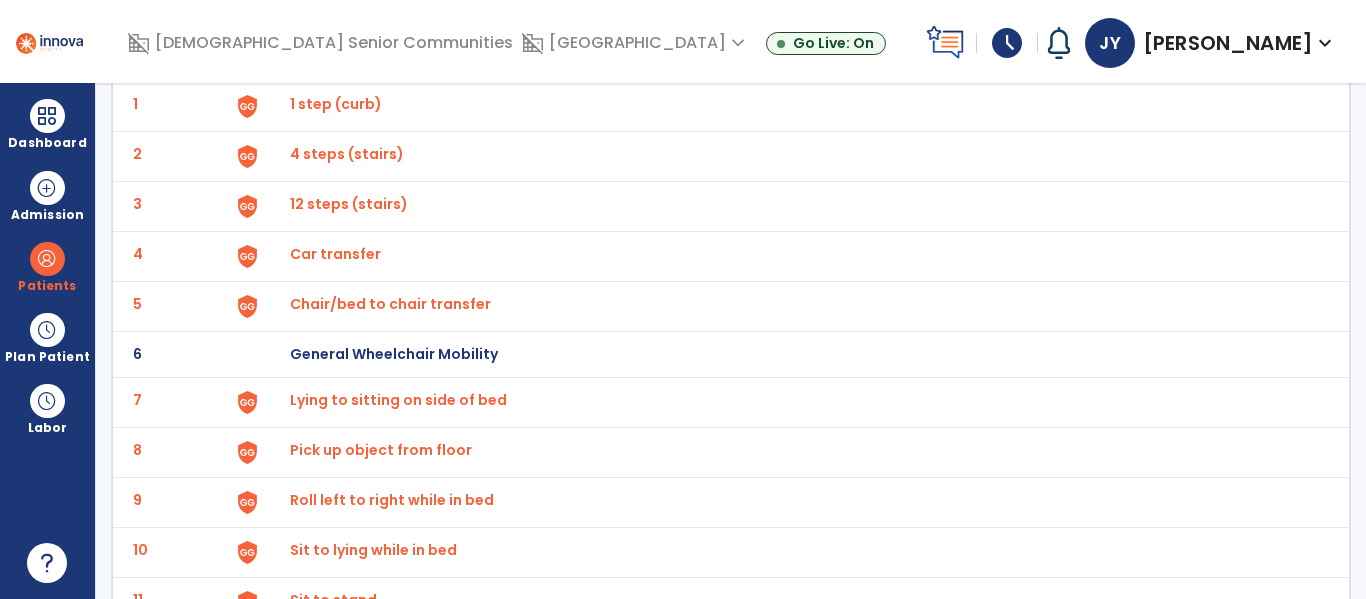 scroll, scrollTop: 0, scrollLeft: 0, axis: both 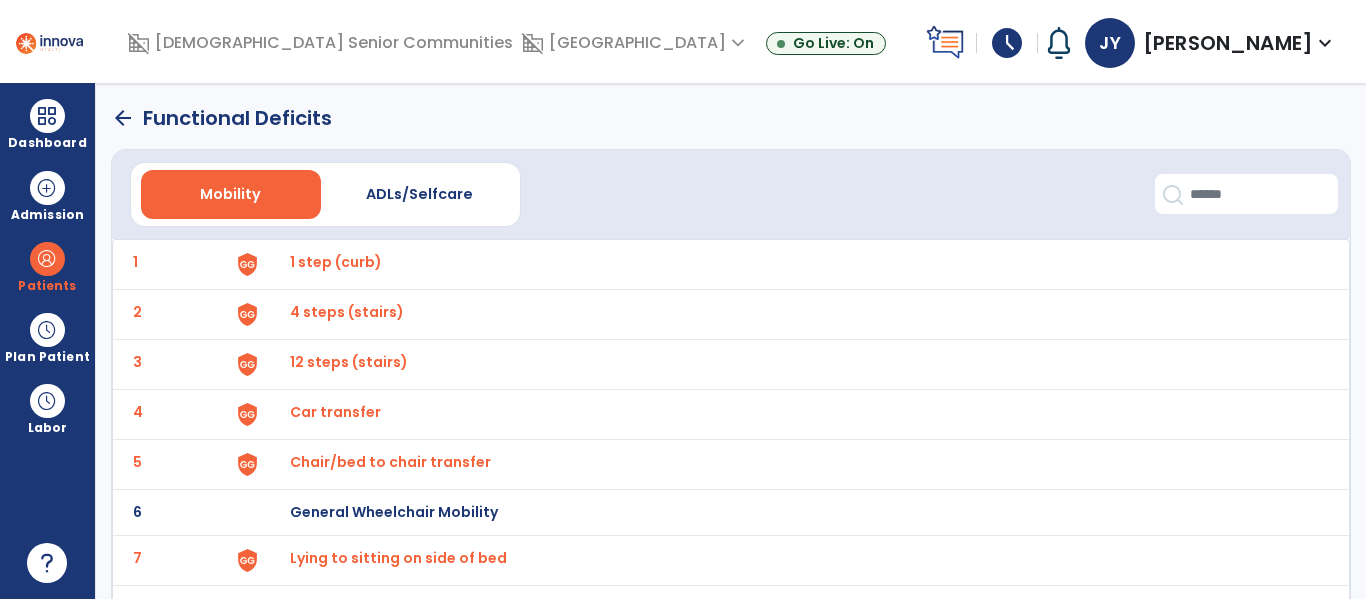 click on "arrow_back" 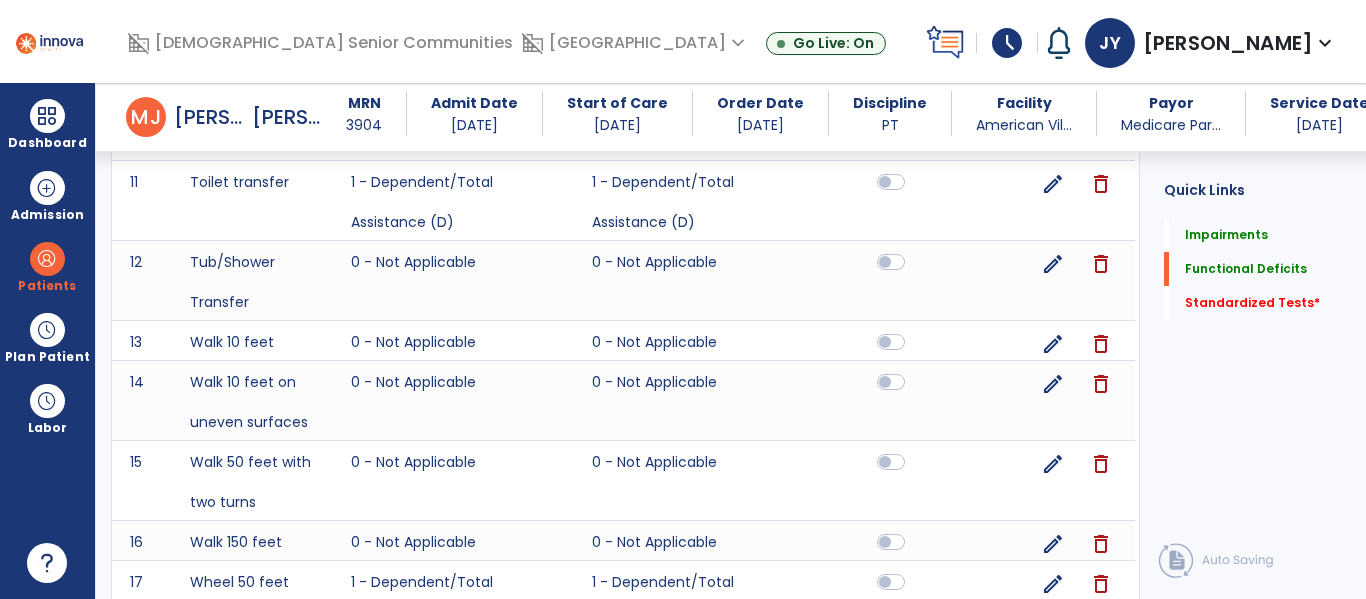scroll, scrollTop: 1767, scrollLeft: 0, axis: vertical 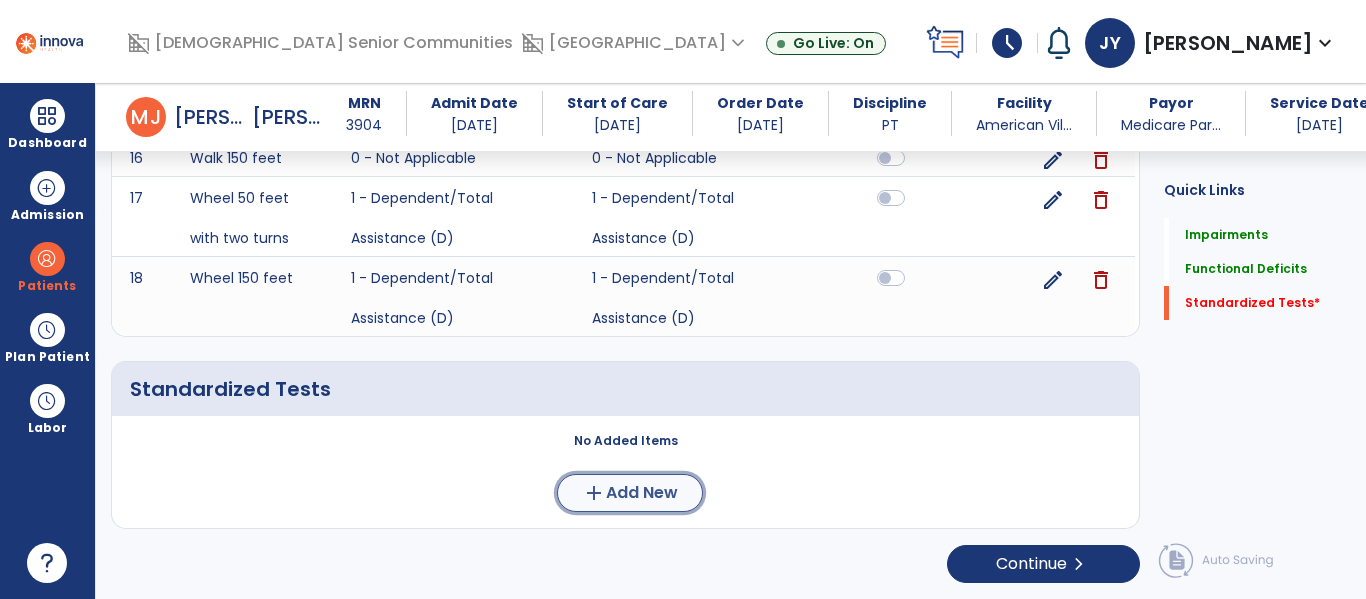 click on "Add New" 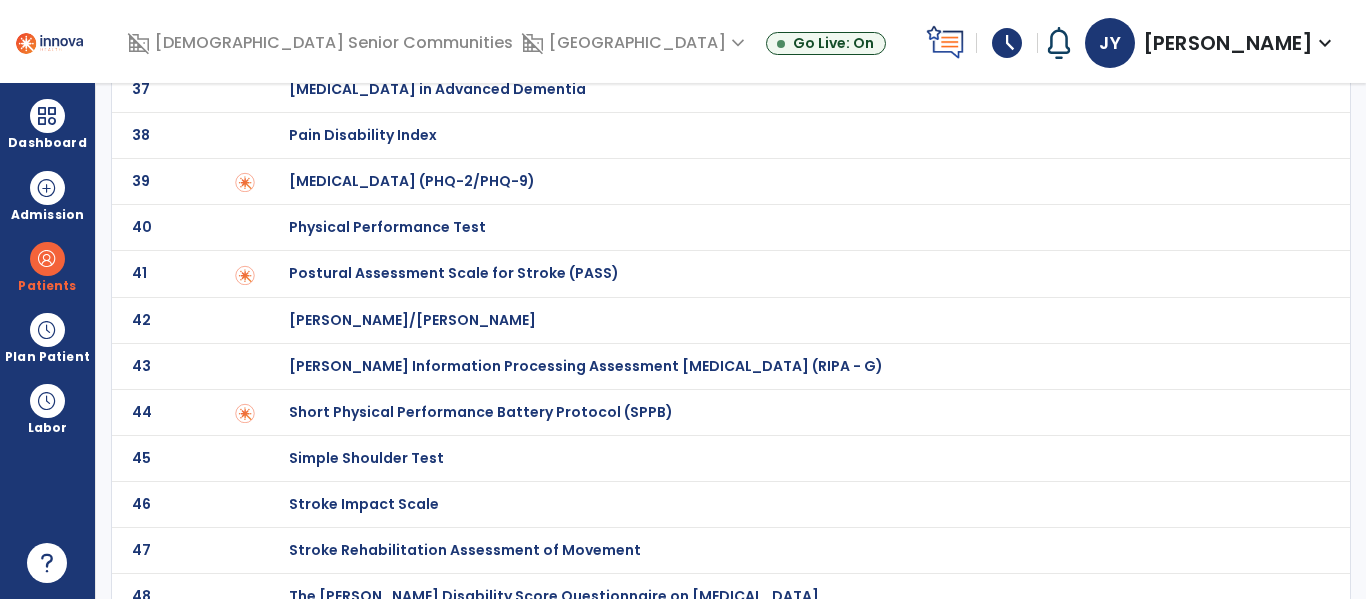 scroll, scrollTop: 0, scrollLeft: 0, axis: both 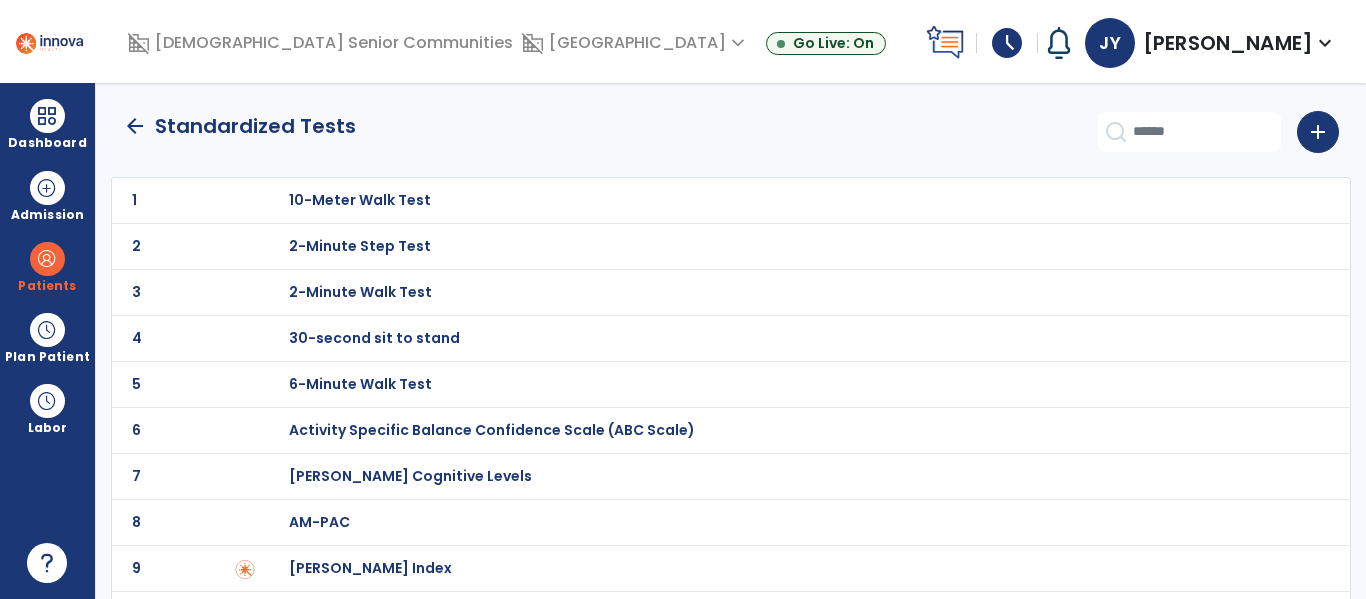 click at bounding box center (274, 200) 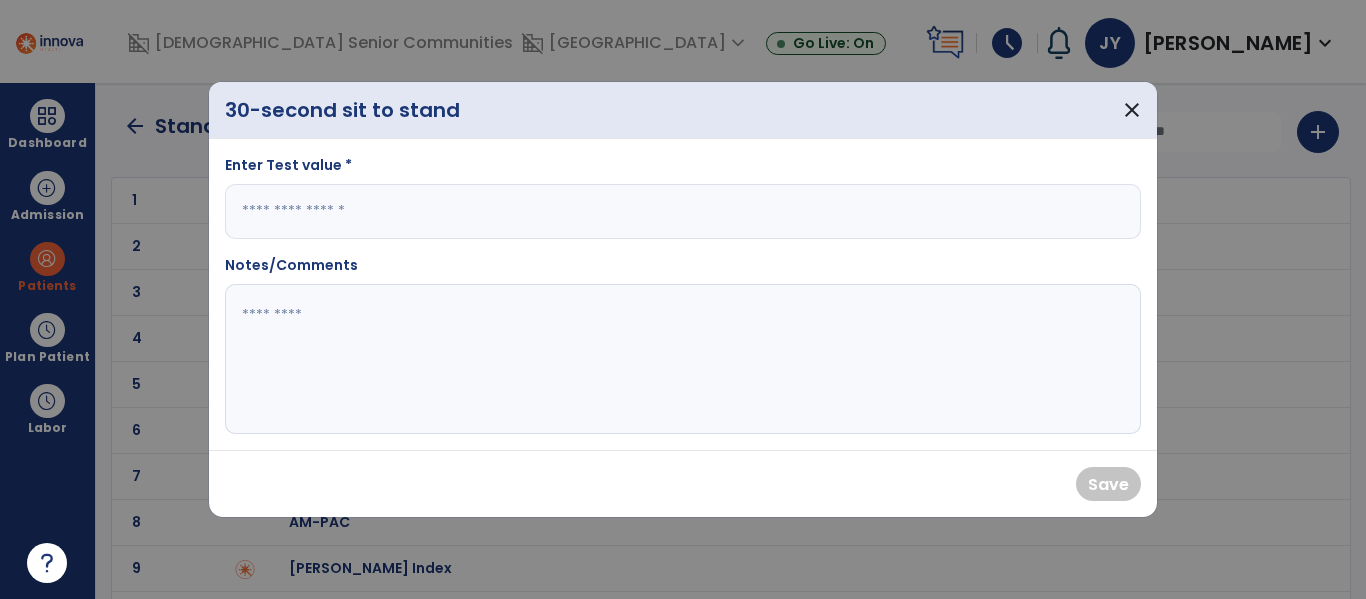 click at bounding box center [683, 211] 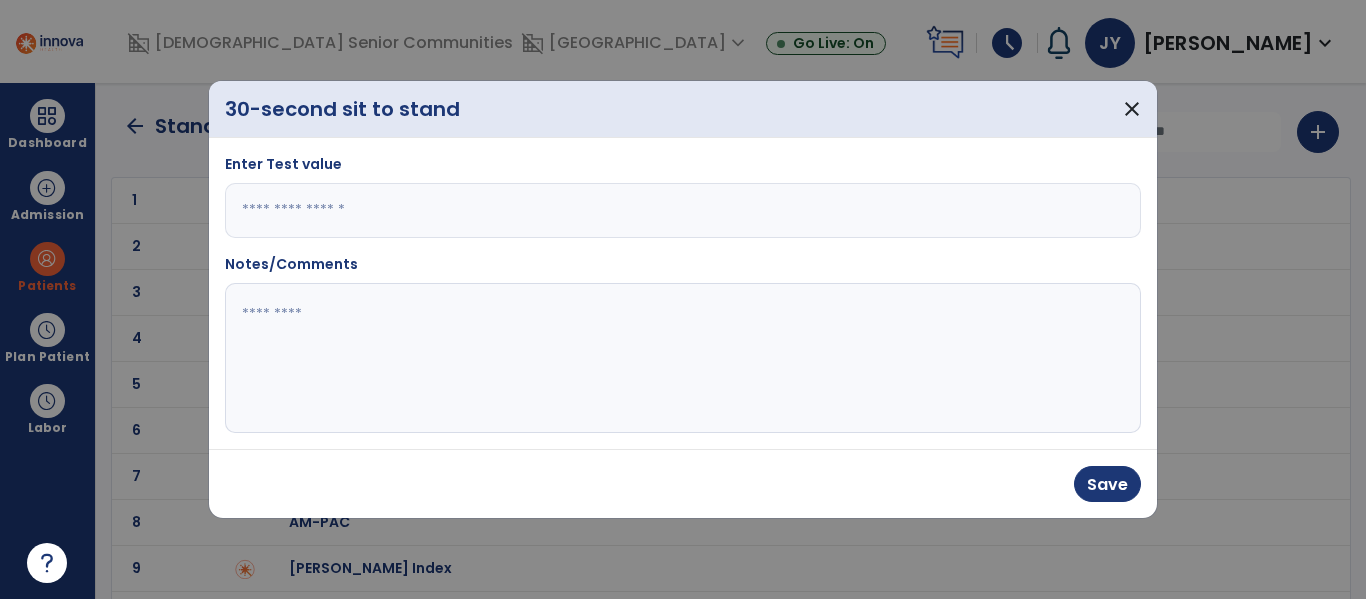 type on "*" 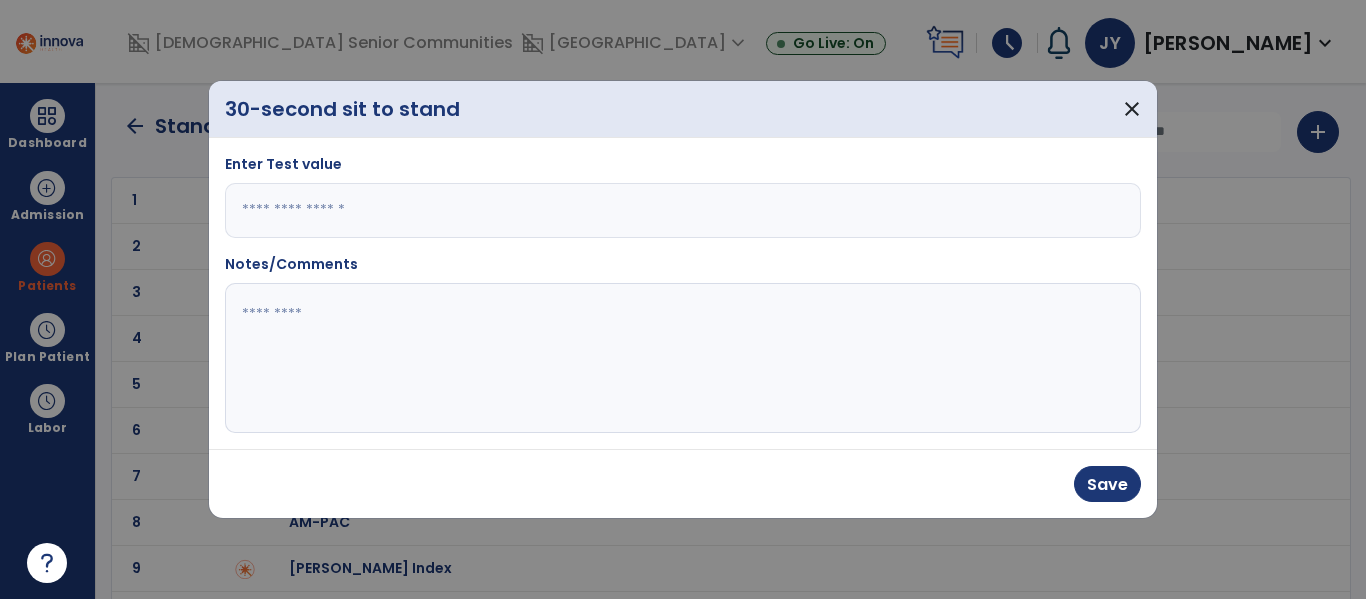 click 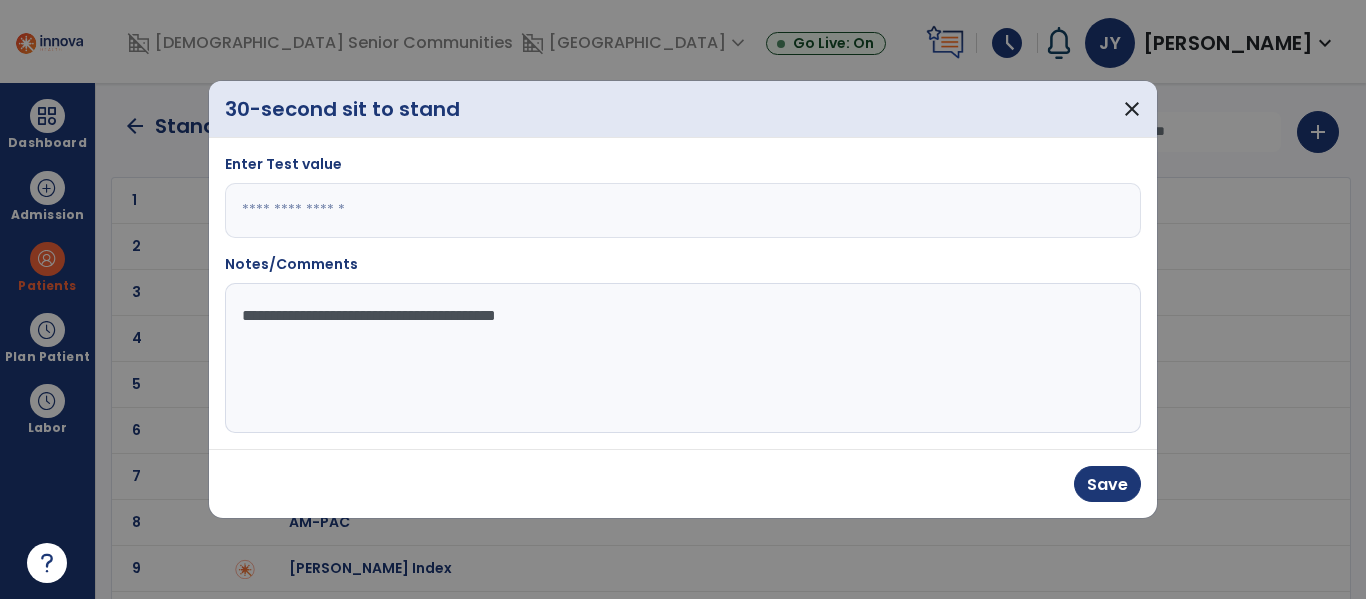 type on "**********" 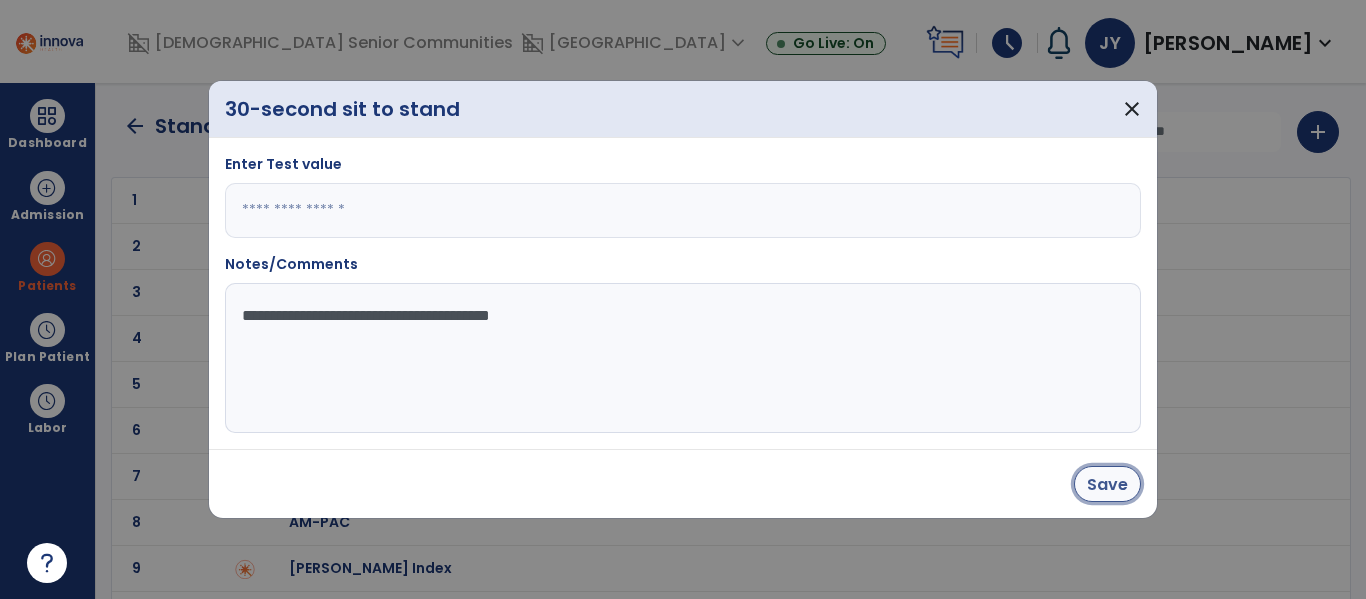 click on "Save" at bounding box center [1107, 484] 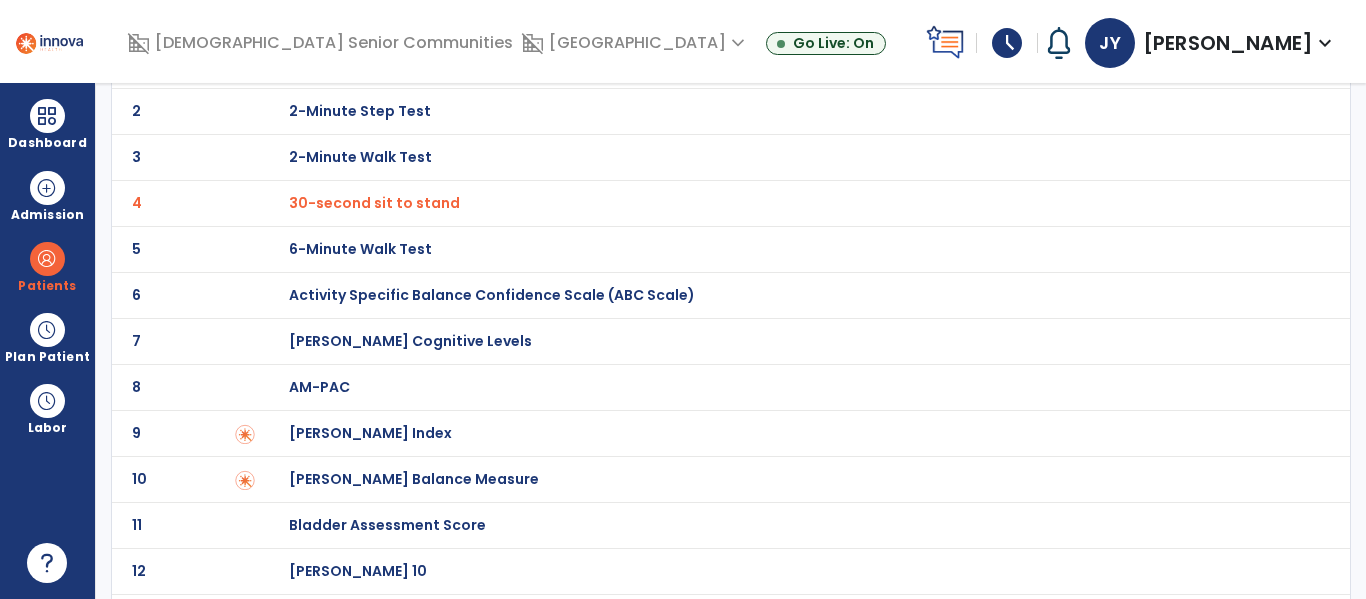 scroll, scrollTop: 0, scrollLeft: 0, axis: both 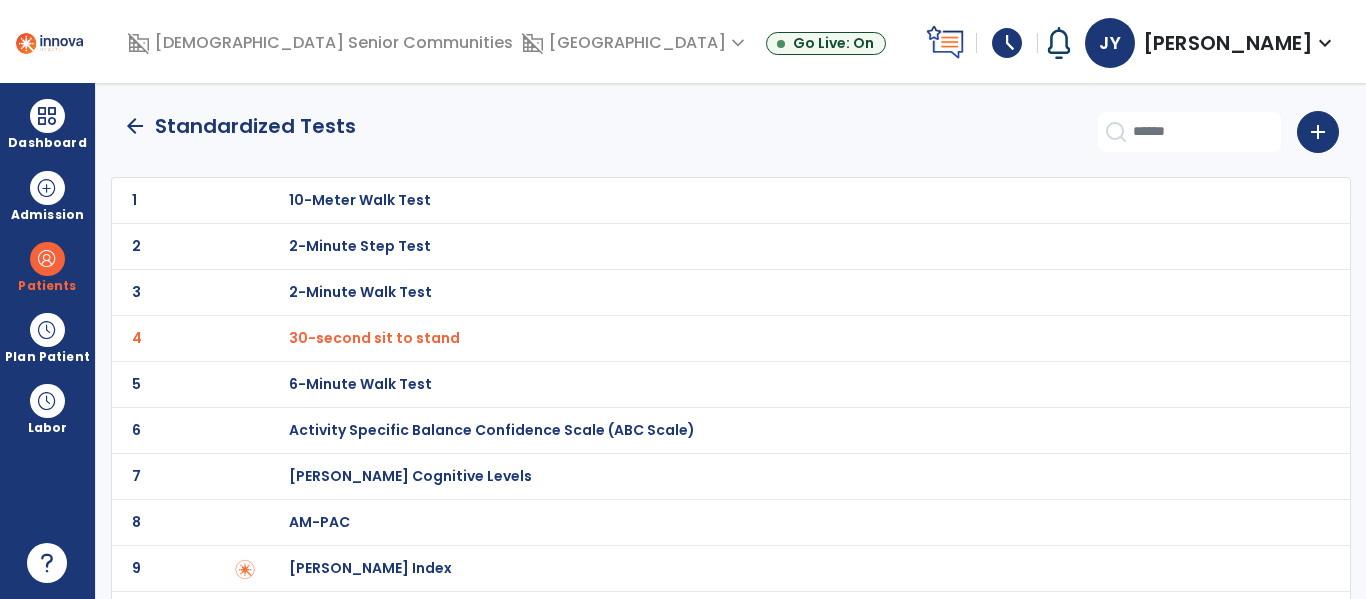 click on "arrow_back" 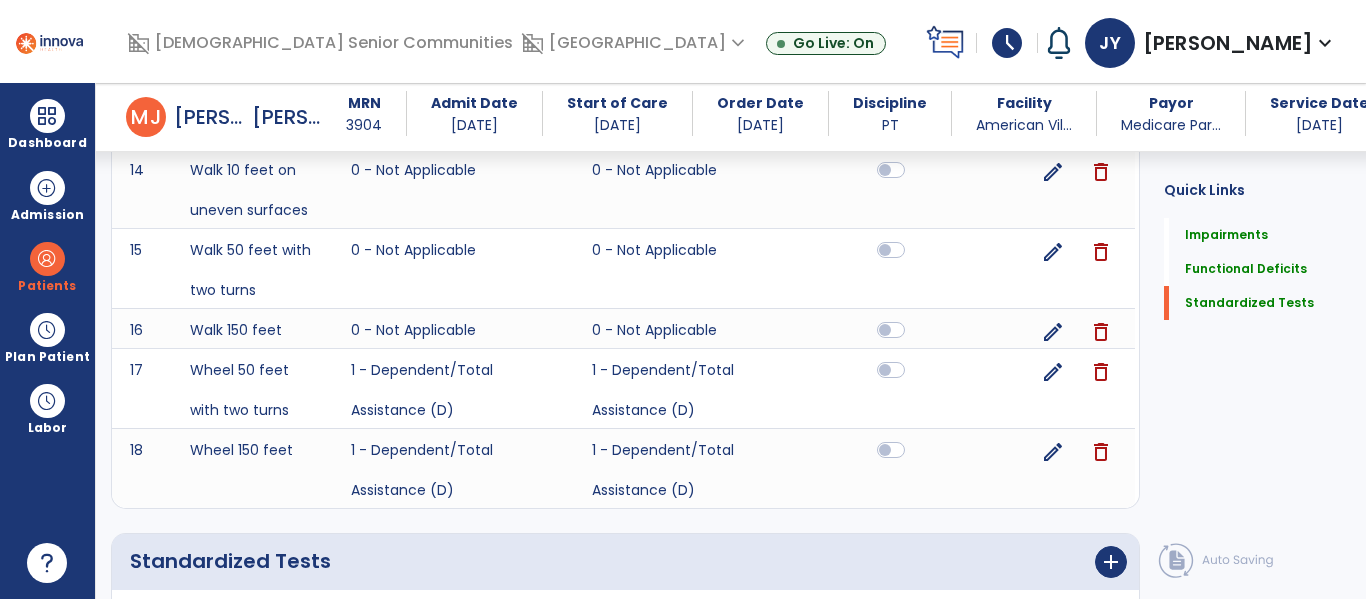 scroll, scrollTop: 1795, scrollLeft: 0, axis: vertical 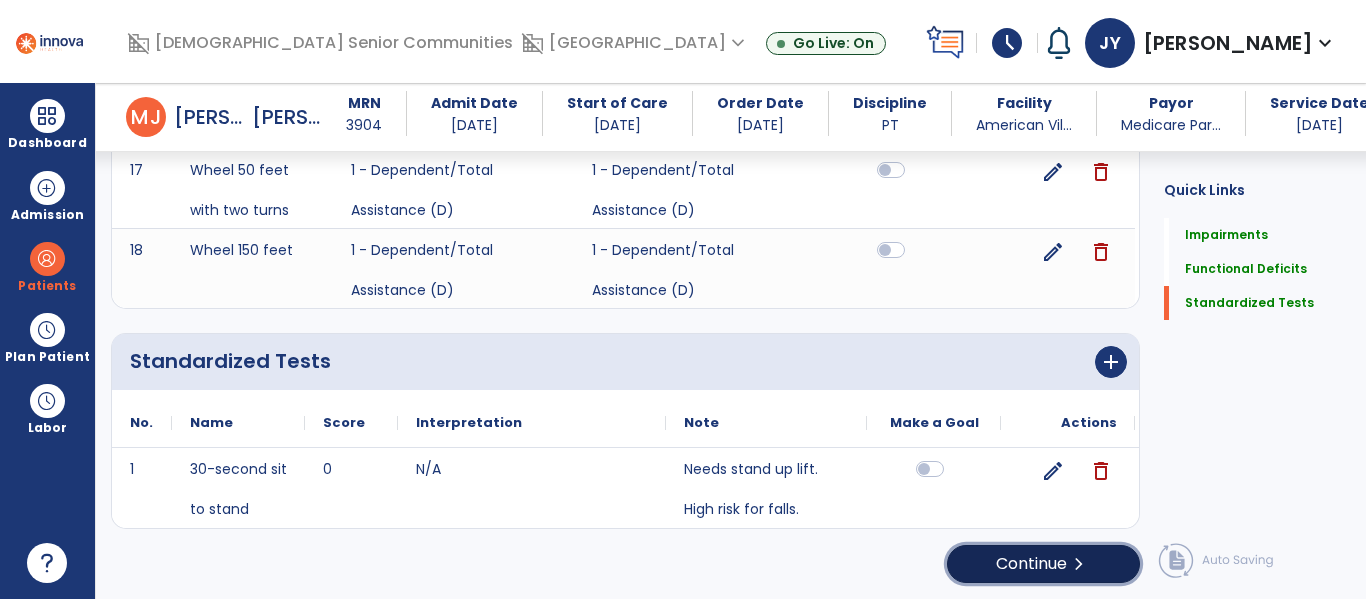 click on "Continue  chevron_right" 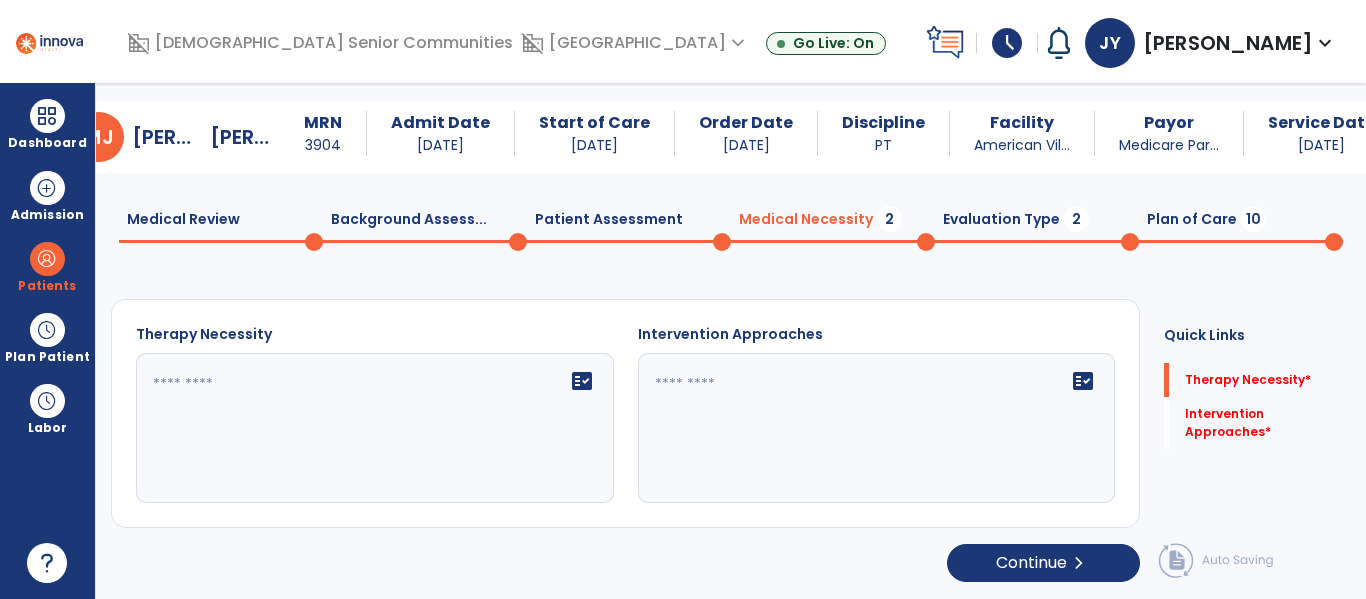 scroll, scrollTop: 29, scrollLeft: 0, axis: vertical 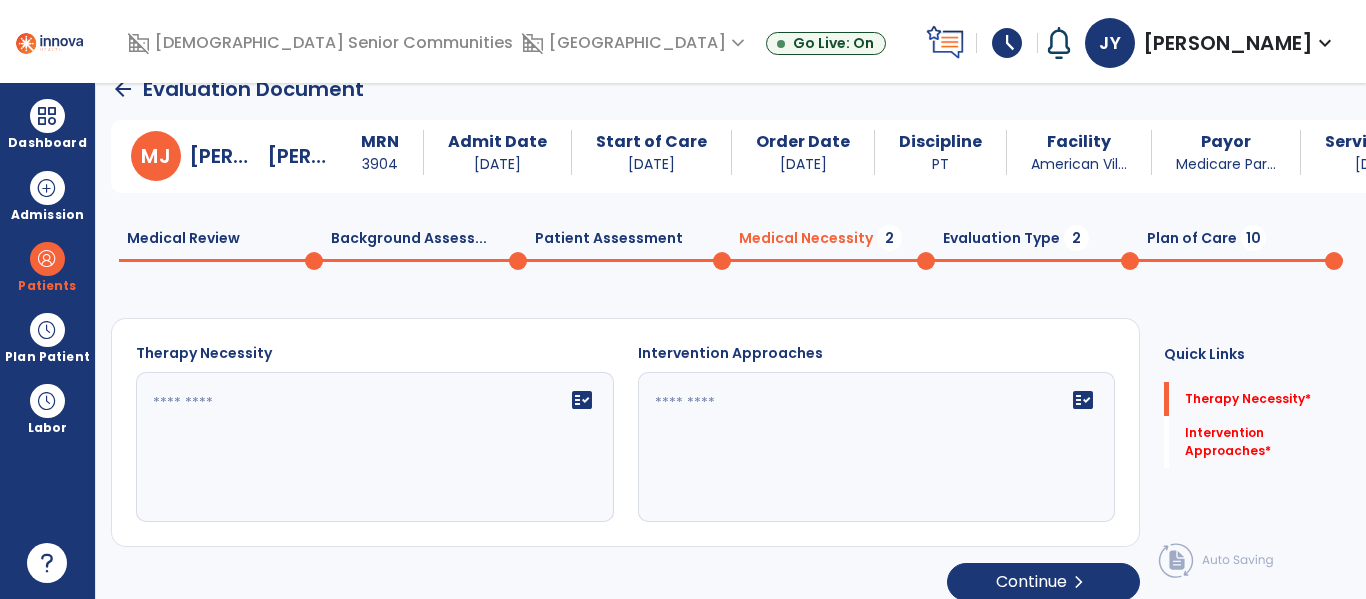 click 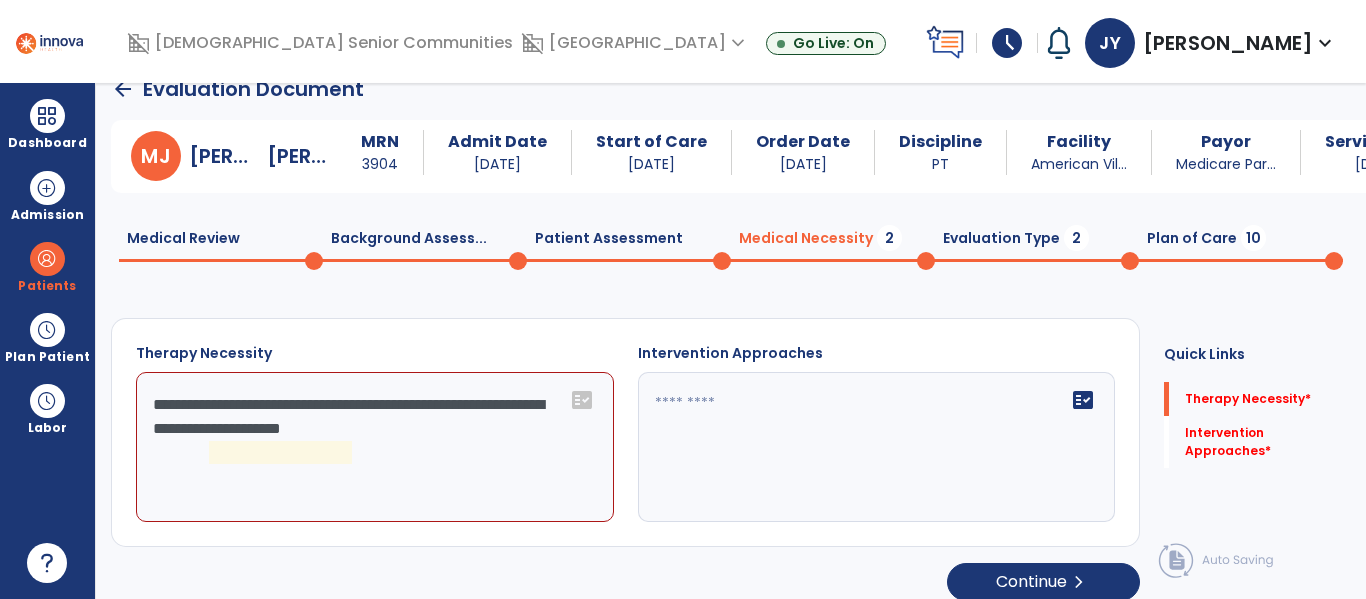 click on "**********" 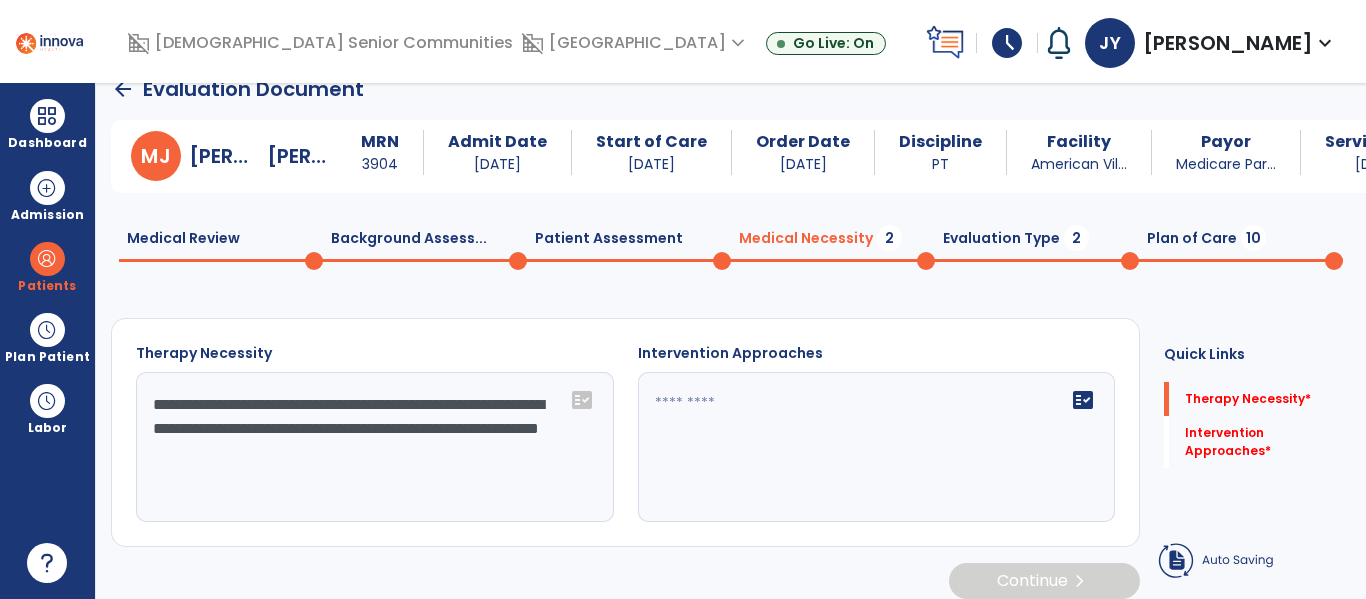 click on "**********" 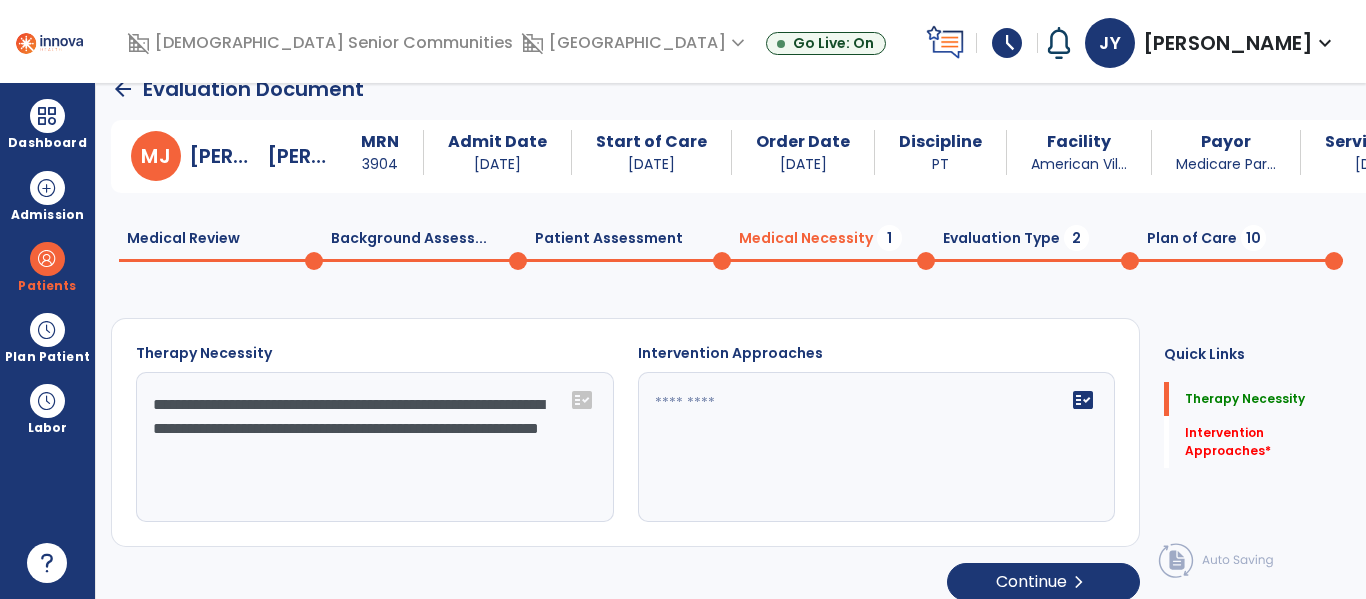 click on "**********" 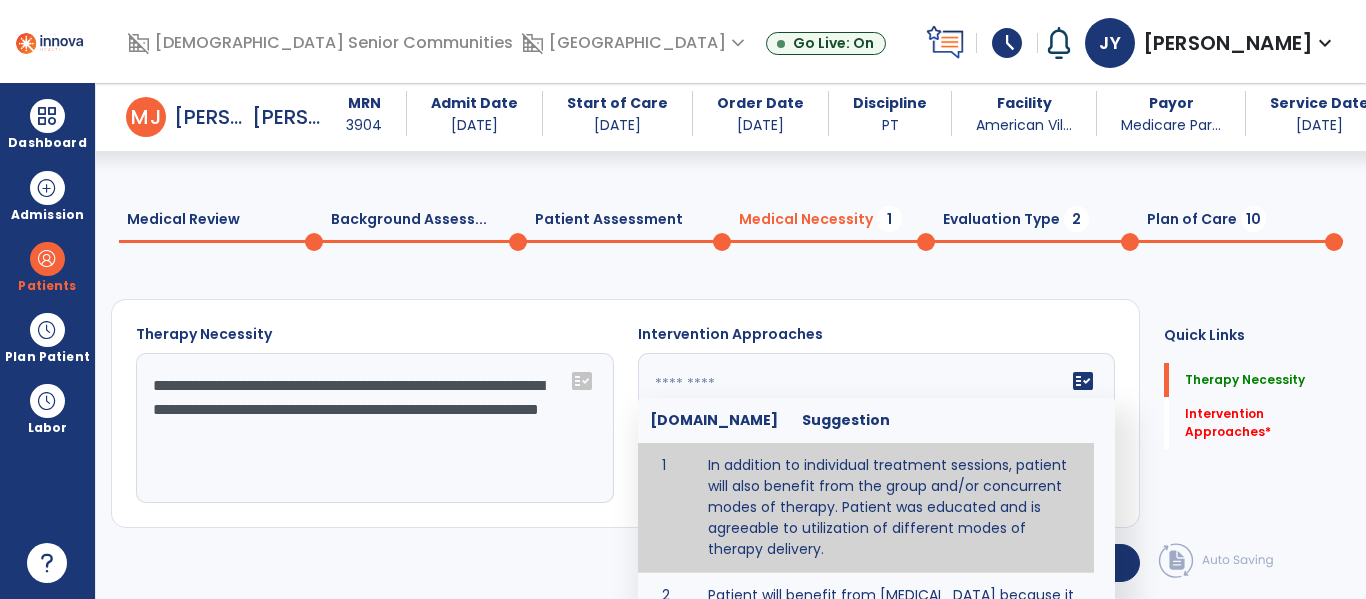 scroll, scrollTop: 139, scrollLeft: 0, axis: vertical 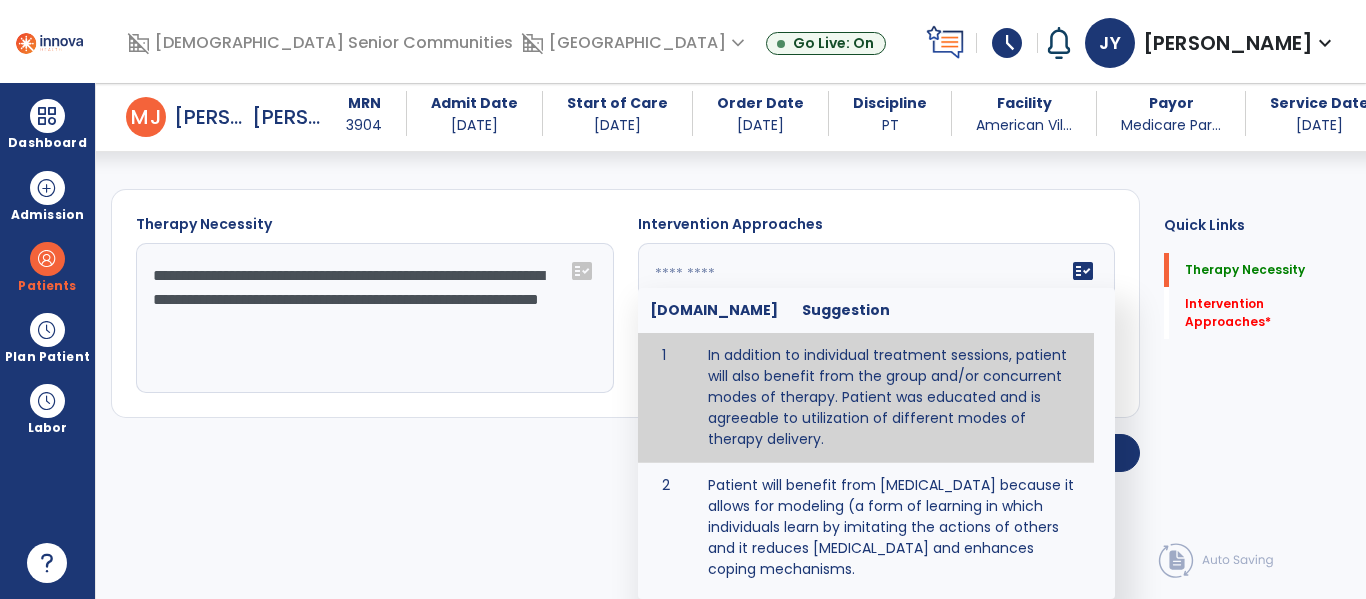 type on "**********" 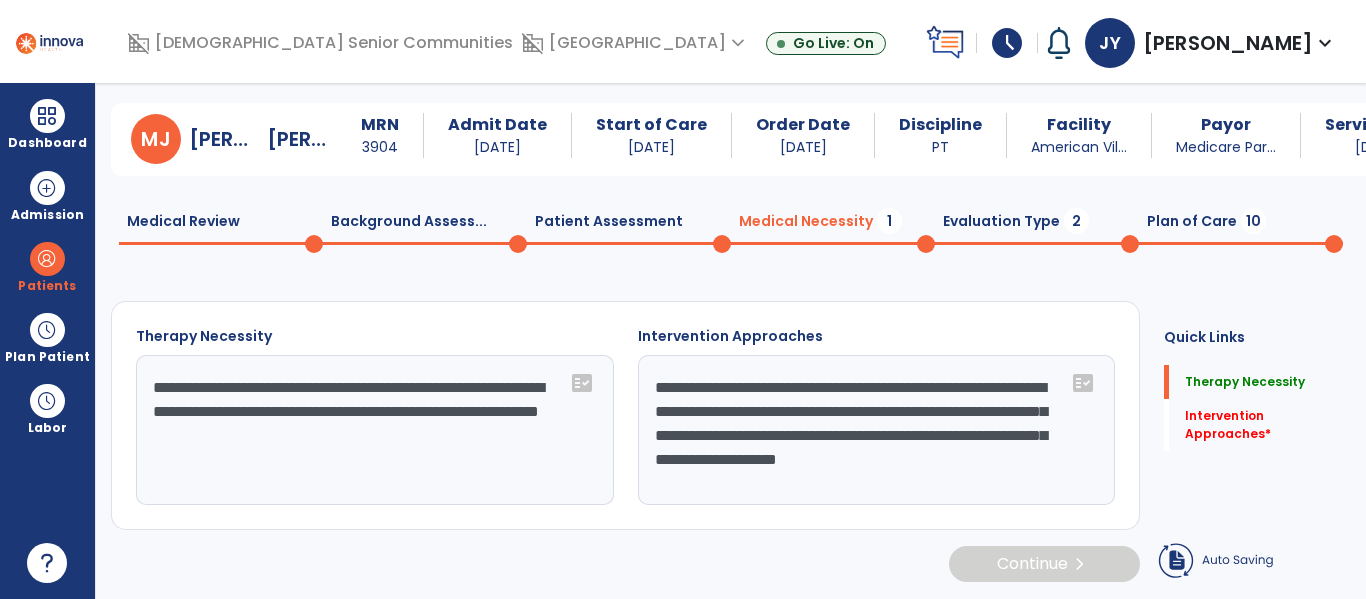 scroll, scrollTop: 27, scrollLeft: 0, axis: vertical 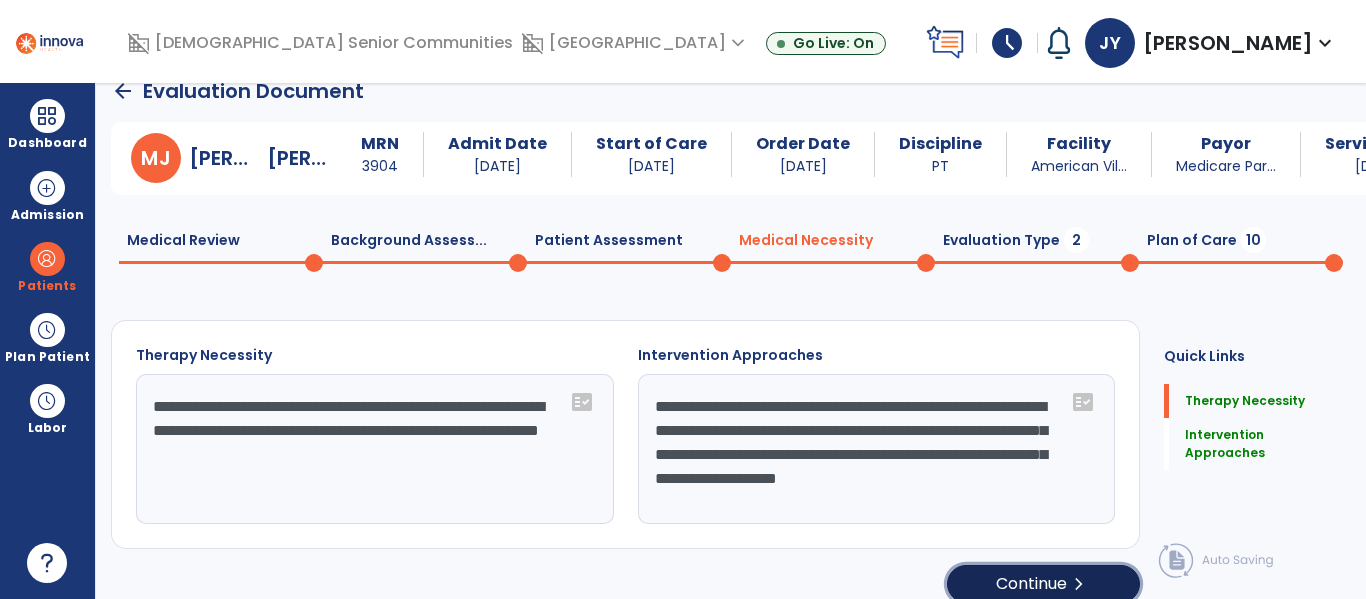 click on "Continue  chevron_right" 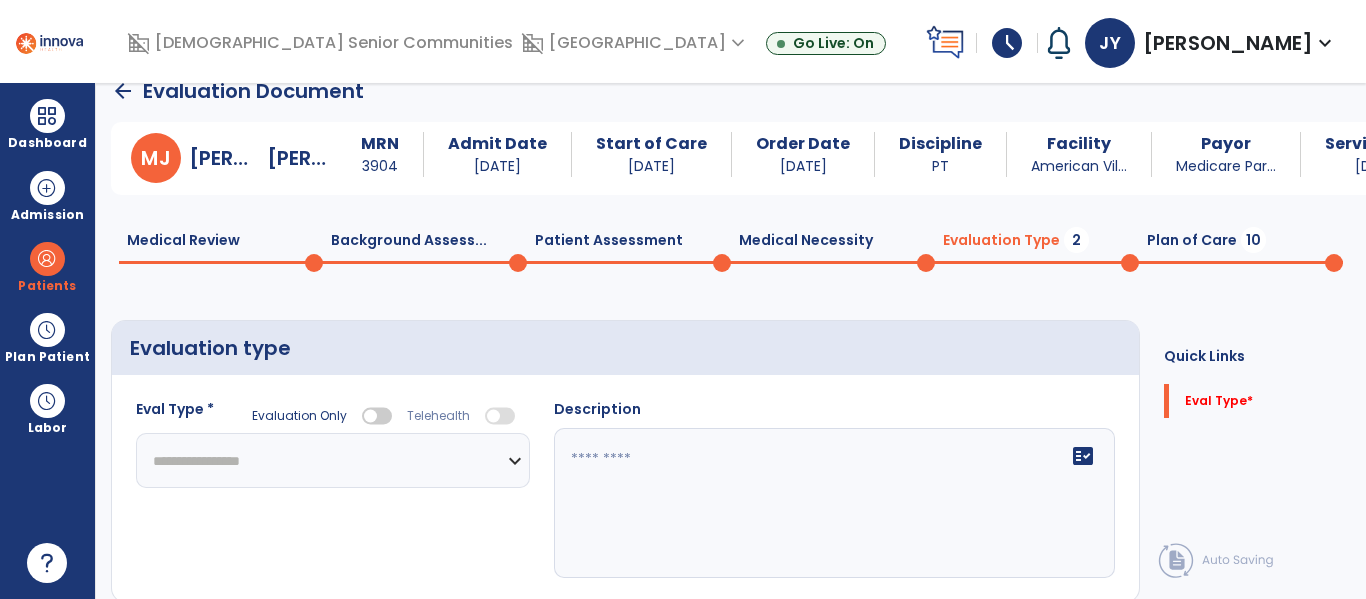 click on "**********" 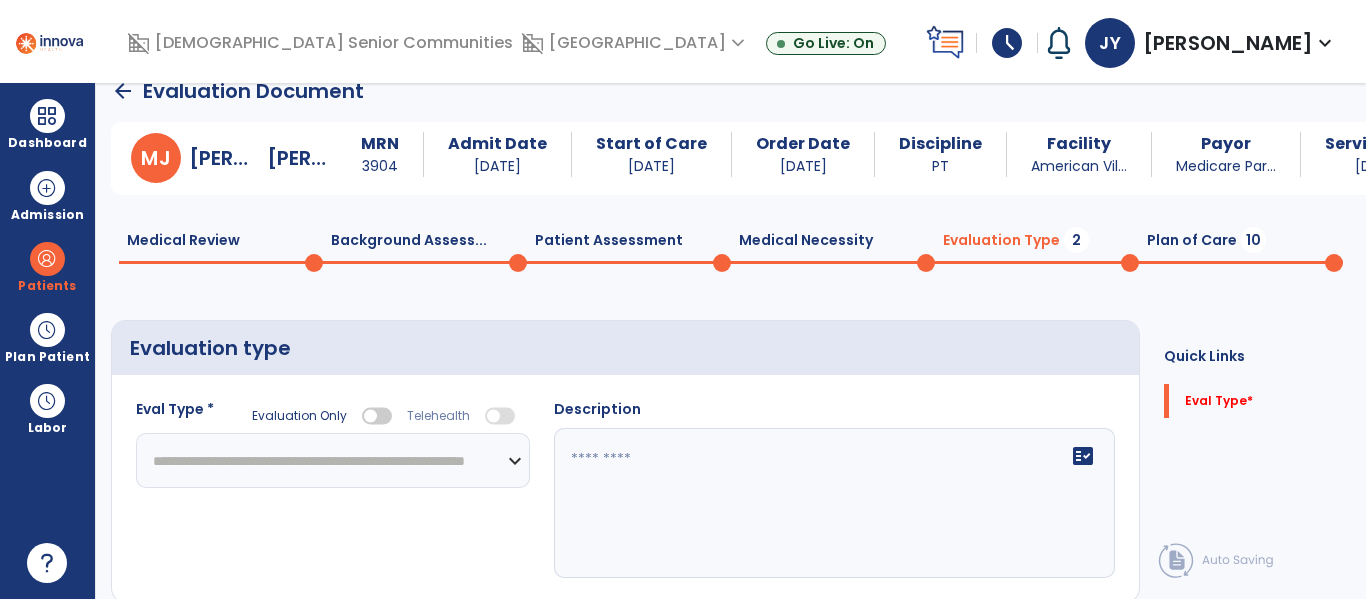 click on "**********" 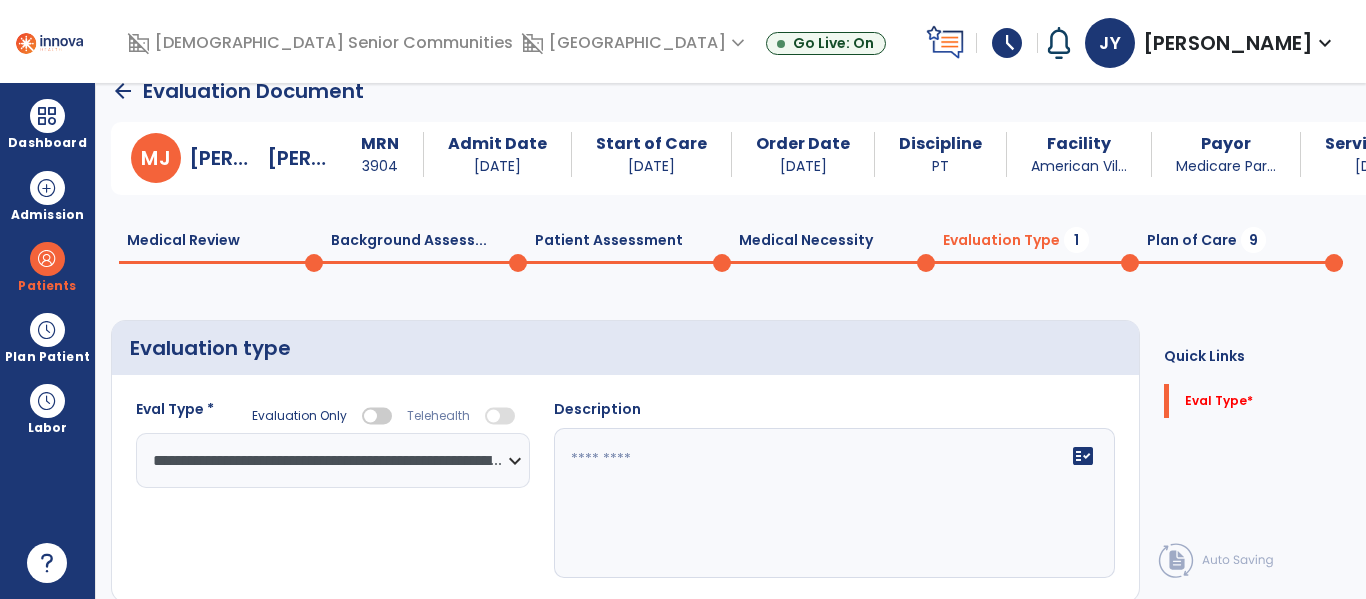 click 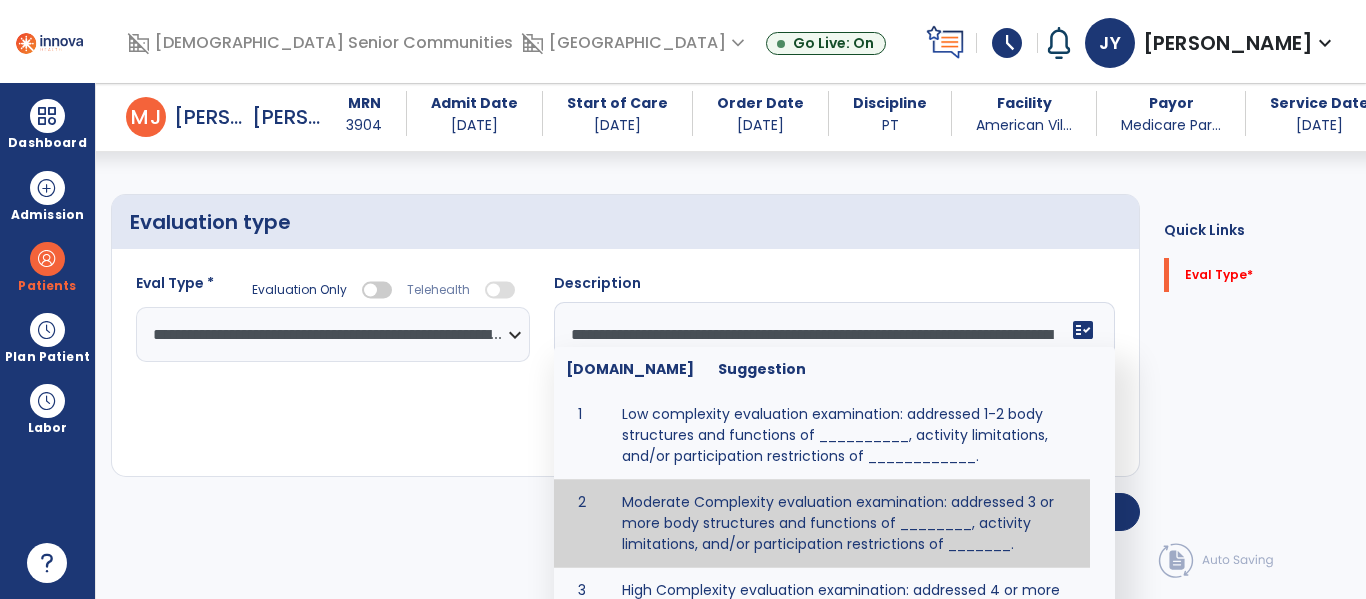 scroll, scrollTop: 83, scrollLeft: 0, axis: vertical 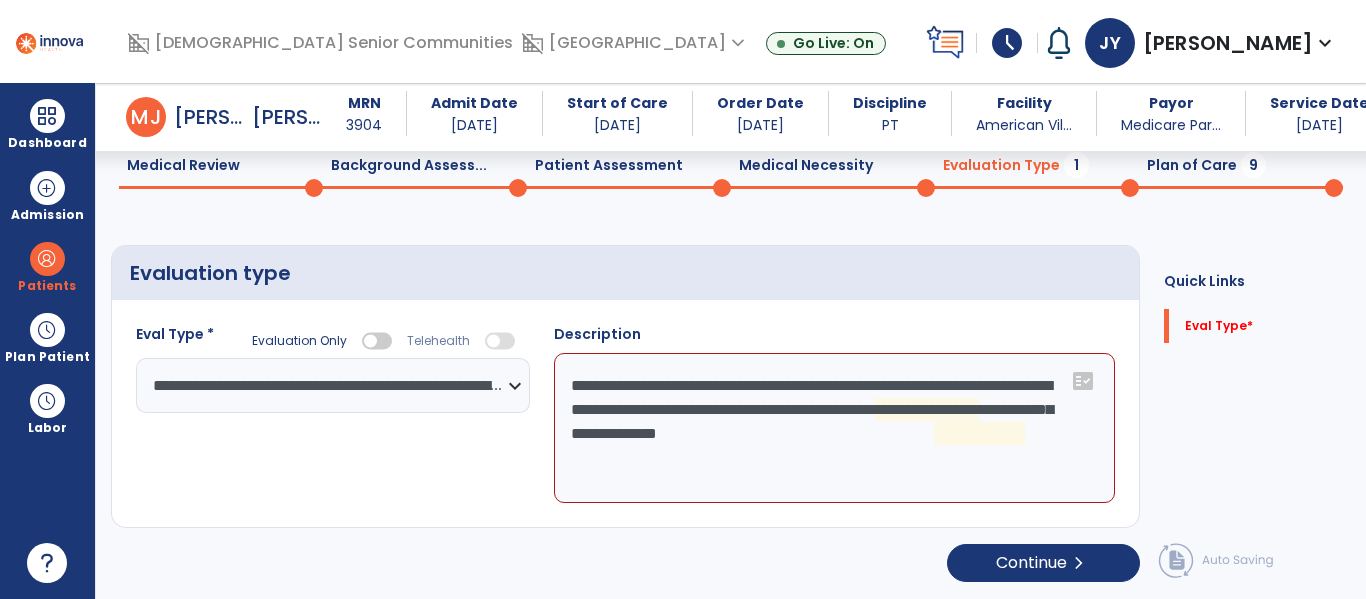 click on "**********" 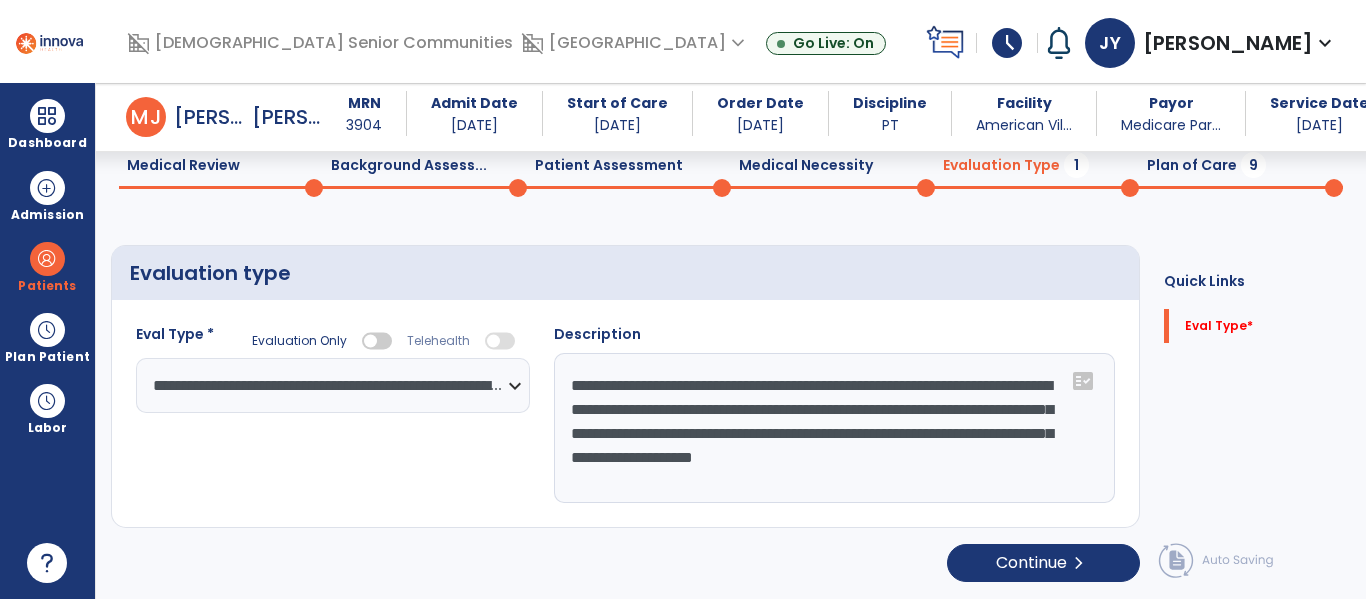 type on "**********" 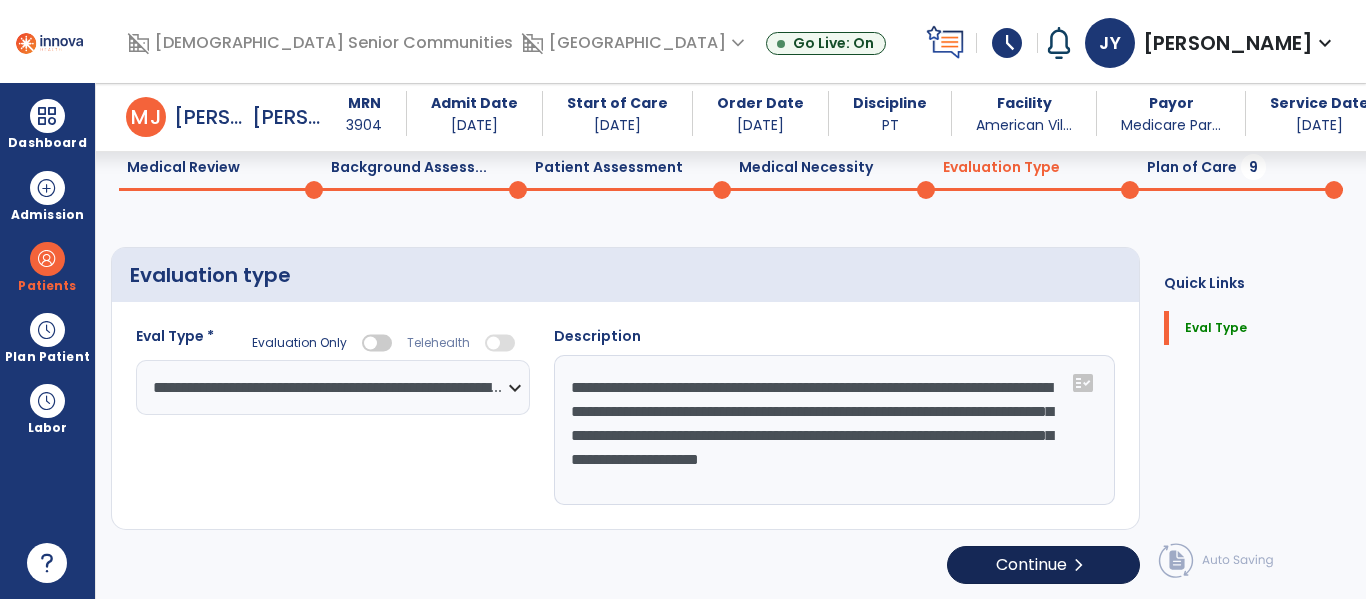 scroll, scrollTop: 83, scrollLeft: 0, axis: vertical 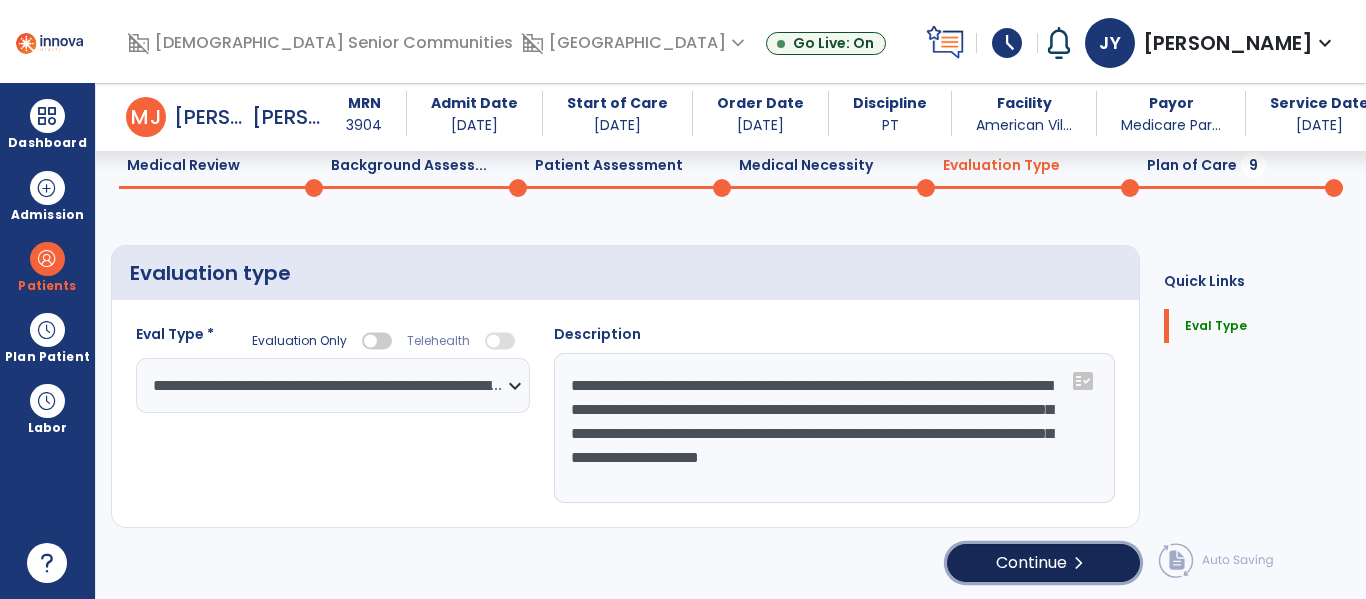 click on "Continue  chevron_right" 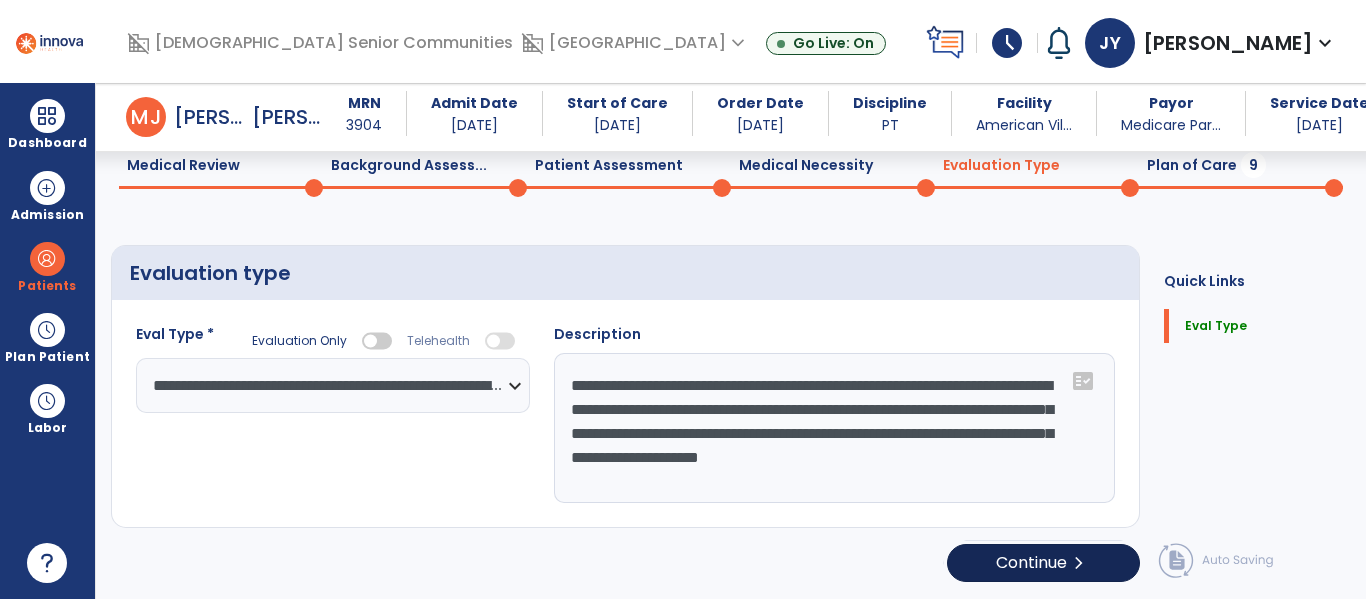 select on "*****" 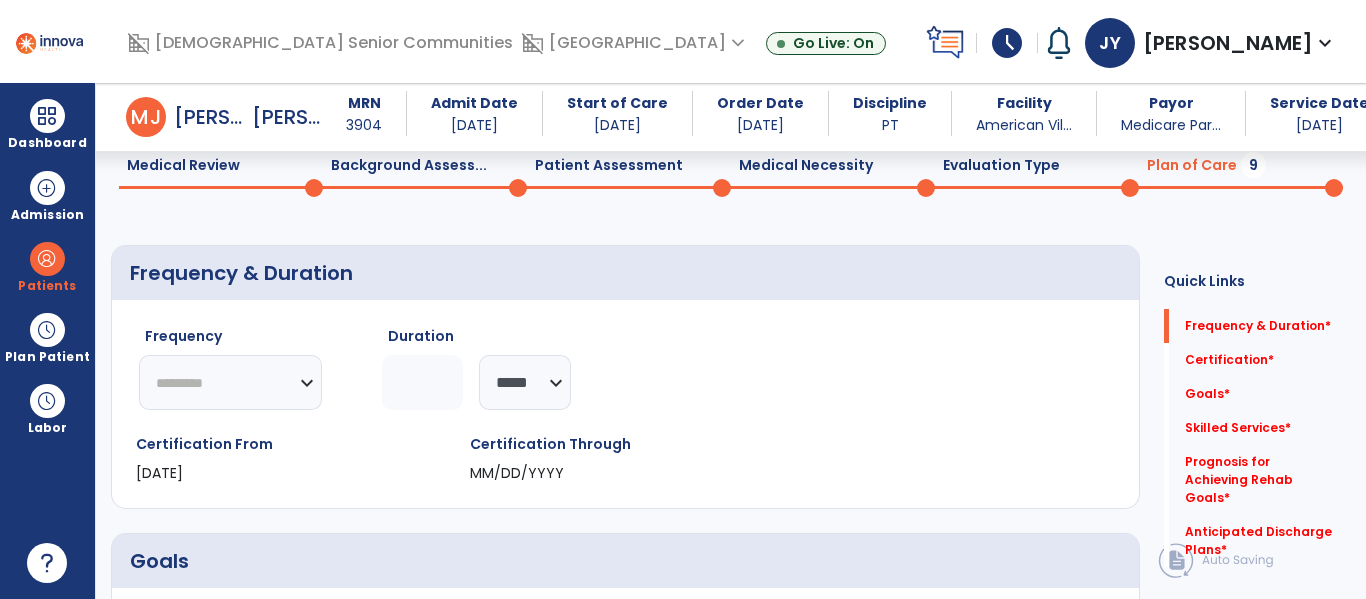 click on "********* ** ** ** ** ** ** **" 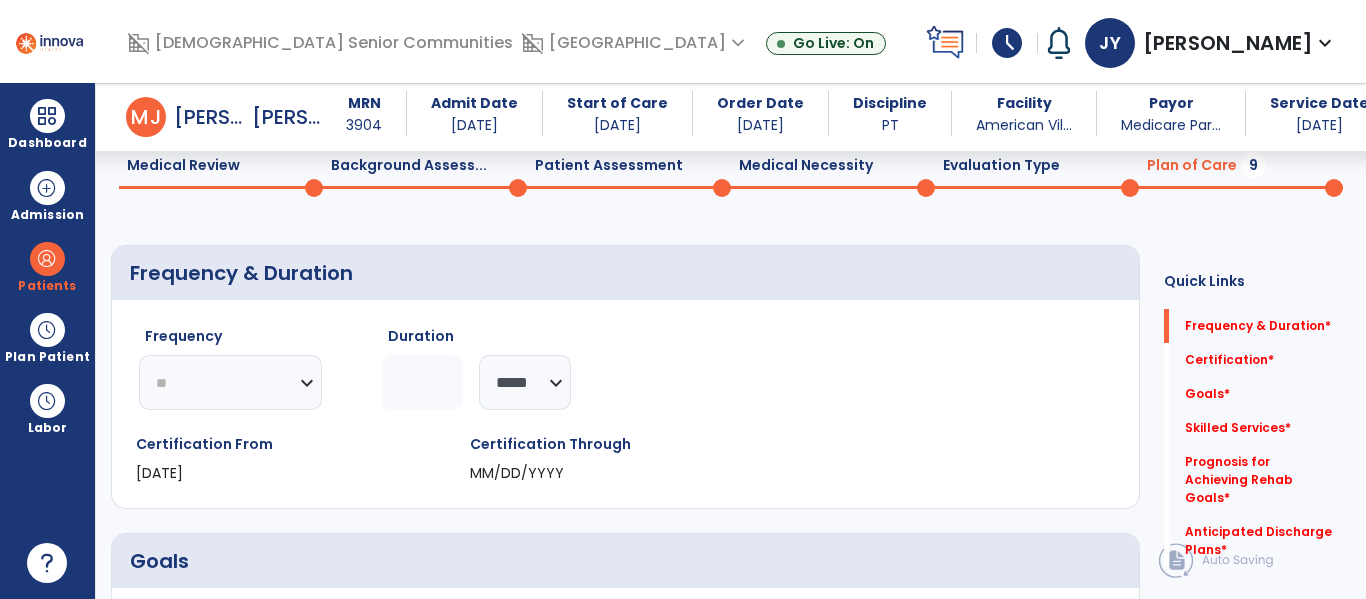 click on "********* ** ** ** ** ** ** **" 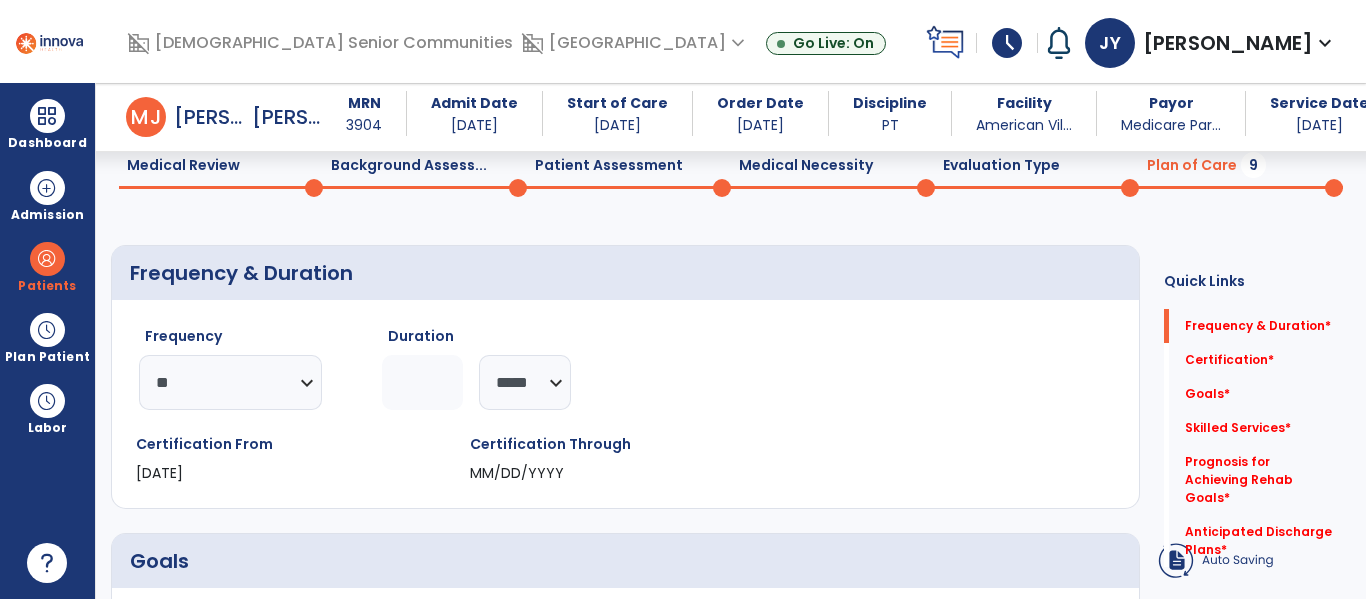click 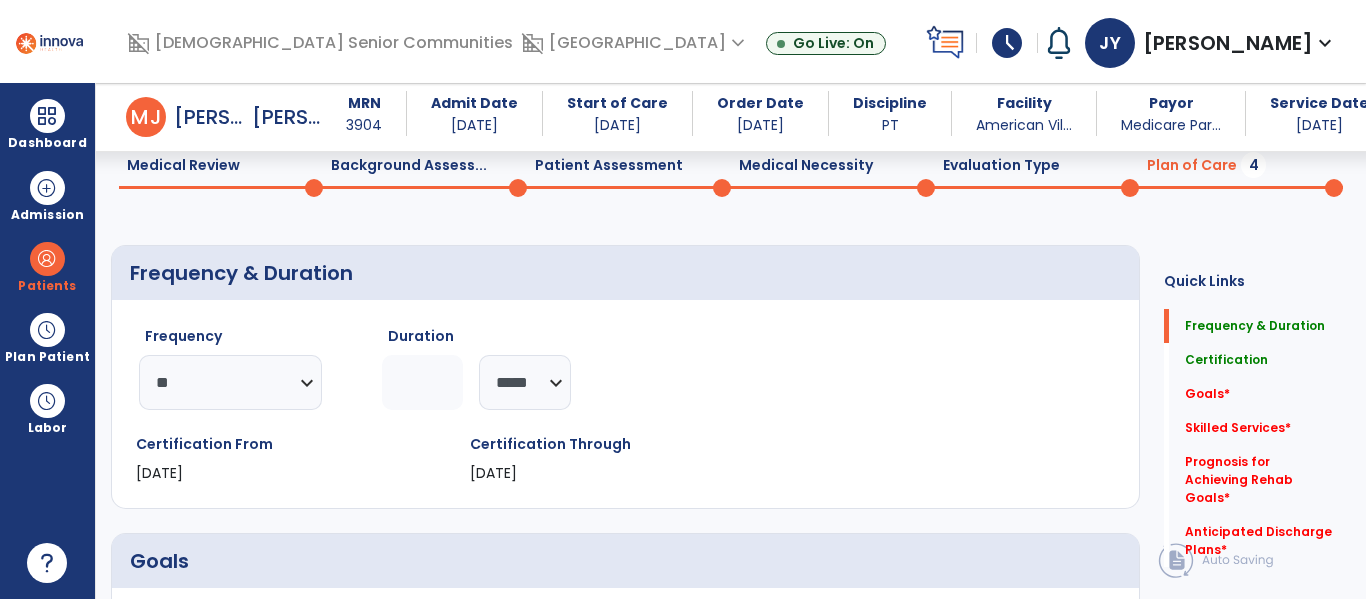 type on "*" 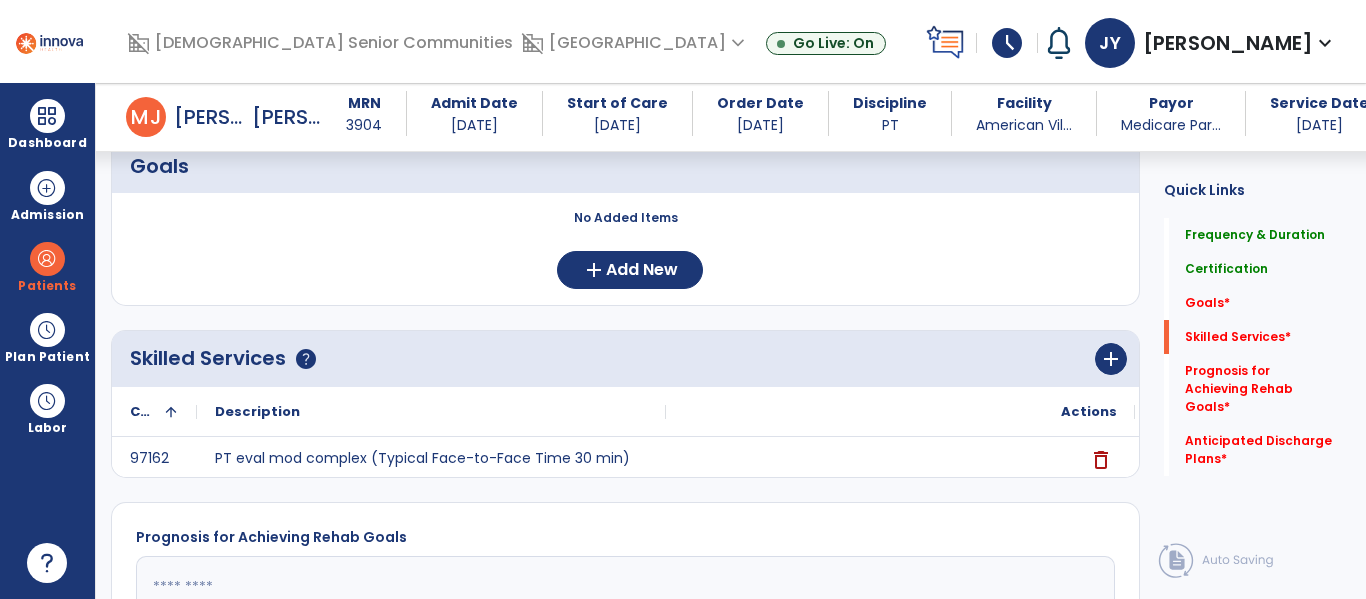 scroll, scrollTop: 545, scrollLeft: 0, axis: vertical 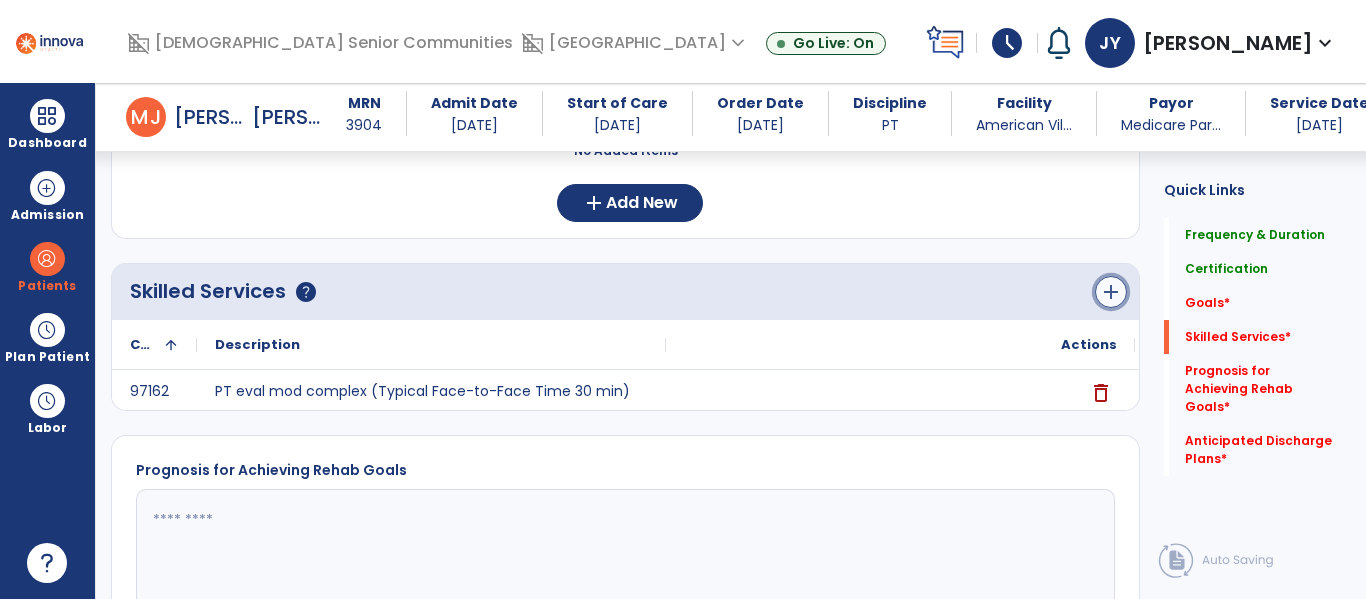 click on "add" 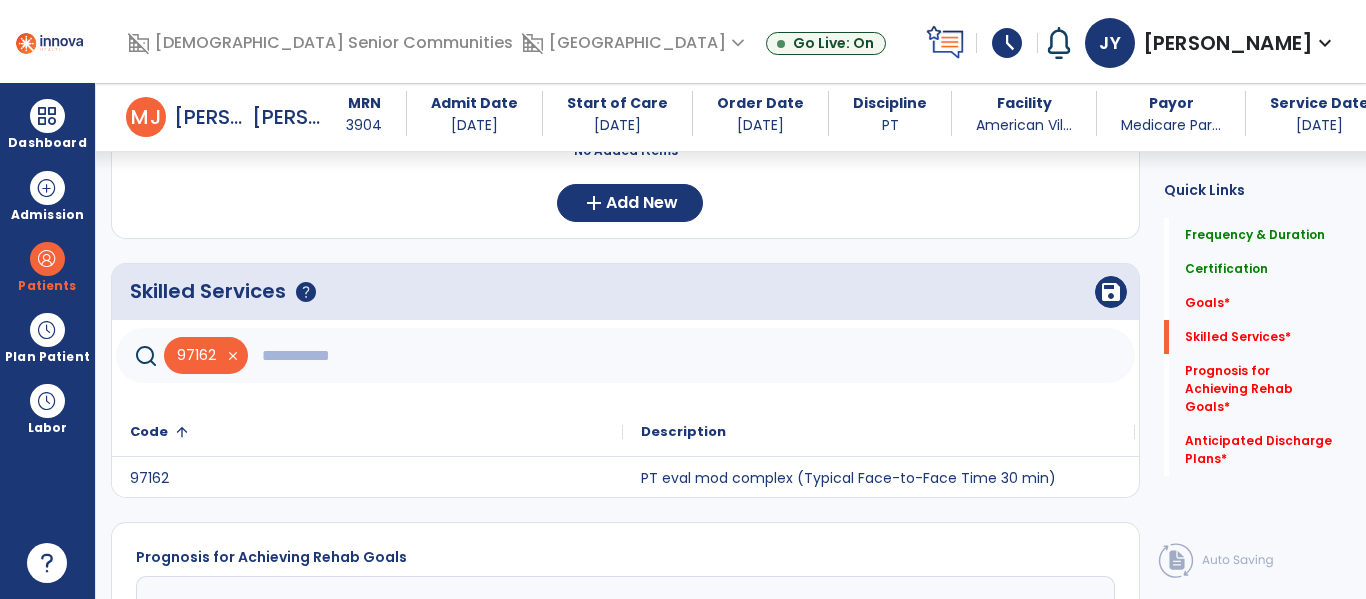 click 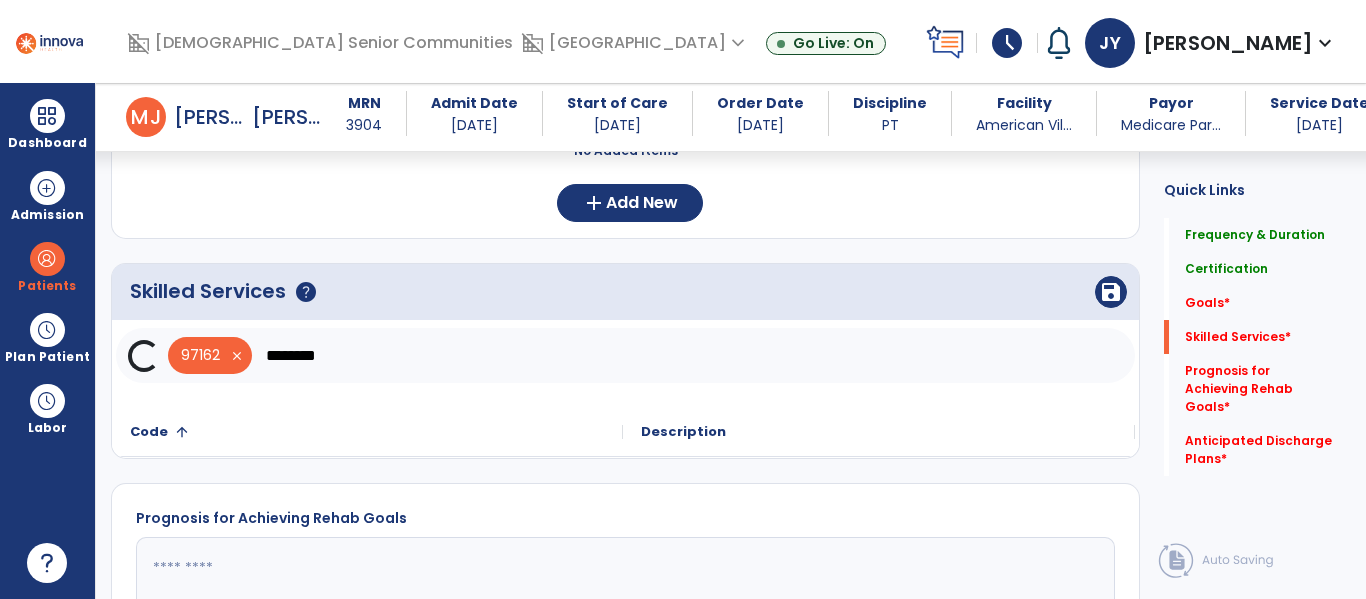 scroll, scrollTop: 695, scrollLeft: 0, axis: vertical 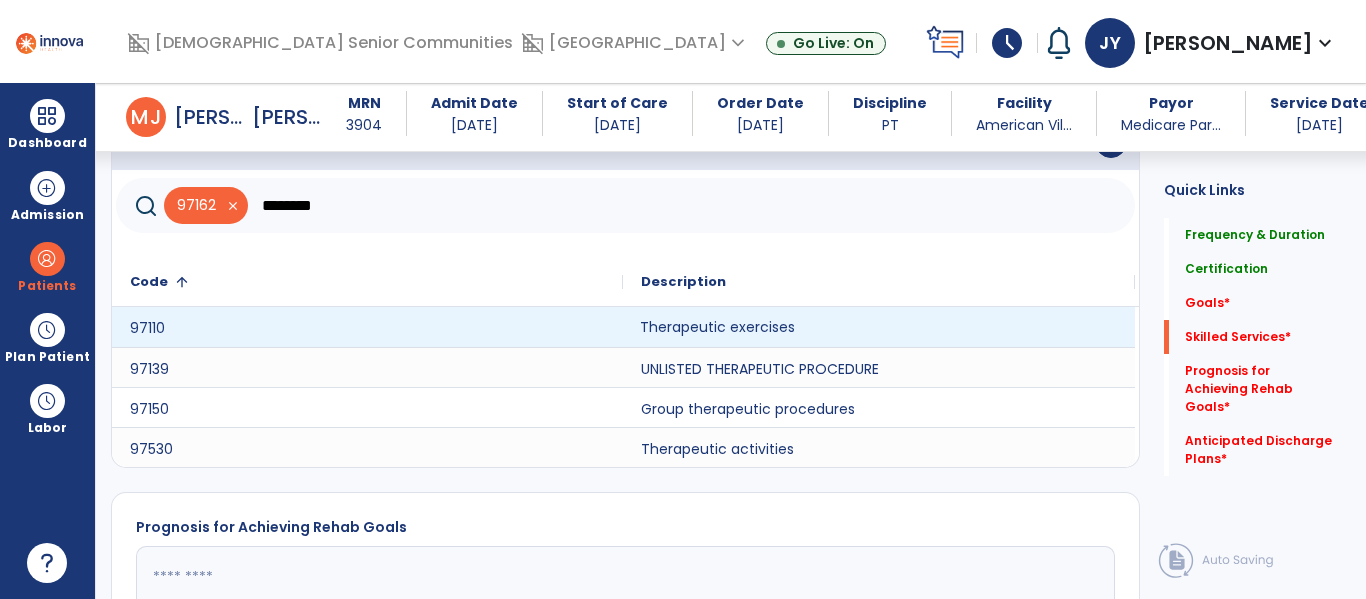 click on "Therapeutic exercises" 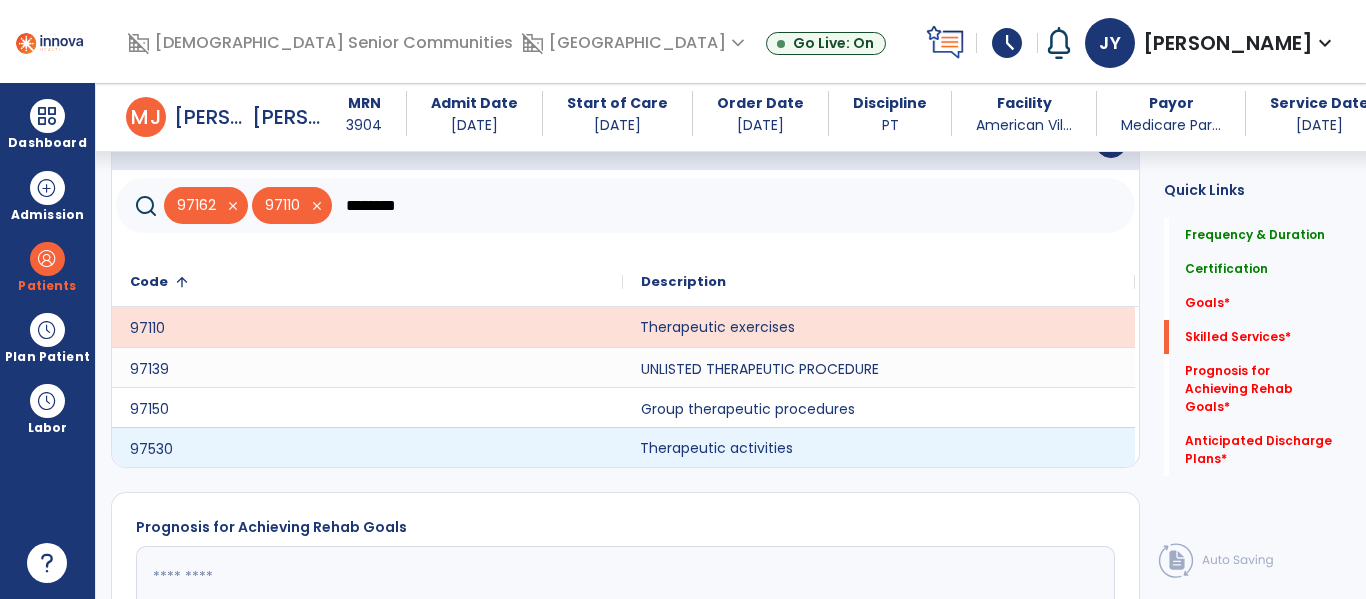 click on "Therapeutic activities" 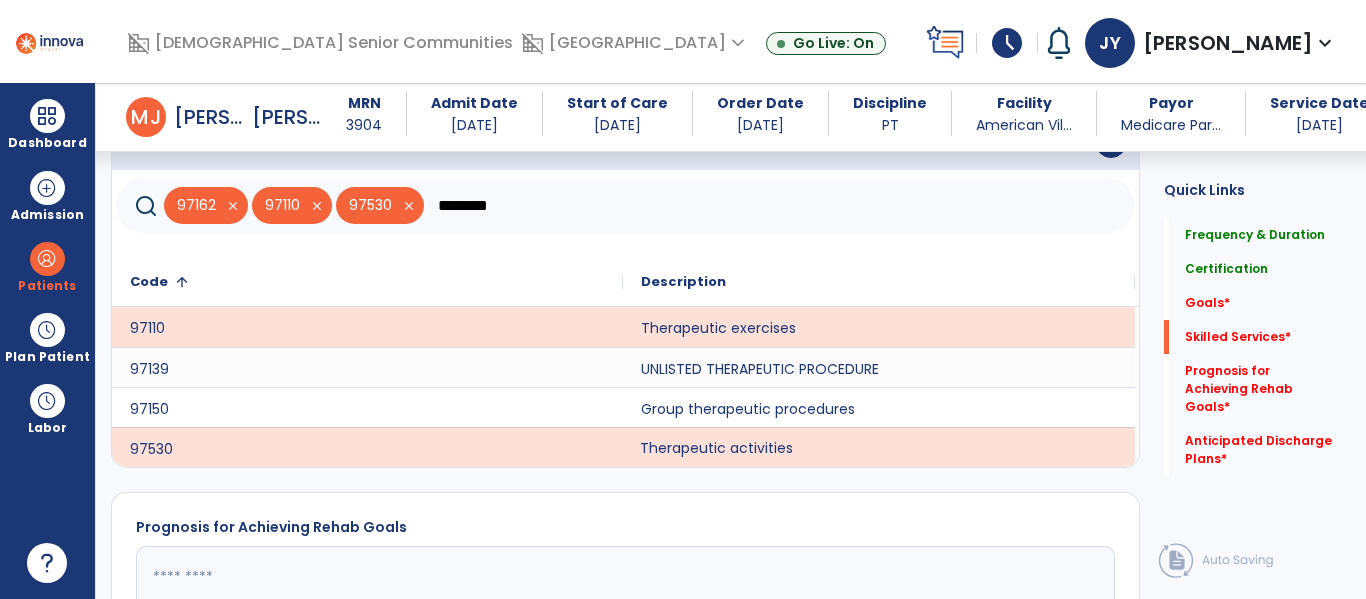 click on "********" 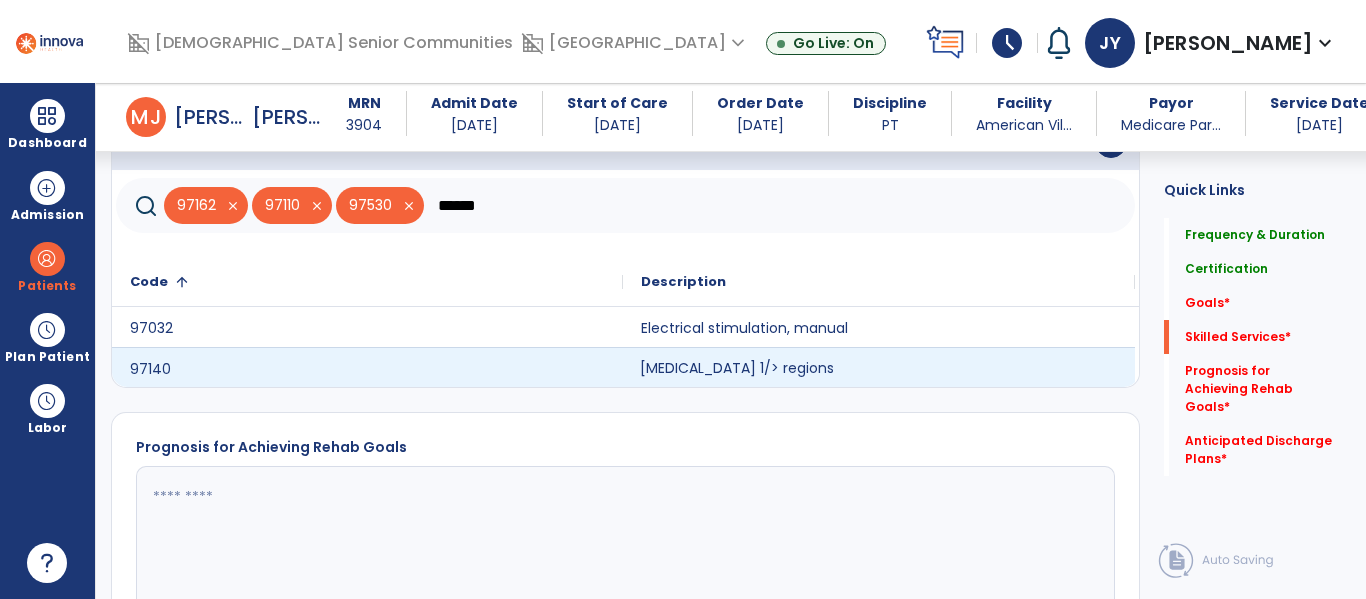 click on "[MEDICAL_DATA] 1/> regions" 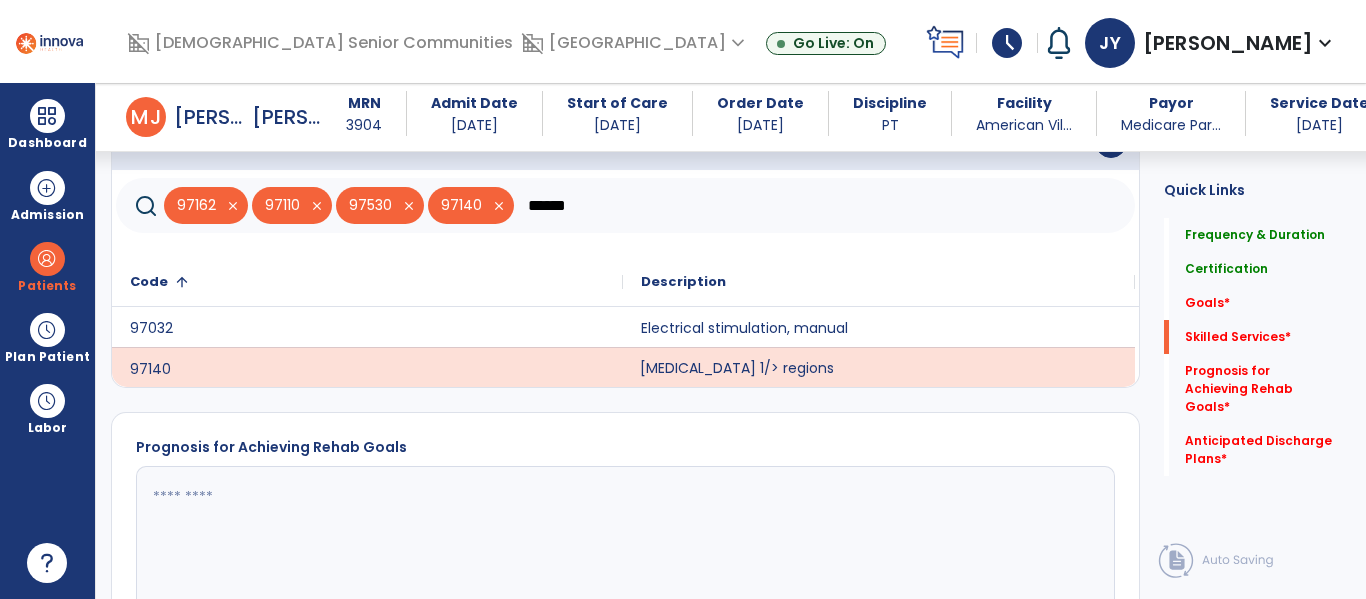 click on "******" 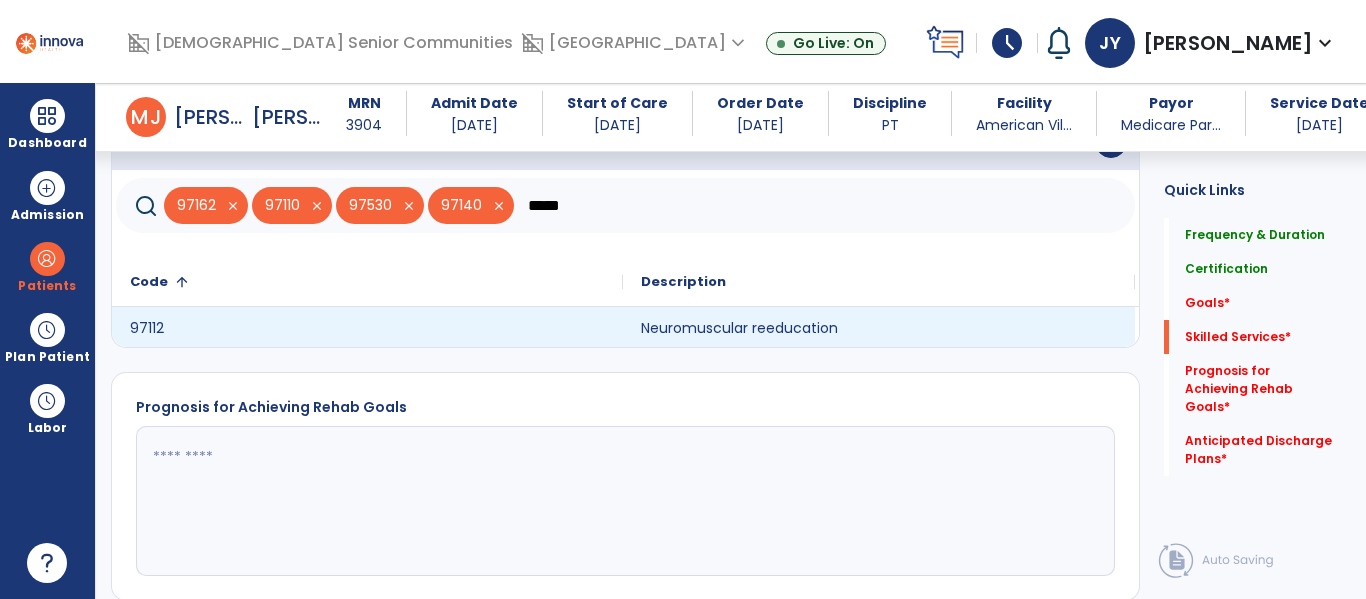 type on "*****" 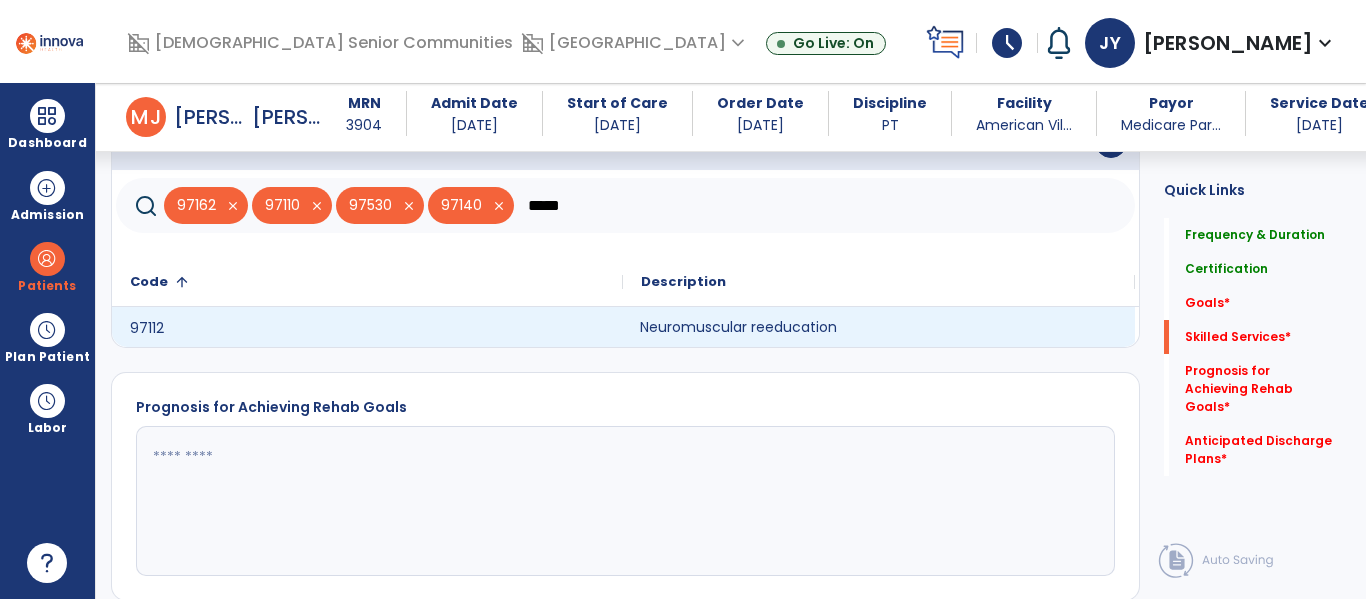 click on "Neuromuscular reeducation" 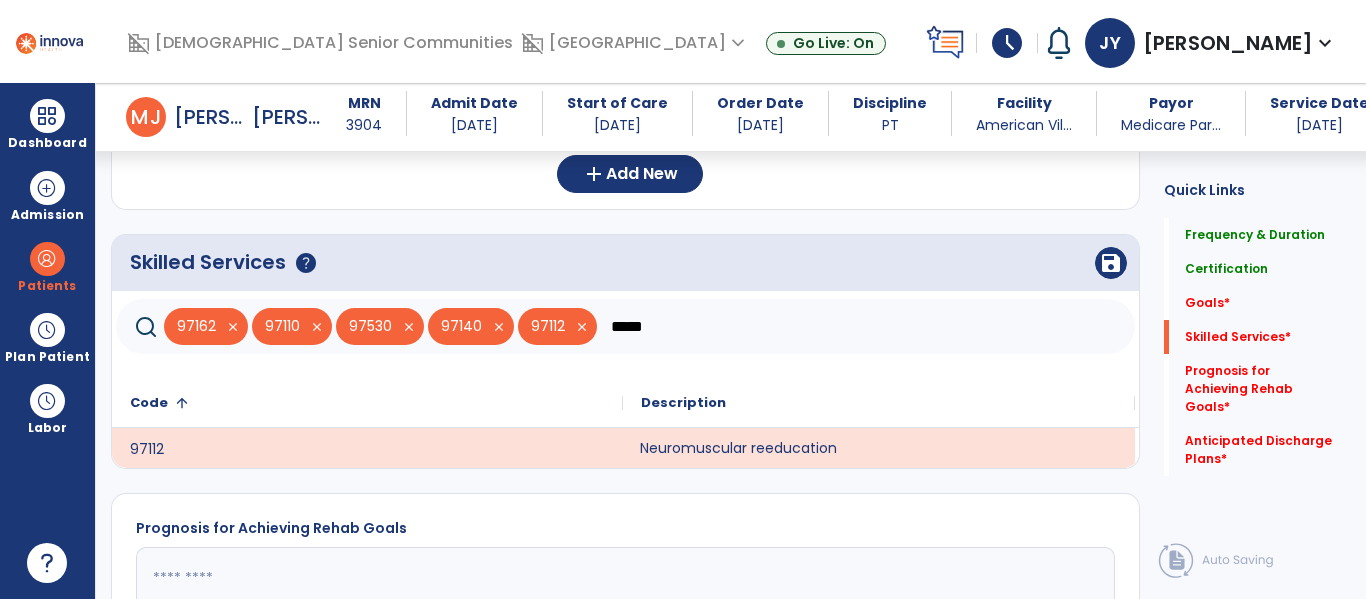 scroll, scrollTop: 556, scrollLeft: 0, axis: vertical 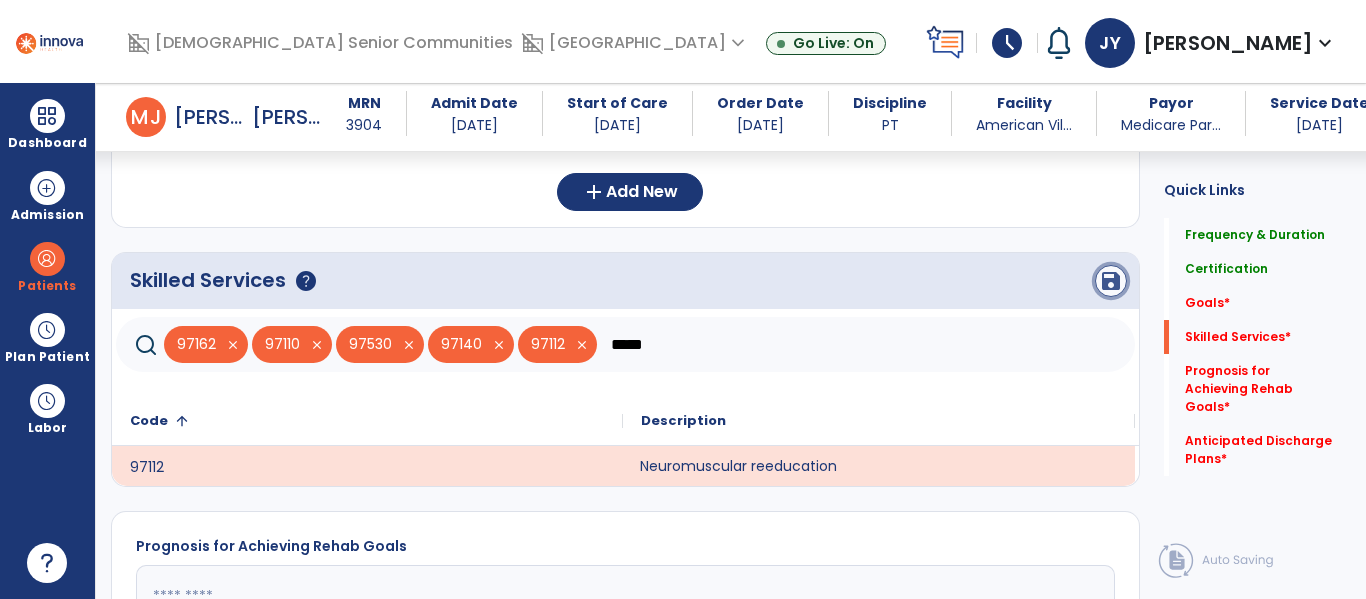click on "save" 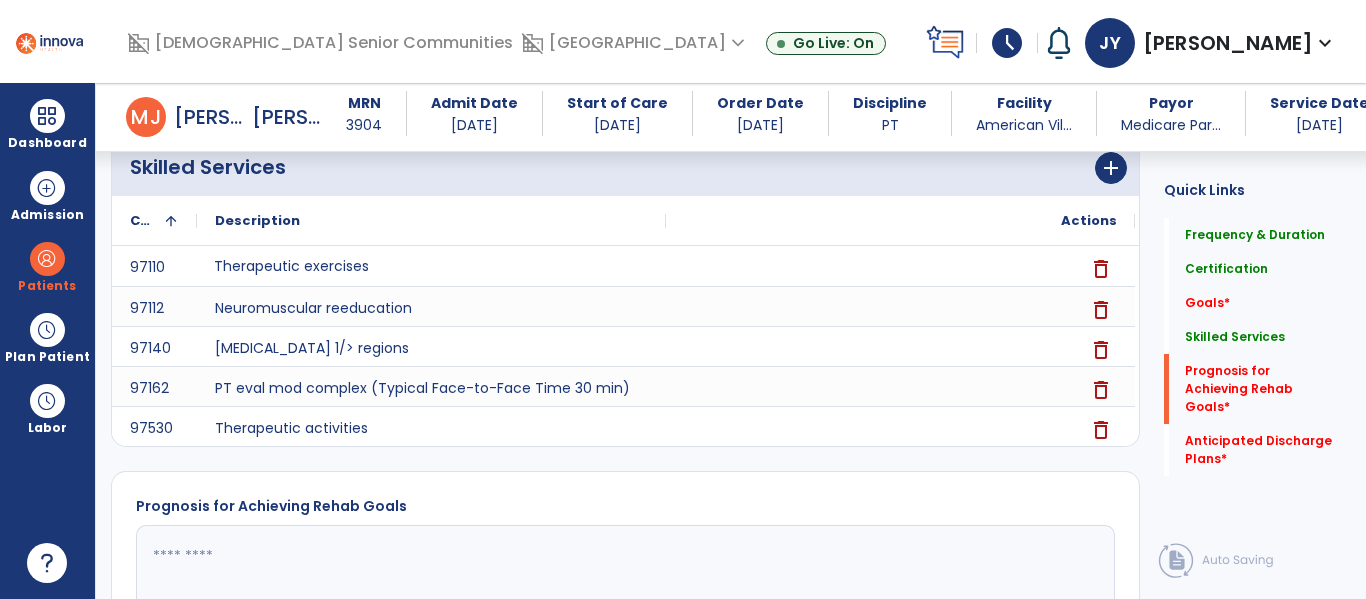 scroll, scrollTop: 910, scrollLeft: 0, axis: vertical 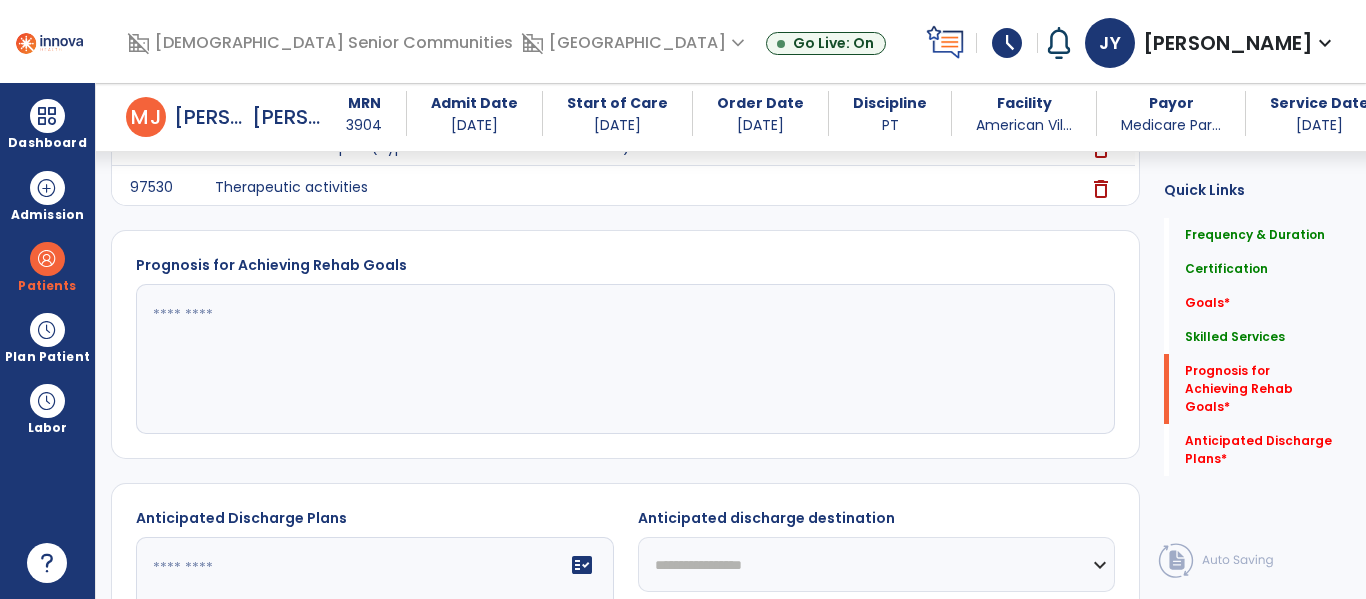 click 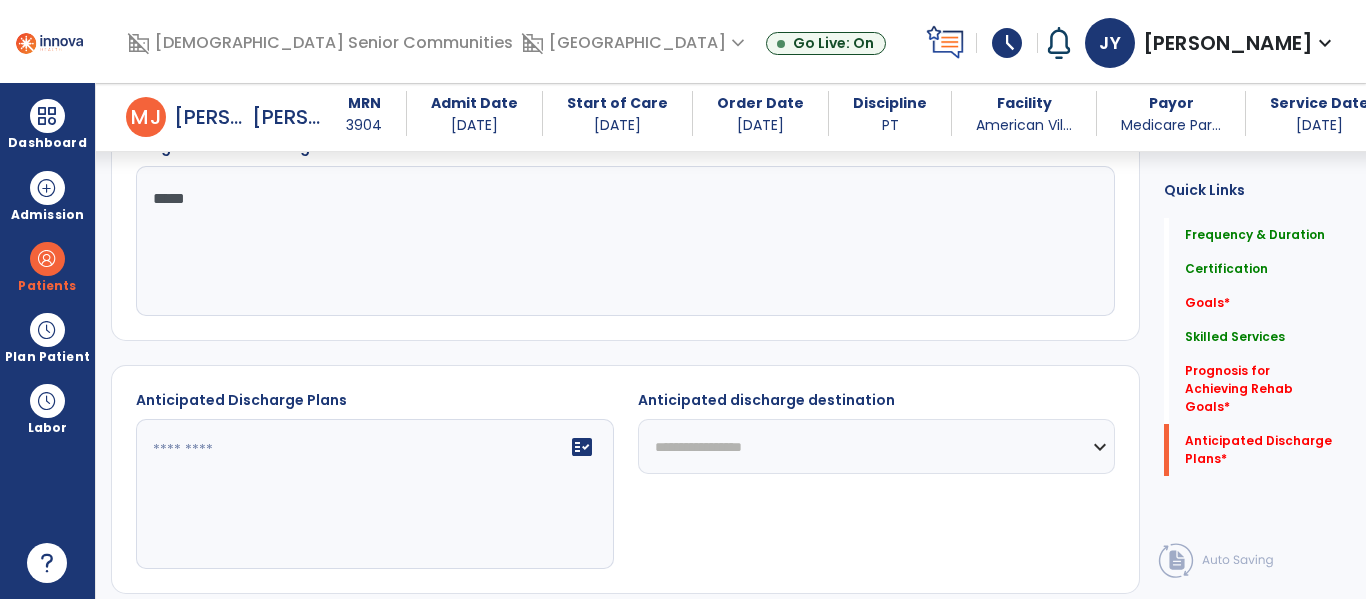 scroll, scrollTop: 1030, scrollLeft: 0, axis: vertical 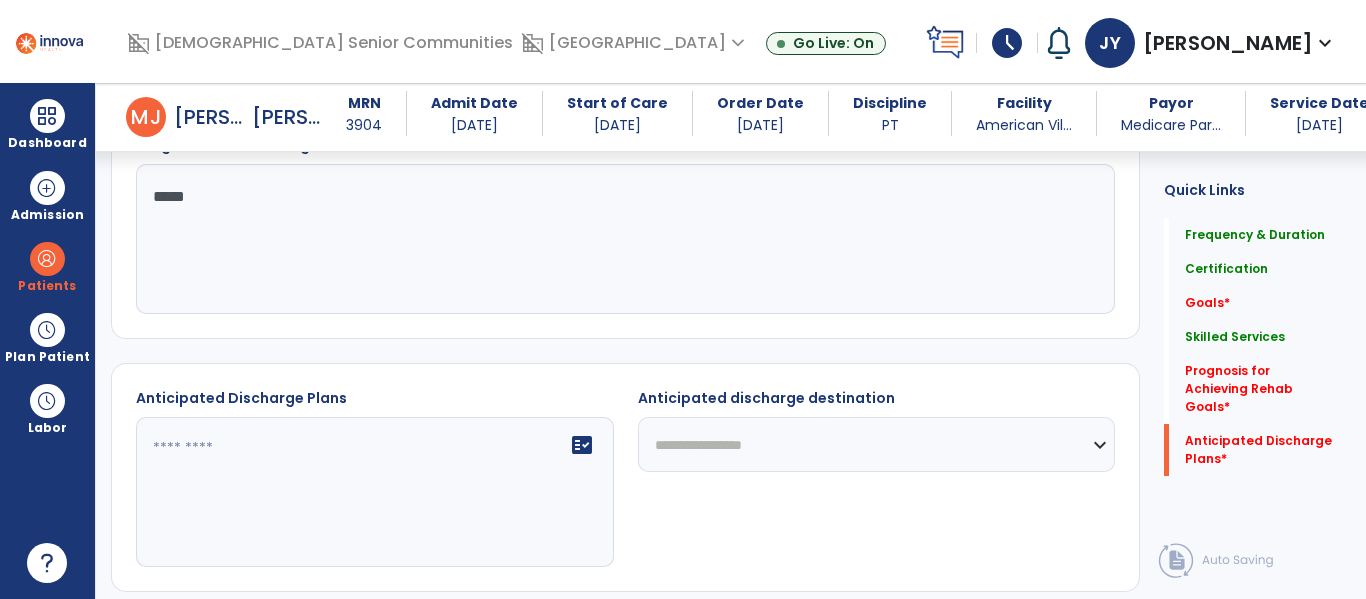 type on "*****" 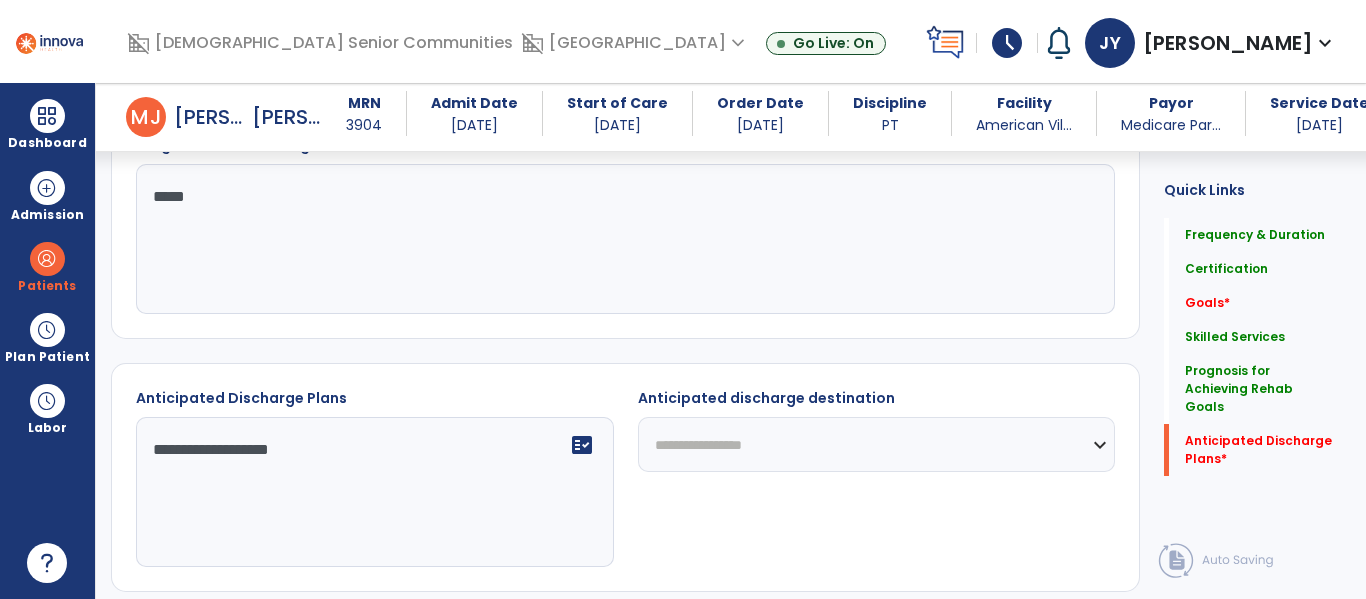 type on "**********" 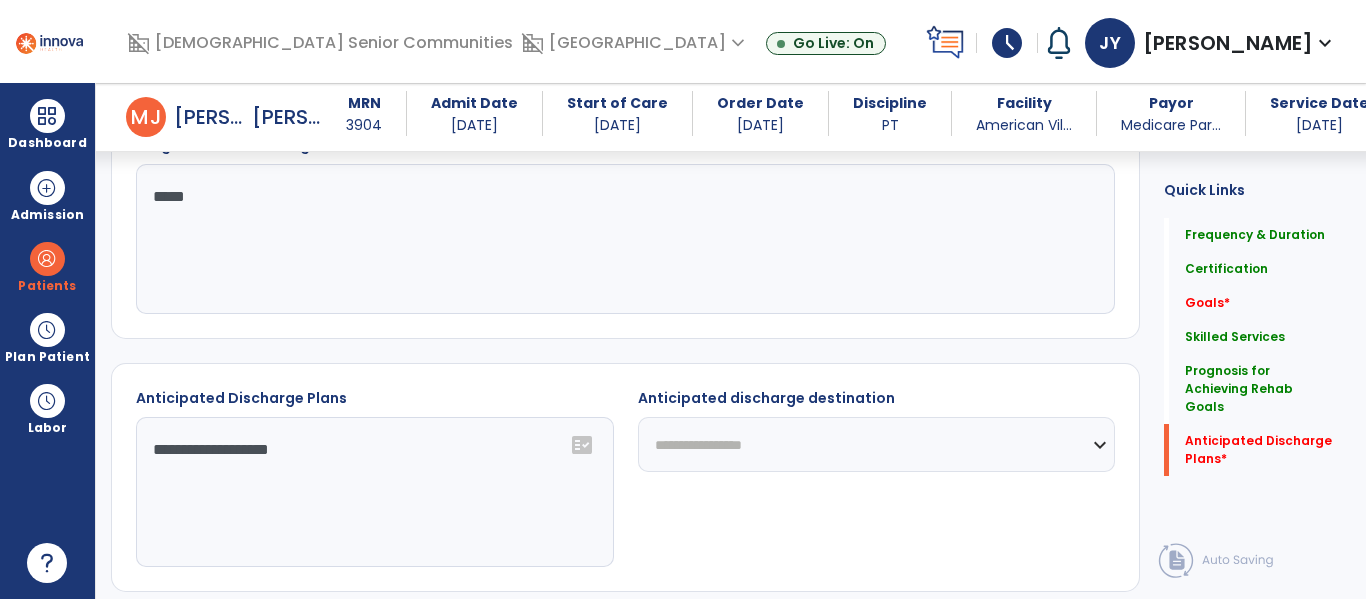 select on "***" 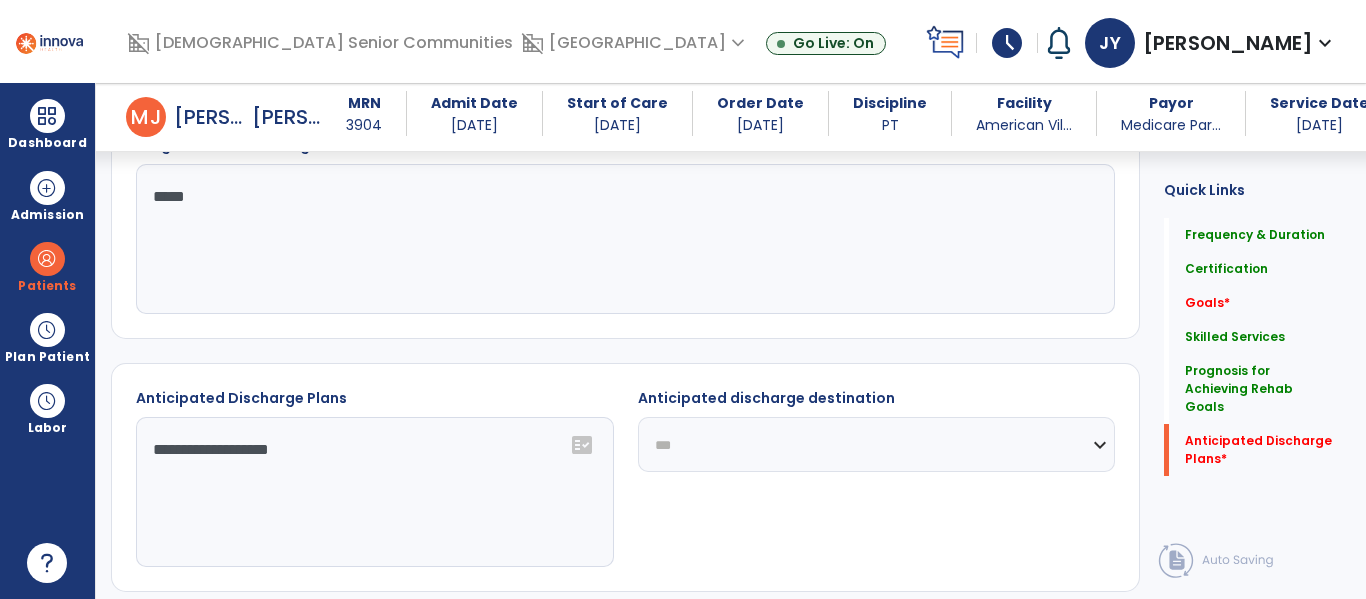 click on "**********" 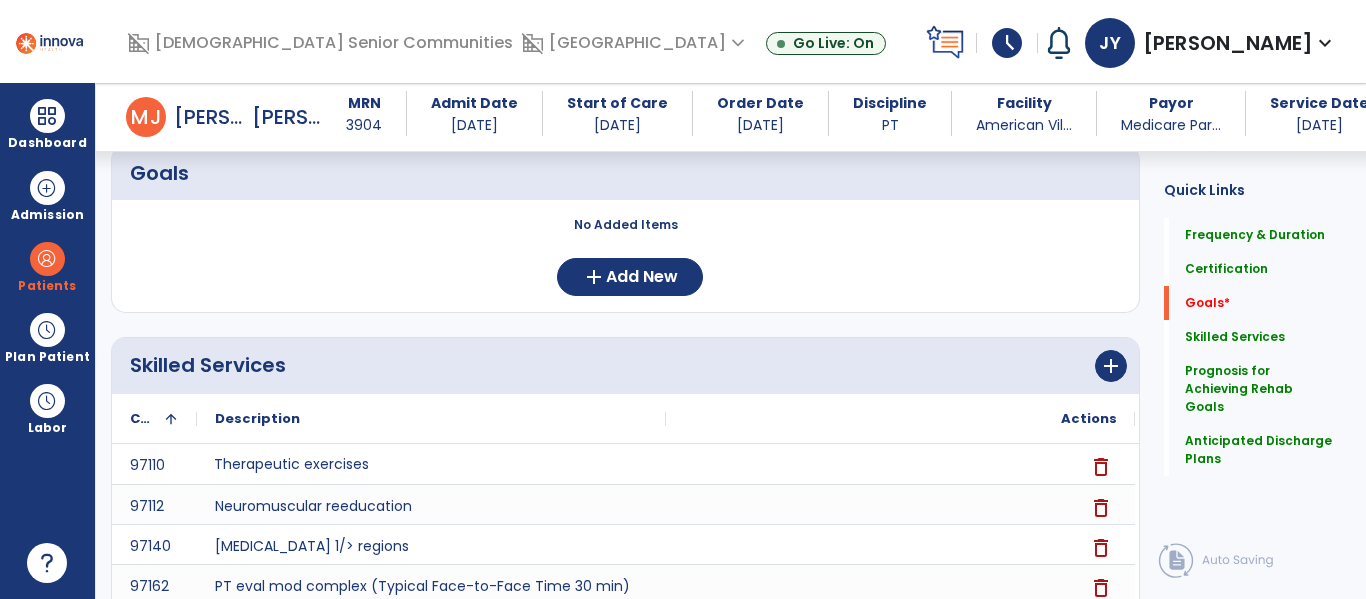 scroll, scrollTop: 470, scrollLeft: 0, axis: vertical 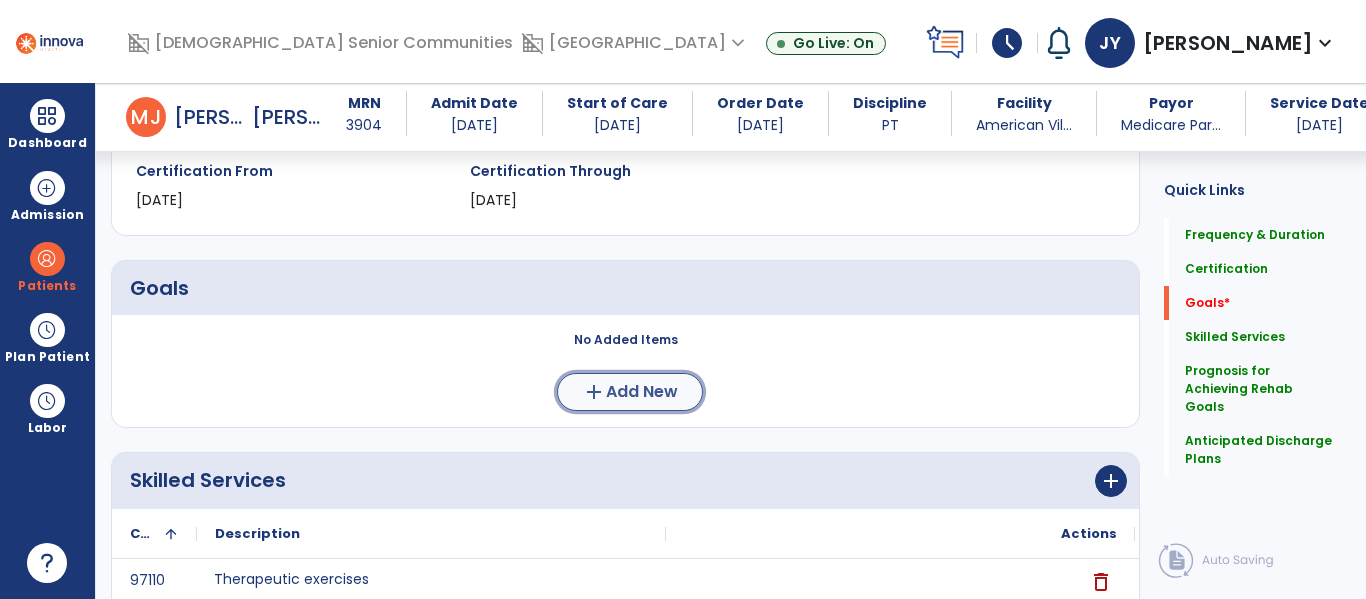 click on "add  Add New" at bounding box center (630, 392) 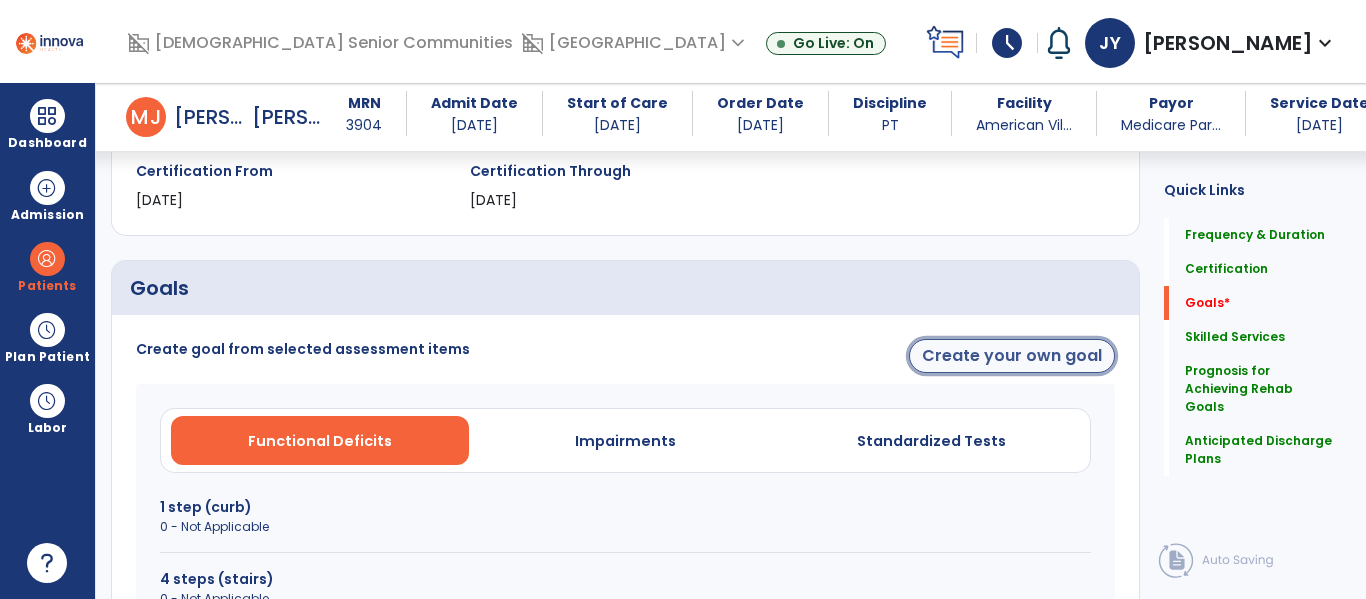 click on "Create your own goal" at bounding box center (1012, 356) 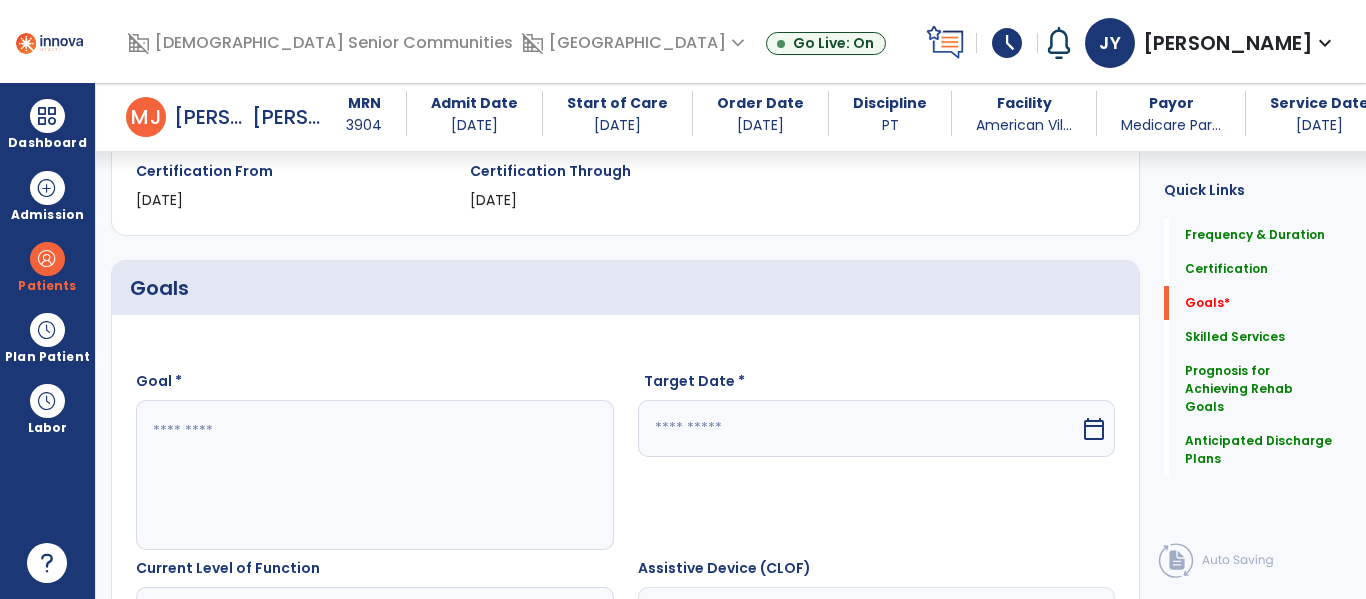 click at bounding box center (374, 475) 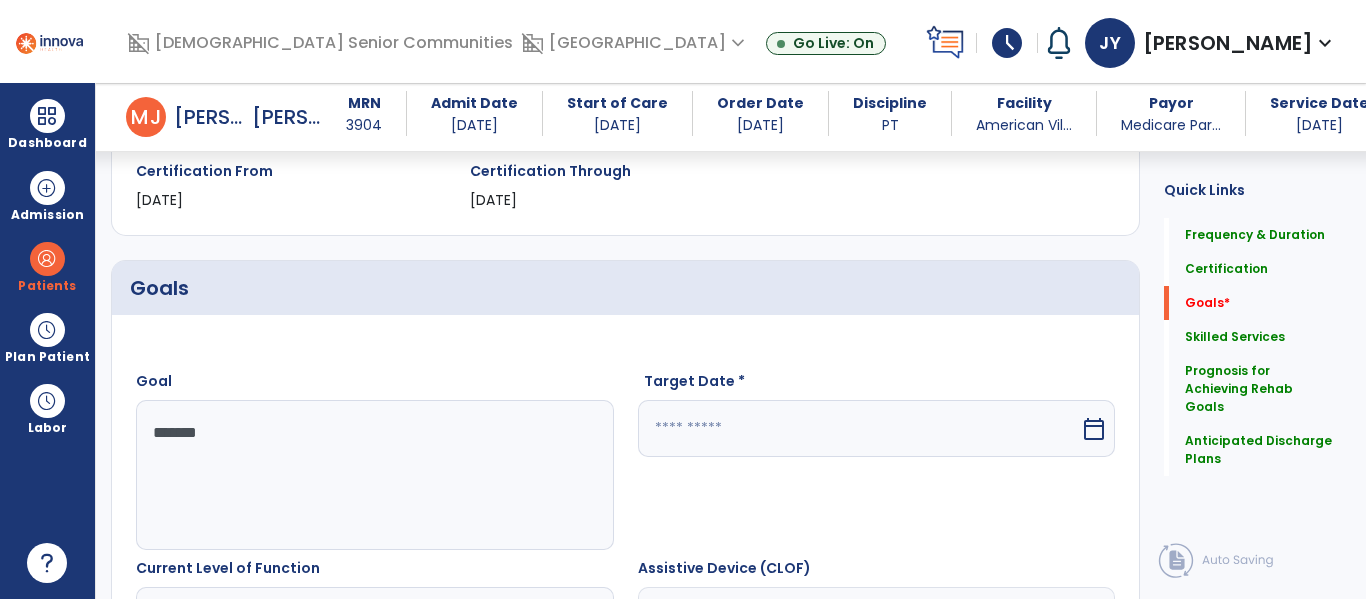 type on "********" 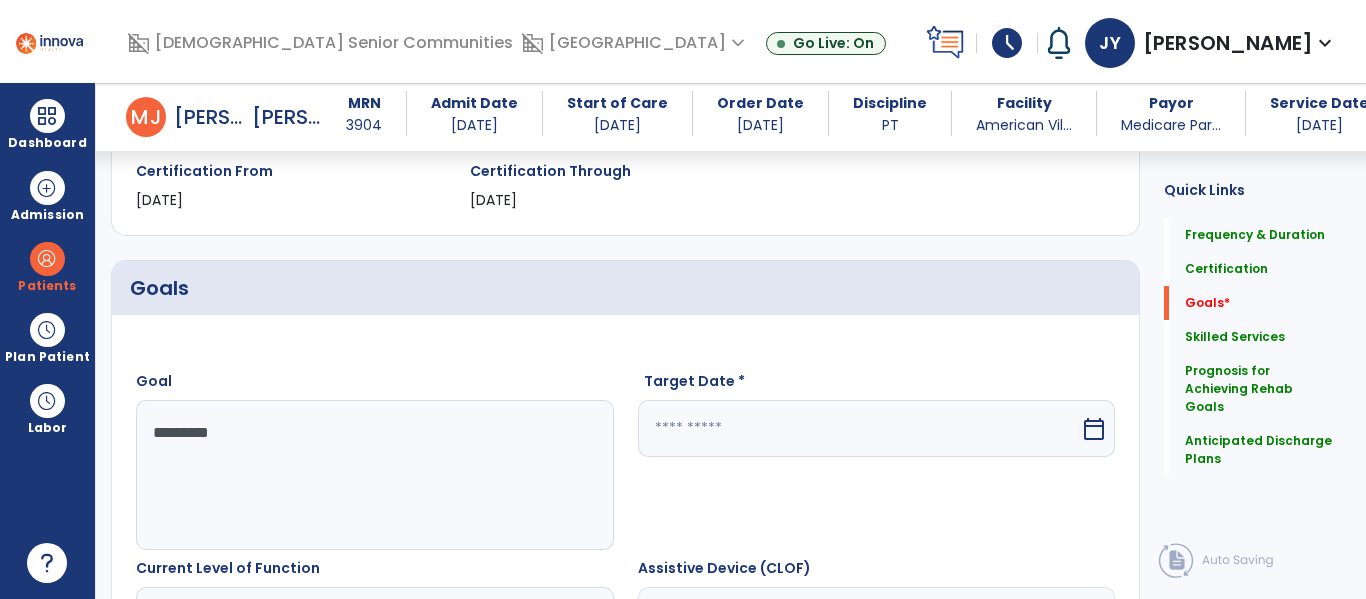 type on "*********" 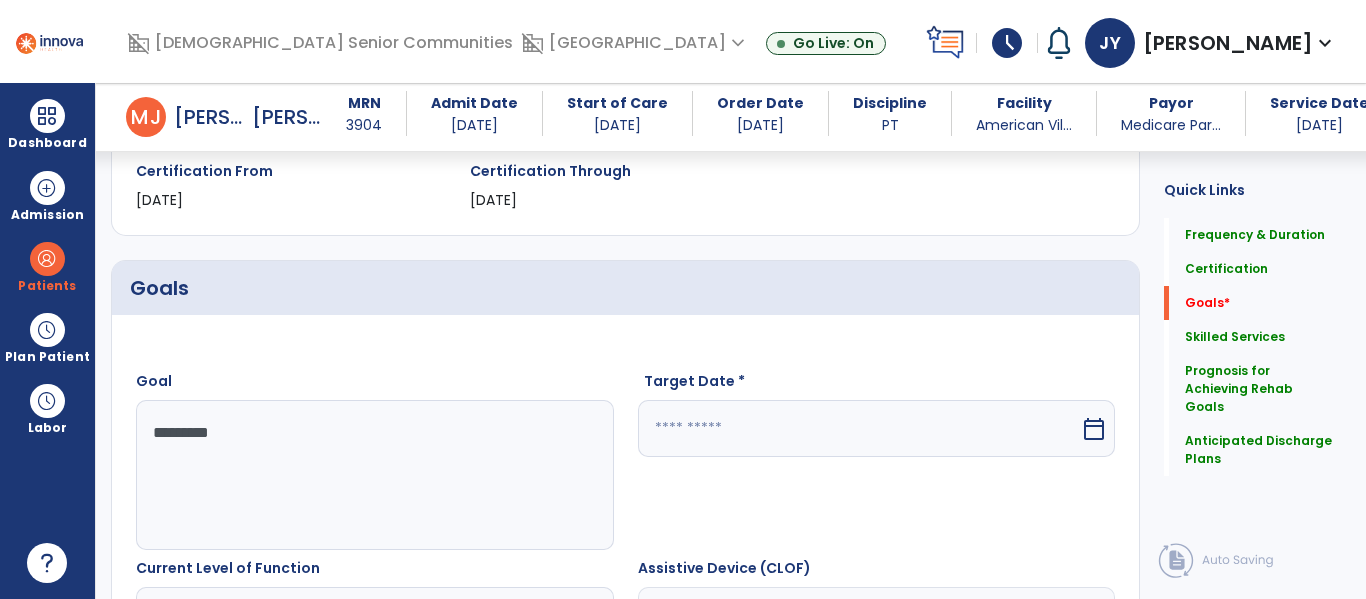 click at bounding box center [859, 428] 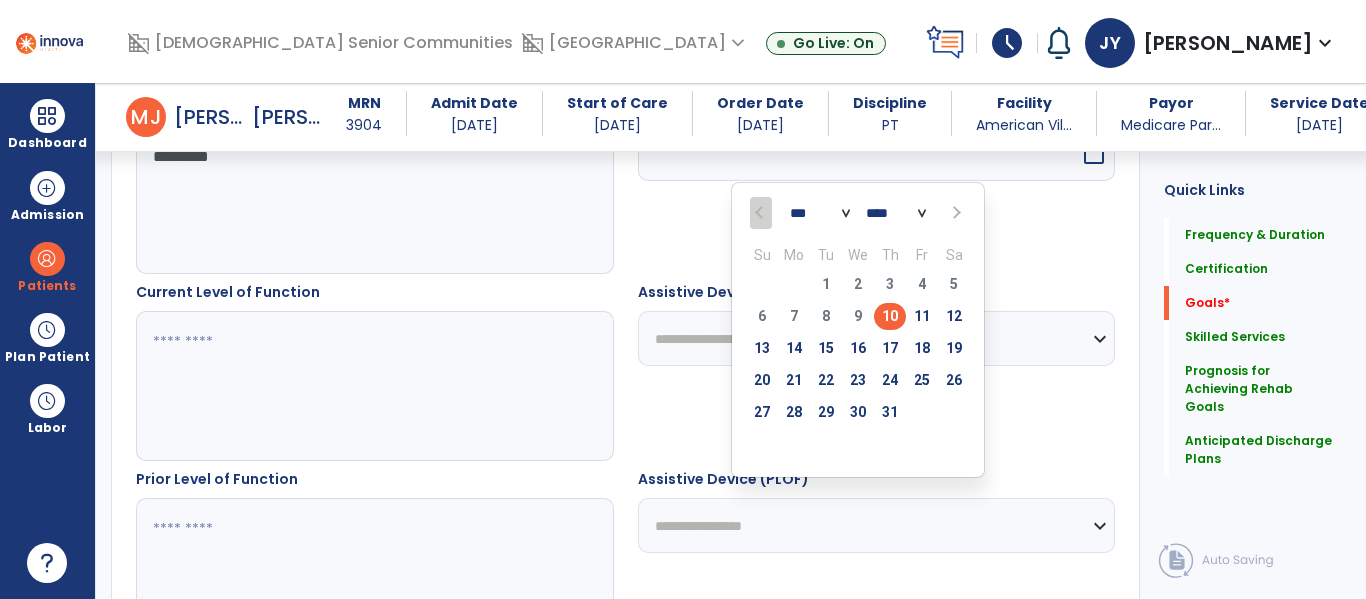 scroll, scrollTop: 639, scrollLeft: 0, axis: vertical 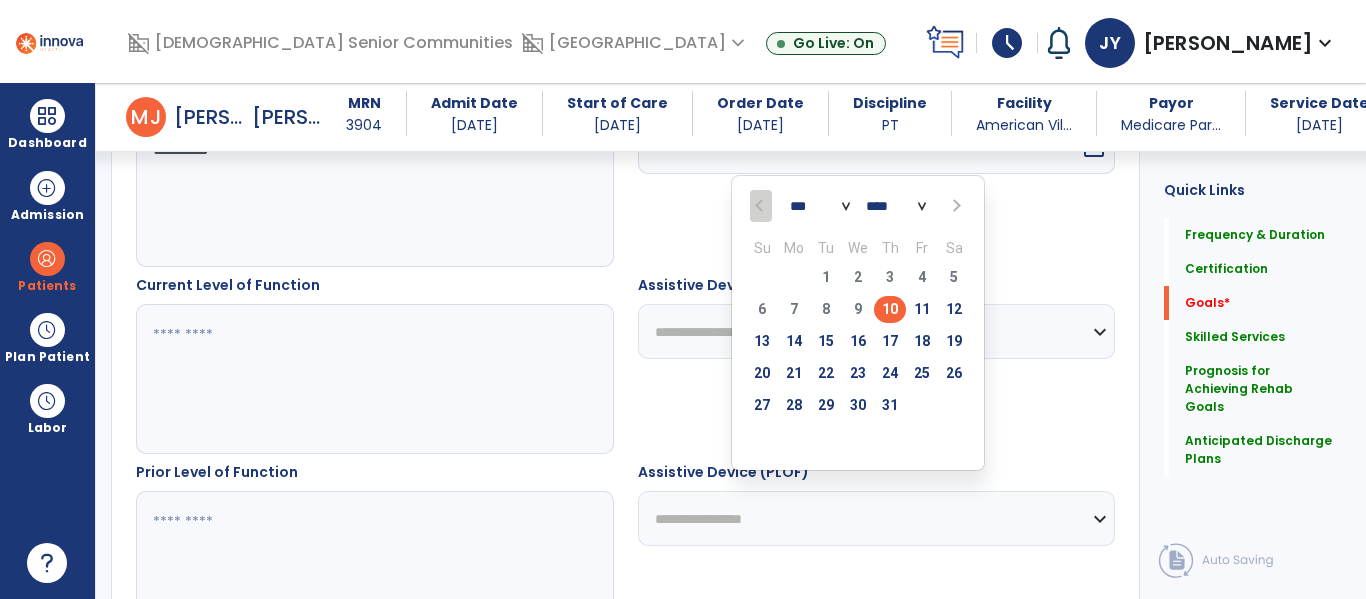 click at bounding box center (954, 206) 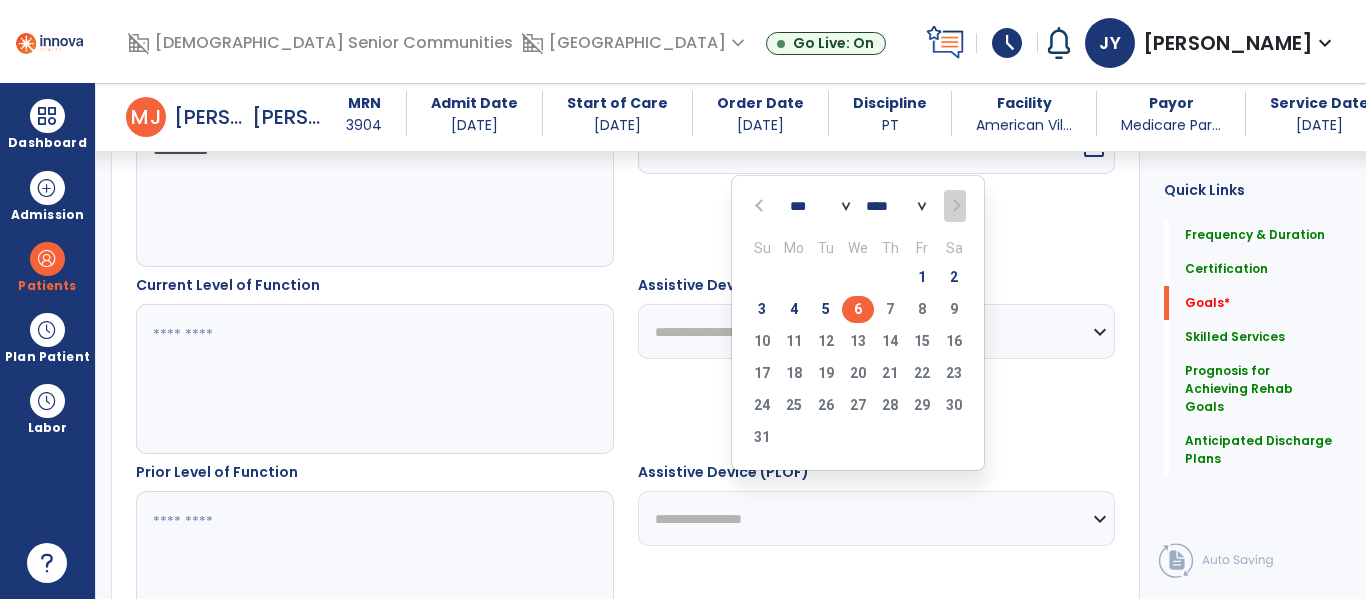 click on "6" at bounding box center [858, 309] 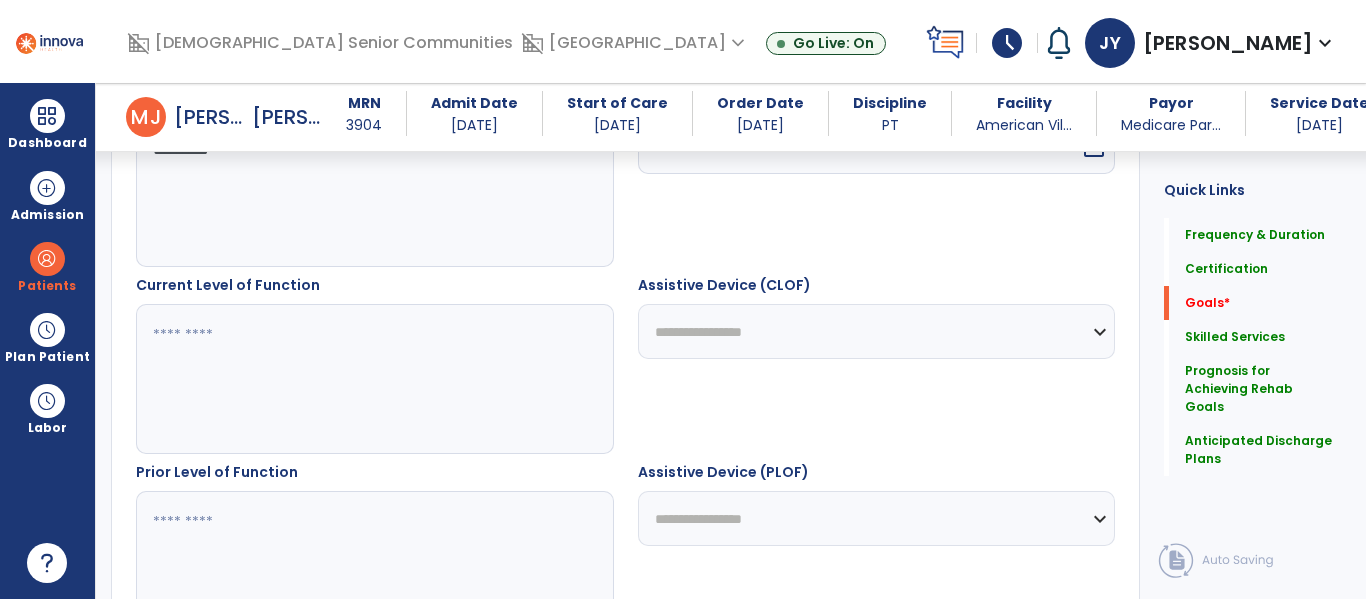 click at bounding box center (374, 379) 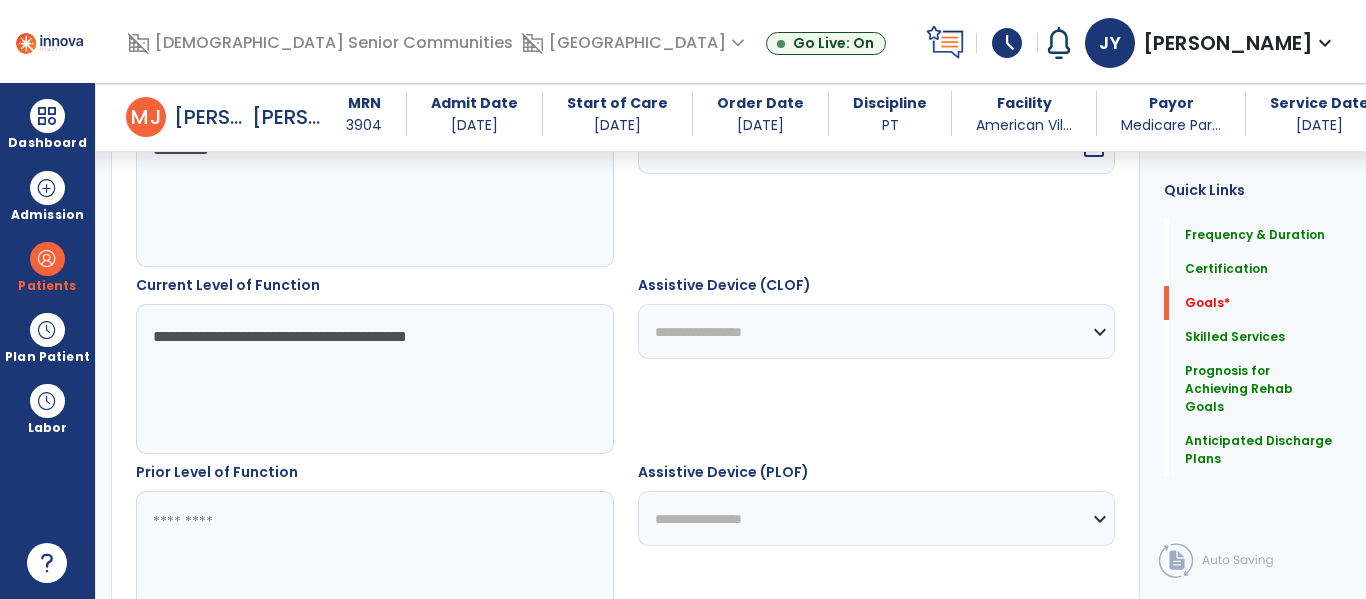 type on "**********" 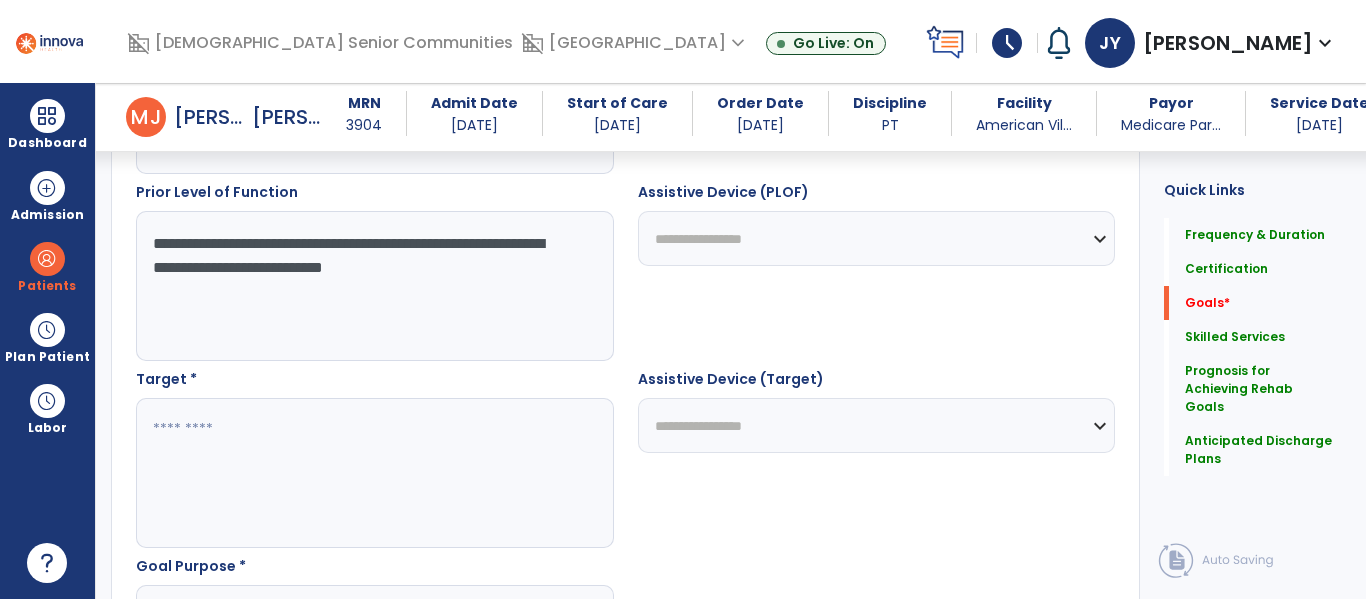 scroll, scrollTop: 921, scrollLeft: 0, axis: vertical 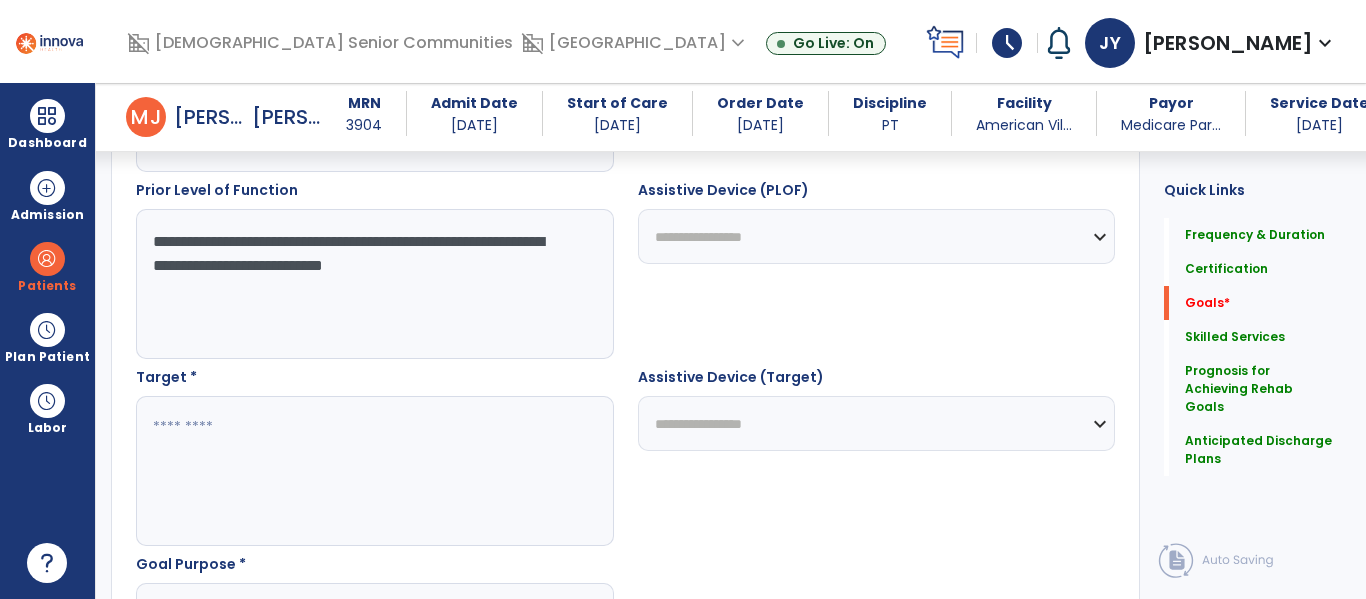 type on "**********" 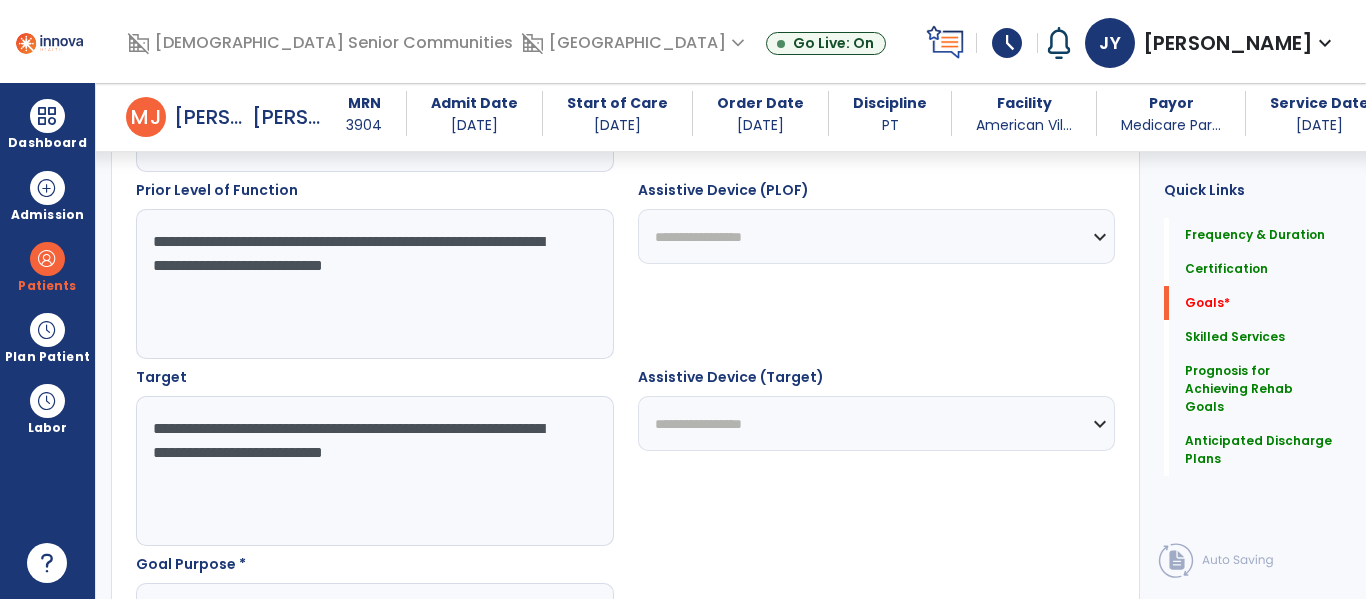 click on "**********" at bounding box center [374, 471] 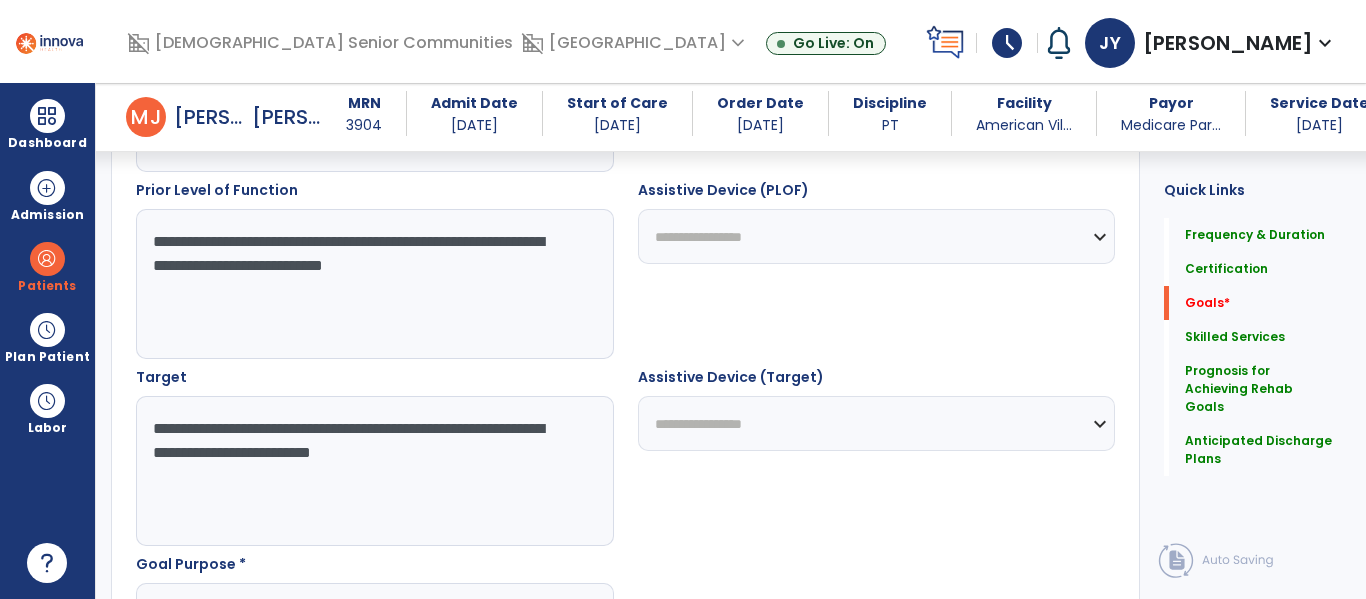 type on "**********" 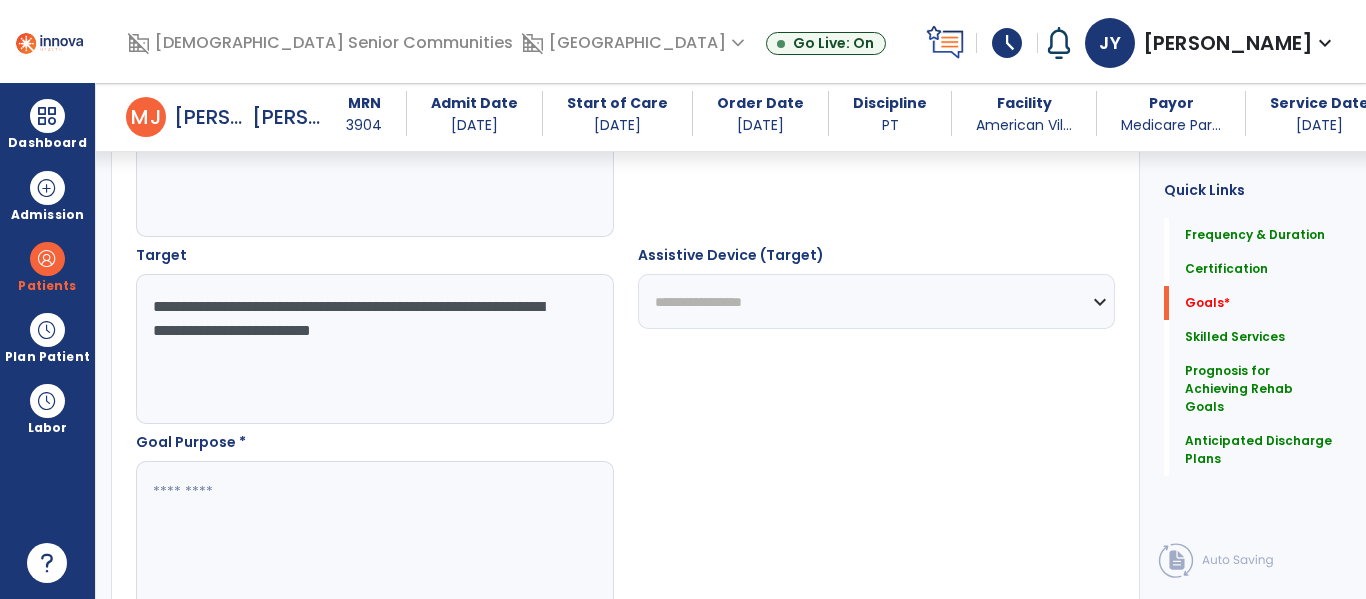 scroll, scrollTop: 1067, scrollLeft: 0, axis: vertical 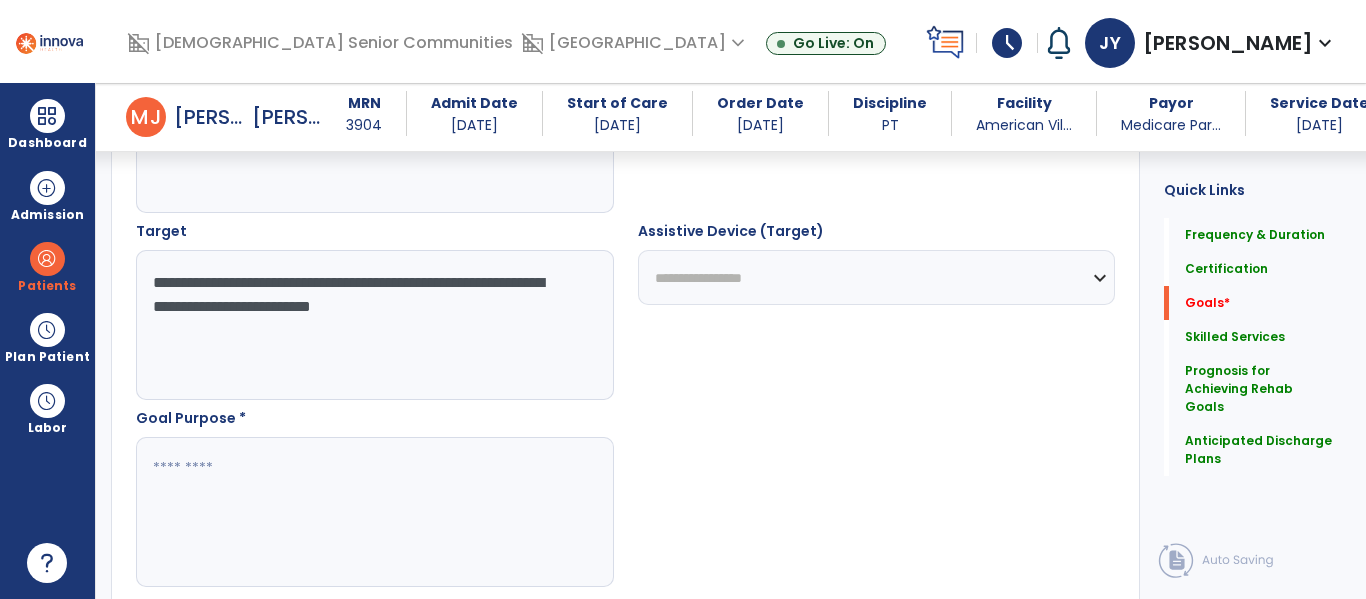 type on "**********" 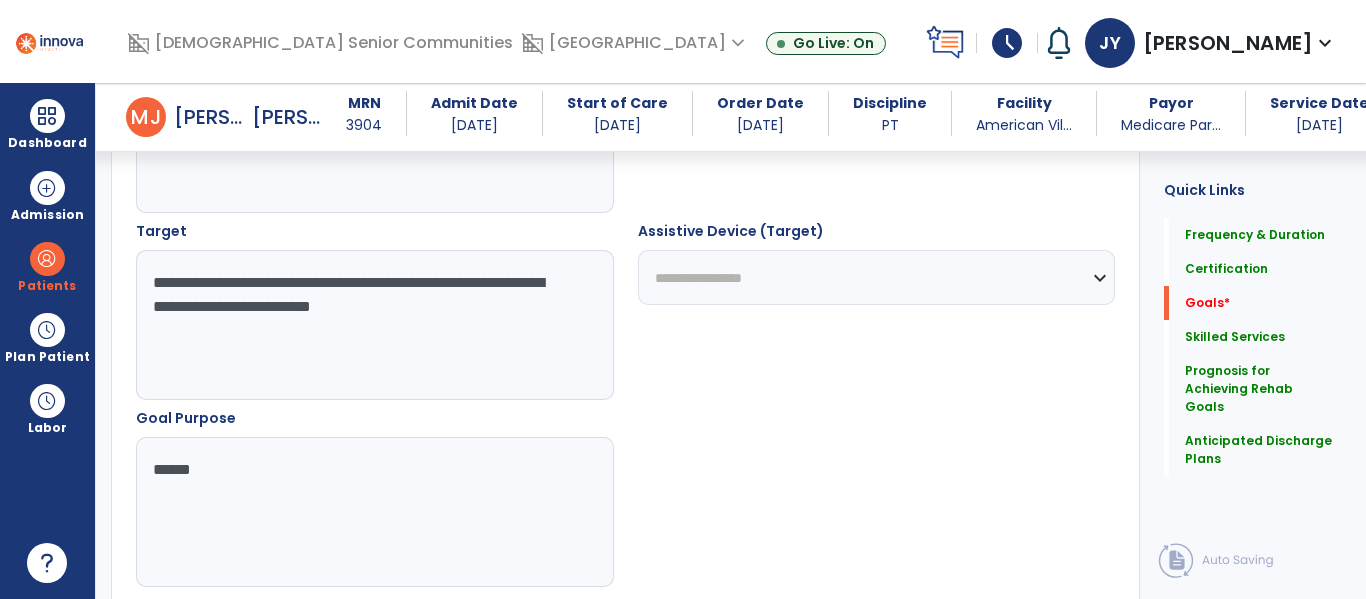 type on "*******" 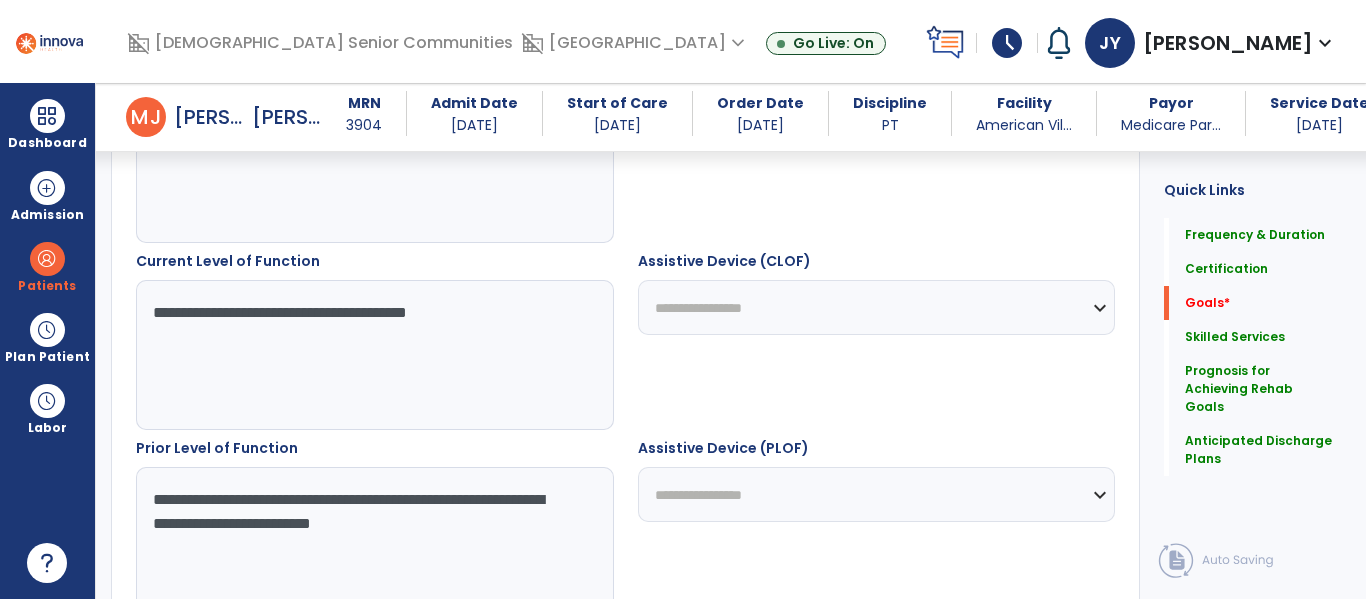 scroll, scrollTop: 662, scrollLeft: 0, axis: vertical 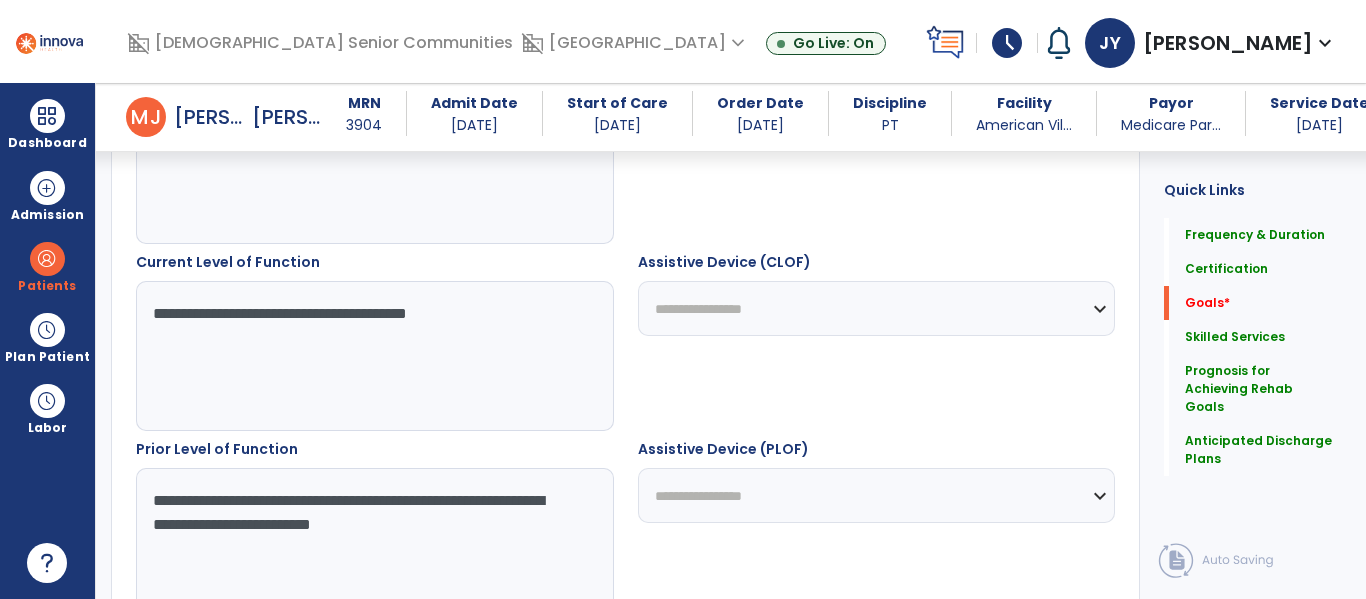 type on "**********" 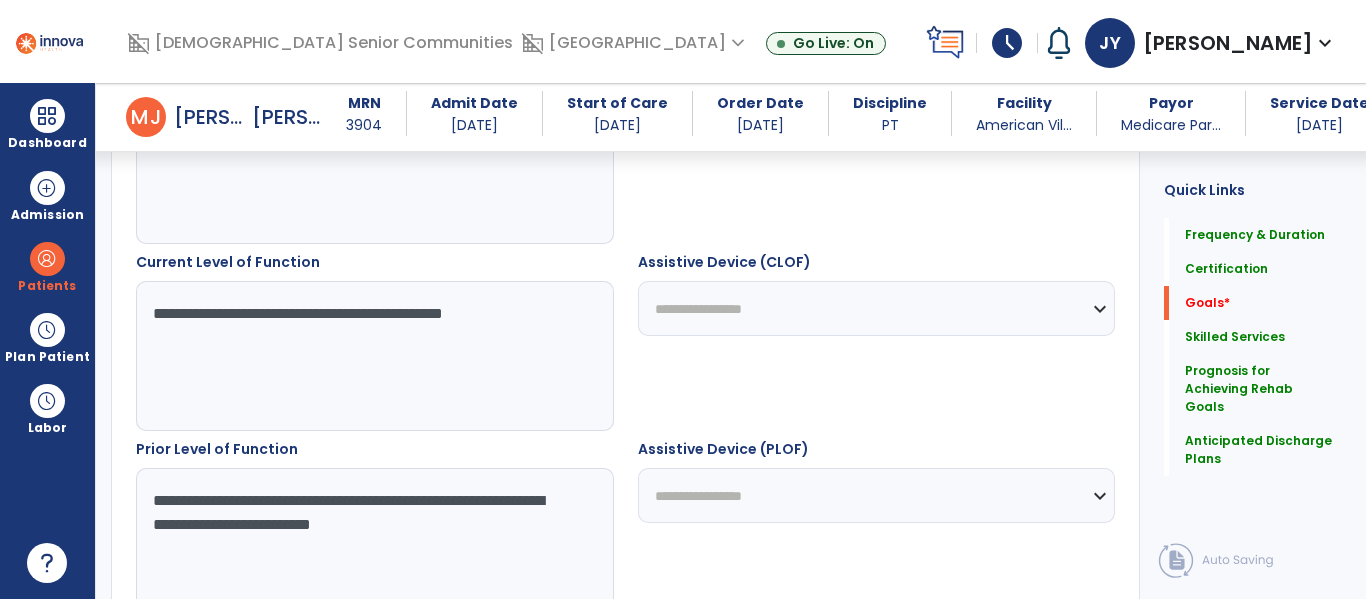 type on "**********" 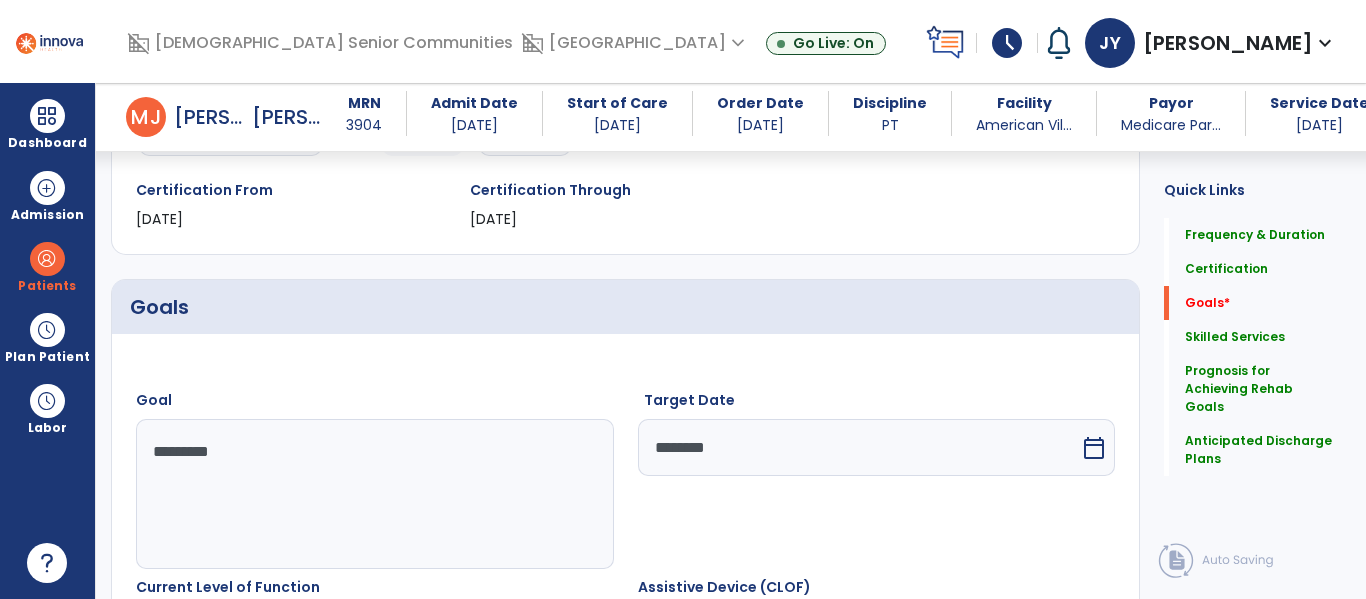 scroll, scrollTop: 1442, scrollLeft: 0, axis: vertical 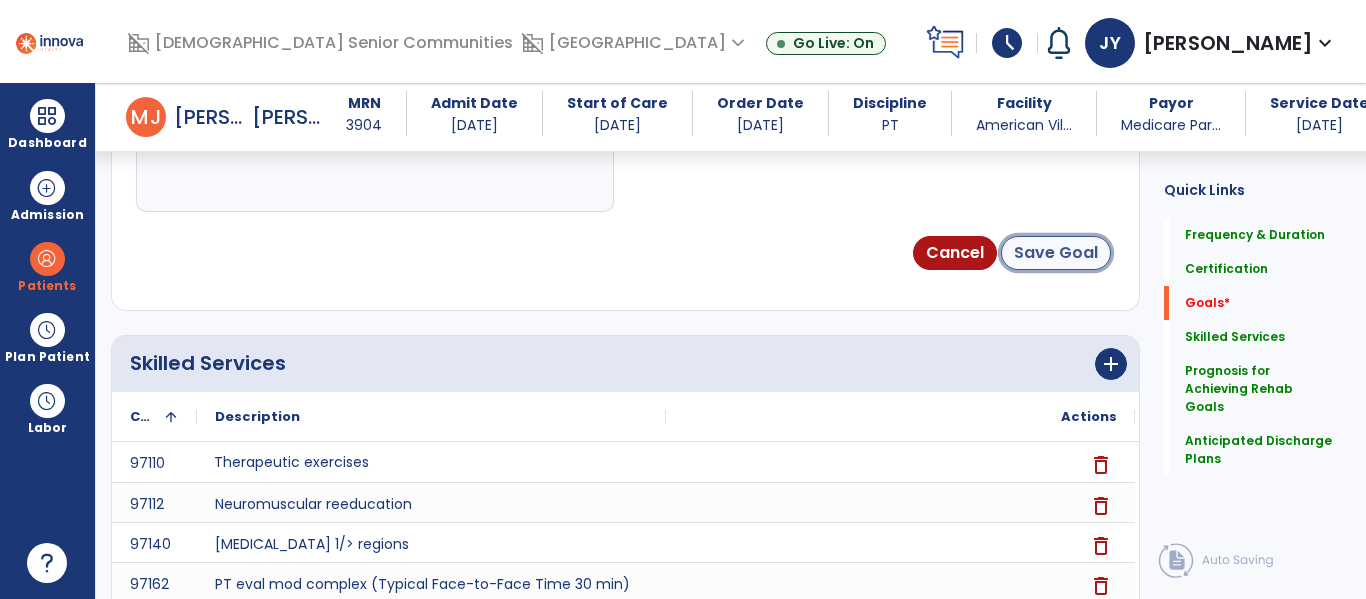 click on "Save Goal" at bounding box center [1056, 253] 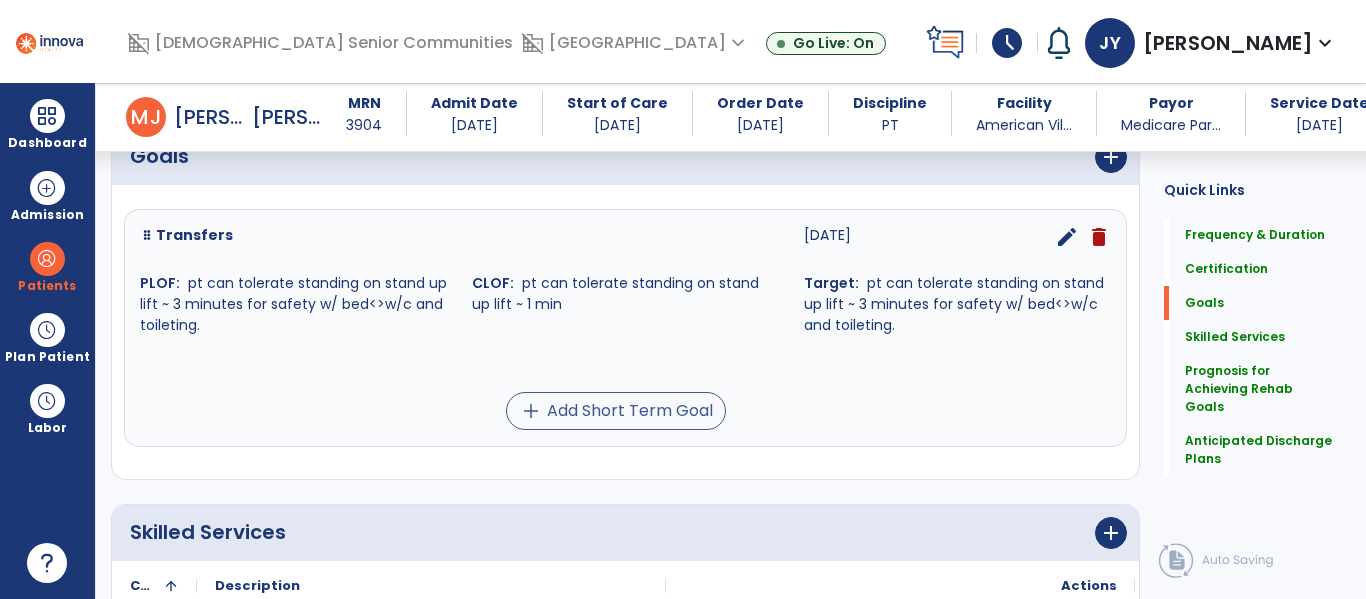 scroll, scrollTop: 545, scrollLeft: 0, axis: vertical 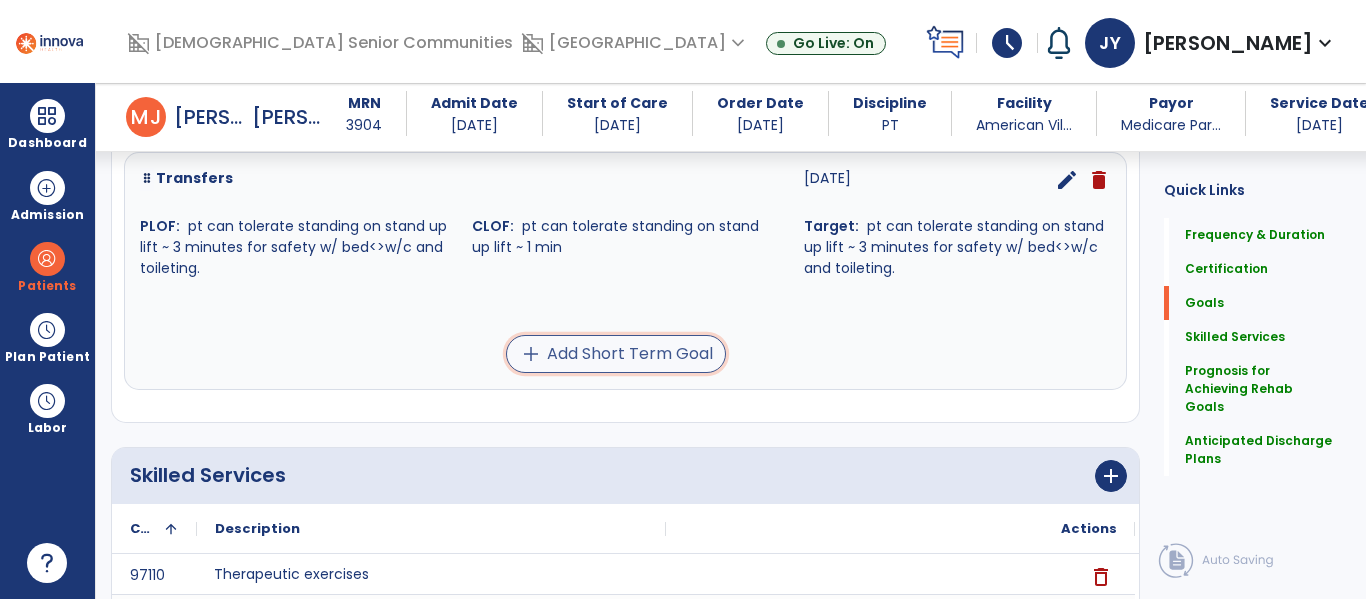 click on "add  Add Short Term Goal" at bounding box center [616, 354] 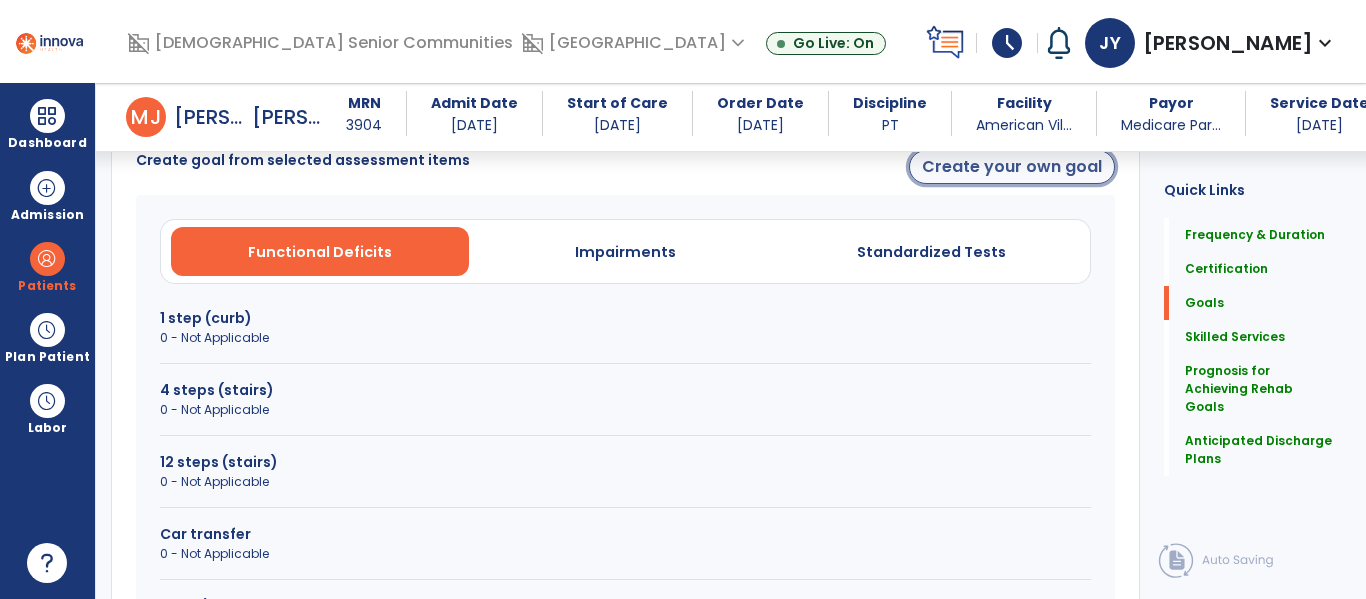 click on "Create your own goal" at bounding box center (1012, 167) 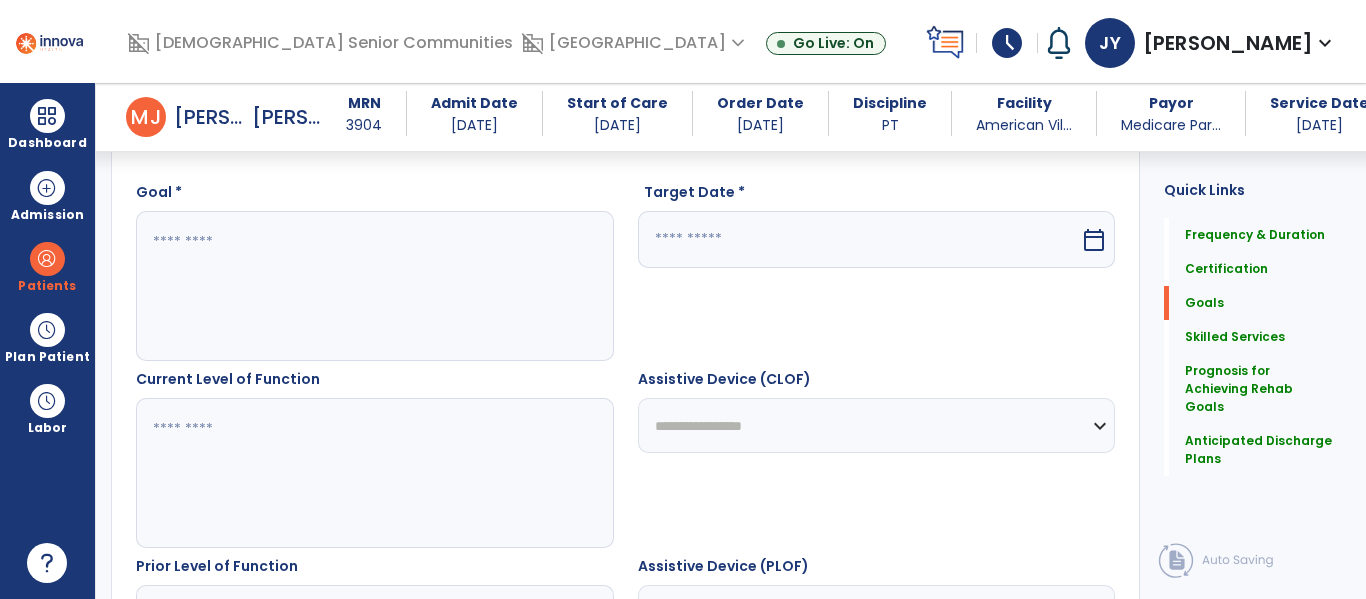 click at bounding box center (374, 286) 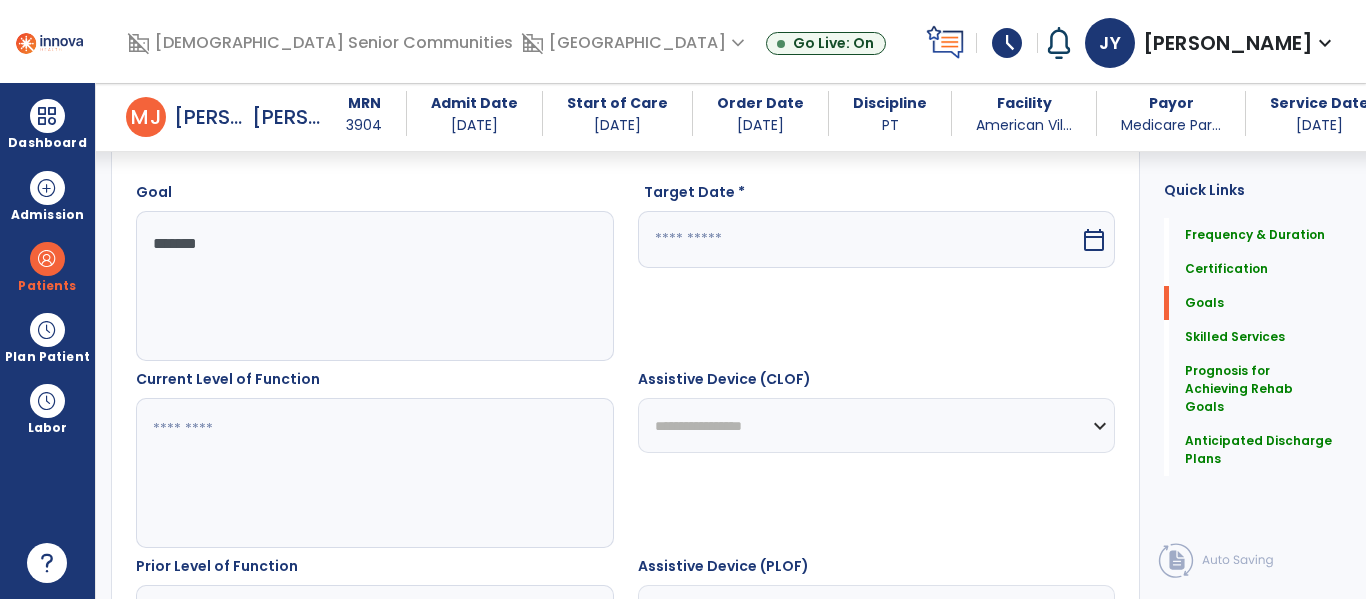 type on "********" 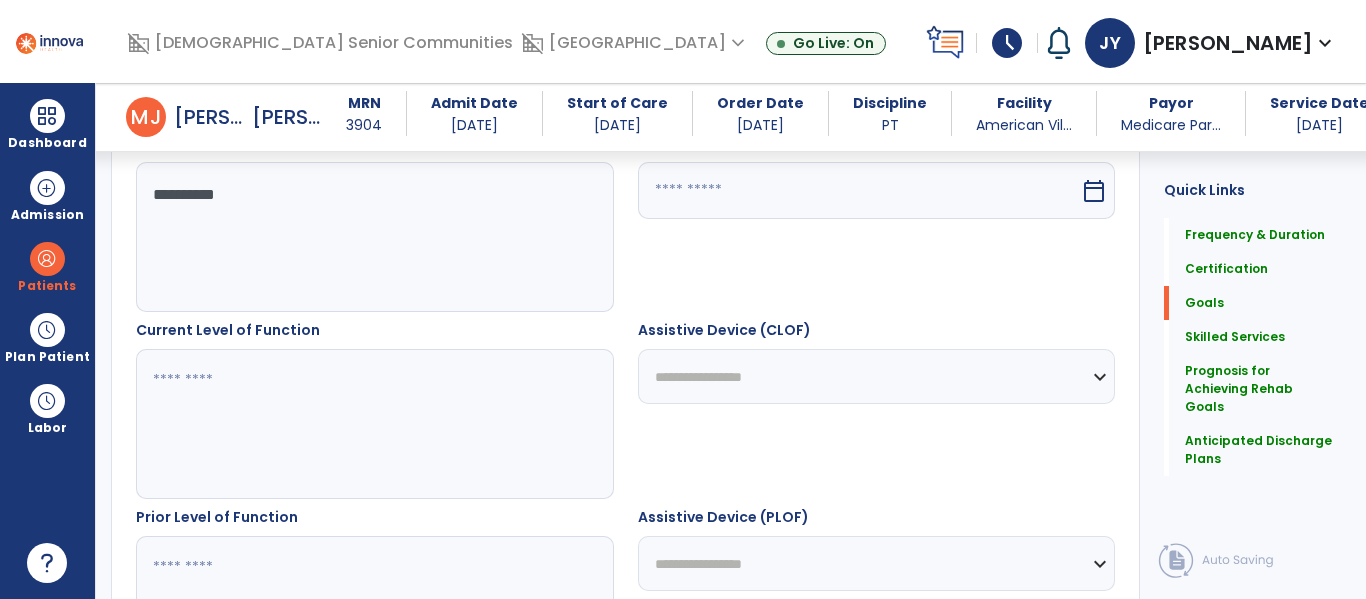 scroll, scrollTop: 621, scrollLeft: 0, axis: vertical 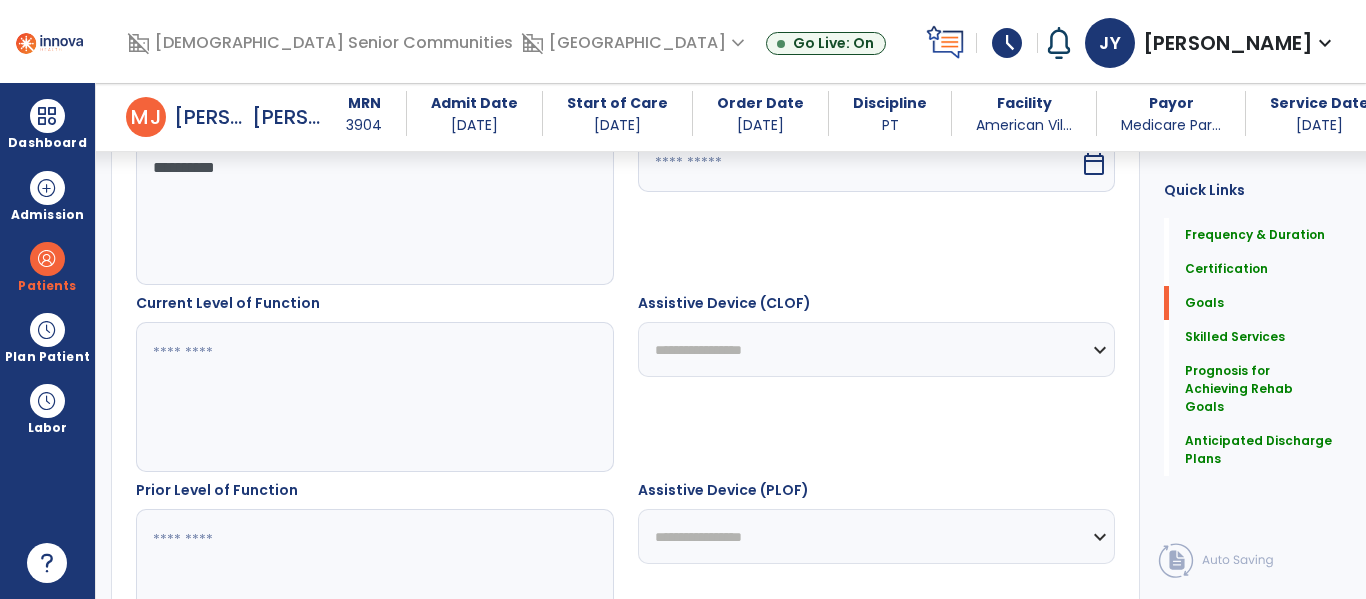 type on "**********" 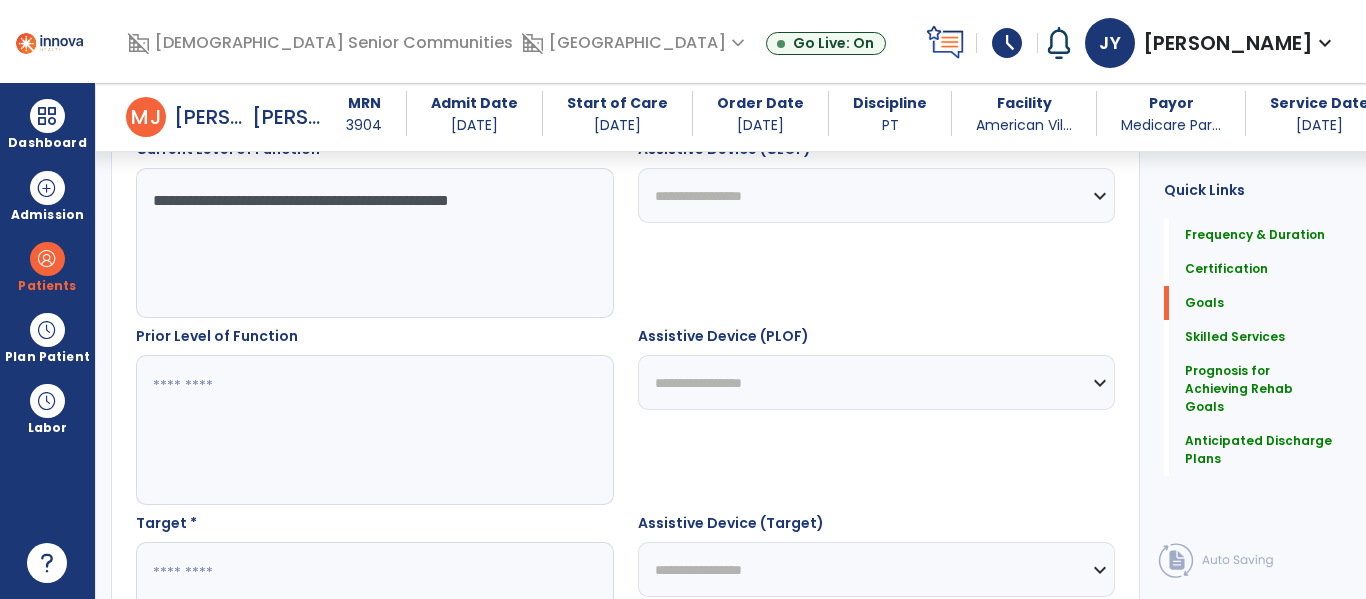 scroll, scrollTop: 804, scrollLeft: 0, axis: vertical 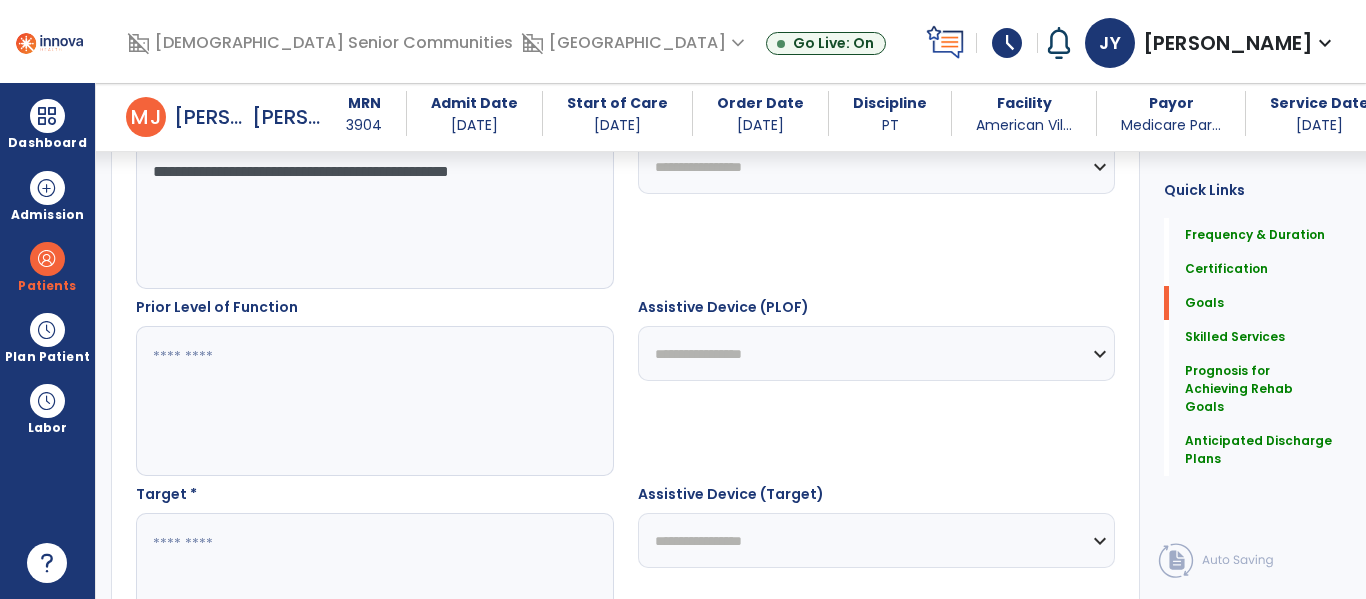 type on "**********" 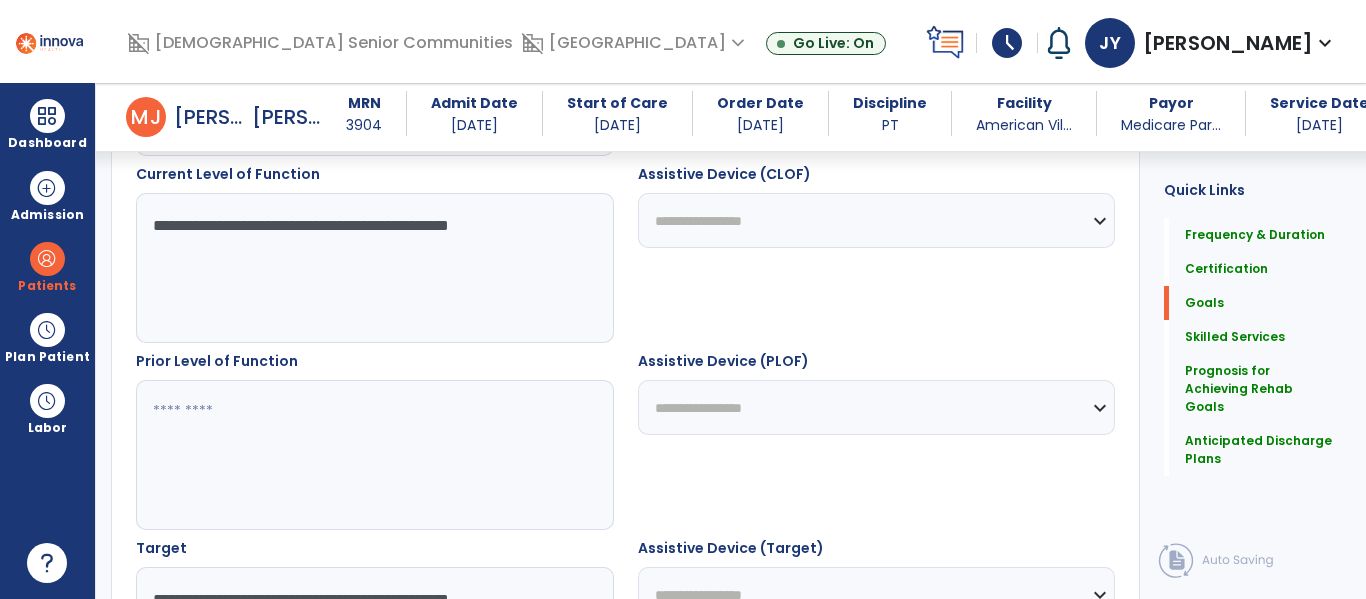 scroll, scrollTop: 762, scrollLeft: 0, axis: vertical 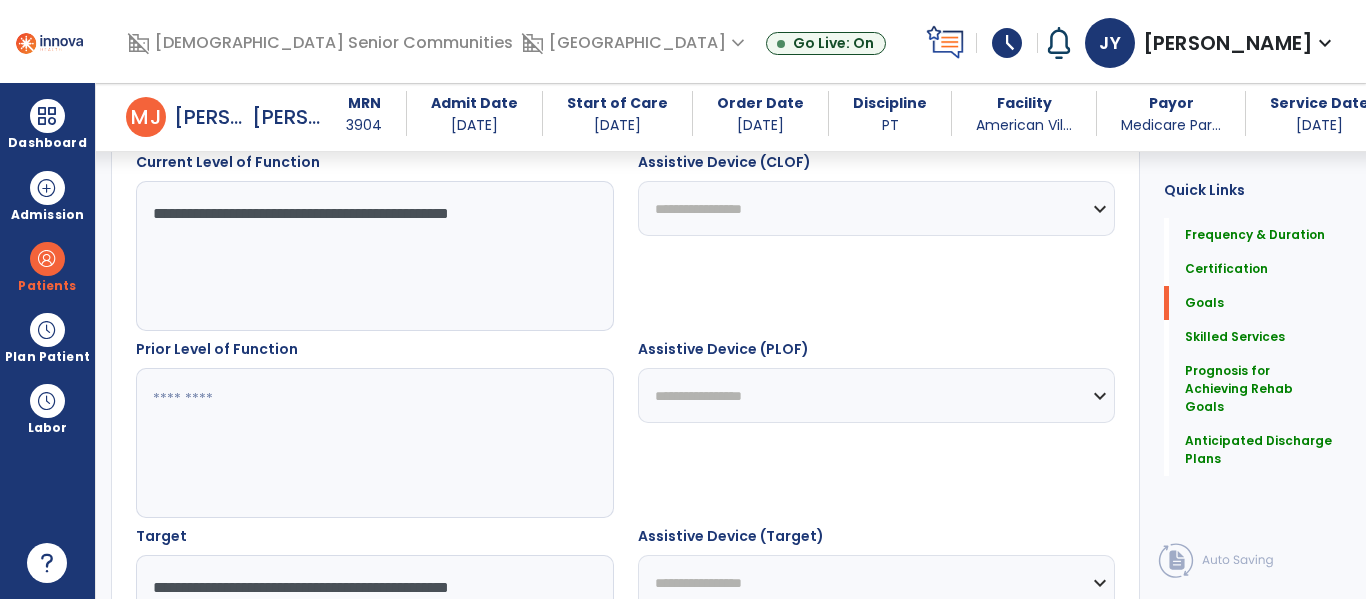 type on "**********" 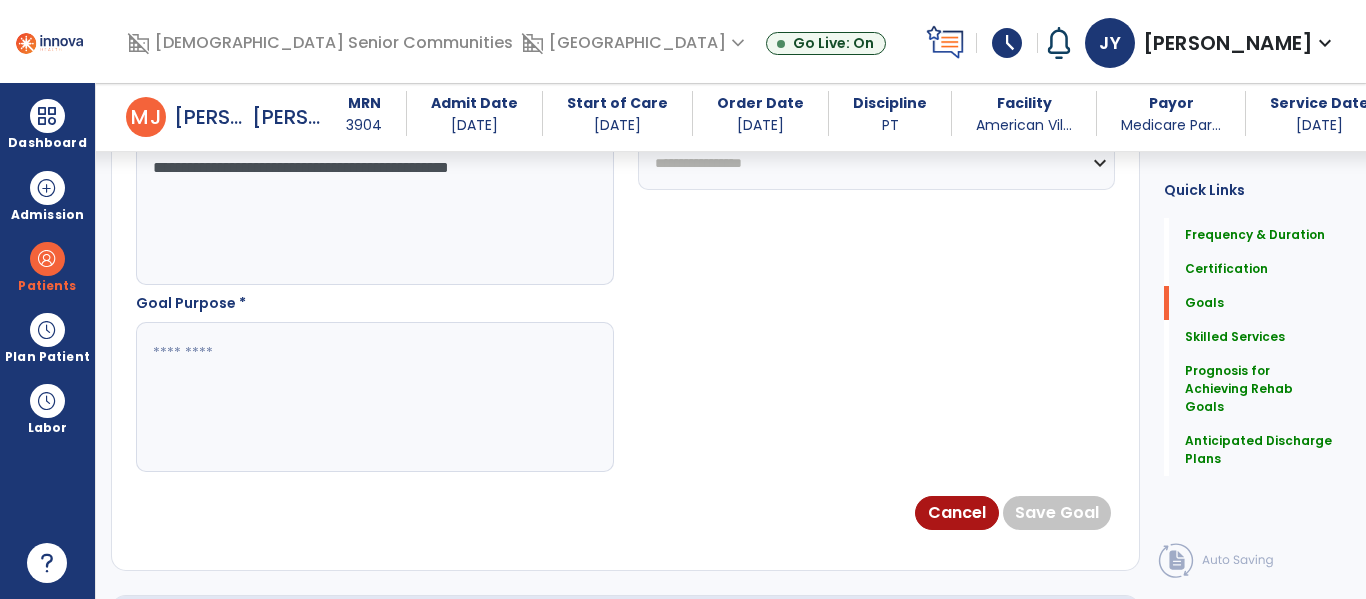 scroll, scrollTop: 1185, scrollLeft: 0, axis: vertical 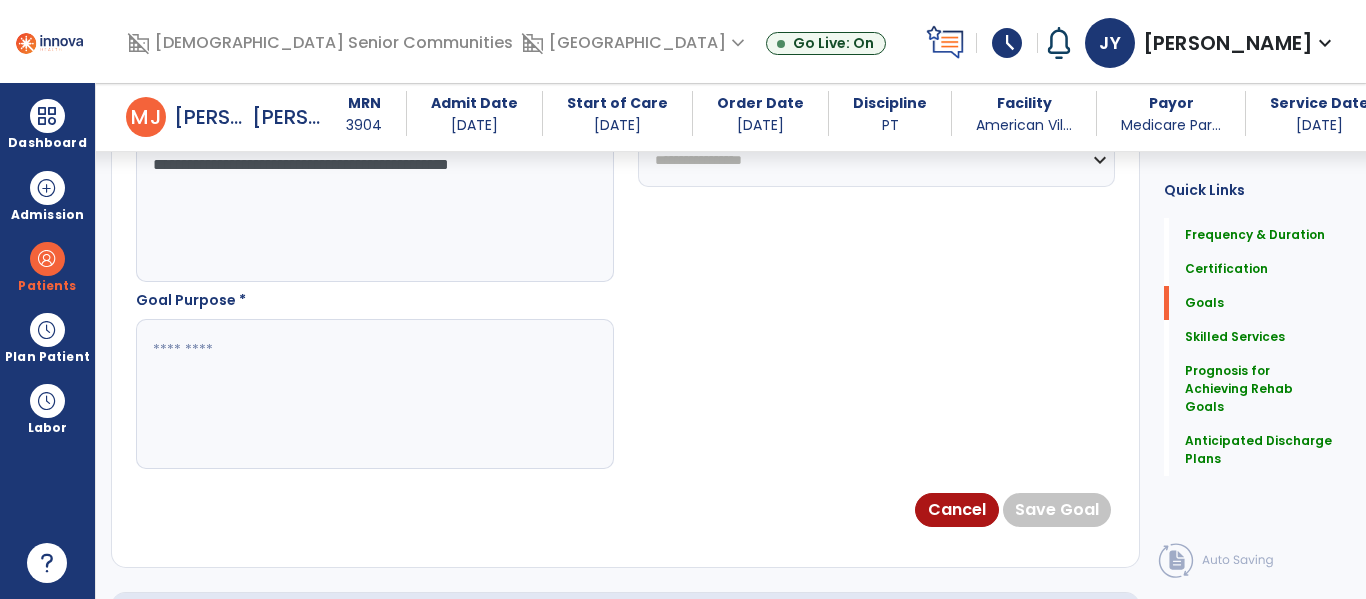 type on "**********" 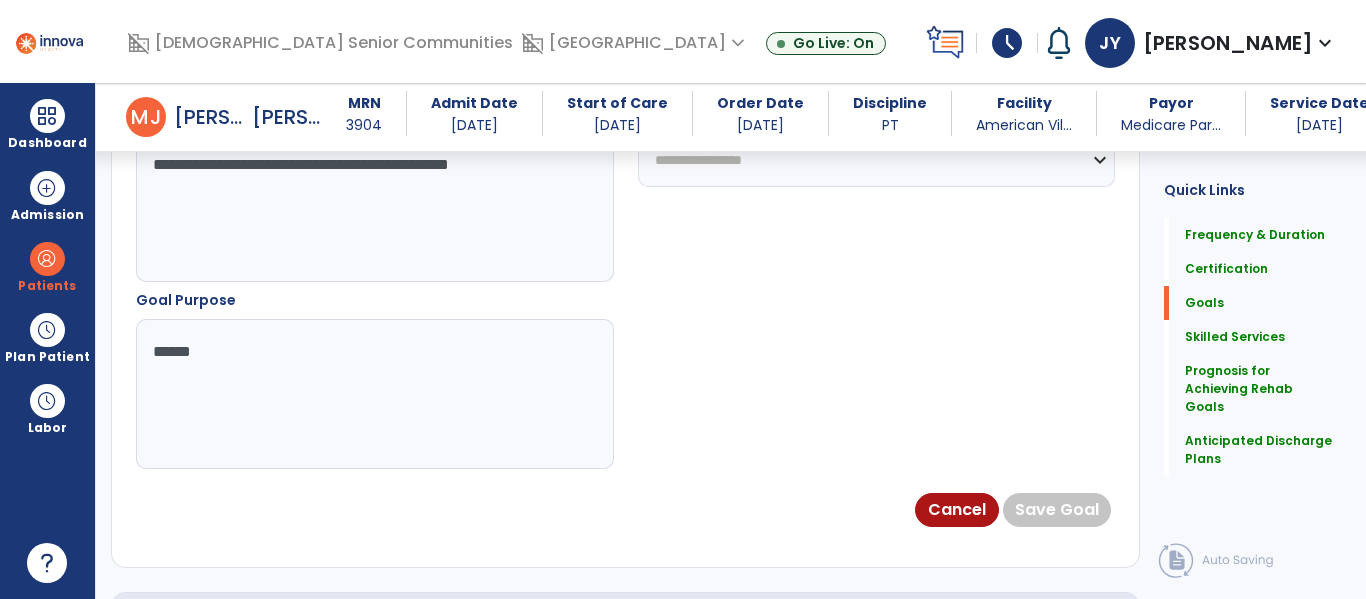 type on "*******" 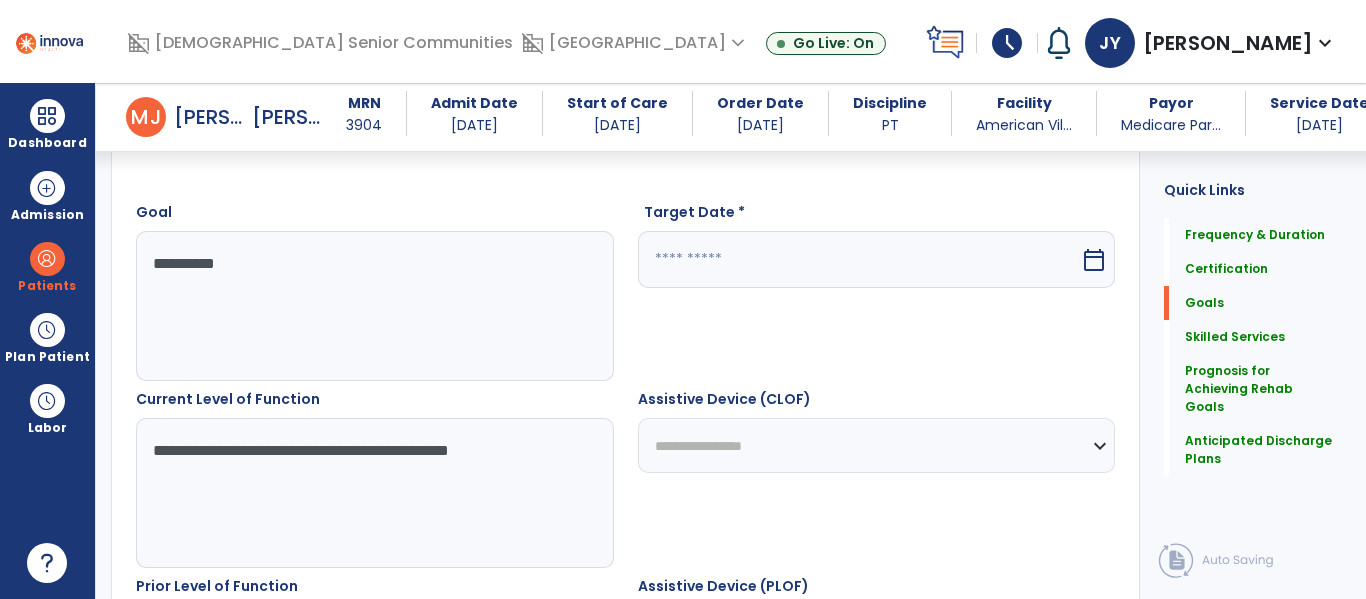 scroll, scrollTop: 509, scrollLeft: 0, axis: vertical 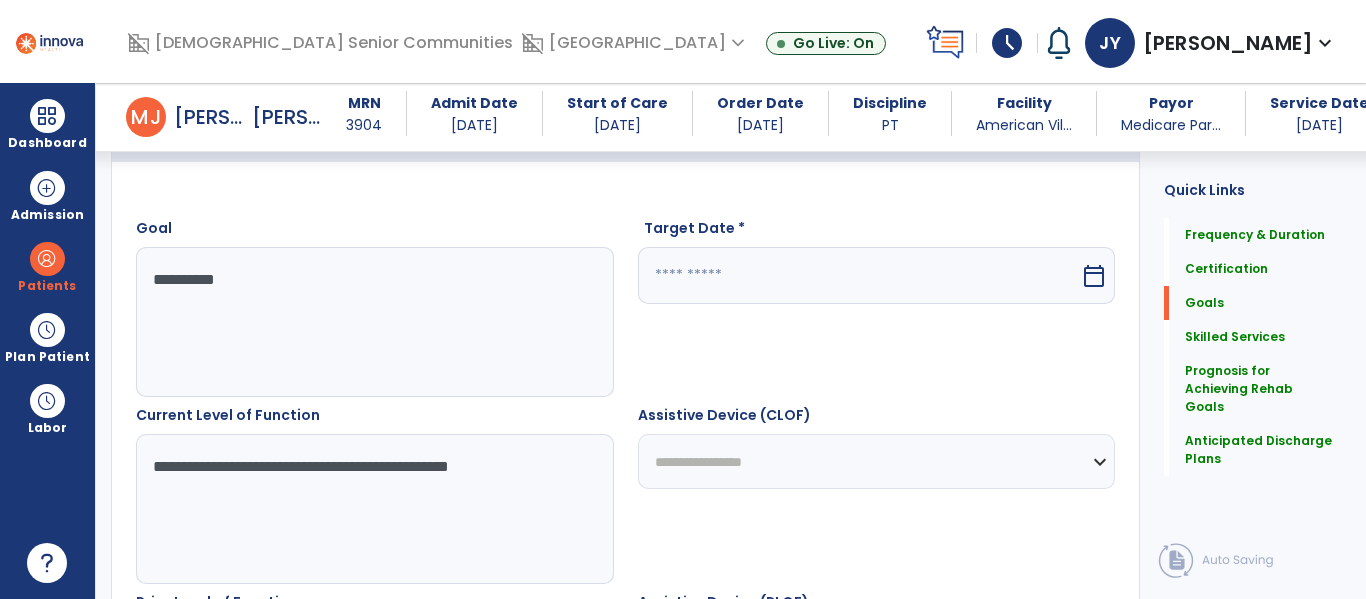 type on "**********" 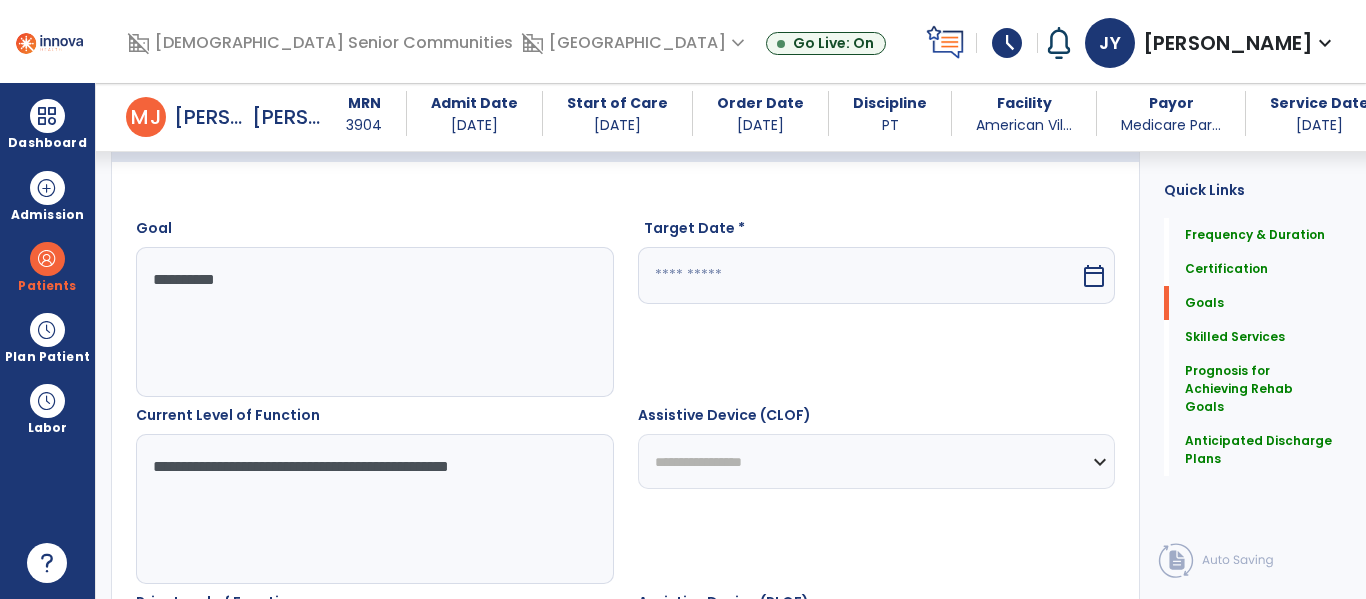 click at bounding box center (859, 275) 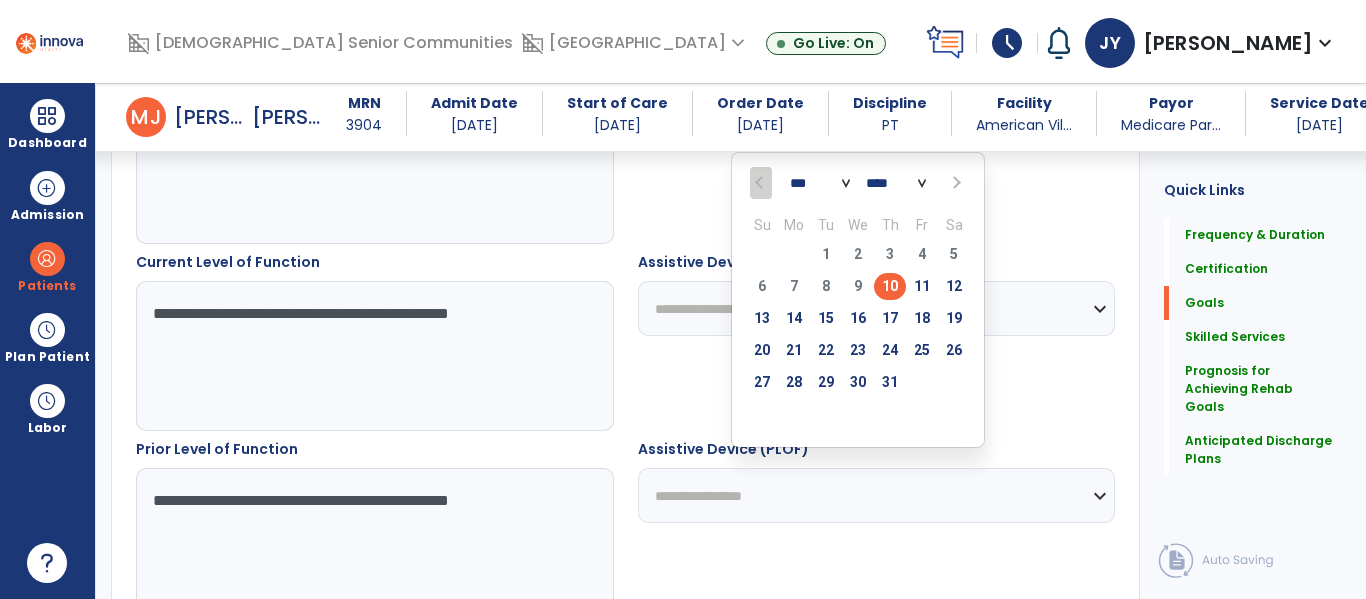 scroll, scrollTop: 674, scrollLeft: 0, axis: vertical 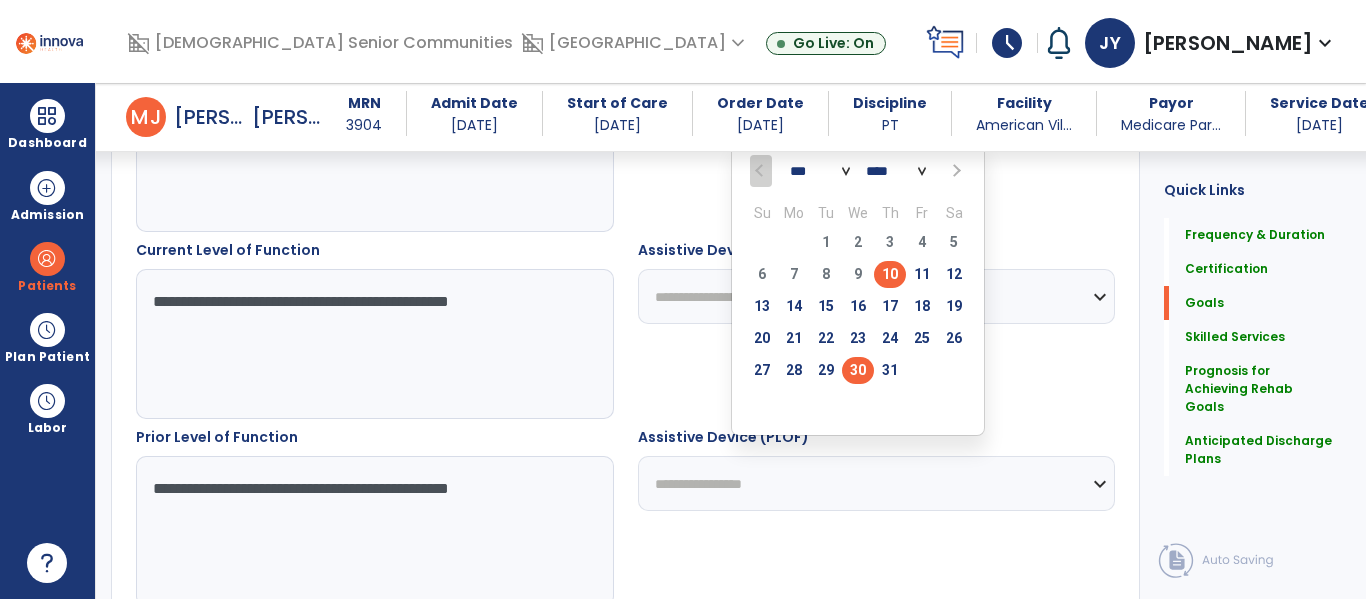 click on "30" at bounding box center [858, 370] 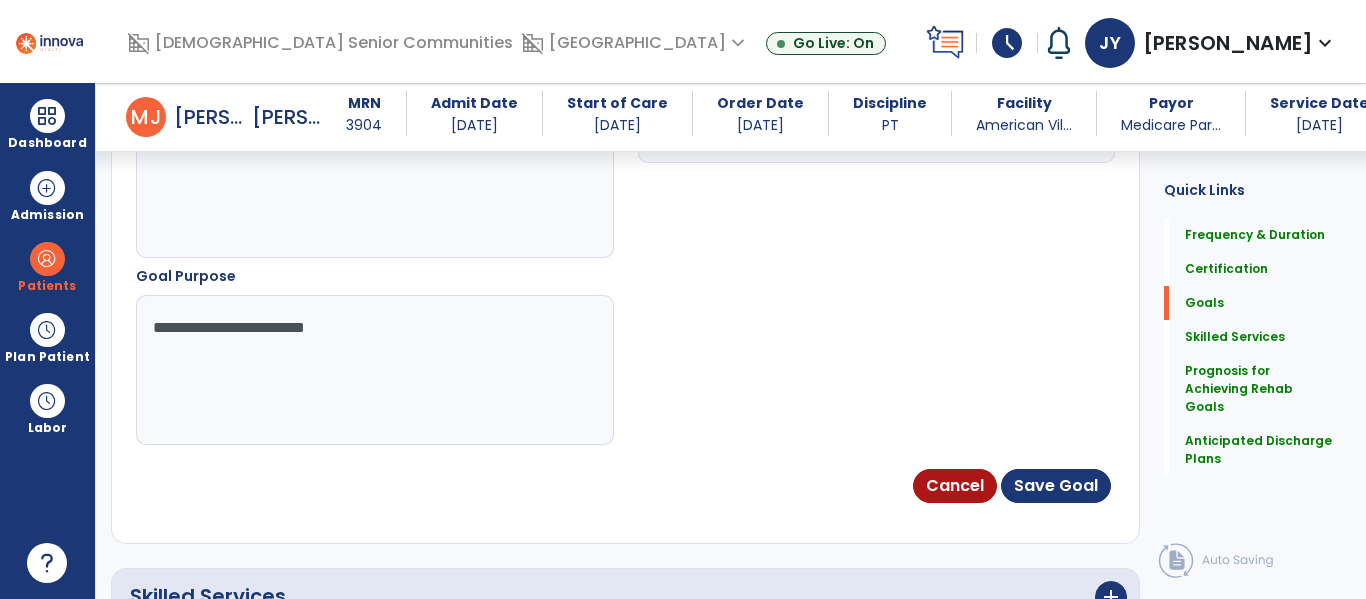 scroll, scrollTop: 1229, scrollLeft: 0, axis: vertical 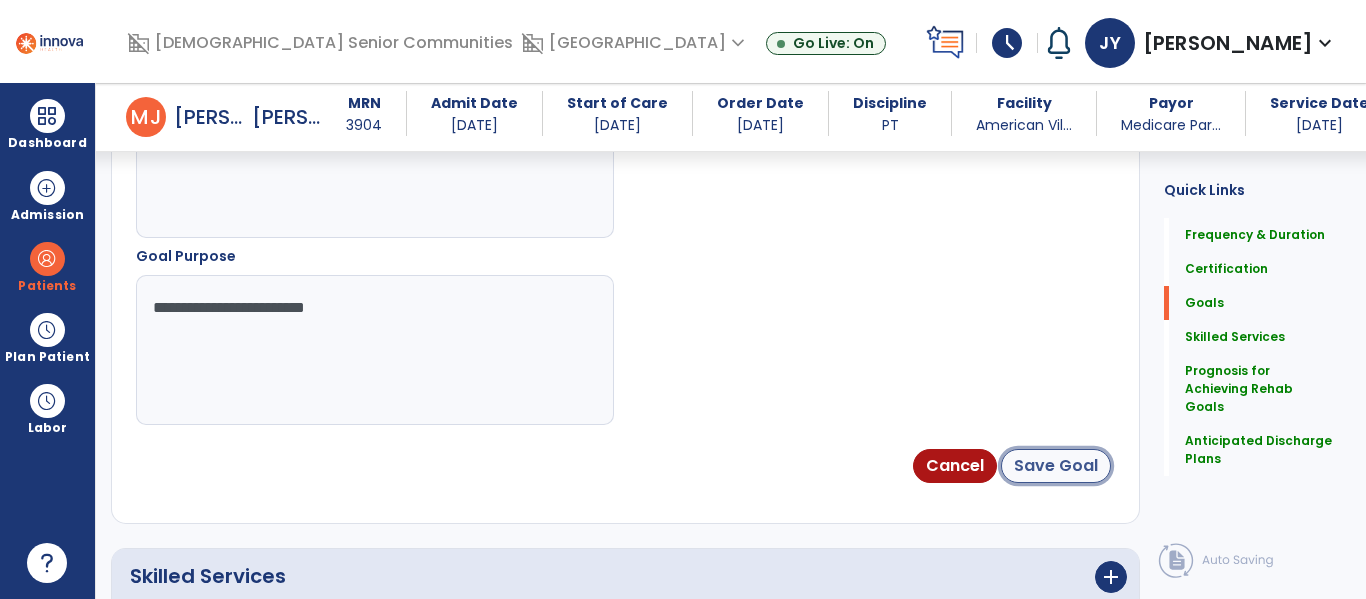 click on "Save Goal" at bounding box center [1056, 466] 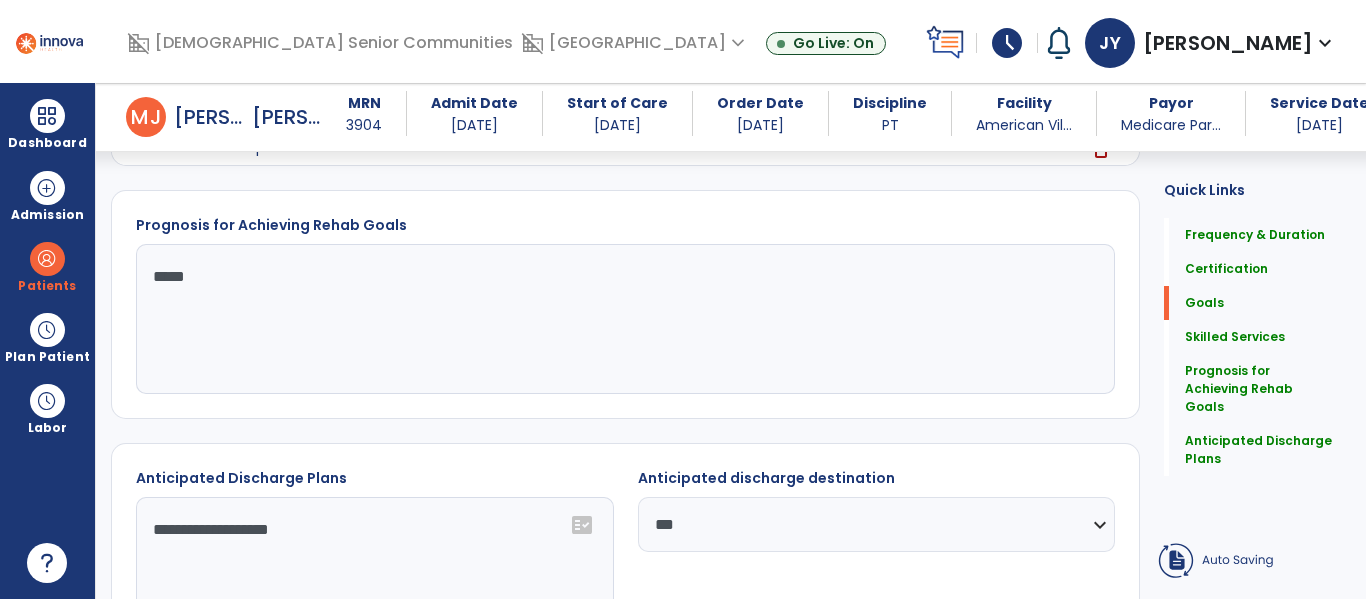 scroll, scrollTop: 150, scrollLeft: 0, axis: vertical 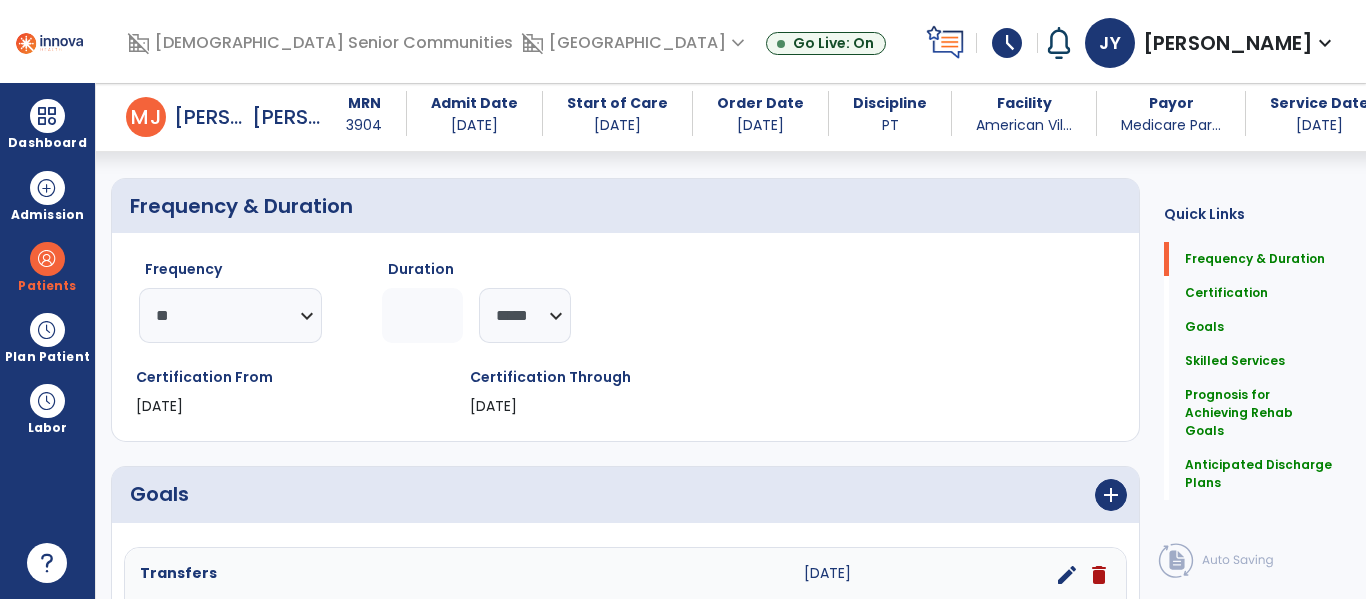 click on "edit" at bounding box center [1067, 575] 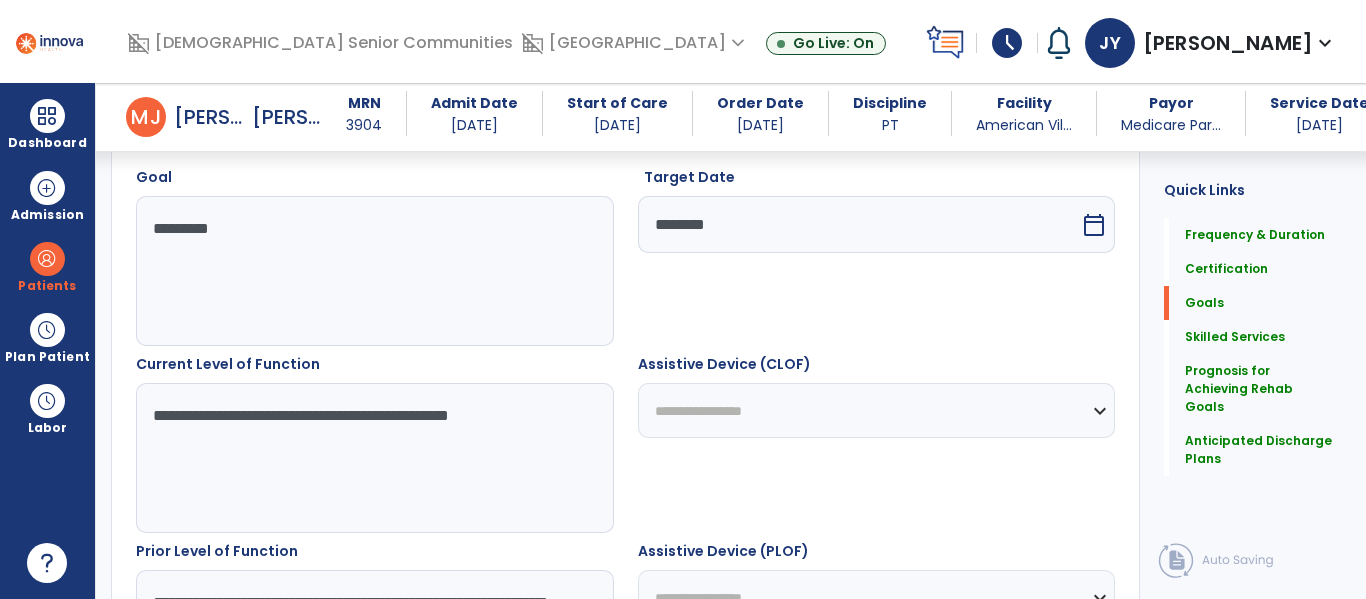 scroll, scrollTop: 83, scrollLeft: 0, axis: vertical 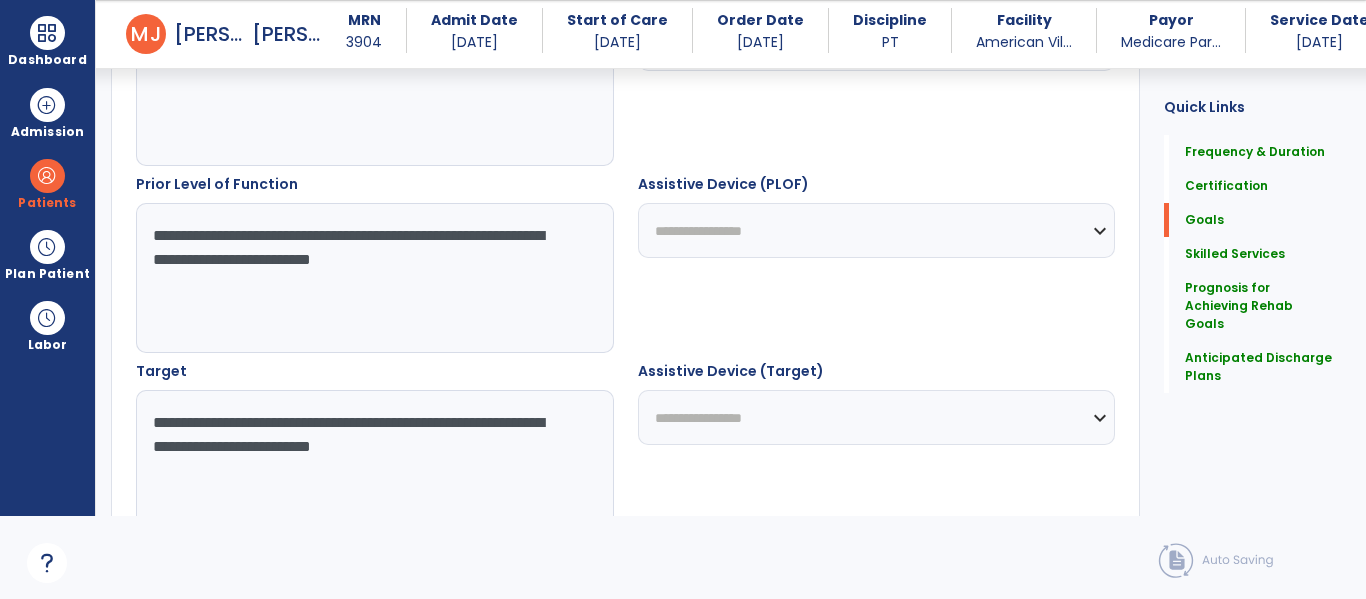 click on "**********" at bounding box center [374, 278] 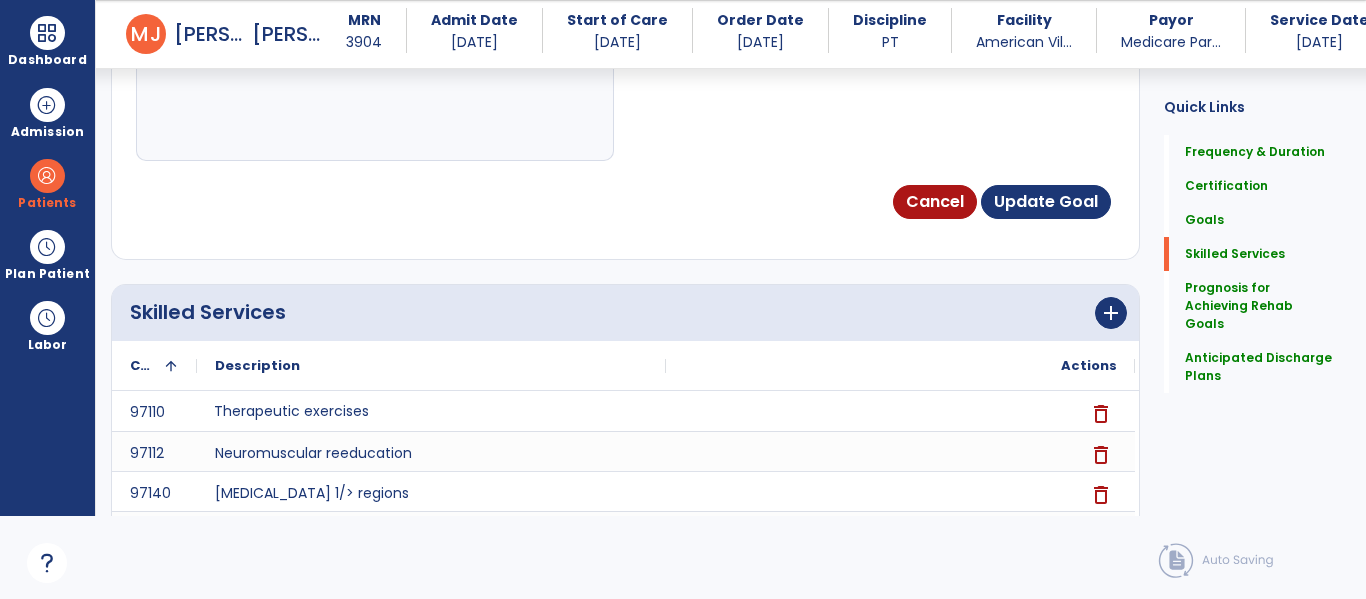 scroll, scrollTop: 1419, scrollLeft: 0, axis: vertical 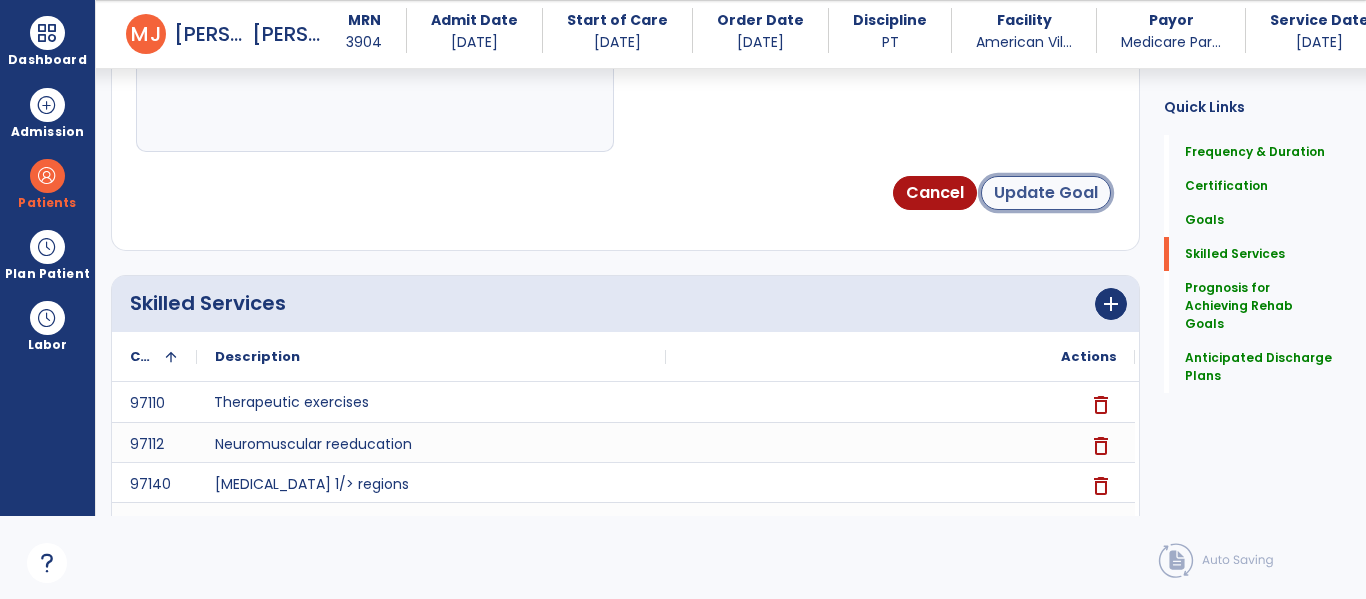 click on "Update Goal" at bounding box center [1046, 193] 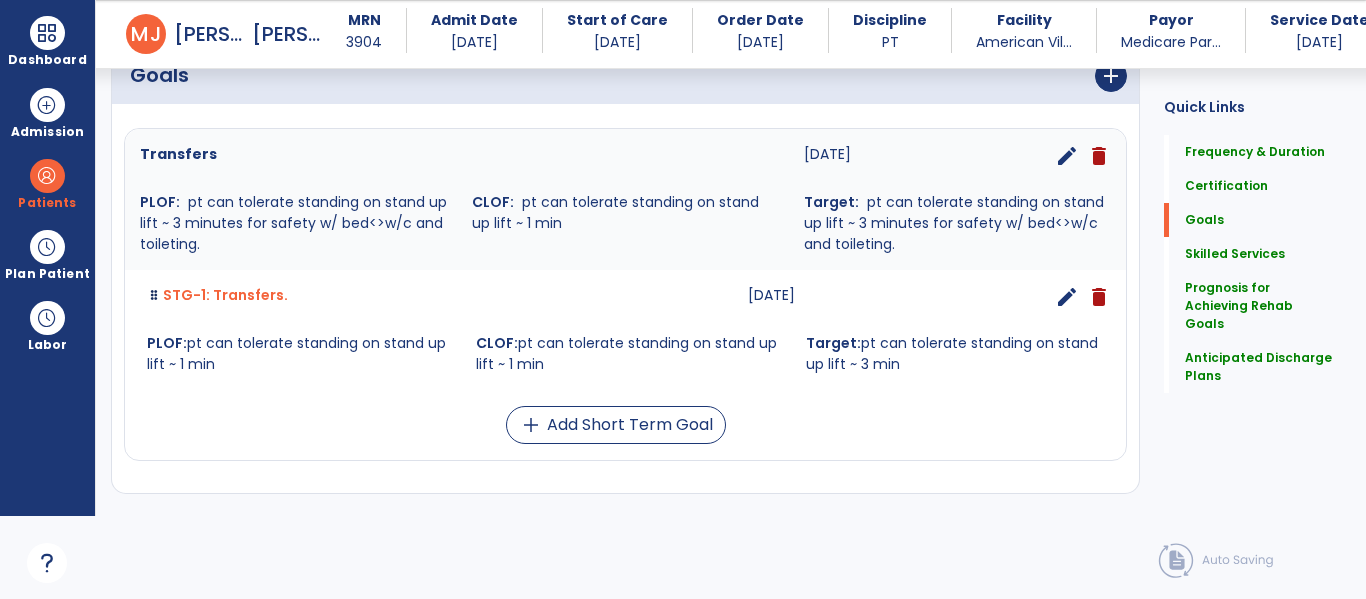 click on "edit" at bounding box center [1067, 297] 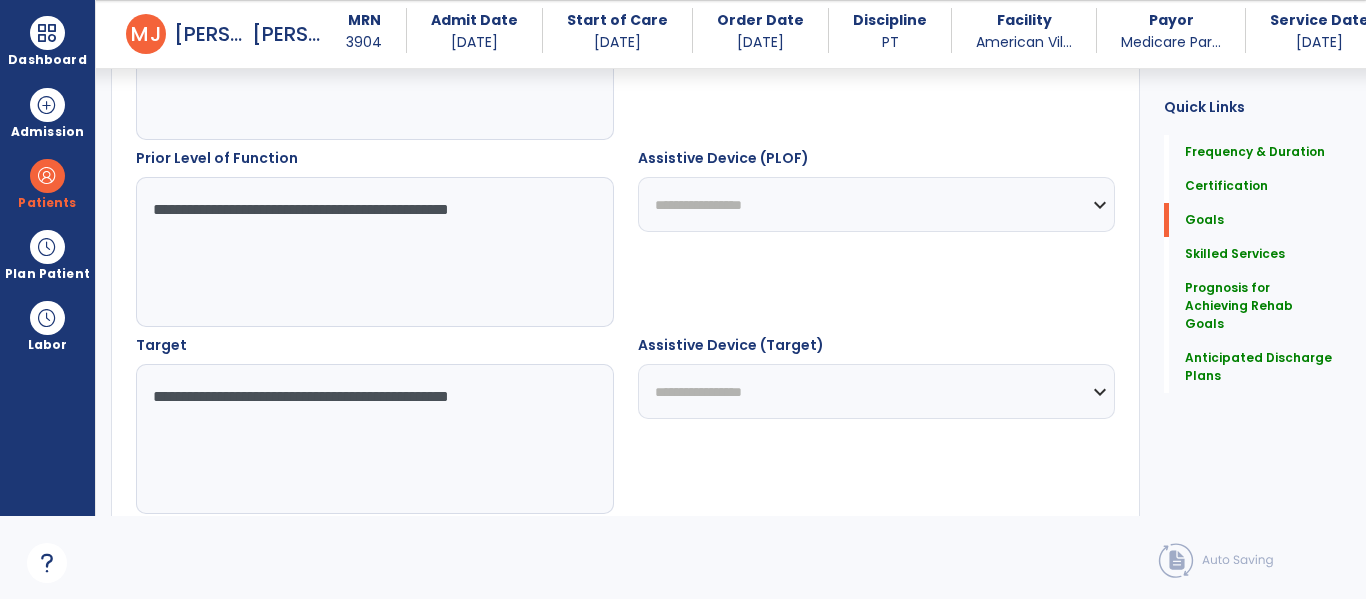 scroll, scrollTop: 872, scrollLeft: 0, axis: vertical 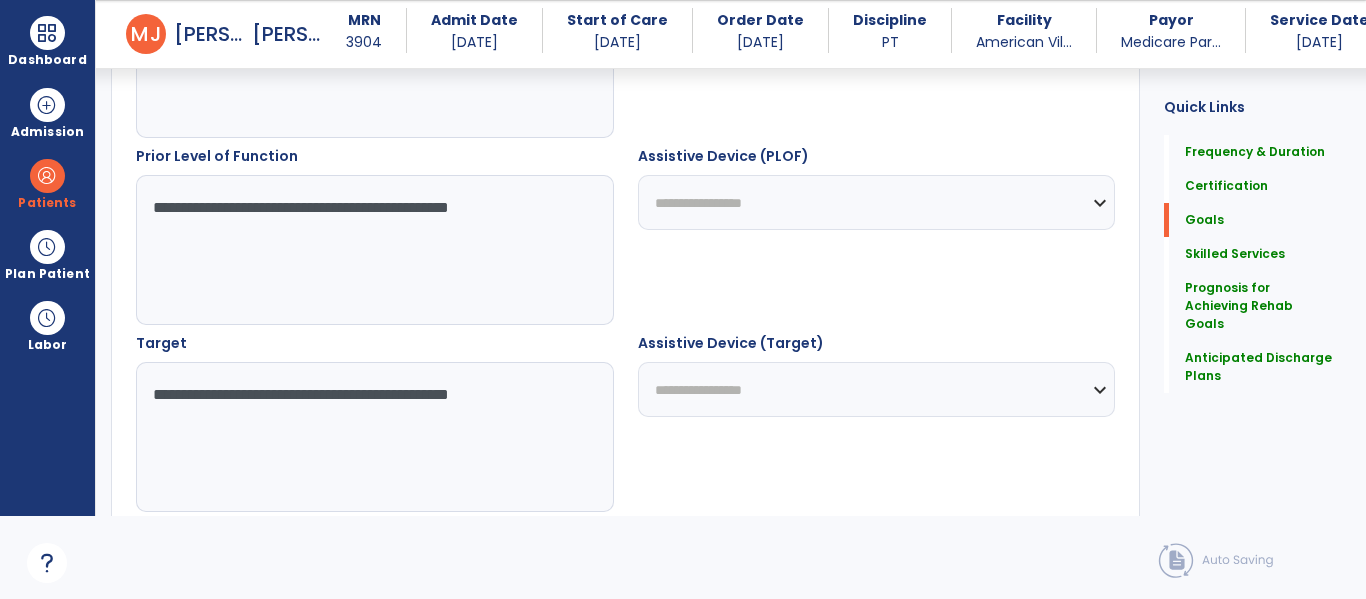 click on "**********" at bounding box center [374, 250] 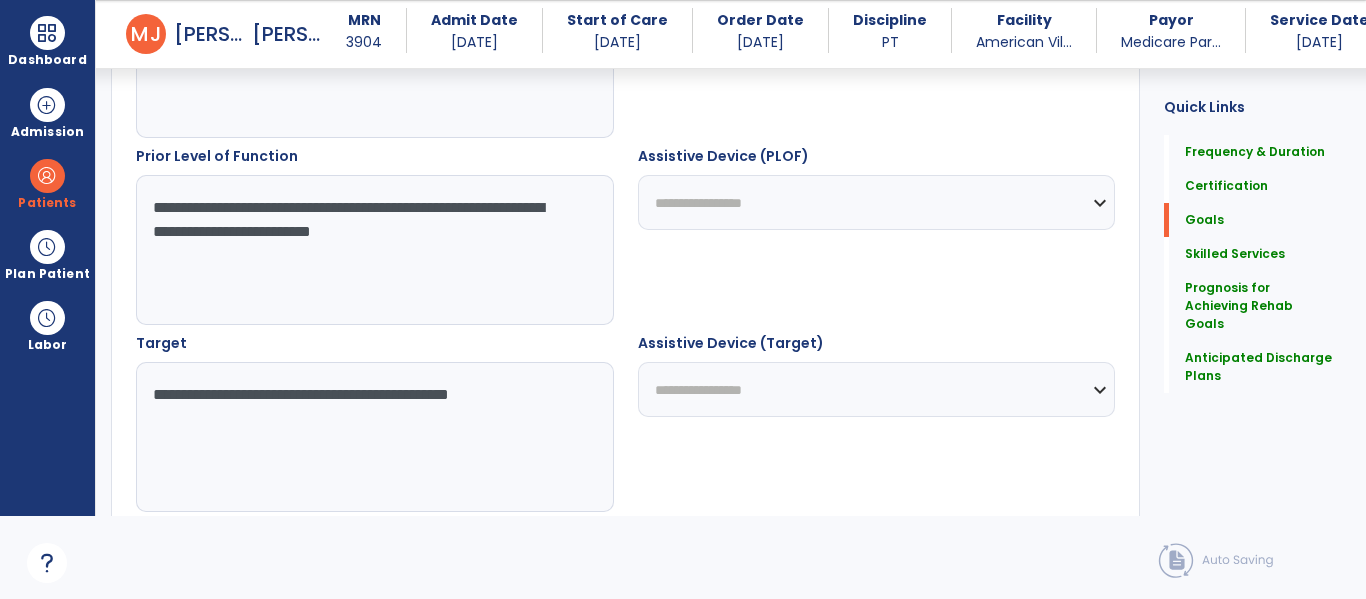 type on "**********" 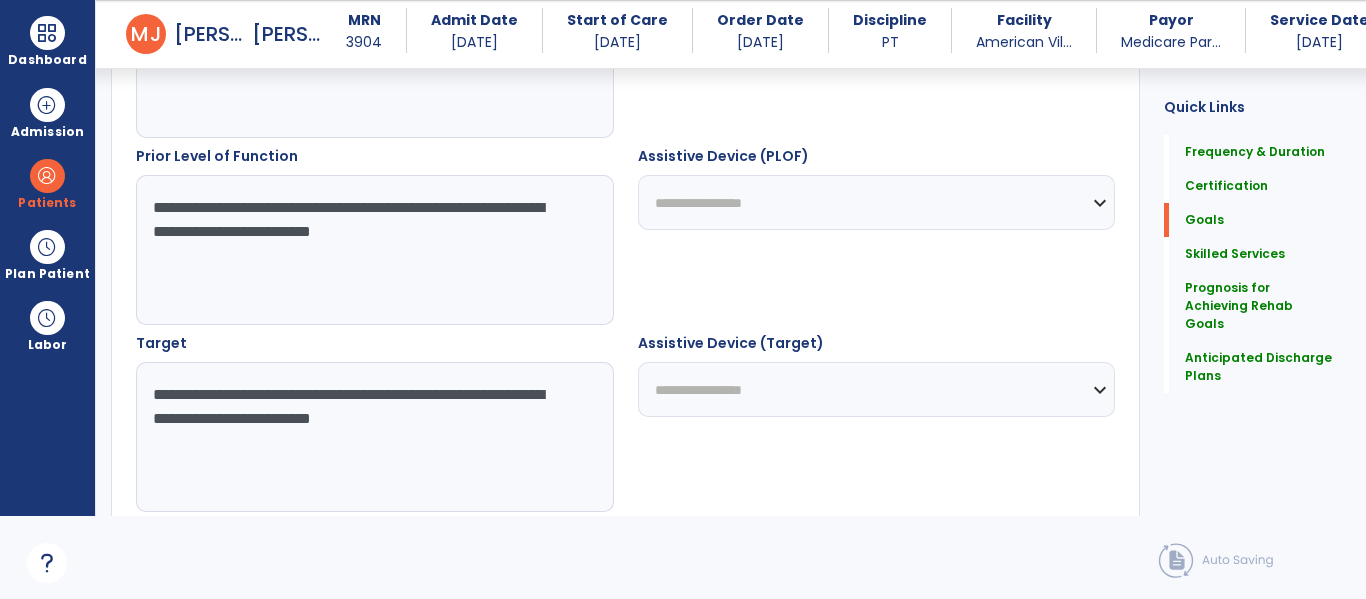 click on "**********" at bounding box center (374, 437) 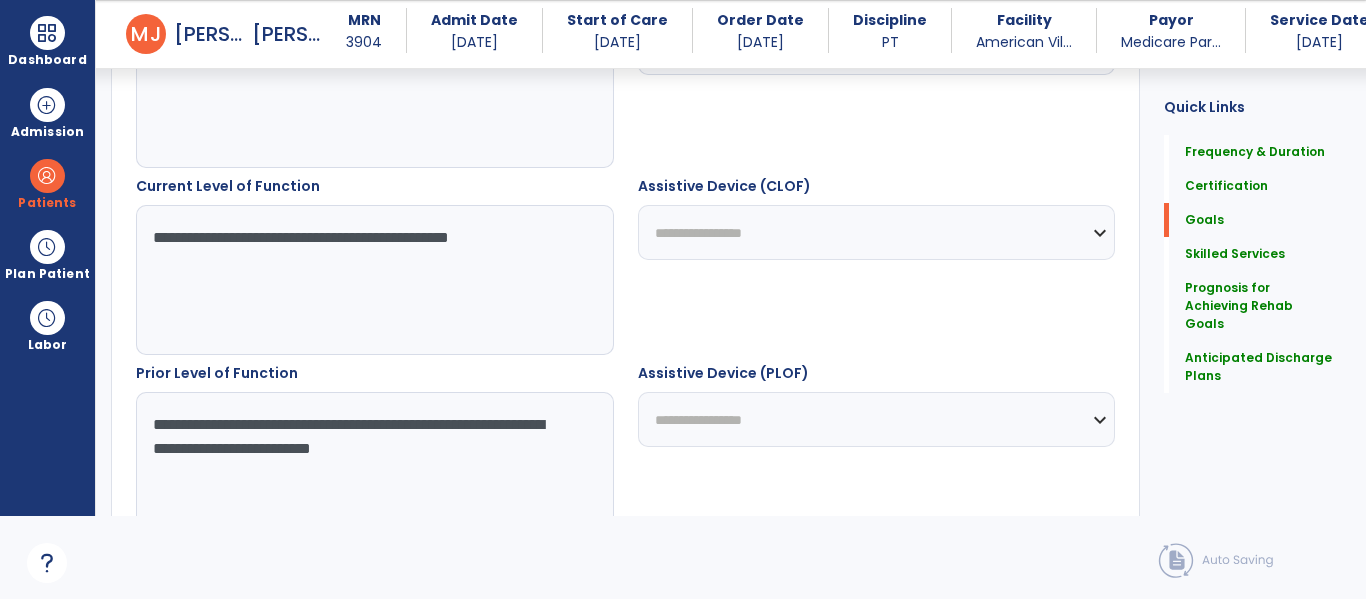 scroll, scrollTop: 651, scrollLeft: 0, axis: vertical 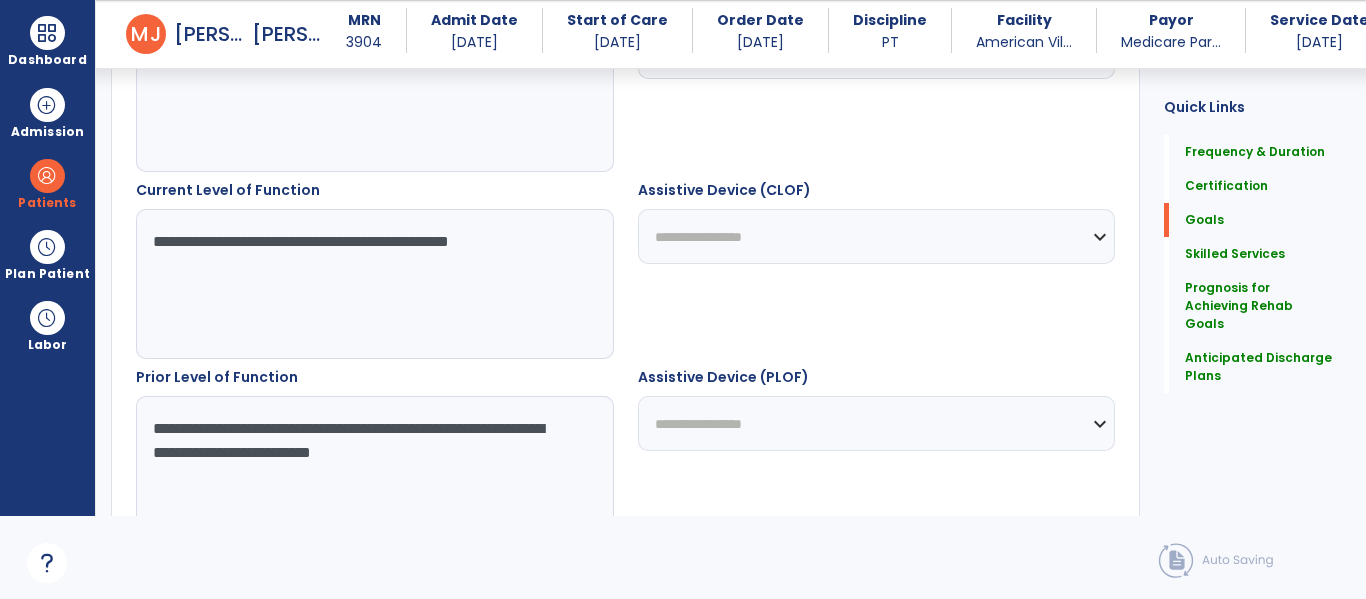 type on "**********" 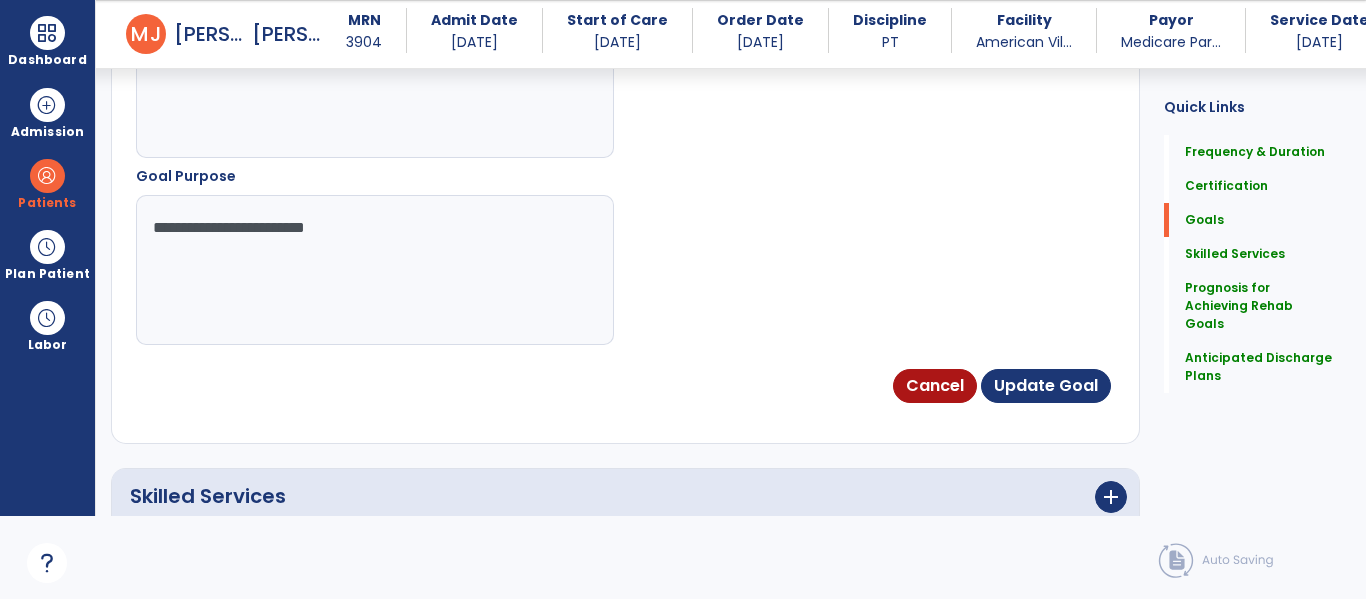 scroll, scrollTop: 1245, scrollLeft: 0, axis: vertical 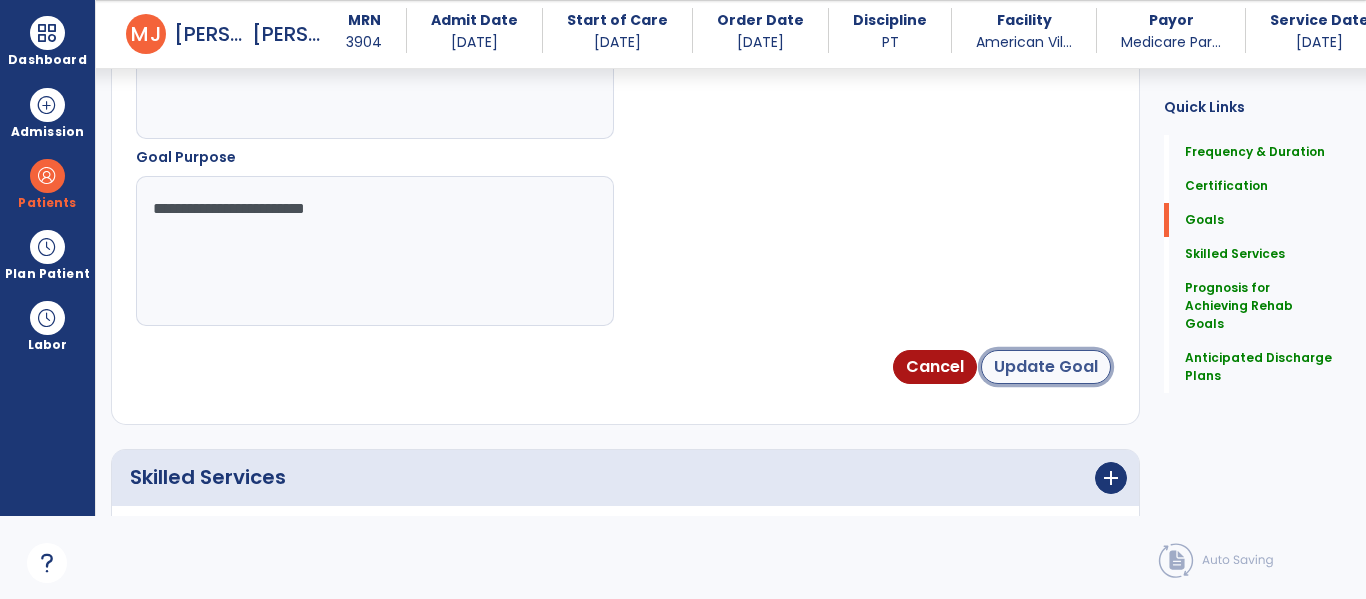 click on "Update Goal" at bounding box center (1046, 367) 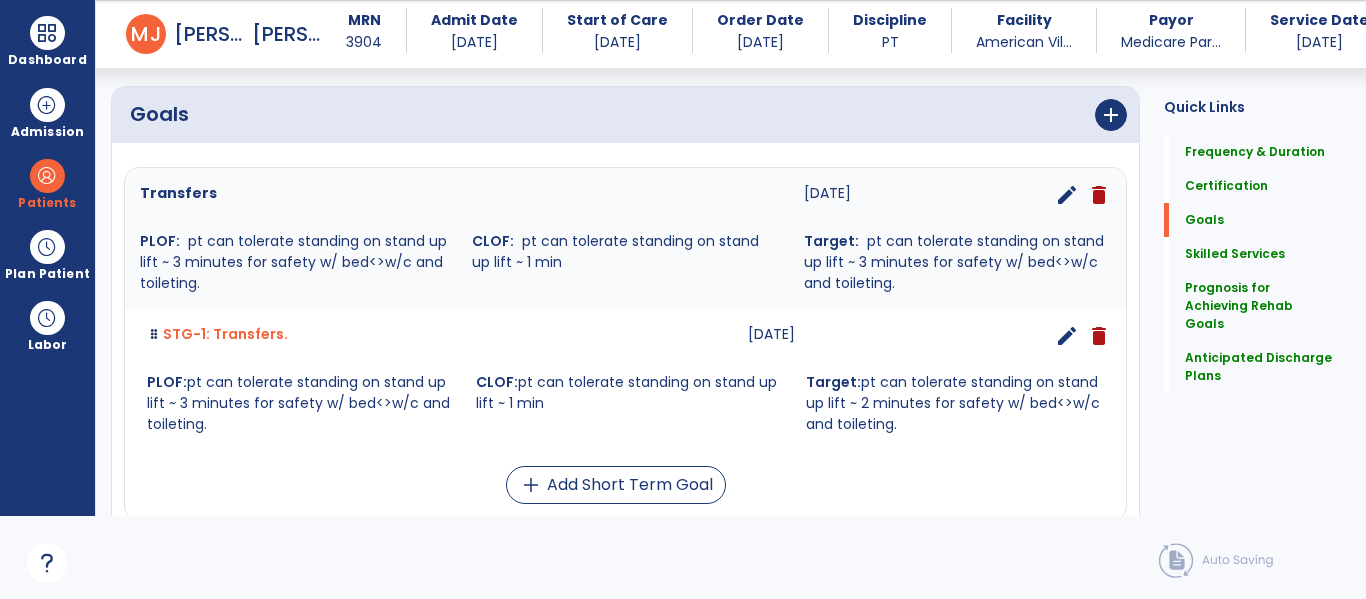 scroll, scrollTop: 444, scrollLeft: 0, axis: vertical 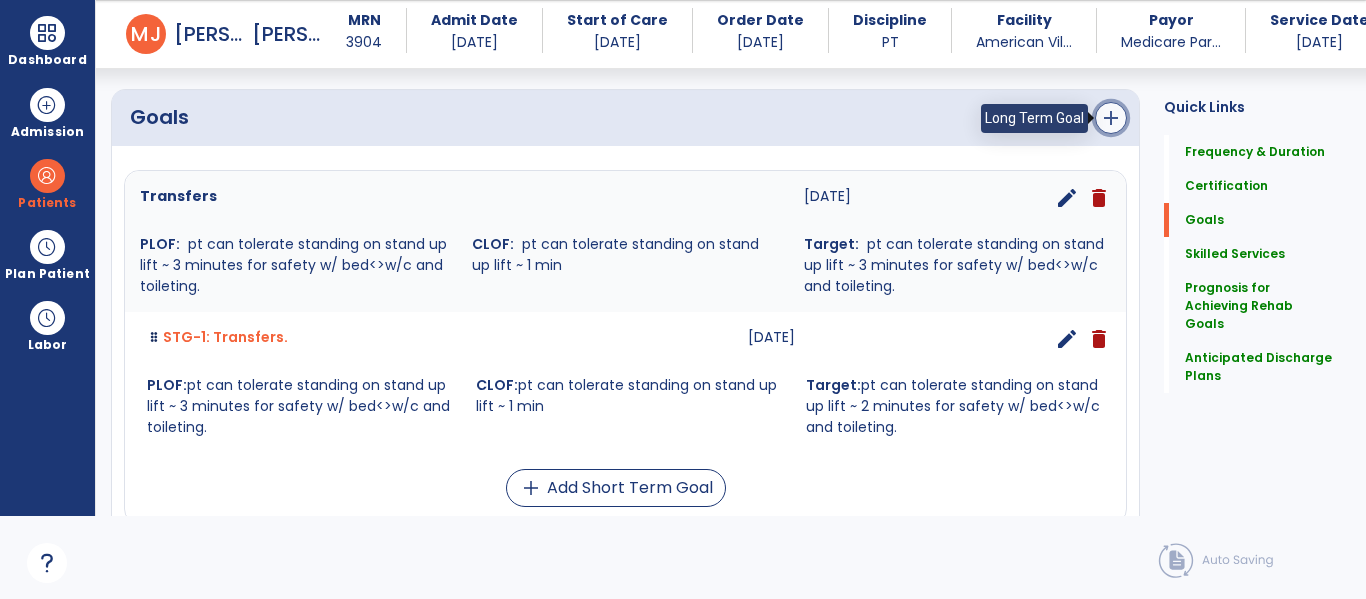 click on "add" at bounding box center [1111, 118] 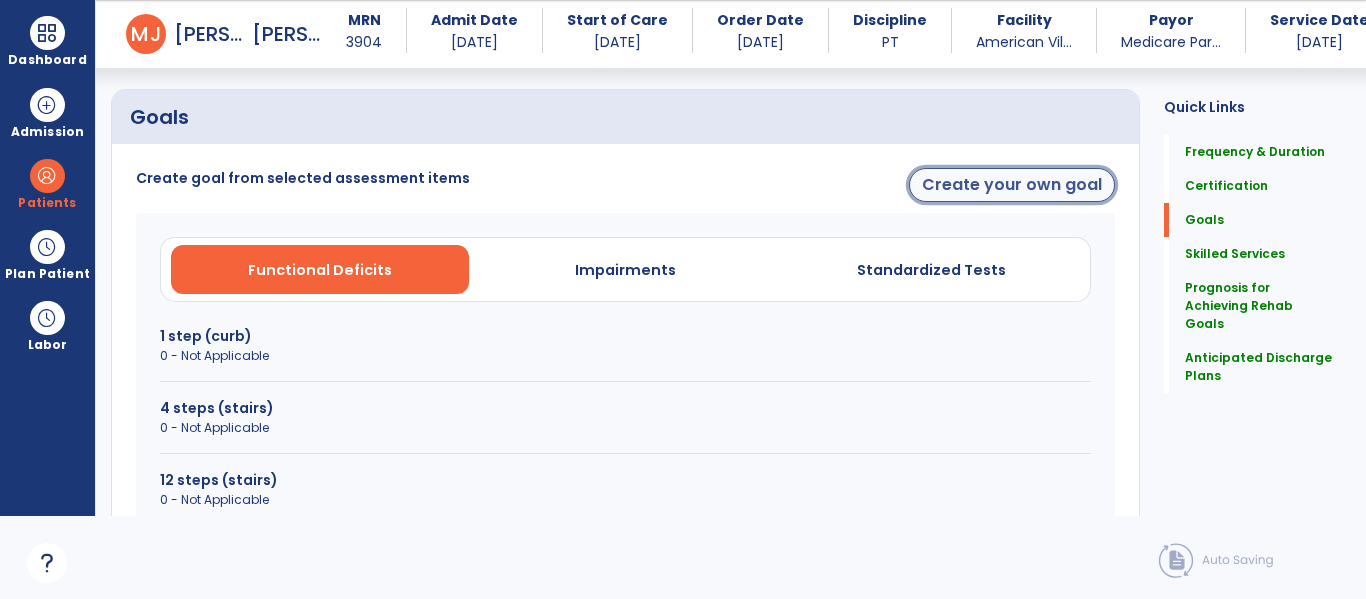 click on "Create your own goal" at bounding box center (1012, 185) 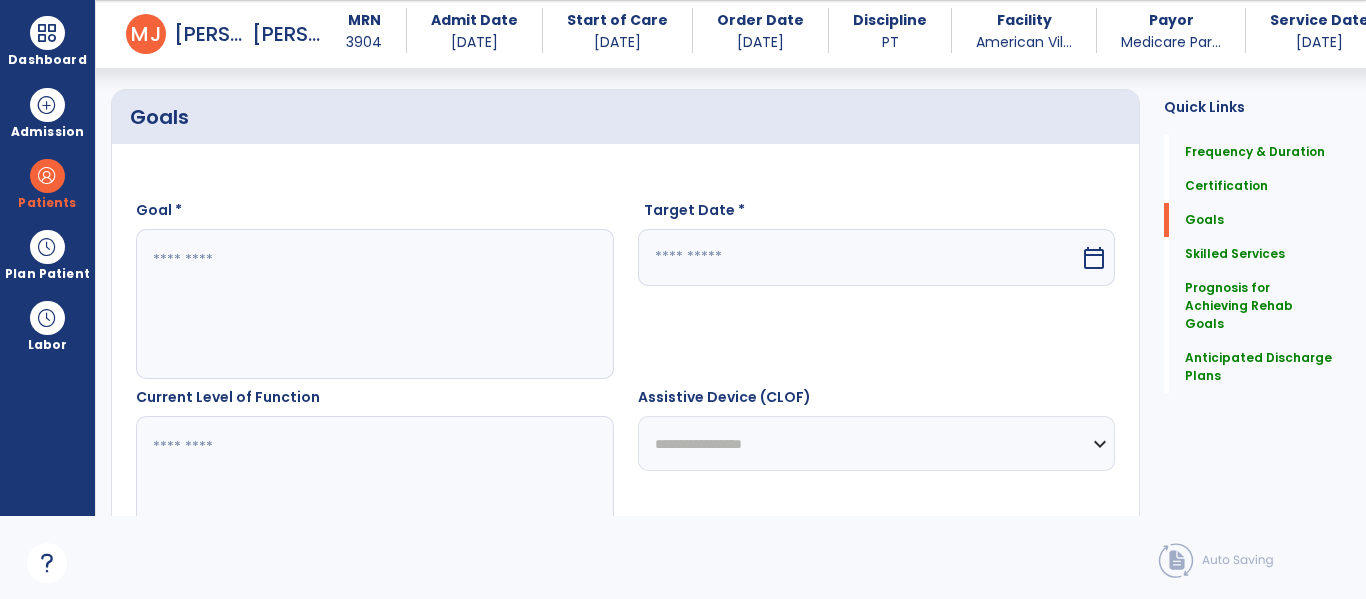 click at bounding box center [374, 304] 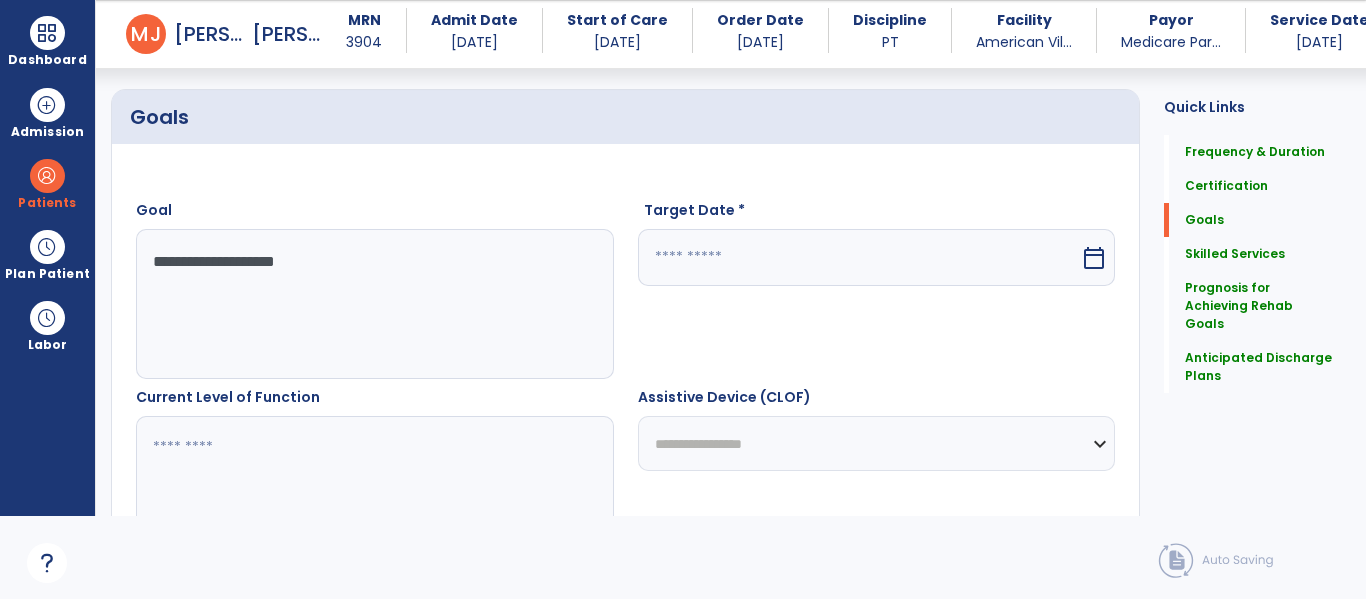 type on "**********" 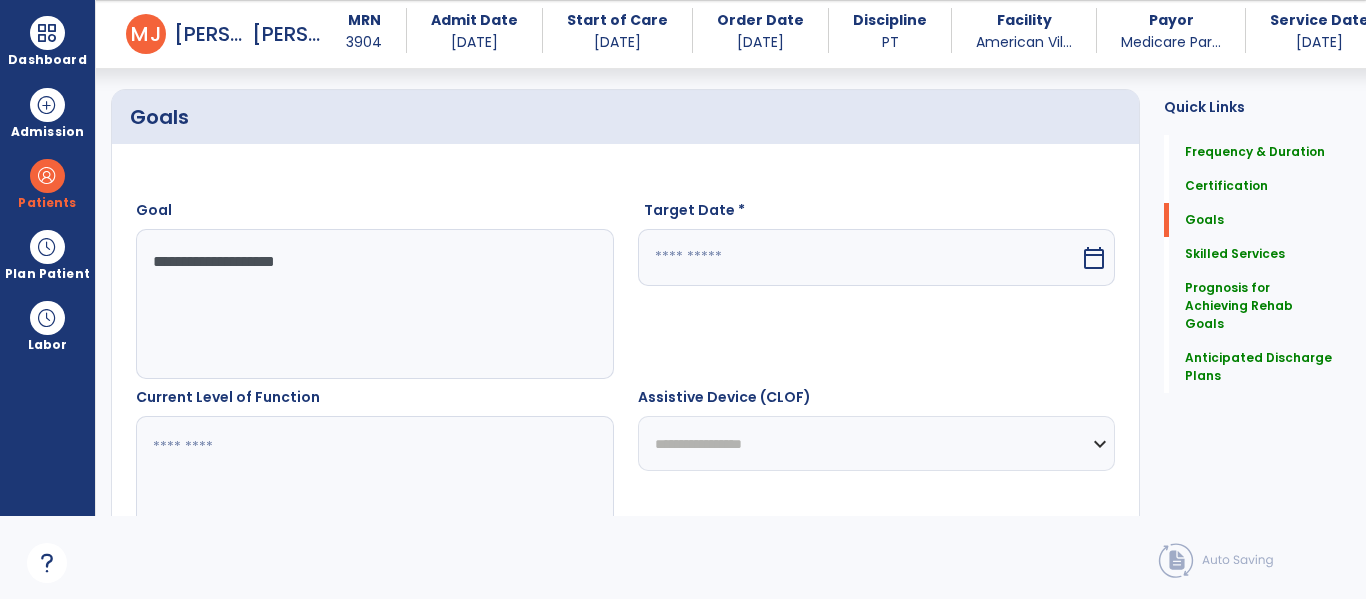 click at bounding box center [859, 257] 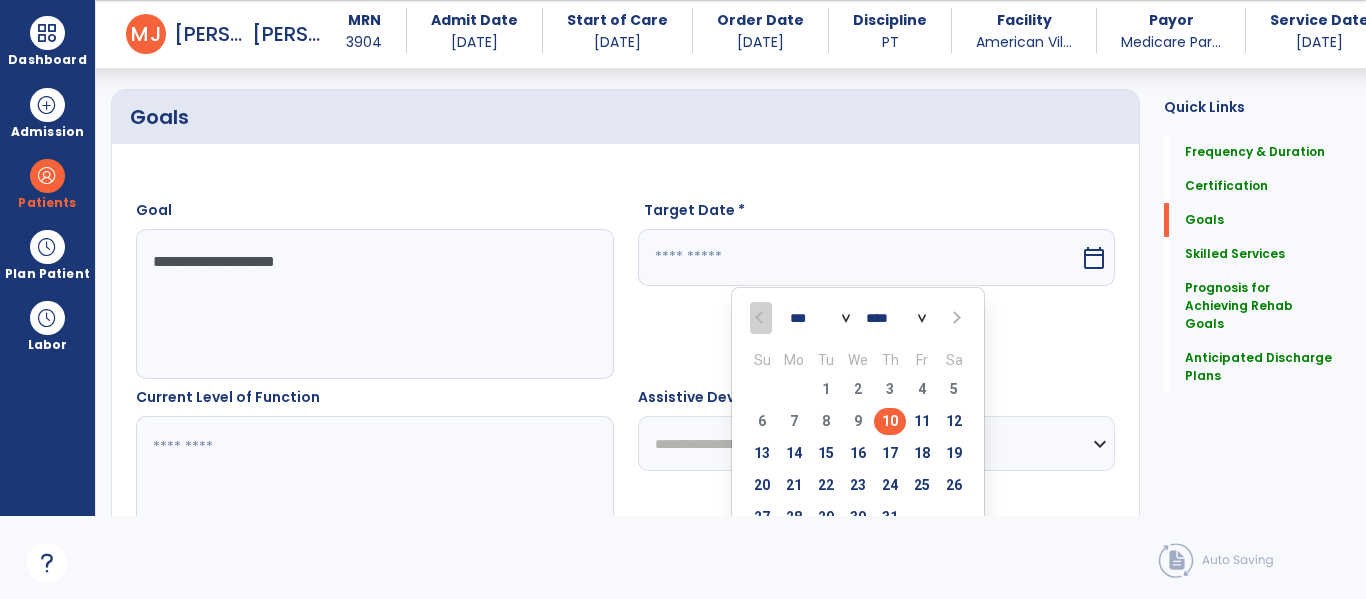 click at bounding box center (955, 318) 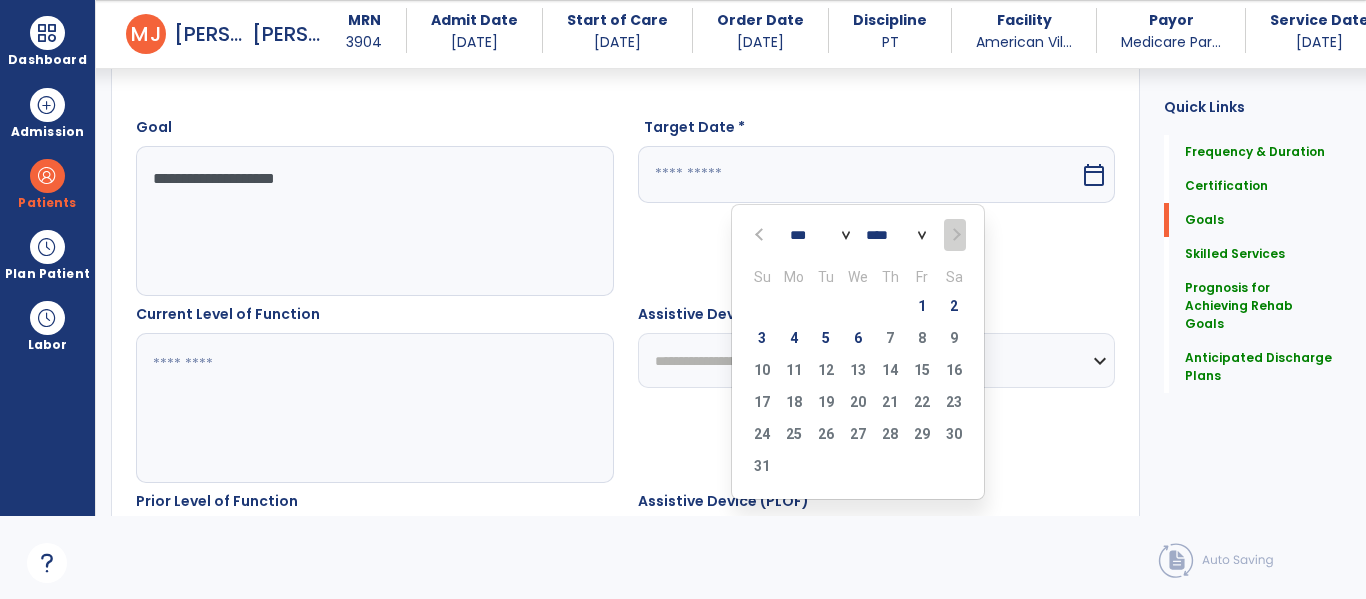 scroll, scrollTop: 583, scrollLeft: 0, axis: vertical 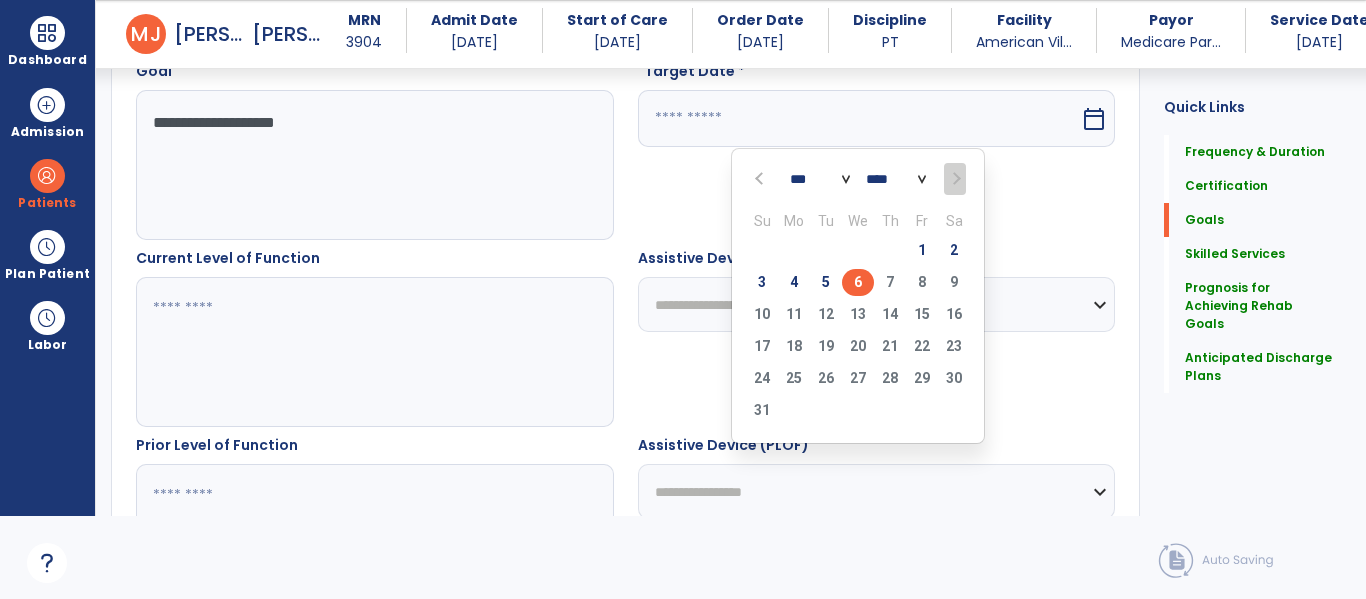 click on "6" at bounding box center [858, 282] 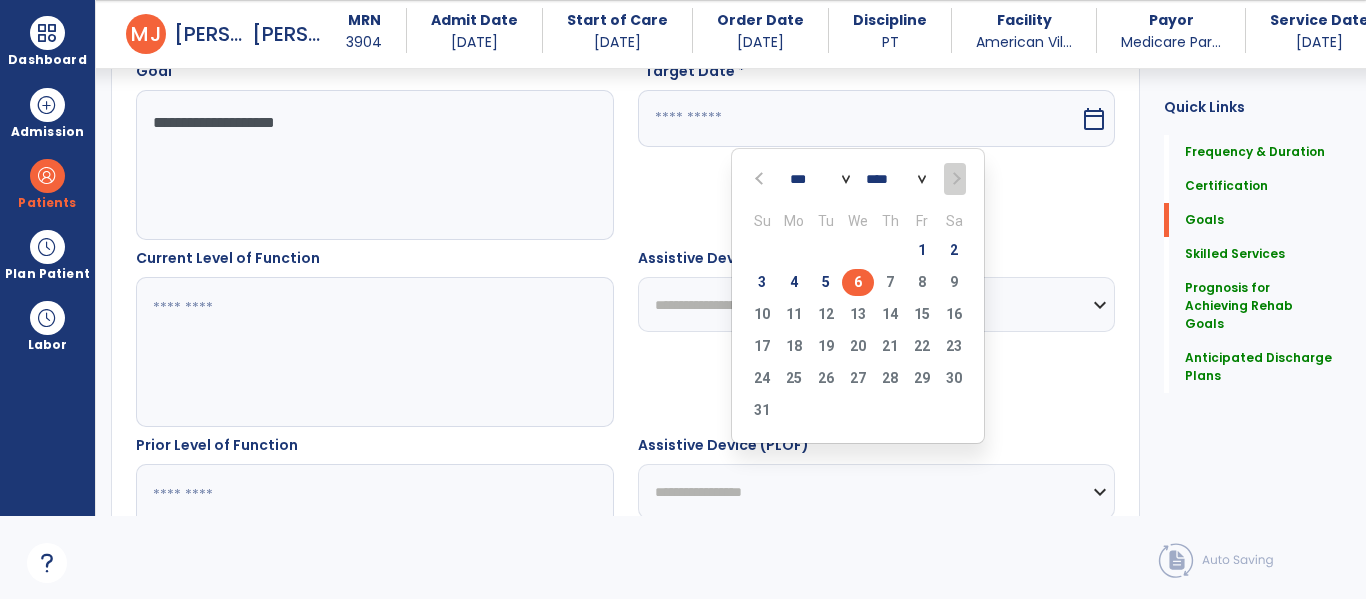 type on "********" 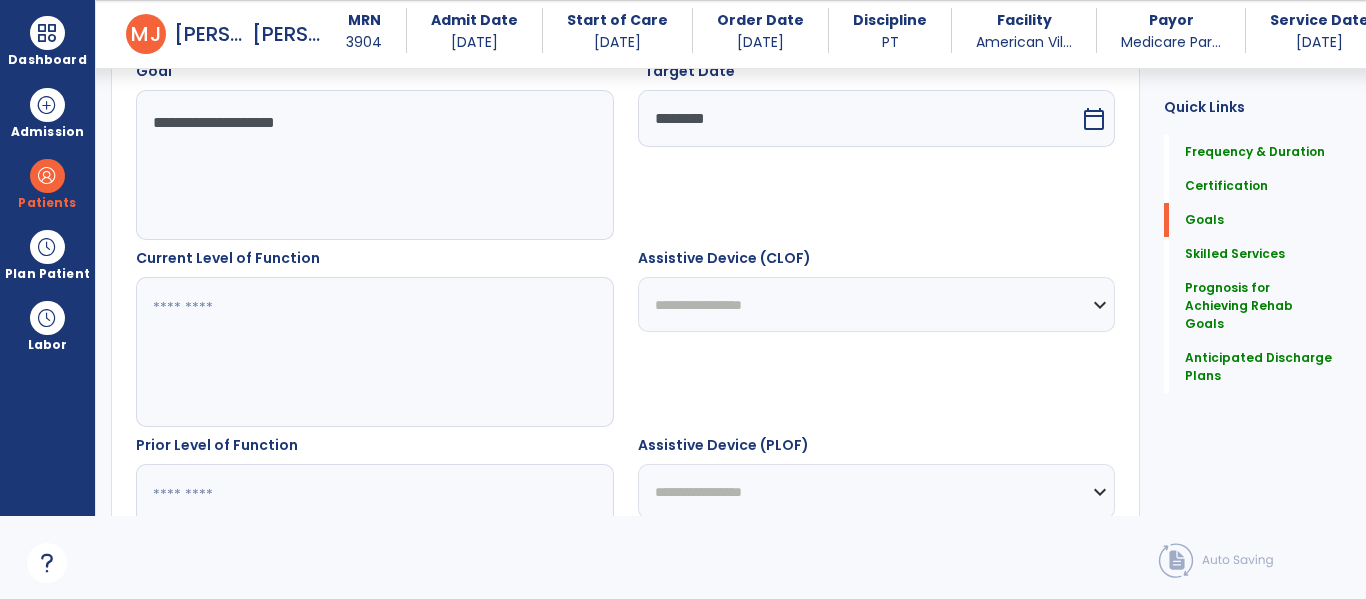 click at bounding box center [374, 352] 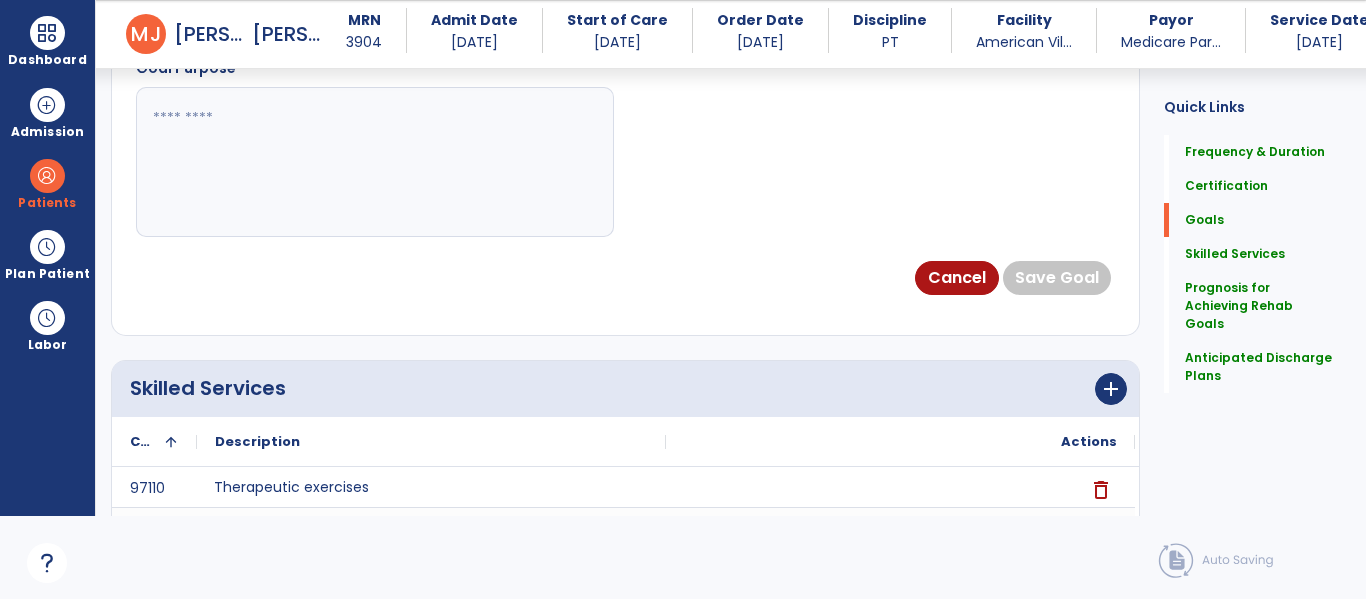 scroll, scrollTop: 1336, scrollLeft: 0, axis: vertical 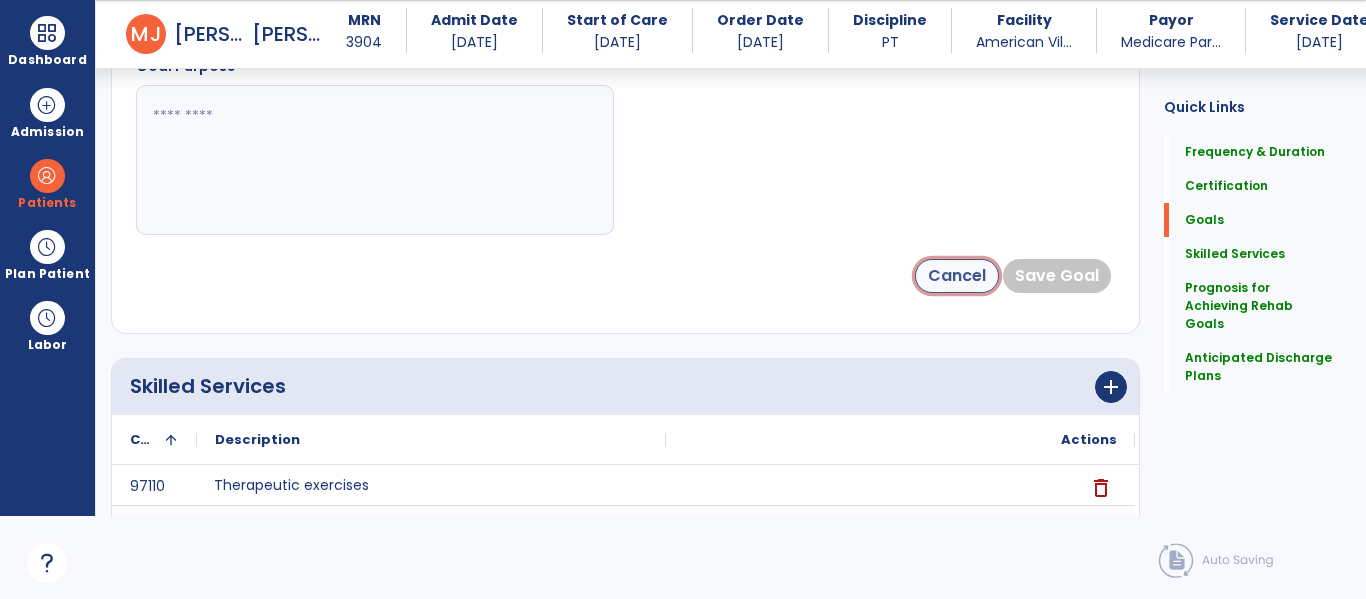 click on "Cancel" at bounding box center [957, 276] 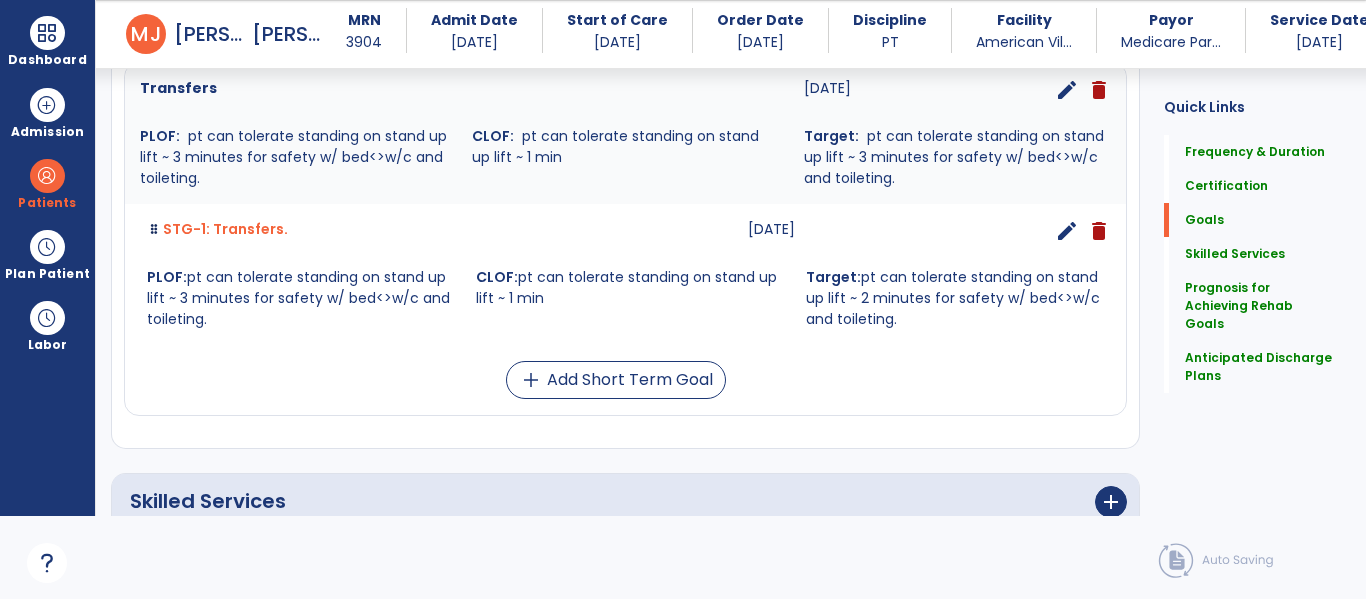 scroll, scrollTop: 566, scrollLeft: 0, axis: vertical 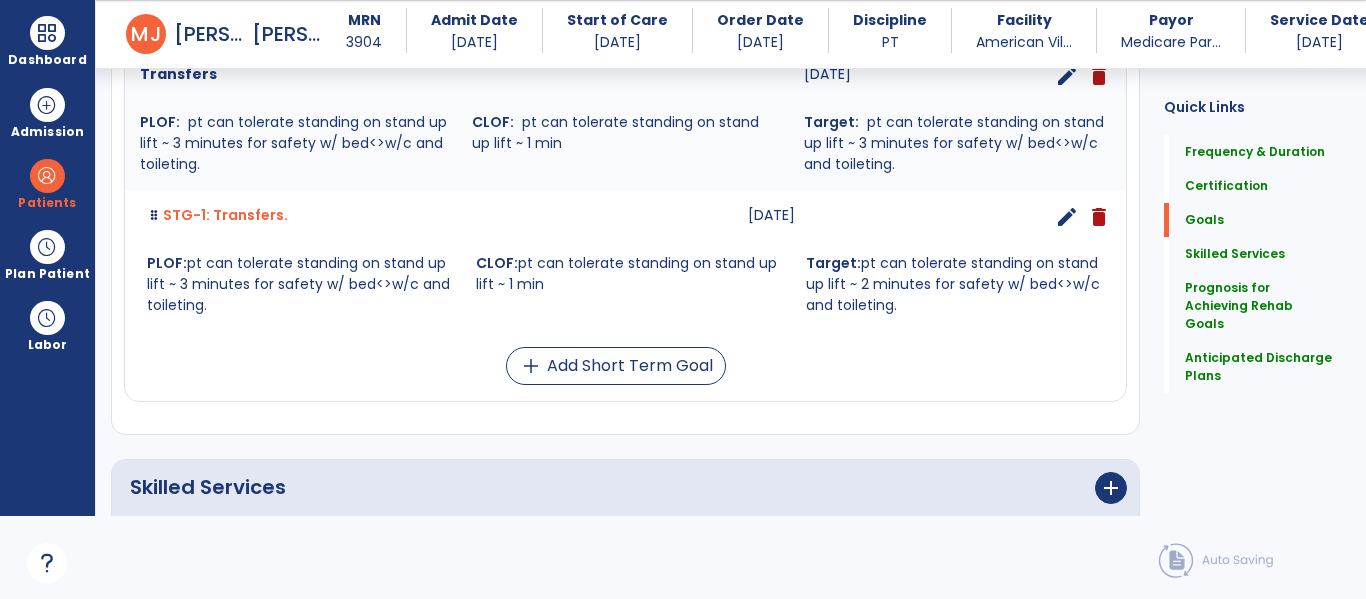 click on "edit" at bounding box center [1067, 217] 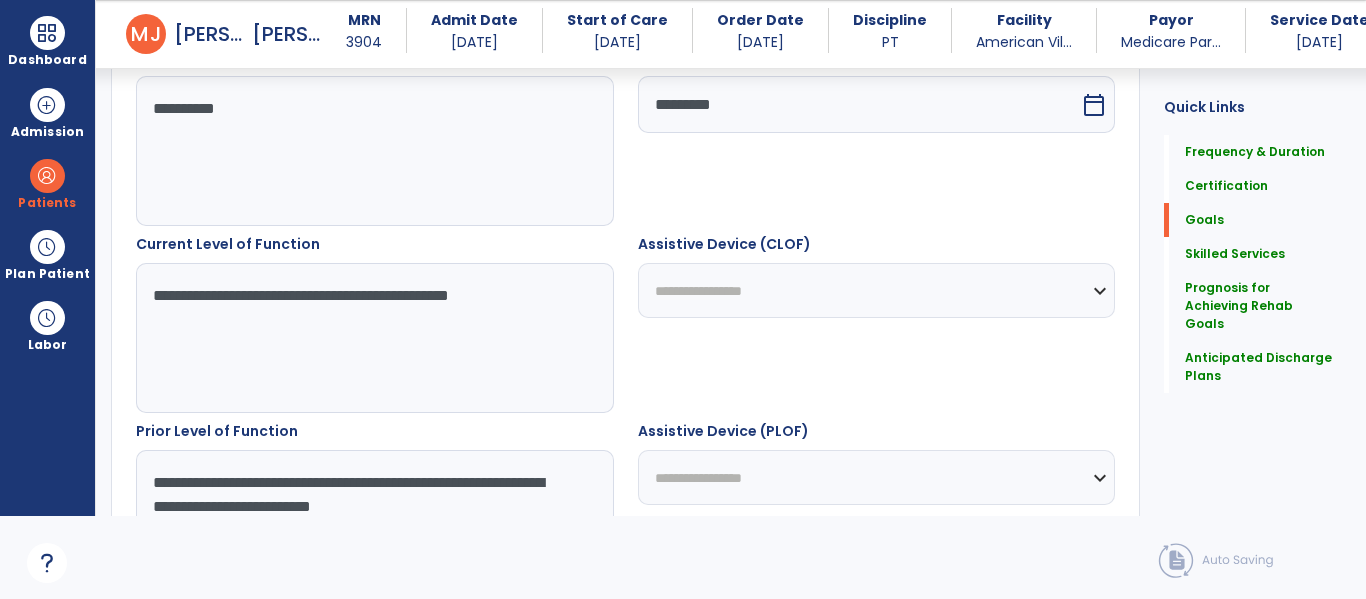 scroll, scrollTop: 600, scrollLeft: 0, axis: vertical 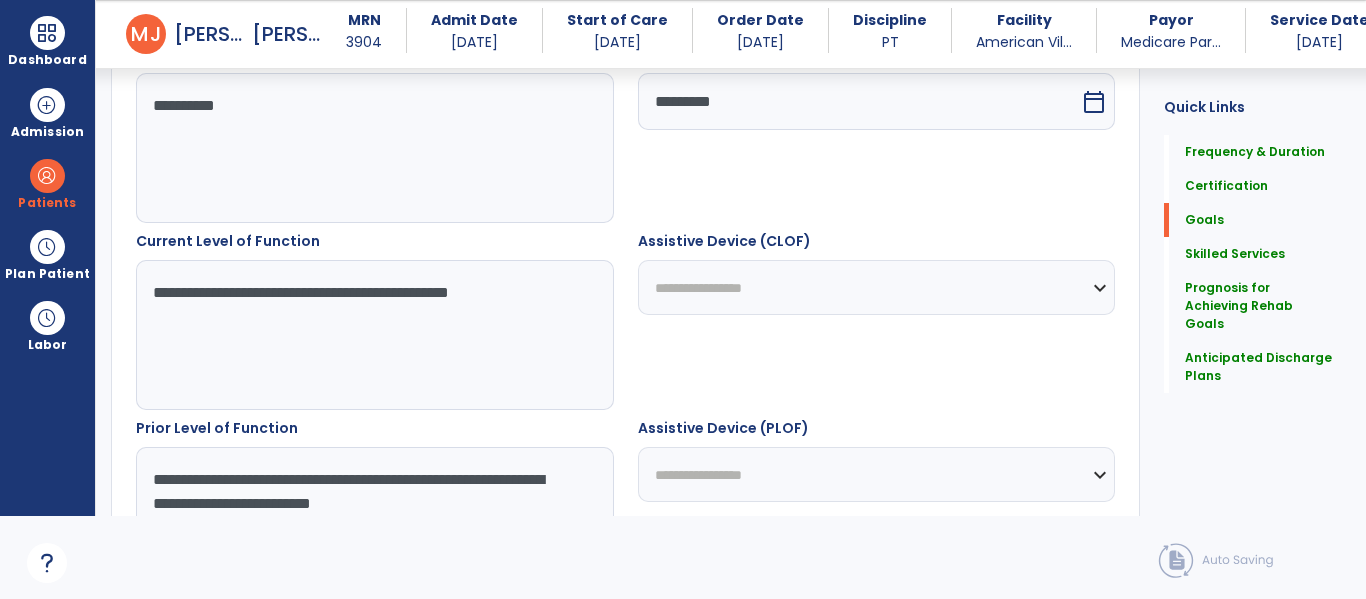 click on "**********" at bounding box center (374, 335) 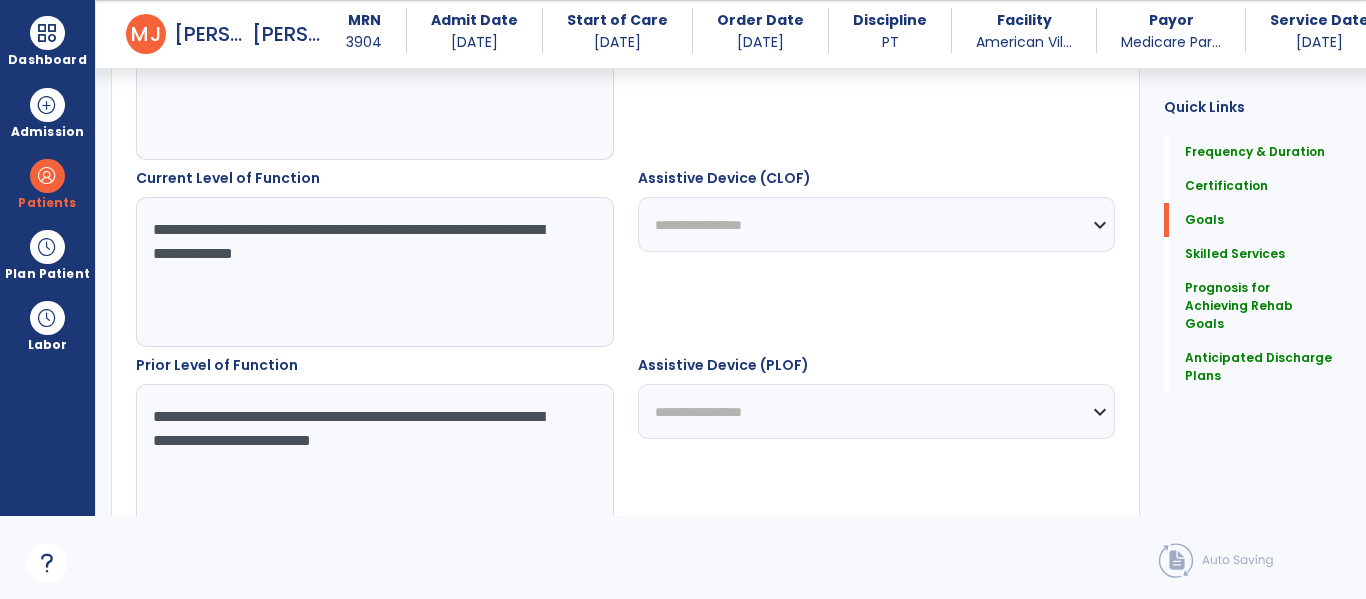 scroll, scrollTop: 672, scrollLeft: 0, axis: vertical 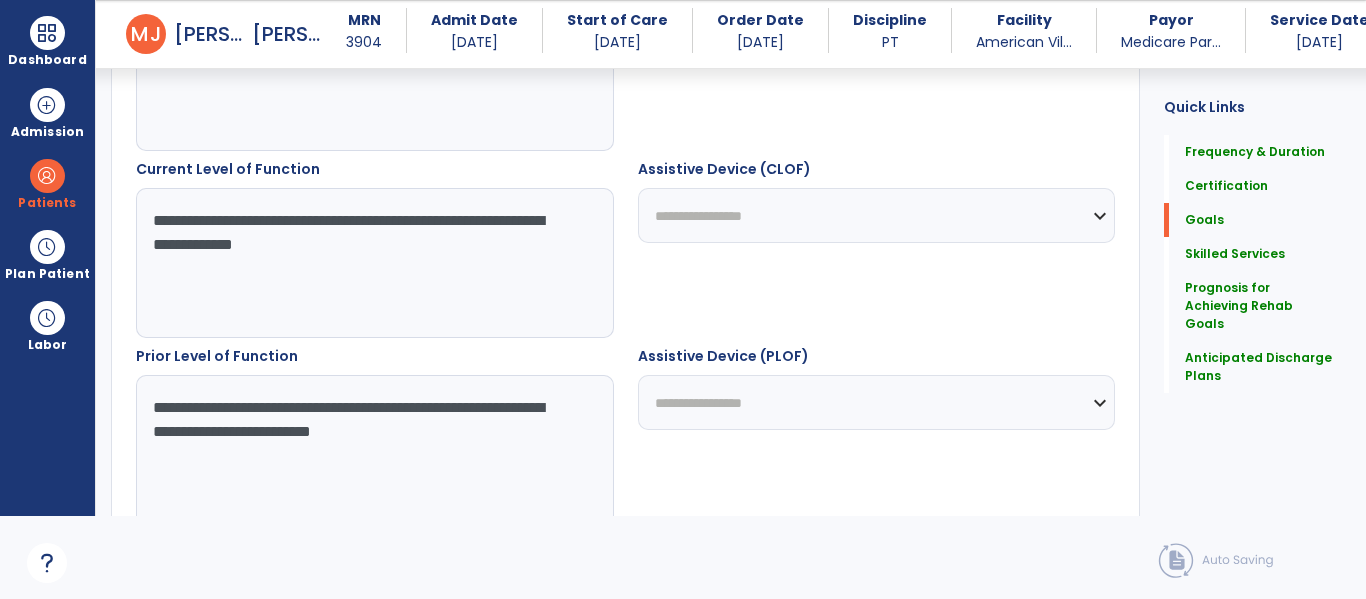 drag, startPoint x: 147, startPoint y: 243, endPoint x: 435, endPoint y: 258, distance: 288.39035 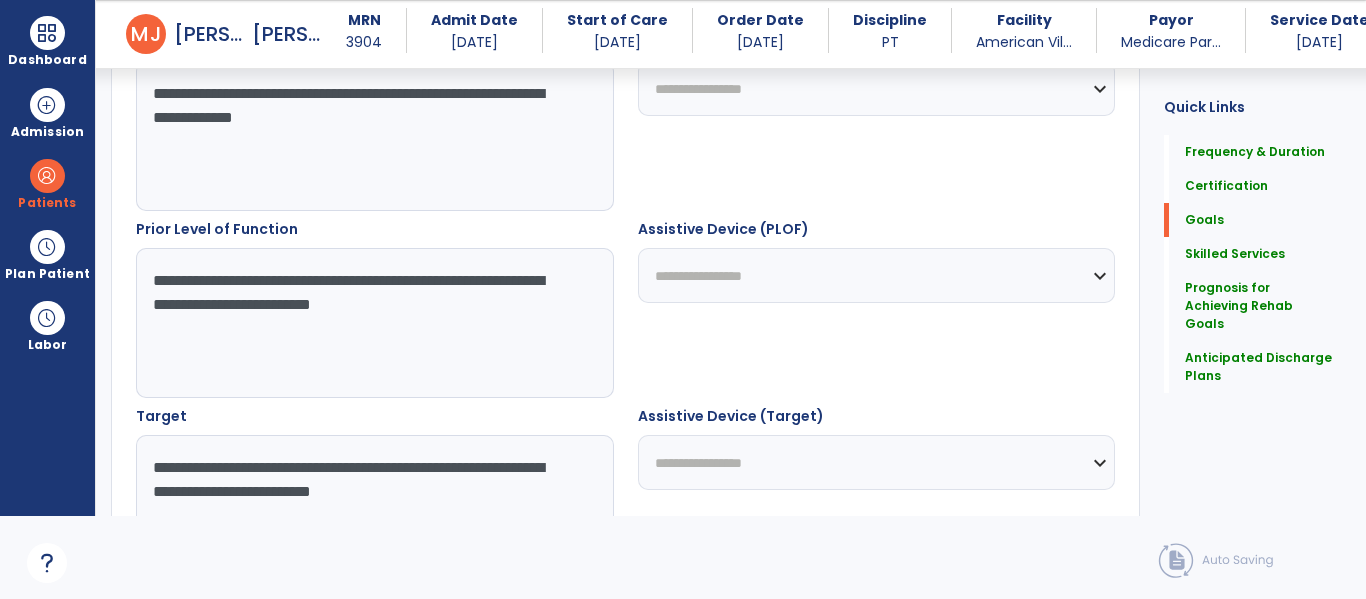 scroll, scrollTop: 881, scrollLeft: 0, axis: vertical 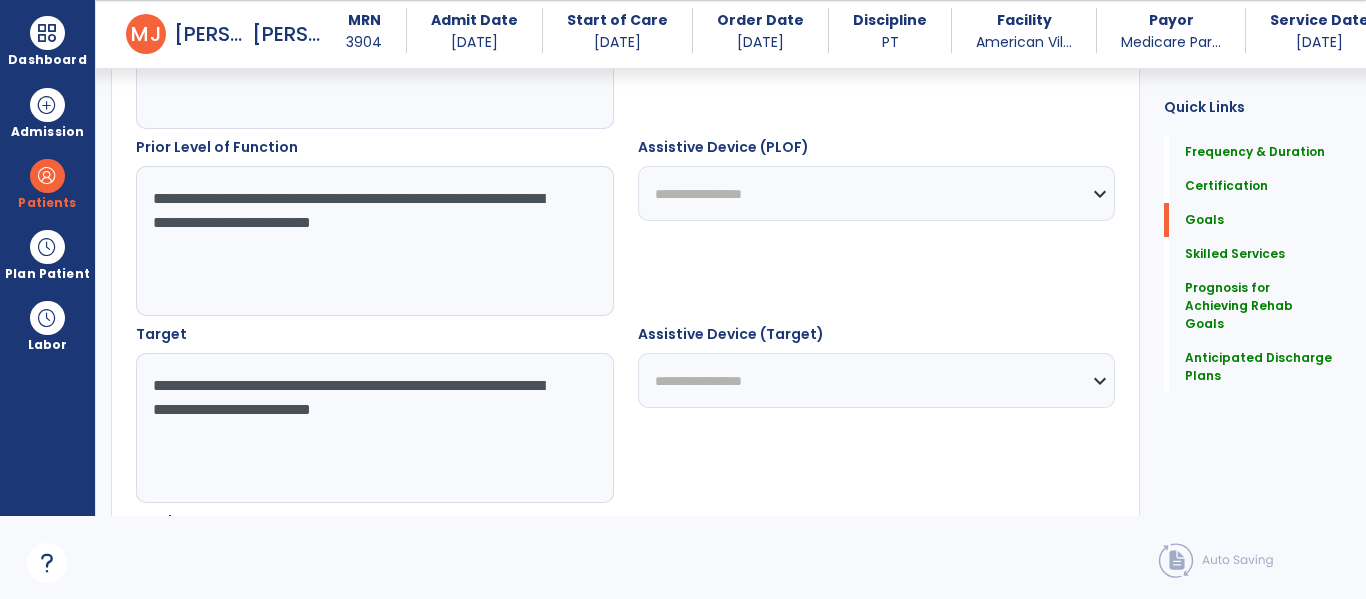 type on "**********" 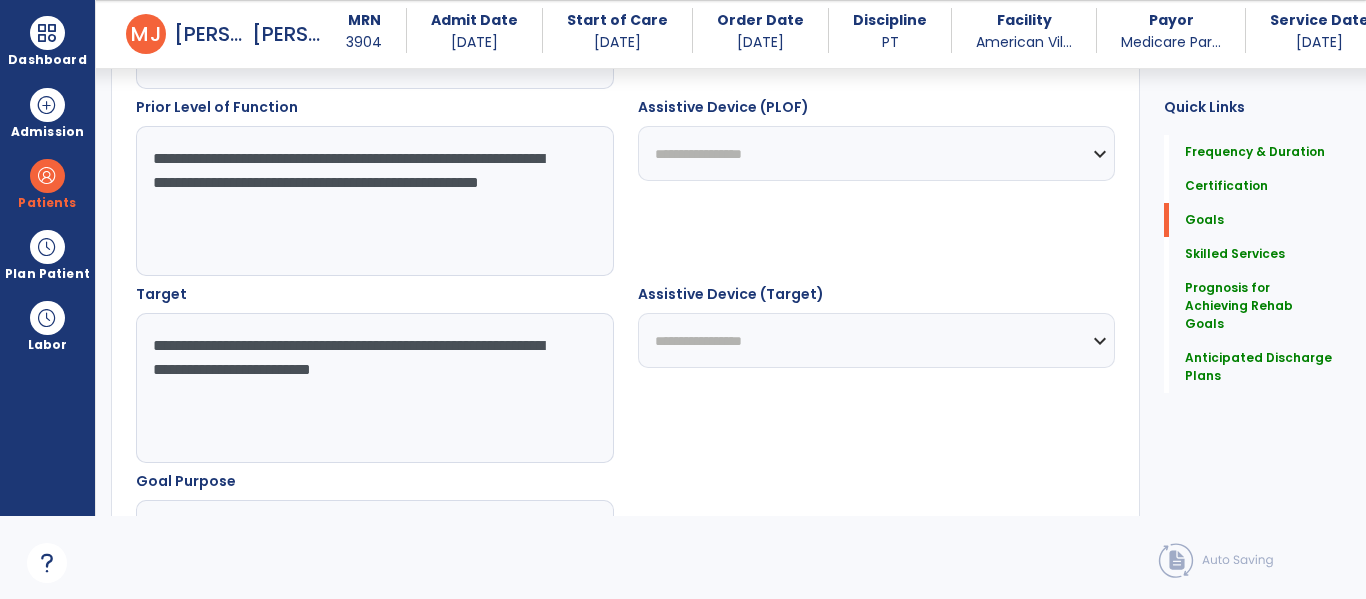 scroll, scrollTop: 946, scrollLeft: 0, axis: vertical 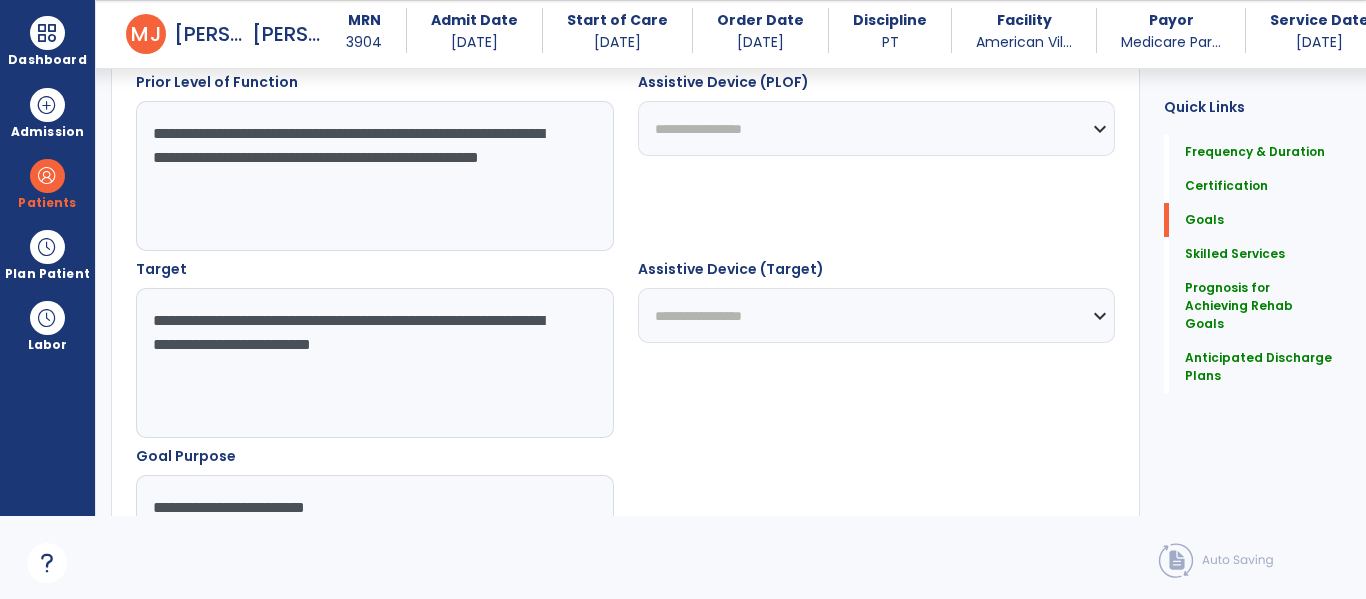 type on "**********" 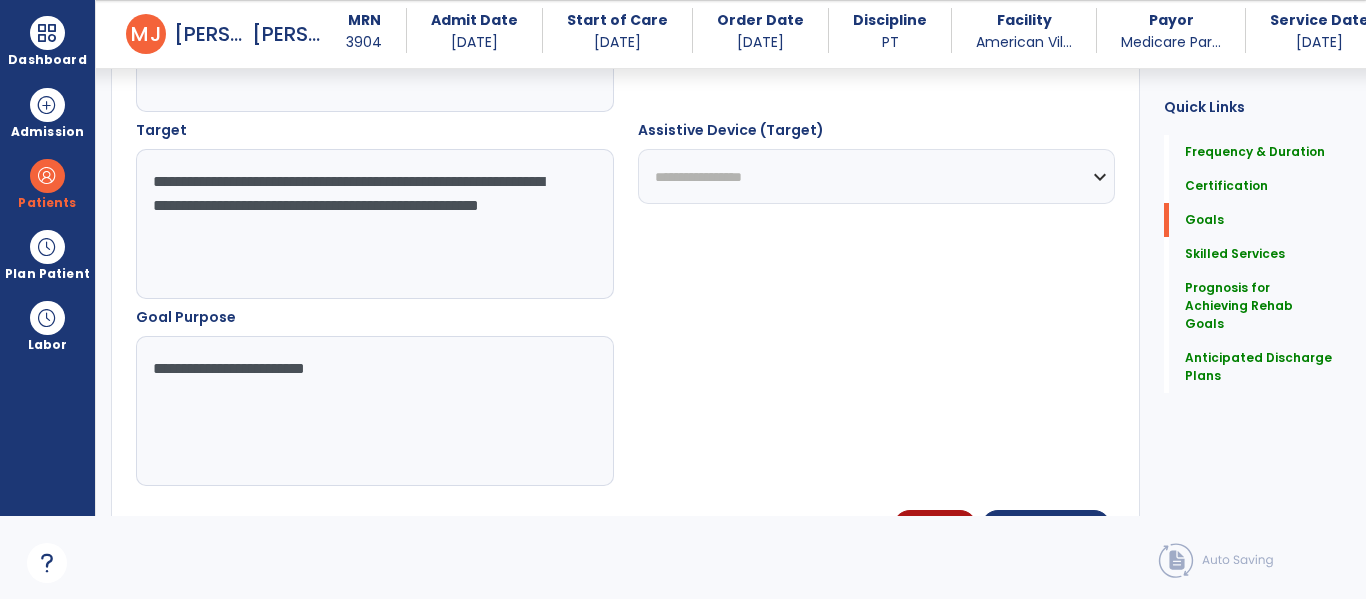 scroll, scrollTop: 1090, scrollLeft: 0, axis: vertical 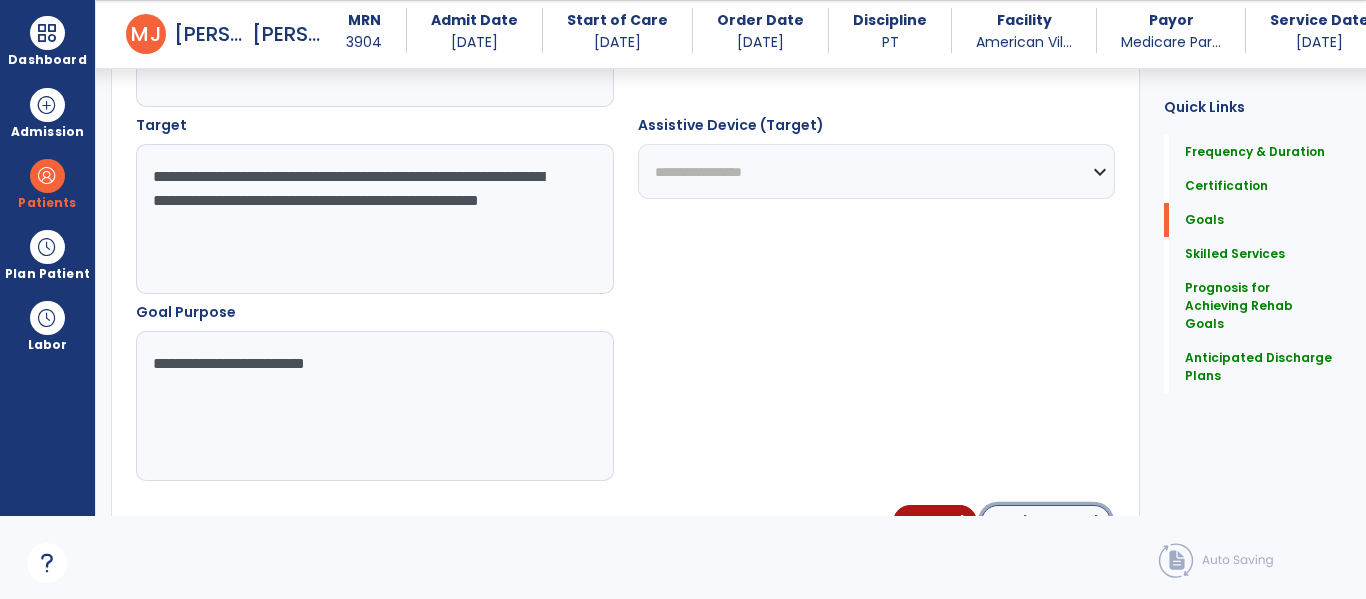 click on "Update Goal" at bounding box center (1046, 522) 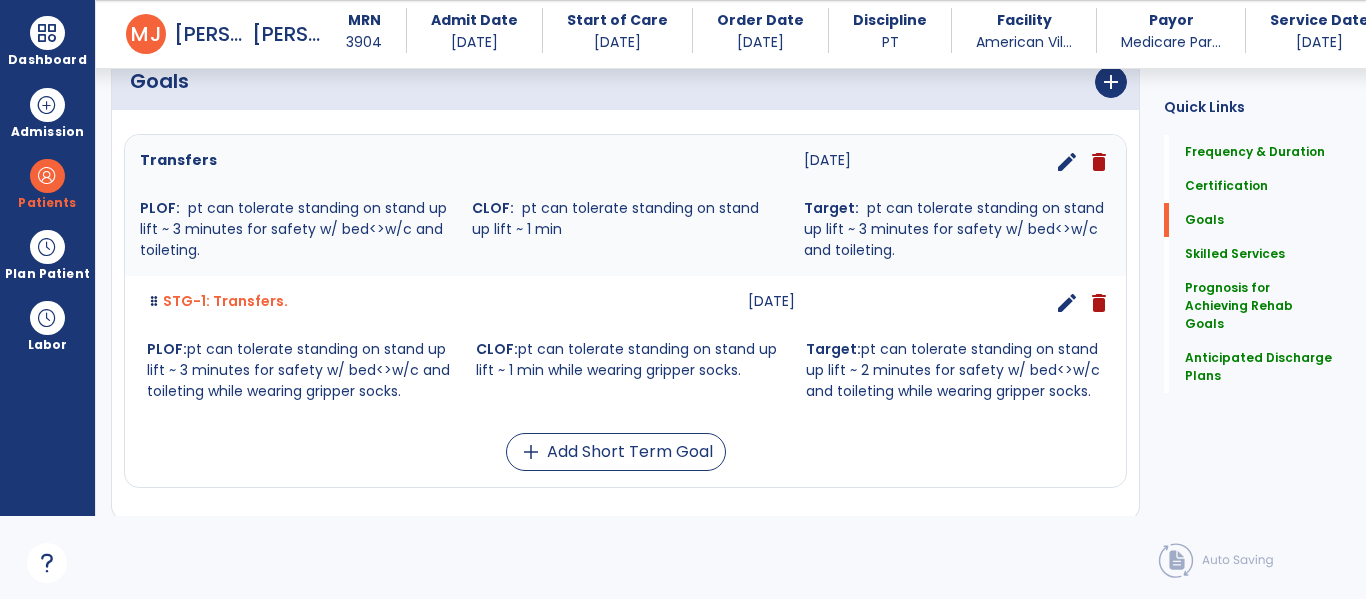 scroll, scrollTop: 478, scrollLeft: 0, axis: vertical 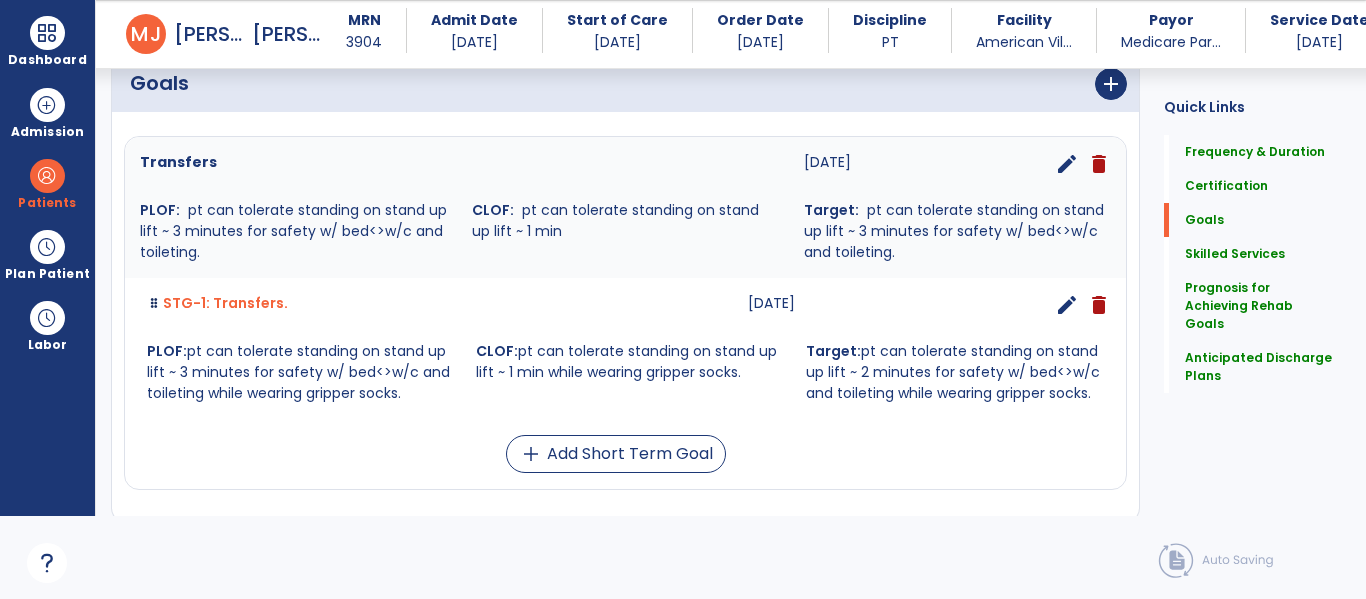 click on "edit" at bounding box center (1067, 164) 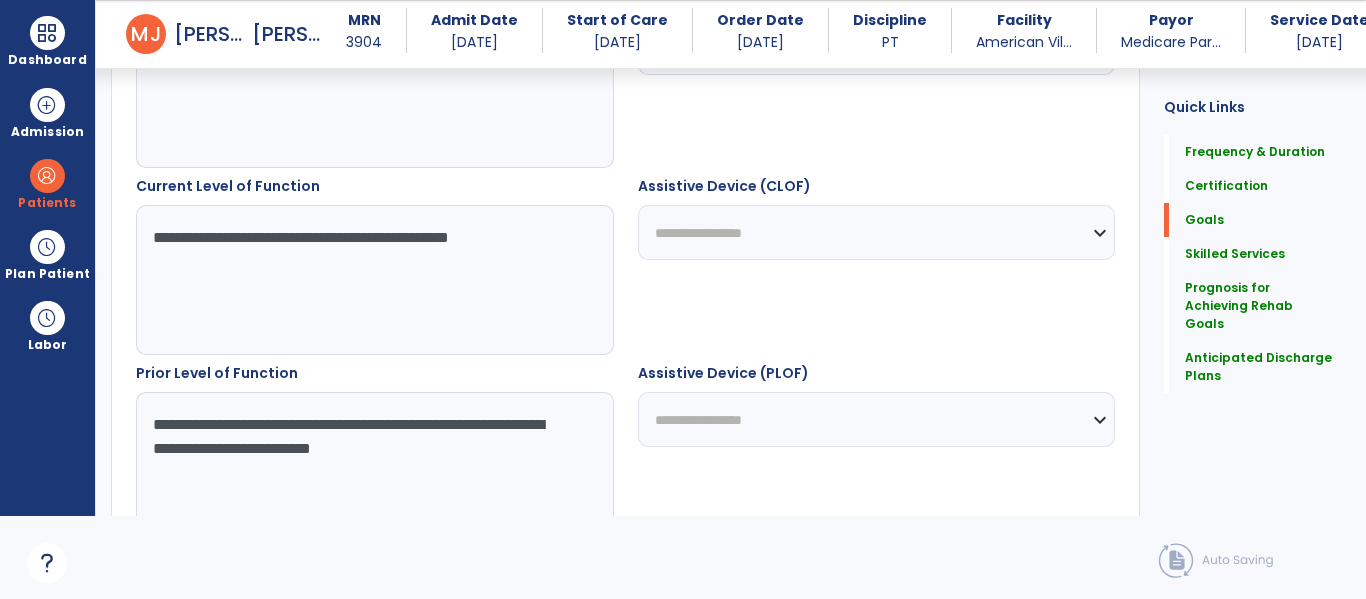 scroll, scrollTop: 663, scrollLeft: 0, axis: vertical 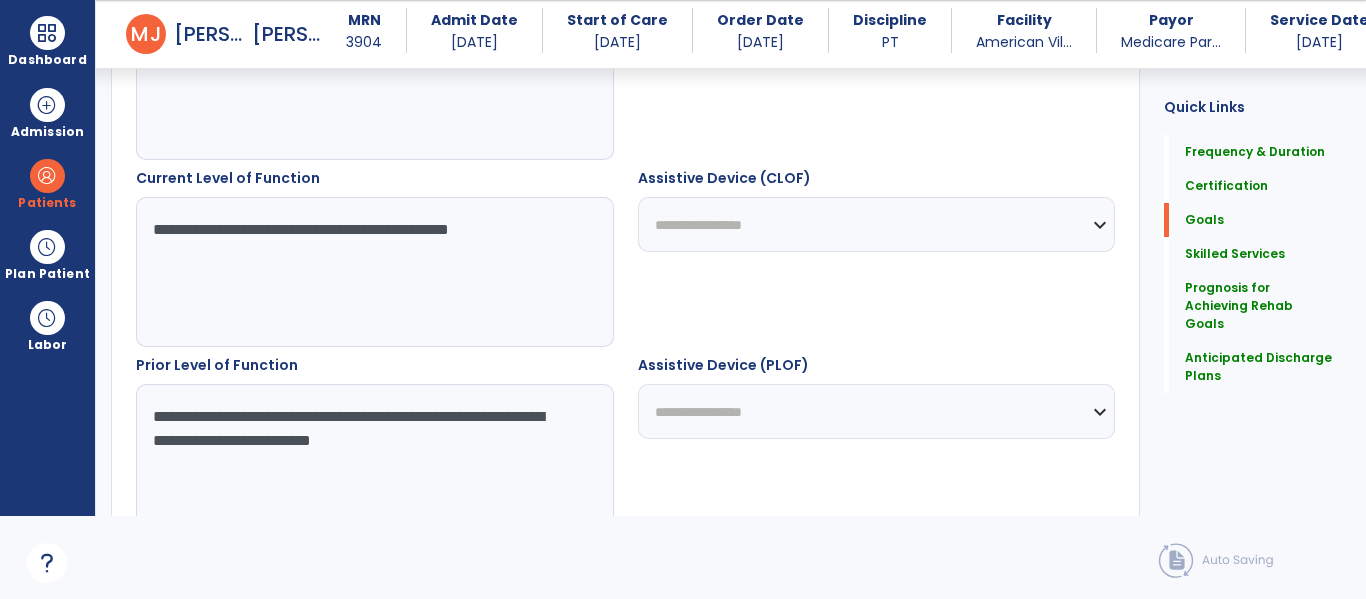 click on "**********" at bounding box center (374, 272) 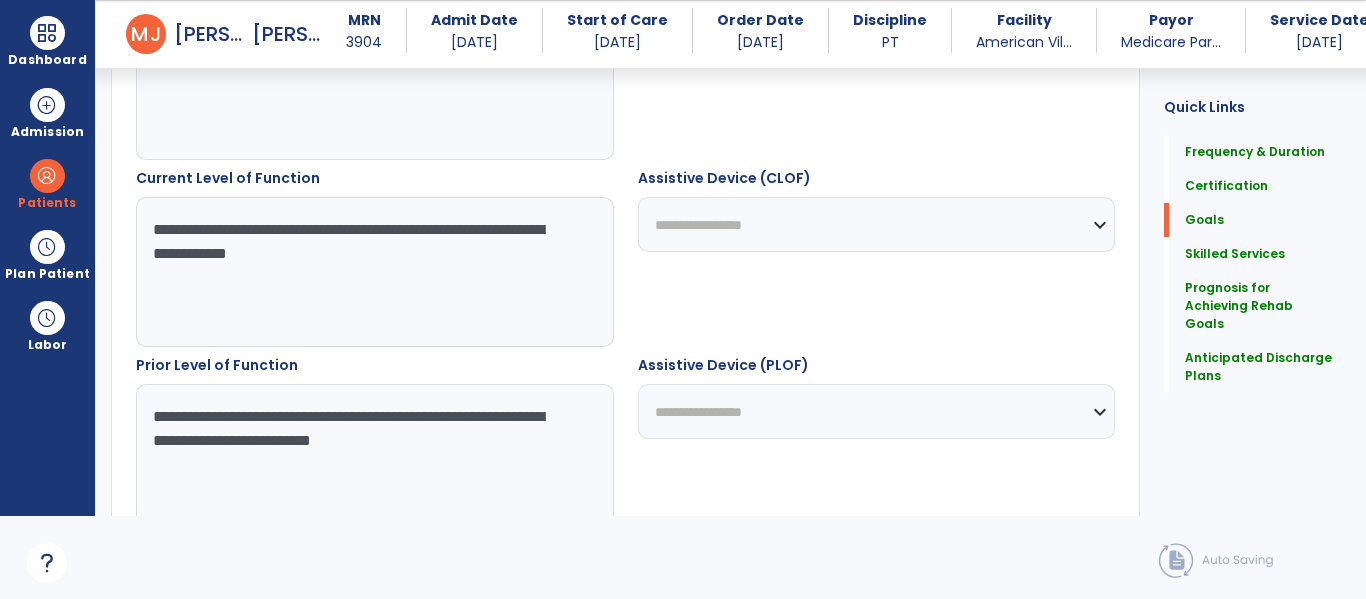click on "**********" at bounding box center (374, 272) 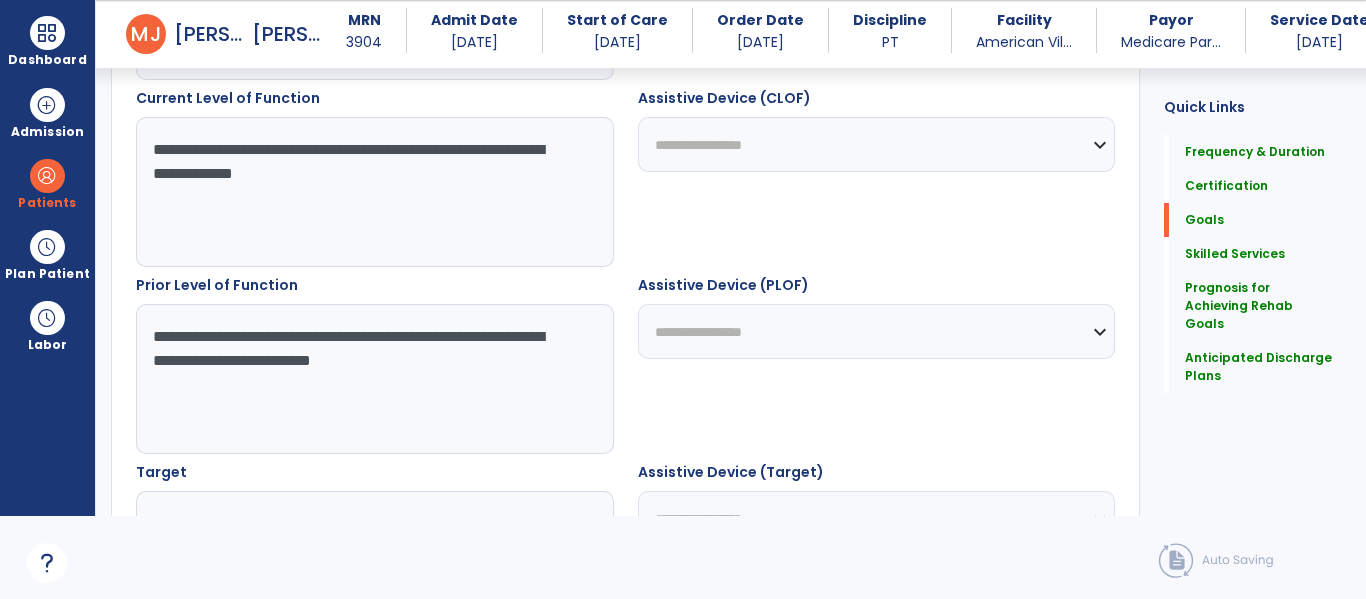 scroll, scrollTop: 750, scrollLeft: 0, axis: vertical 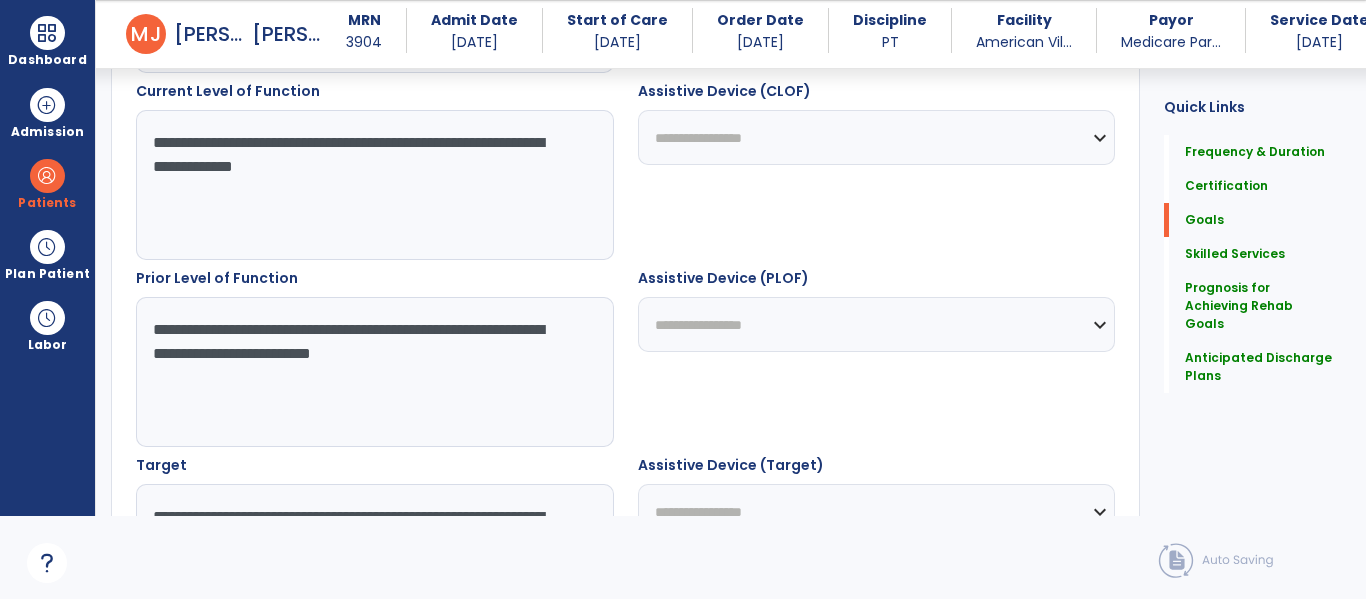 type on "**********" 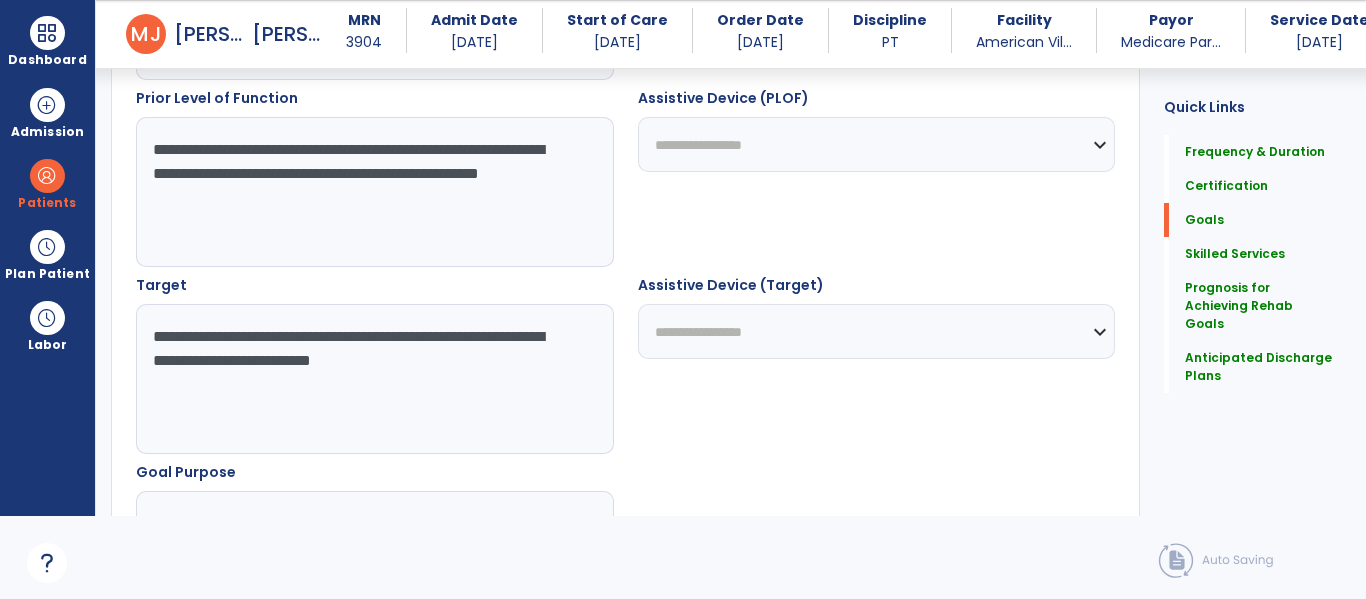scroll, scrollTop: 949, scrollLeft: 0, axis: vertical 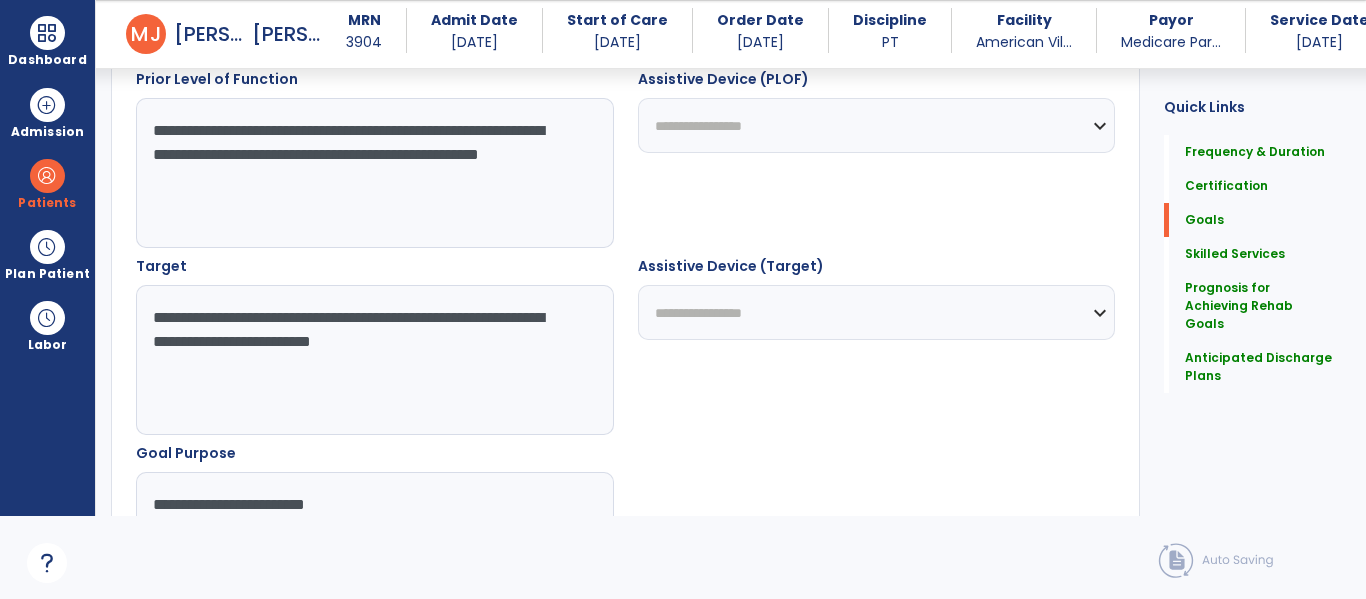 type on "**********" 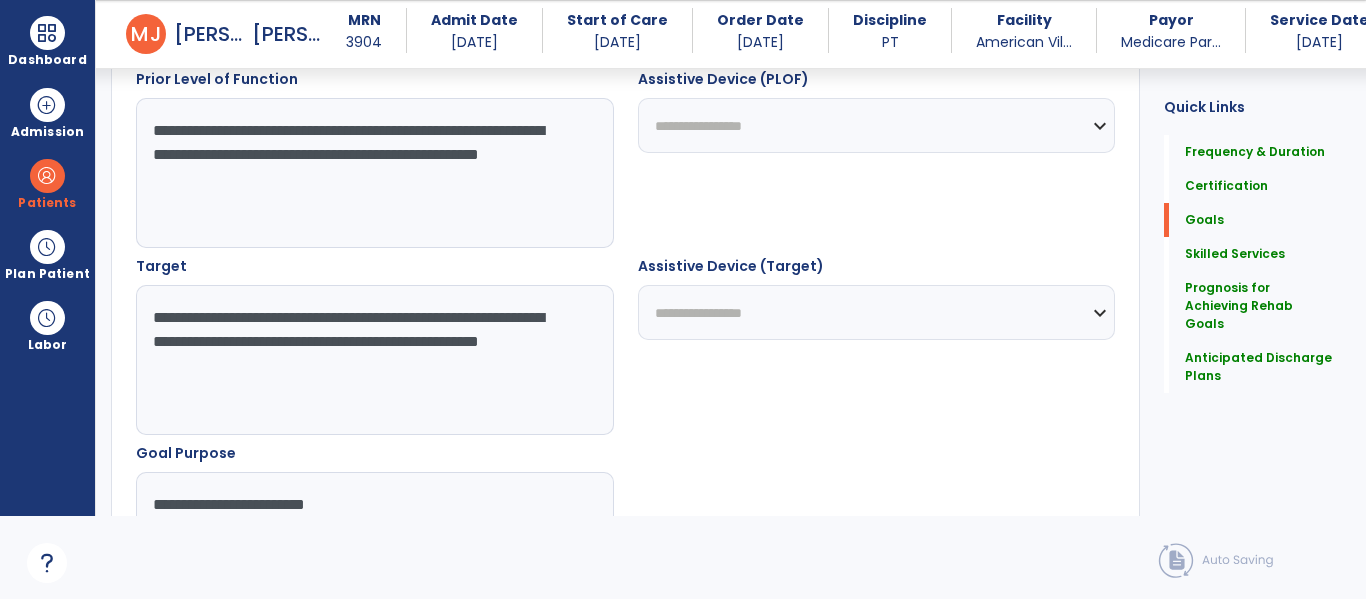 scroll, scrollTop: 2090, scrollLeft: 0, axis: vertical 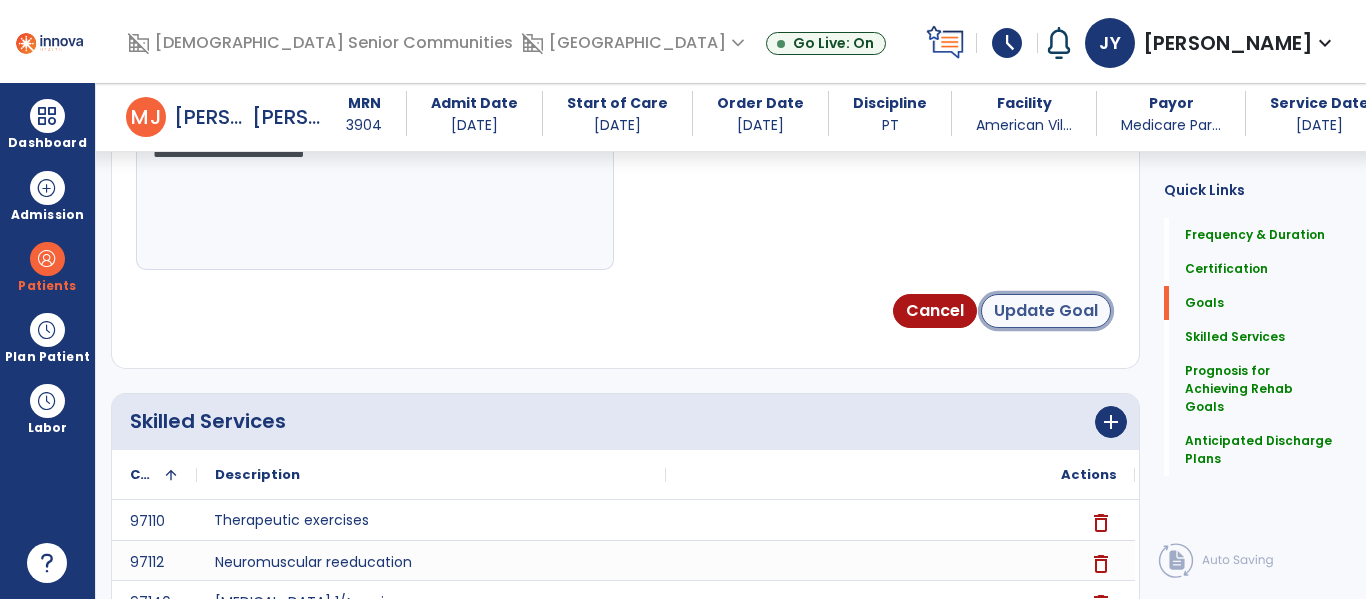 click on "Update Goal" at bounding box center [1046, 311] 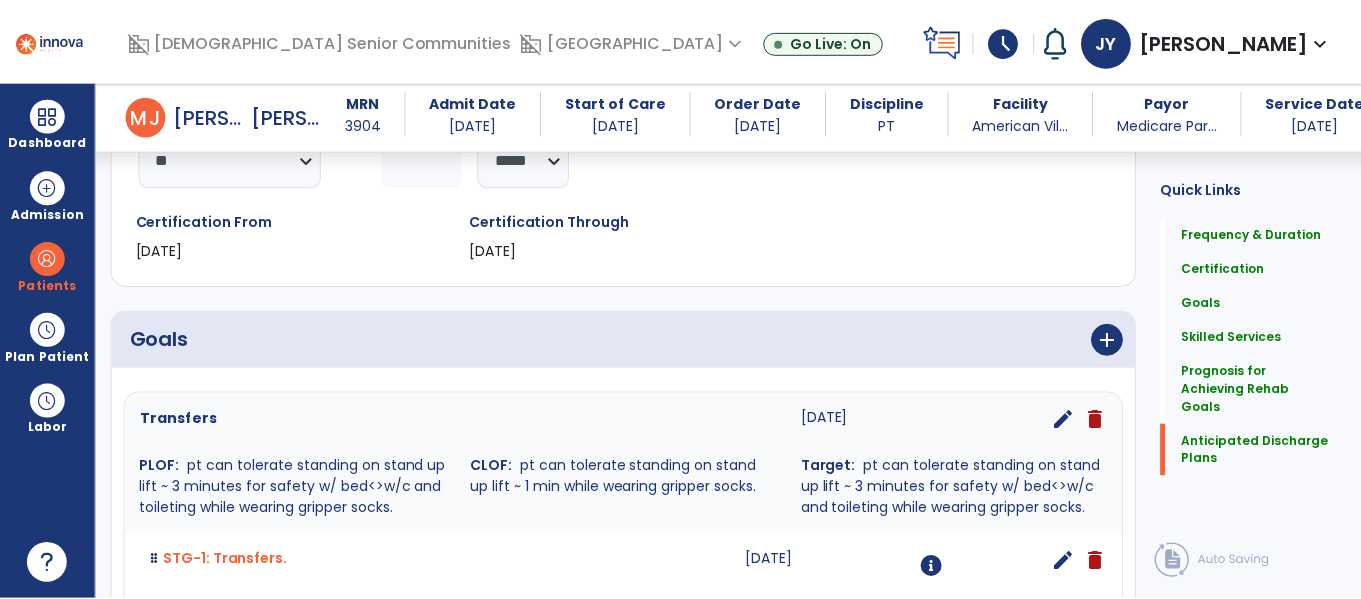 scroll, scrollTop: 1421, scrollLeft: 0, axis: vertical 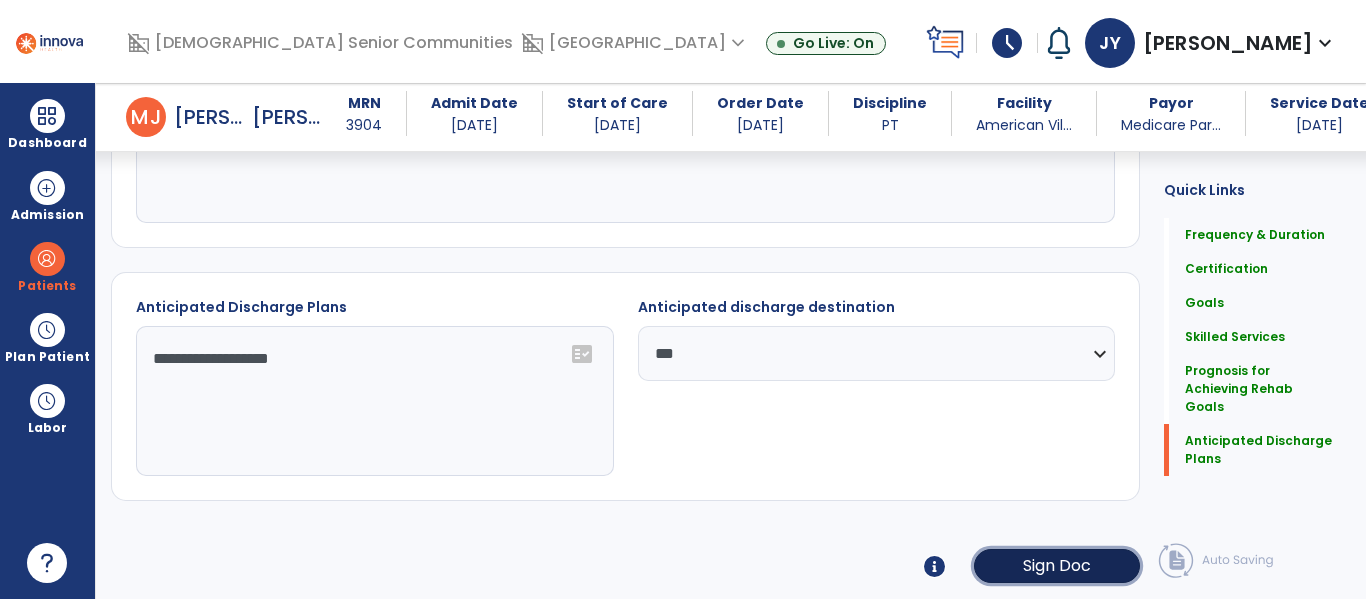 click on "Sign Doc" 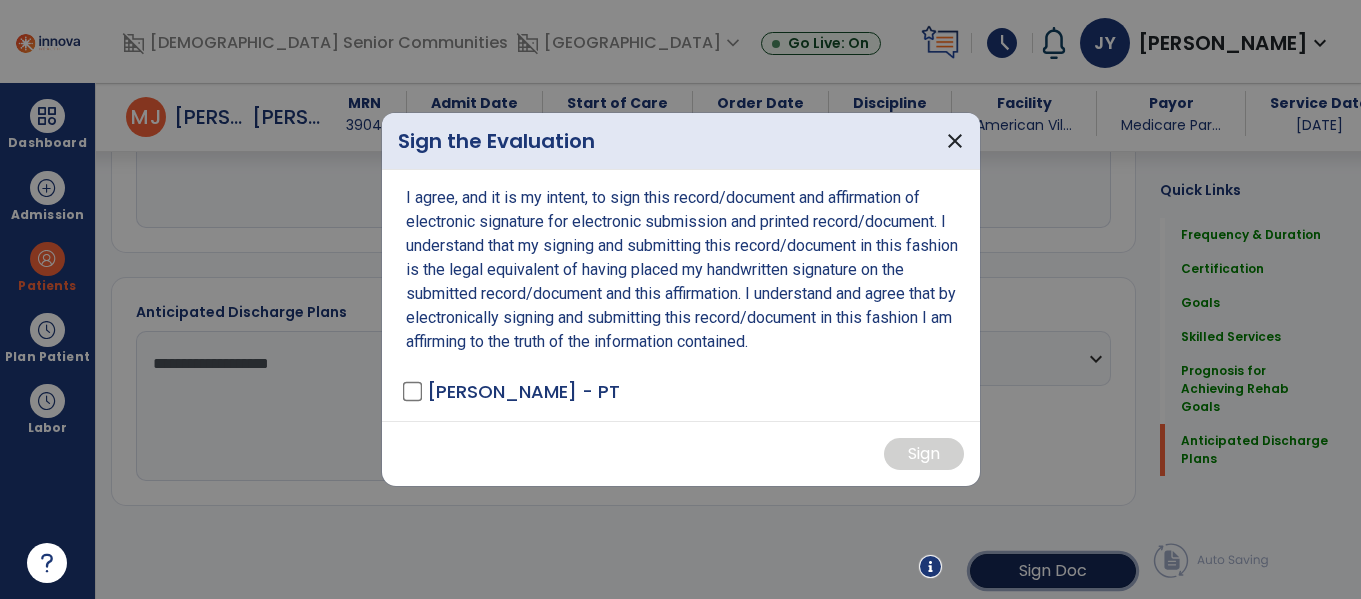 scroll, scrollTop: 1421, scrollLeft: 0, axis: vertical 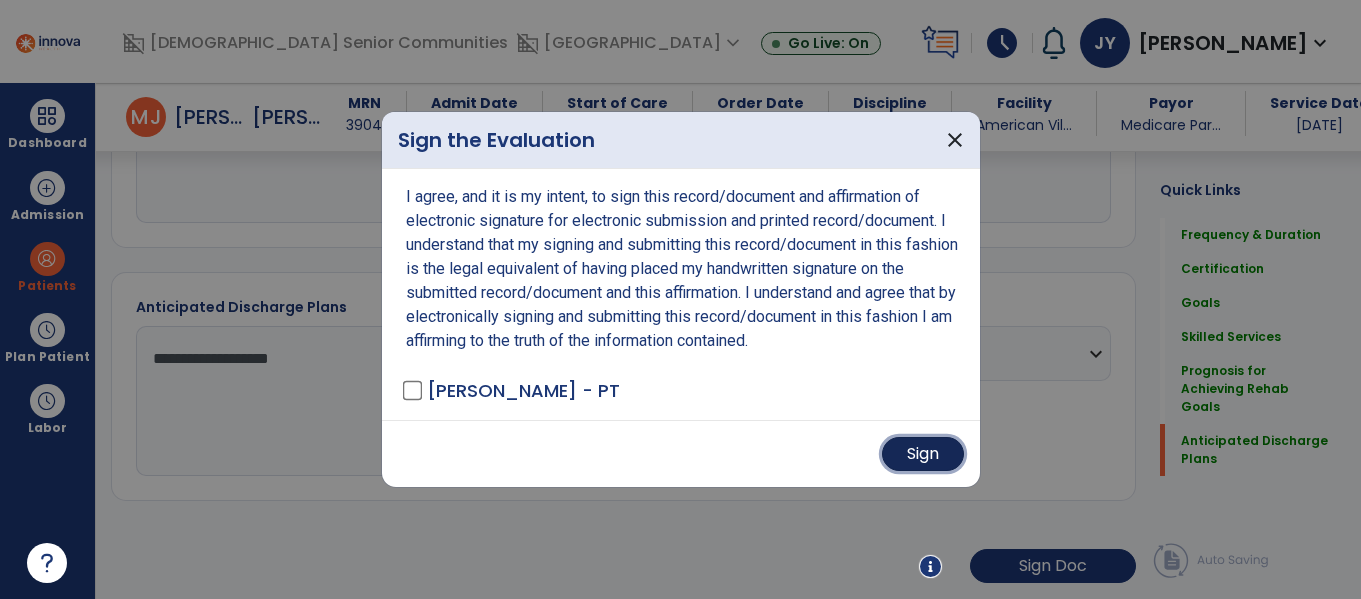 click on "Sign" at bounding box center [923, 454] 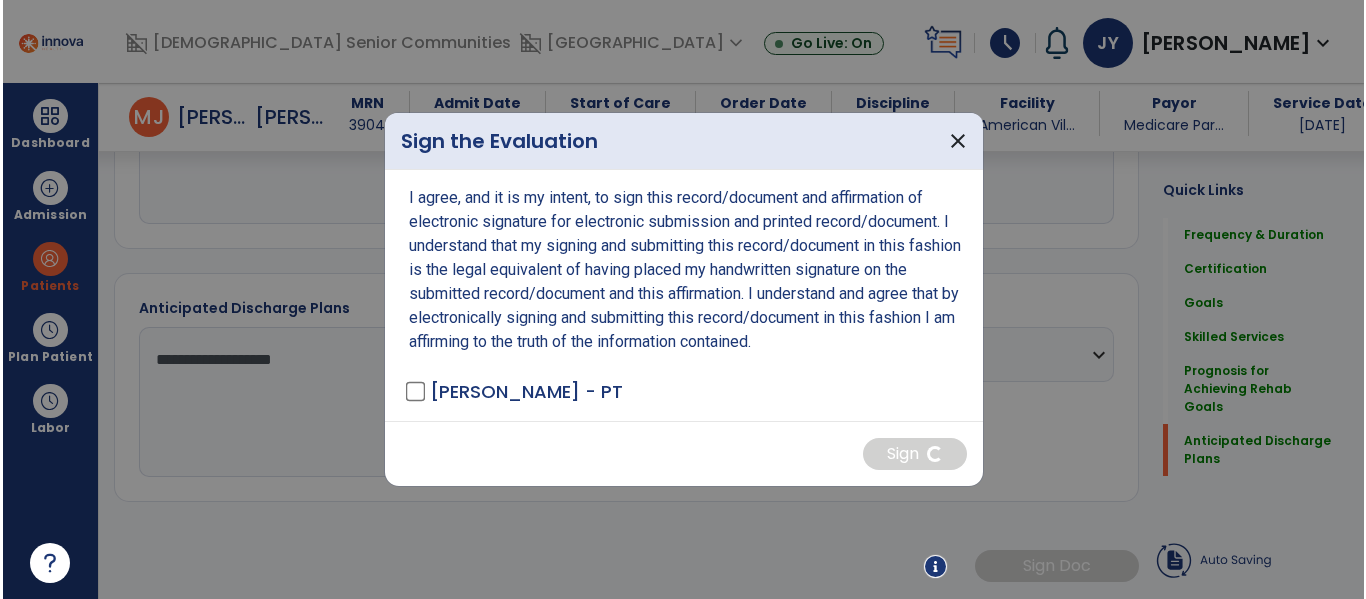 scroll, scrollTop: 1420, scrollLeft: 0, axis: vertical 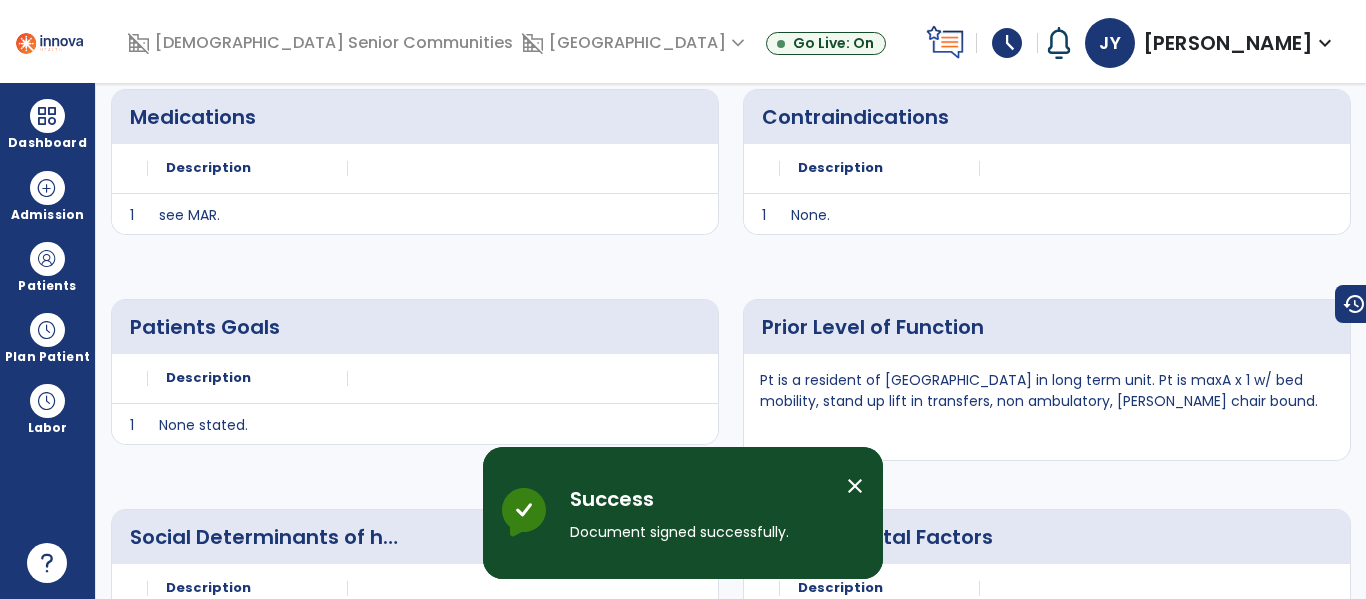 click on "arrow_back" 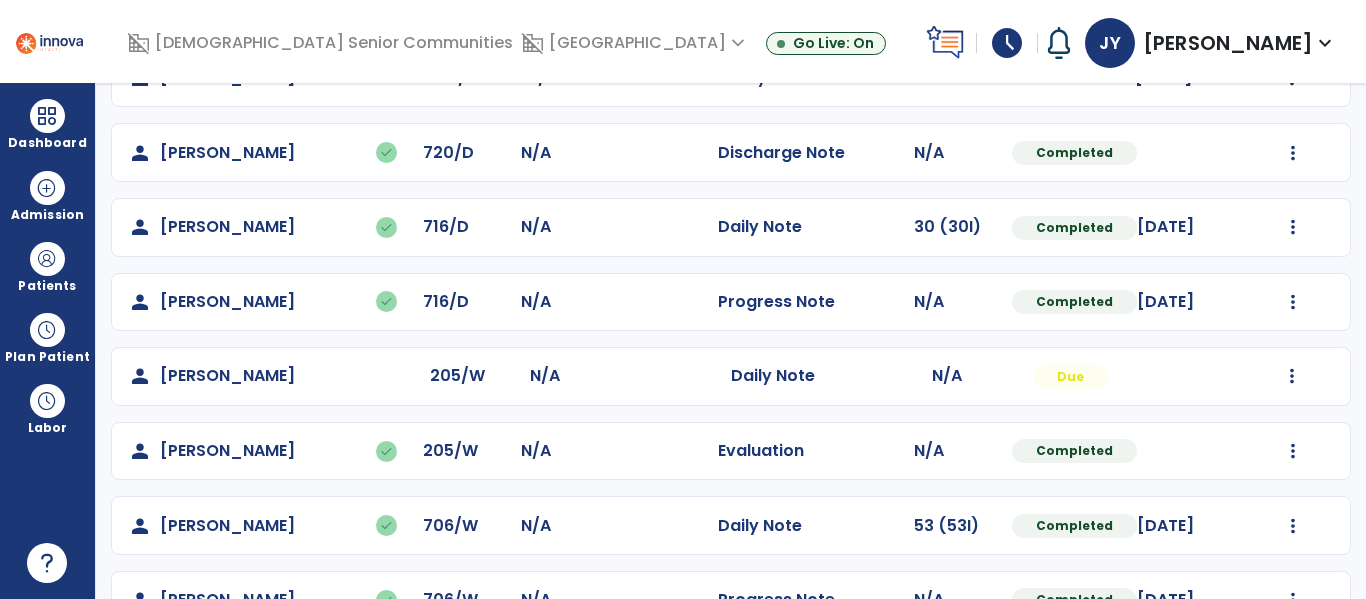 scroll, scrollTop: 590, scrollLeft: 0, axis: vertical 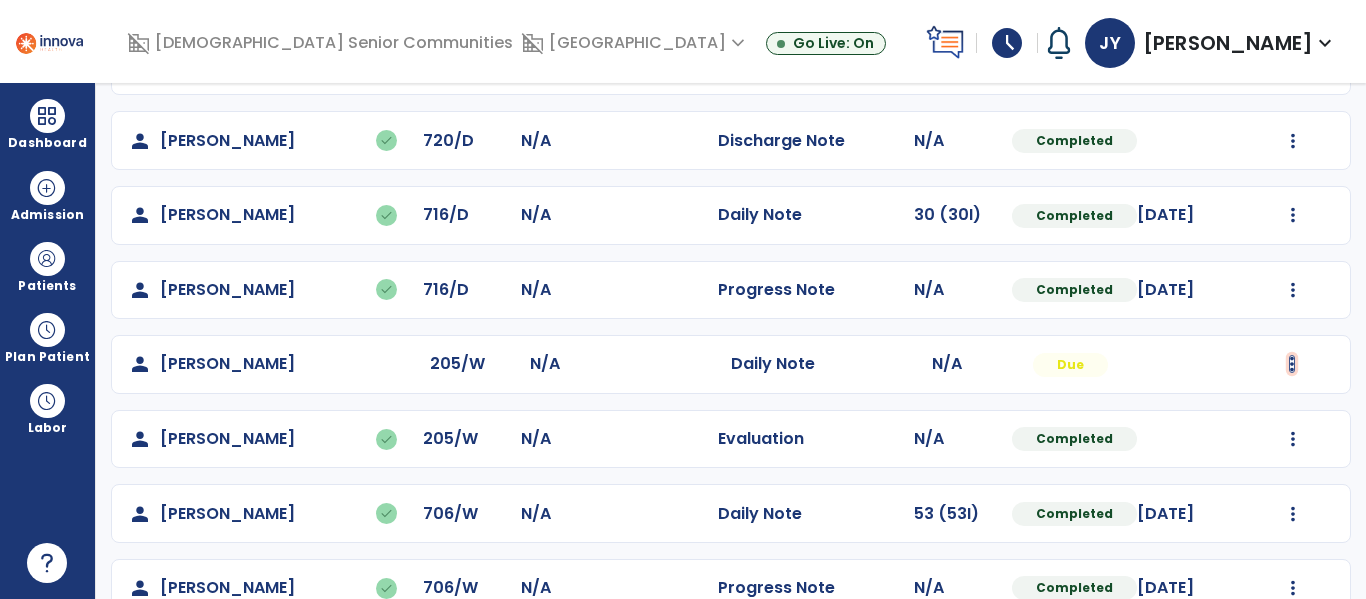 click at bounding box center (1293, -231) 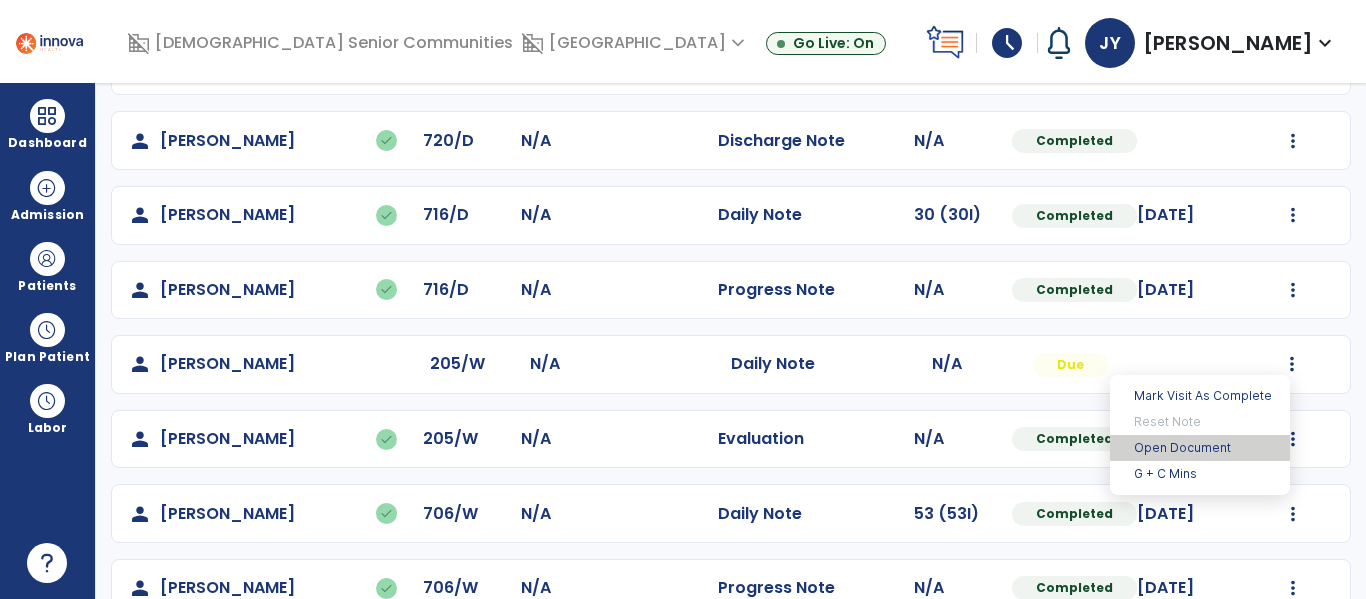click on "Open Document" at bounding box center [1200, 448] 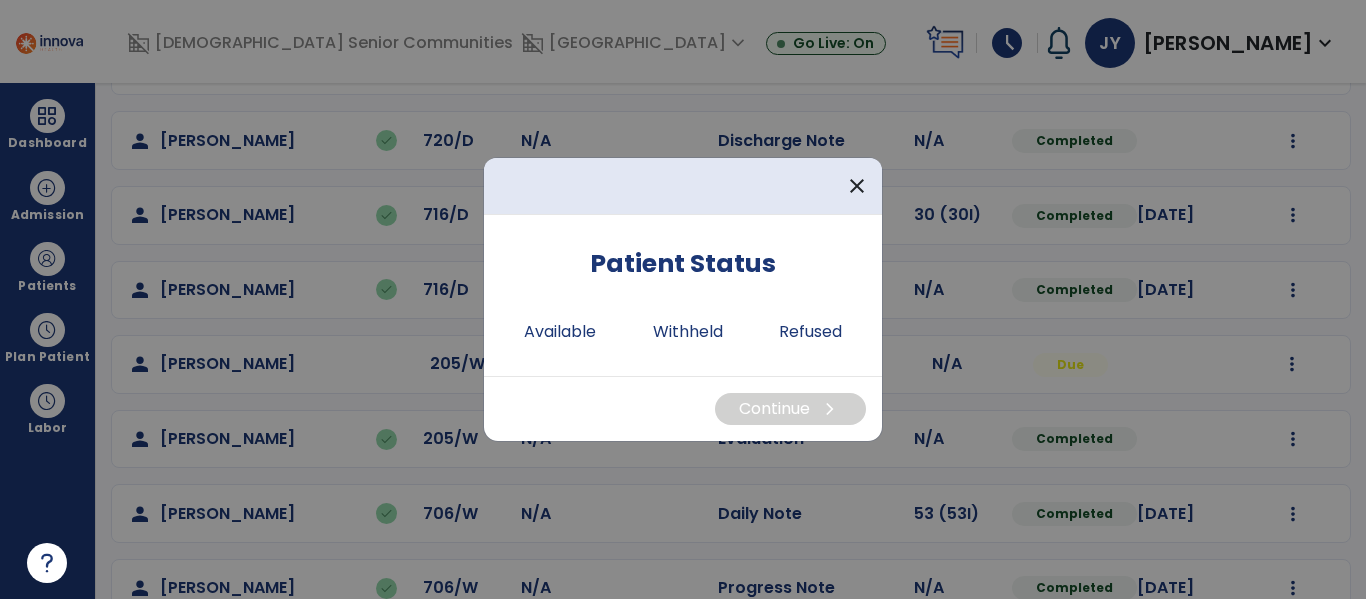 click at bounding box center [683, 299] 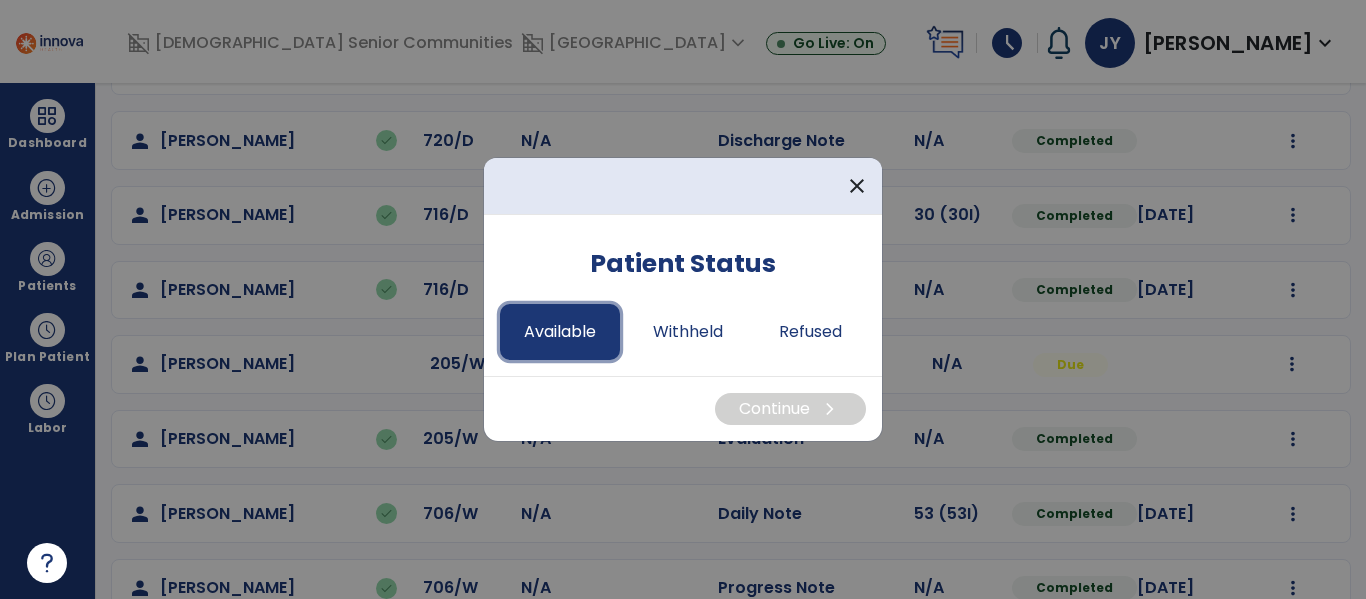 click on "Available" at bounding box center (560, 332) 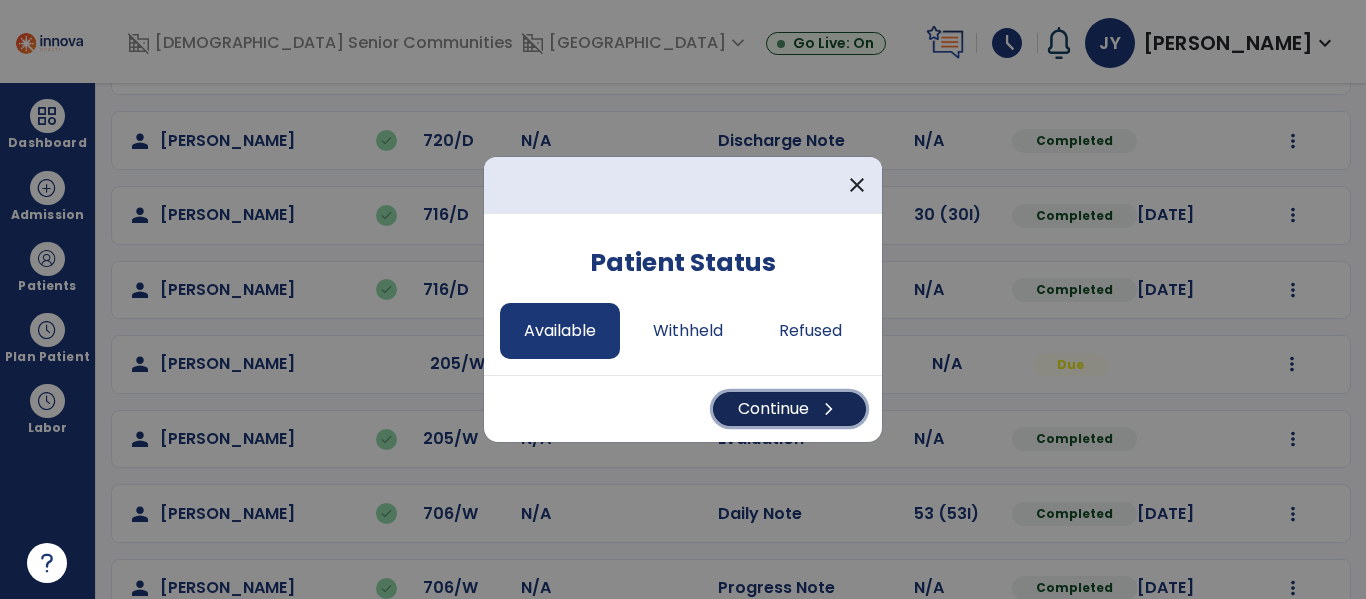 click on "chevron_right" at bounding box center (829, 409) 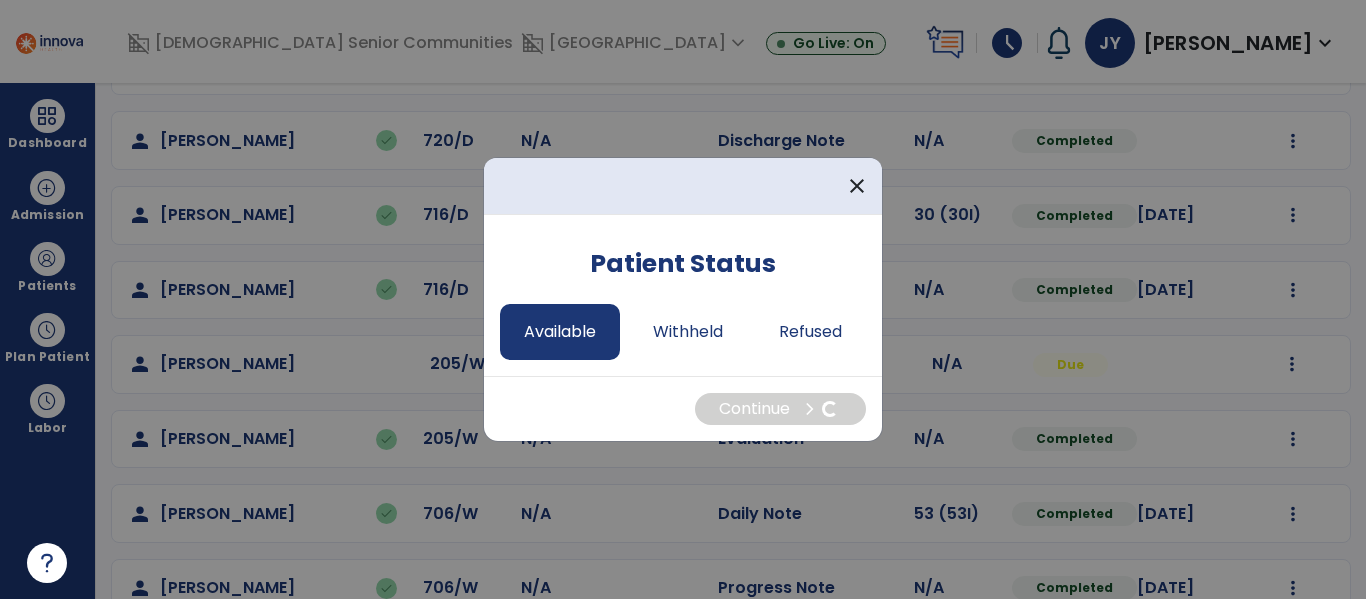 select on "*" 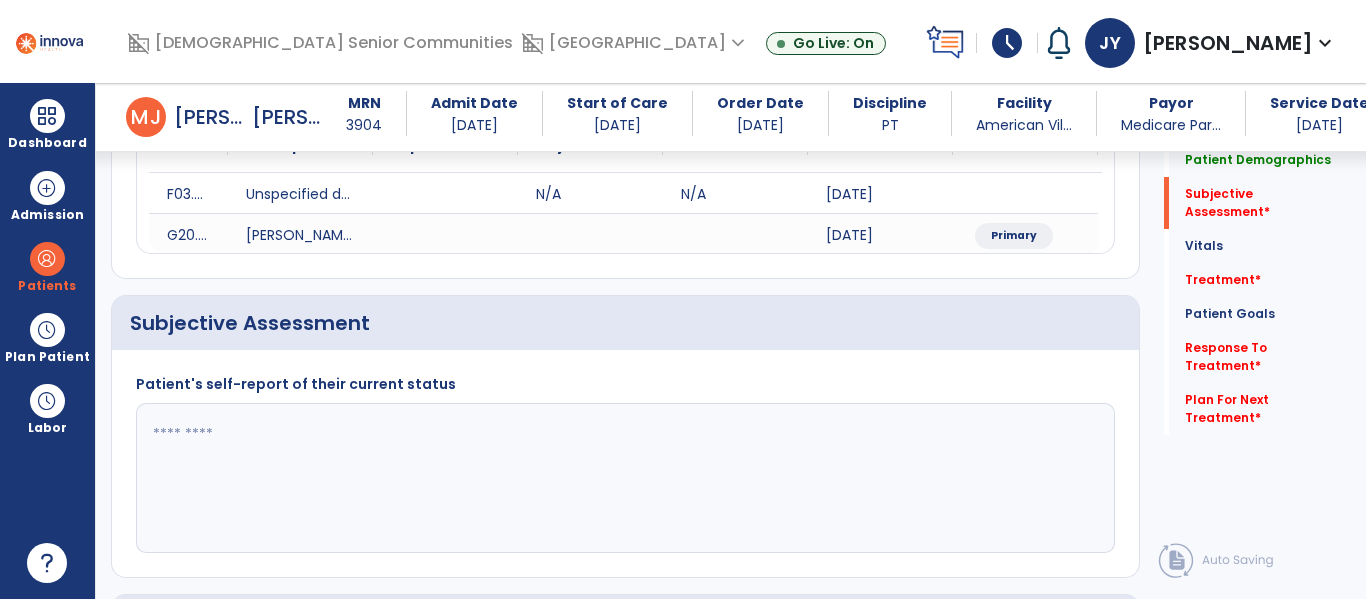 scroll, scrollTop: 272, scrollLeft: 0, axis: vertical 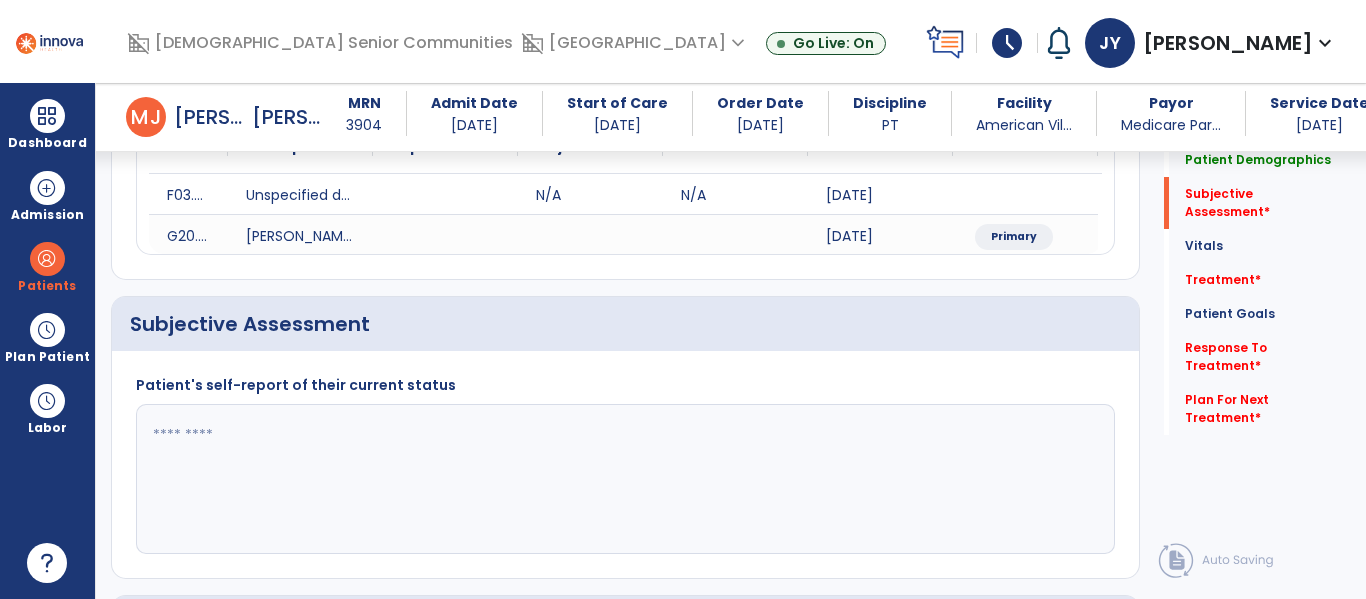 click 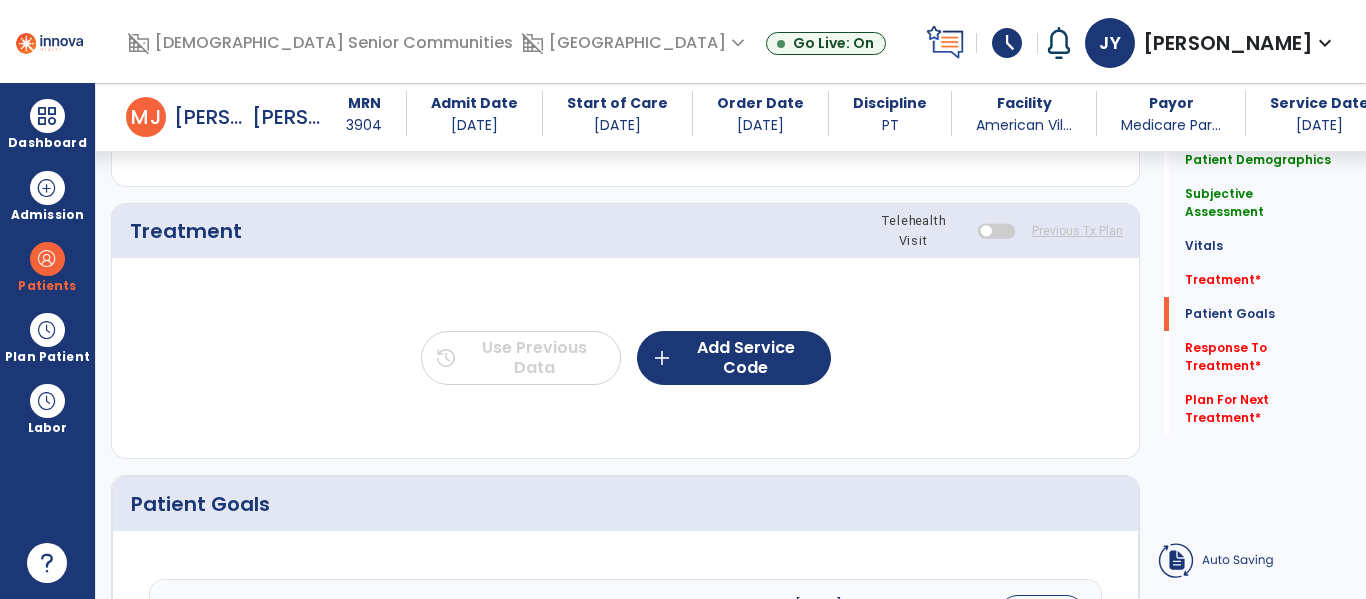 scroll, scrollTop: 2120, scrollLeft: 0, axis: vertical 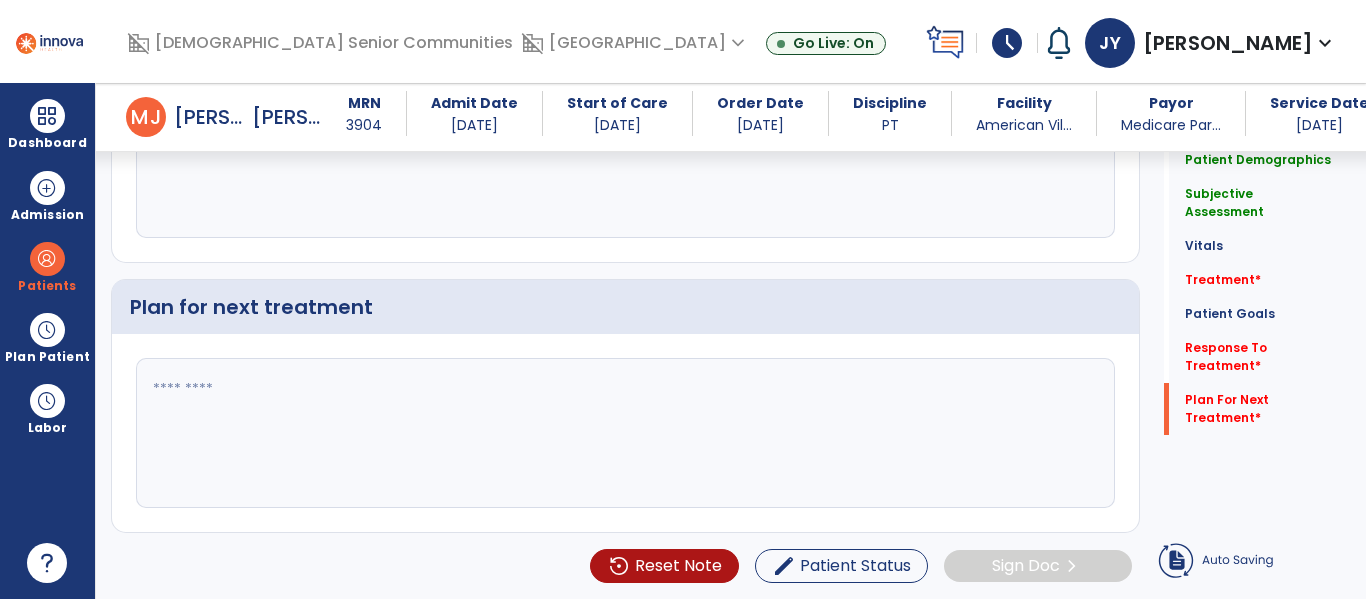 type on "**********" 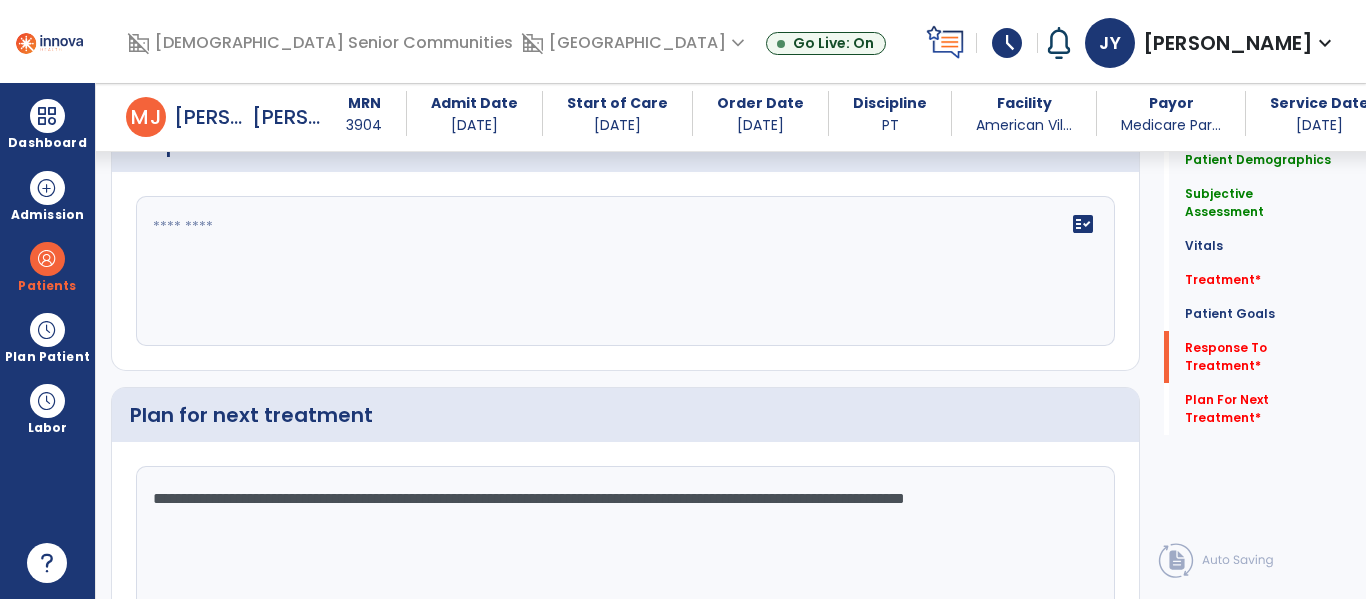 scroll, scrollTop: 1998, scrollLeft: 0, axis: vertical 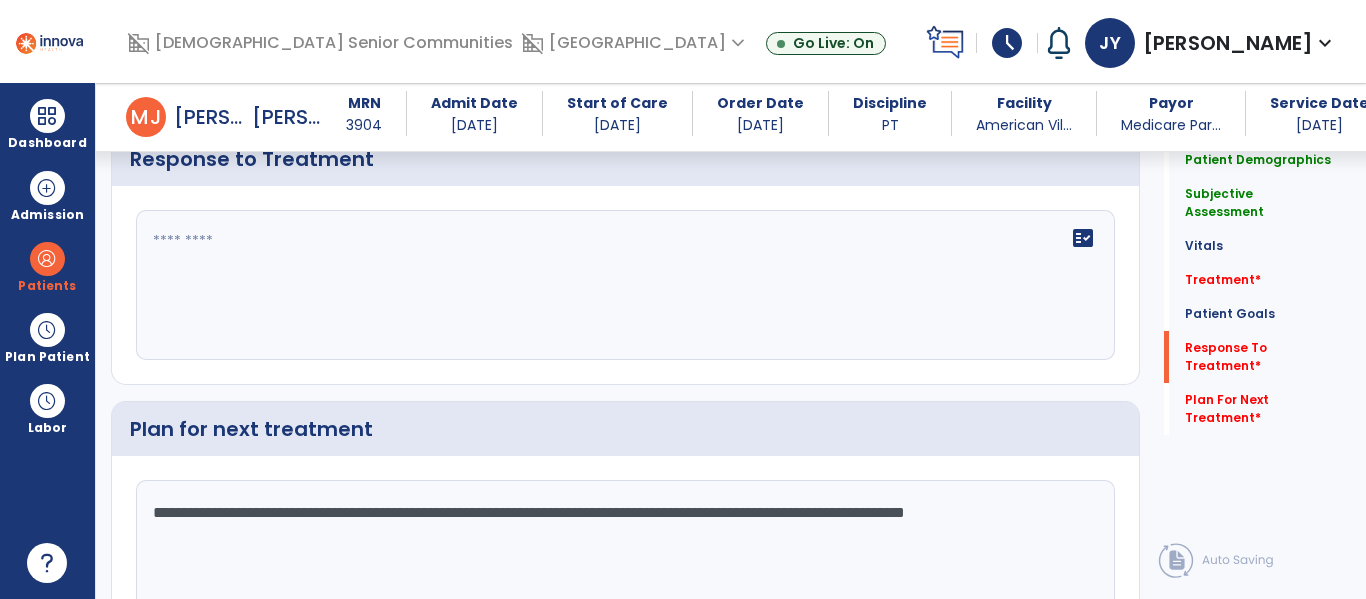 type on "**********" 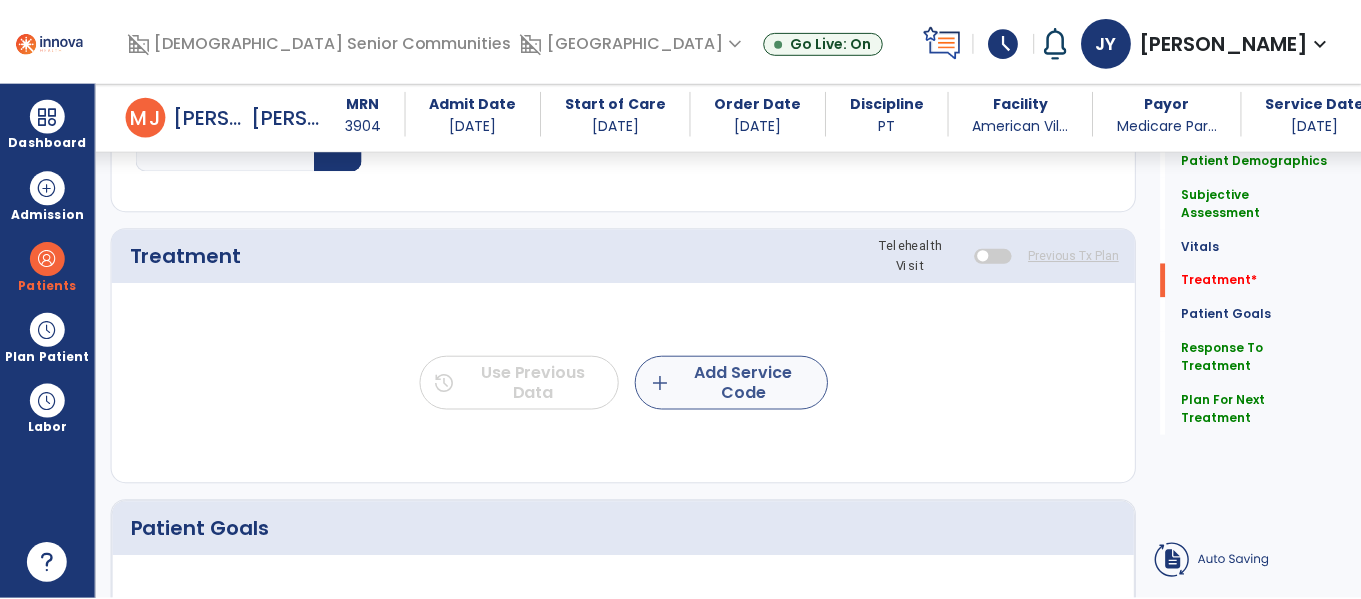 scroll, scrollTop: 1052, scrollLeft: 0, axis: vertical 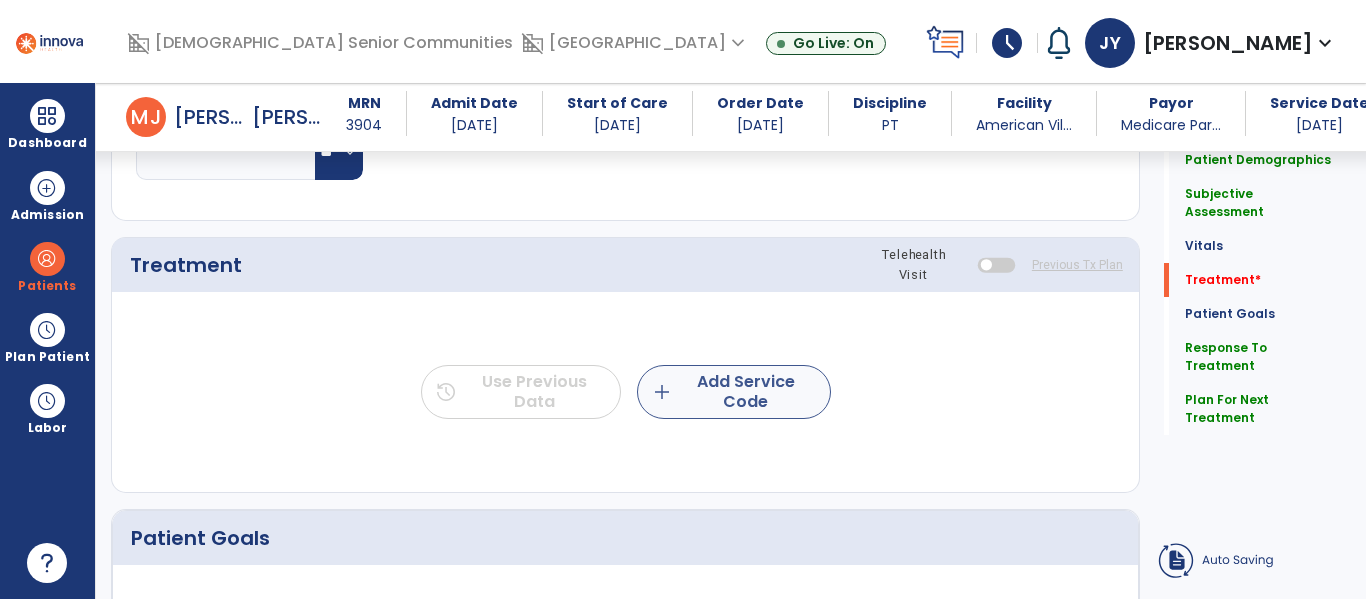 type on "**********" 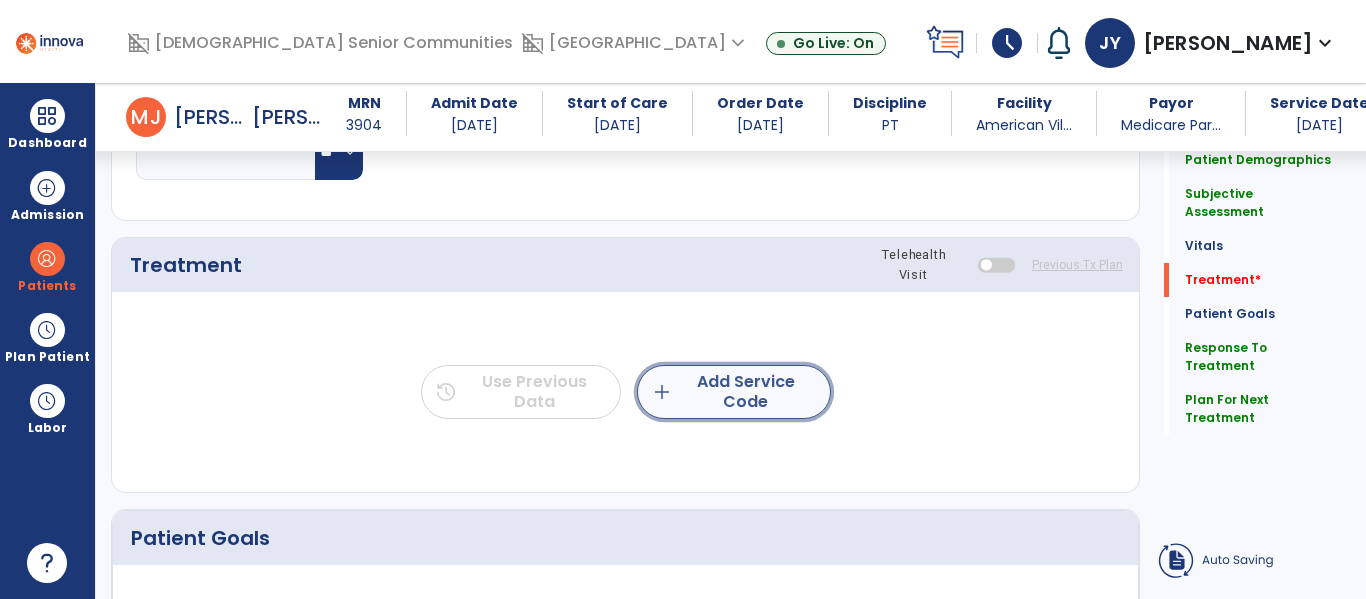 click on "add  Add Service Code" 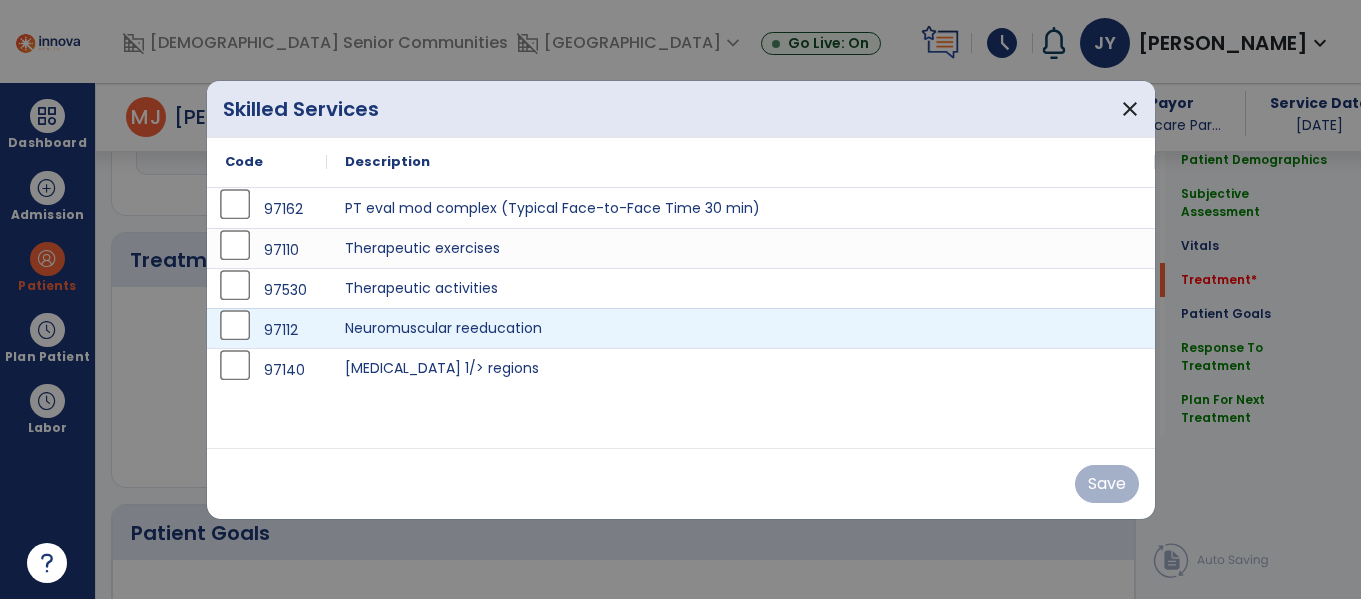 scroll, scrollTop: 1052, scrollLeft: 0, axis: vertical 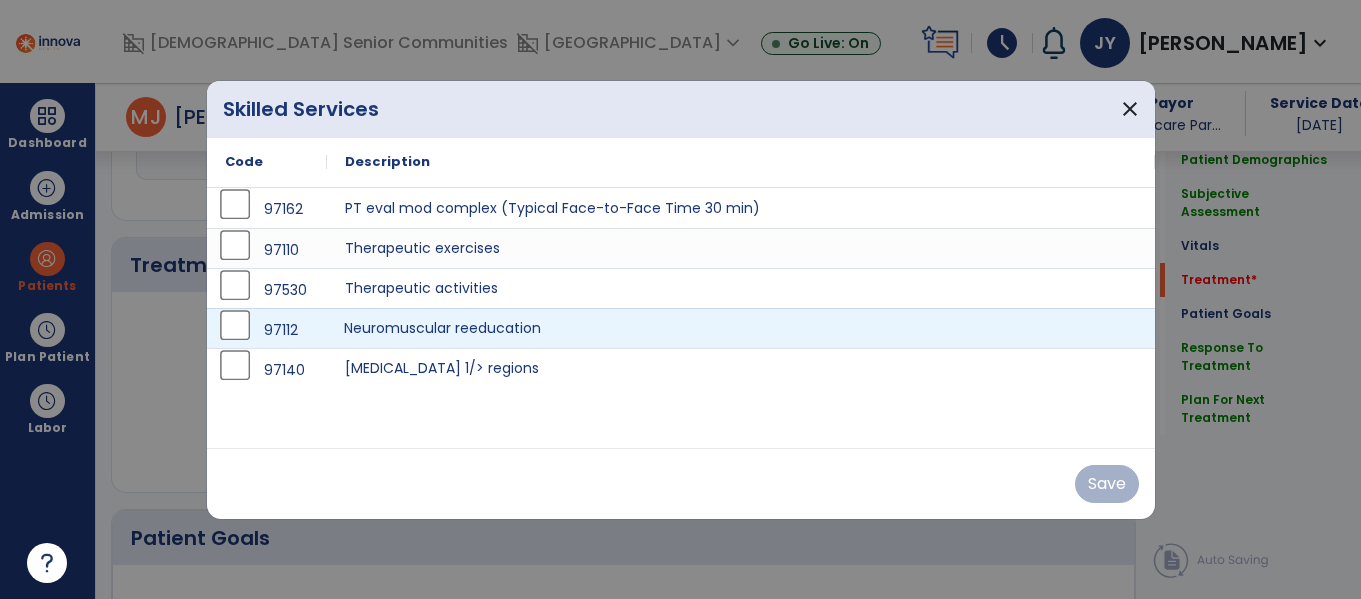 click on "Neuromuscular reeducation" at bounding box center (741, 328) 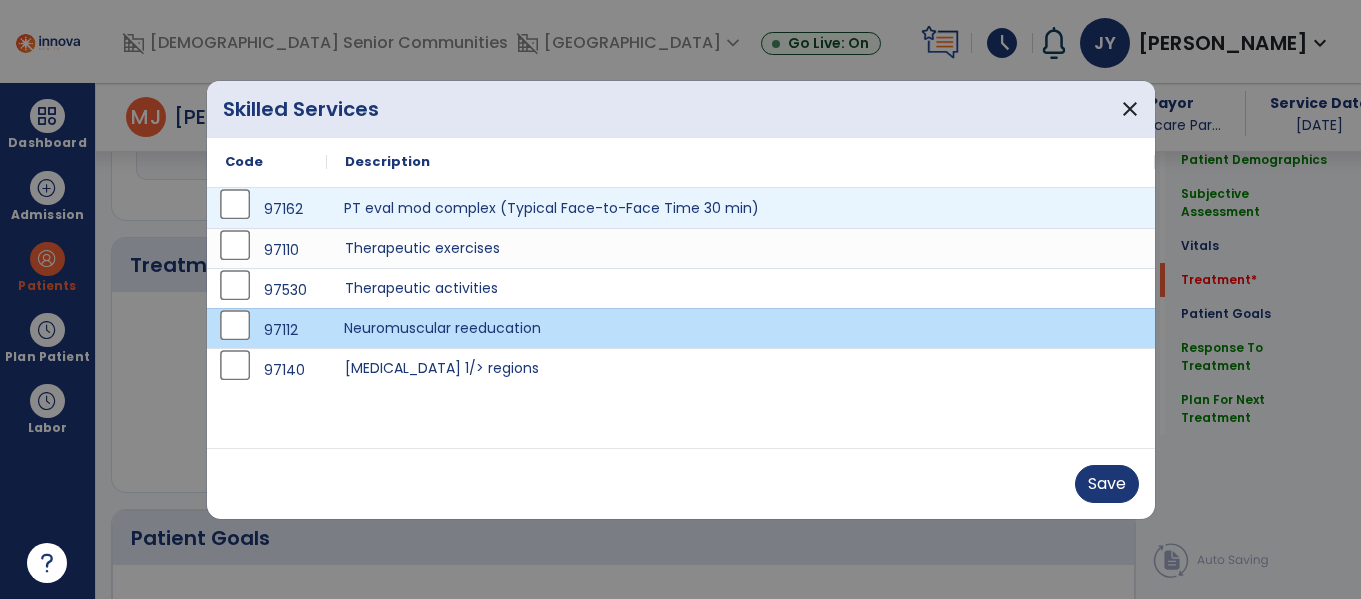 click on "PT eval mod complex (Typical Face-to-Face Time 30 min)" at bounding box center [741, 208] 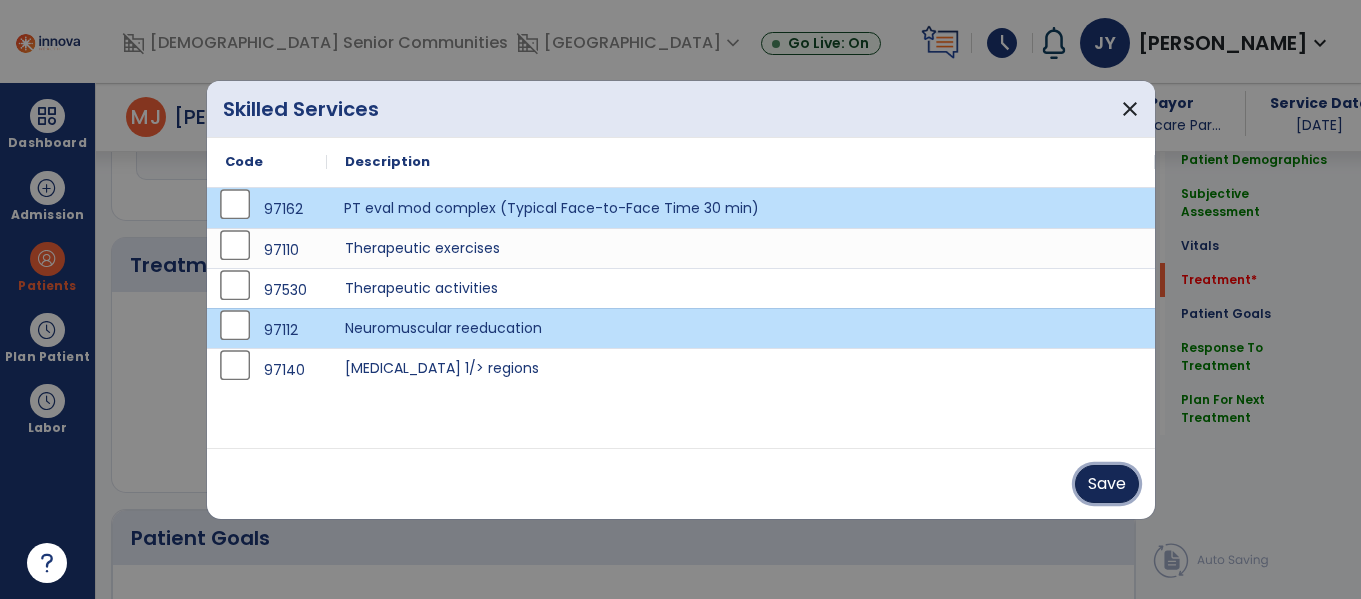 click on "Save" at bounding box center (1107, 484) 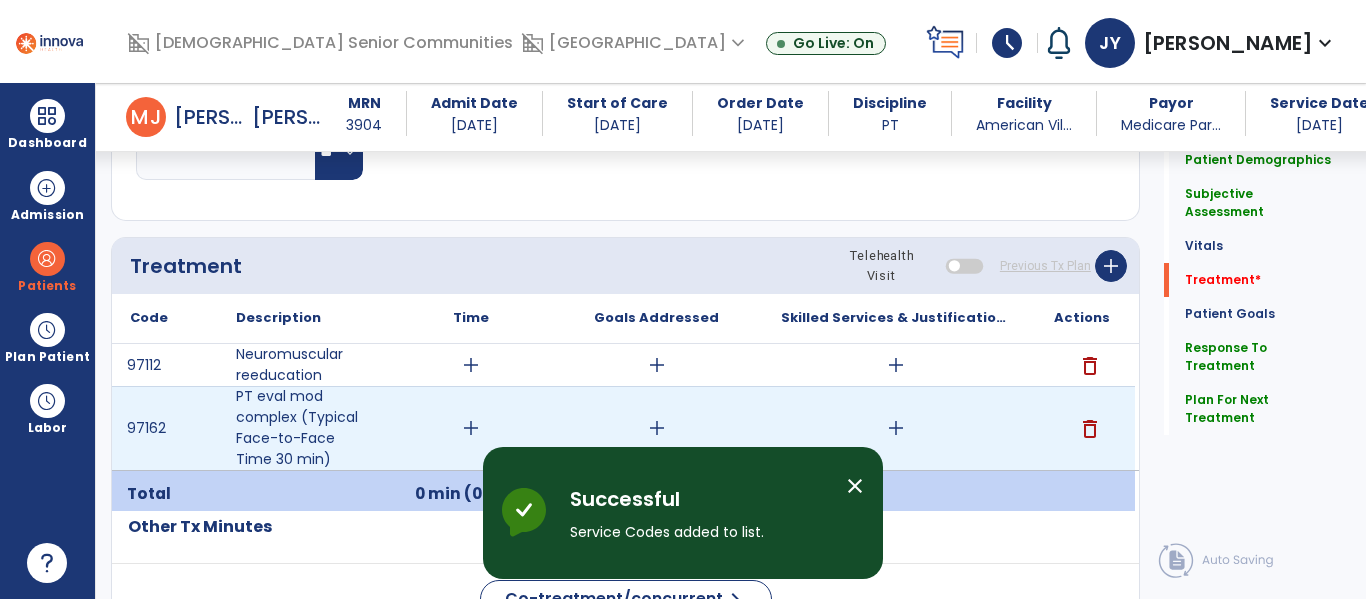 click on "add" at bounding box center [471, 428] 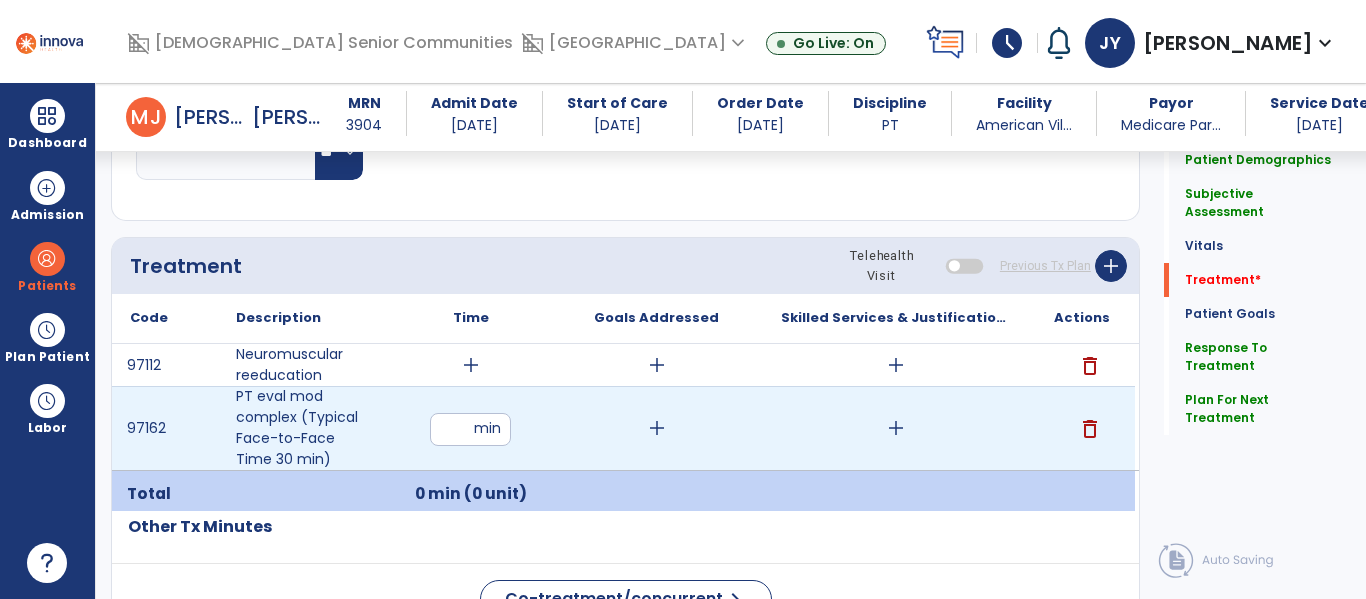 type on "**" 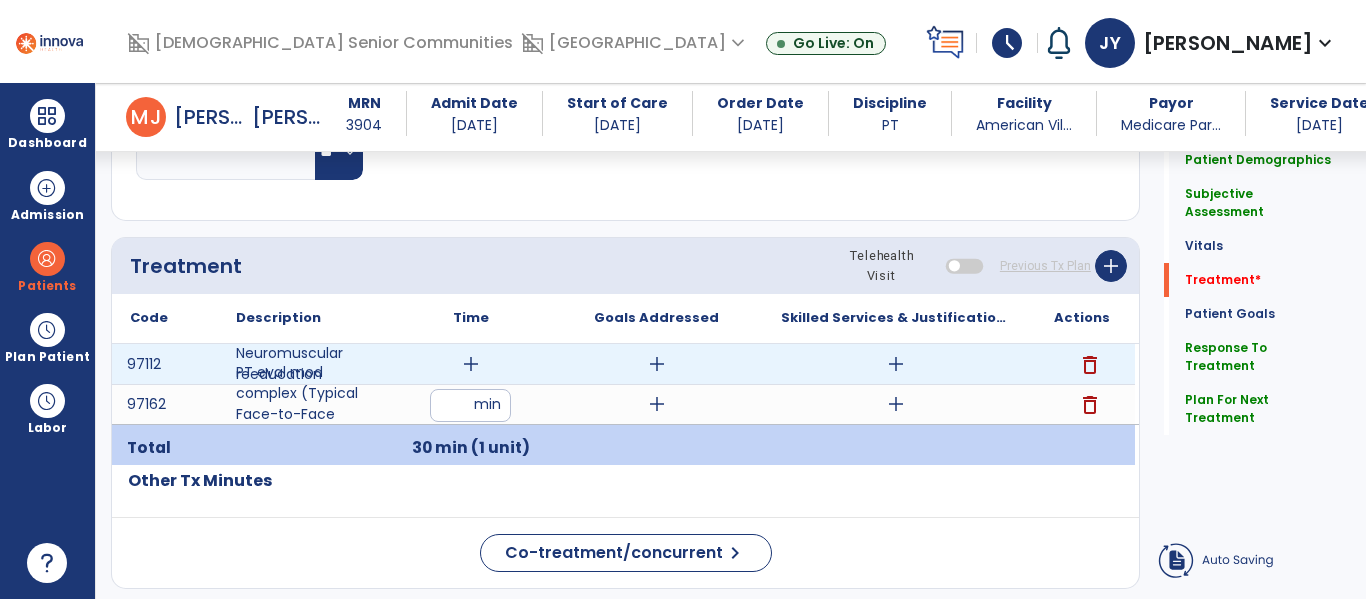 click on "add" at bounding box center [471, 364] 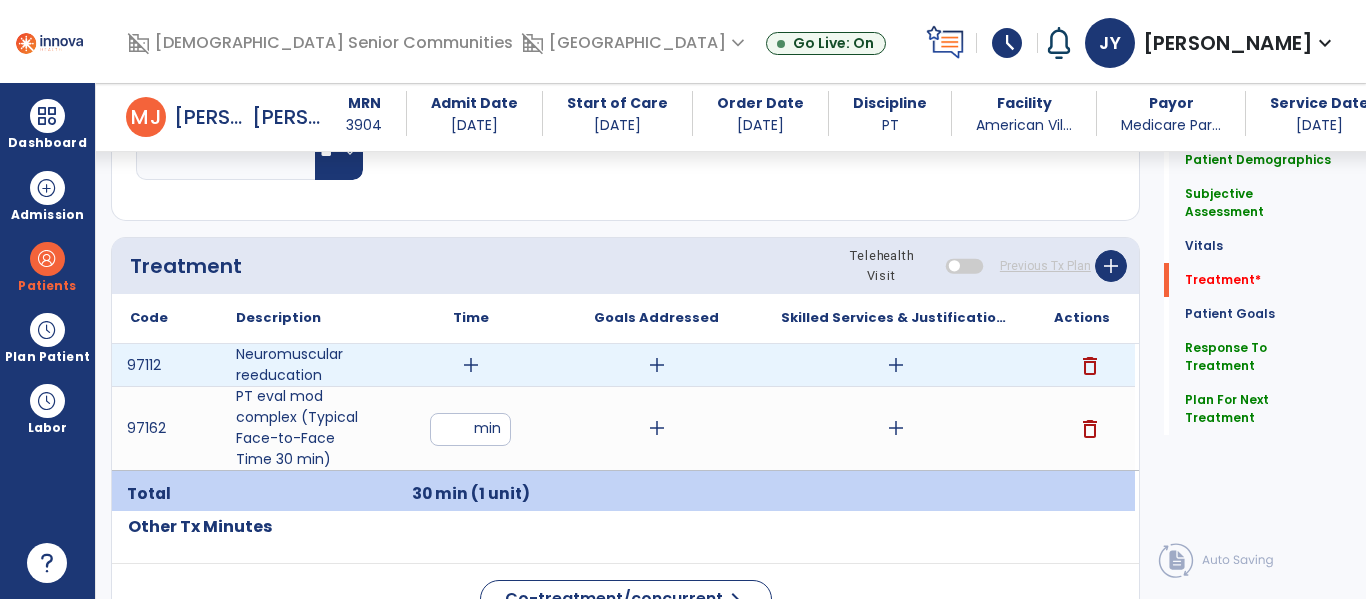 click on "add" at bounding box center (471, 365) 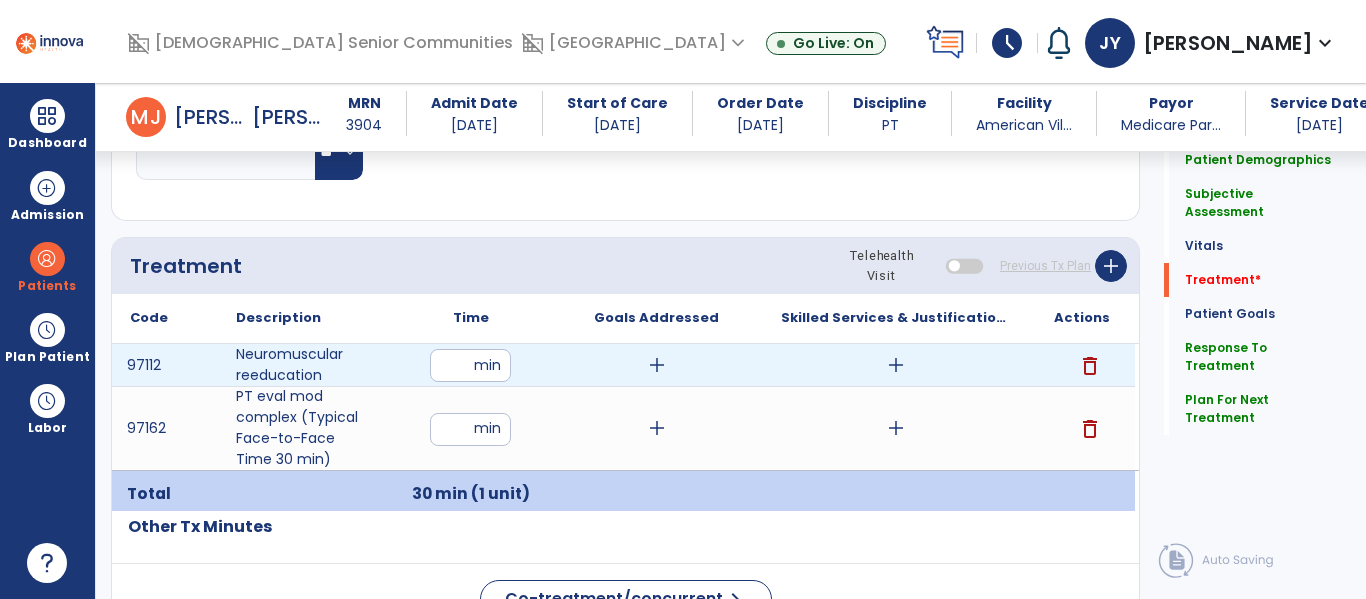 type on "**" 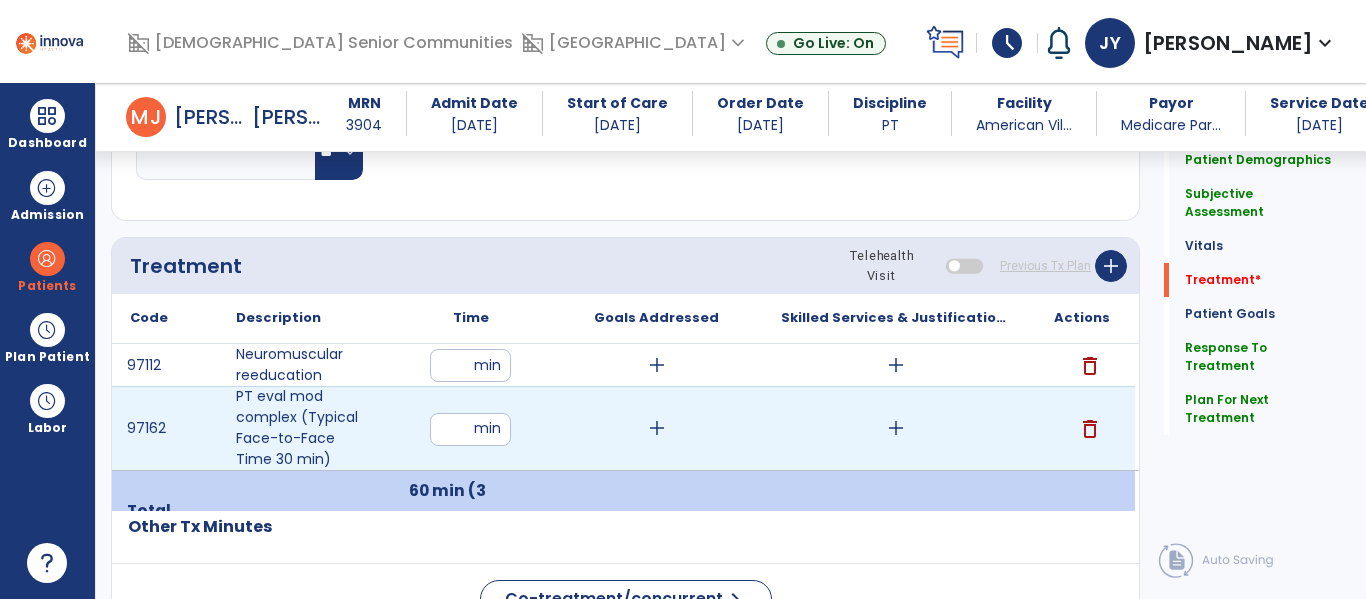click on "add" at bounding box center (896, 428) 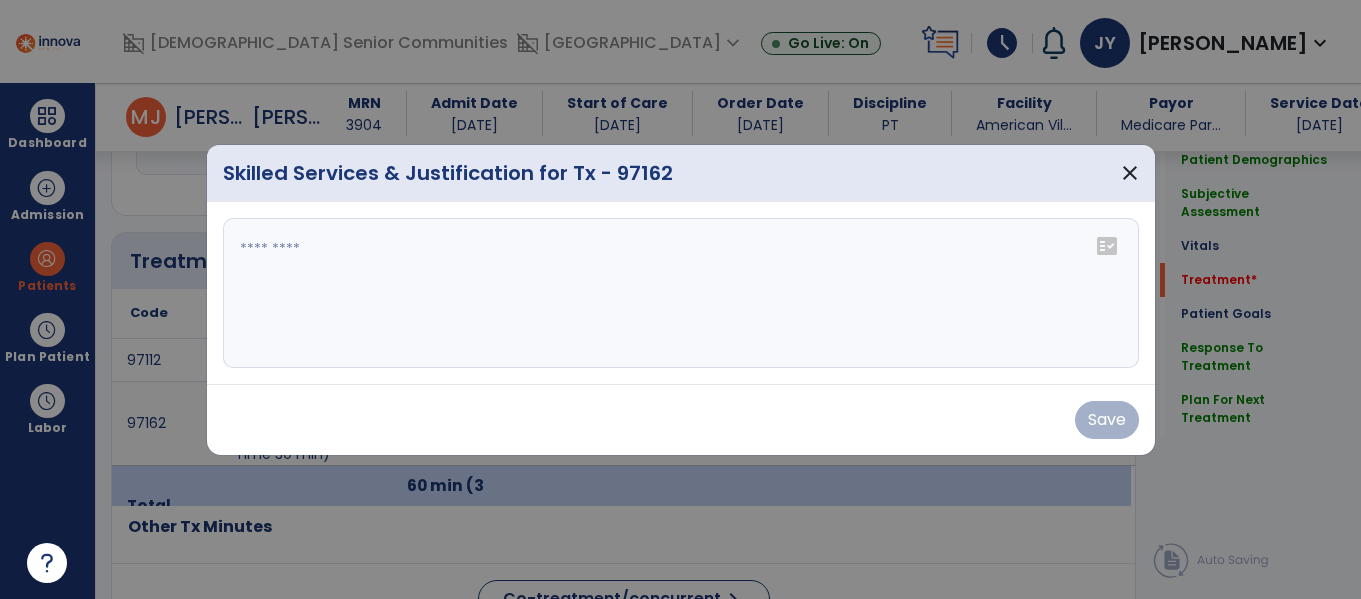 scroll, scrollTop: 1052, scrollLeft: 0, axis: vertical 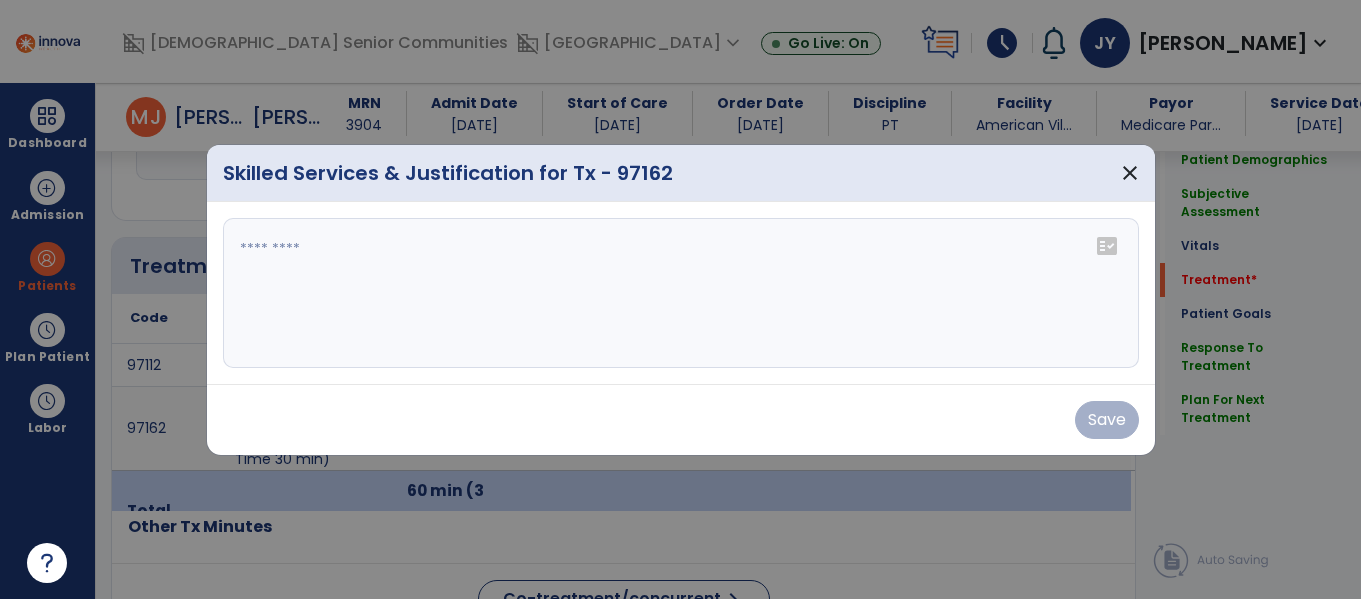 click at bounding box center (681, 293) 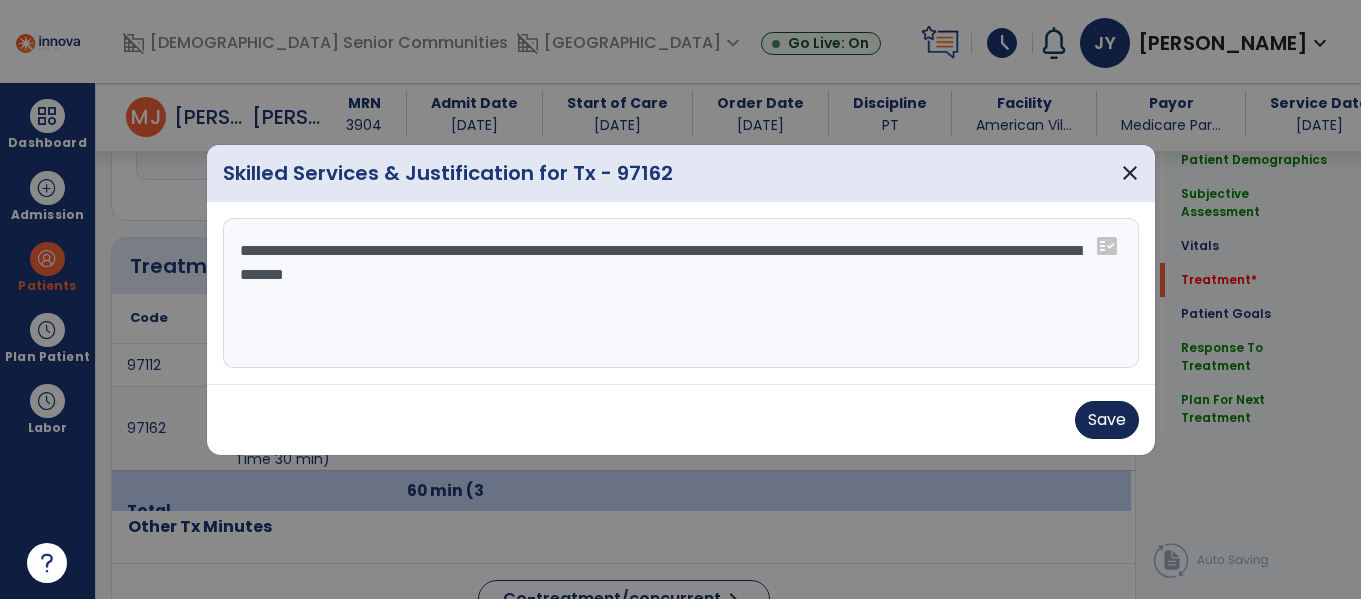 type on "**********" 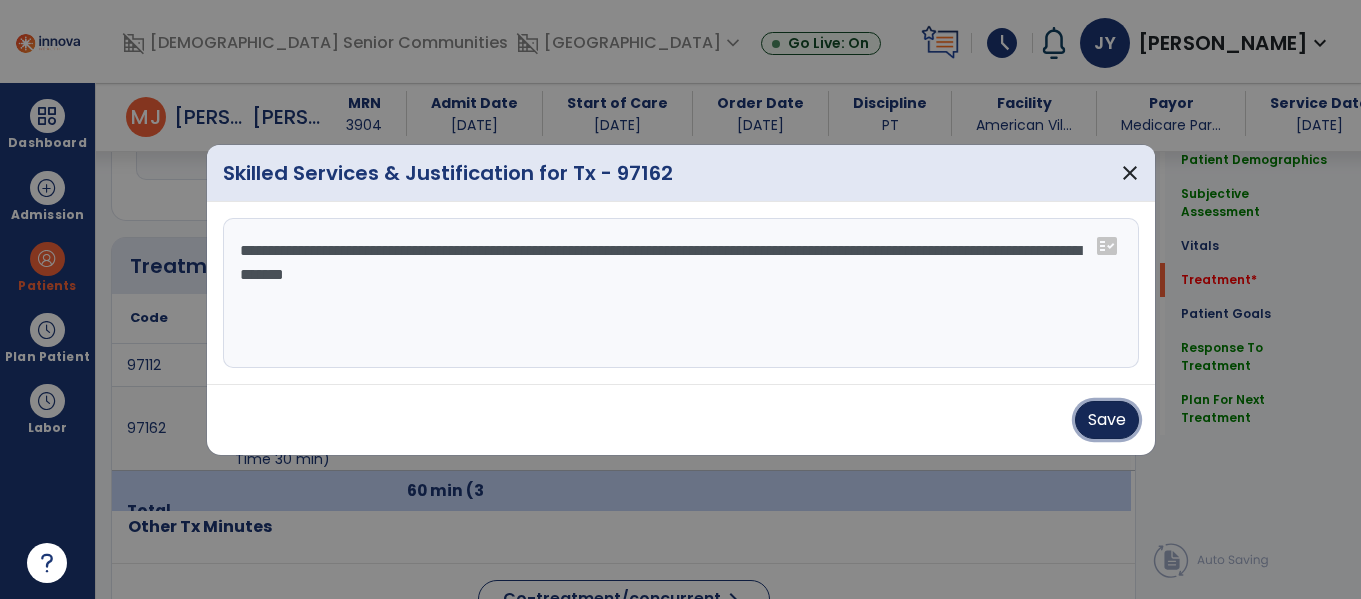 click on "Save" at bounding box center [1107, 420] 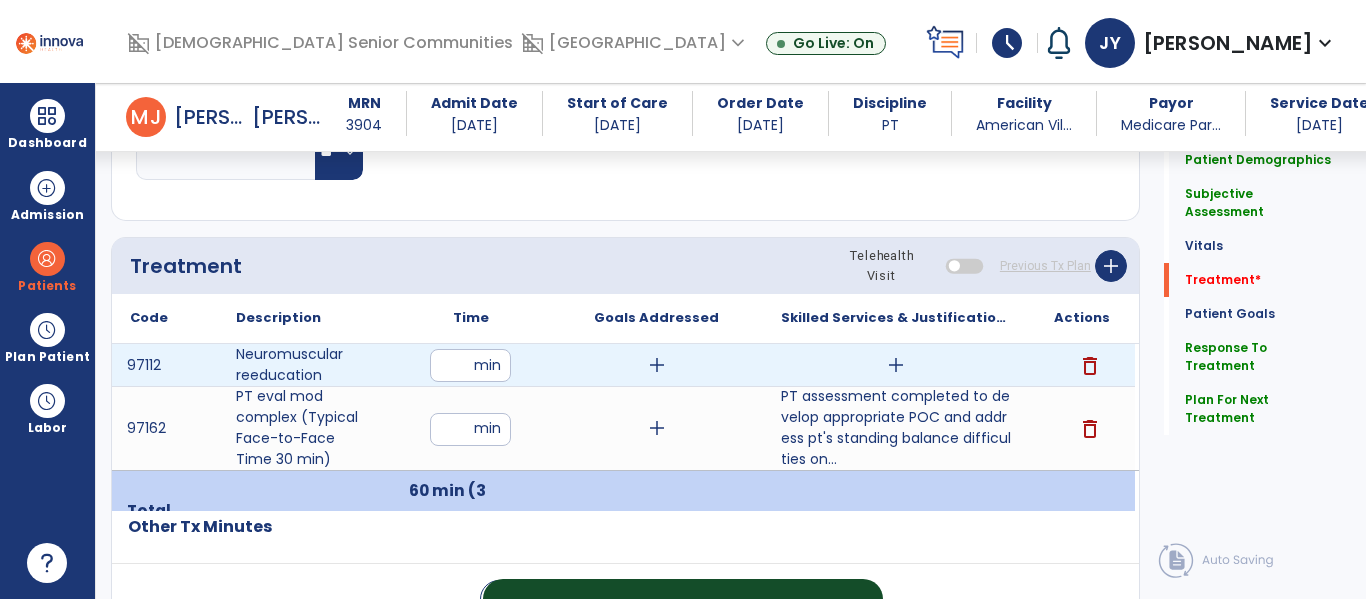 drag, startPoint x: 1101, startPoint y: 414, endPoint x: 761, endPoint y: 416, distance: 340.0059 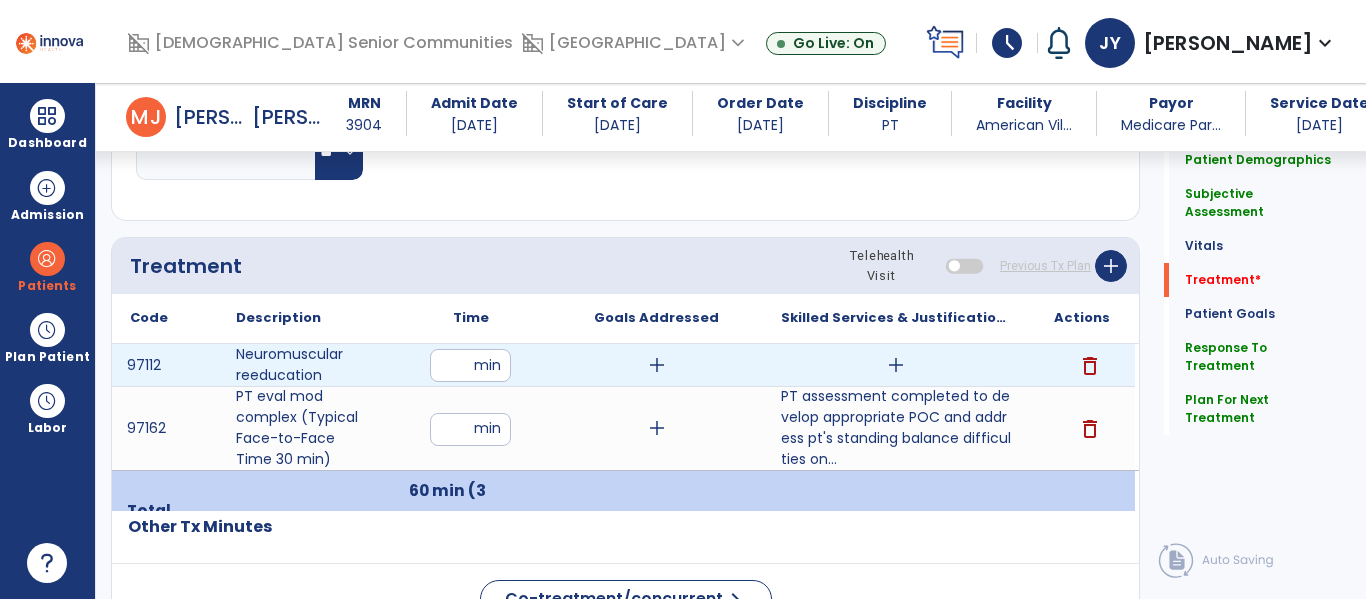 click on "add" at bounding box center (896, 365) 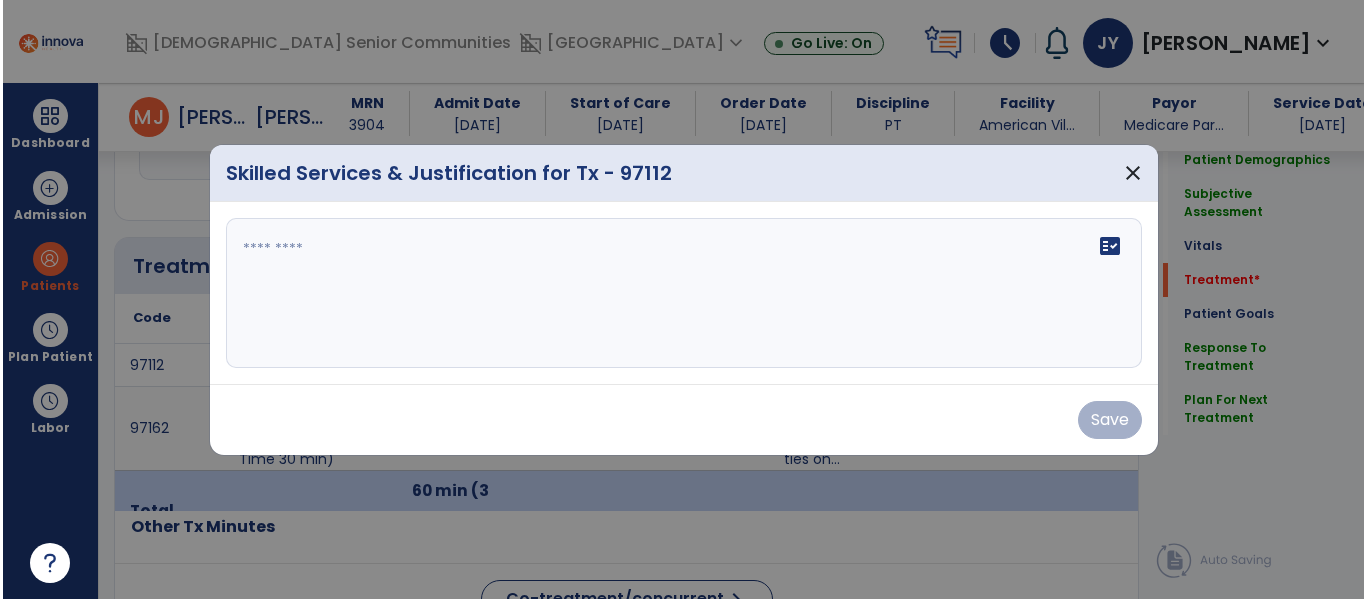 scroll, scrollTop: 1052, scrollLeft: 0, axis: vertical 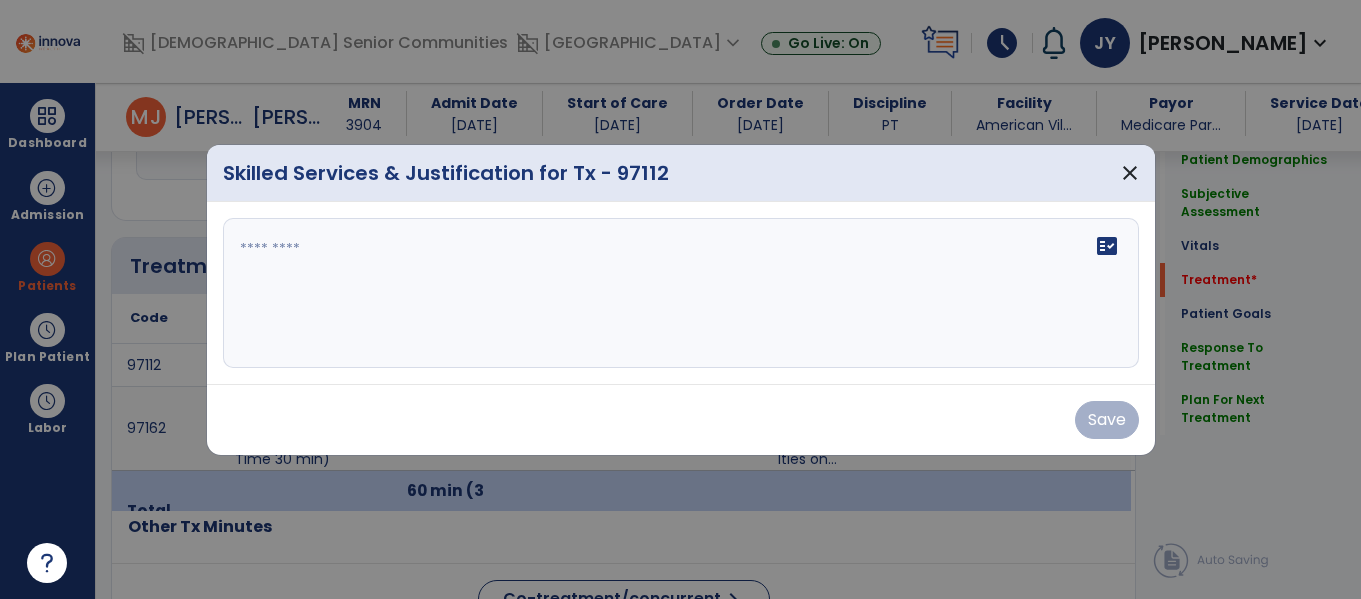 click on "fact_check" at bounding box center [681, 293] 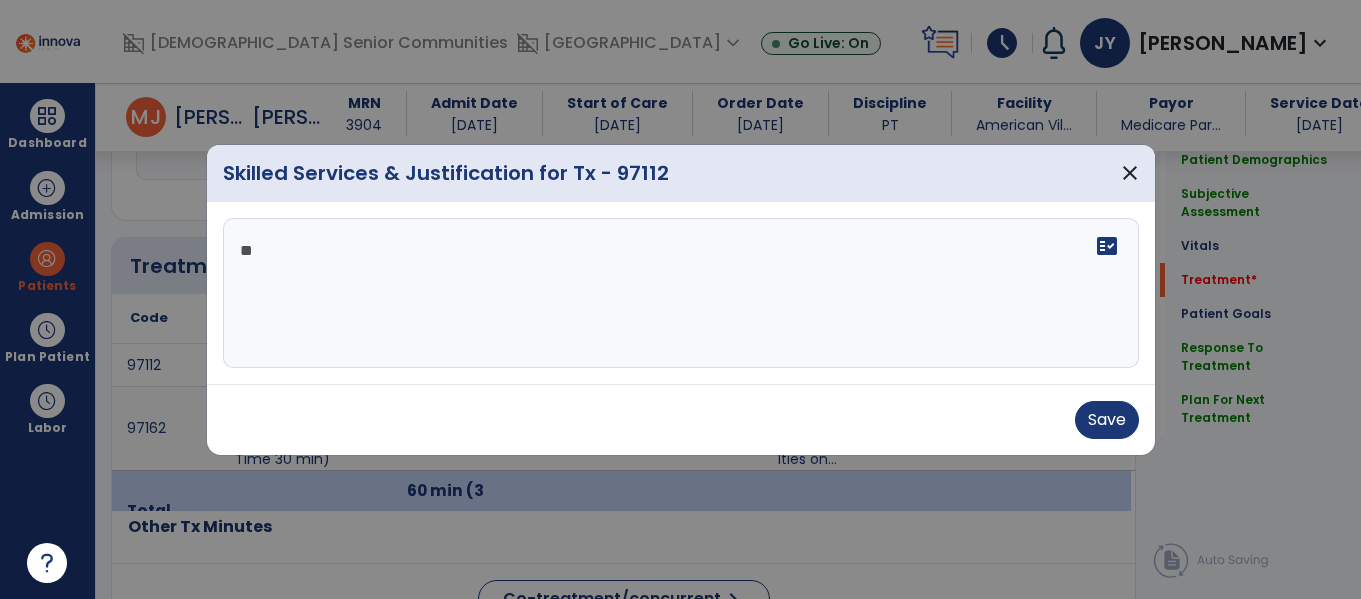 type on "*" 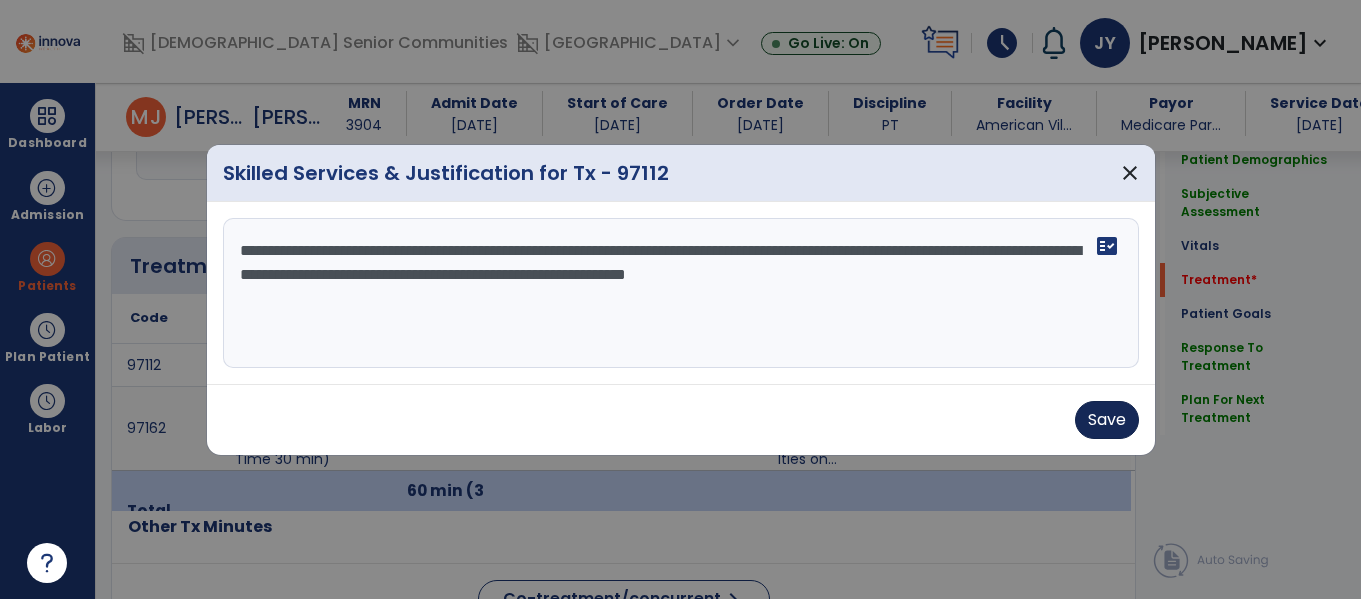 type on "**********" 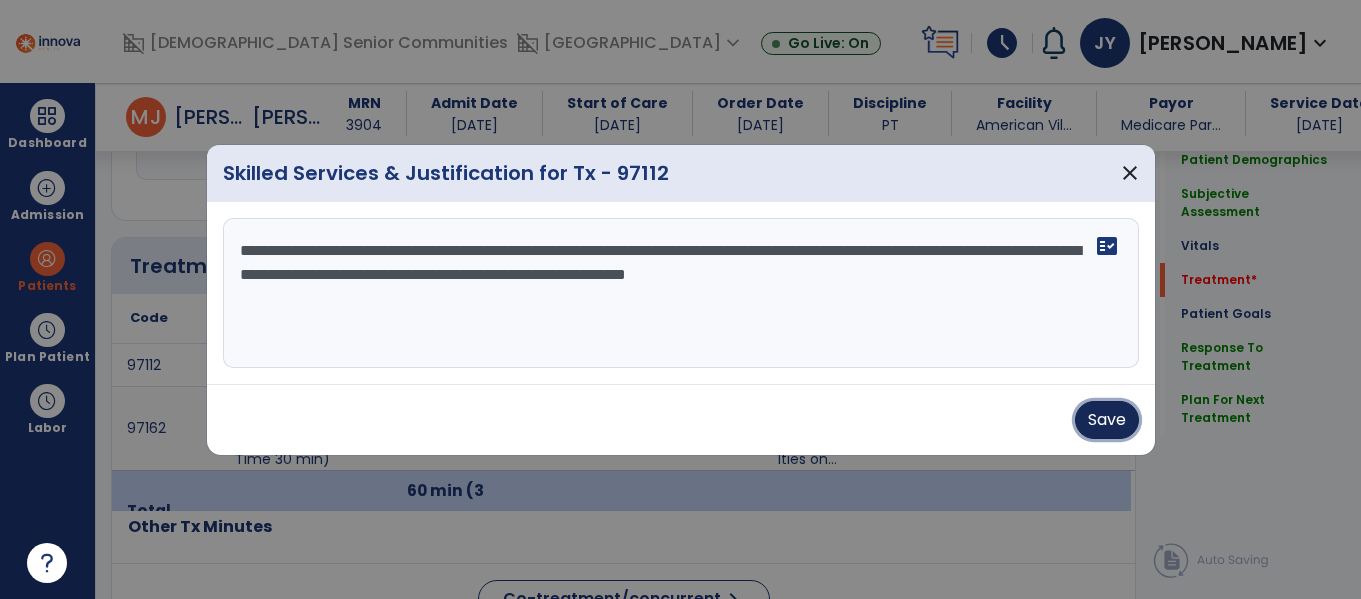 click on "Save" at bounding box center (1107, 420) 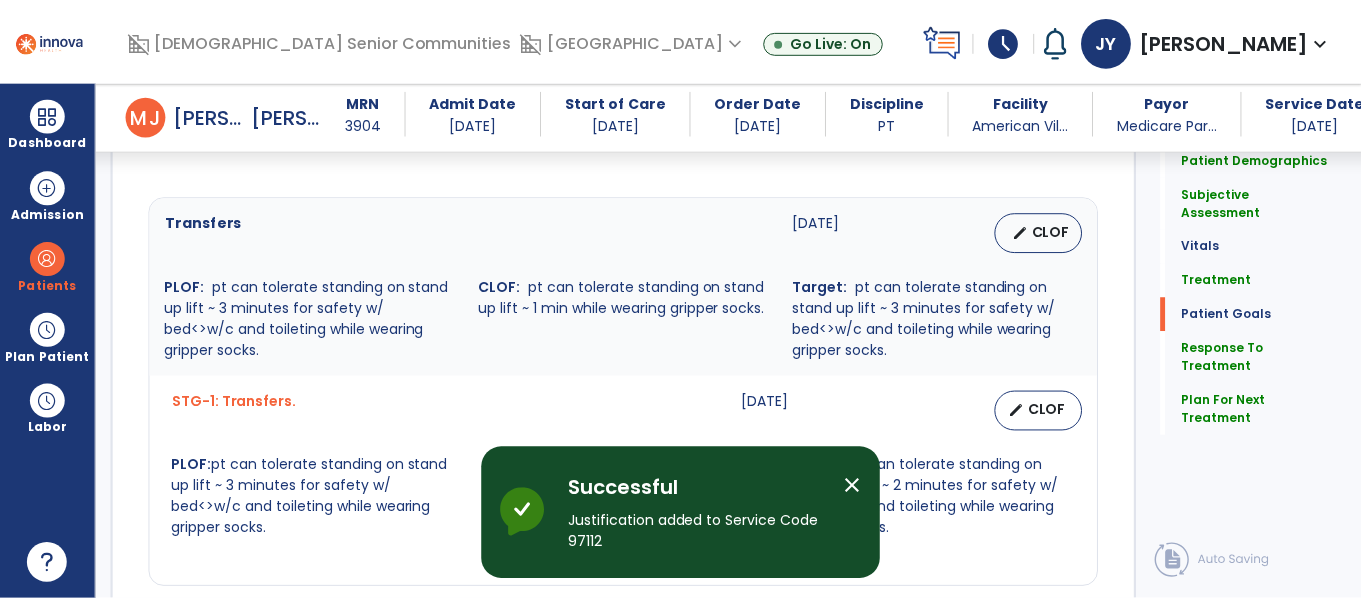 scroll, scrollTop: 2283, scrollLeft: 0, axis: vertical 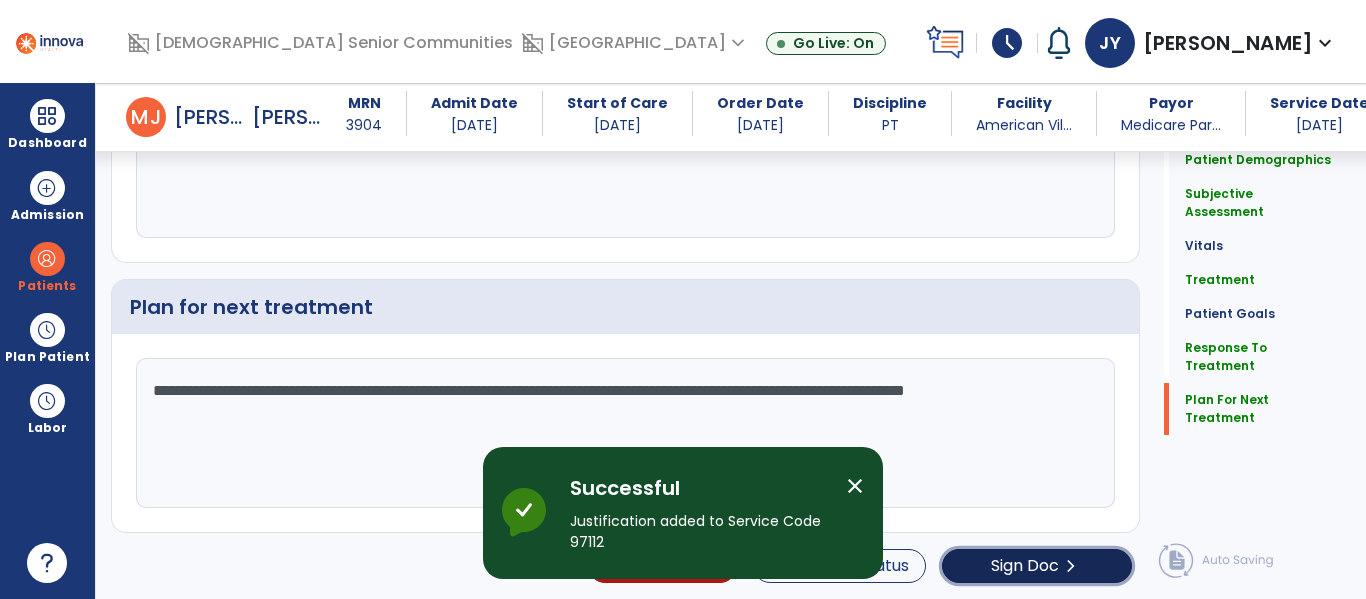 click on "Sign Doc" 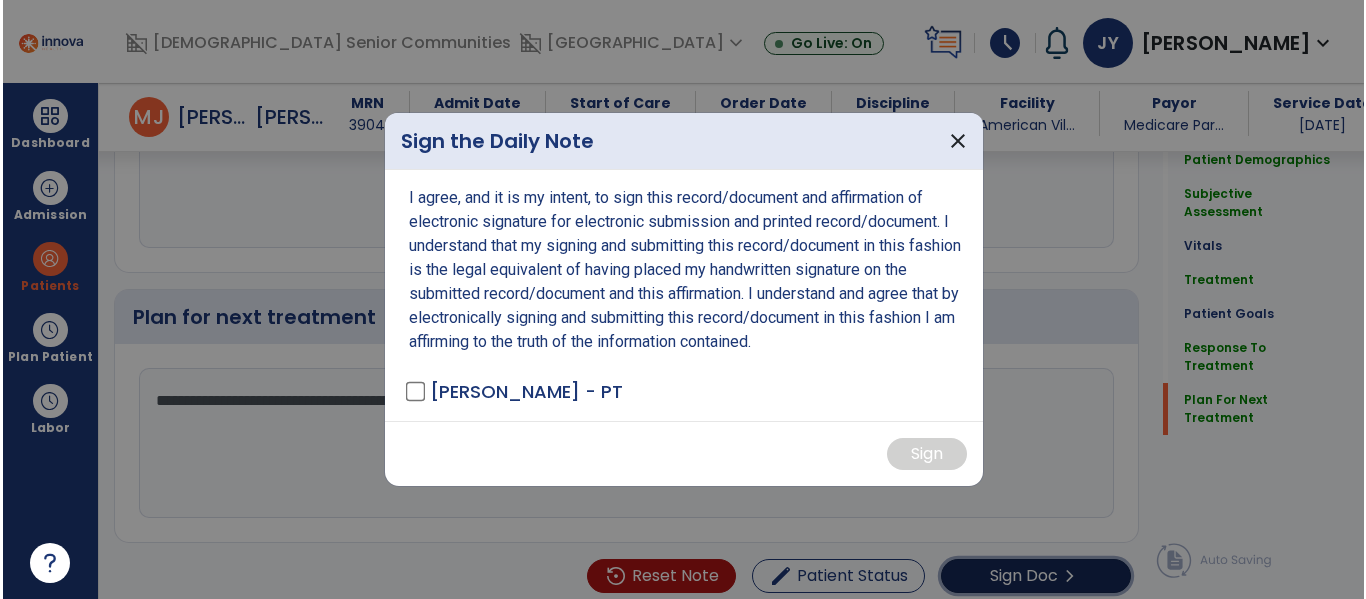 scroll, scrollTop: 2283, scrollLeft: 0, axis: vertical 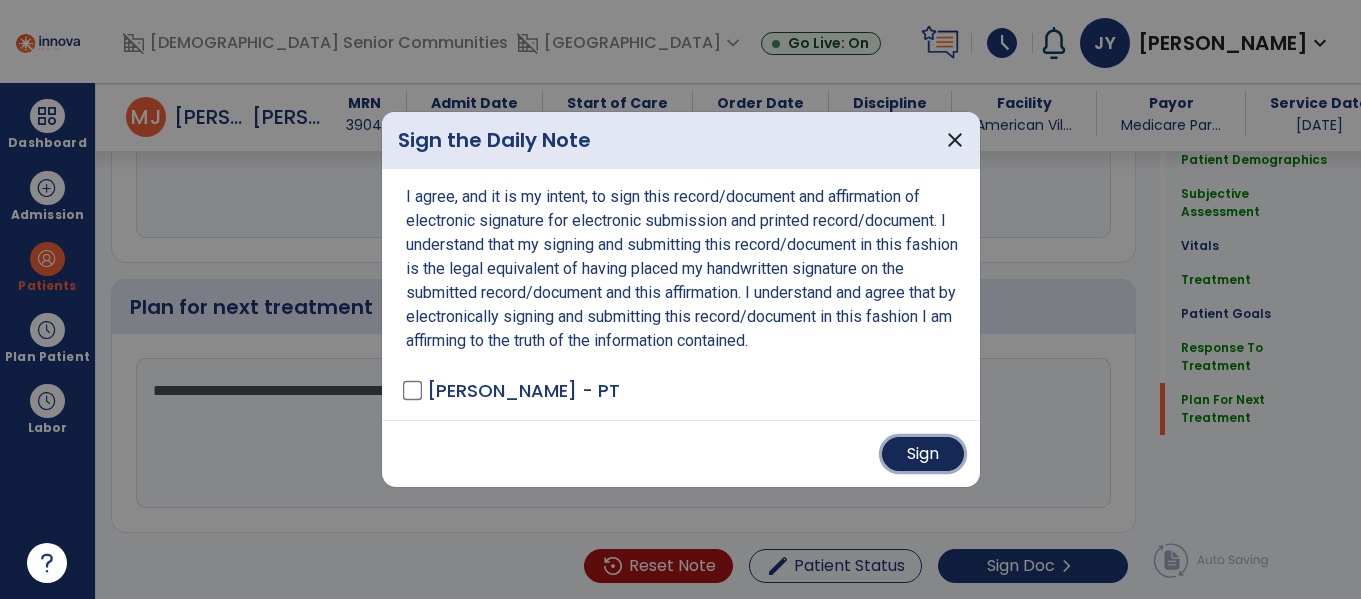 click on "Sign" at bounding box center (923, 454) 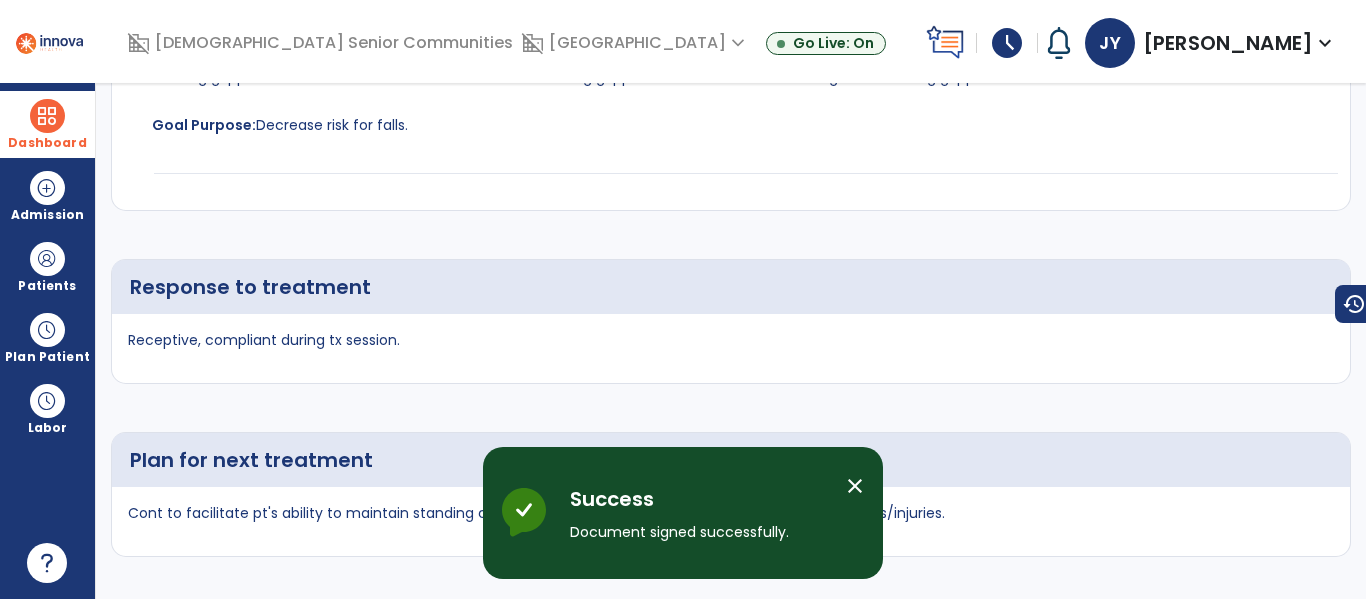 scroll, scrollTop: 45, scrollLeft: 0, axis: vertical 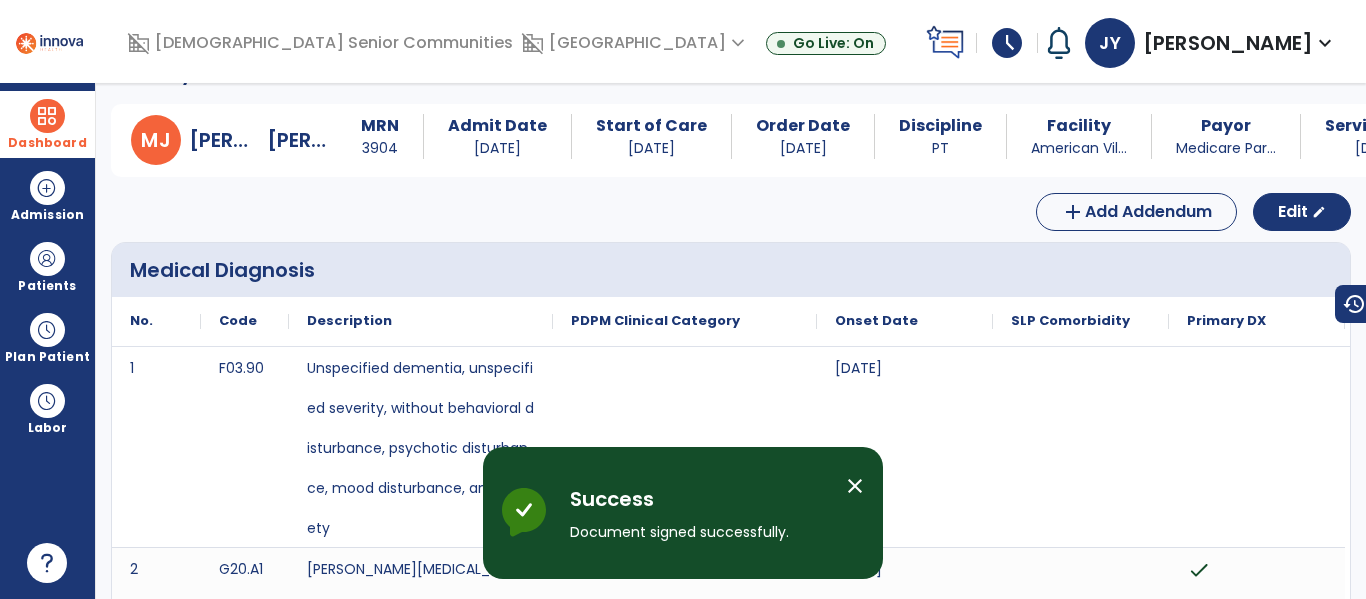 click on "Dashboard" at bounding box center (47, 143) 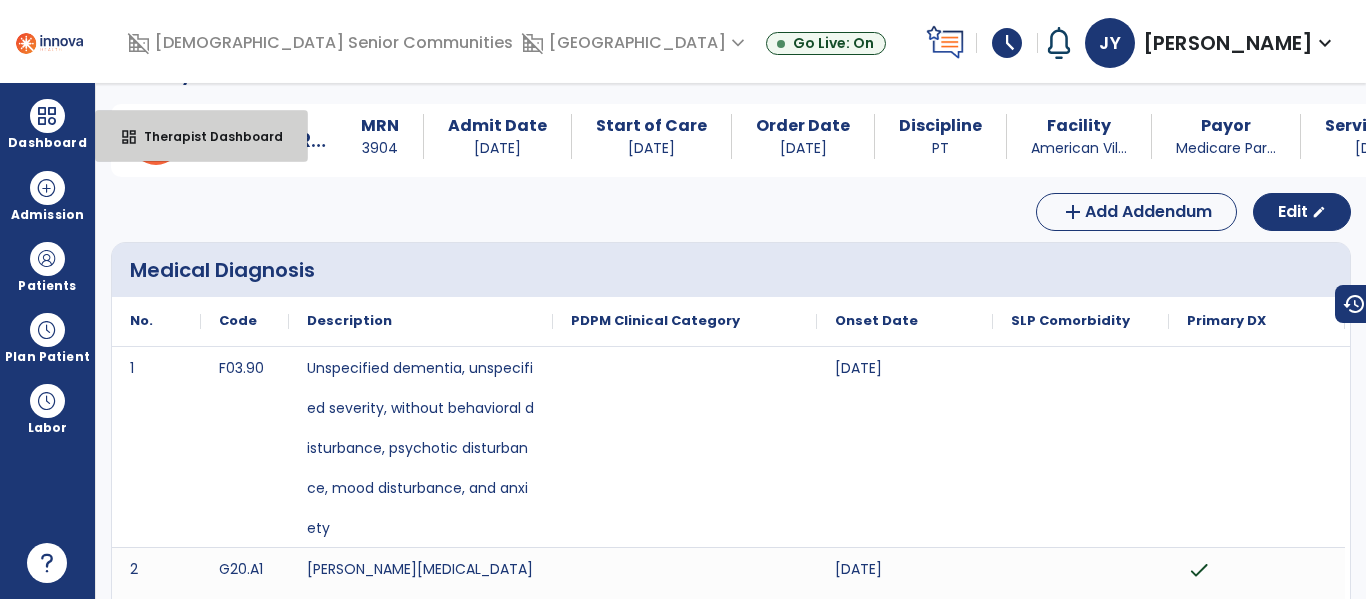 click on "dashboard  Therapist Dashboard" at bounding box center [201, 136] 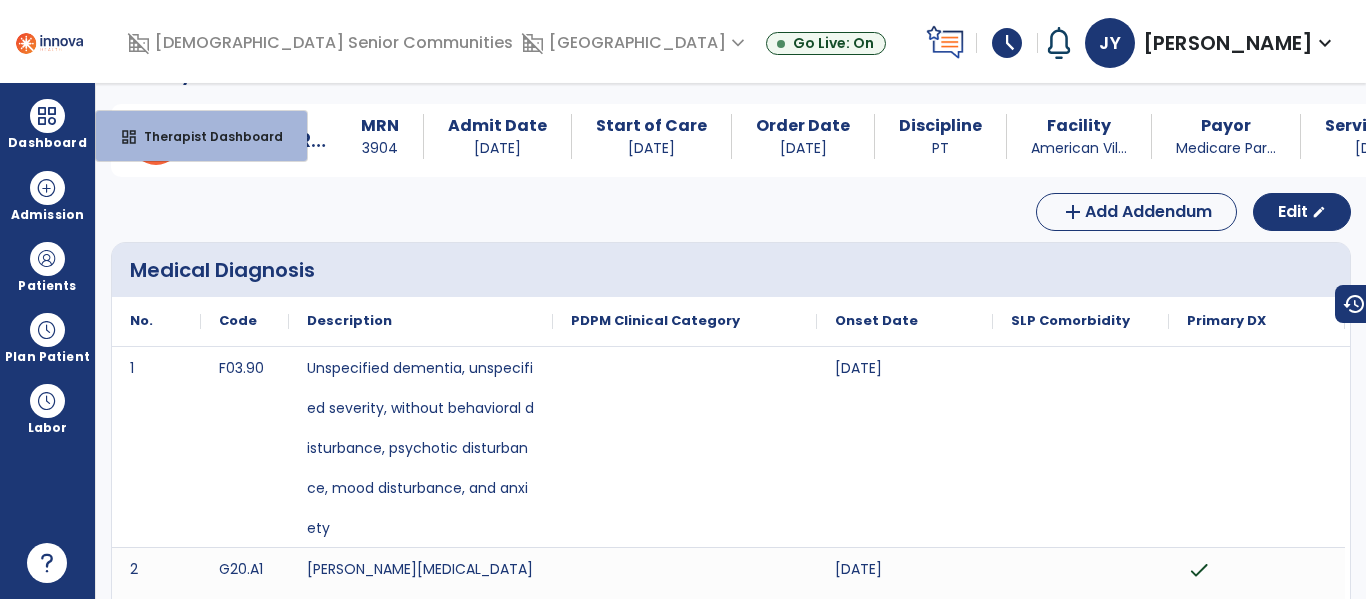 select on "****" 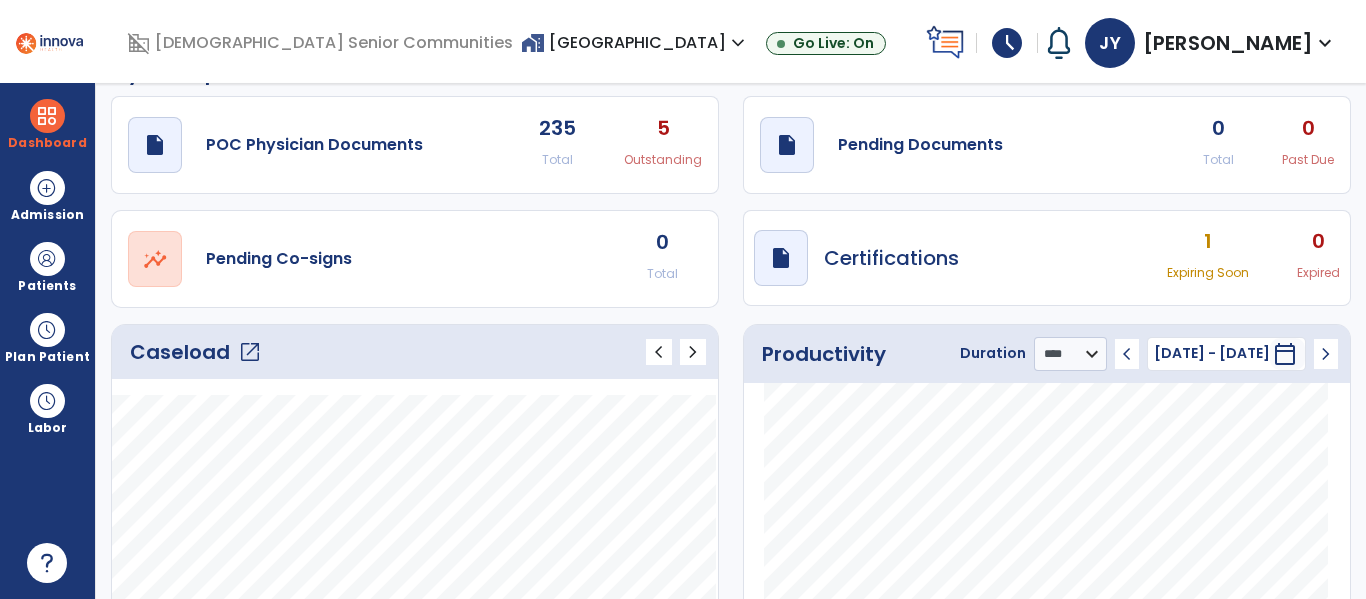 click on "open_in_new" 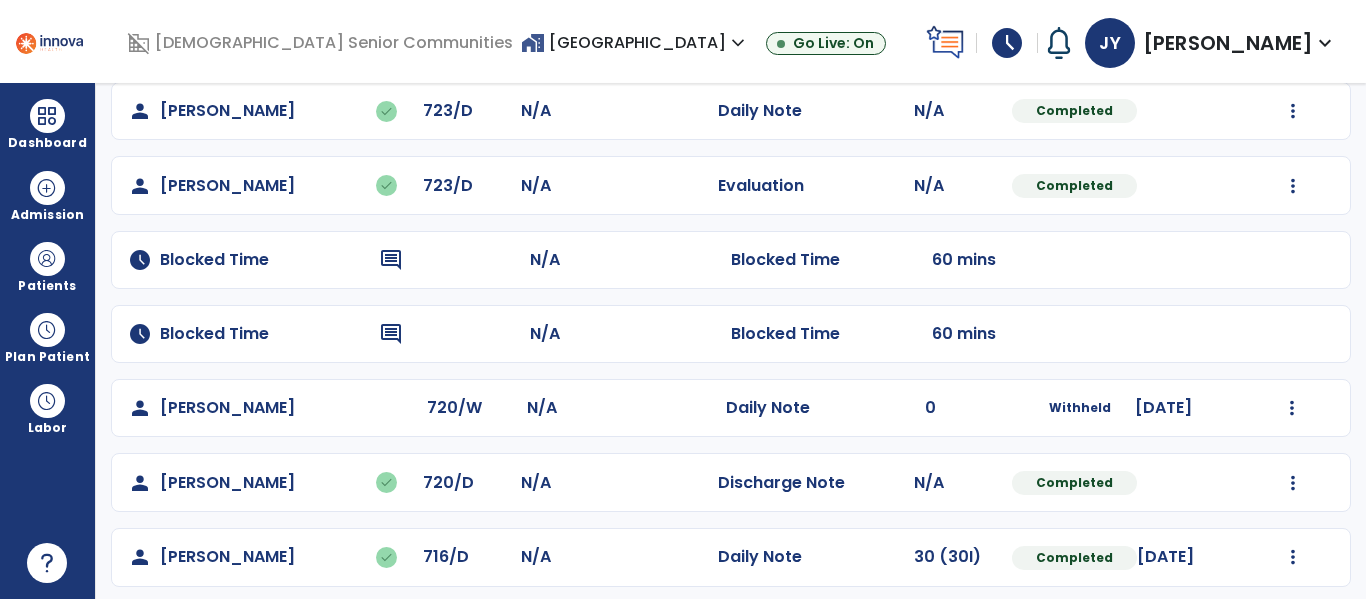 scroll, scrollTop: 252, scrollLeft: 0, axis: vertical 